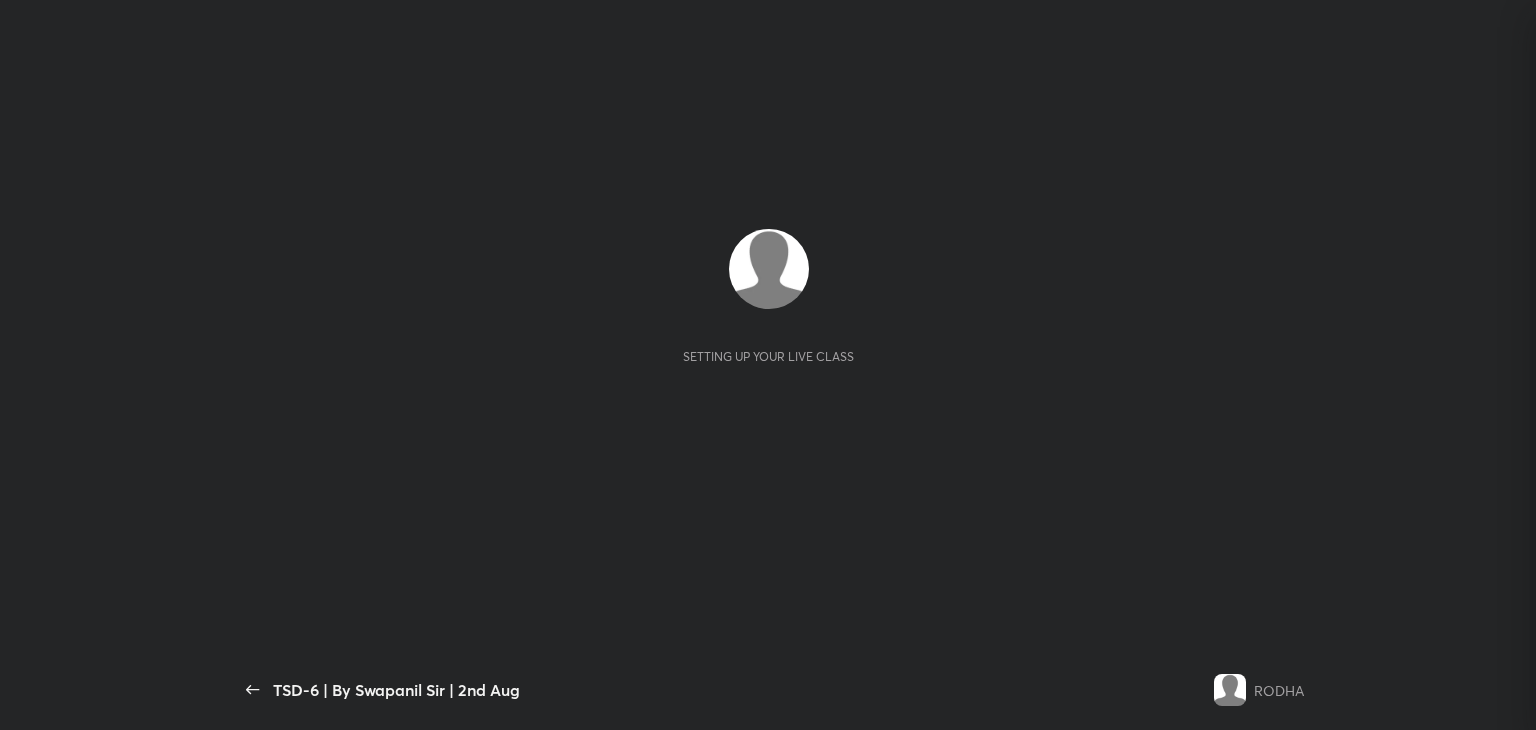 scroll, scrollTop: 0, scrollLeft: 0, axis: both 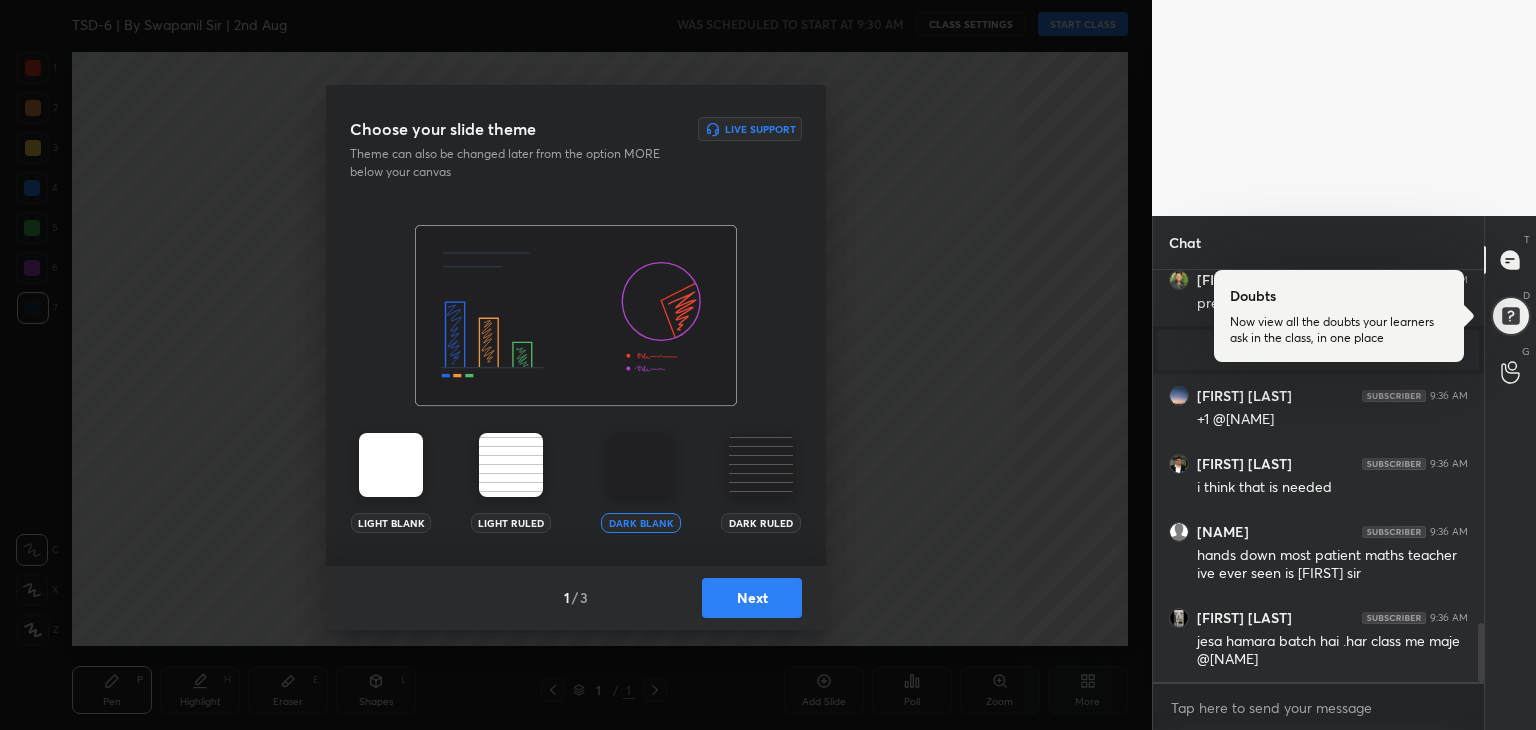 click on "Next" at bounding box center (752, 598) 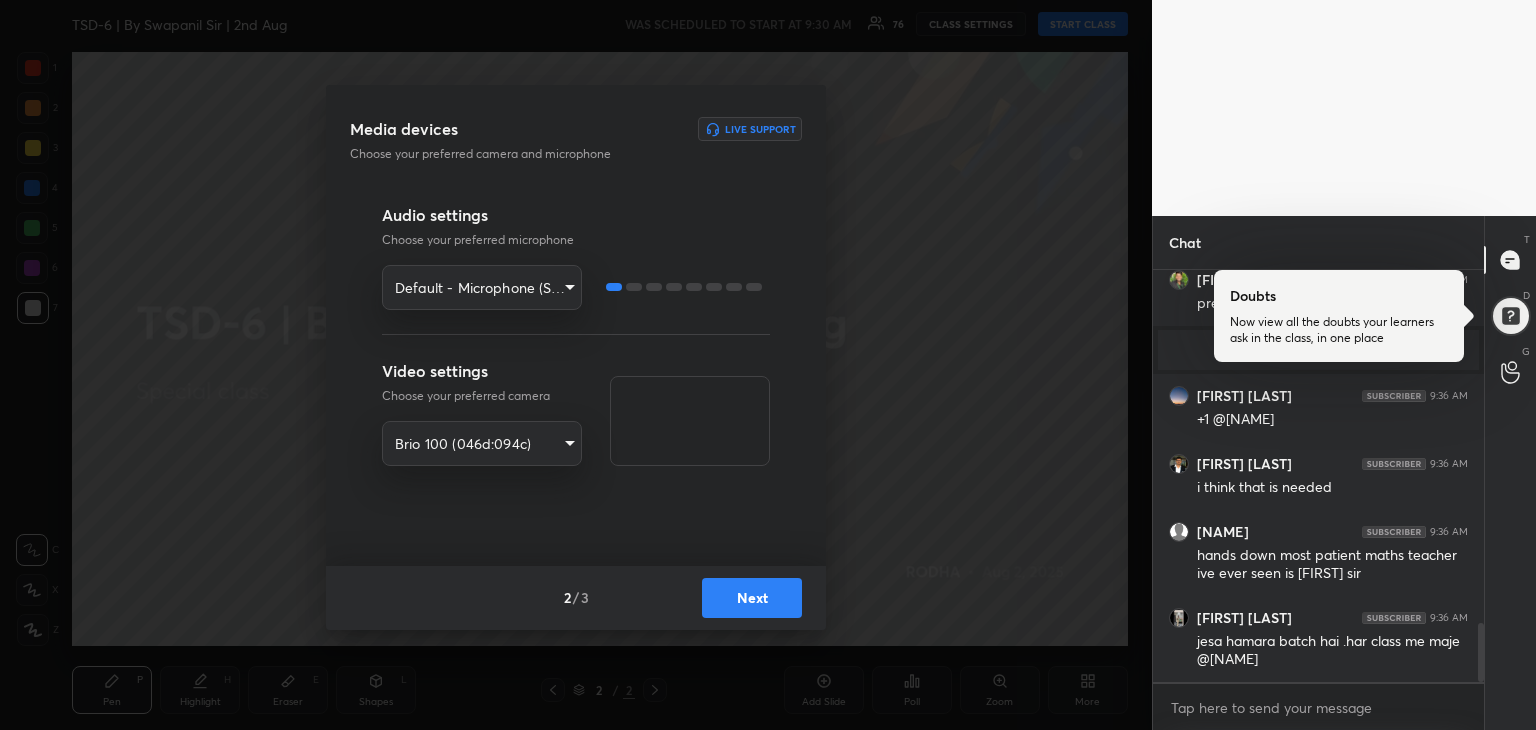 click on "Next" at bounding box center [752, 598] 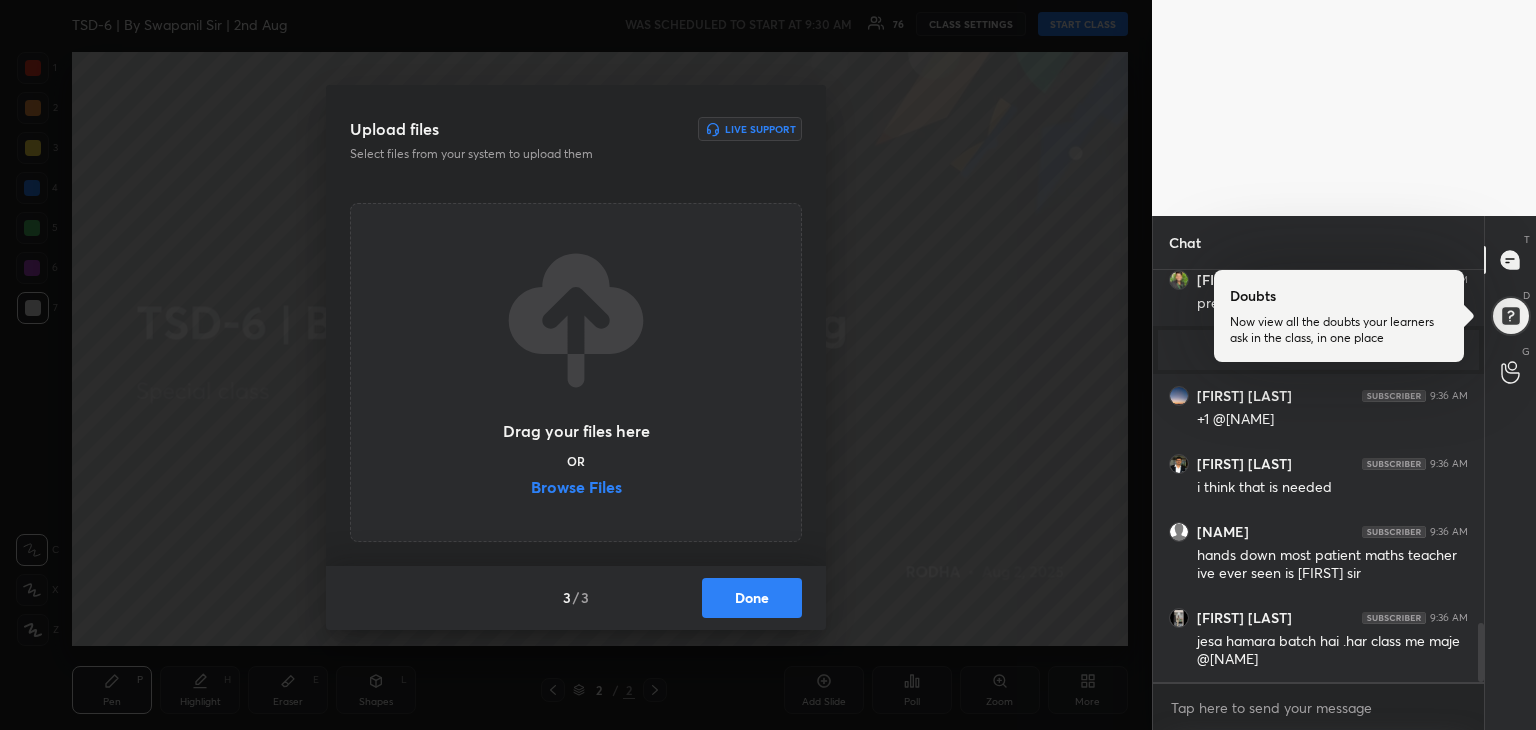 scroll, scrollTop: 2530, scrollLeft: 0, axis: vertical 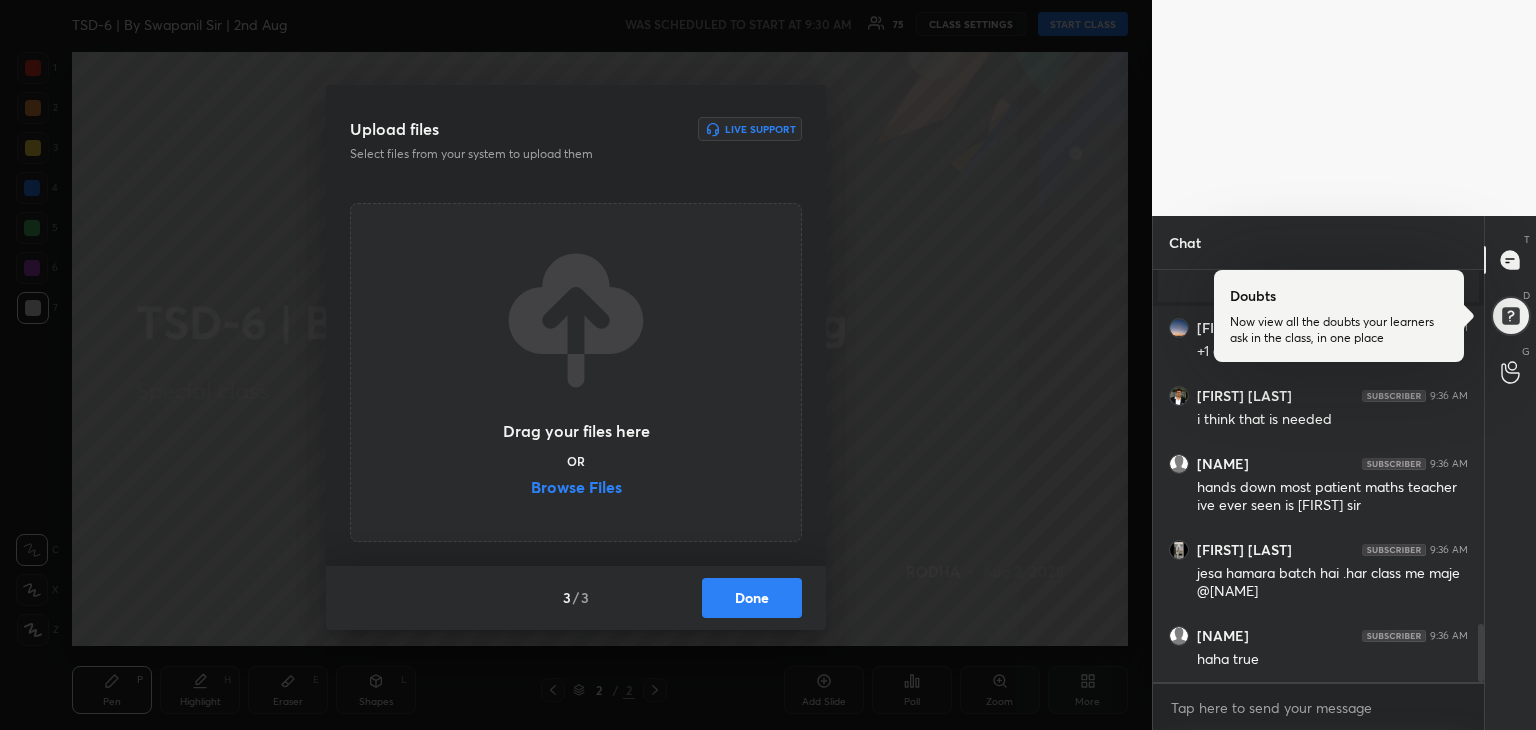 click on "Browse Files" at bounding box center (576, 489) 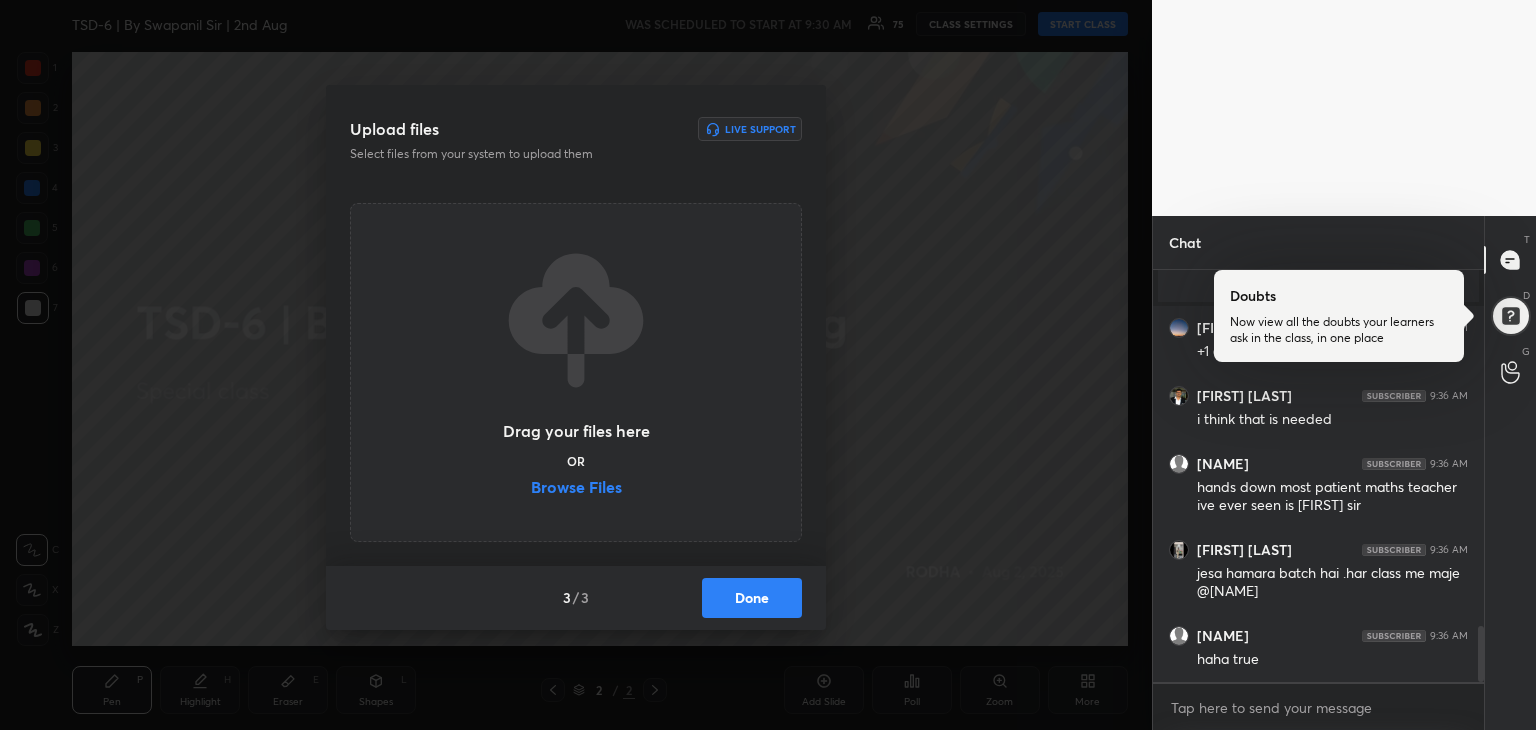 scroll, scrollTop: 2602, scrollLeft: 0, axis: vertical 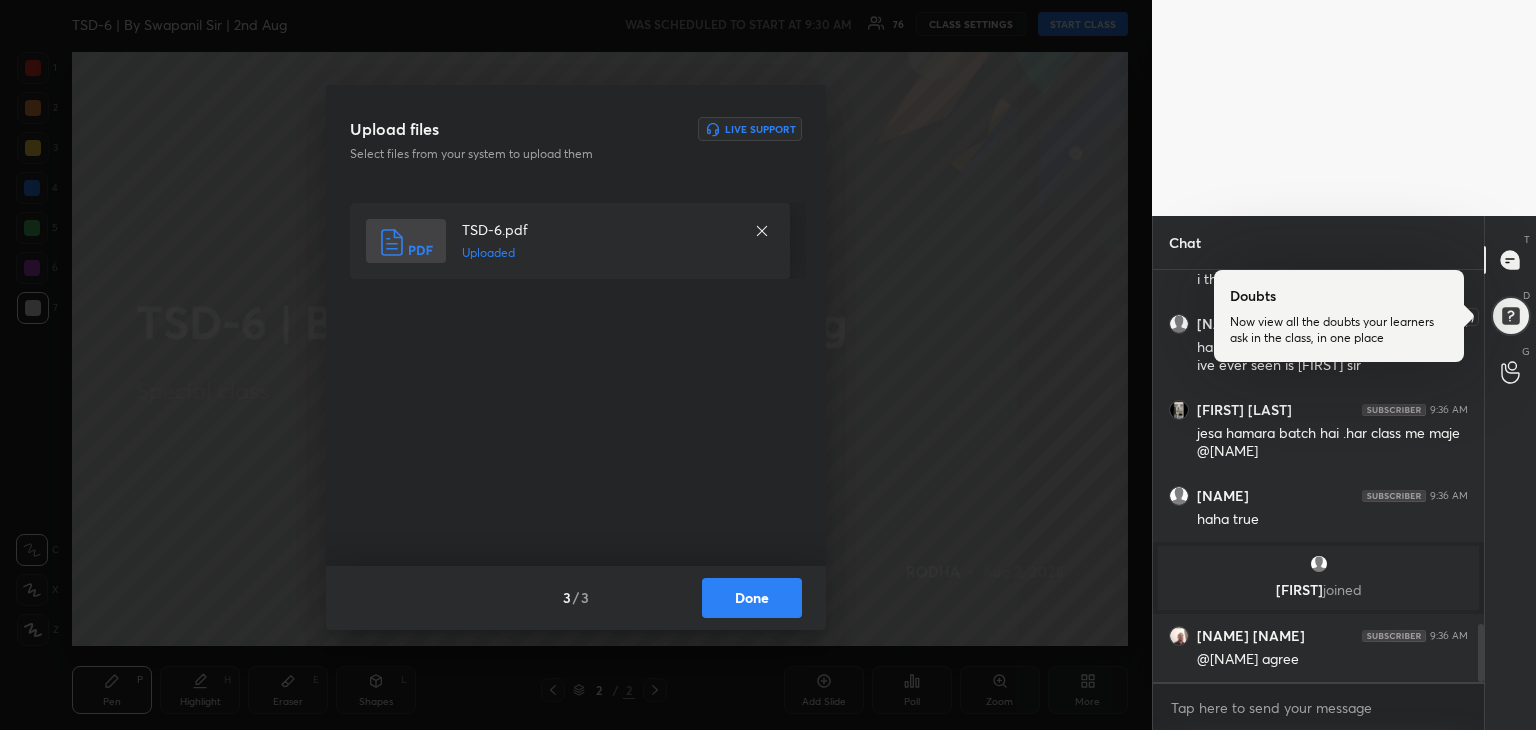 click at bounding box center [1510, 316] 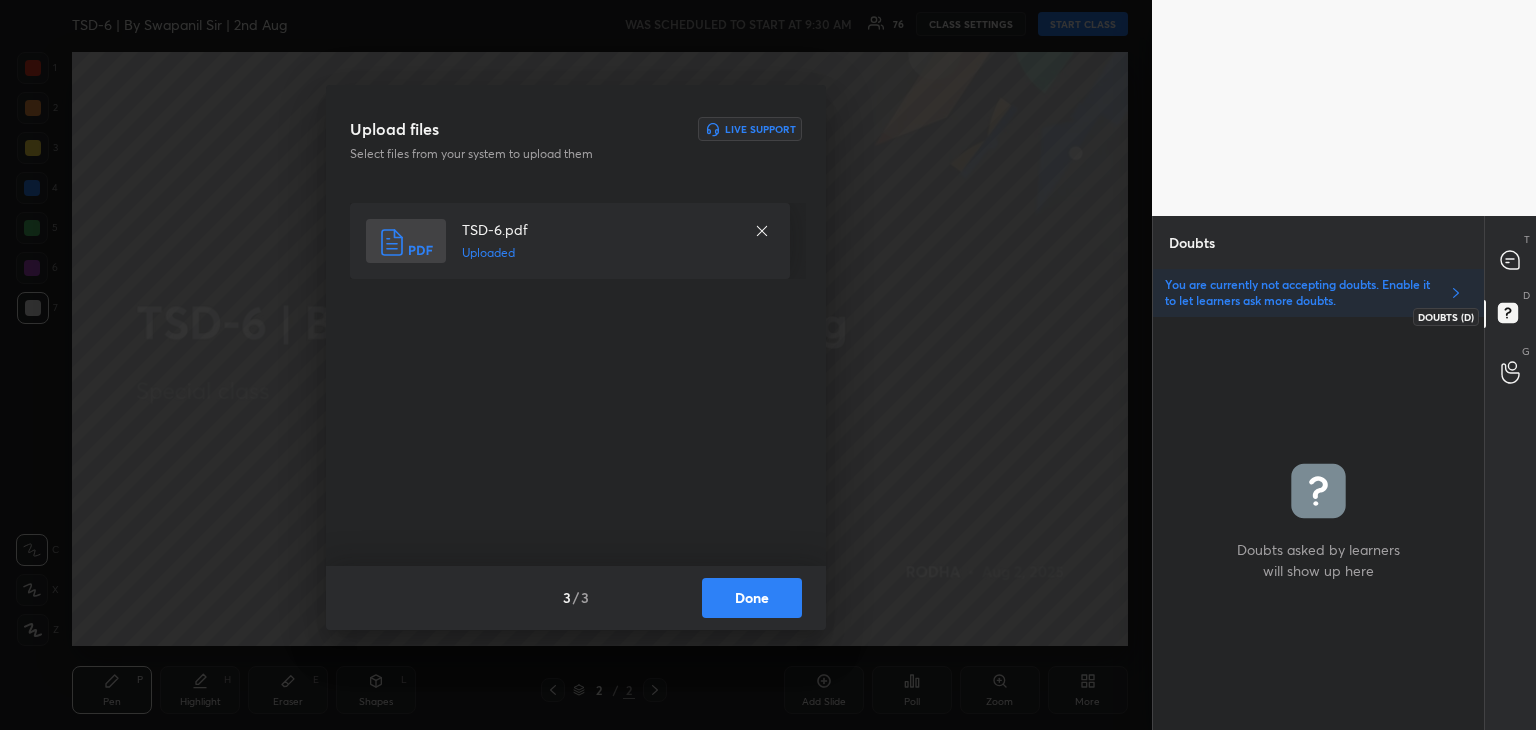 scroll, scrollTop: 408, scrollLeft: 325, axis: both 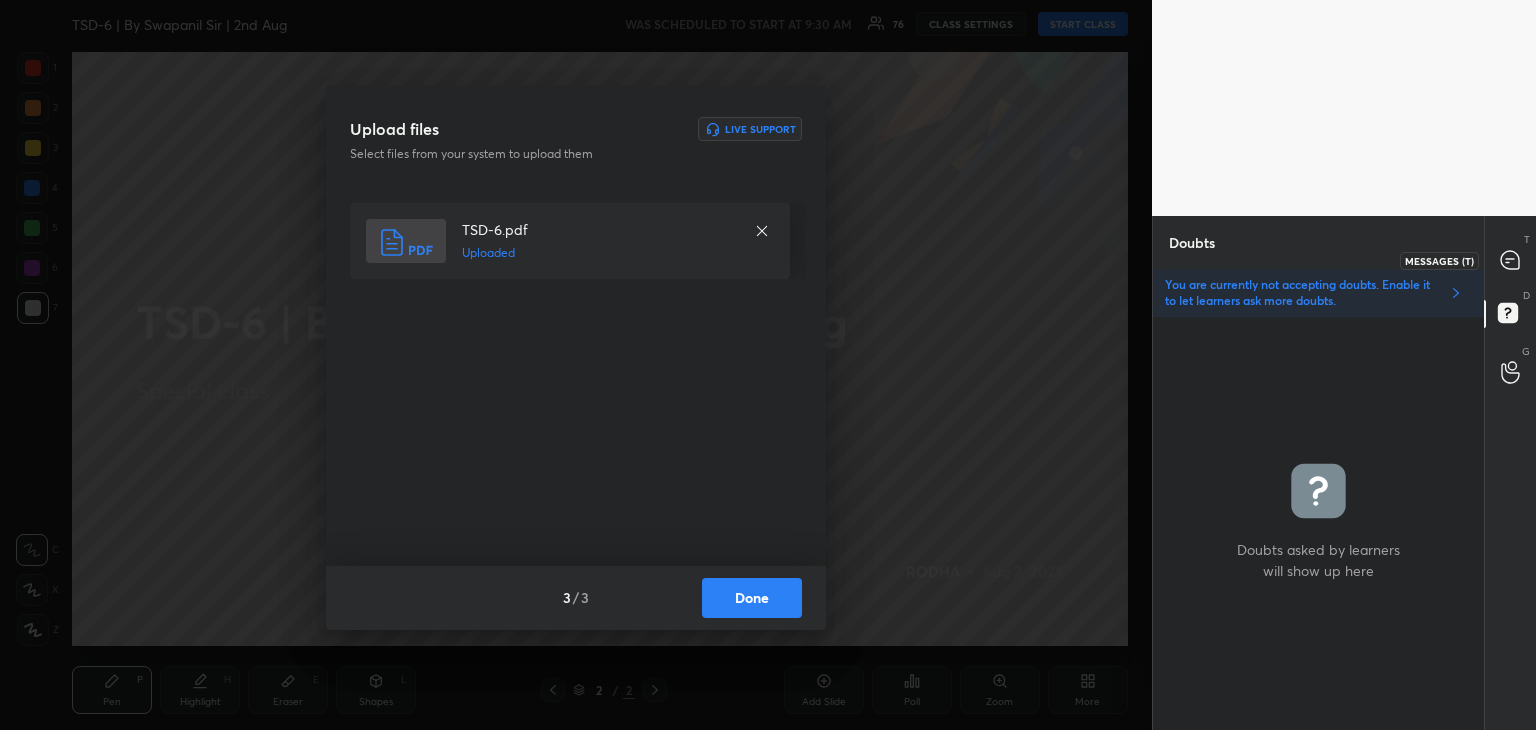 click 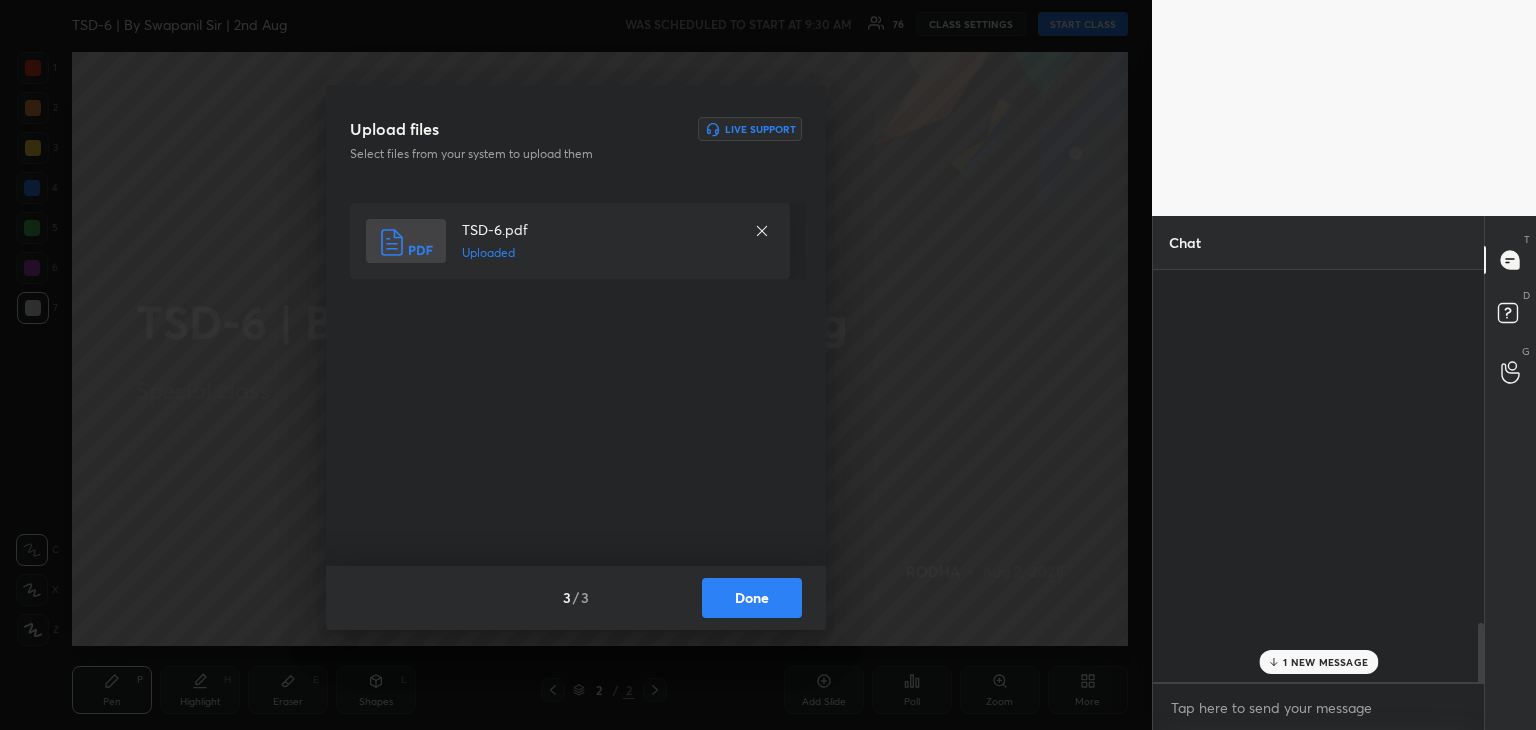 scroll, scrollTop: 6, scrollLeft: 6, axis: both 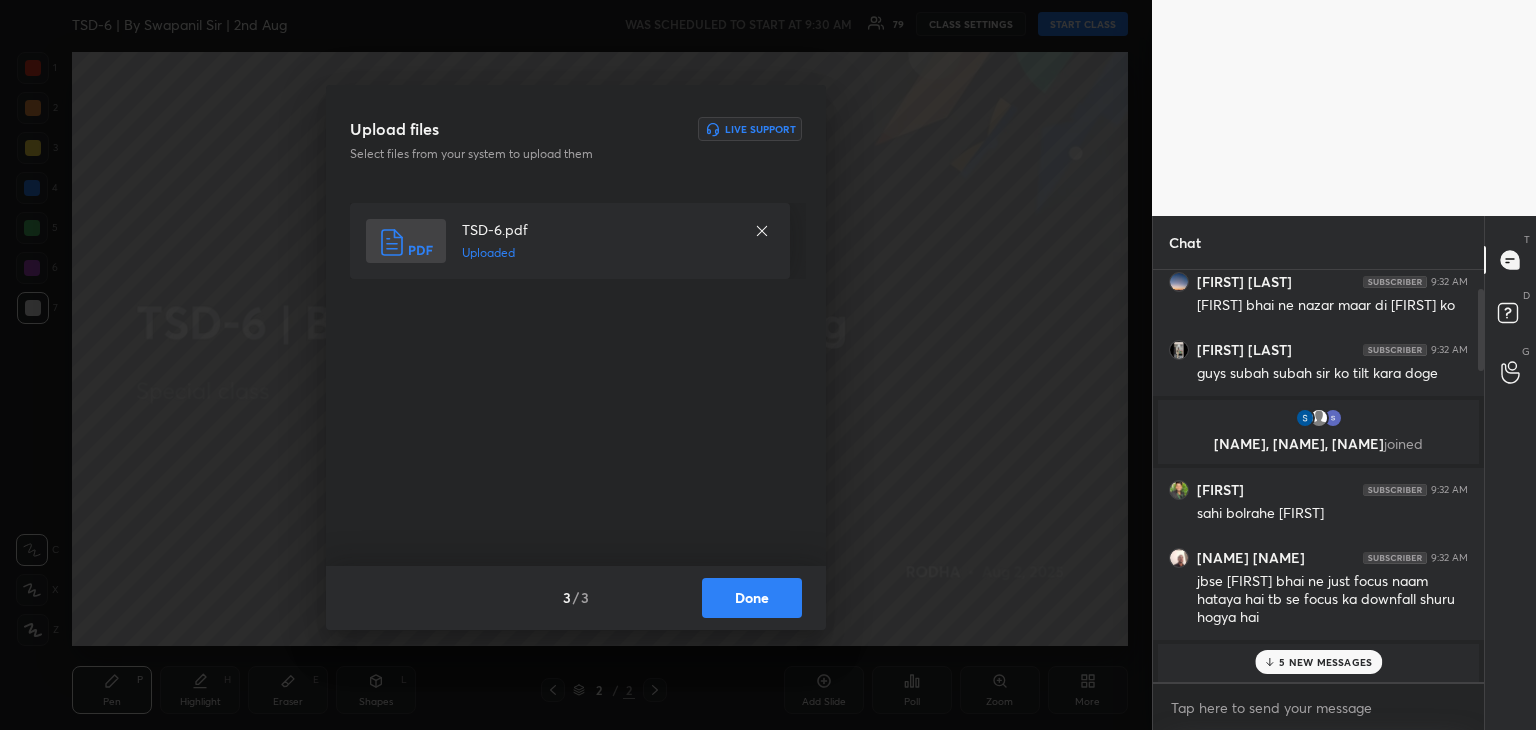 click on "5 NEW MESSAGES" at bounding box center [1325, 662] 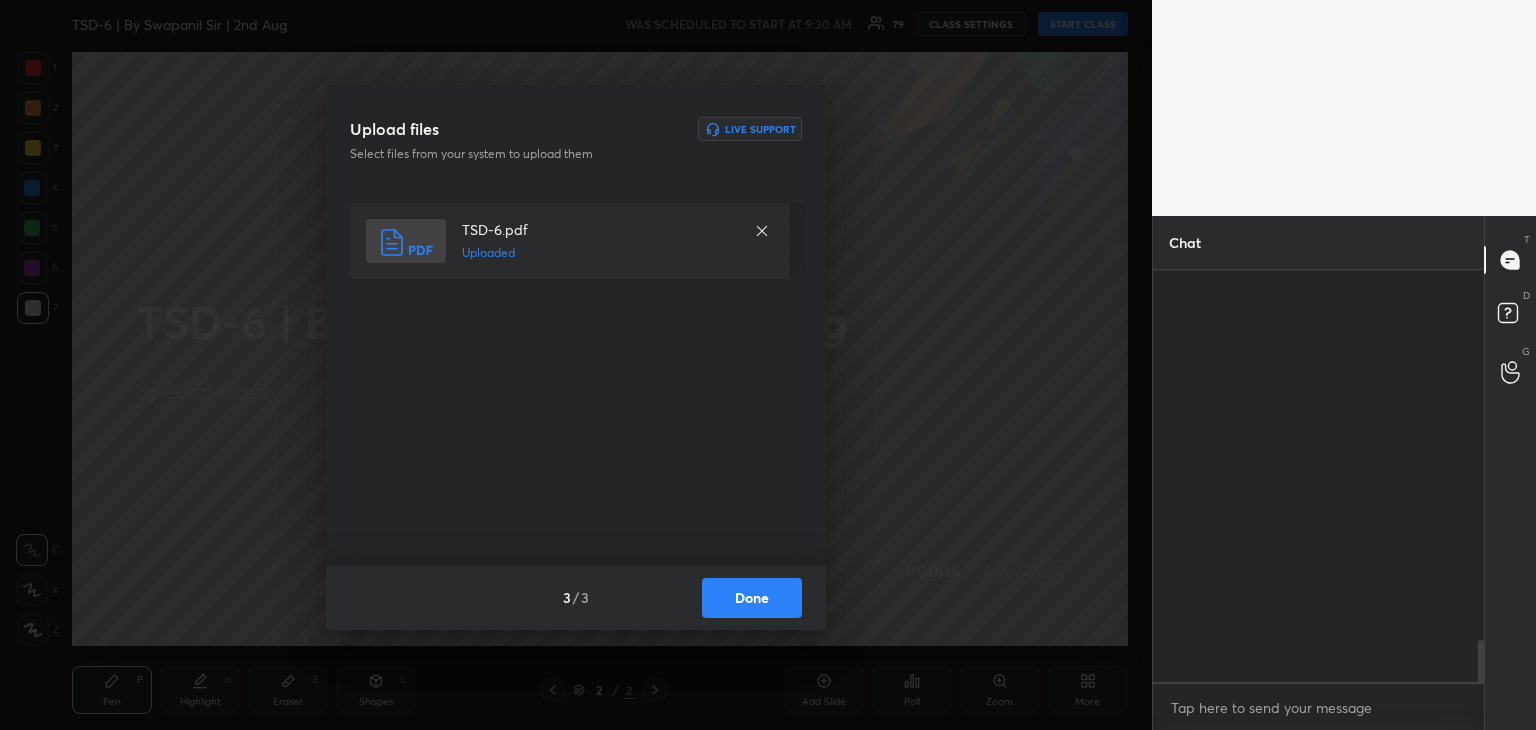 scroll, scrollTop: 3676, scrollLeft: 0, axis: vertical 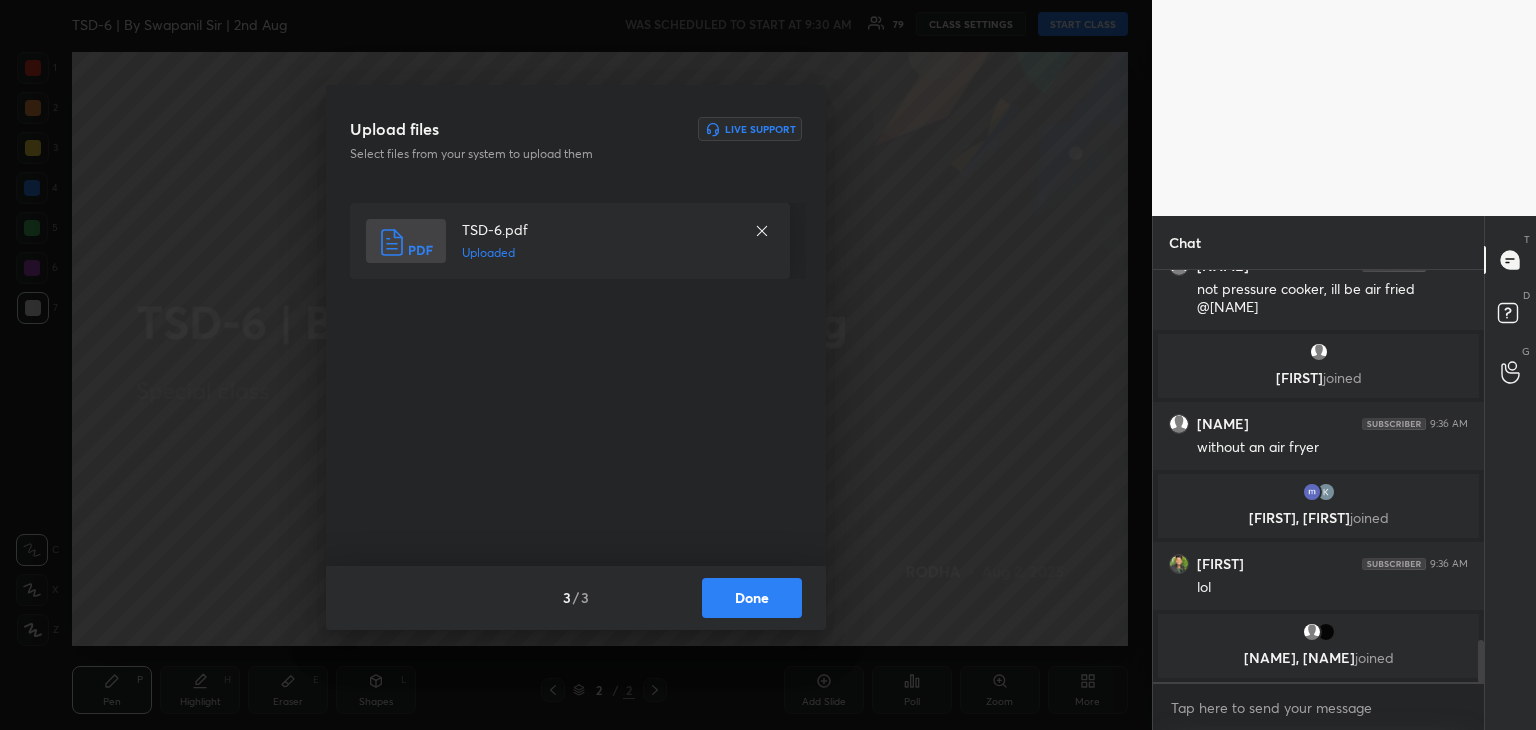 click on "Done" at bounding box center (752, 598) 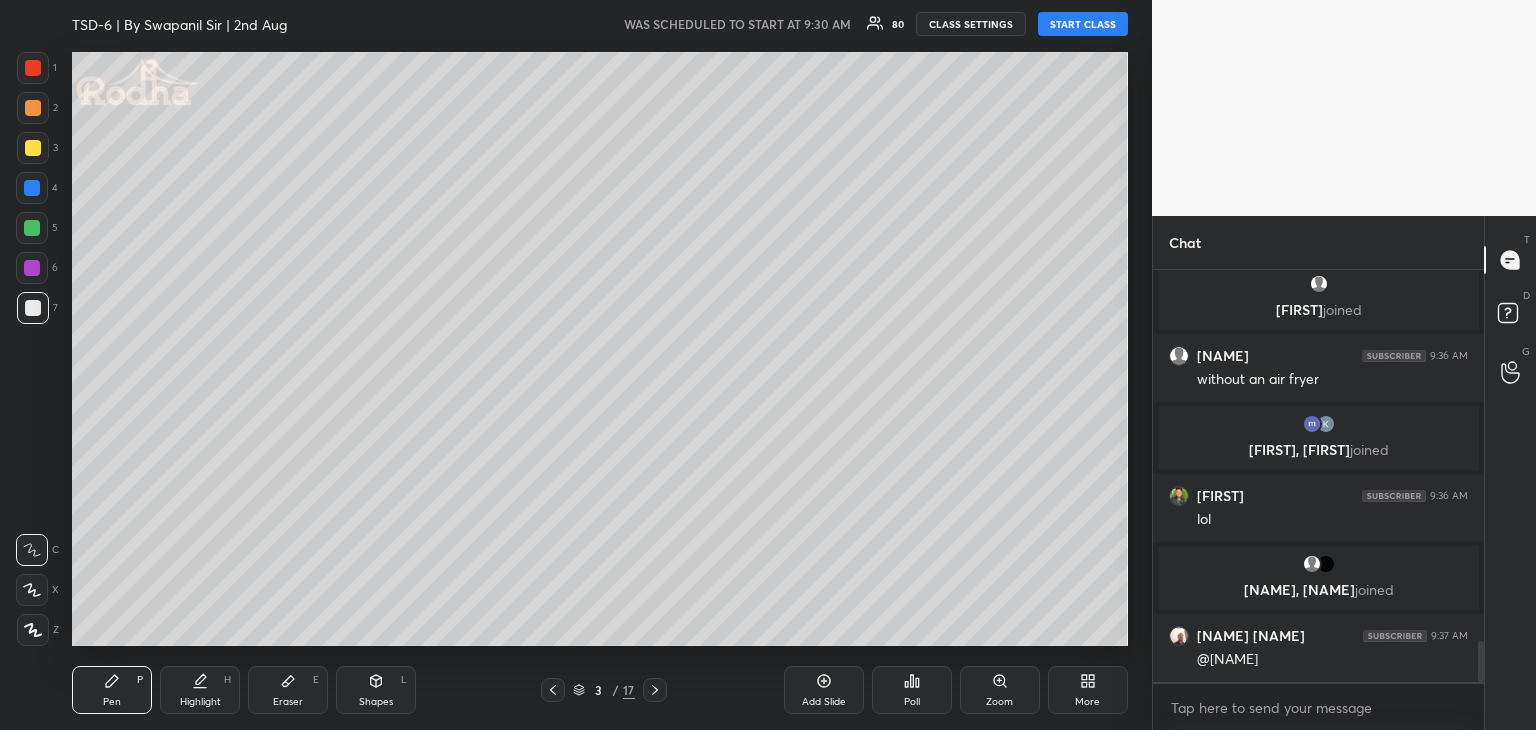 click on "START CLASS" at bounding box center [1083, 24] 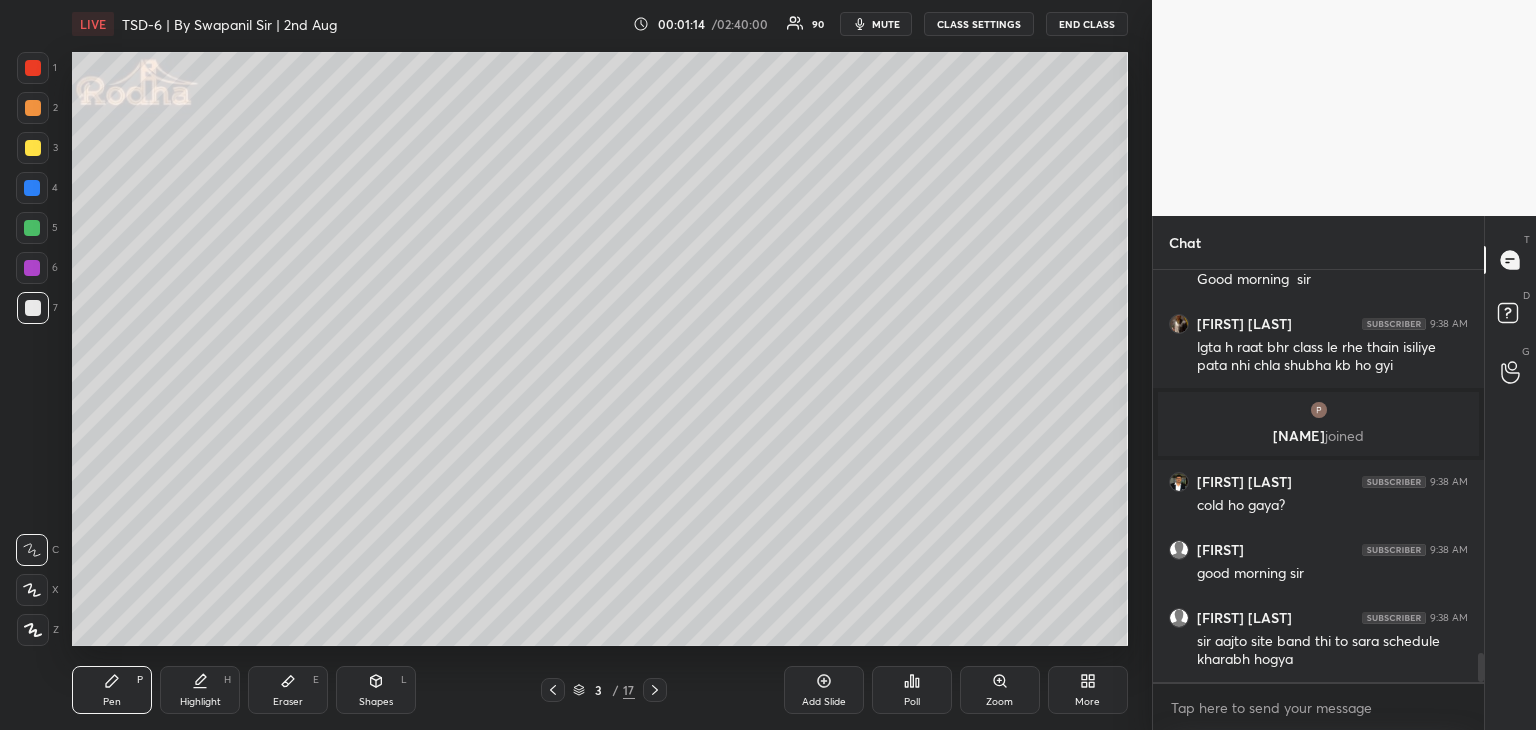 scroll, scrollTop: 5414, scrollLeft: 0, axis: vertical 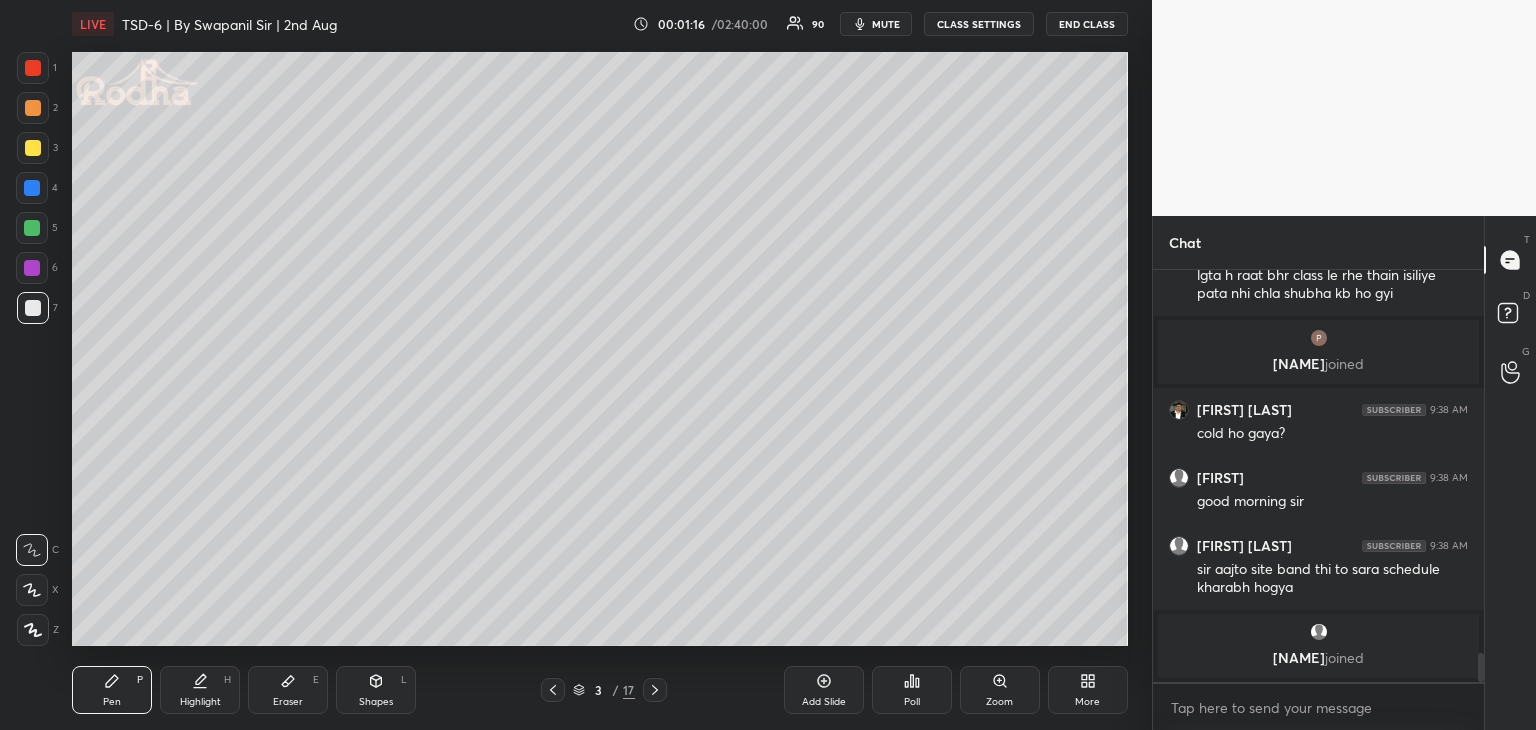 click 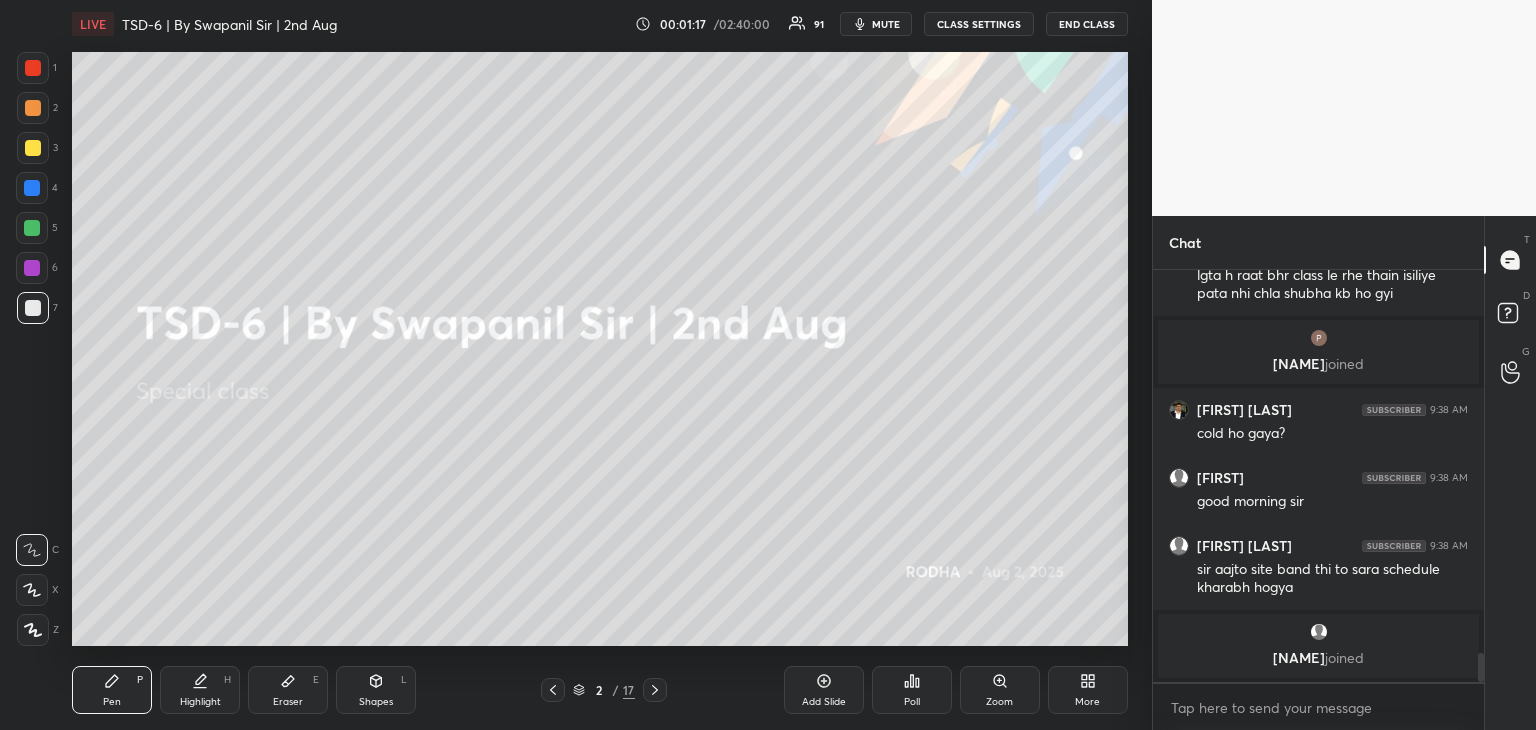 click 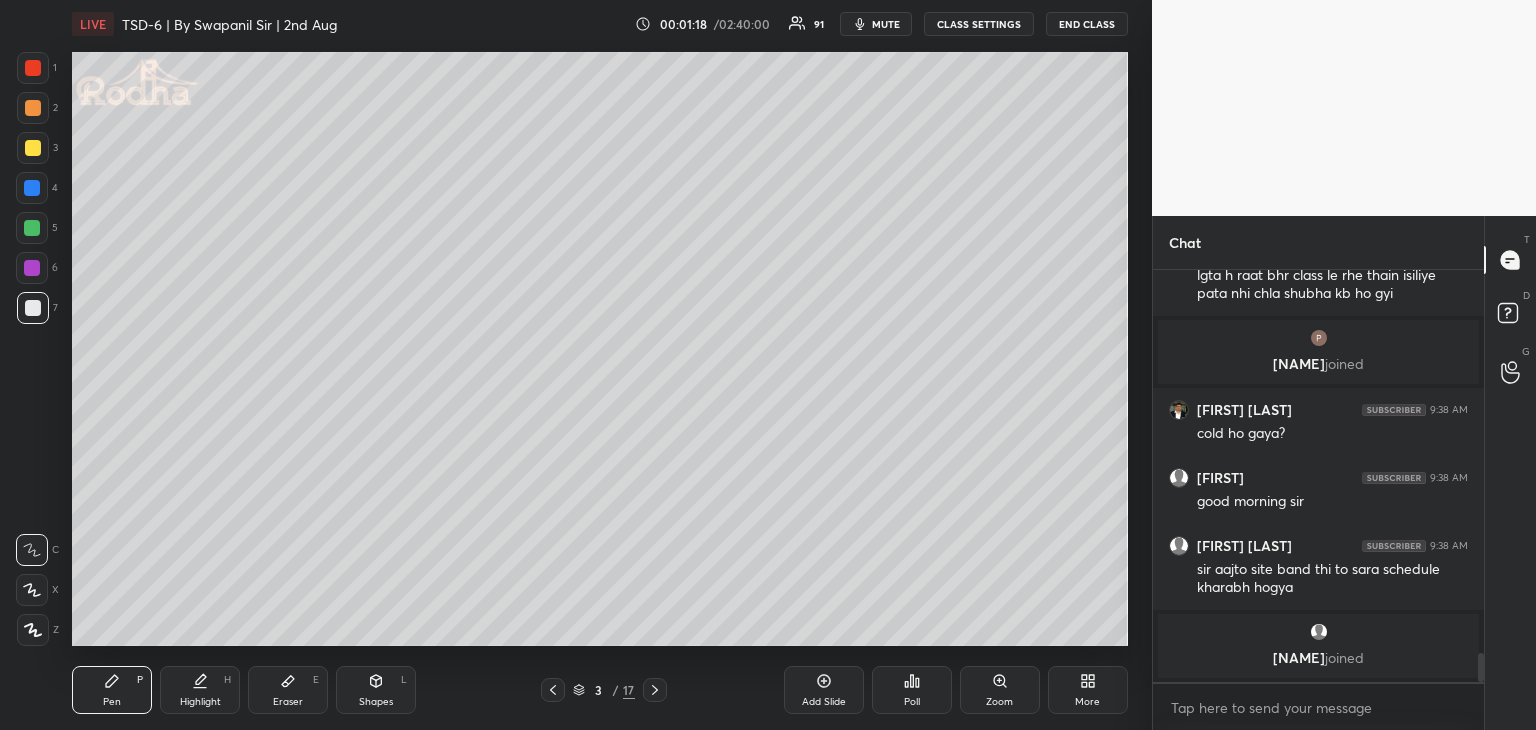 click 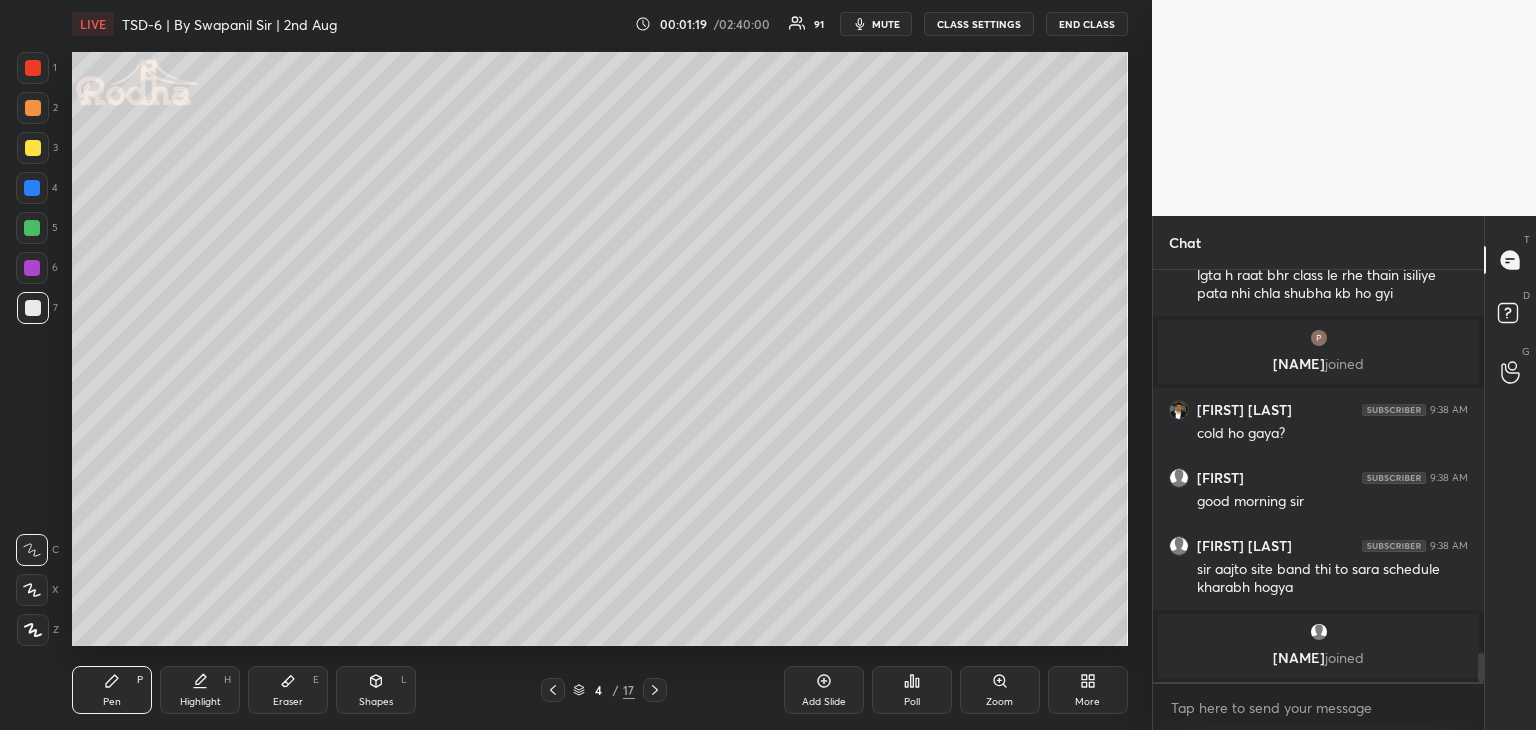 click 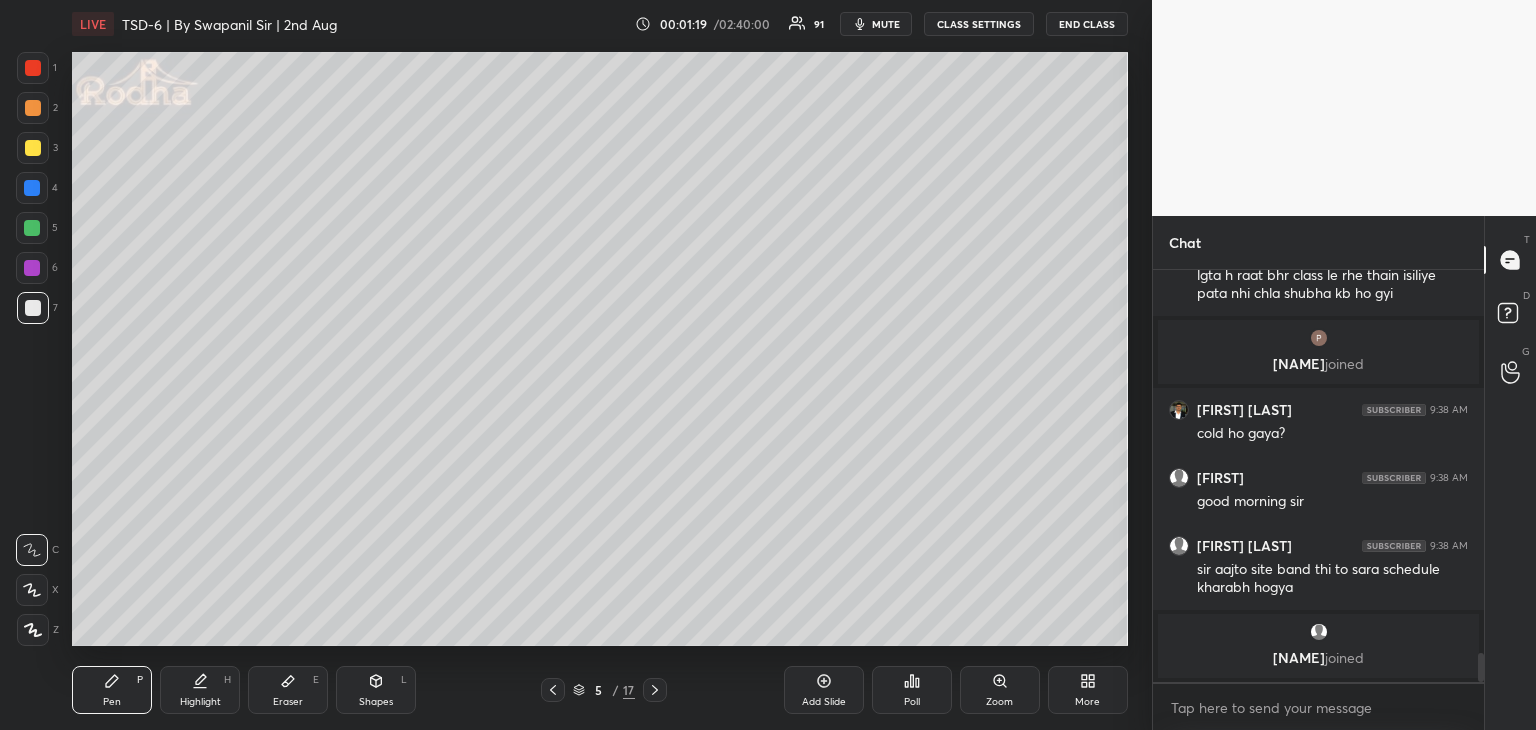 click 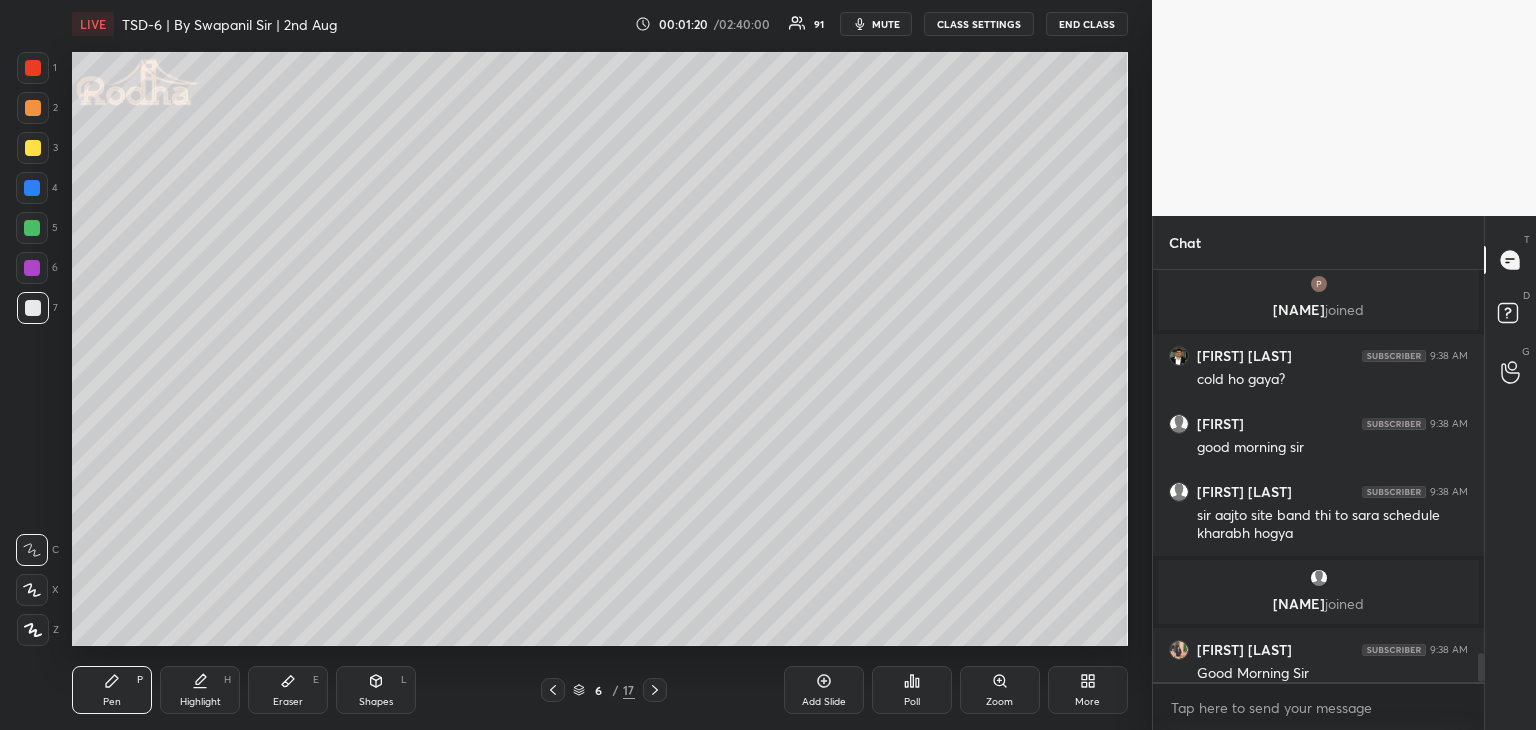scroll, scrollTop: 5428, scrollLeft: 0, axis: vertical 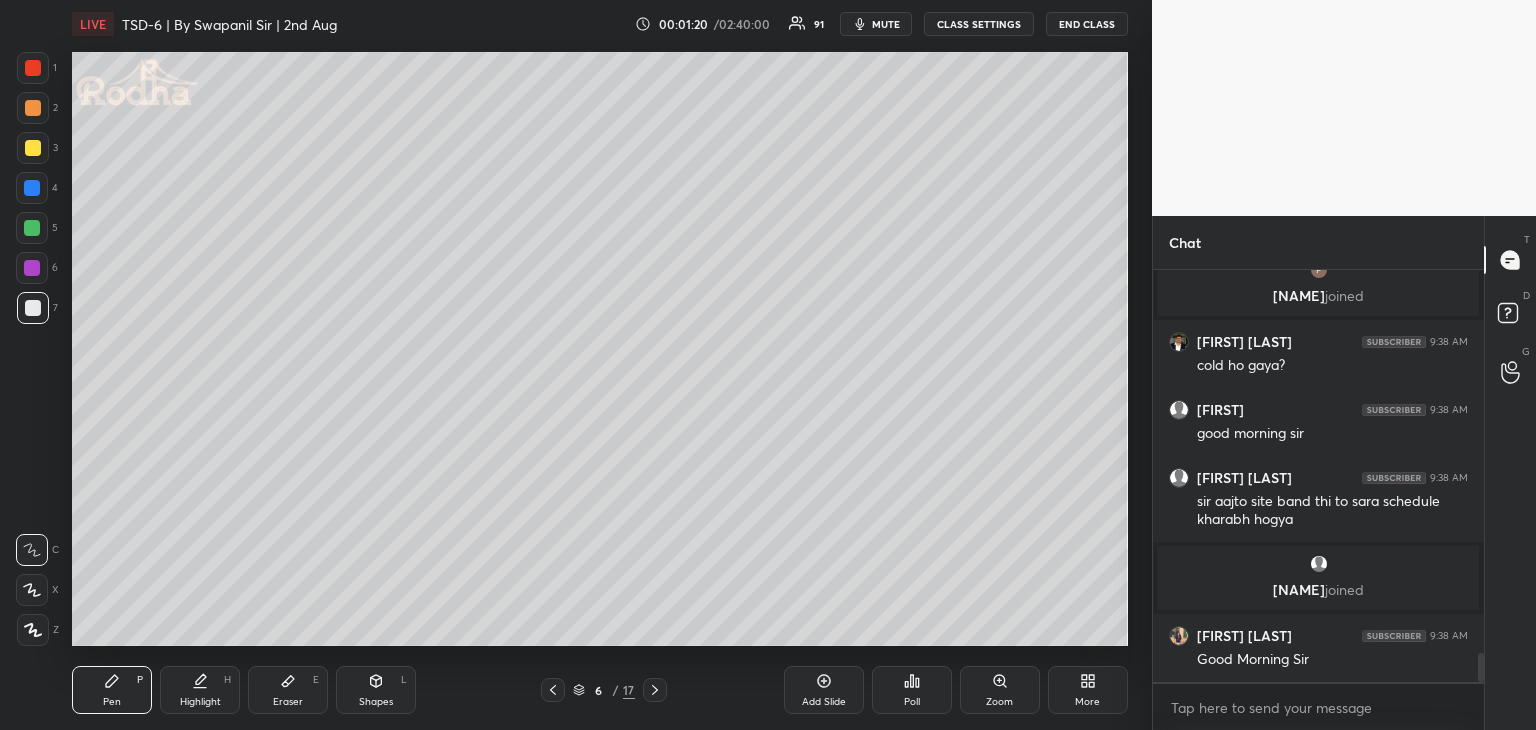 click 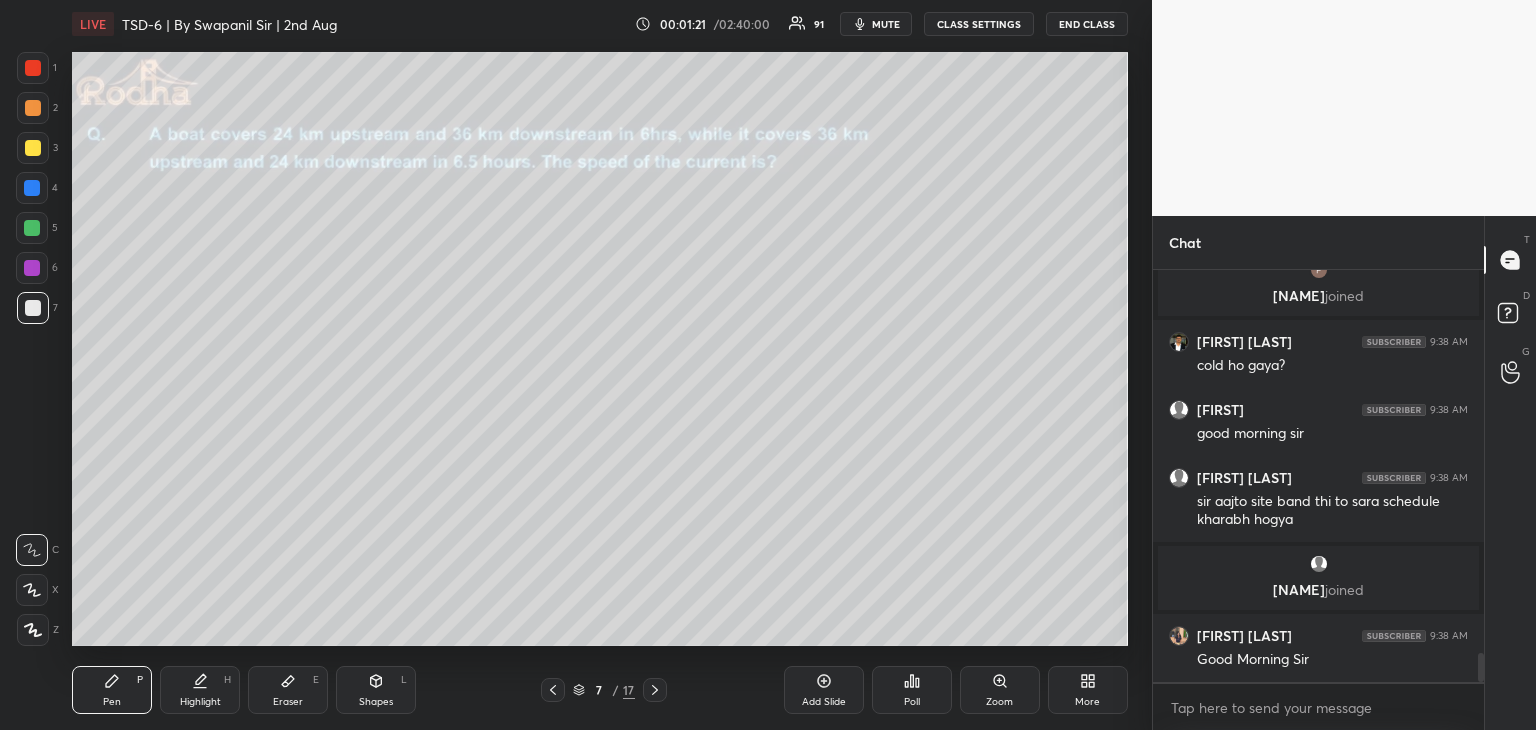 scroll, scrollTop: 5500, scrollLeft: 0, axis: vertical 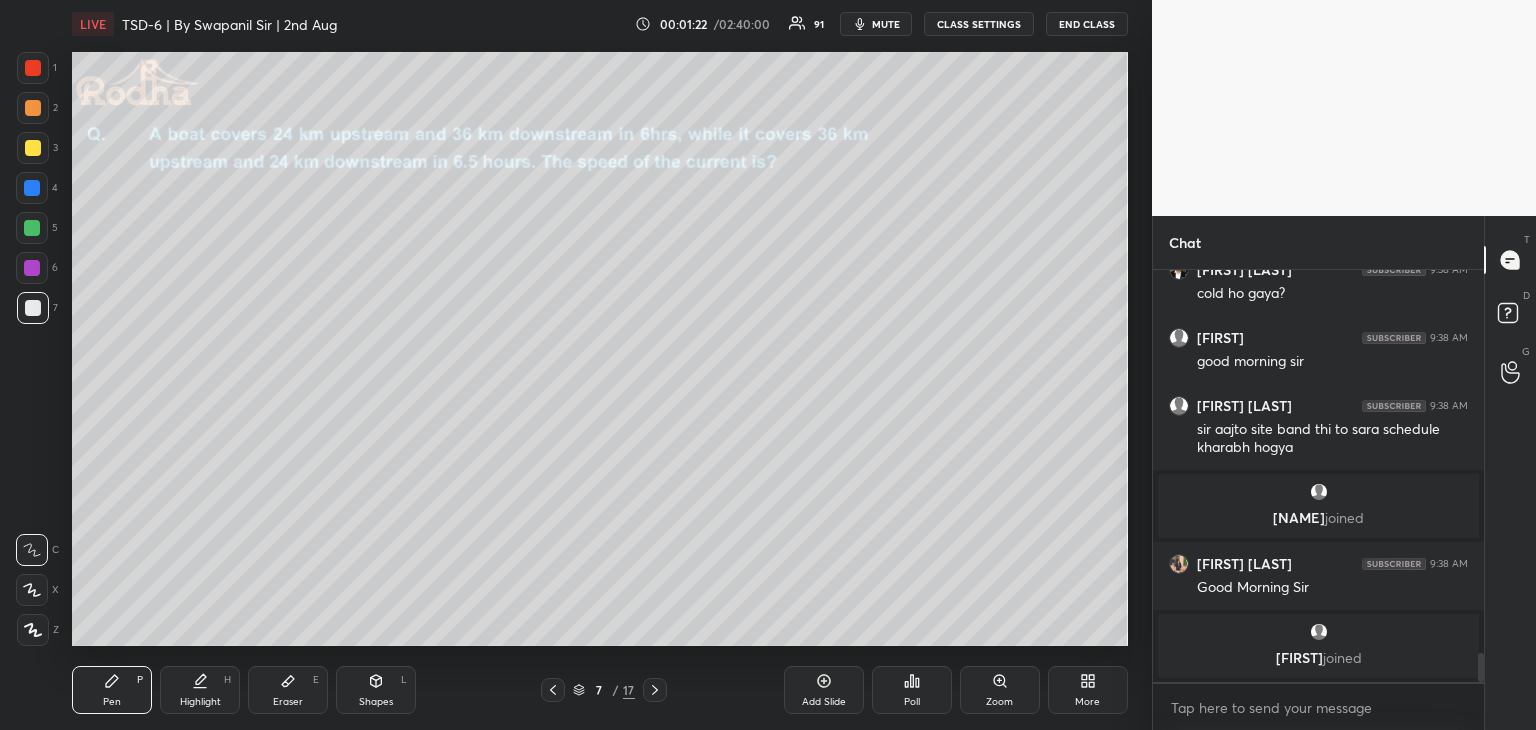 click 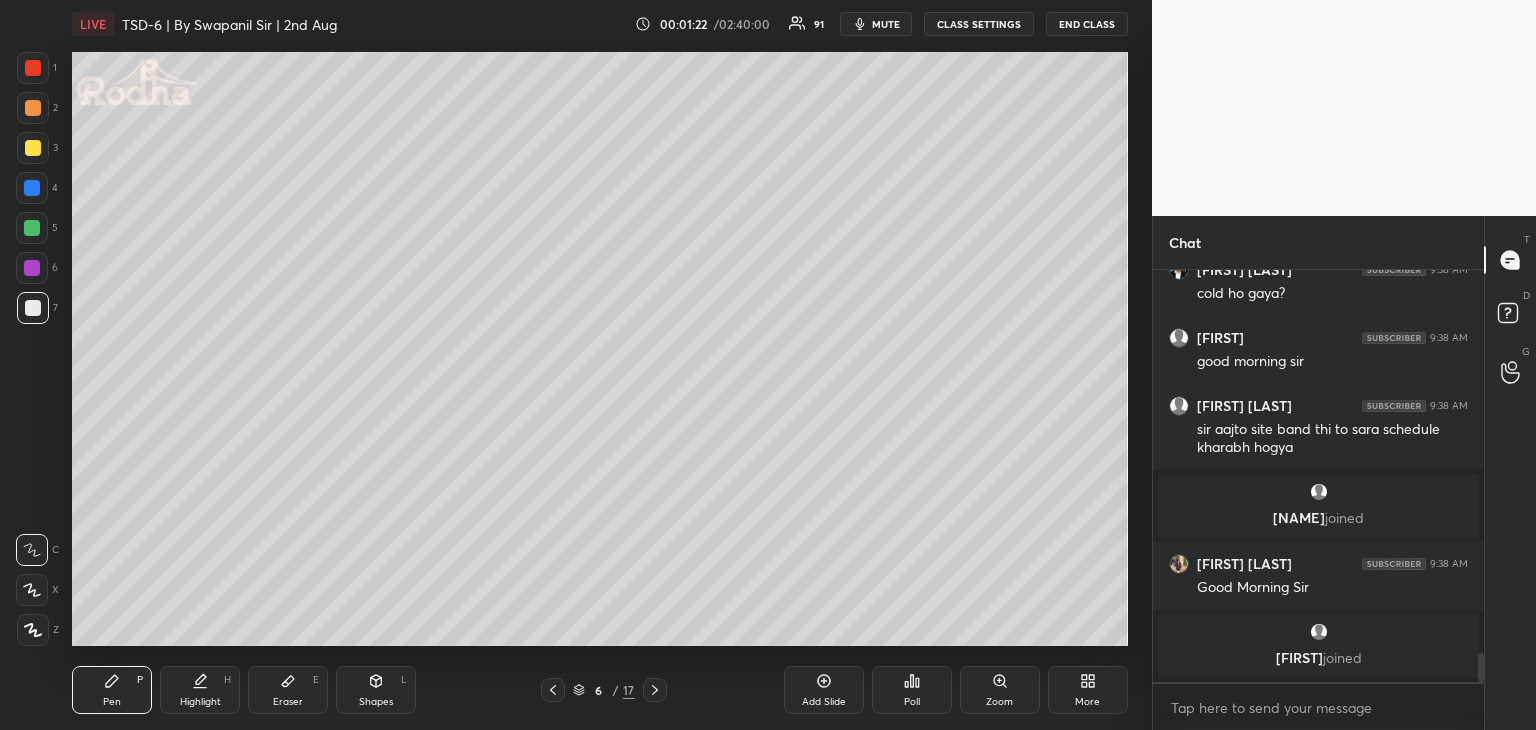 click 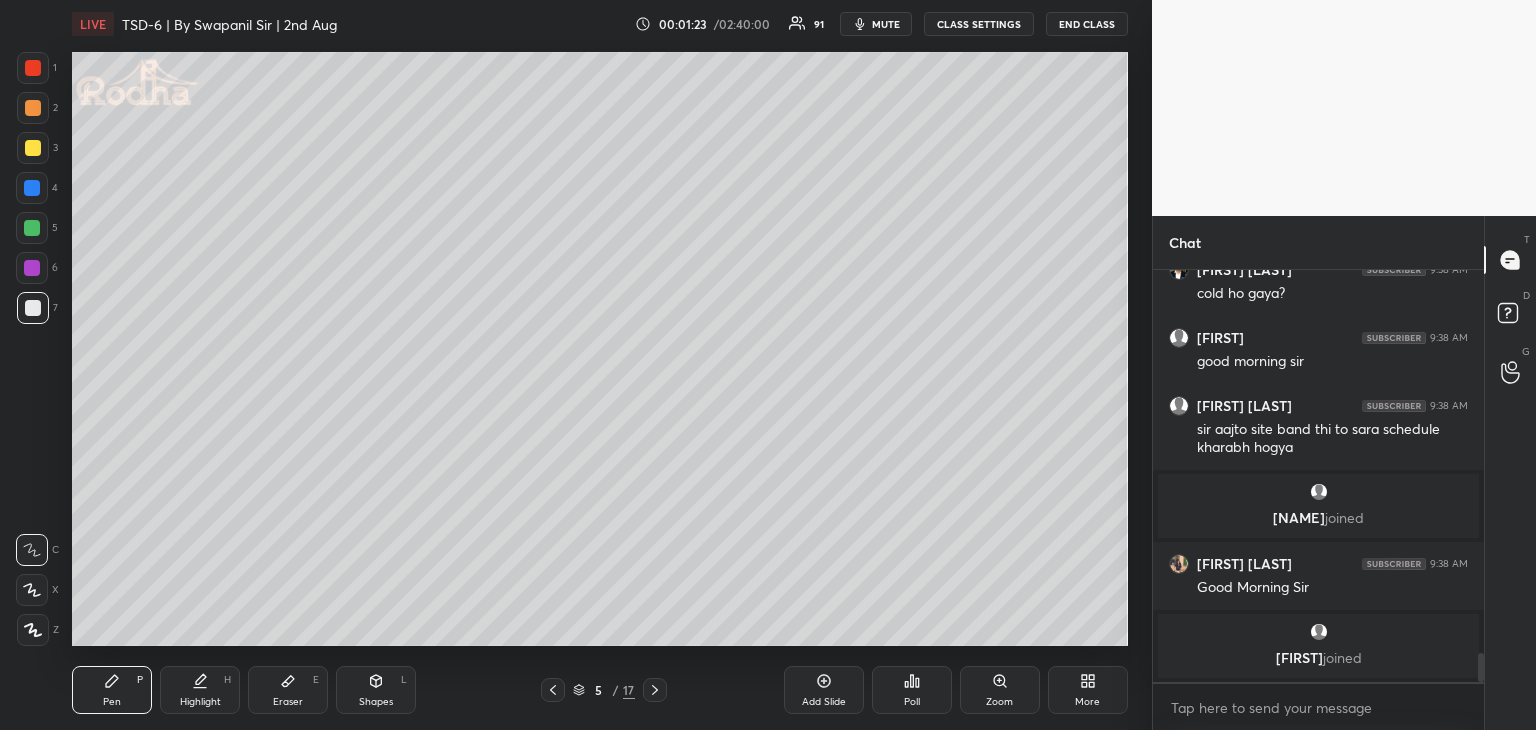 click 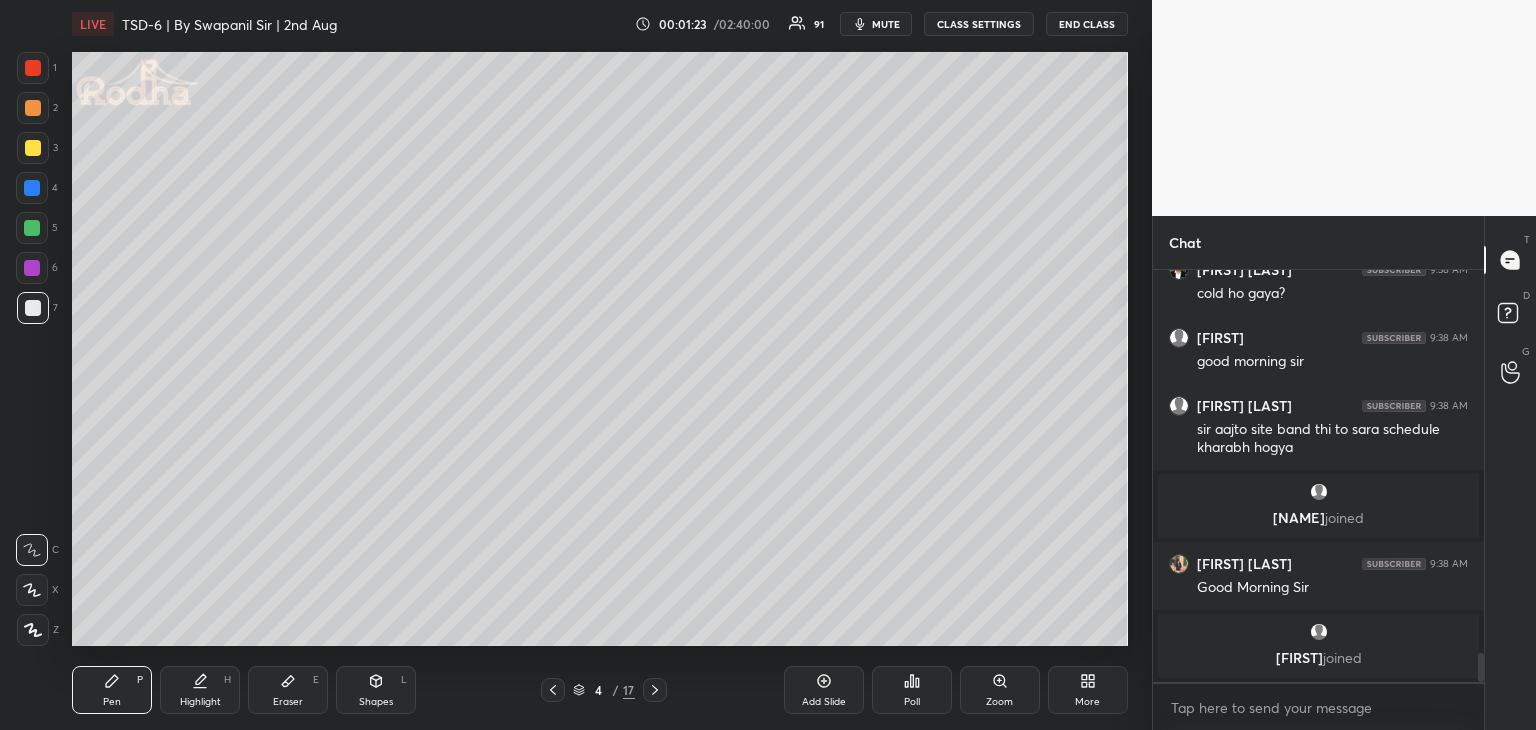 click 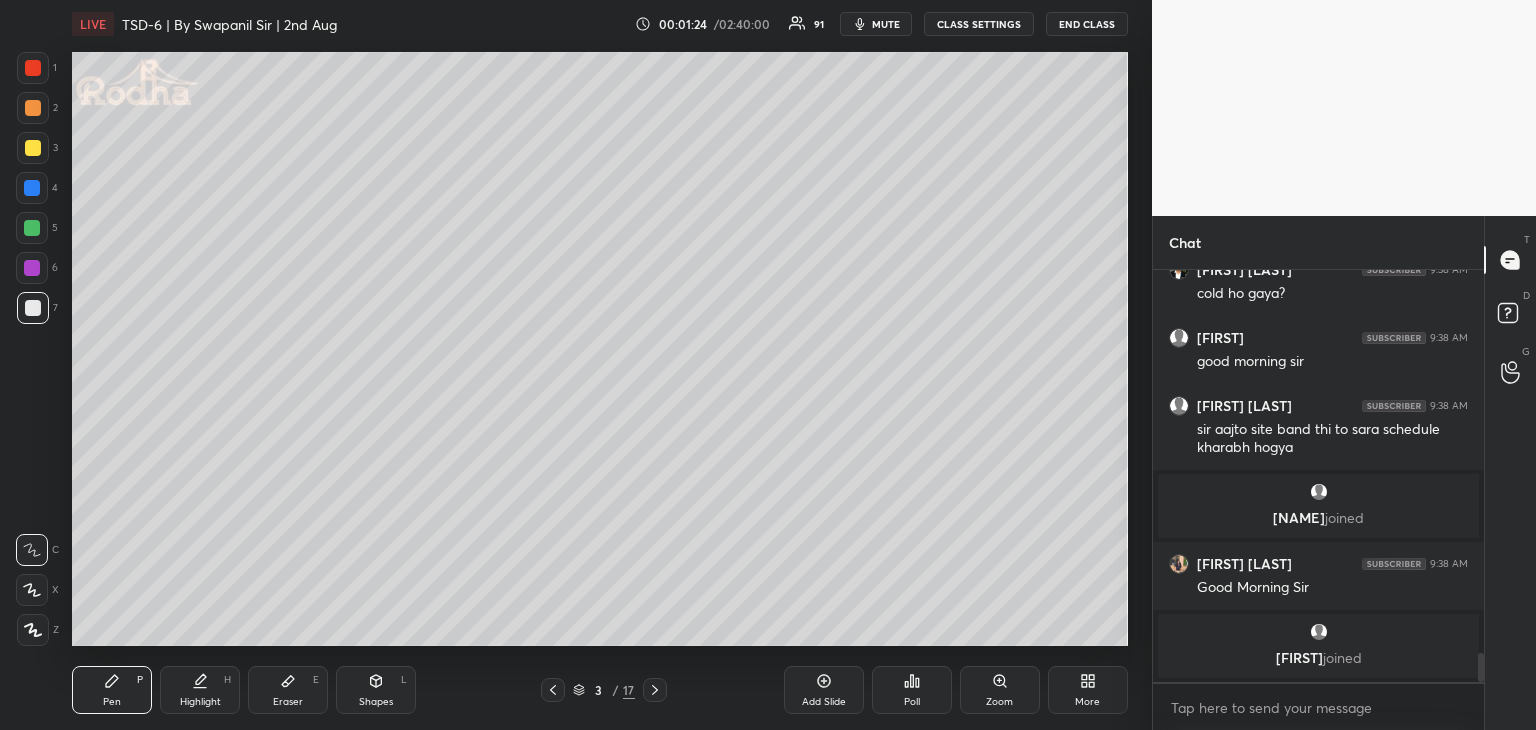 click 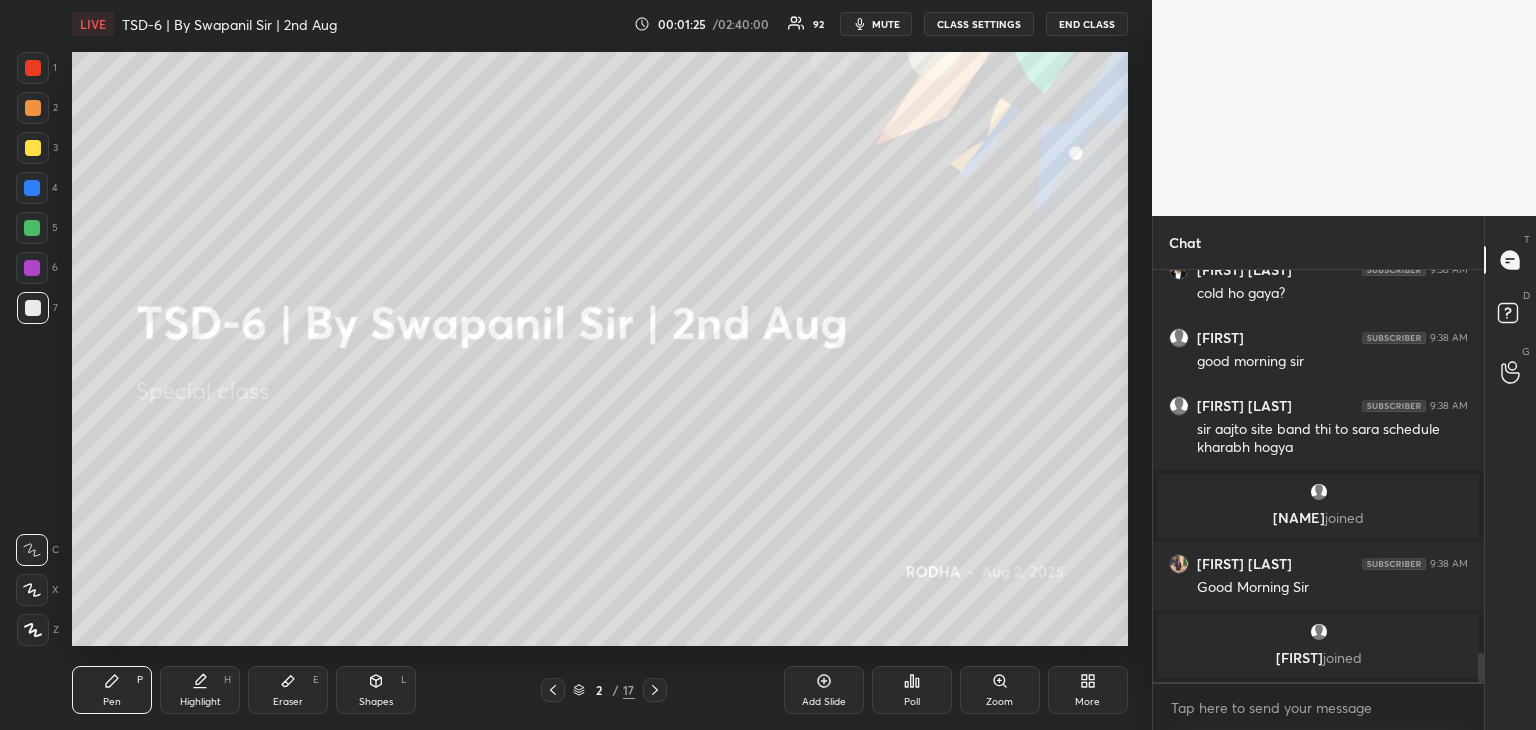 click 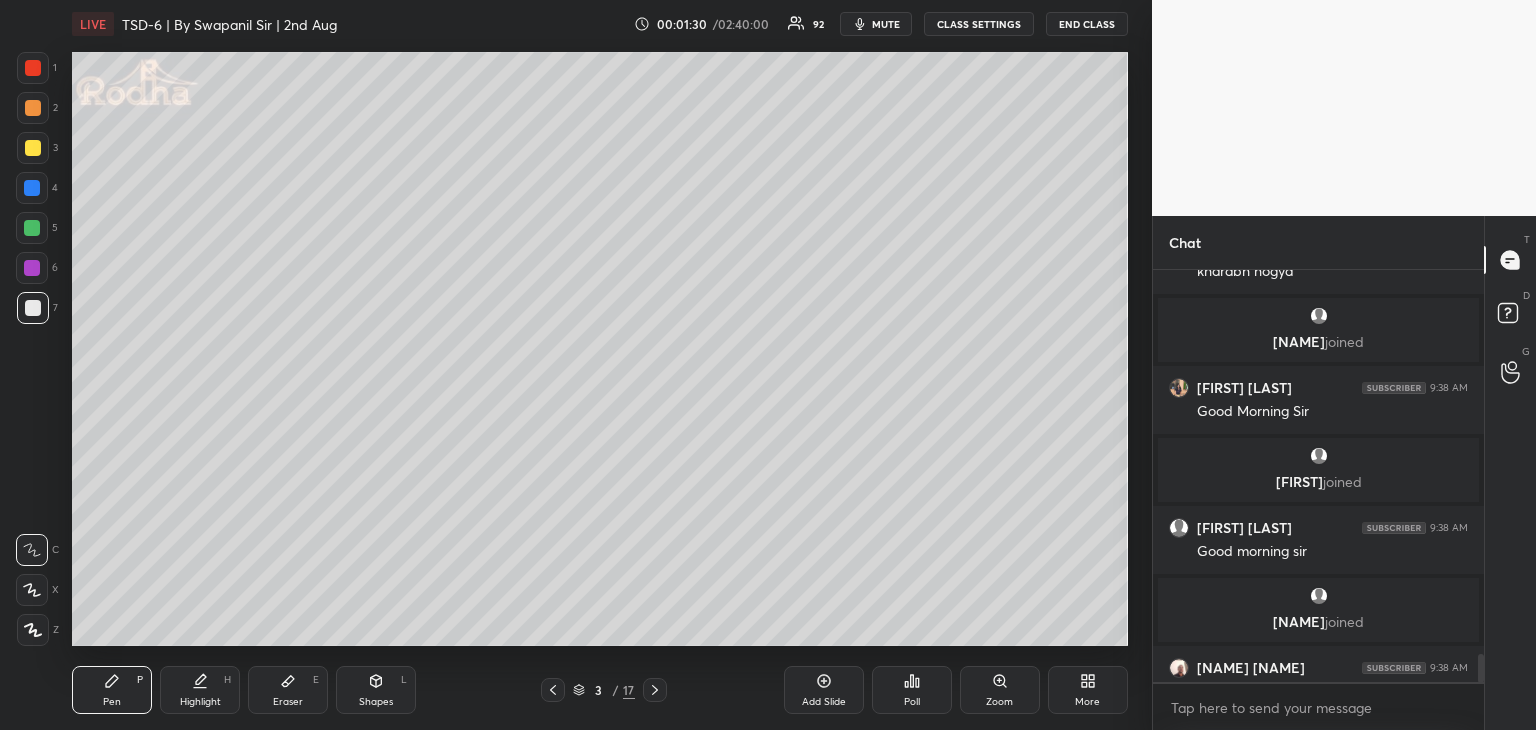 scroll, scrollTop: 5636, scrollLeft: 0, axis: vertical 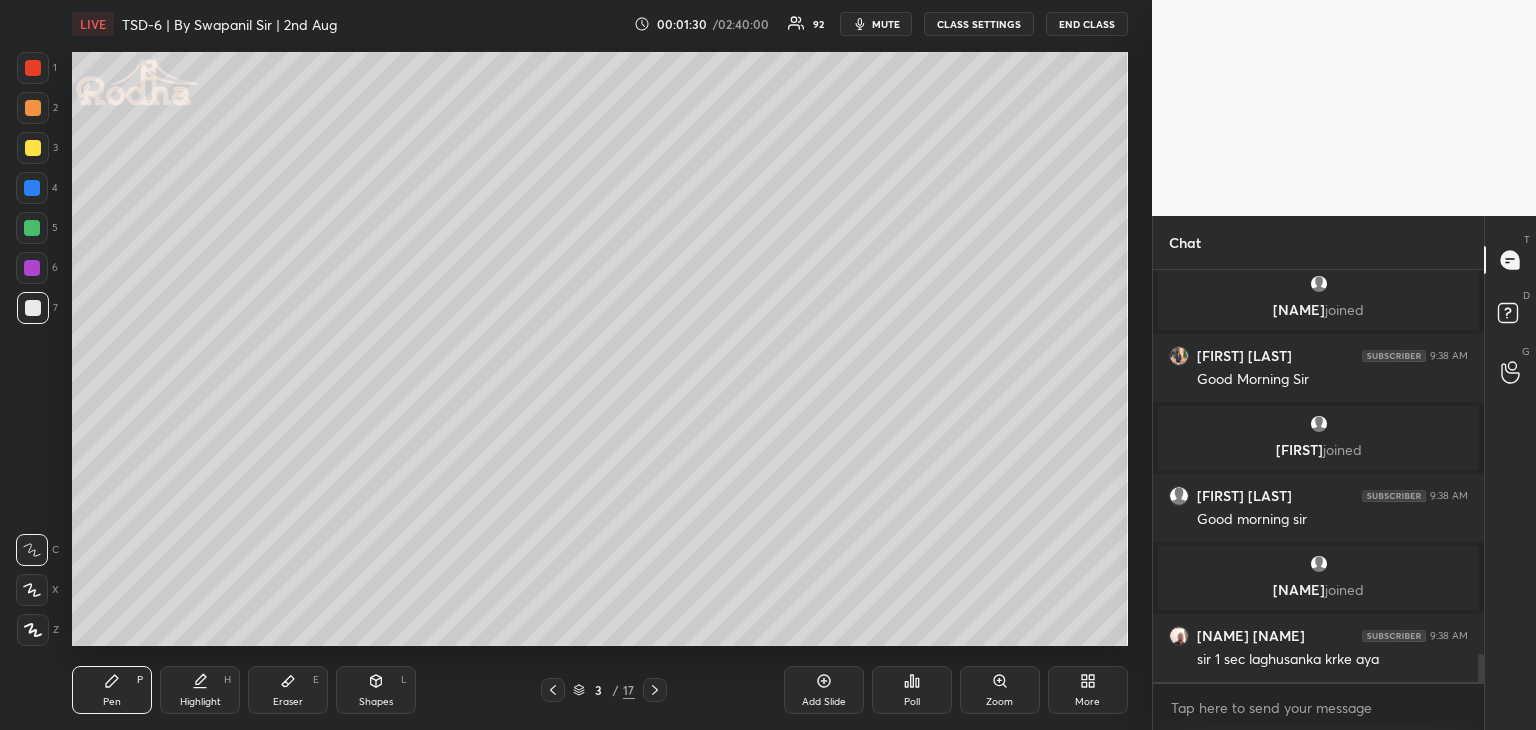click at bounding box center (33, 148) 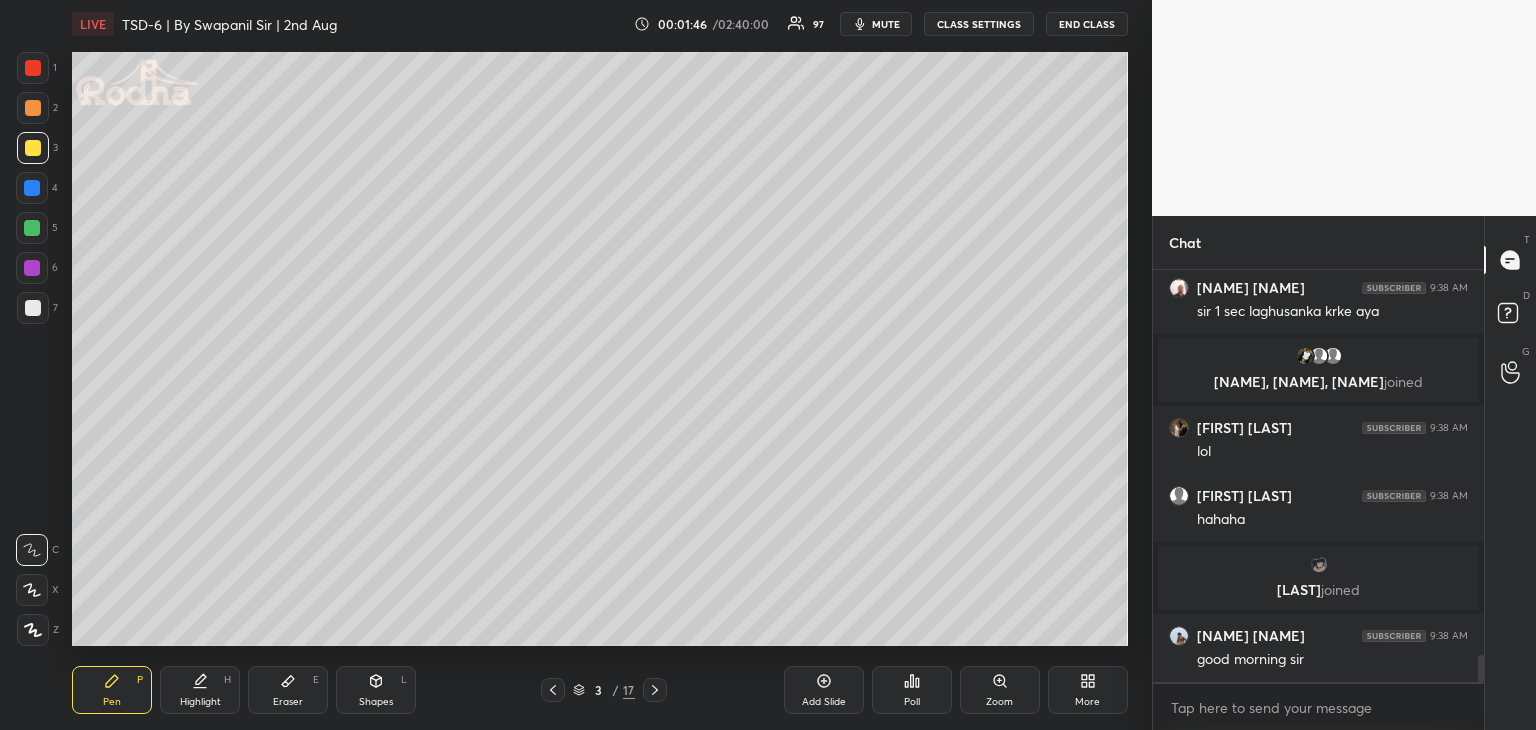 scroll, scrollTop: 5976, scrollLeft: 0, axis: vertical 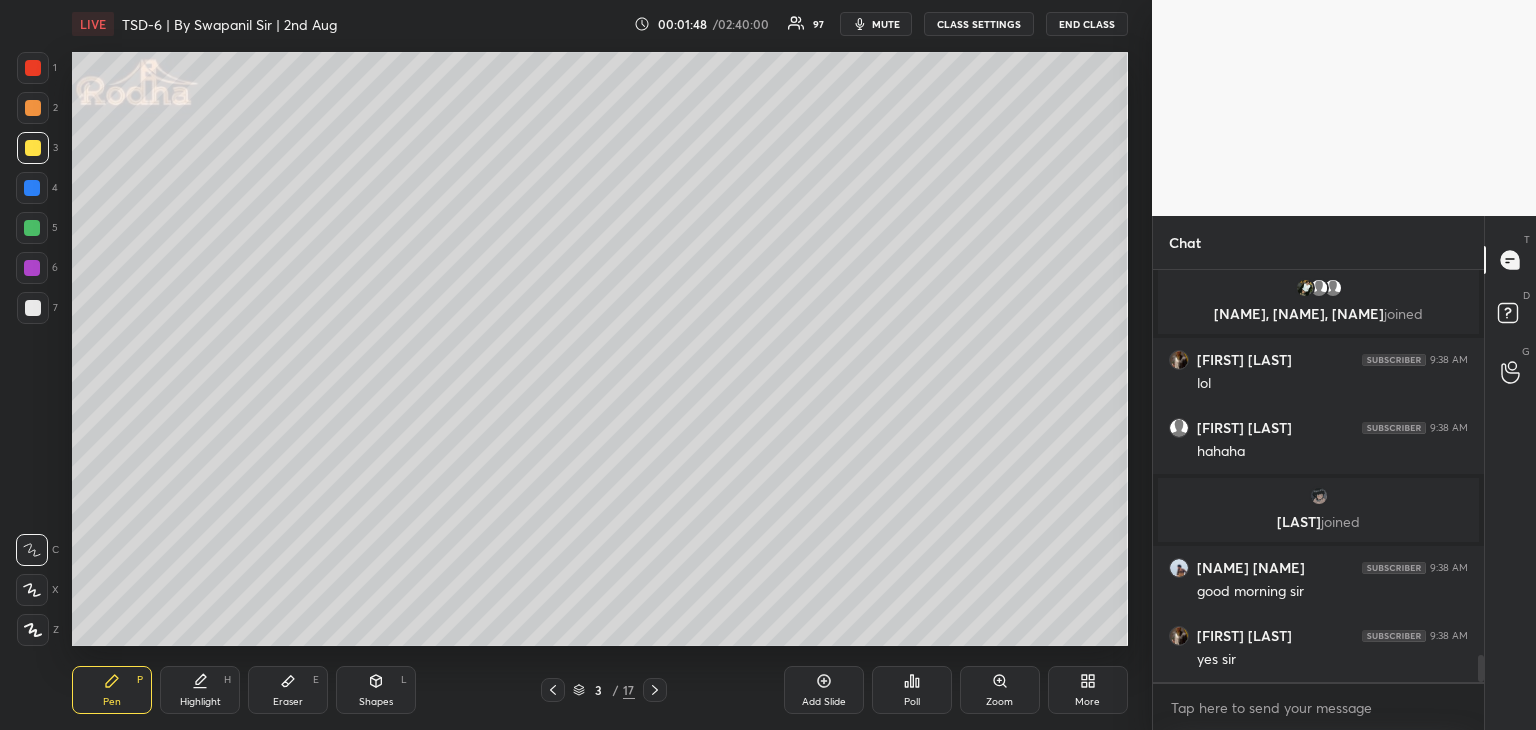 click at bounding box center (32, 590) 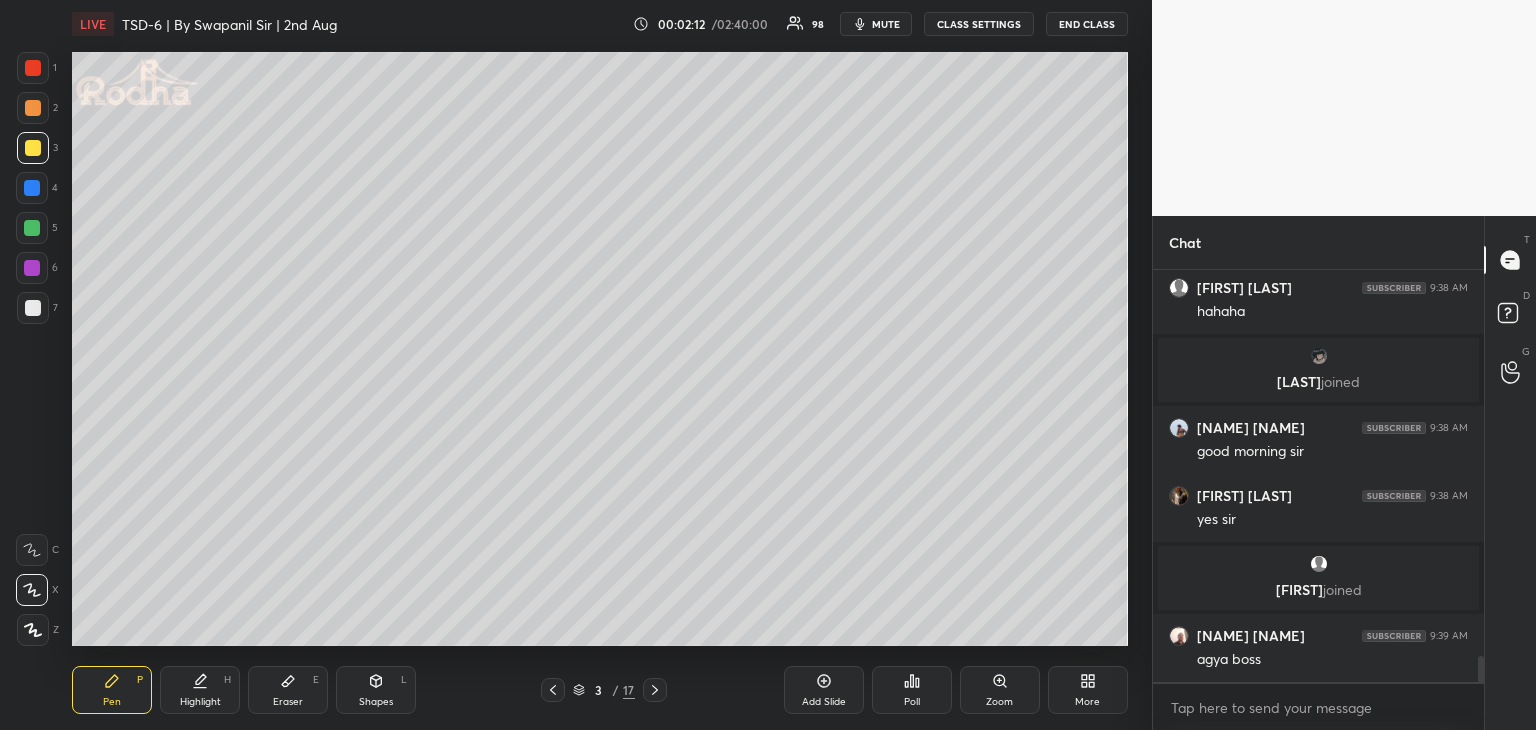 scroll, scrollTop: 6130, scrollLeft: 0, axis: vertical 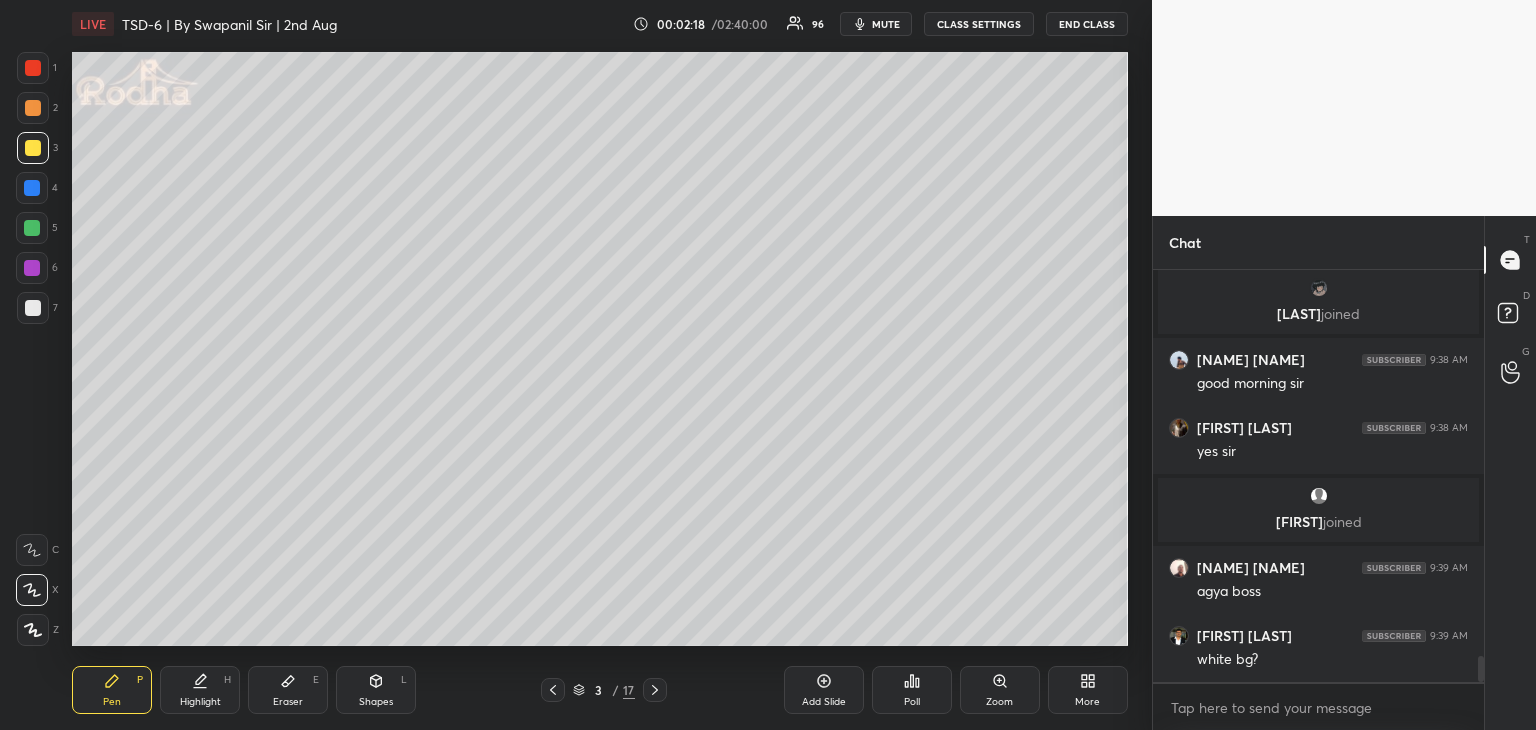 click at bounding box center (32, 188) 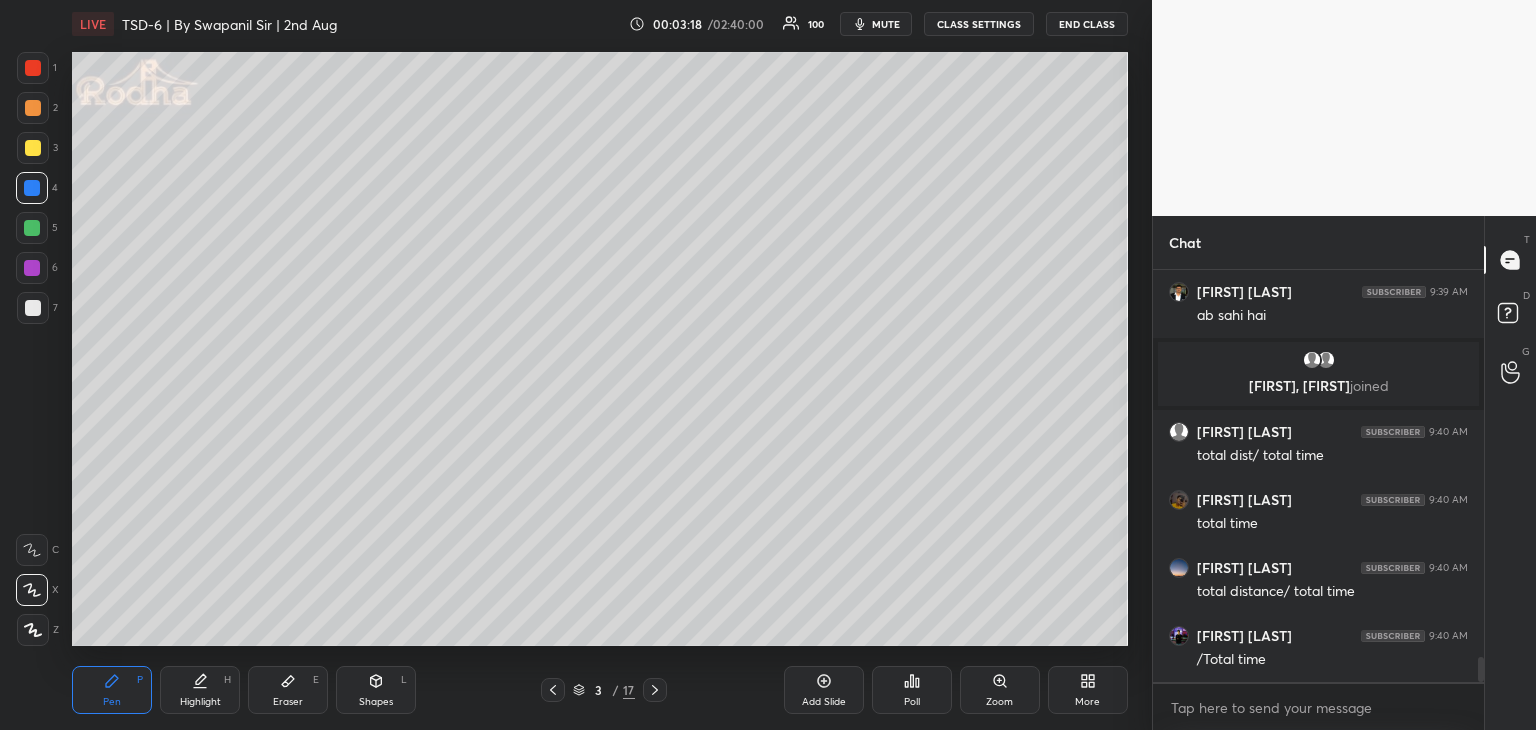 scroll, scrollTop: 6580, scrollLeft: 0, axis: vertical 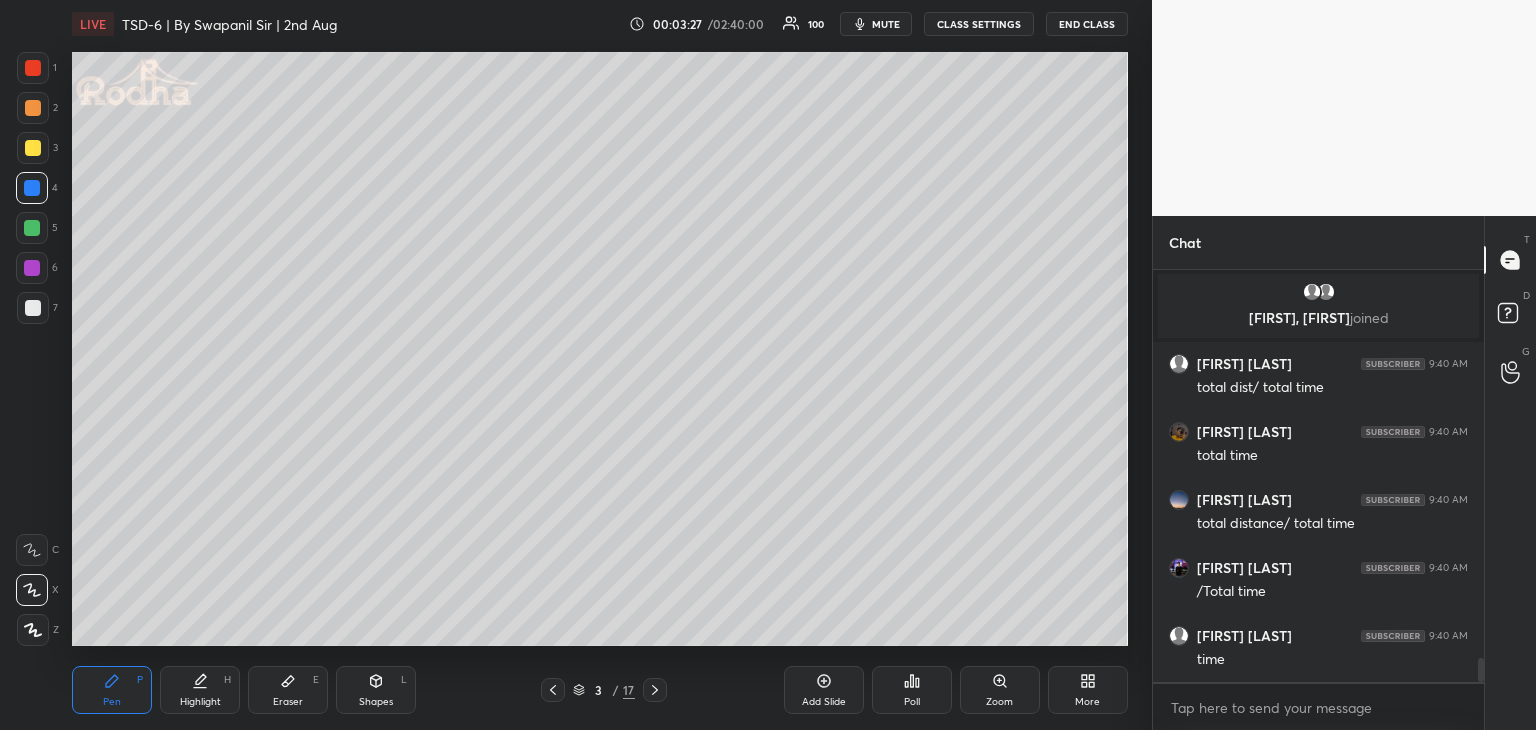 click at bounding box center [32, 228] 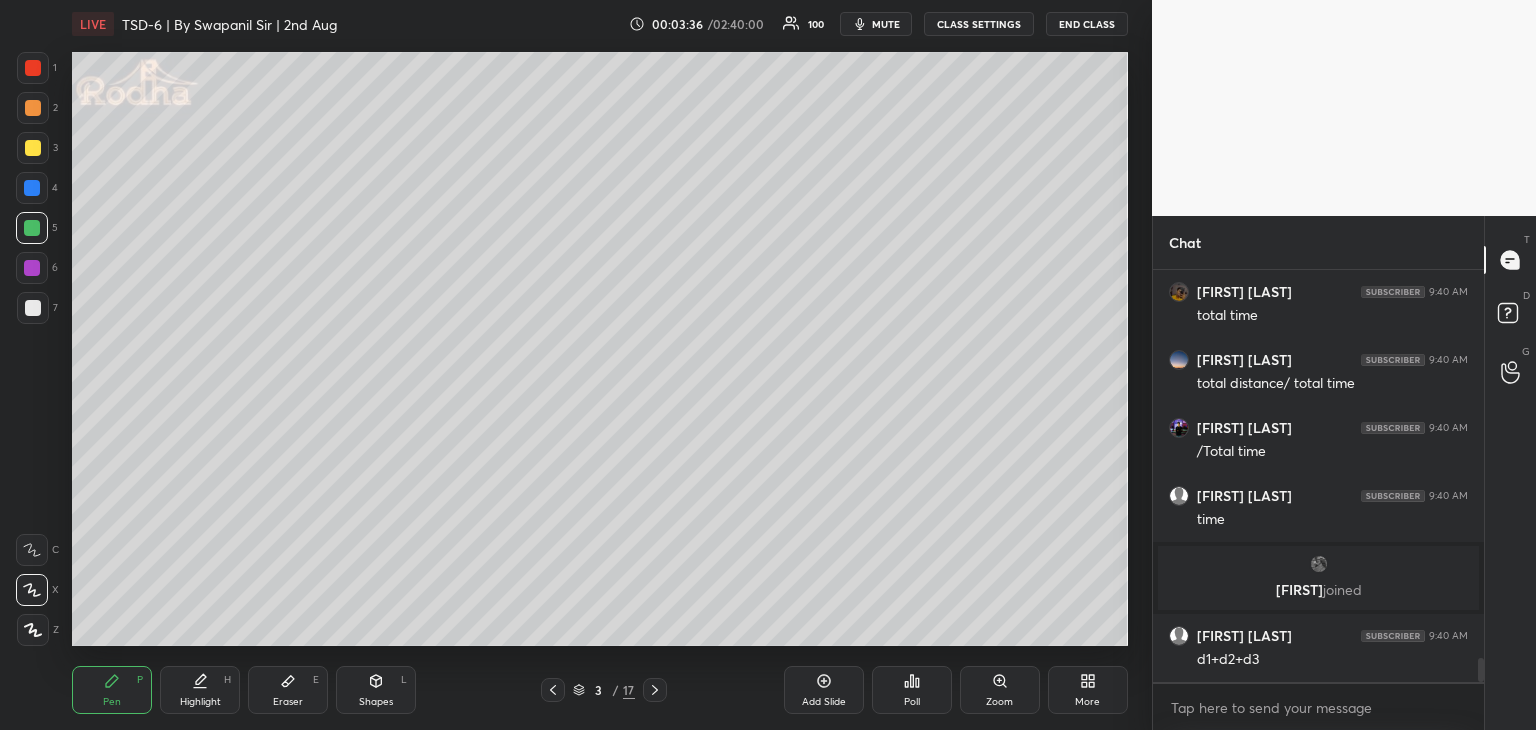 scroll, scrollTop: 6668, scrollLeft: 0, axis: vertical 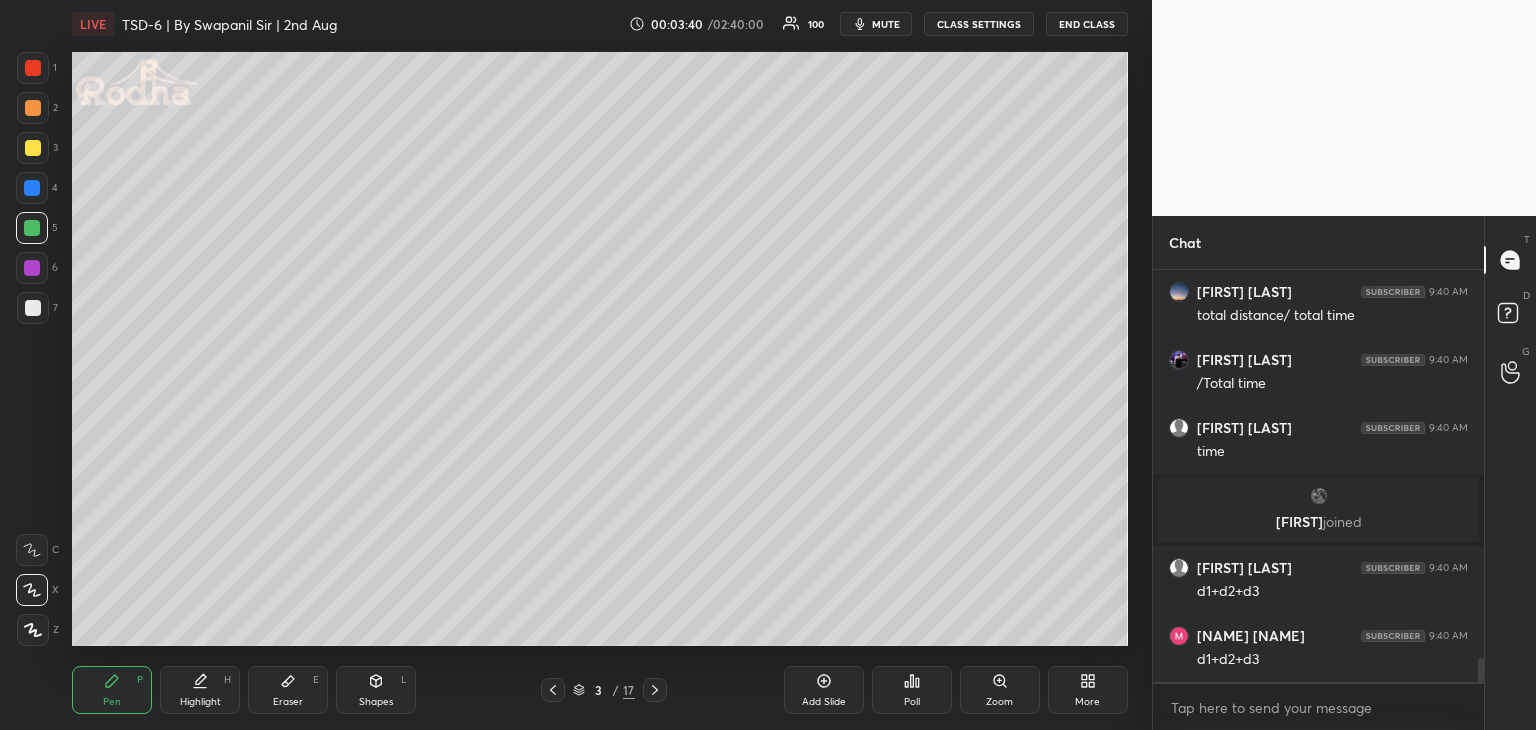 click 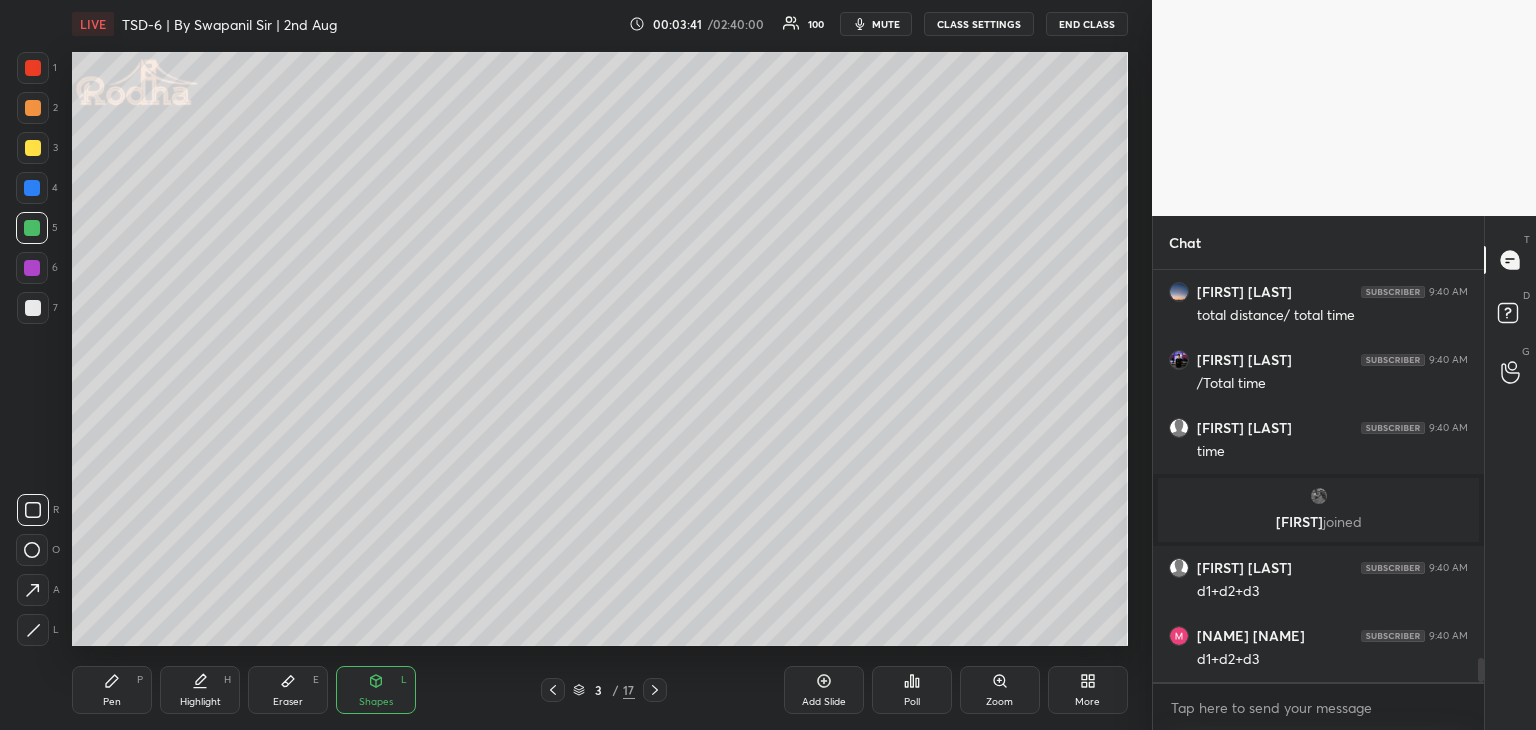 click on "L" at bounding box center (38, 630) 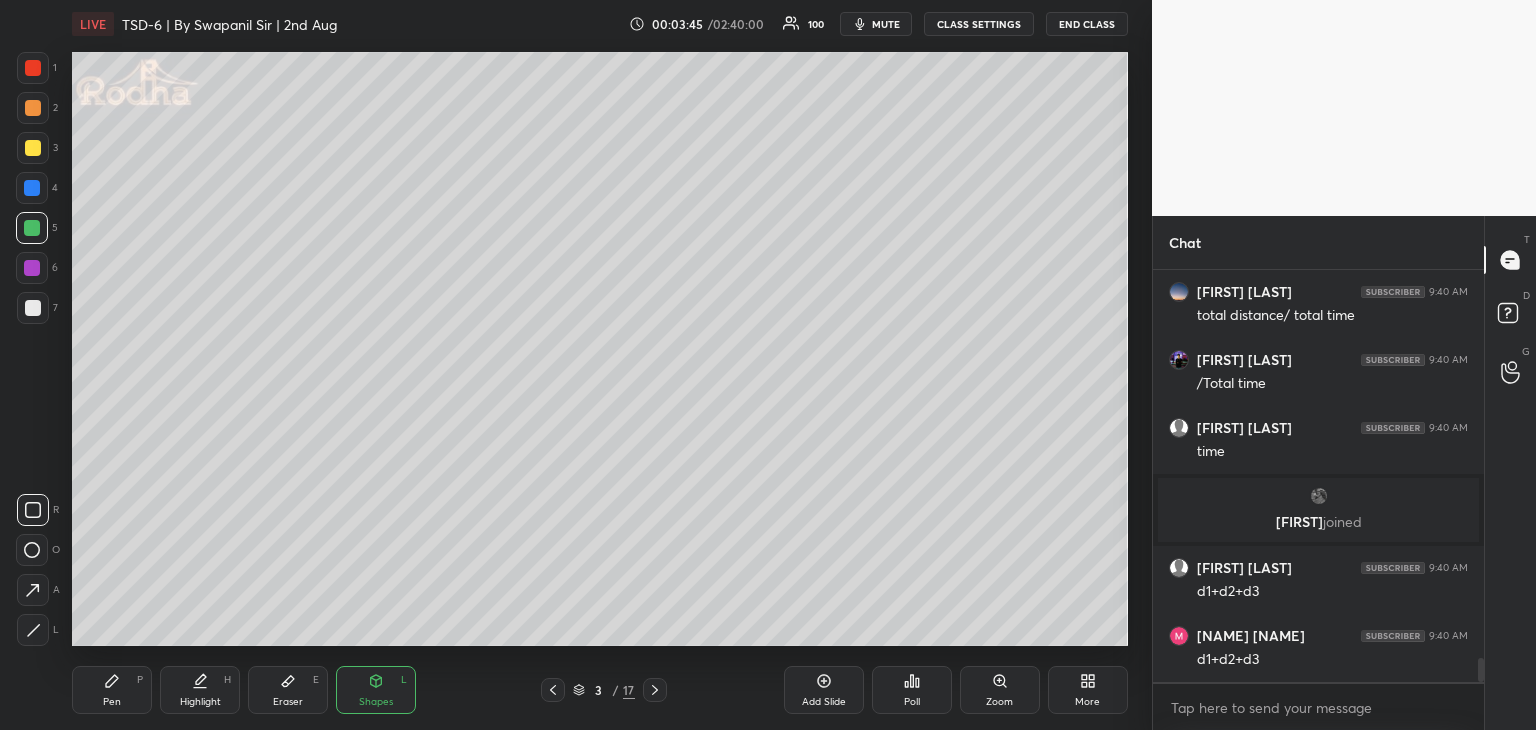 click on "Pen P" at bounding box center [112, 690] 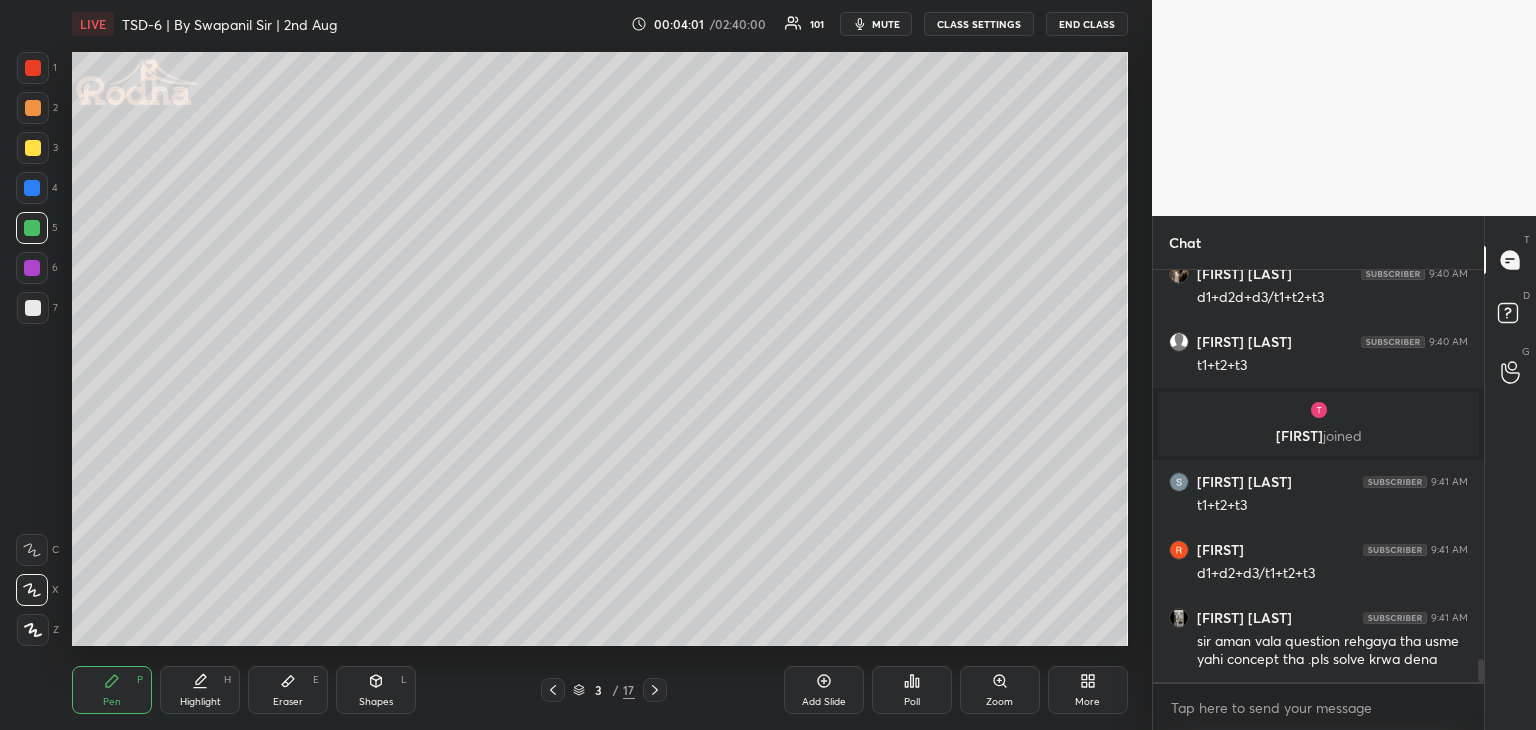scroll, scrollTop: 7072, scrollLeft: 0, axis: vertical 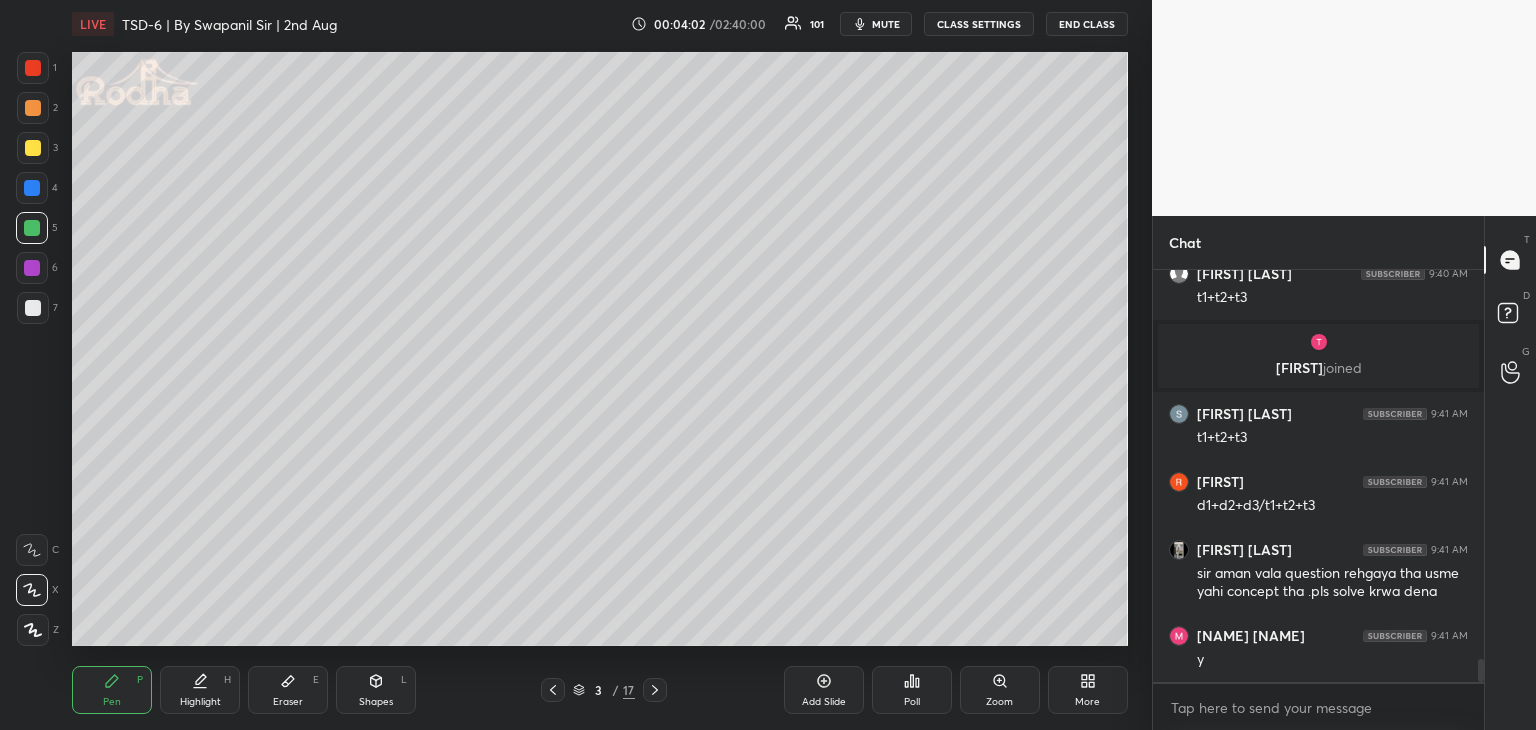 click on "Eraser E" at bounding box center [288, 690] 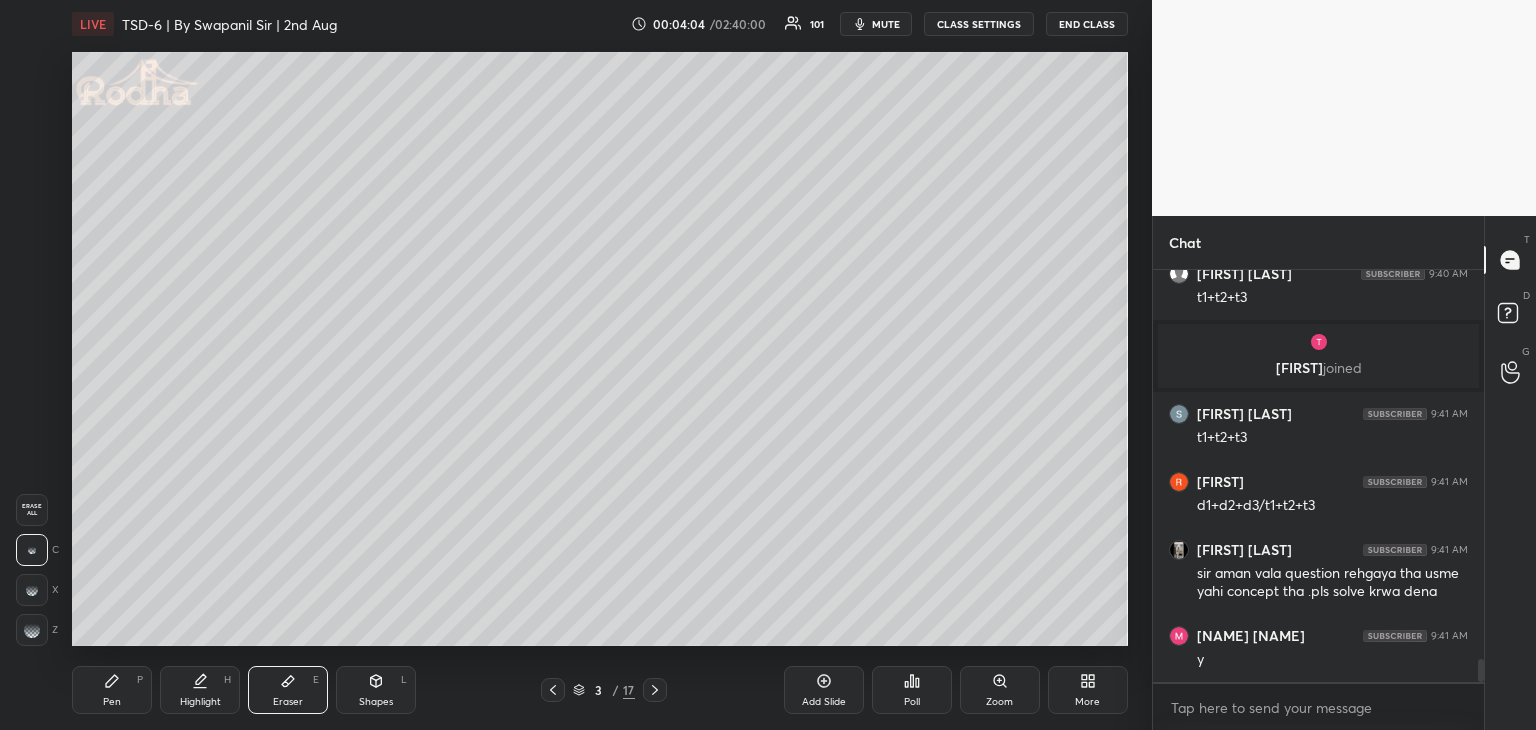 click on "Pen P" at bounding box center (112, 690) 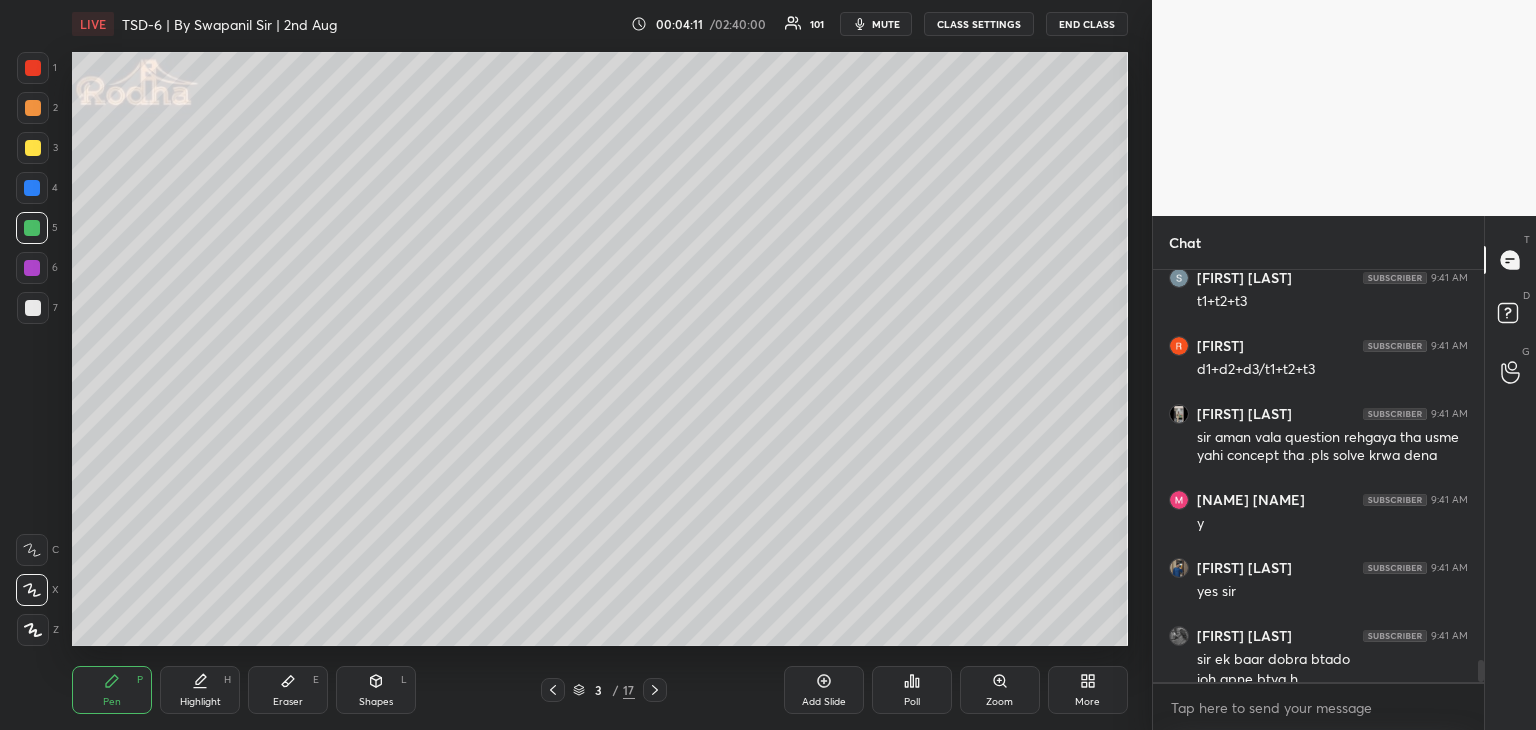 scroll, scrollTop: 7228, scrollLeft: 0, axis: vertical 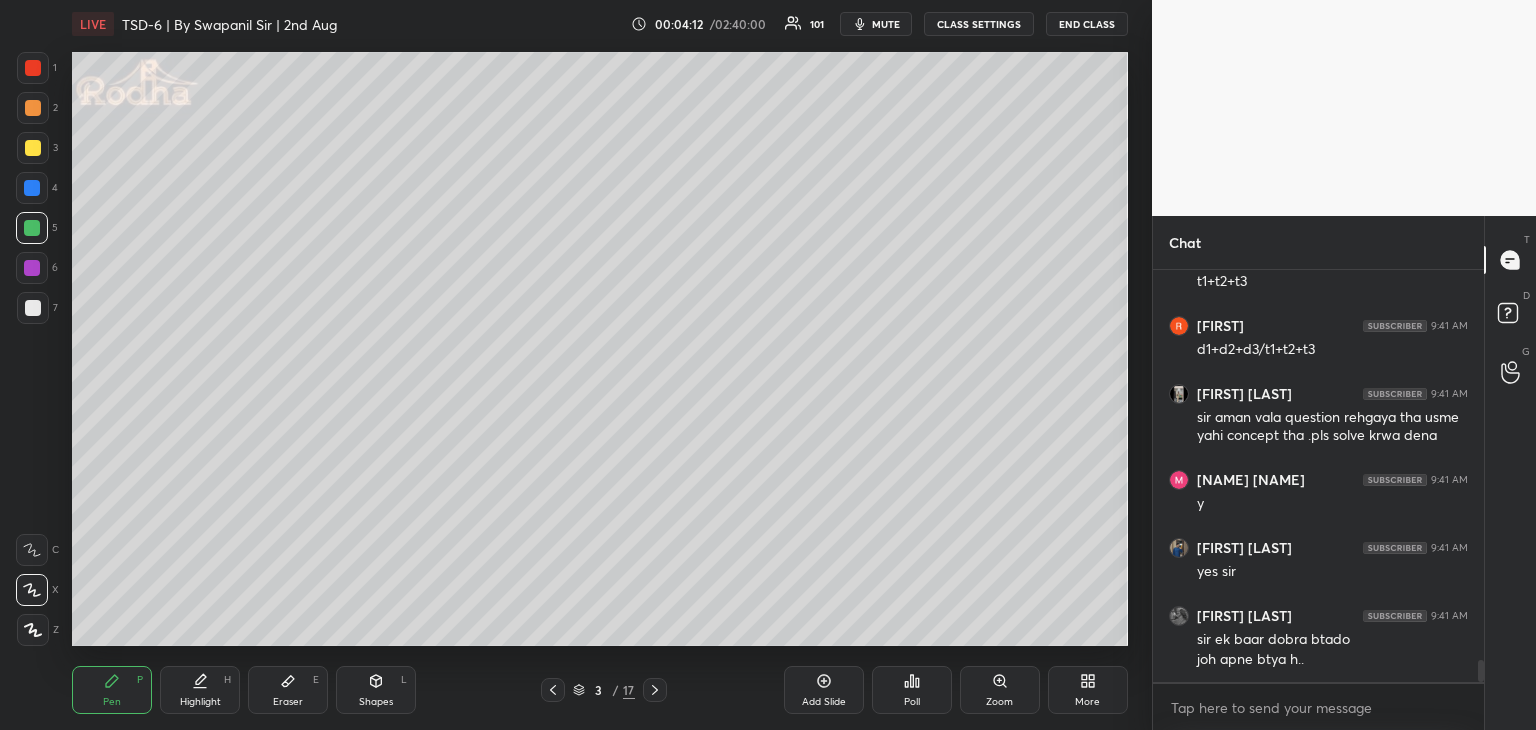 click at bounding box center [33, 148] 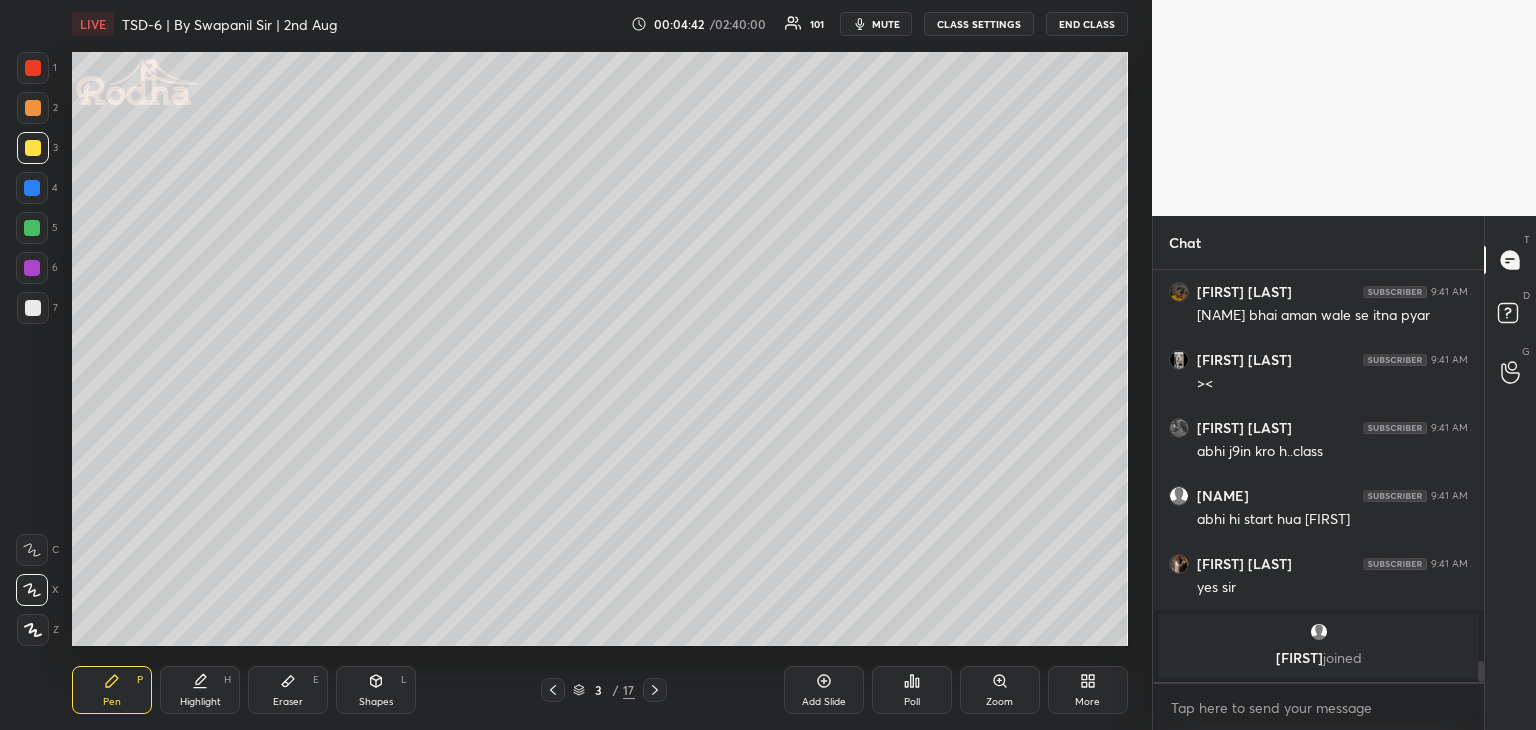 scroll, scrollTop: 7480, scrollLeft: 0, axis: vertical 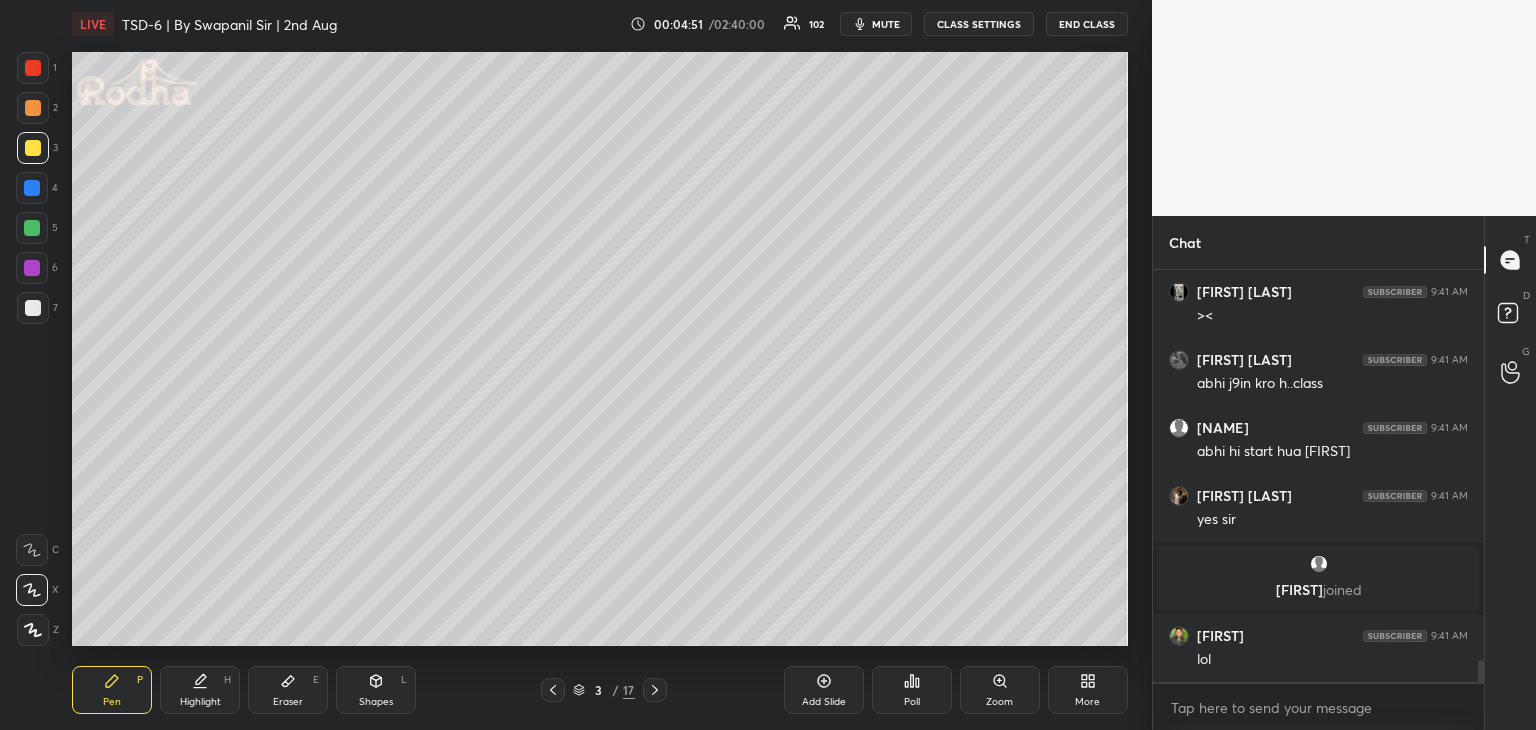 click at bounding box center [33, 308] 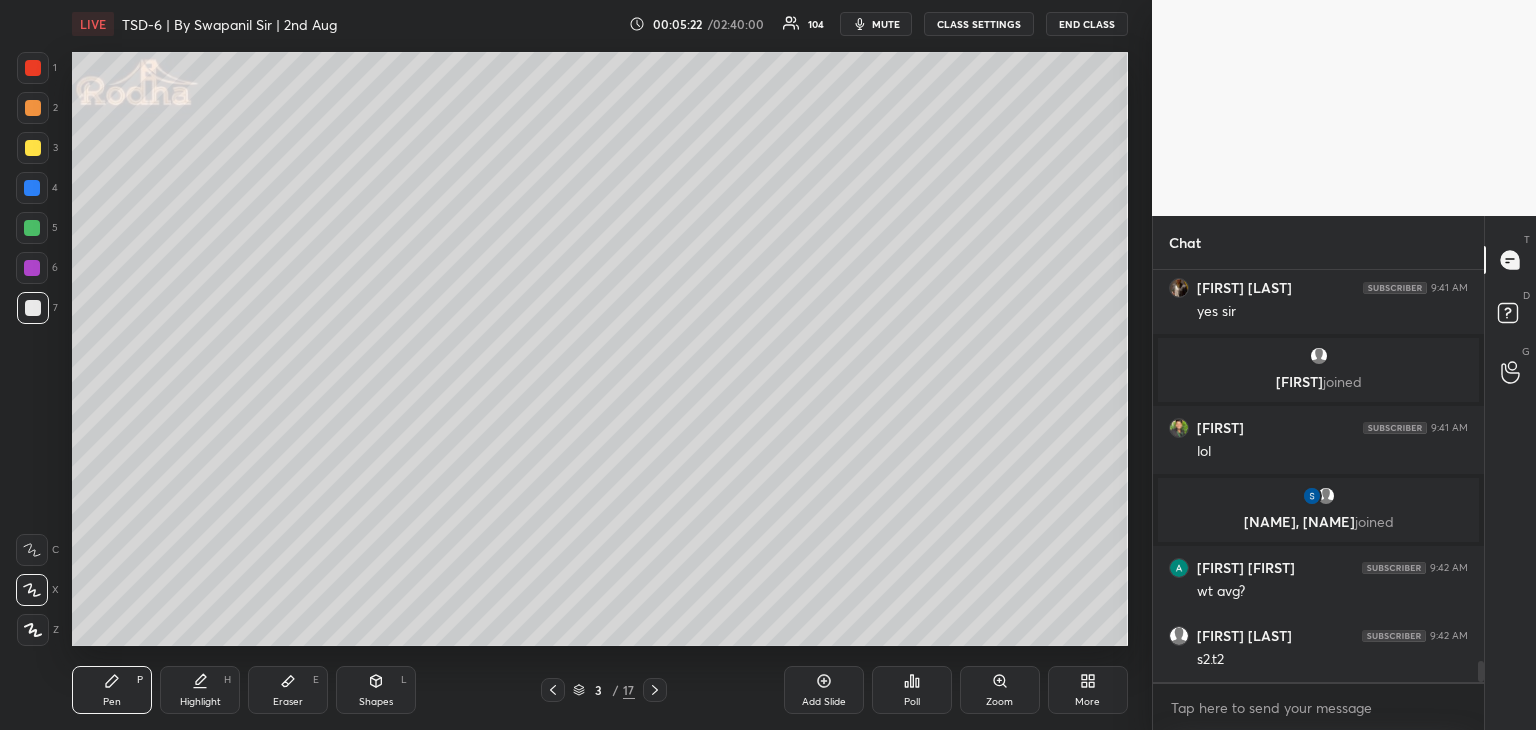 scroll, scrollTop: 7738, scrollLeft: 0, axis: vertical 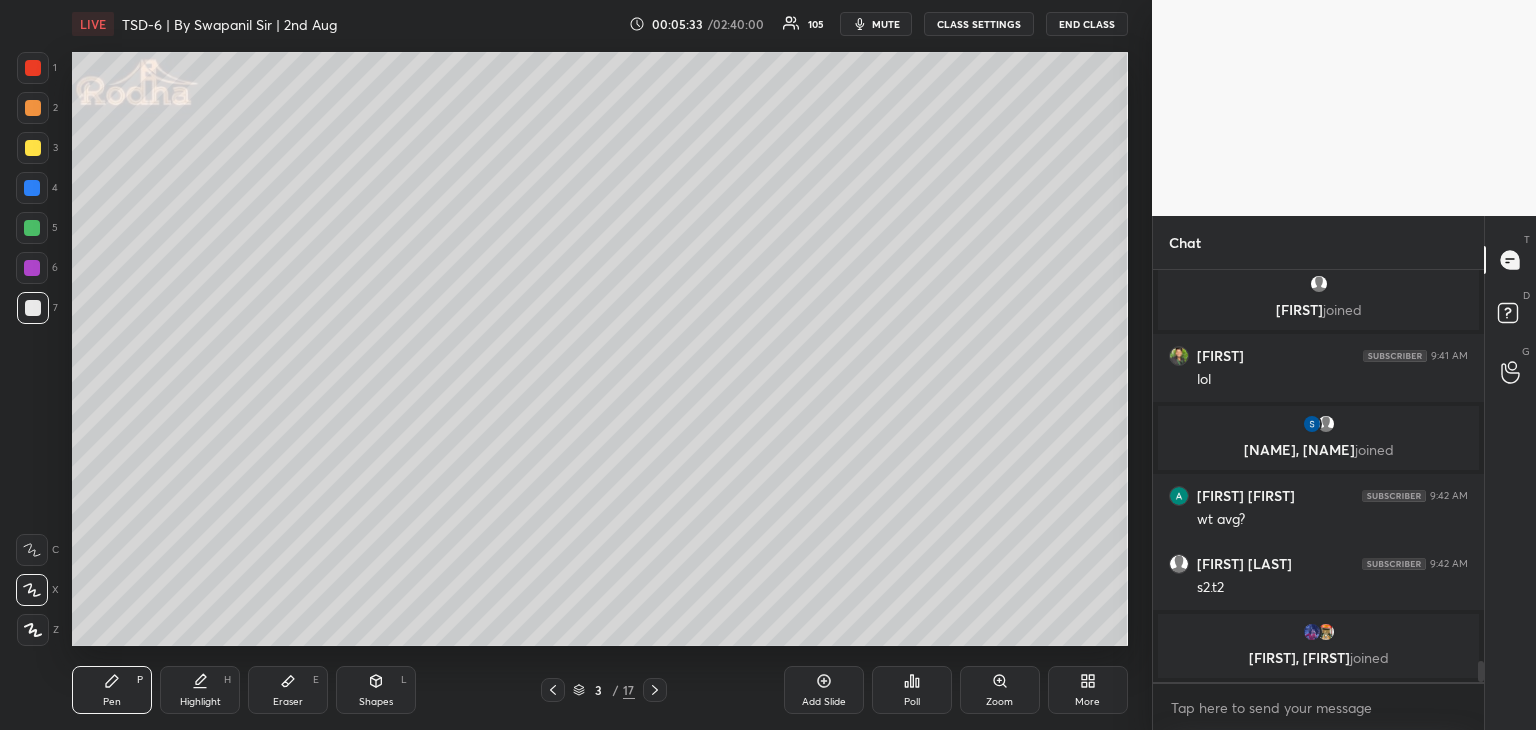 click on "Shapes L" at bounding box center [376, 690] 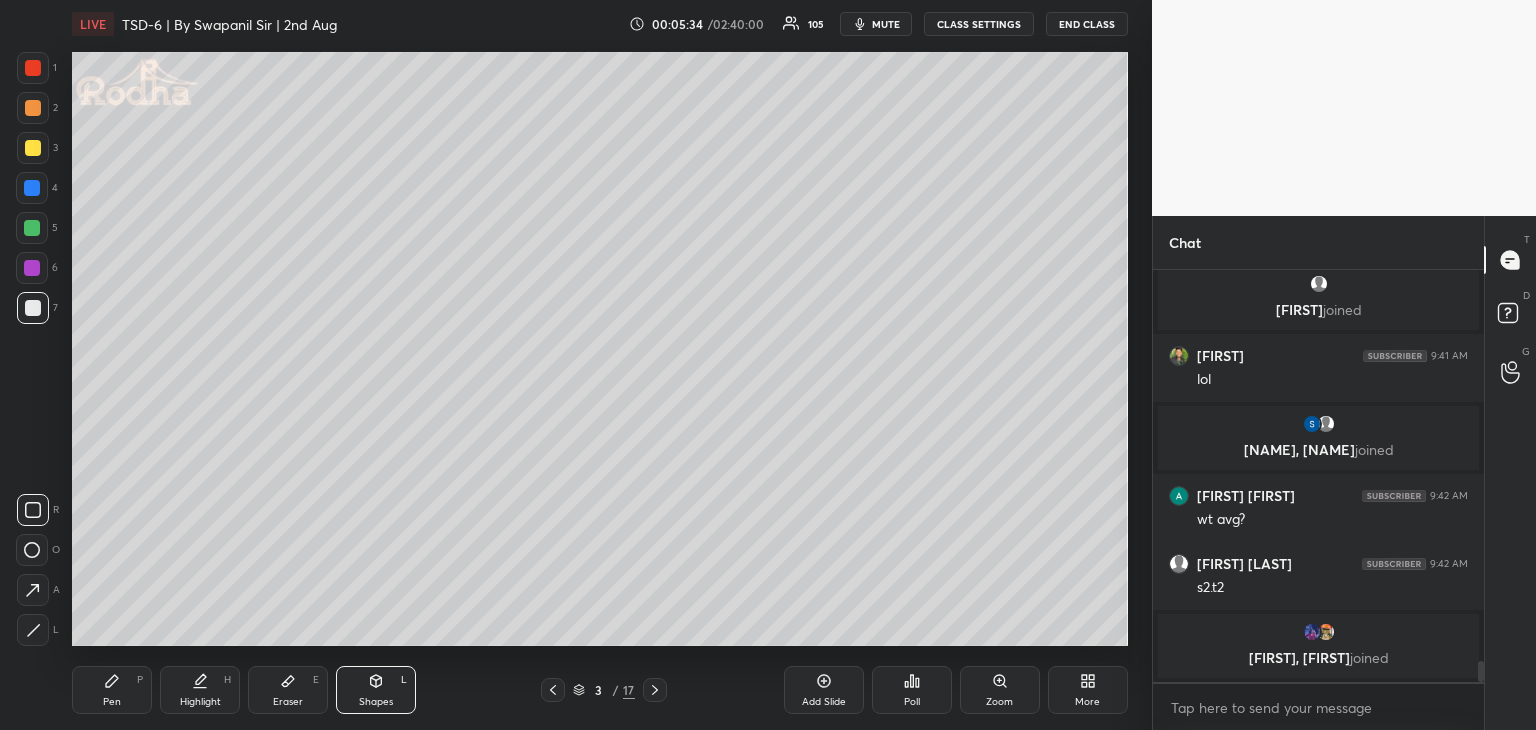 click at bounding box center (33, 68) 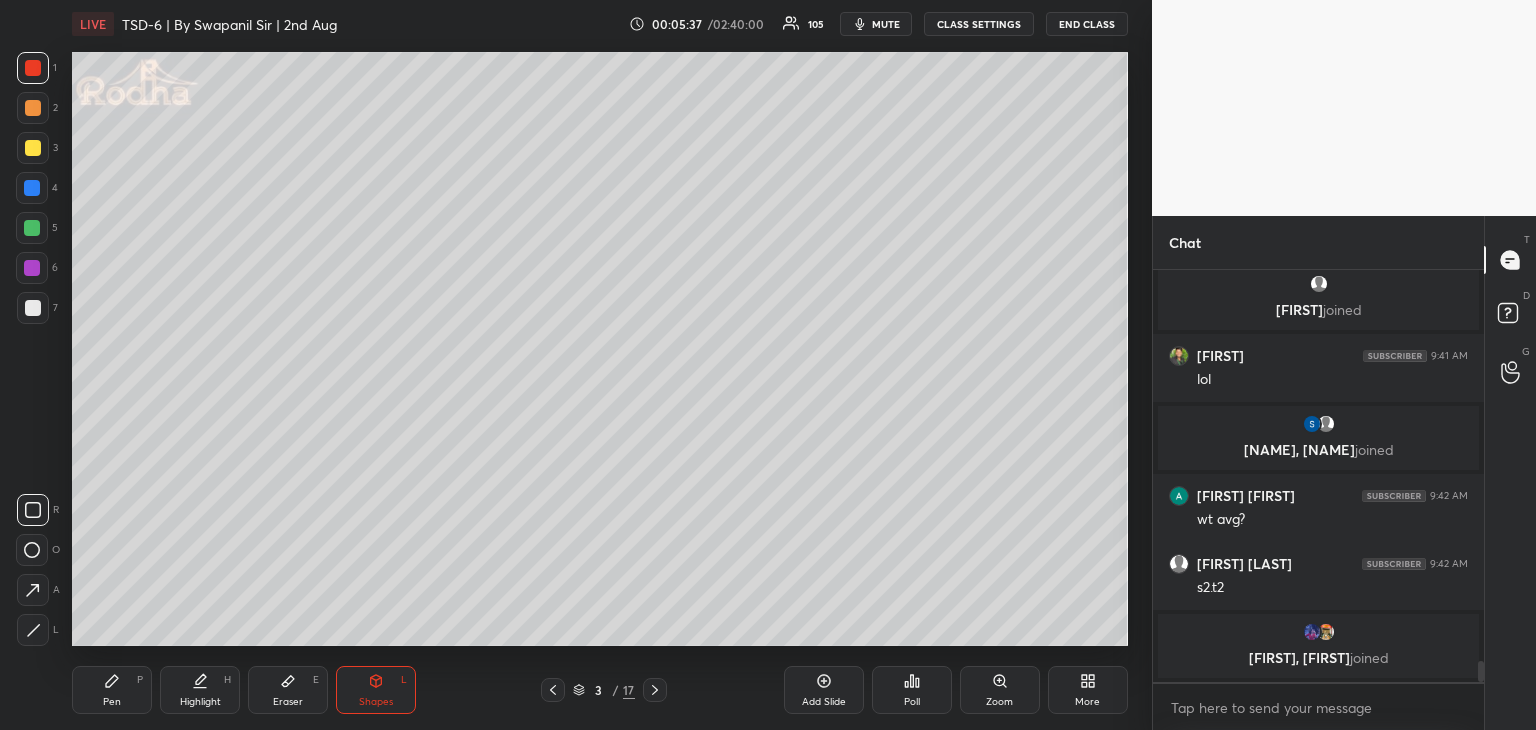click on "Pen P Highlight H Eraser E Shapes L 3 / 17 Add Slide Poll Zoom More" at bounding box center [600, 690] 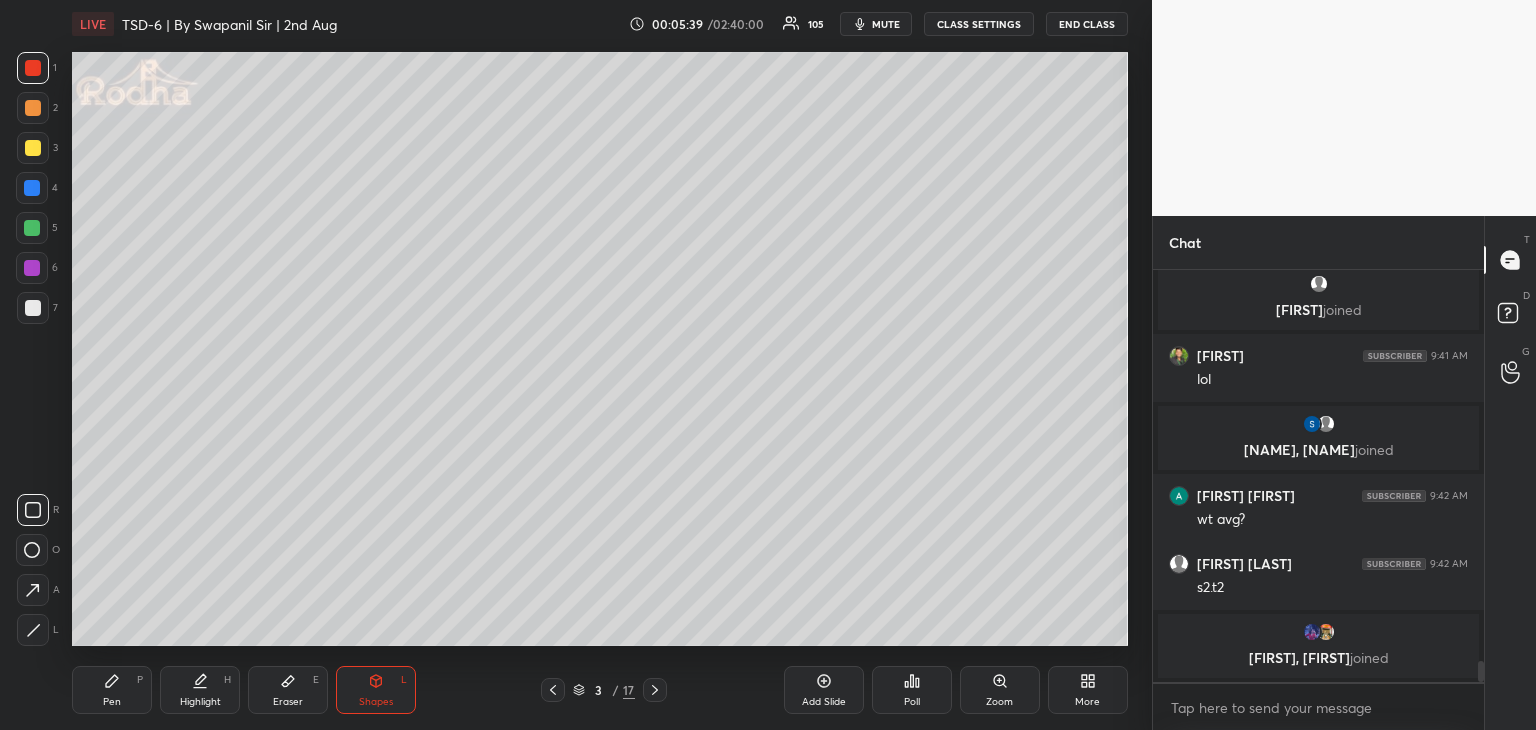 drag, startPoint x: 97, startPoint y: 687, endPoint x: 113, endPoint y: 657, distance: 34 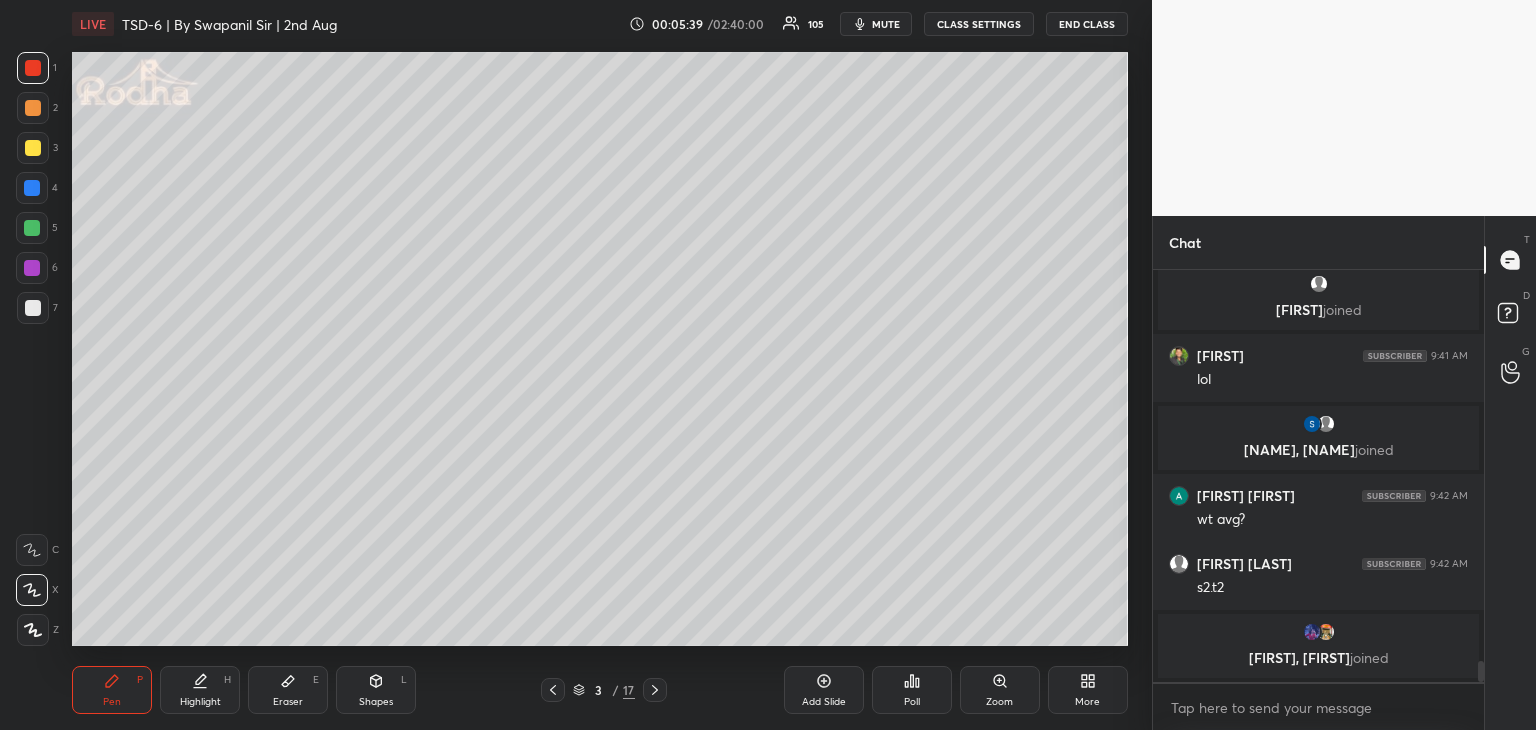click at bounding box center [33, 148] 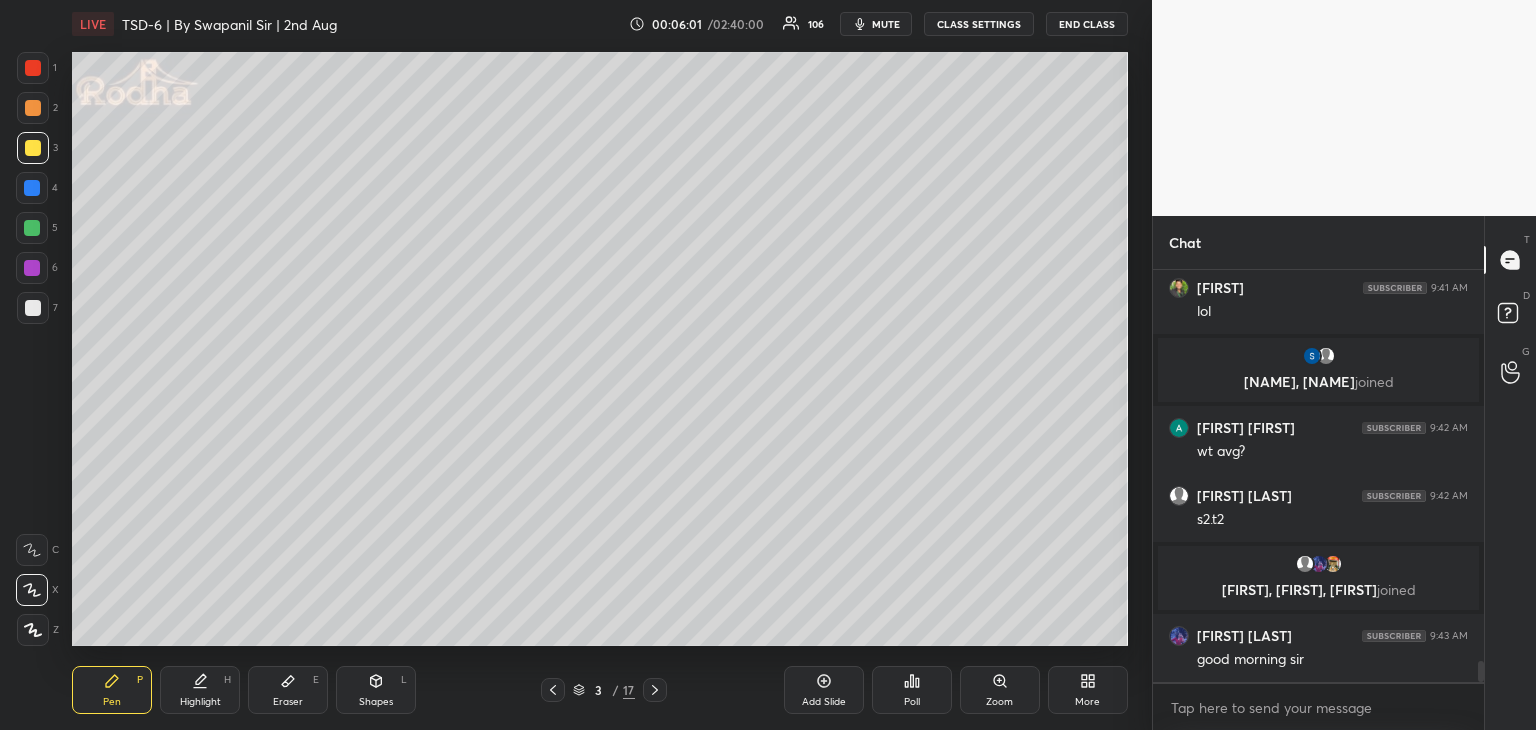 scroll, scrollTop: 7824, scrollLeft: 0, axis: vertical 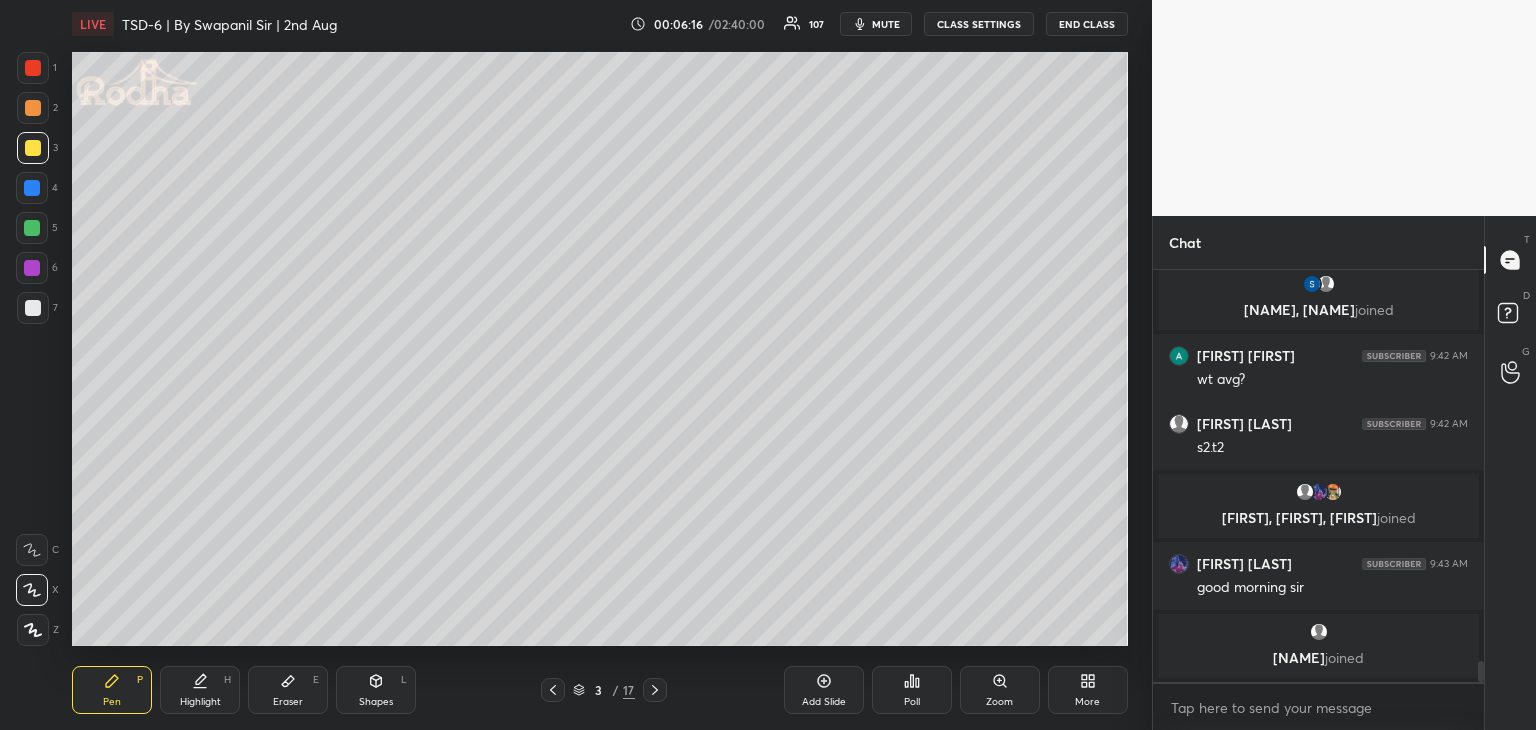 drag, startPoint x: 32, startPoint y: 314, endPoint x: 40, endPoint y: 321, distance: 10.630146 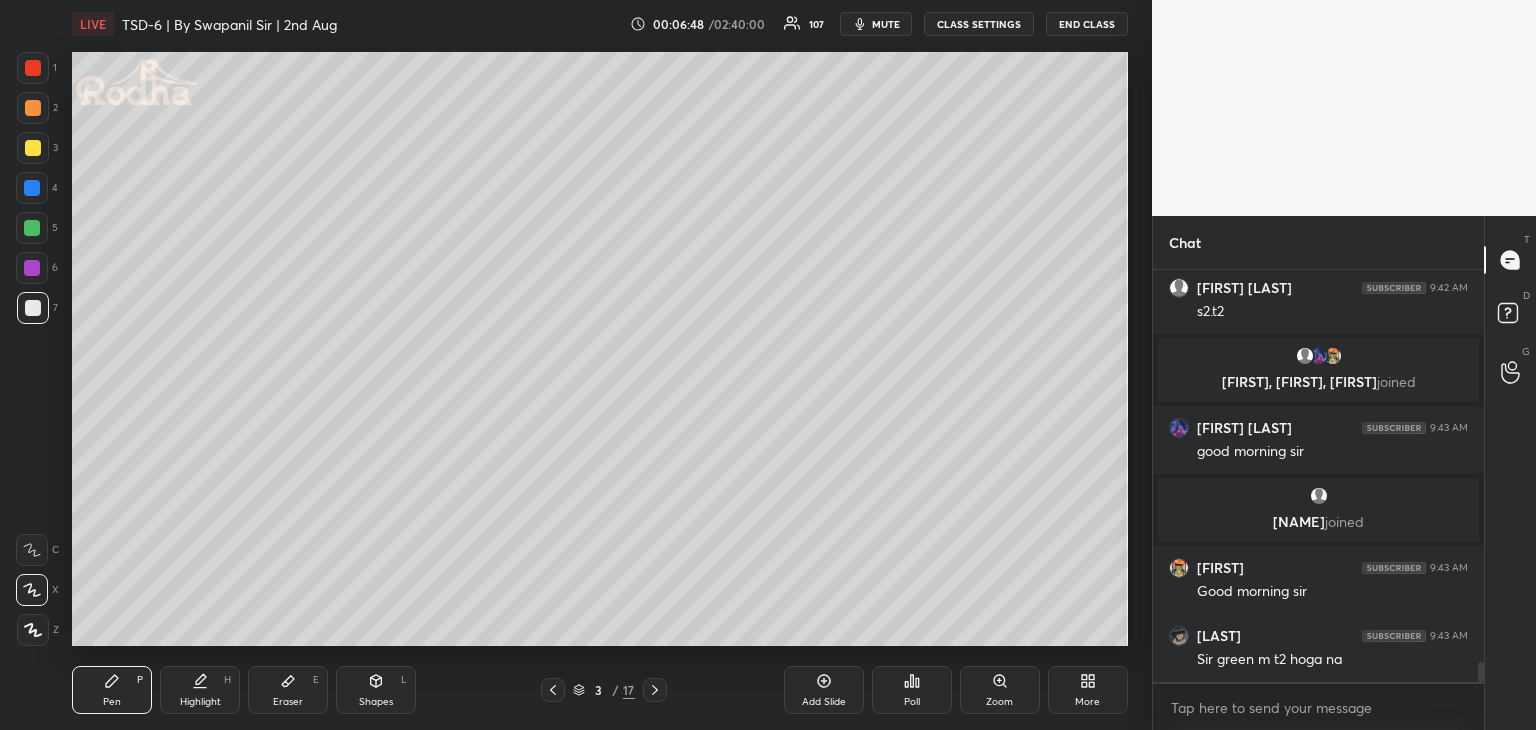 scroll, scrollTop: 7988, scrollLeft: 0, axis: vertical 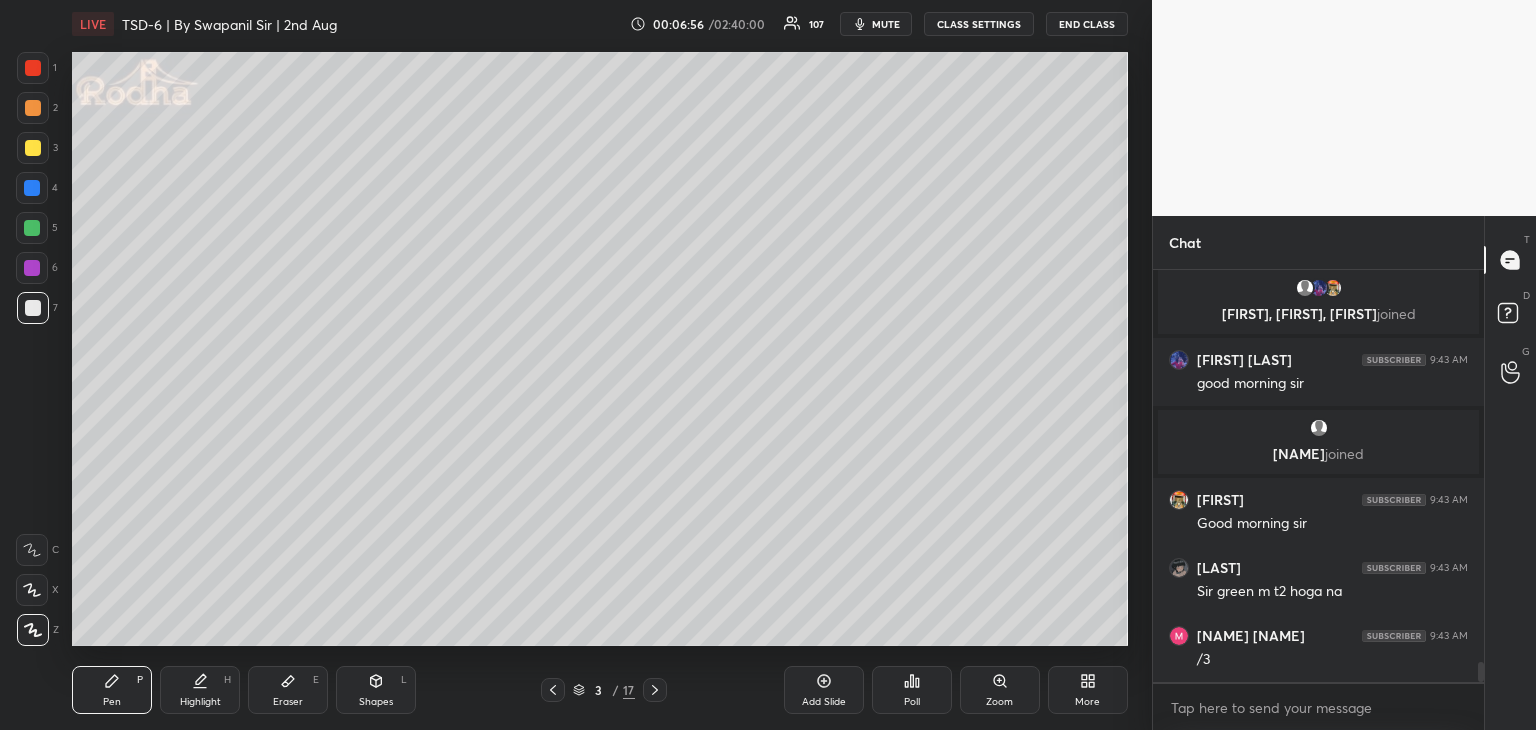 click at bounding box center (33, 108) 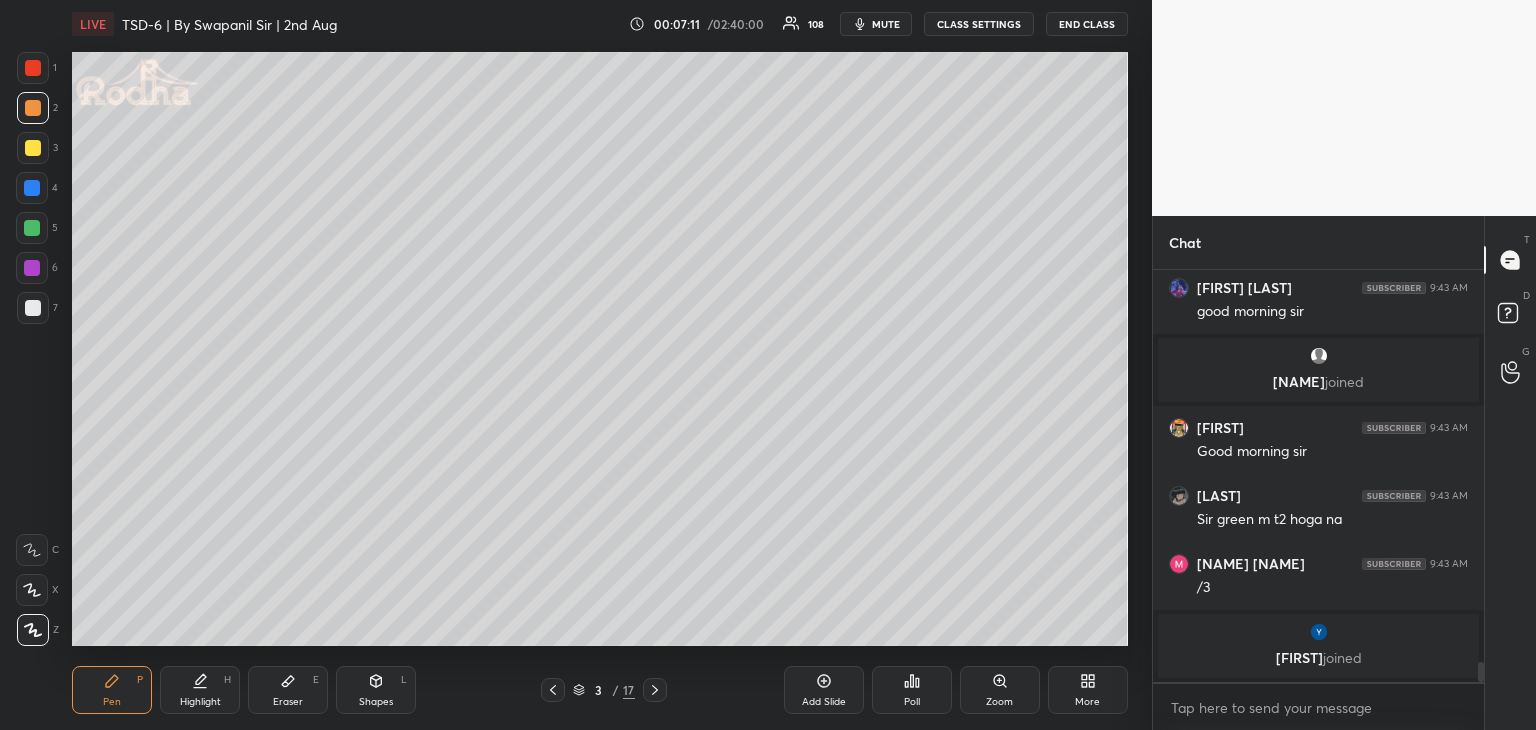 scroll, scrollTop: 8020, scrollLeft: 0, axis: vertical 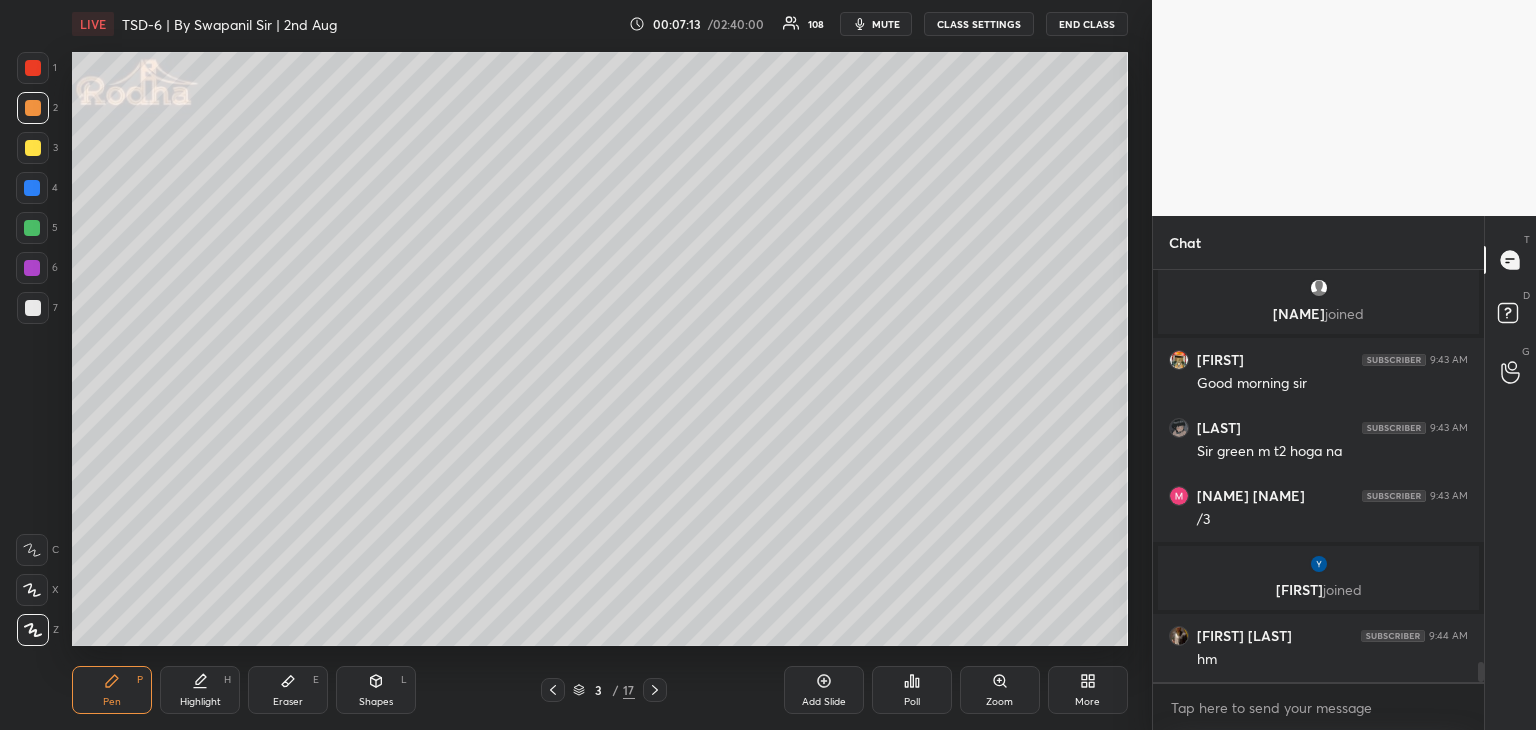 click at bounding box center [32, 590] 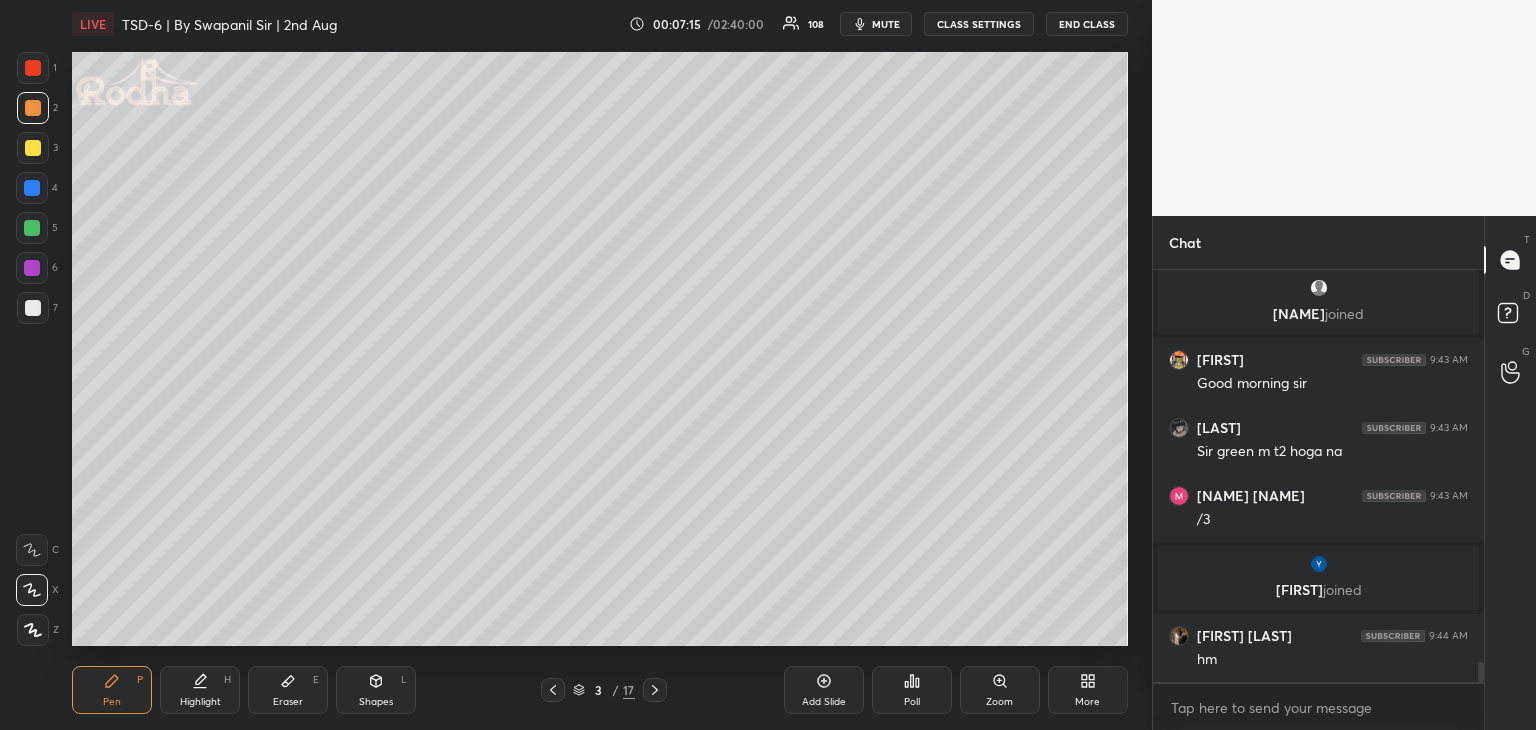 click at bounding box center (33, 68) 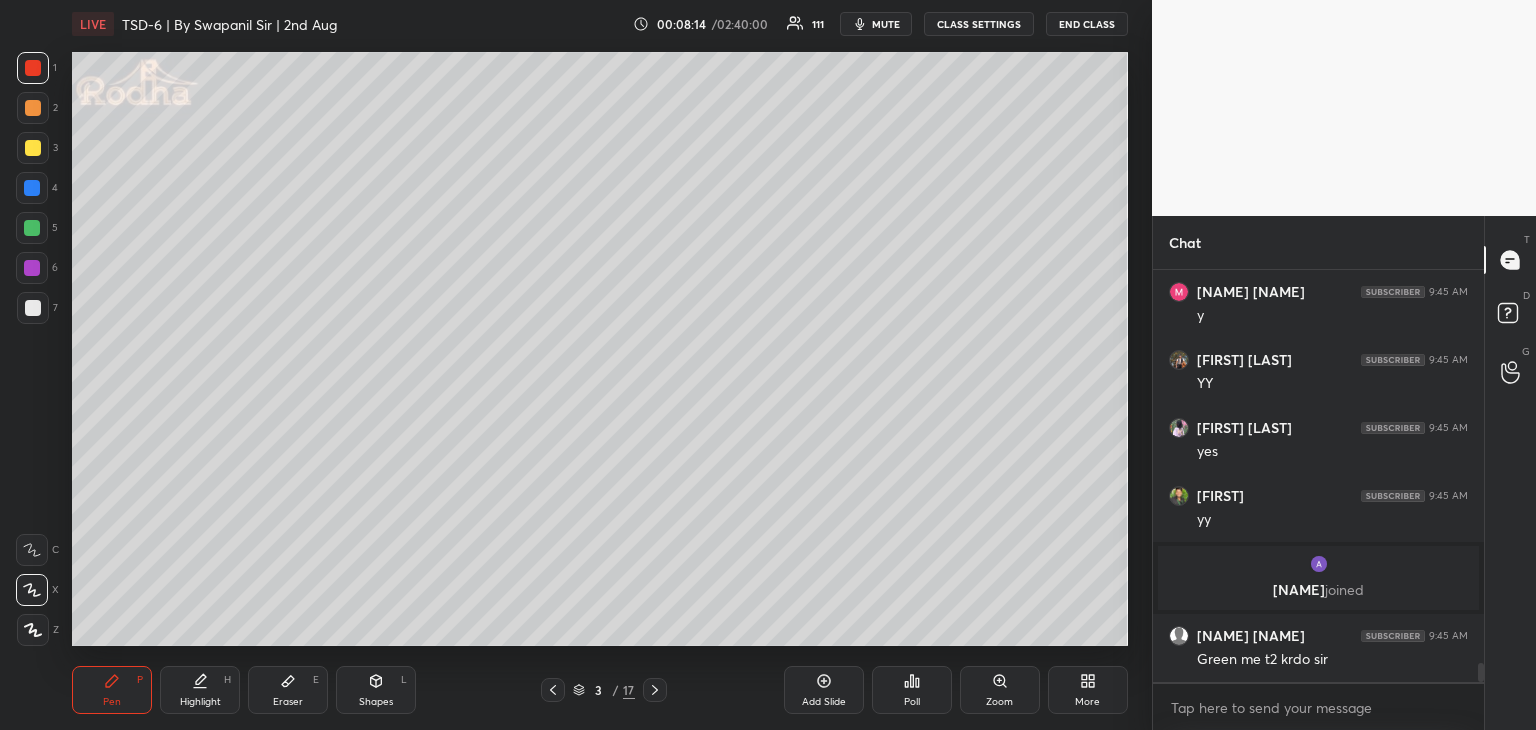 scroll, scrollTop: 8616, scrollLeft: 0, axis: vertical 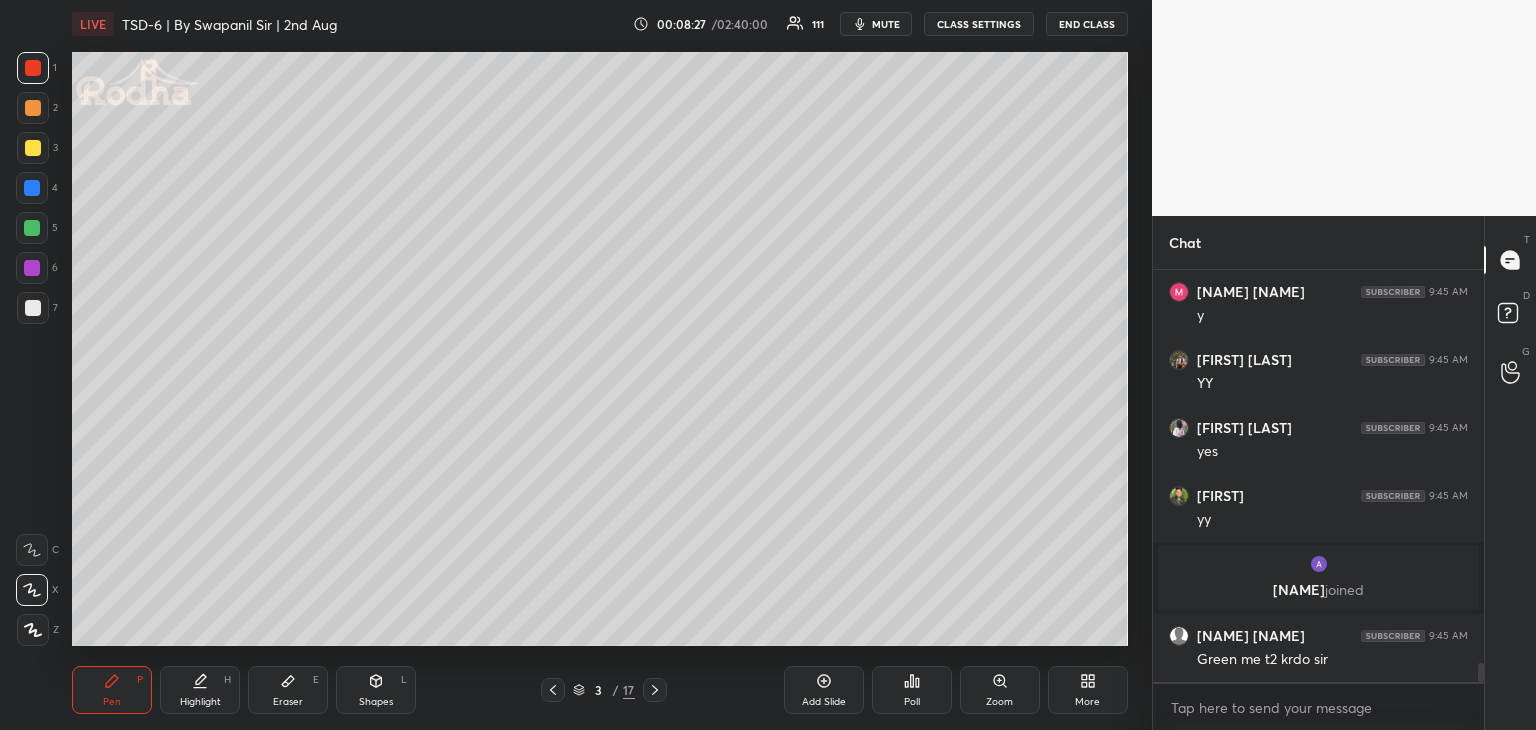 click on "Eraser" at bounding box center (288, 702) 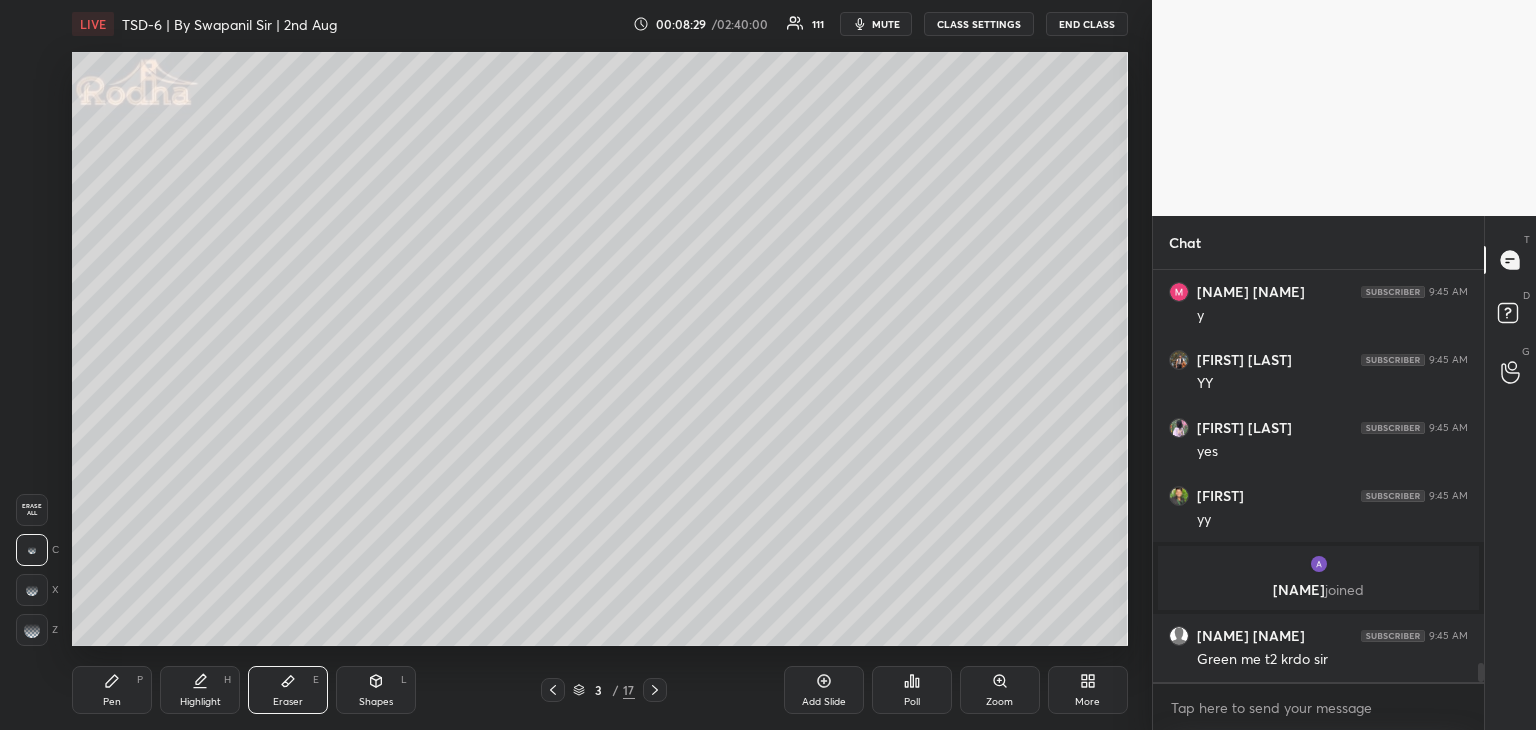 scroll, scrollTop: 8688, scrollLeft: 0, axis: vertical 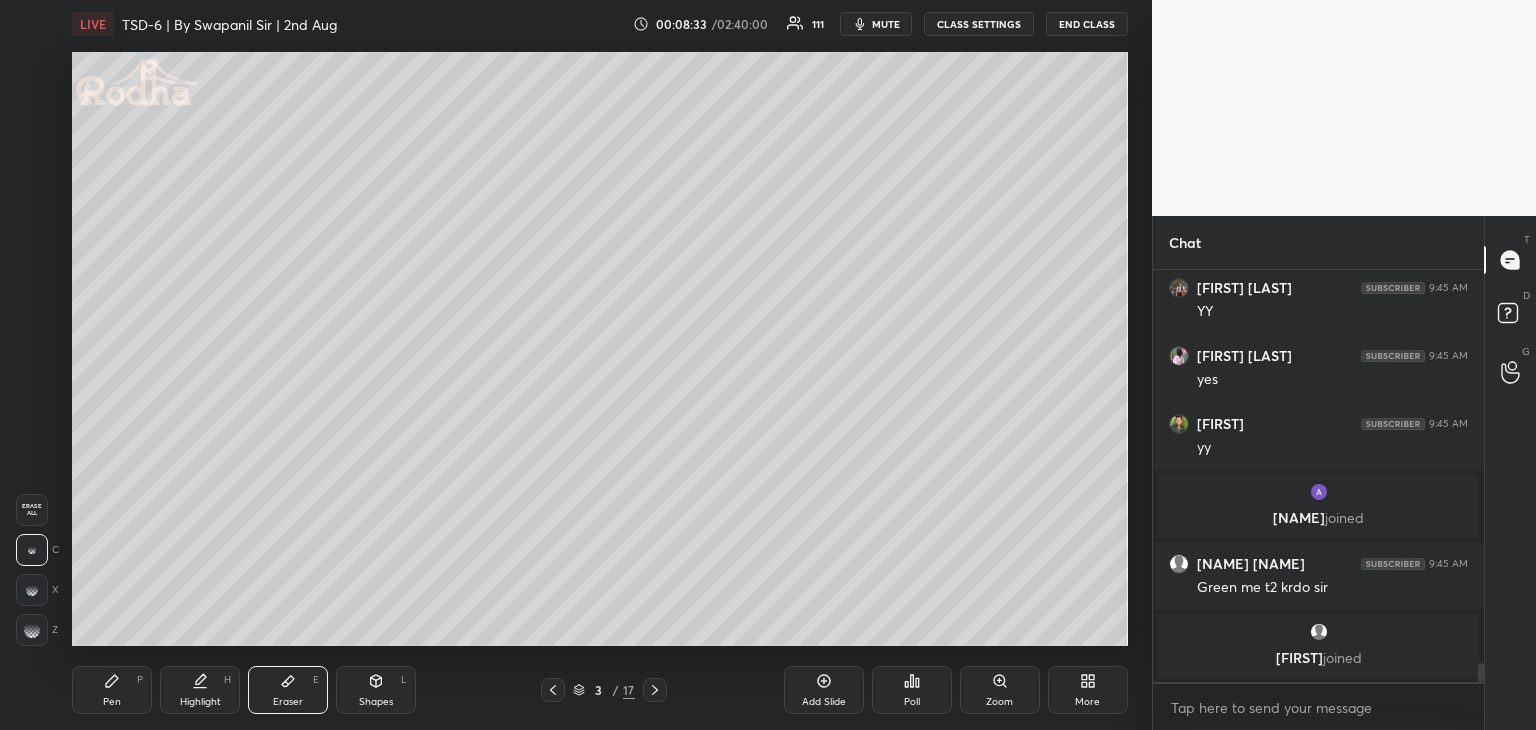 click 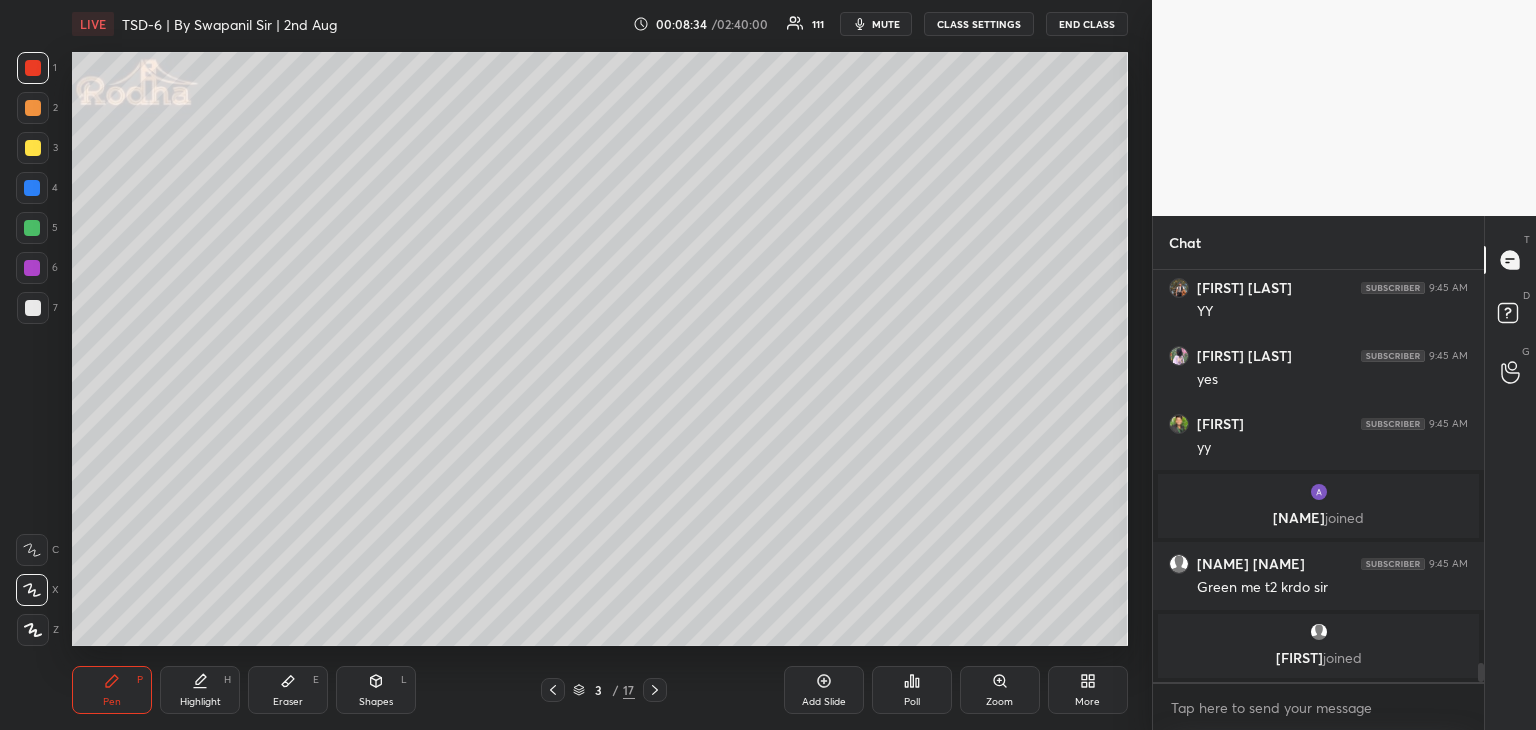 click at bounding box center [32, 228] 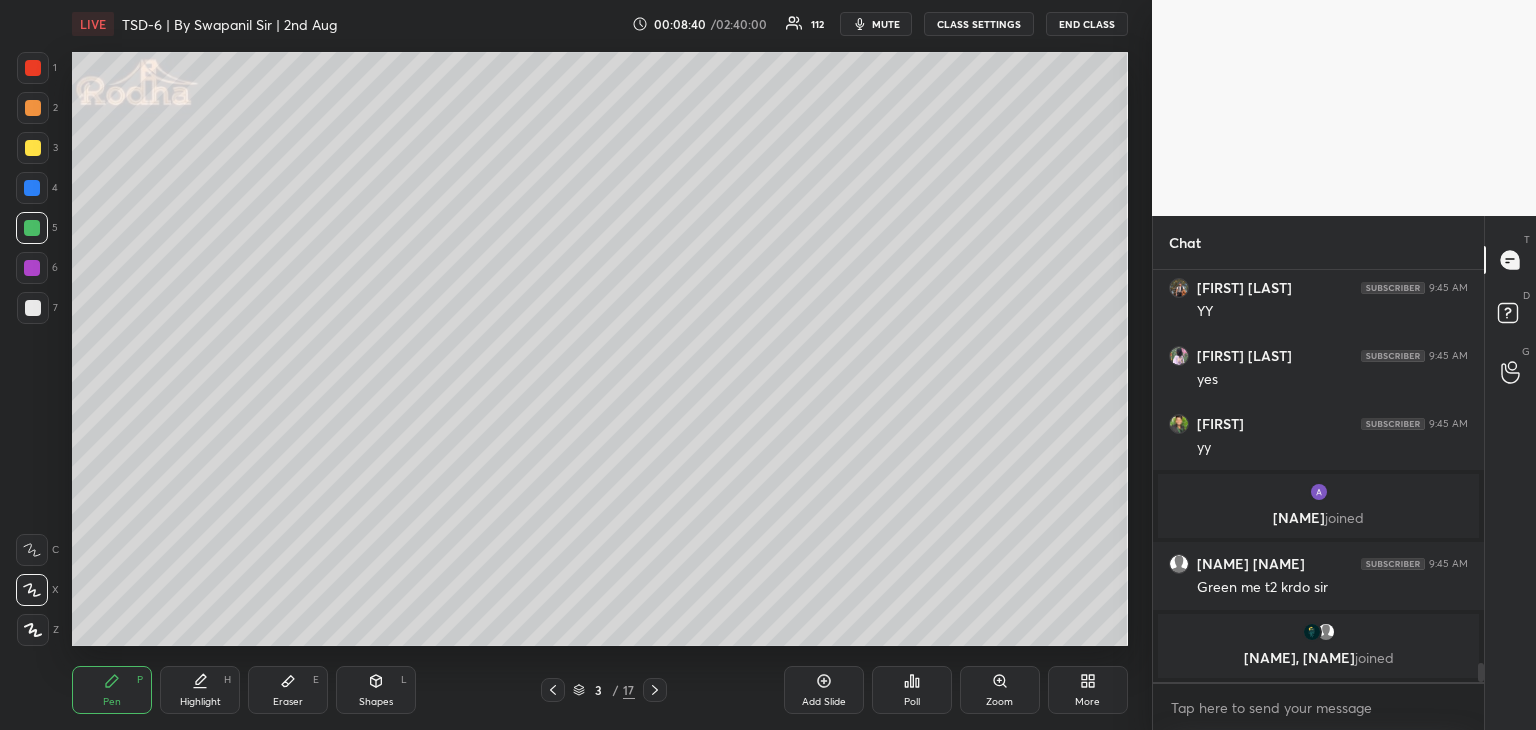 click at bounding box center [33, 148] 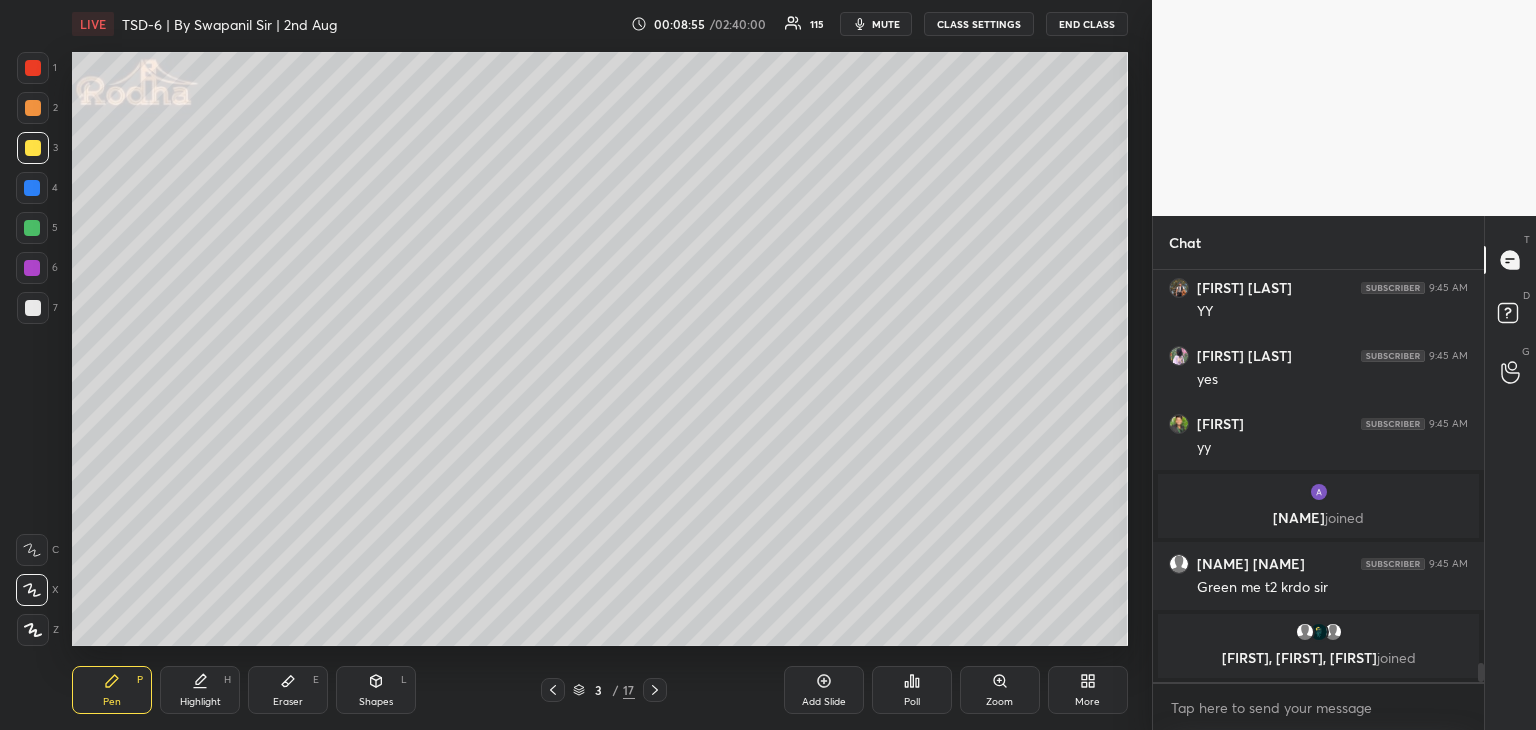 click 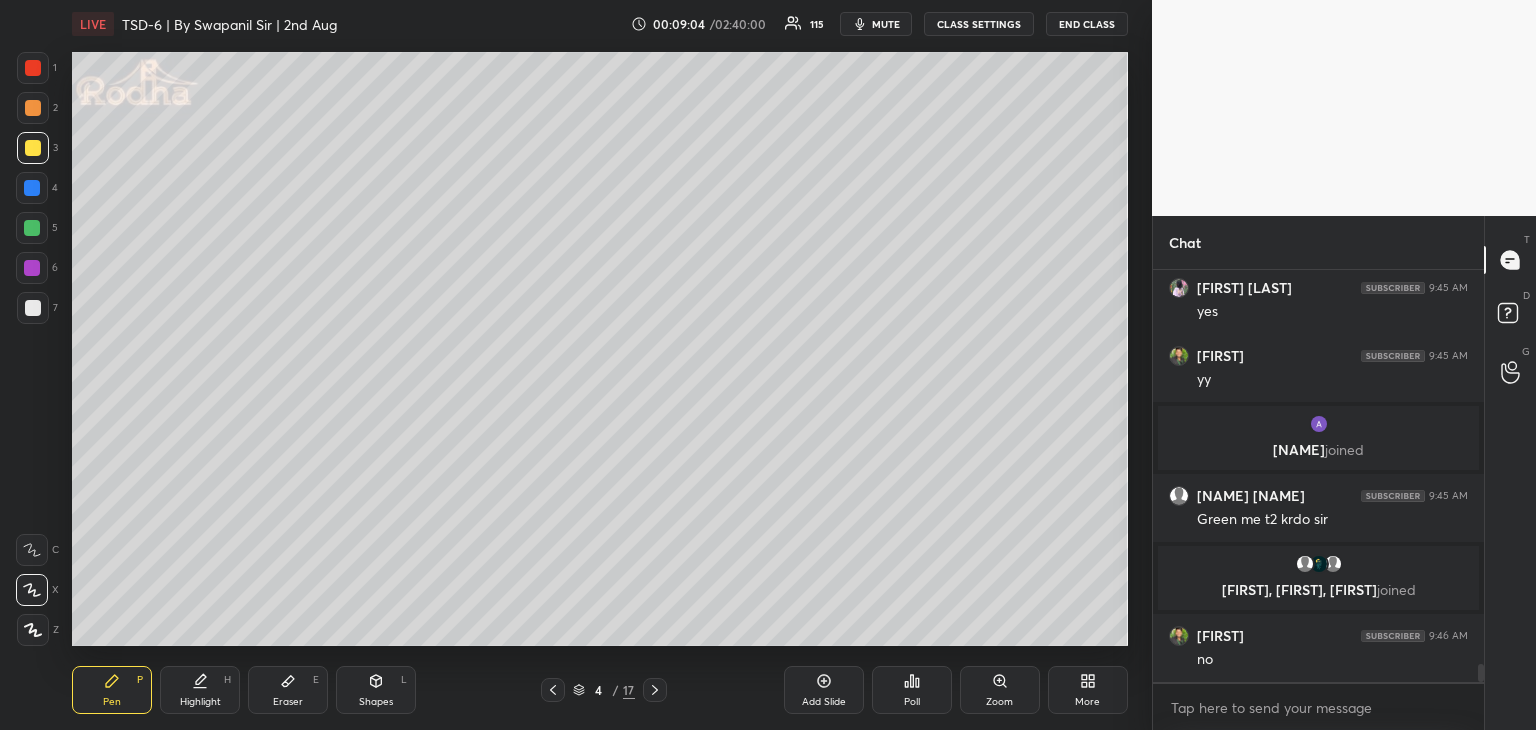 scroll, scrollTop: 8784, scrollLeft: 0, axis: vertical 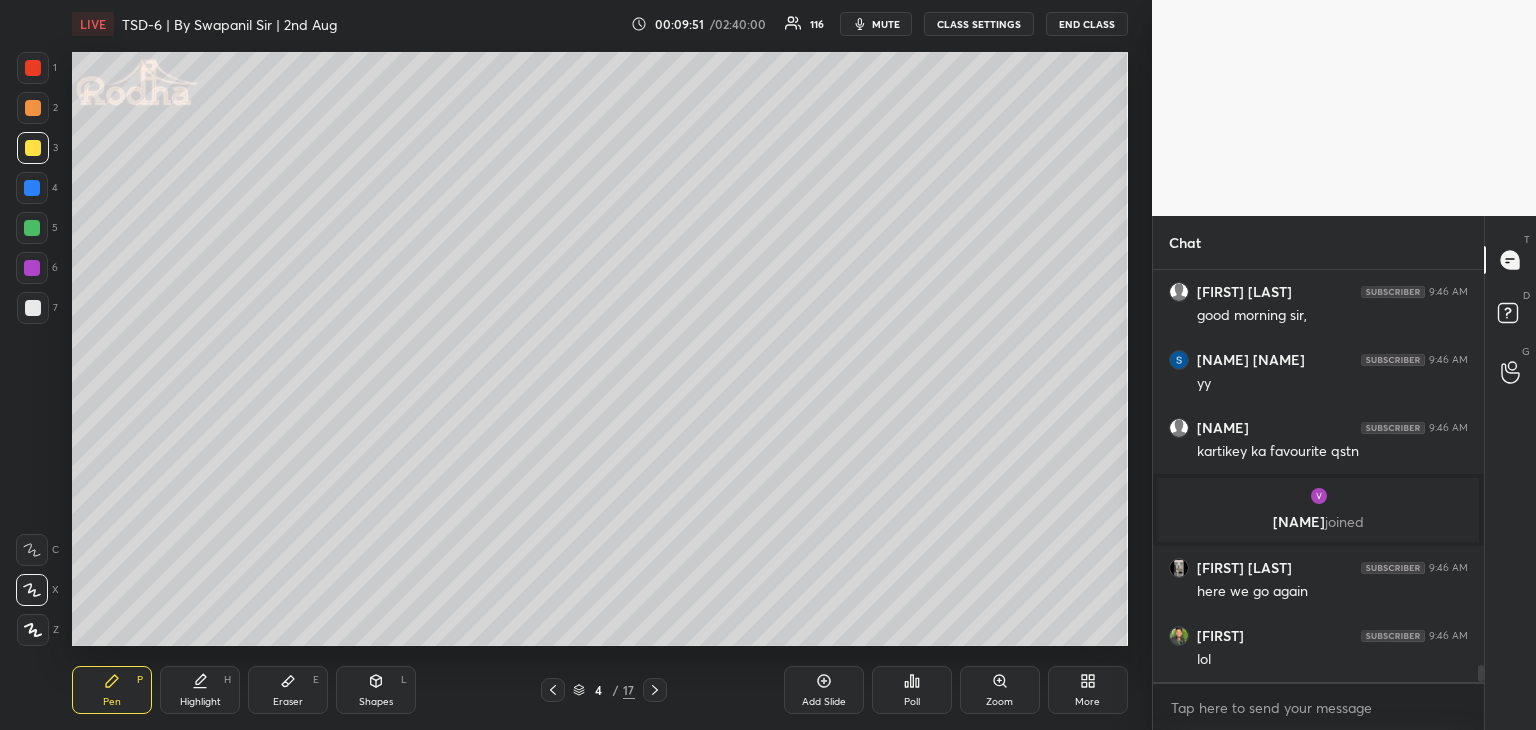click on "More" at bounding box center [1088, 690] 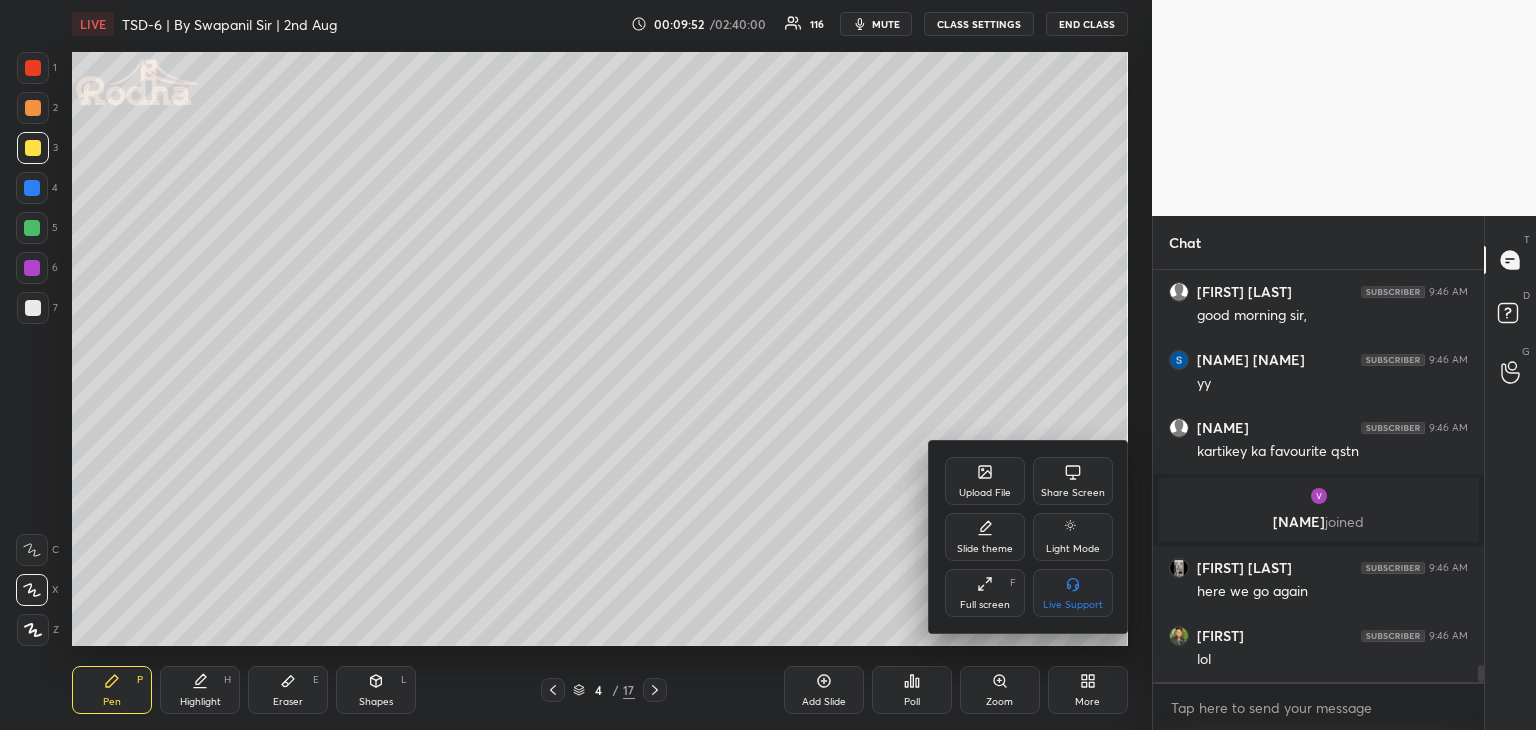 click at bounding box center [768, 365] 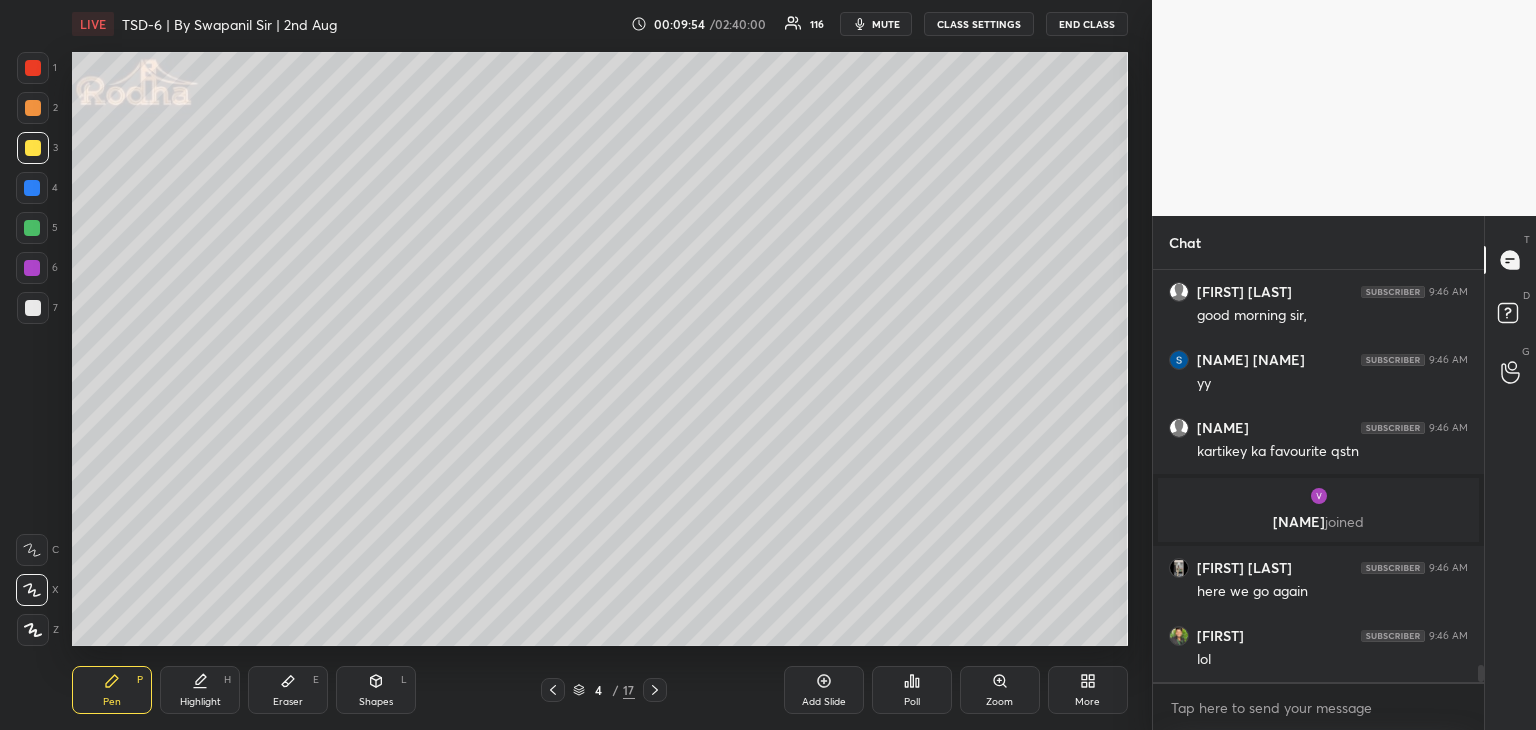 click on "More" at bounding box center (1088, 690) 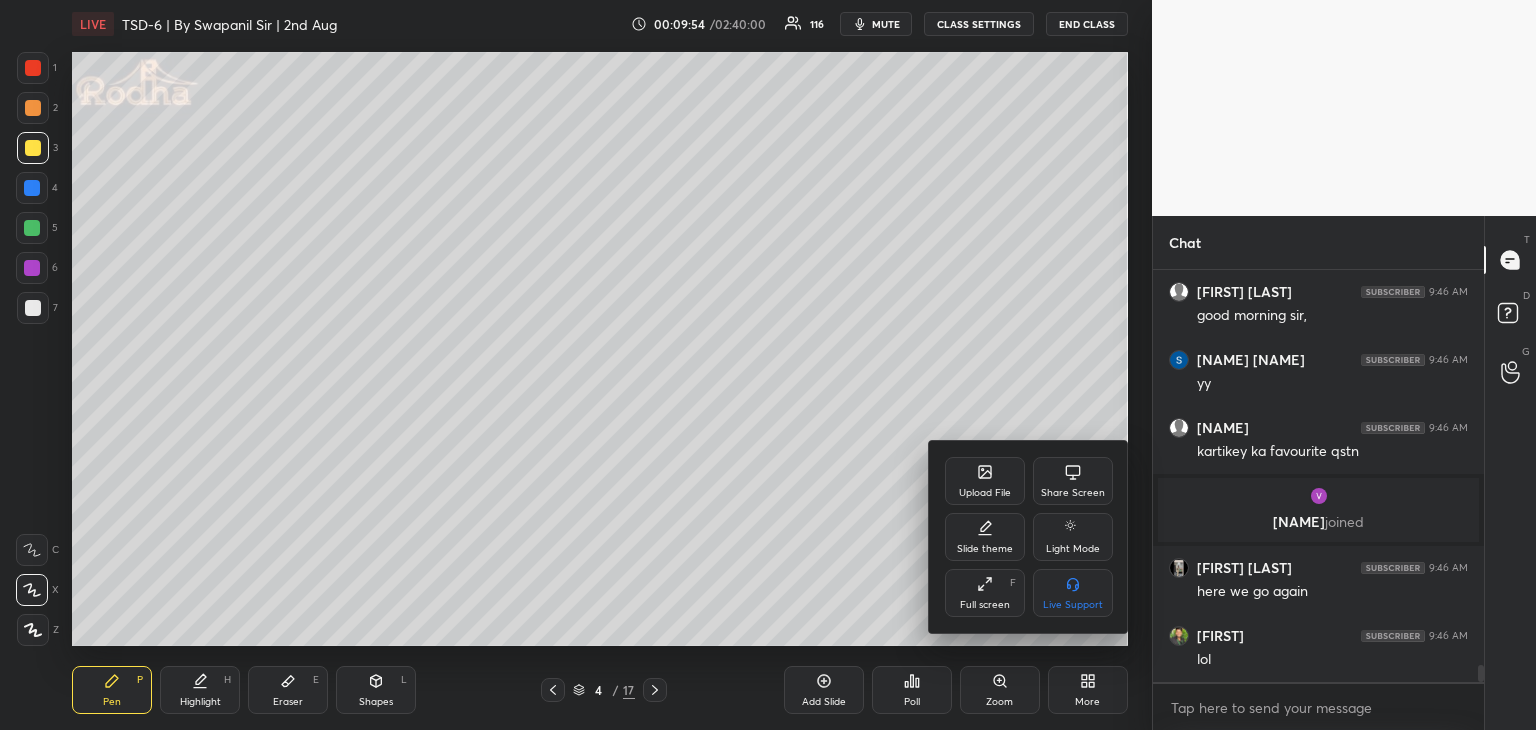 scroll, scrollTop: 9488, scrollLeft: 0, axis: vertical 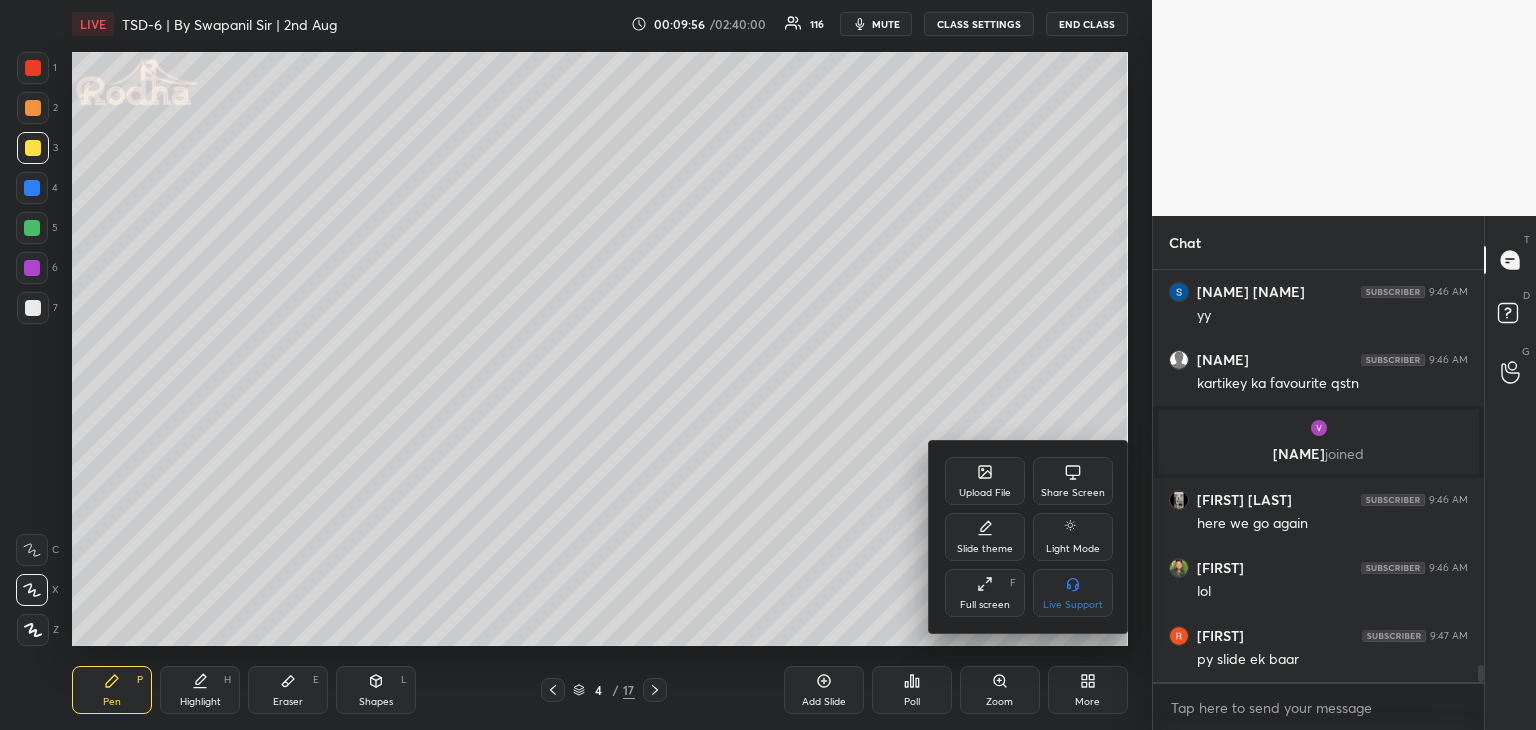 click on "Upload File" at bounding box center [985, 481] 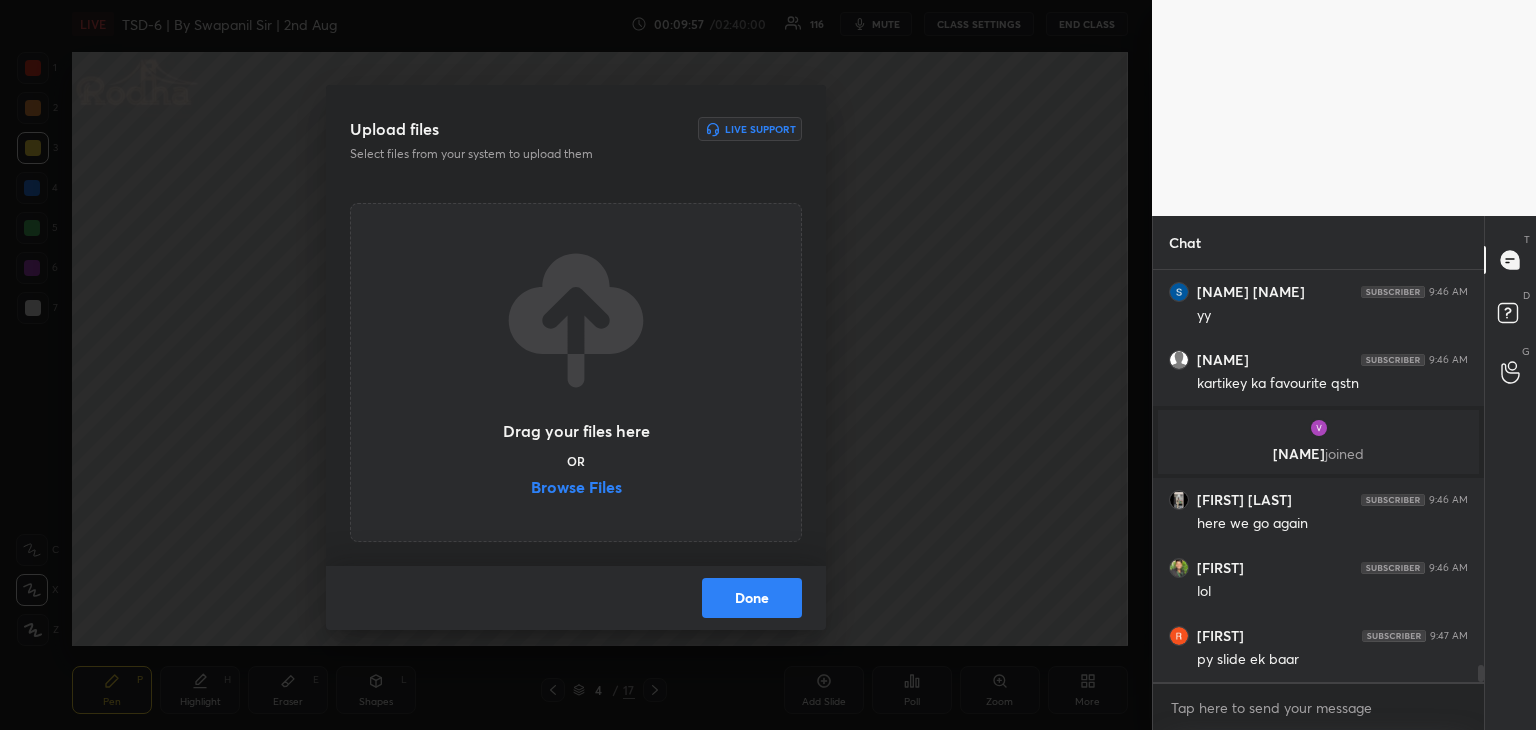 click on "Browse Files" at bounding box center (576, 489) 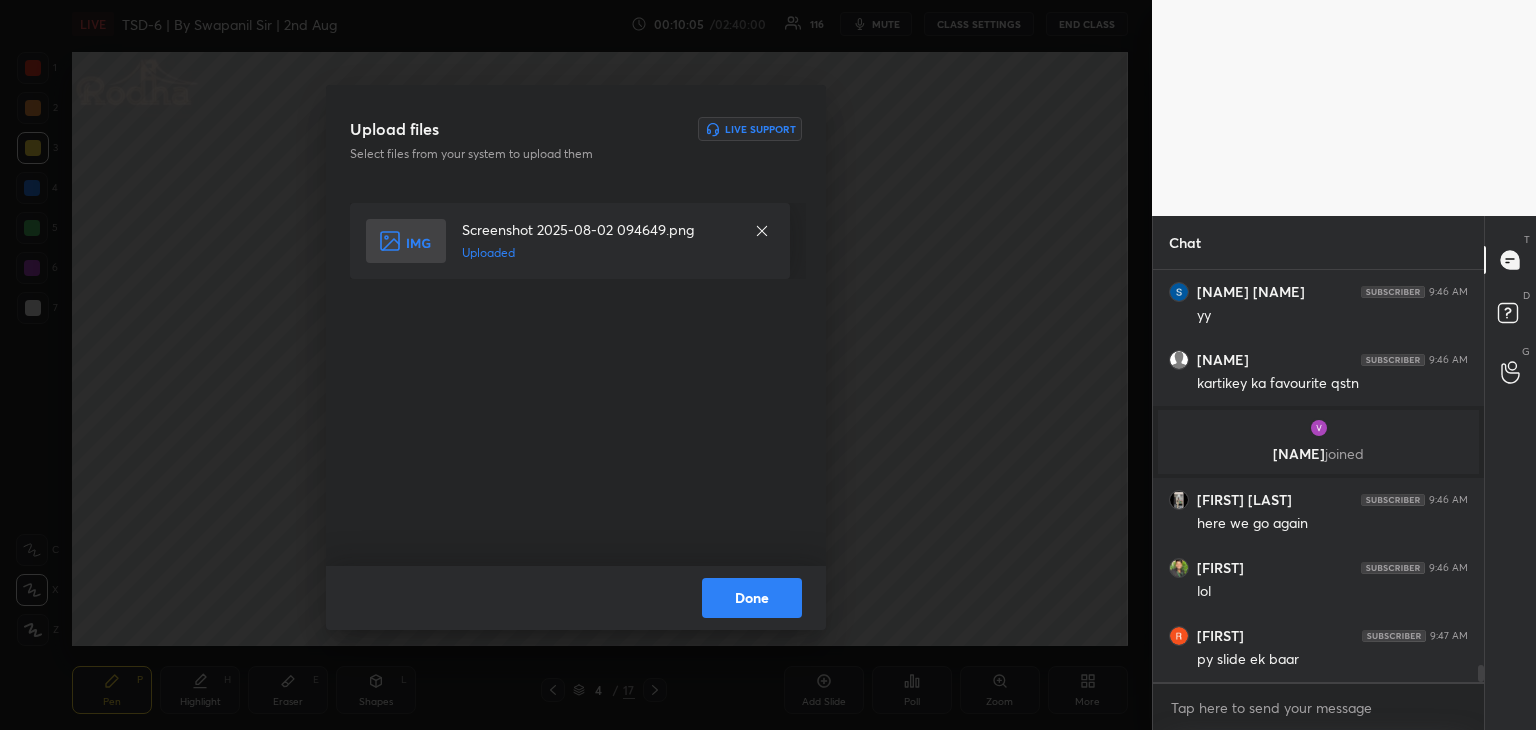 drag, startPoint x: 778, startPoint y: 587, endPoint x: 785, endPoint y: 597, distance: 12.206555 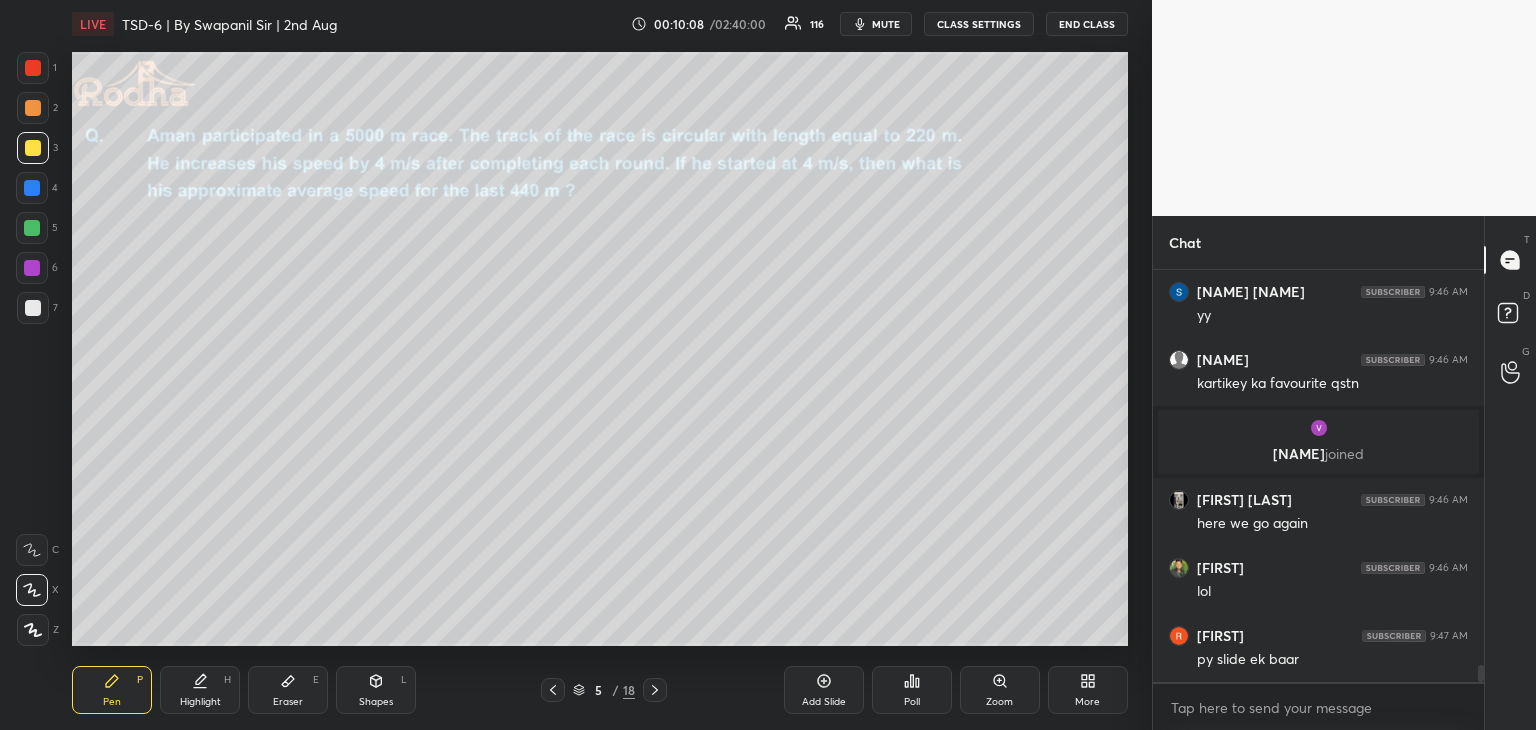 scroll, scrollTop: 9556, scrollLeft: 0, axis: vertical 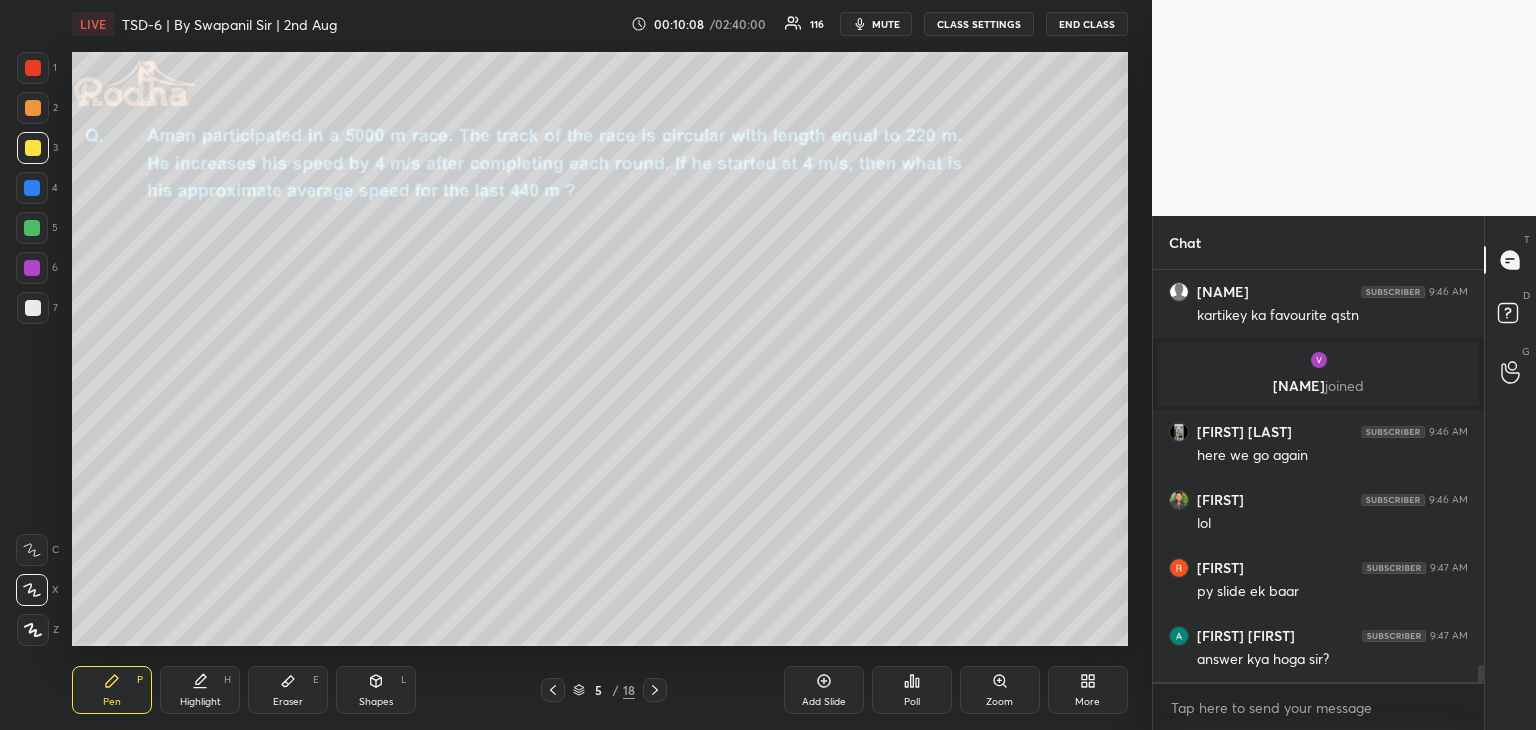 click 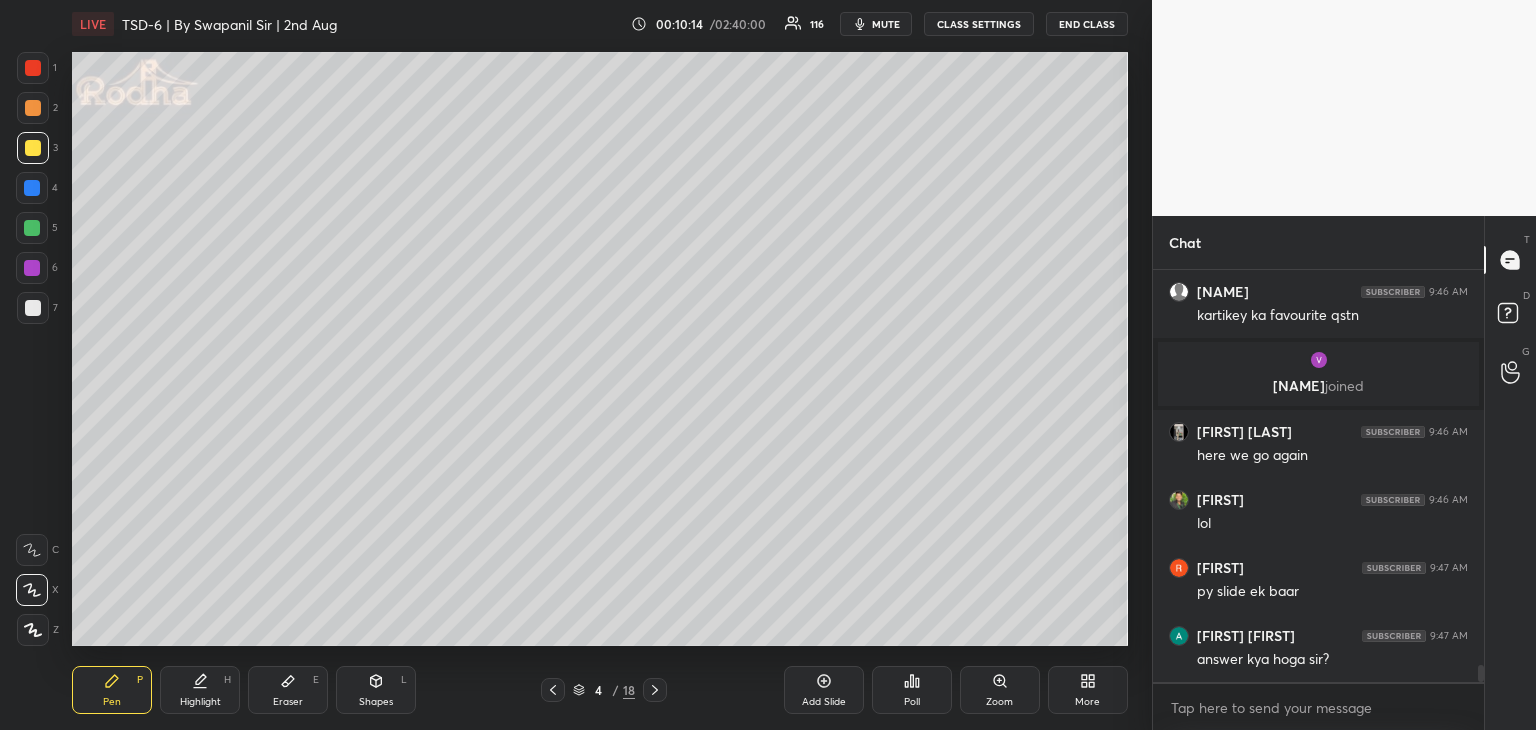 click 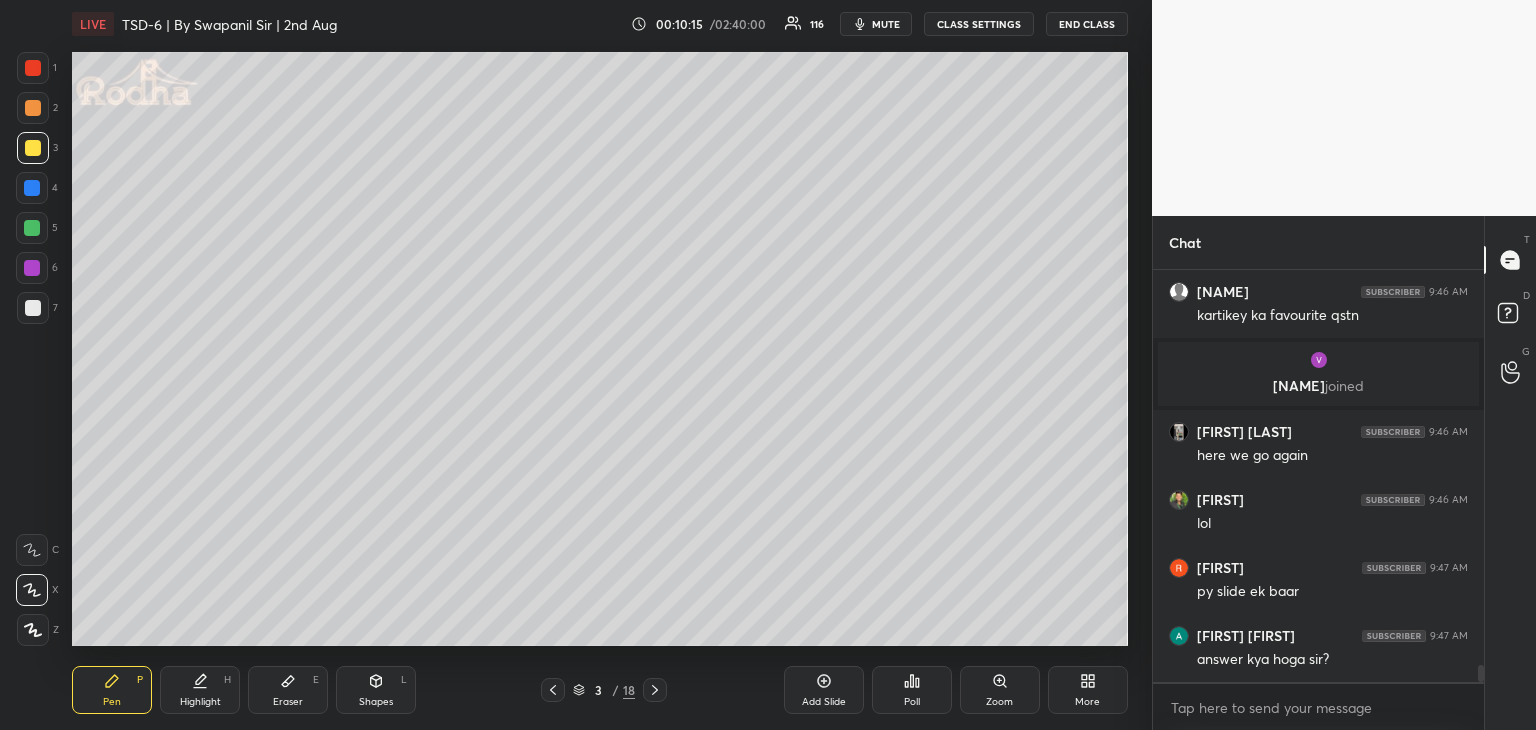 click 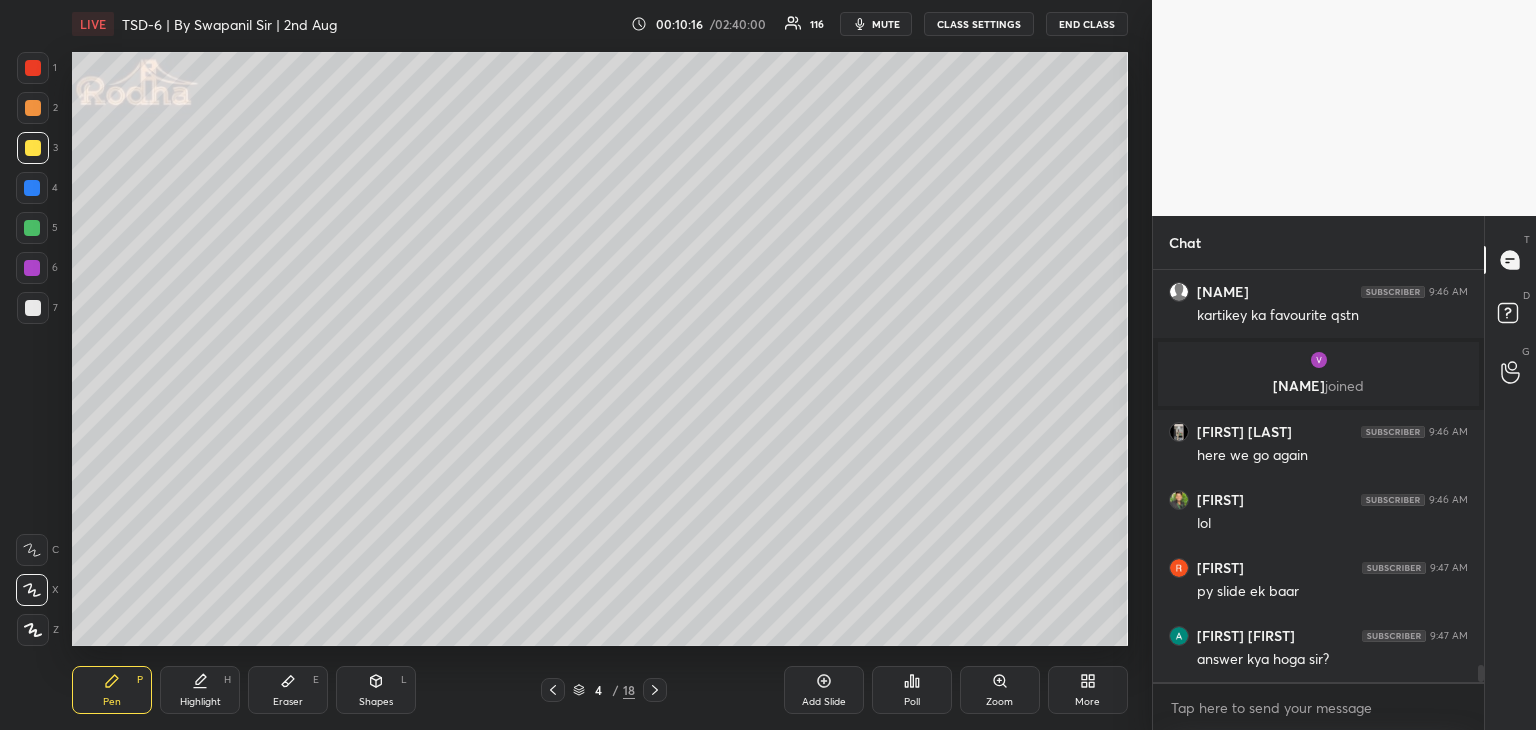 click 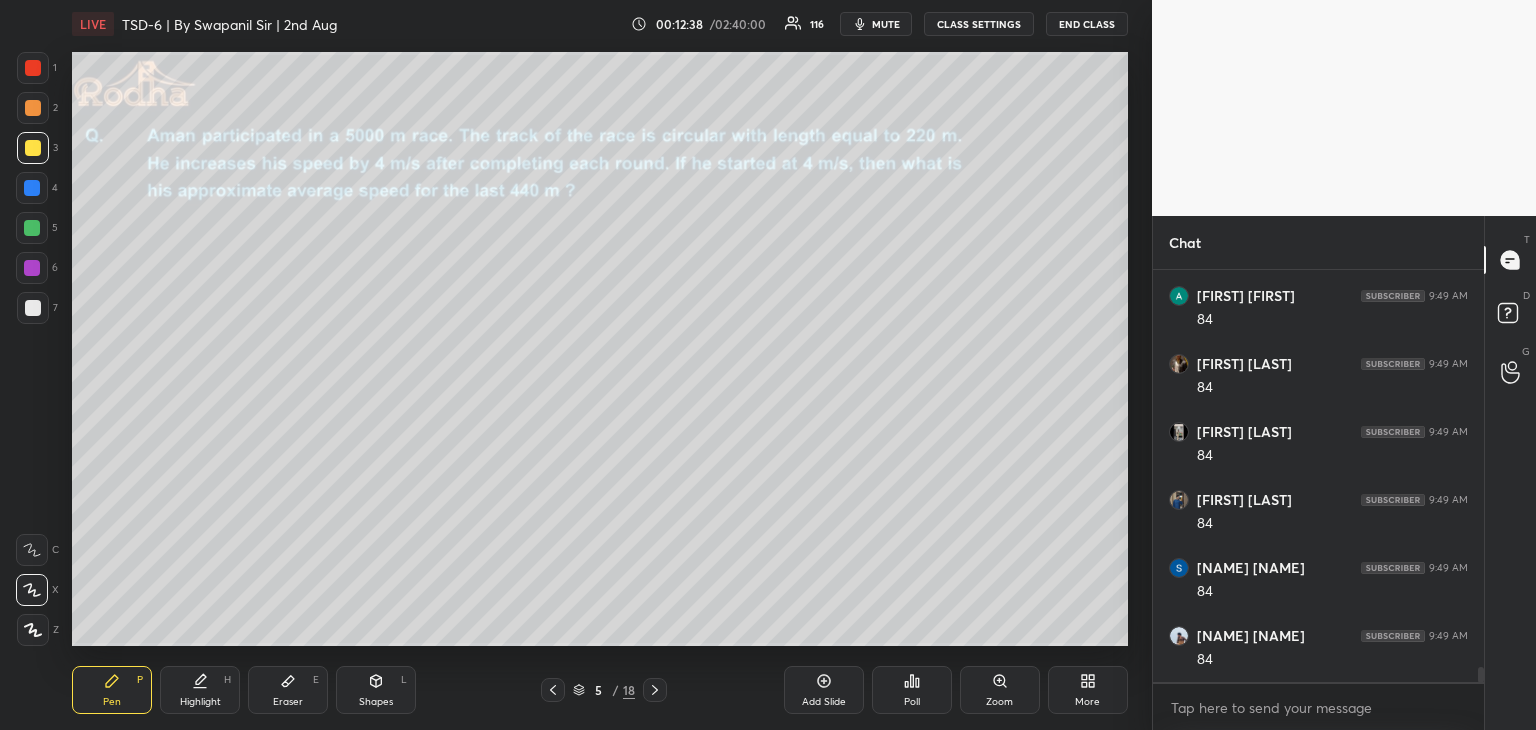 scroll, scrollTop: 11334, scrollLeft: 0, axis: vertical 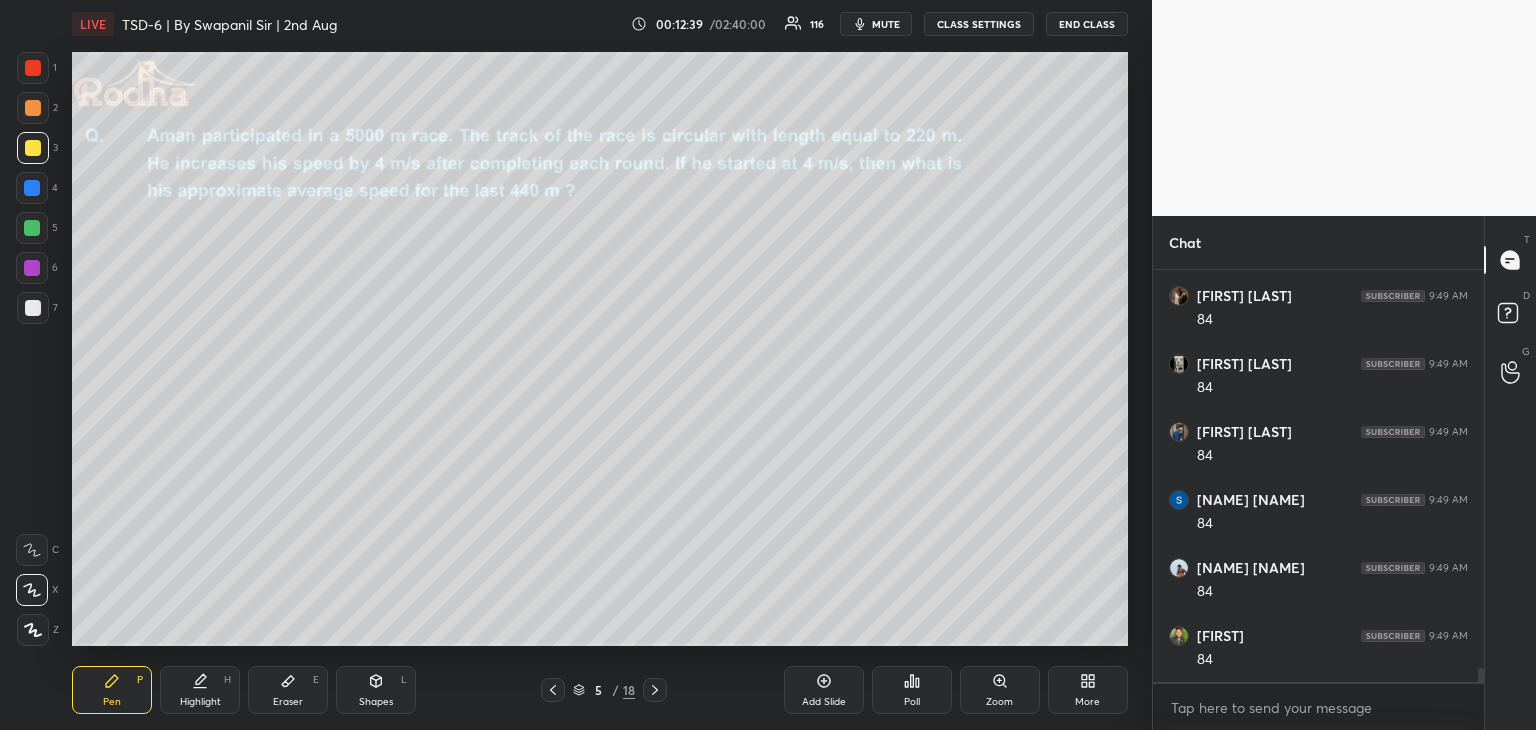 drag, startPoint x: 32, startPoint y: 67, endPoint x: 71, endPoint y: 83, distance: 42.154476 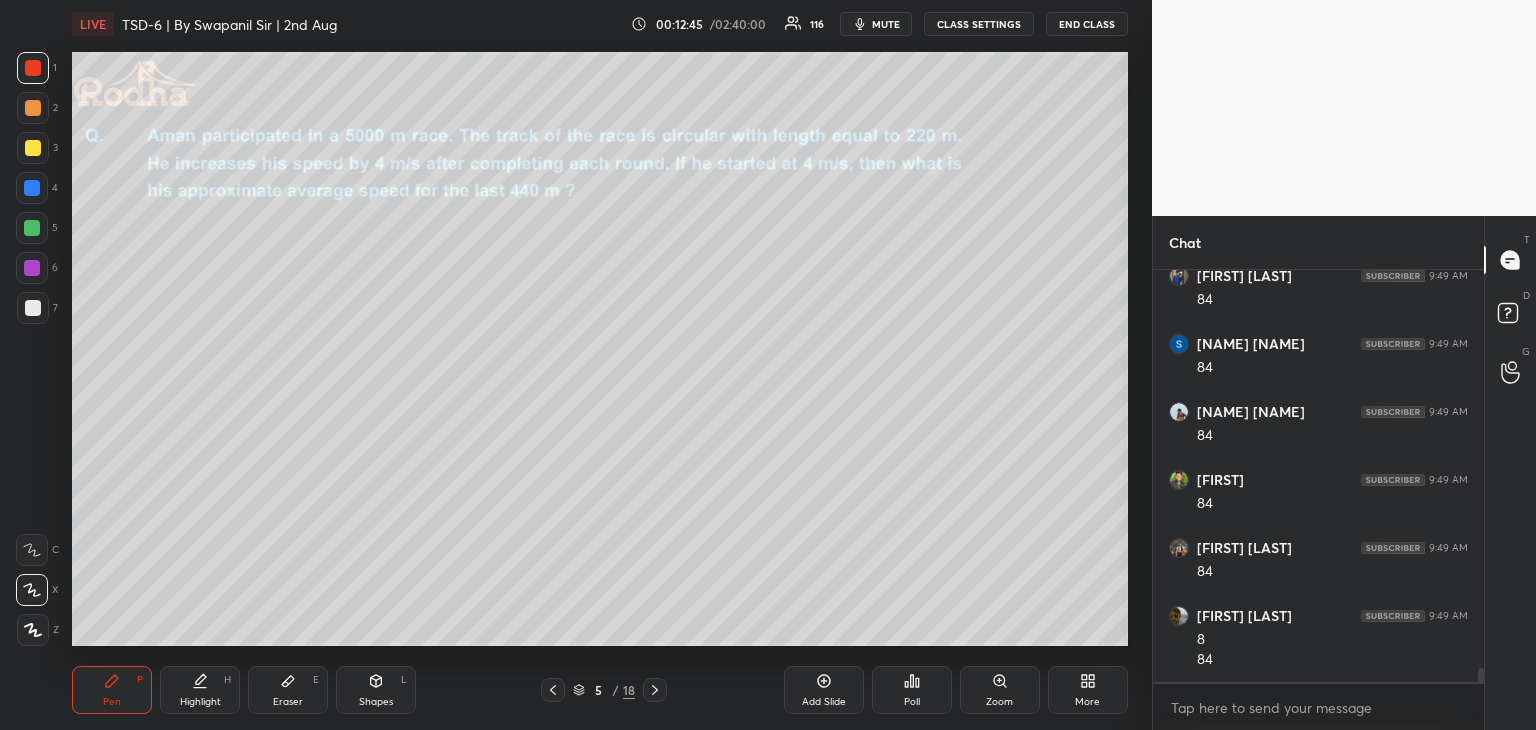 scroll, scrollTop: 11558, scrollLeft: 0, axis: vertical 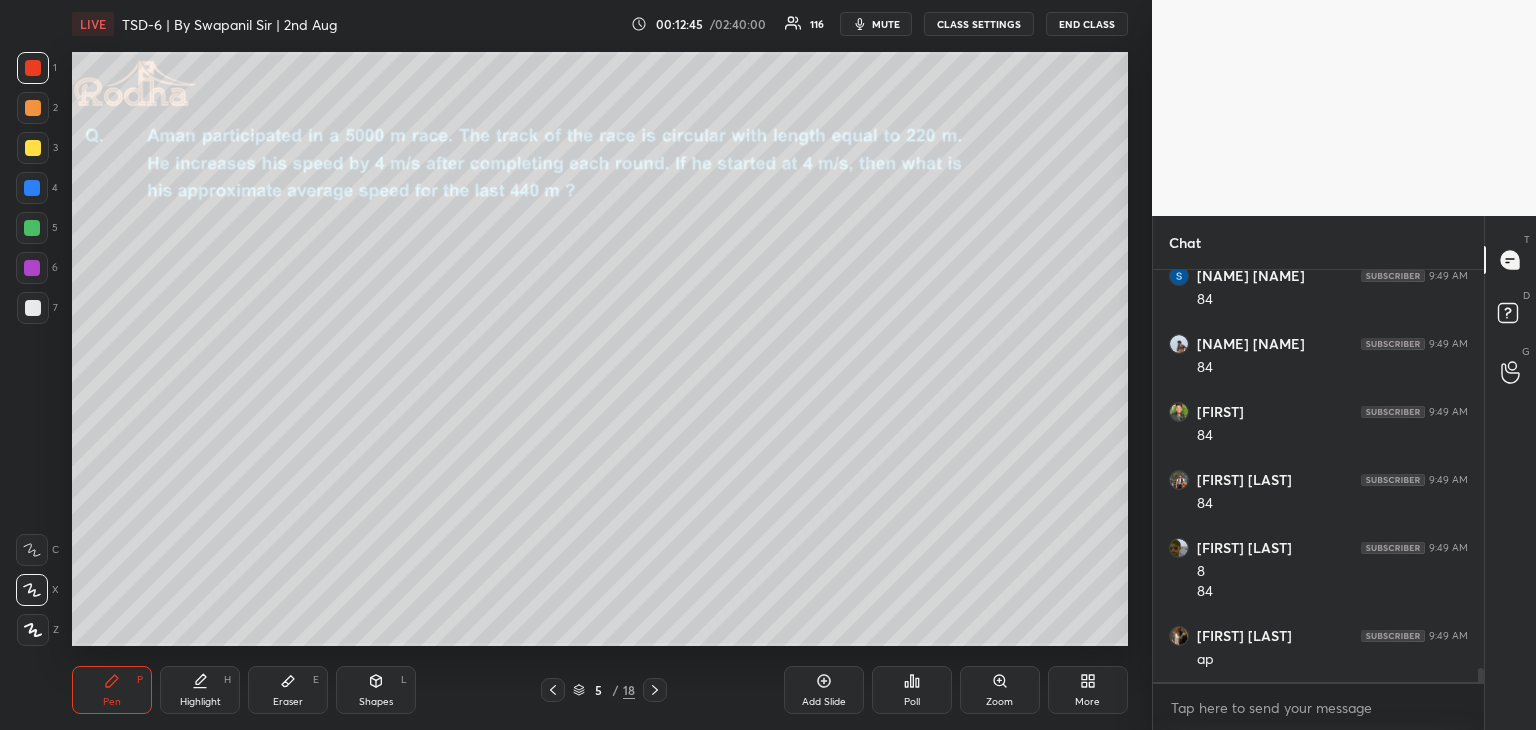 click at bounding box center (33, 148) 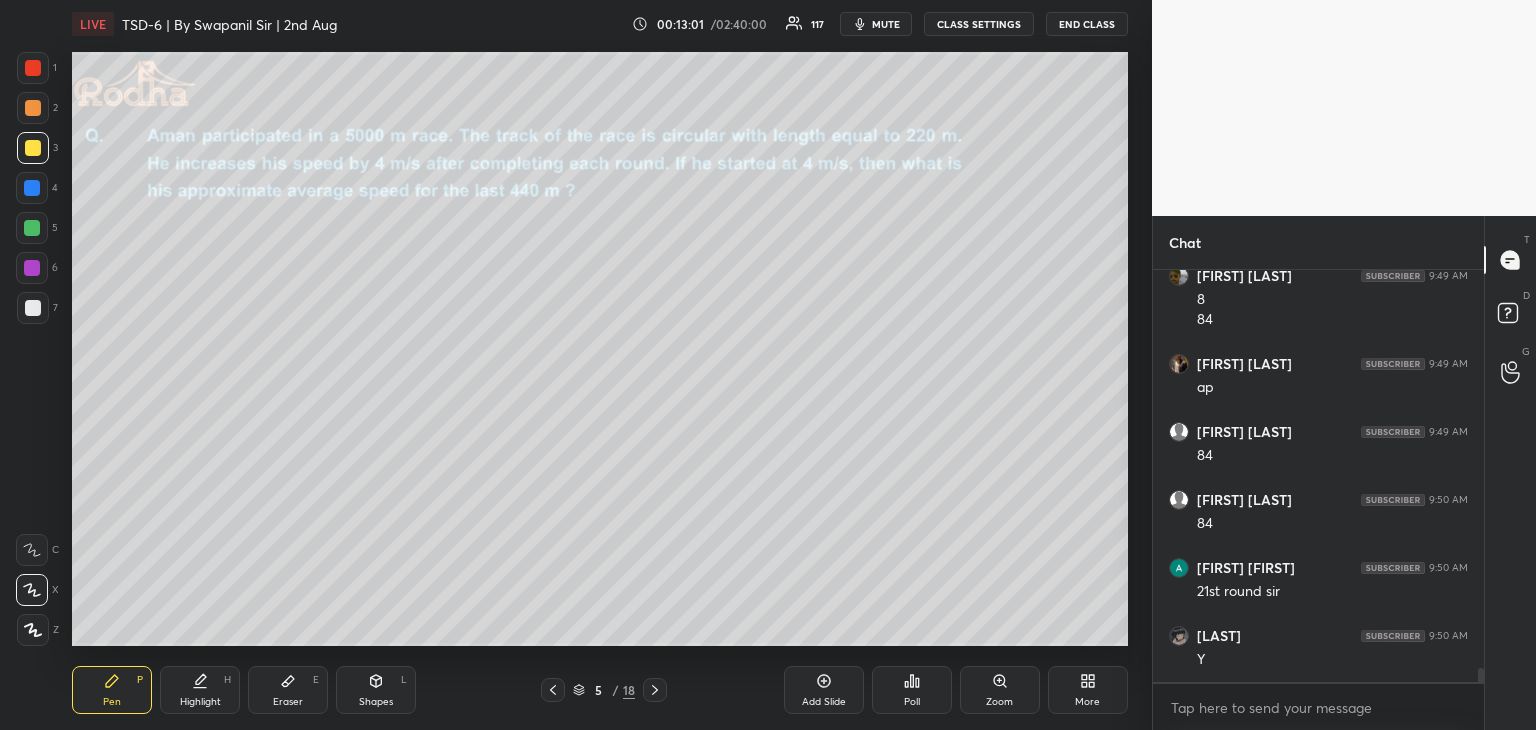 scroll, scrollTop: 11898, scrollLeft: 0, axis: vertical 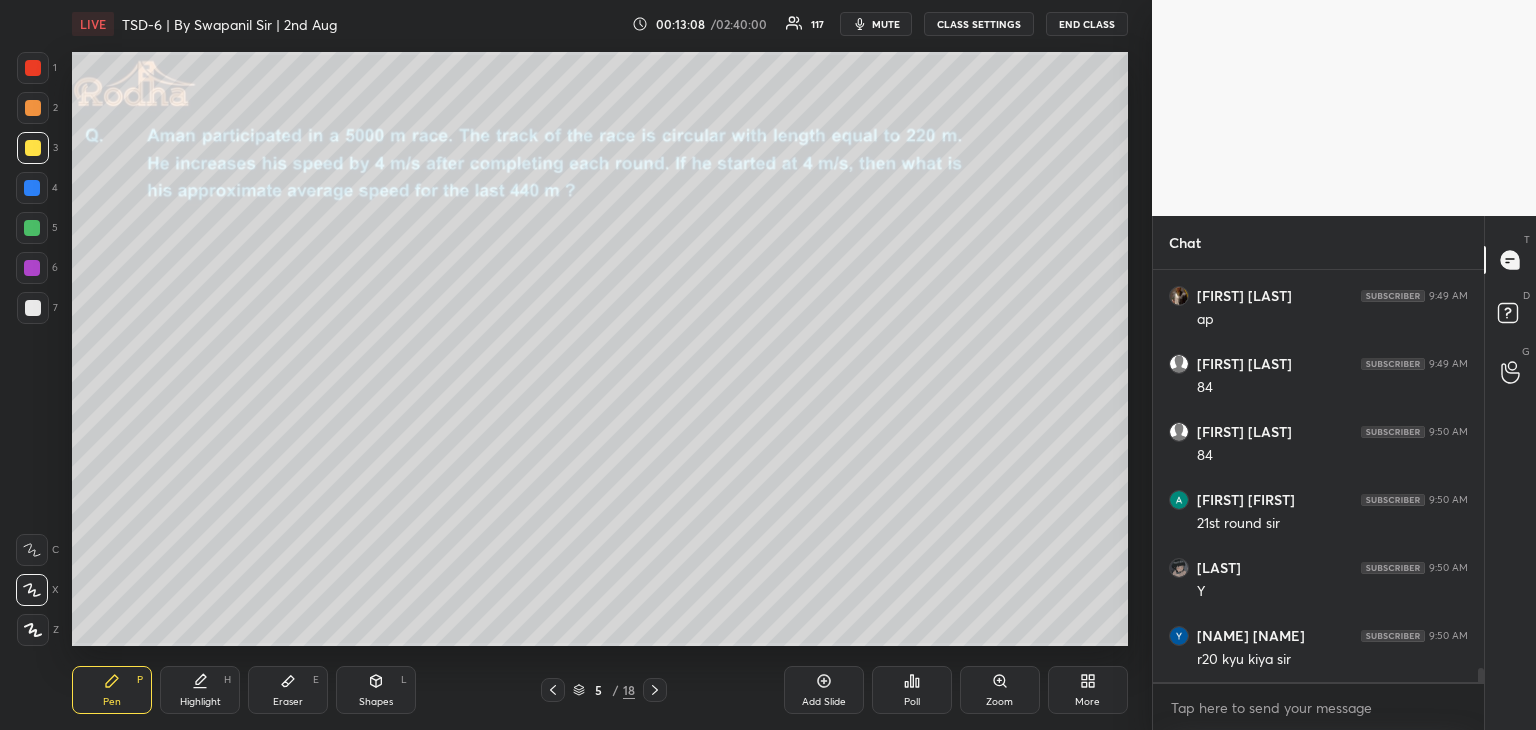 drag, startPoint x: 294, startPoint y: 684, endPoint x: 295, endPoint y: 670, distance: 14.035668 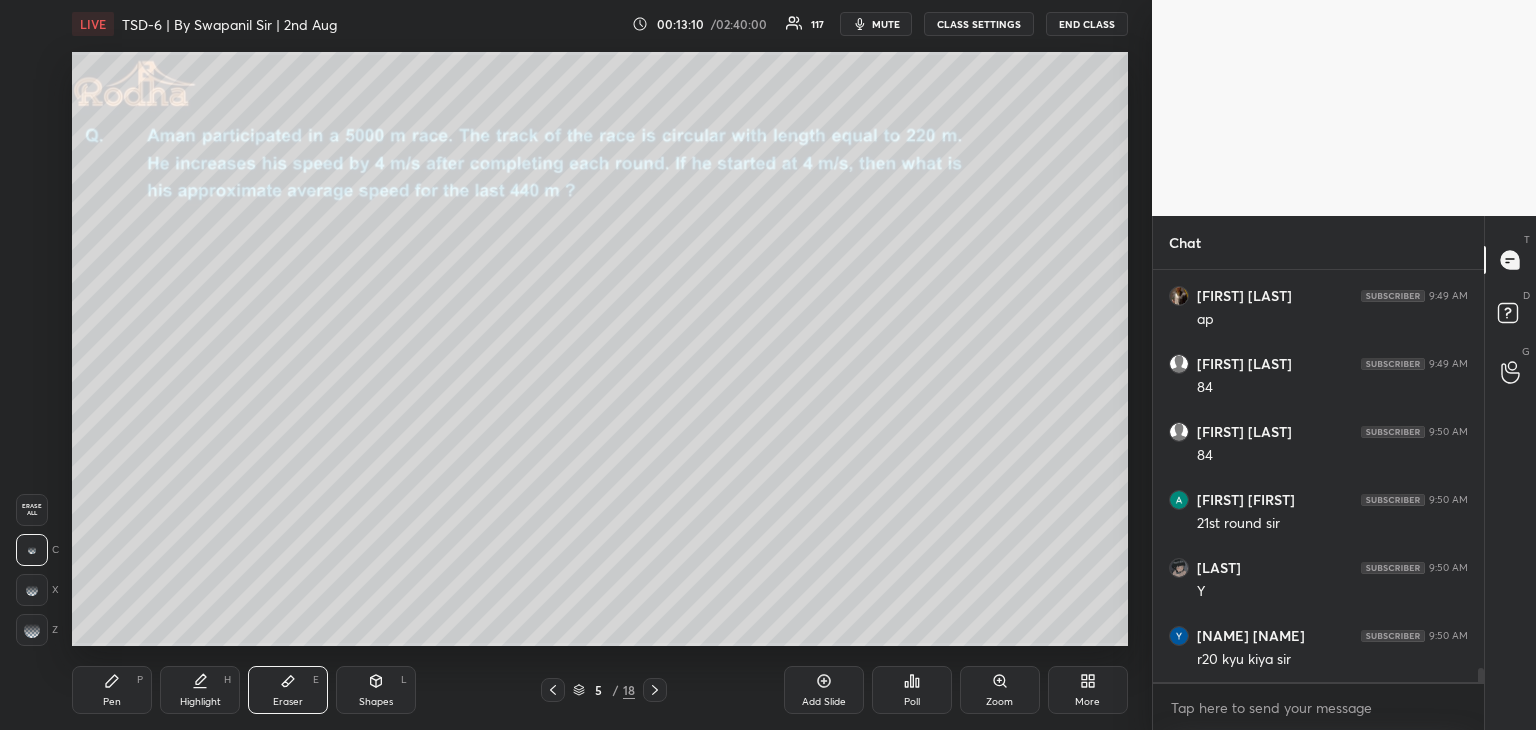 click on "Pen" at bounding box center [112, 702] 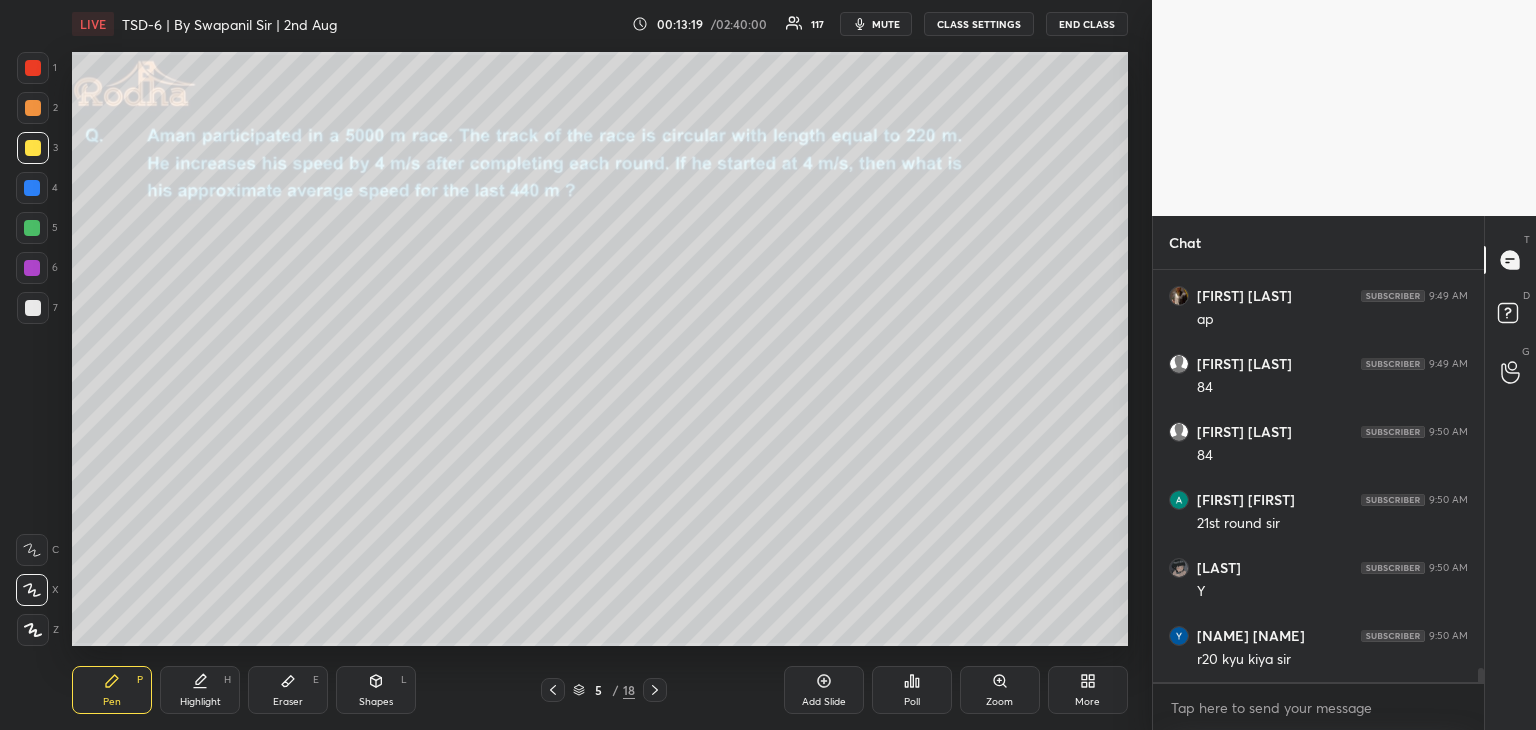 scroll, scrollTop: 11966, scrollLeft: 0, axis: vertical 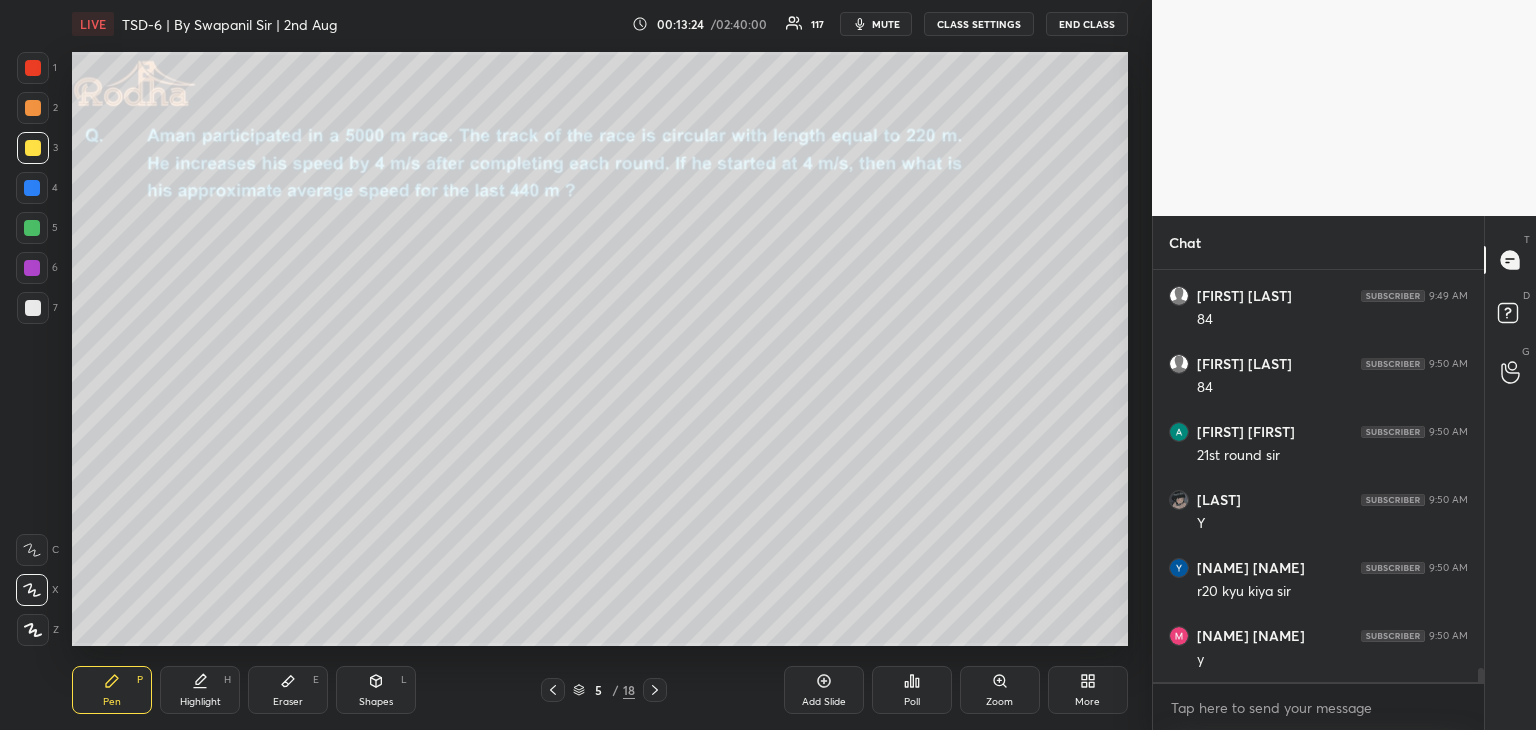 click at bounding box center [32, 268] 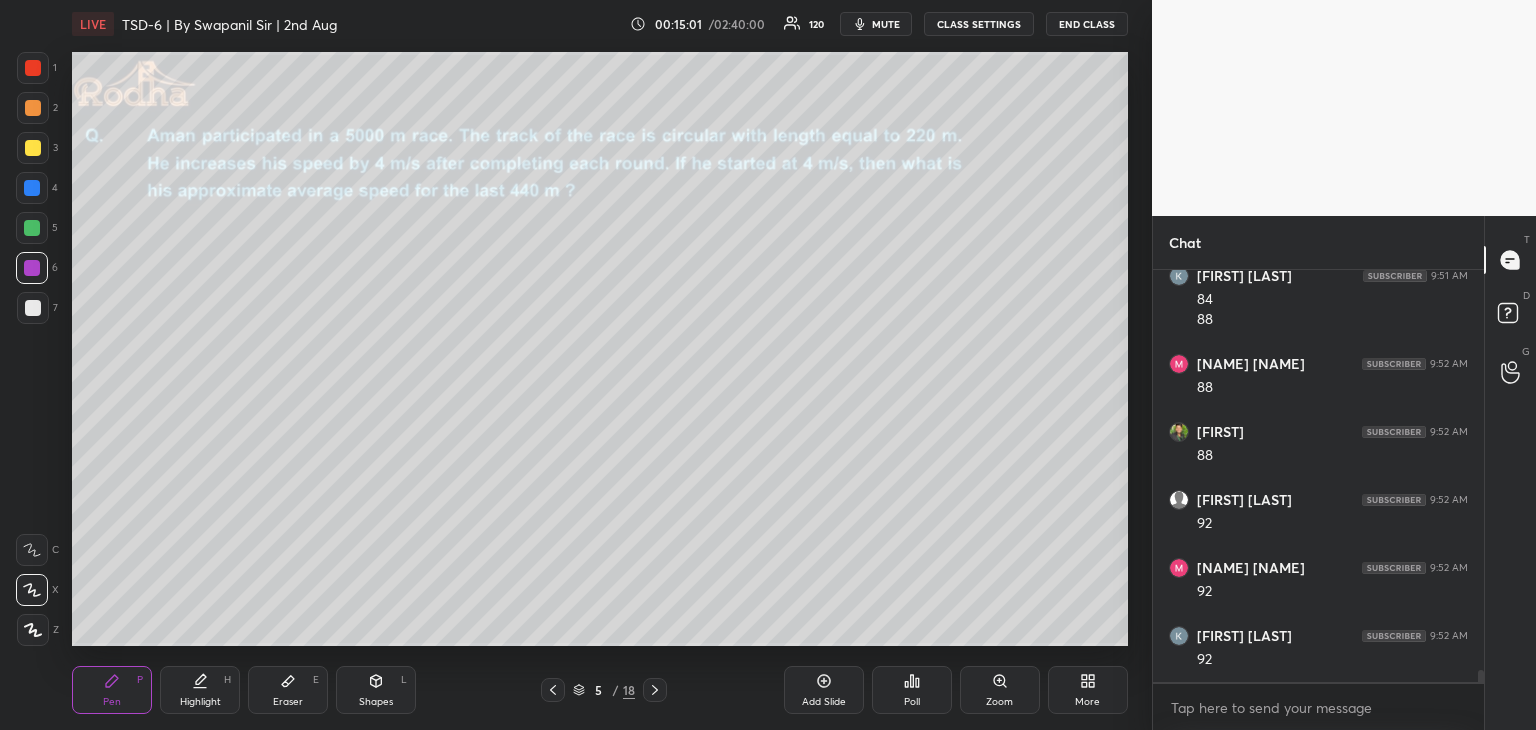 scroll, scrollTop: 13778, scrollLeft: 0, axis: vertical 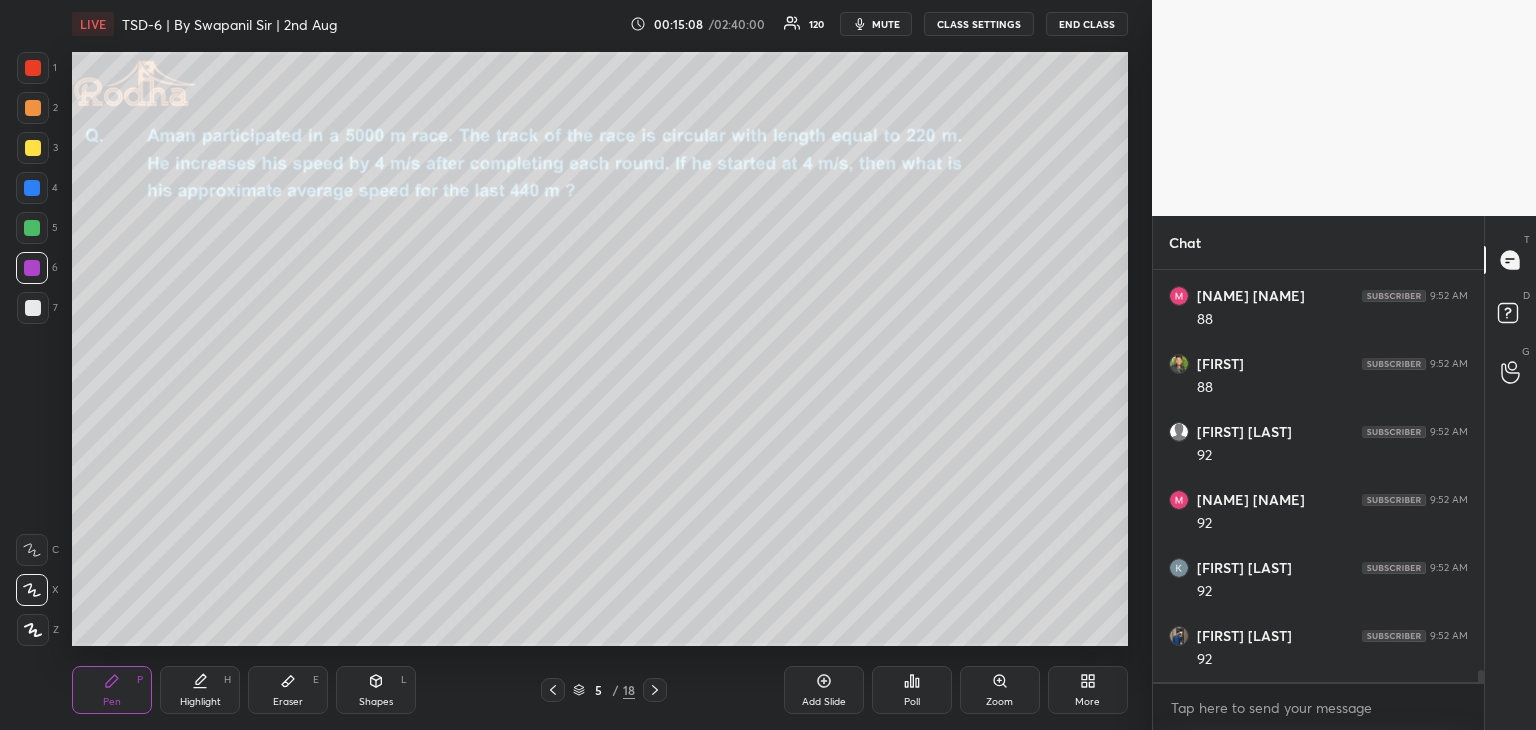 click at bounding box center [33, 308] 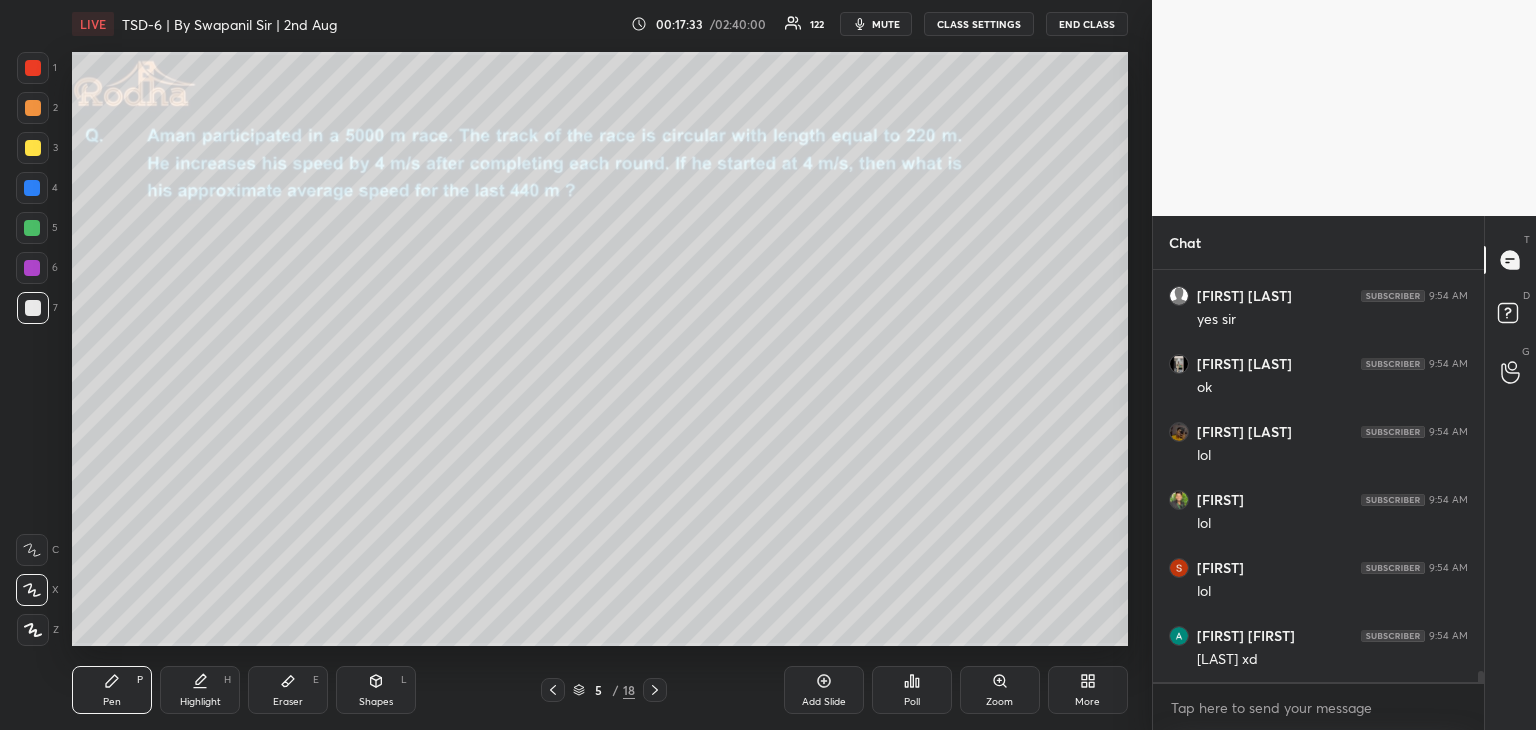 scroll, scrollTop: 15292, scrollLeft: 0, axis: vertical 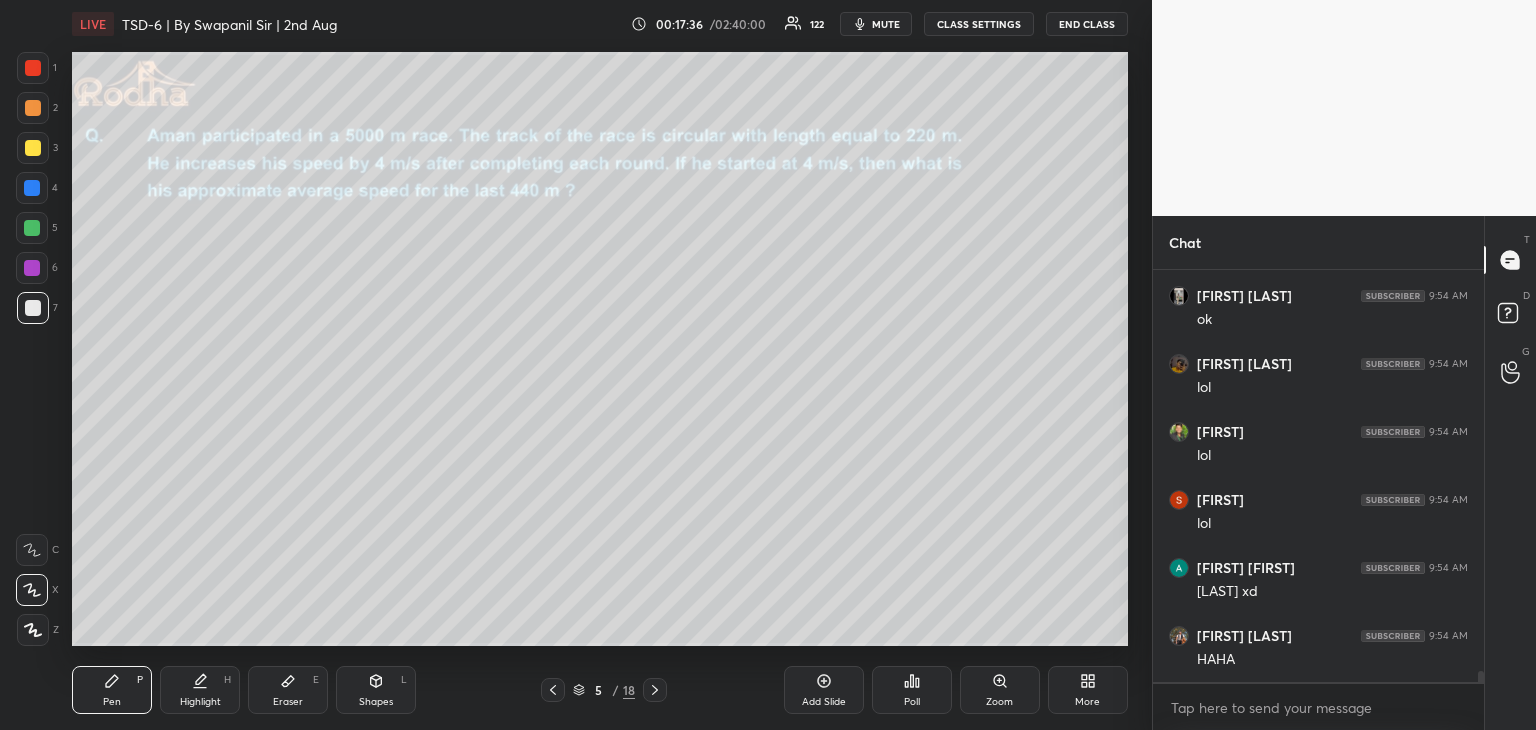 click 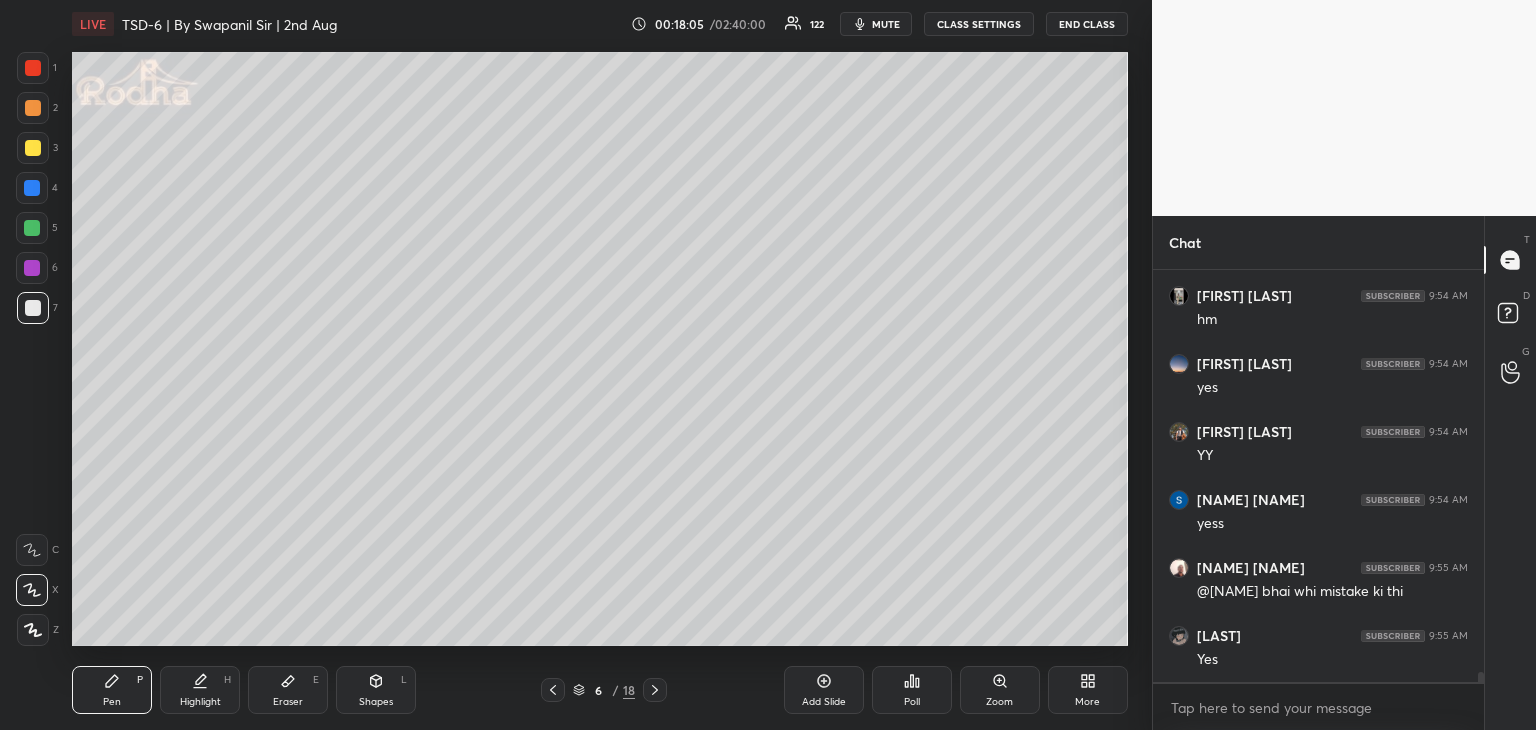 scroll, scrollTop: 15904, scrollLeft: 0, axis: vertical 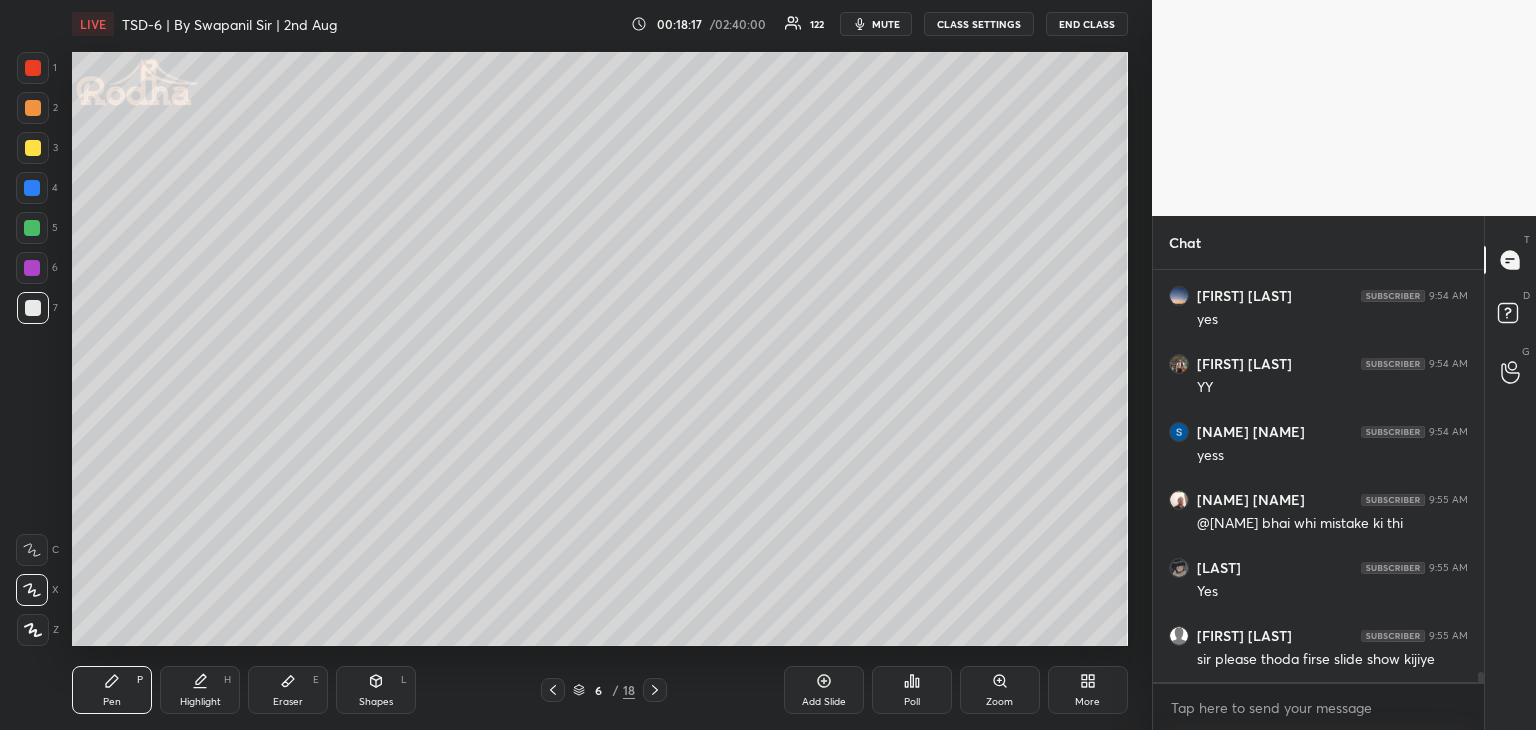 click on "Shapes" at bounding box center (376, 702) 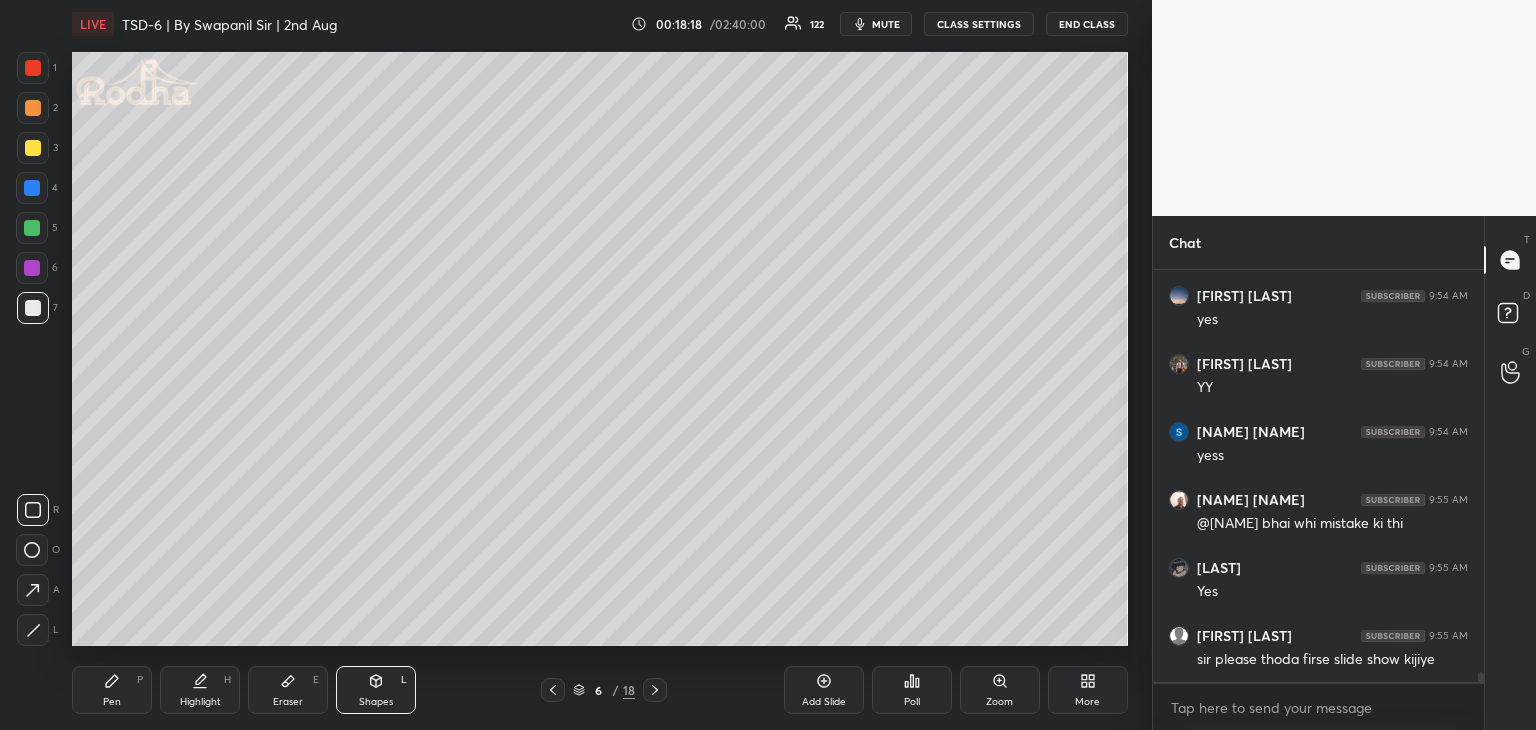 click 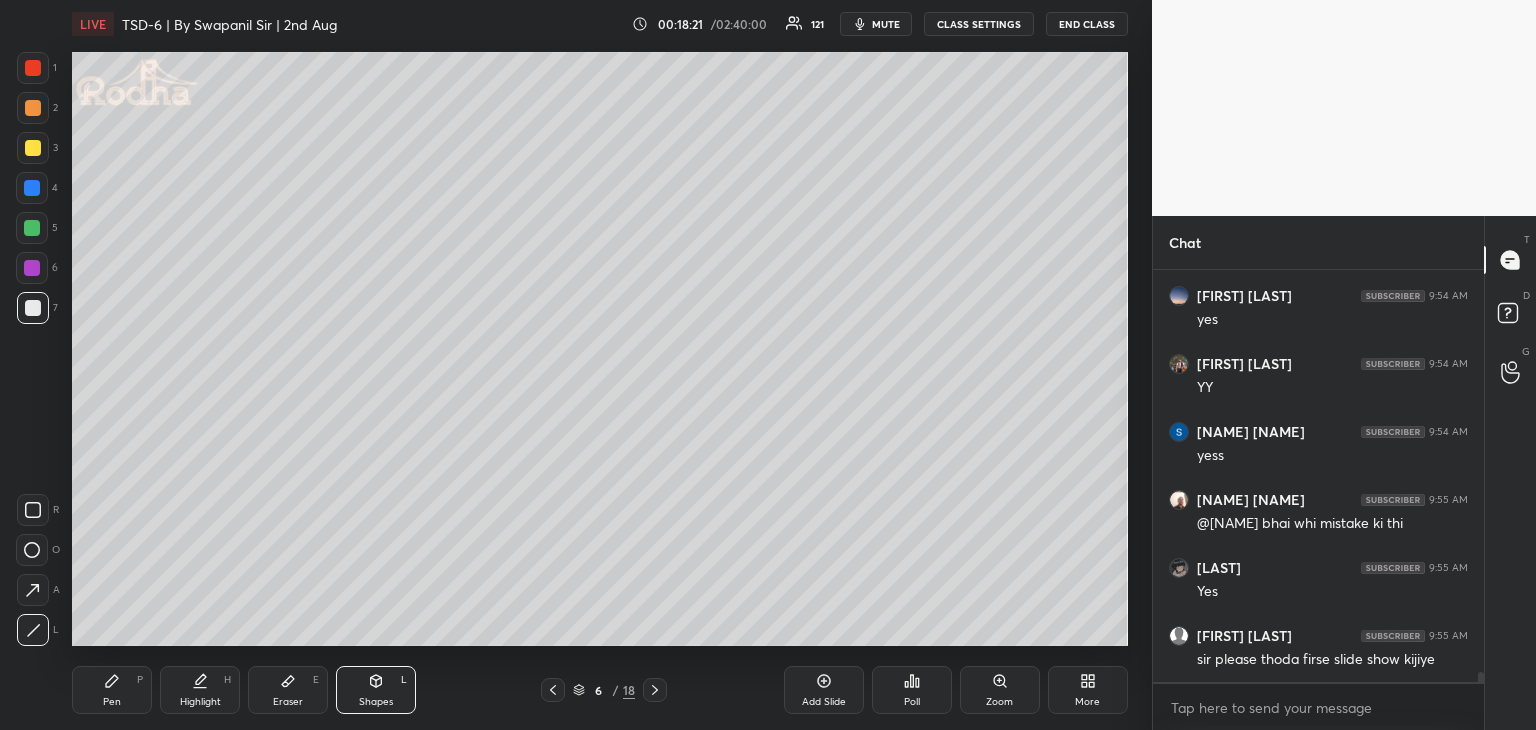 click 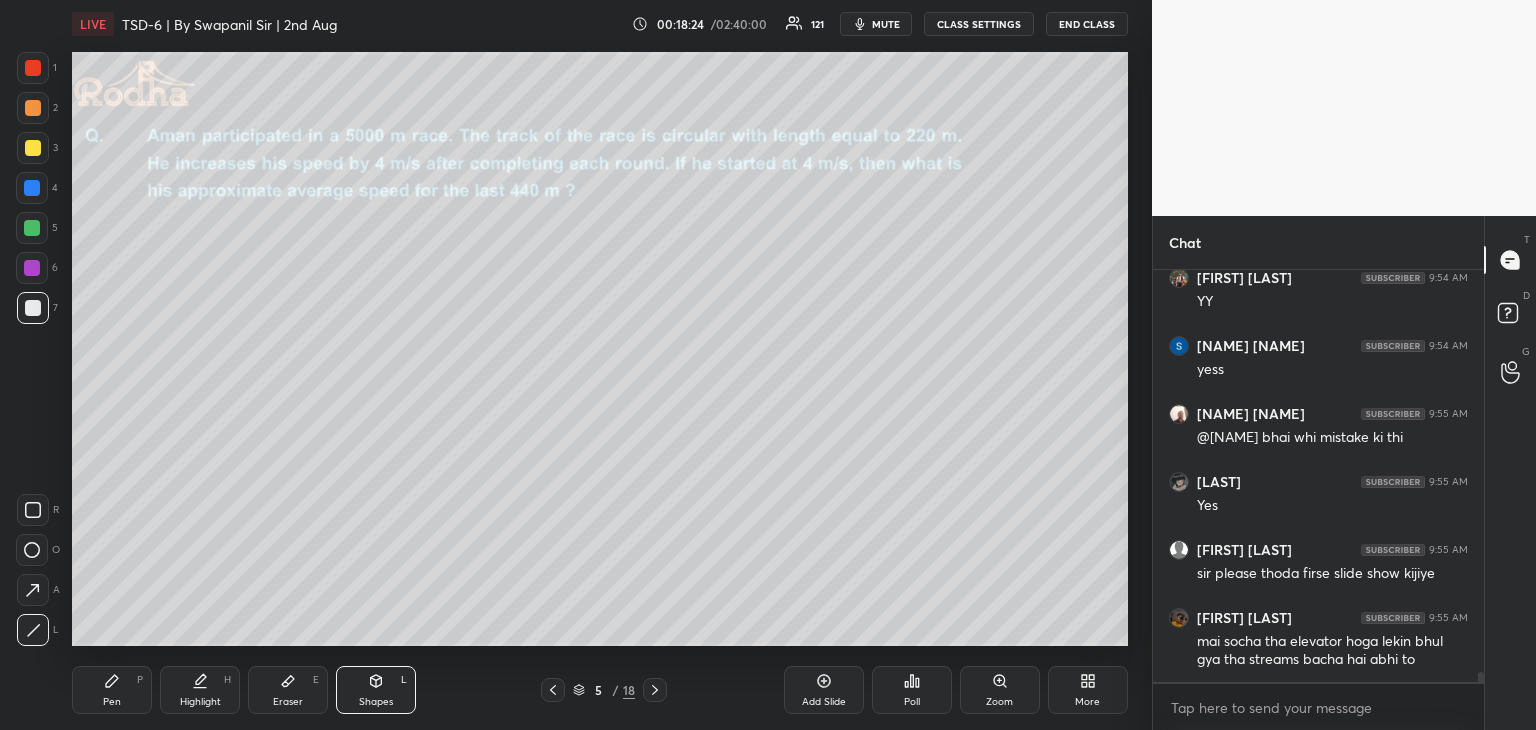 scroll, scrollTop: 16058, scrollLeft: 0, axis: vertical 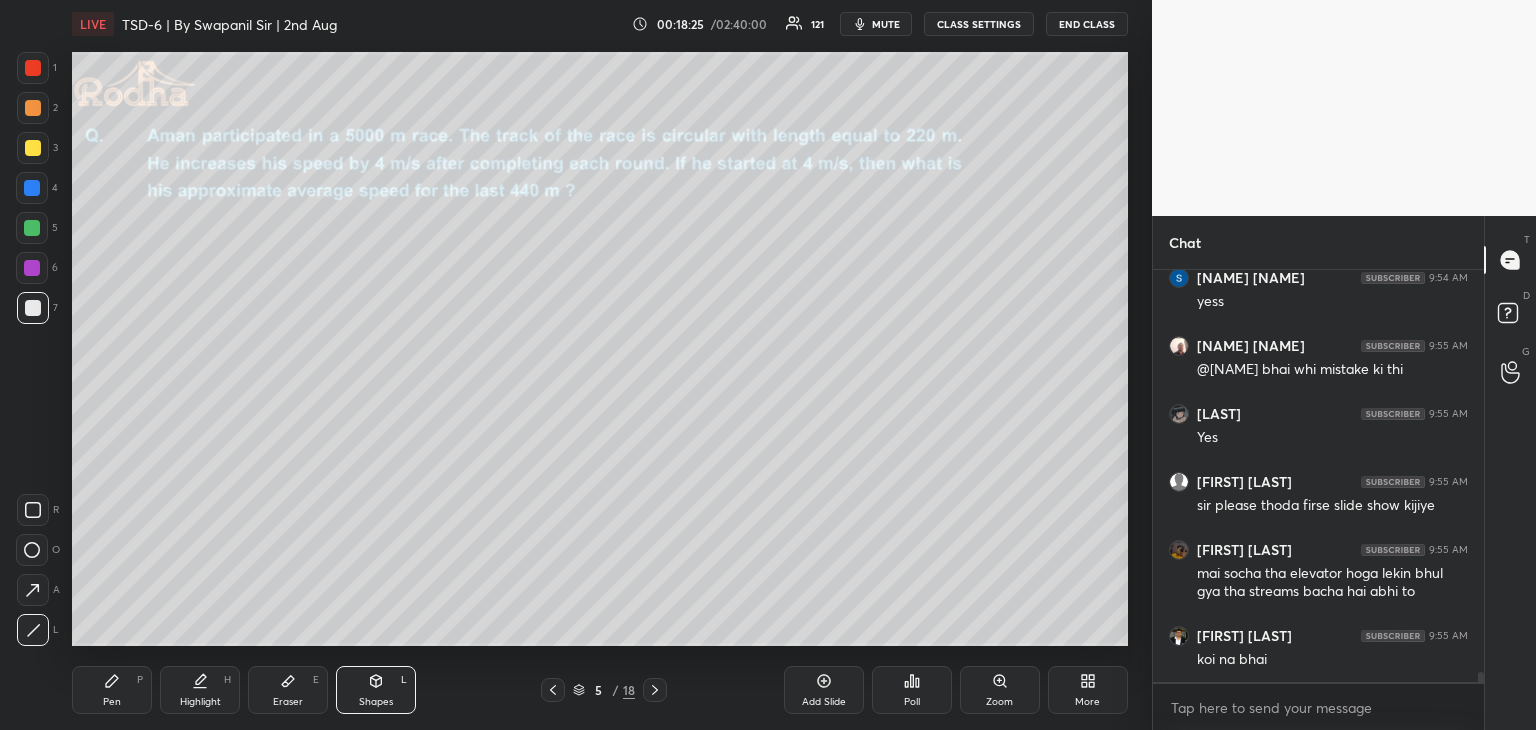 drag, startPoint x: 890, startPoint y: 25, endPoint x: 899, endPoint y: 16, distance: 12.727922 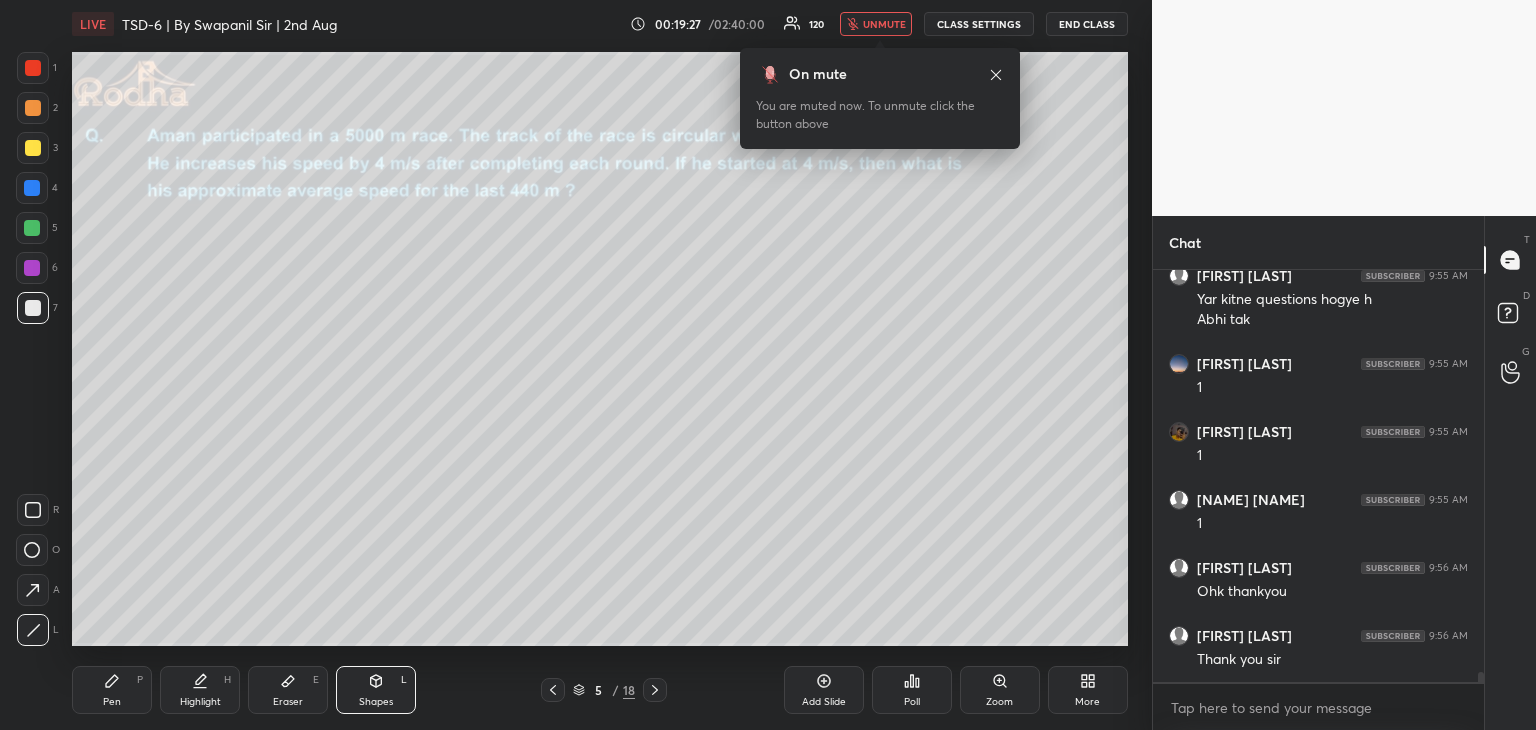scroll, scrollTop: 16554, scrollLeft: 0, axis: vertical 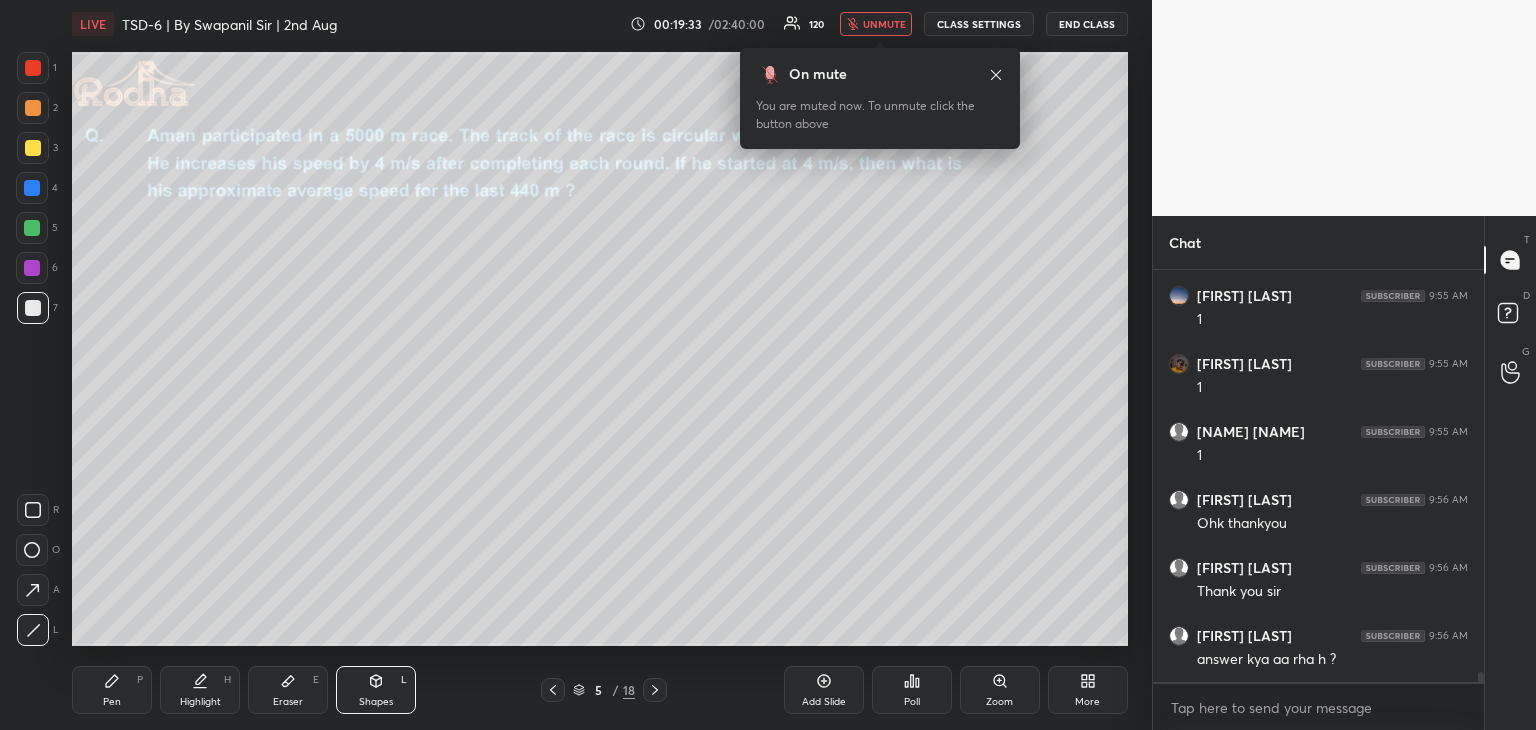 click on "unmute" at bounding box center (884, 24) 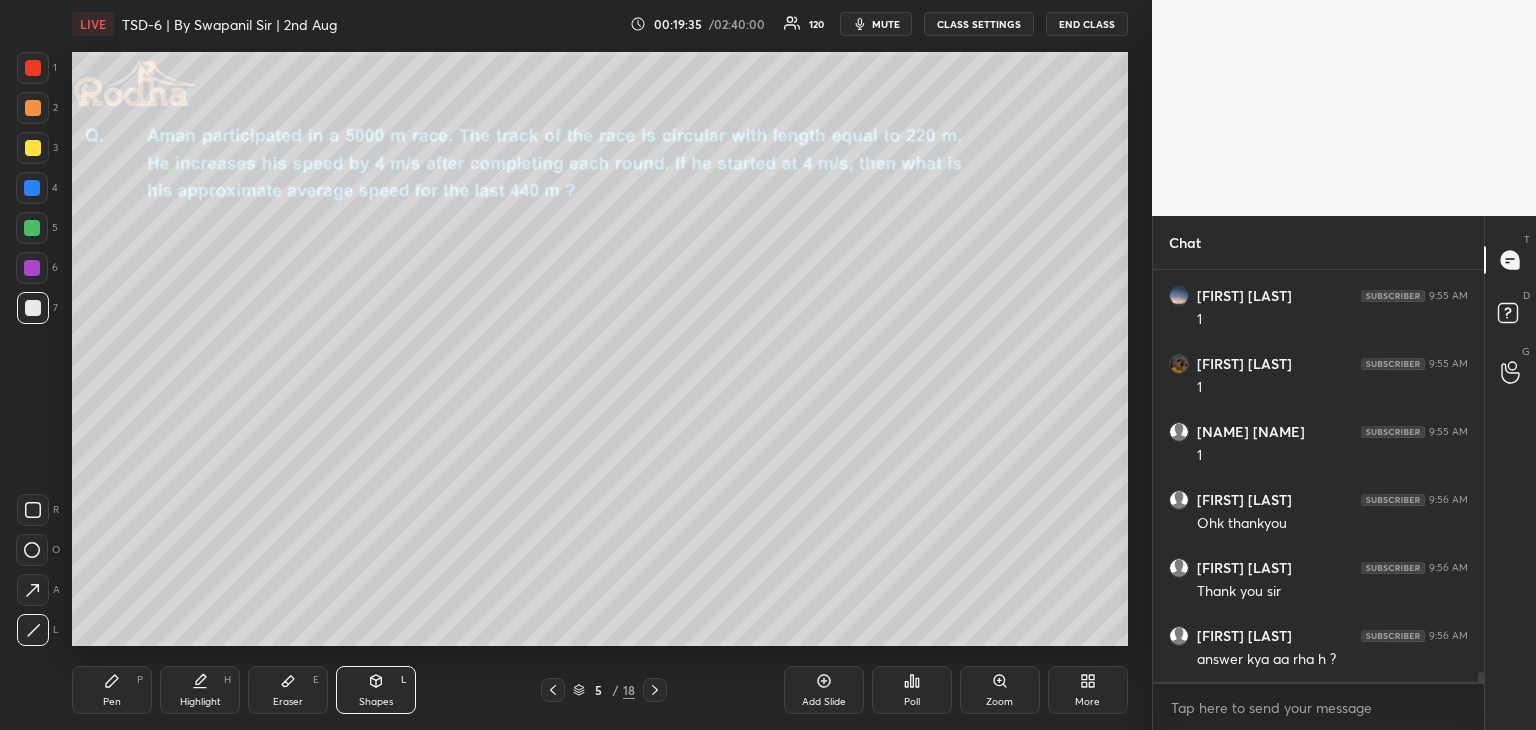 click 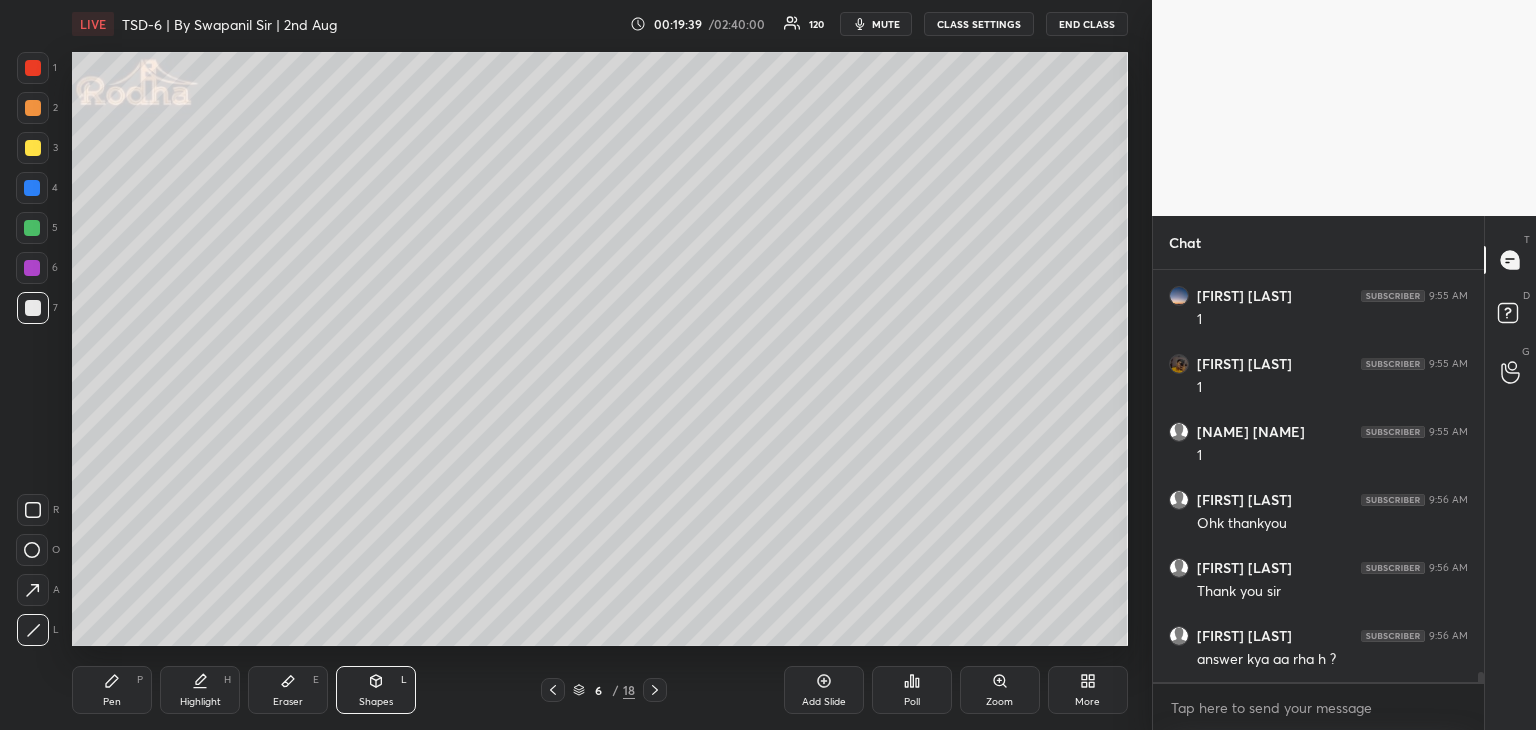scroll, scrollTop: 16622, scrollLeft: 0, axis: vertical 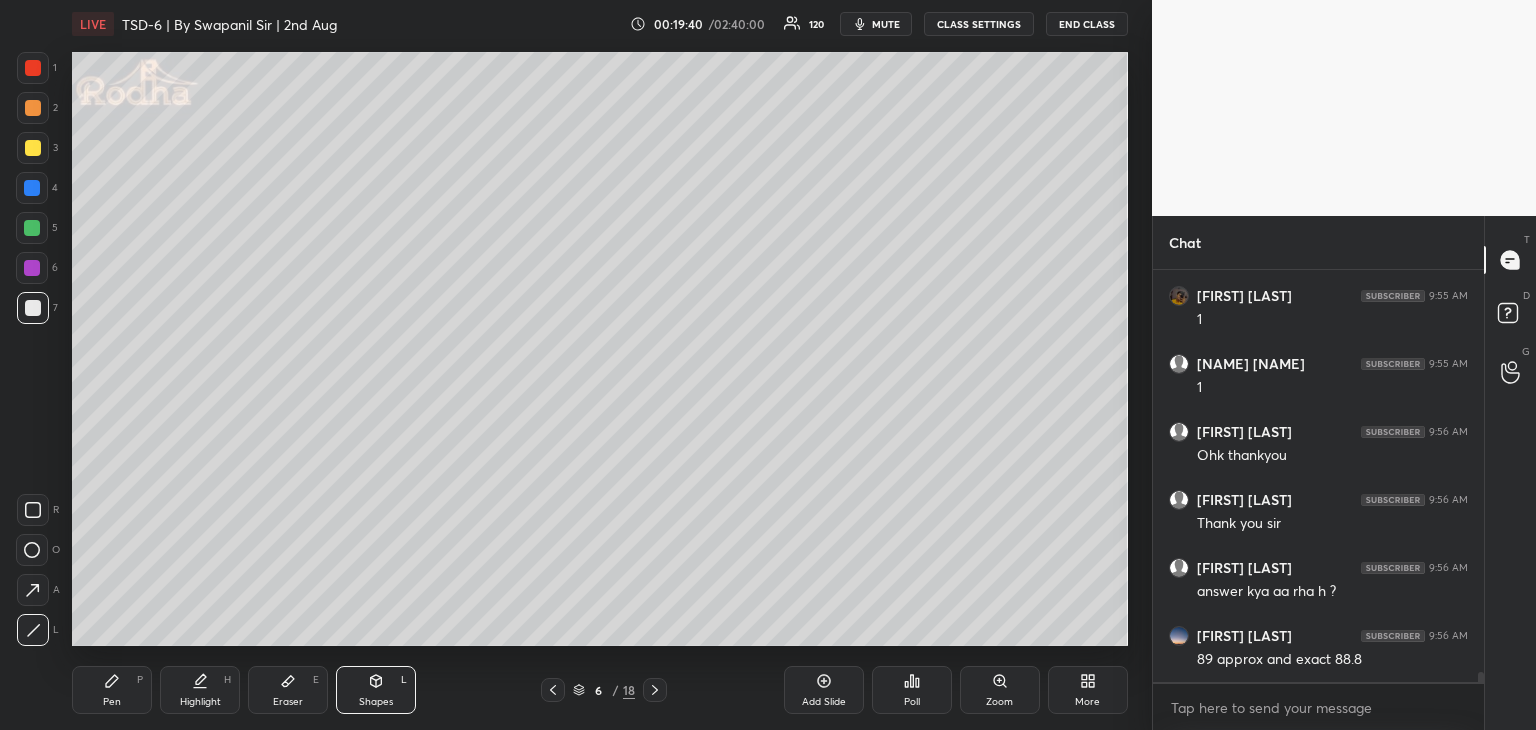 drag, startPoint x: 36, startPoint y: 597, endPoint x: 49, endPoint y: 569, distance: 30.870699 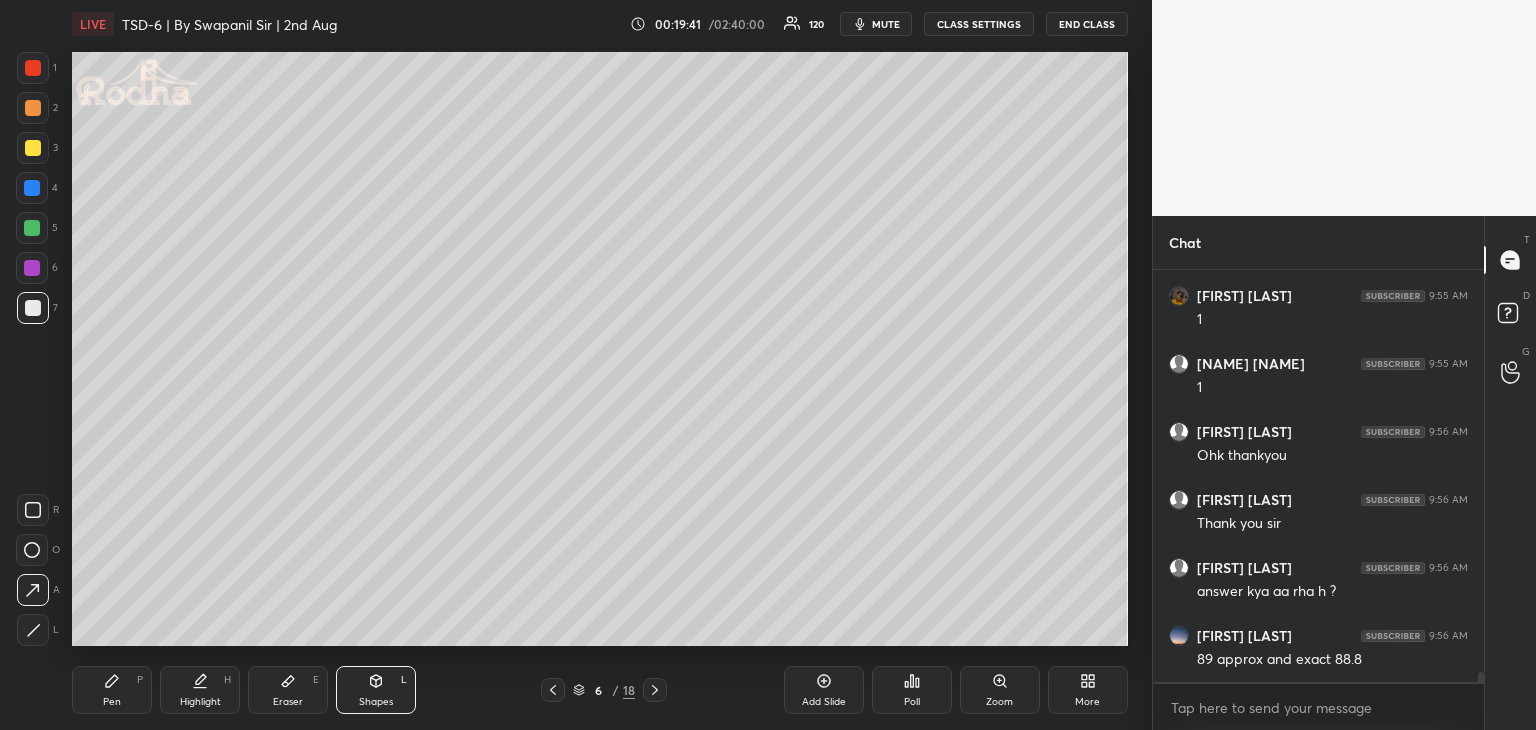 drag, startPoint x: 33, startPoint y: 197, endPoint x: 65, endPoint y: 194, distance: 32.140316 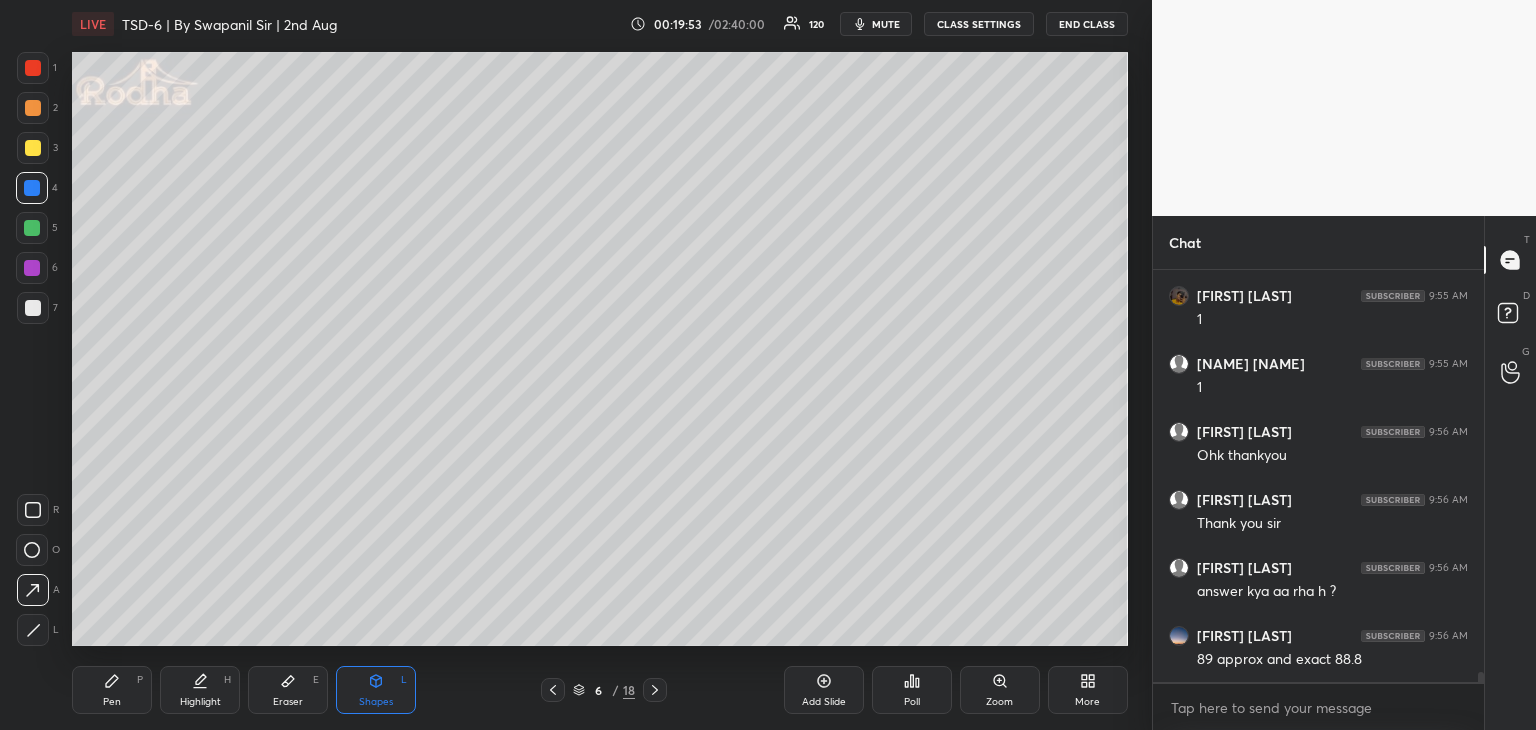 click 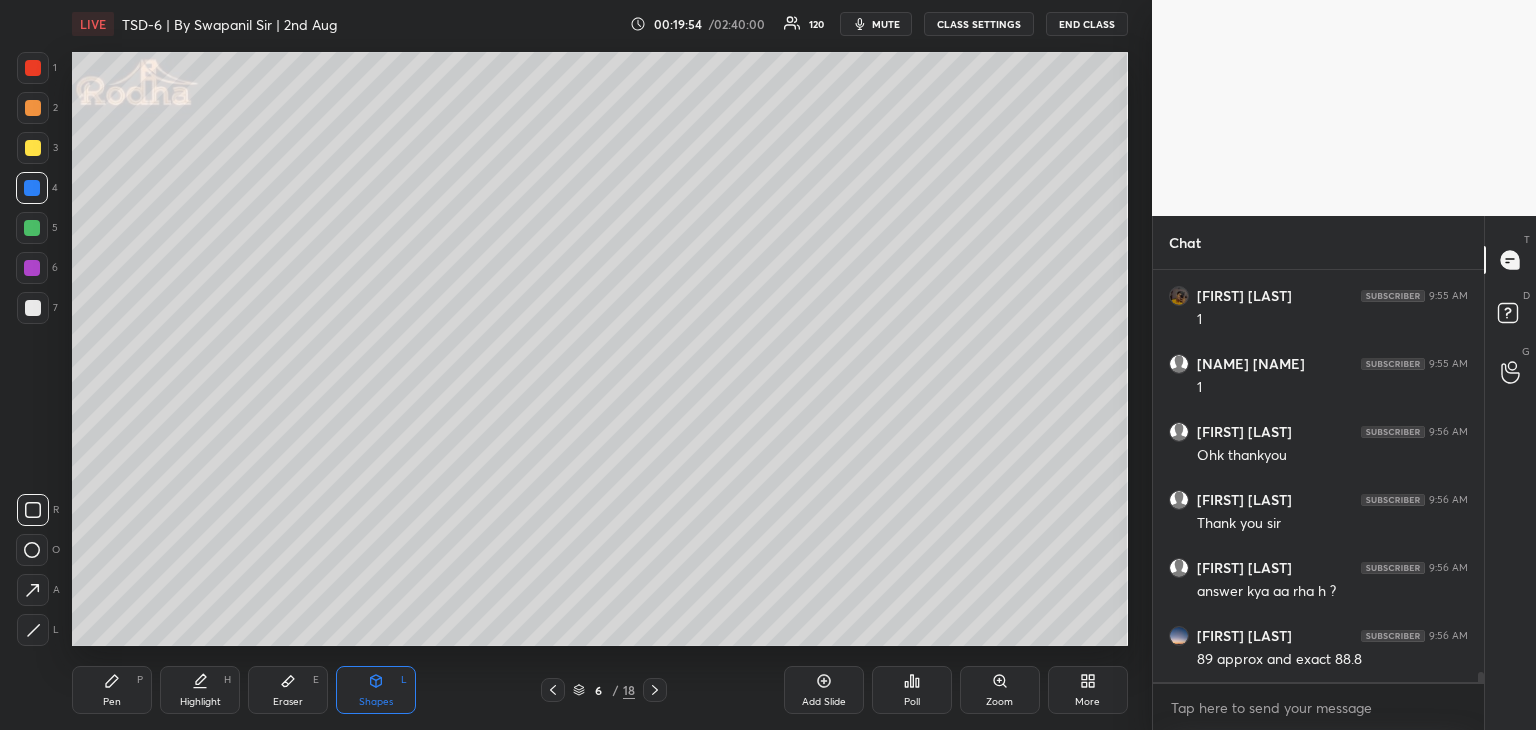 click at bounding box center (33, 108) 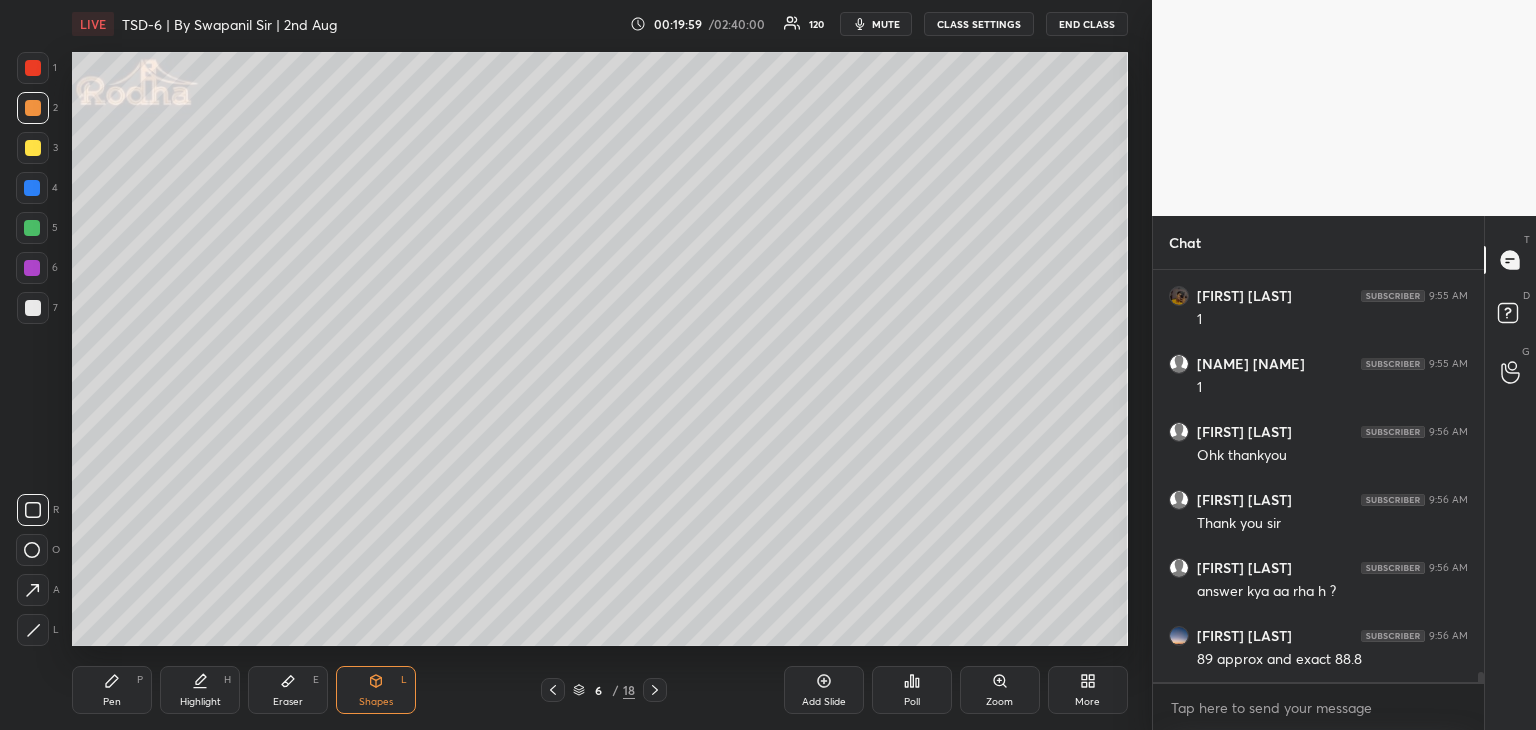 scroll, scrollTop: 16694, scrollLeft: 0, axis: vertical 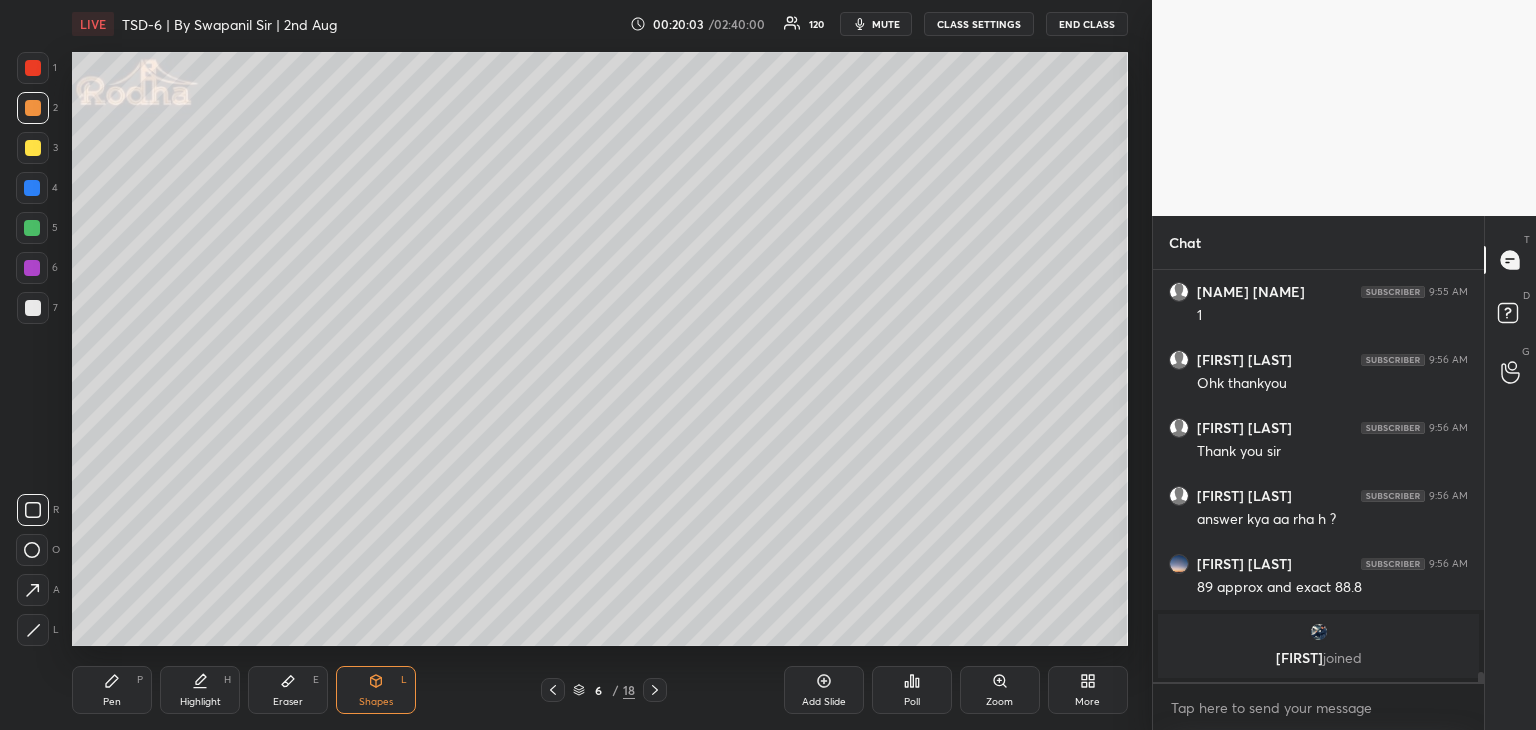 click on "Pen P" at bounding box center [112, 690] 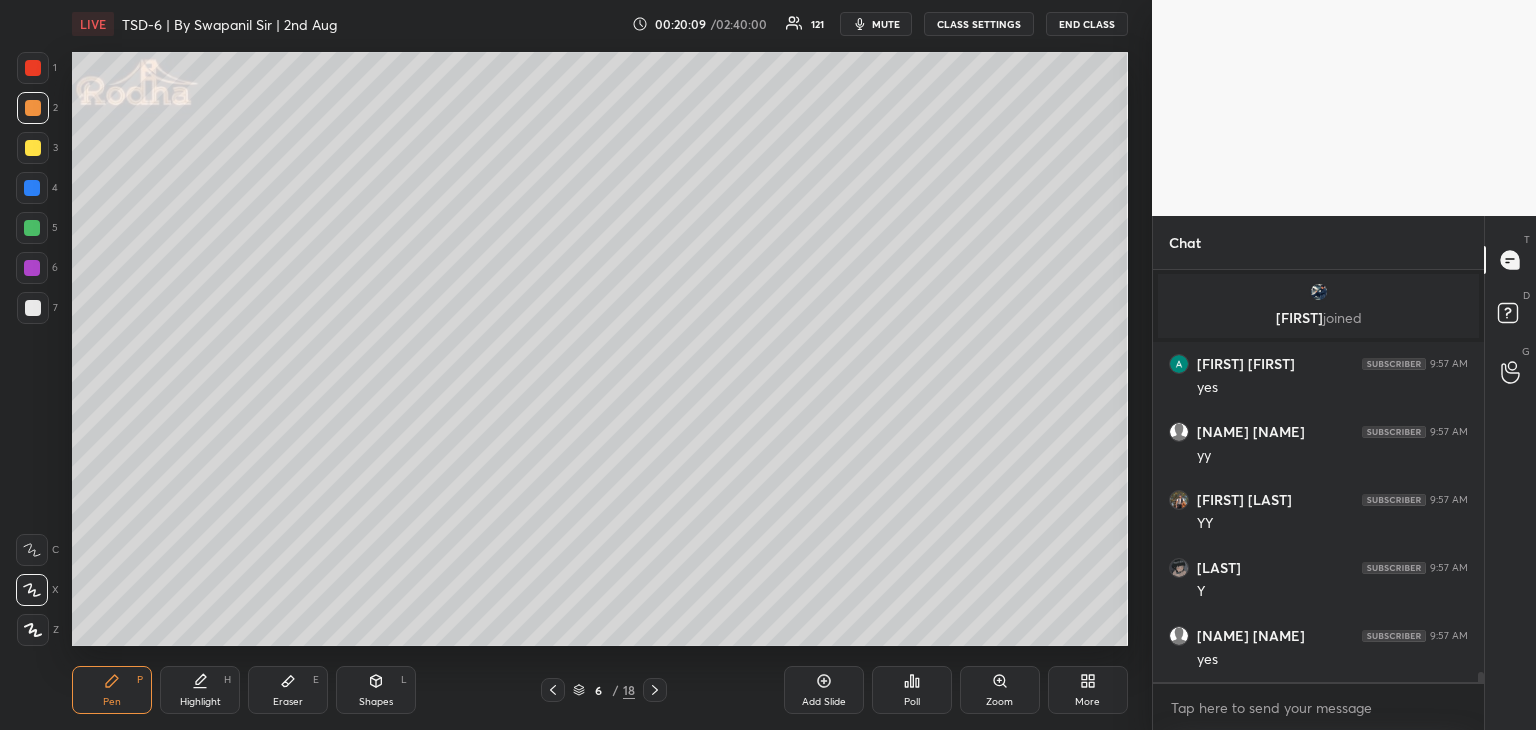 scroll, scrollTop: 16462, scrollLeft: 0, axis: vertical 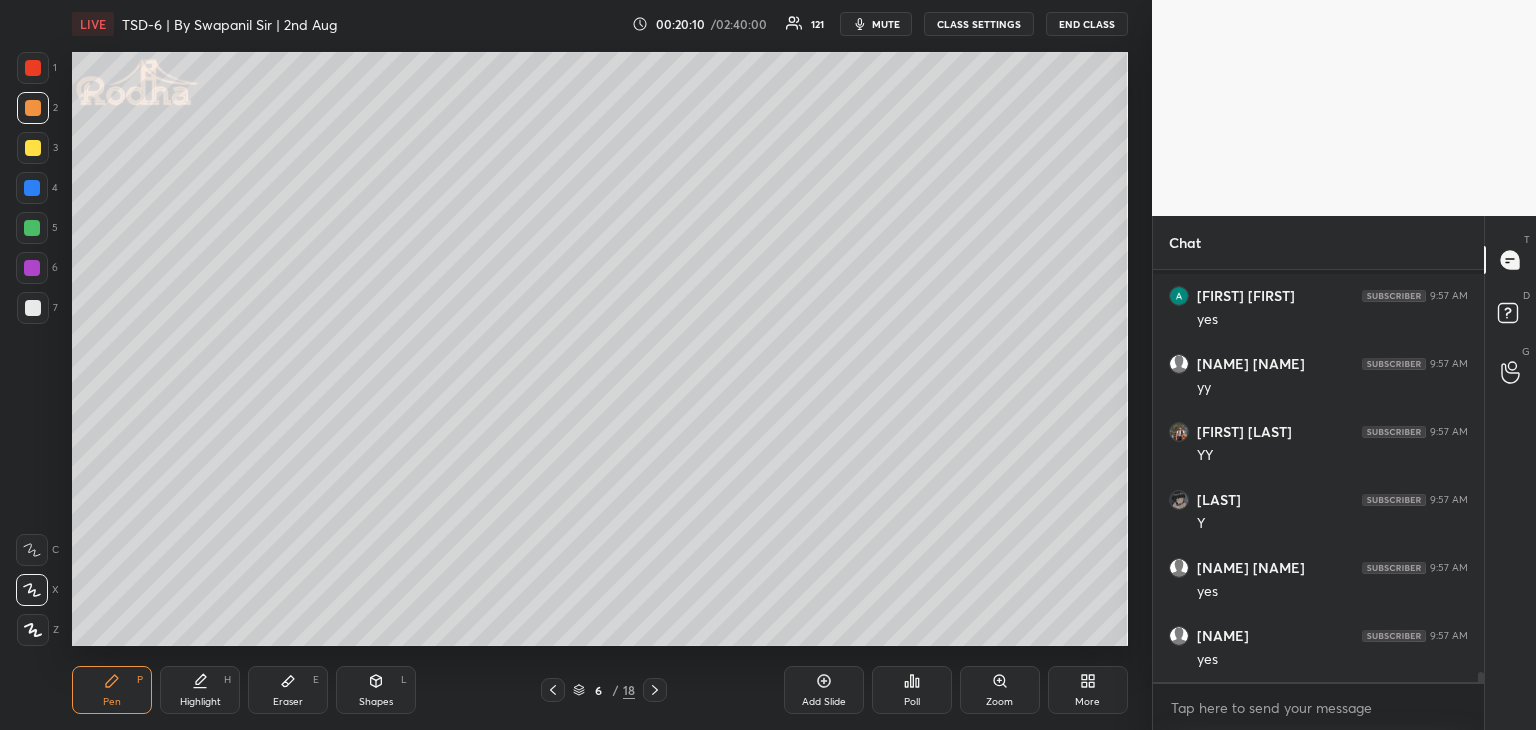 click on "Shapes L" at bounding box center [376, 690] 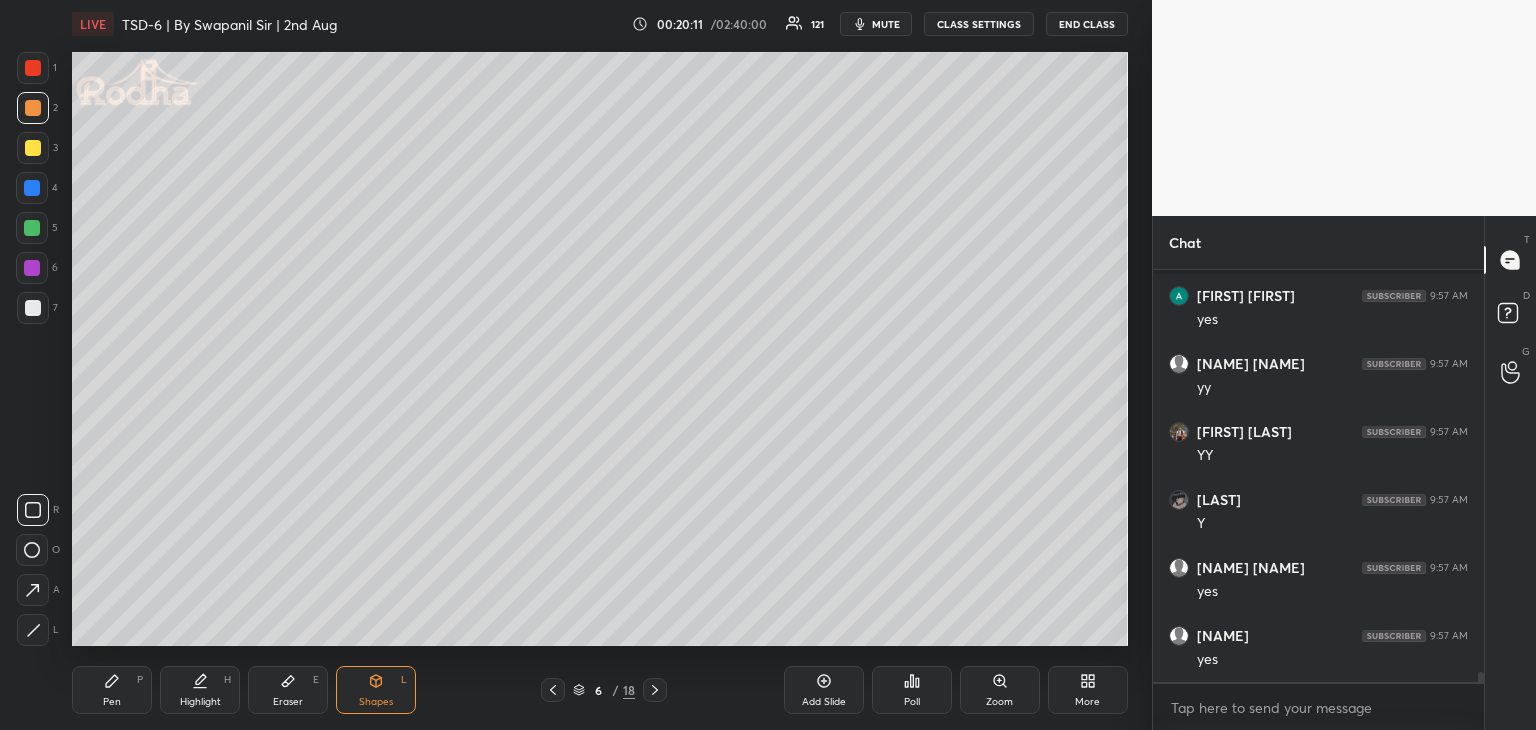 click 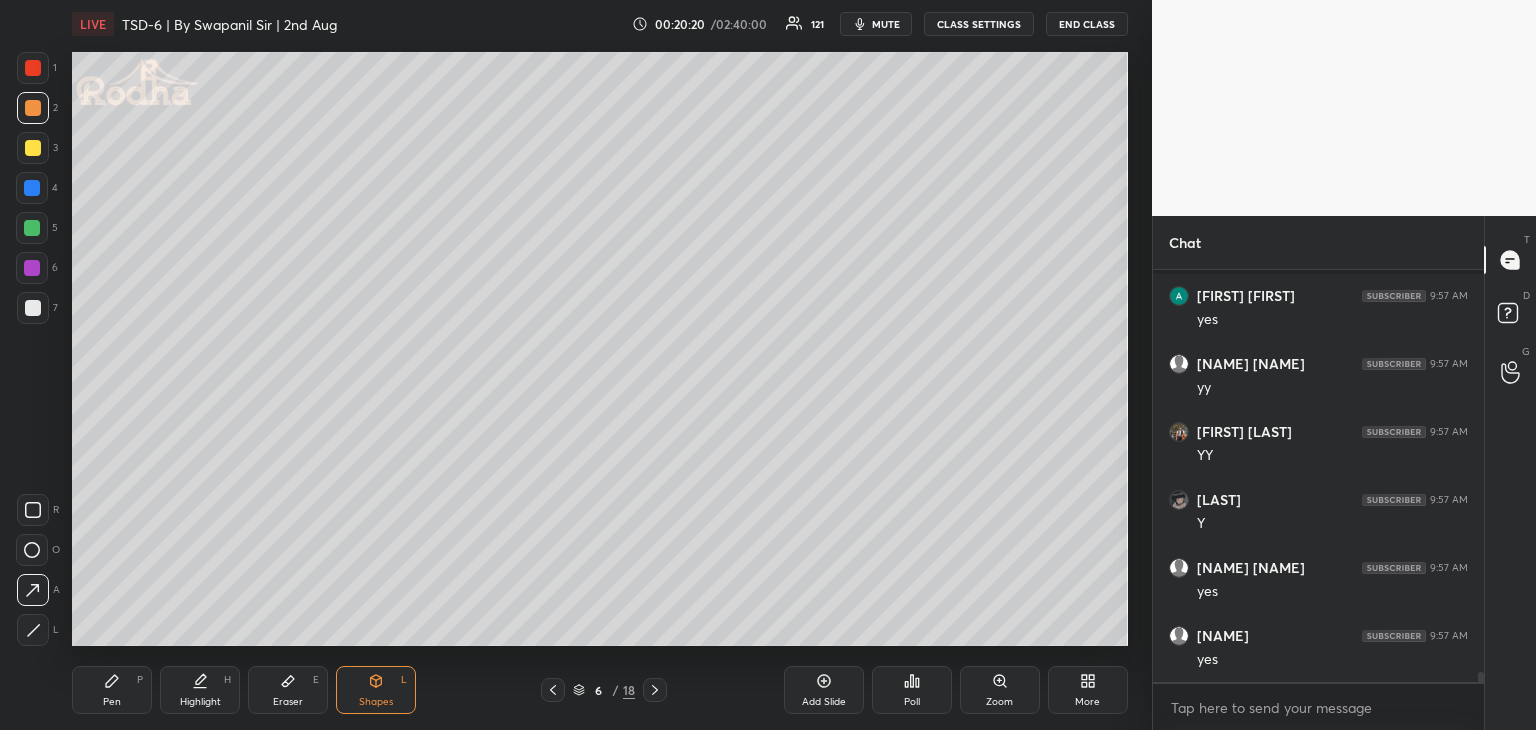 click 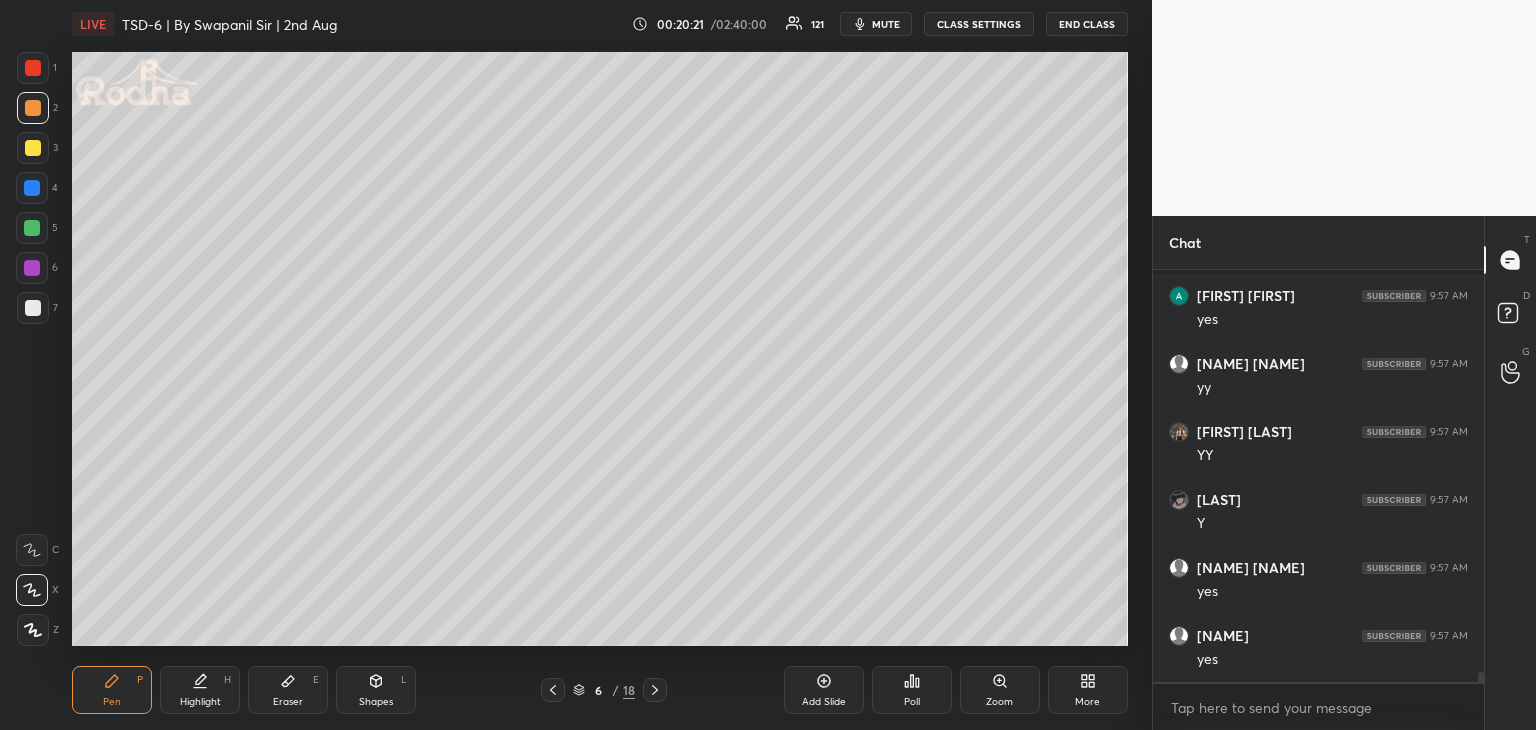 drag, startPoint x: 32, startPoint y: 189, endPoint x: 67, endPoint y: 174, distance: 38.078865 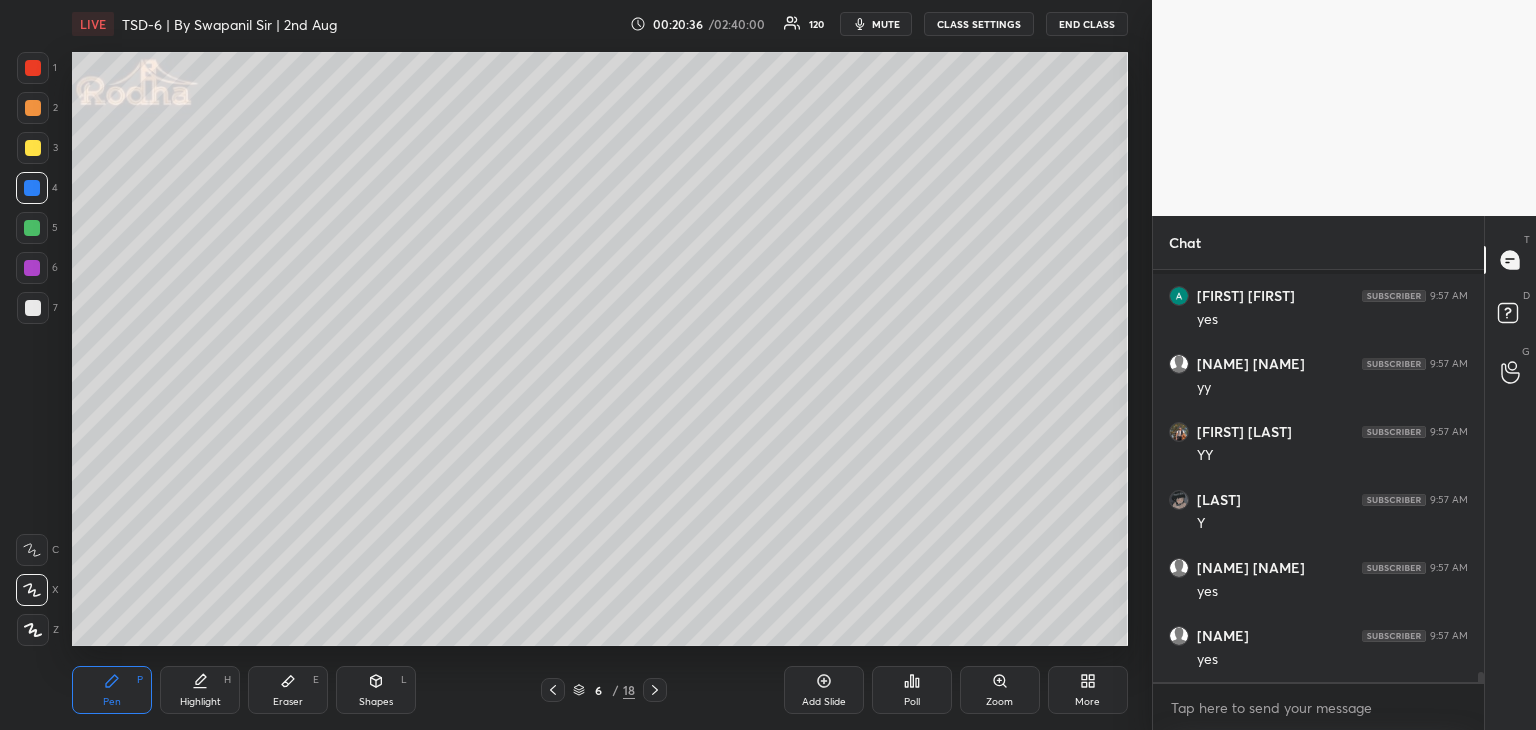 click at bounding box center [33, 148] 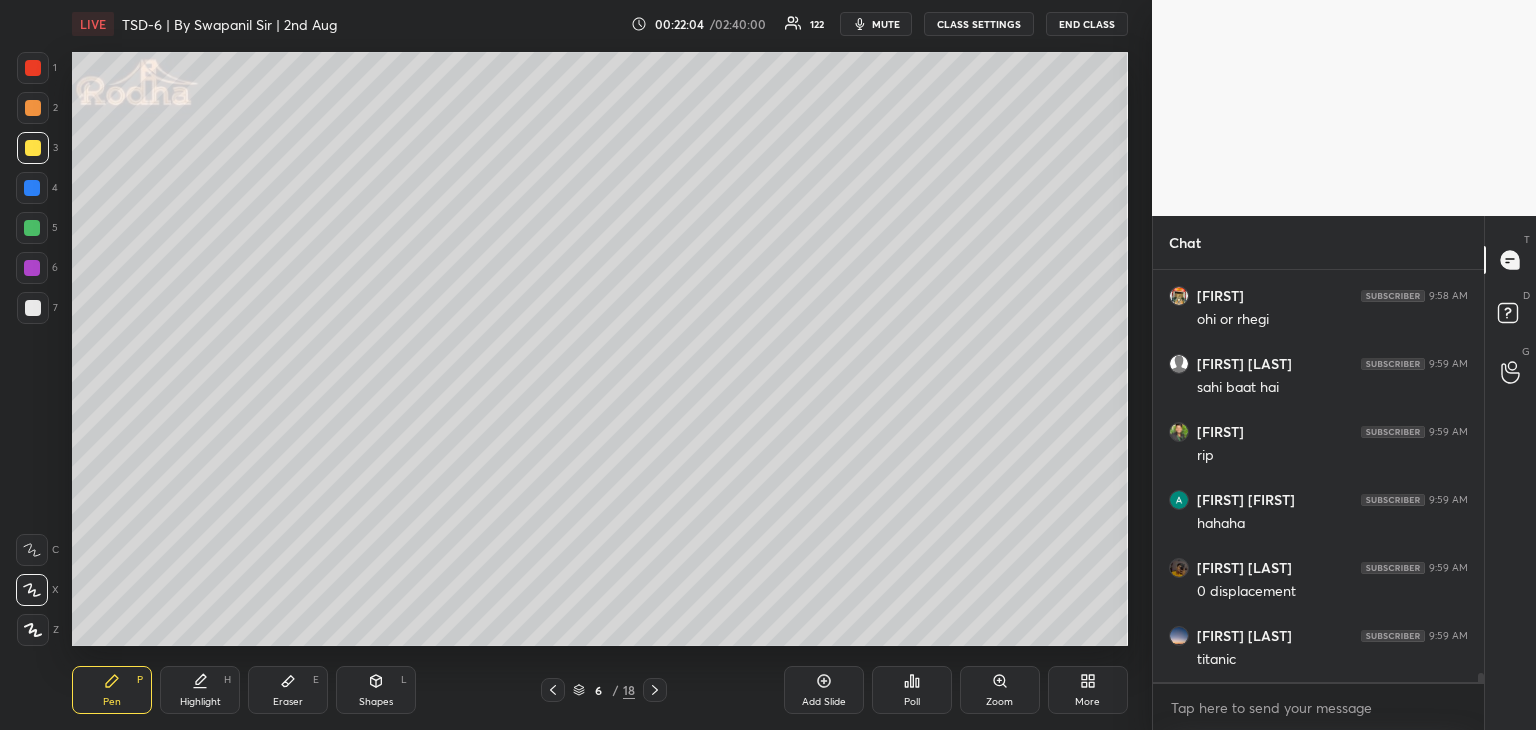 scroll, scrollTop: 18012, scrollLeft: 0, axis: vertical 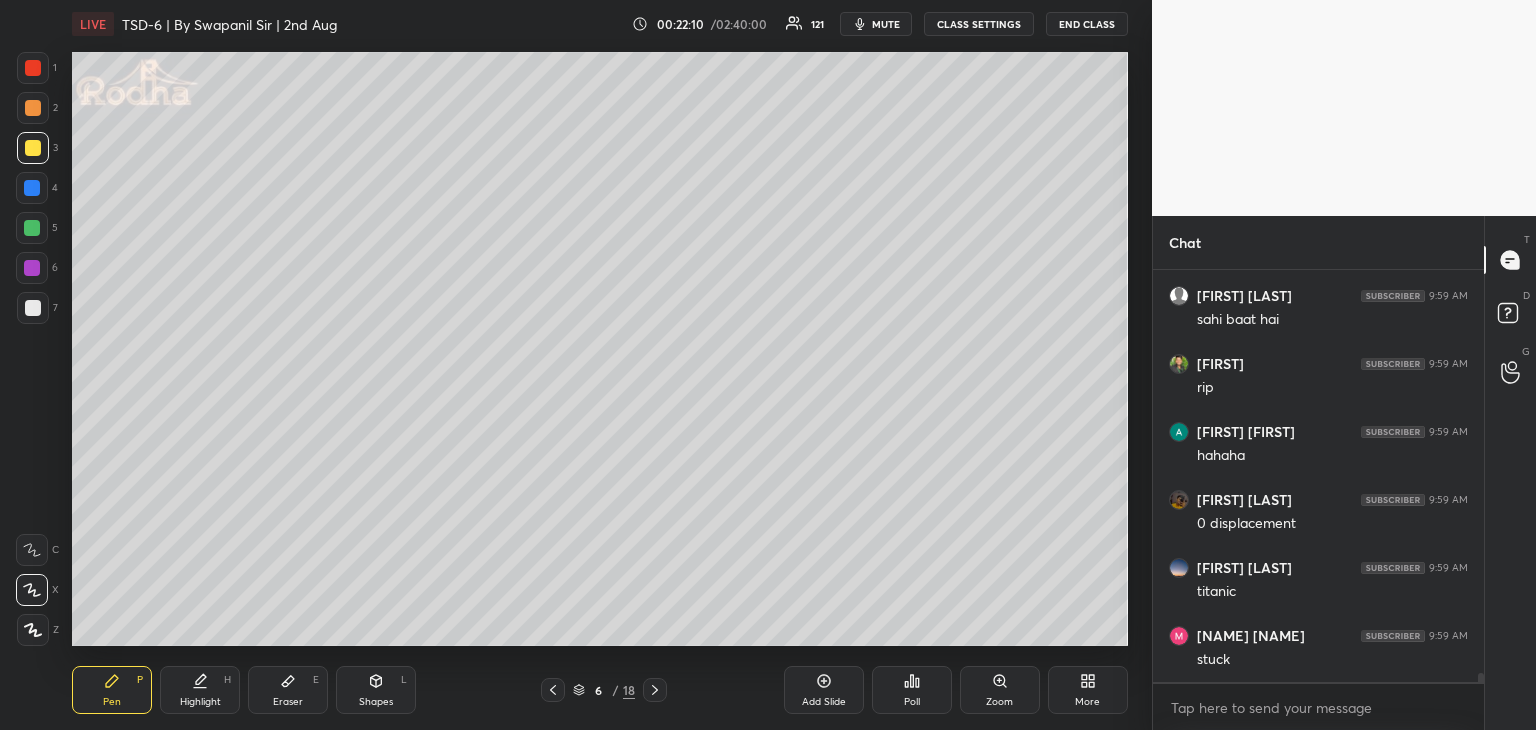 click at bounding box center (33, 108) 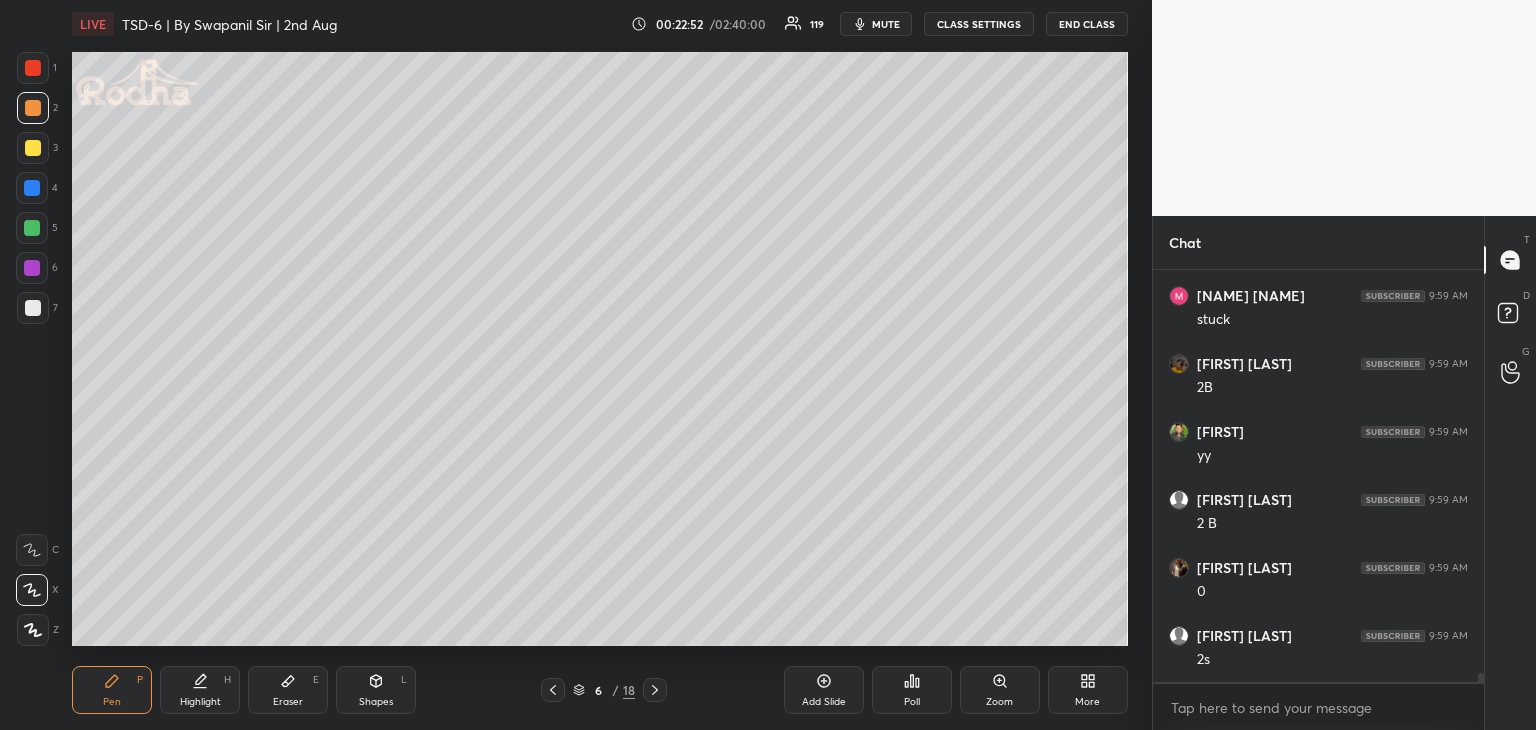 scroll, scrollTop: 18424, scrollLeft: 0, axis: vertical 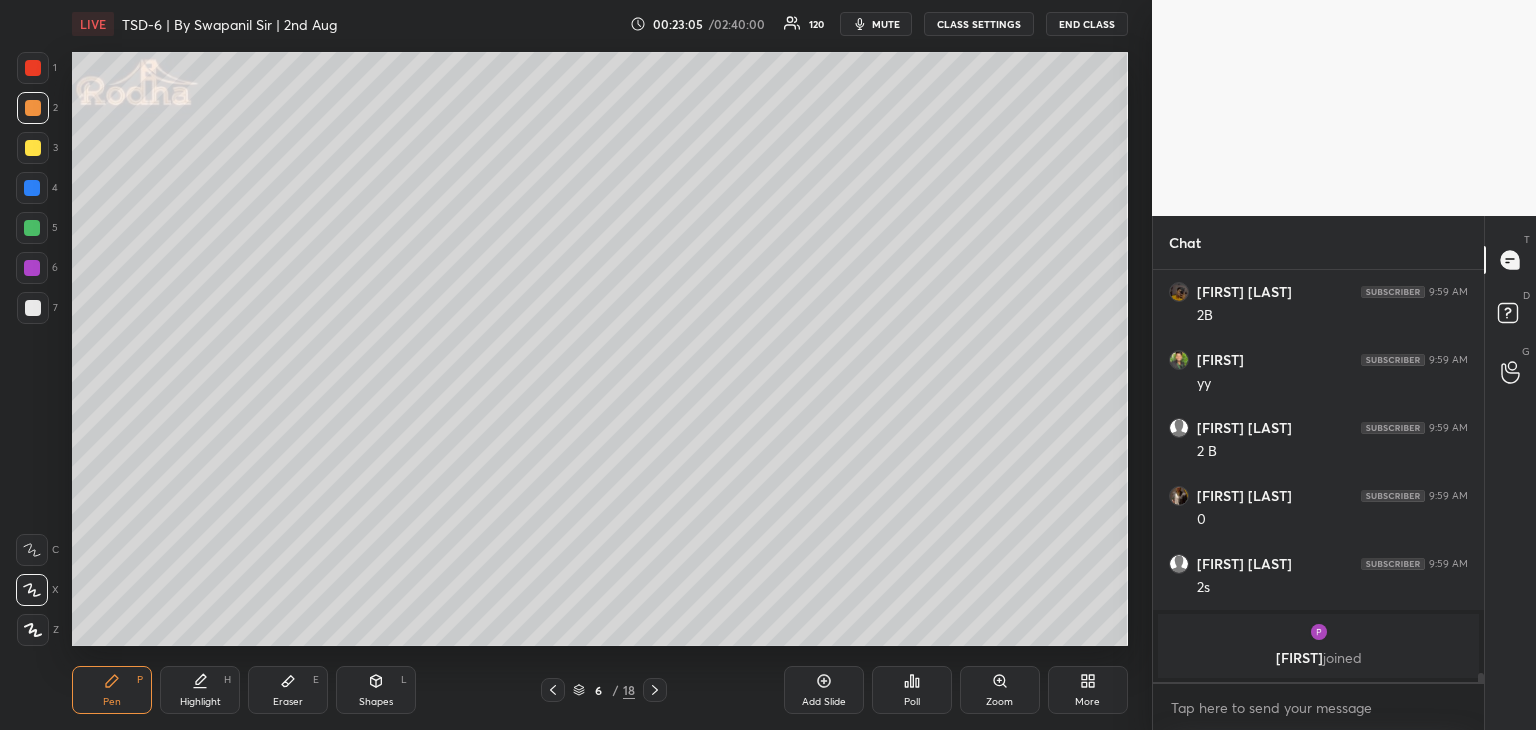 drag, startPoint x: 308, startPoint y: 705, endPoint x: 367, endPoint y: 660, distance: 74.20242 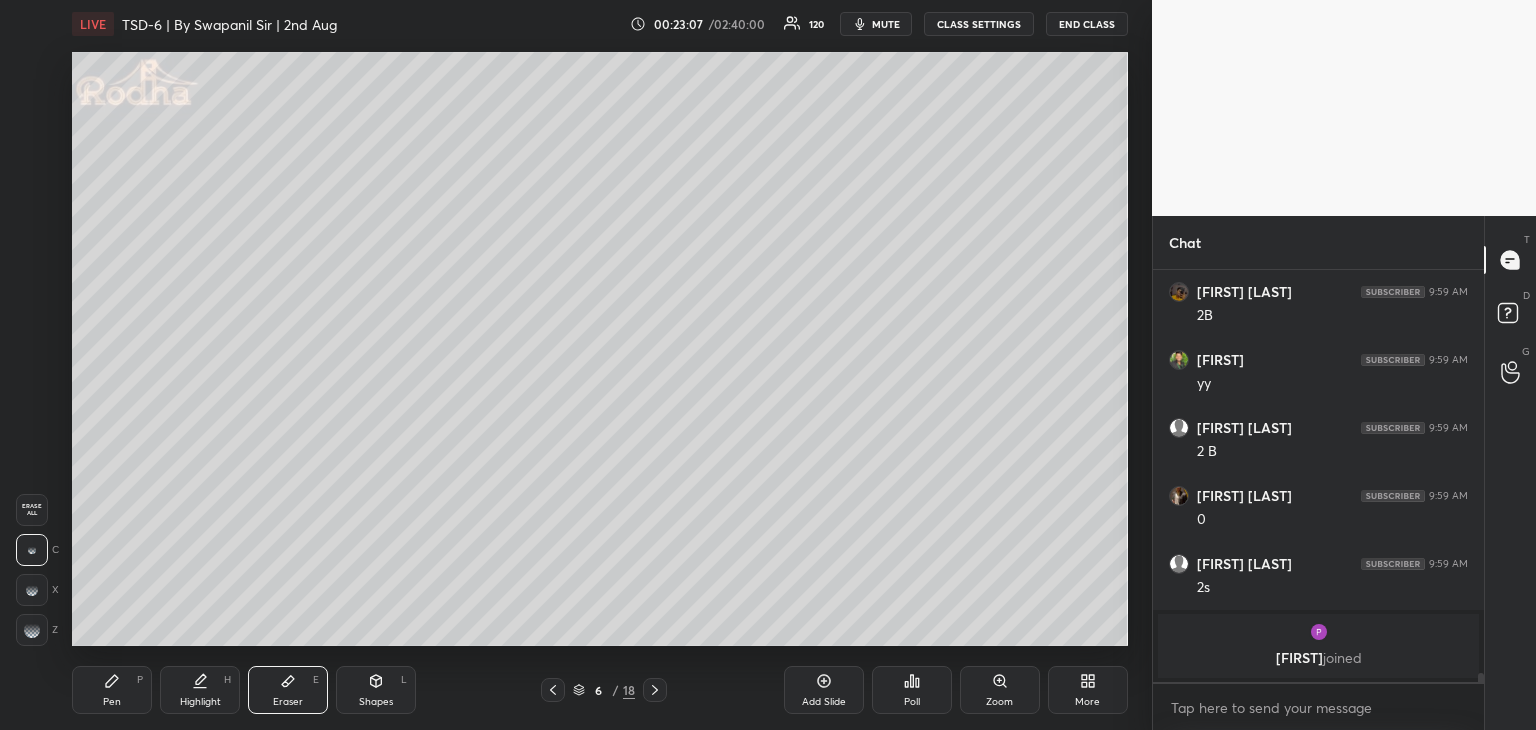 click on "Pen" at bounding box center (112, 702) 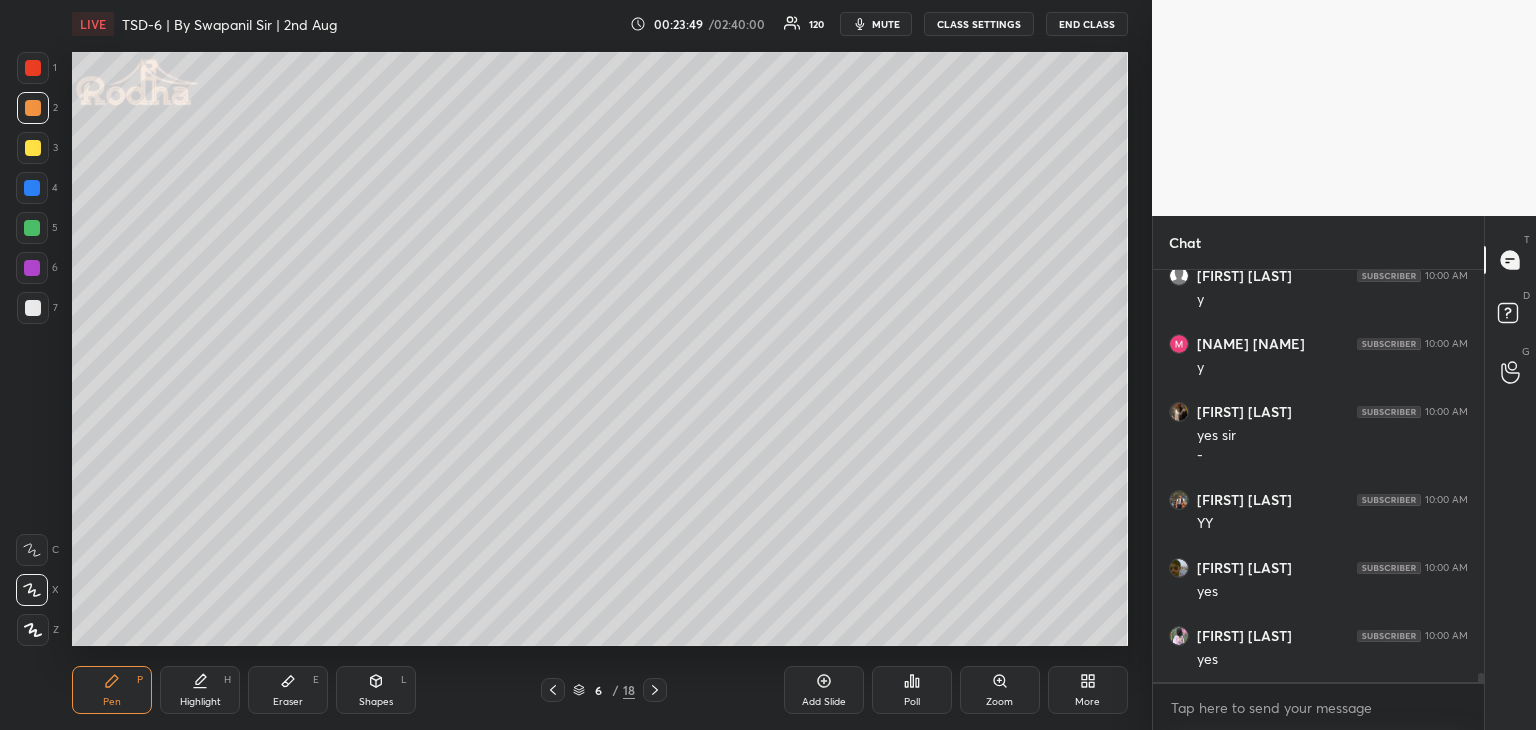 scroll, scrollTop: 18598, scrollLeft: 0, axis: vertical 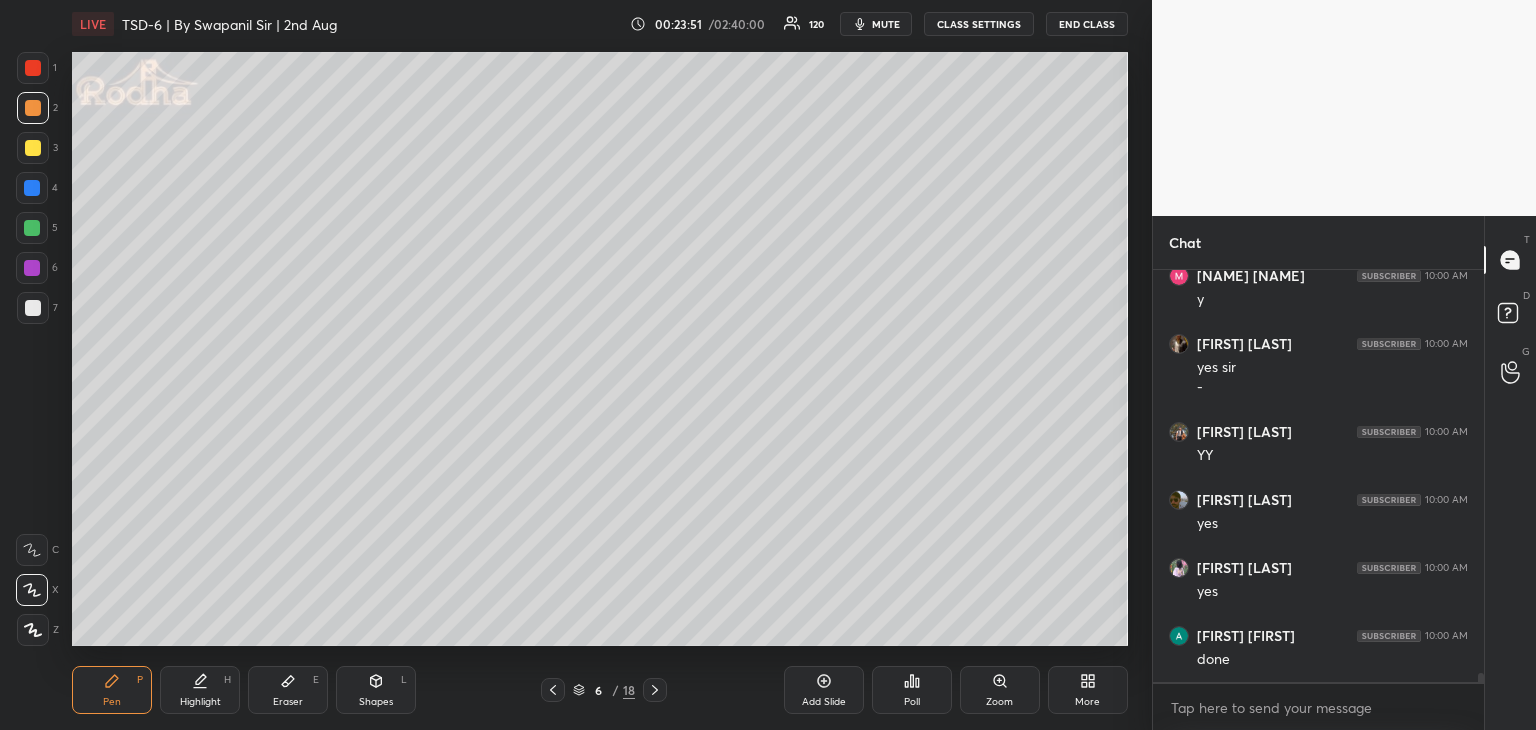 click on "Shapes L" at bounding box center [376, 690] 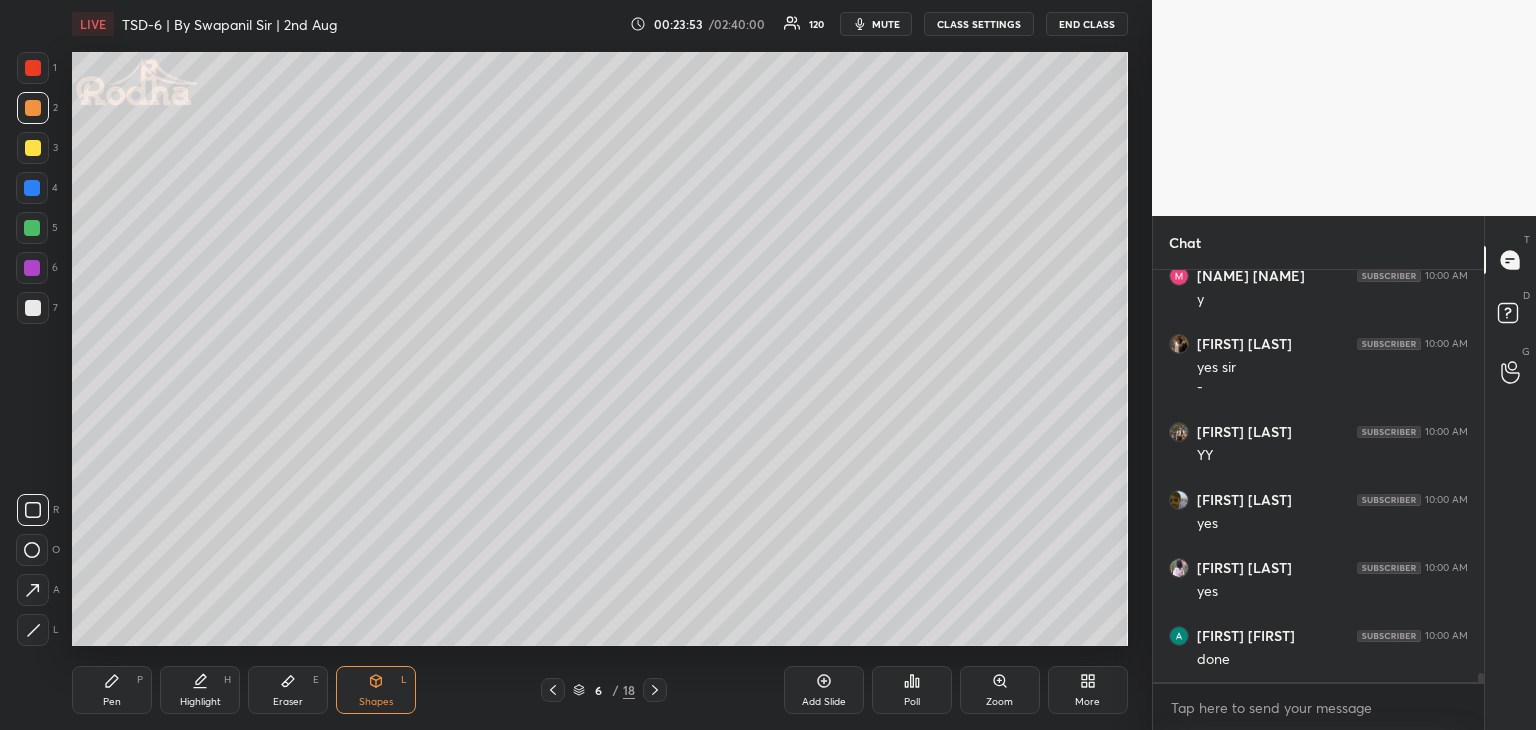 click 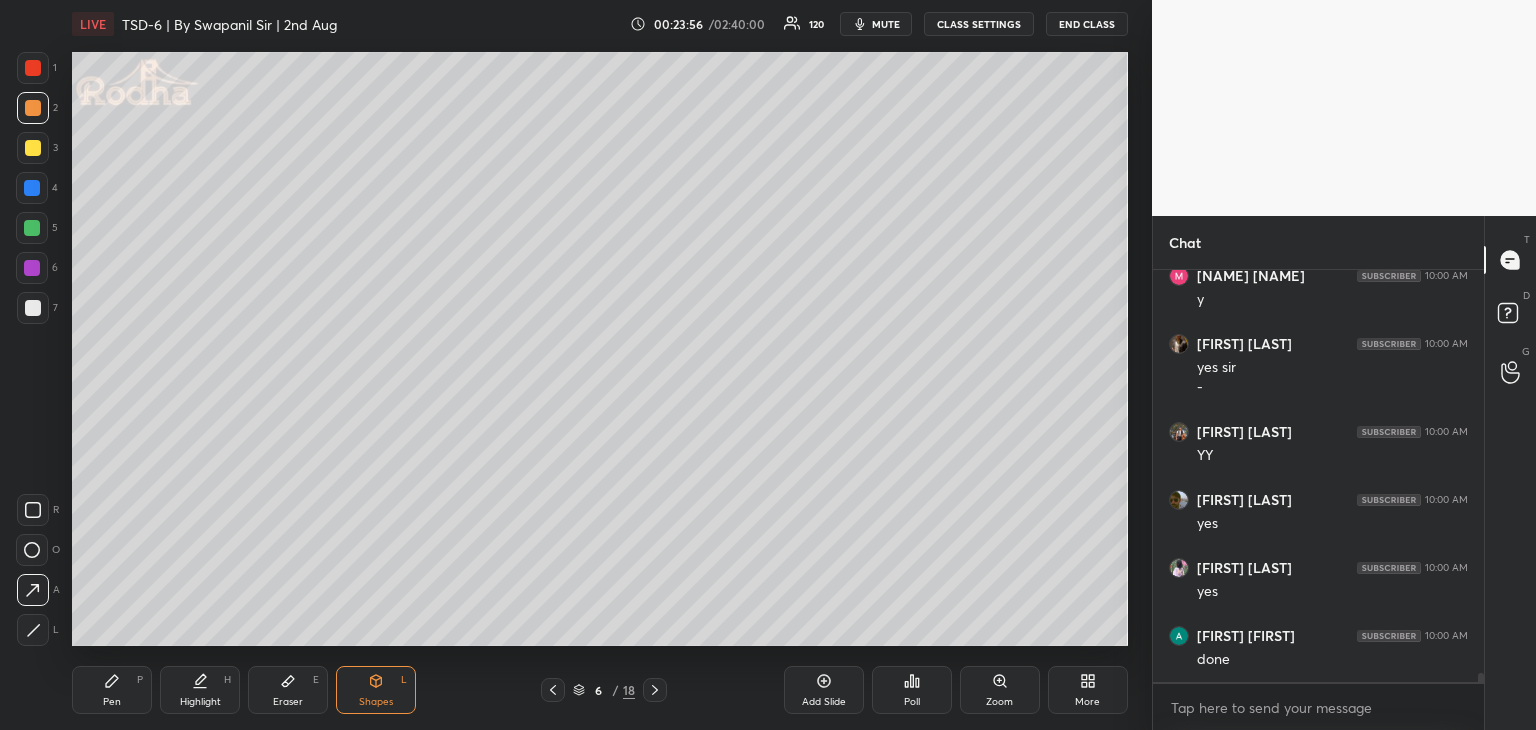 click at bounding box center (32, 188) 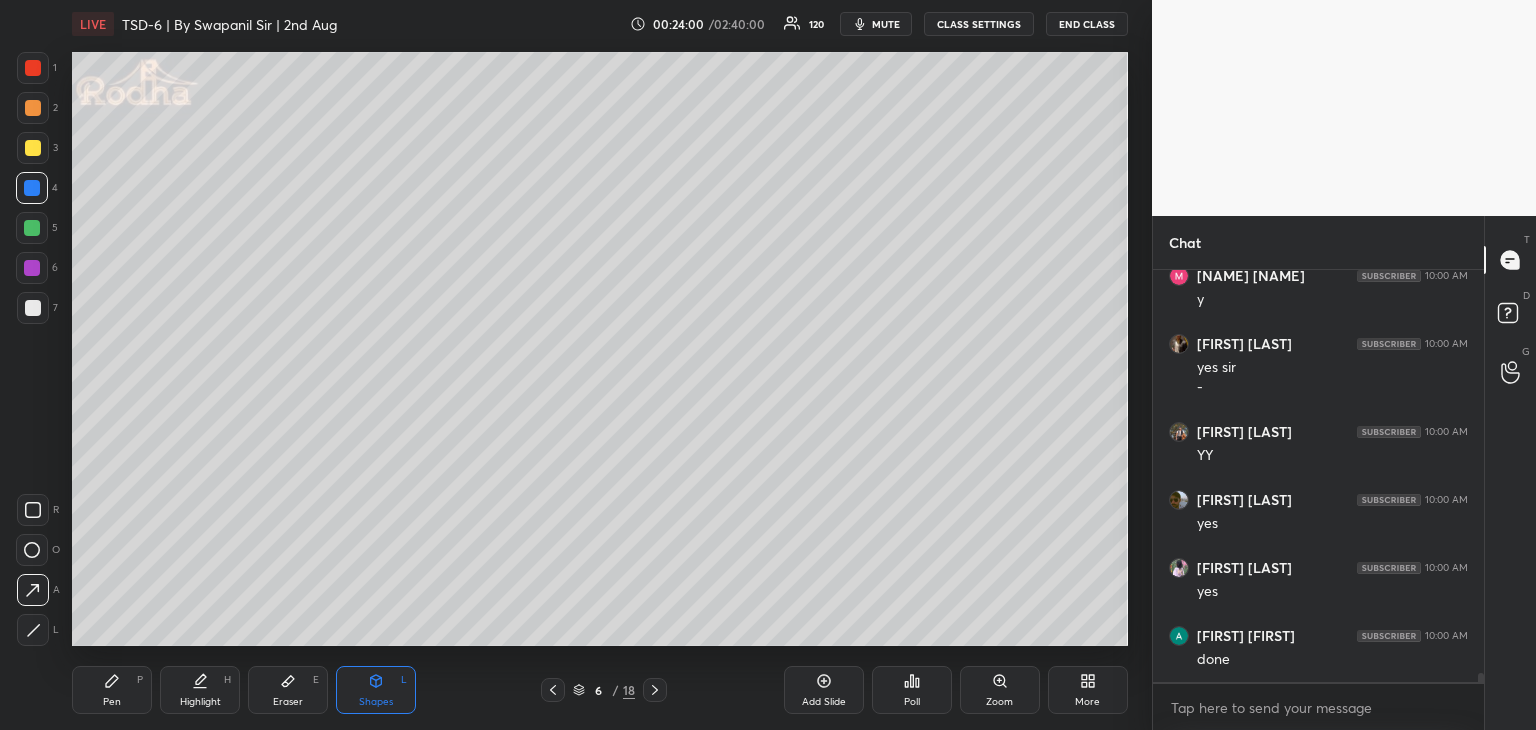 click on "Pen P" at bounding box center [112, 690] 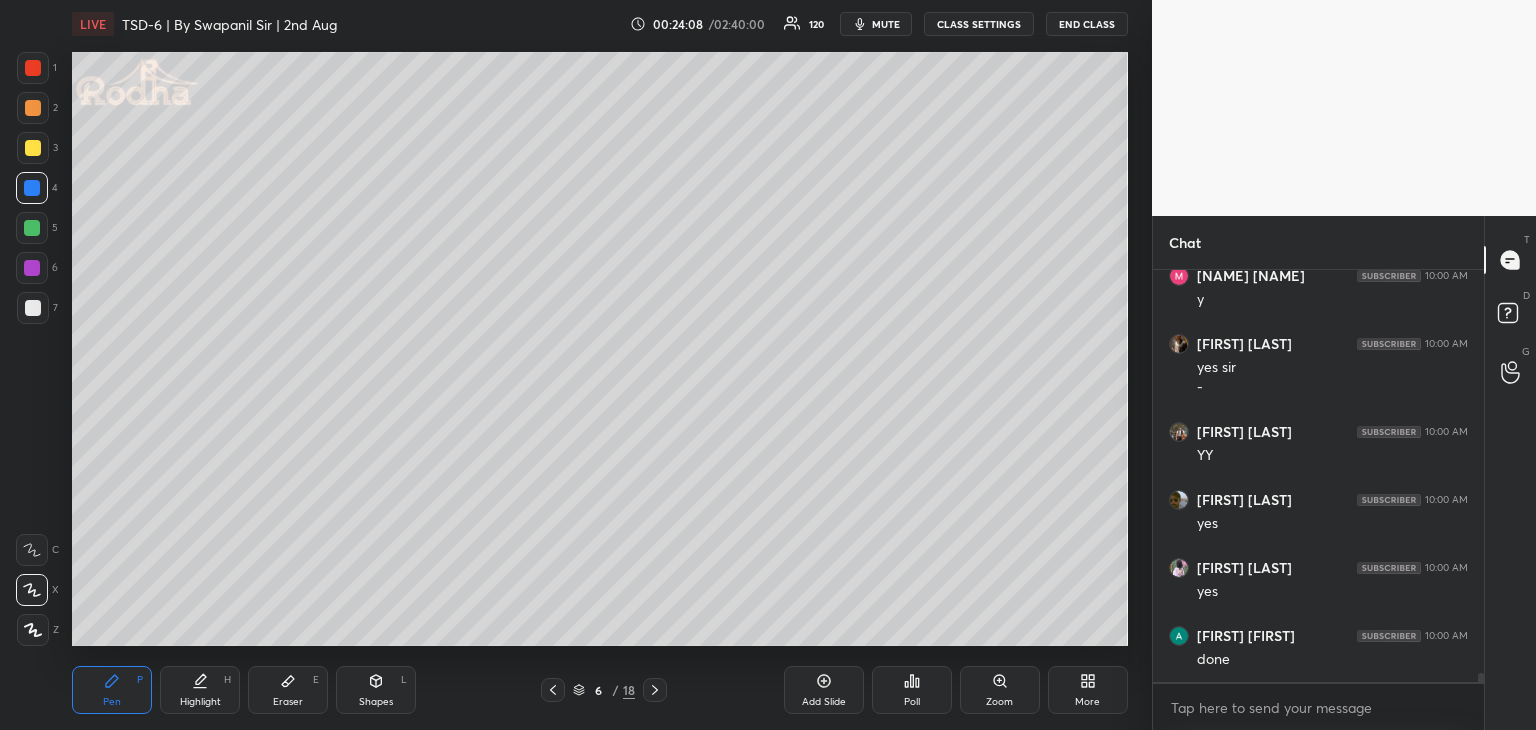 click on "Shapes L" at bounding box center [376, 690] 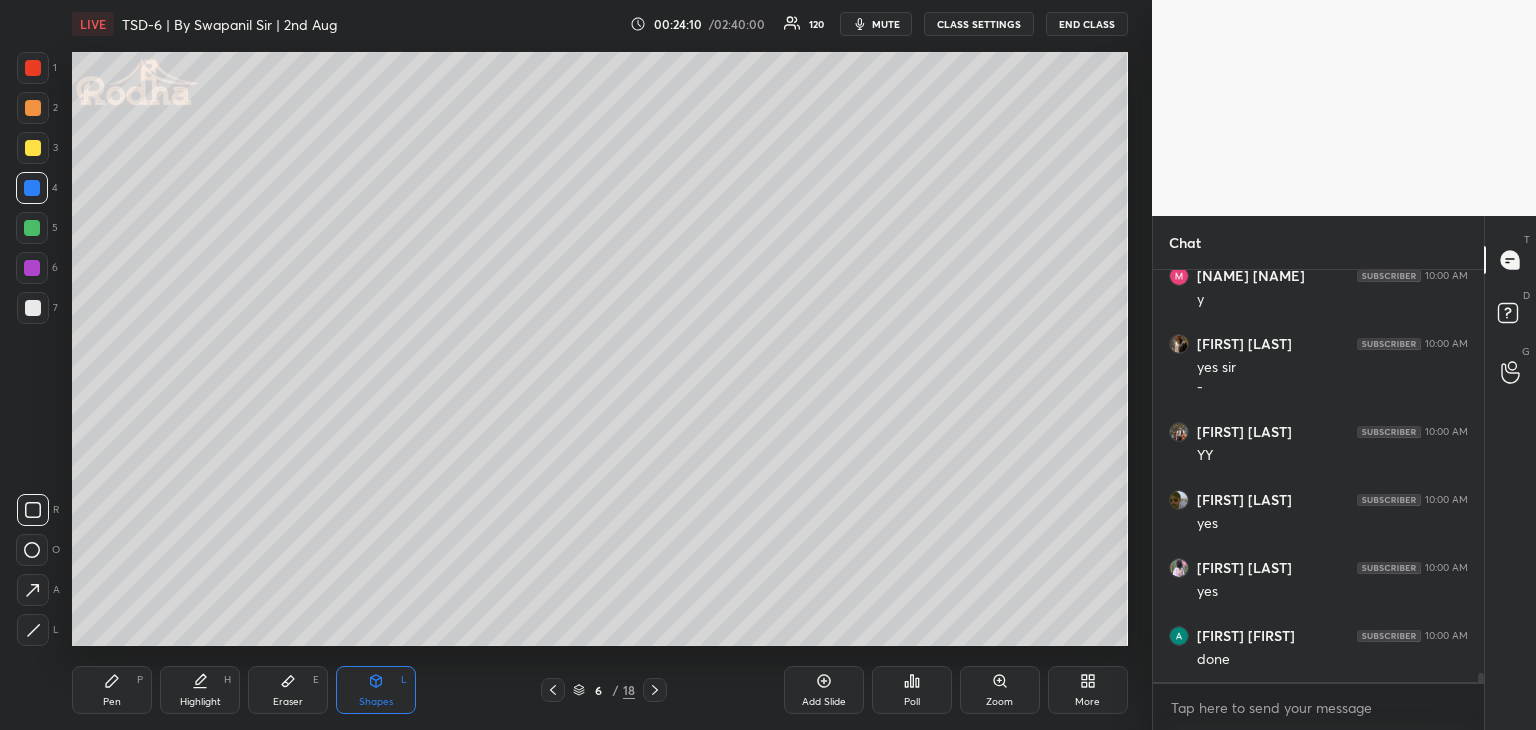 click 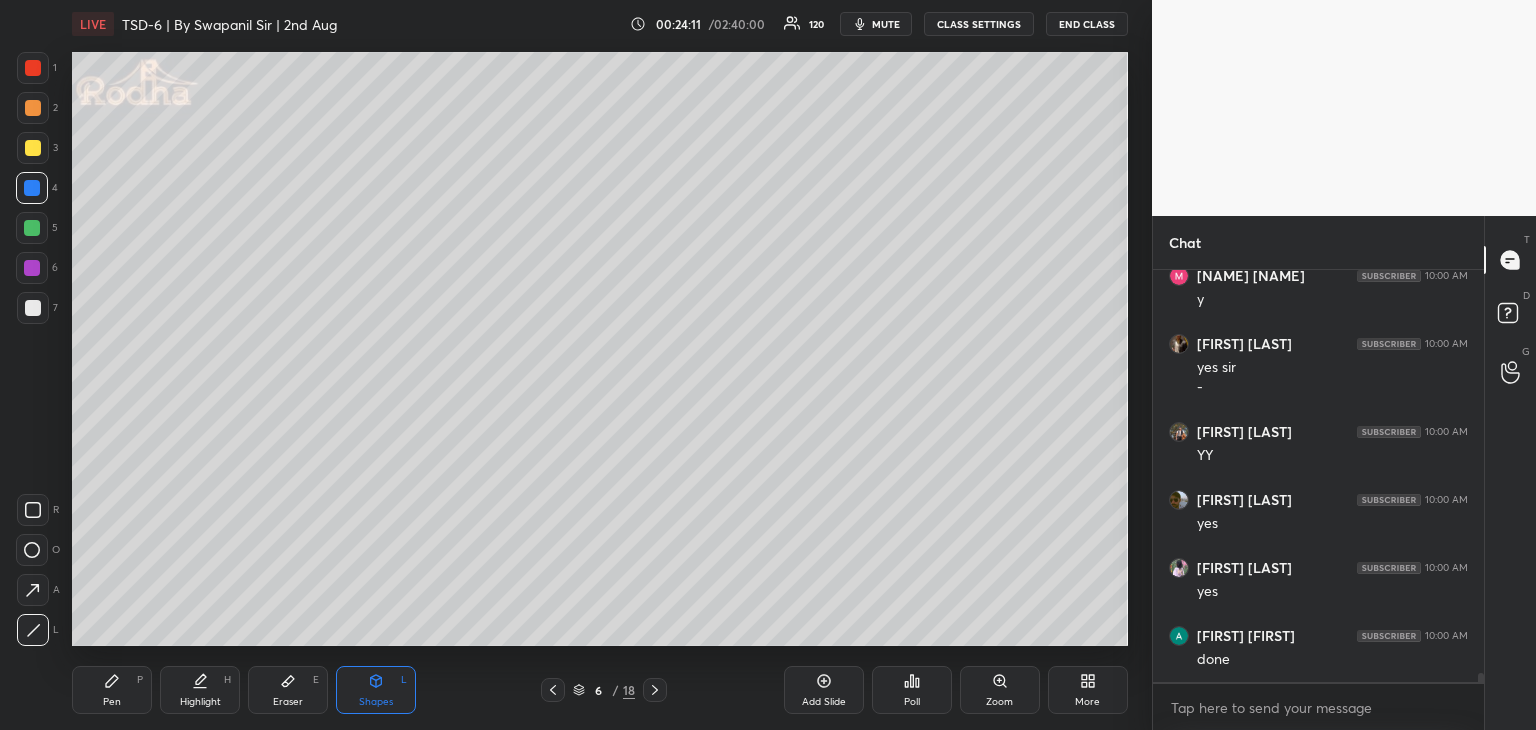 drag, startPoint x: 31, startPoint y: 109, endPoint x: 58, endPoint y: 193, distance: 88.23265 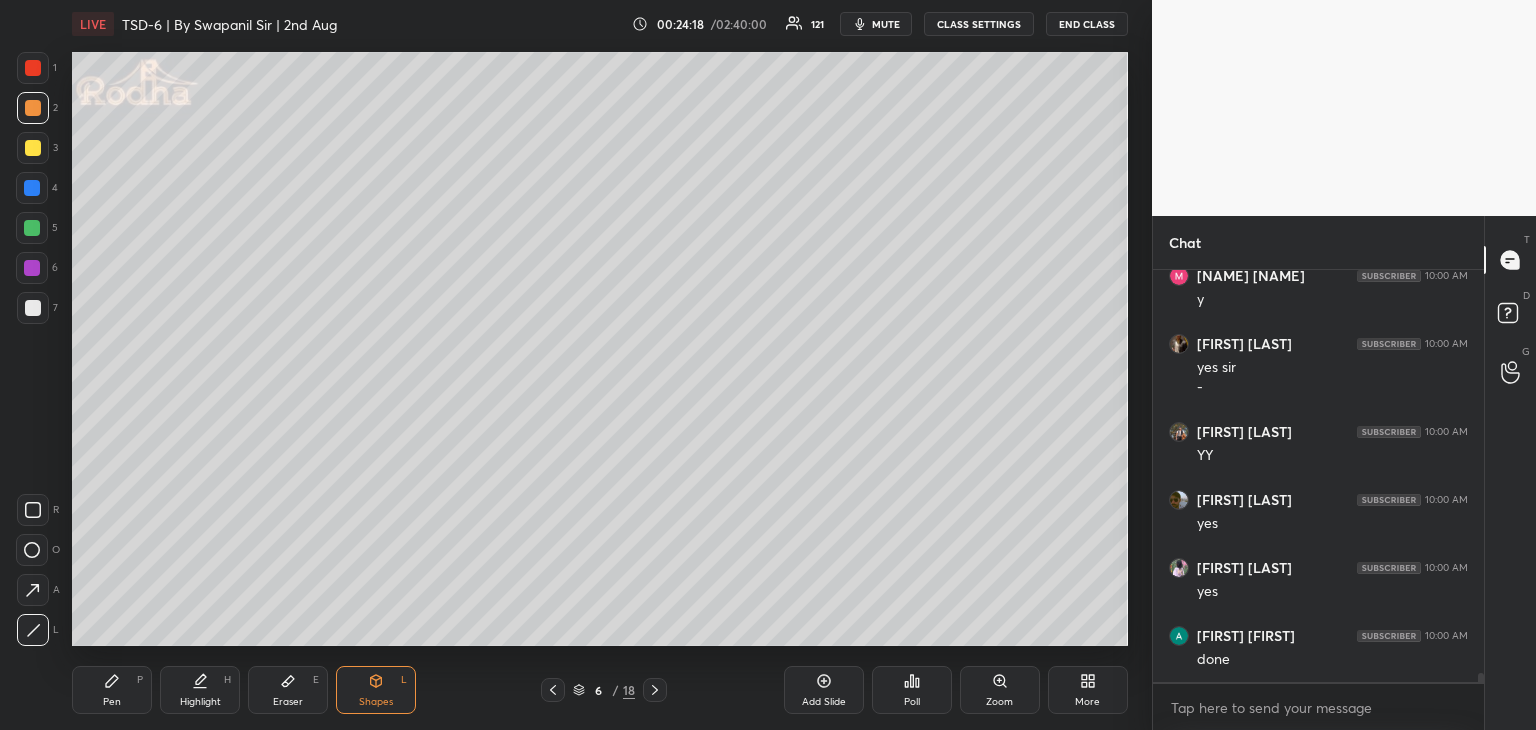 click at bounding box center [33, 108] 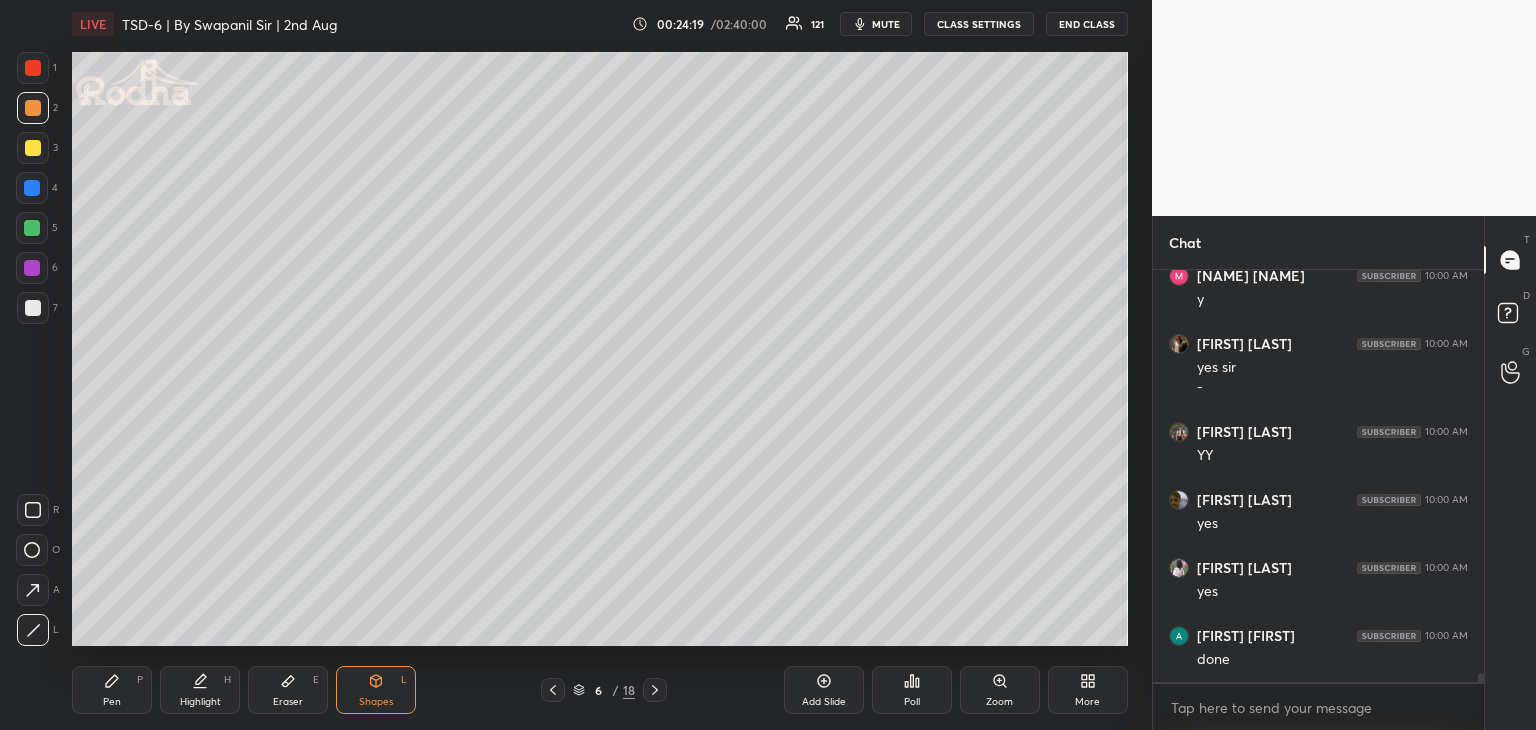 click 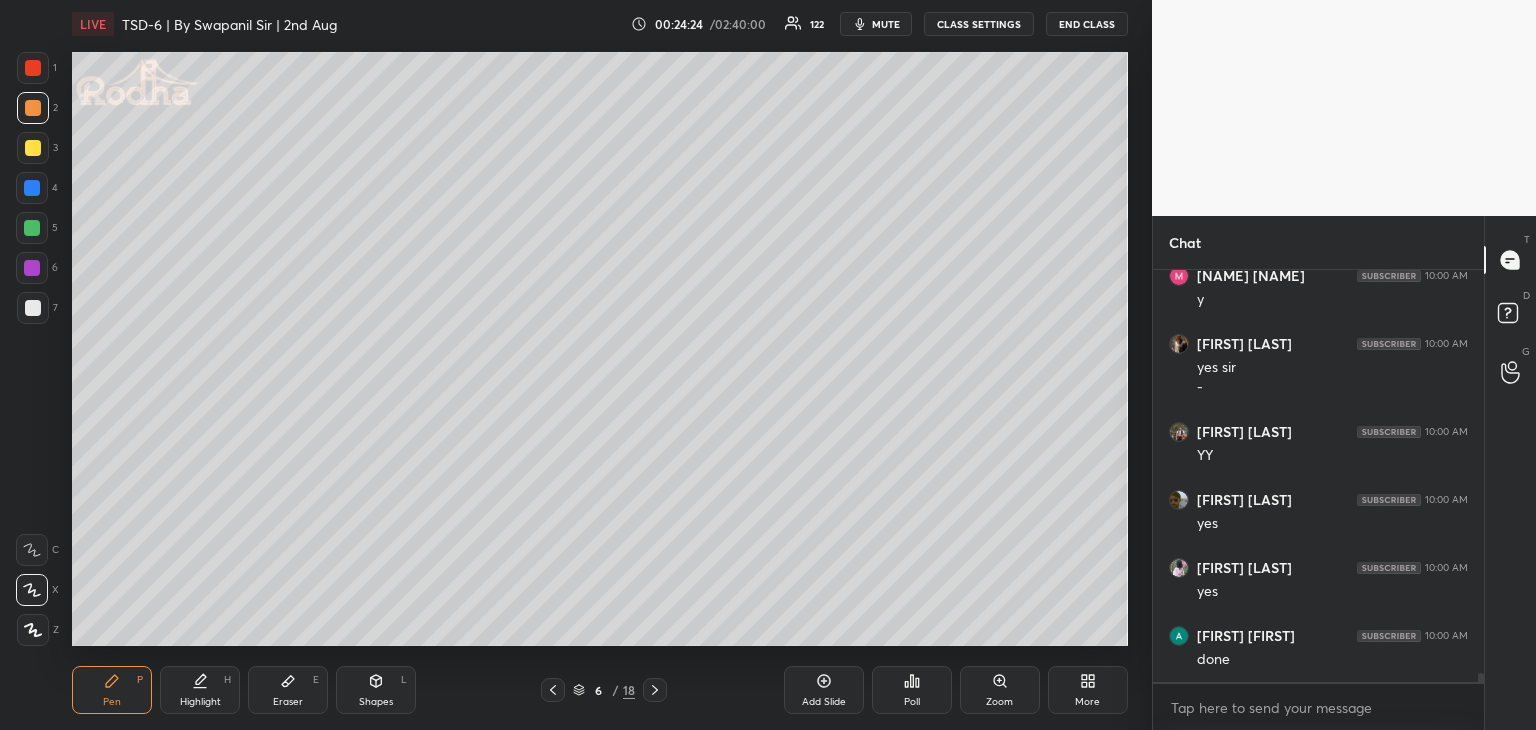 click at bounding box center [32, 188] 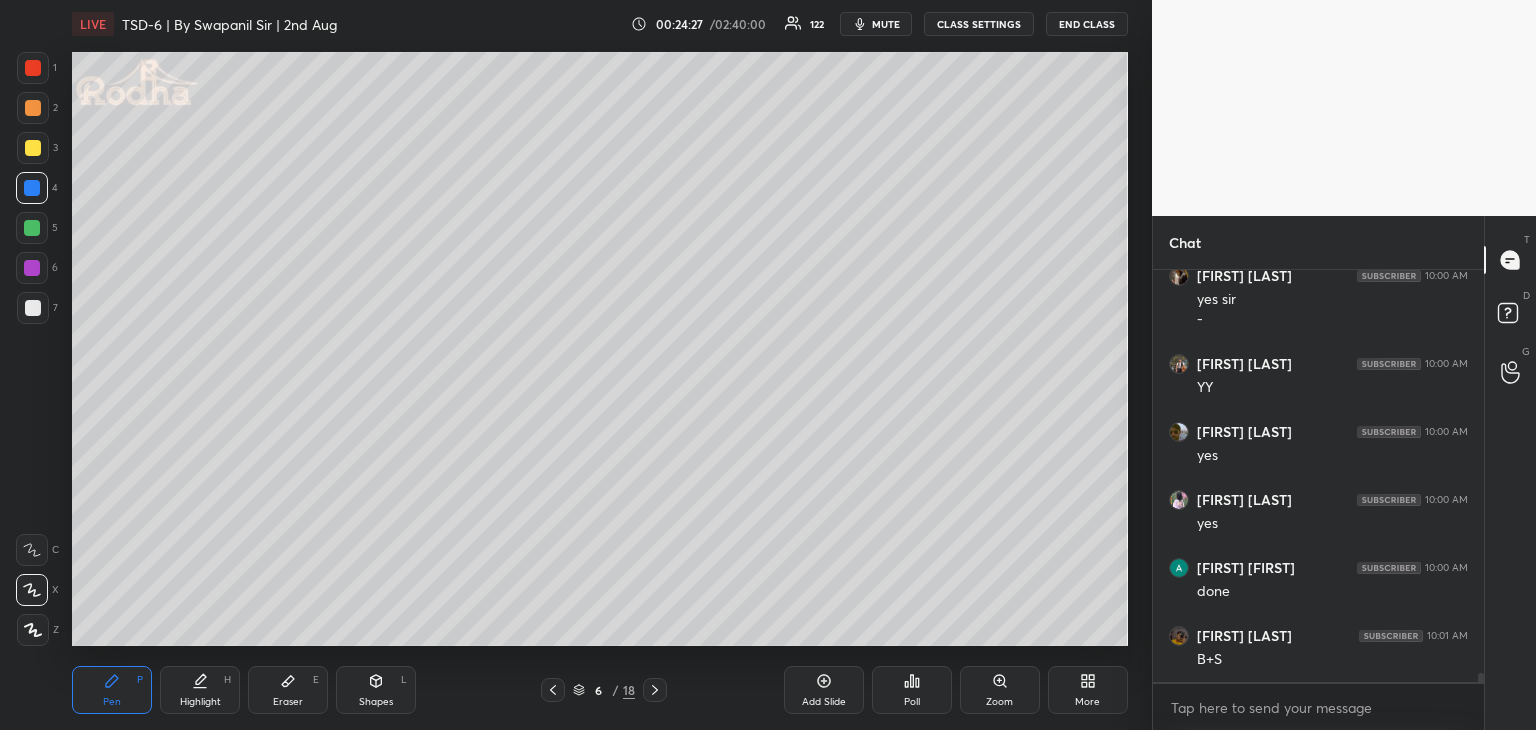 click at bounding box center [33, 108] 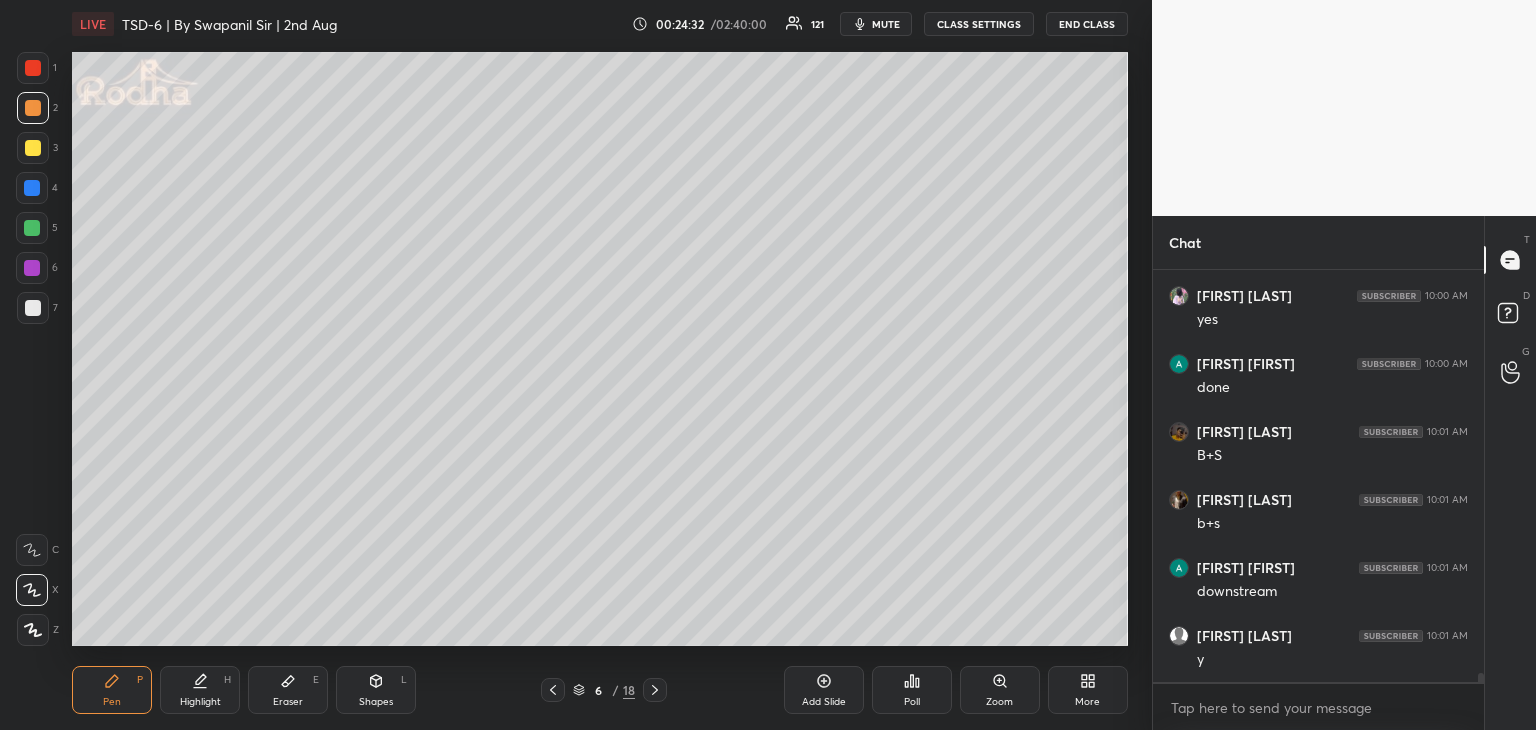 scroll, scrollTop: 18938, scrollLeft: 0, axis: vertical 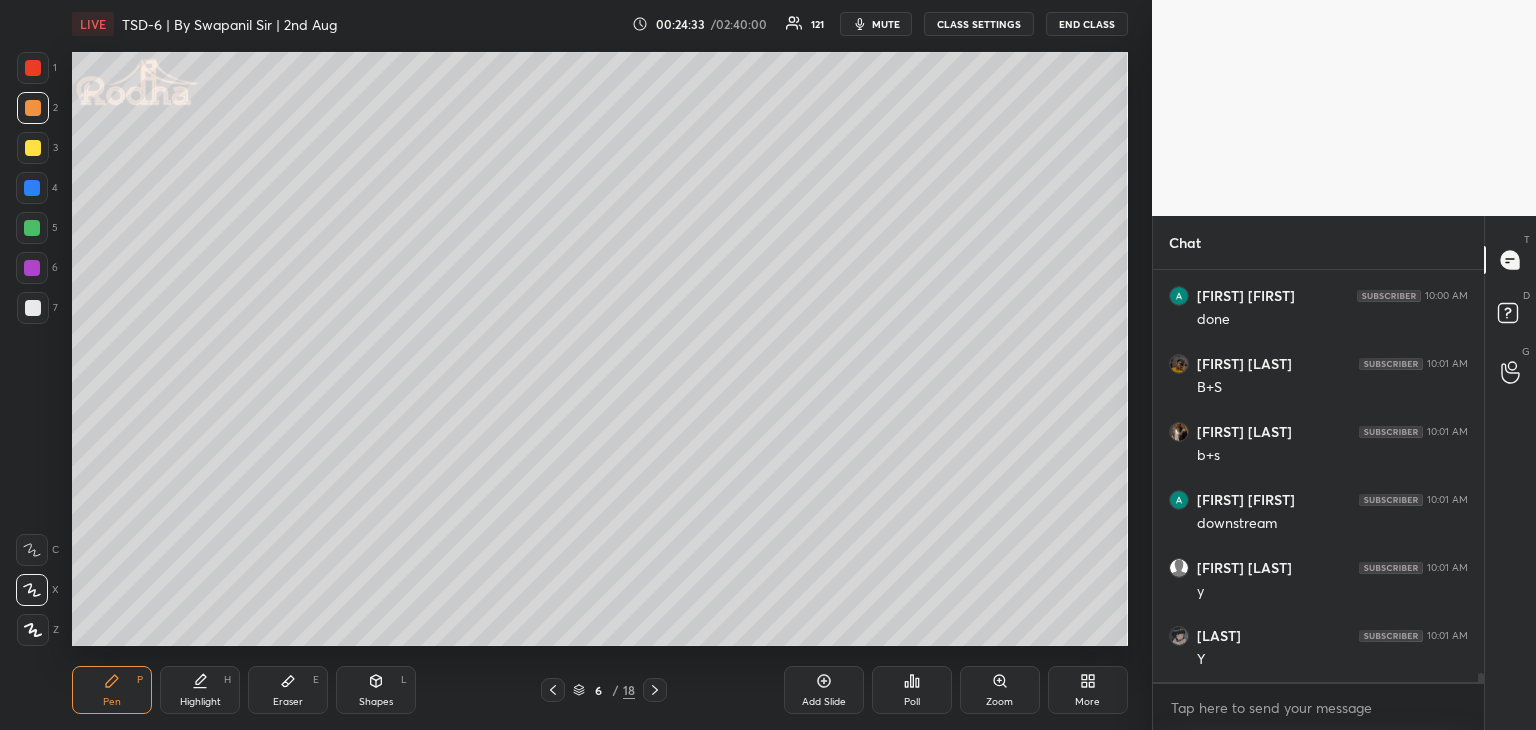 click at bounding box center [32, 188] 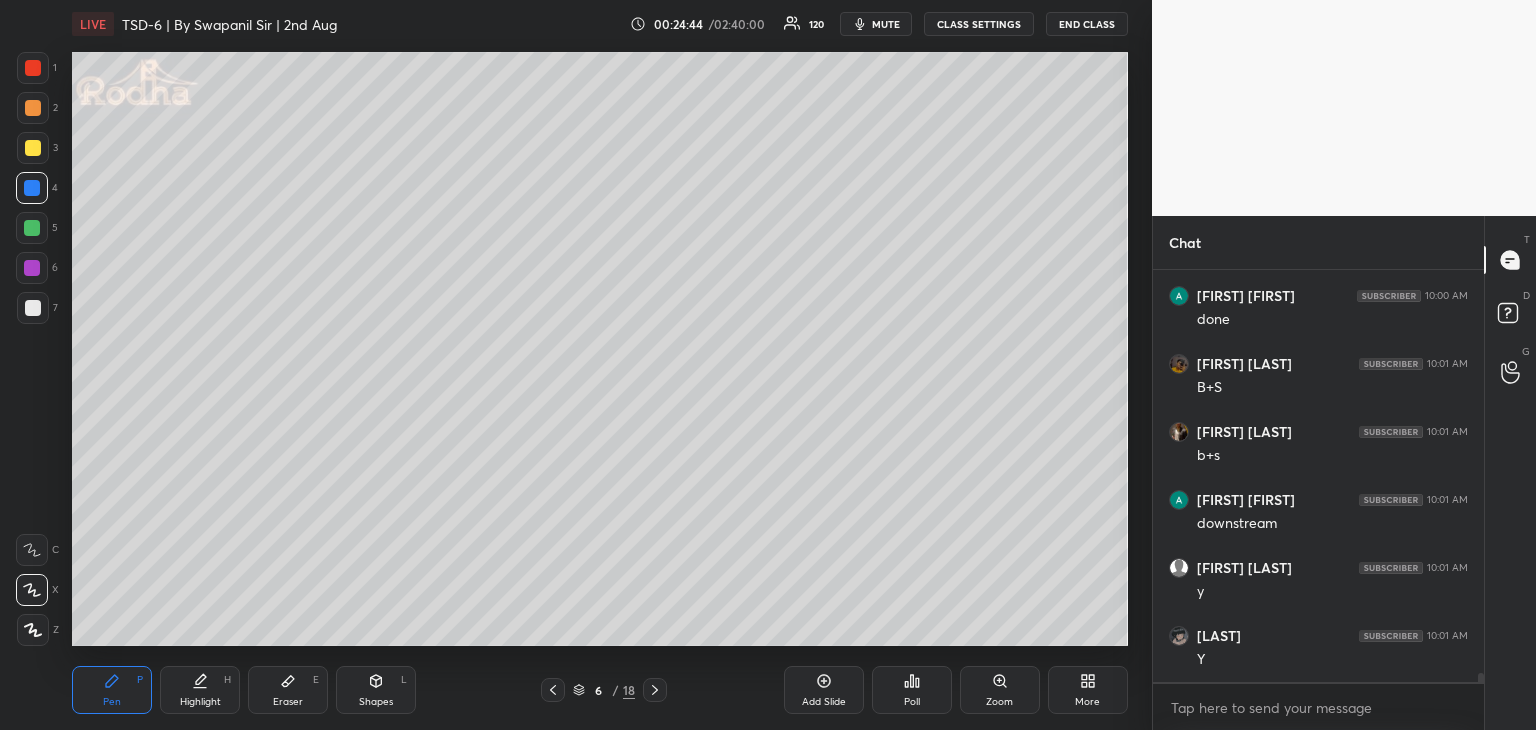 click at bounding box center [33, 308] 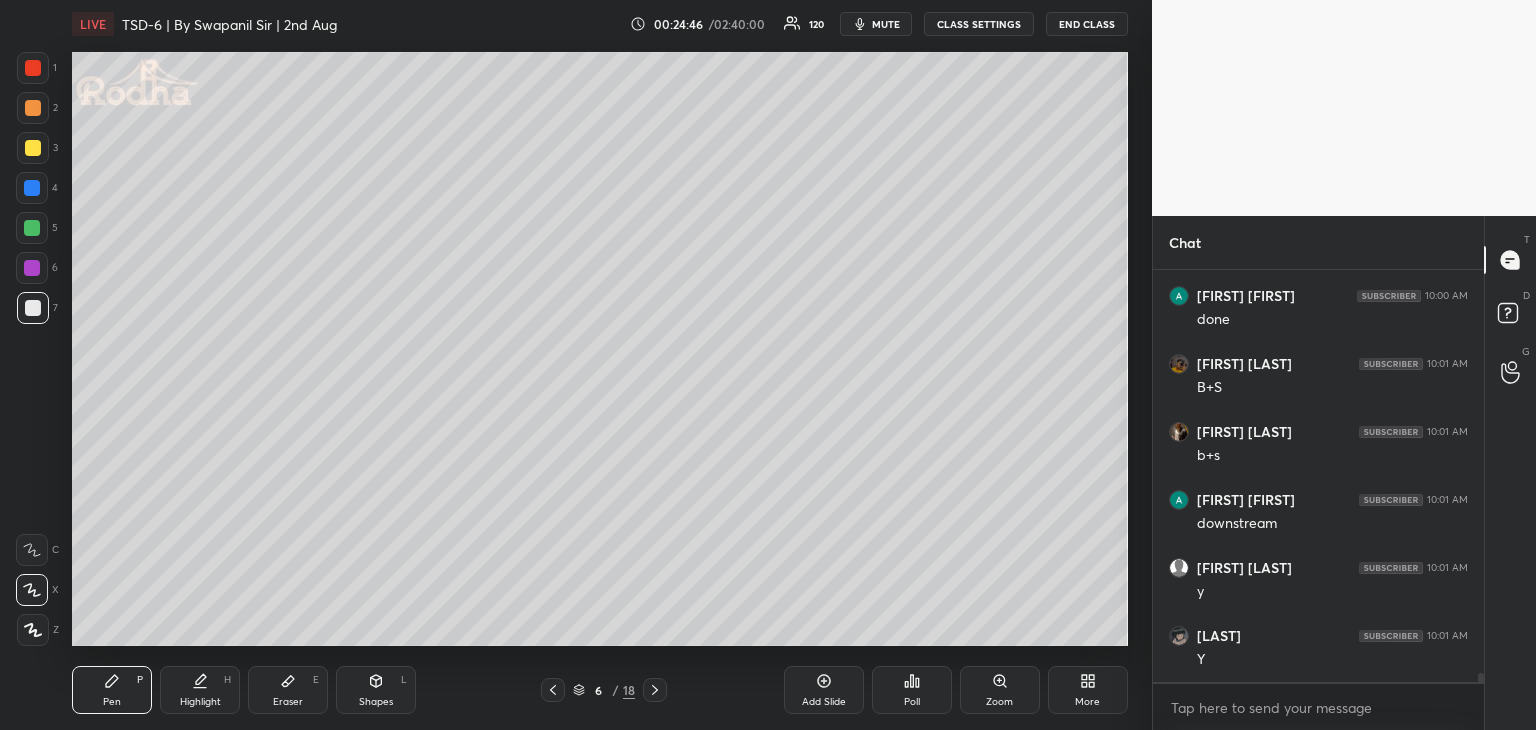 click at bounding box center (33, 108) 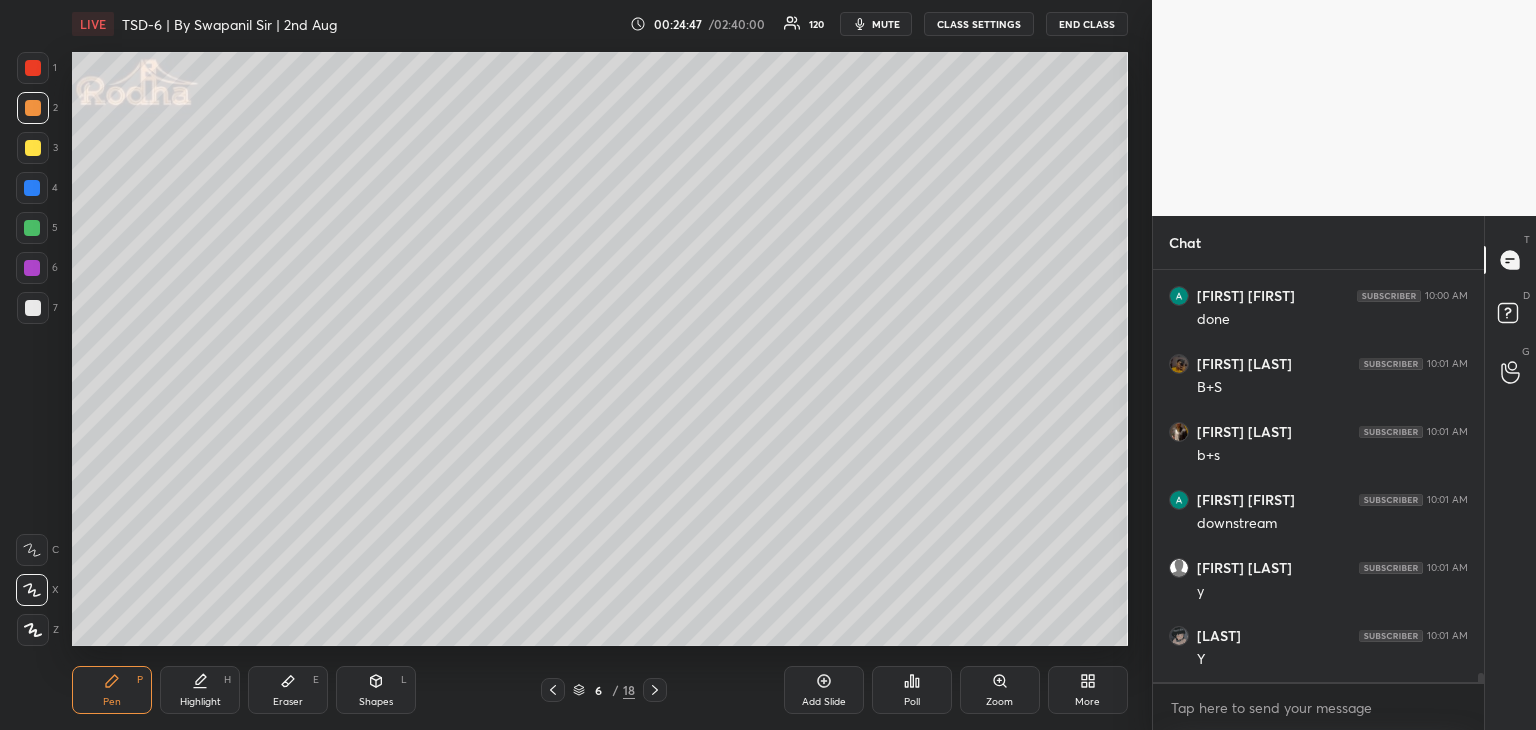 click at bounding box center (33, 308) 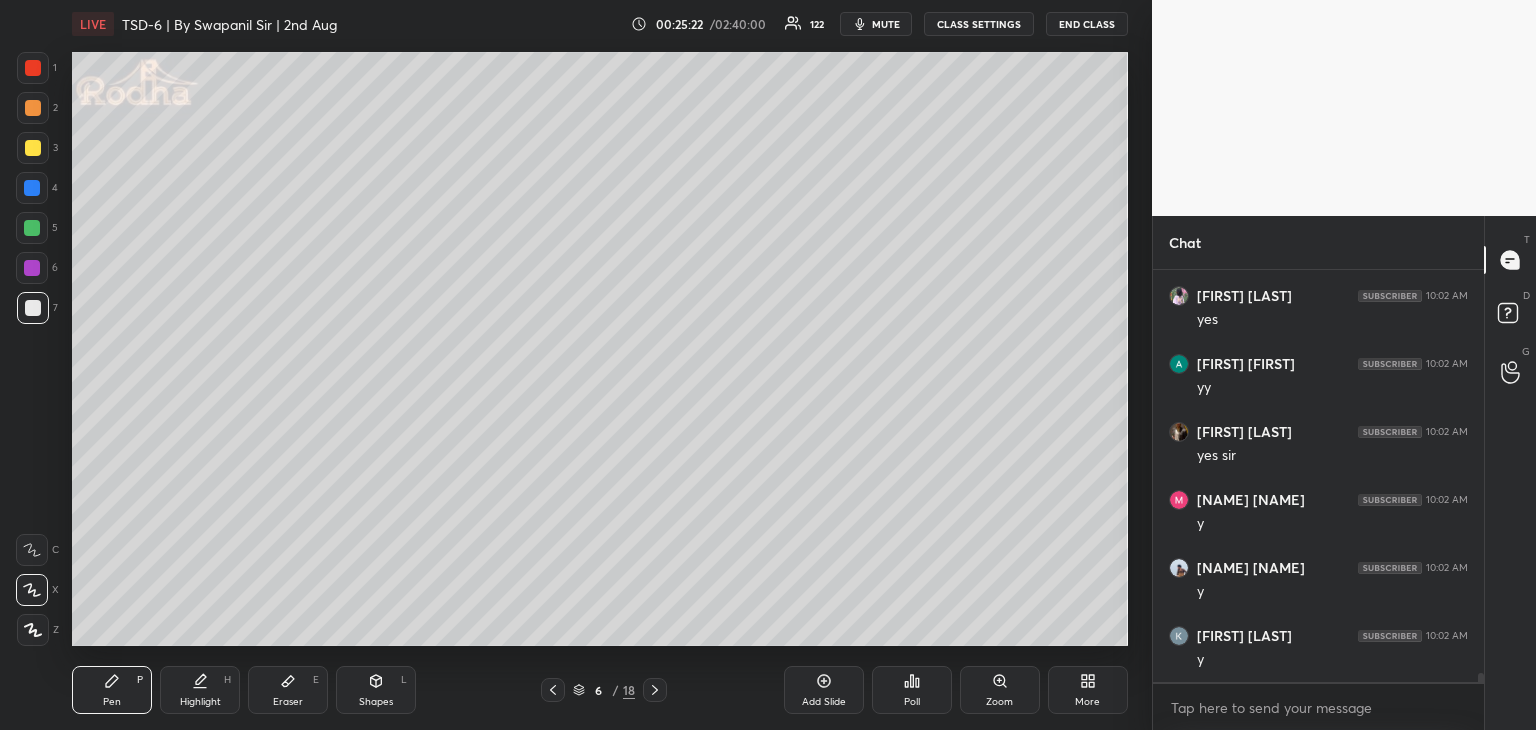 scroll, scrollTop: 19550, scrollLeft: 0, axis: vertical 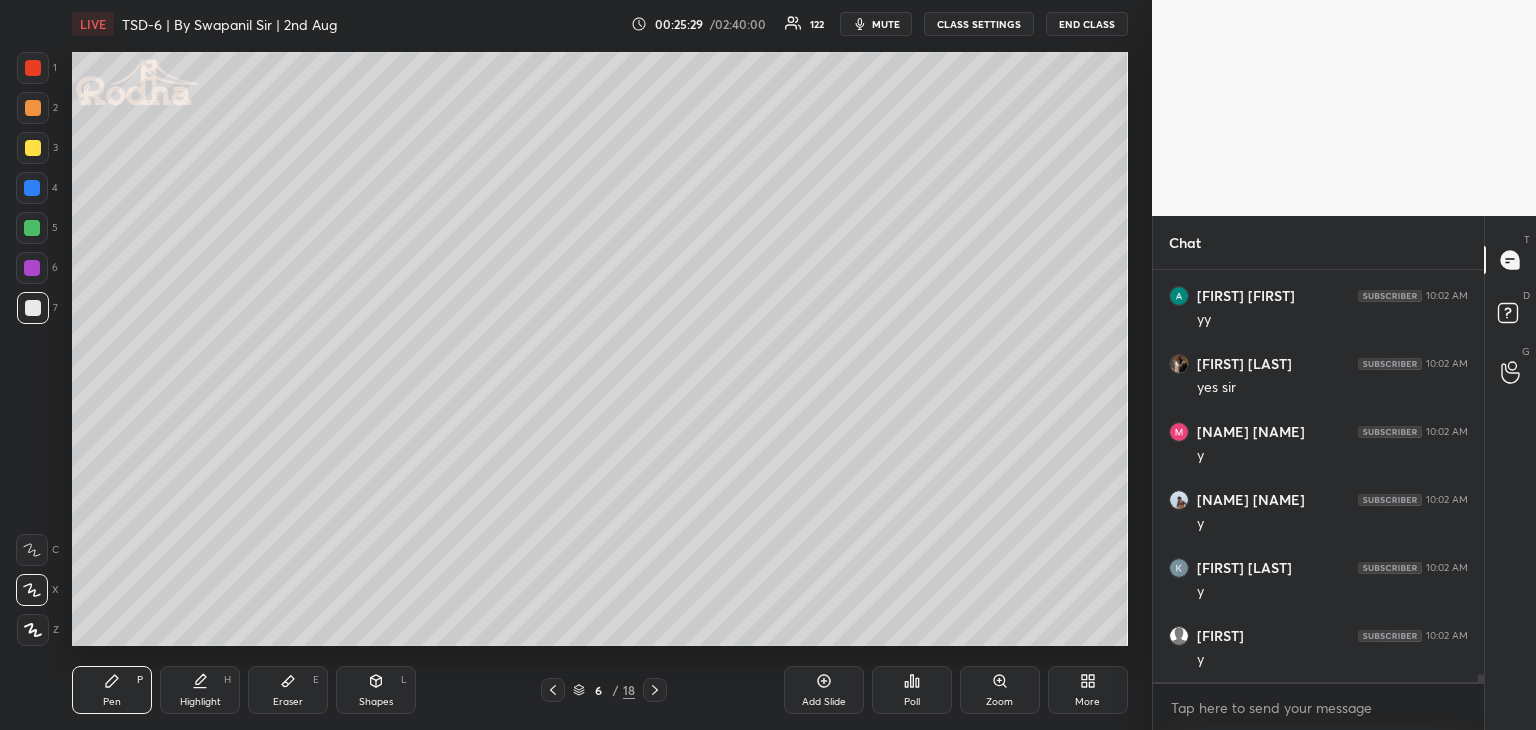 drag, startPoint x: 271, startPoint y: 701, endPoint x: 360, endPoint y: 656, distance: 99.72964 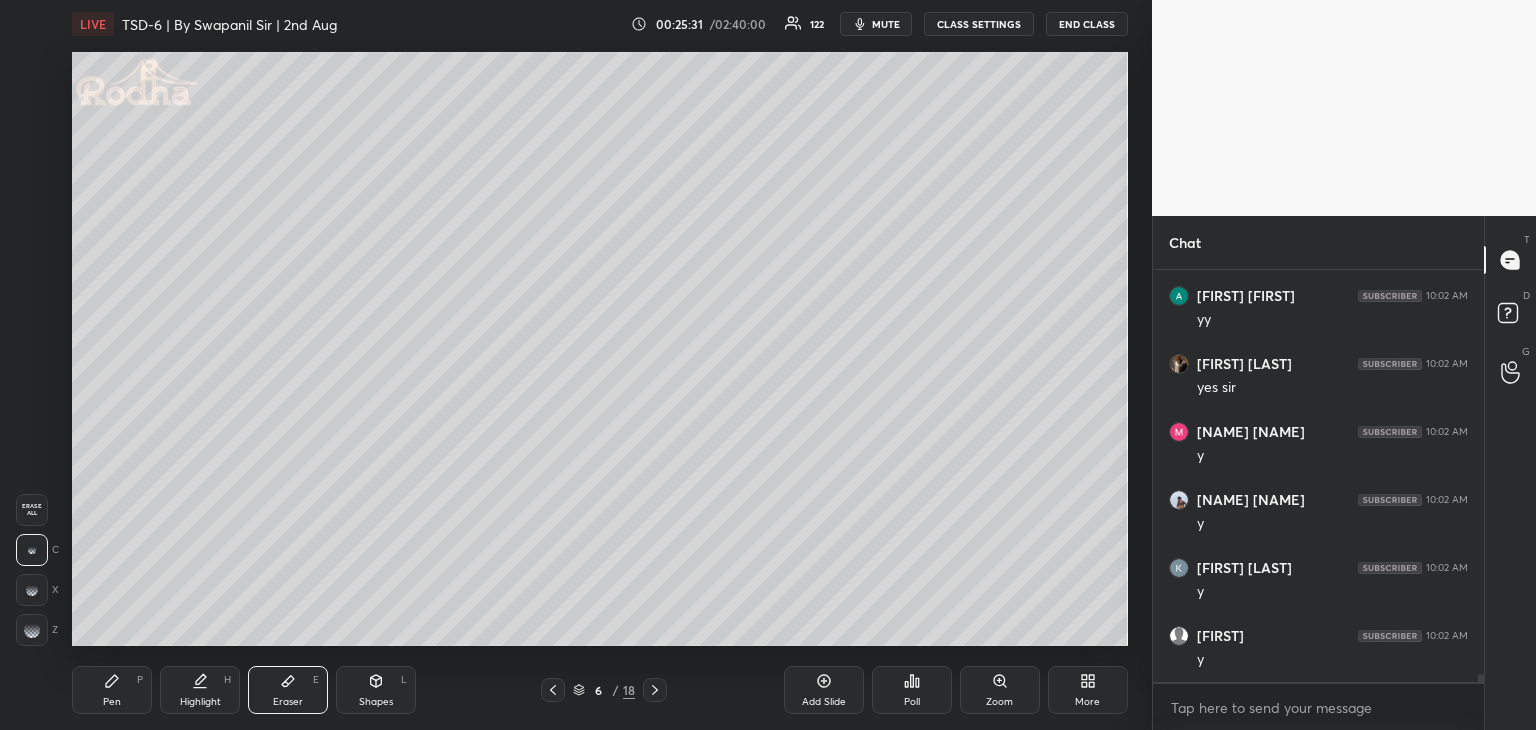 click on "Pen P" at bounding box center (112, 690) 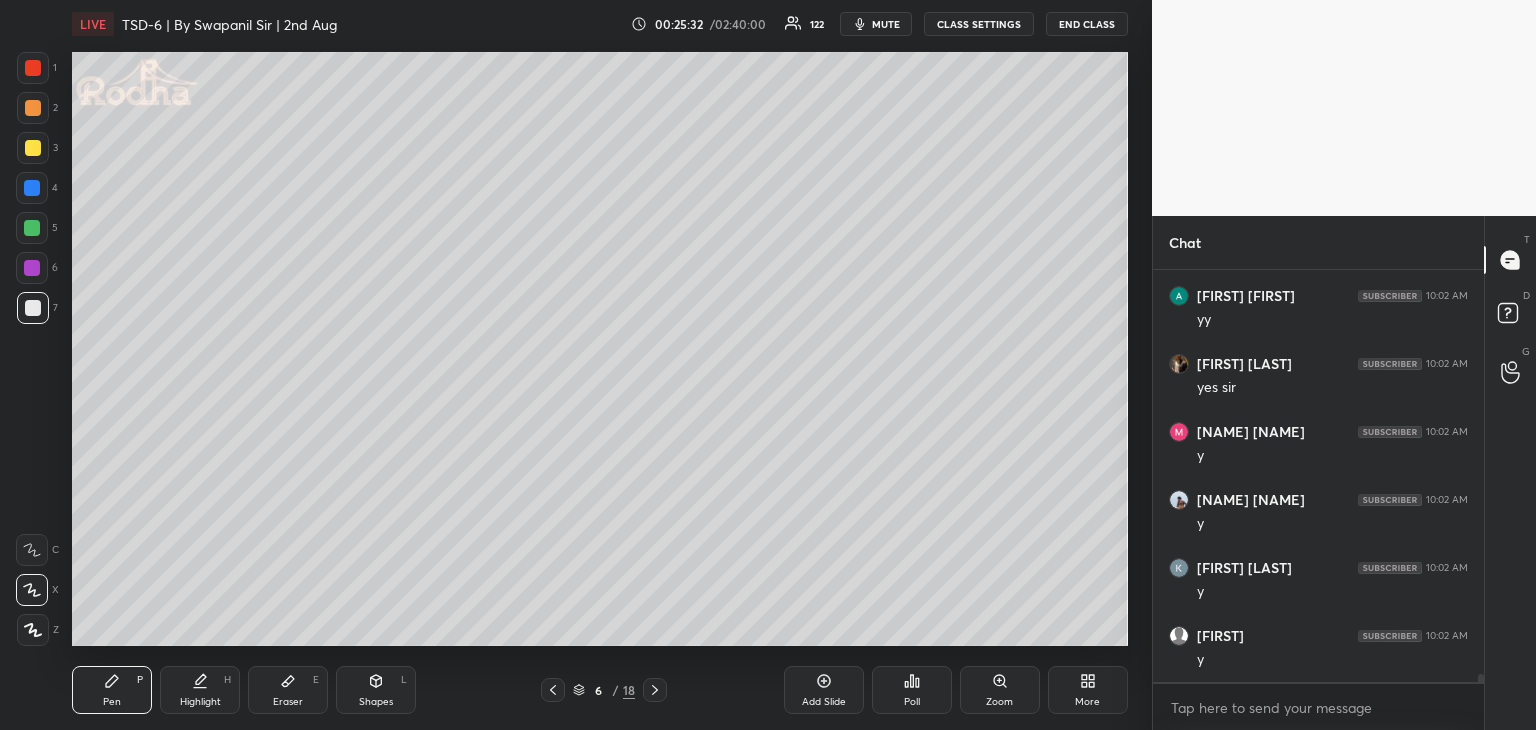 click at bounding box center [33, 308] 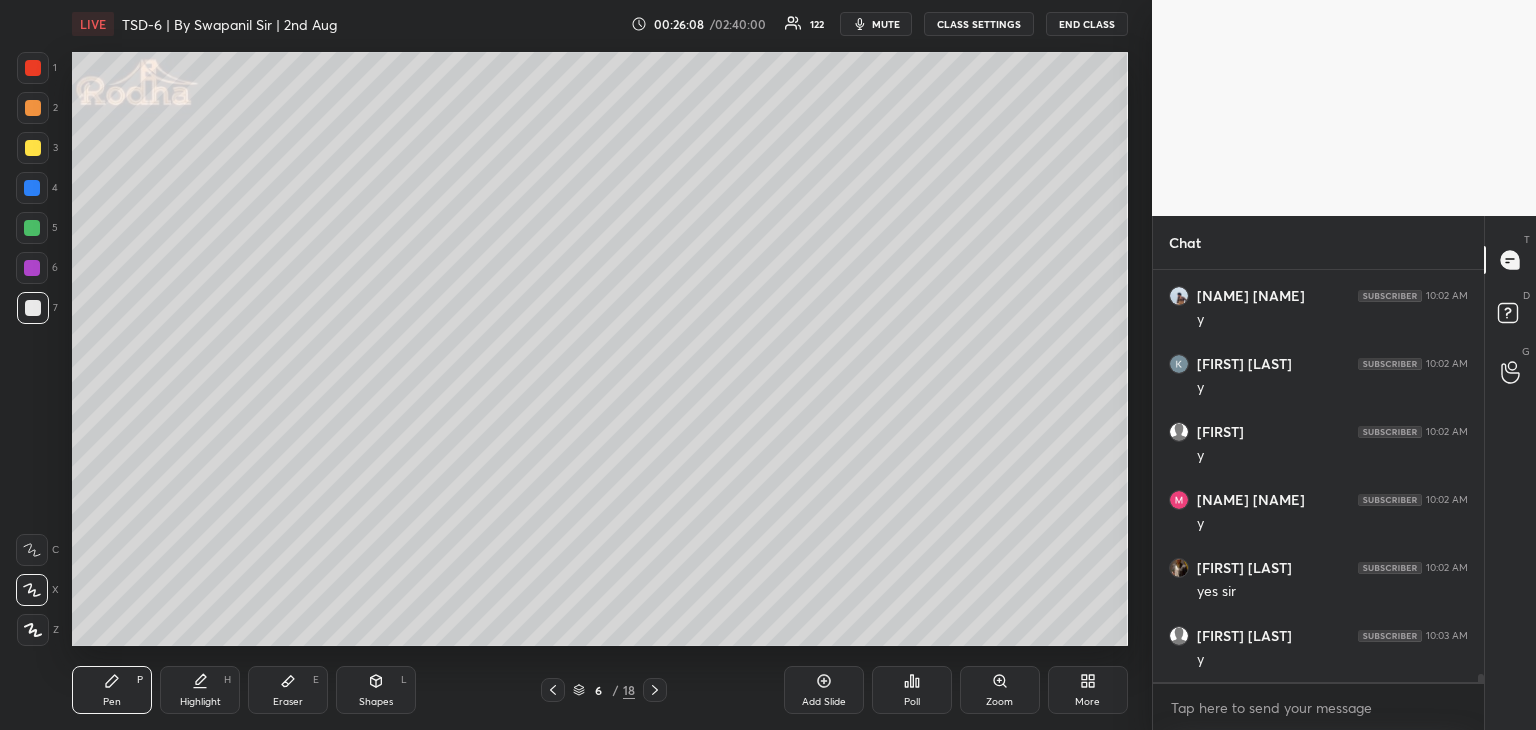 scroll, scrollTop: 19822, scrollLeft: 0, axis: vertical 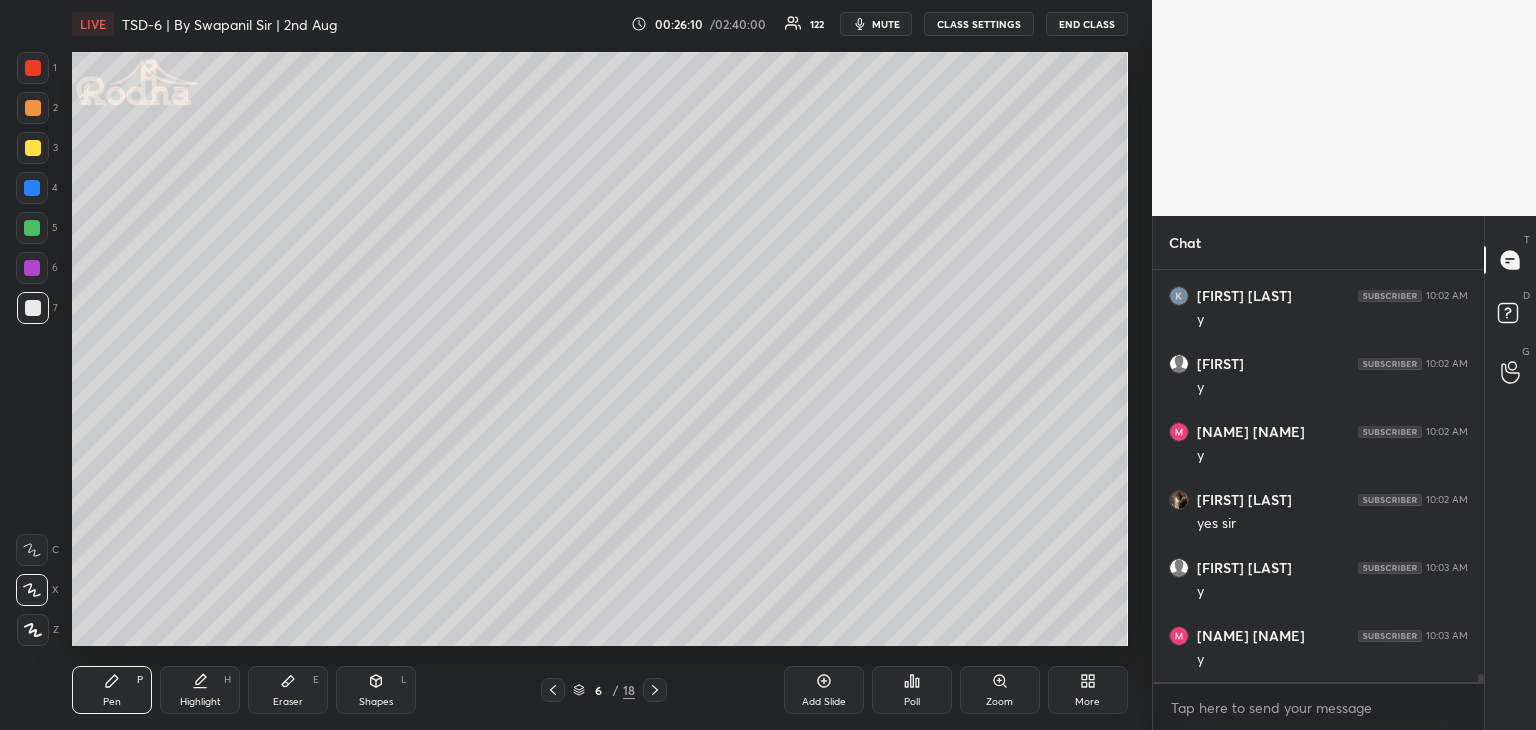 drag, startPoint x: 35, startPoint y: 67, endPoint x: 50, endPoint y: 79, distance: 19.209373 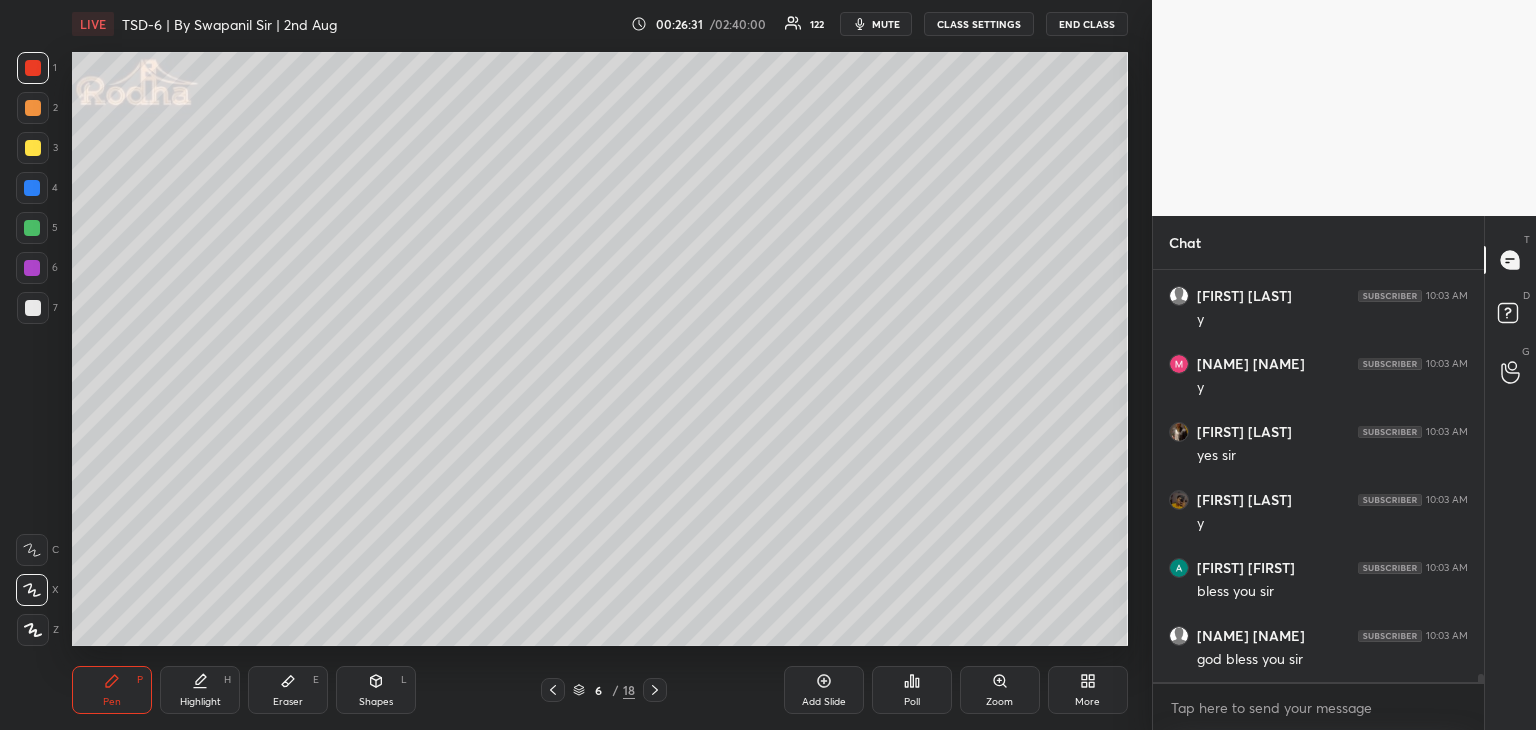 scroll, scrollTop: 20162, scrollLeft: 0, axis: vertical 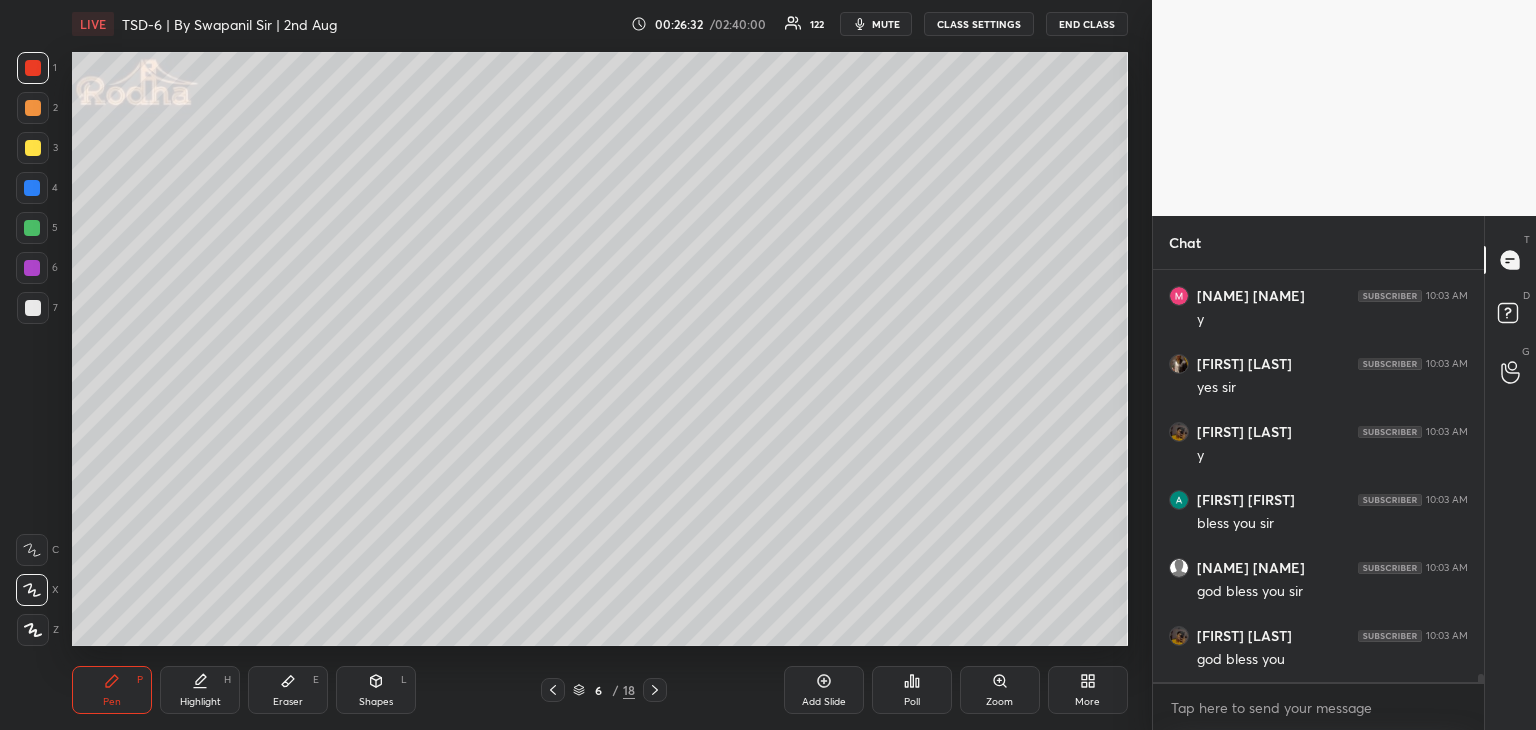 drag, startPoint x: 288, startPoint y: 685, endPoint x: 324, endPoint y: 647, distance: 52.34501 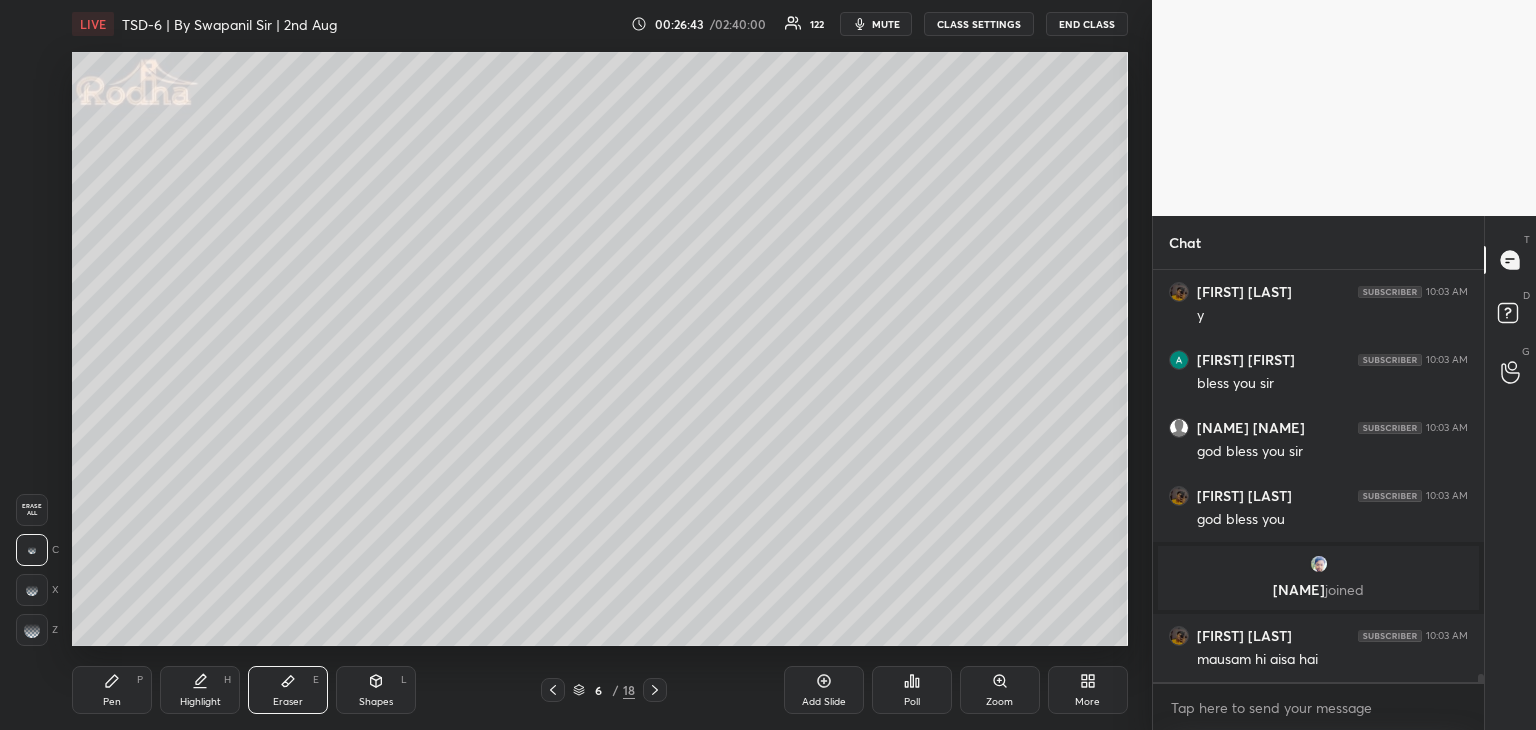 scroll, scrollTop: 19684, scrollLeft: 0, axis: vertical 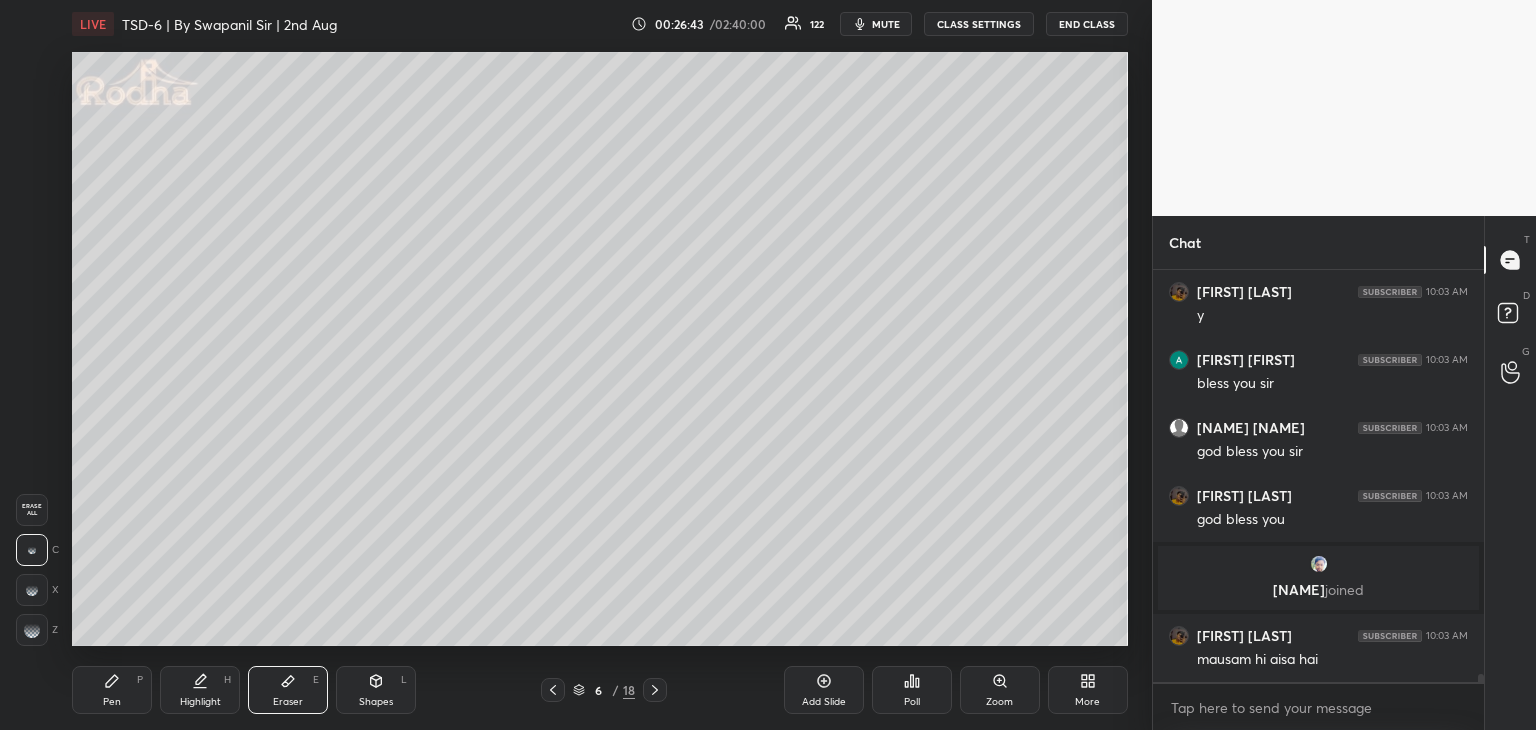 click on "Pen" at bounding box center (112, 702) 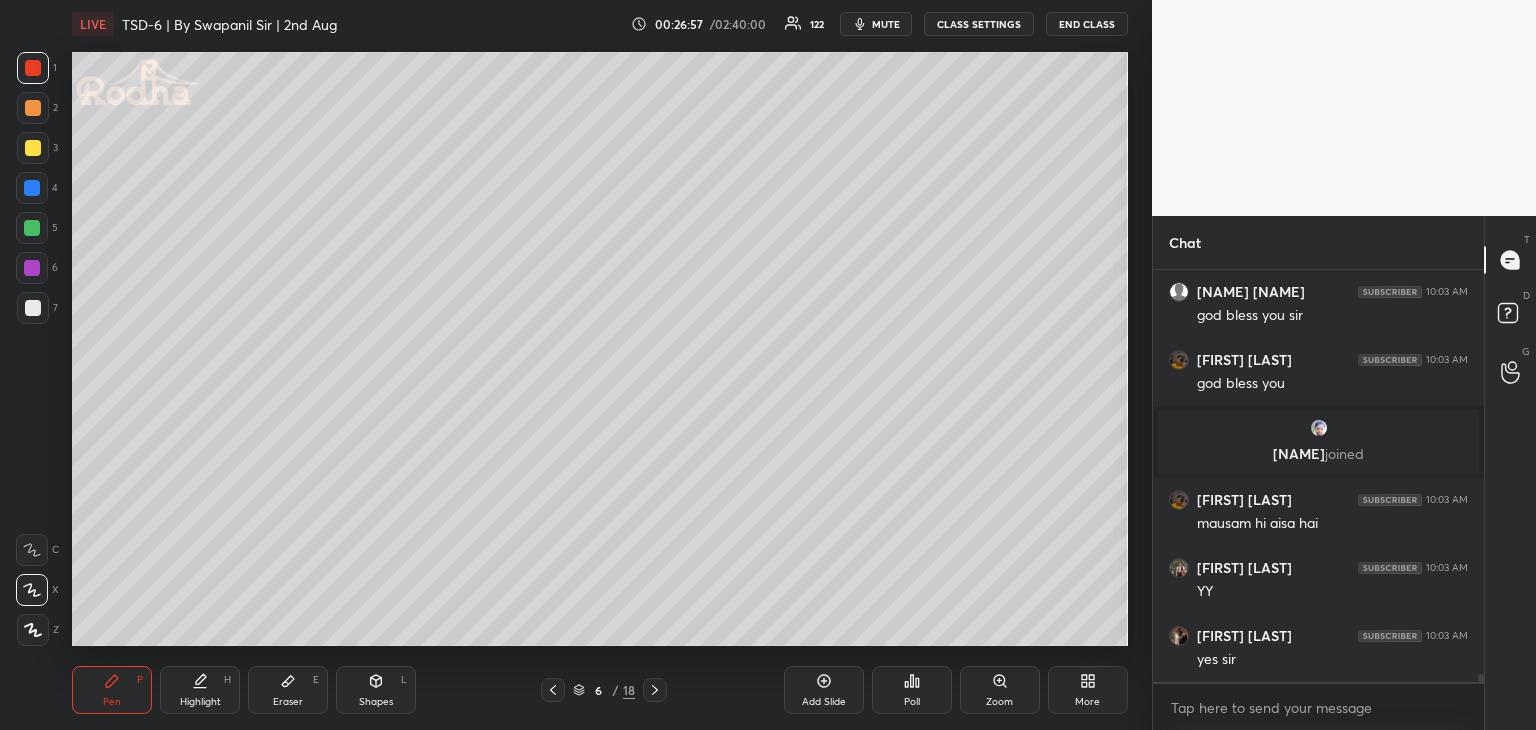 scroll, scrollTop: 19888, scrollLeft: 0, axis: vertical 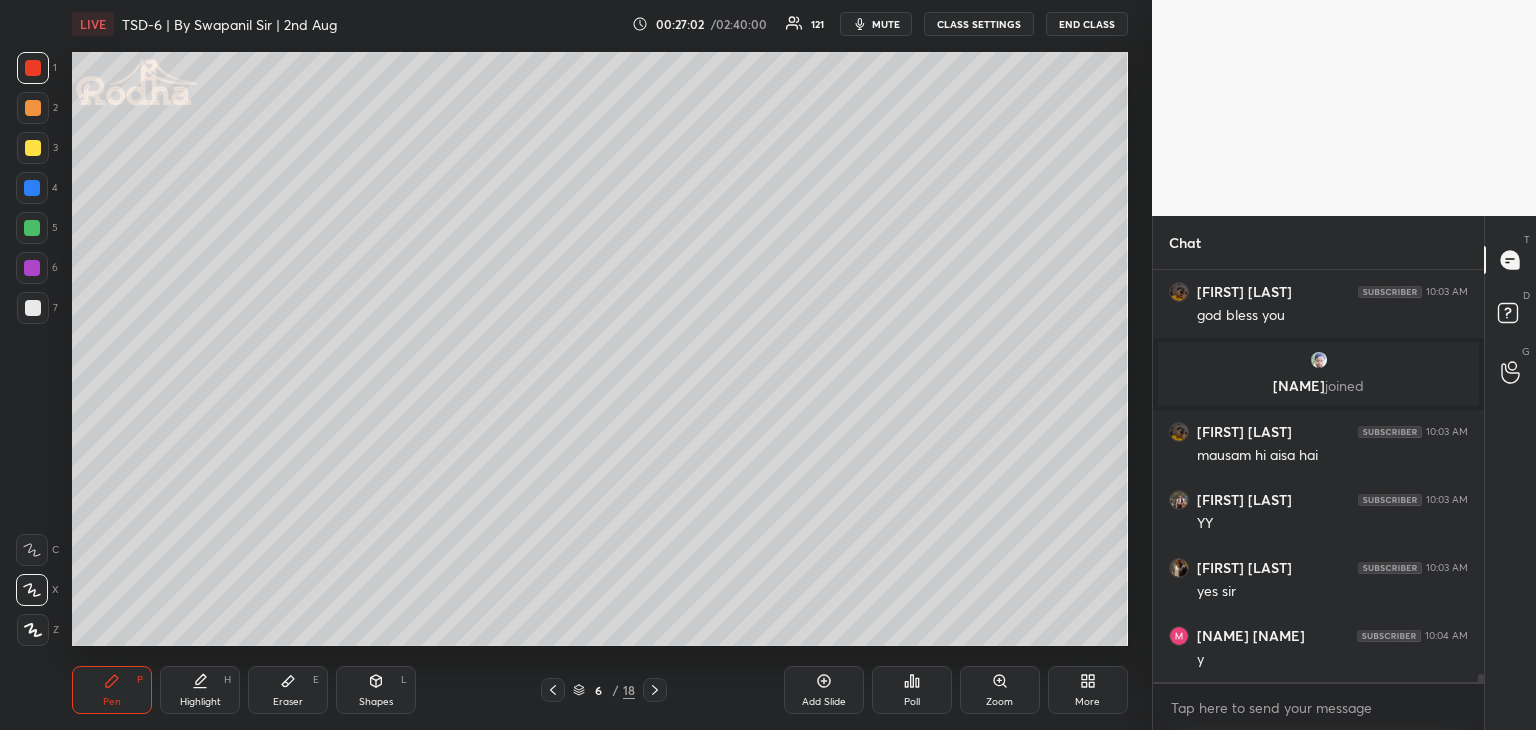 drag, startPoint x: 656, startPoint y: 685, endPoint x: 668, endPoint y: 681, distance: 12.649111 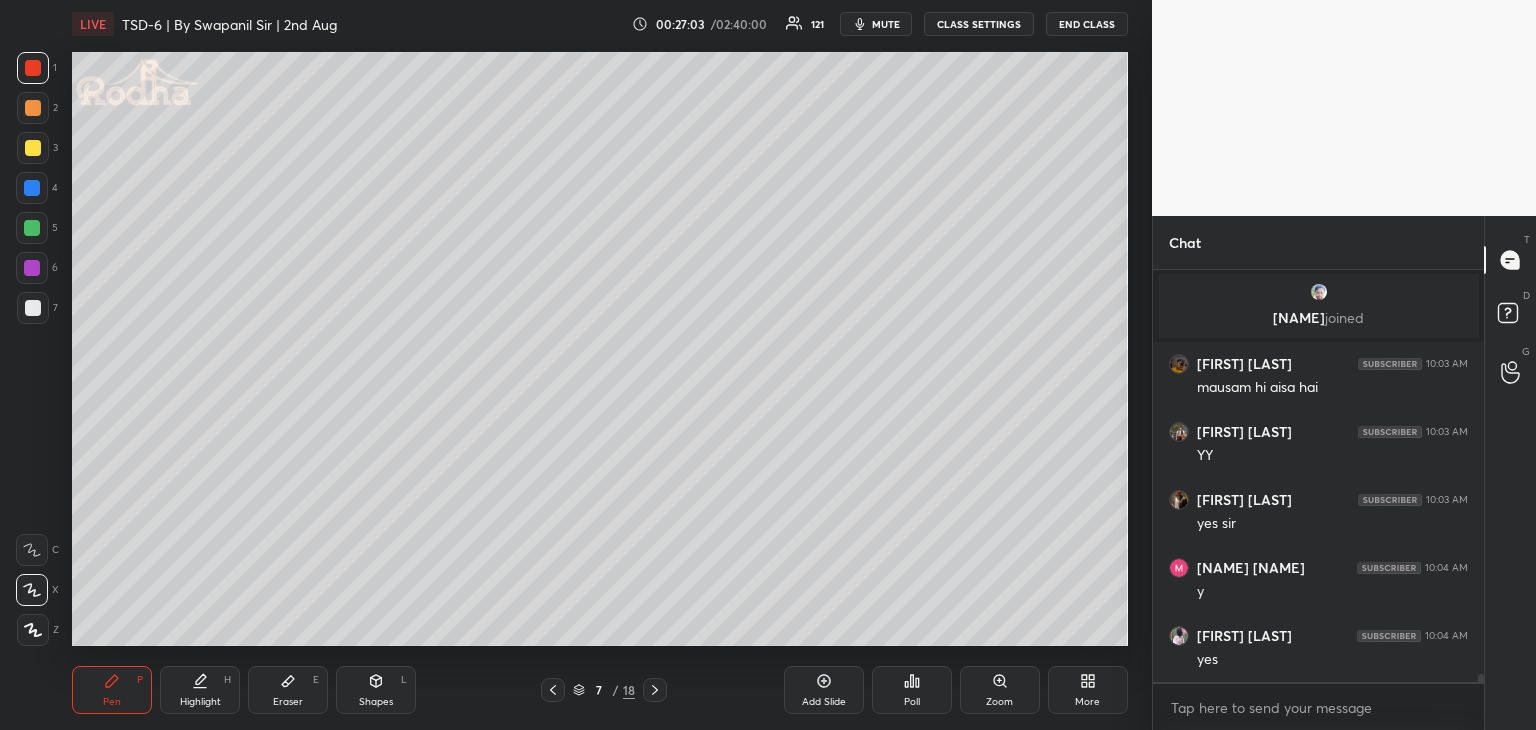 scroll, scrollTop: 20160, scrollLeft: 0, axis: vertical 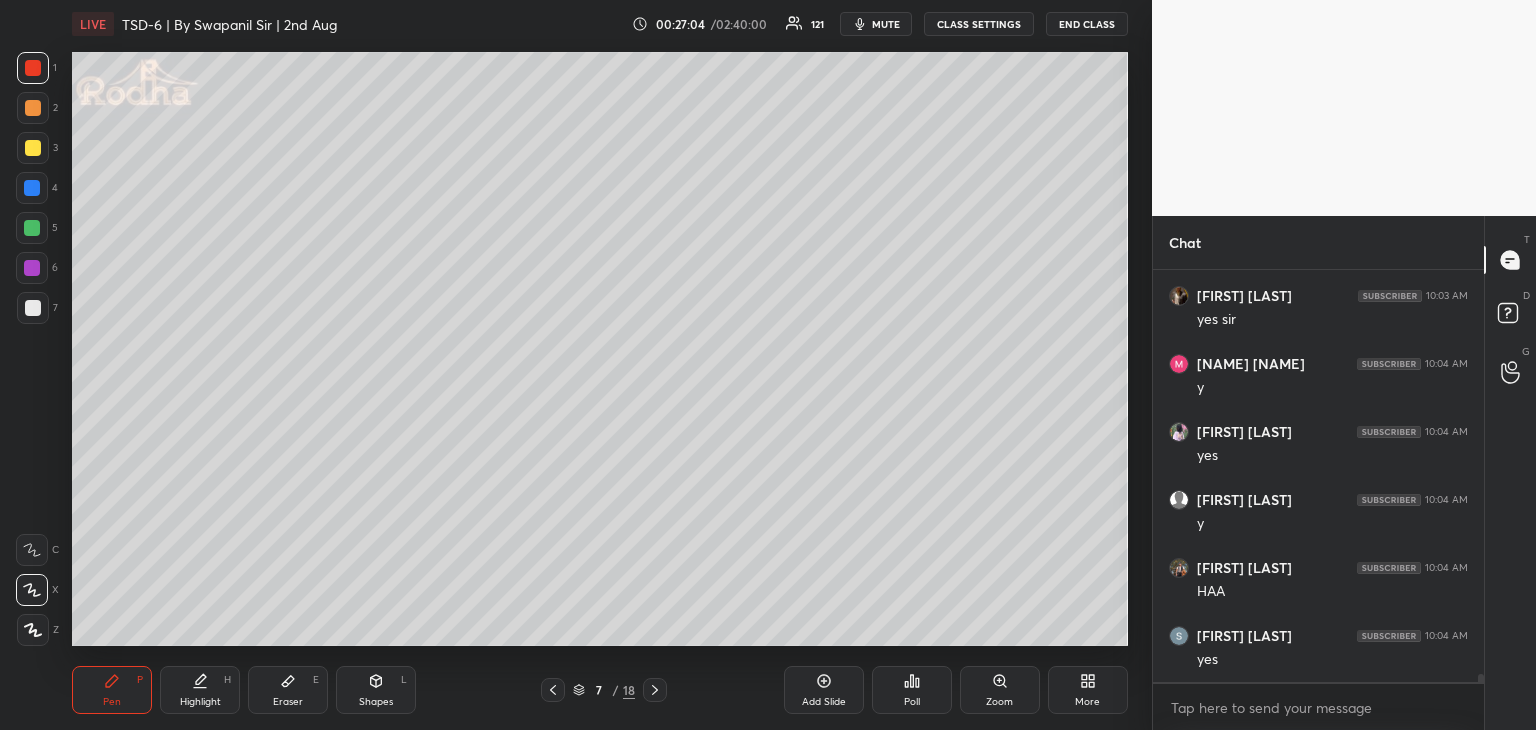 click on "Shapes L" at bounding box center (376, 690) 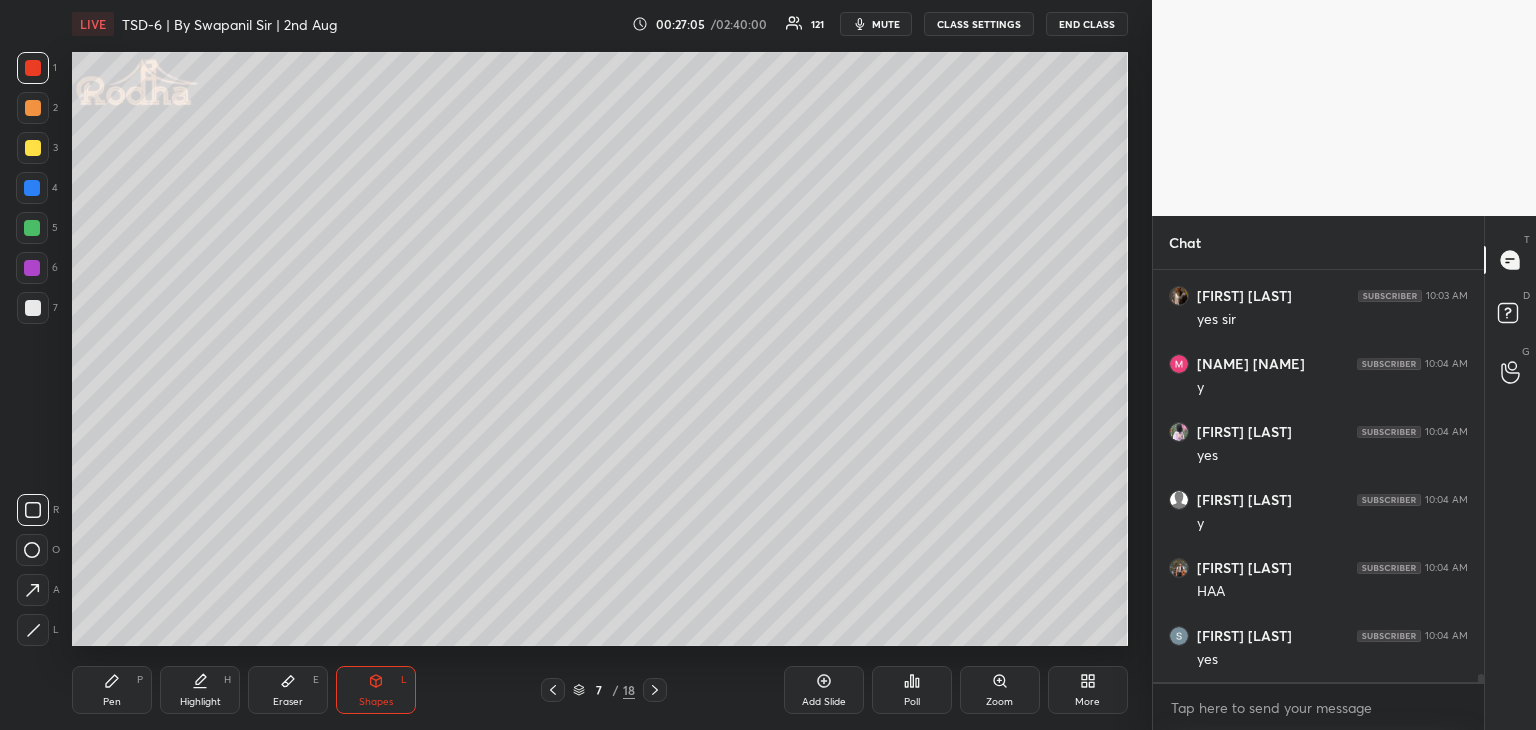 click 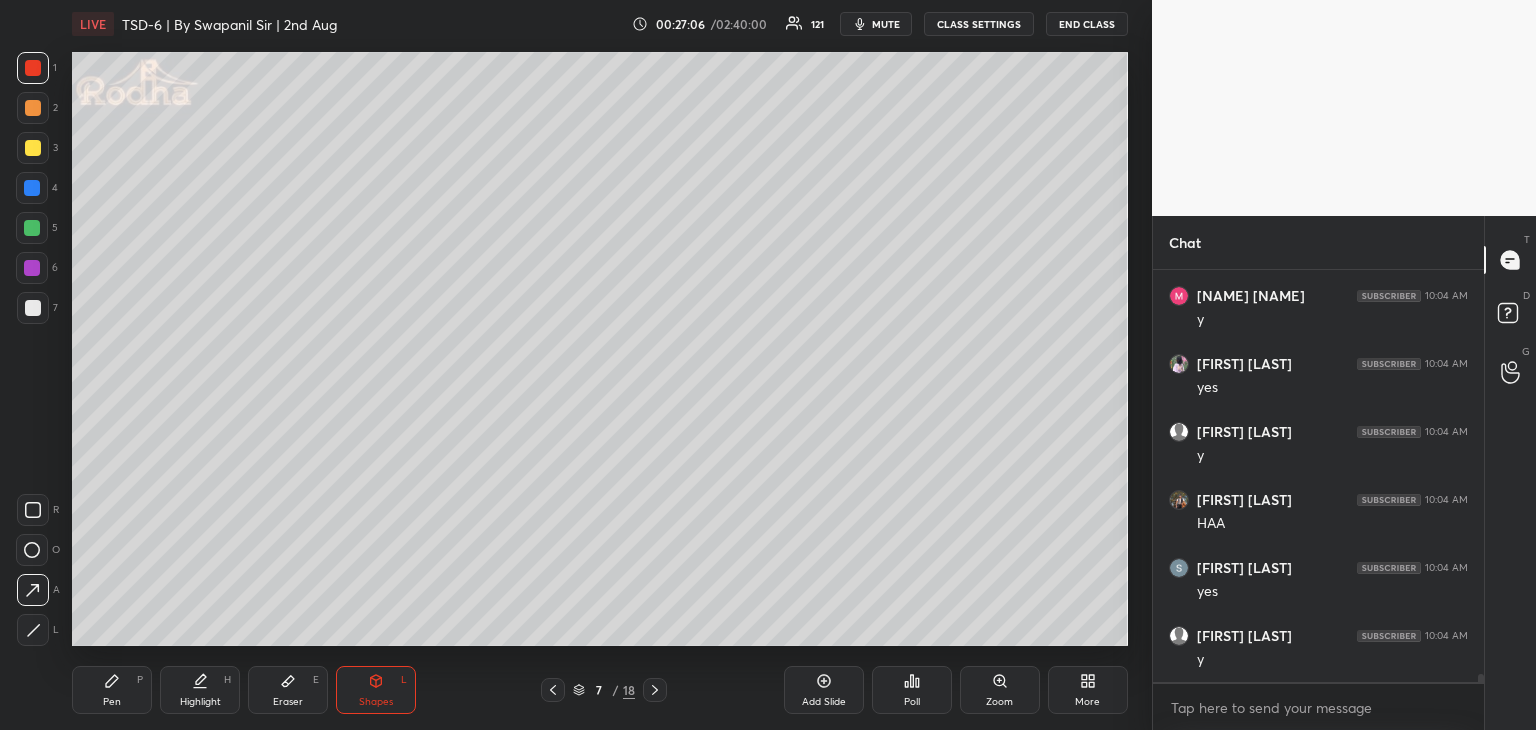click at bounding box center [32, 188] 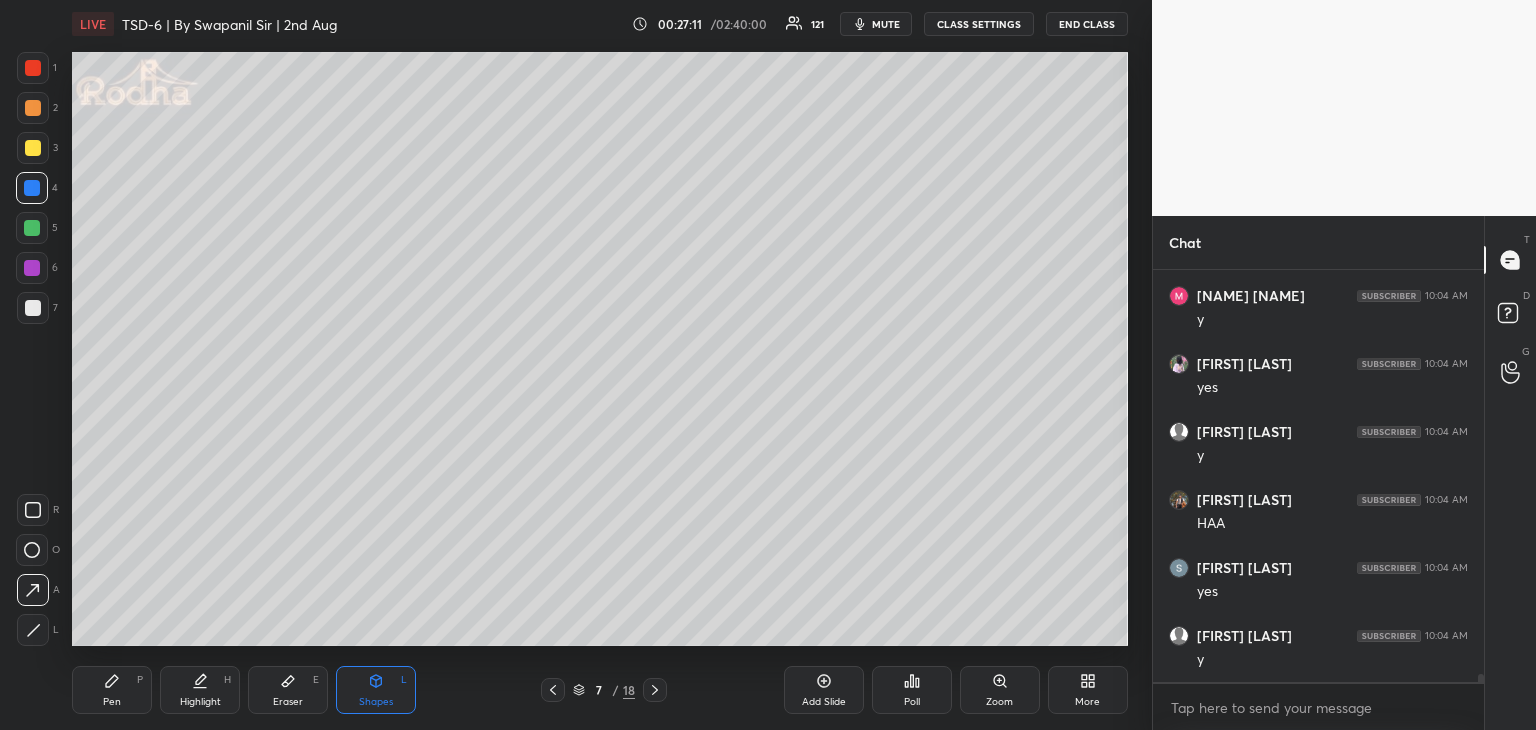 click 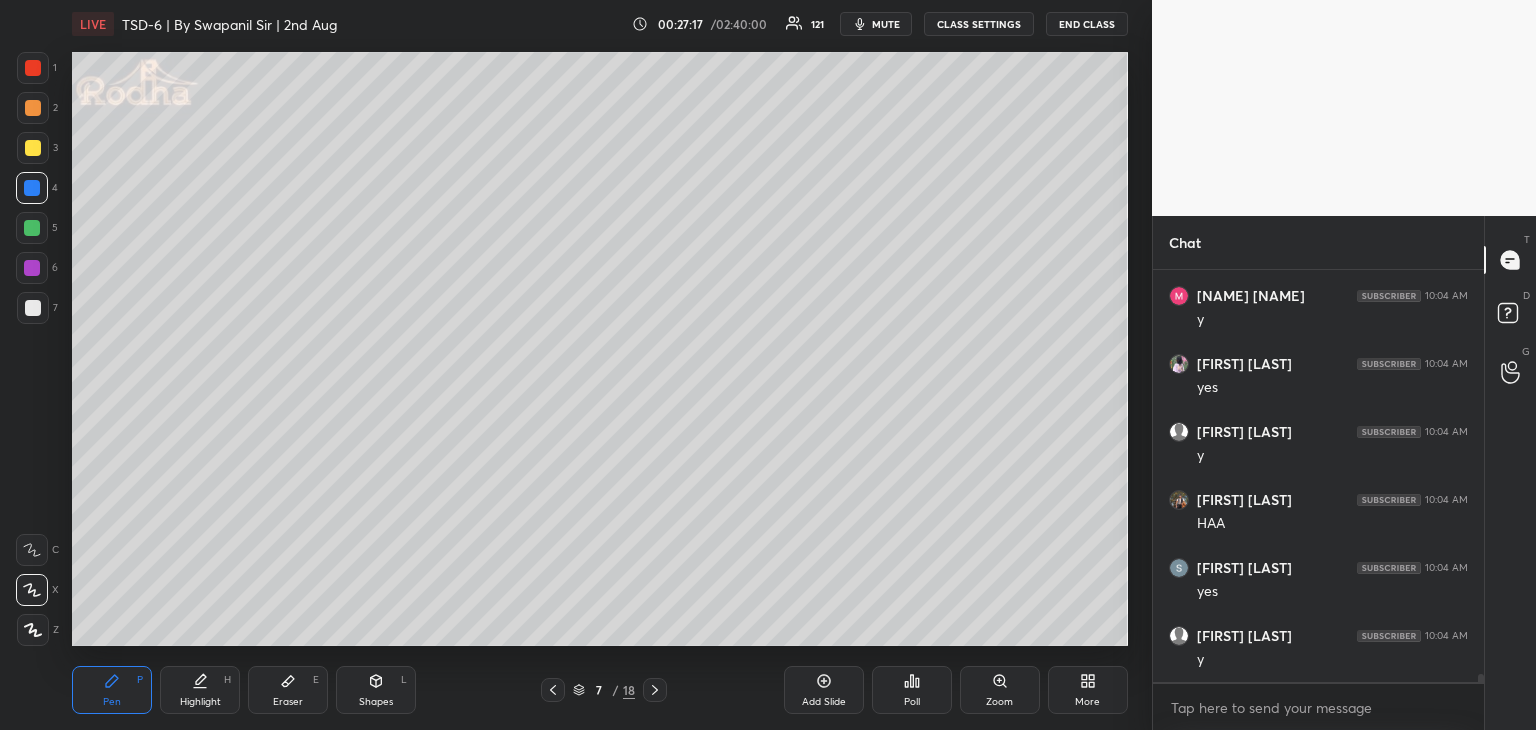 click at bounding box center [33, 108] 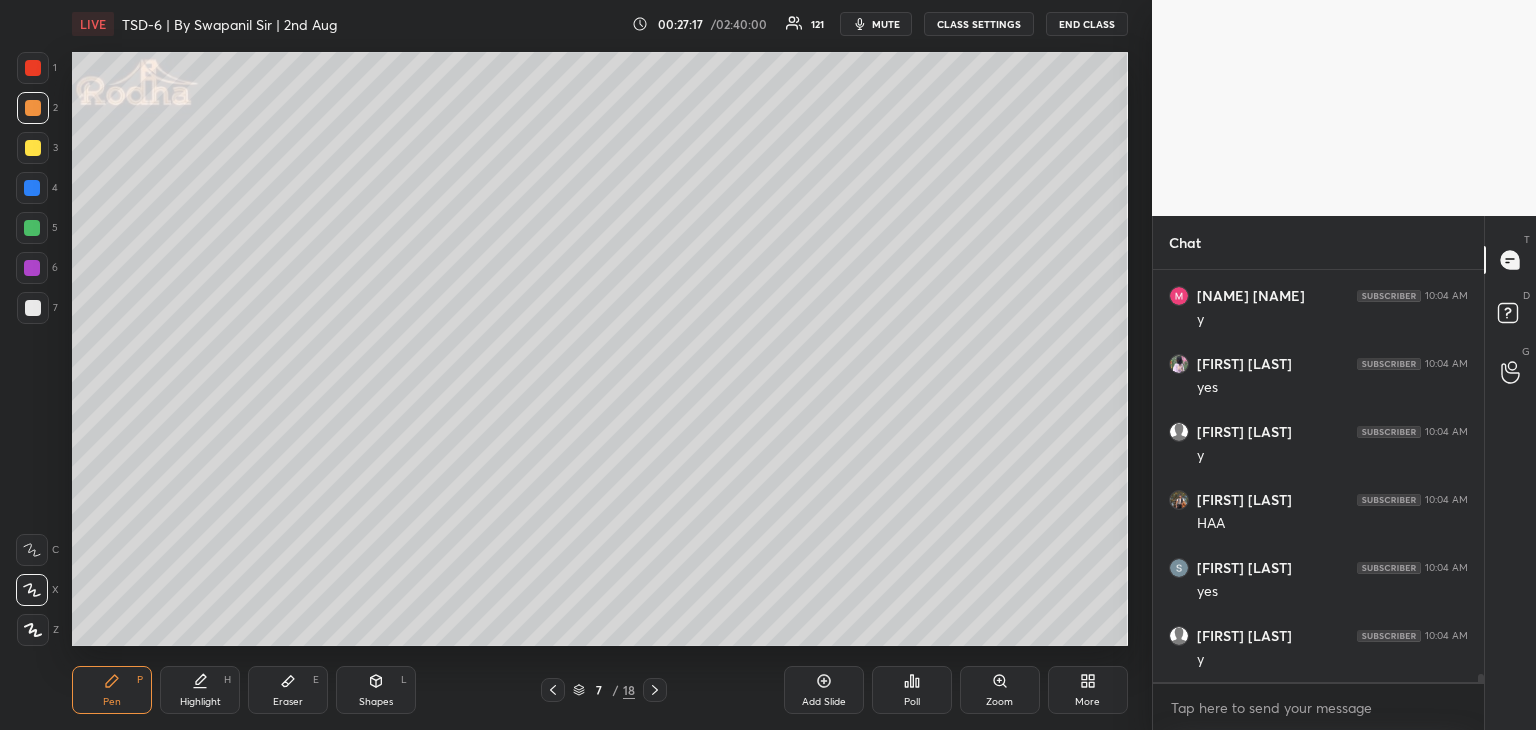 click on "Shapes L" at bounding box center [376, 690] 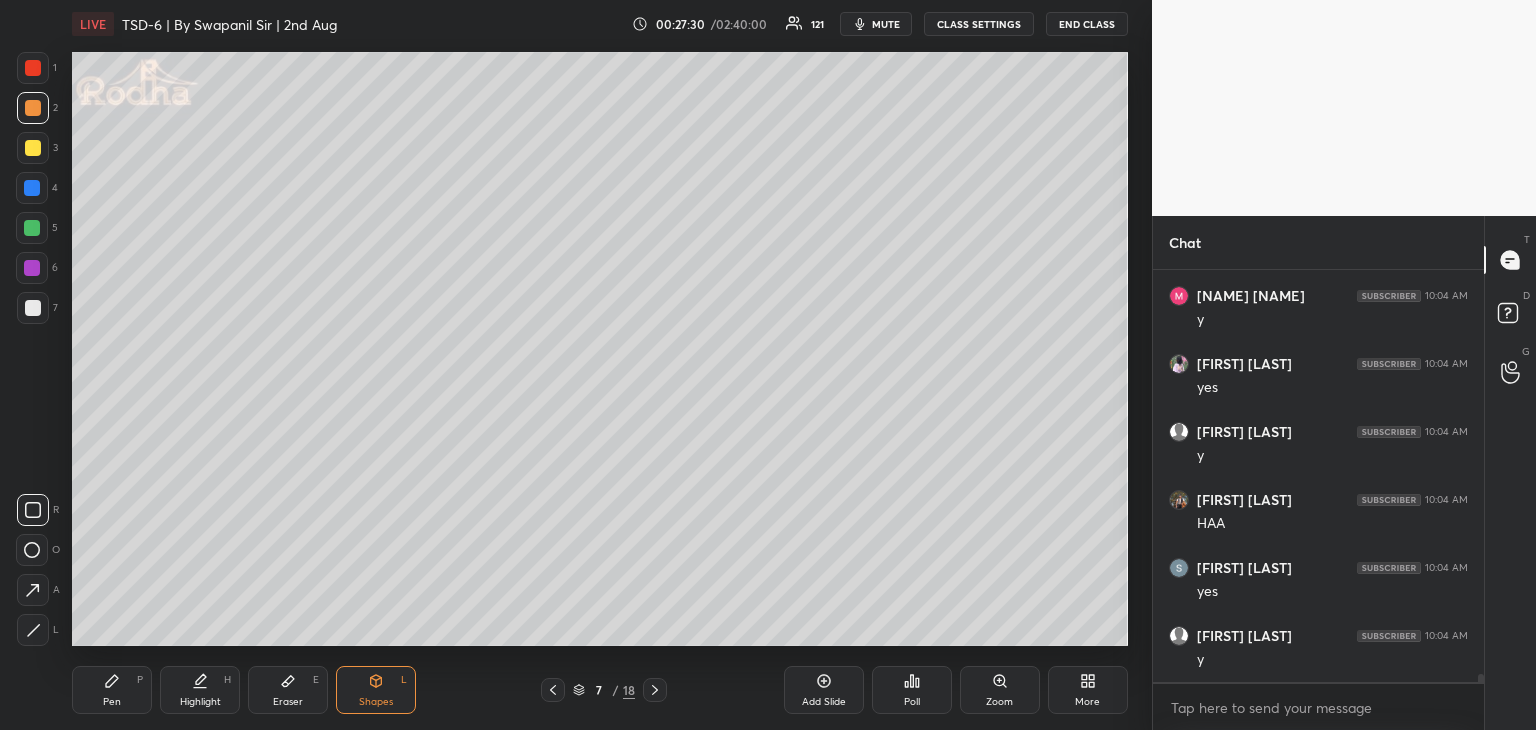 click on "Shapes L" at bounding box center [376, 690] 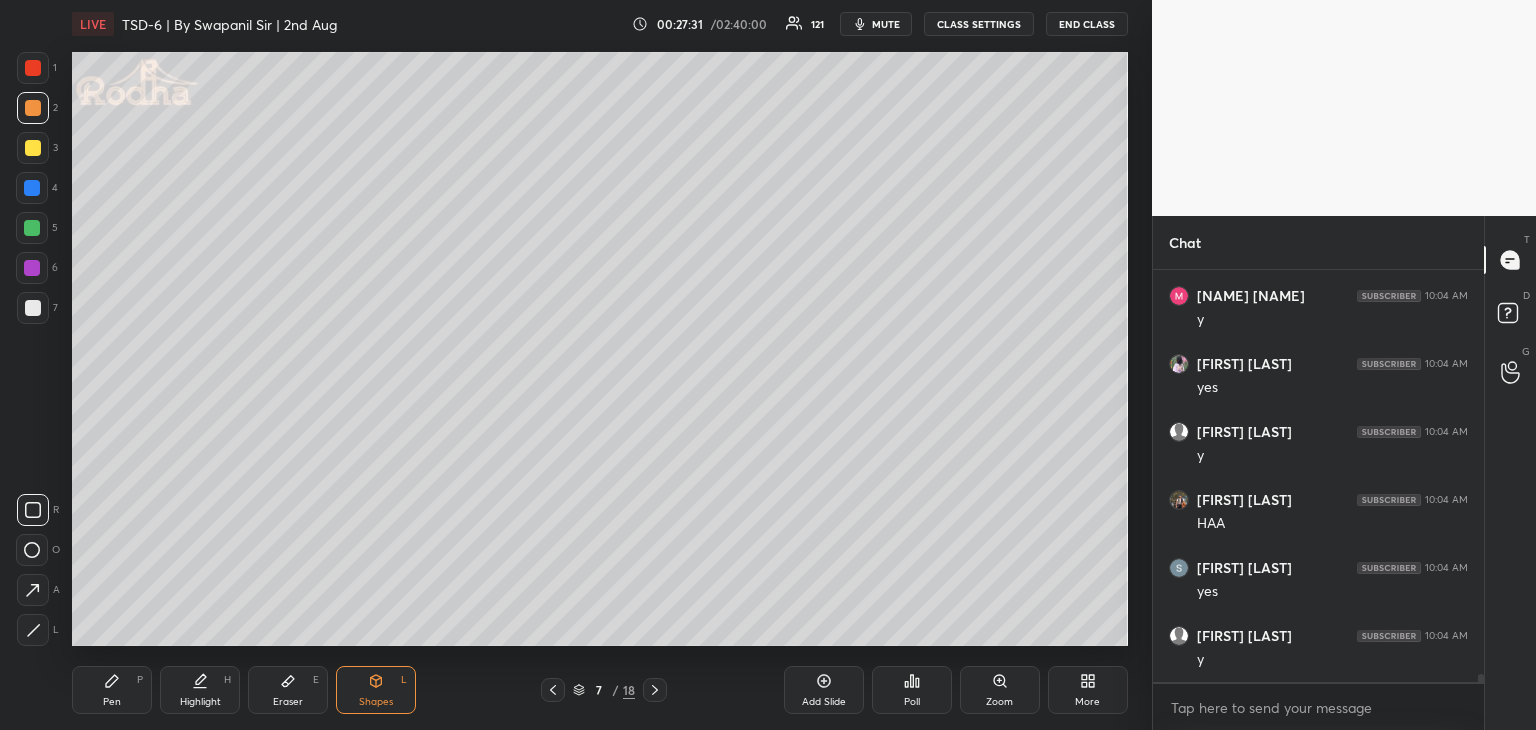 click 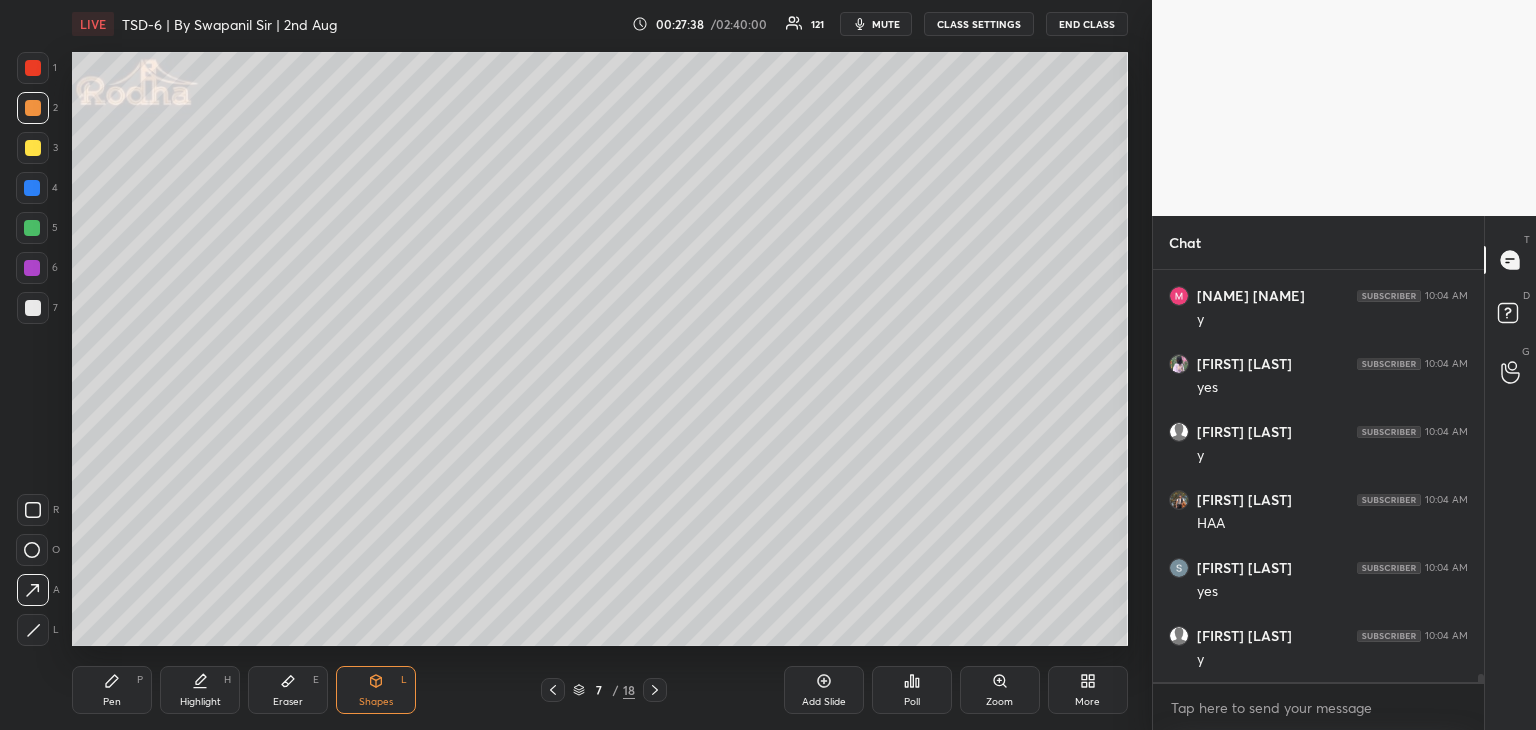 click 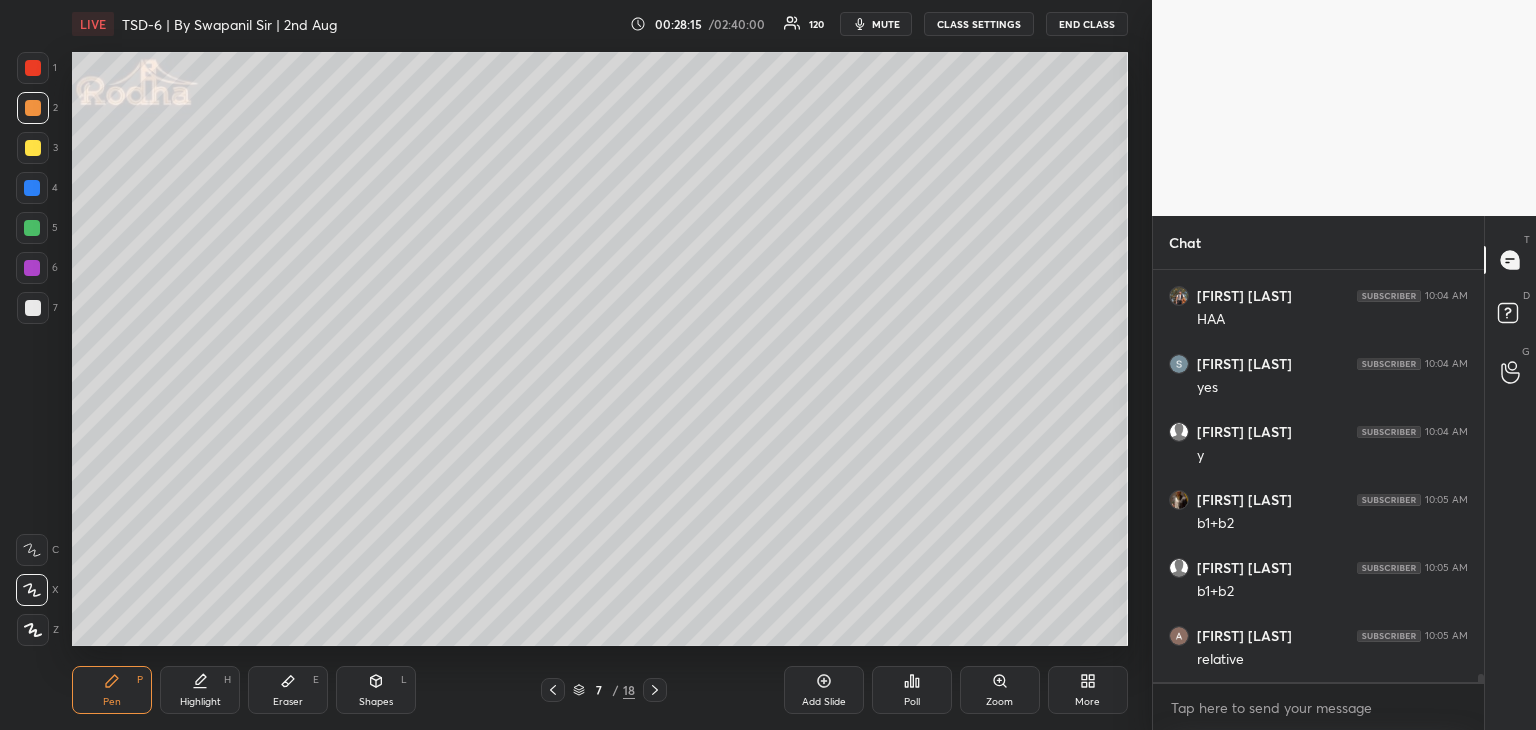 scroll, scrollTop: 20500, scrollLeft: 0, axis: vertical 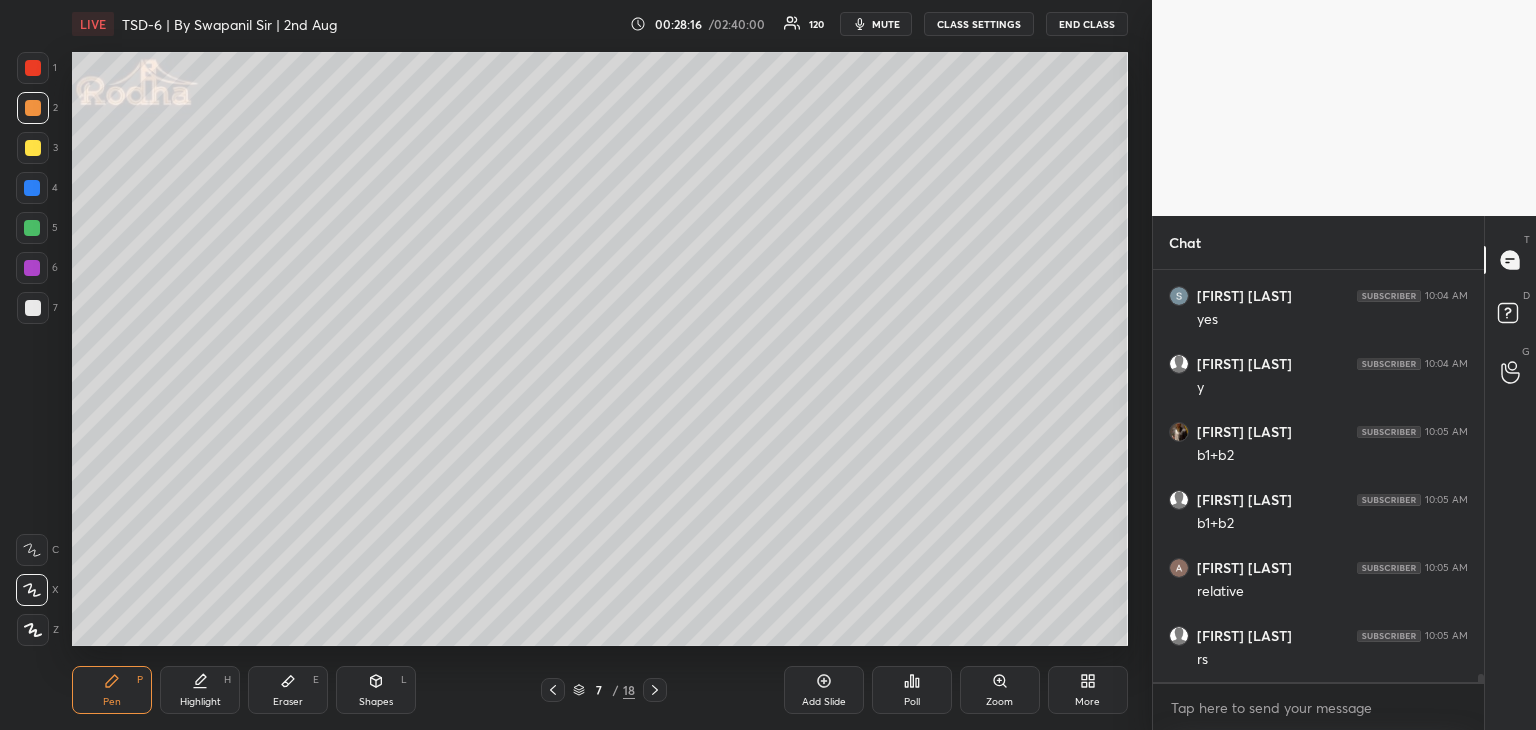 click at bounding box center (33, 68) 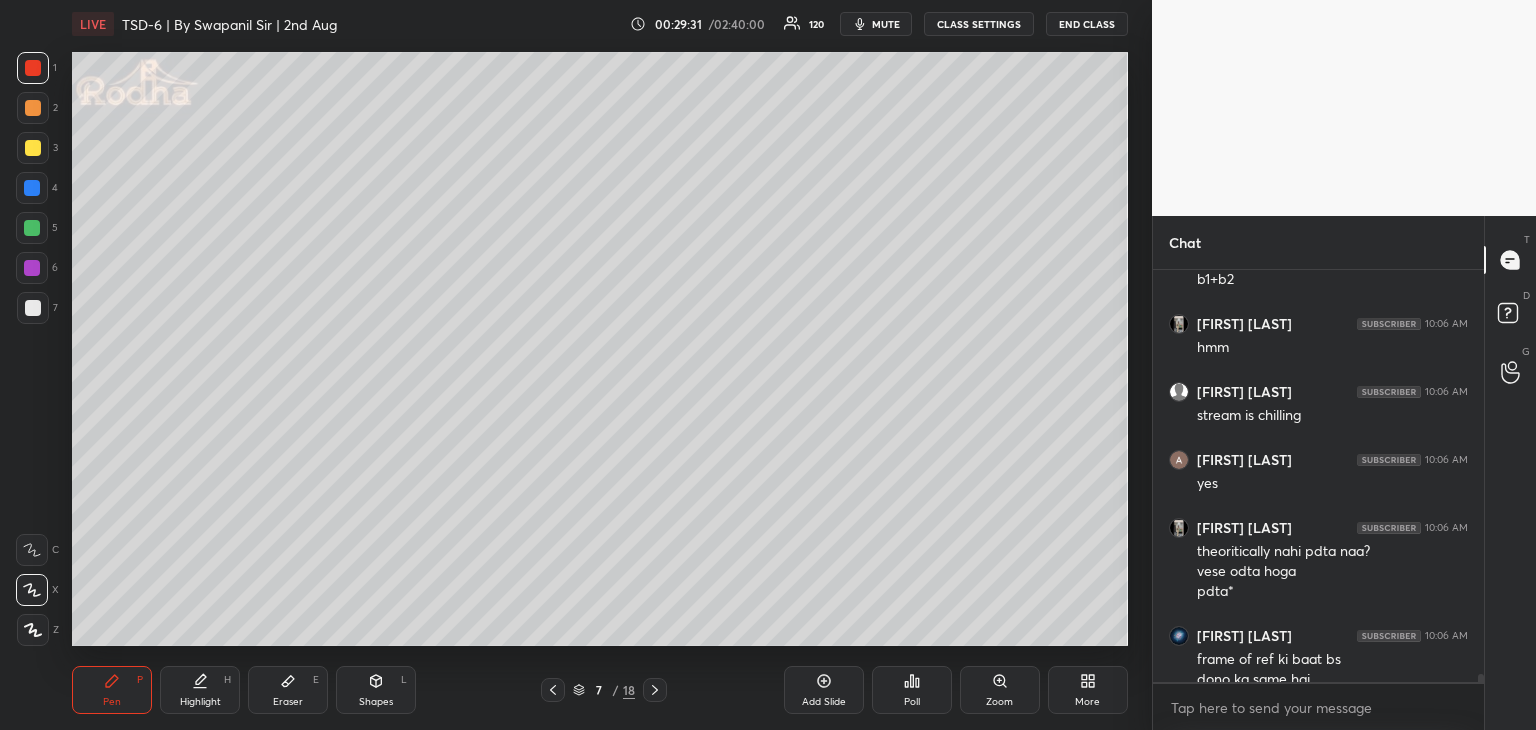 scroll, scrollTop: 21716, scrollLeft: 0, axis: vertical 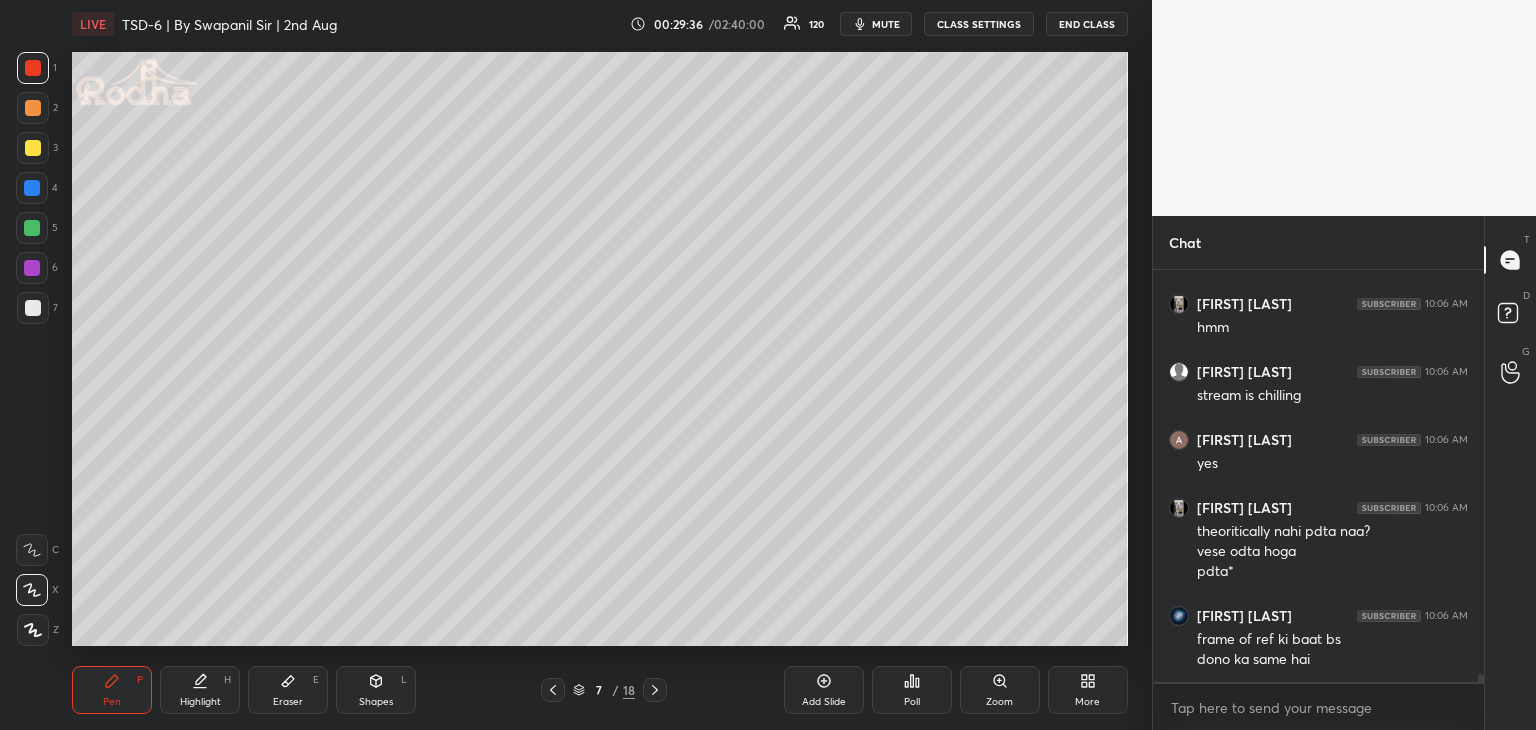 drag, startPoint x: 353, startPoint y: 693, endPoint x: 369, endPoint y: 682, distance: 19.416489 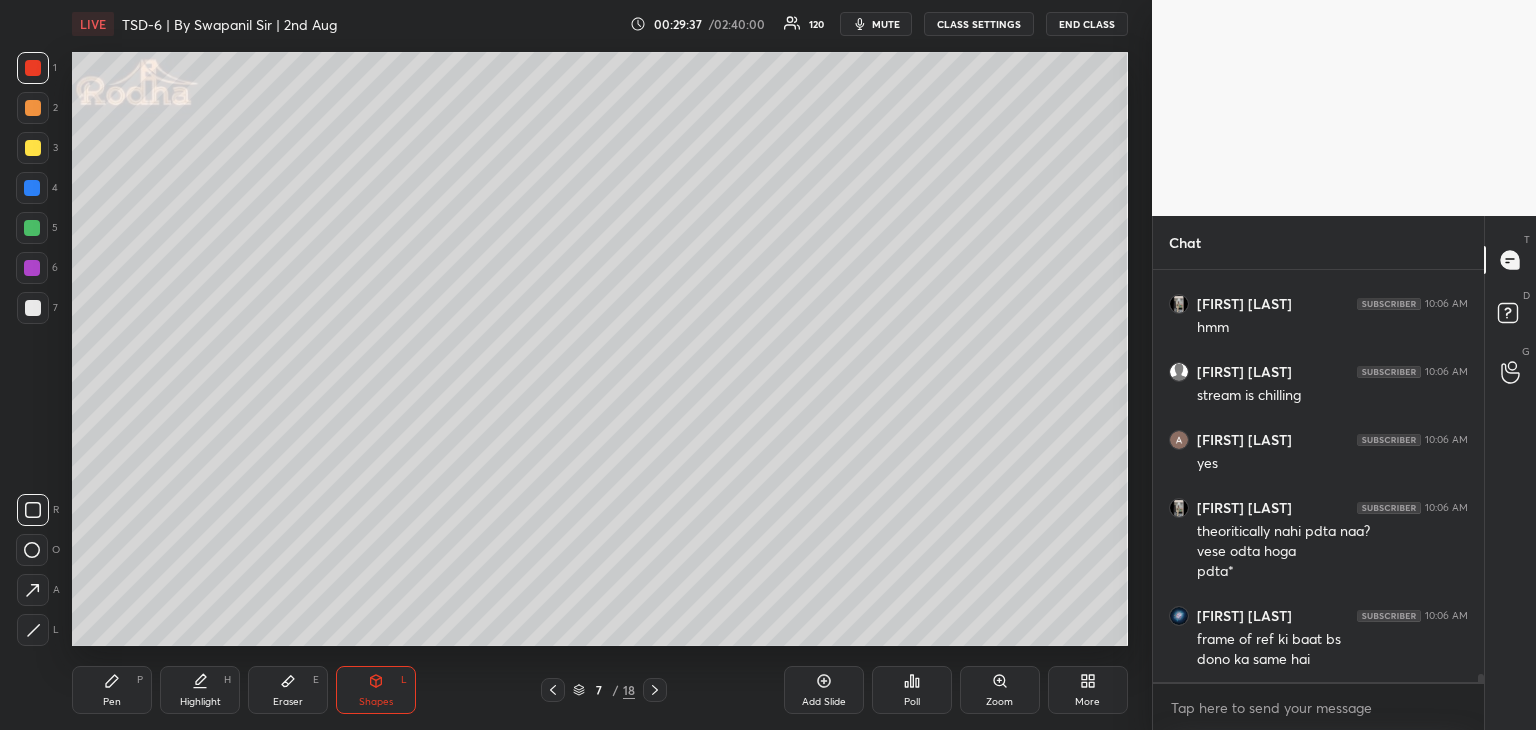click at bounding box center (32, 188) 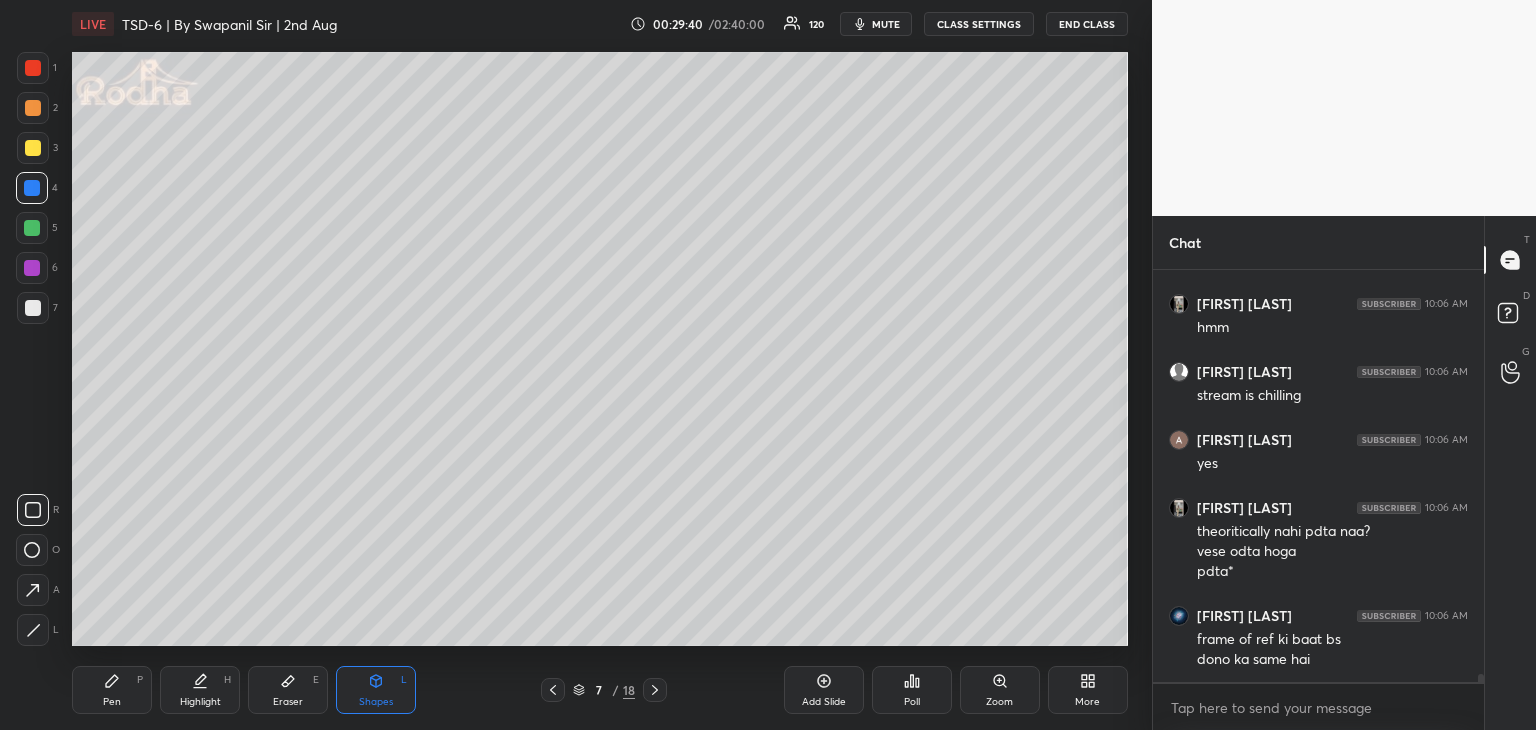 drag, startPoint x: 30, startPoint y: 594, endPoint x: 52, endPoint y: 549, distance: 50.08992 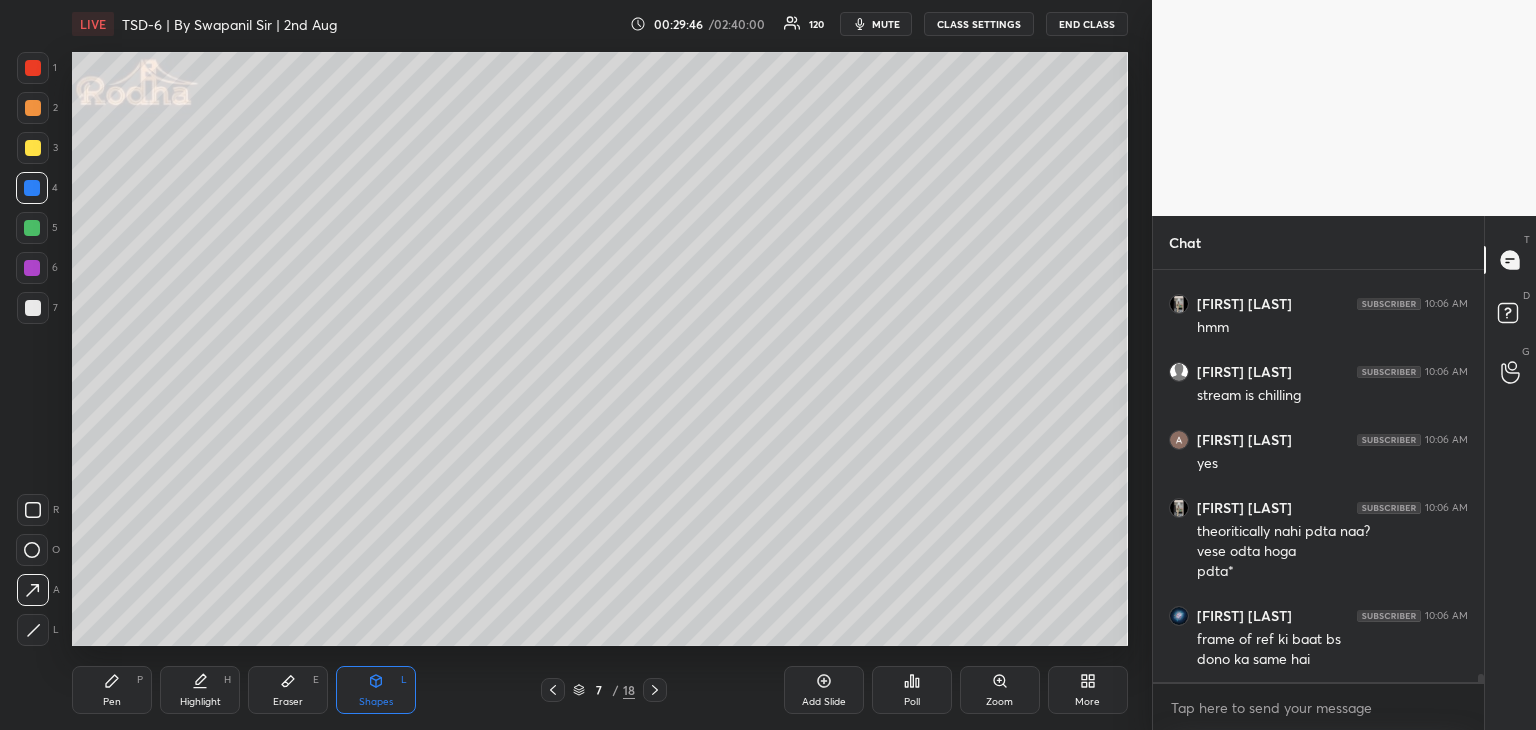 drag, startPoint x: 20, startPoint y: 101, endPoint x: 44, endPoint y: 138, distance: 44.102154 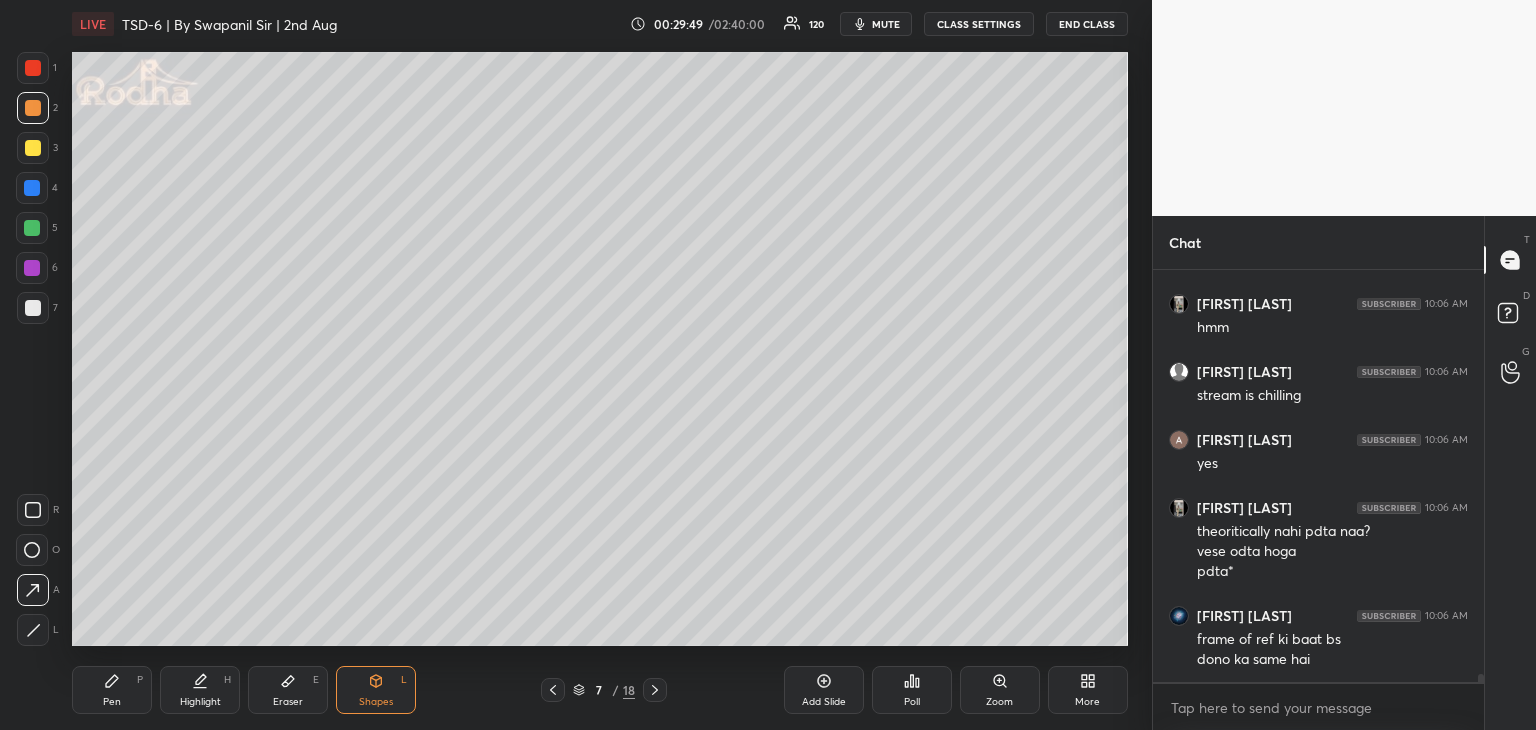 click 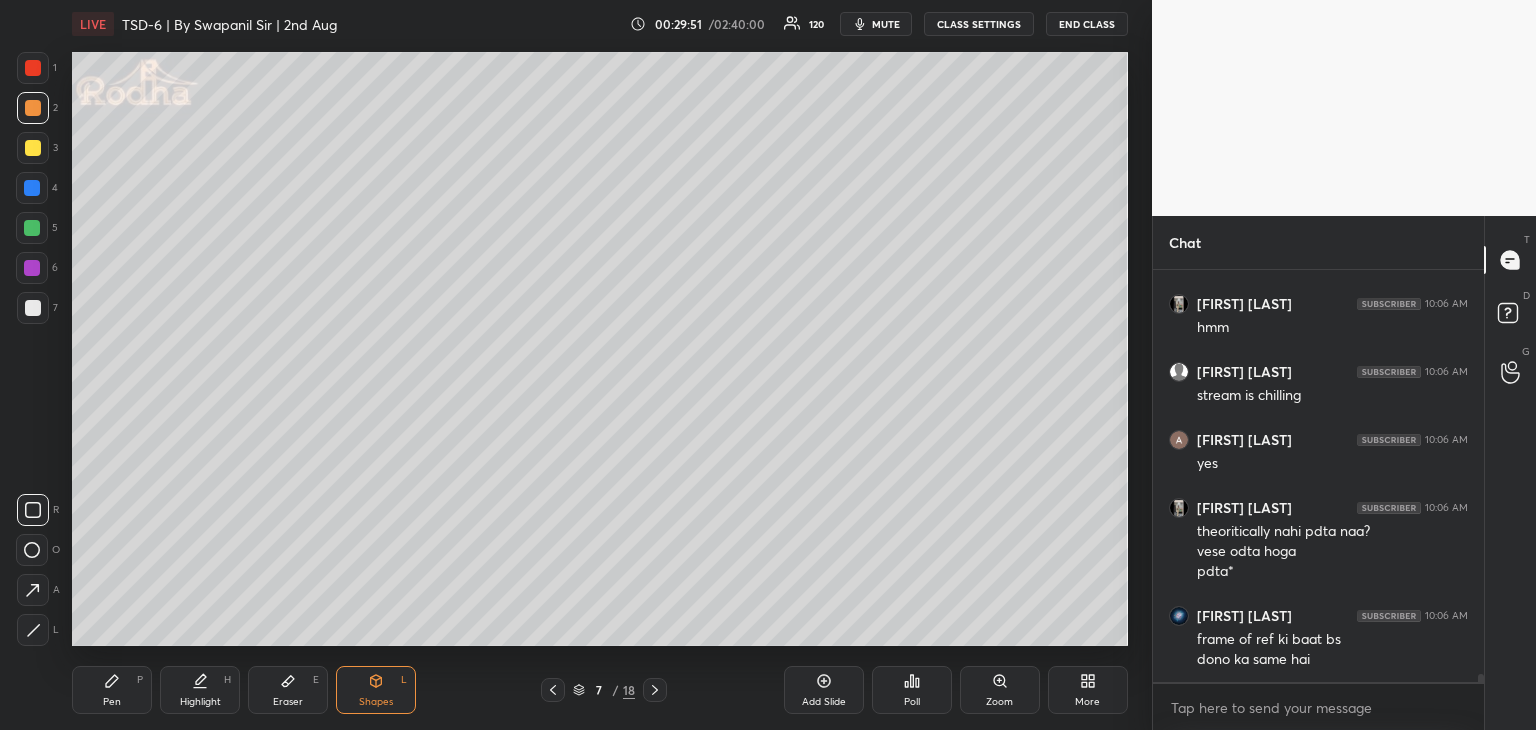 scroll, scrollTop: 21802, scrollLeft: 0, axis: vertical 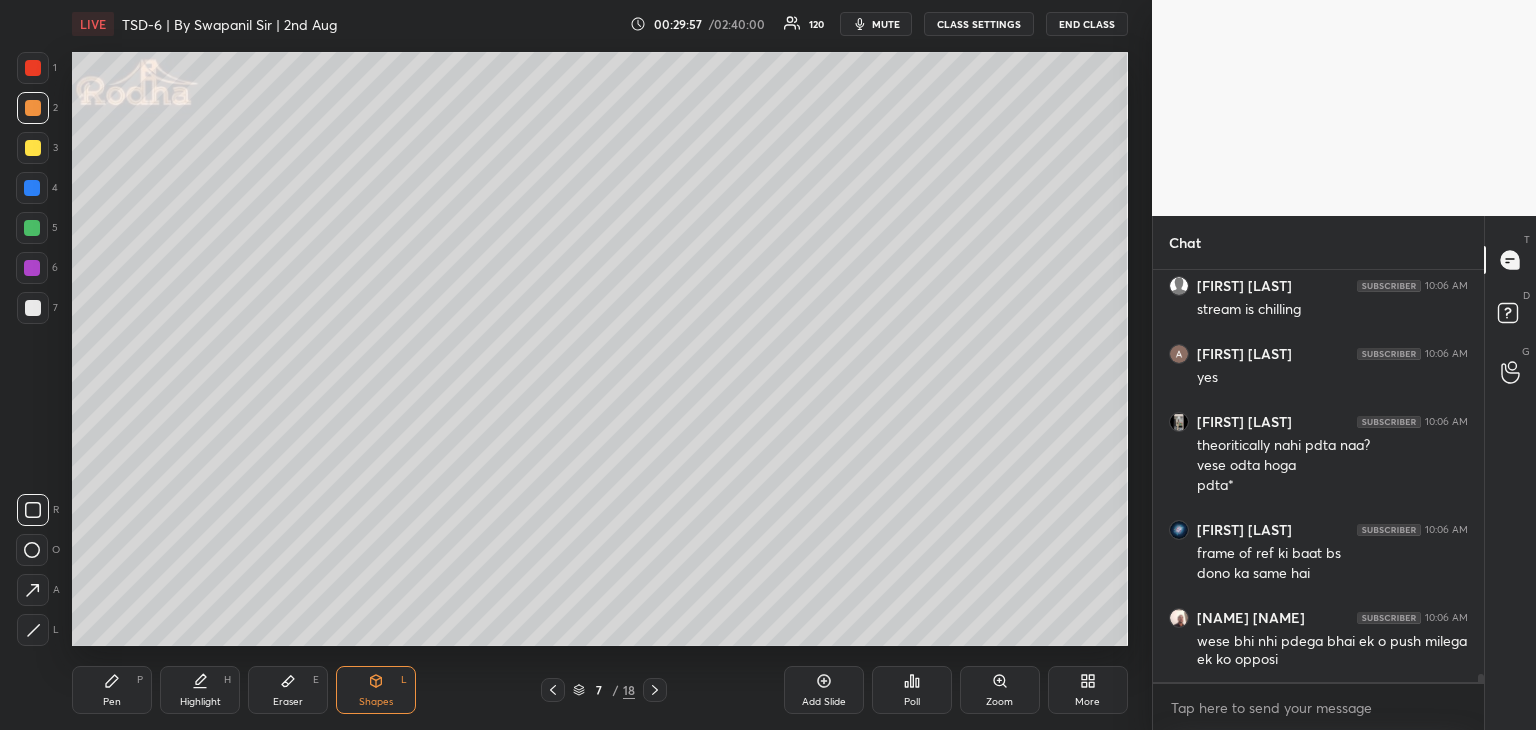 click 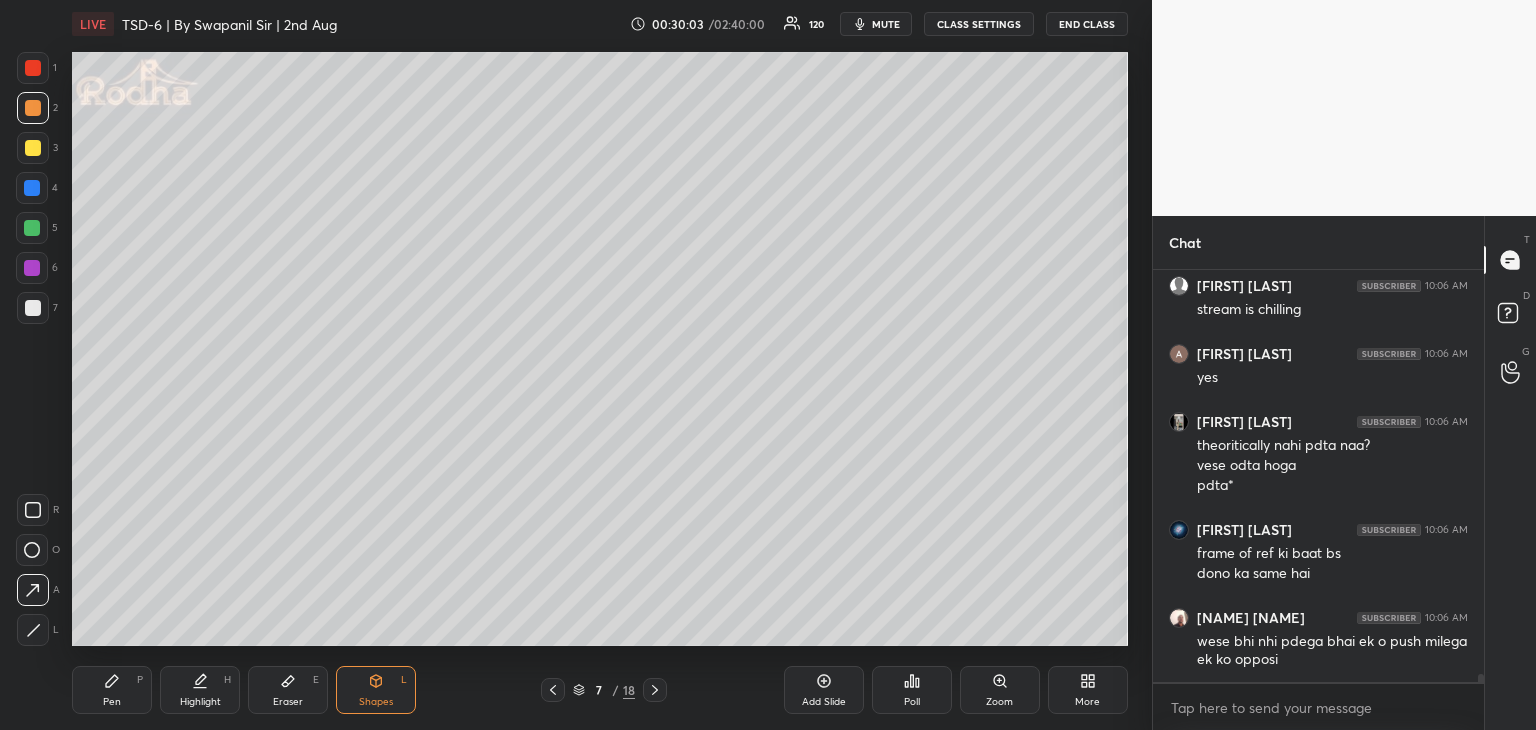 scroll, scrollTop: 21870, scrollLeft: 0, axis: vertical 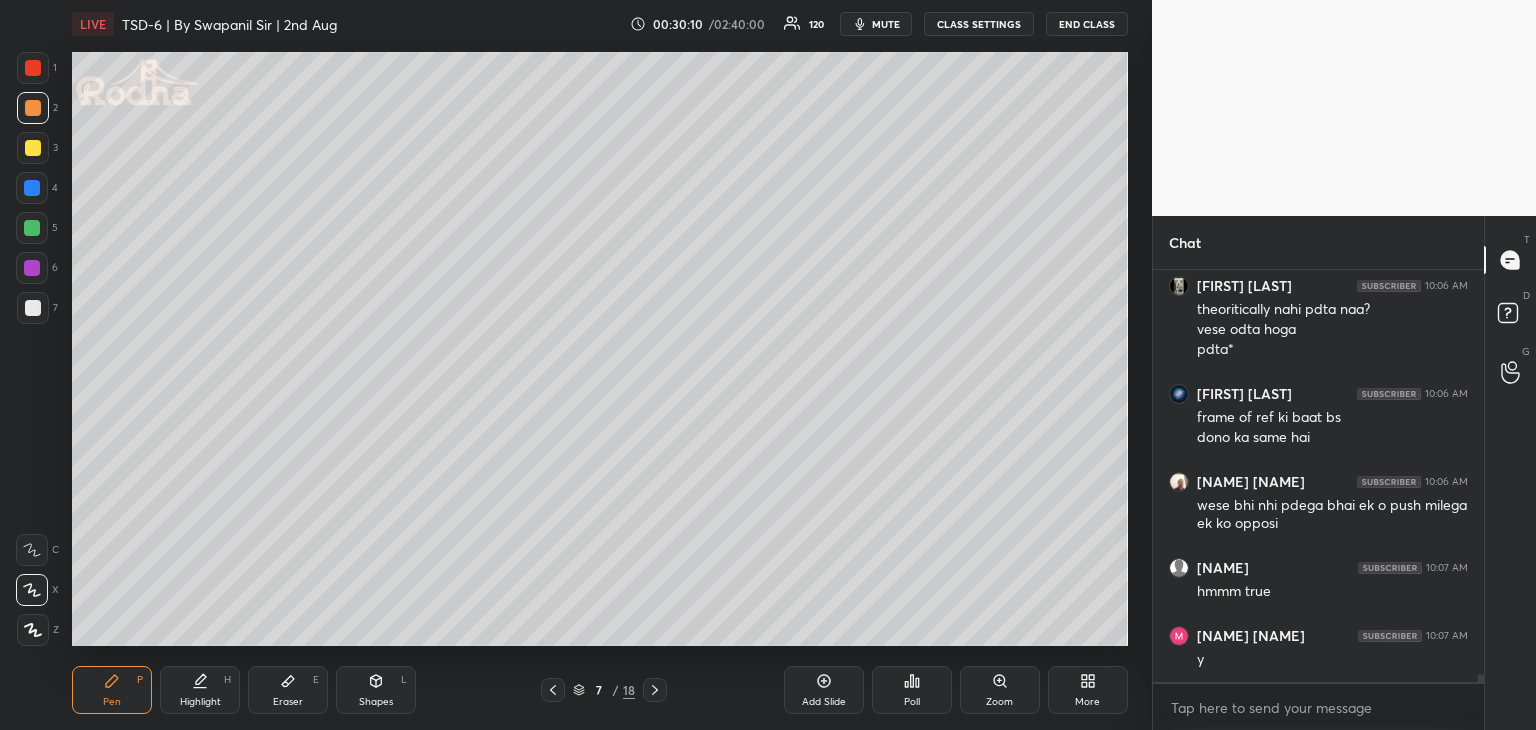 drag, startPoint x: 38, startPoint y: 196, endPoint x: 58, endPoint y: 200, distance: 20.396078 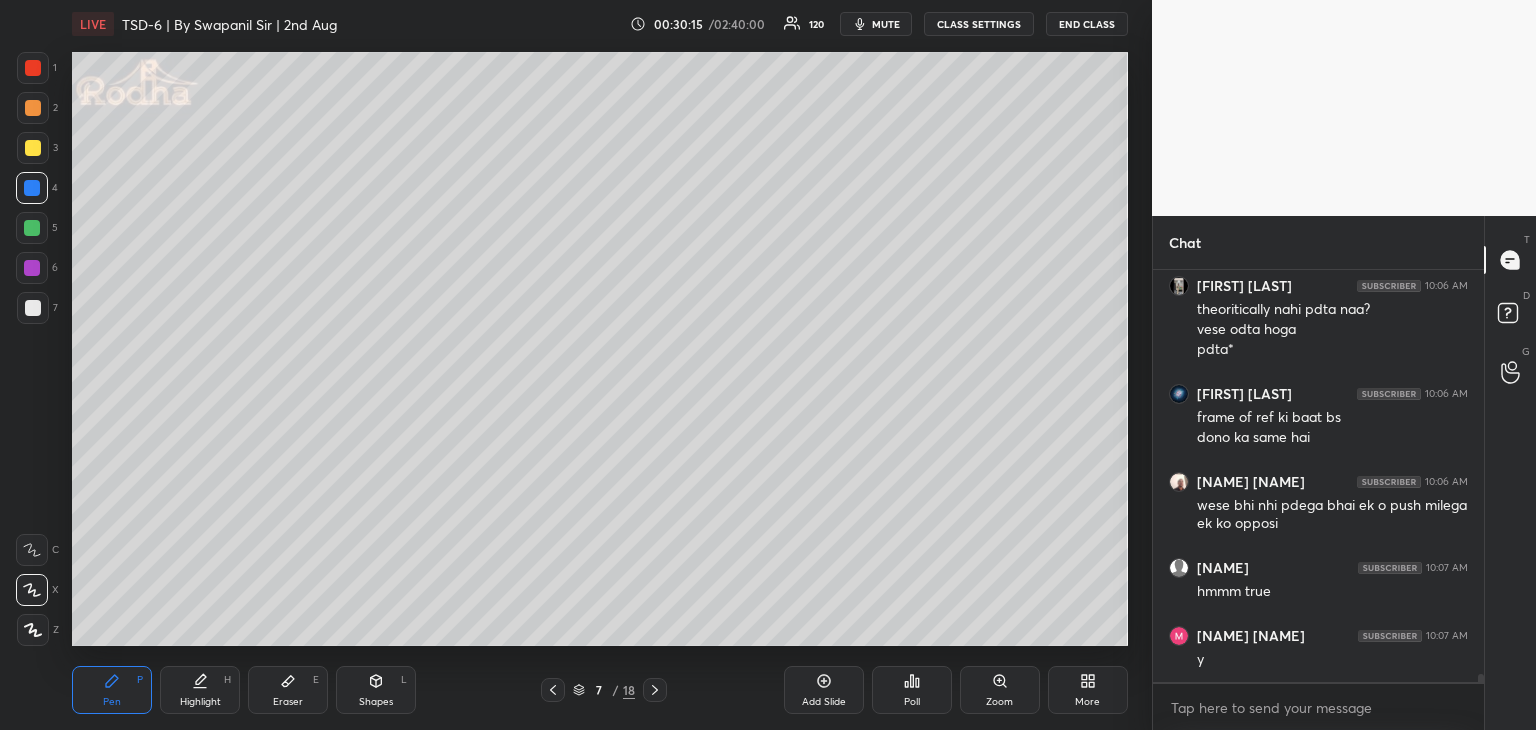 click at bounding box center [33, 68] 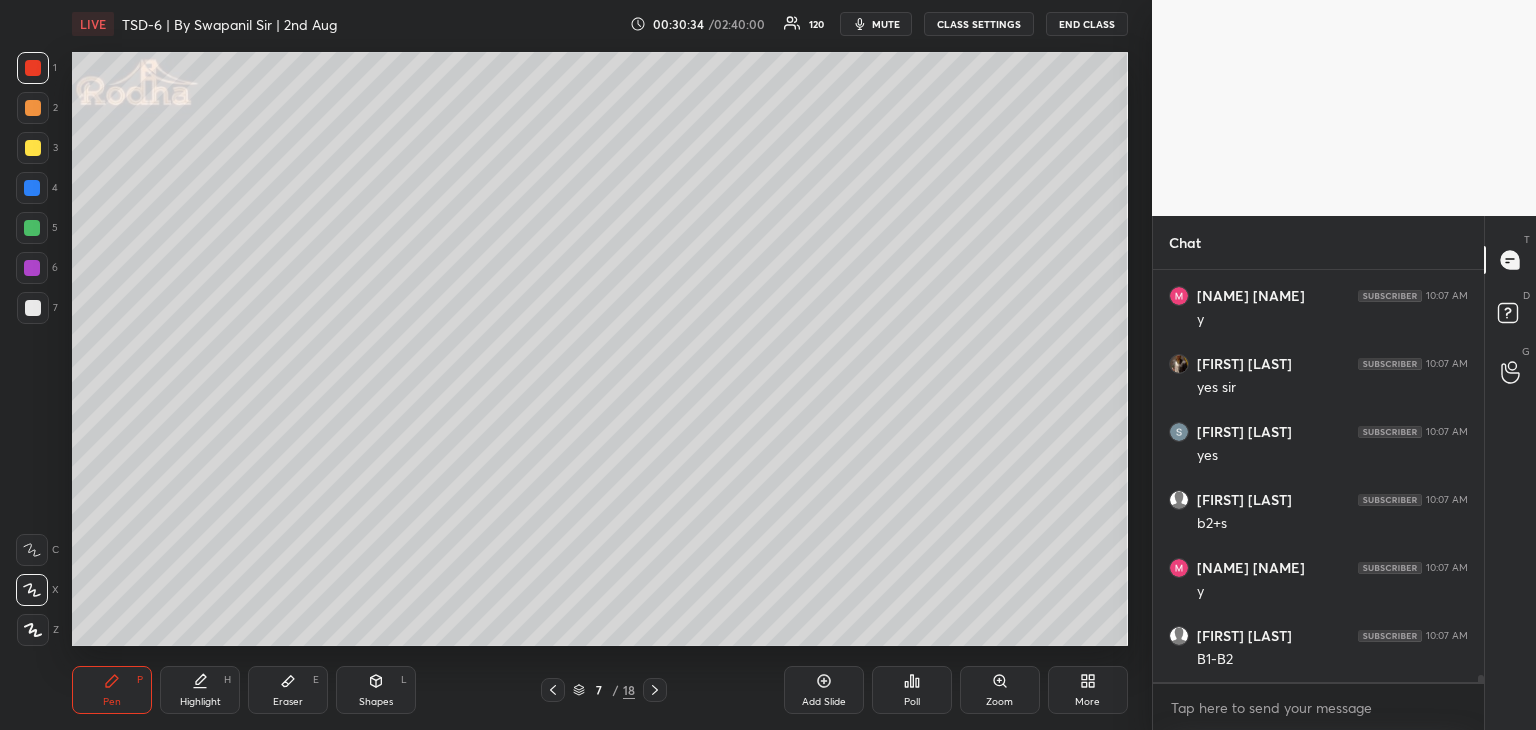 scroll, scrollTop: 22346, scrollLeft: 0, axis: vertical 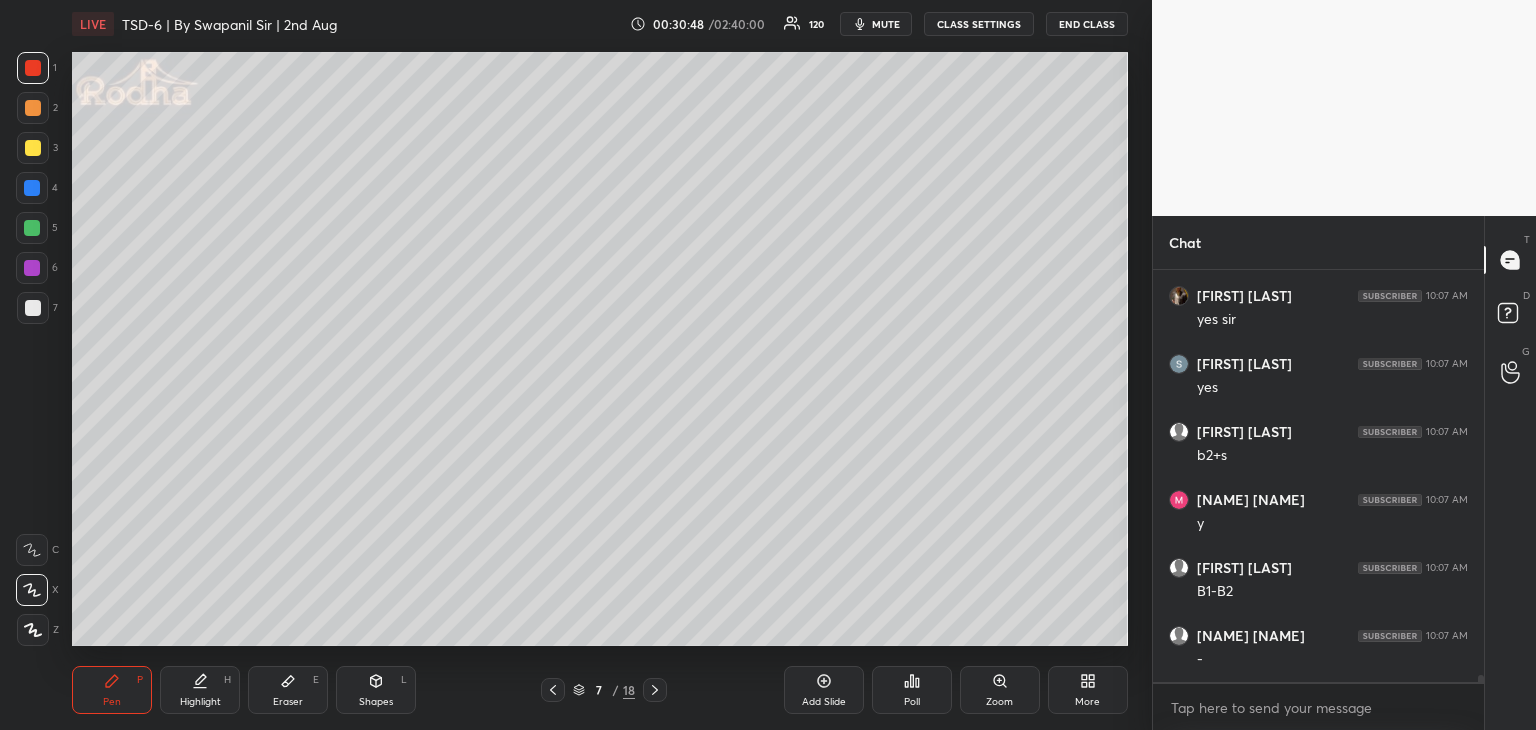 drag, startPoint x: 297, startPoint y: 683, endPoint x: 313, endPoint y: 653, distance: 34 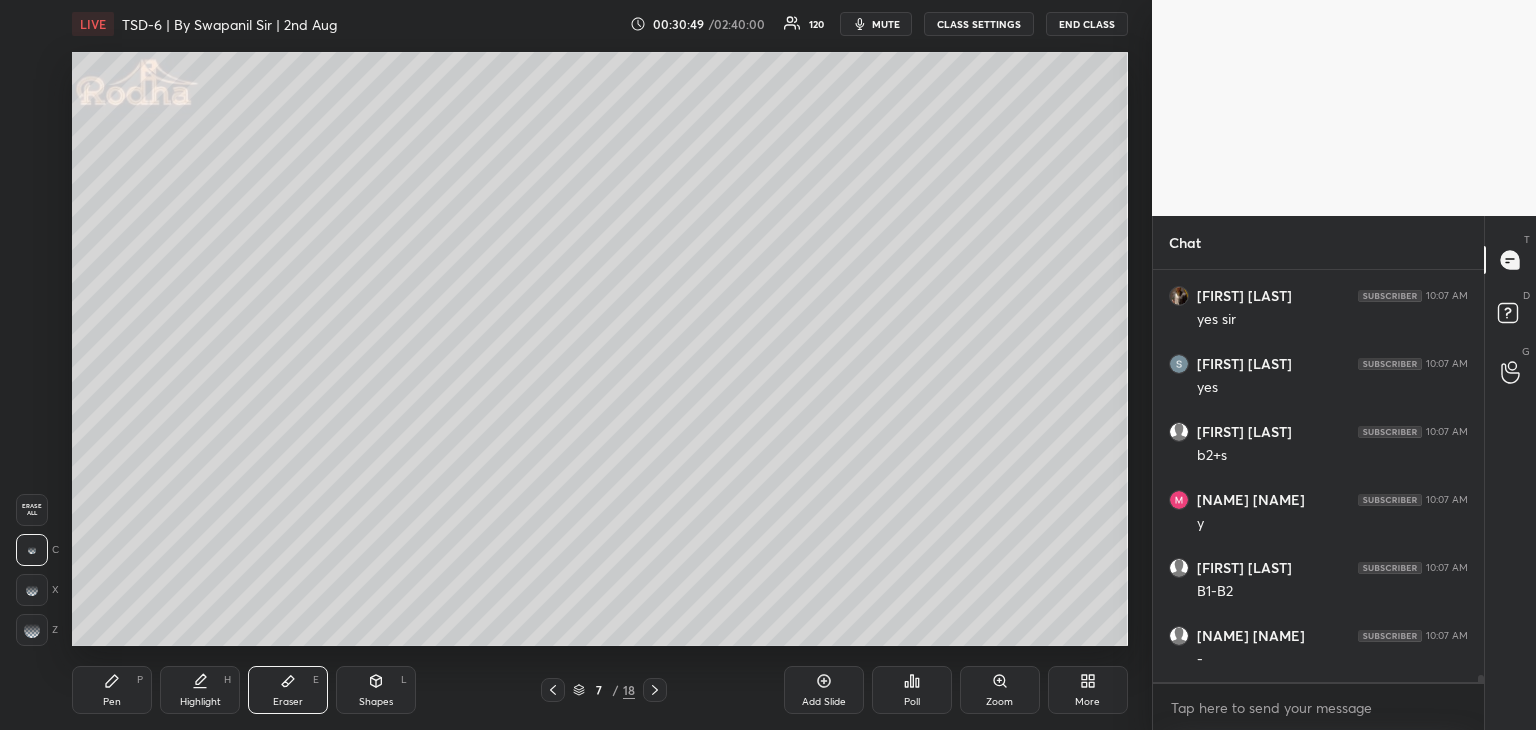 click 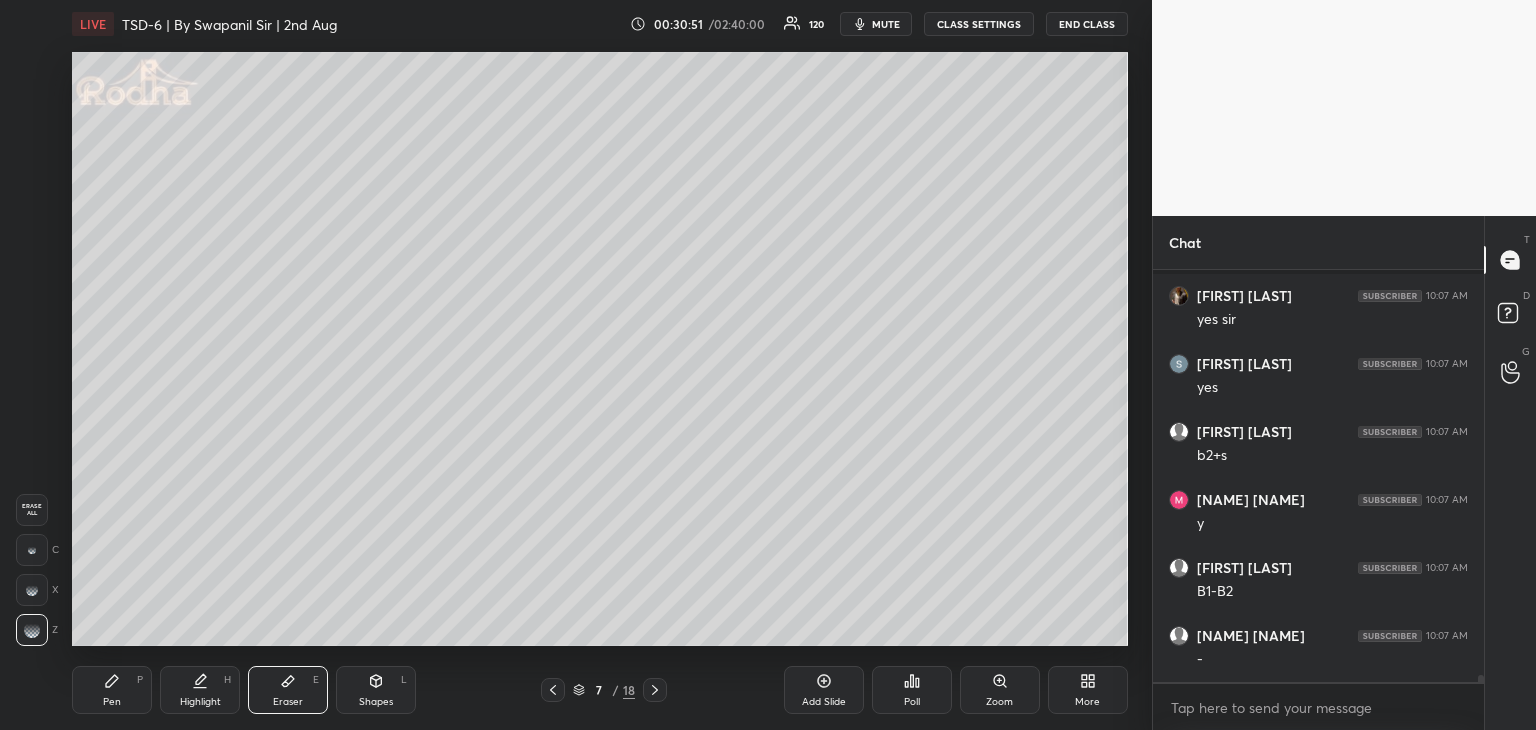 scroll, scrollTop: 22418, scrollLeft: 0, axis: vertical 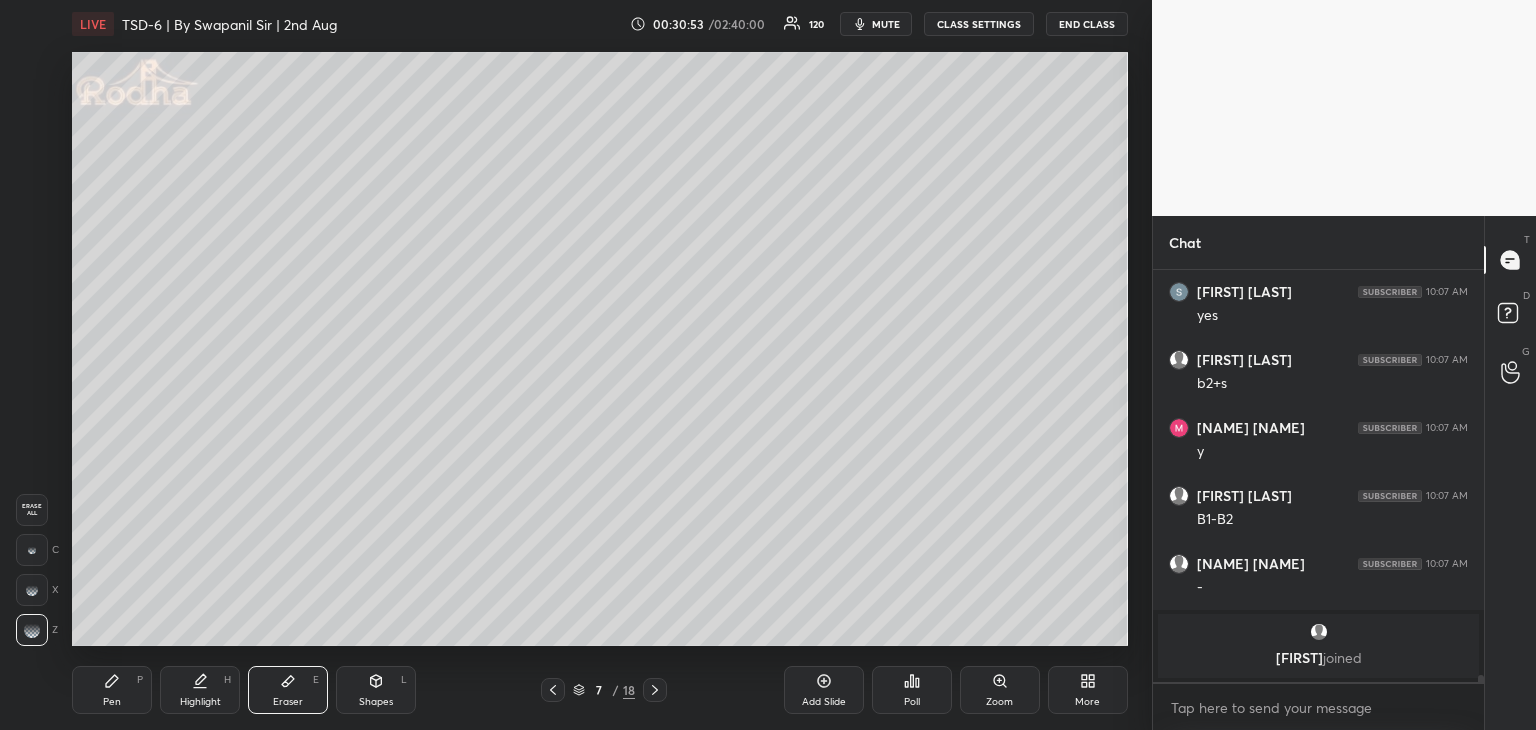 click on "Pen P" at bounding box center (112, 690) 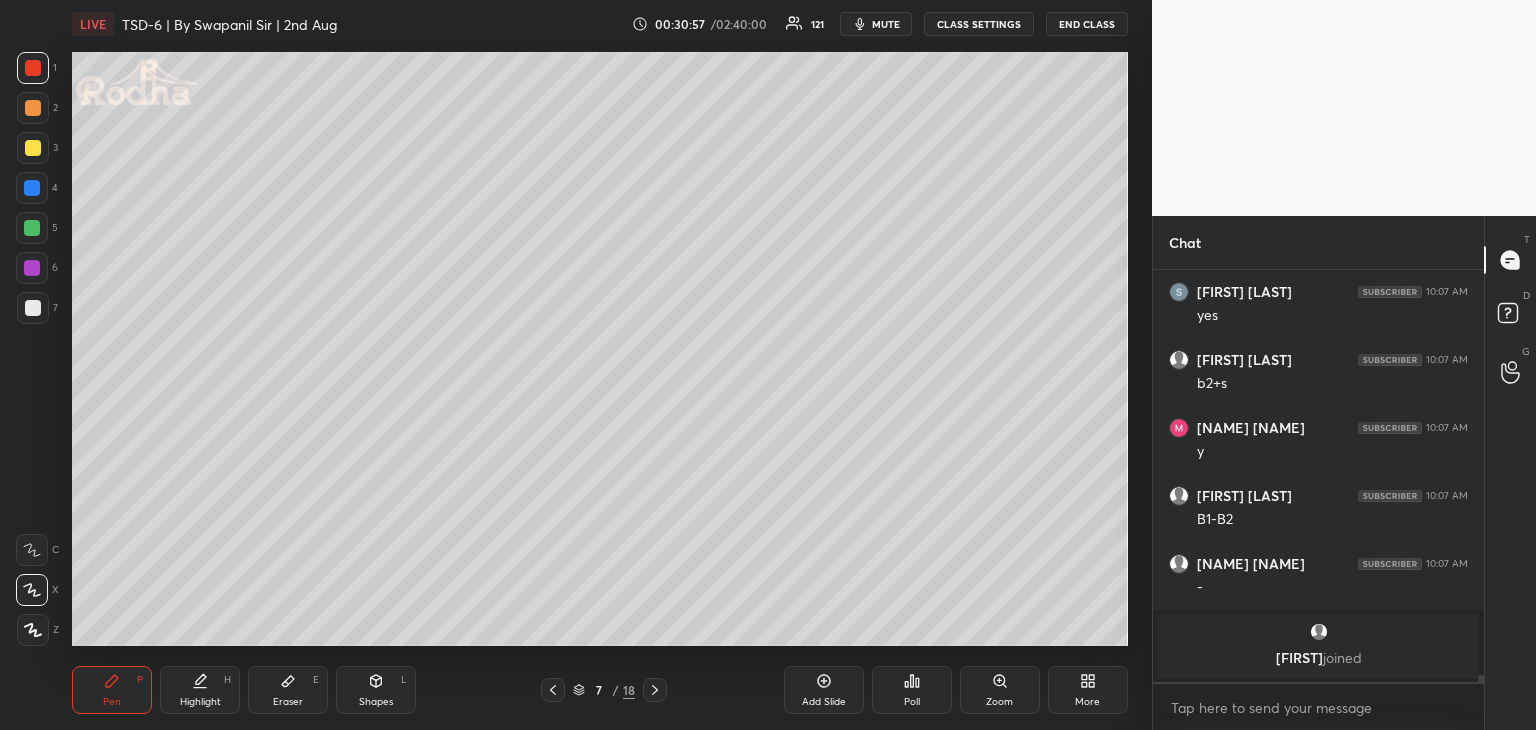 click at bounding box center (33, 108) 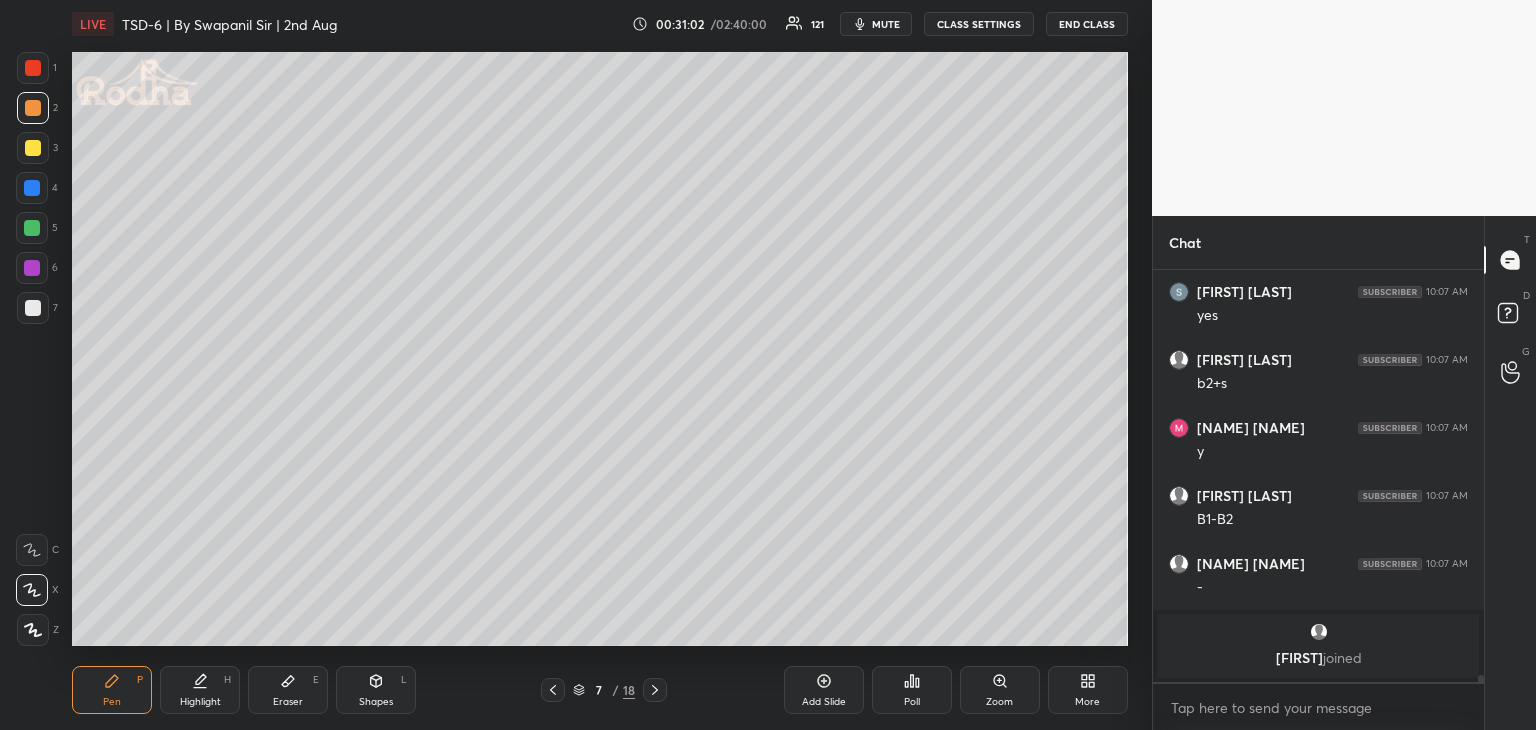 scroll, scrollTop: 21798, scrollLeft: 0, axis: vertical 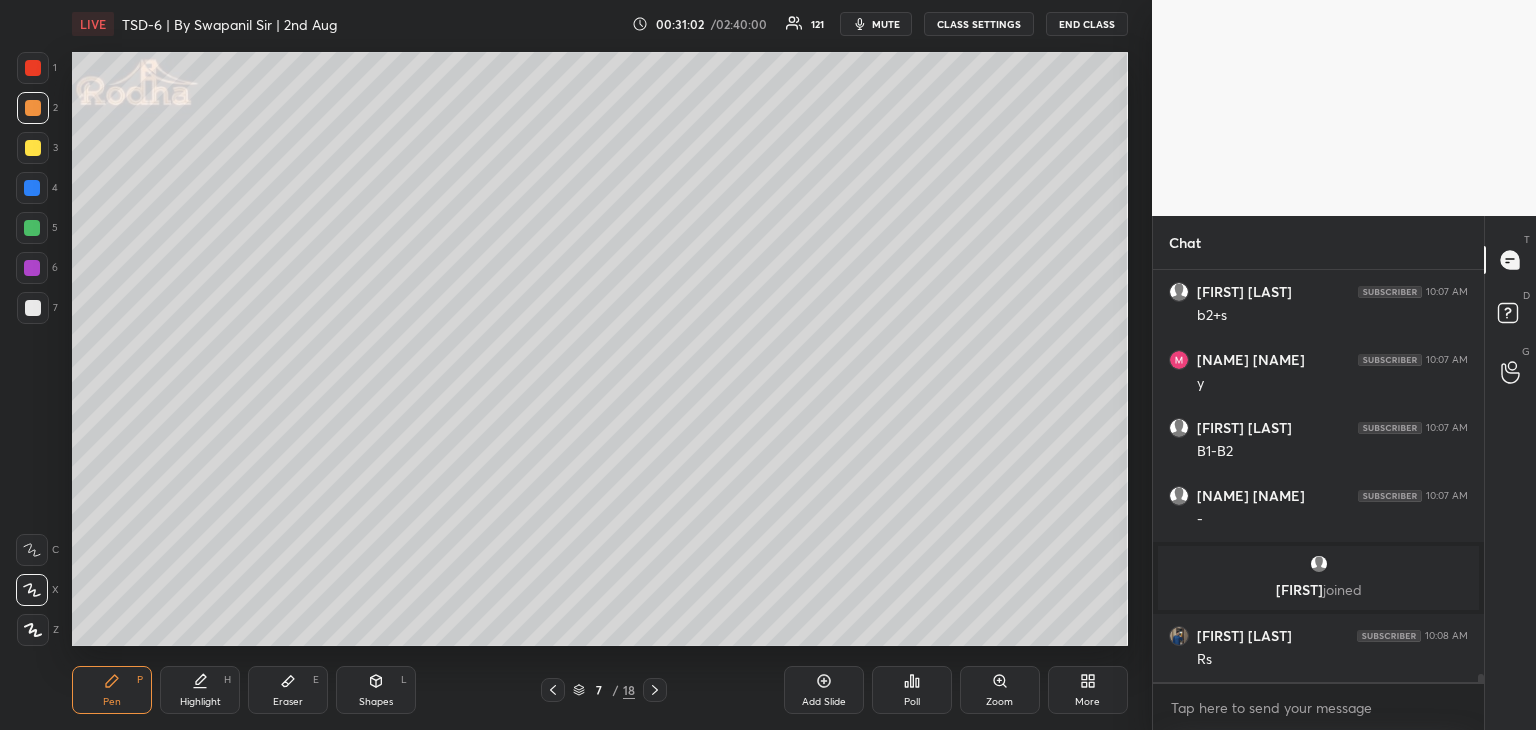 click at bounding box center [33, 68] 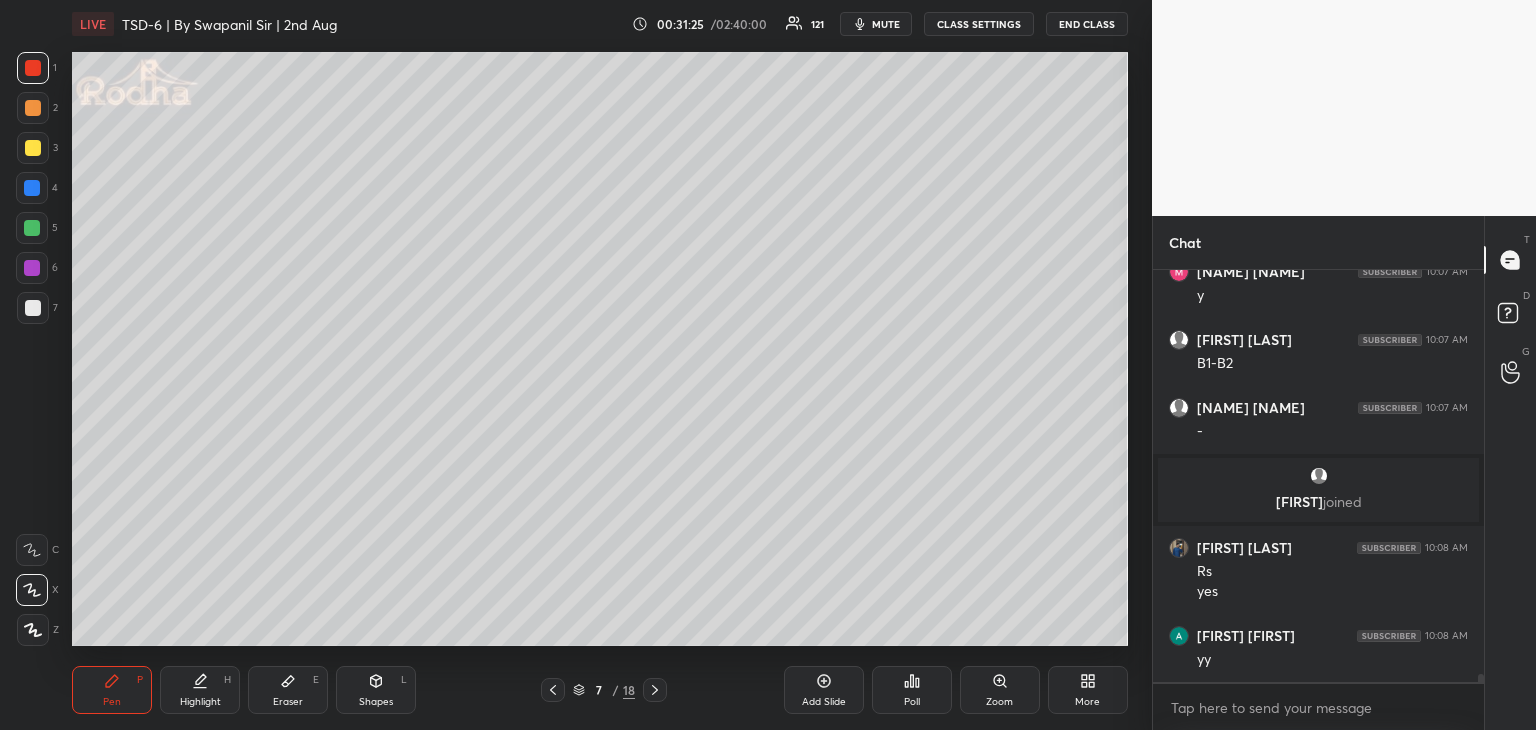 scroll, scrollTop: 21954, scrollLeft: 0, axis: vertical 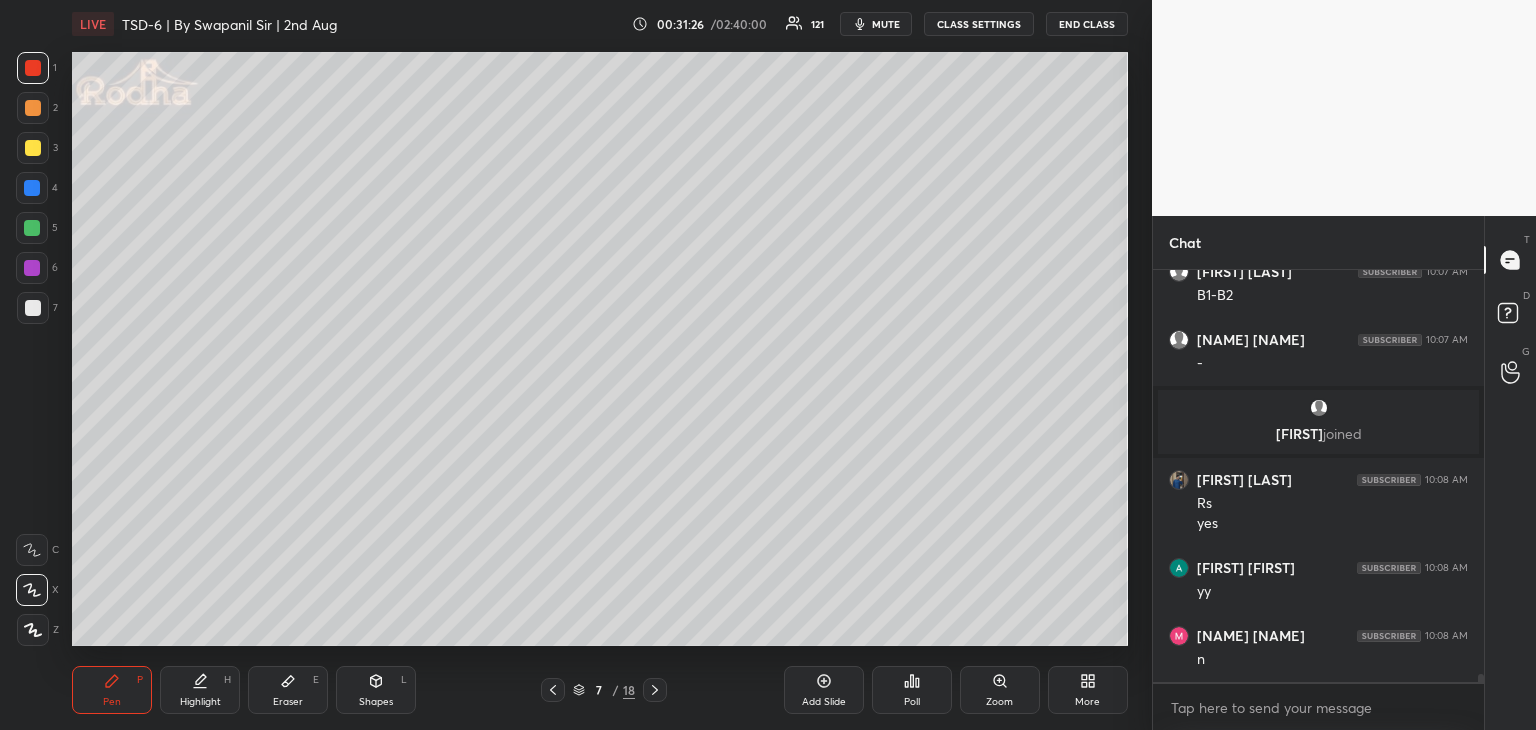 click on "Shapes L" at bounding box center (376, 690) 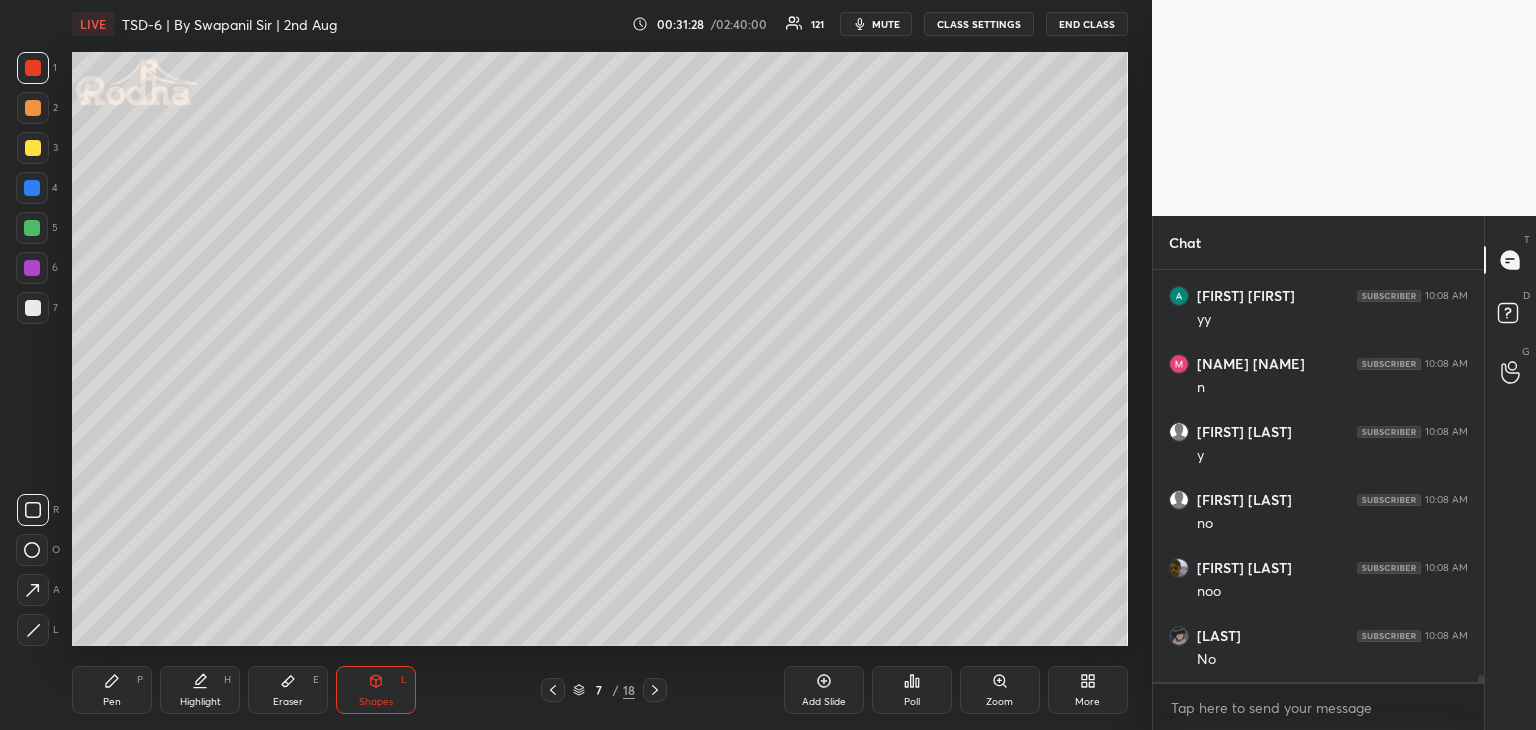 scroll, scrollTop: 22294, scrollLeft: 0, axis: vertical 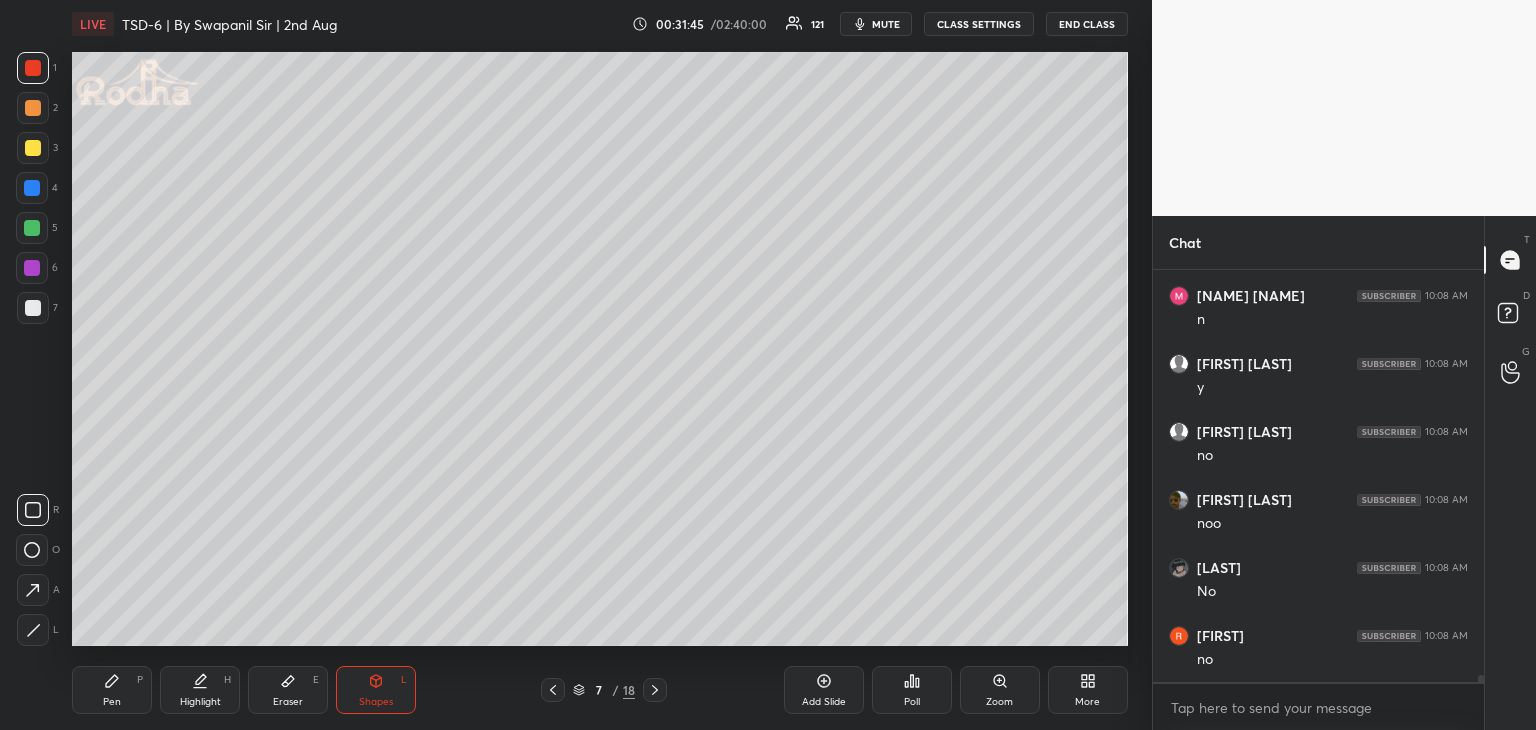 drag, startPoint x: 24, startPoint y: 310, endPoint x: 68, endPoint y: 308, distance: 44.04543 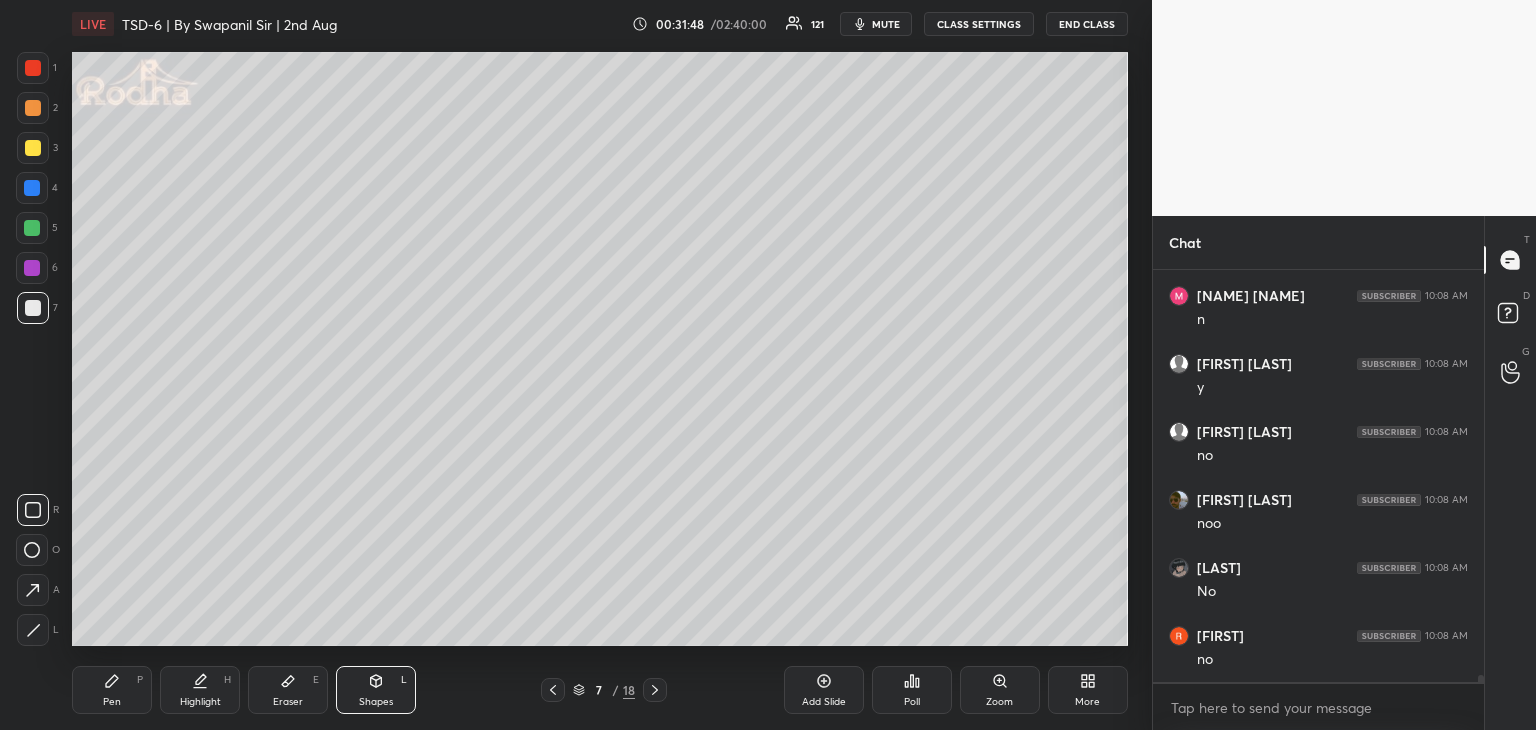 drag, startPoint x: 26, startPoint y: 585, endPoint x: 49, endPoint y: 584, distance: 23.021729 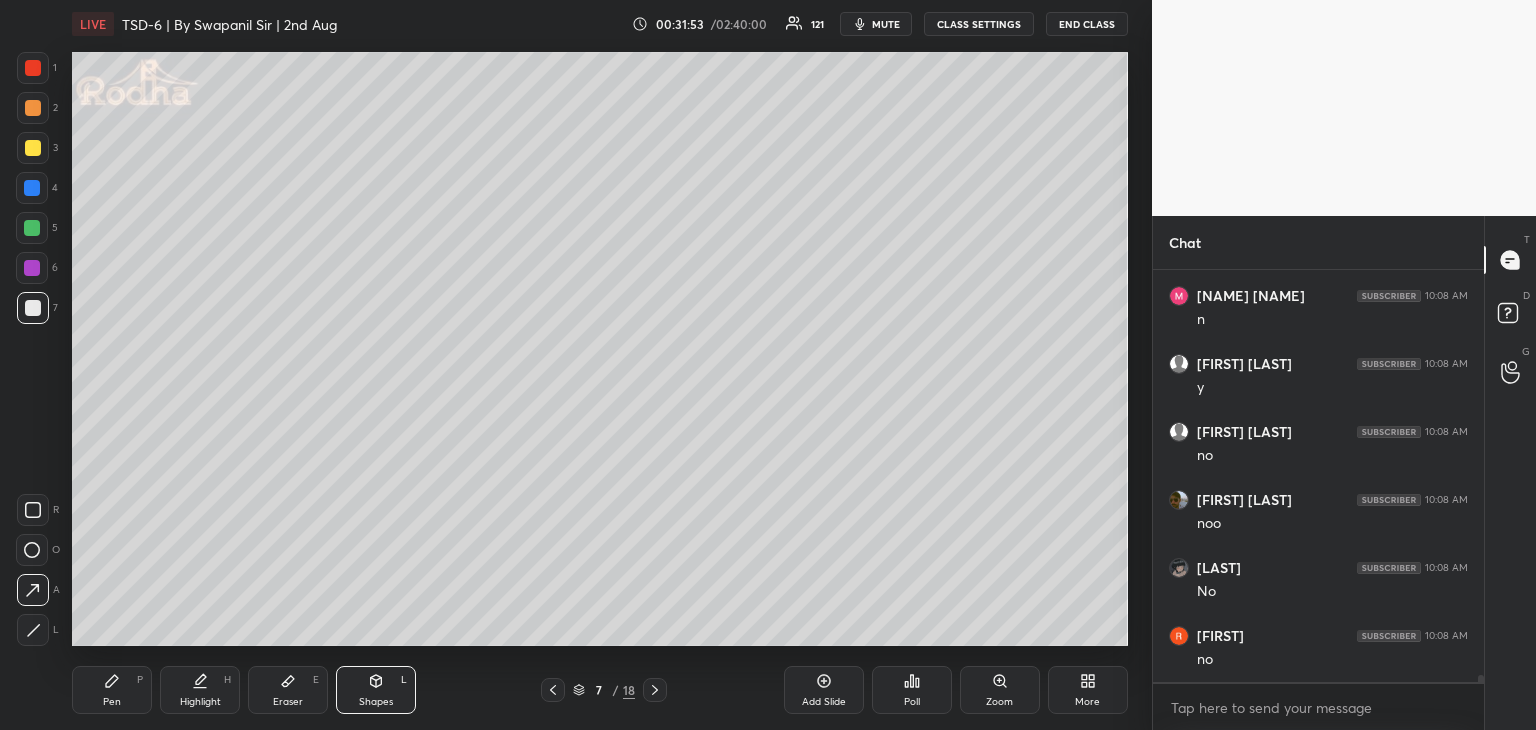 click on "Pen" at bounding box center (112, 702) 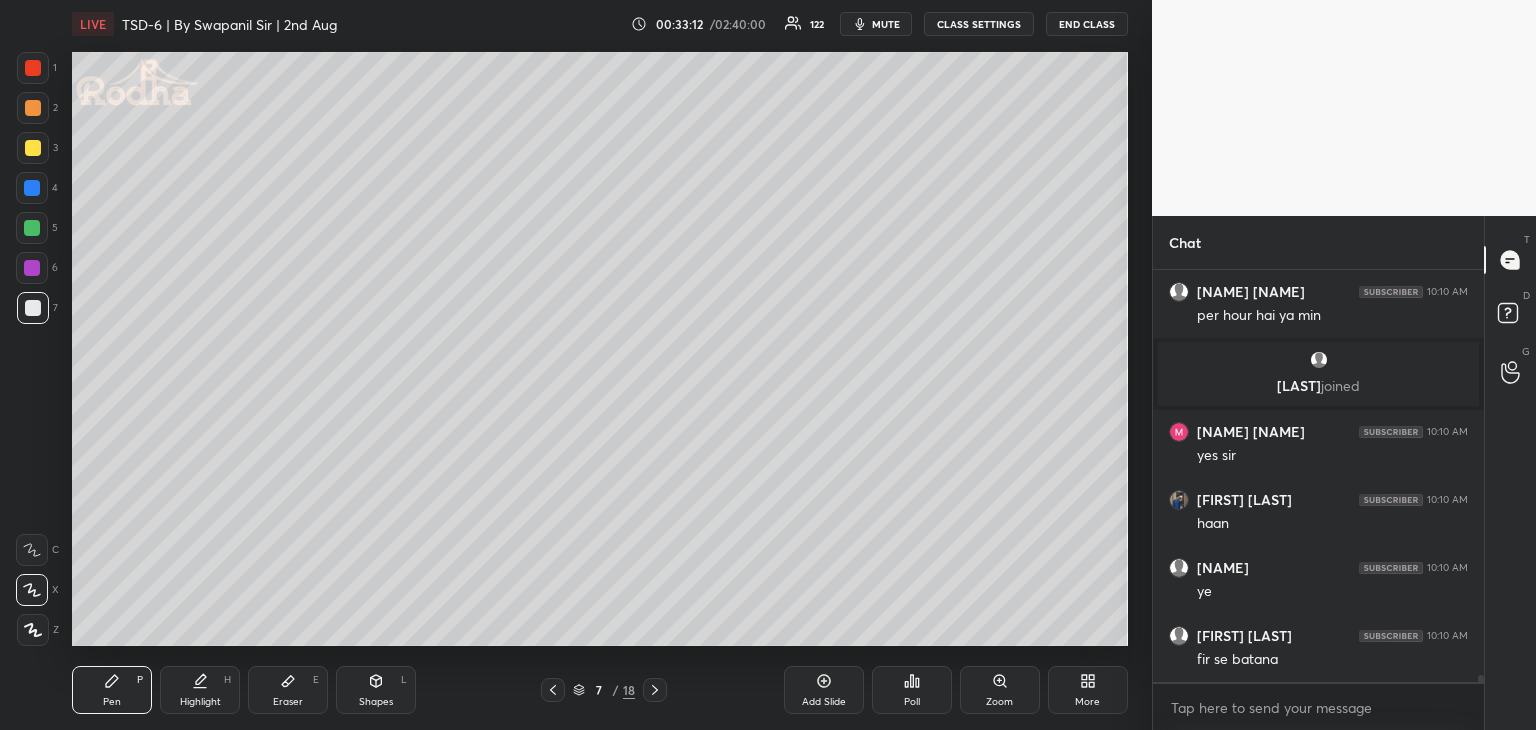 scroll, scrollTop: 22956, scrollLeft: 0, axis: vertical 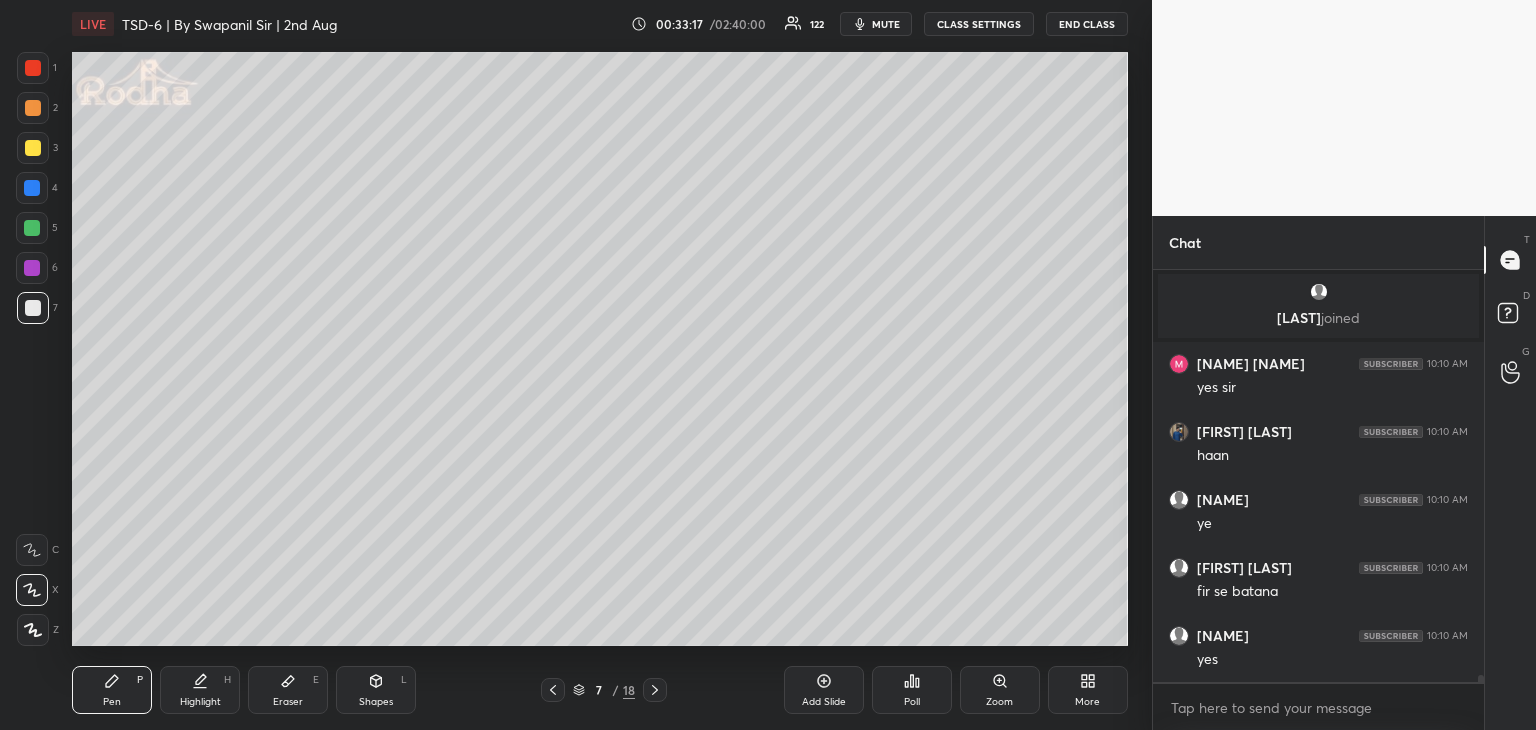 click on "Eraser E" at bounding box center [288, 690] 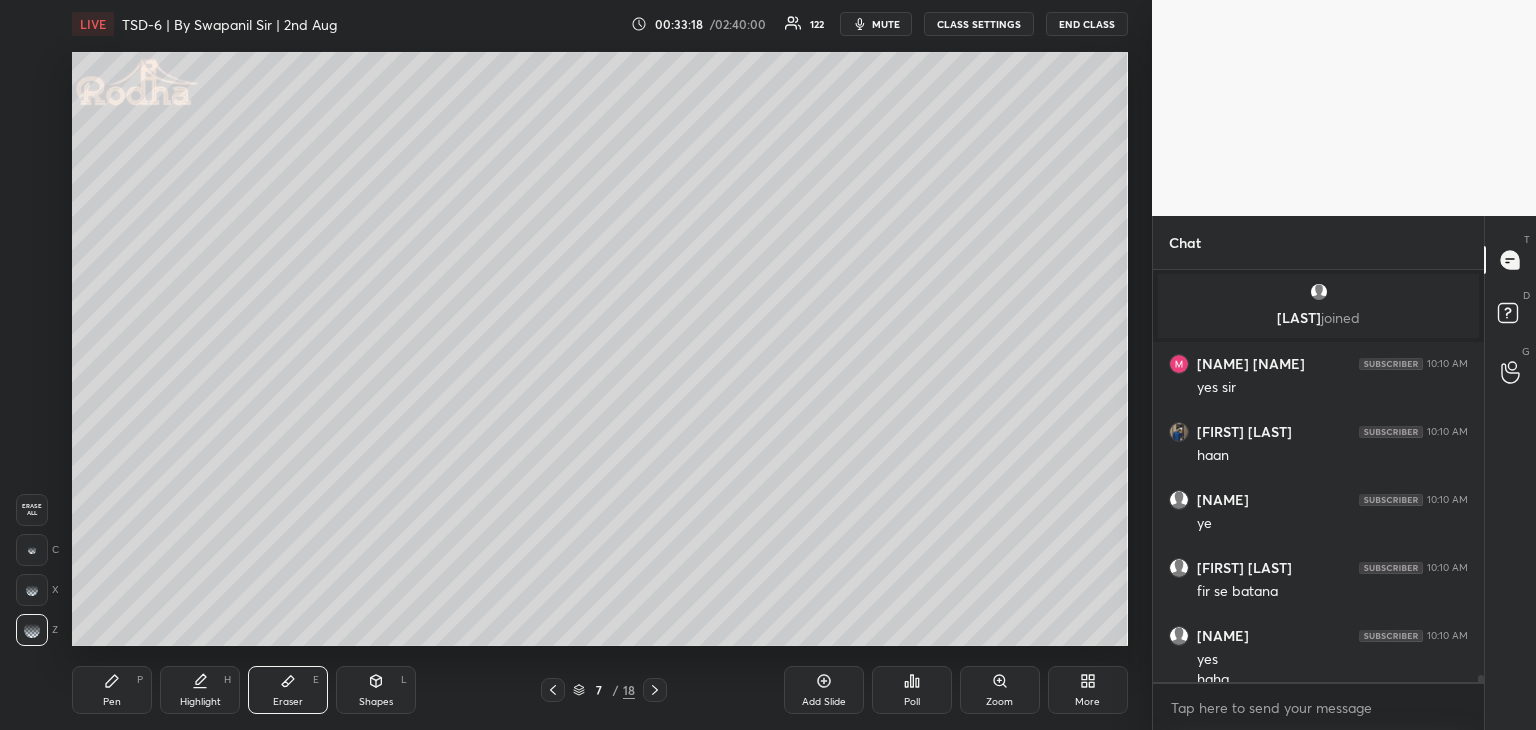 scroll, scrollTop: 22976, scrollLeft: 0, axis: vertical 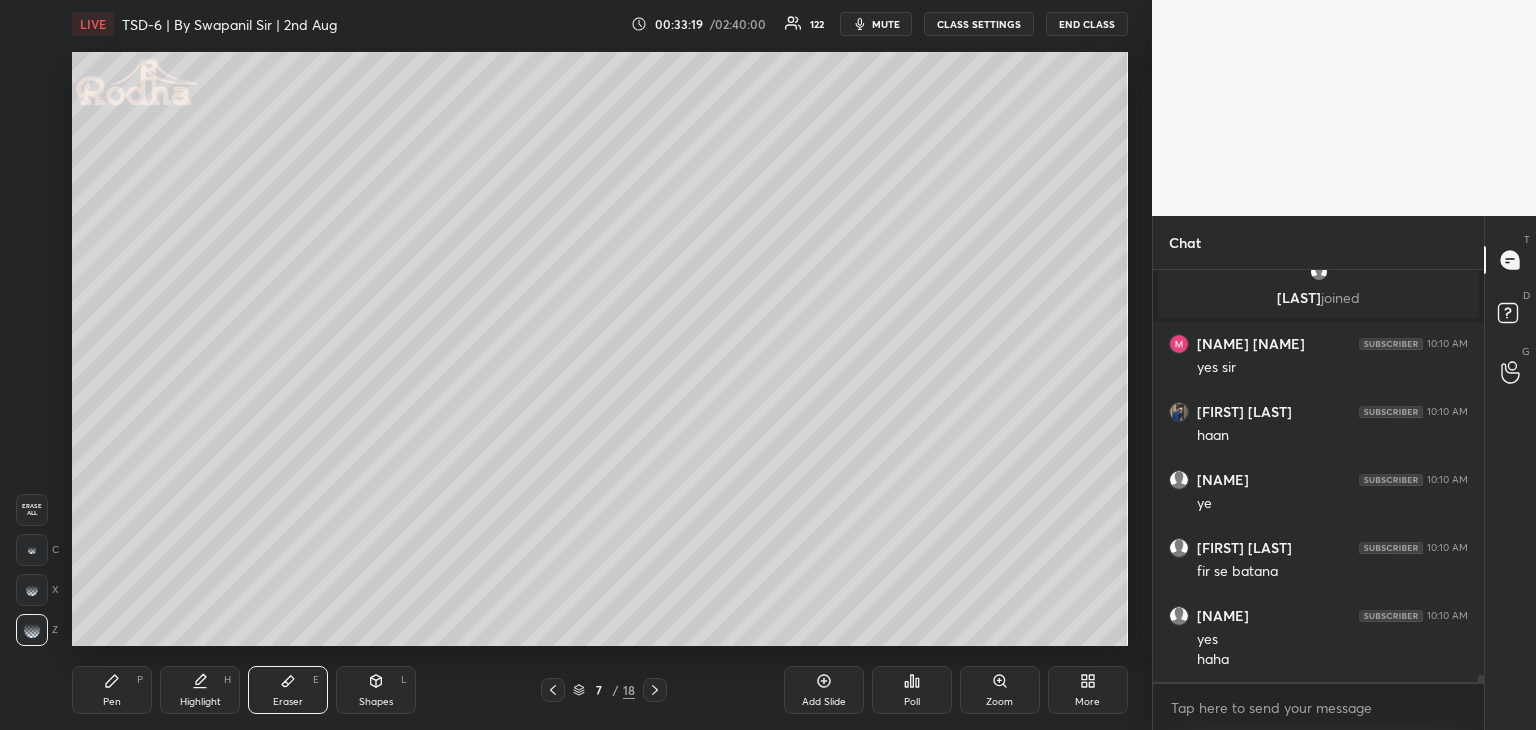 click on "Pen" at bounding box center (112, 702) 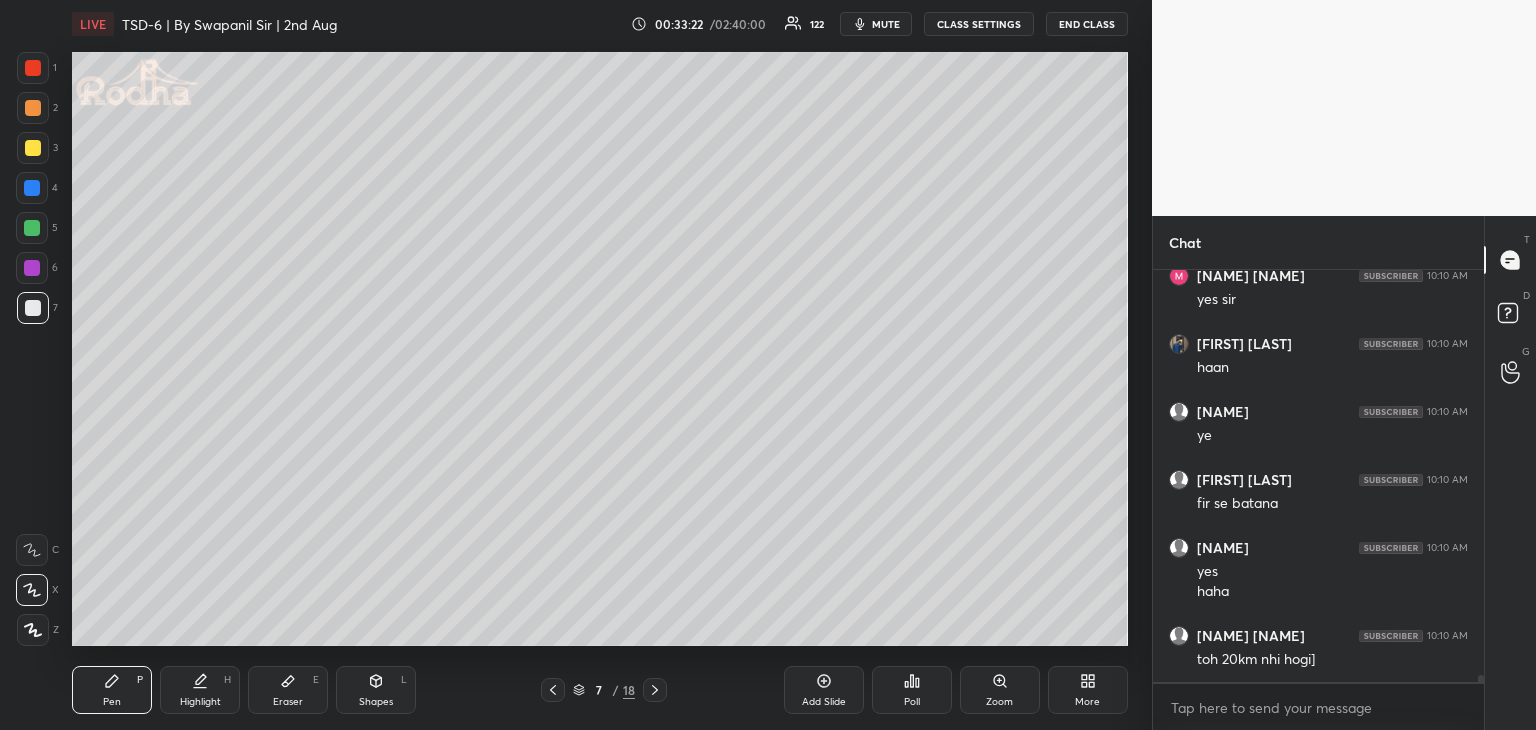 scroll, scrollTop: 23112, scrollLeft: 0, axis: vertical 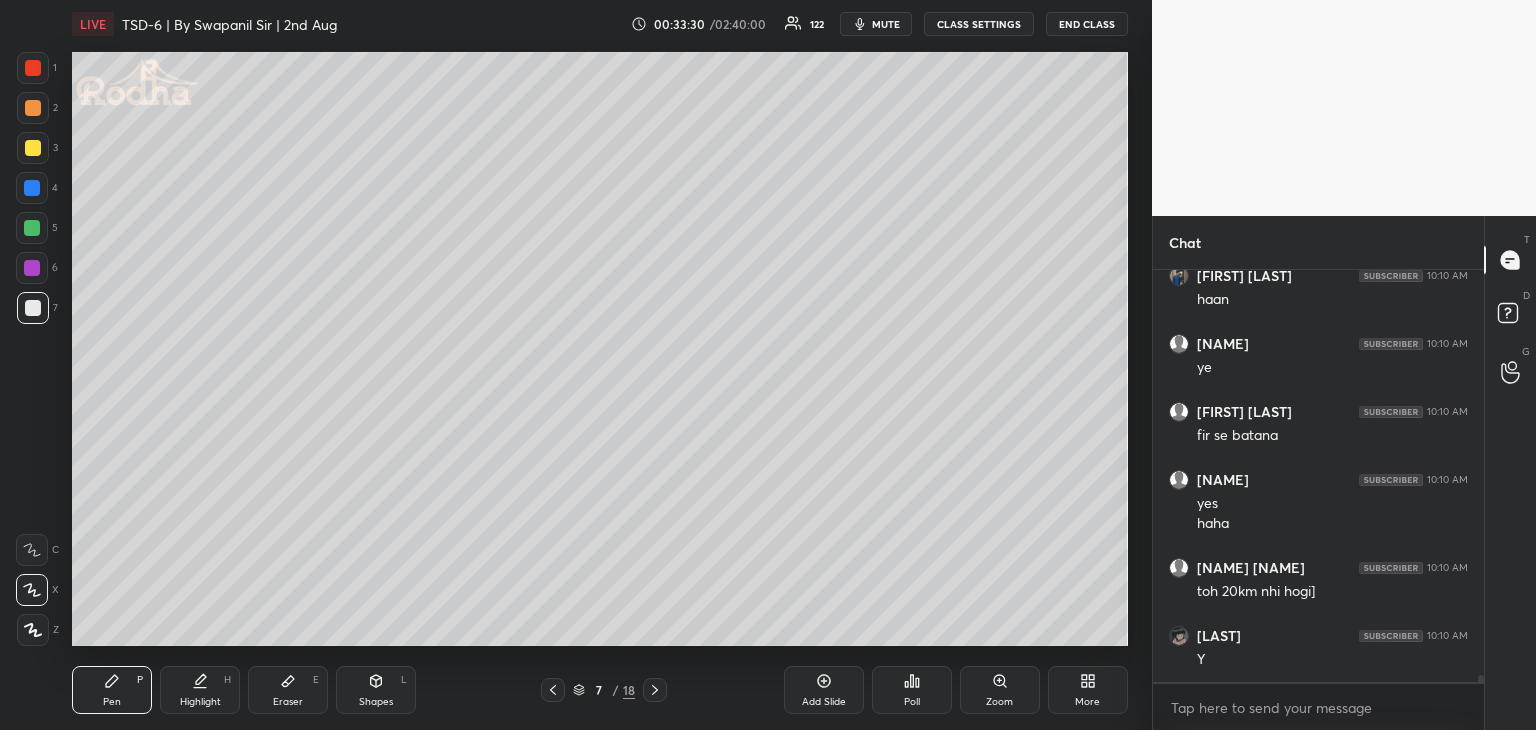 click on "Eraser E" at bounding box center (288, 690) 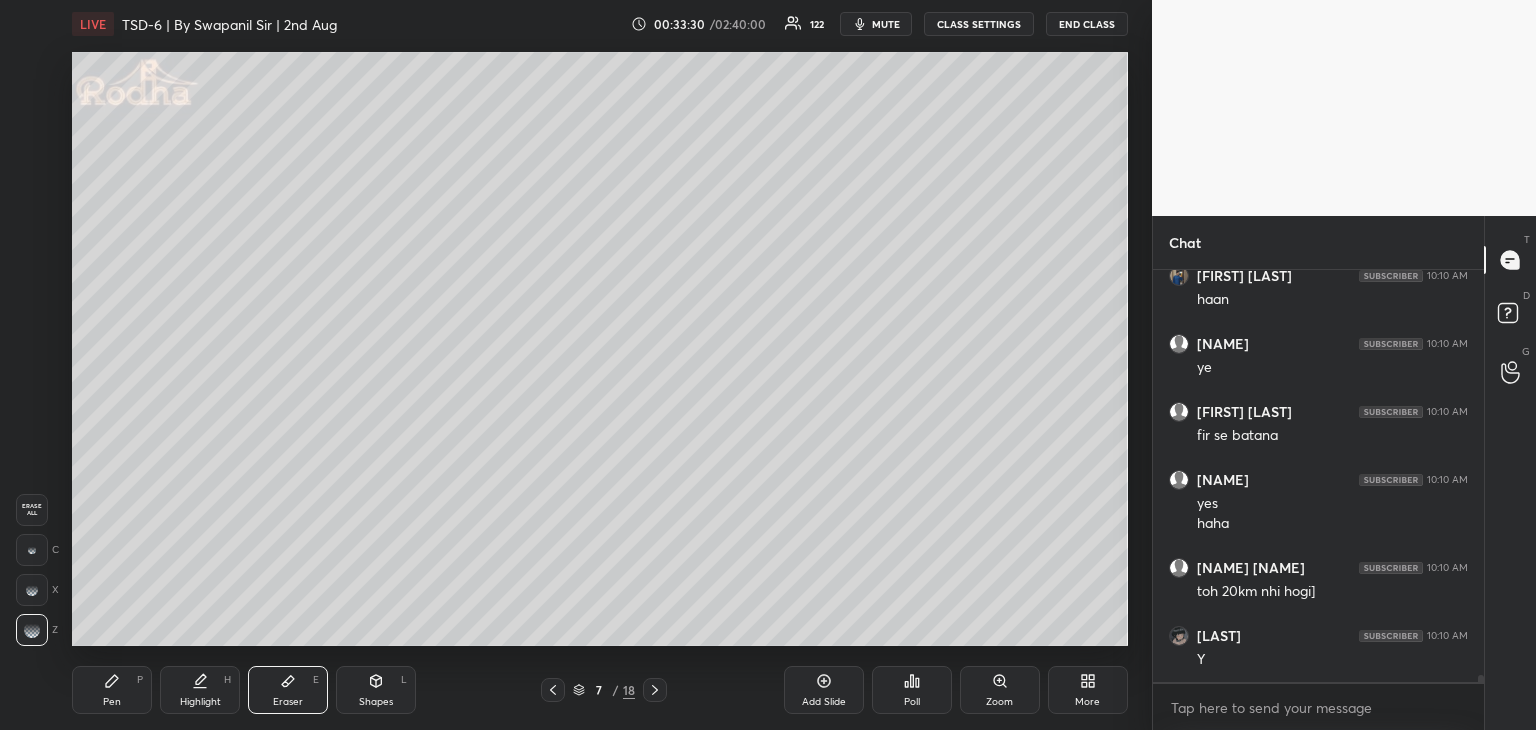 scroll, scrollTop: 23180, scrollLeft: 0, axis: vertical 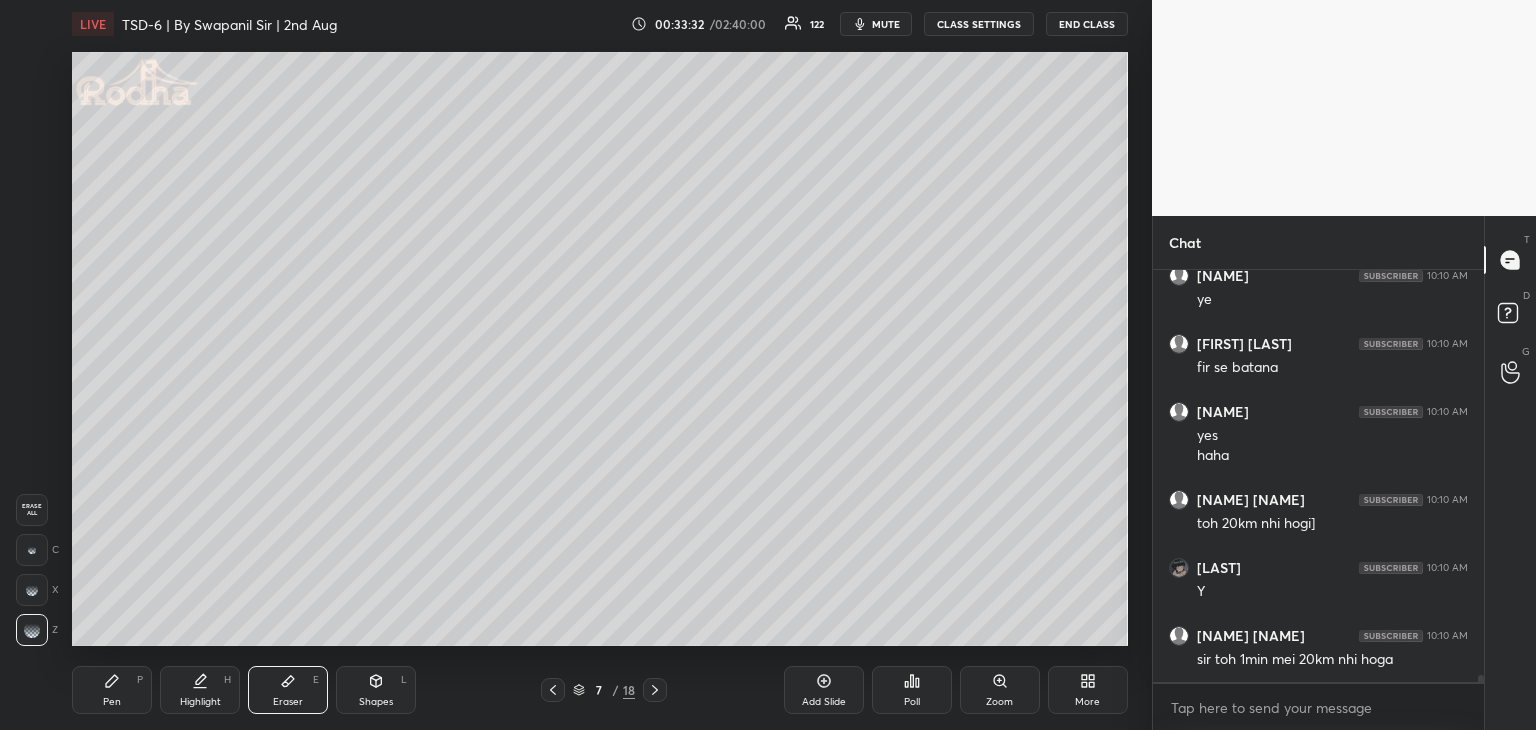 click 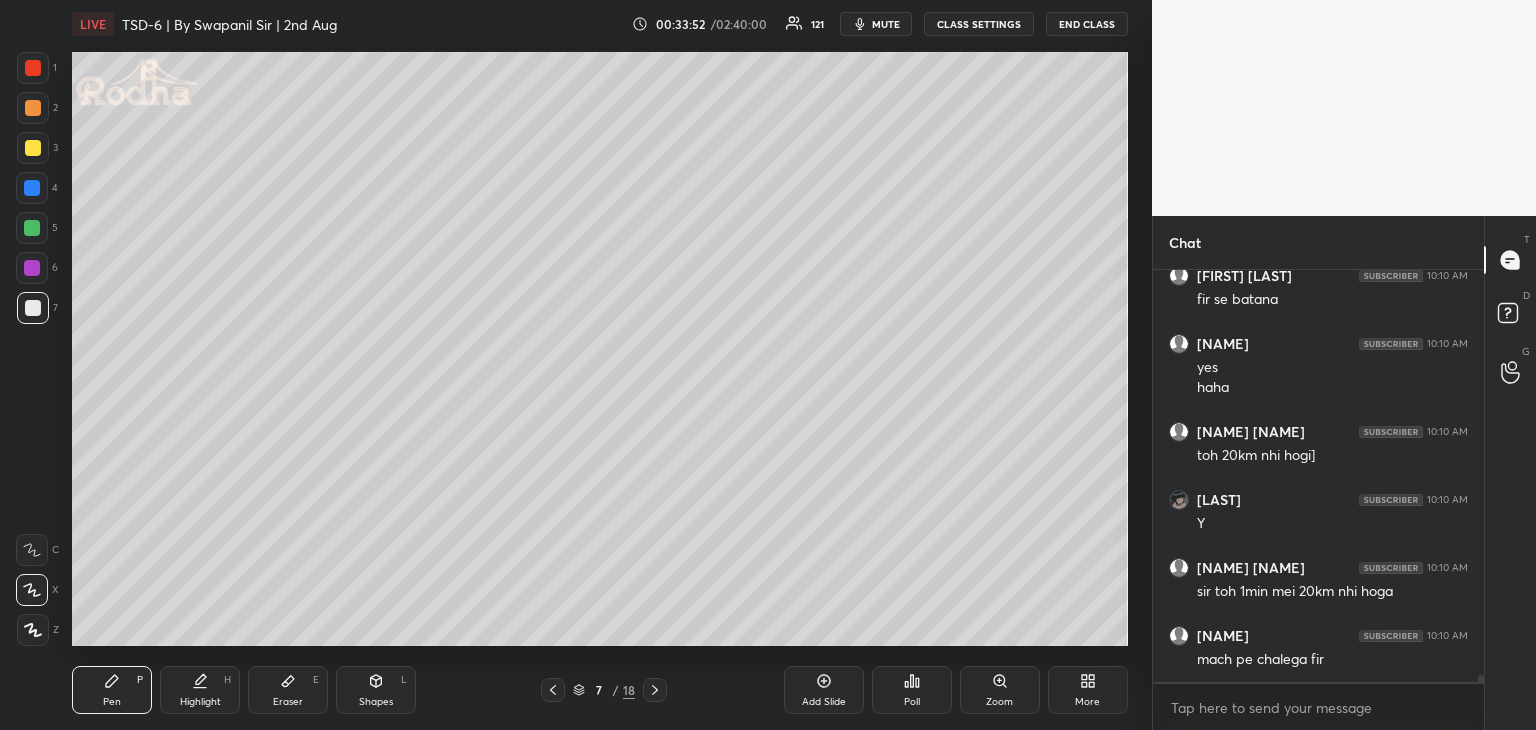 click at bounding box center [32, 188] 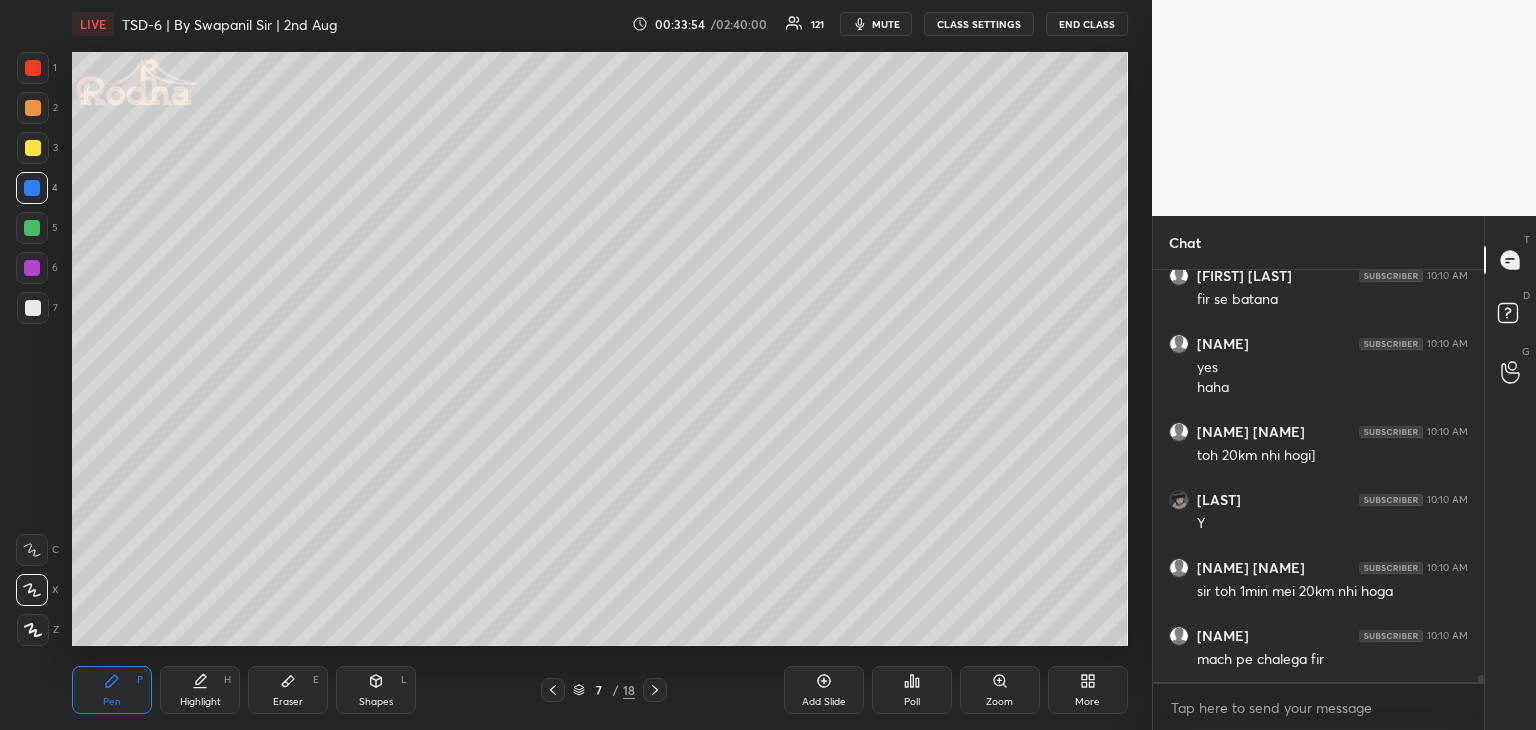 click 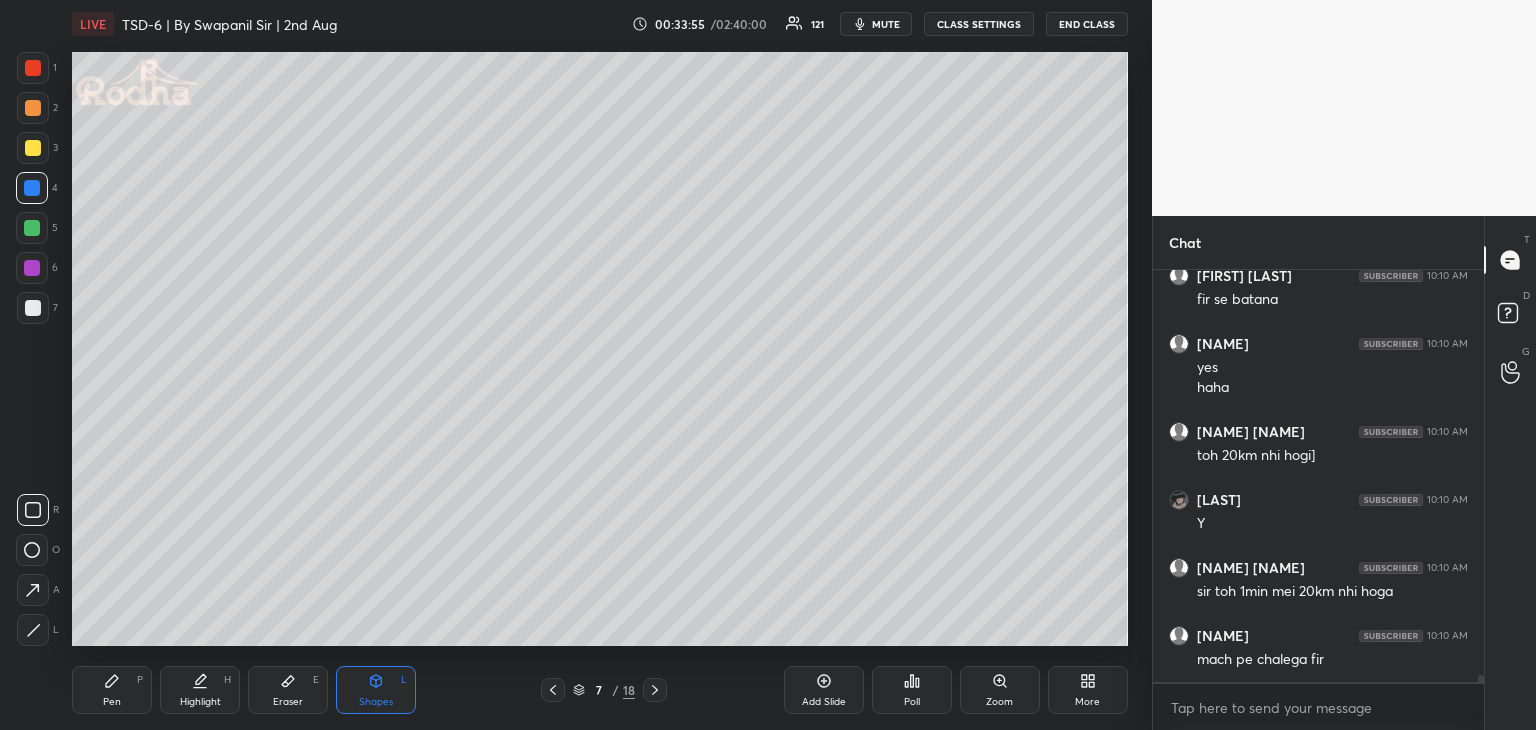 click 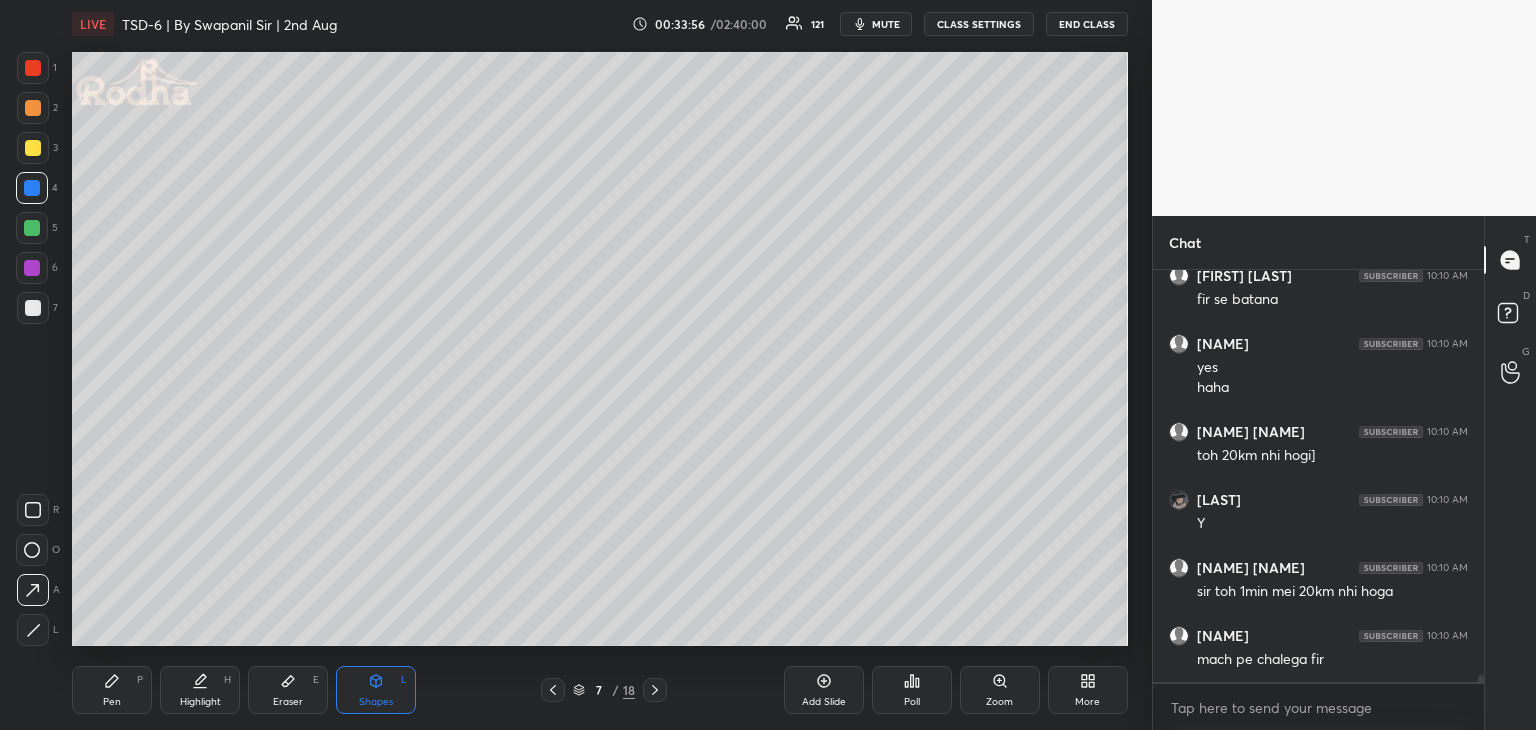 scroll, scrollTop: 23316, scrollLeft: 0, axis: vertical 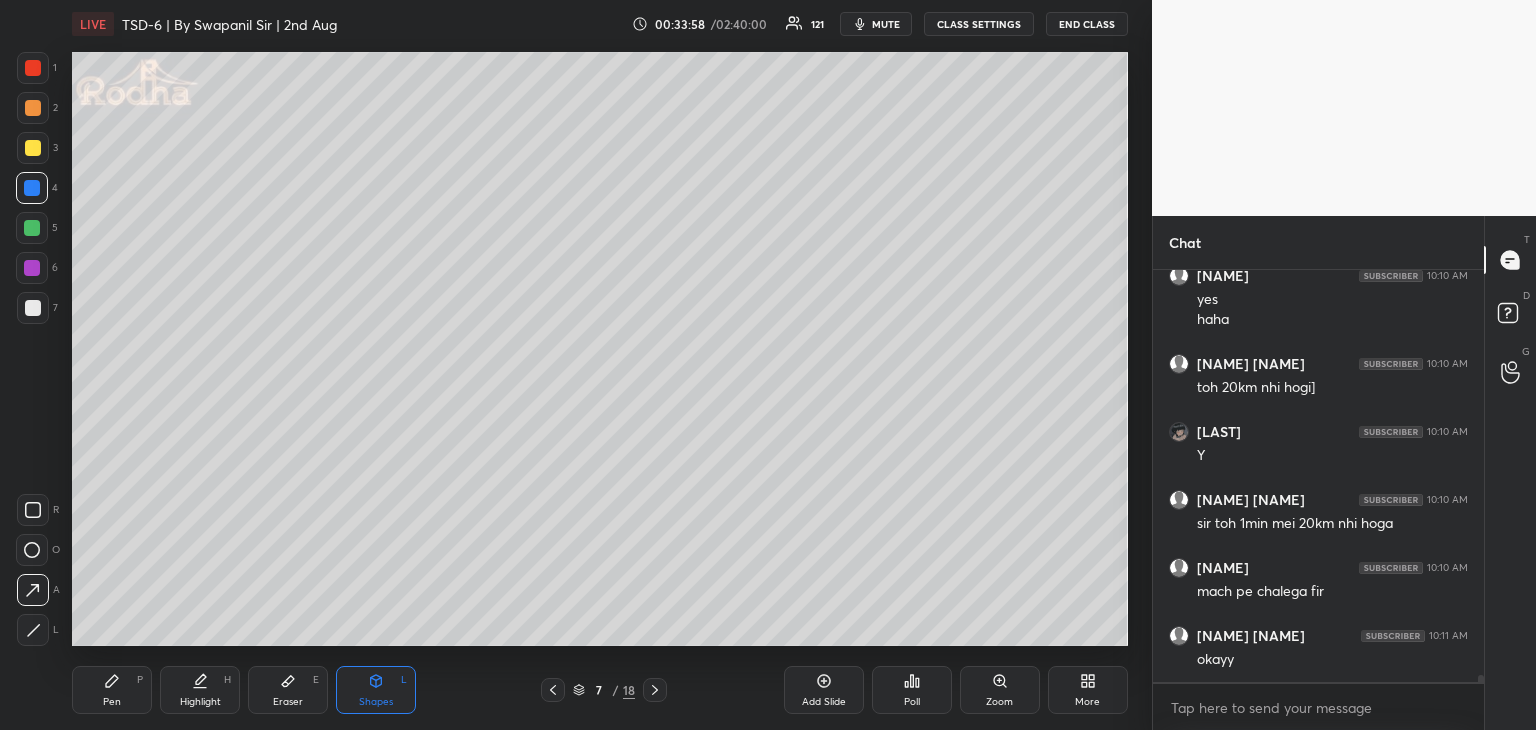 click on "Pen P" at bounding box center (112, 690) 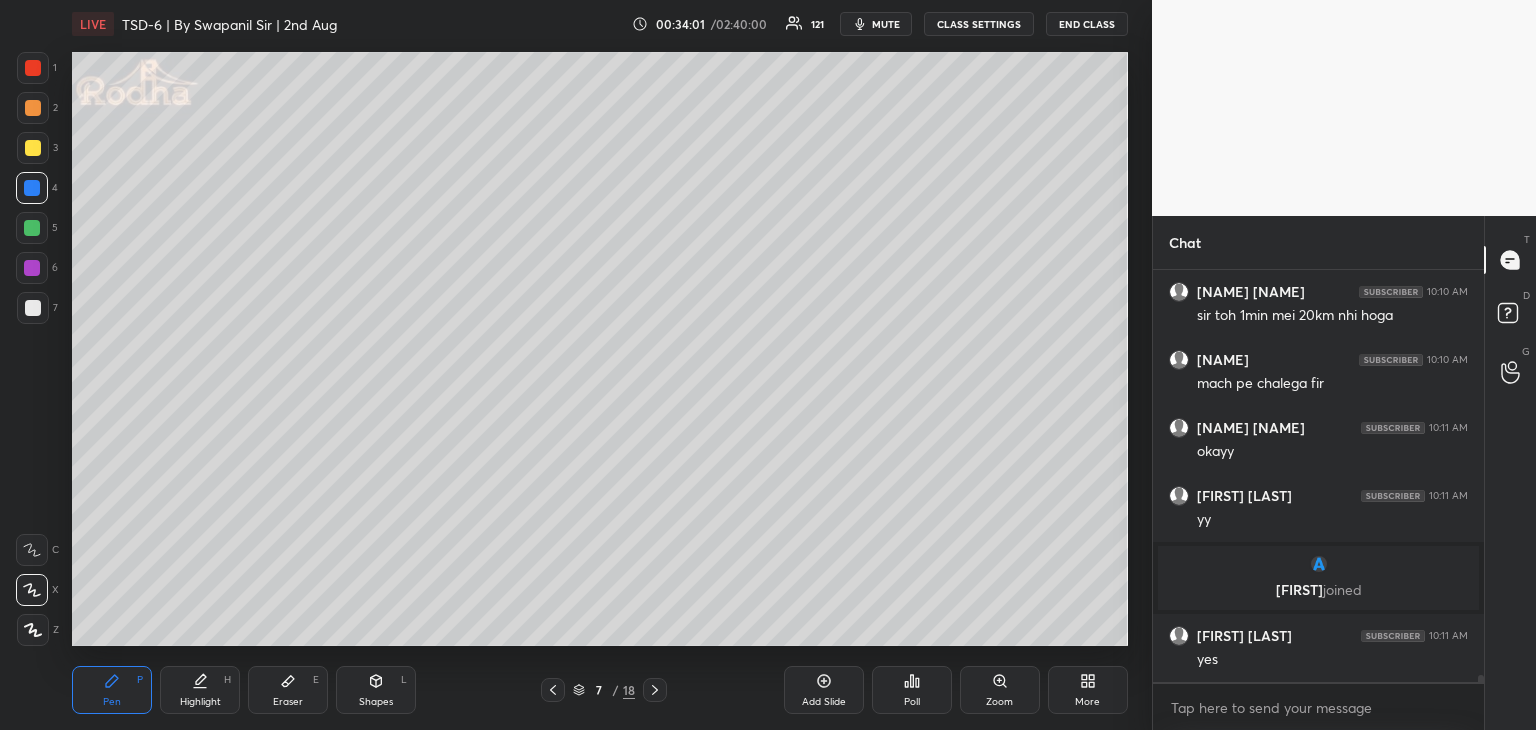 scroll, scrollTop: 23308, scrollLeft: 0, axis: vertical 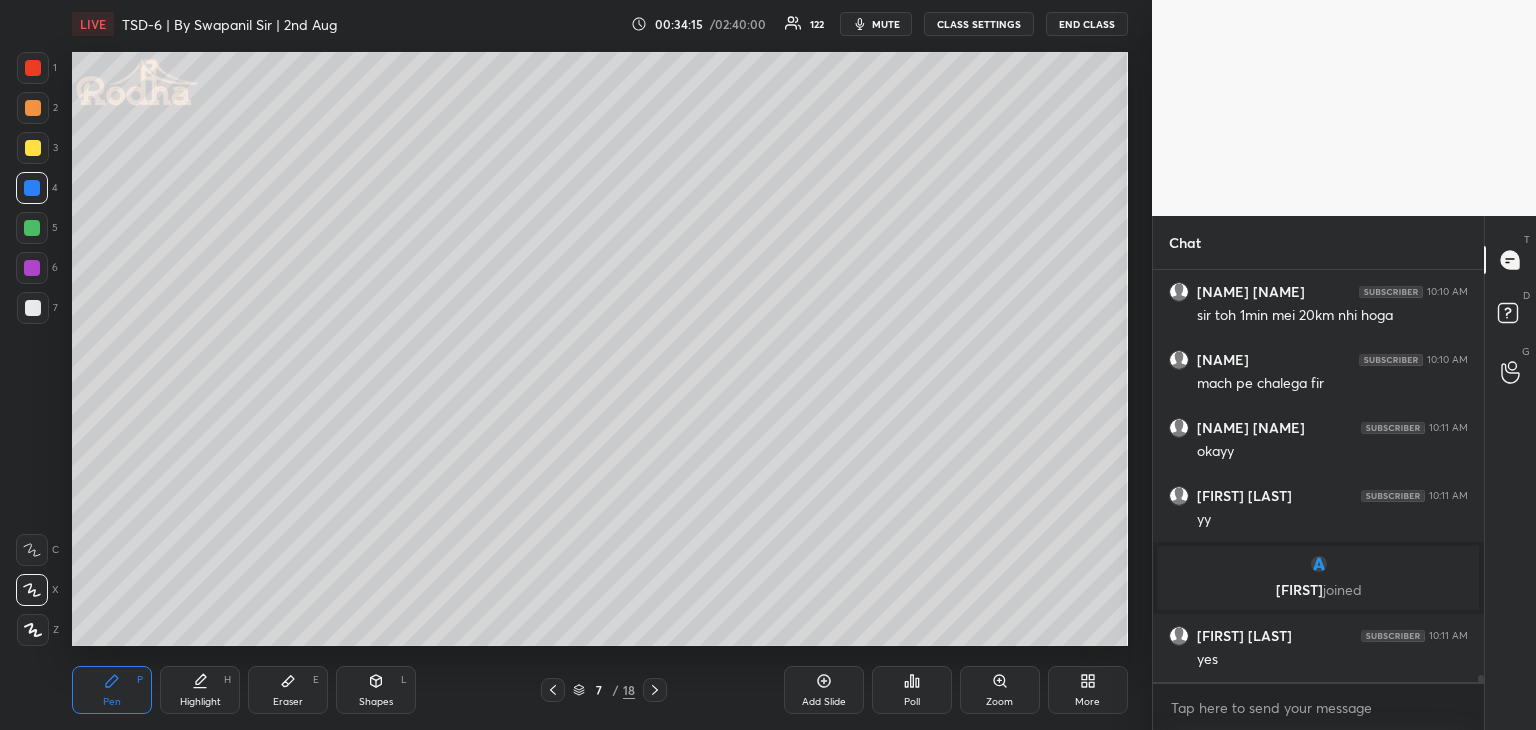drag, startPoint x: 35, startPoint y: 305, endPoint x: 70, endPoint y: 321, distance: 38.483765 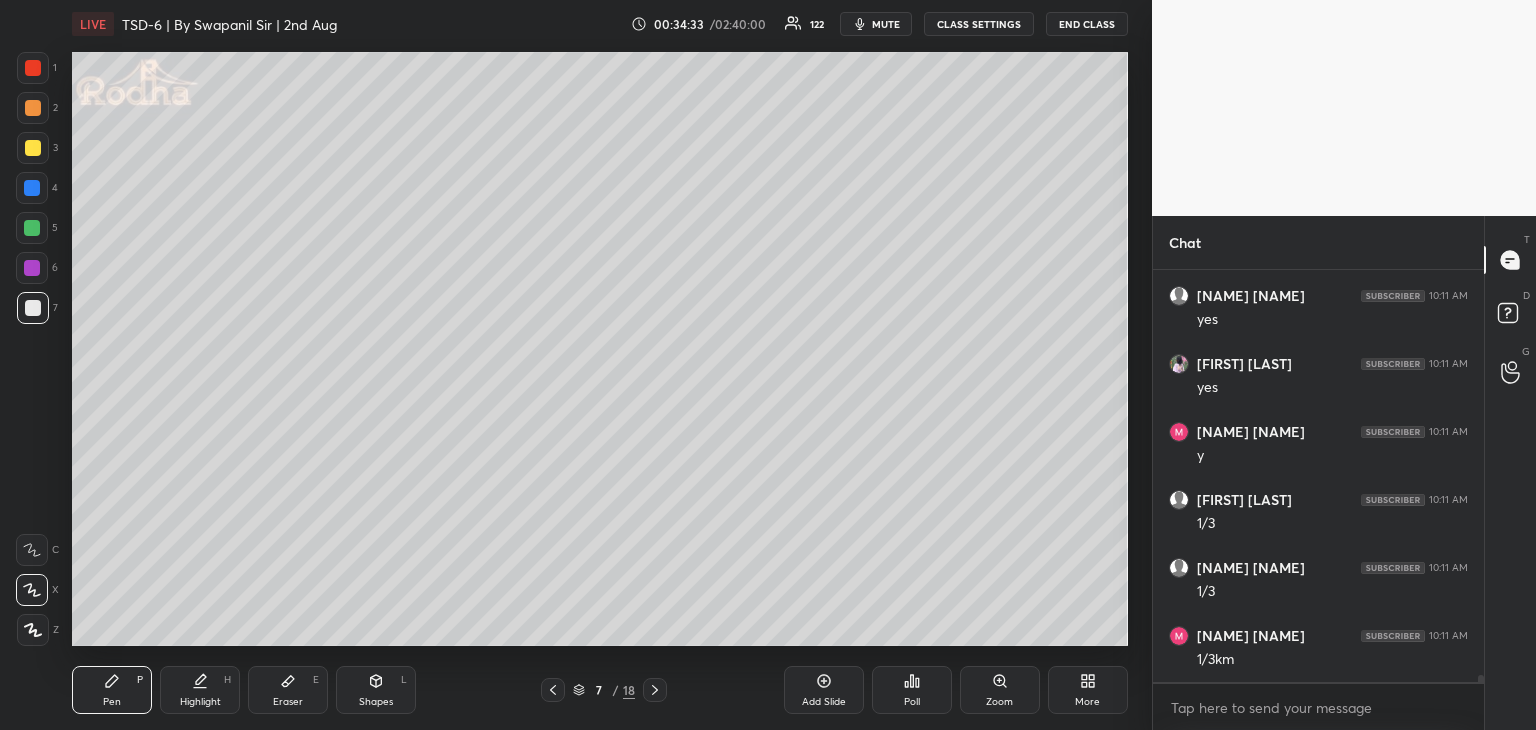 scroll, scrollTop: 23736, scrollLeft: 0, axis: vertical 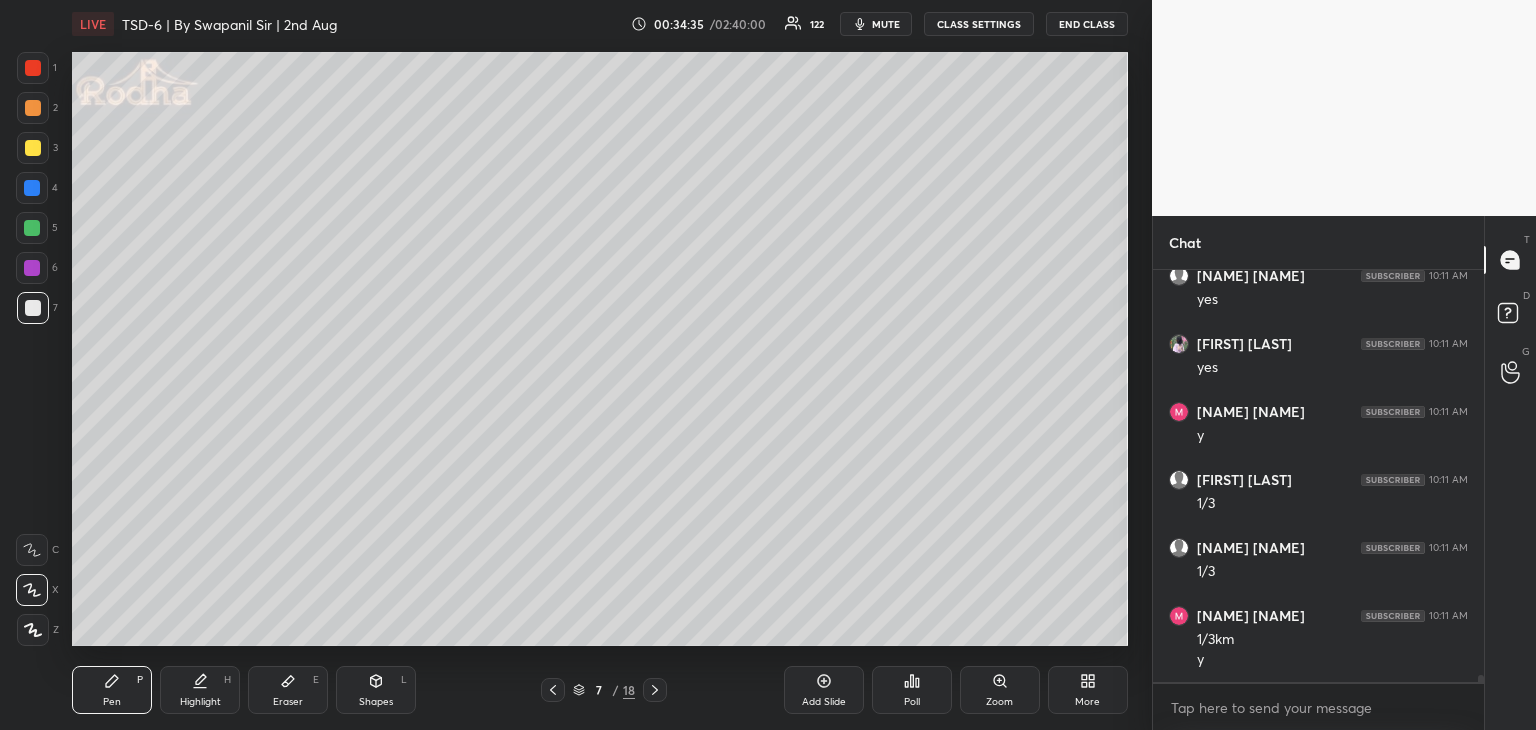 click at bounding box center (33, 68) 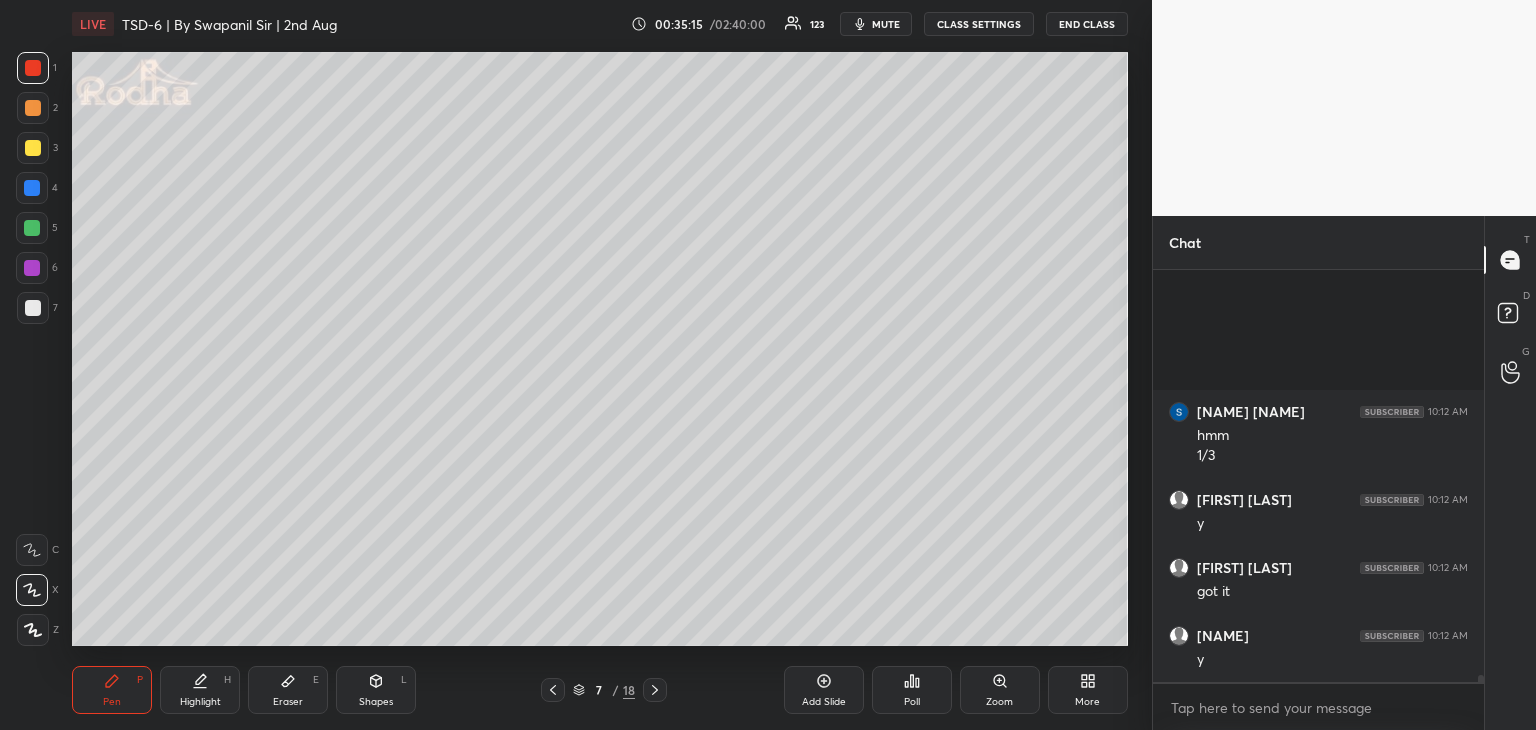 scroll, scrollTop: 24392, scrollLeft: 0, axis: vertical 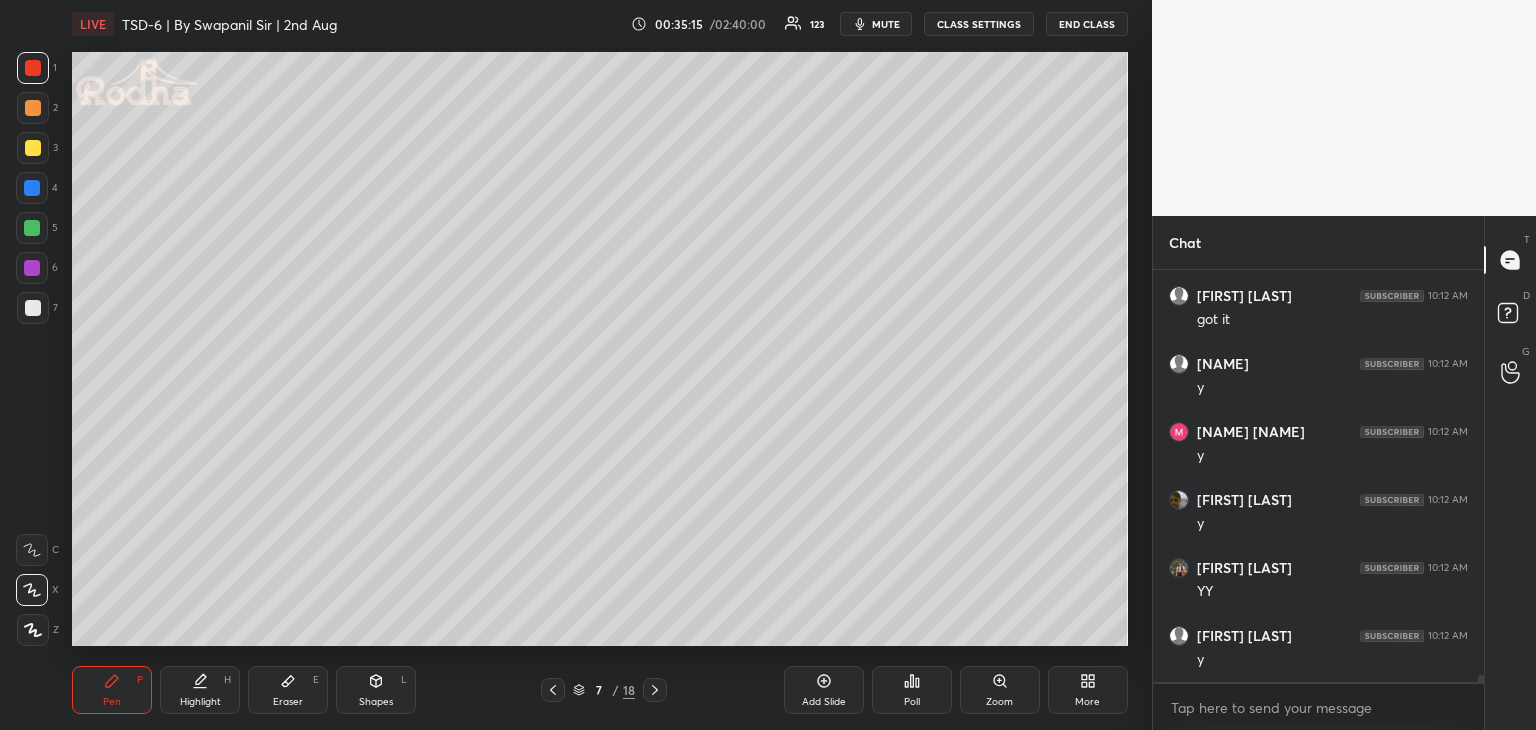 click at bounding box center [33, 308] 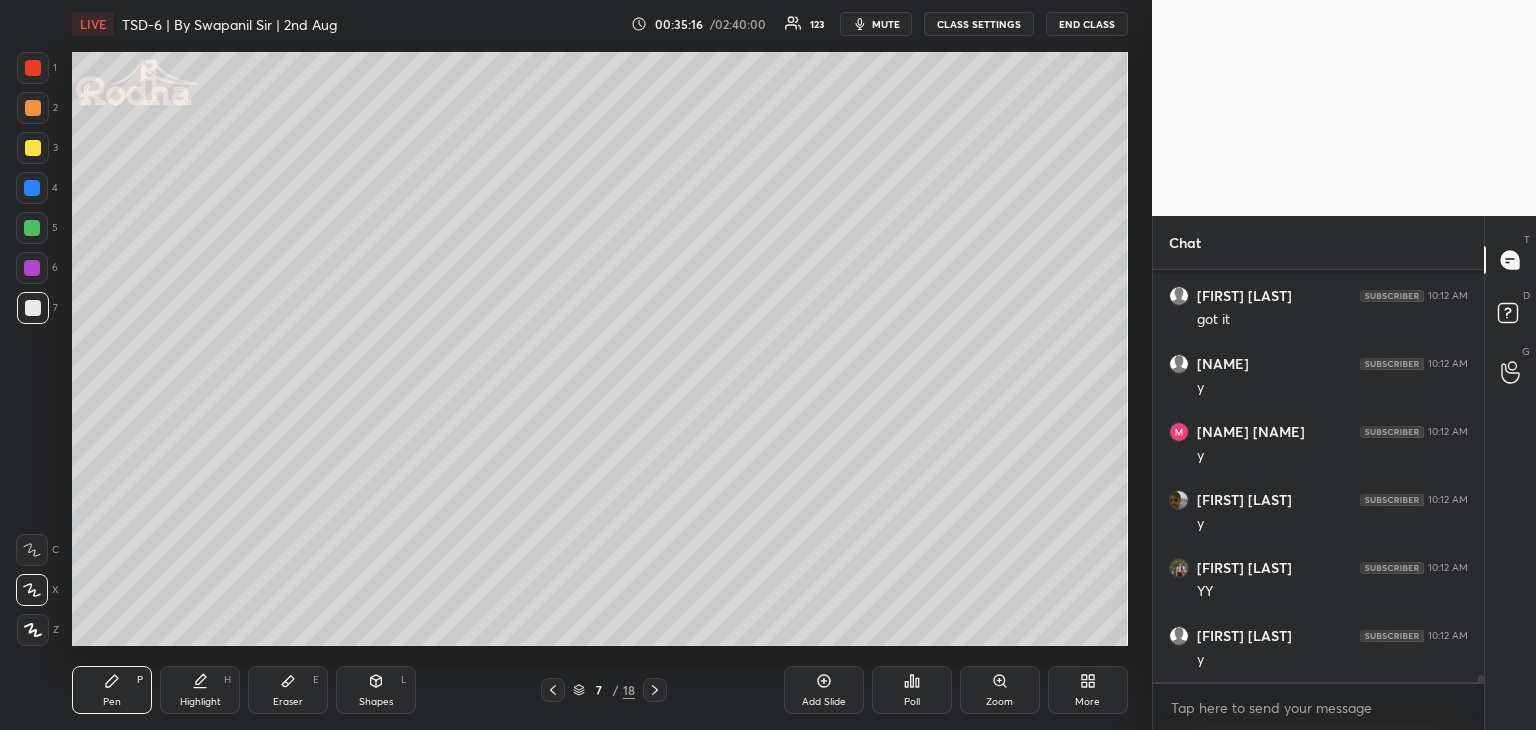 scroll, scrollTop: 24528, scrollLeft: 0, axis: vertical 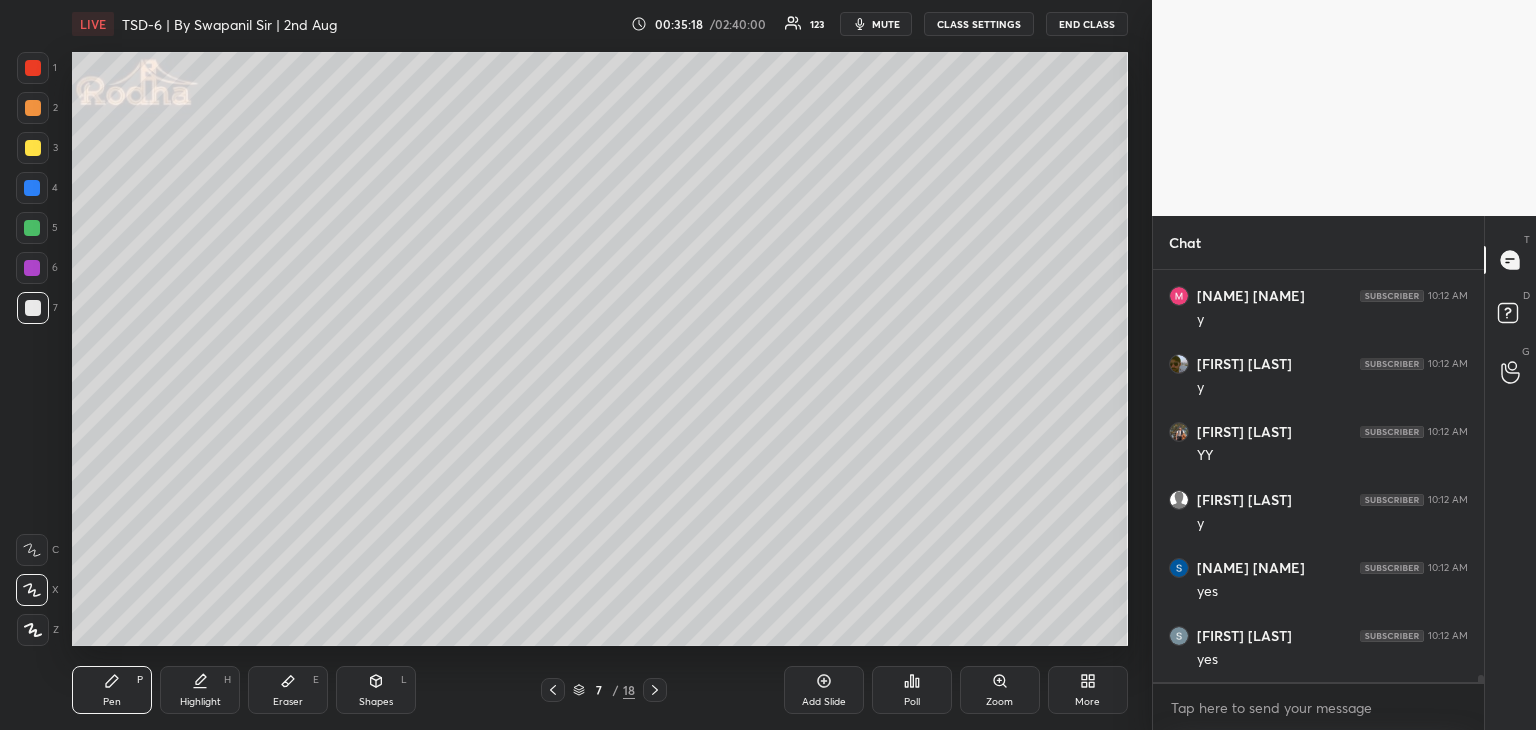 click on "Shapes L" at bounding box center (376, 690) 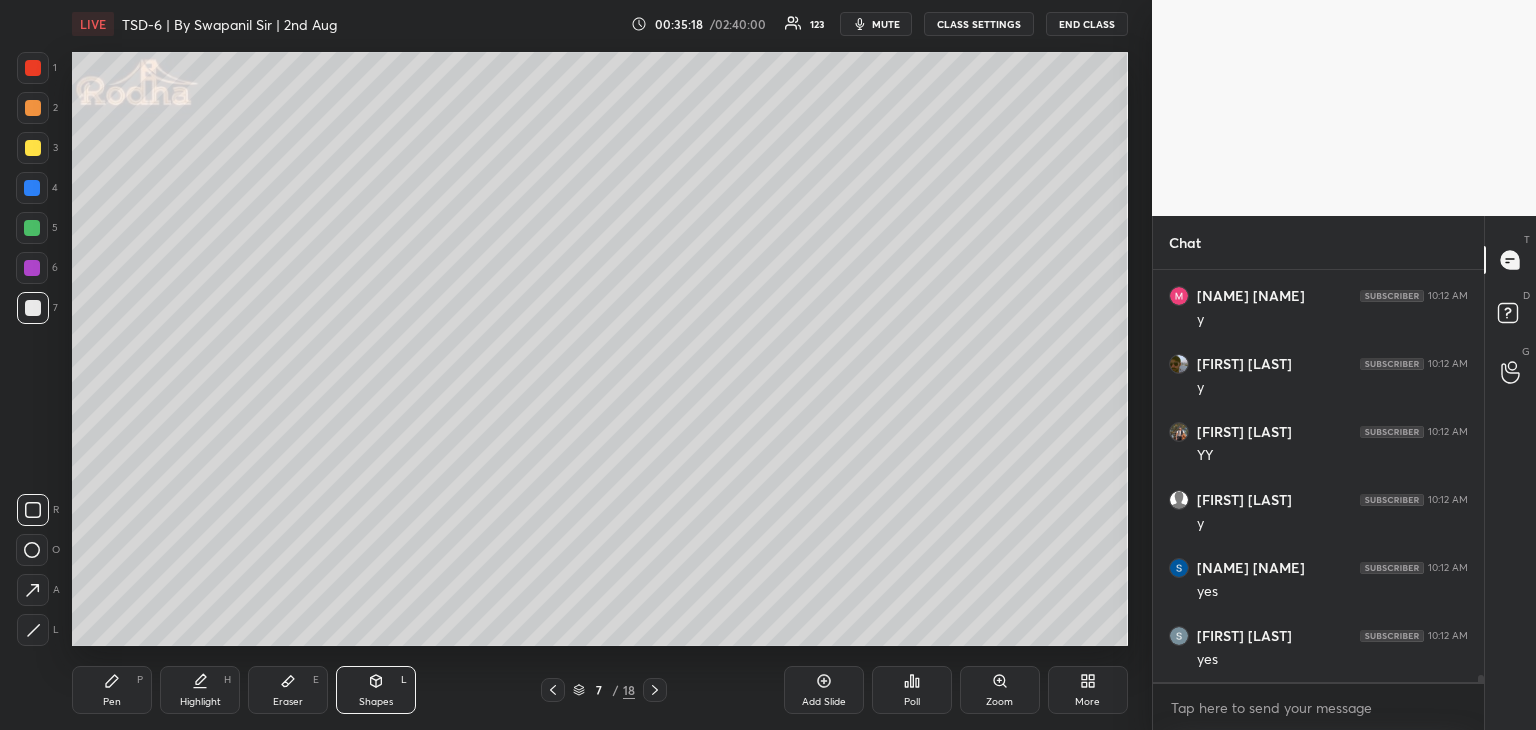 scroll, scrollTop: 24596, scrollLeft: 0, axis: vertical 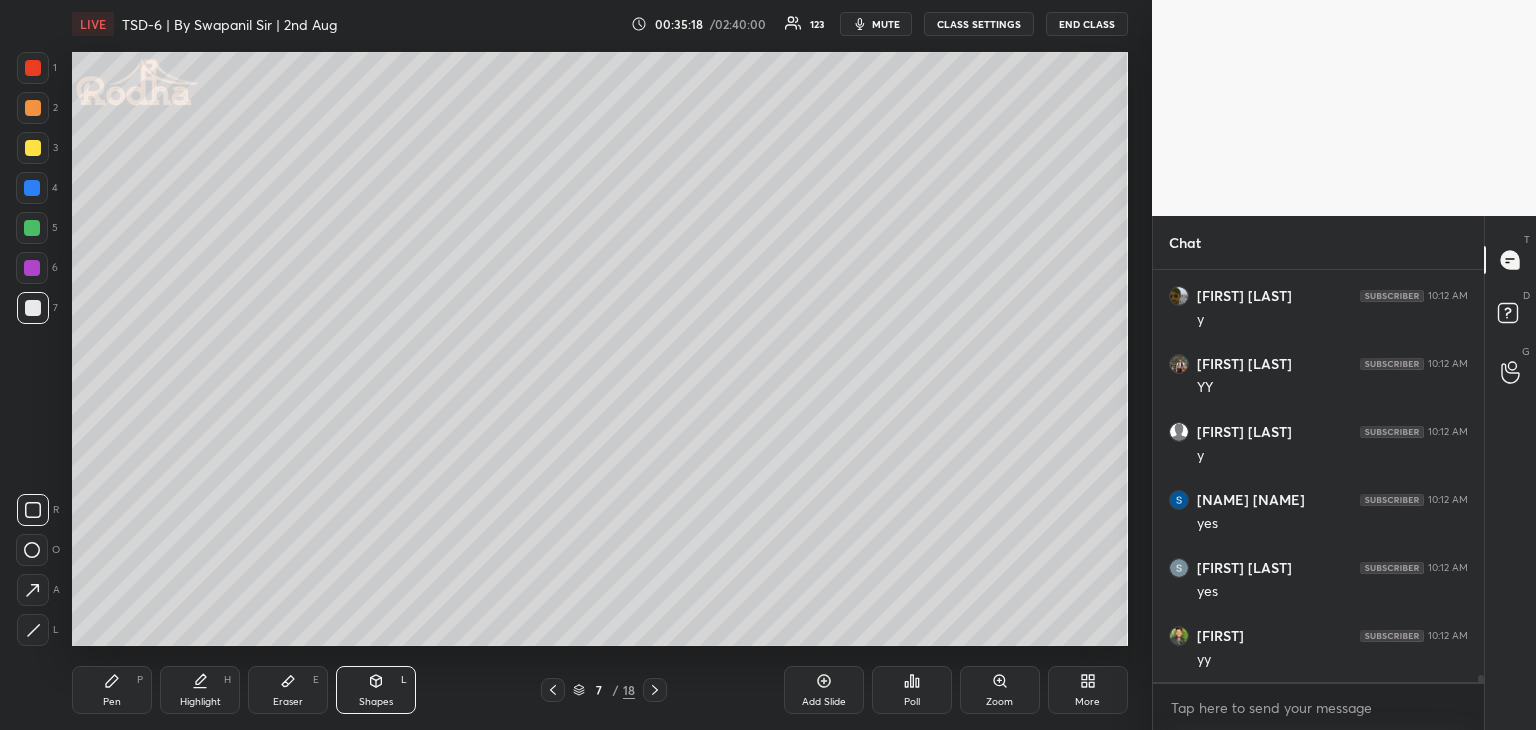 click on "Eraser" at bounding box center [288, 702] 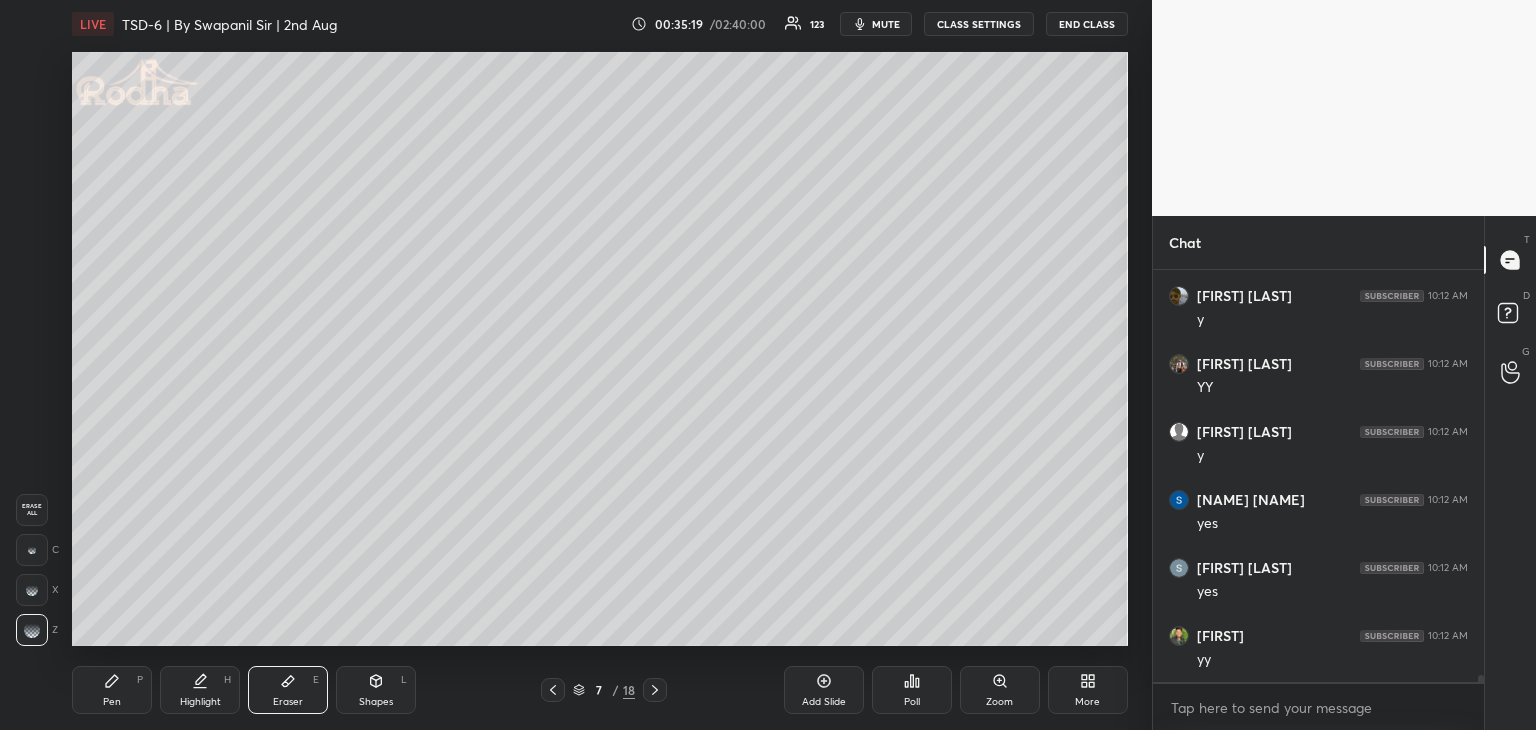 click at bounding box center [32, 550] 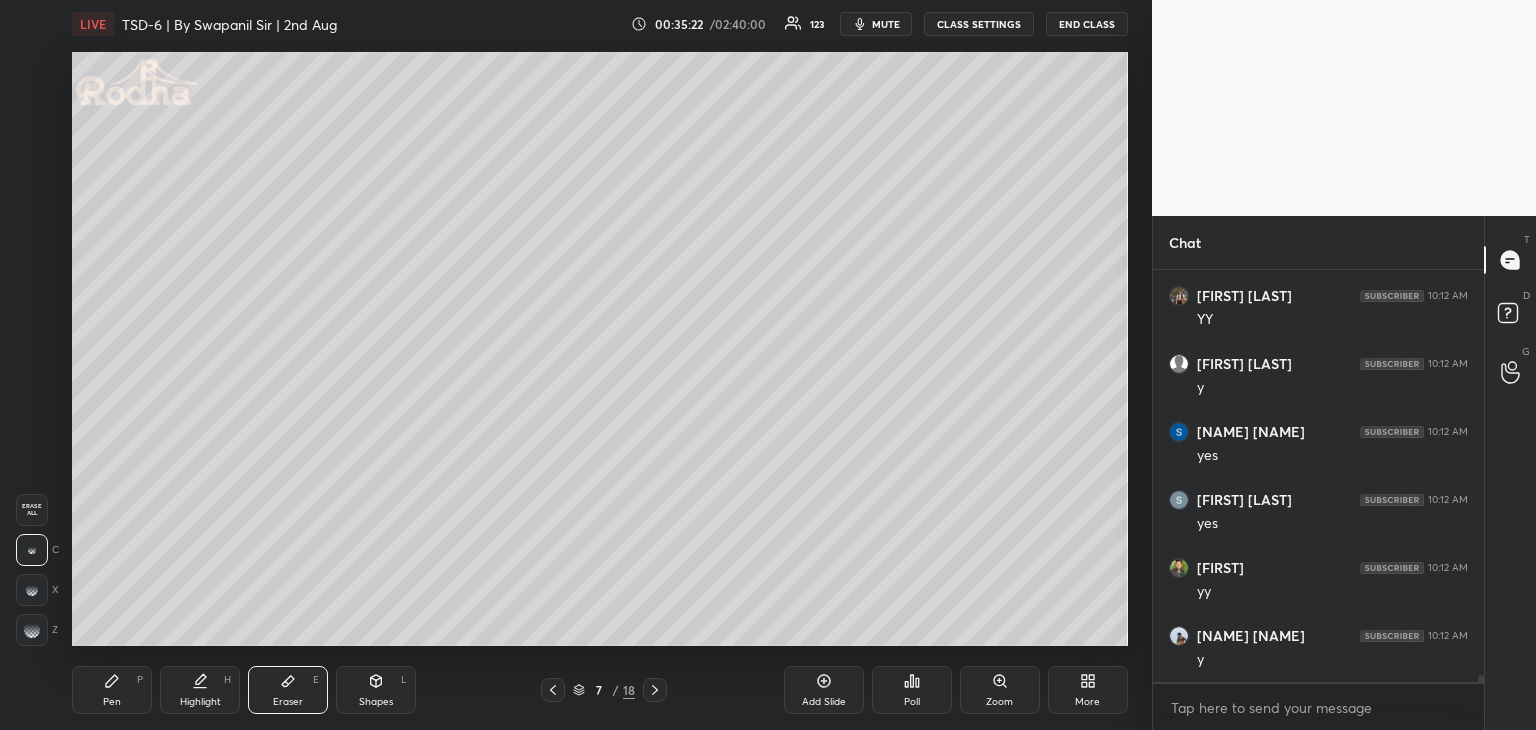 click on "Pen" at bounding box center (112, 702) 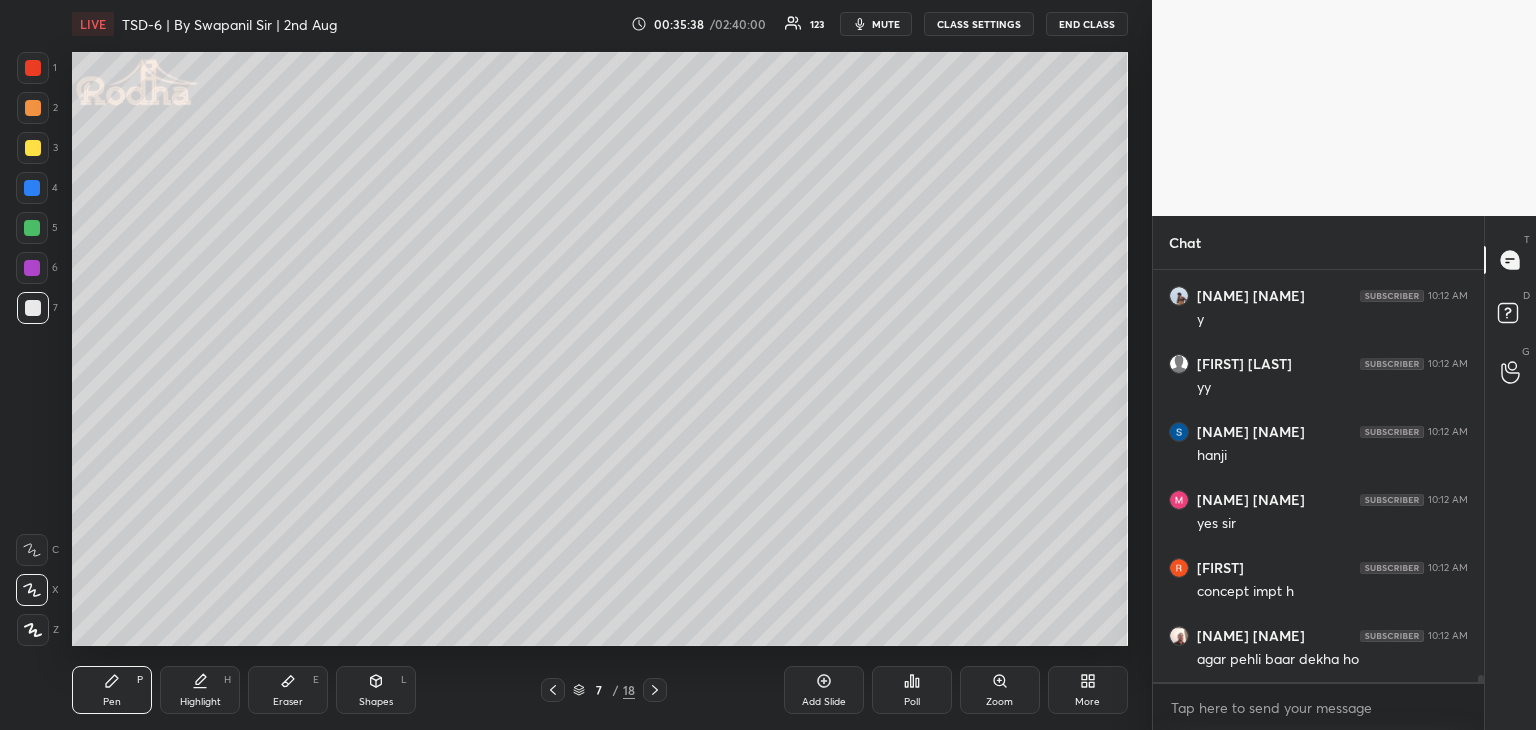 scroll, scrollTop: 25072, scrollLeft: 0, axis: vertical 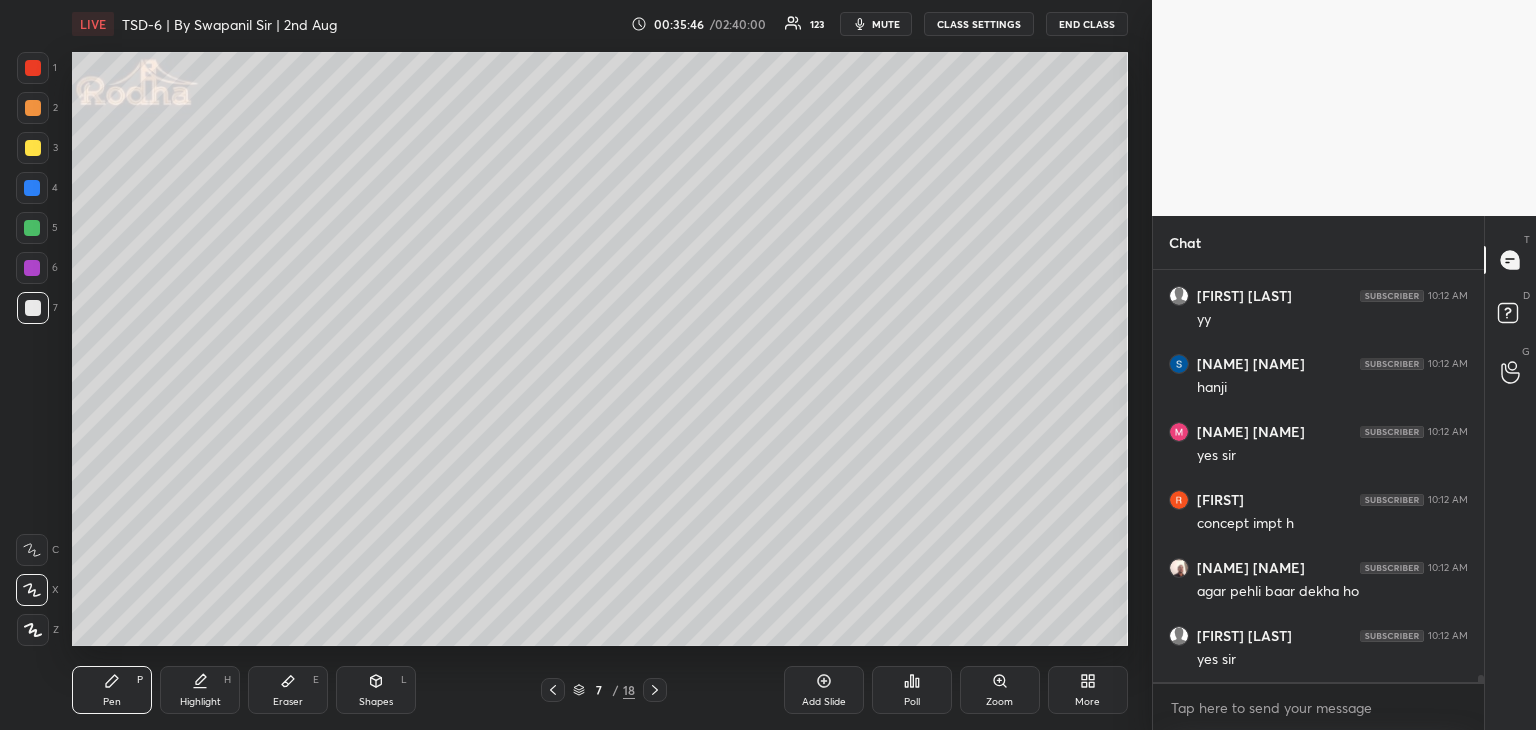 click 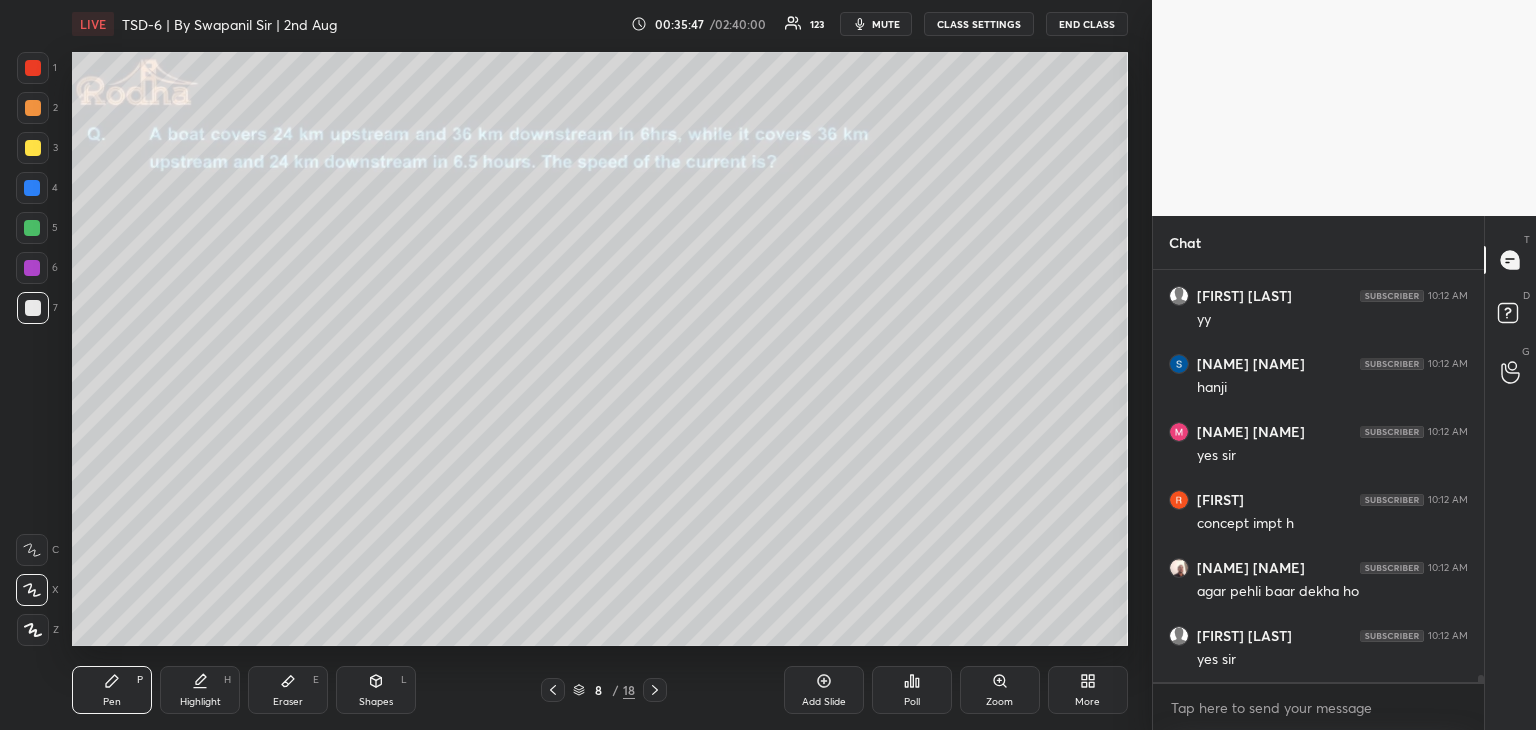 scroll, scrollTop: 25140, scrollLeft: 0, axis: vertical 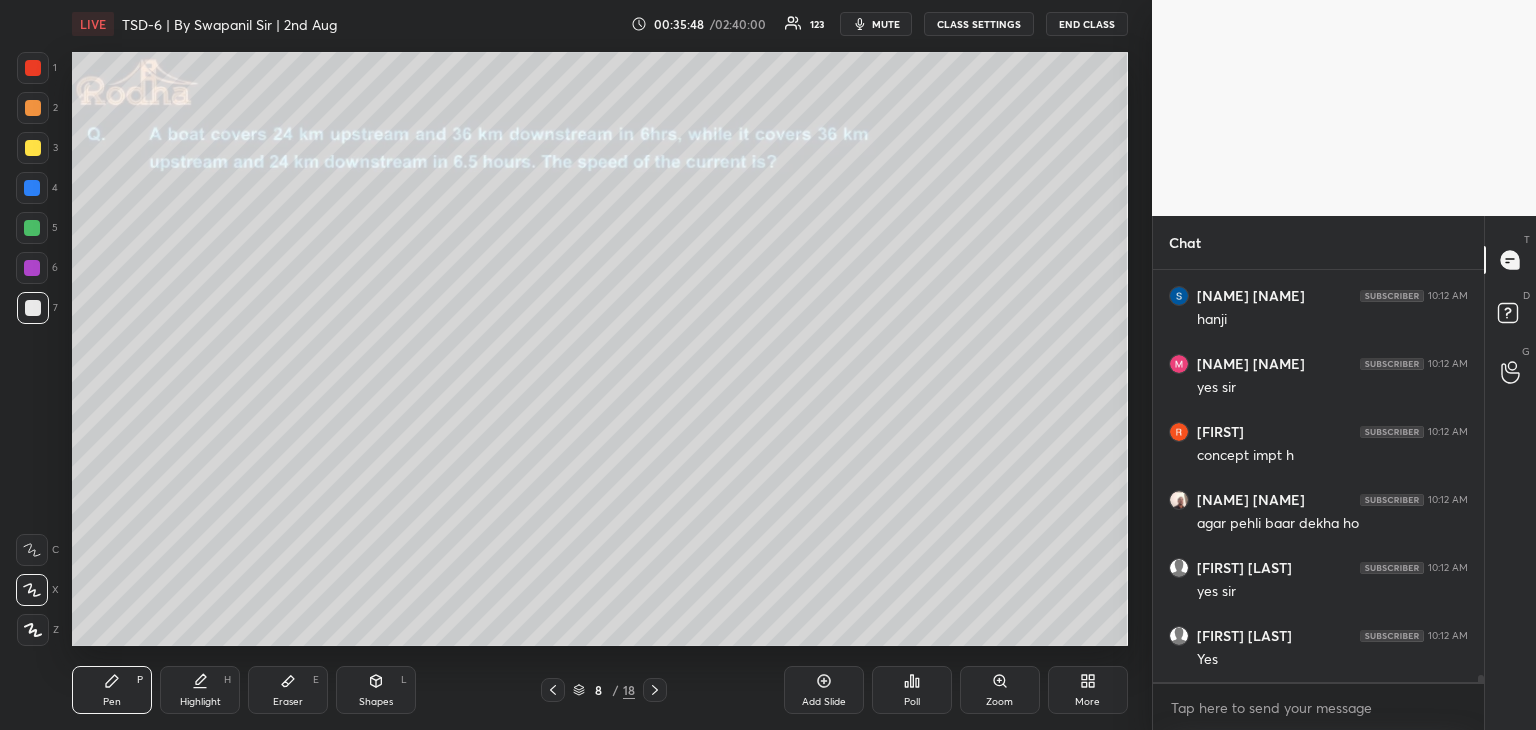 click 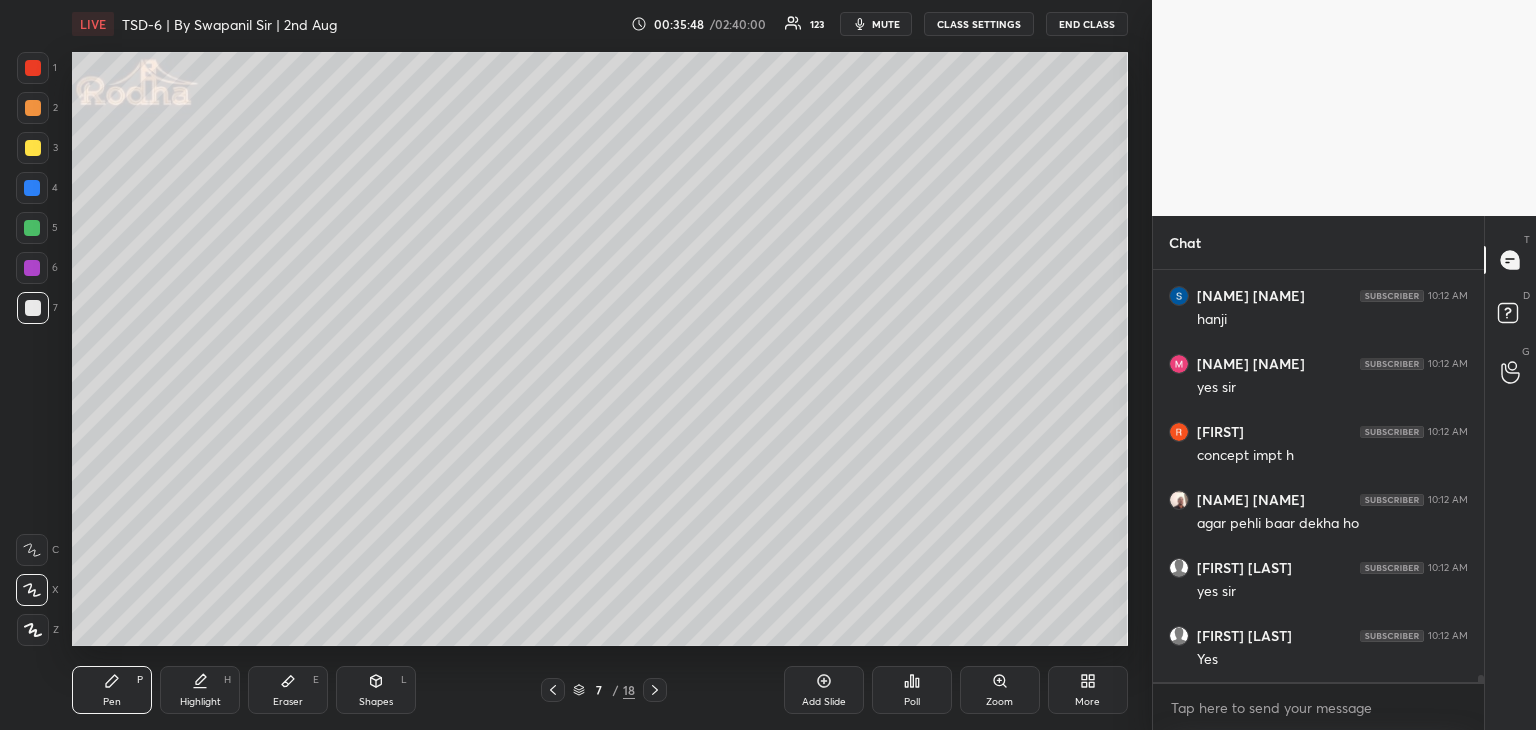 scroll, scrollTop: 25208, scrollLeft: 0, axis: vertical 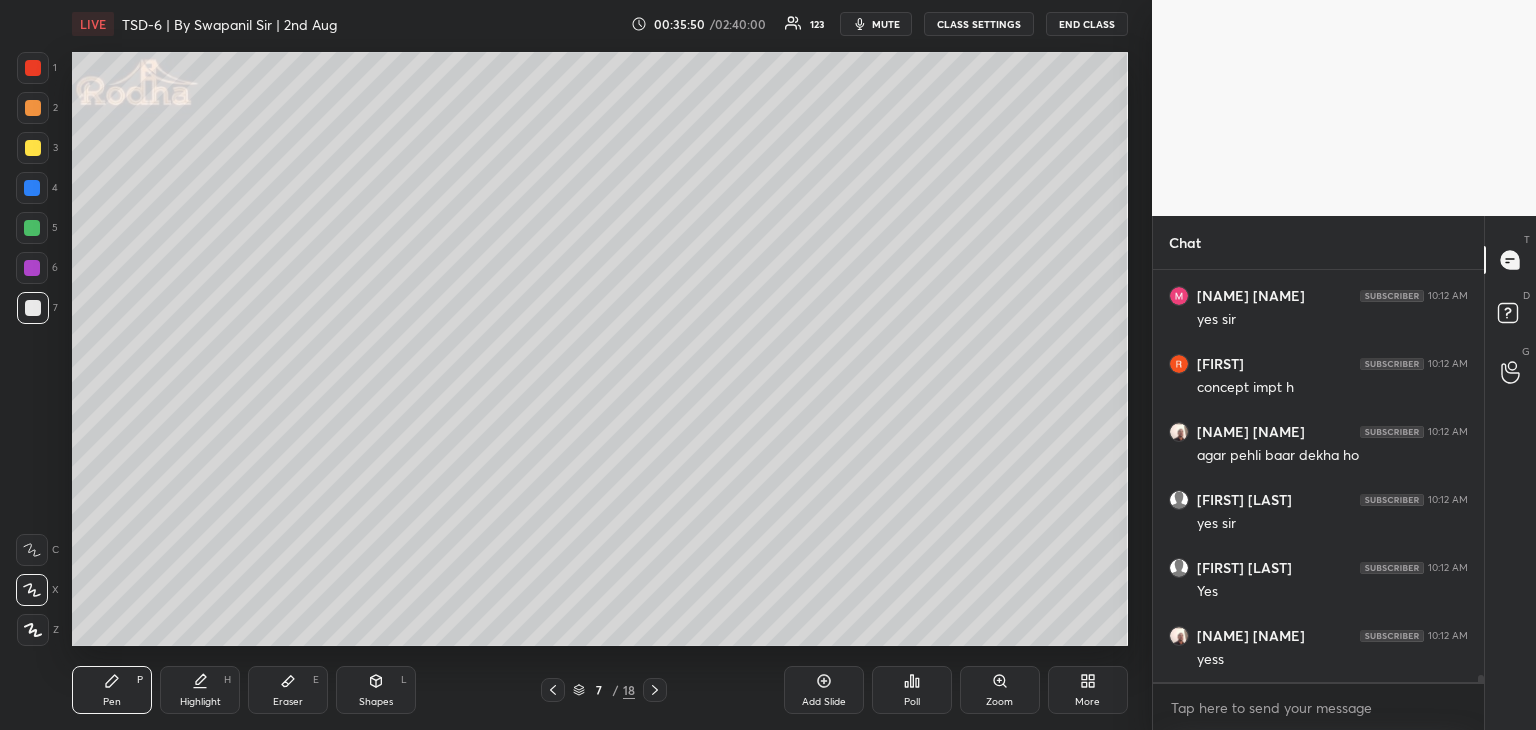 click on "Add Slide" at bounding box center (824, 702) 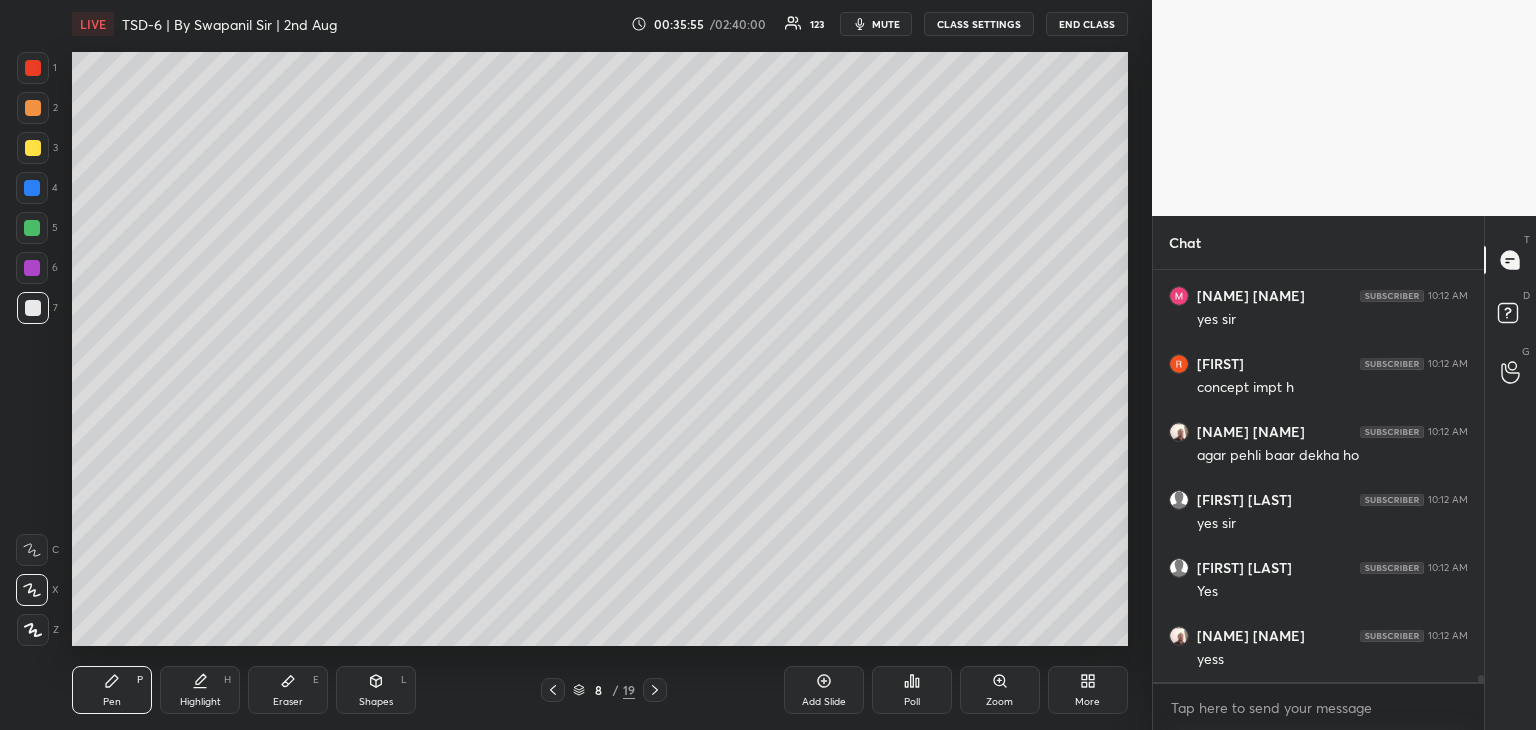 click at bounding box center [553, 690] 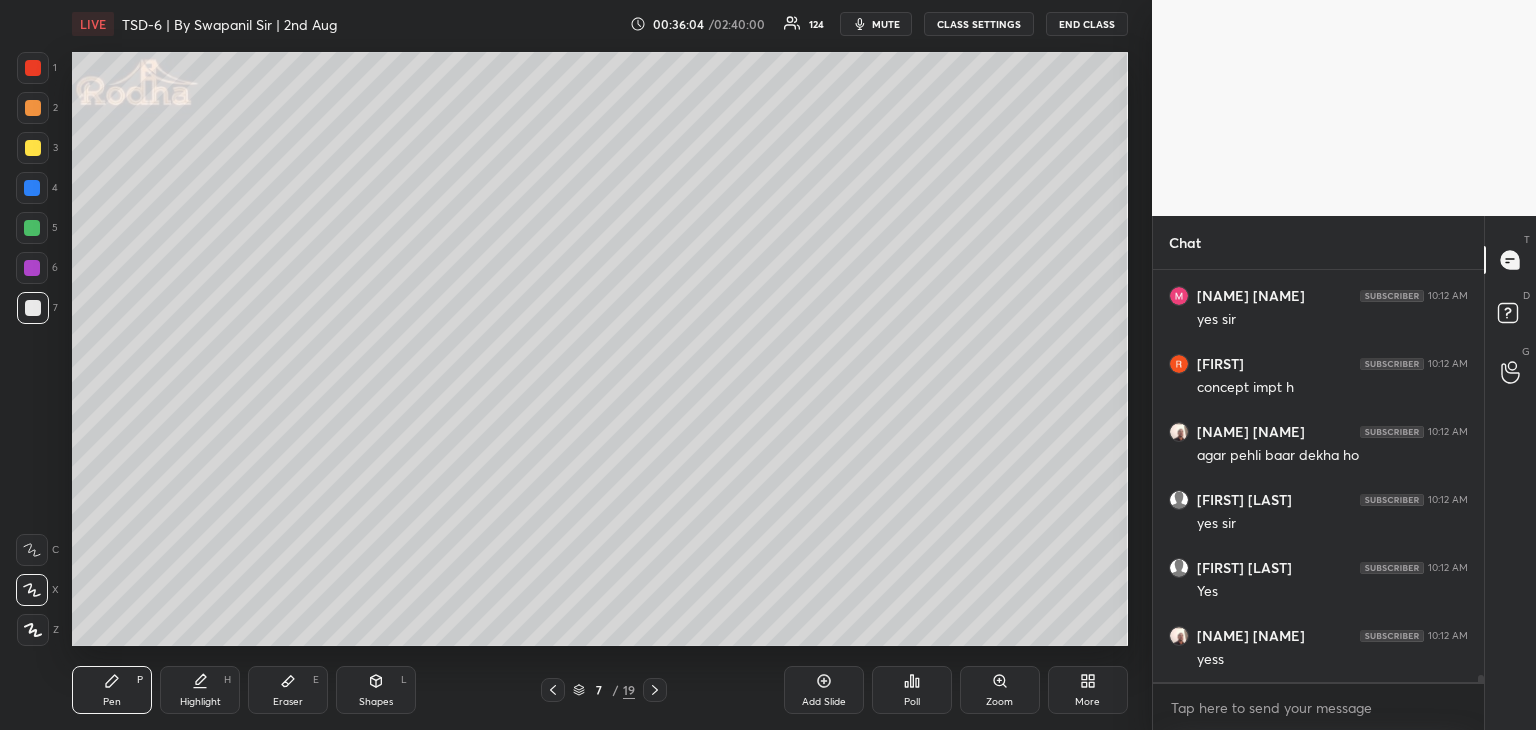 drag, startPoint x: 656, startPoint y: 692, endPoint x: 668, endPoint y: 689, distance: 12.369317 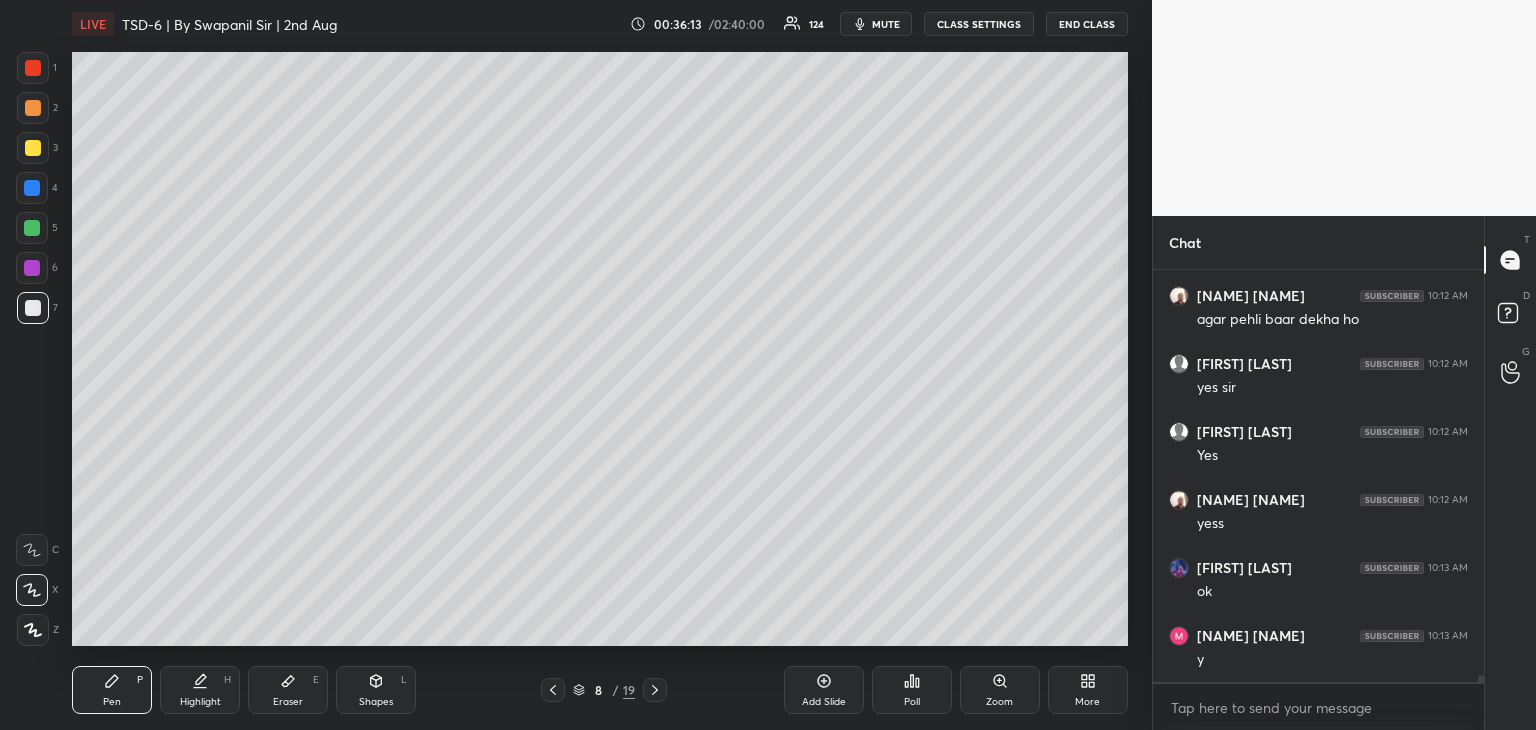 scroll, scrollTop: 25616, scrollLeft: 0, axis: vertical 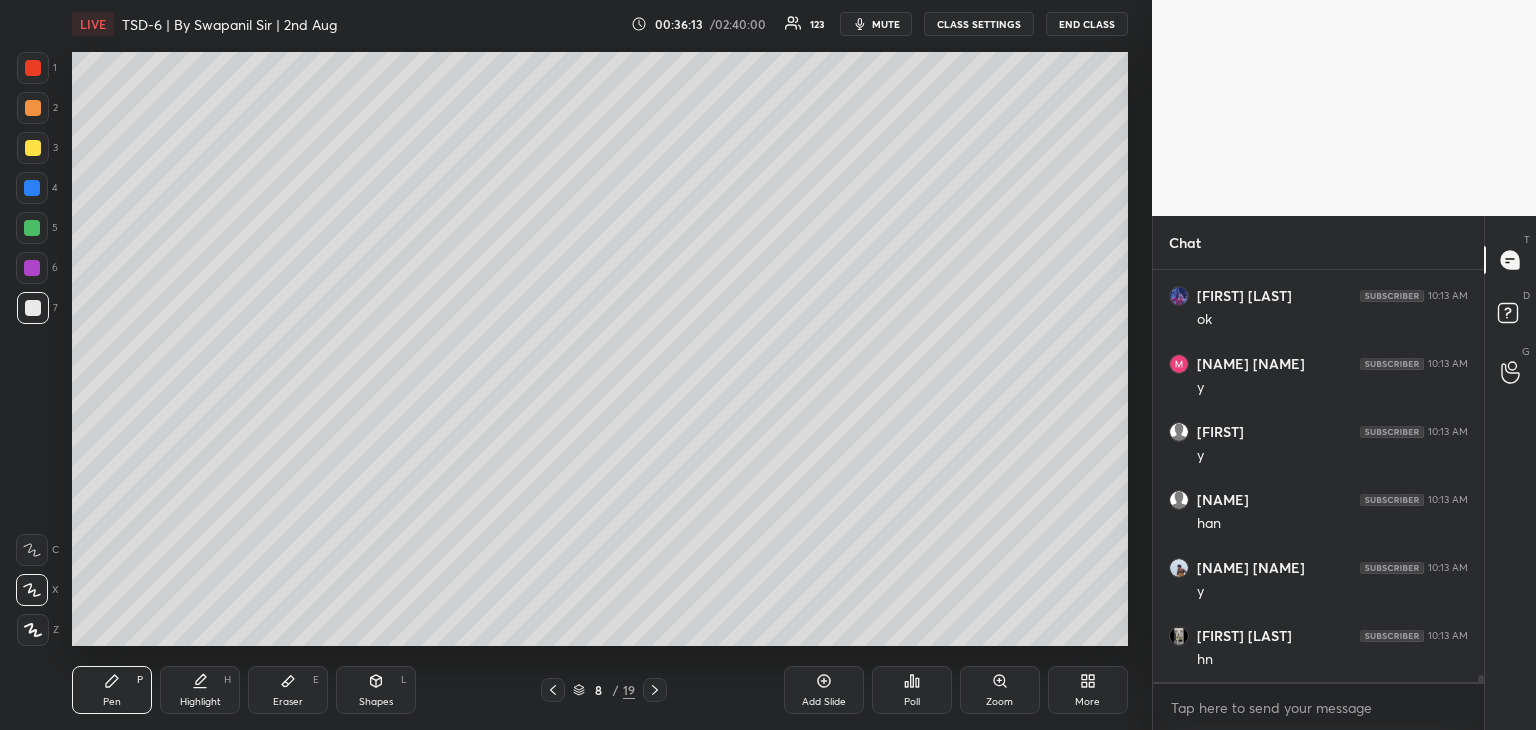 click on "Shapes" at bounding box center [376, 702] 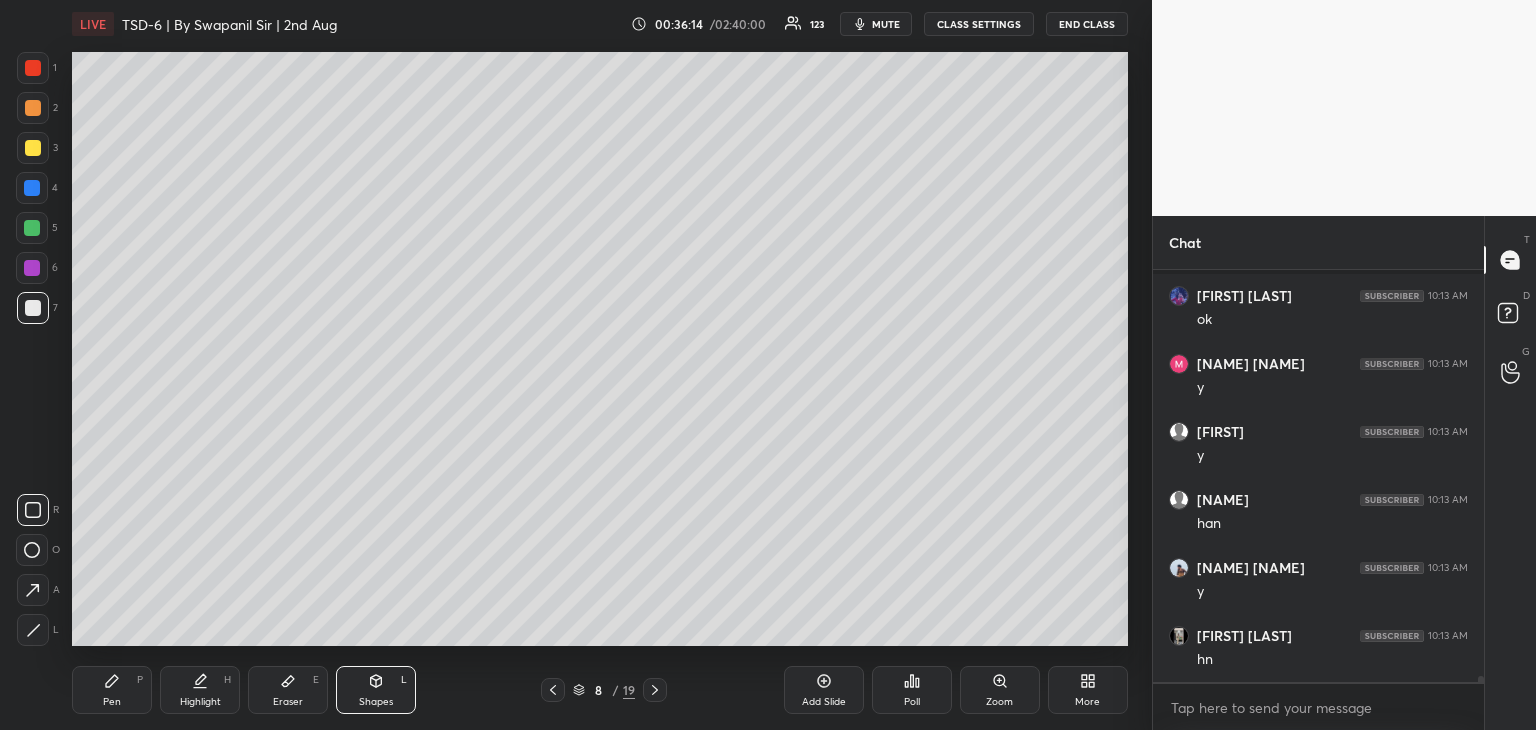 scroll, scrollTop: 25752, scrollLeft: 0, axis: vertical 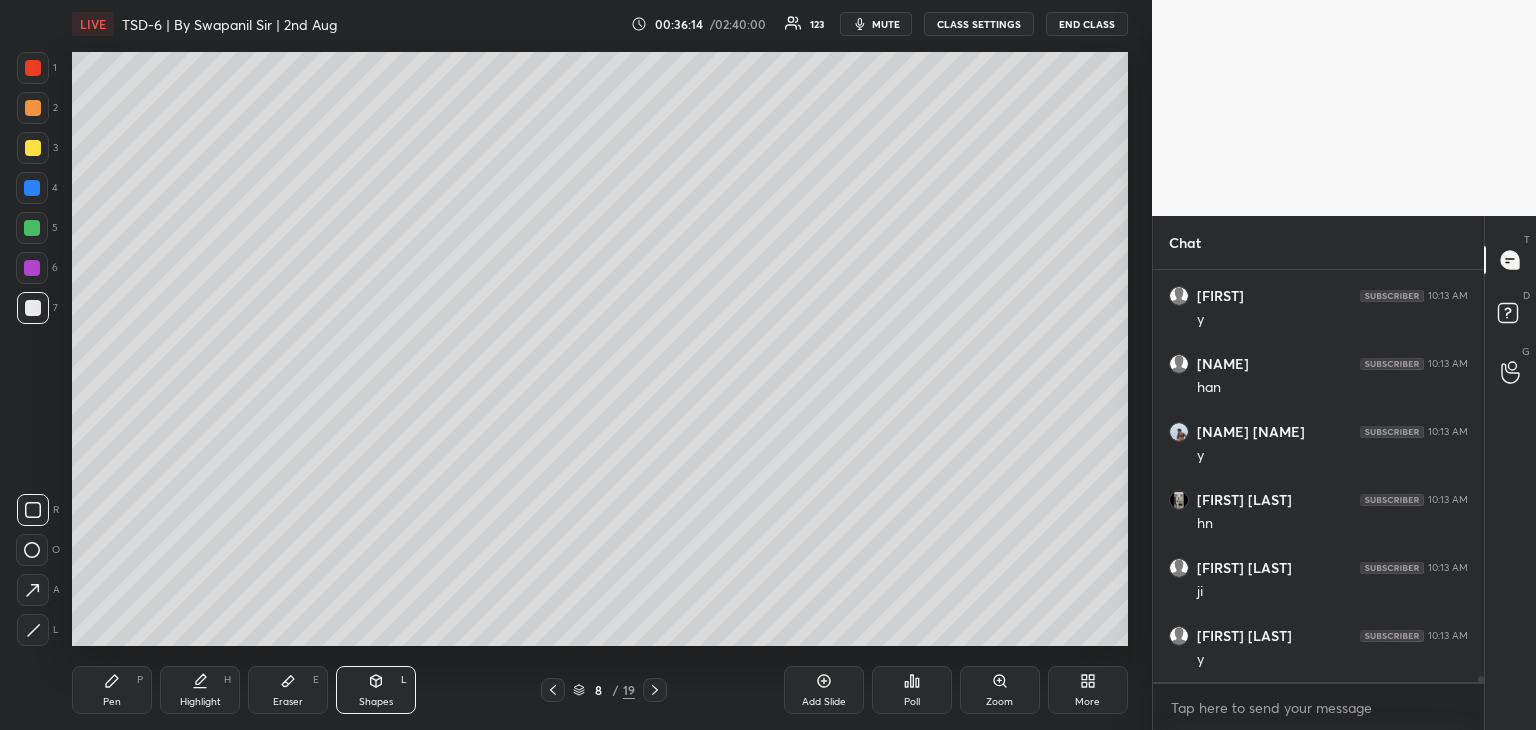 click 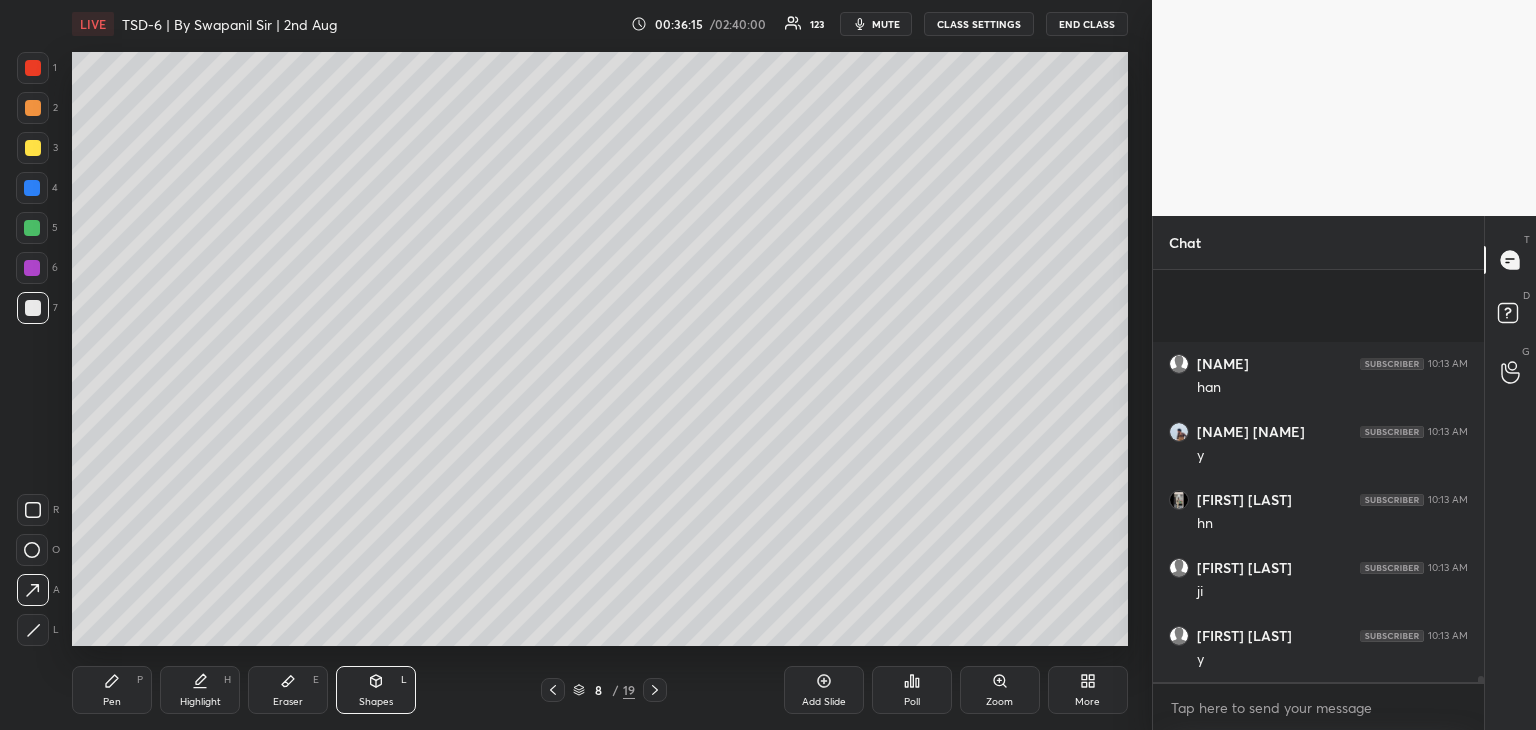 scroll, scrollTop: 25956, scrollLeft: 0, axis: vertical 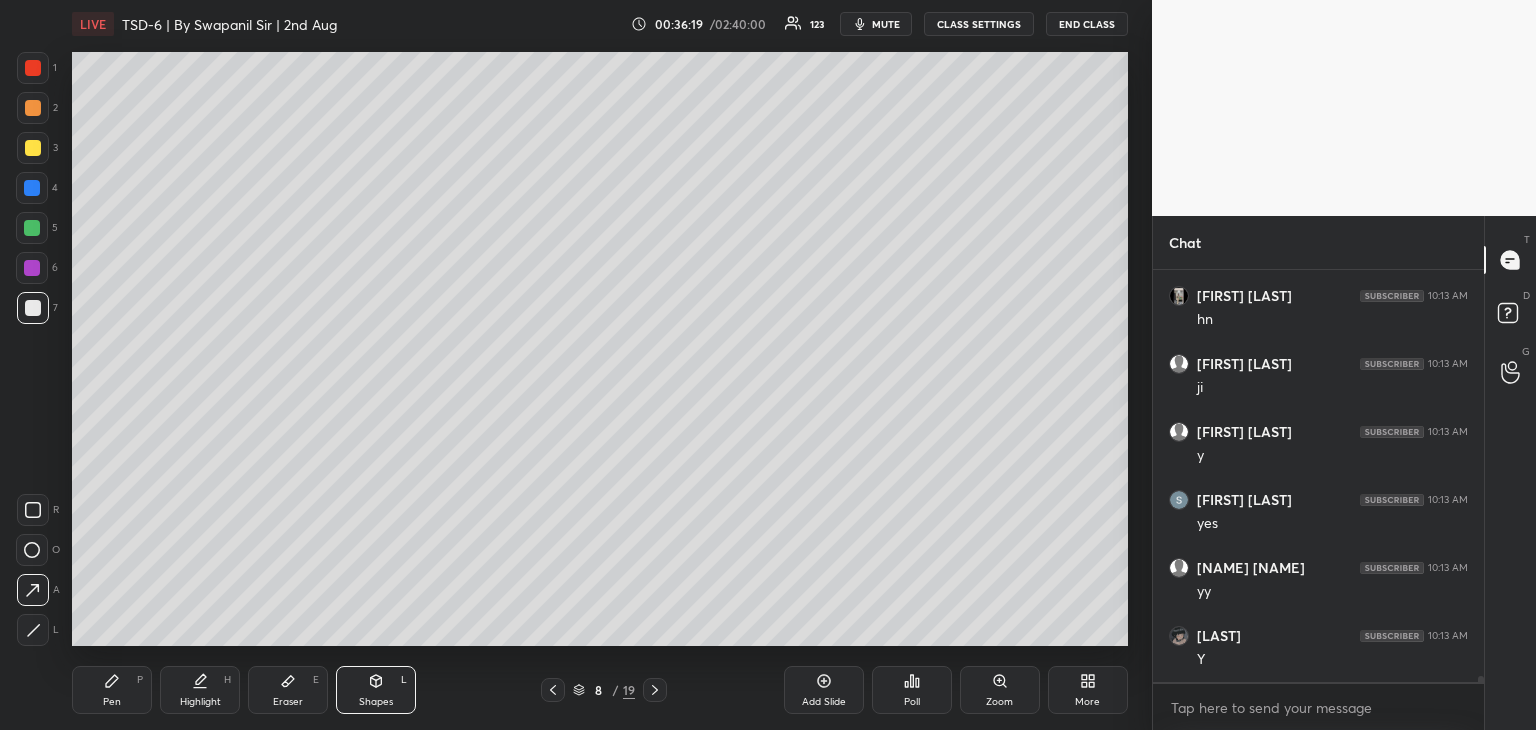 click at bounding box center (32, 188) 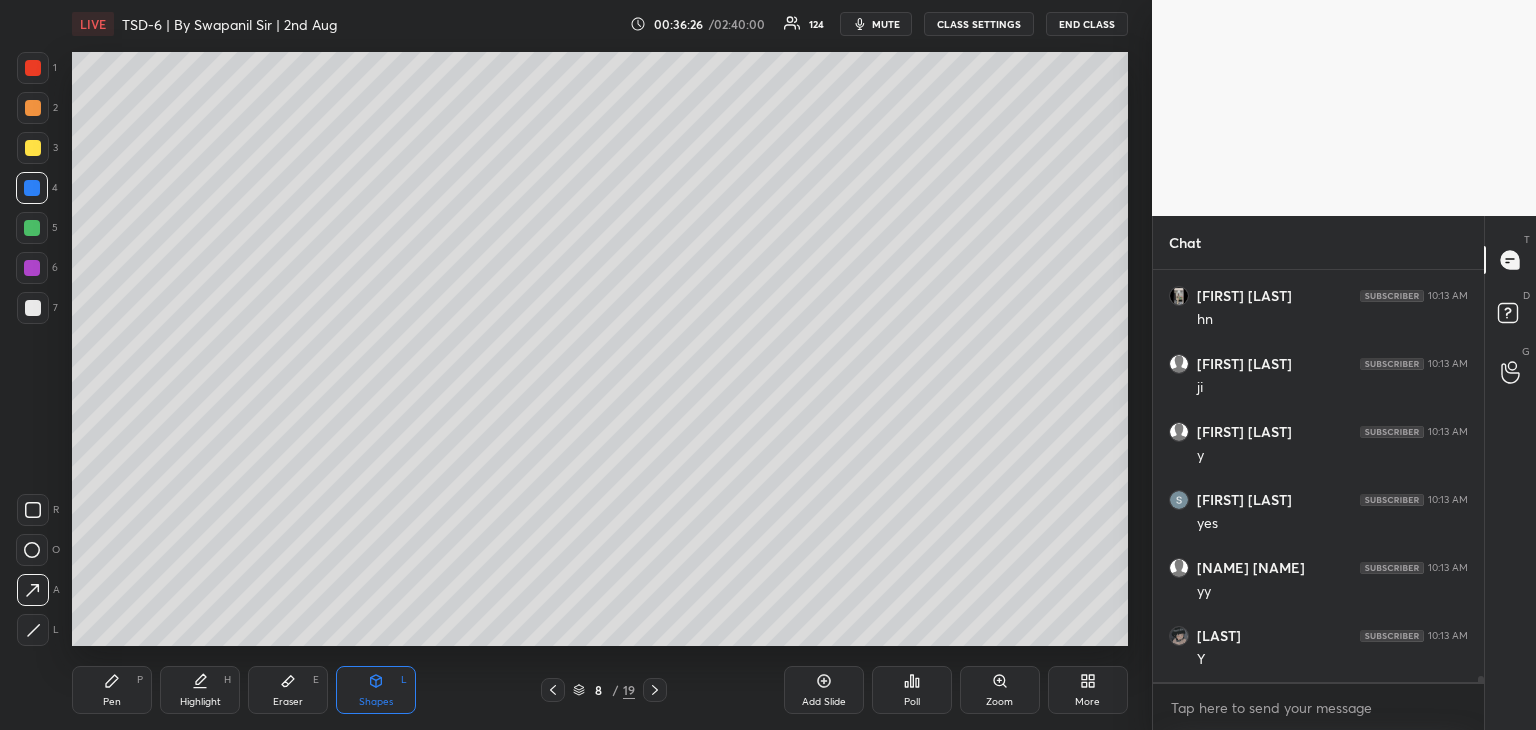 click on "Pen P" at bounding box center (112, 690) 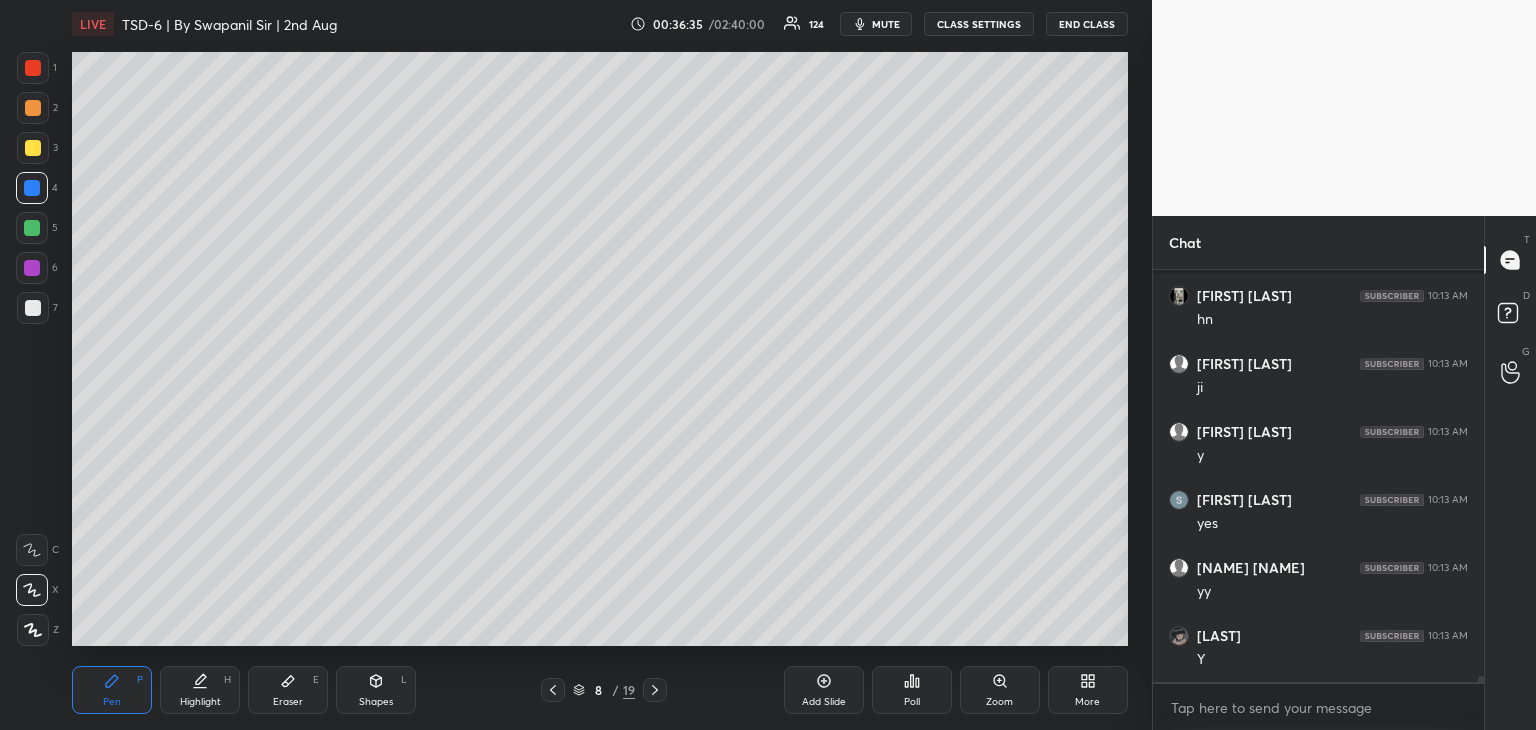 scroll, scrollTop: 26028, scrollLeft: 0, axis: vertical 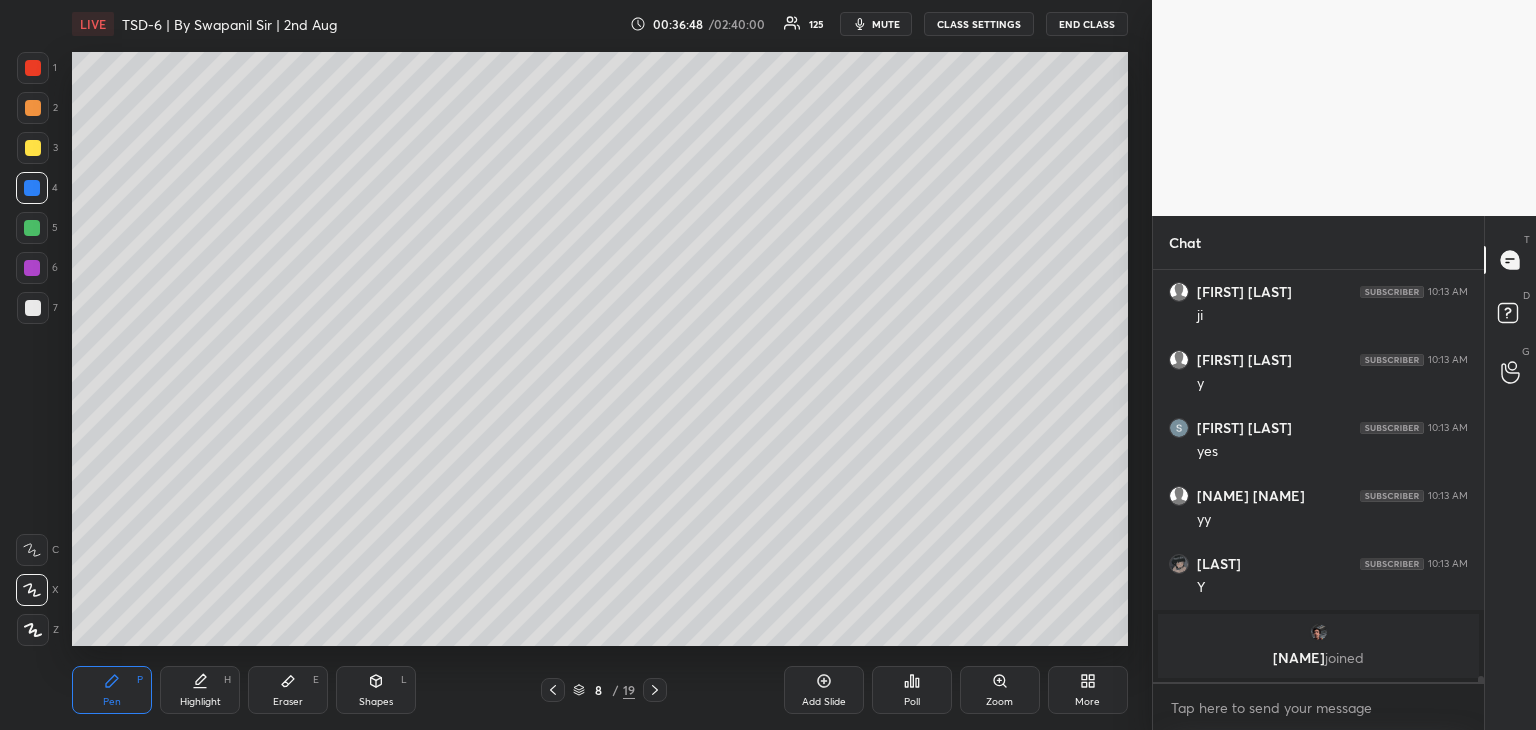 click on "Eraser E" at bounding box center (288, 690) 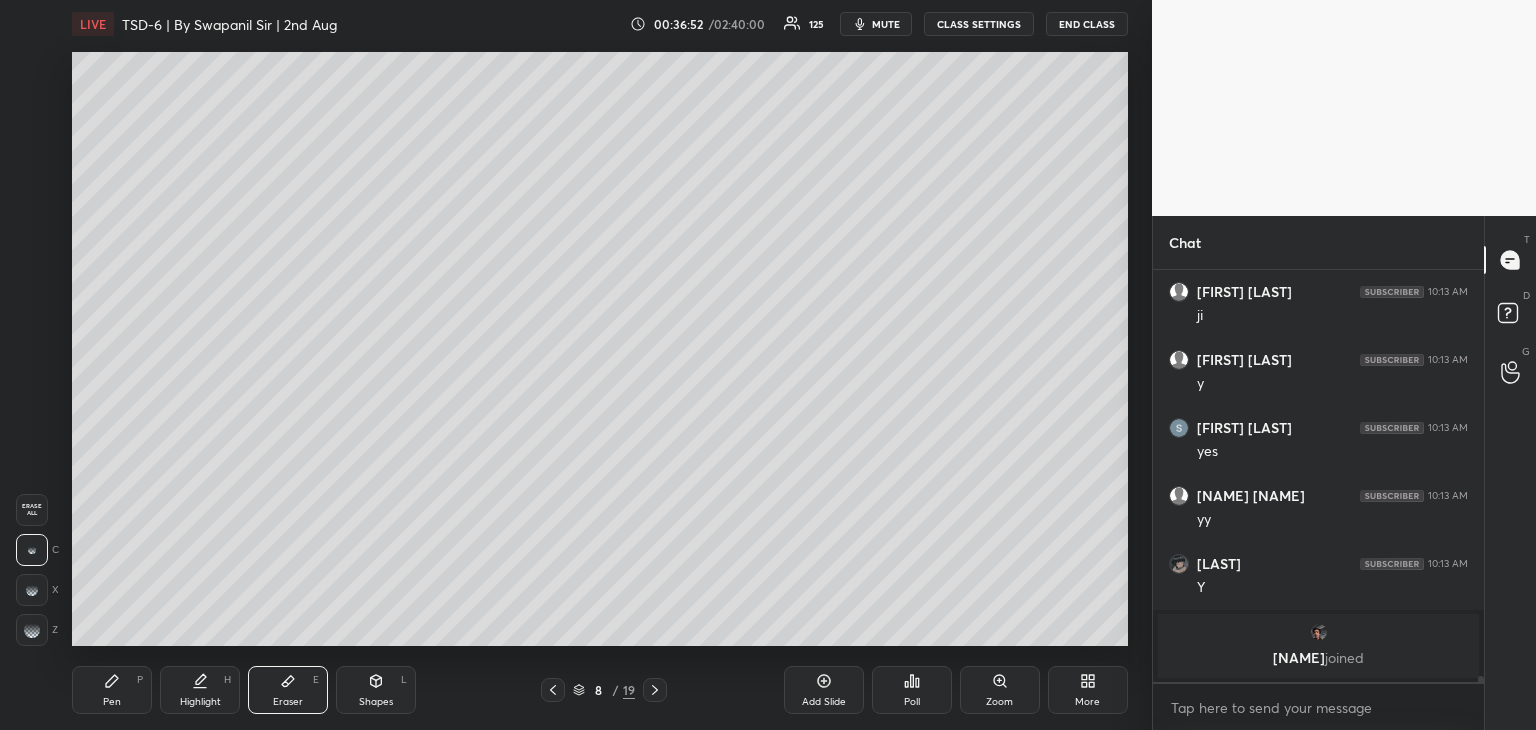 click on "Pen P" at bounding box center [112, 690] 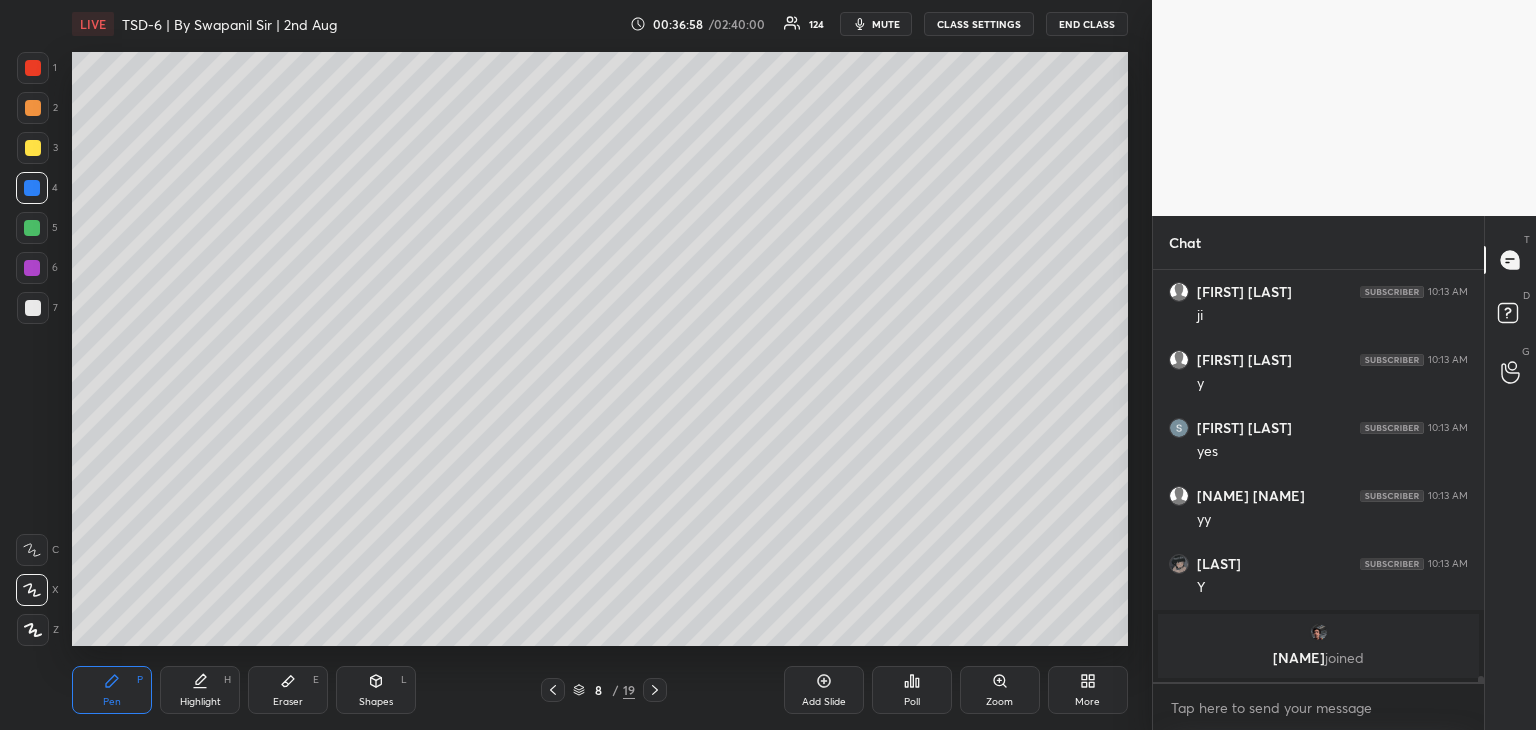 scroll, scrollTop: 25434, scrollLeft: 0, axis: vertical 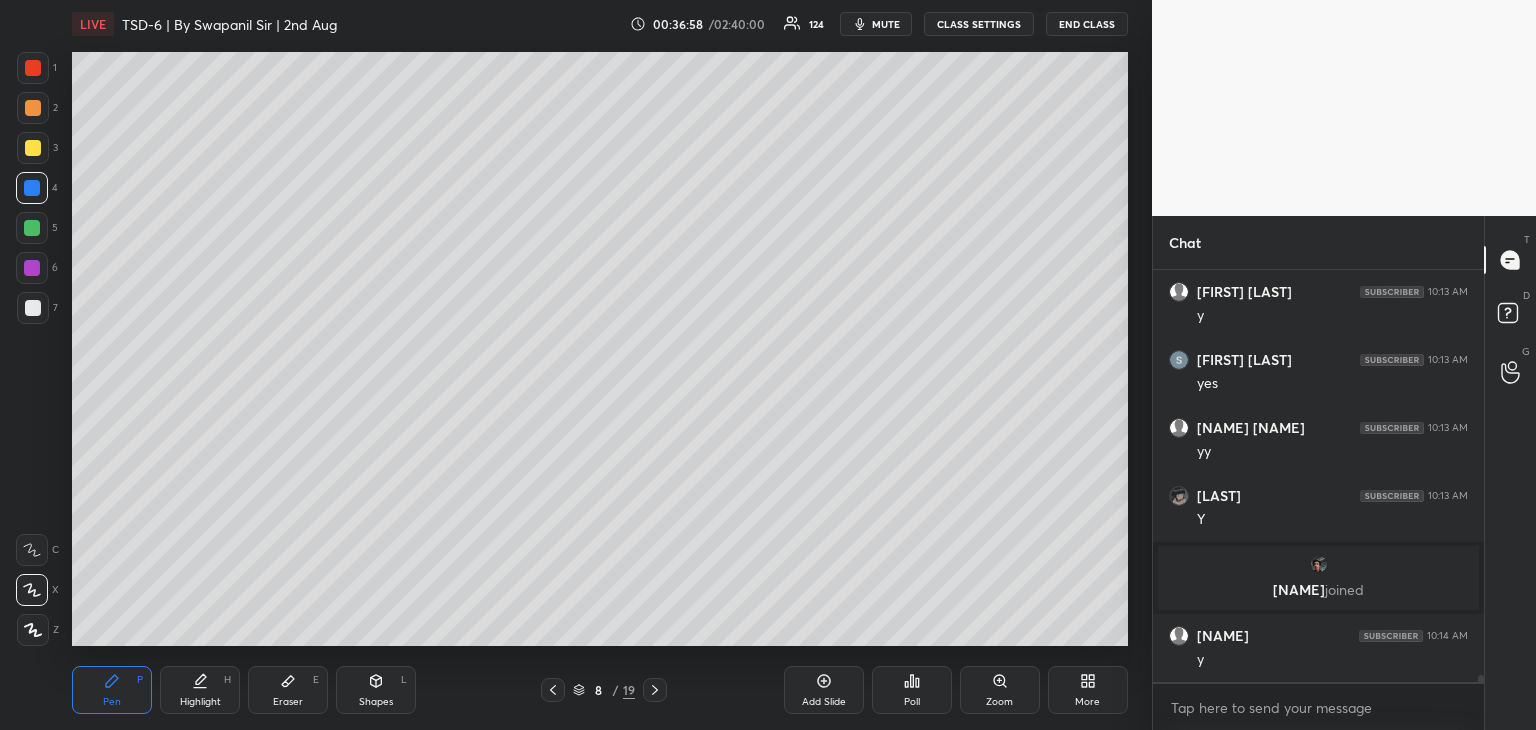 click on "Eraser" at bounding box center [288, 702] 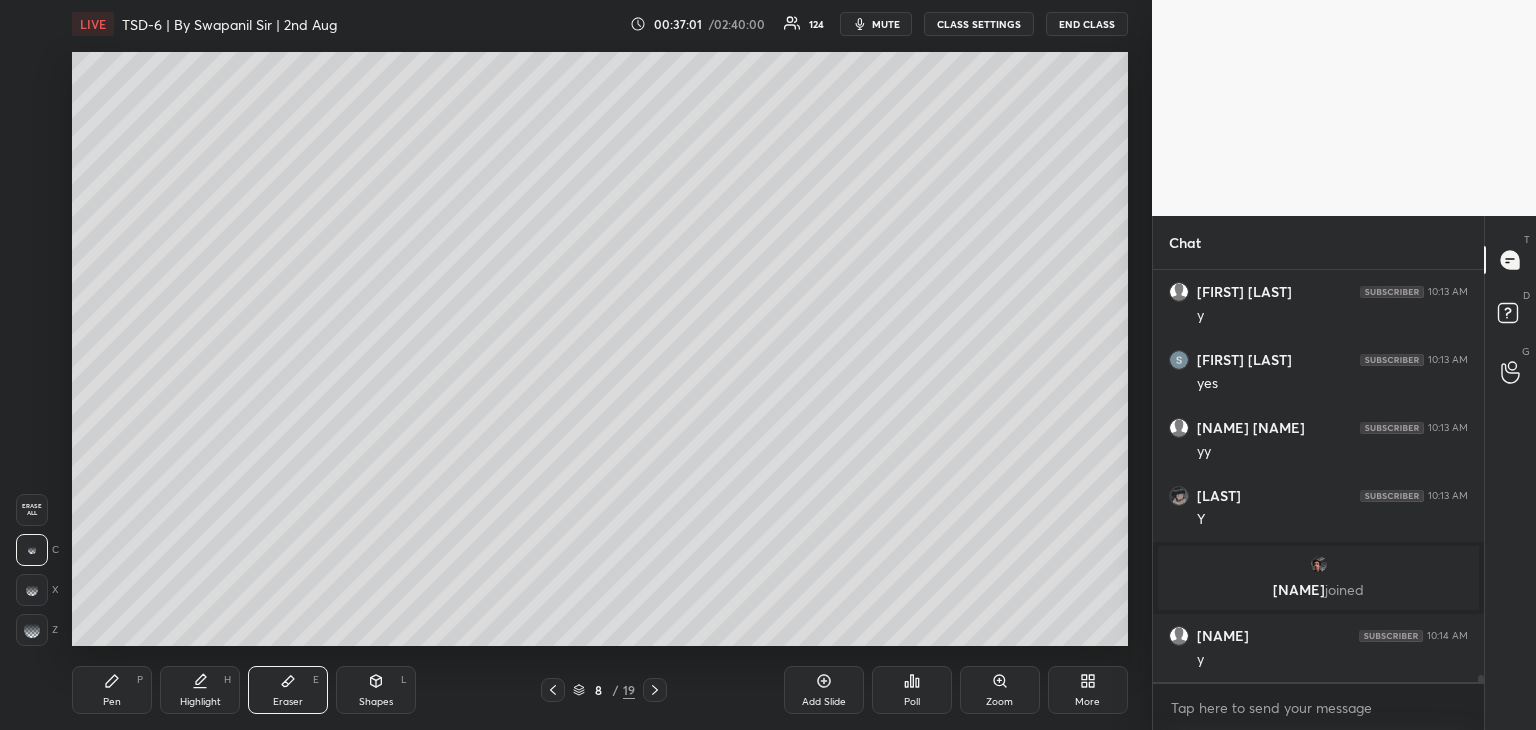 click 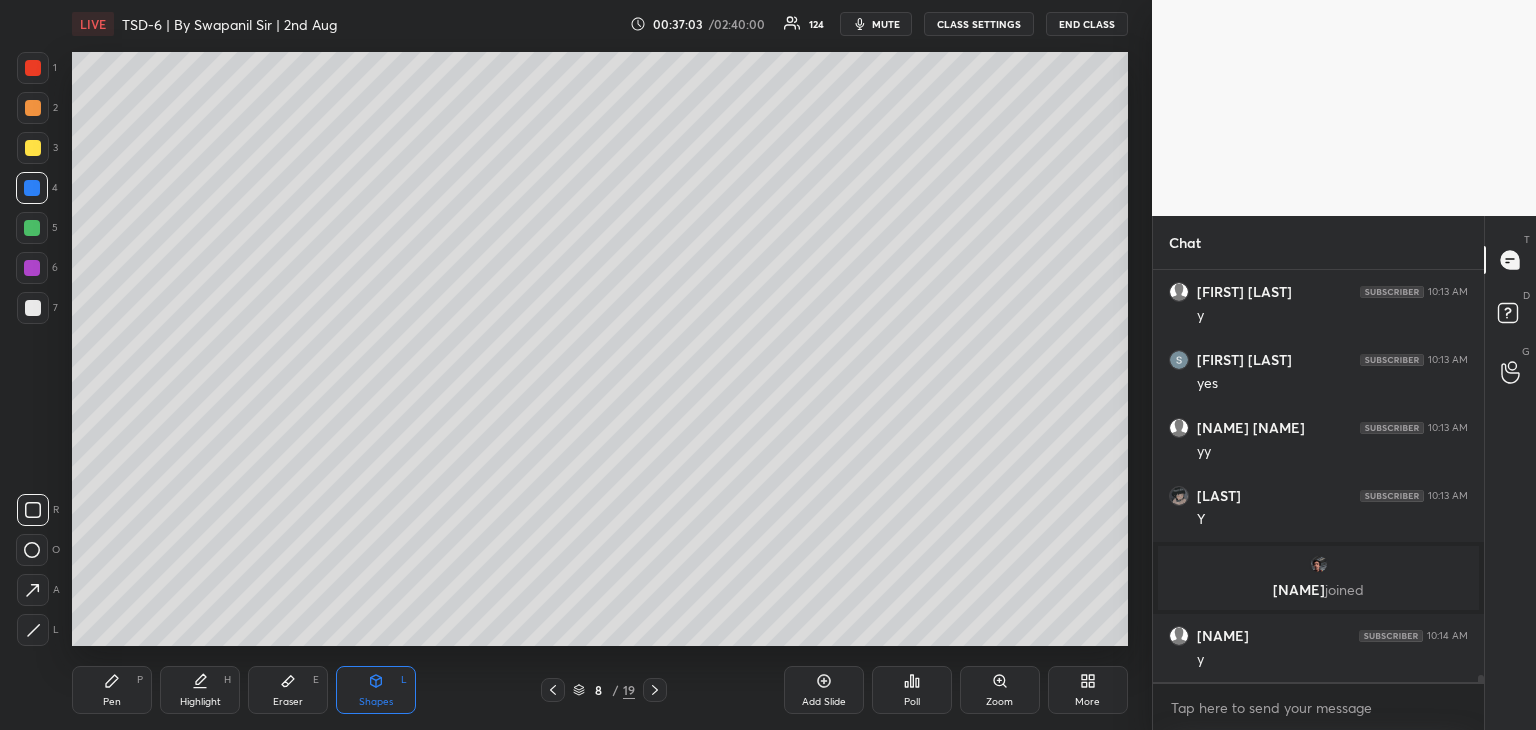 click at bounding box center [33, 108] 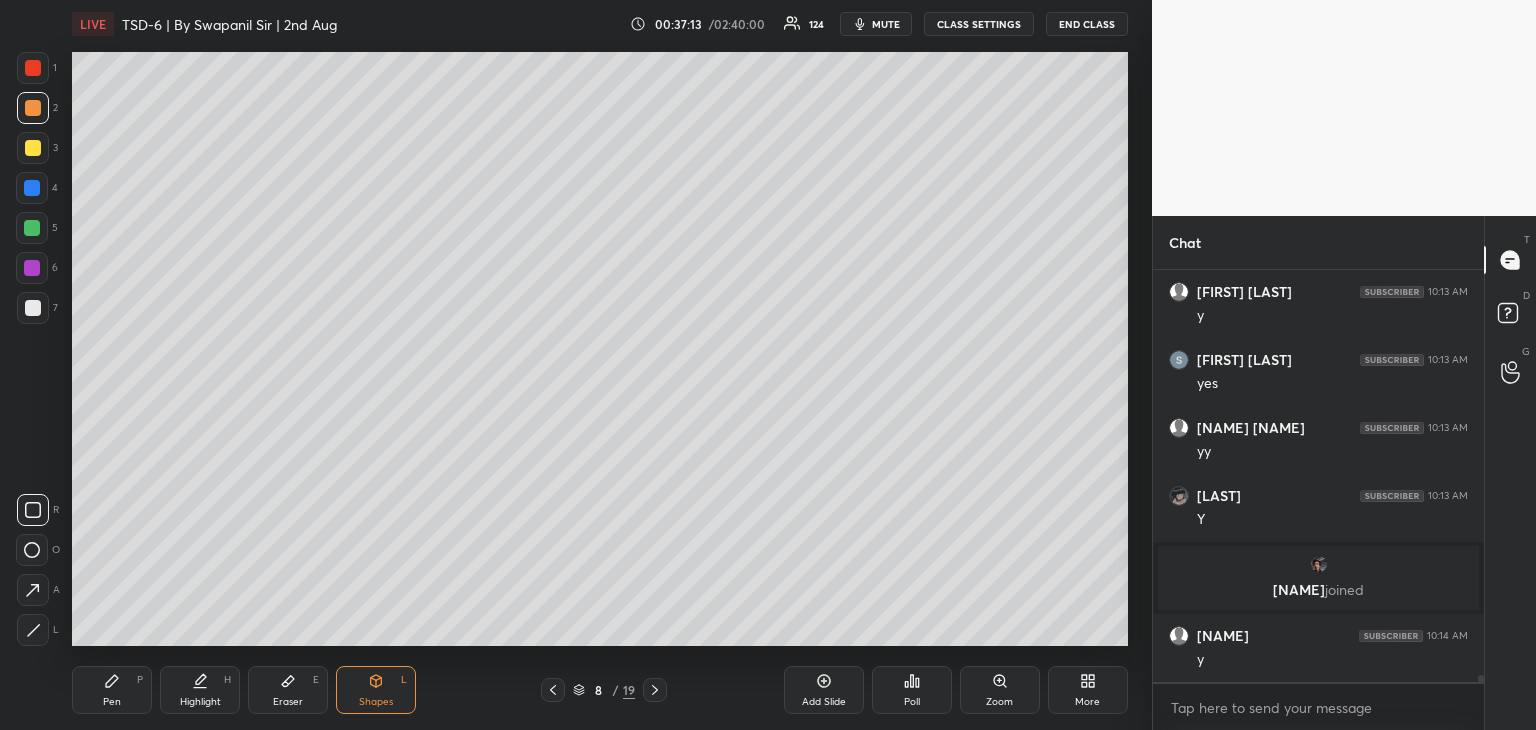 click on "Pen" at bounding box center (112, 702) 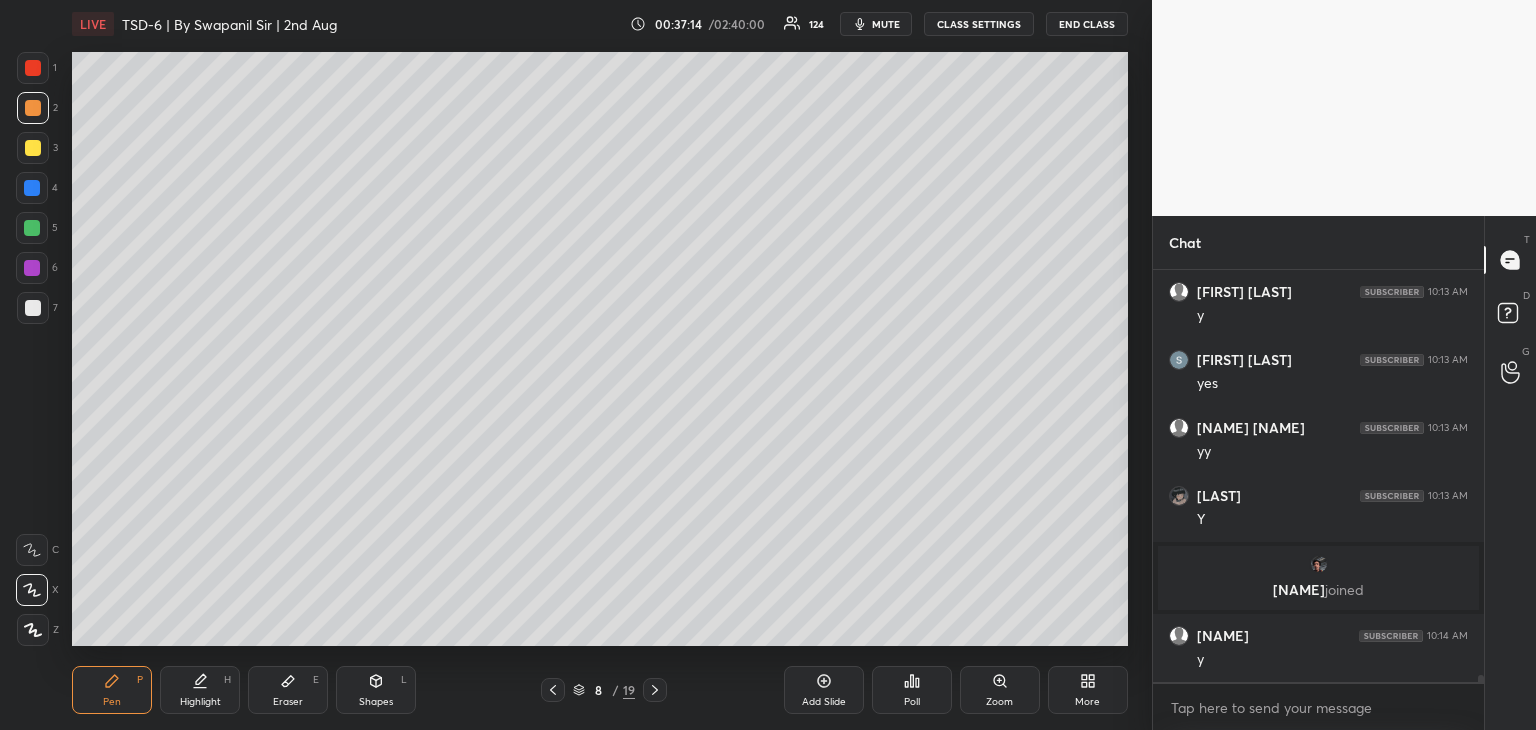 click on "mute" at bounding box center (886, 24) 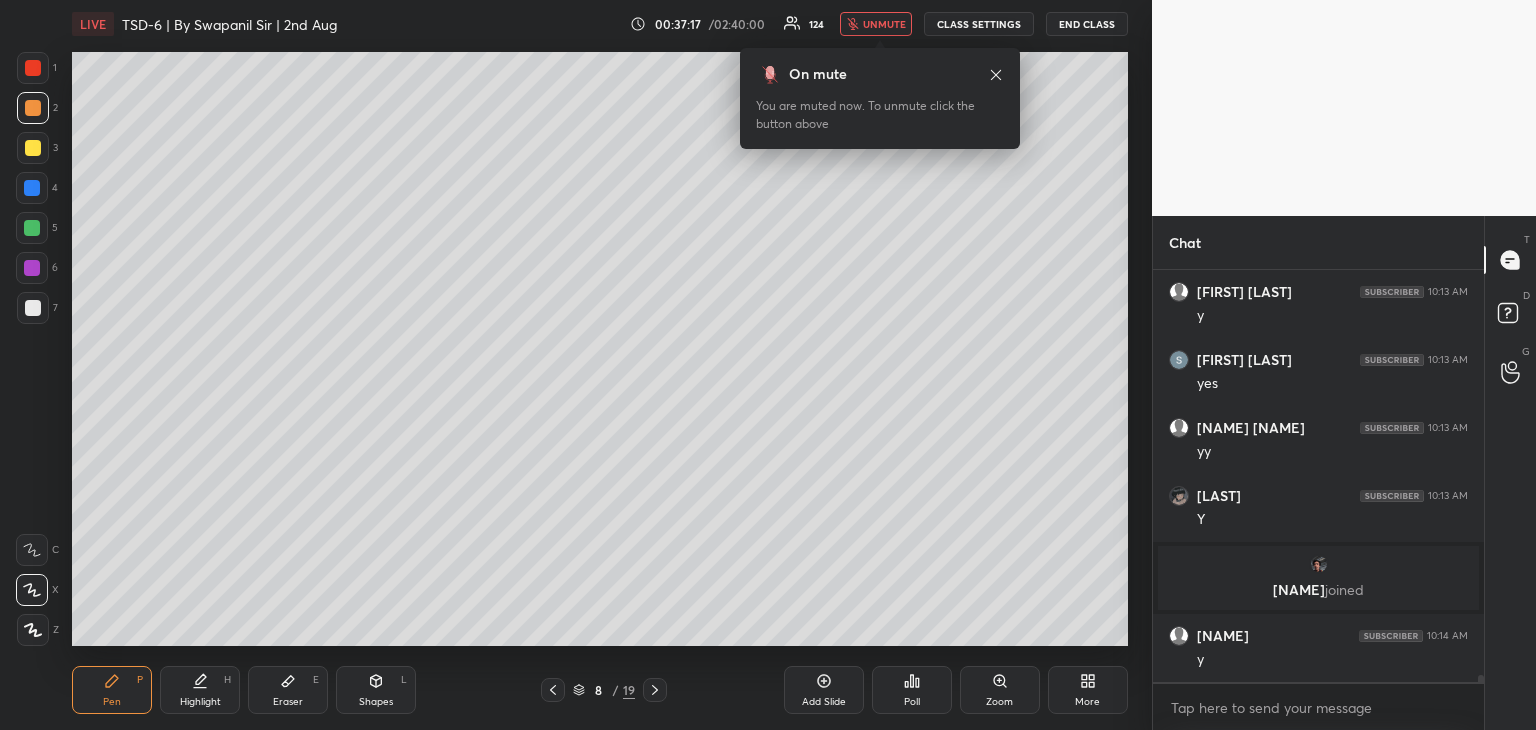 click on "unmute" at bounding box center (884, 24) 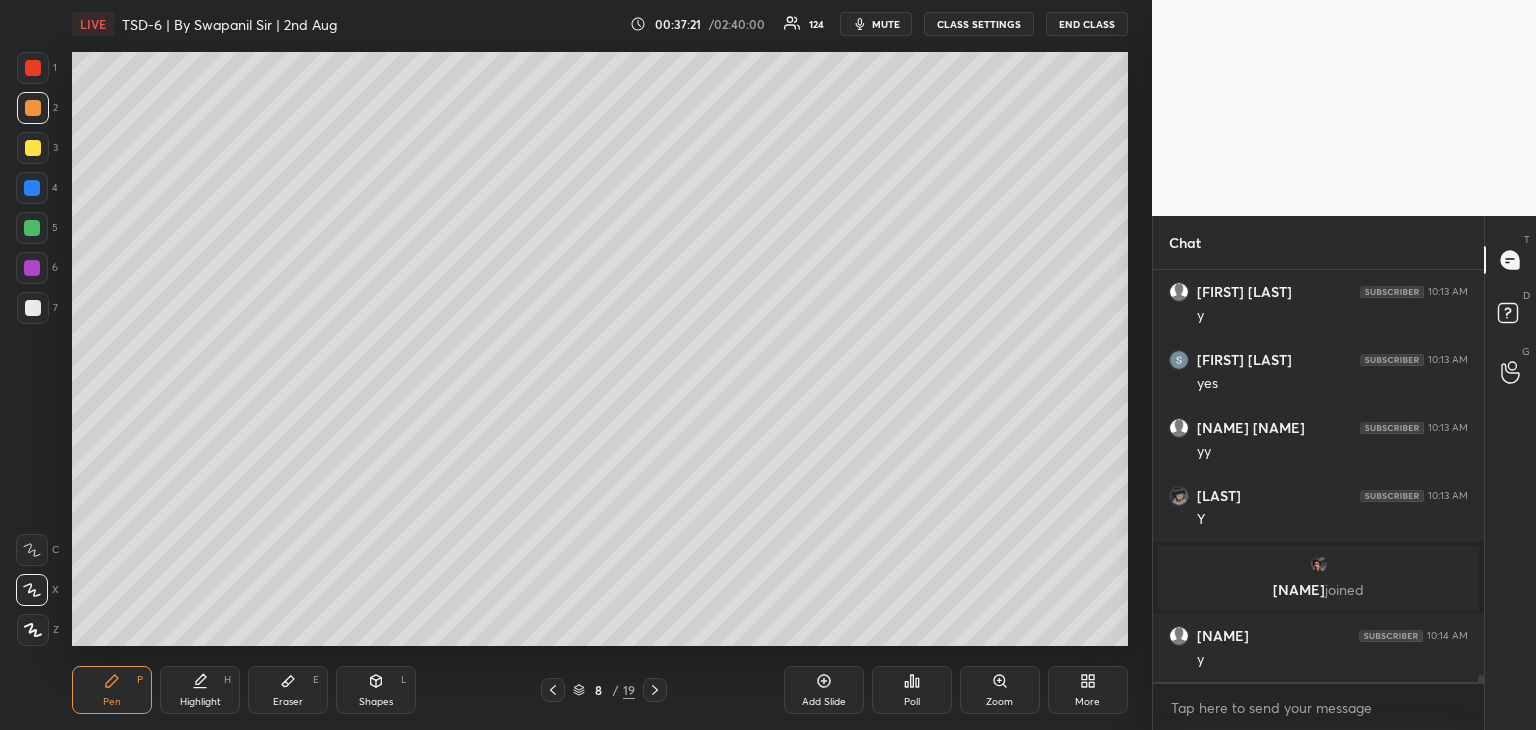 click on "mute" at bounding box center (886, 24) 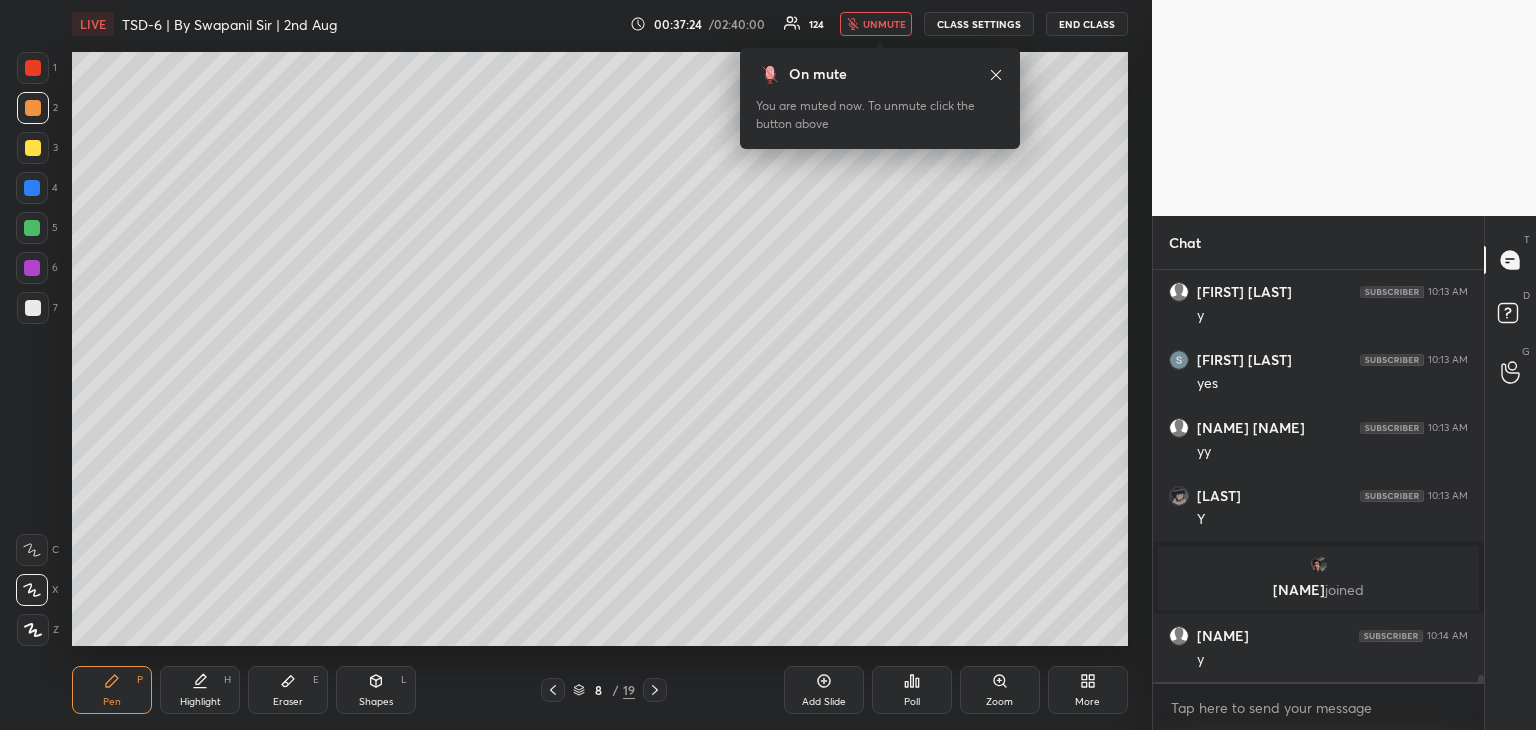 click on "unmute" at bounding box center [884, 24] 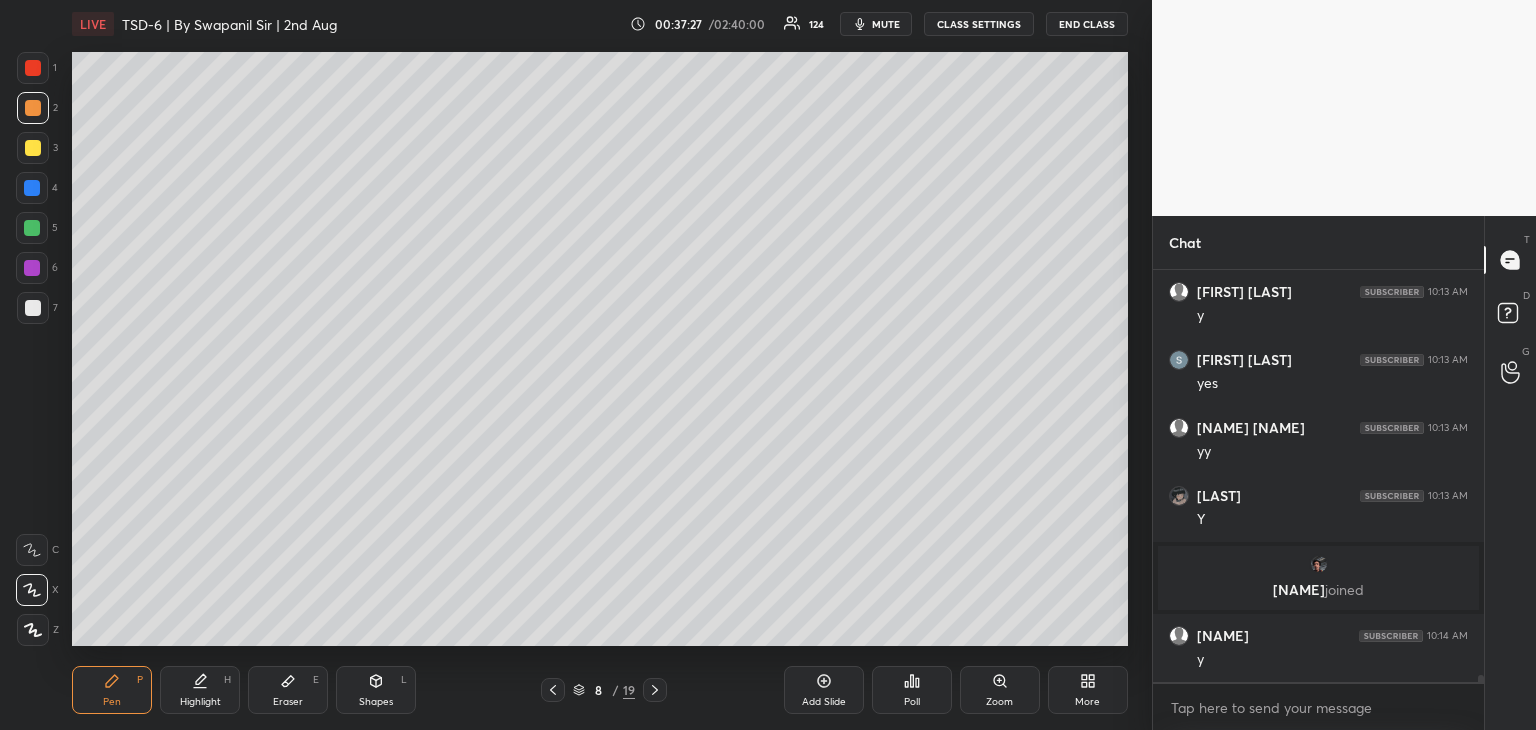 drag, startPoint x: 30, startPoint y: 109, endPoint x: 43, endPoint y: 109, distance: 13 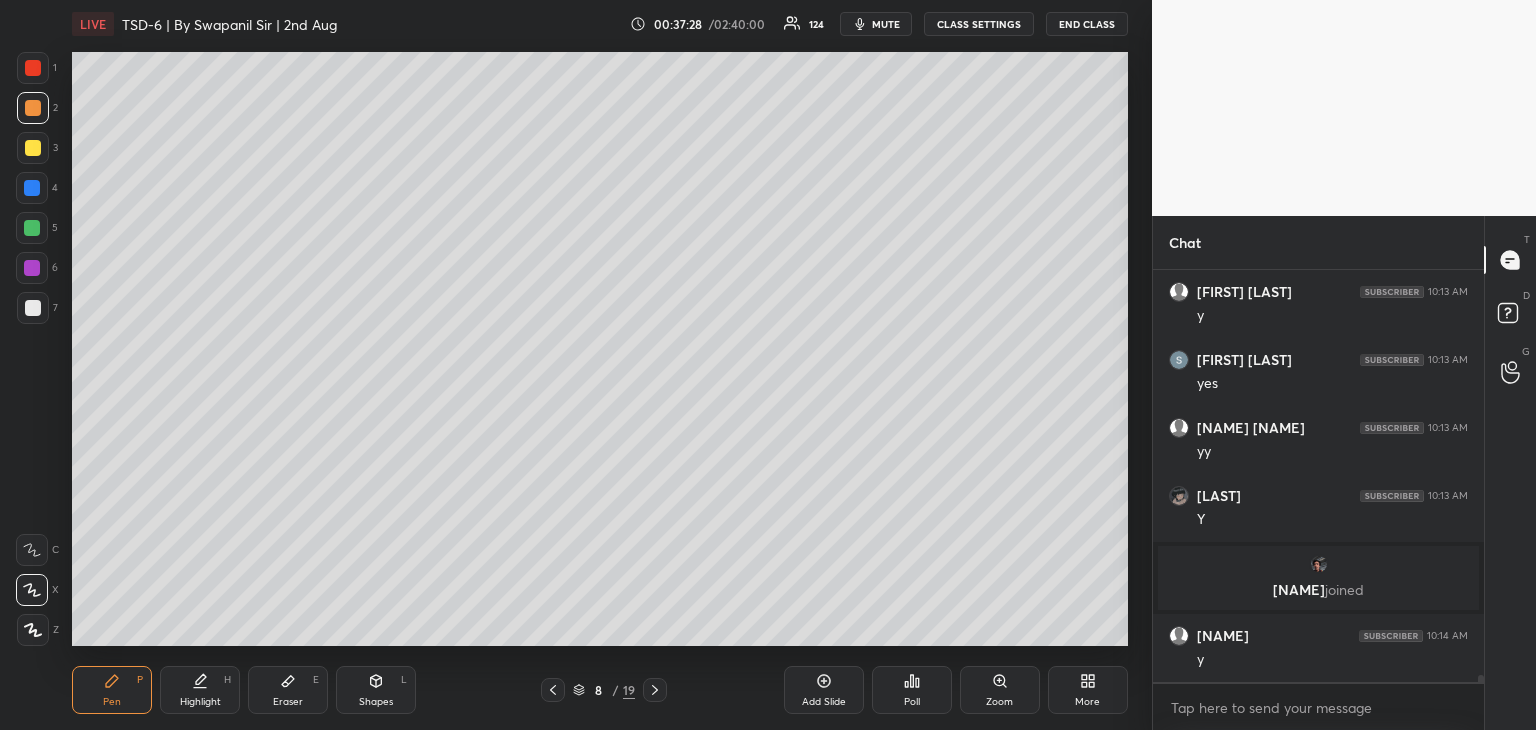 click at bounding box center (33, 108) 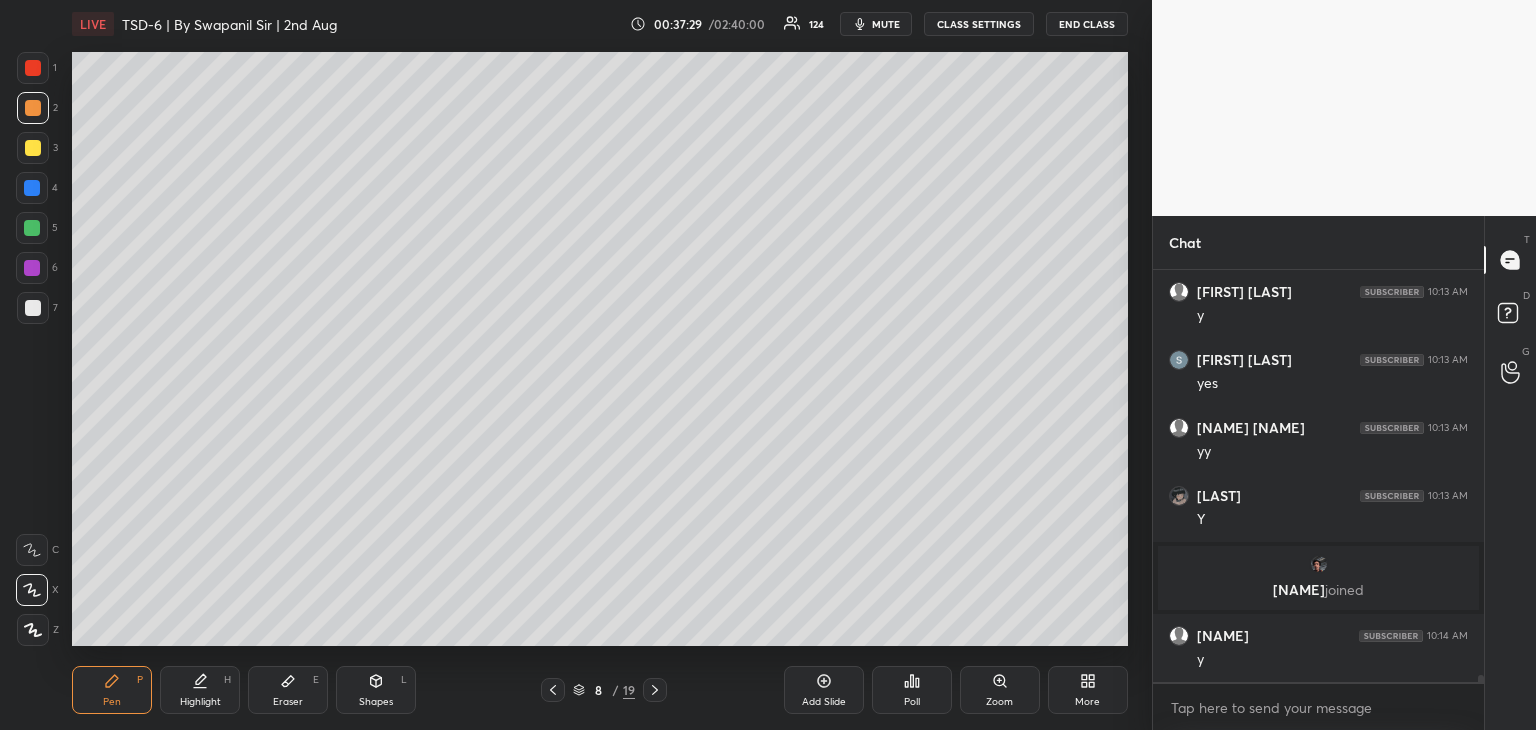 click 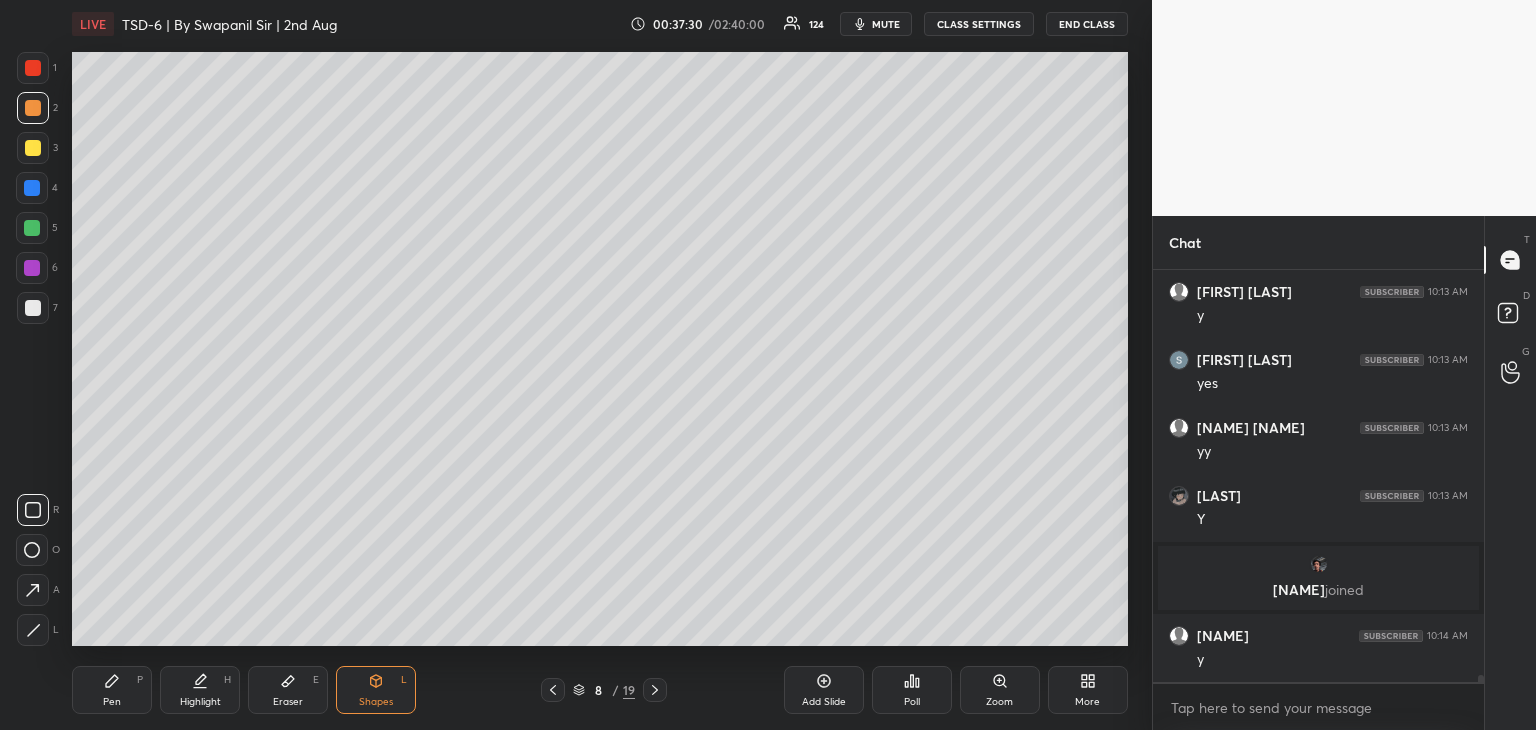 drag, startPoint x: 43, startPoint y: 597, endPoint x: 67, endPoint y: 577, distance: 31.241 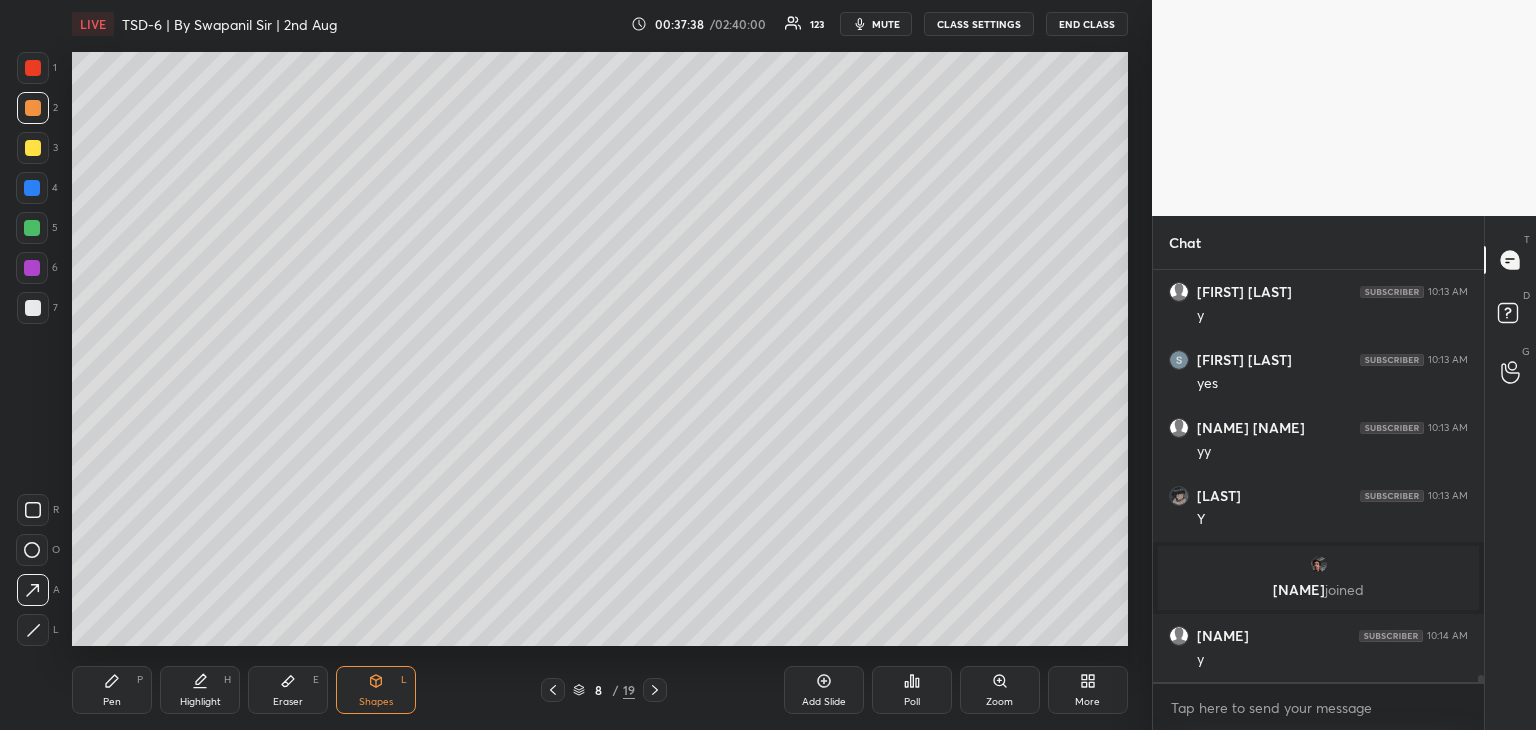click on "Pen P" at bounding box center [112, 690] 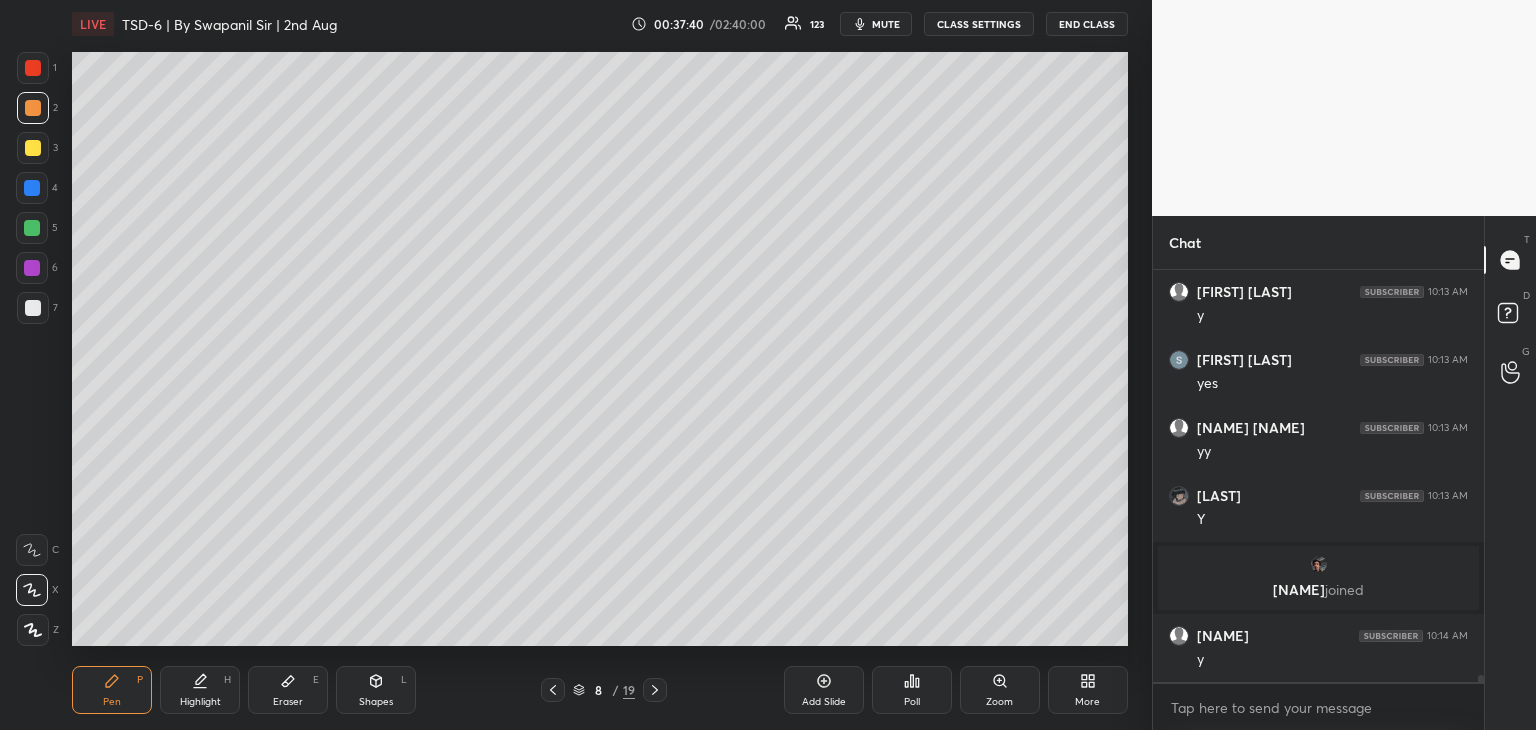 scroll, scrollTop: 25502, scrollLeft: 0, axis: vertical 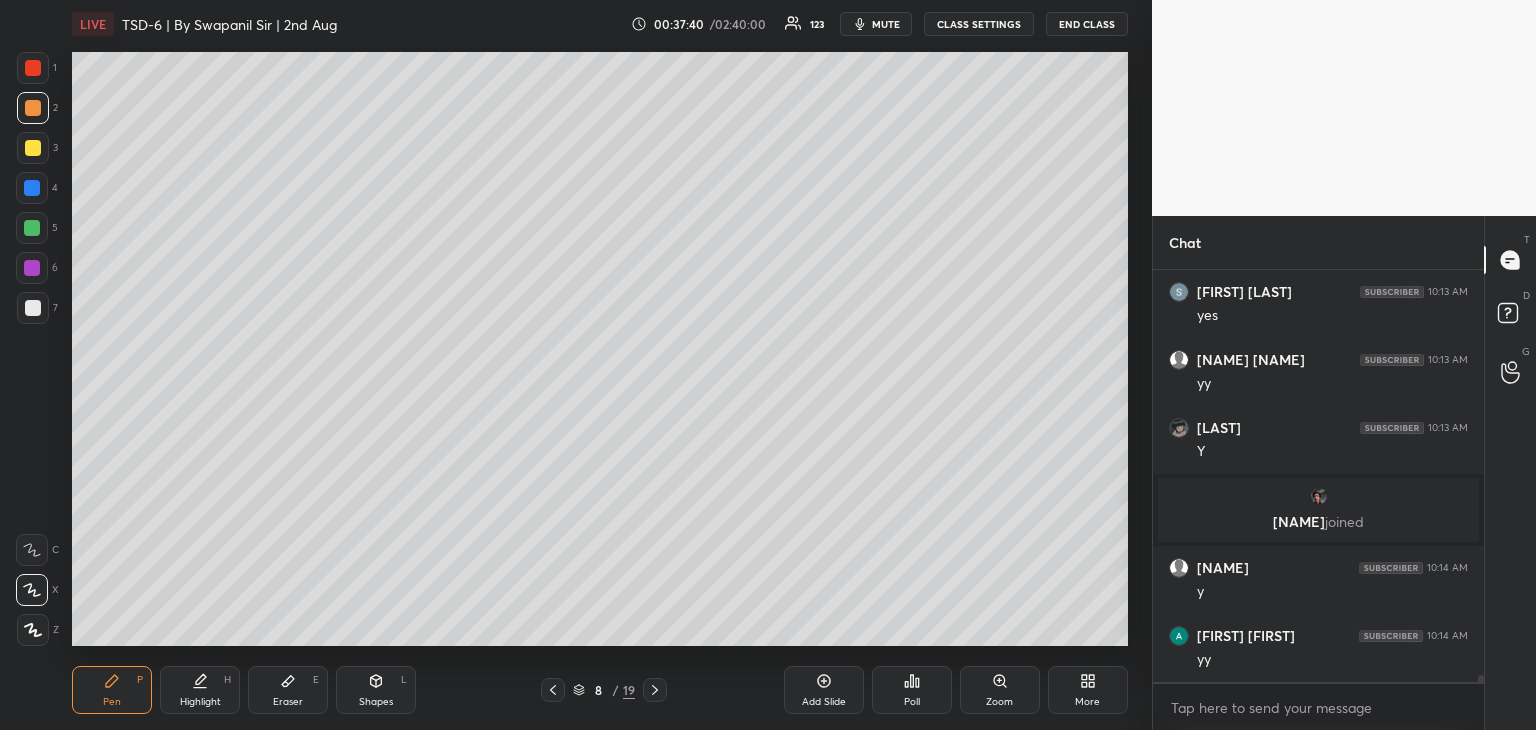 click at bounding box center [33, 108] 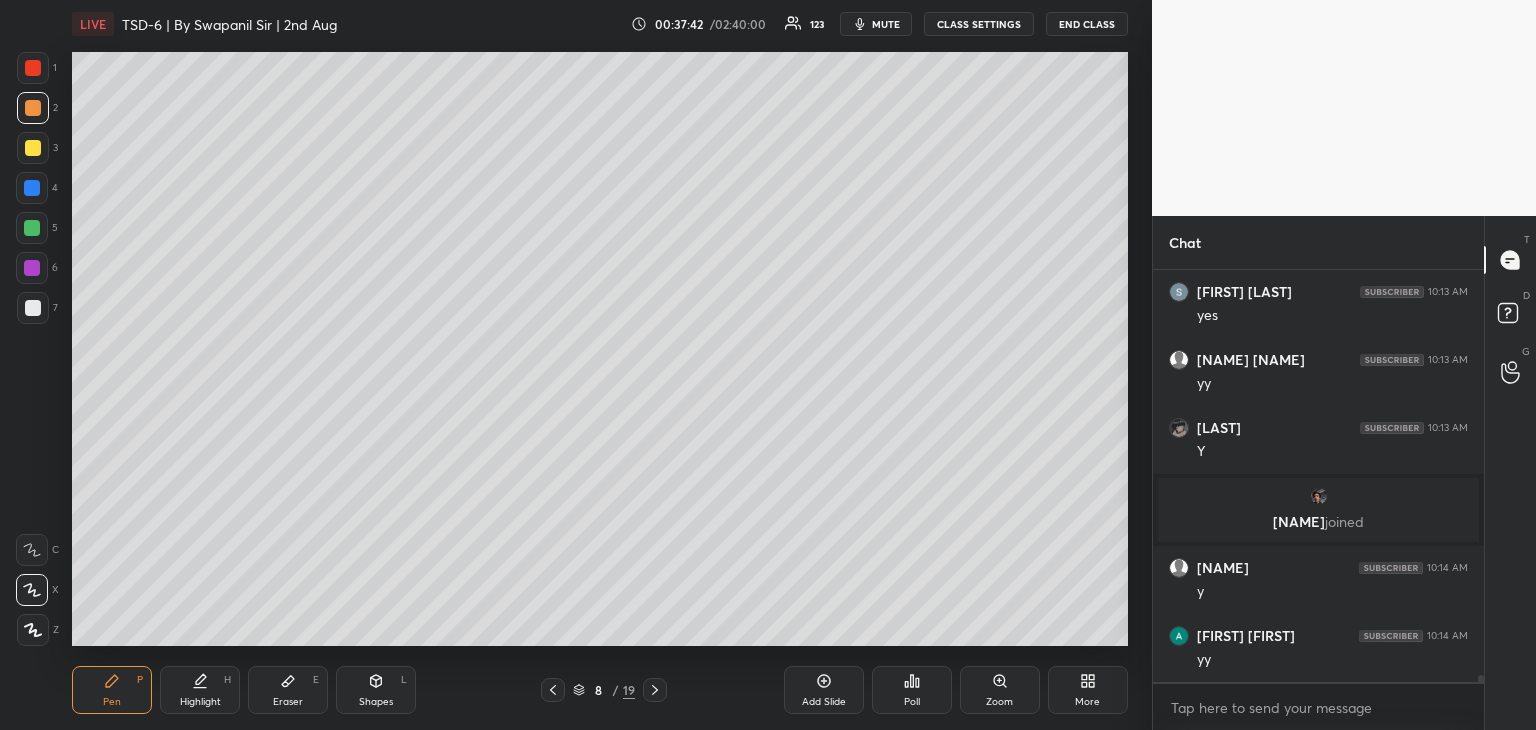 click at bounding box center [33, 630] 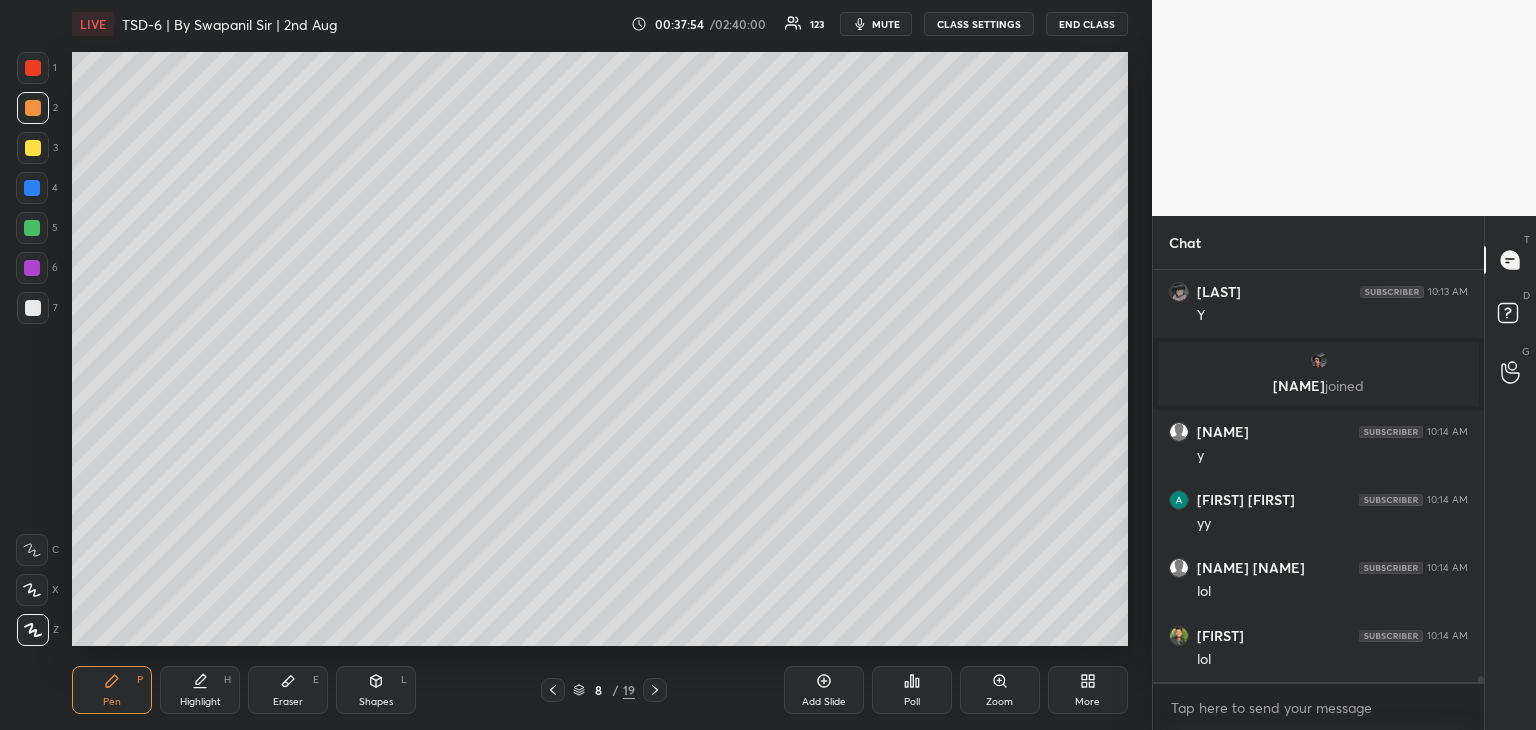 scroll, scrollTop: 25706, scrollLeft: 0, axis: vertical 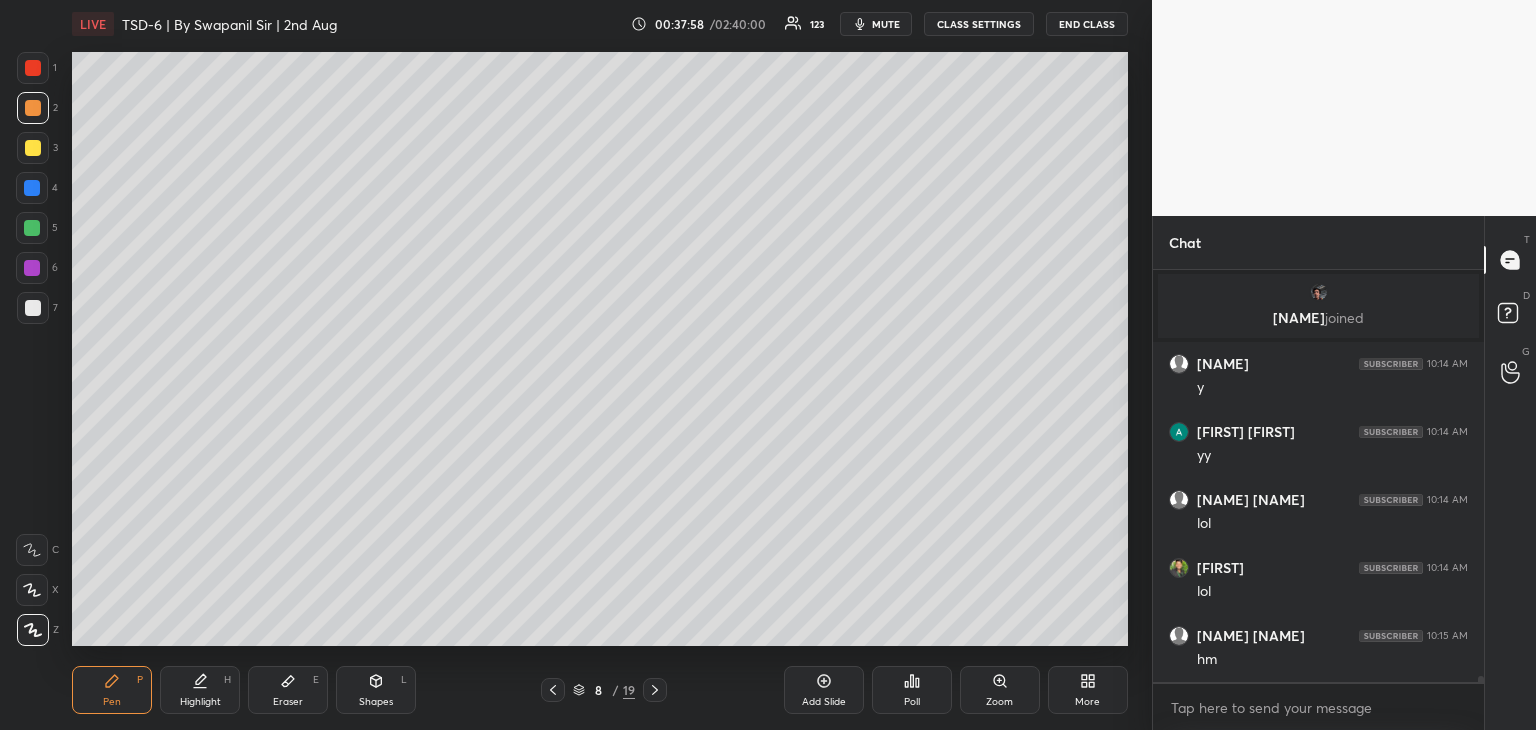 click at bounding box center [32, 188] 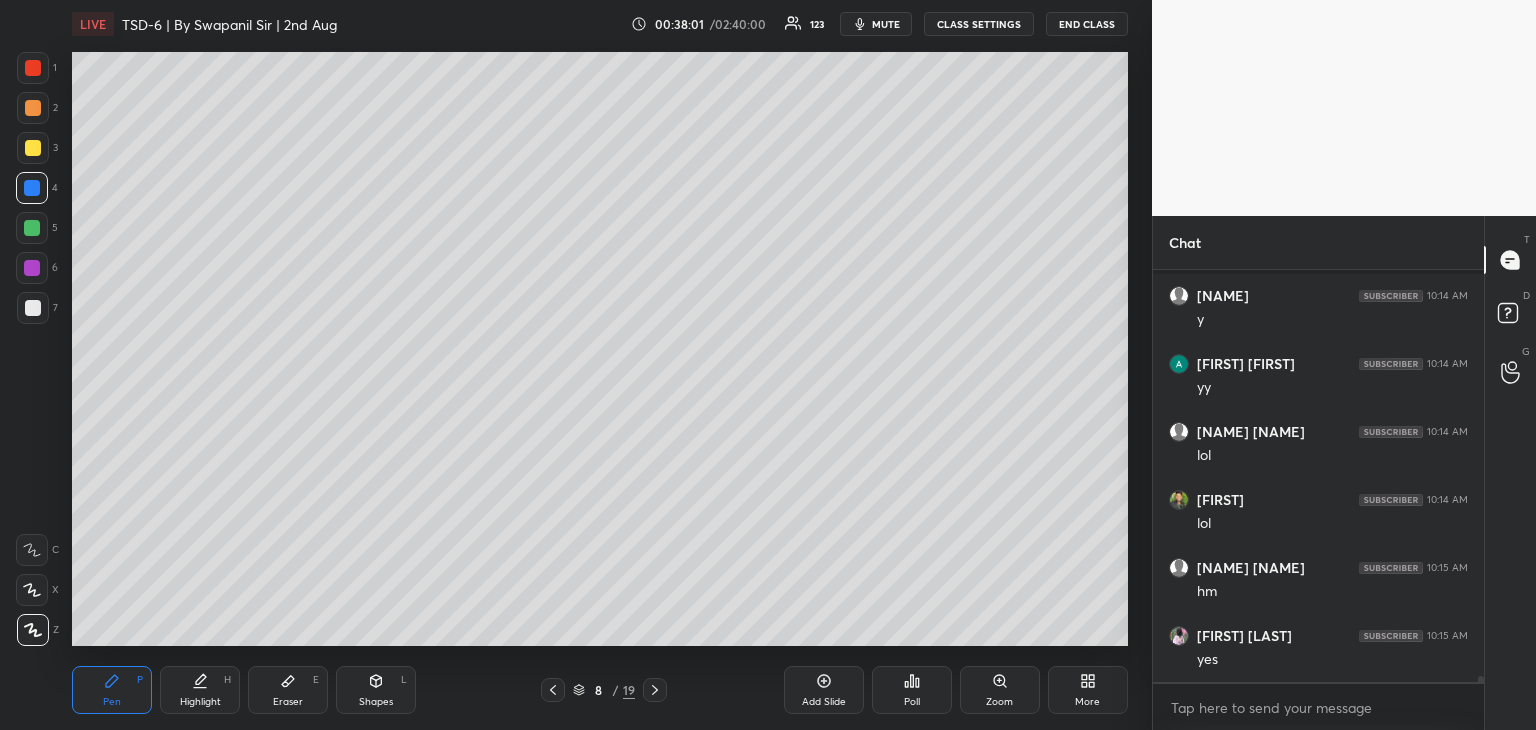 scroll, scrollTop: 25842, scrollLeft: 0, axis: vertical 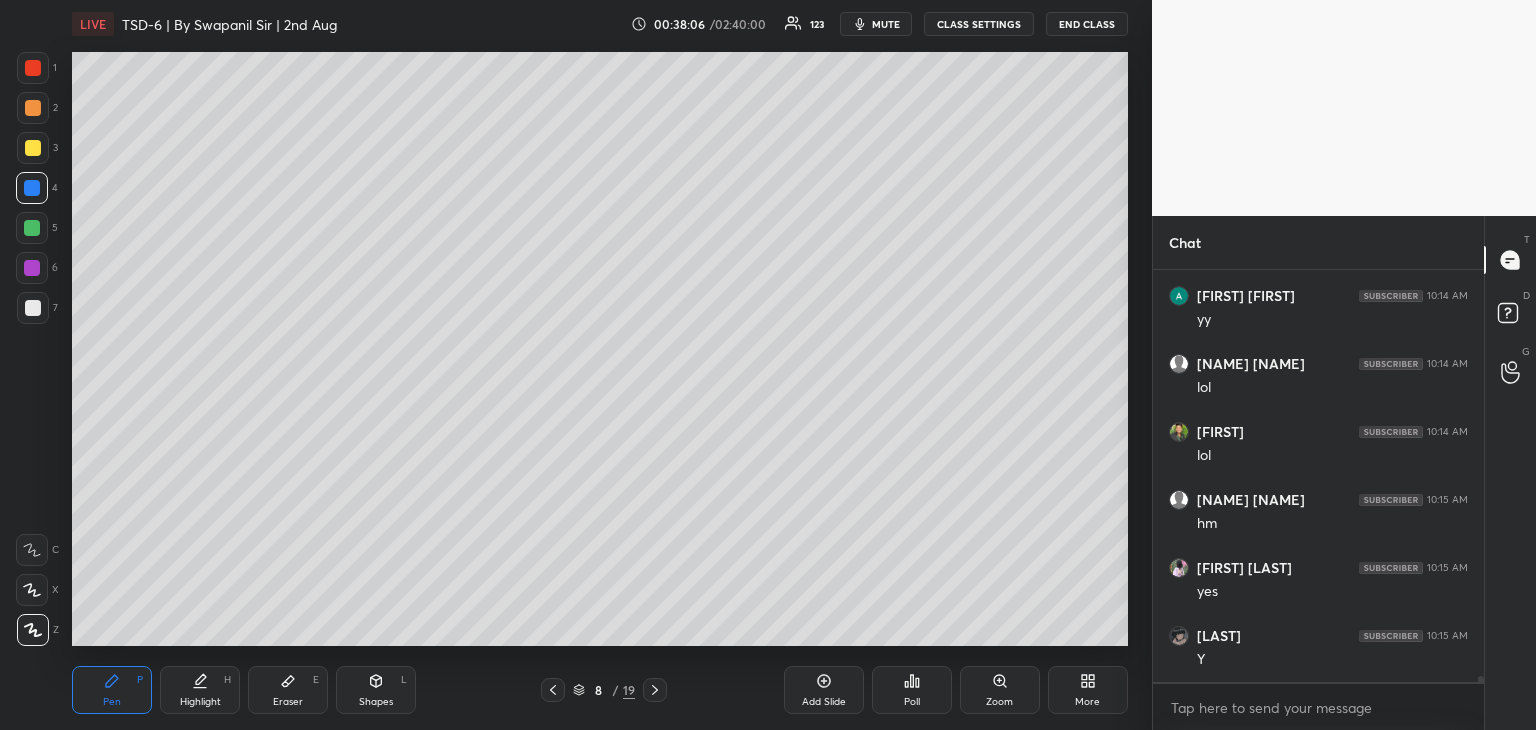 click 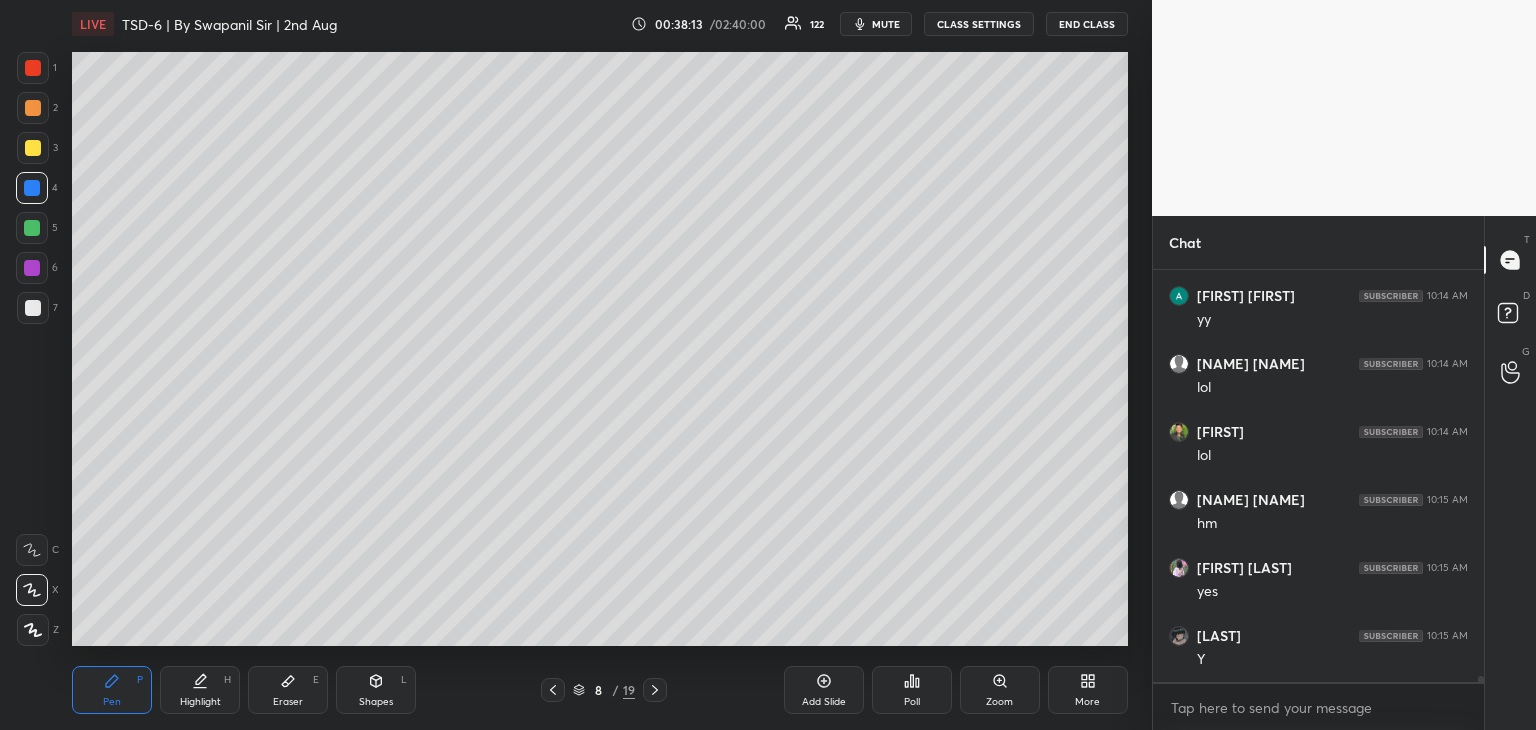 click at bounding box center (33, 108) 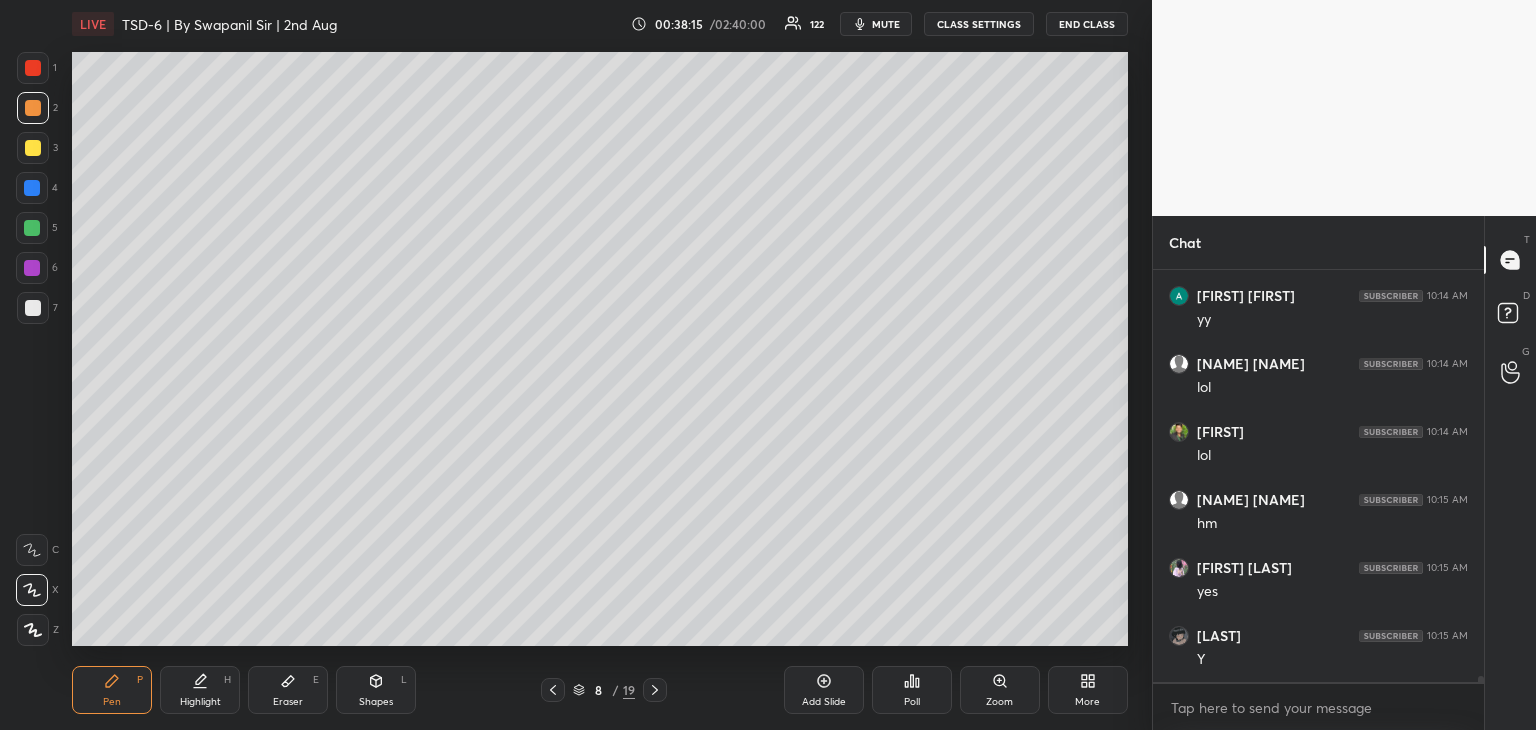 scroll, scrollTop: 25910, scrollLeft: 0, axis: vertical 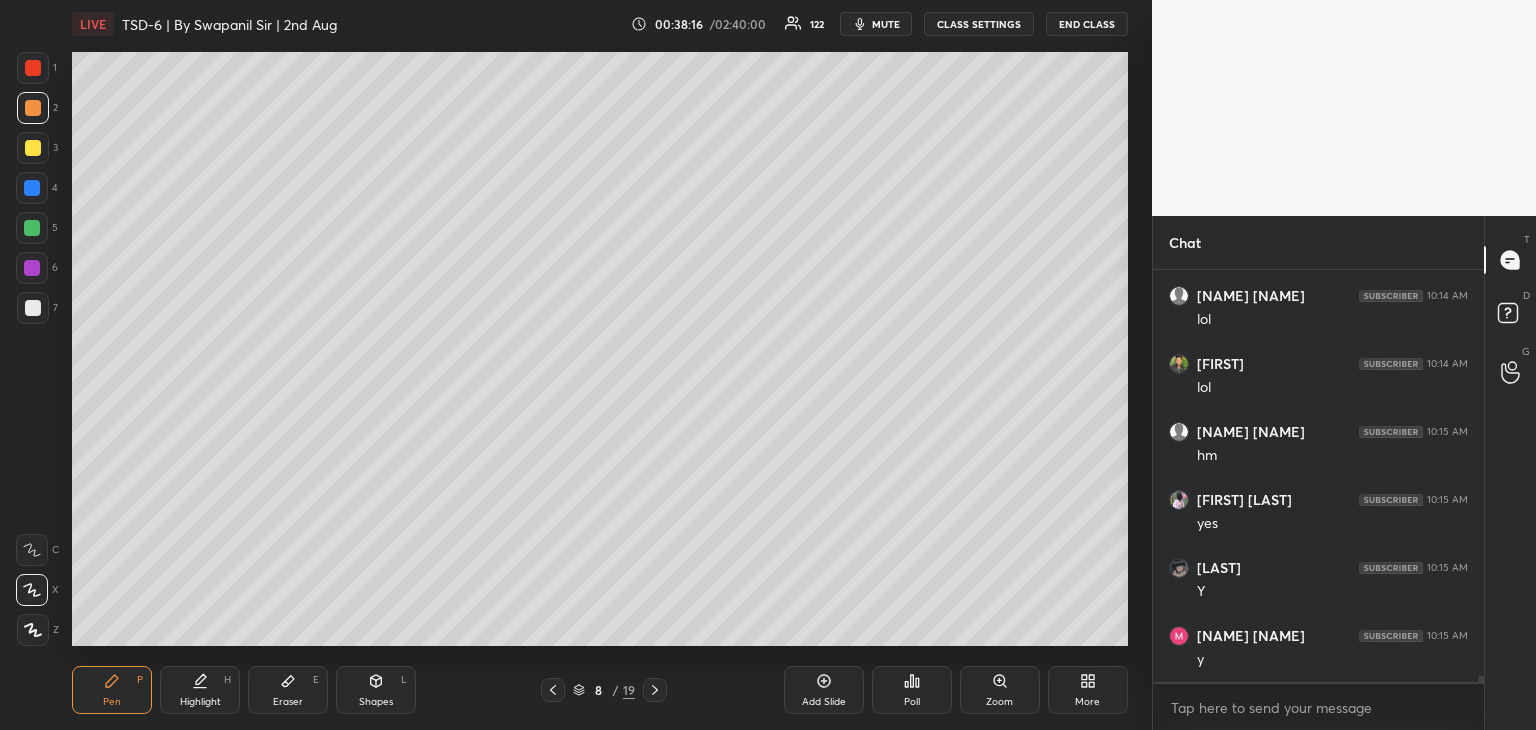 click 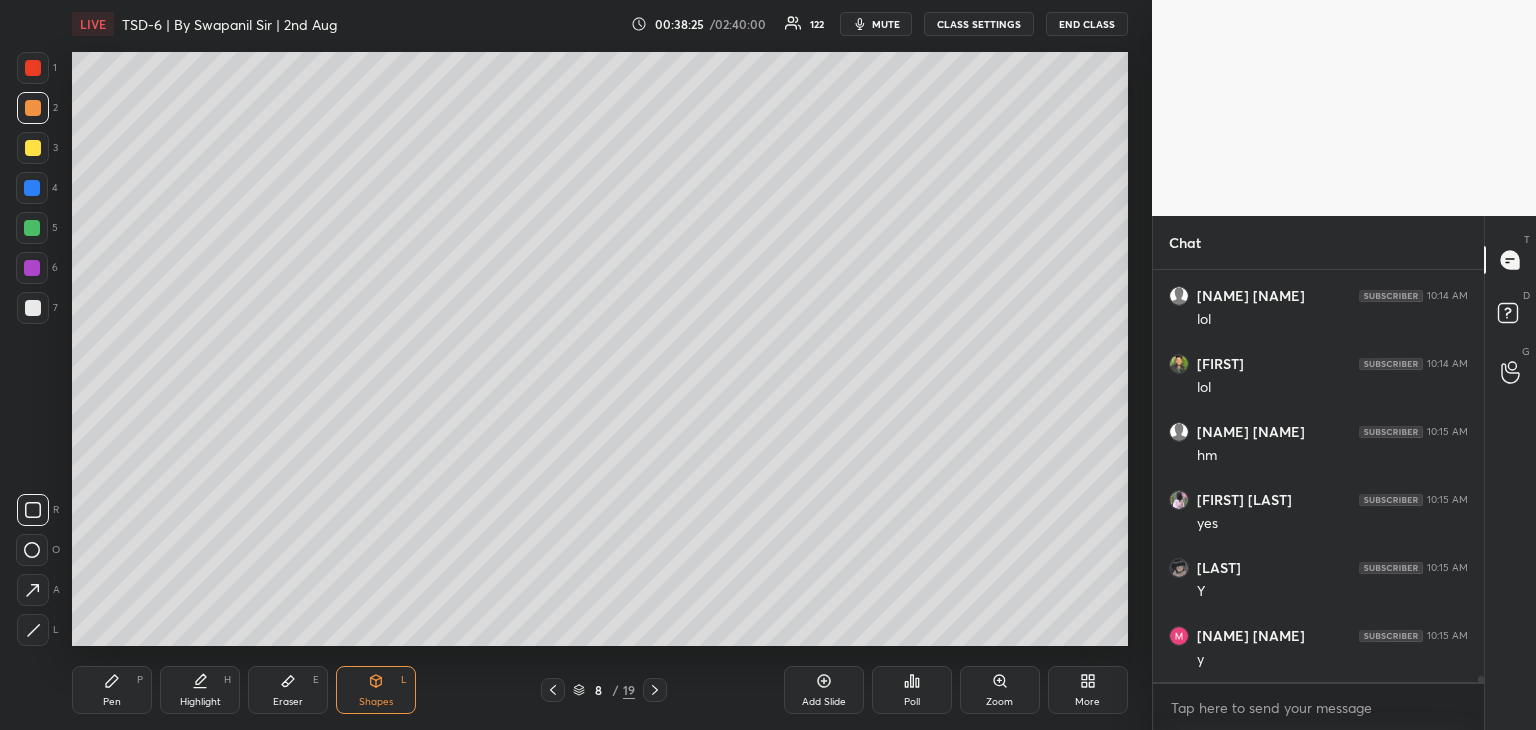 click 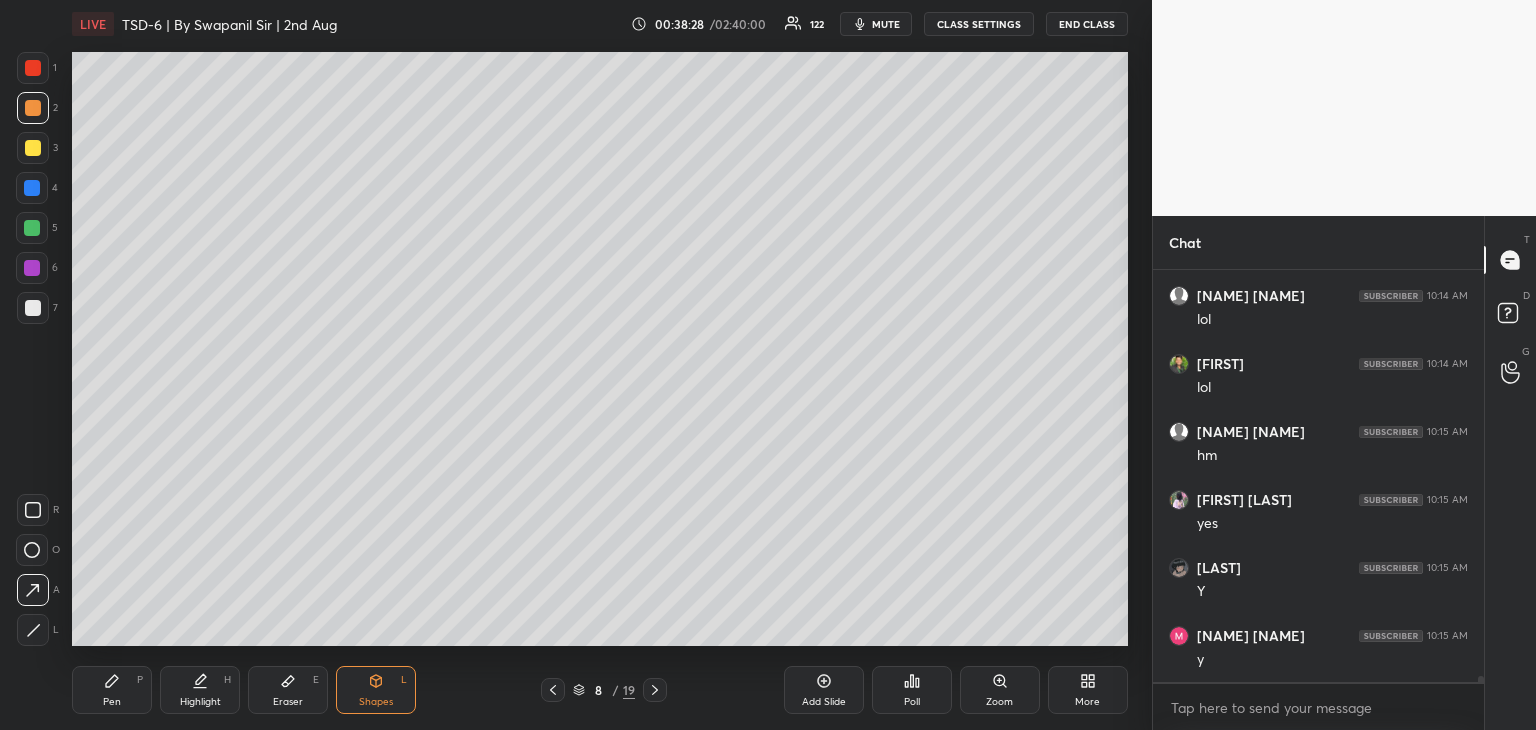 click on "Pen" at bounding box center (112, 702) 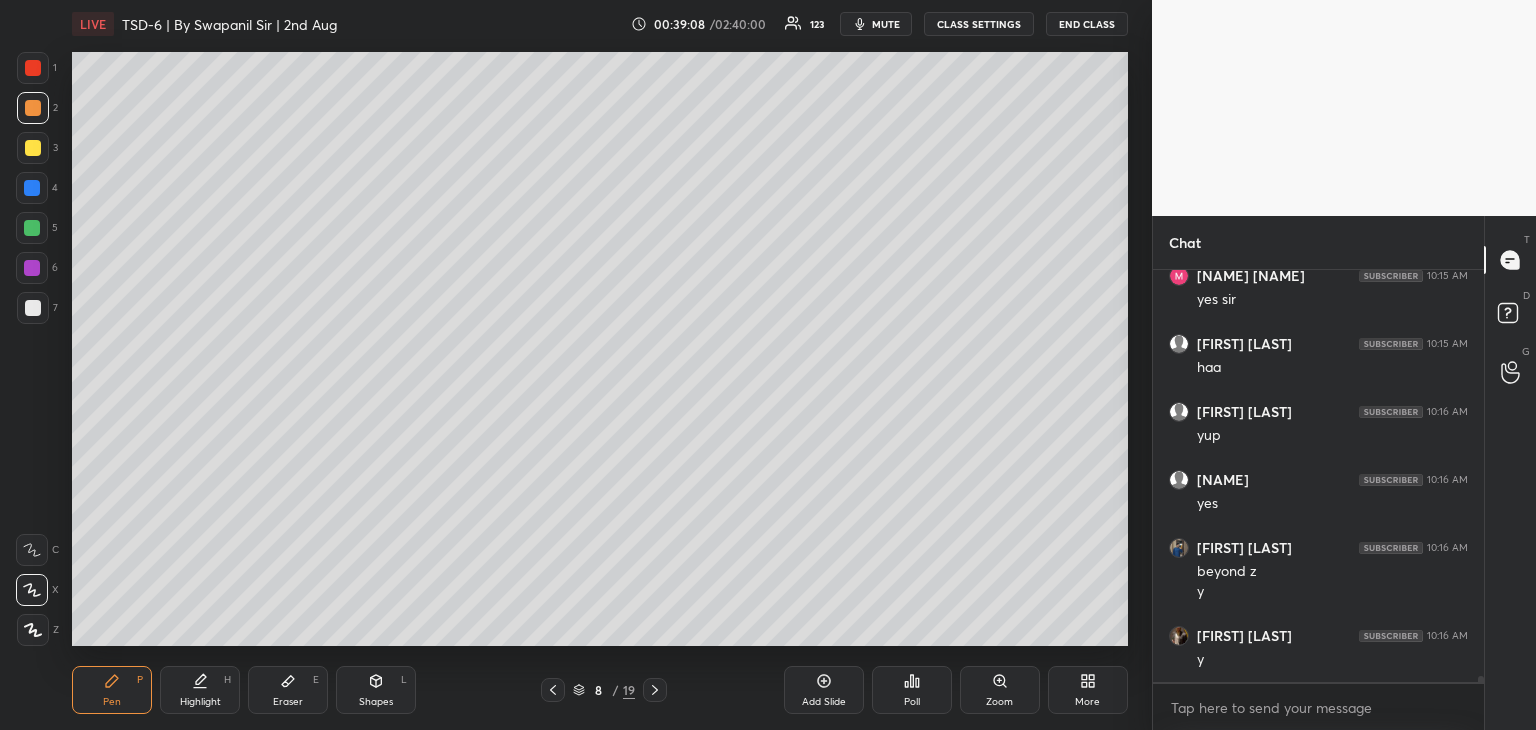 scroll, scrollTop: 28038, scrollLeft: 0, axis: vertical 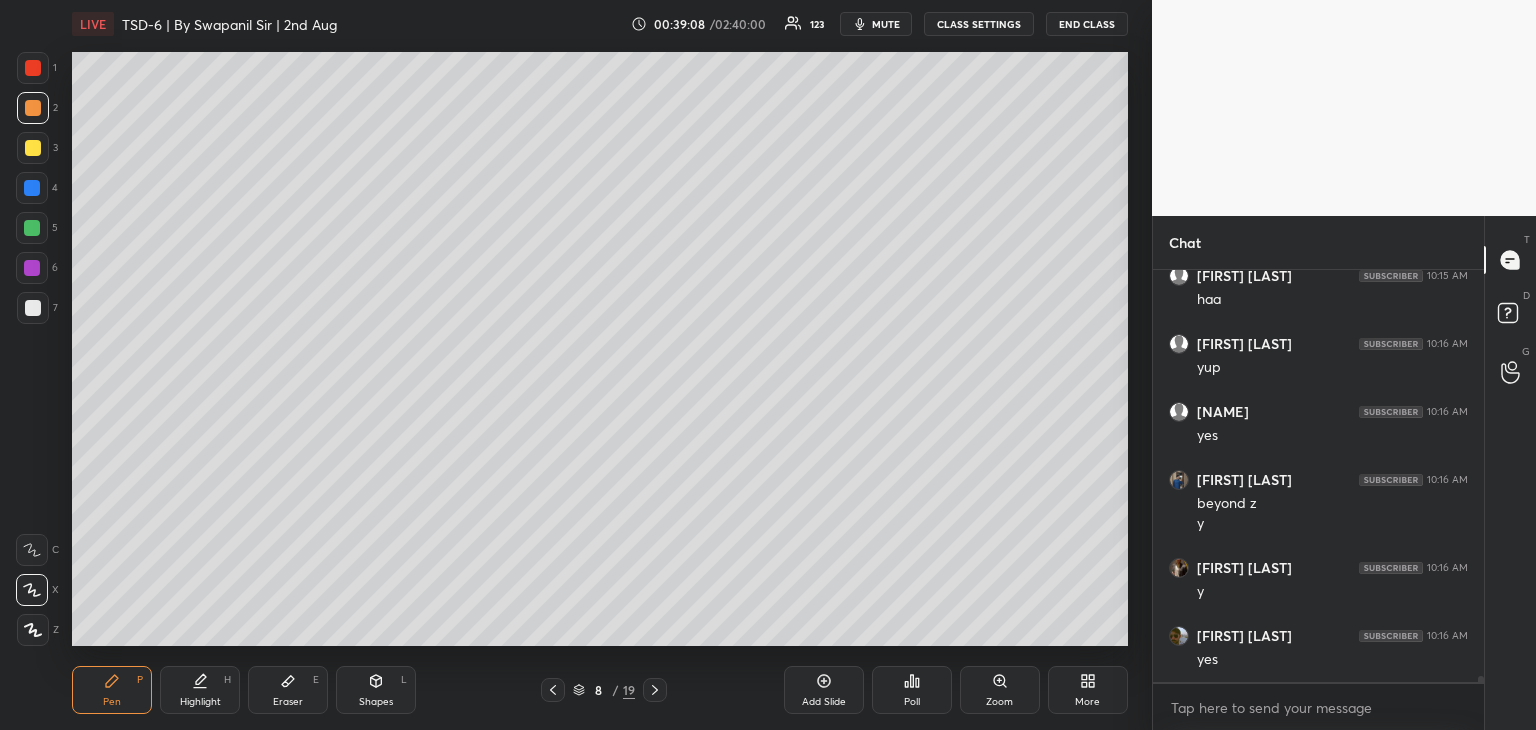click on "Eraser E" at bounding box center (288, 690) 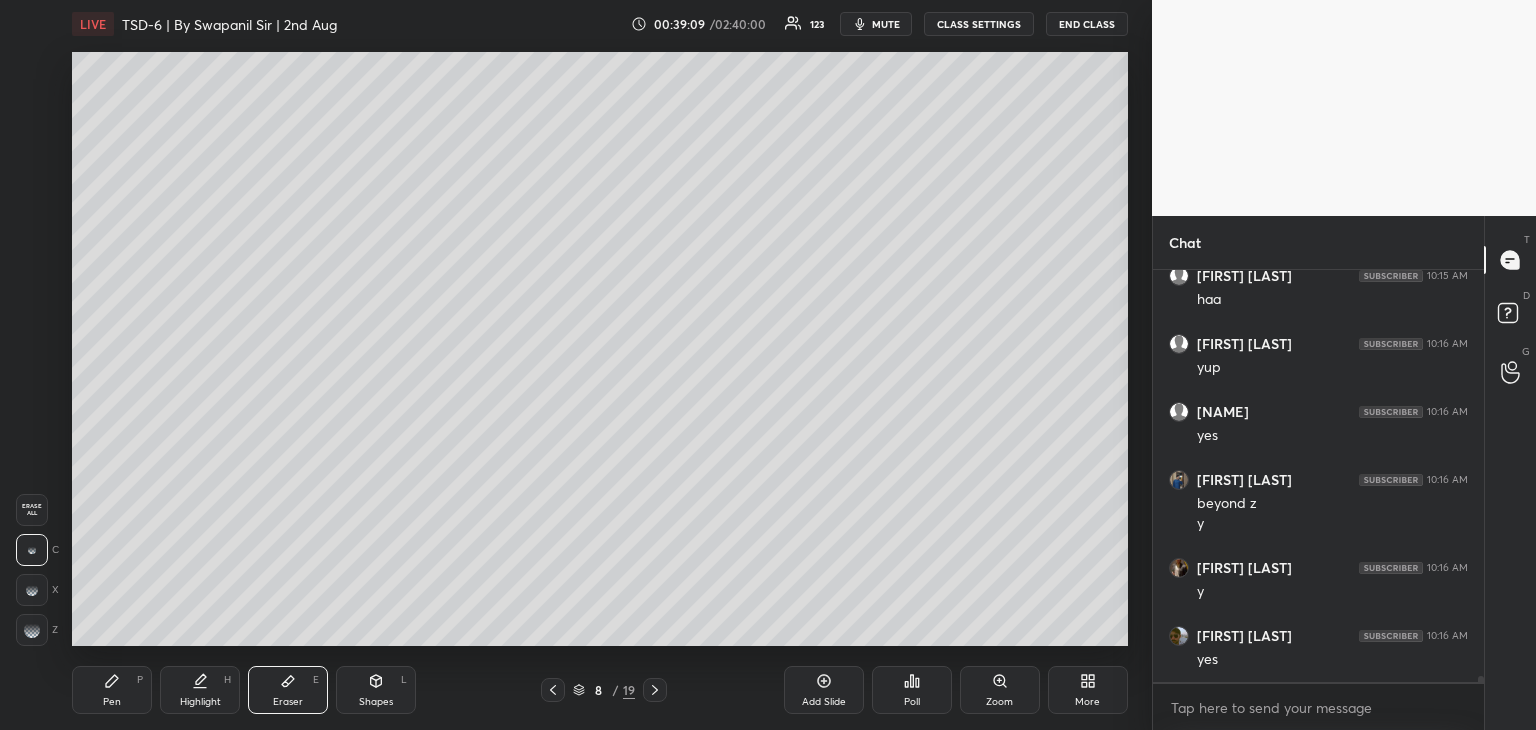click on "Pen P" at bounding box center [112, 690] 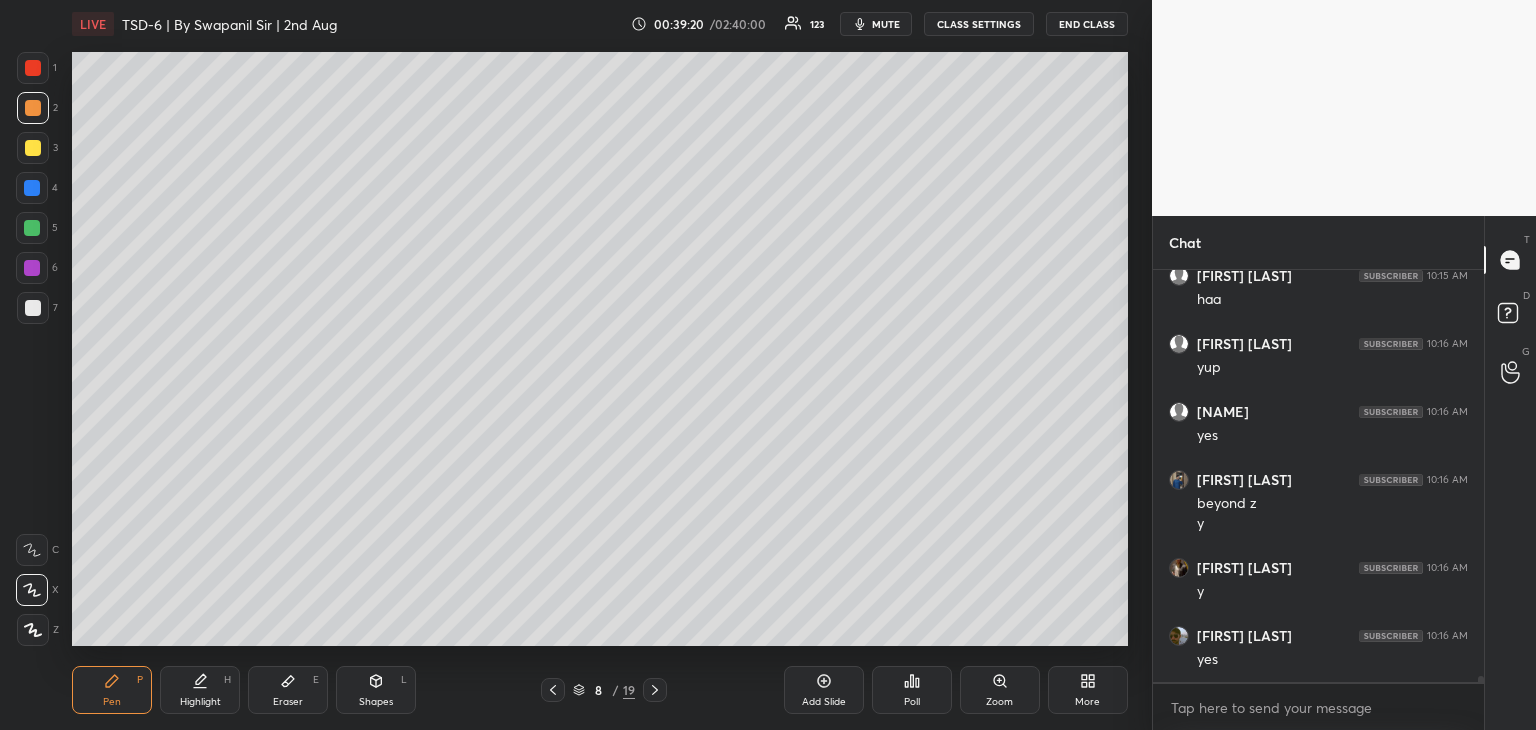 scroll, scrollTop: 28106, scrollLeft: 0, axis: vertical 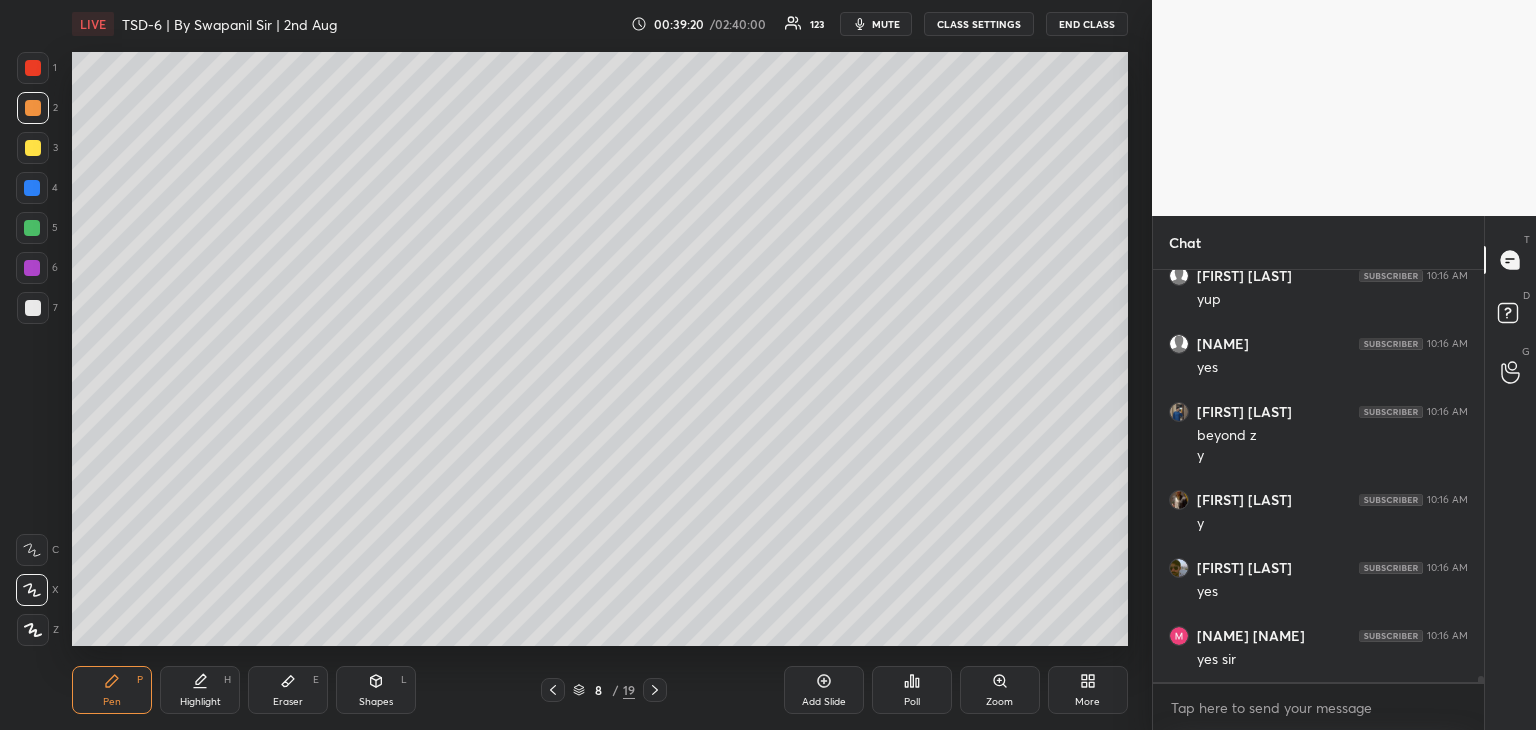 click on "Eraser" at bounding box center [288, 702] 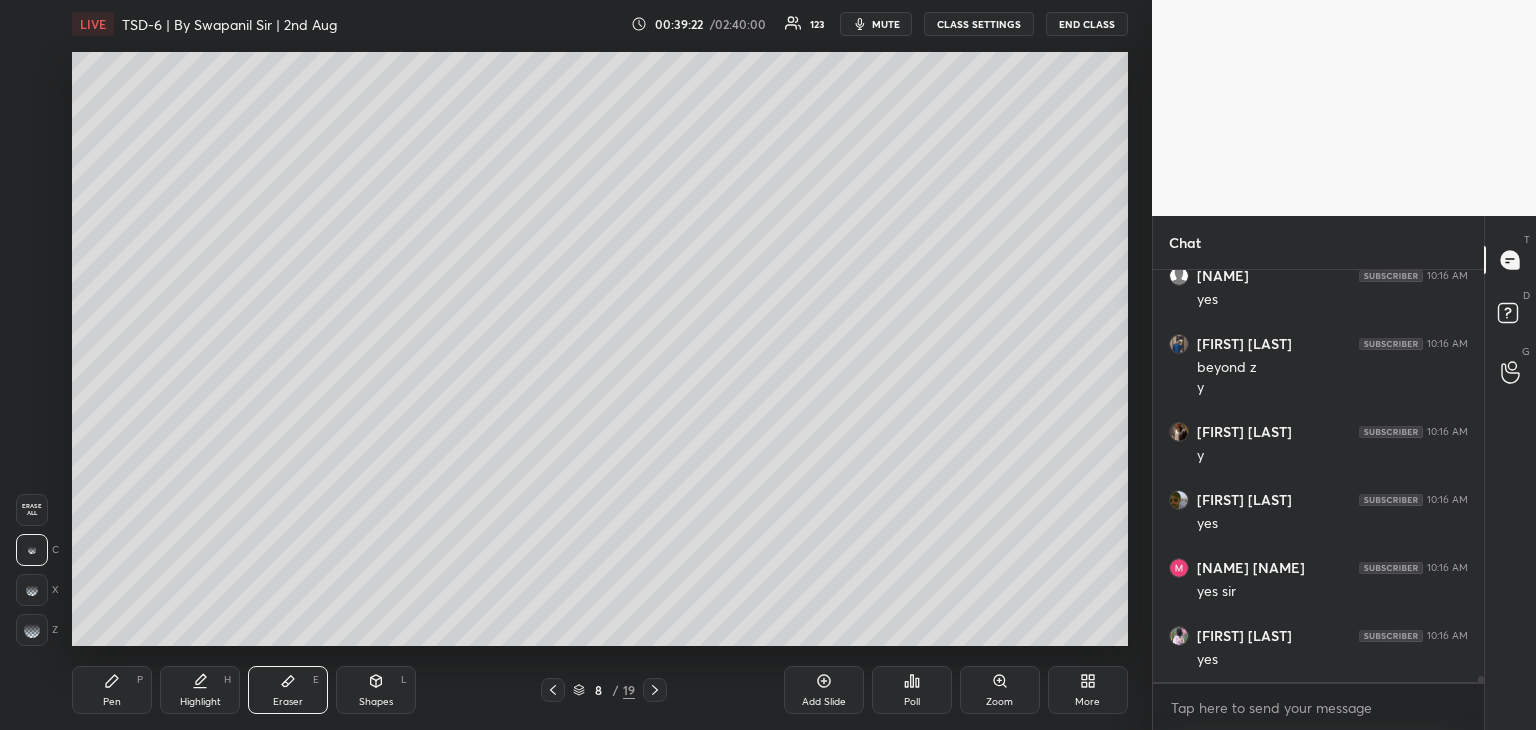 scroll, scrollTop: 28310, scrollLeft: 0, axis: vertical 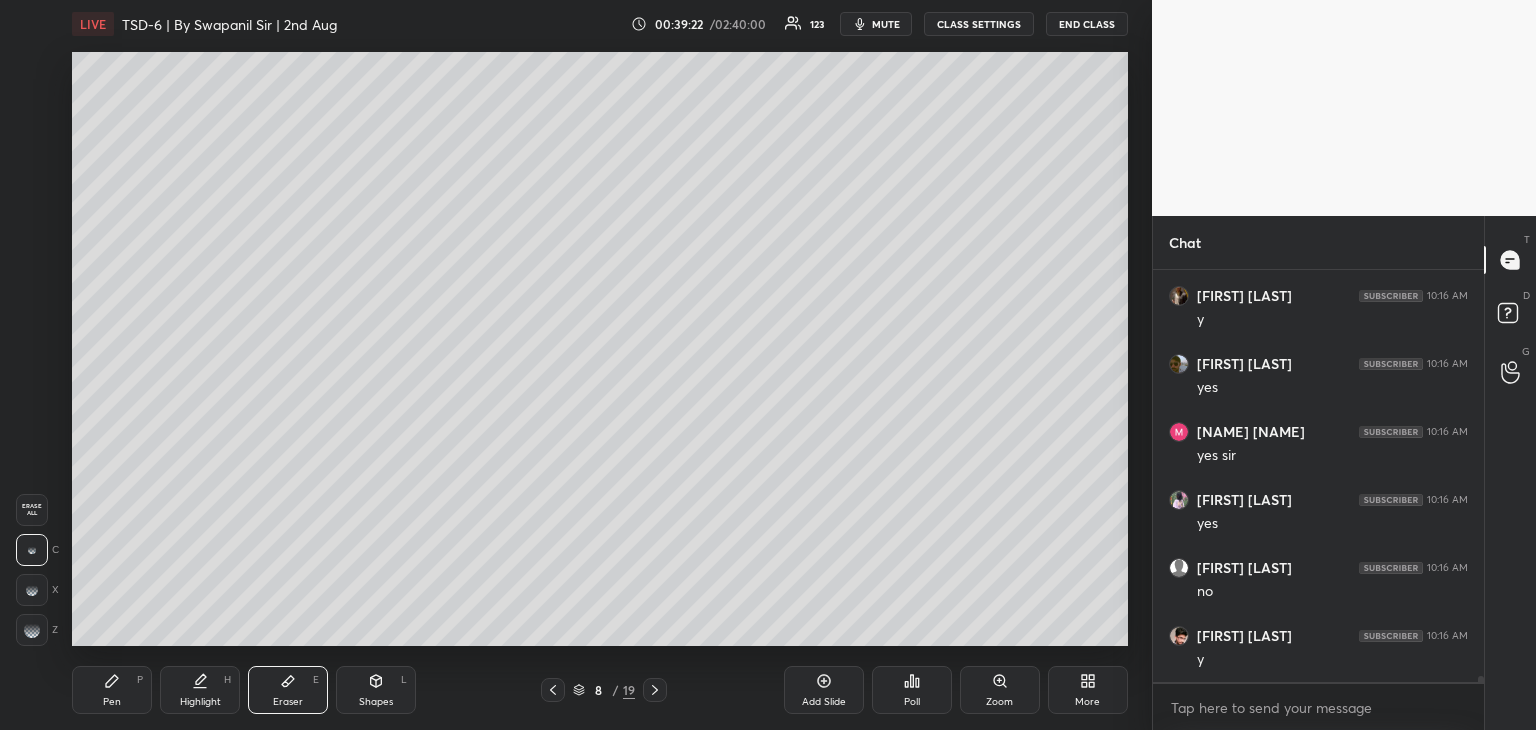 click on "Pen P" at bounding box center (112, 690) 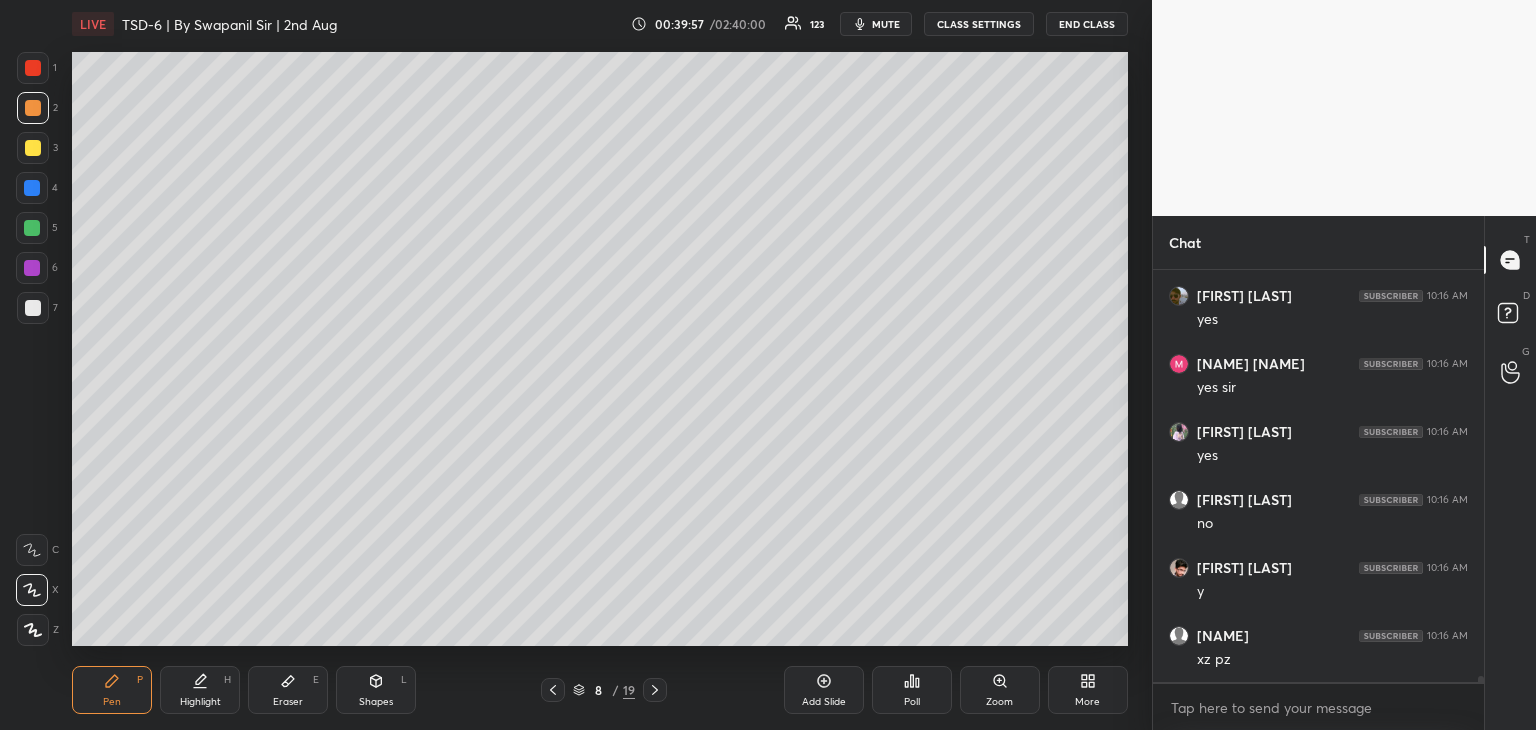 scroll, scrollTop: 28446, scrollLeft: 0, axis: vertical 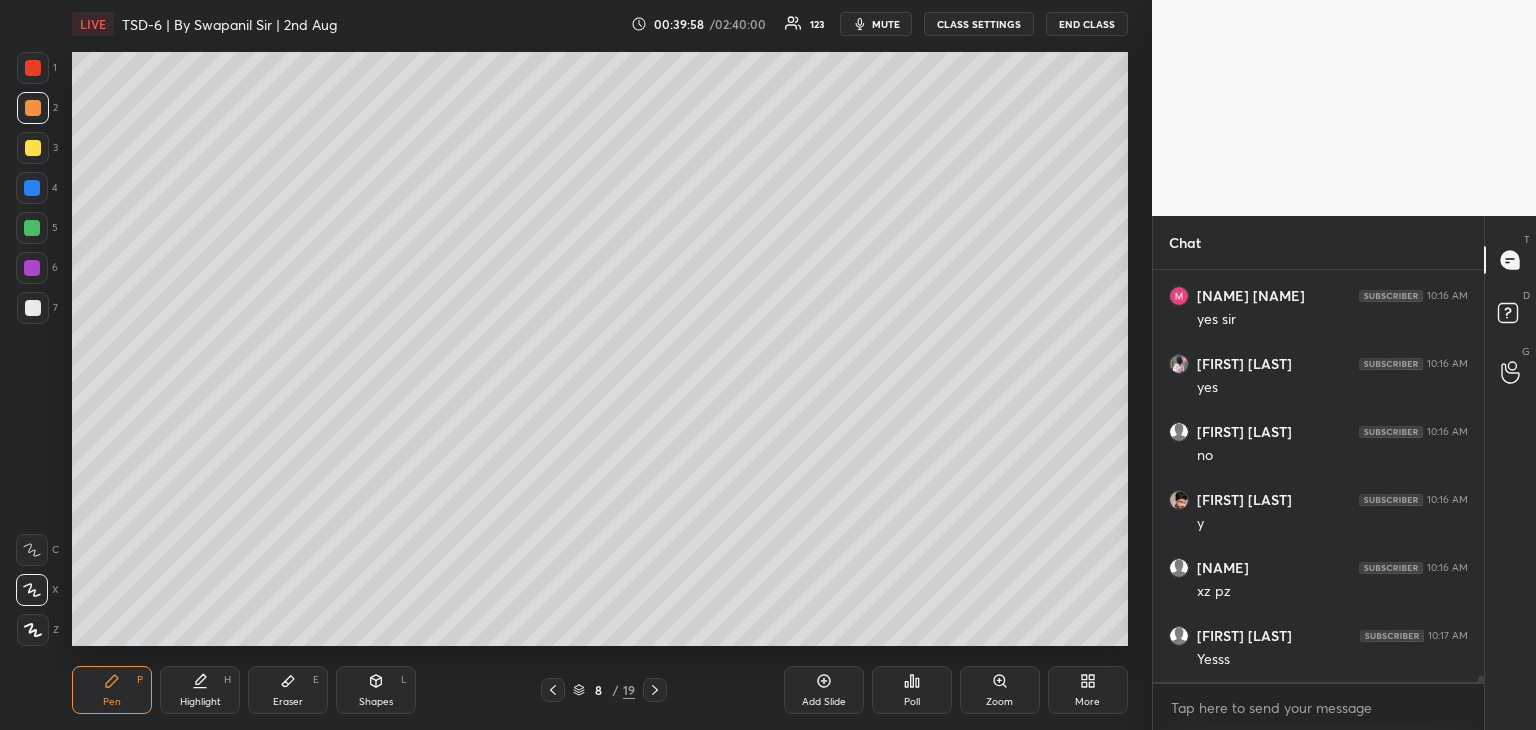 click on "Shapes" at bounding box center (376, 702) 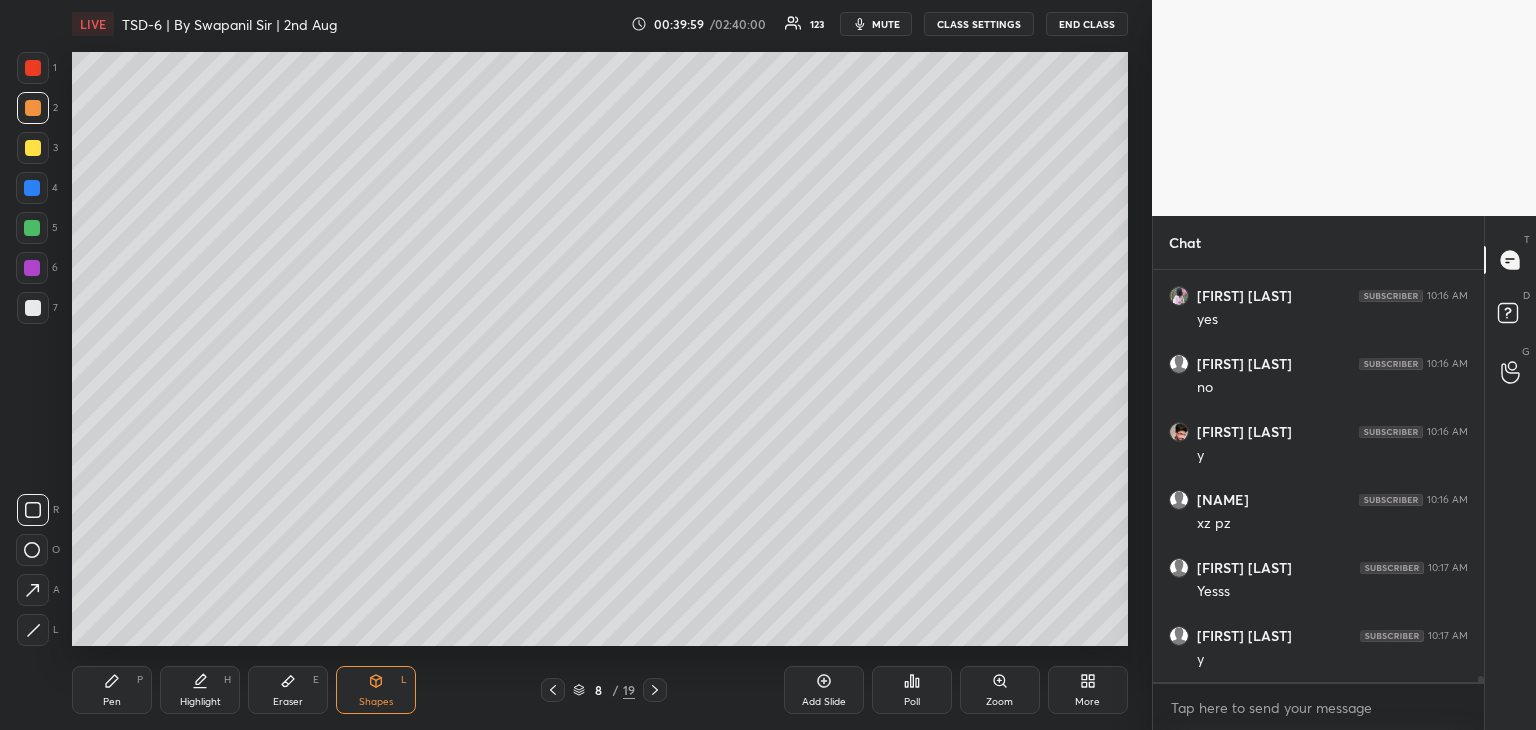 click 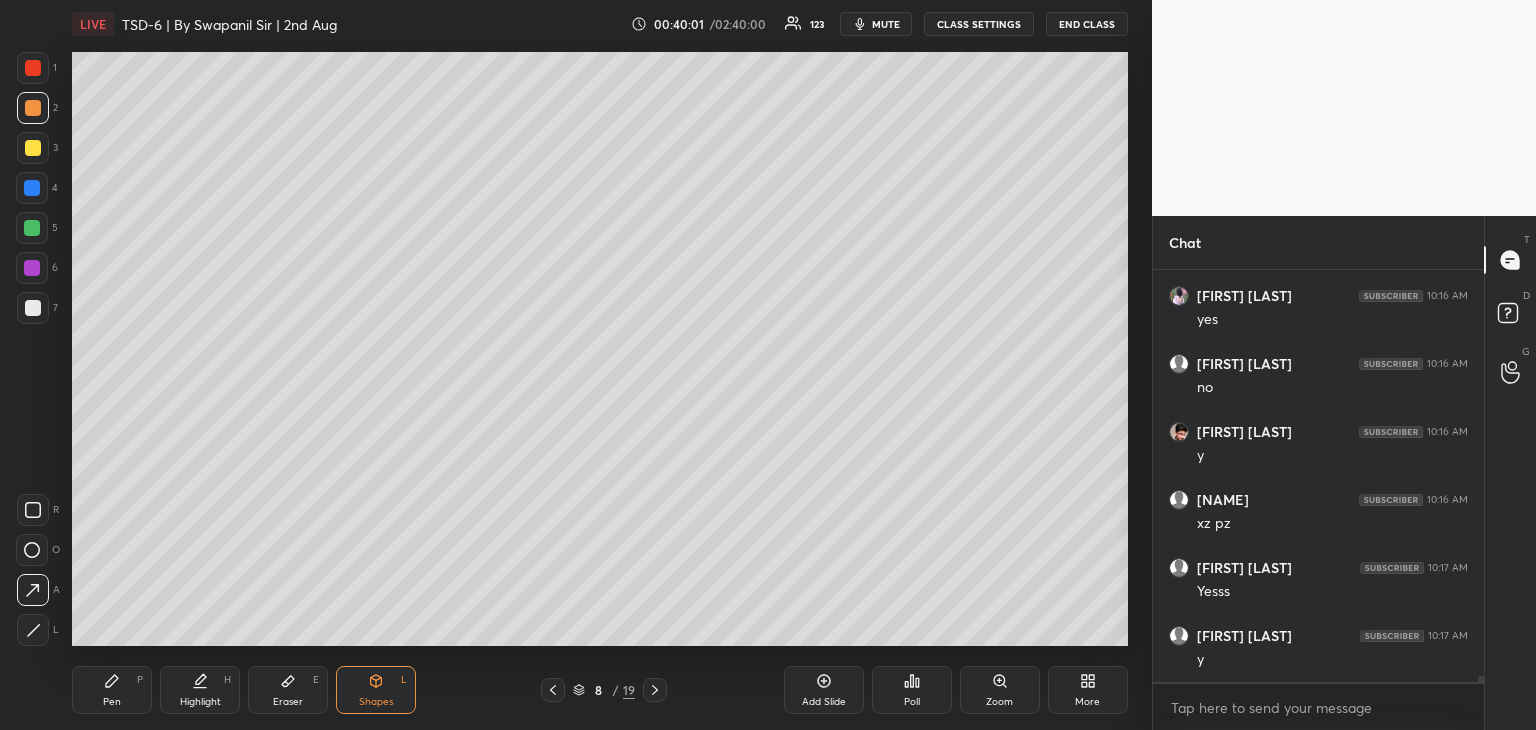 scroll, scrollTop: 28582, scrollLeft: 0, axis: vertical 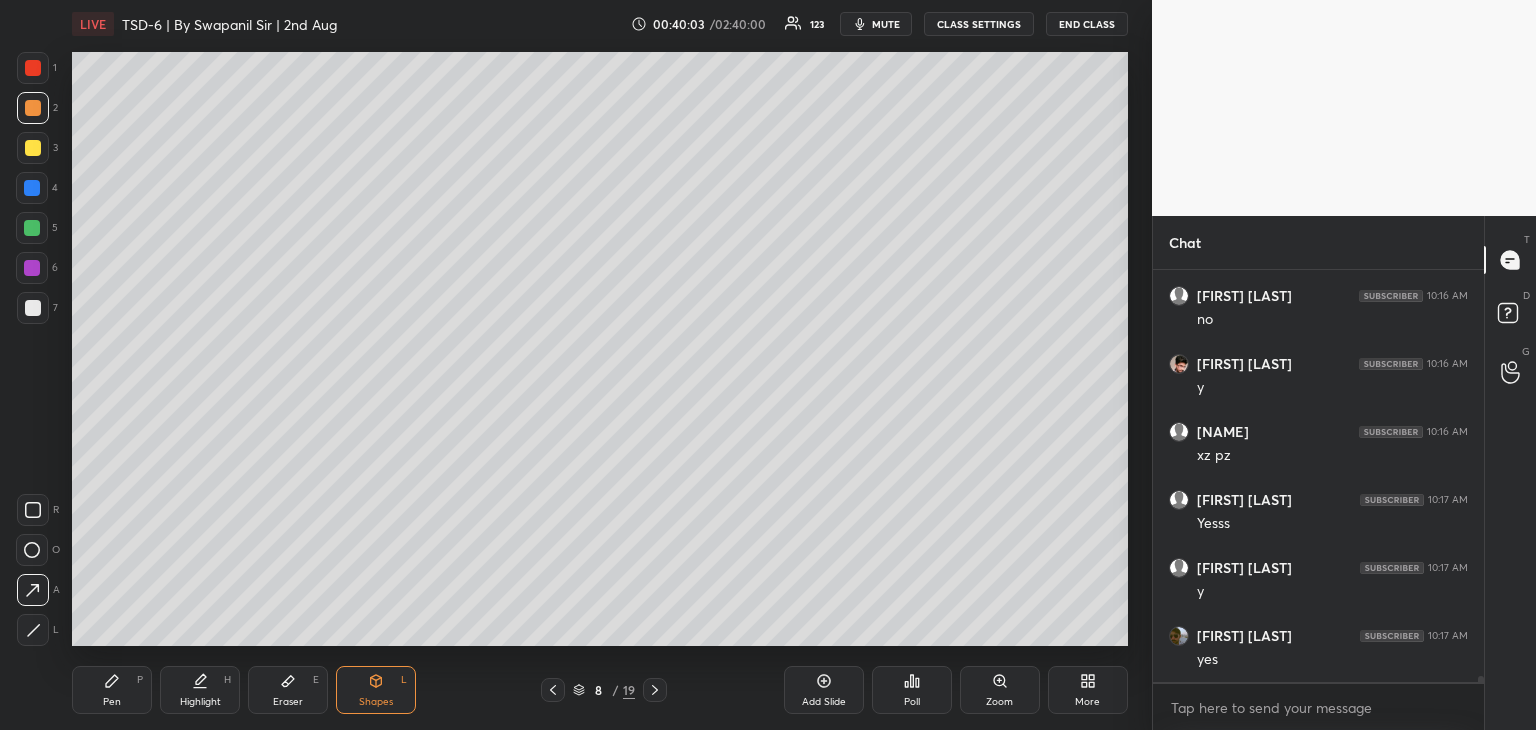 click at bounding box center (32, 188) 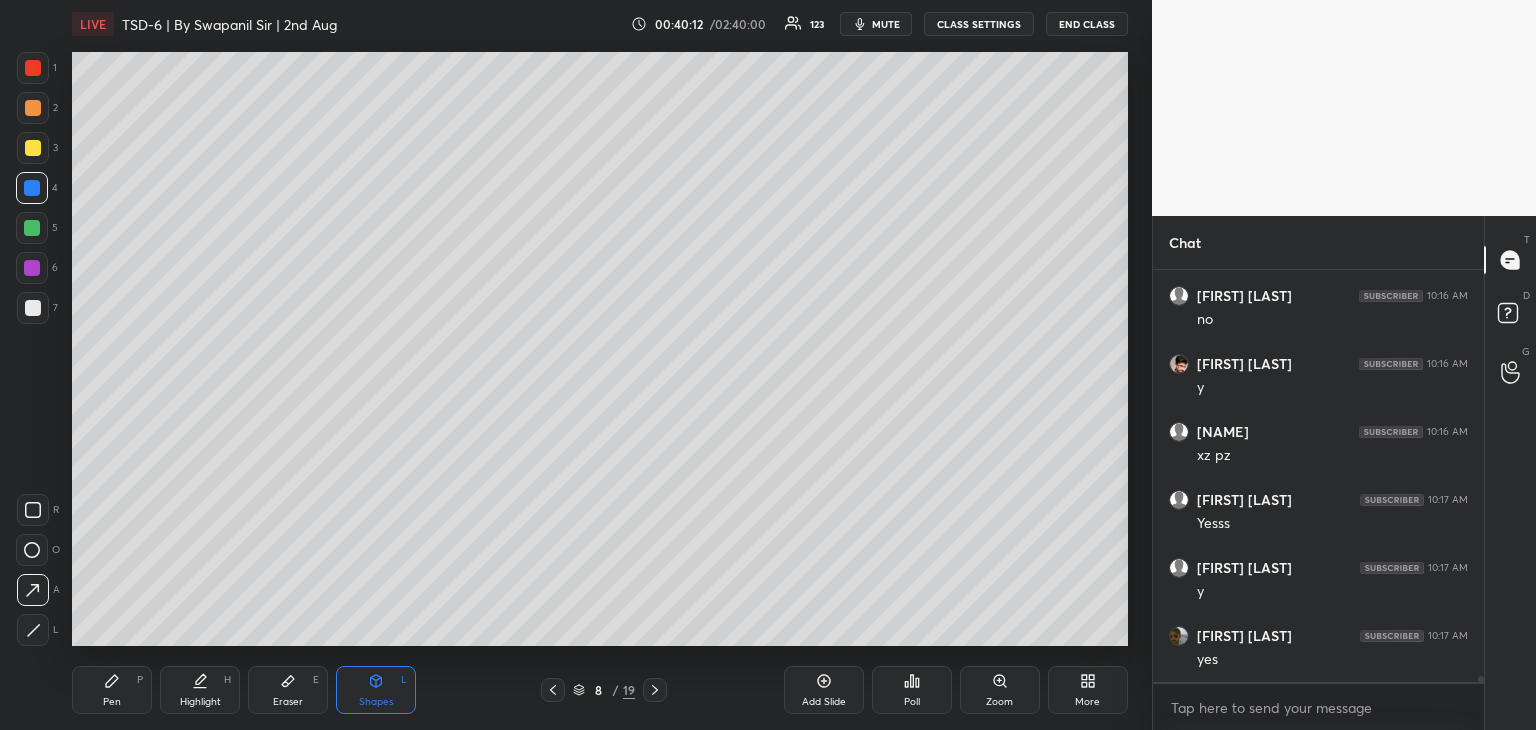 drag, startPoint x: 118, startPoint y: 698, endPoint x: 130, endPoint y: 666, distance: 34.176014 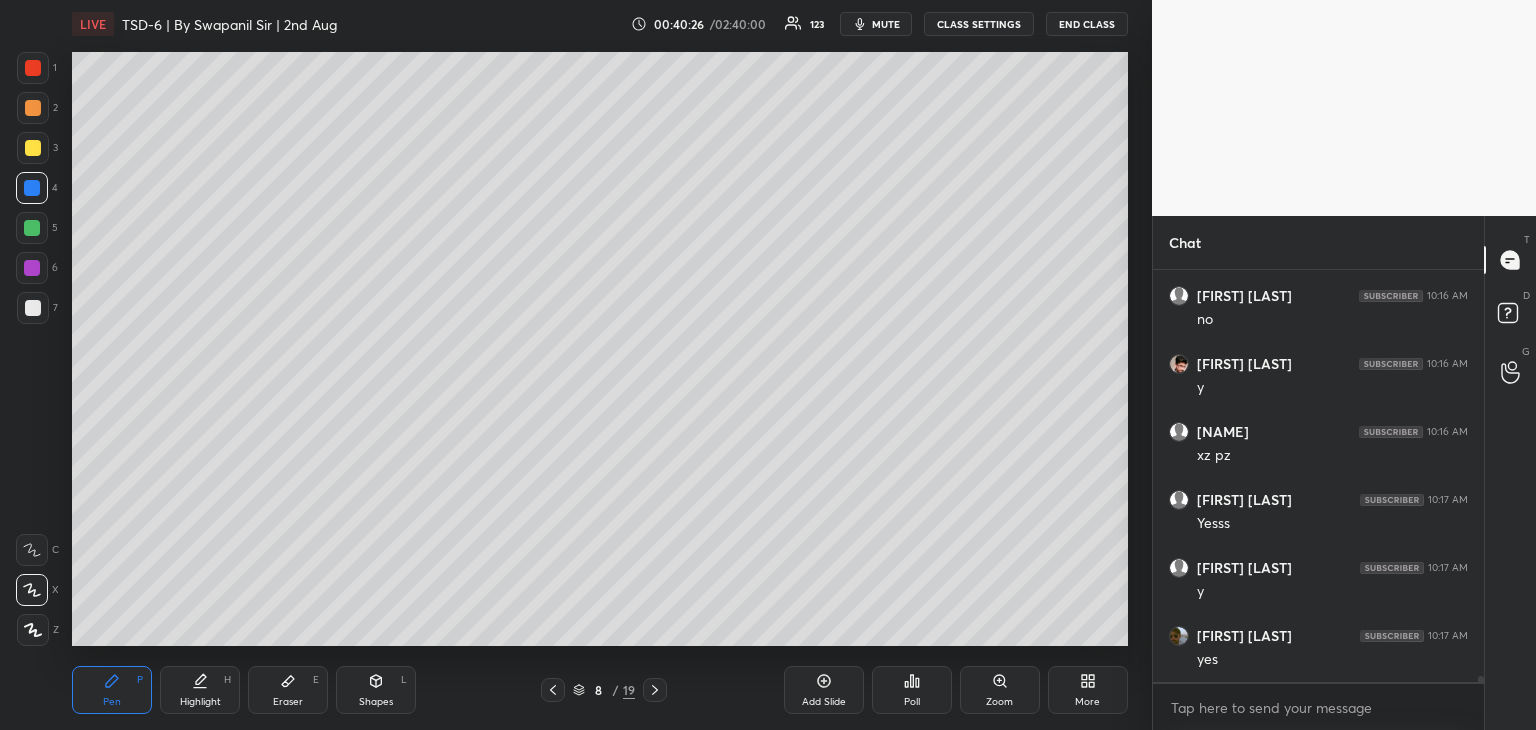click at bounding box center (33, 108) 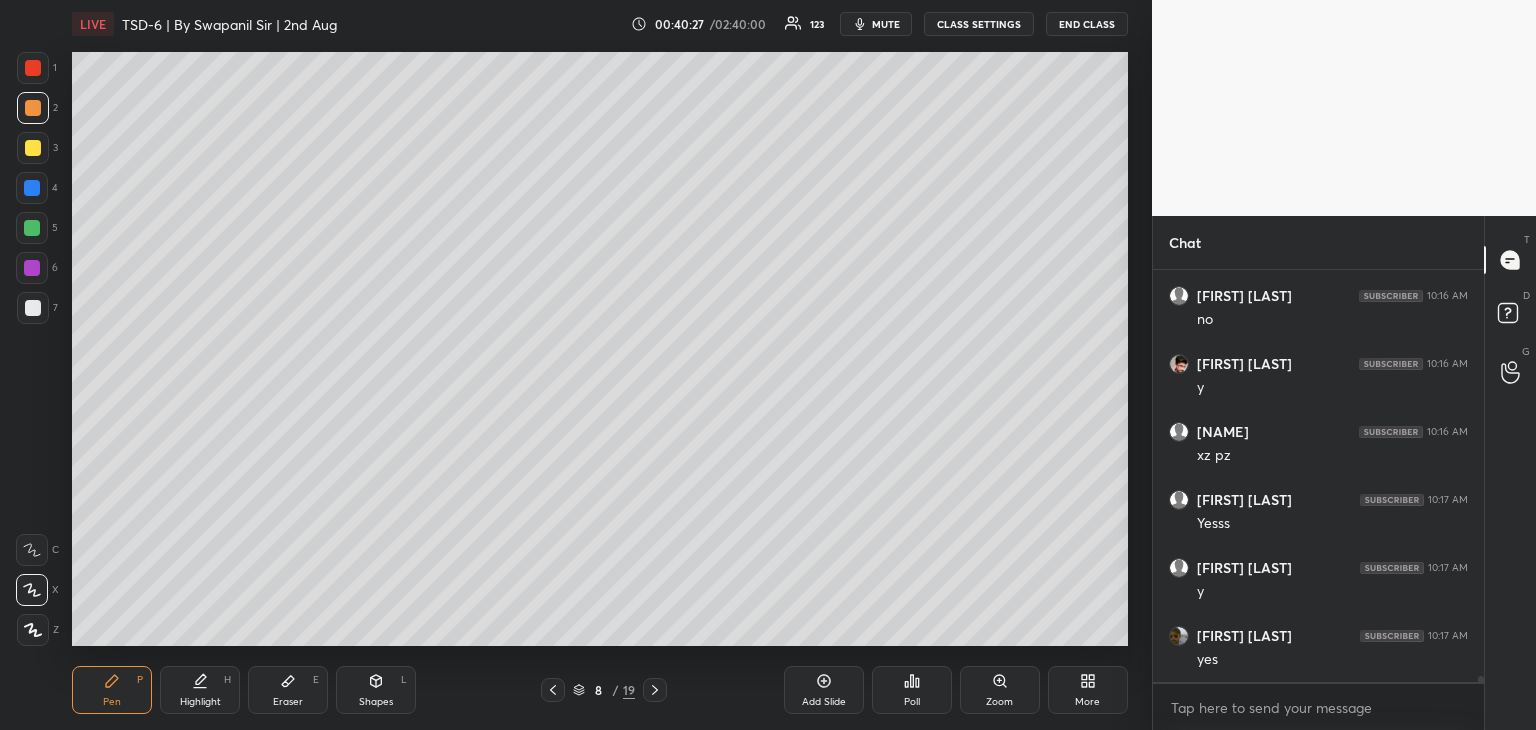 click on "Shapes L" at bounding box center (376, 690) 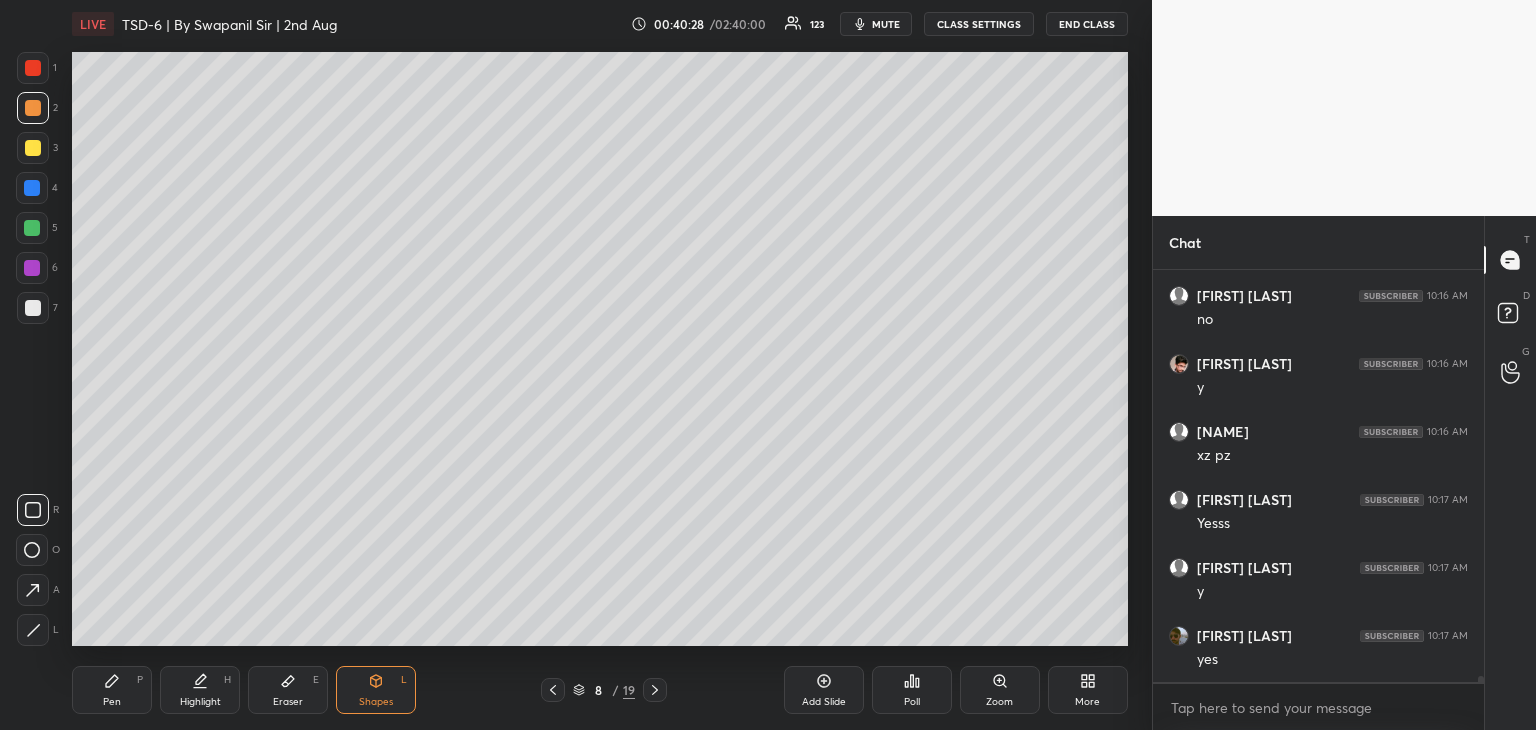 click 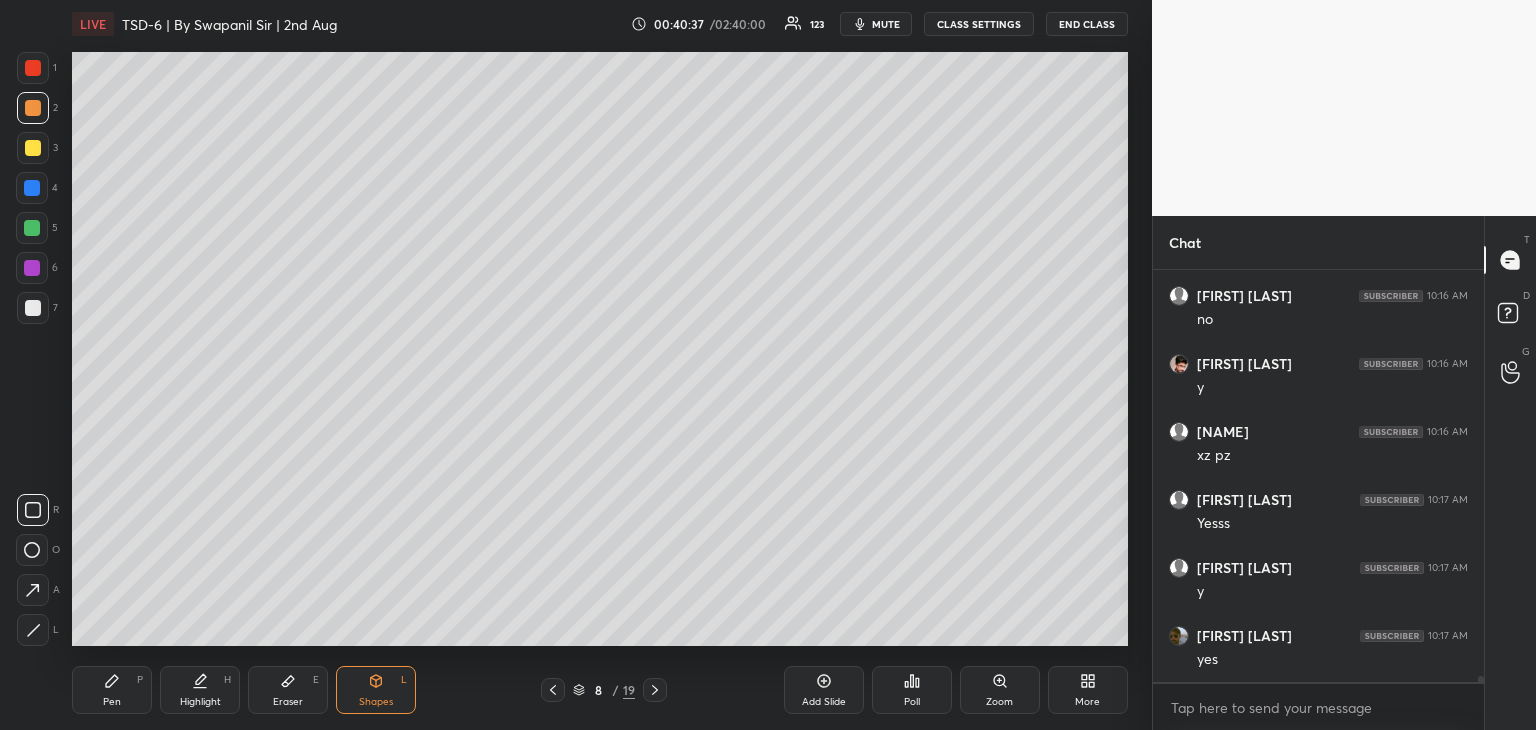 click on "Pen P" at bounding box center (112, 690) 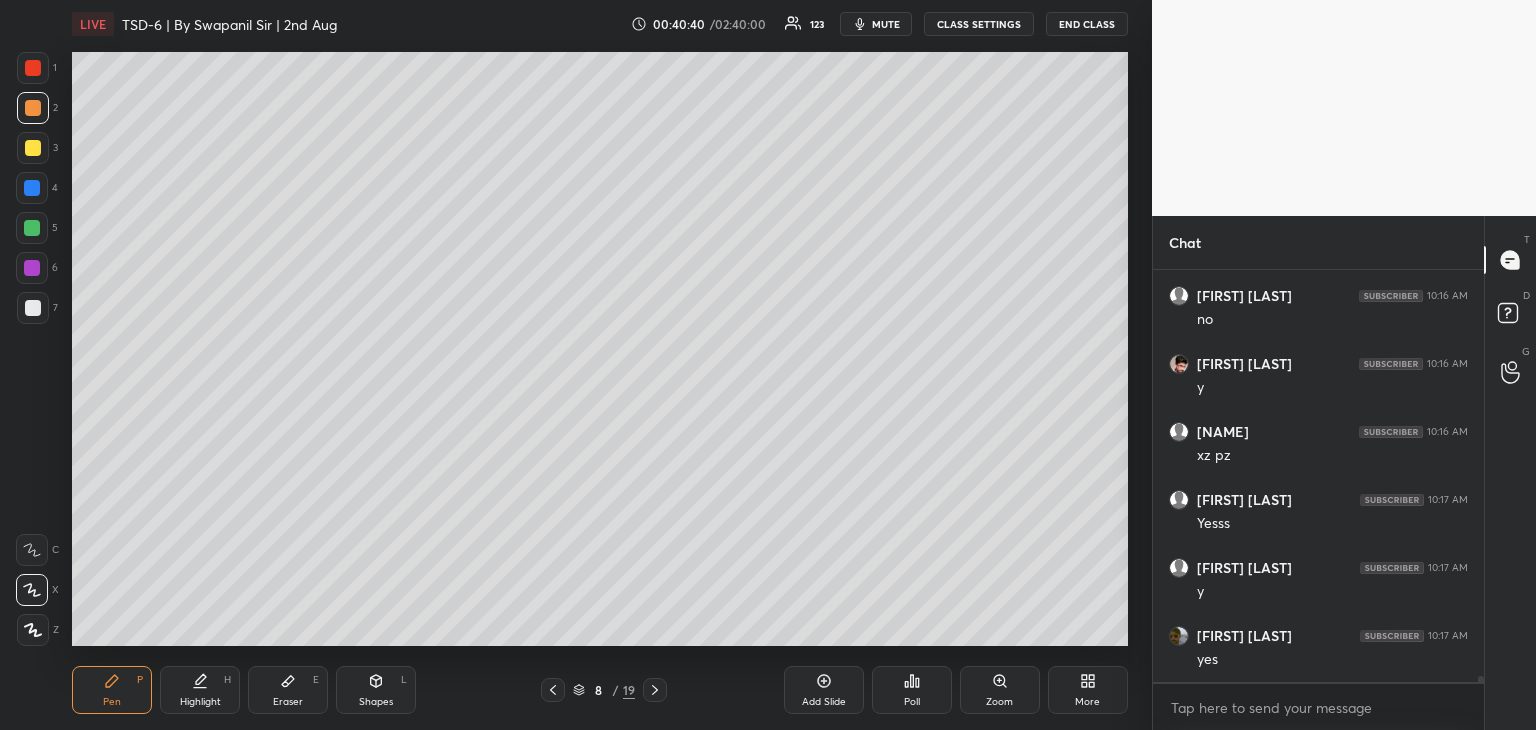 click on "Shapes L" at bounding box center (376, 690) 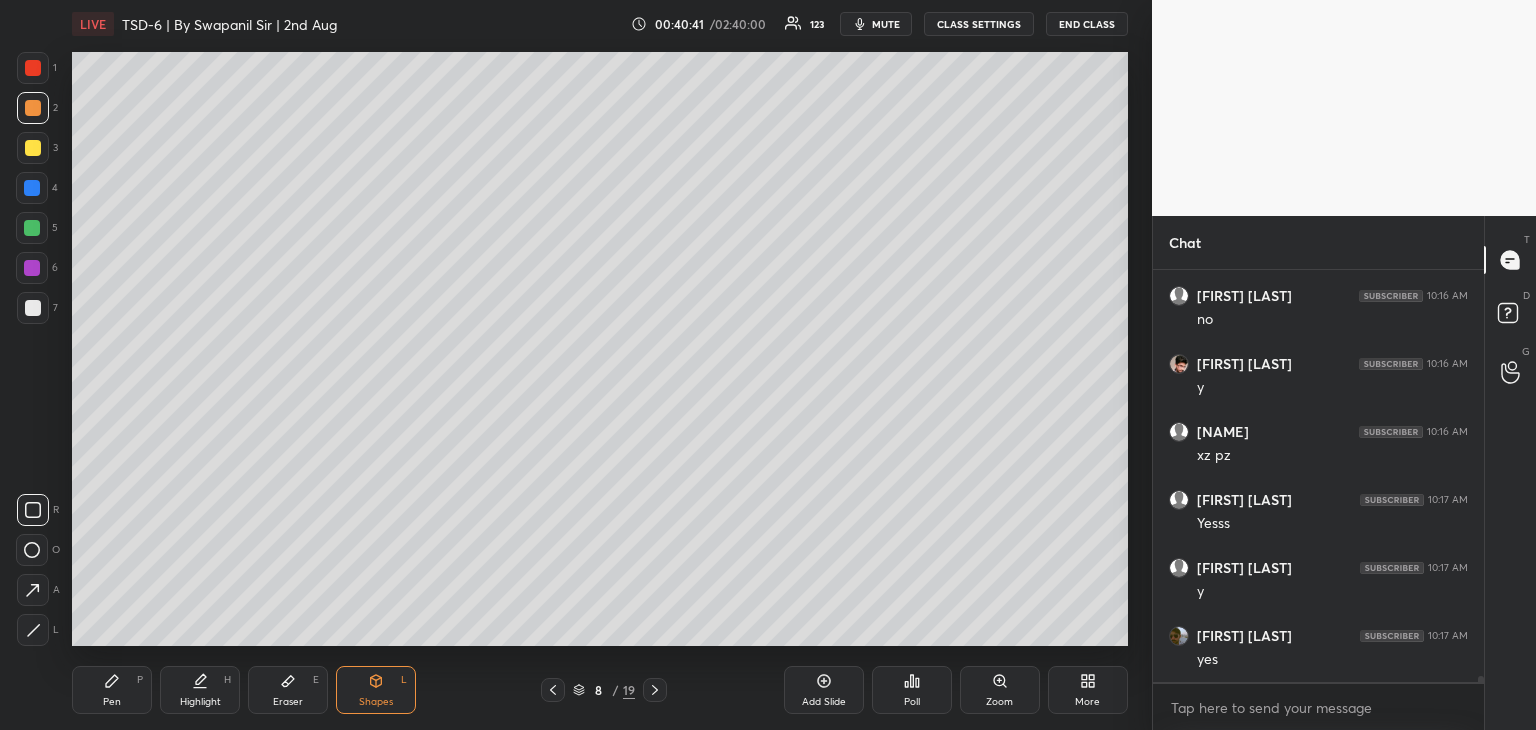 click 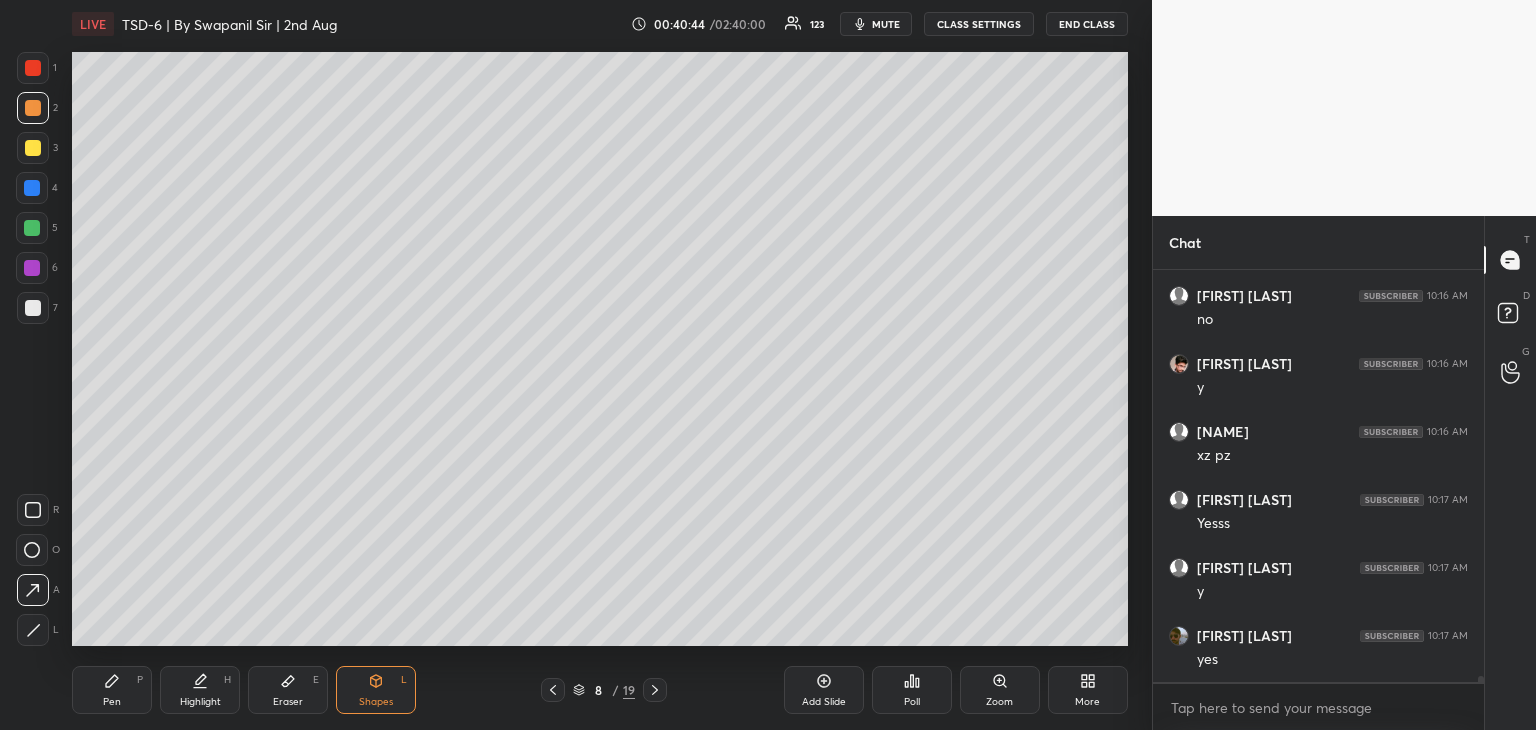 click 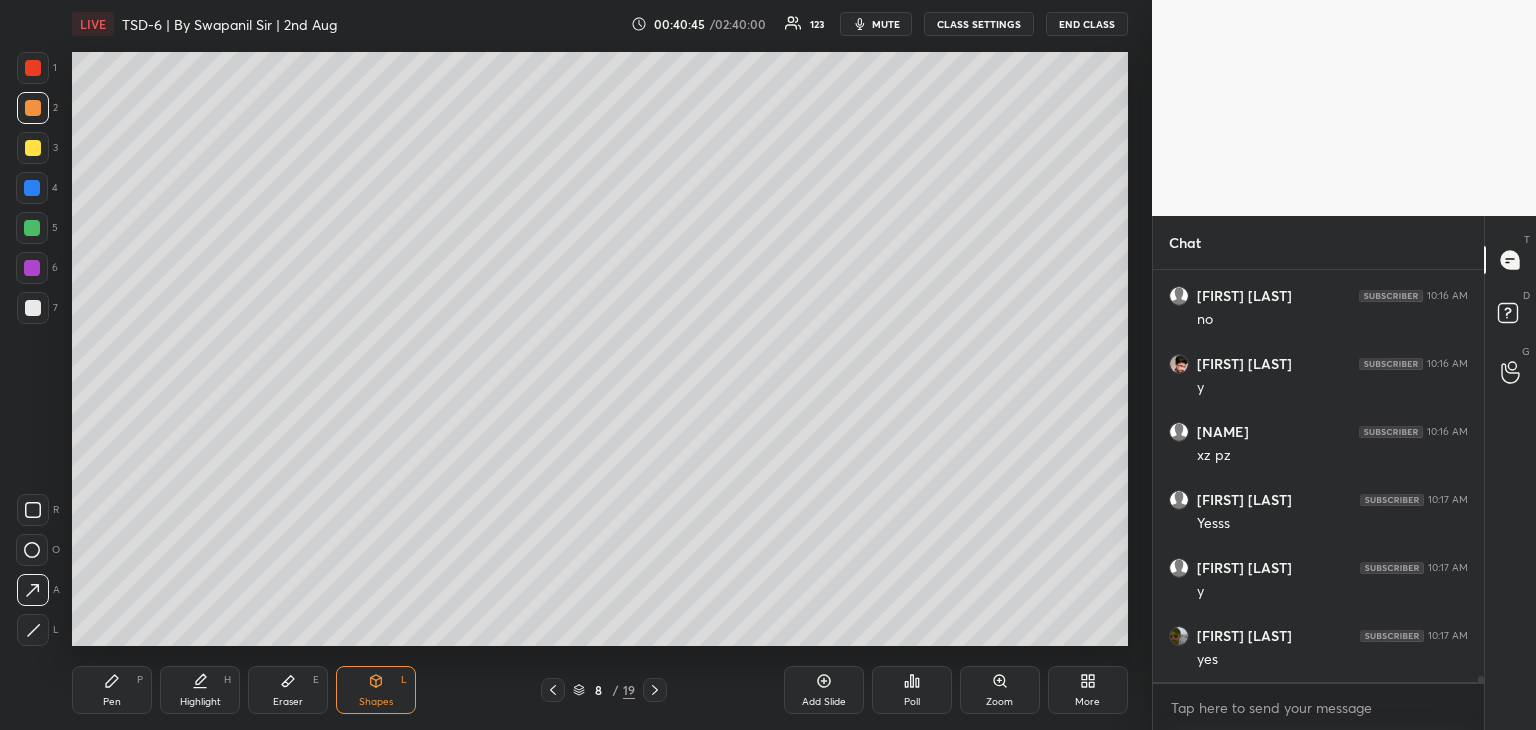 click 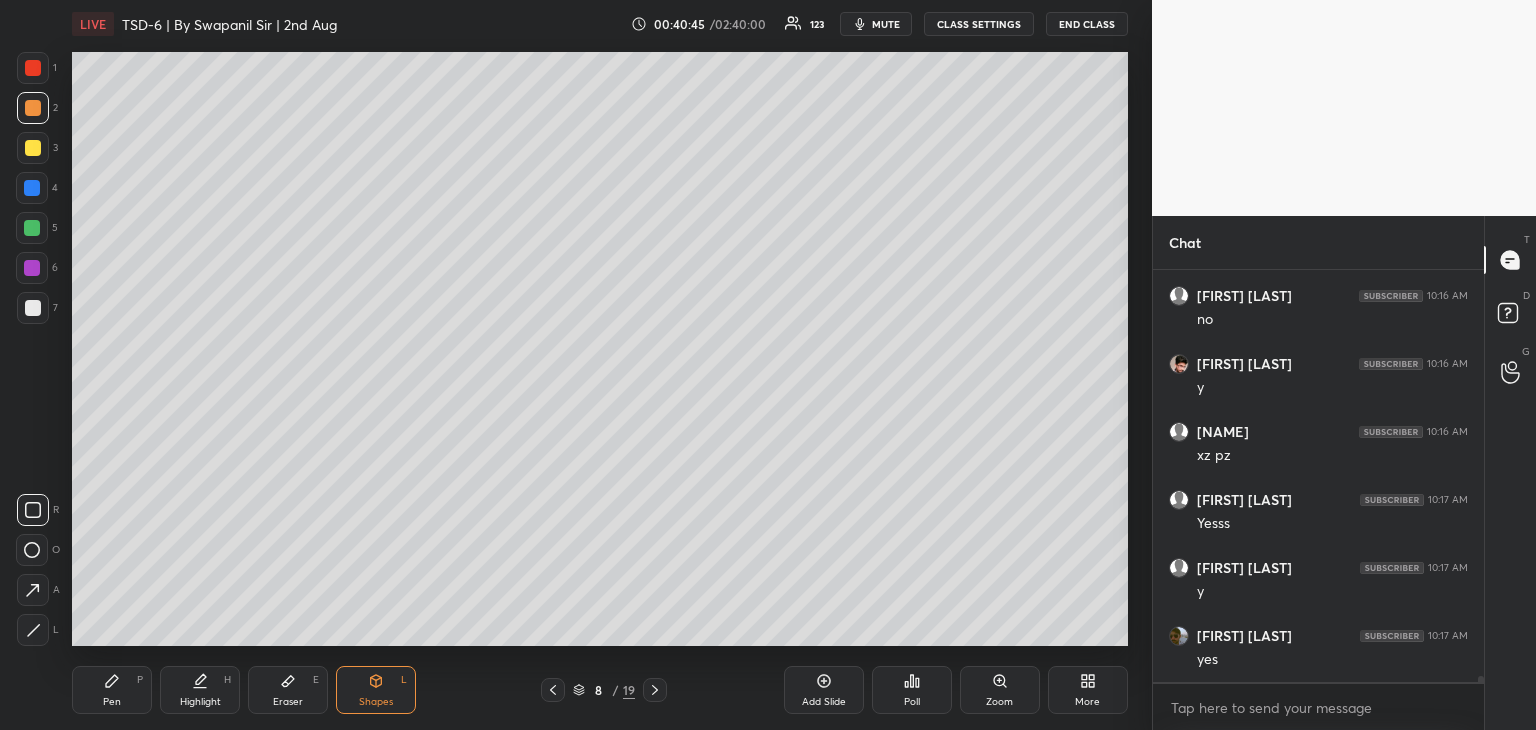 scroll, scrollTop: 28650, scrollLeft: 0, axis: vertical 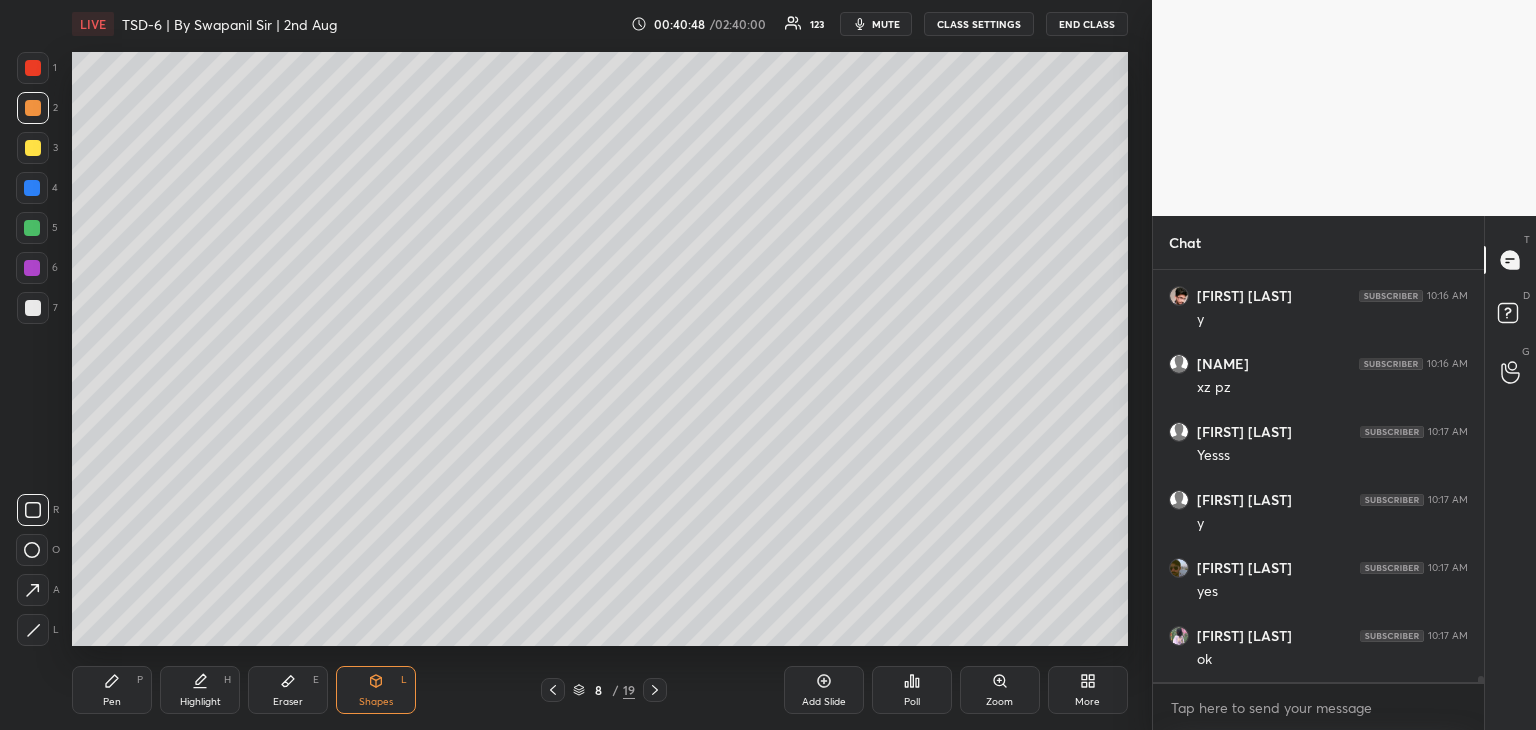 click 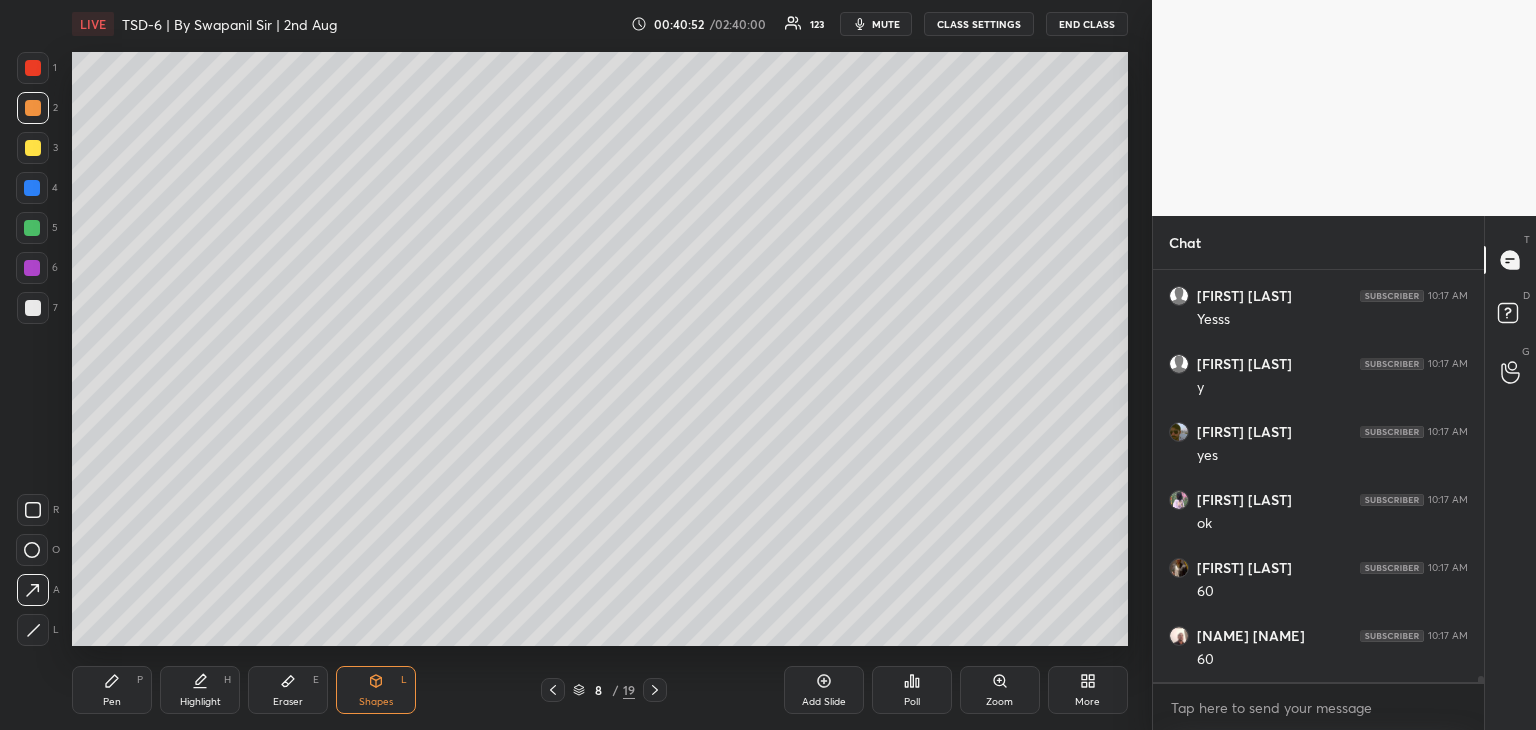 scroll, scrollTop: 28990, scrollLeft: 0, axis: vertical 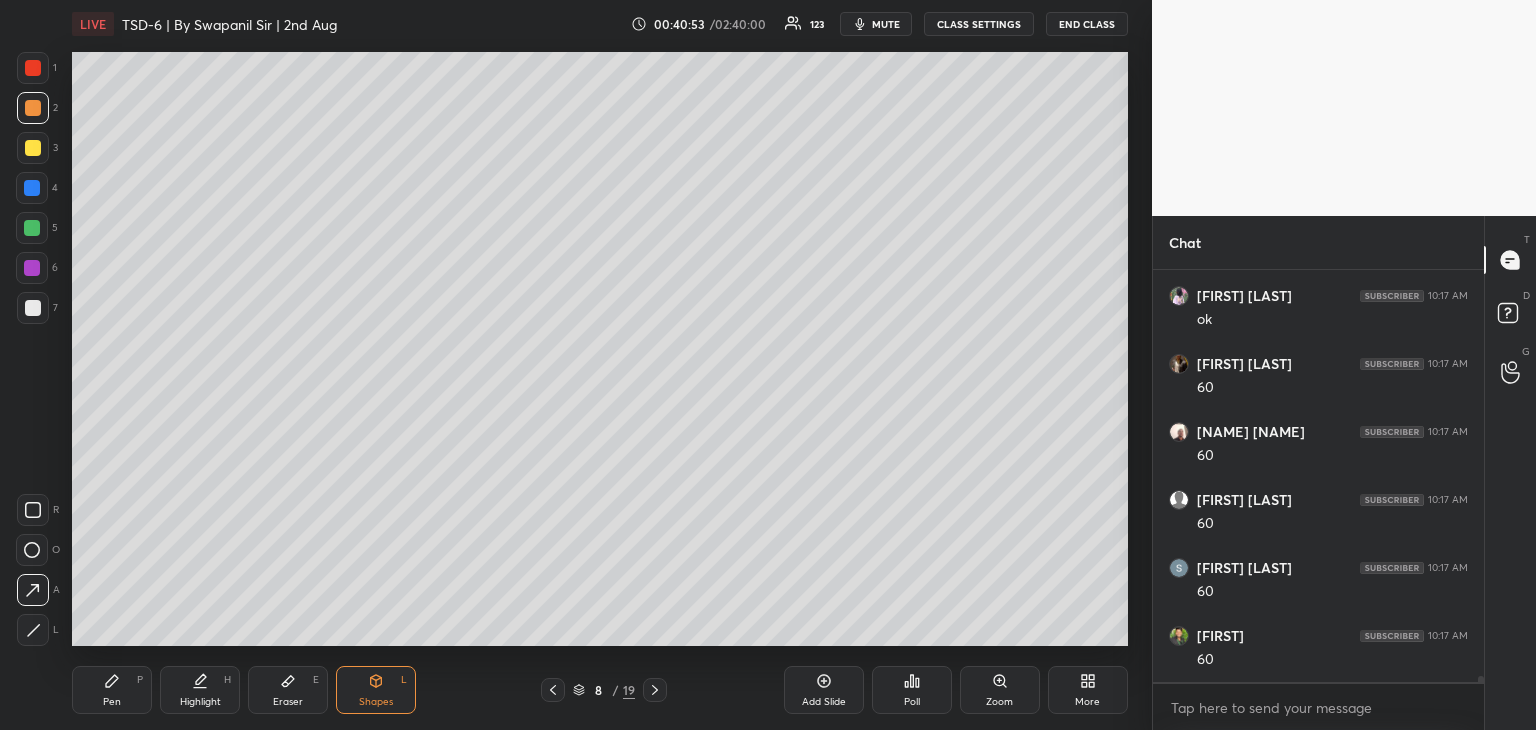 click on "Pen P" at bounding box center (112, 690) 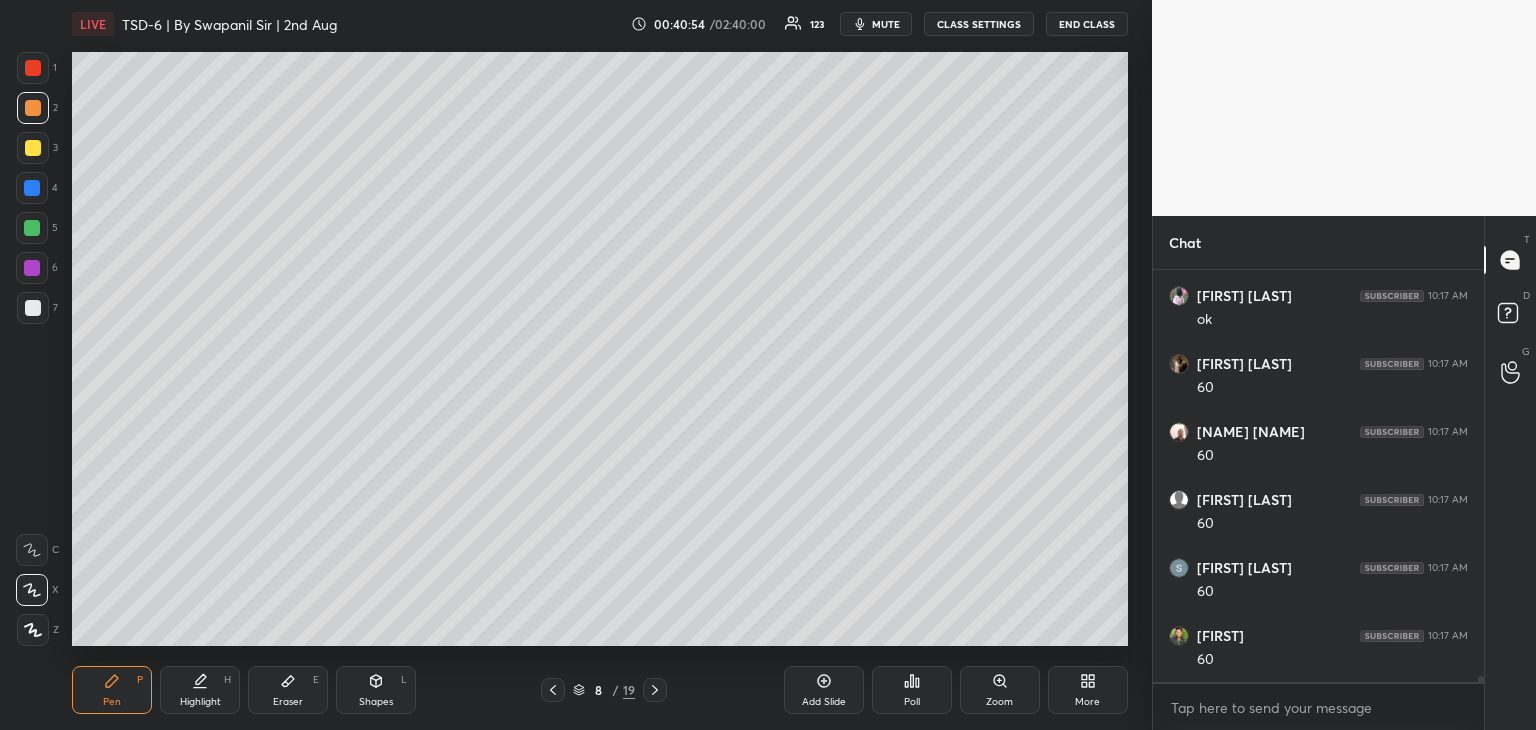 scroll, scrollTop: 29058, scrollLeft: 0, axis: vertical 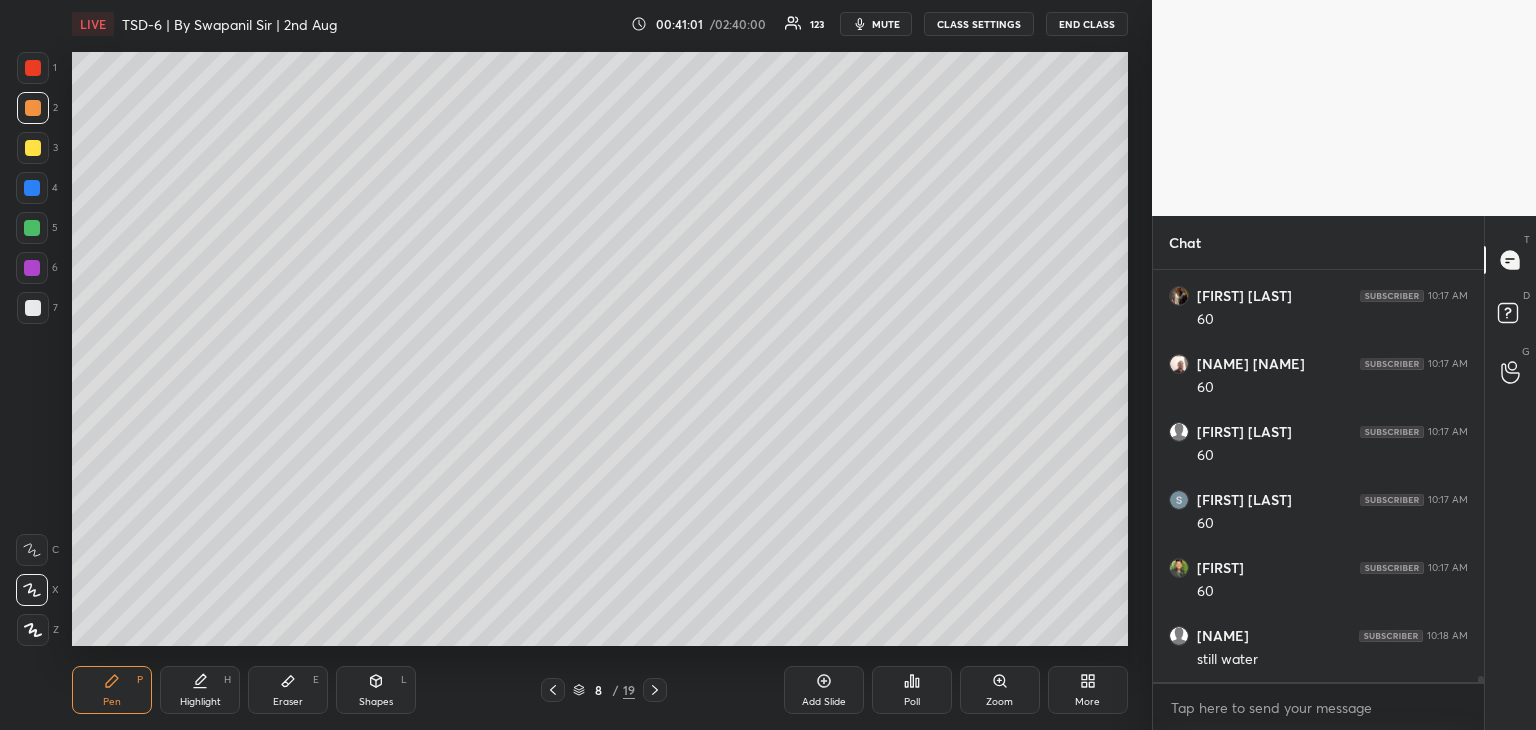 click at bounding box center [32, 188] 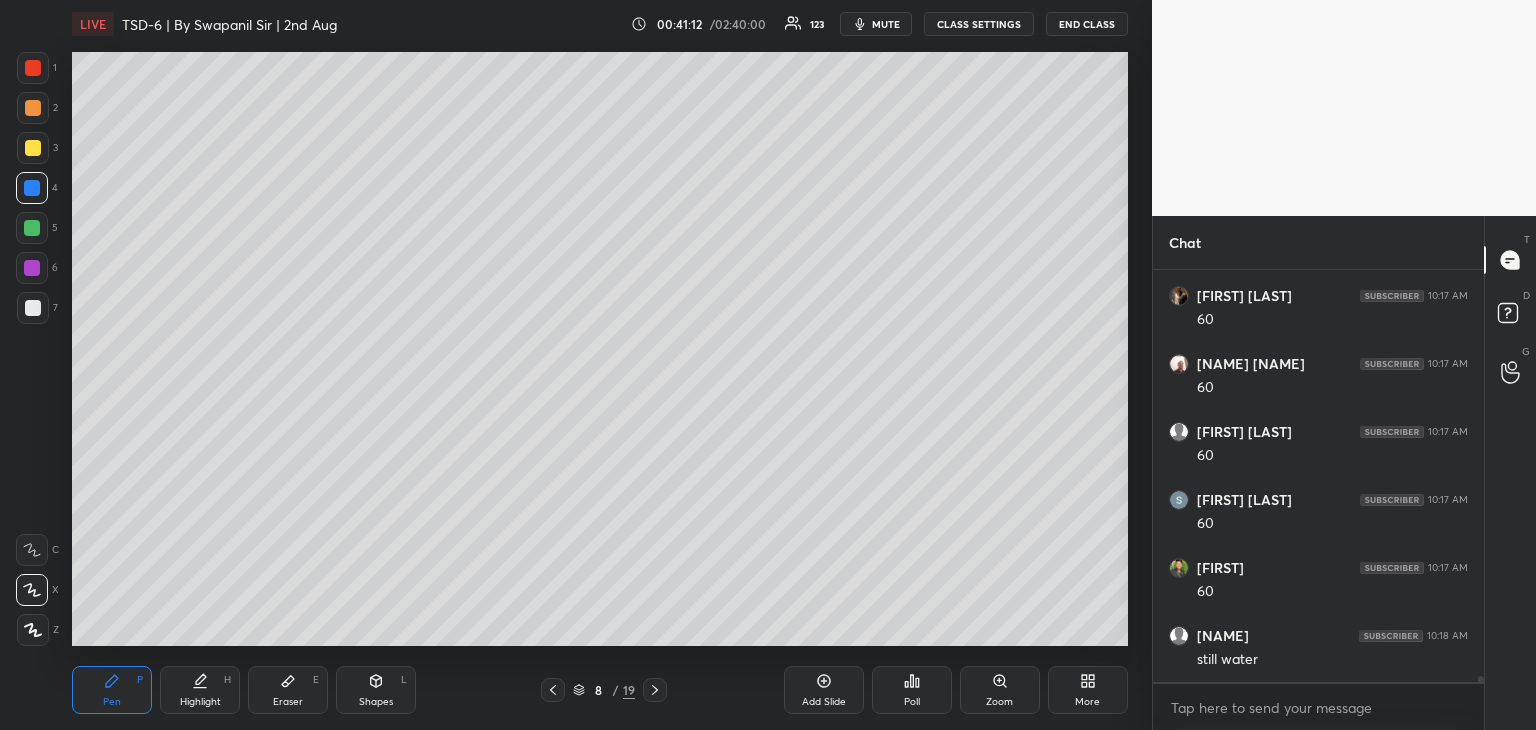 scroll, scrollTop: 29126, scrollLeft: 0, axis: vertical 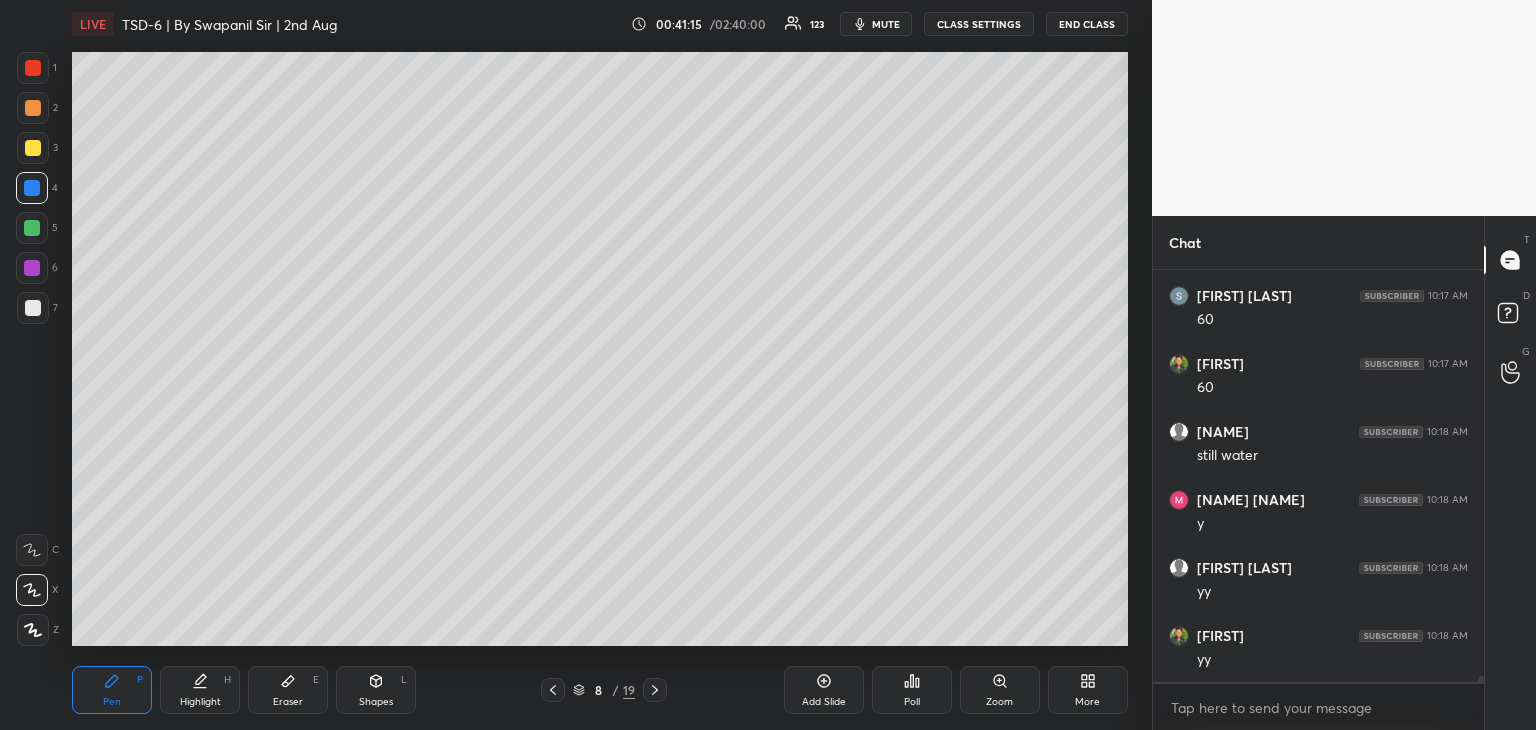 click on "Shapes L" at bounding box center (376, 690) 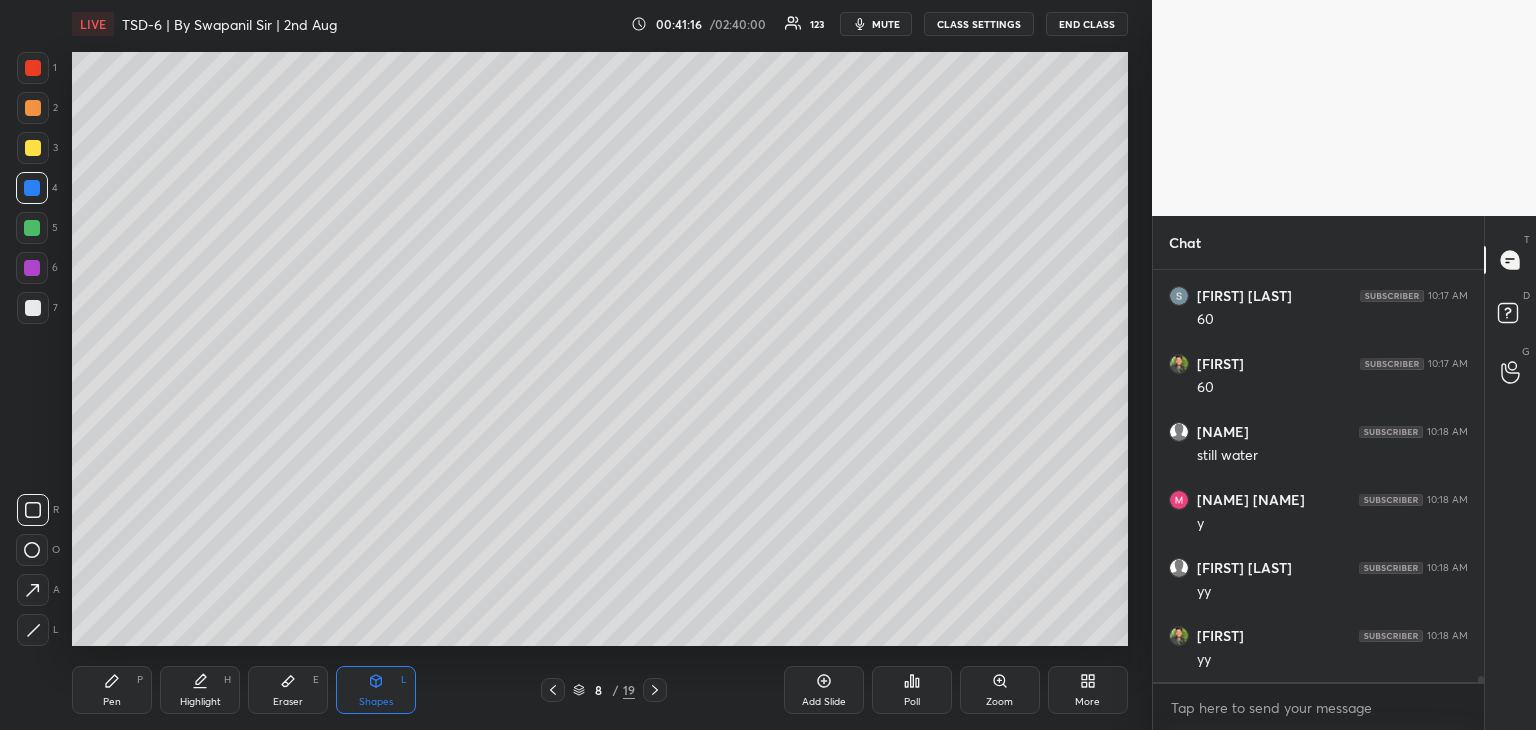 click 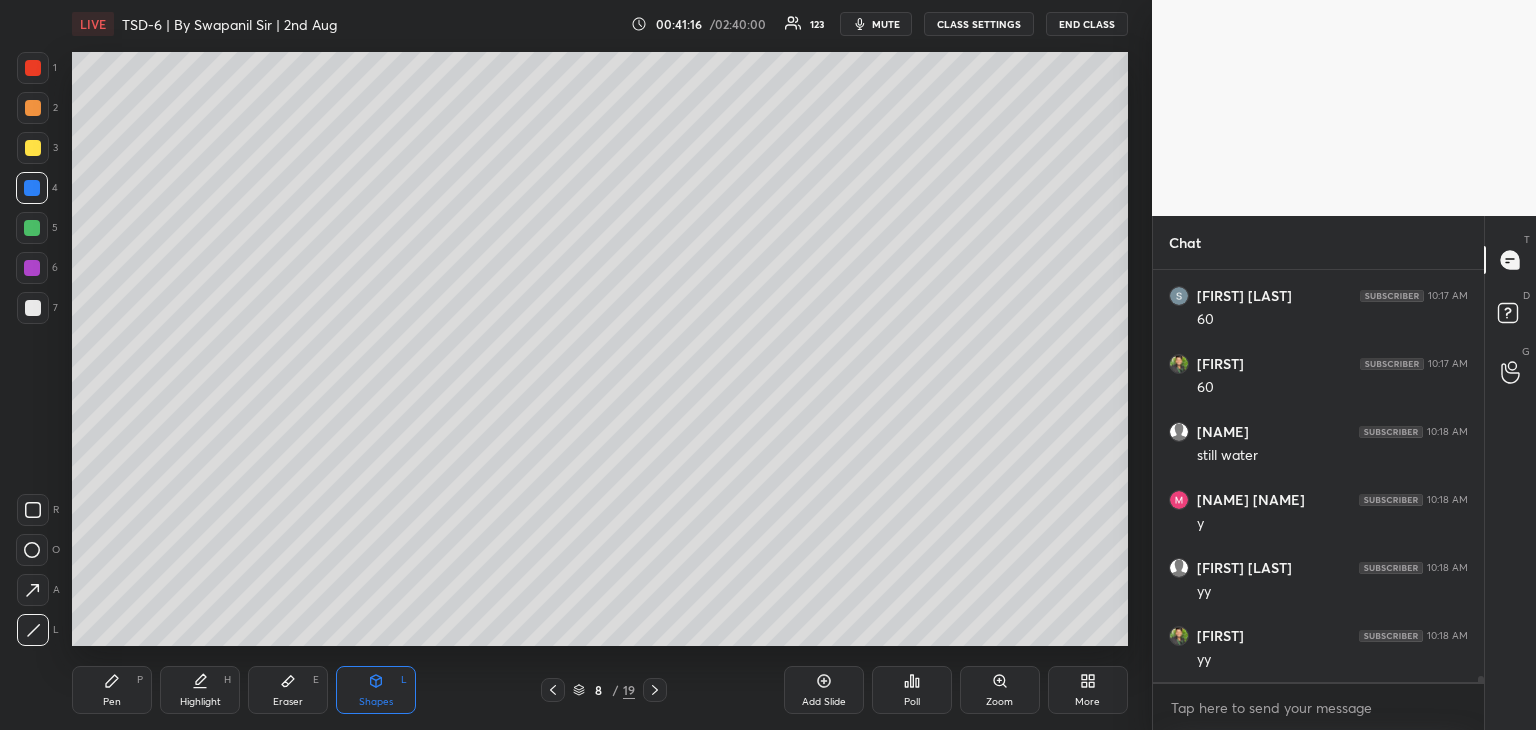 scroll, scrollTop: 29330, scrollLeft: 0, axis: vertical 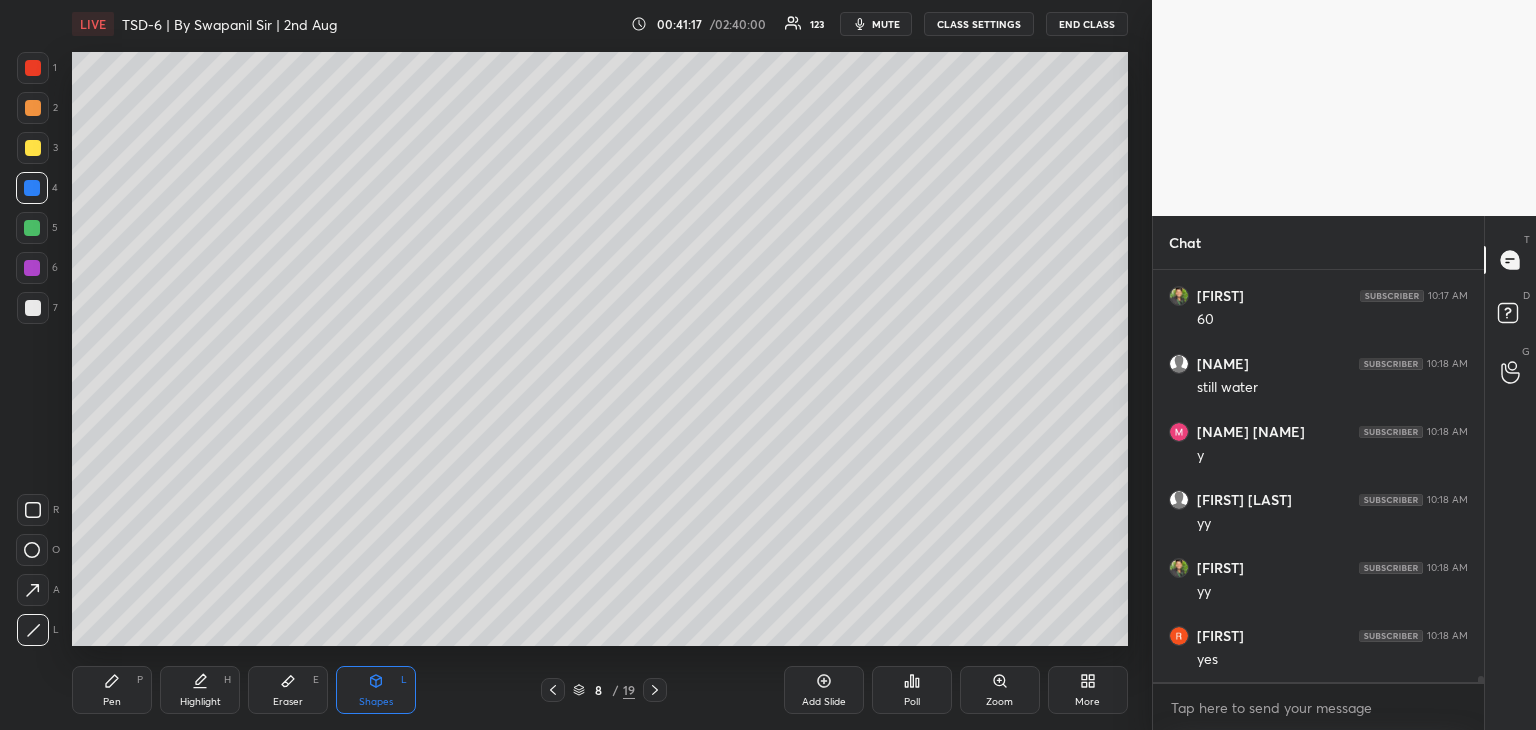 click at bounding box center [32, 188] 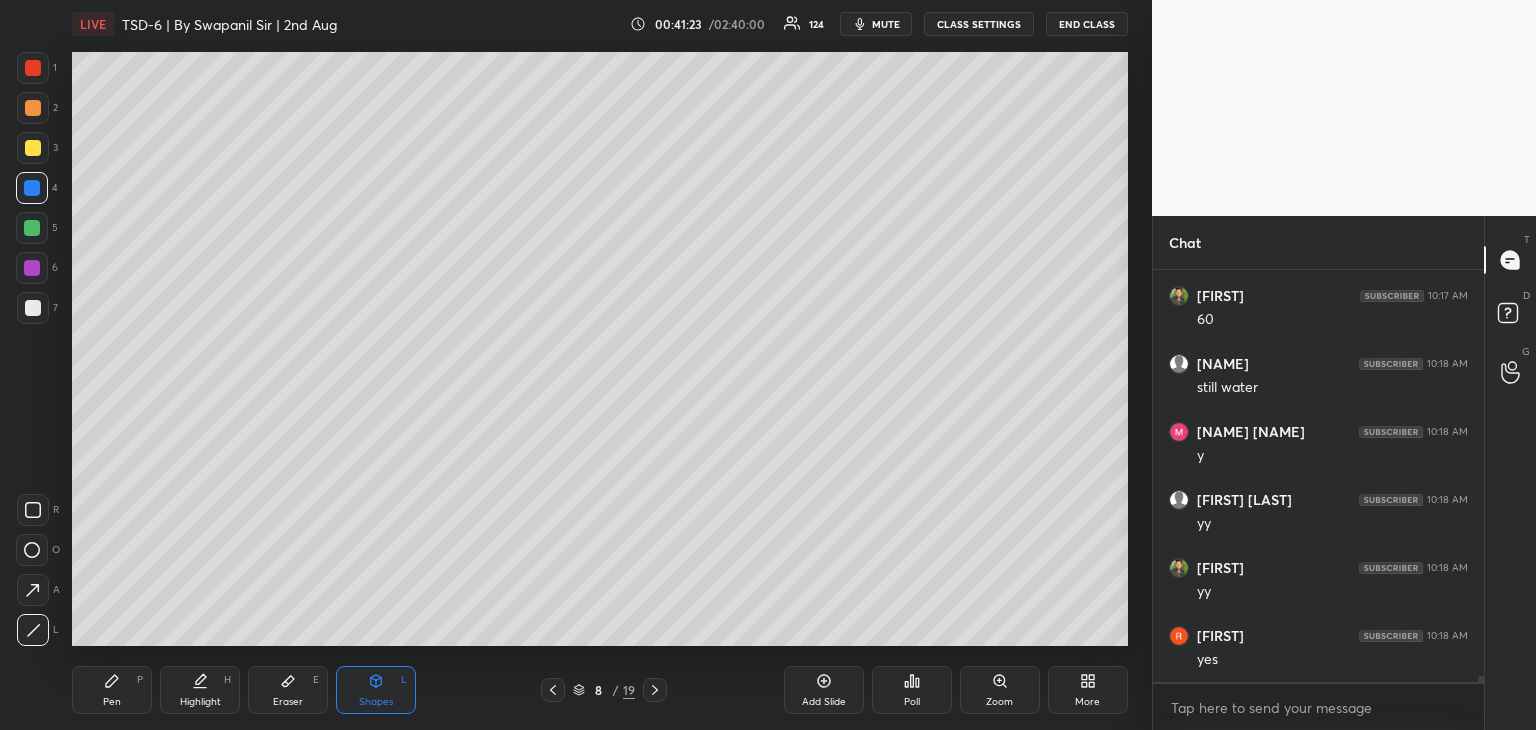 click on "Pen P" at bounding box center [112, 690] 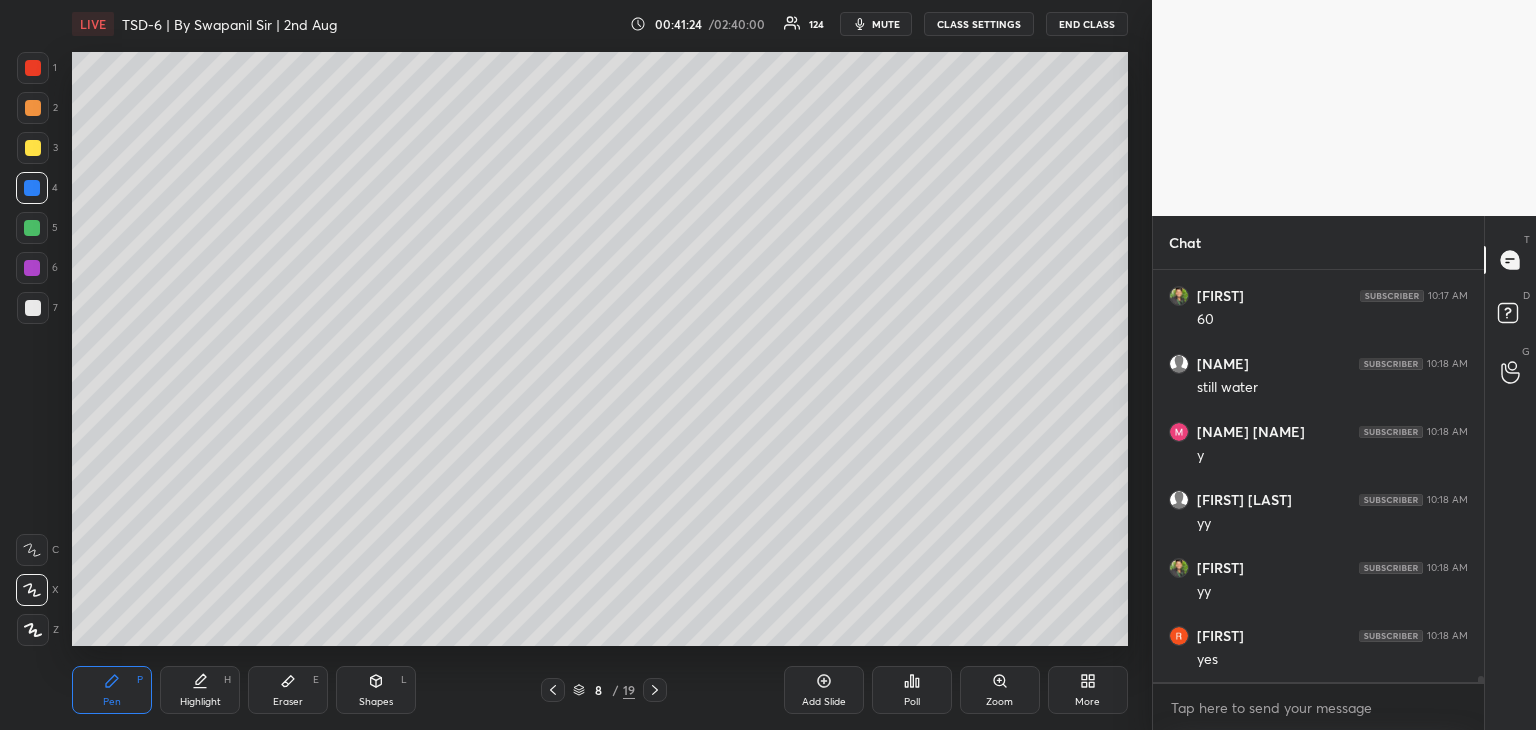 click at bounding box center (32, 188) 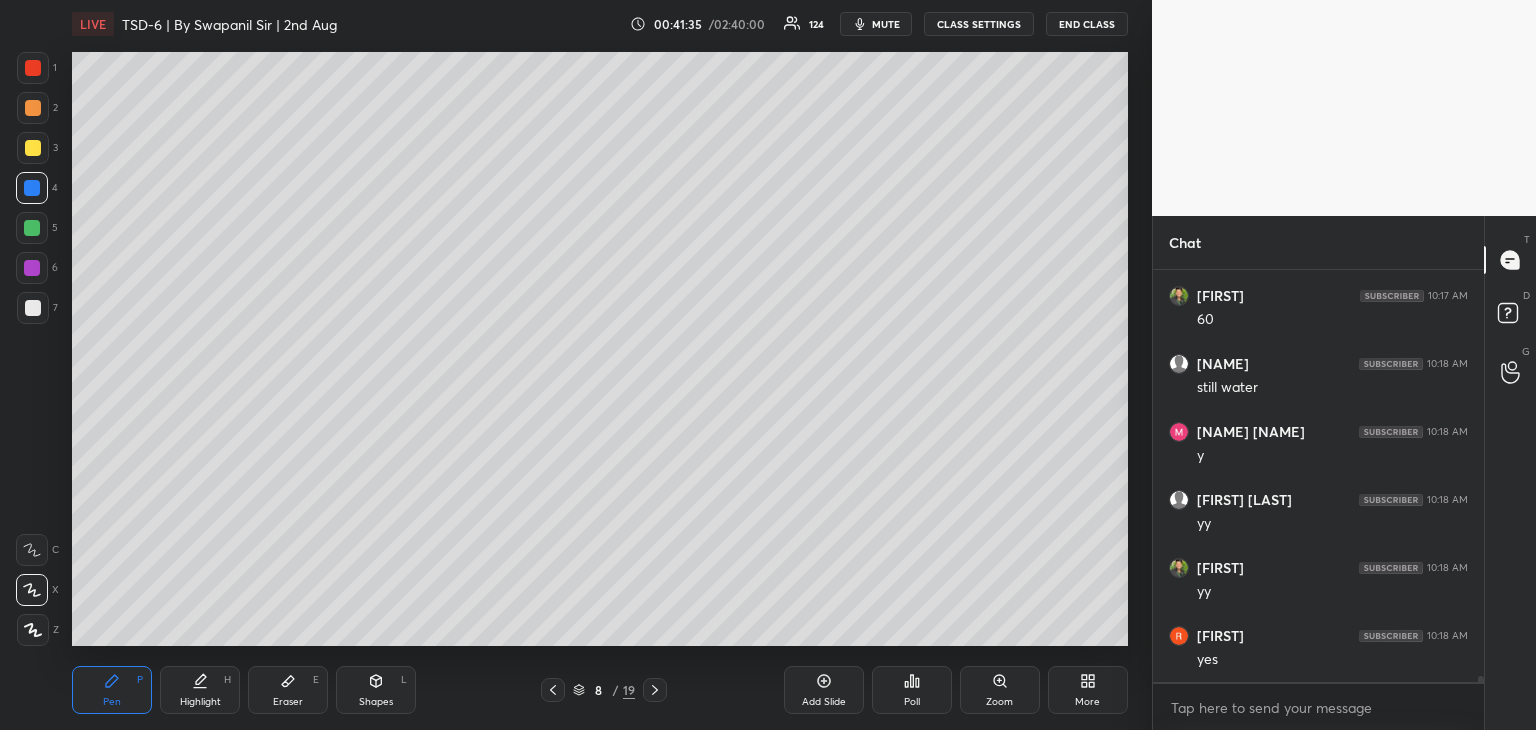 click 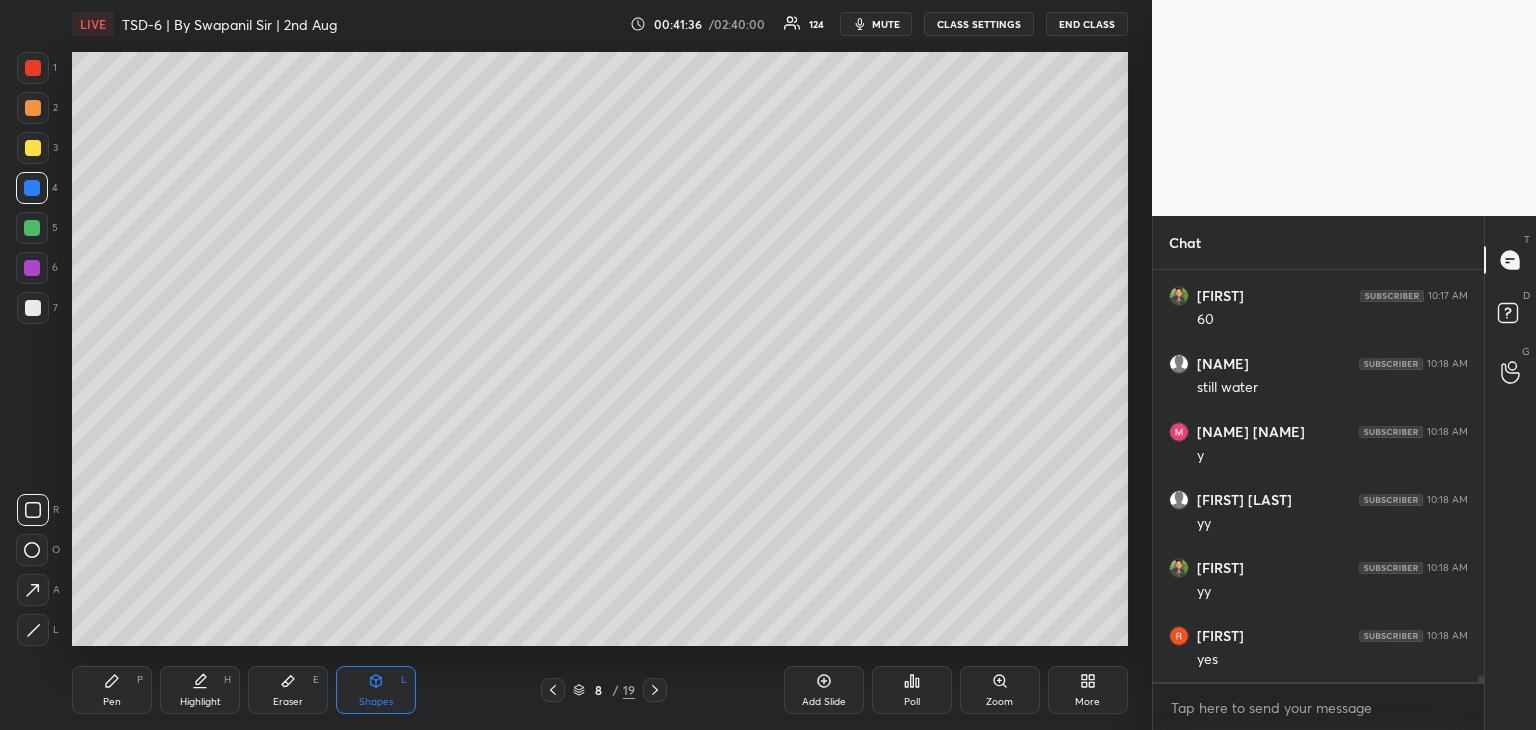 click 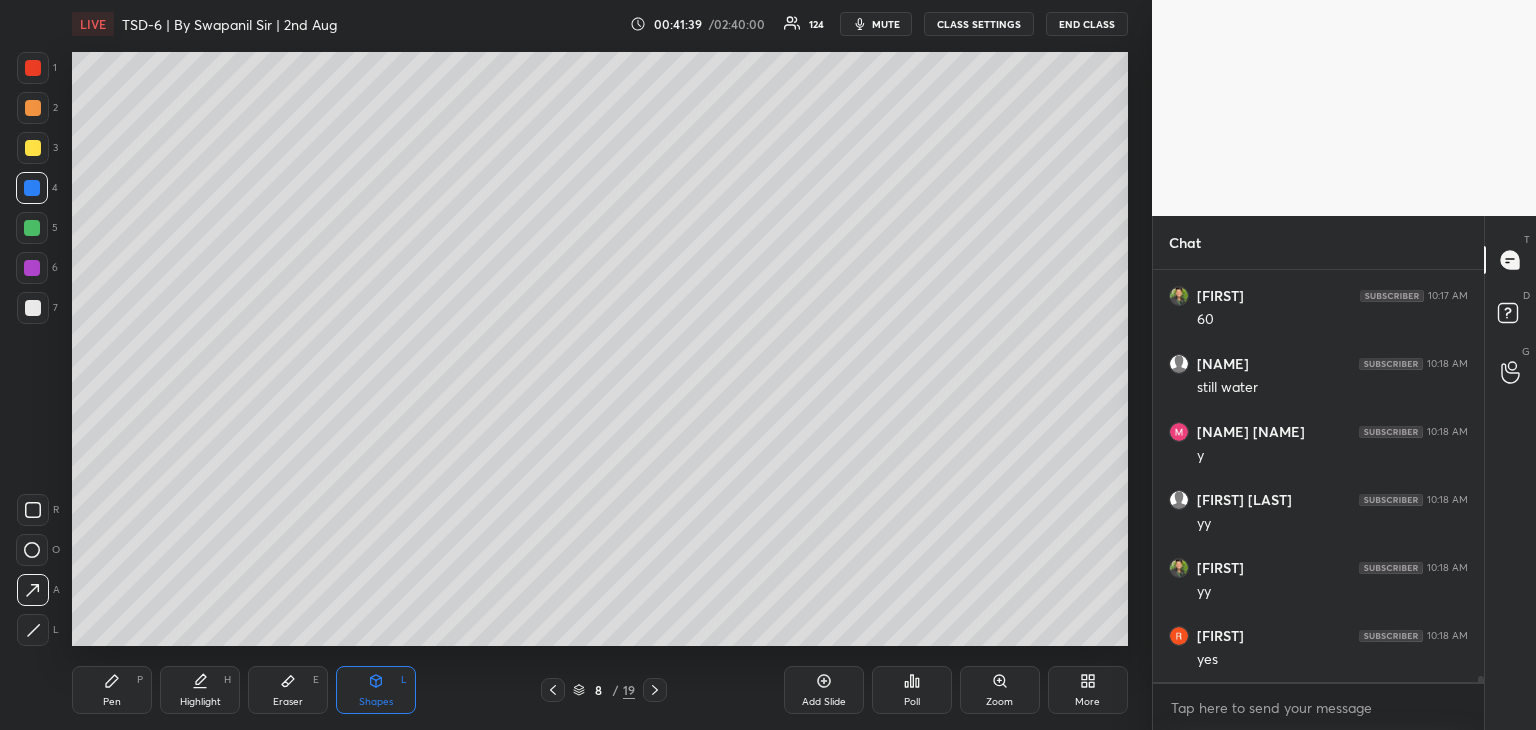 click on "Pen P" at bounding box center (112, 690) 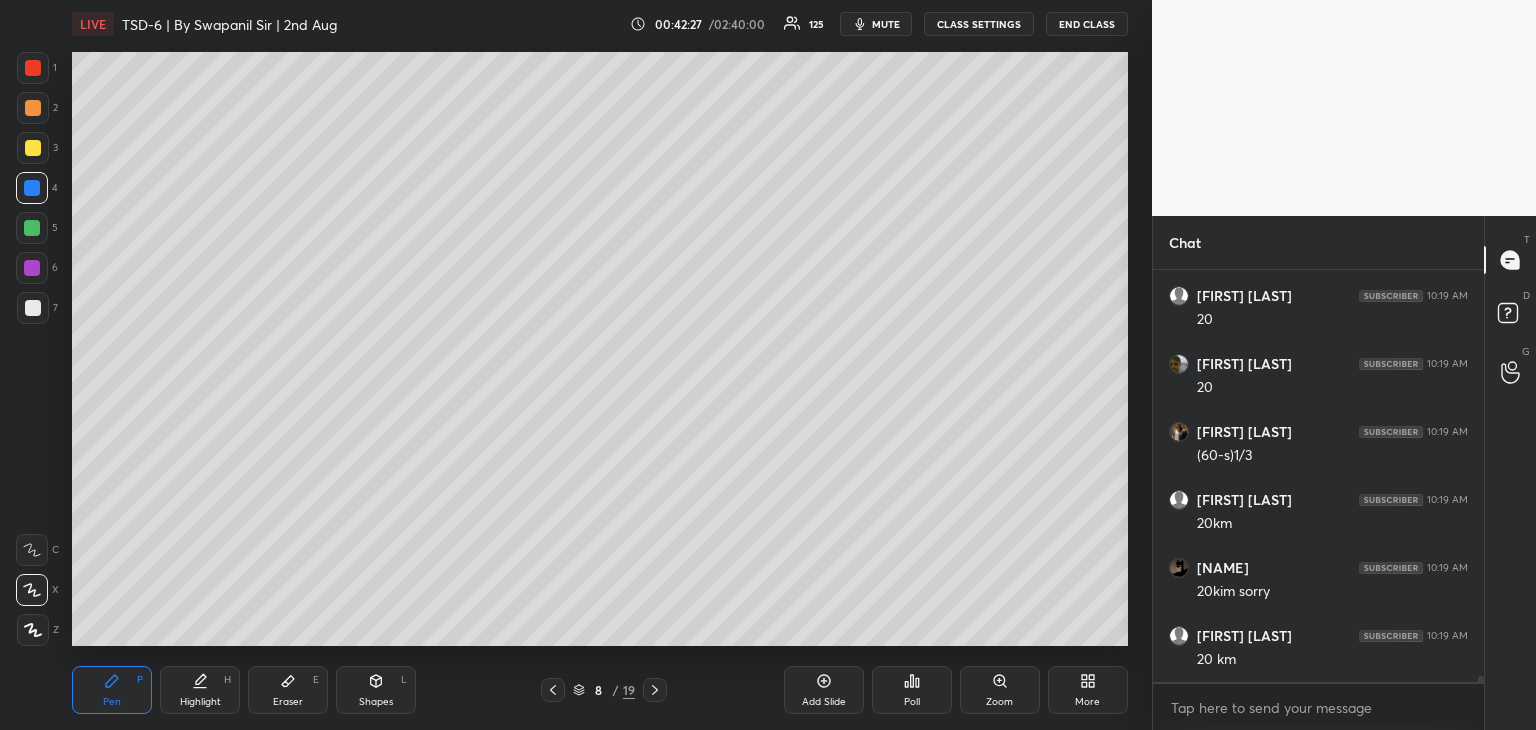 scroll, scrollTop: 29432, scrollLeft: 0, axis: vertical 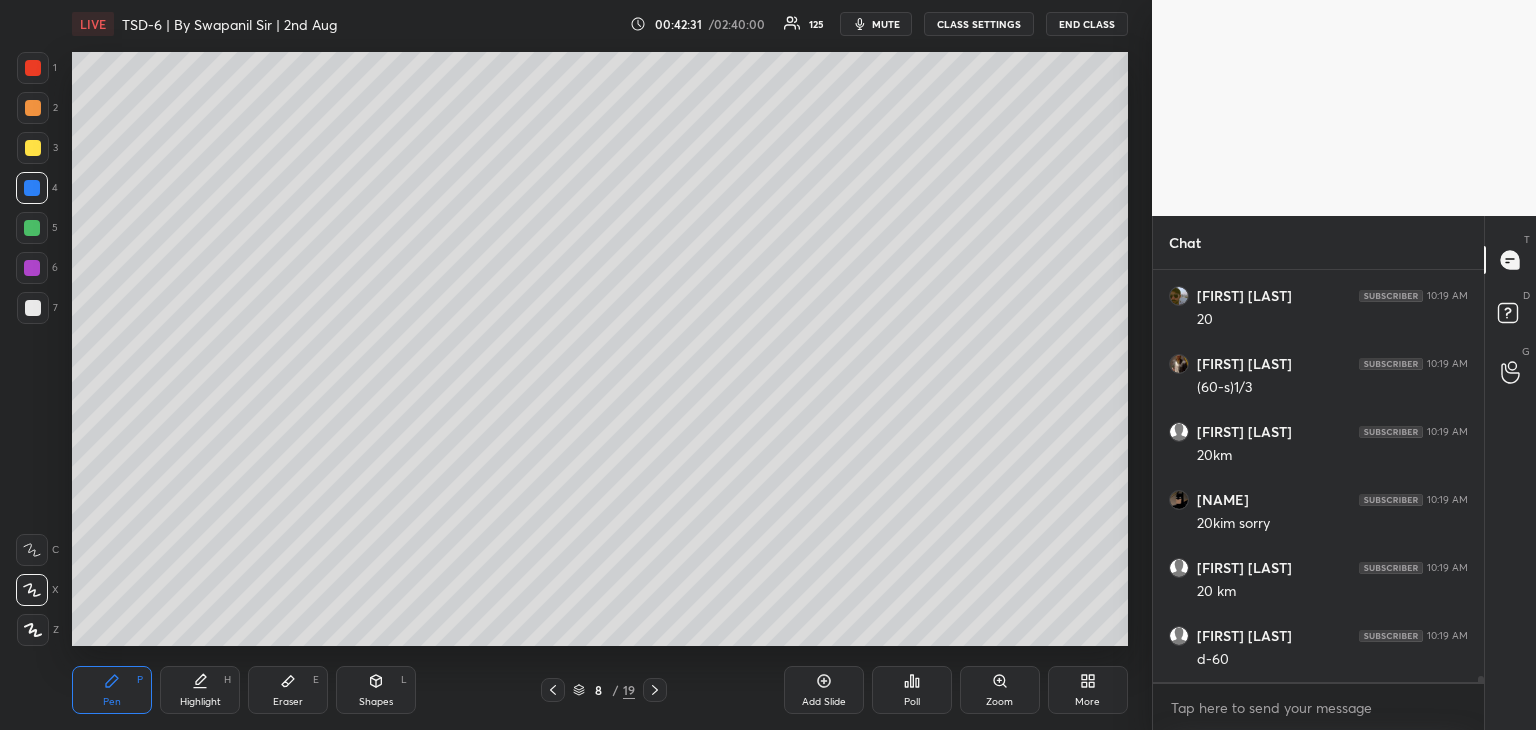 click at bounding box center [33, 108] 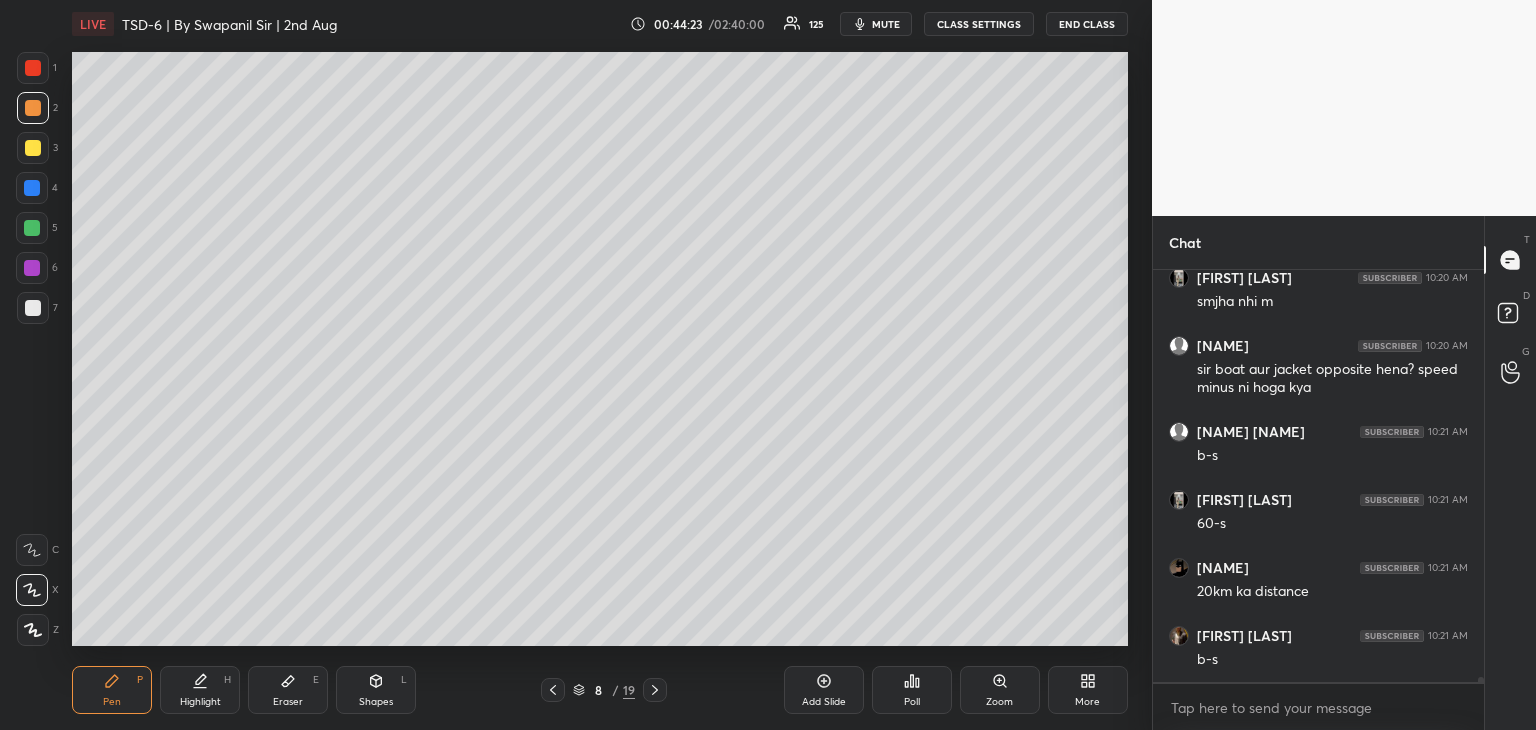 scroll, scrollTop: 31782, scrollLeft: 0, axis: vertical 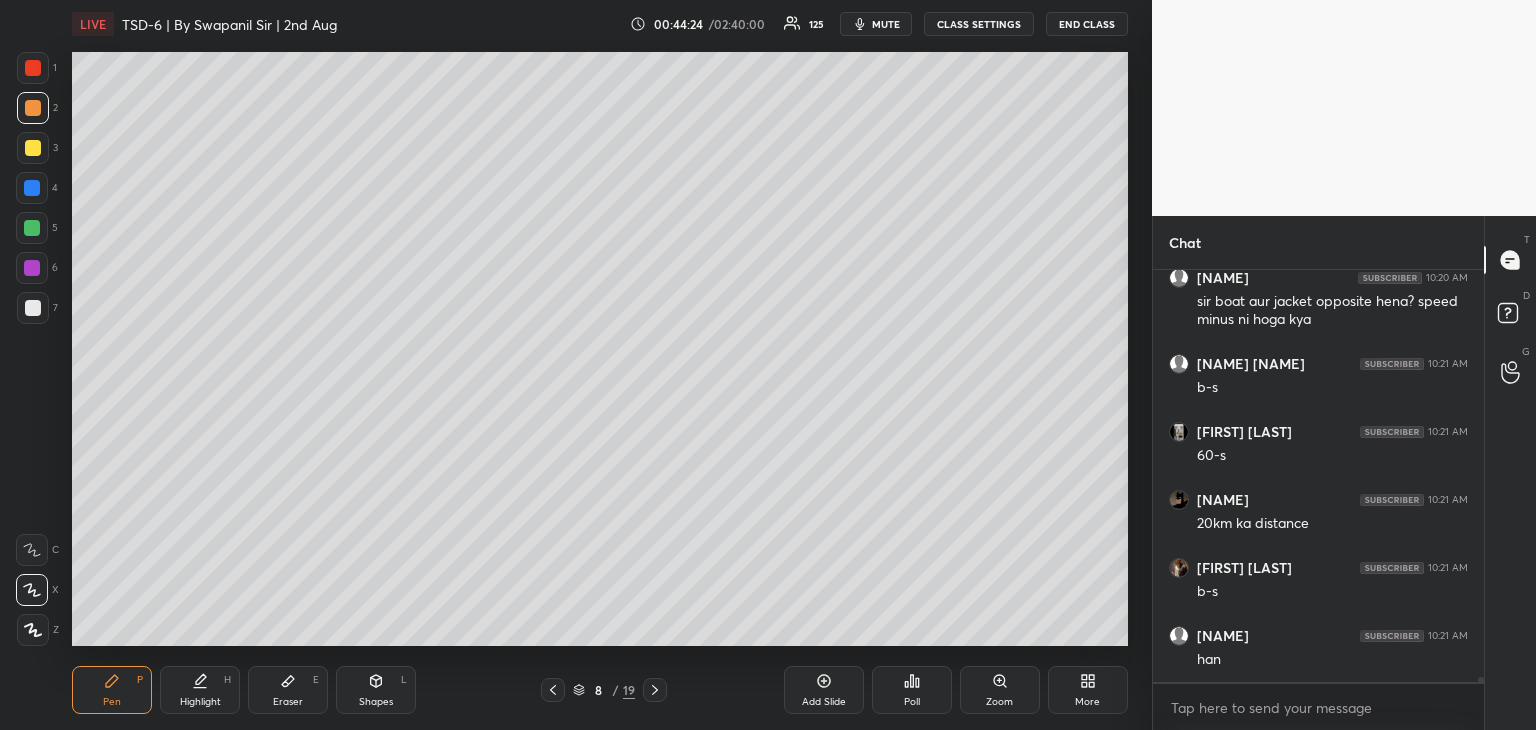 drag, startPoint x: 290, startPoint y: 694, endPoint x: 322, endPoint y: 675, distance: 37.215588 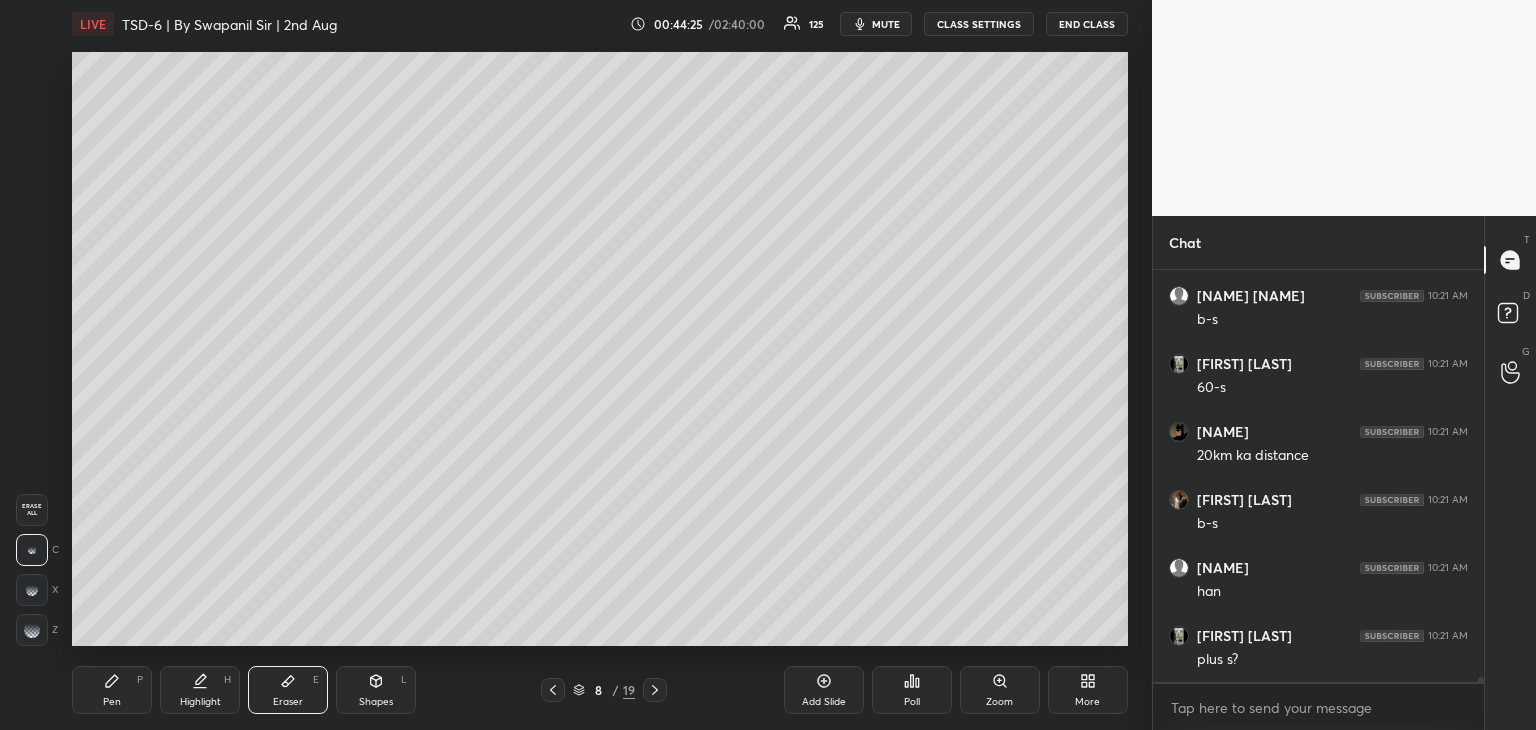 scroll, scrollTop: 31918, scrollLeft: 0, axis: vertical 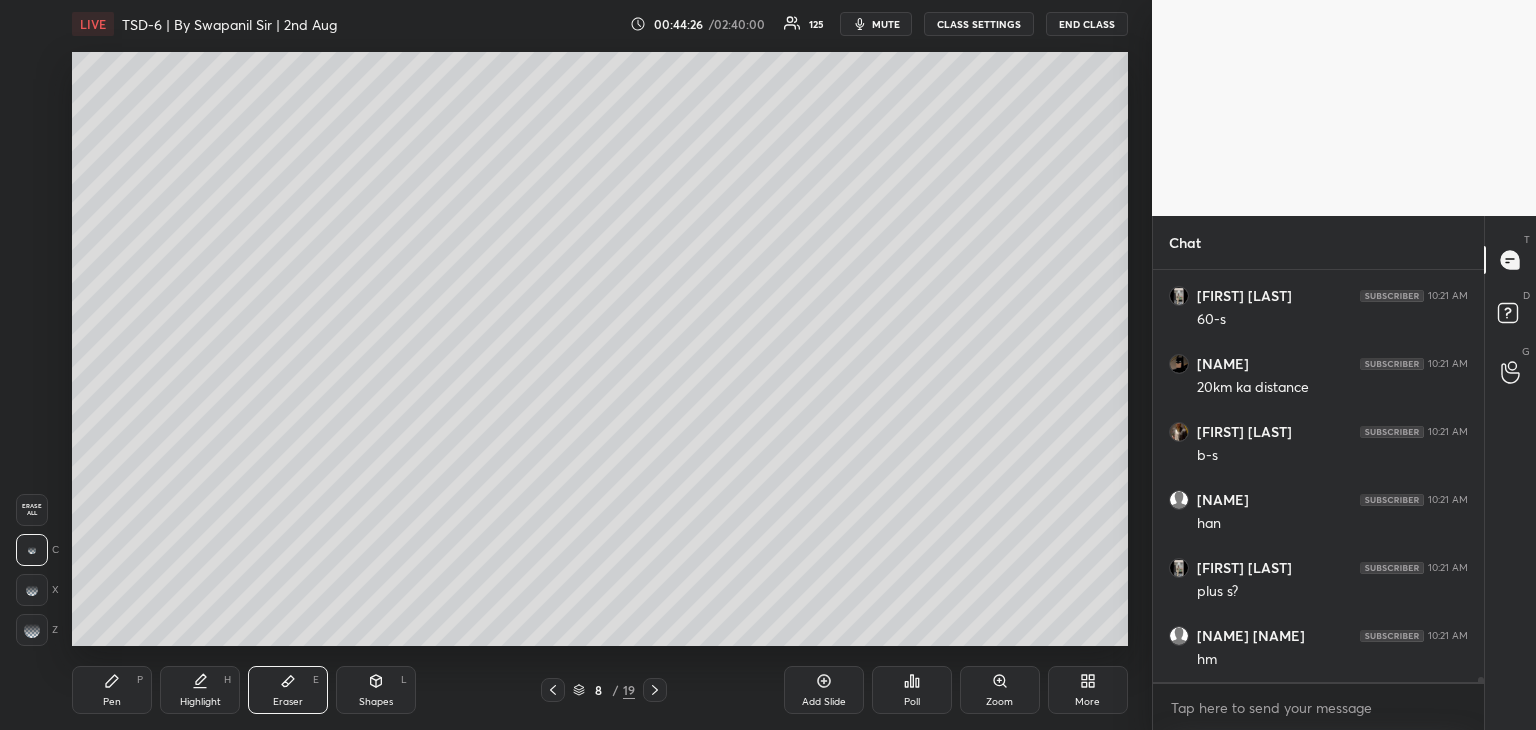 click on "Pen P" at bounding box center [112, 690] 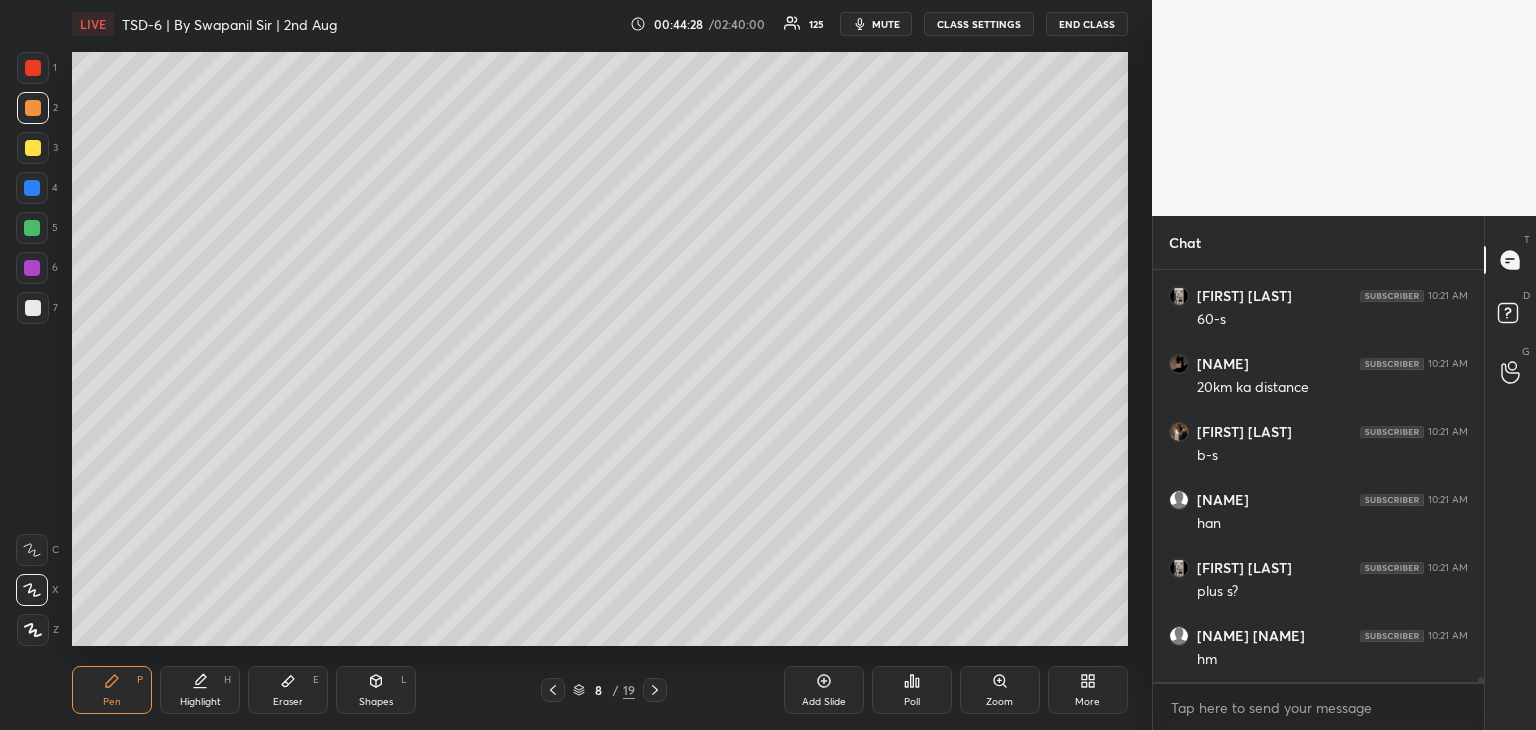 click on "Eraser" at bounding box center [288, 702] 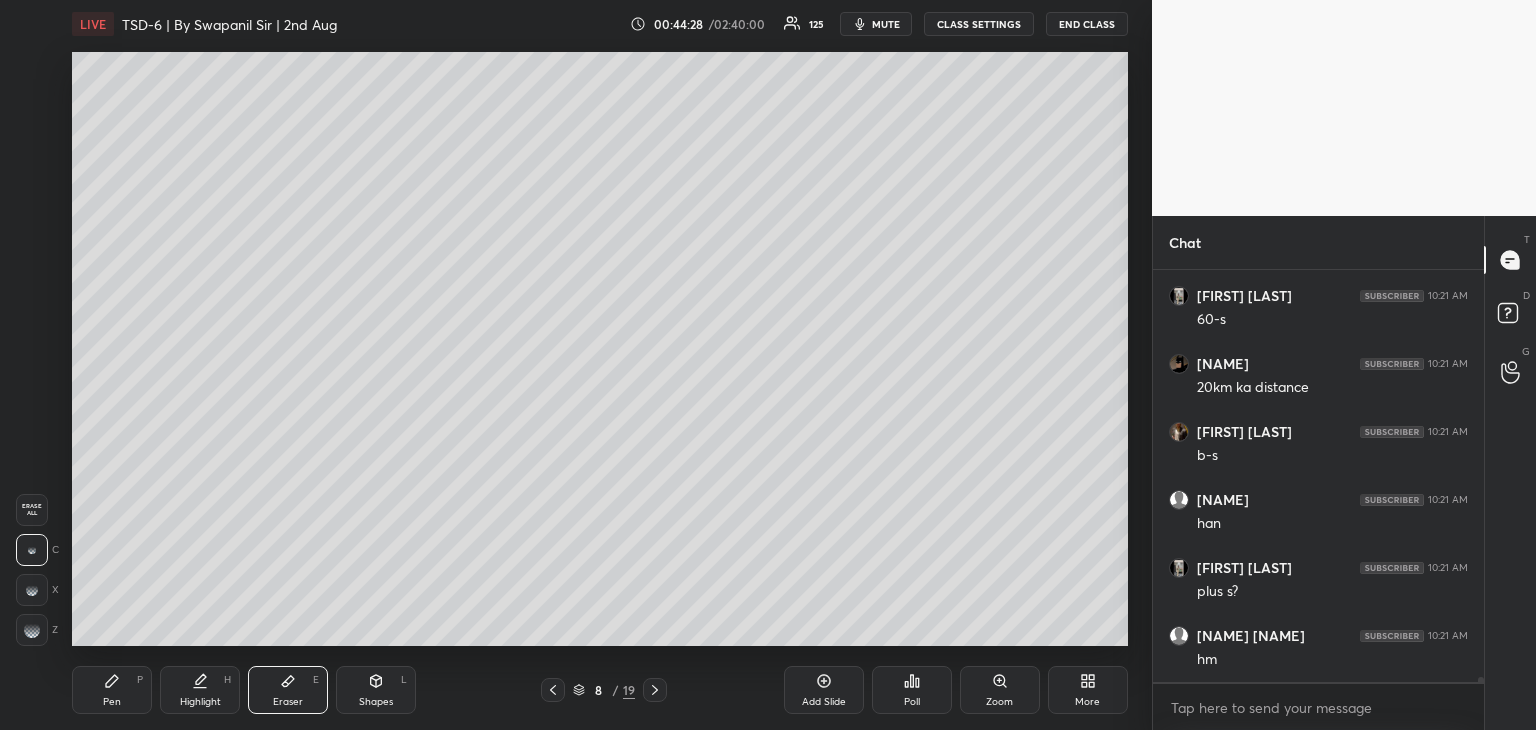 scroll, scrollTop: 31986, scrollLeft: 0, axis: vertical 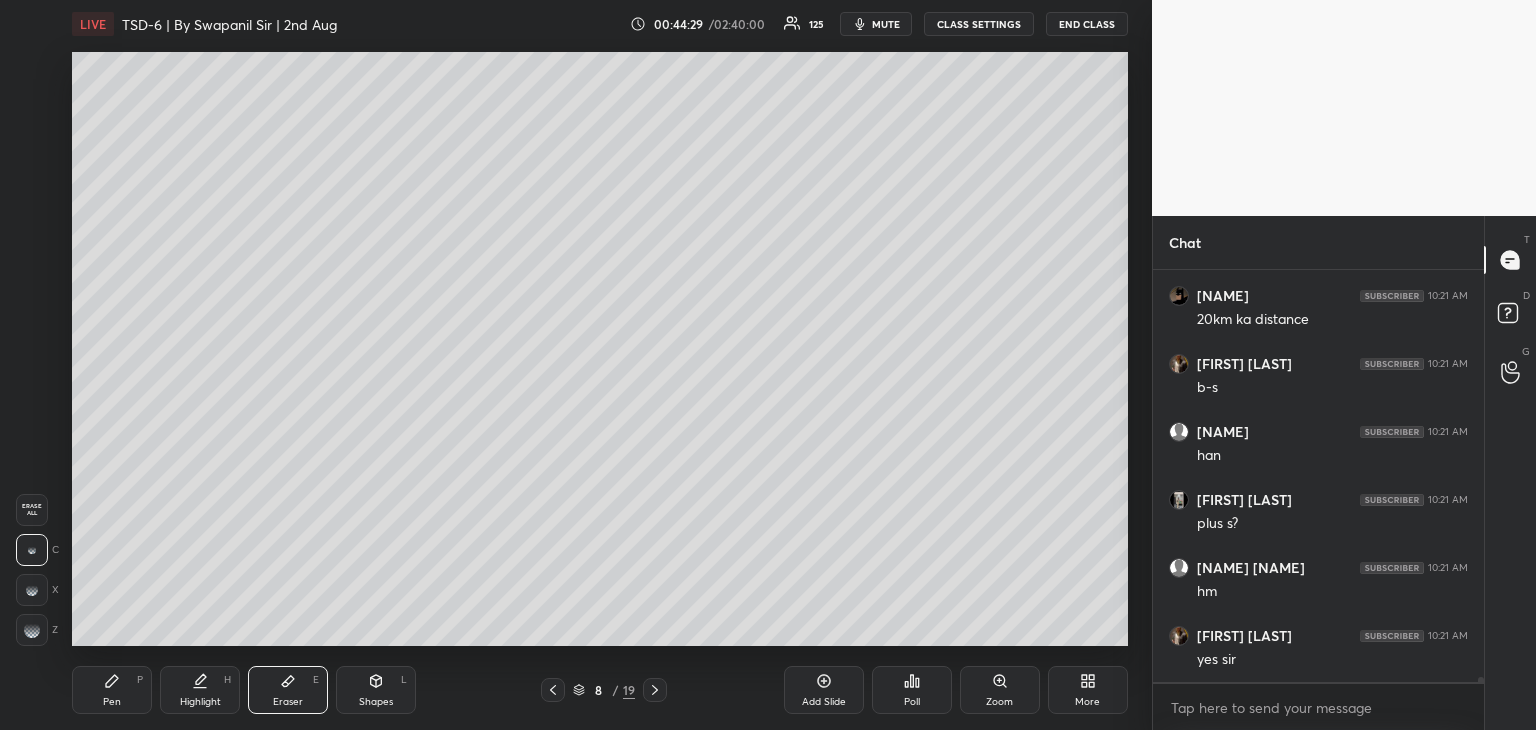 click 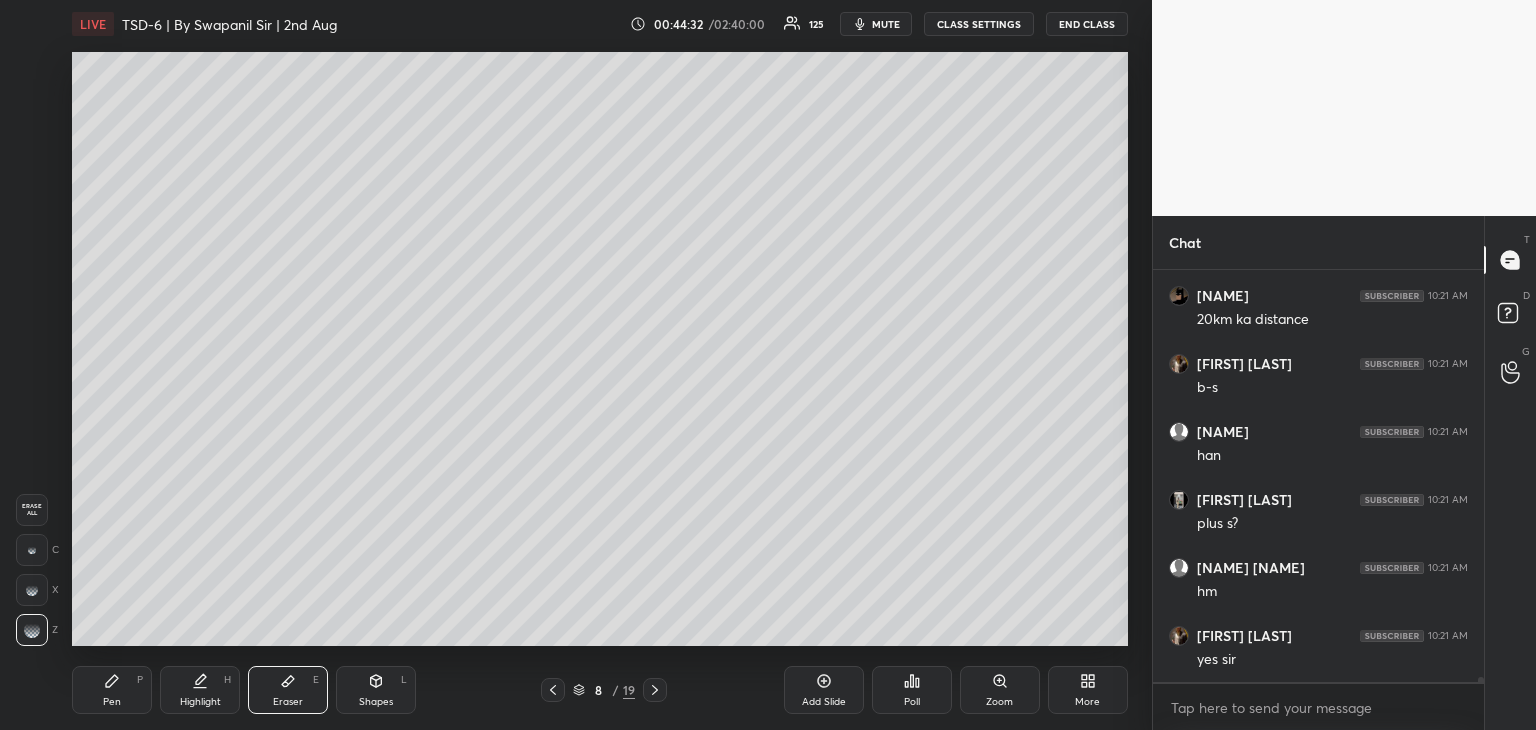 click on "Pen" at bounding box center [112, 702] 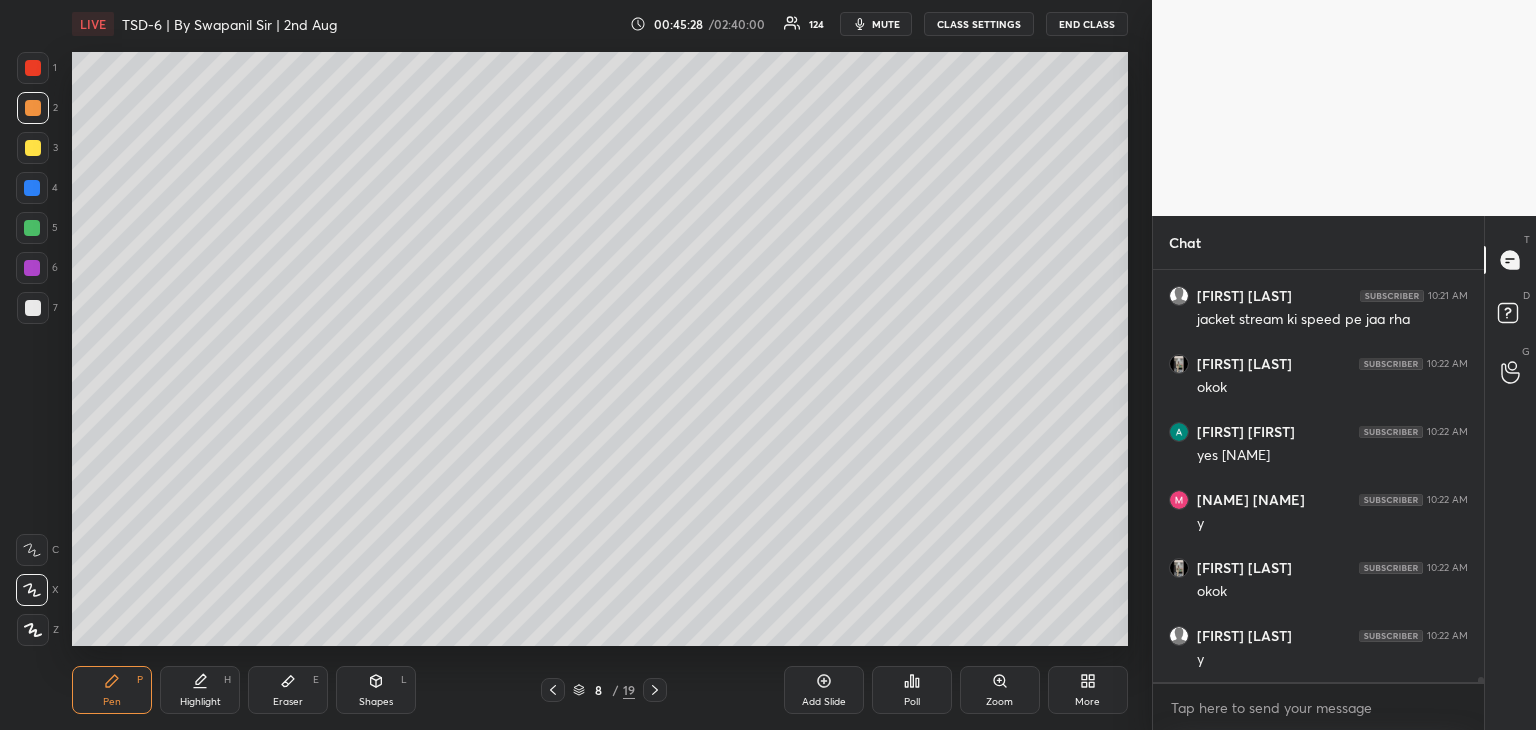 scroll, scrollTop: 32754, scrollLeft: 0, axis: vertical 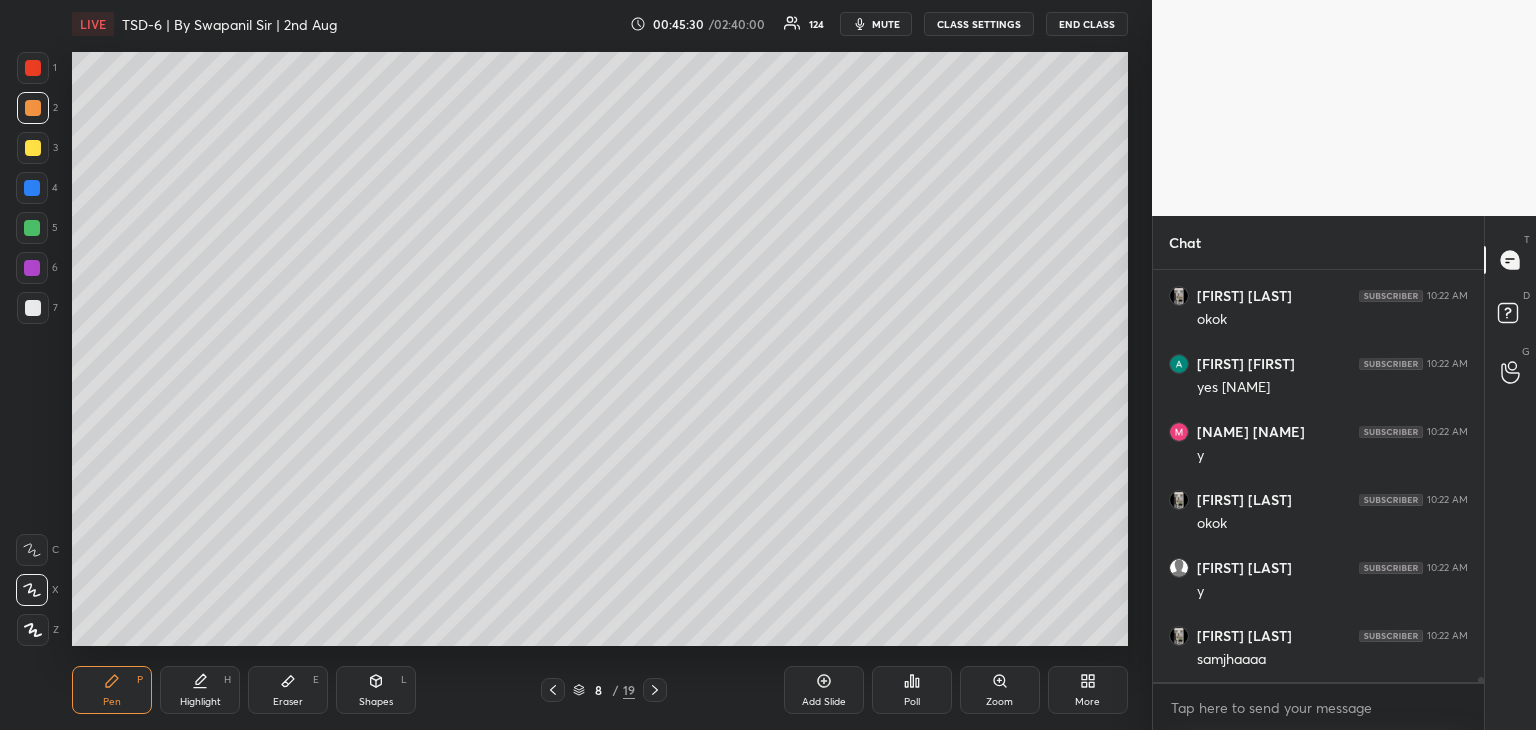 click 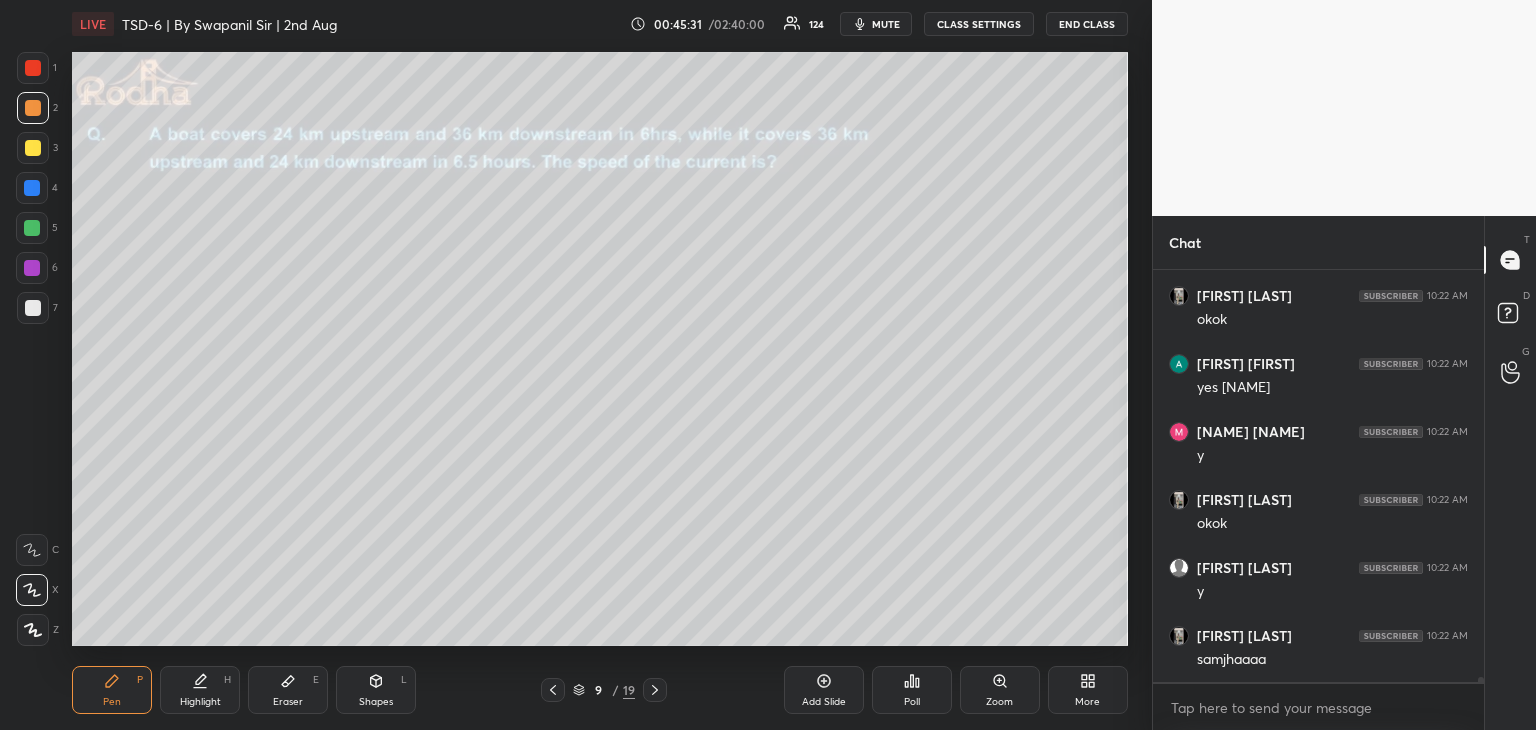 click 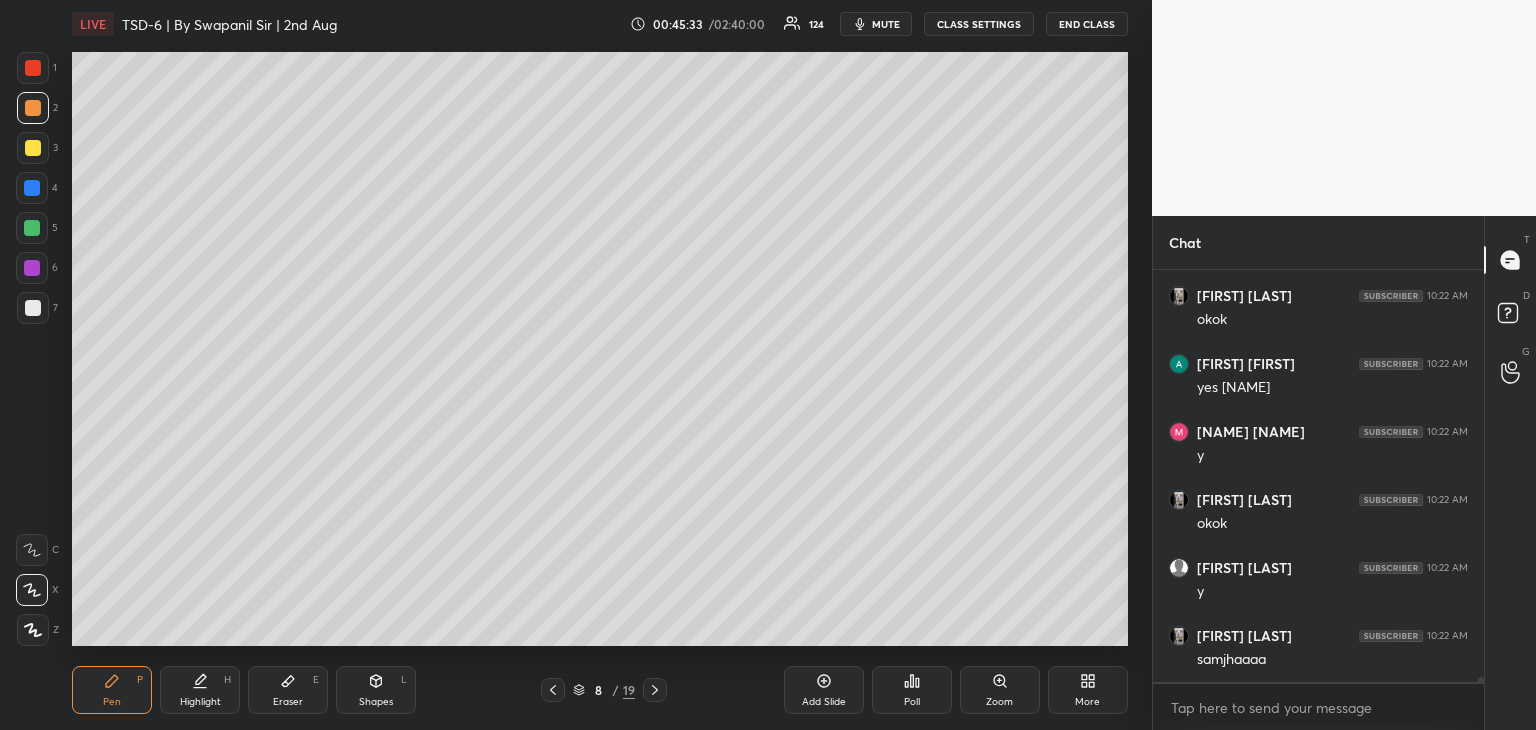 click 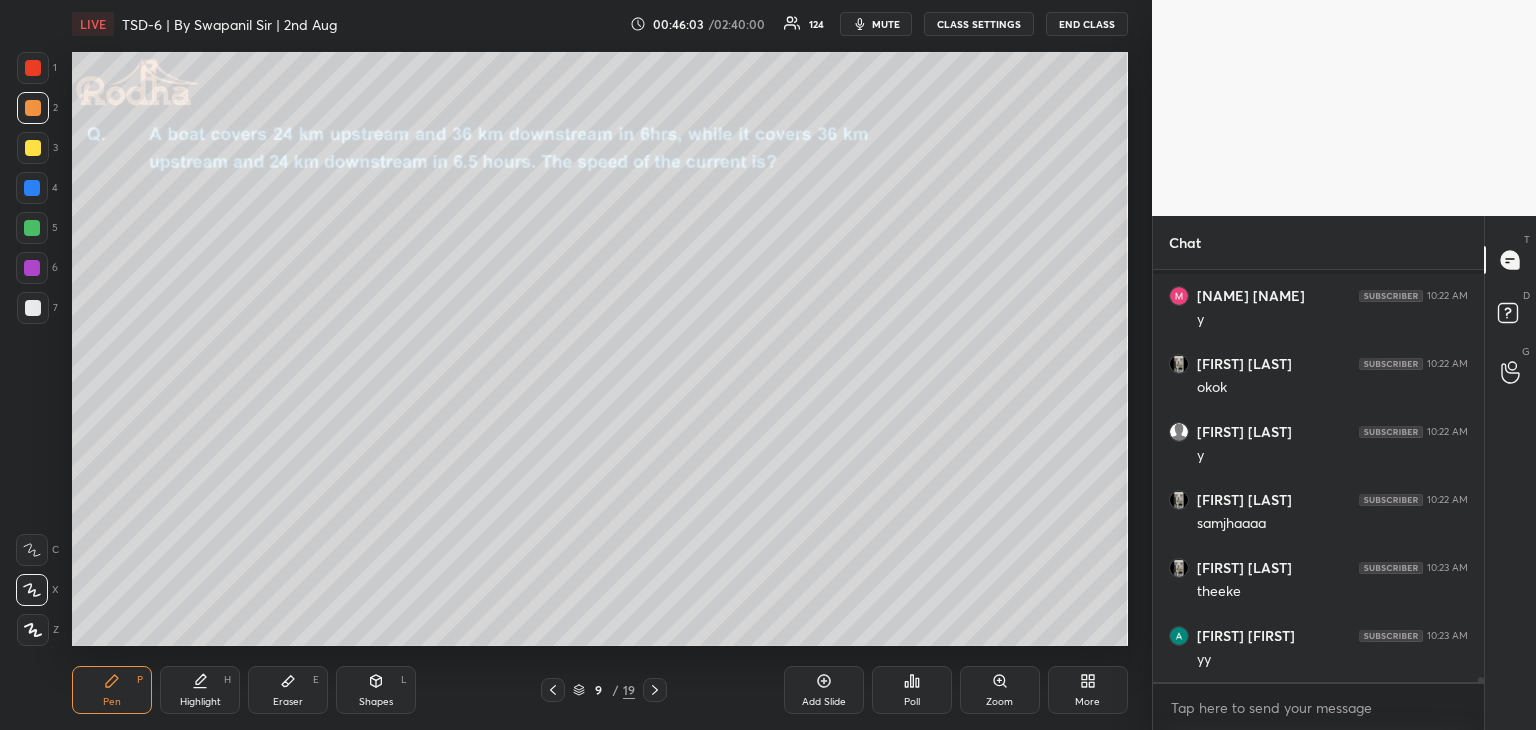 scroll, scrollTop: 33026, scrollLeft: 0, axis: vertical 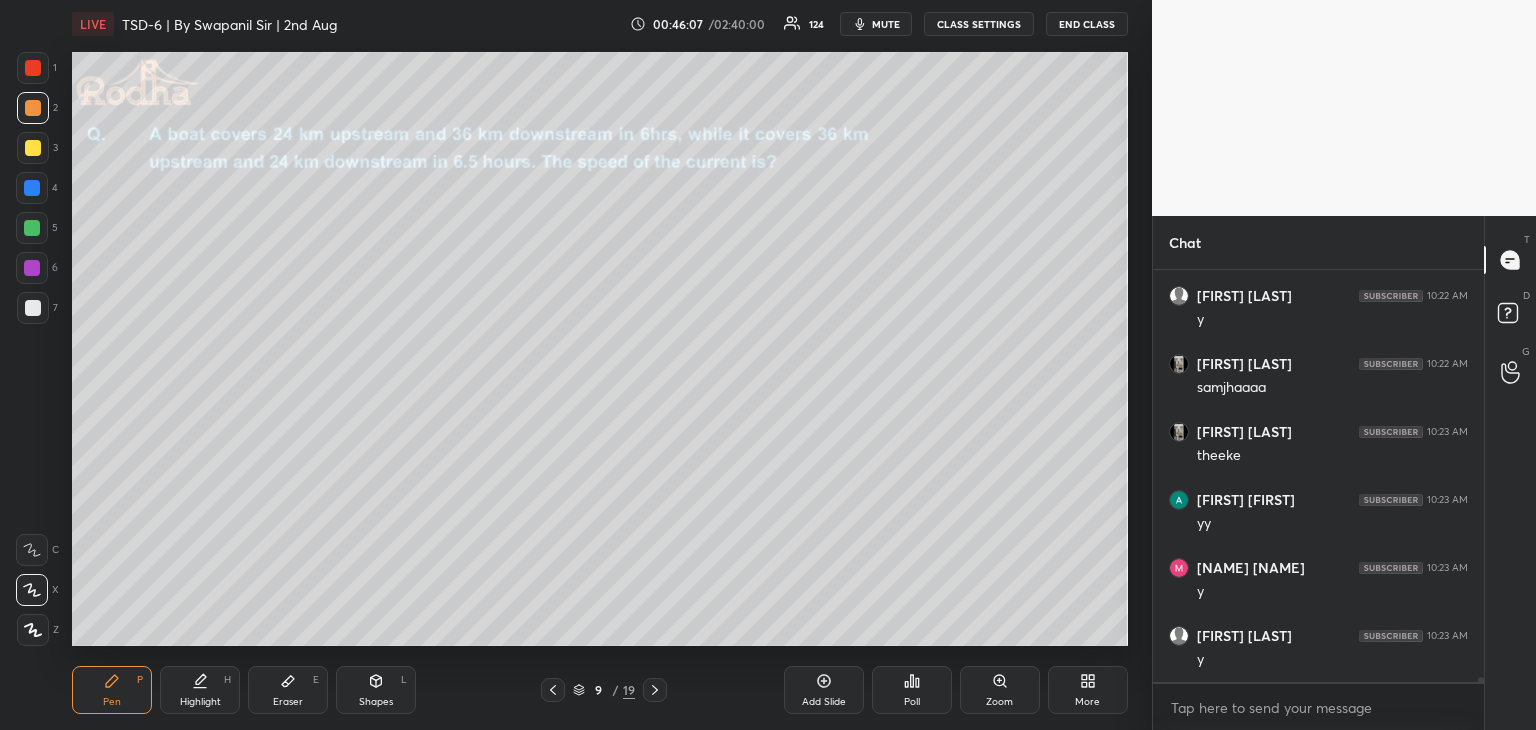 click on "Eraser" at bounding box center [288, 702] 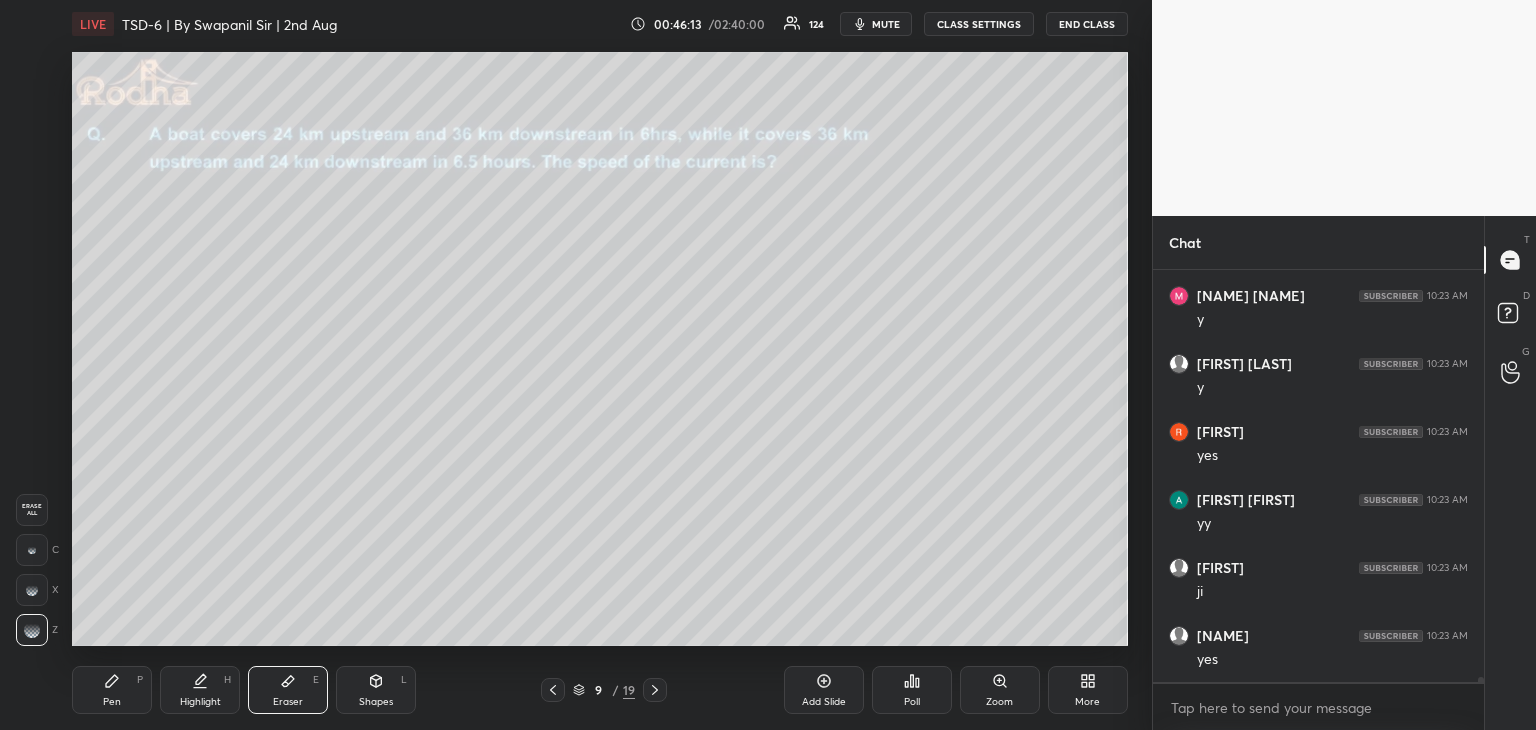 scroll, scrollTop: 33502, scrollLeft: 0, axis: vertical 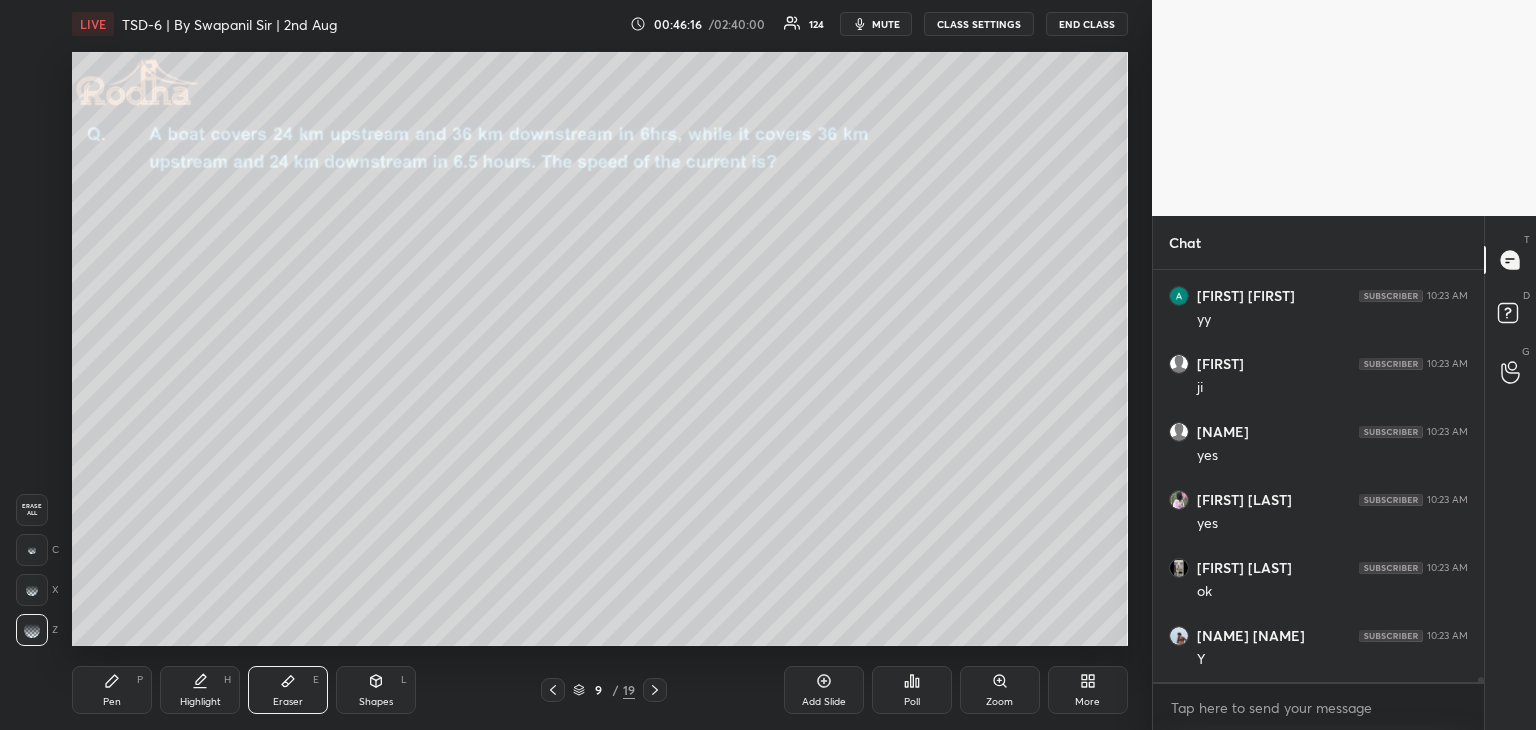 drag, startPoint x: 548, startPoint y: 689, endPoint x: 557, endPoint y: 681, distance: 12.0415945 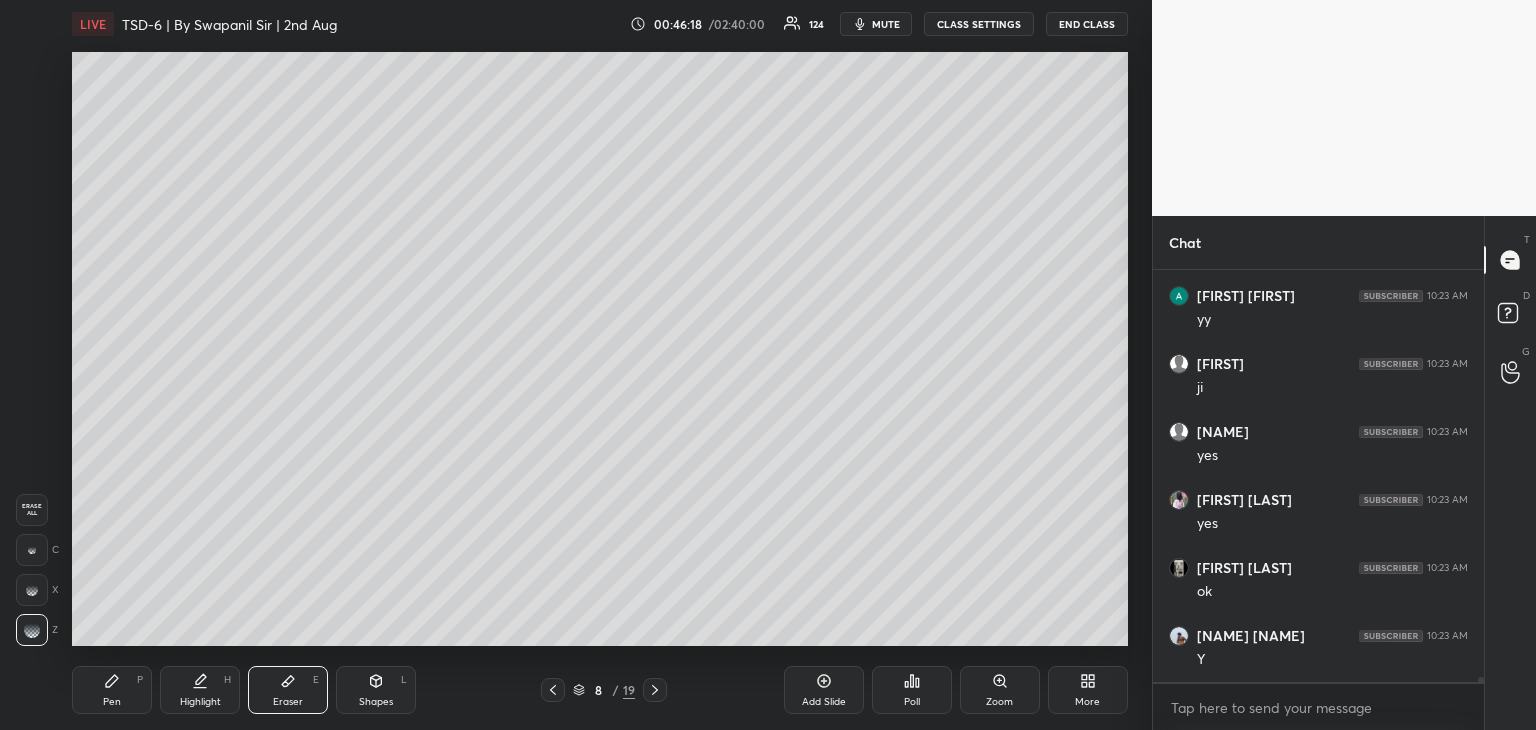 click on "Pen" at bounding box center (112, 702) 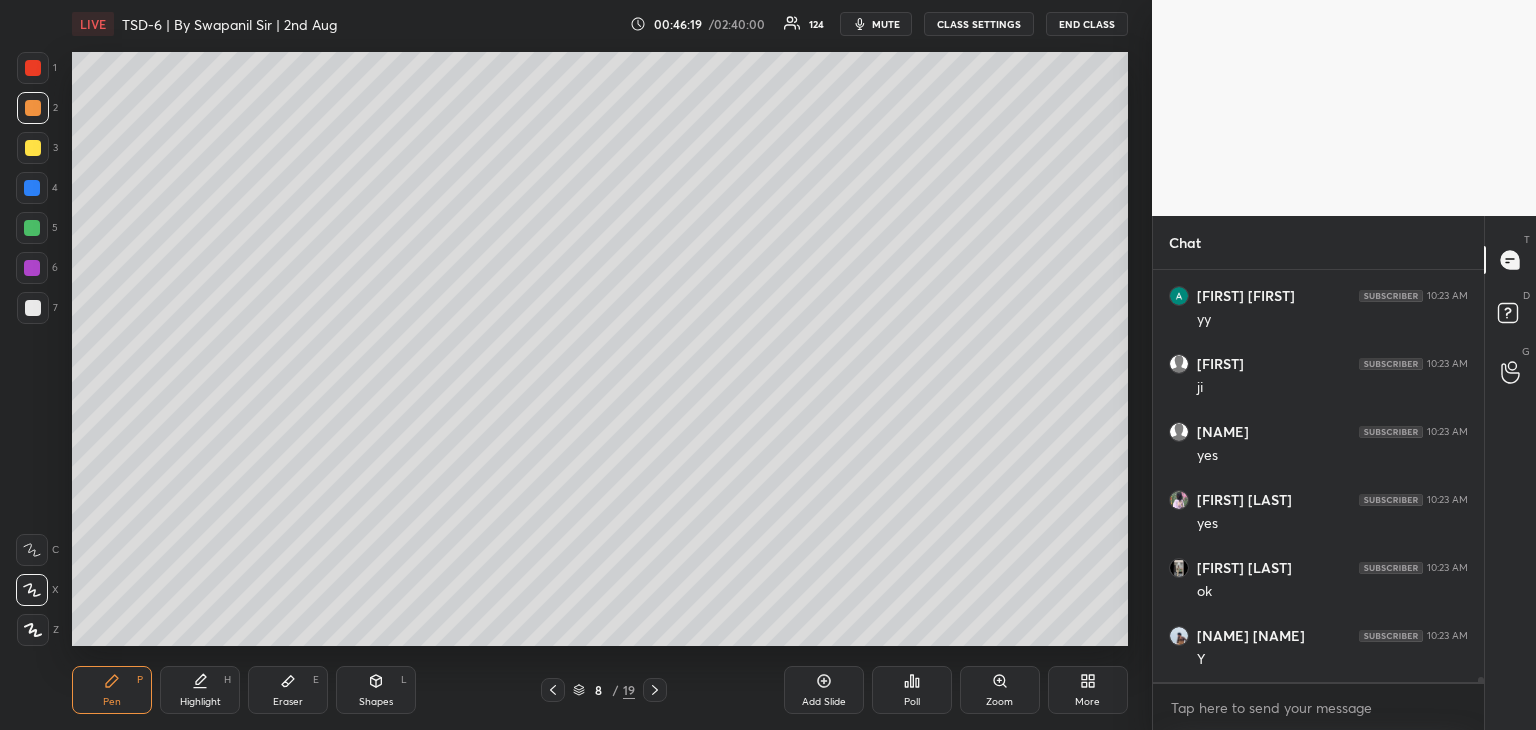 click 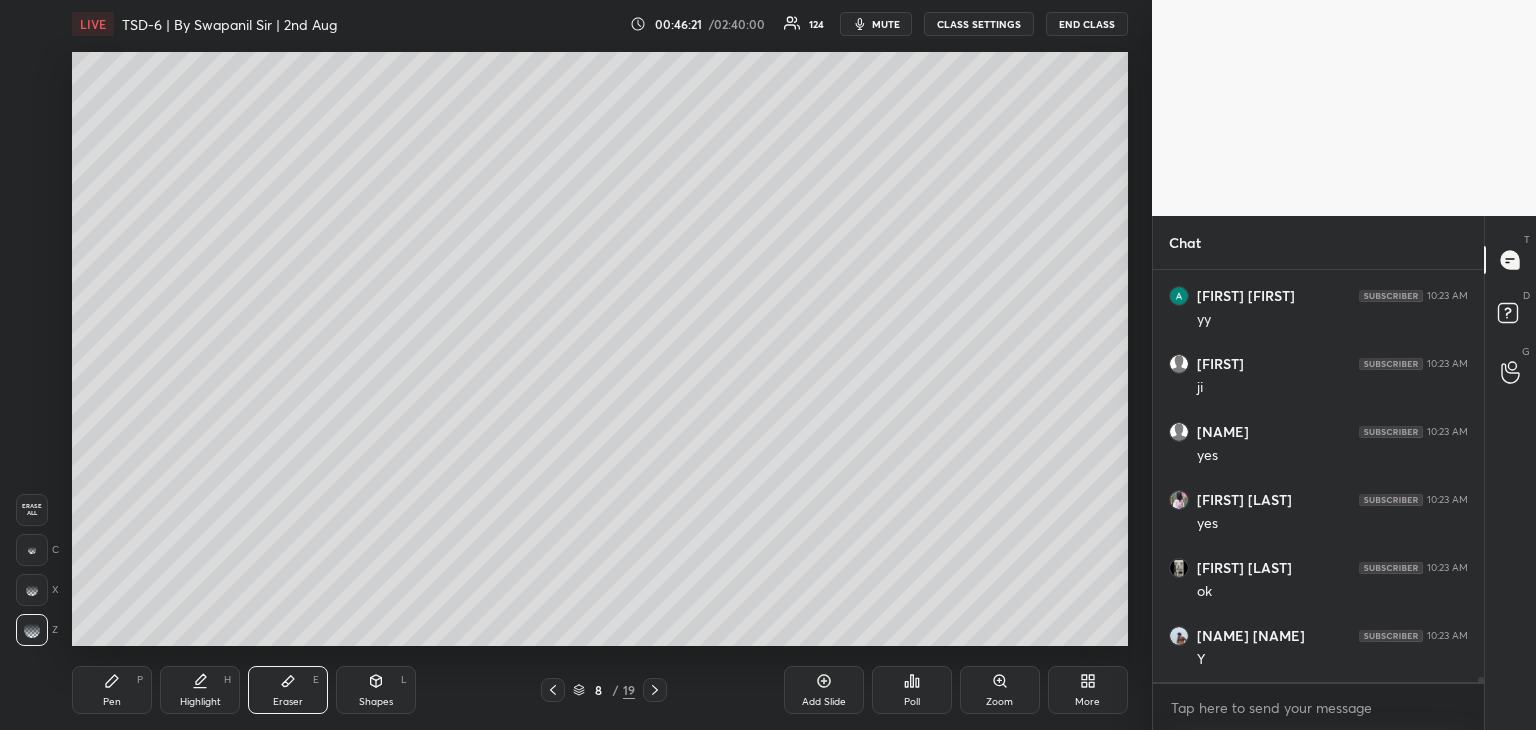 click at bounding box center (32, 550) 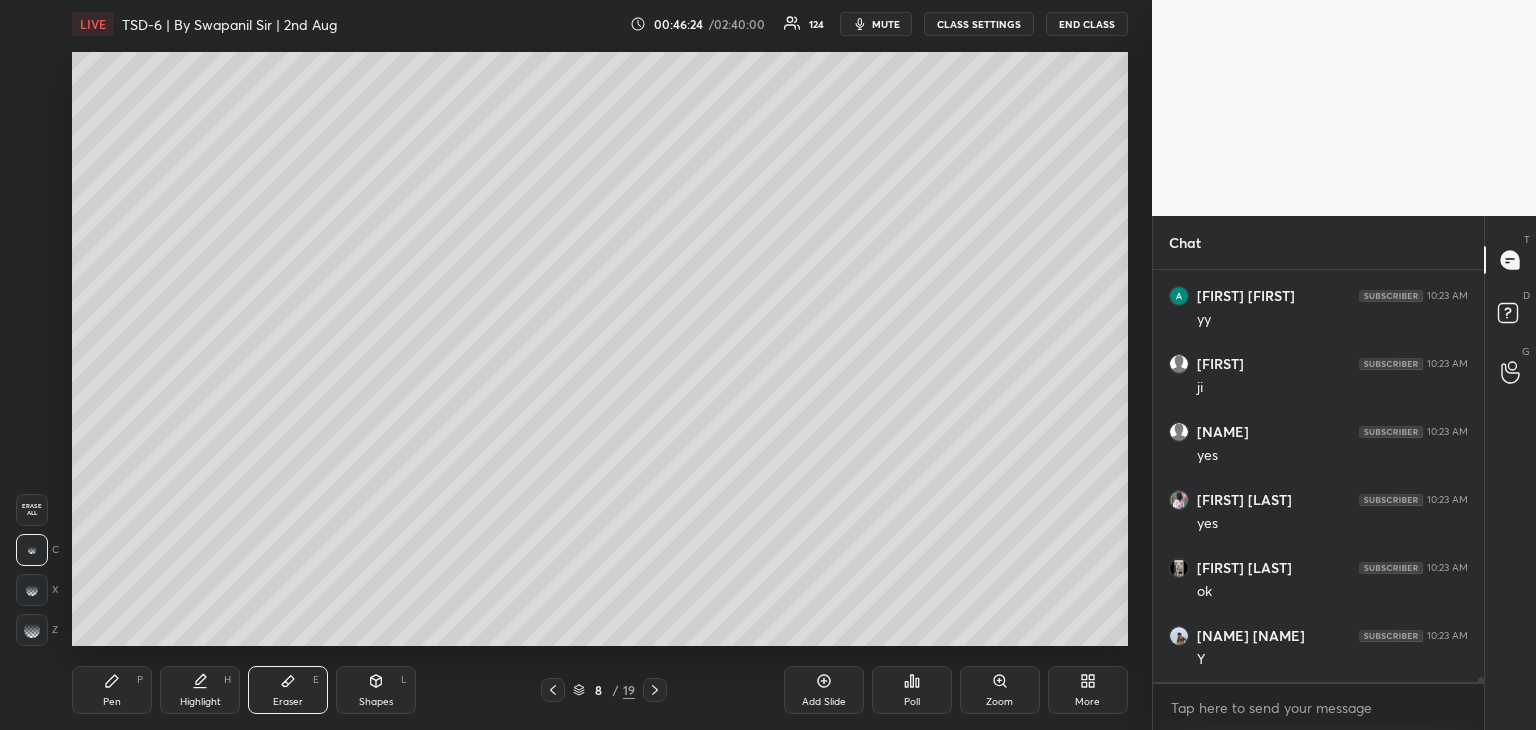 drag, startPoint x: 125, startPoint y: 697, endPoint x: 209, endPoint y: 659, distance: 92.19544 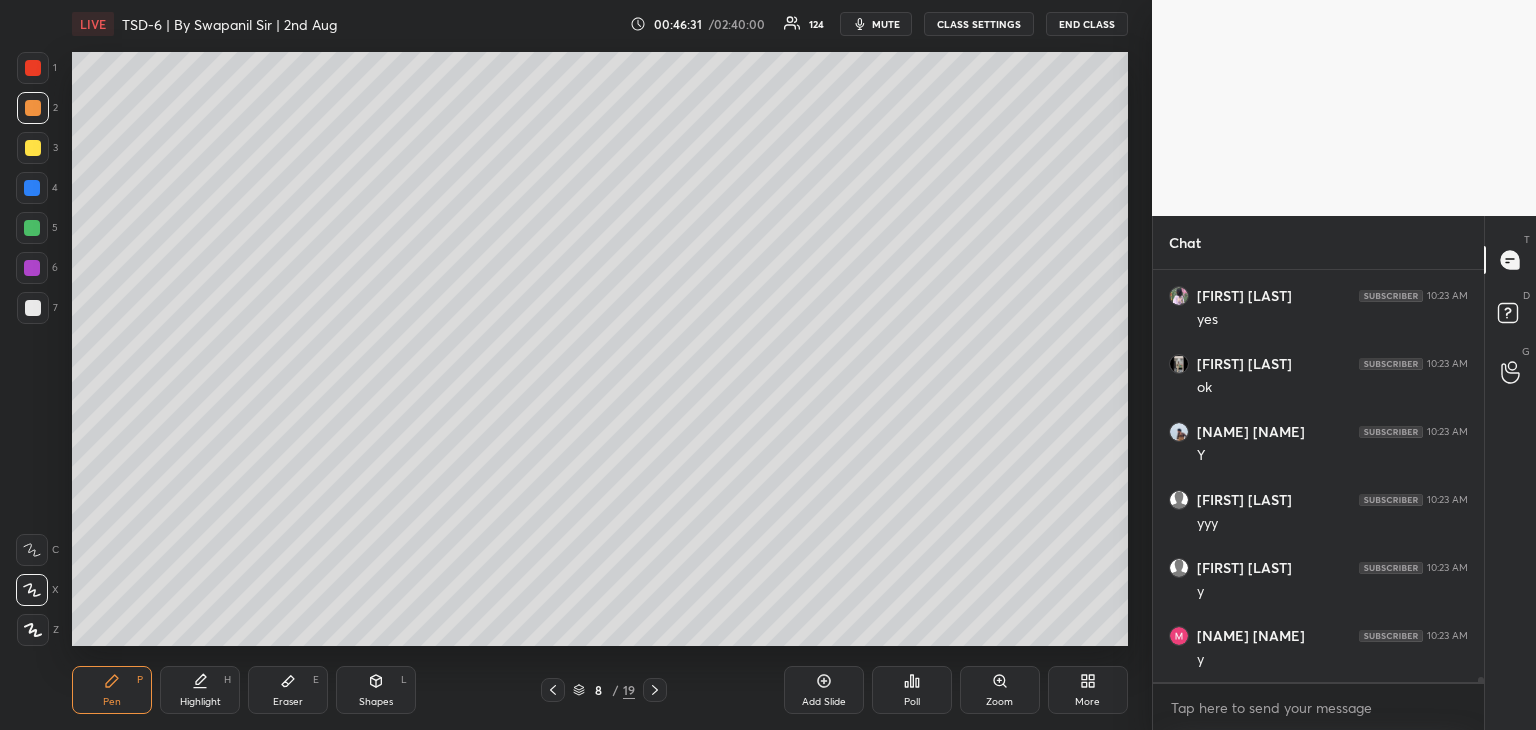 scroll, scrollTop: 33774, scrollLeft: 0, axis: vertical 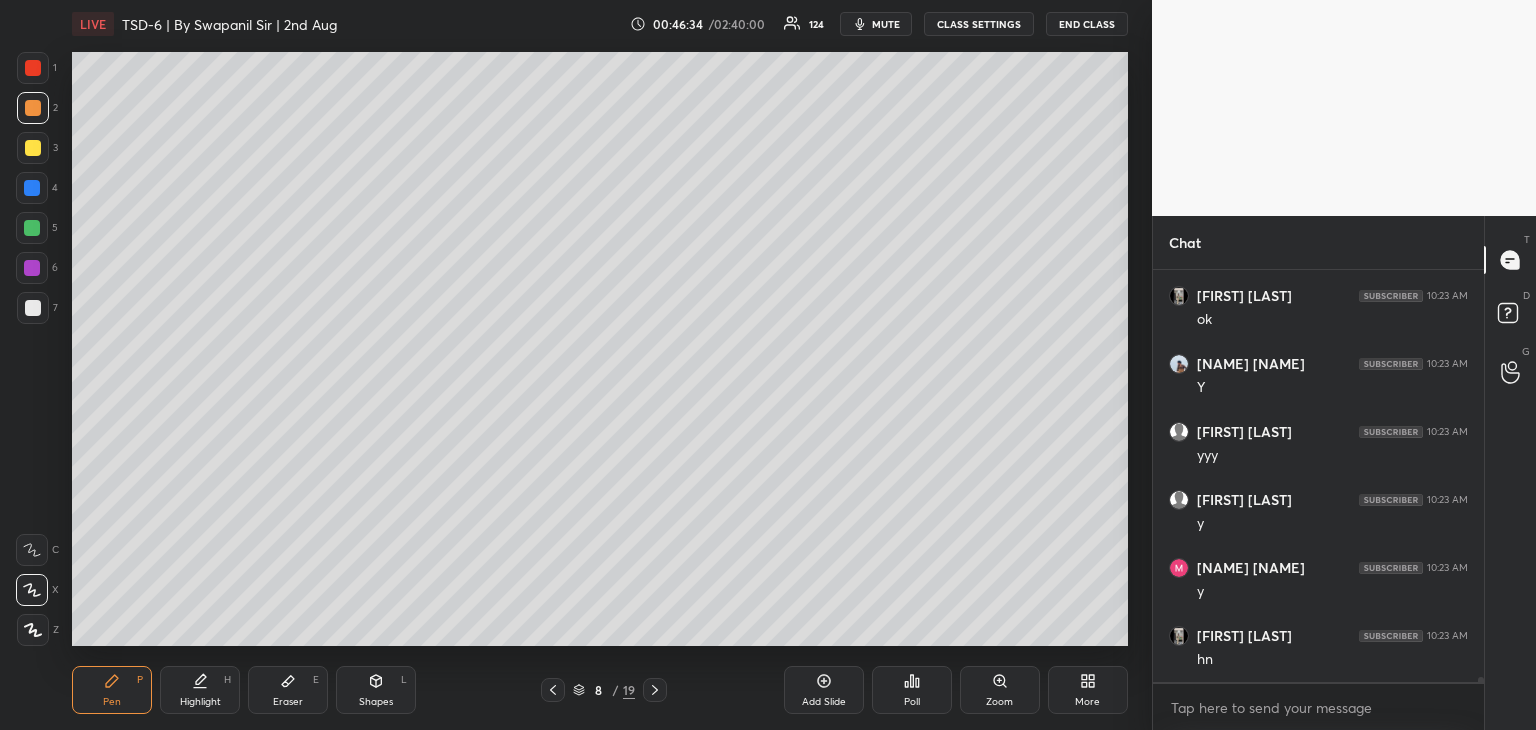 drag, startPoint x: 28, startPoint y: 74, endPoint x: 68, endPoint y: 113, distance: 55.86591 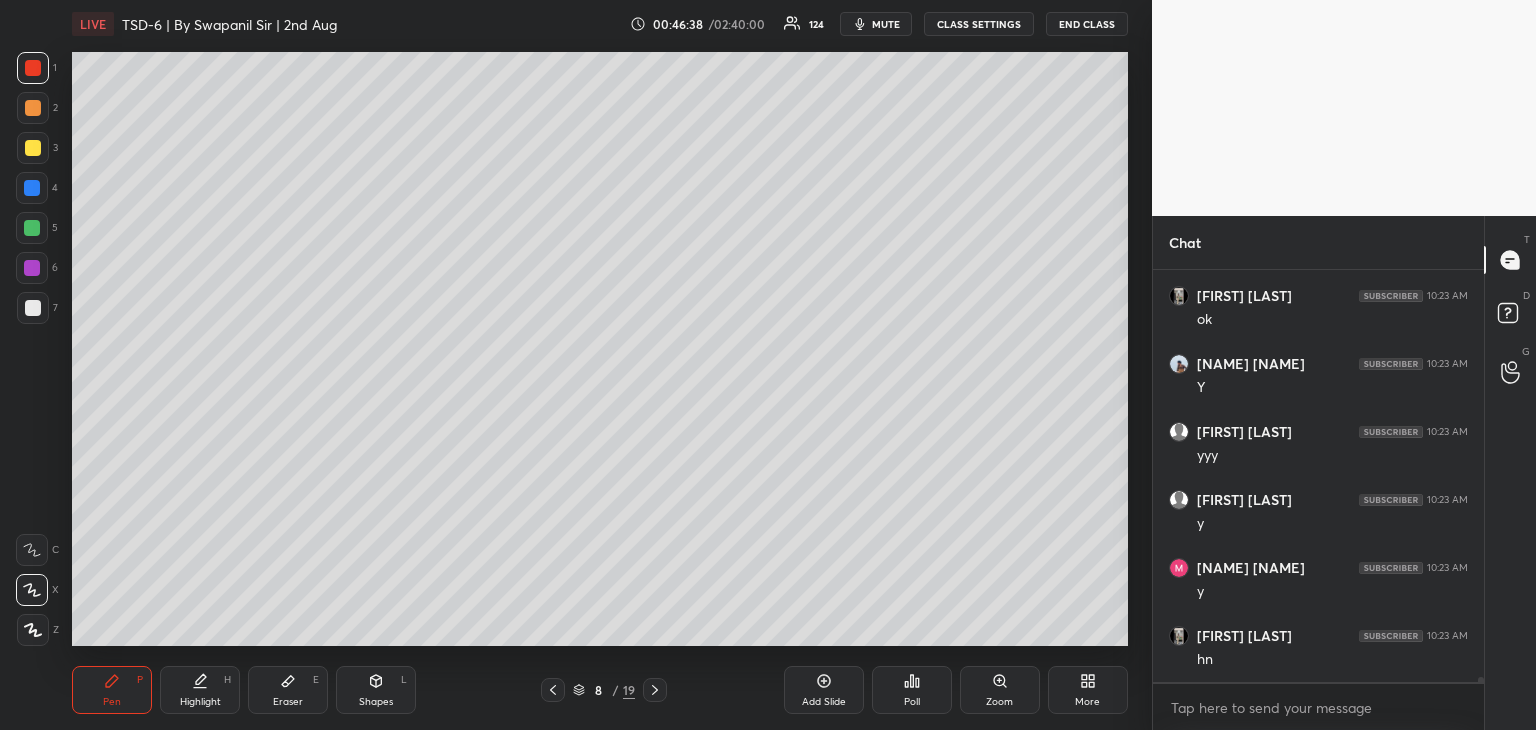 drag, startPoint x: 300, startPoint y: 706, endPoint x: 322, endPoint y: 681, distance: 33.30165 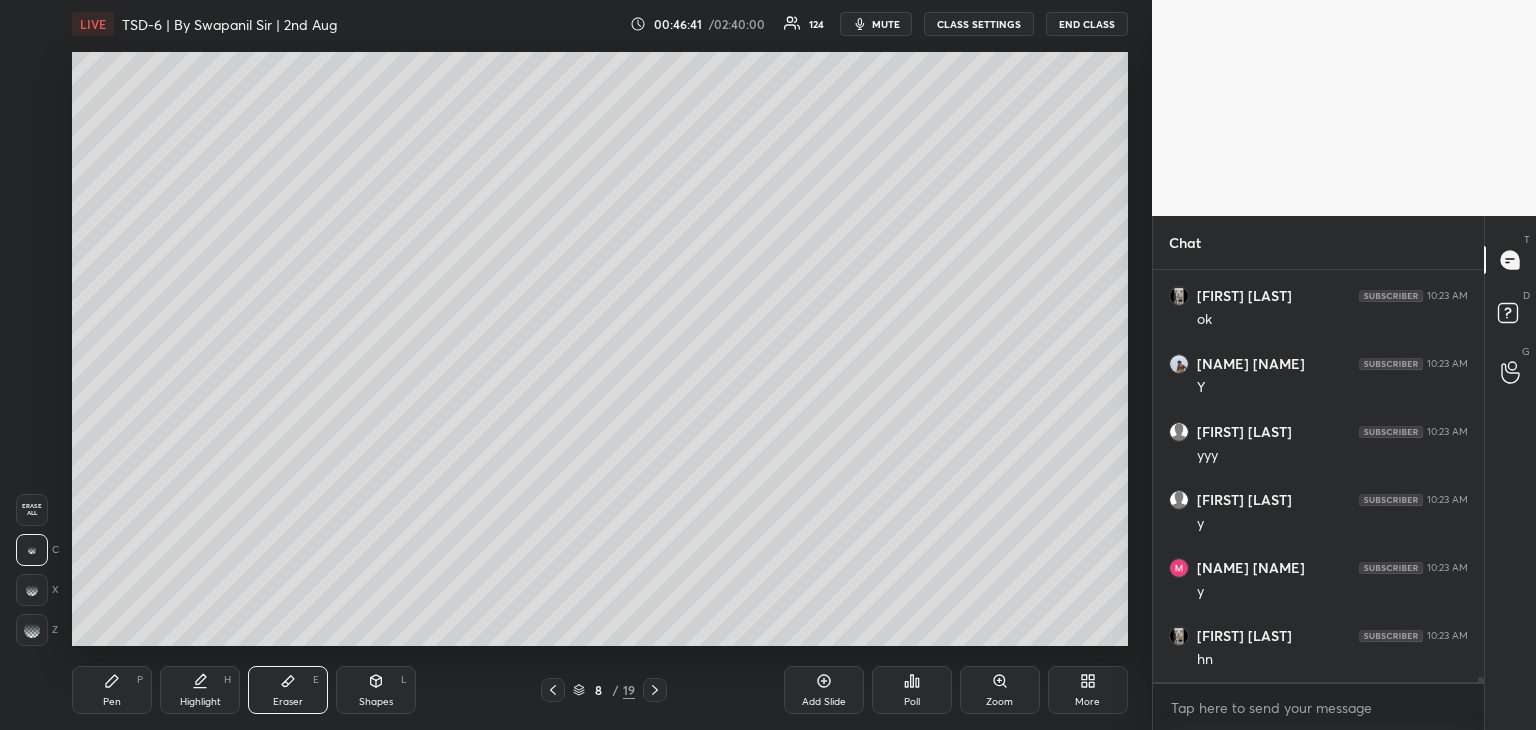 click on "Pen P" at bounding box center (112, 690) 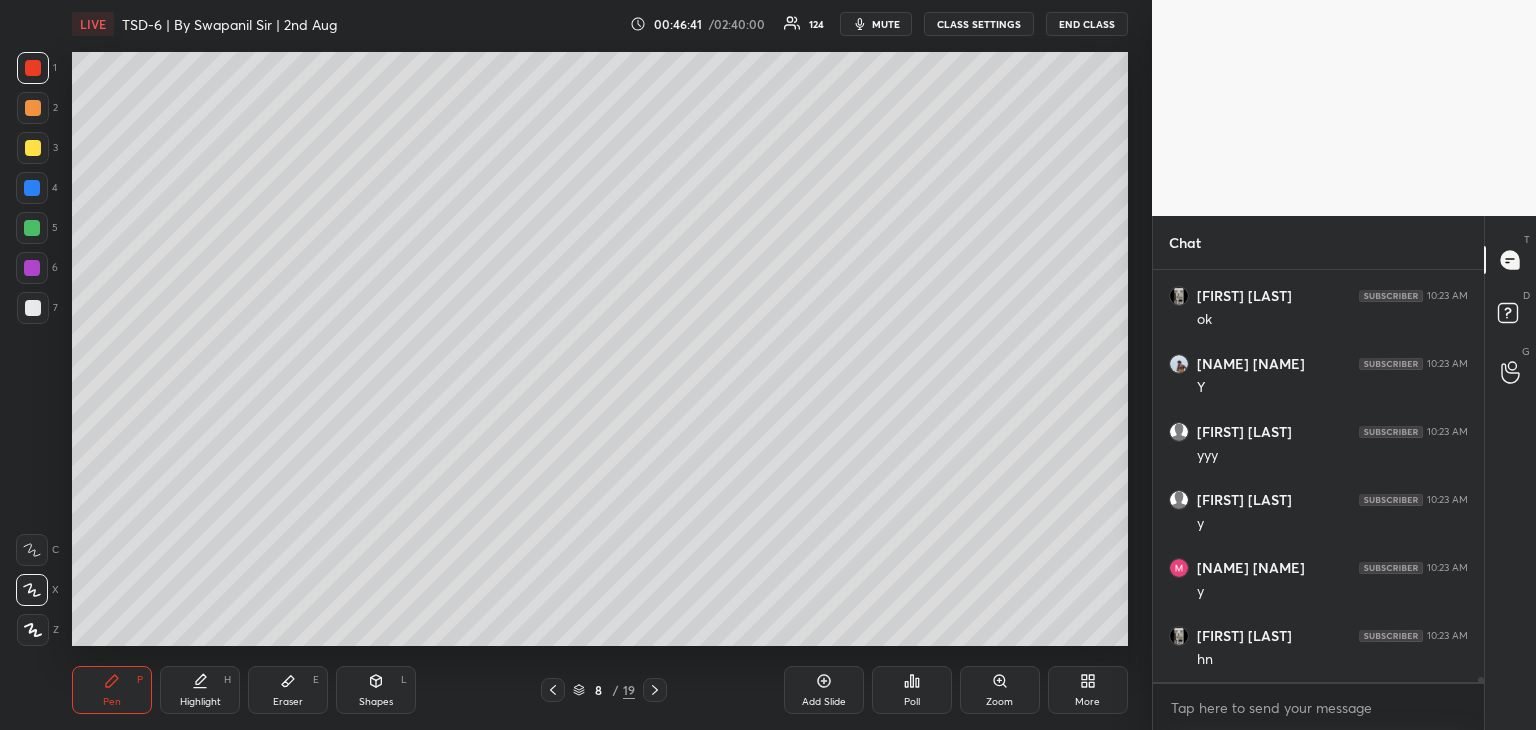 click 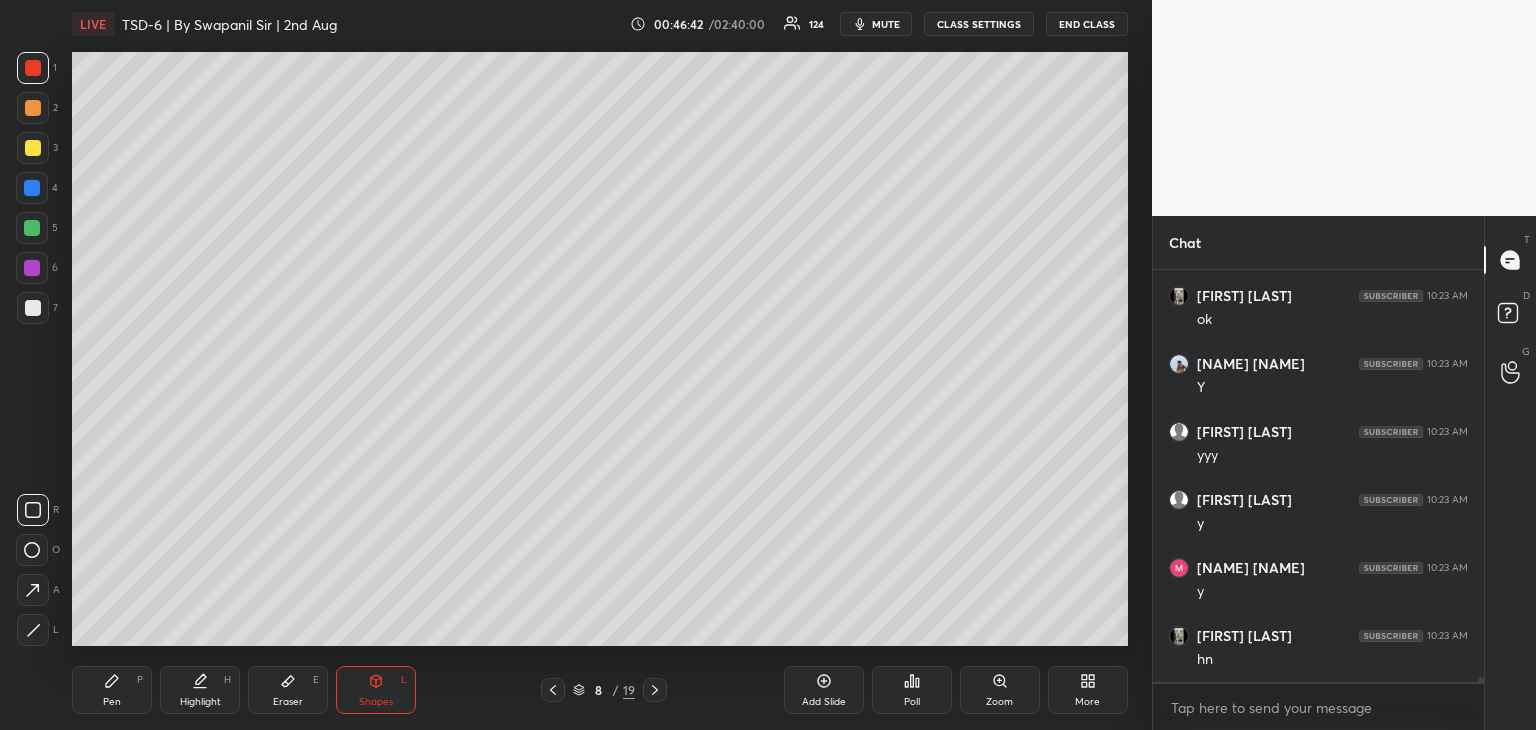 click at bounding box center (33, 68) 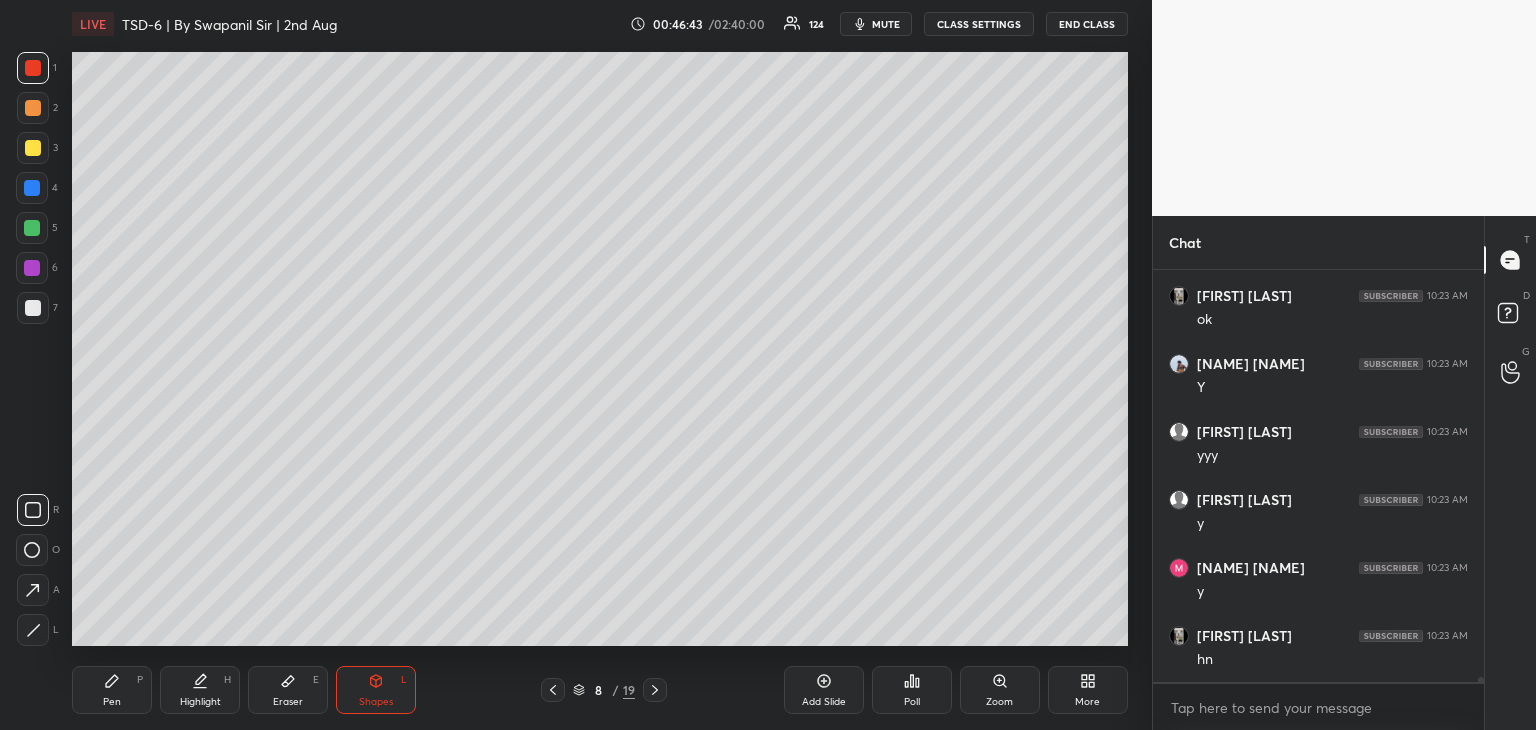 click 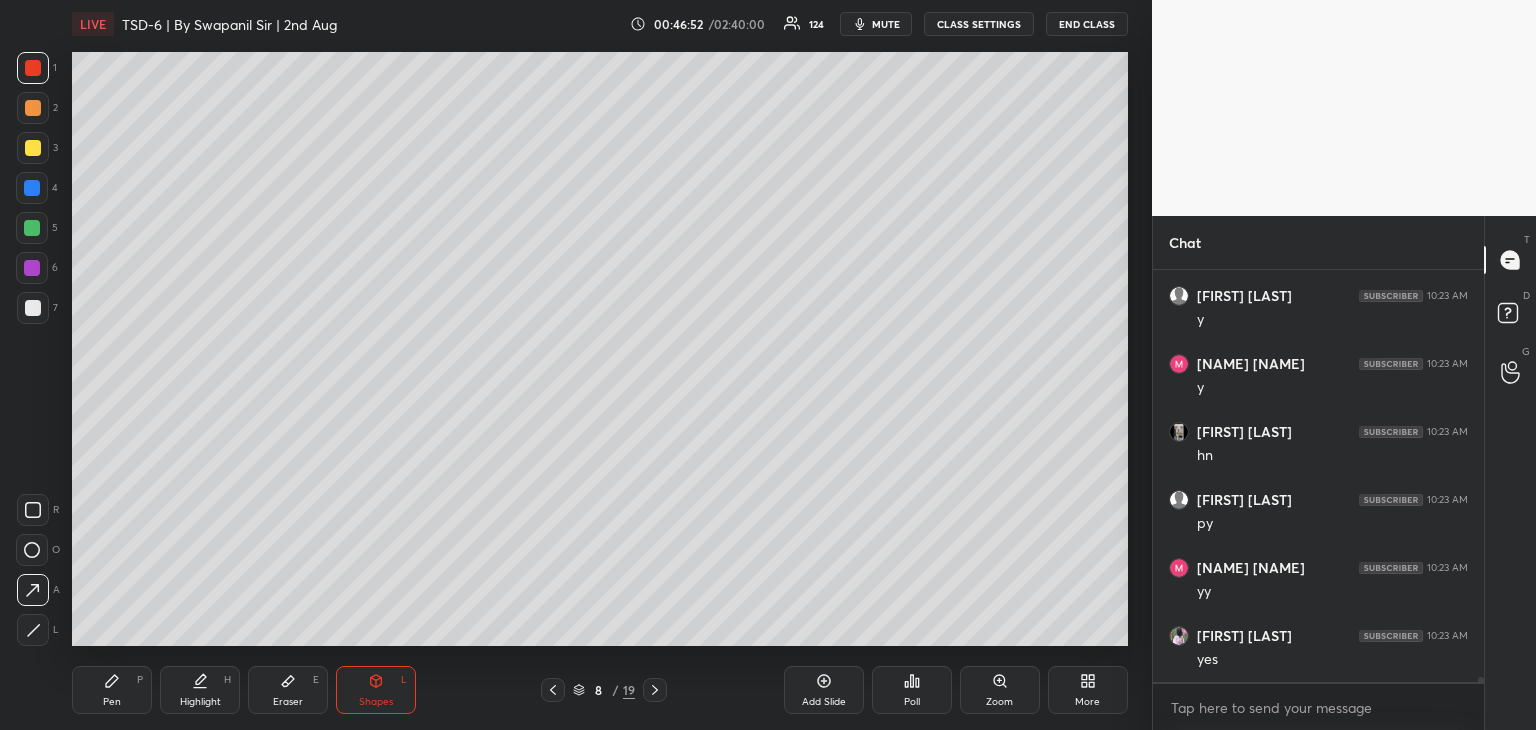 scroll, scrollTop: 34046, scrollLeft: 0, axis: vertical 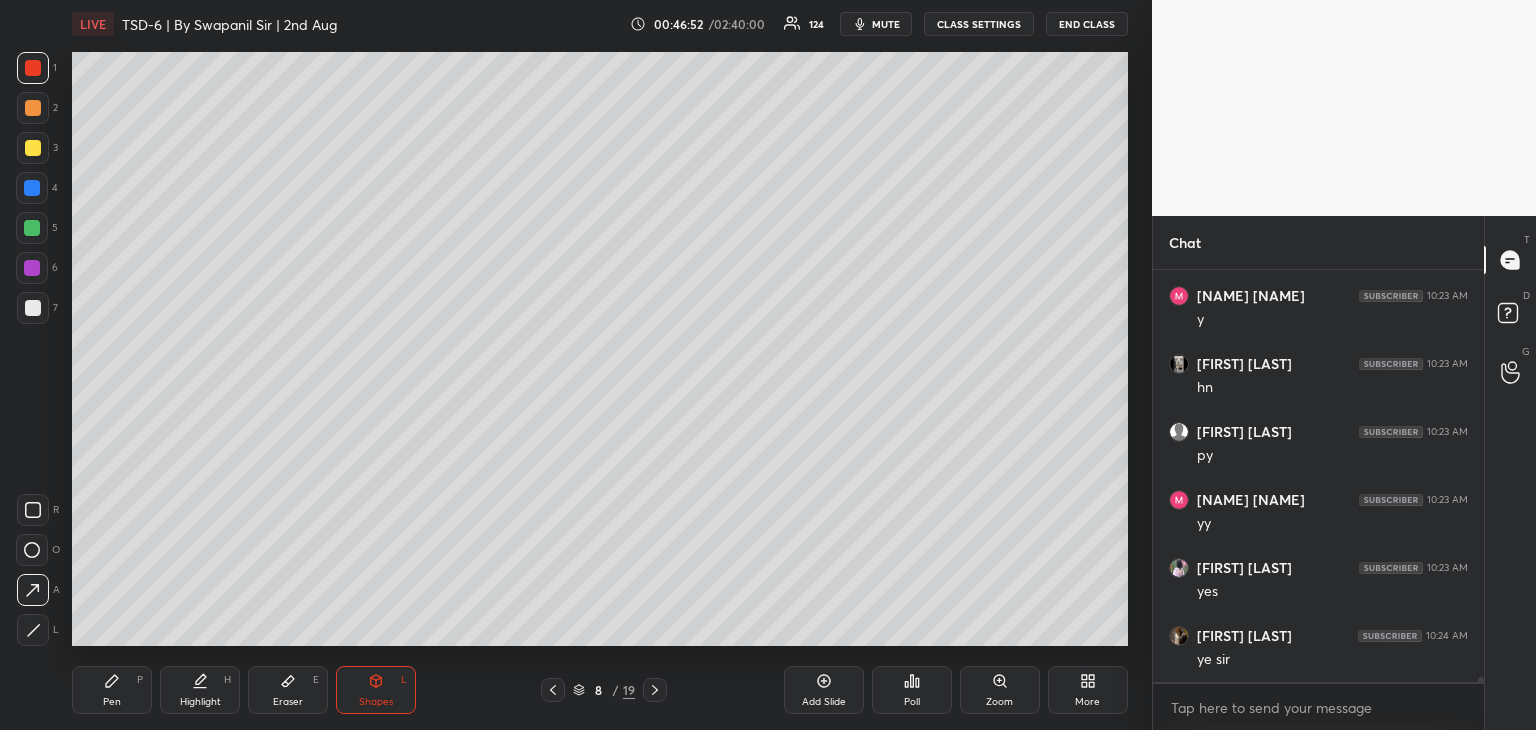 click on "Pen P" at bounding box center [112, 690] 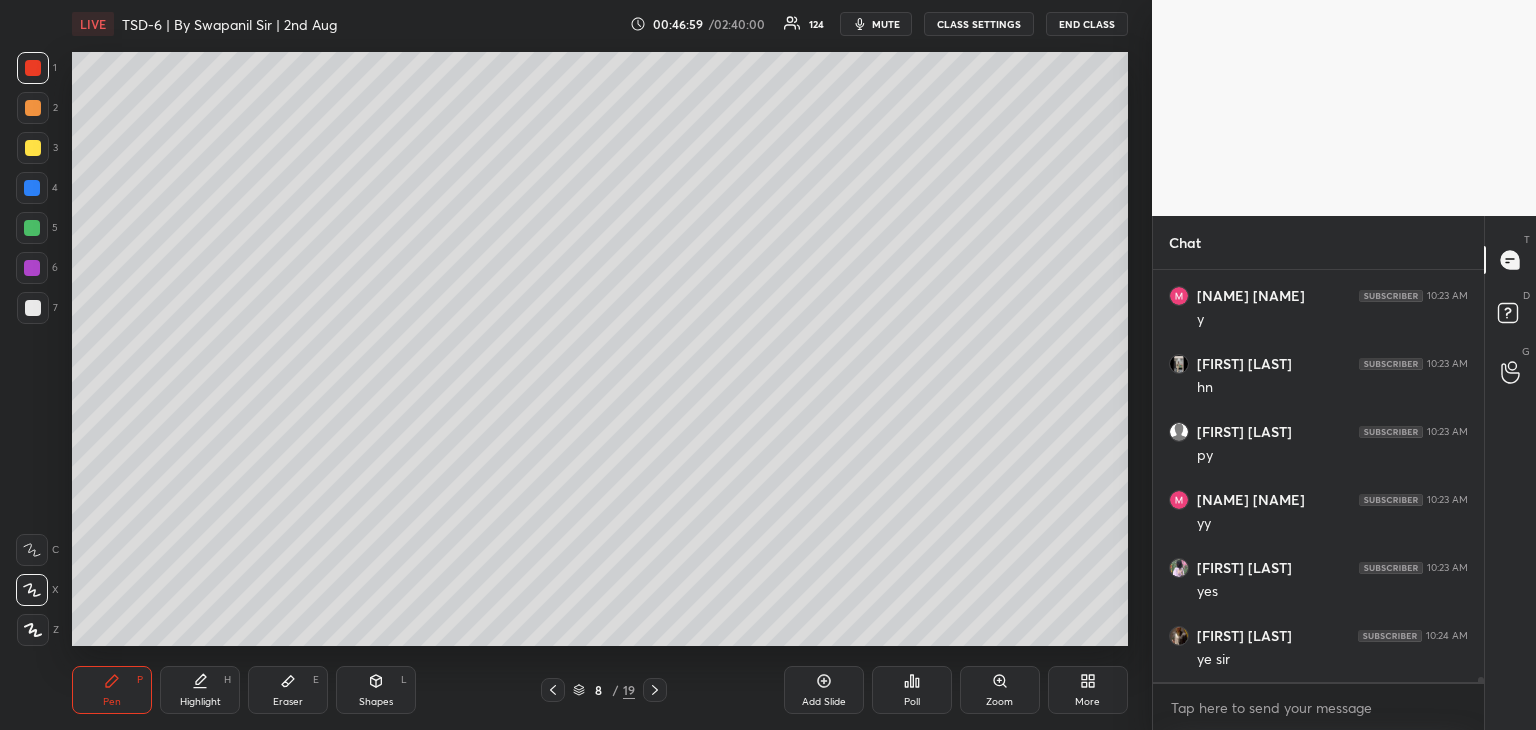 click at bounding box center (33, 68) 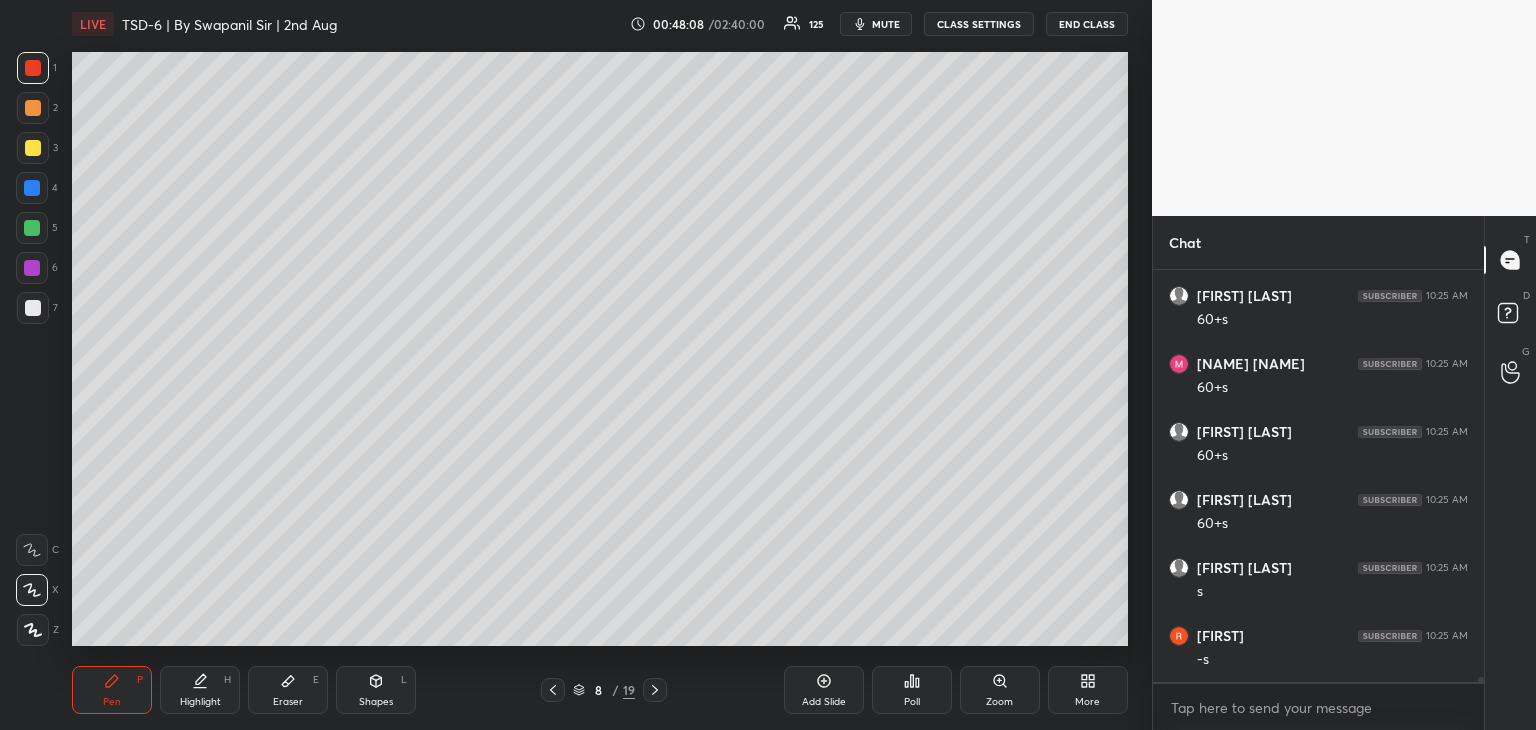 scroll, scrollTop: 34264, scrollLeft: 0, axis: vertical 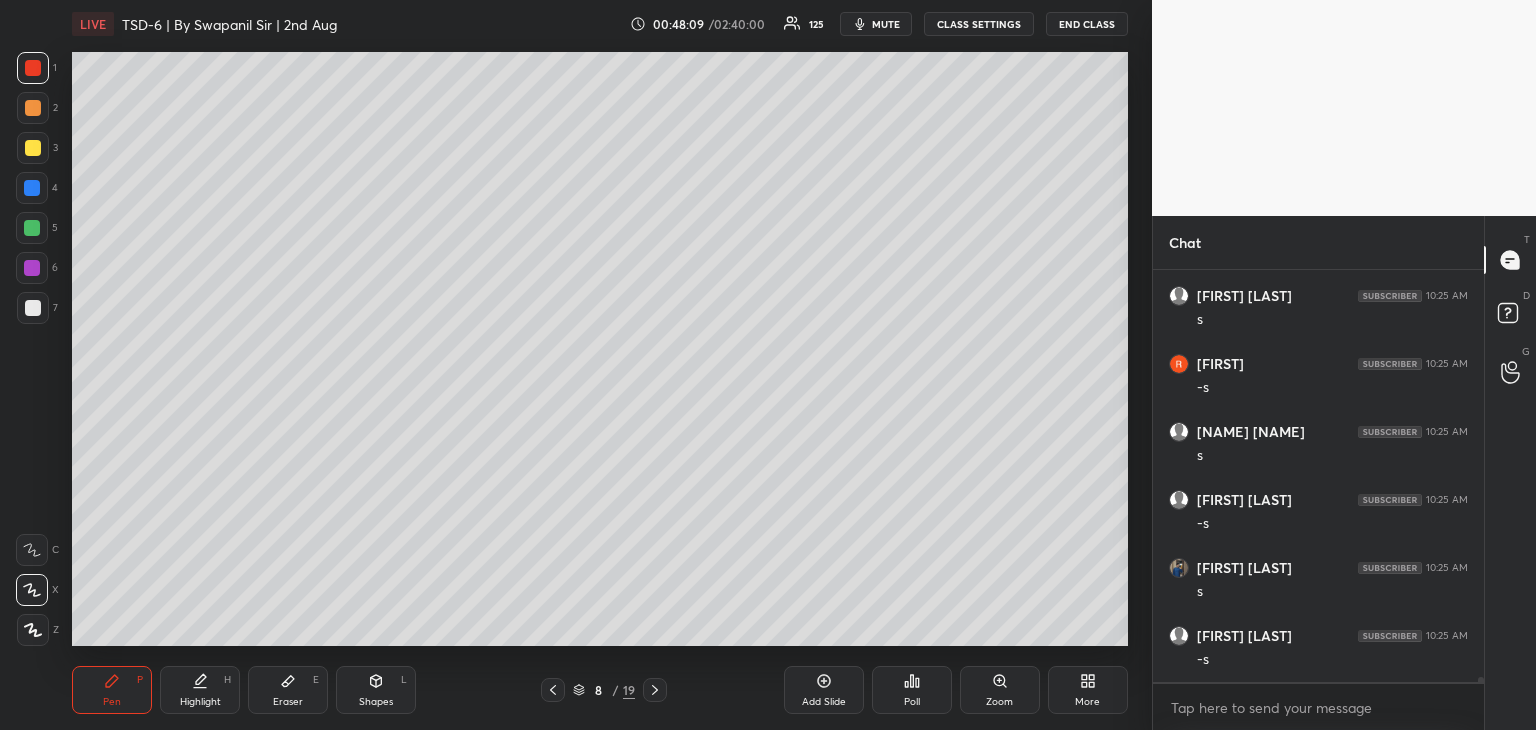 click on "Setting up your live class Poll for   secs No correct answer Start poll" at bounding box center [600, 349] 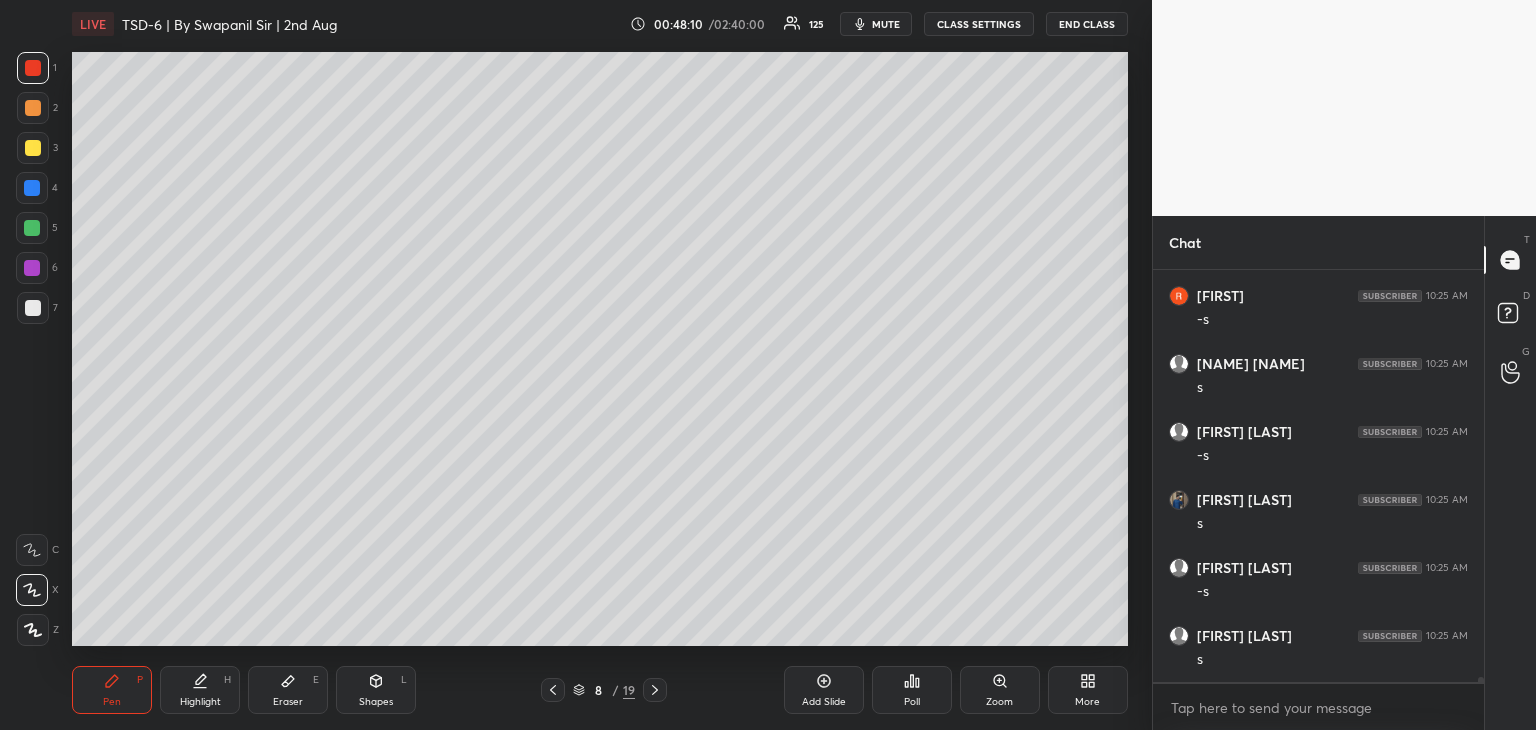click on "Setting up your live class Poll for   secs No correct answer Start poll" at bounding box center [600, 349] 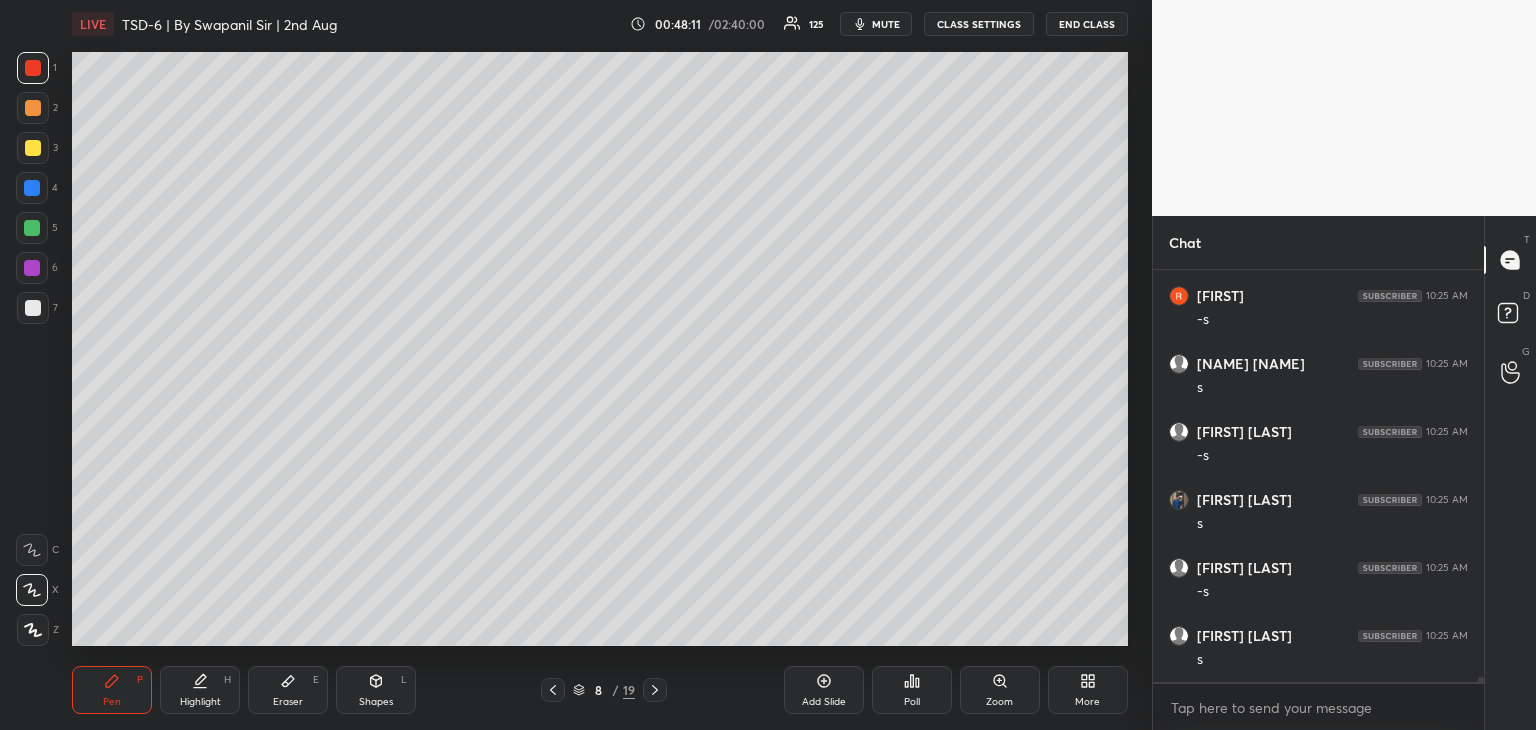 scroll, scrollTop: 34400, scrollLeft: 0, axis: vertical 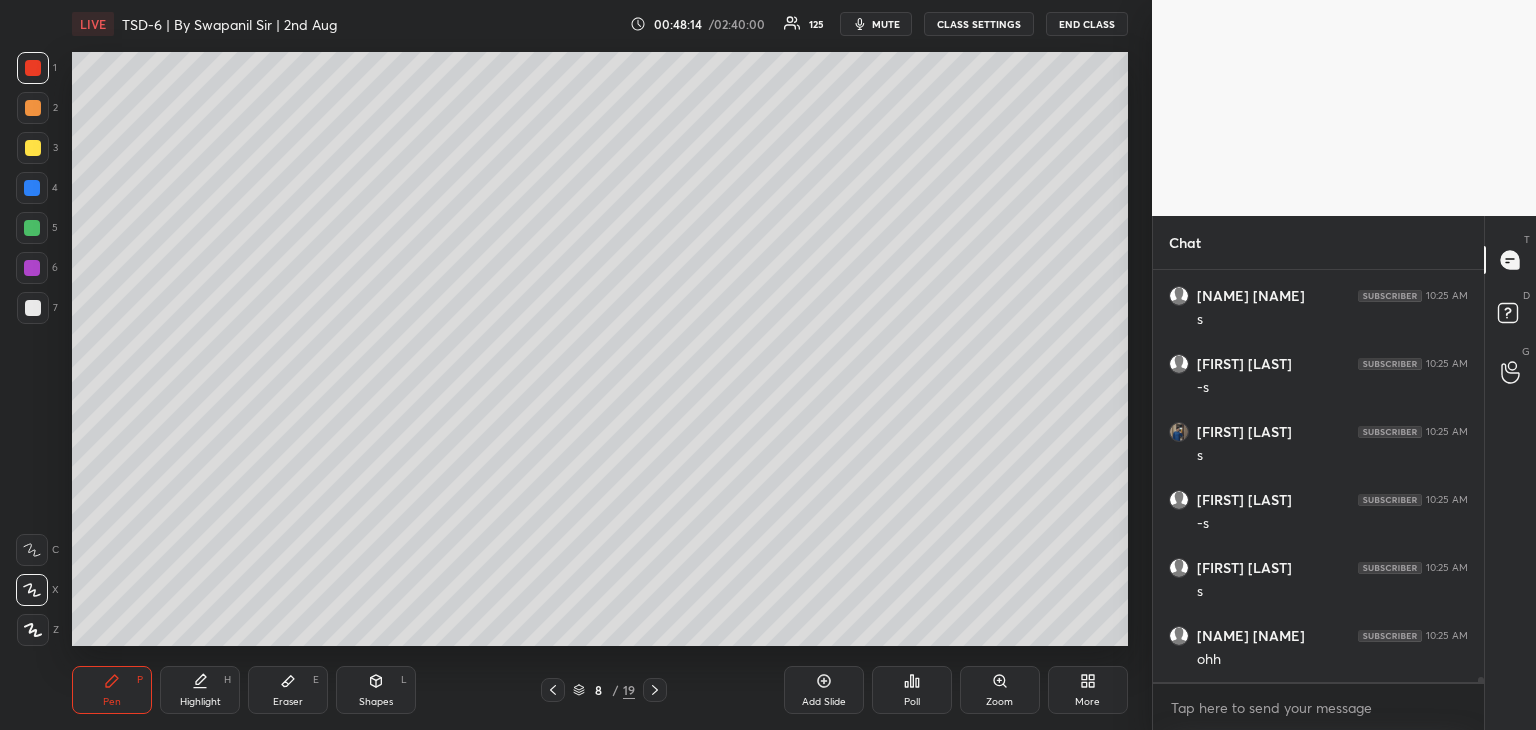 drag, startPoint x: 381, startPoint y: 686, endPoint x: 392, endPoint y: 677, distance: 14.21267 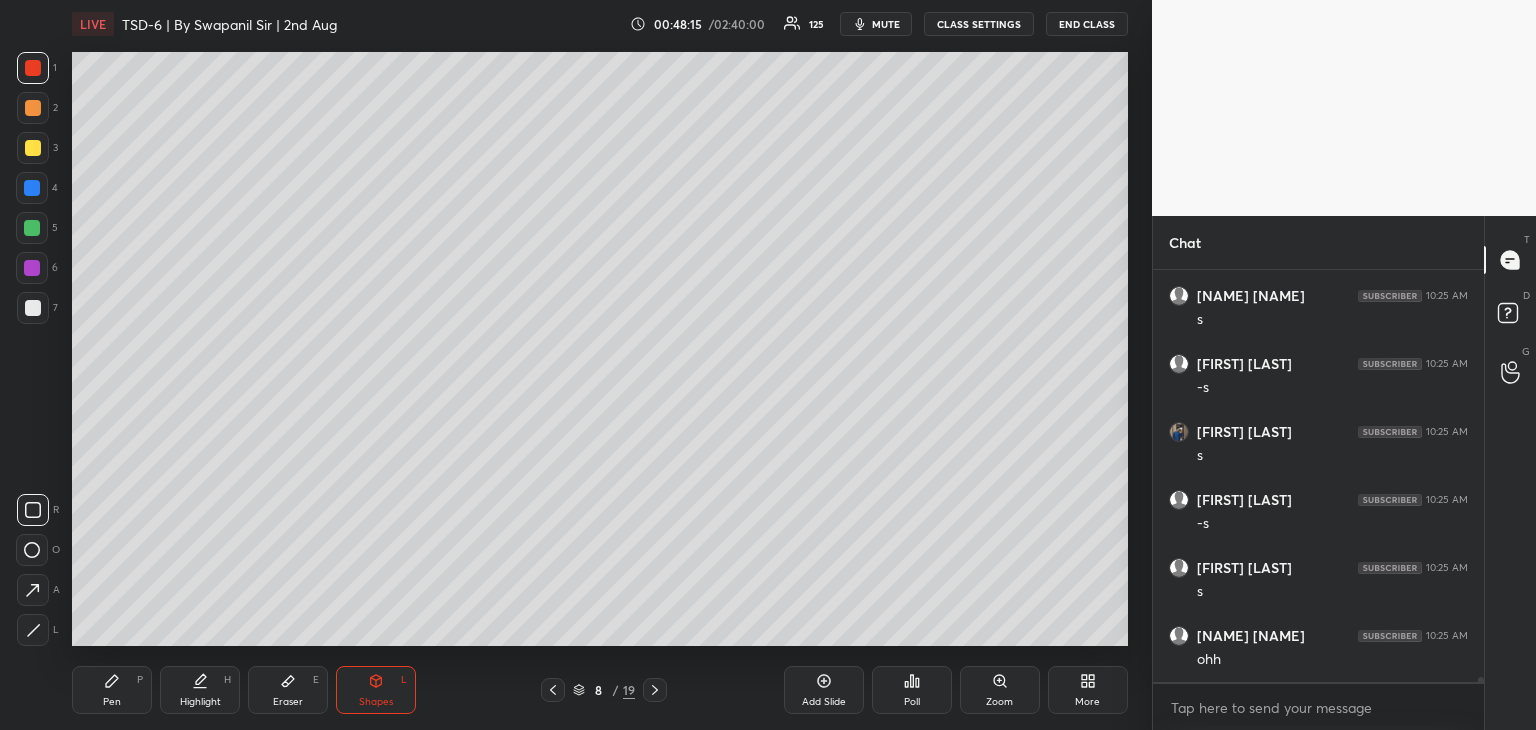 click 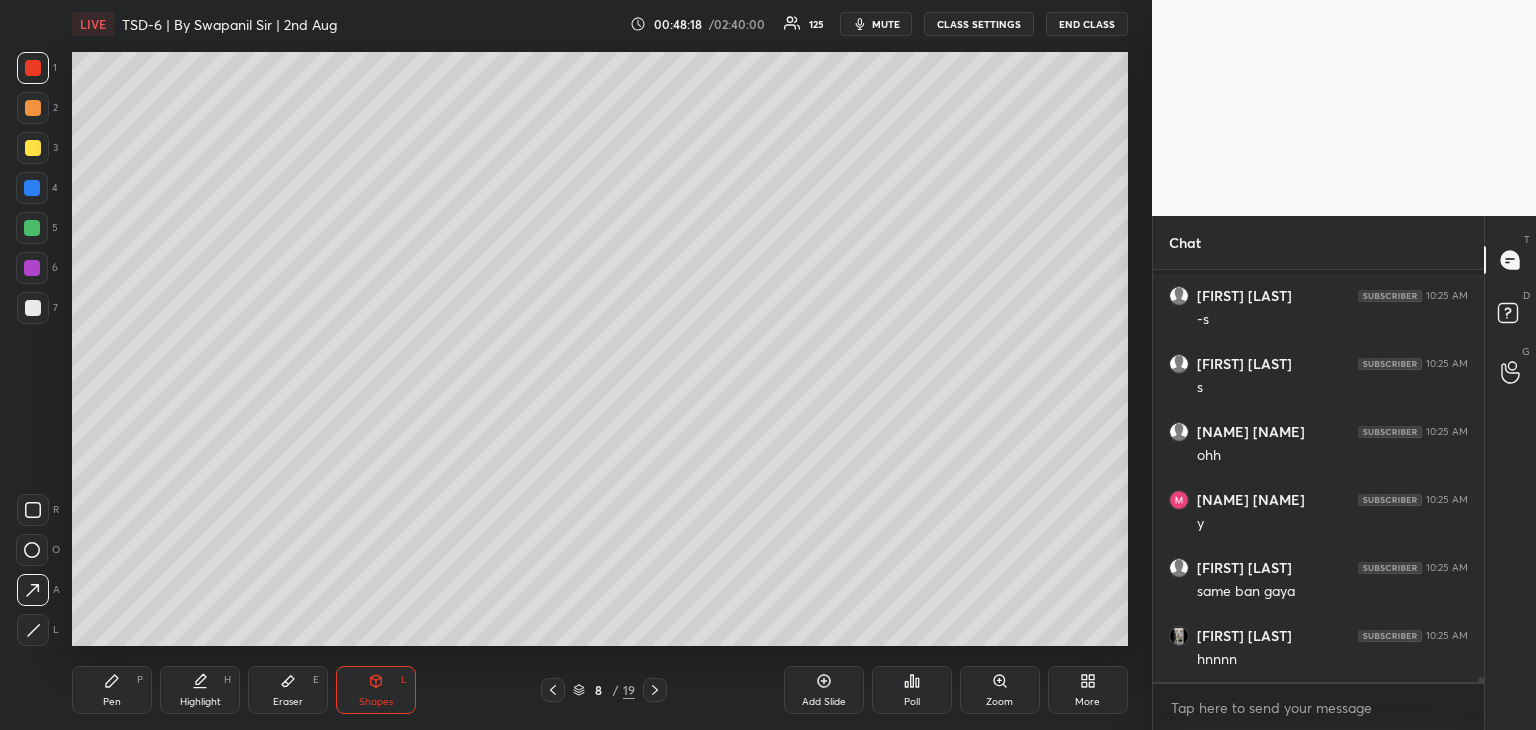 scroll, scrollTop: 34740, scrollLeft: 0, axis: vertical 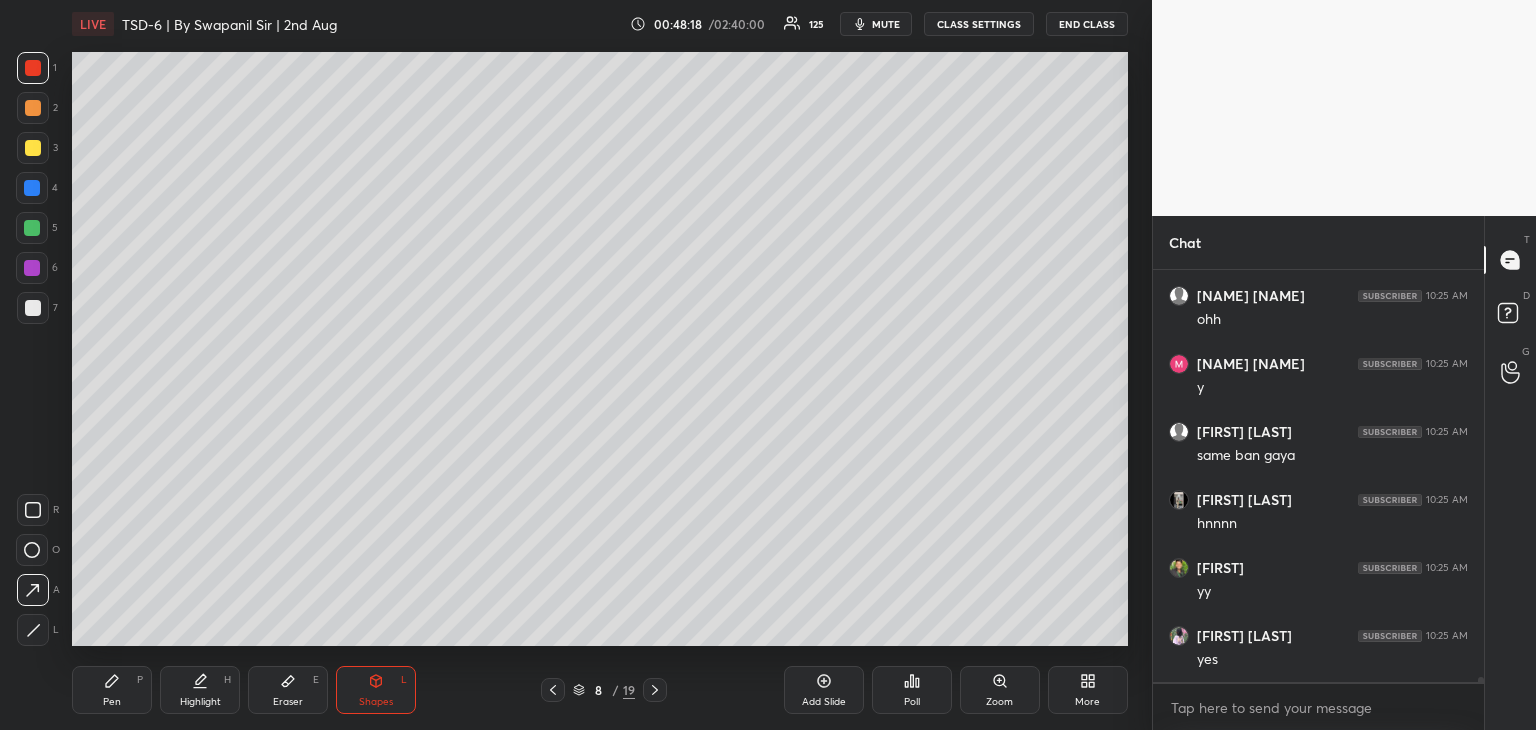 click on "Pen P" at bounding box center [112, 690] 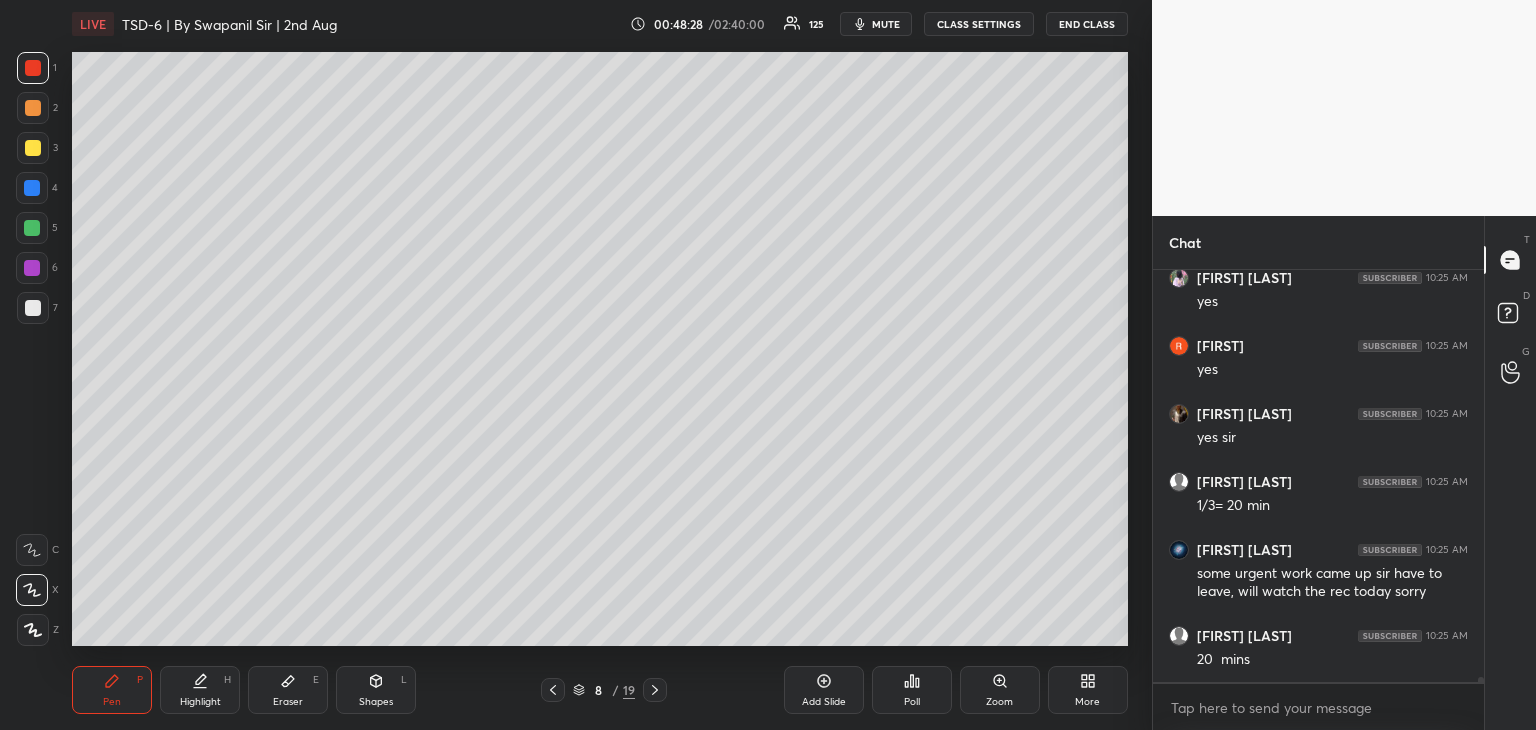 scroll, scrollTop: 35166, scrollLeft: 0, axis: vertical 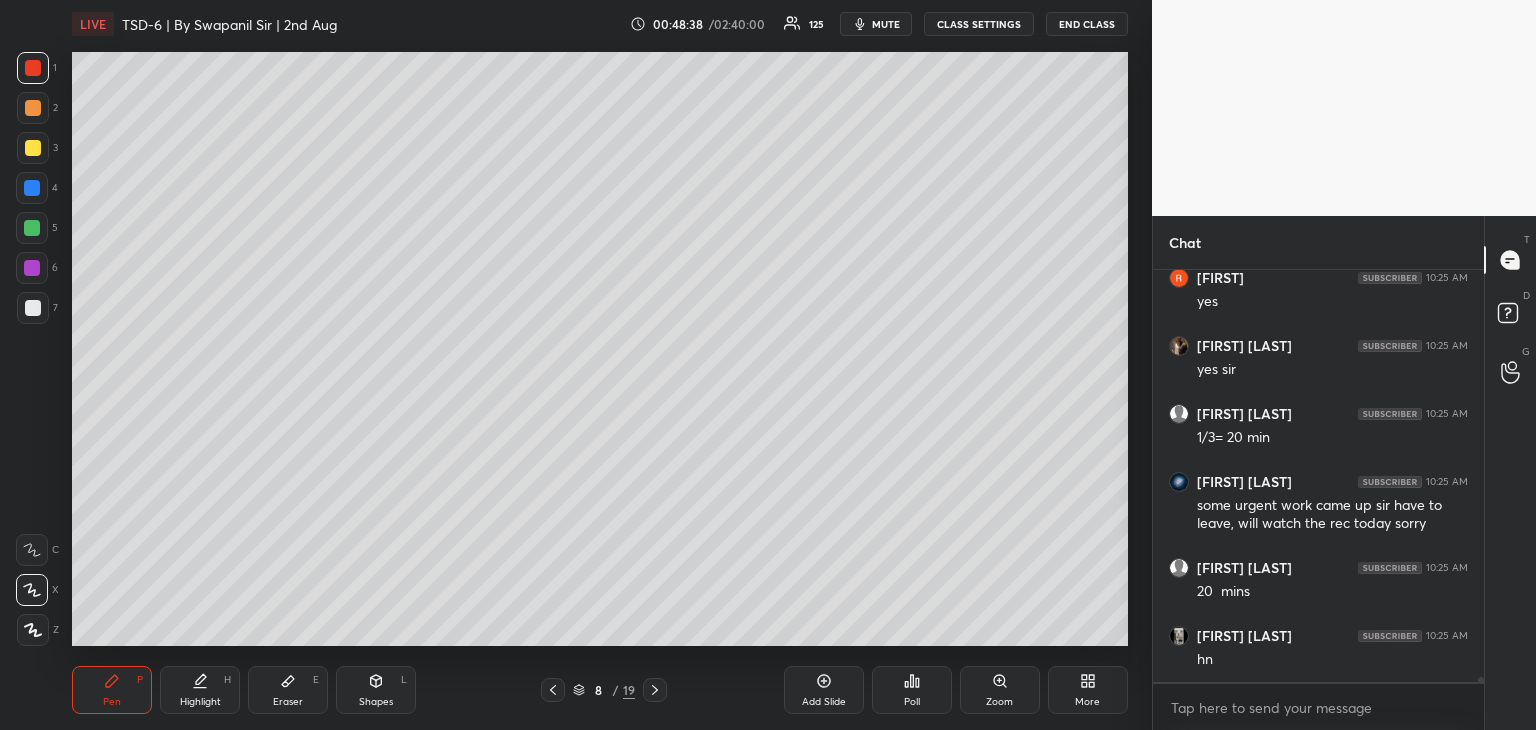click at bounding box center (32, 228) 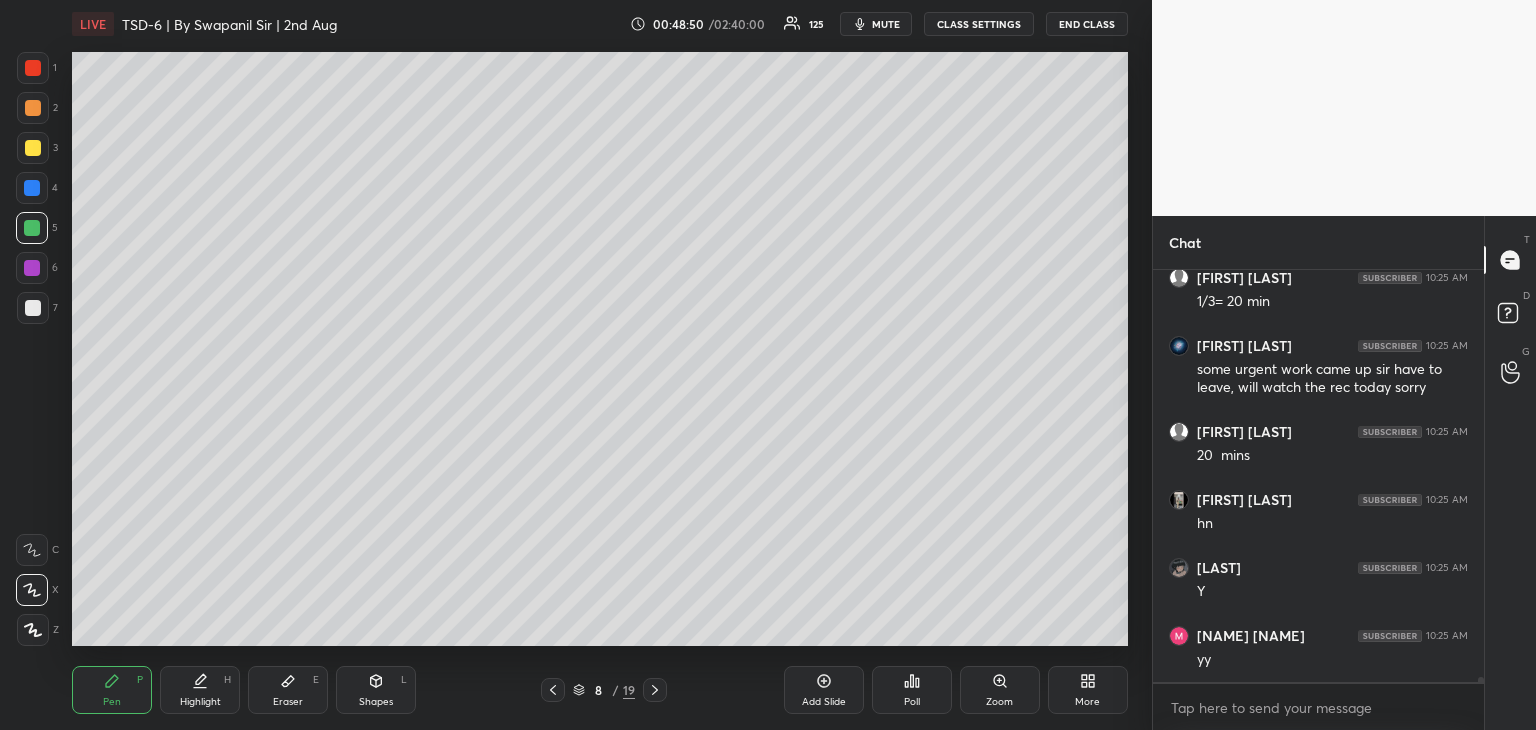 scroll, scrollTop: 35370, scrollLeft: 0, axis: vertical 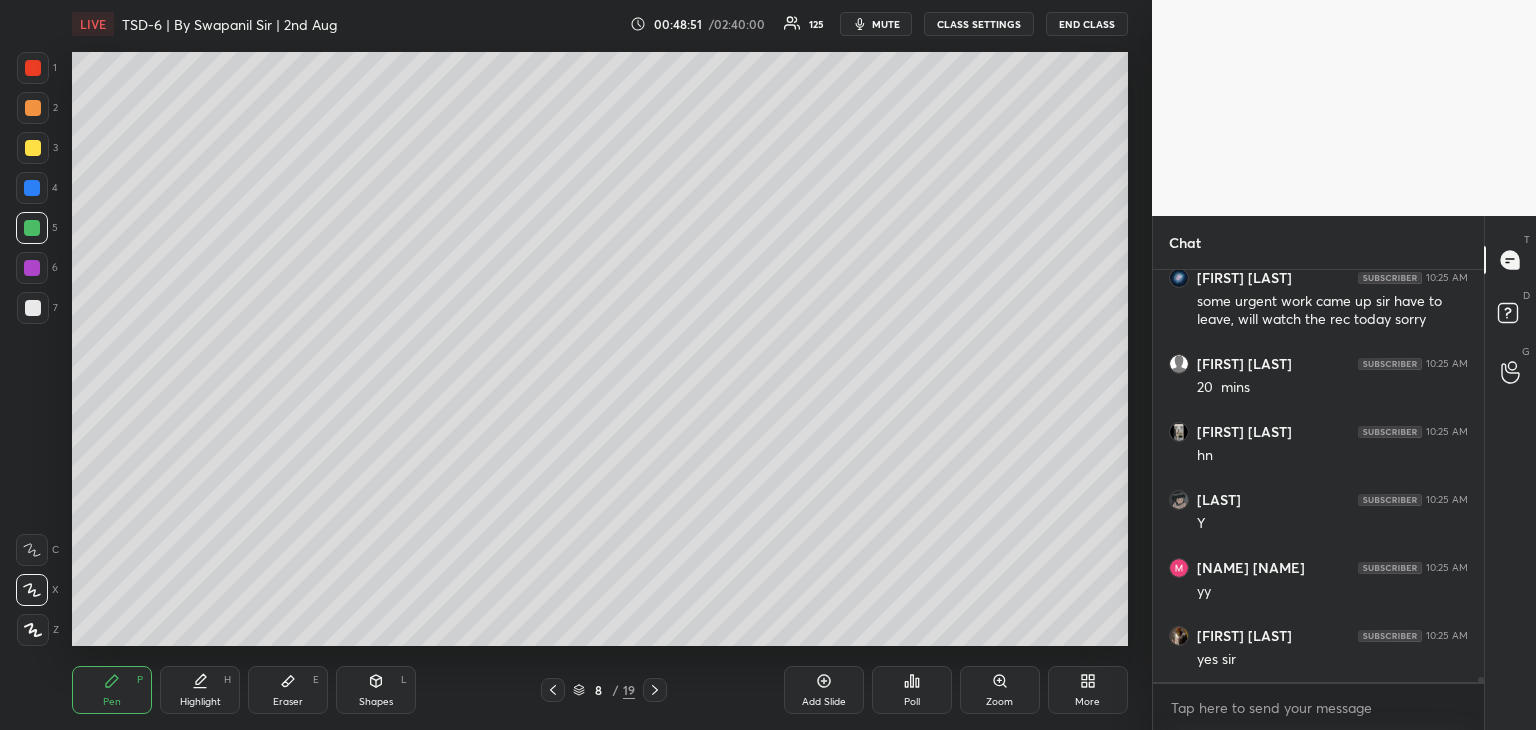 click on "Setting up your live class Poll for   secs No correct answer Start poll" at bounding box center (600, 349) 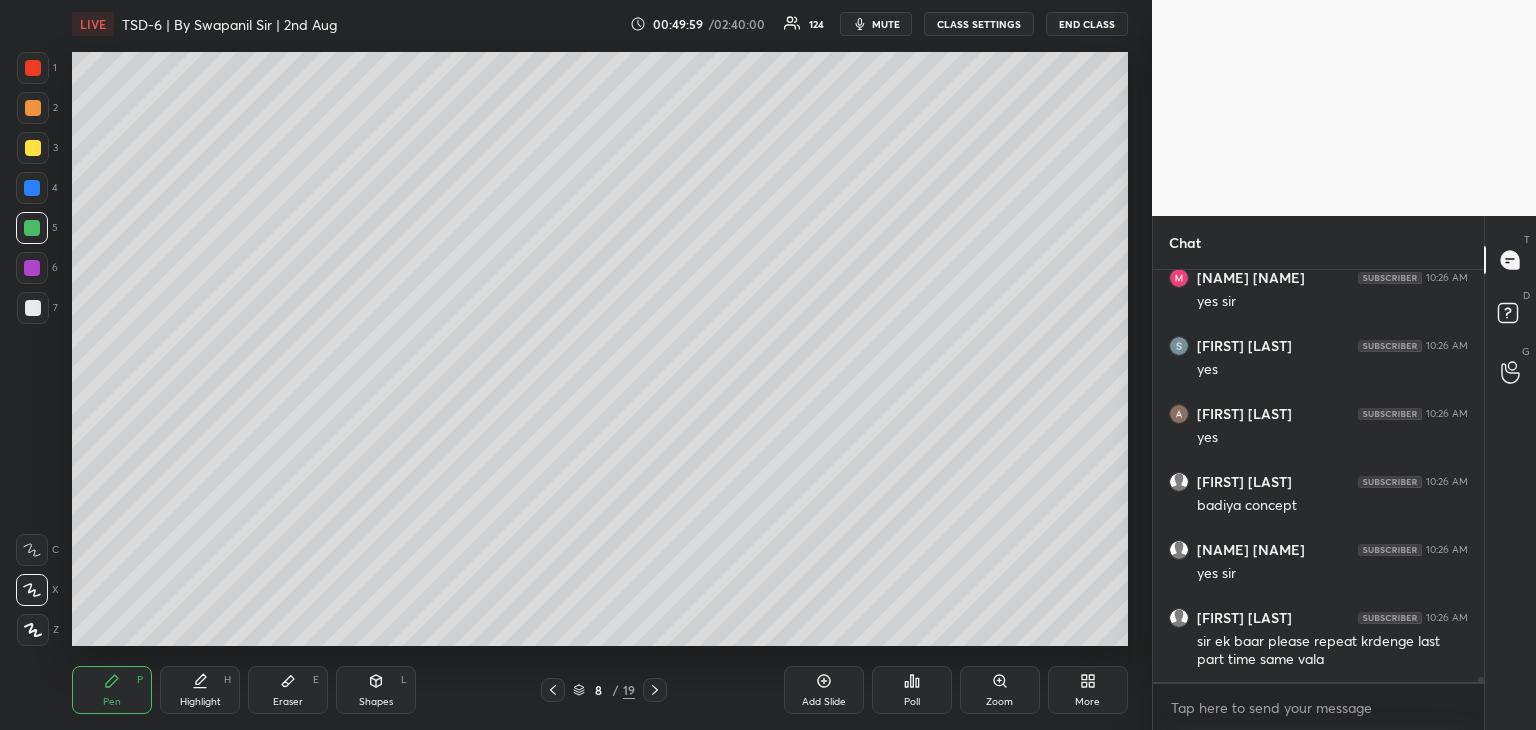 scroll, scrollTop: 36992, scrollLeft: 0, axis: vertical 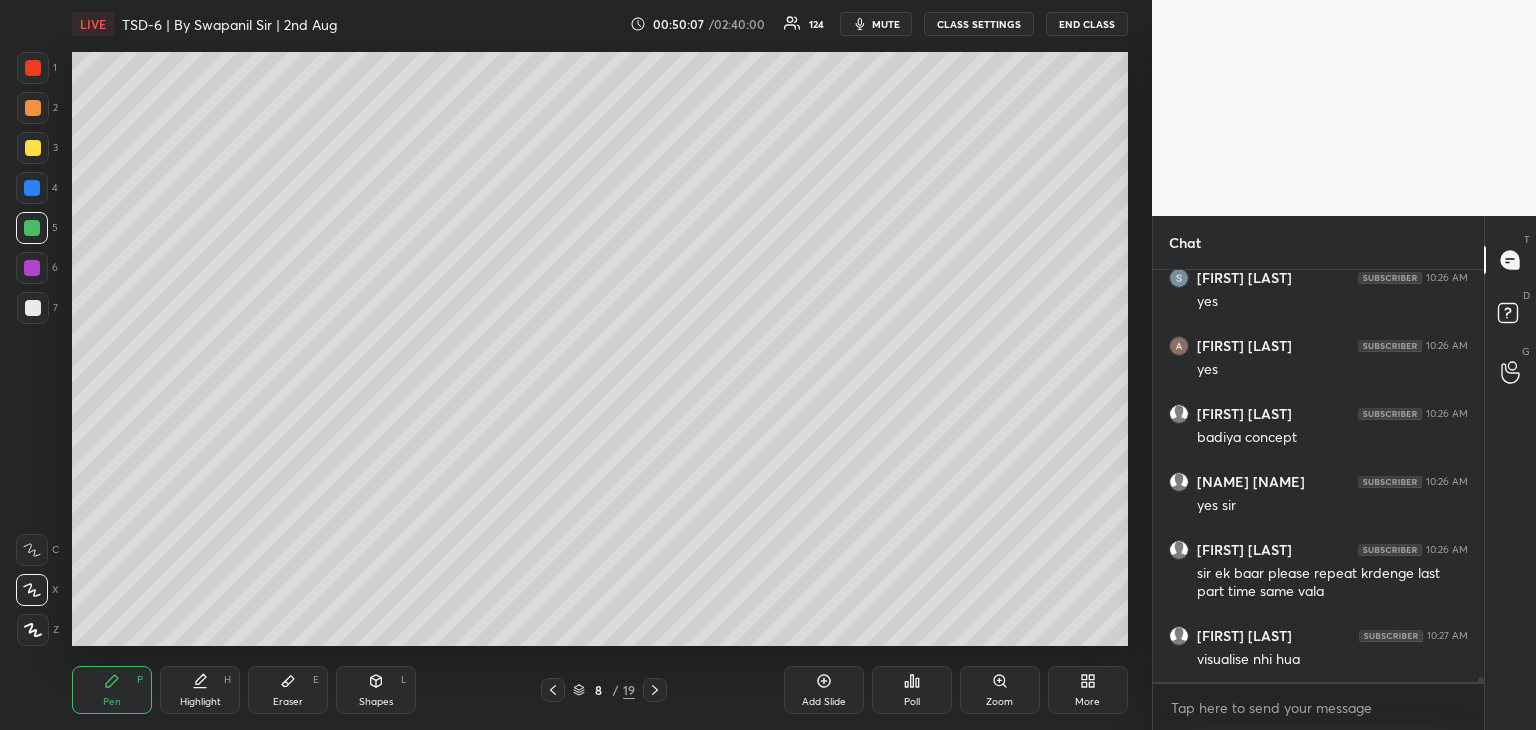 click 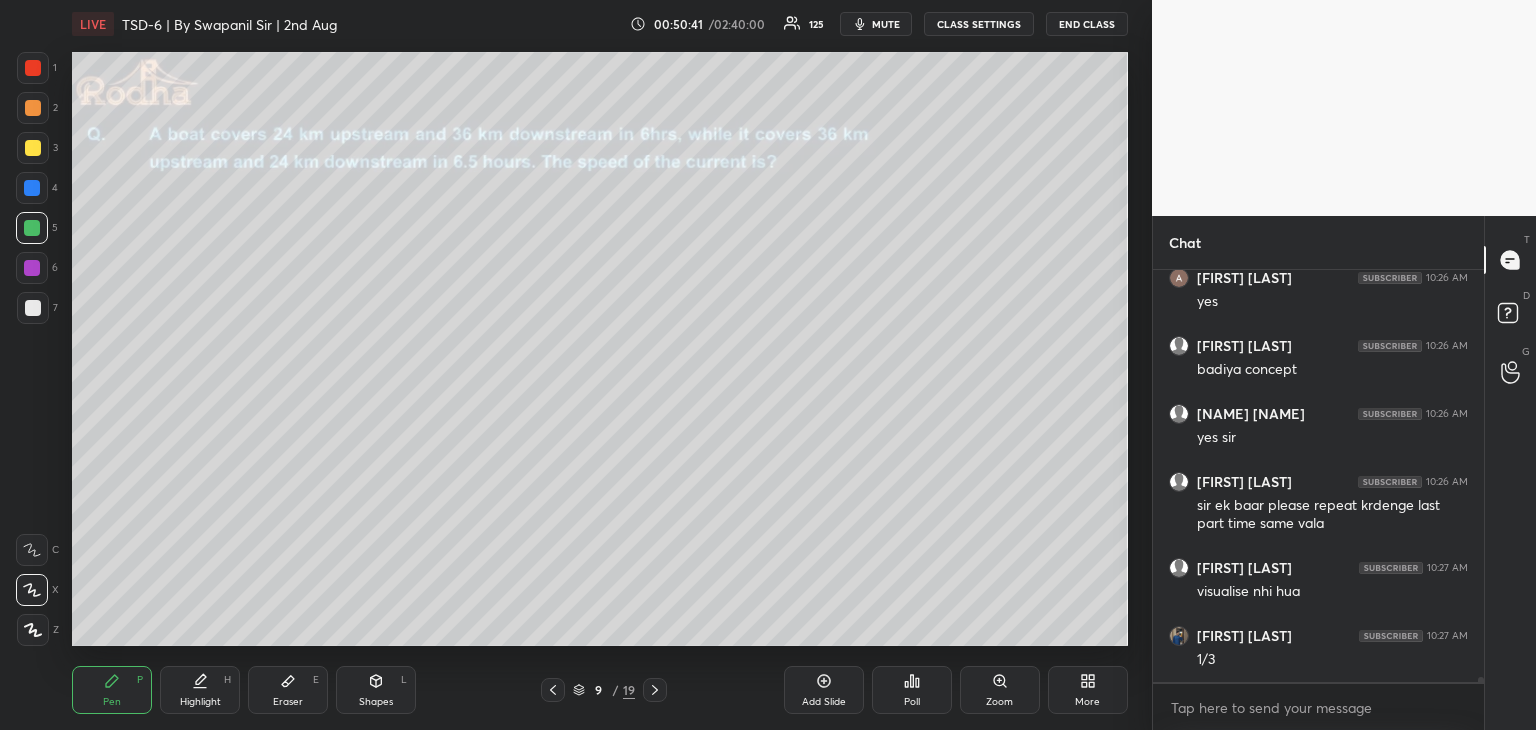 scroll, scrollTop: 37128, scrollLeft: 0, axis: vertical 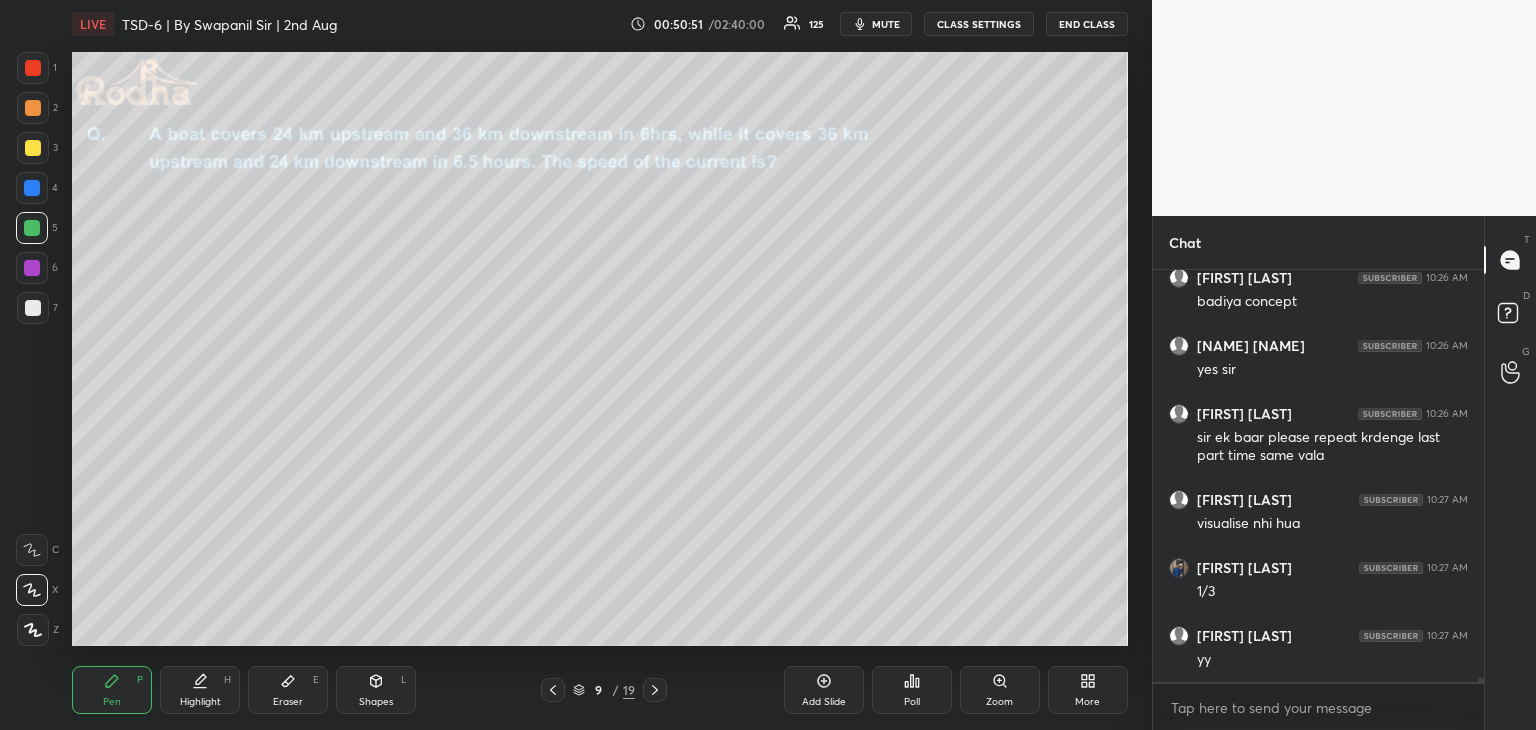 click on "Eraser" at bounding box center [288, 702] 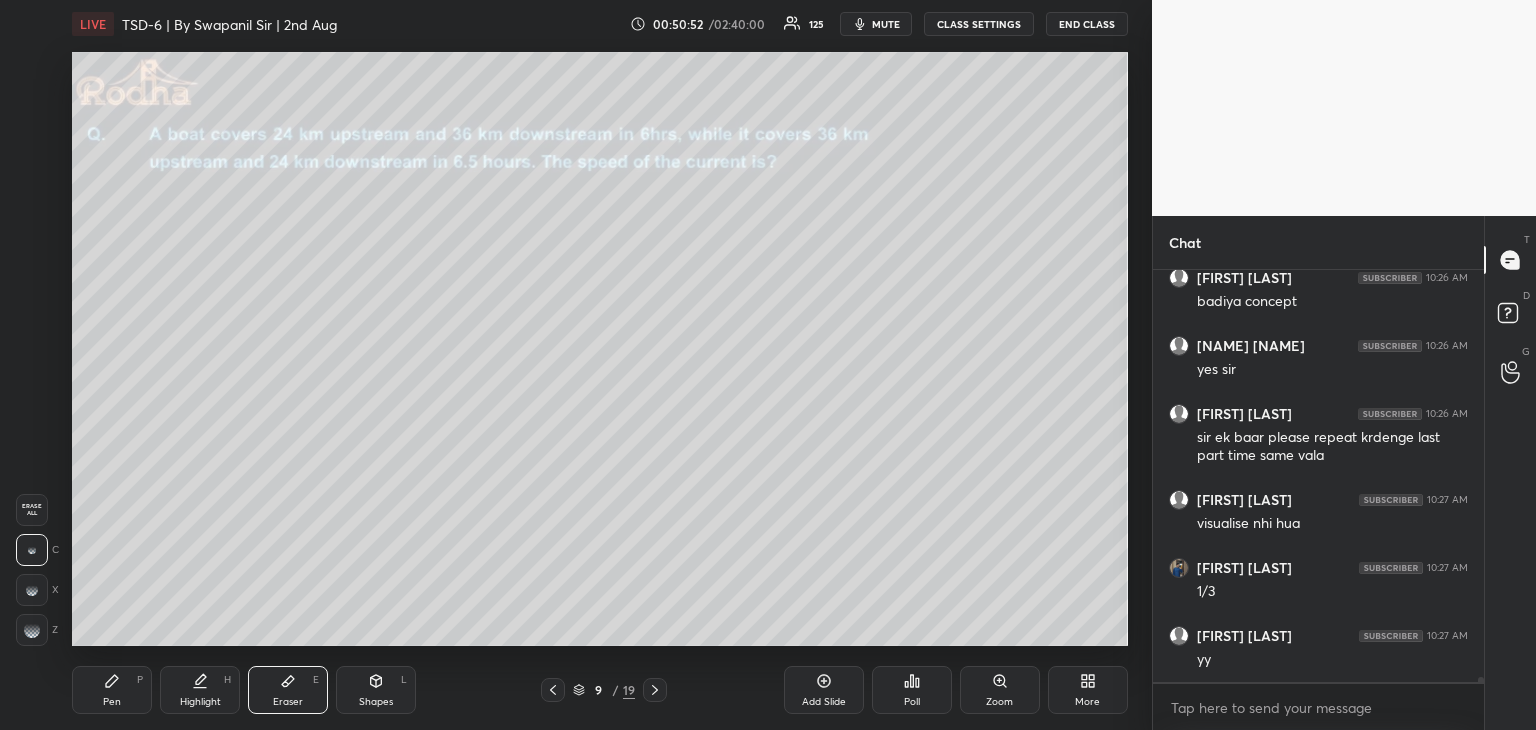 click at bounding box center [32, 630] 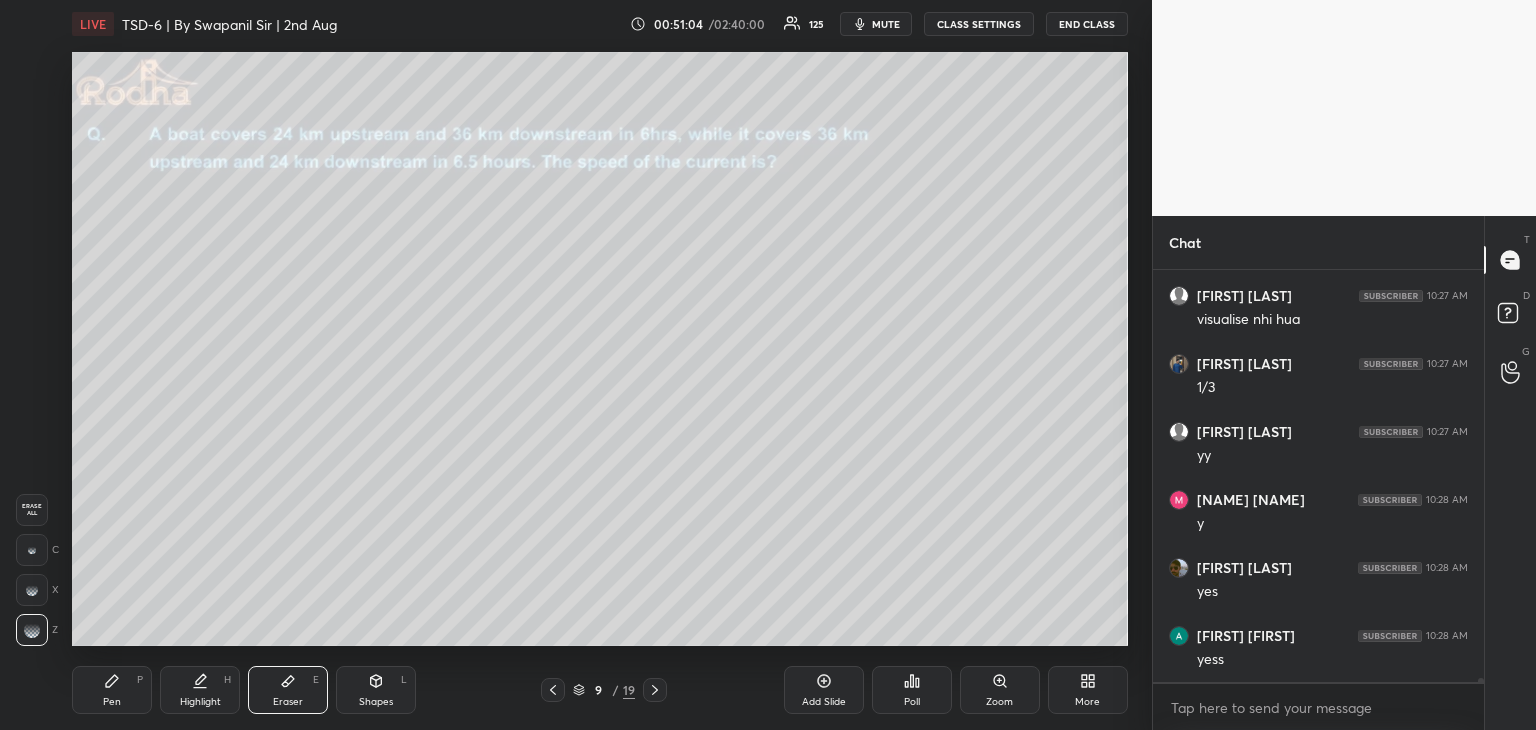 scroll, scrollTop: 37400, scrollLeft: 0, axis: vertical 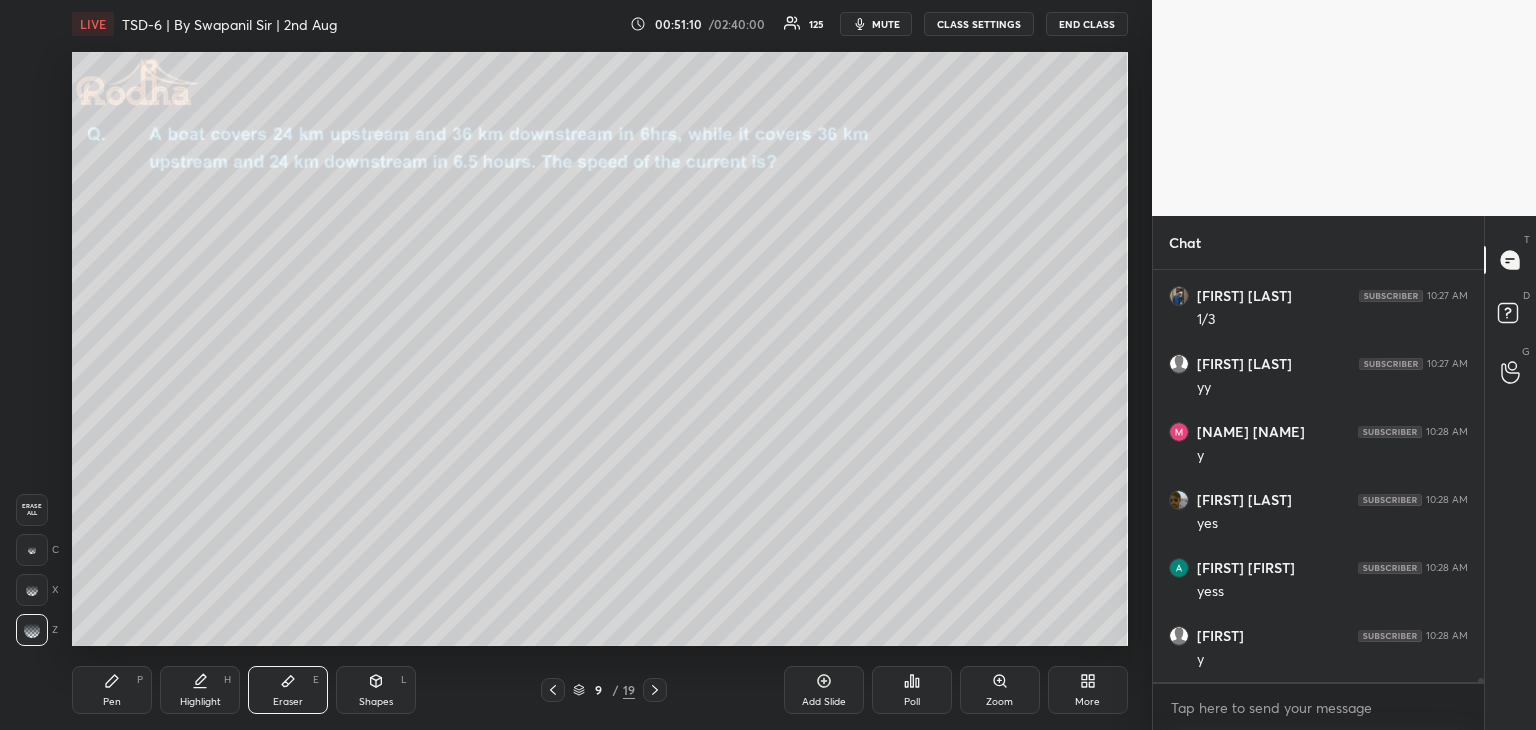 click 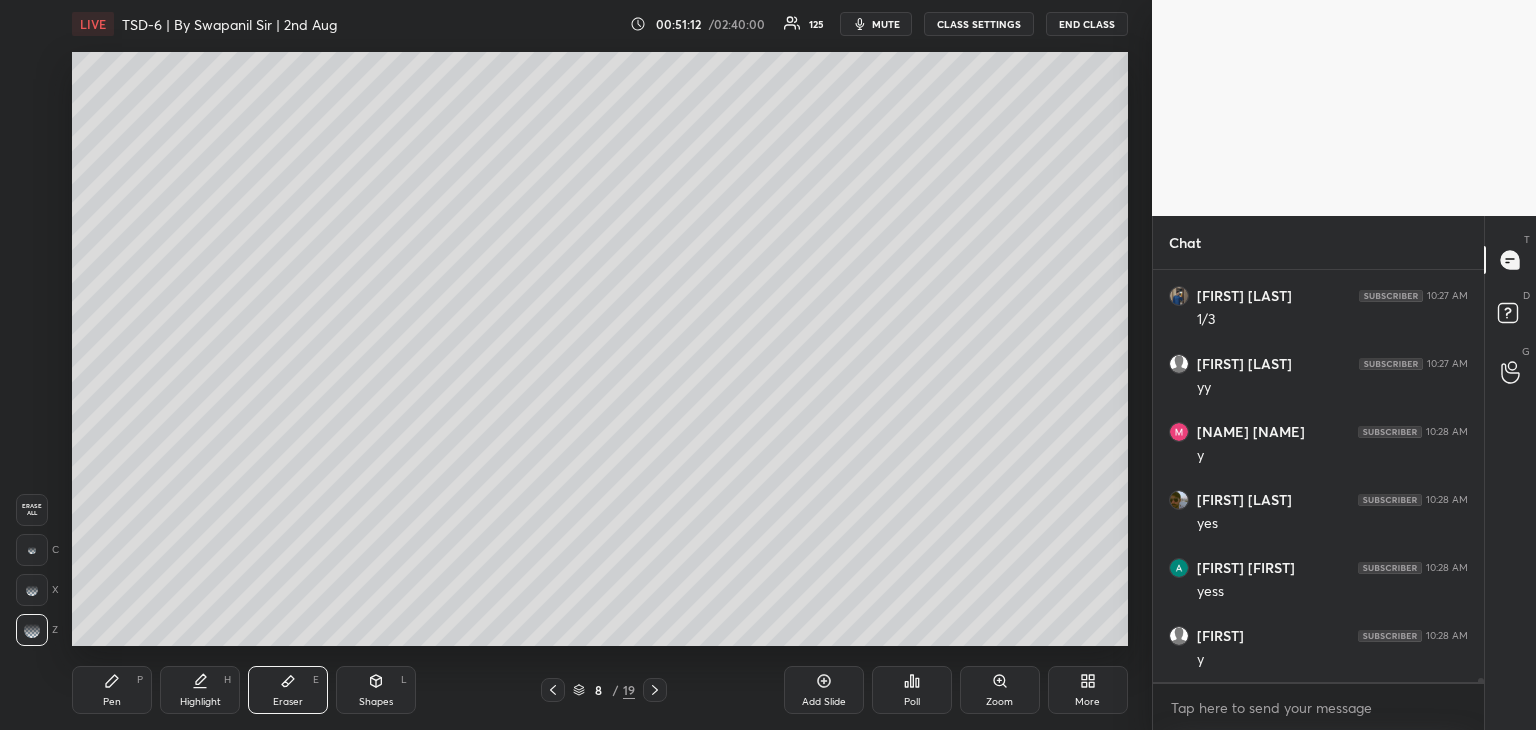 click on "Pen P" at bounding box center [112, 690] 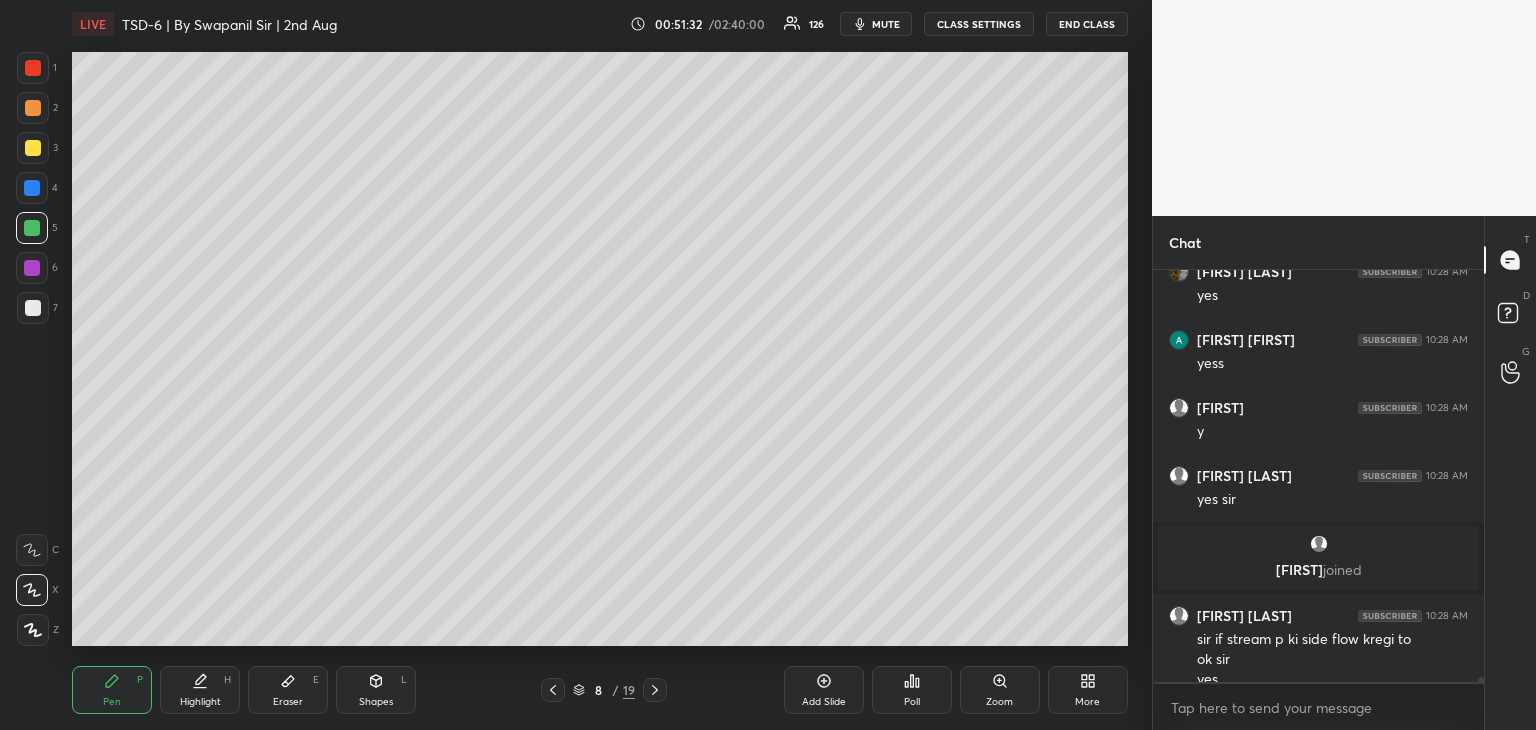 scroll, scrollTop: 36542, scrollLeft: 0, axis: vertical 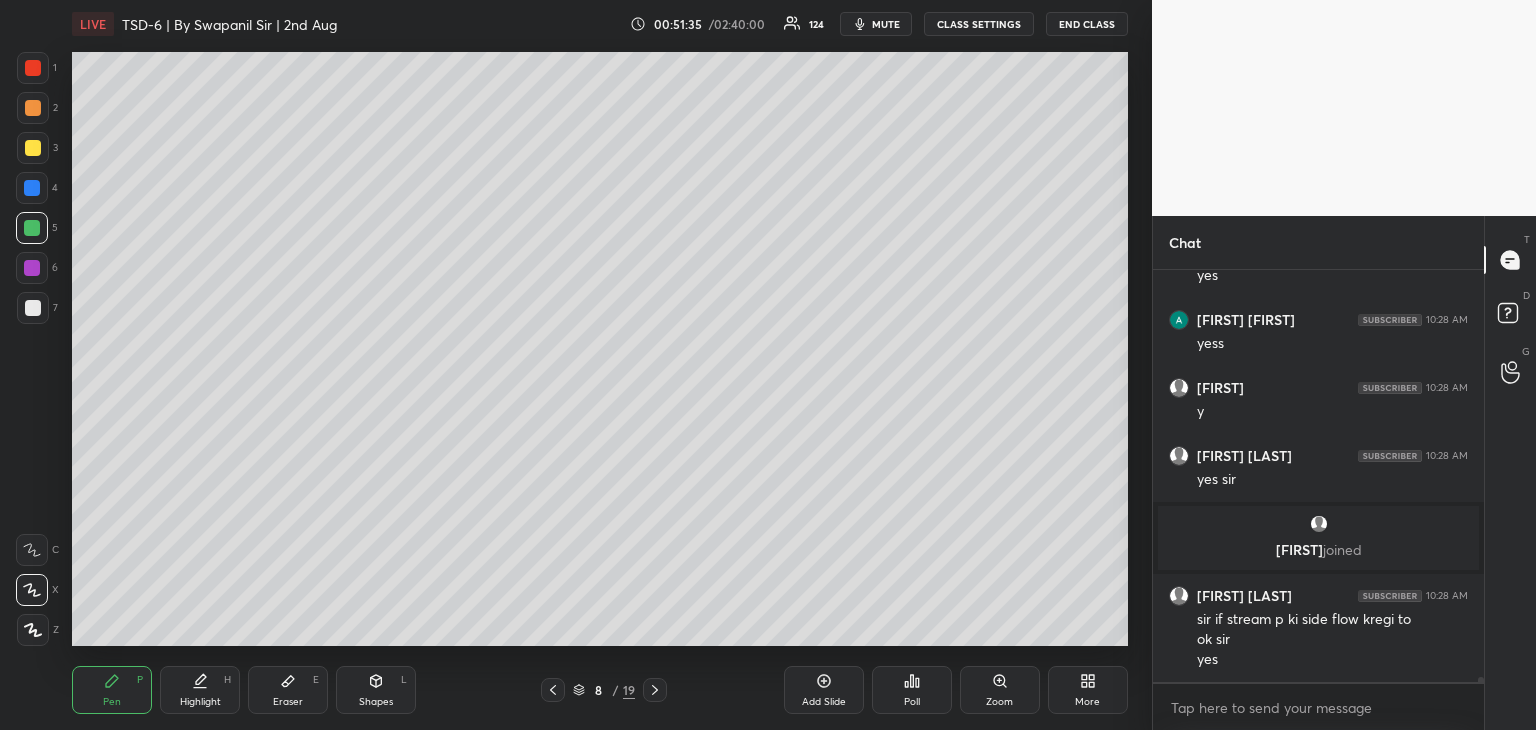 click on "Eraser E" at bounding box center (288, 690) 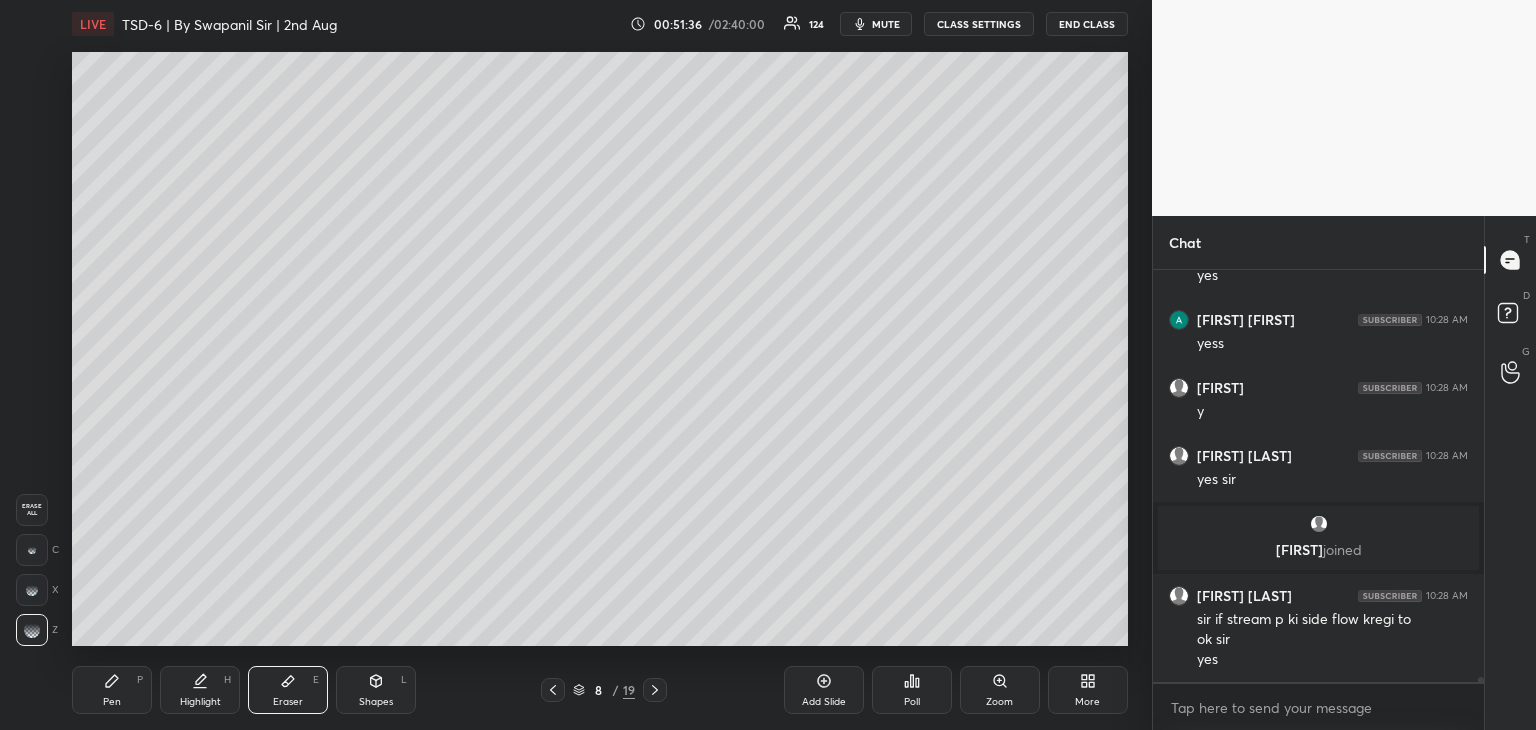 scroll, scrollTop: 36610, scrollLeft: 0, axis: vertical 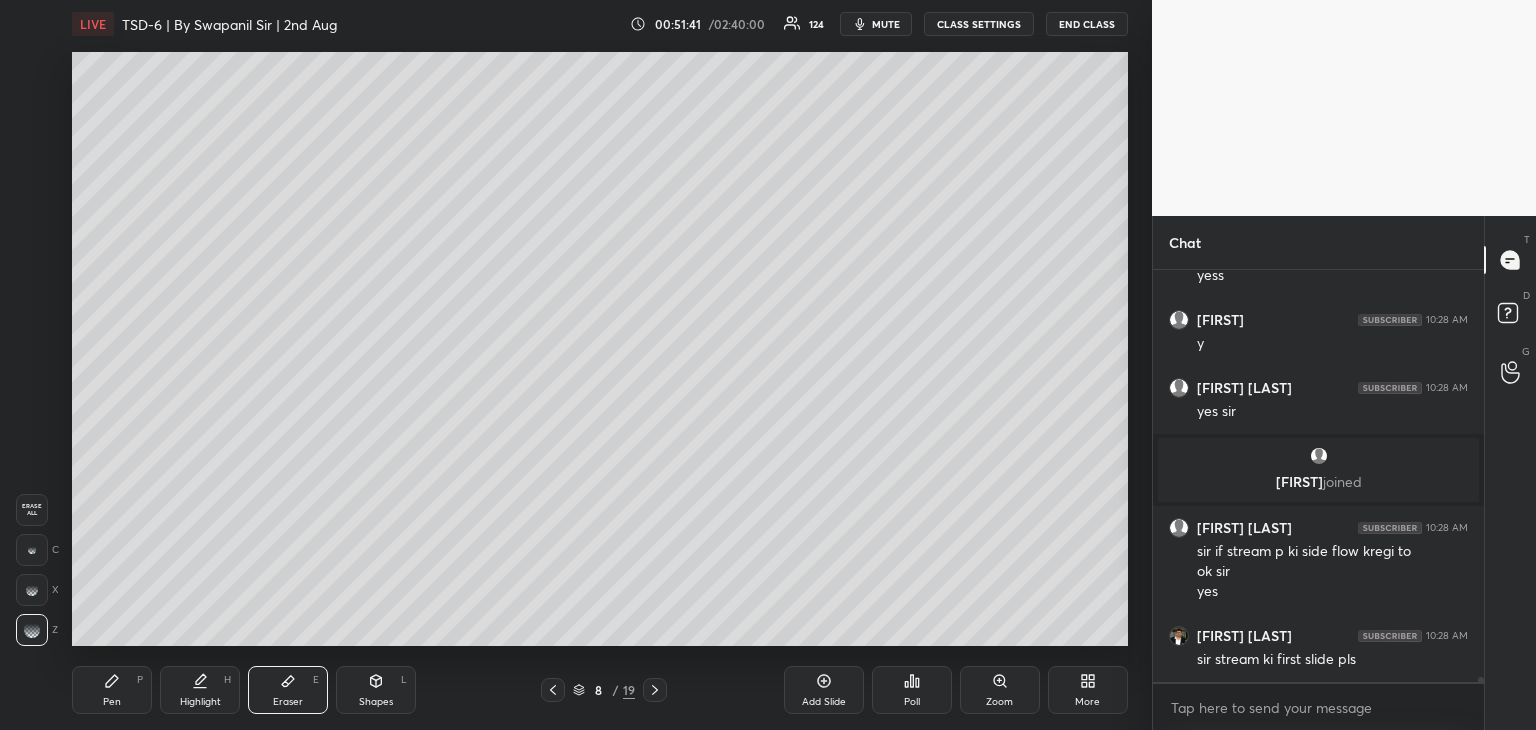click on "Pen P" at bounding box center [112, 690] 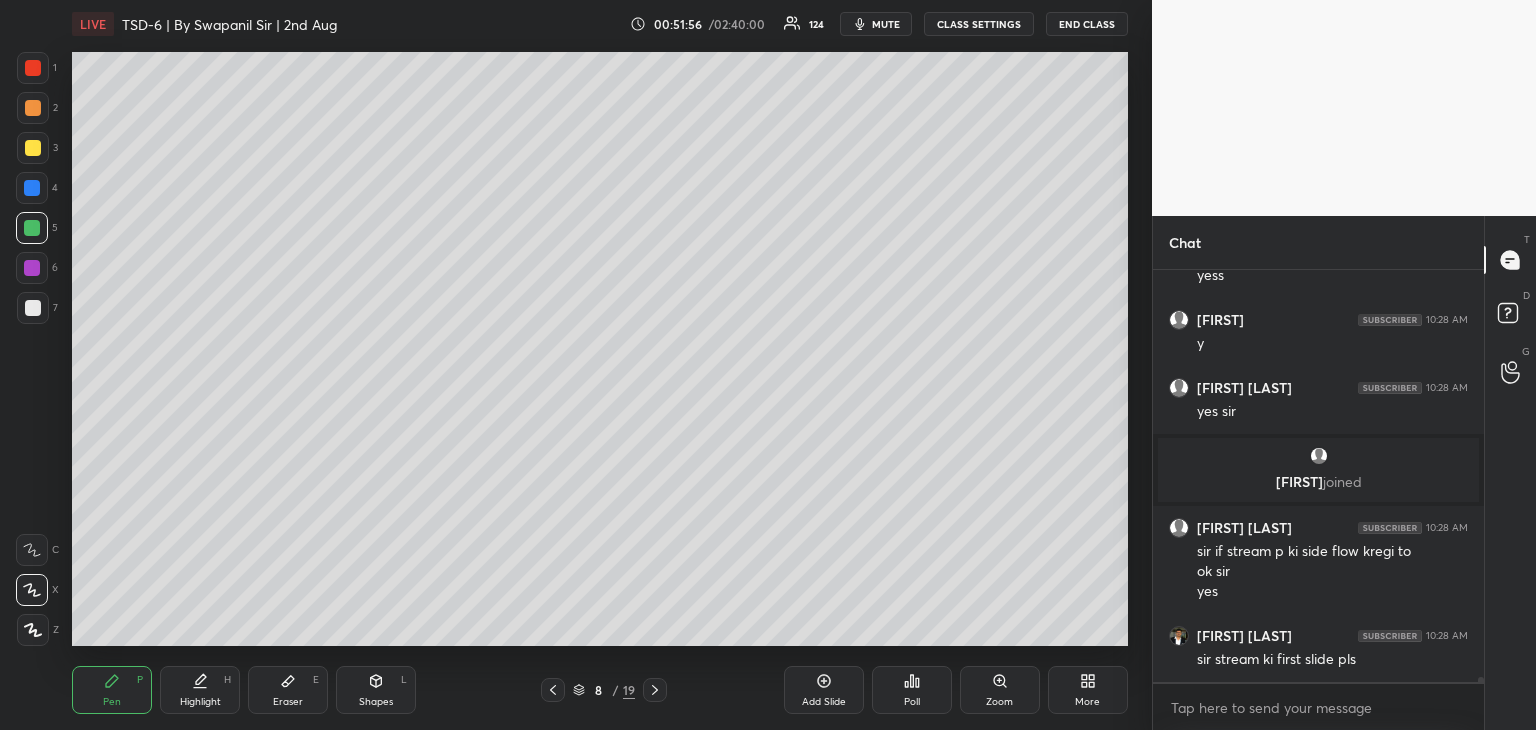click on "Eraser" at bounding box center (288, 702) 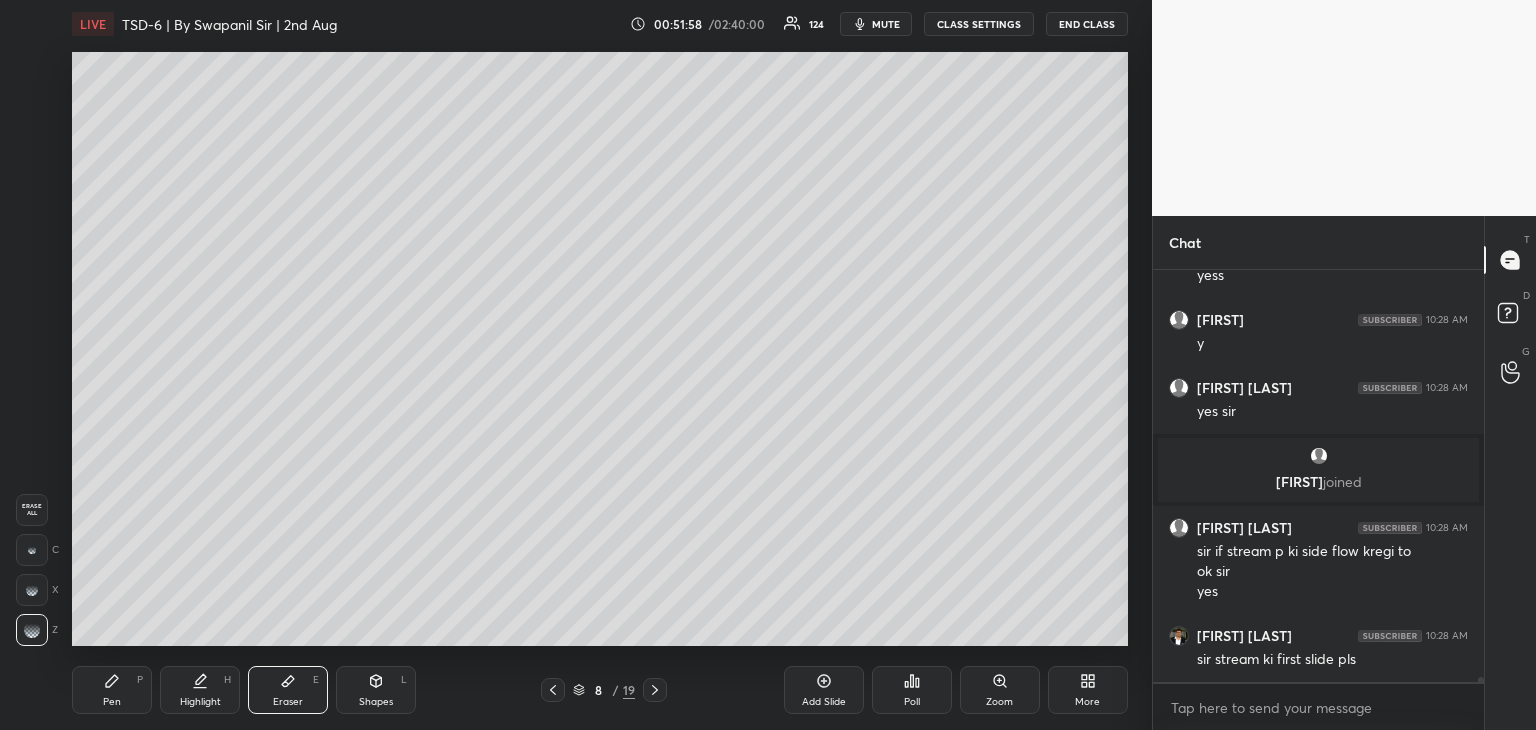 scroll, scrollTop: 36678, scrollLeft: 0, axis: vertical 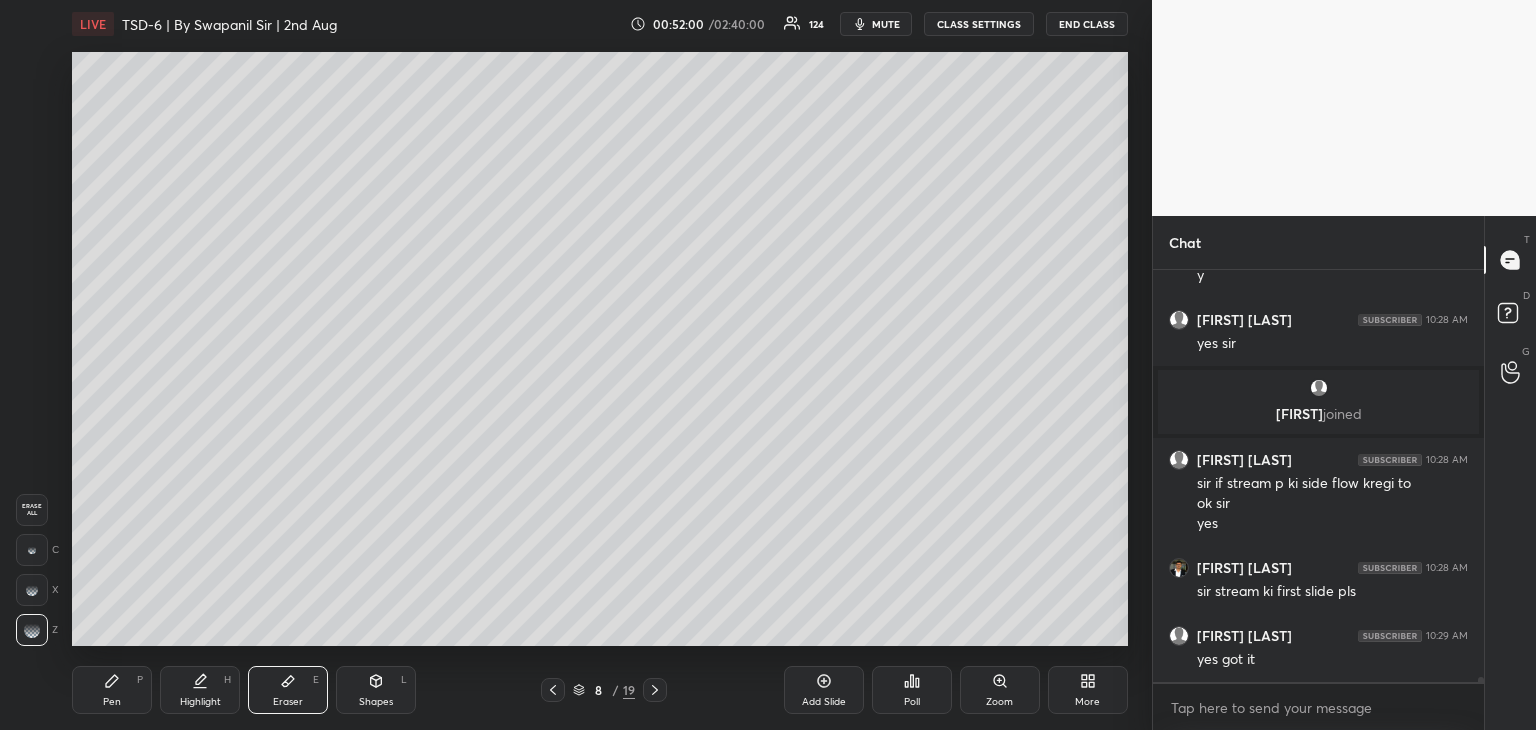 click 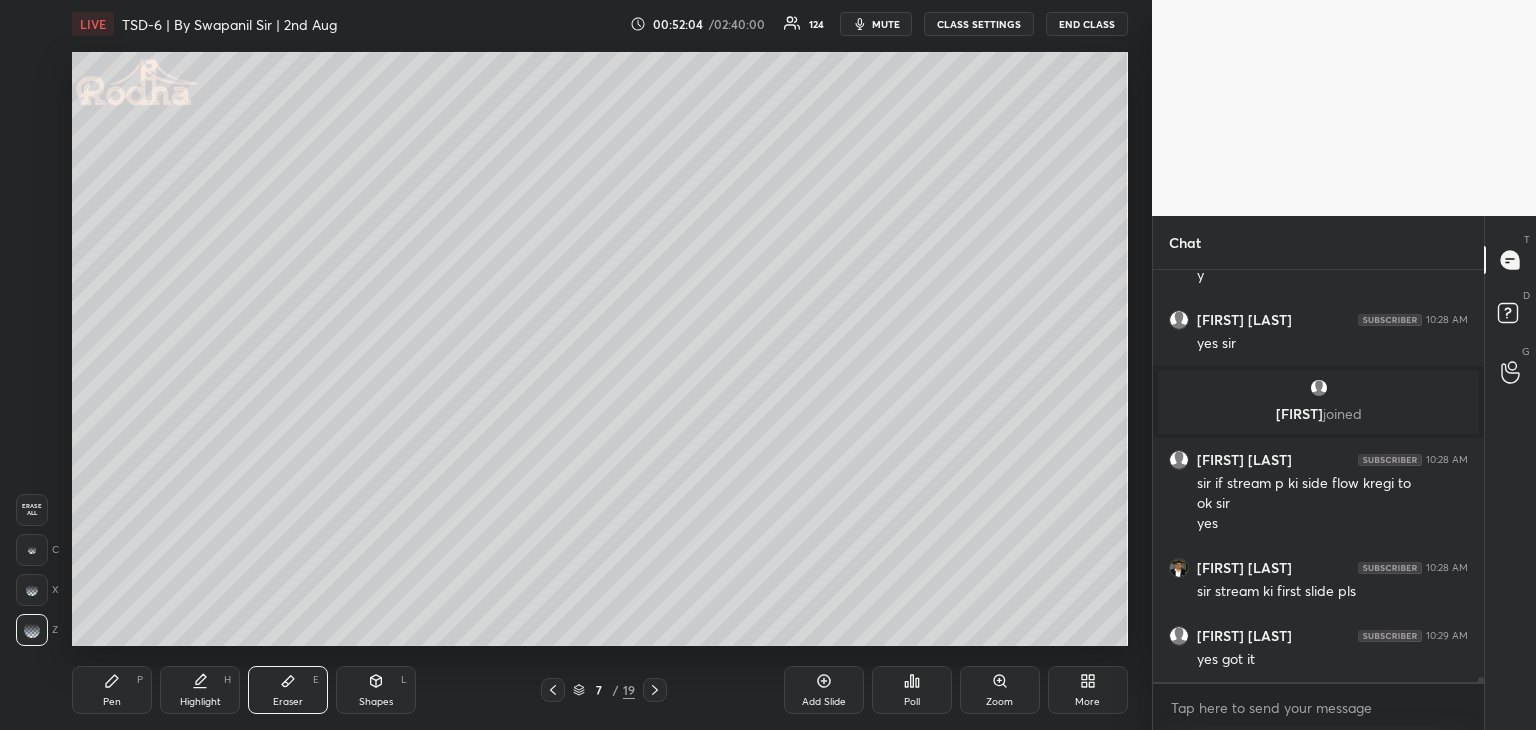 click 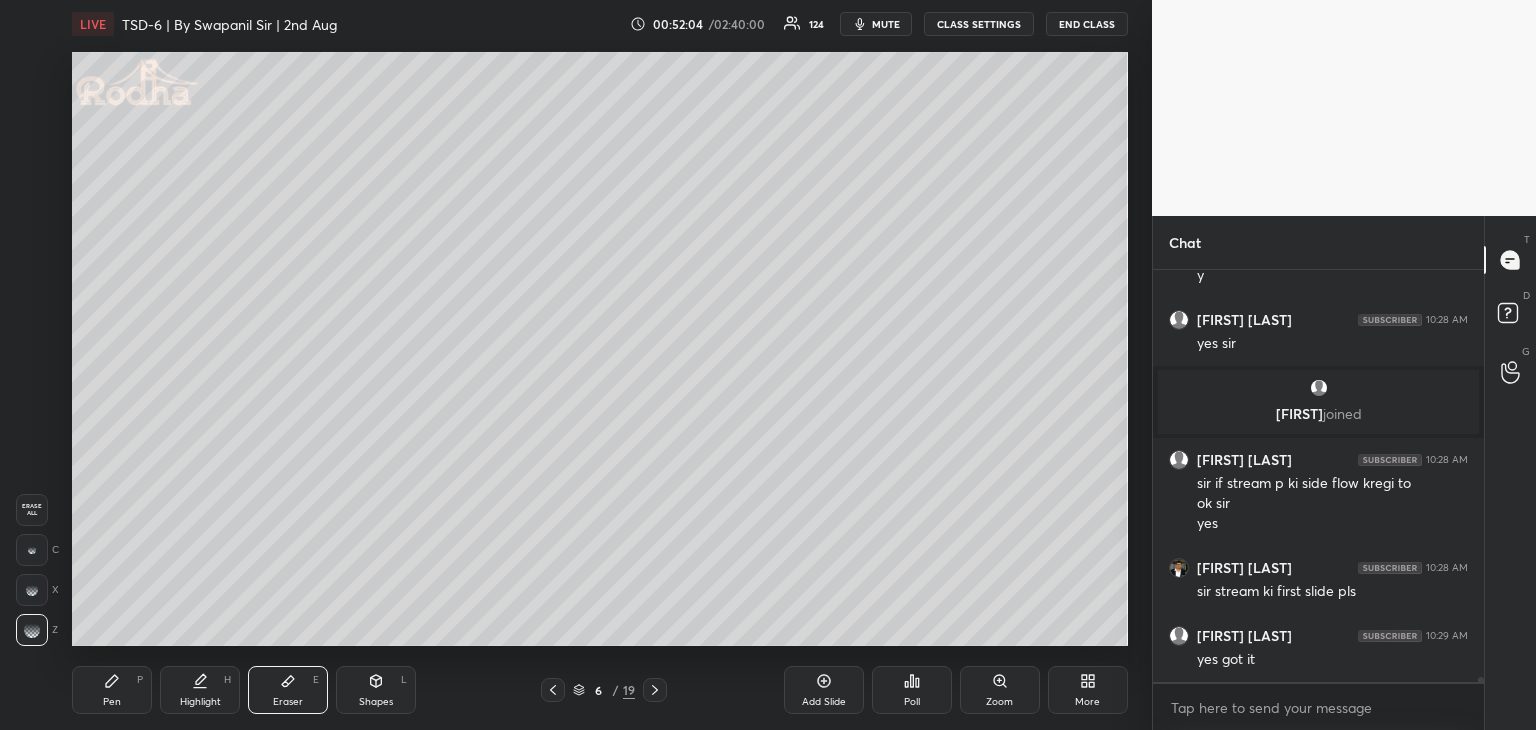 click 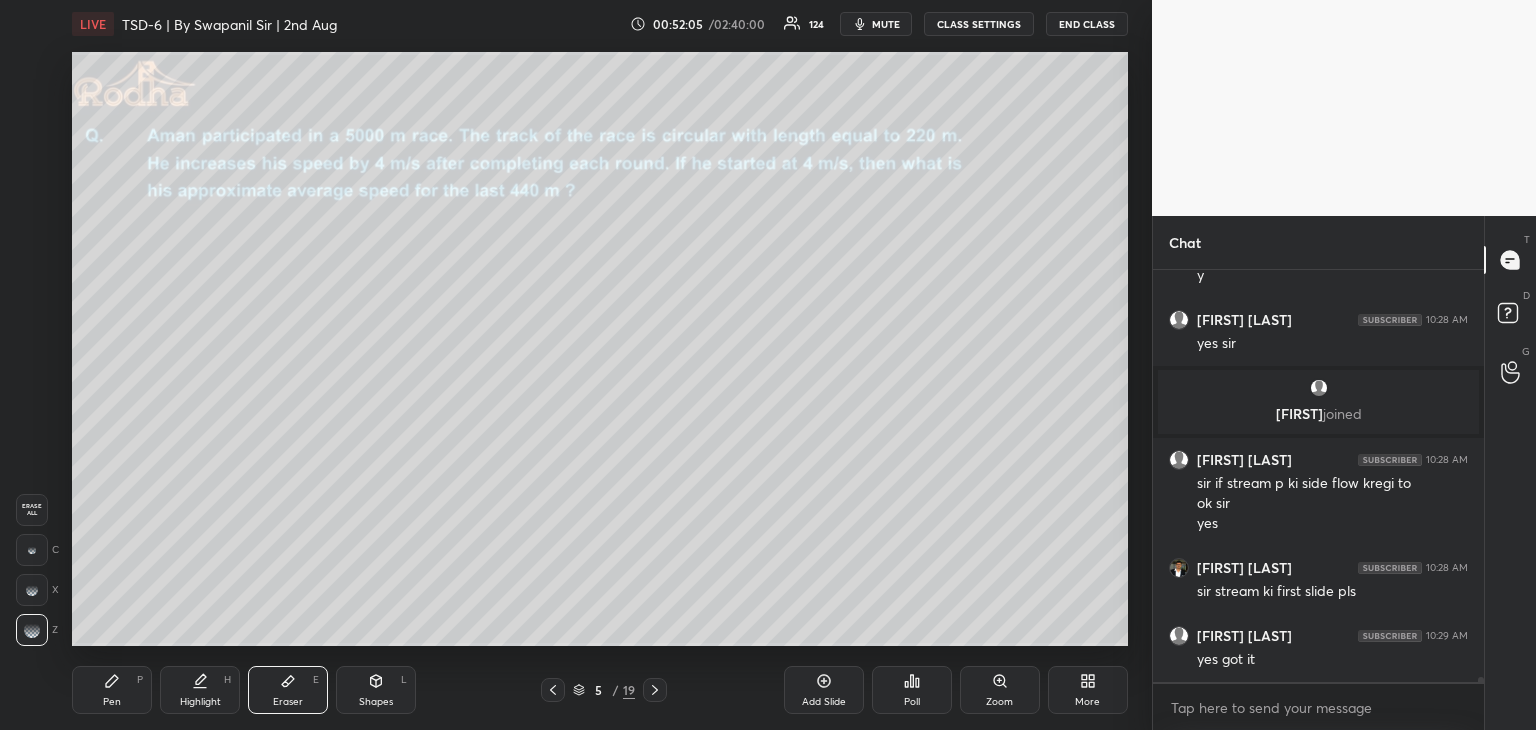 click 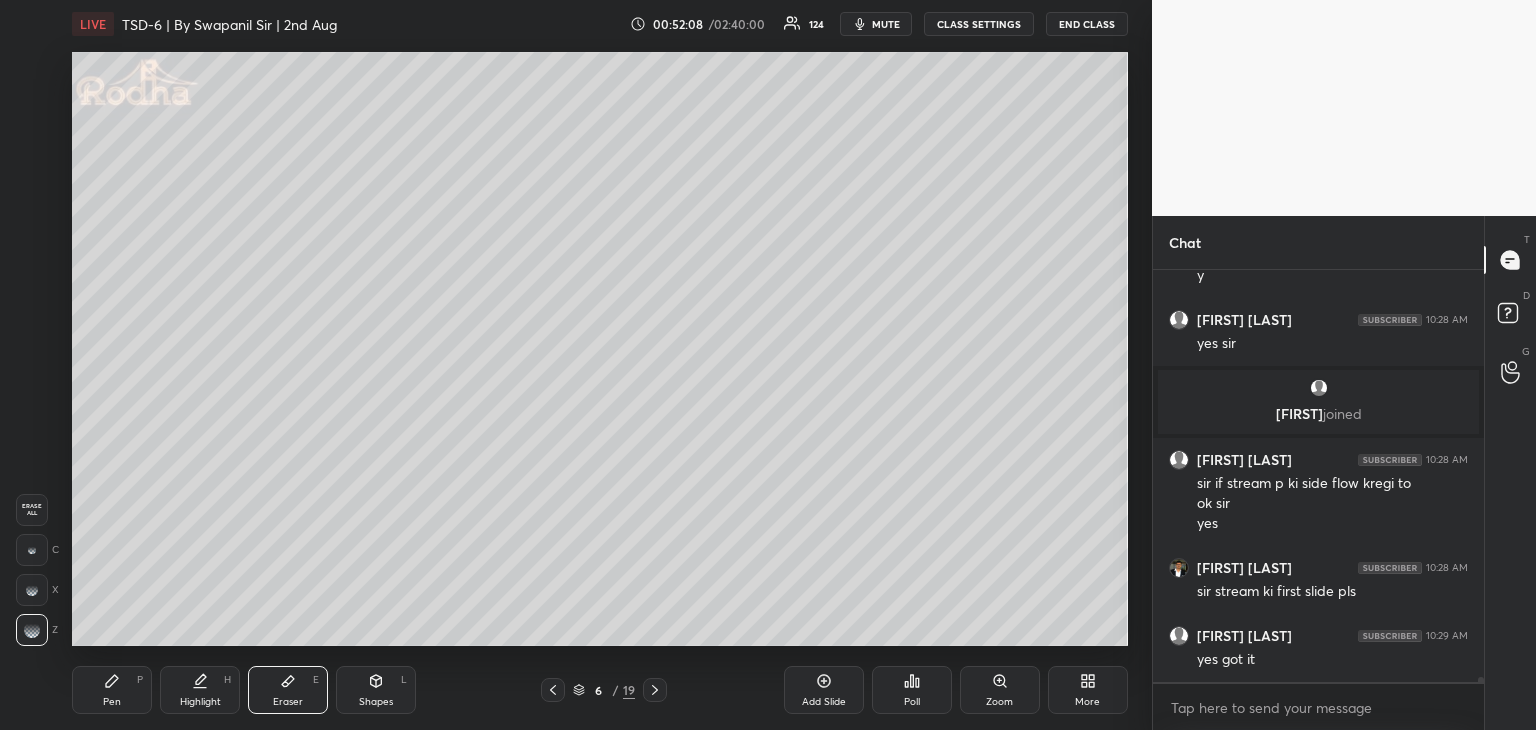 scroll, scrollTop: 36750, scrollLeft: 0, axis: vertical 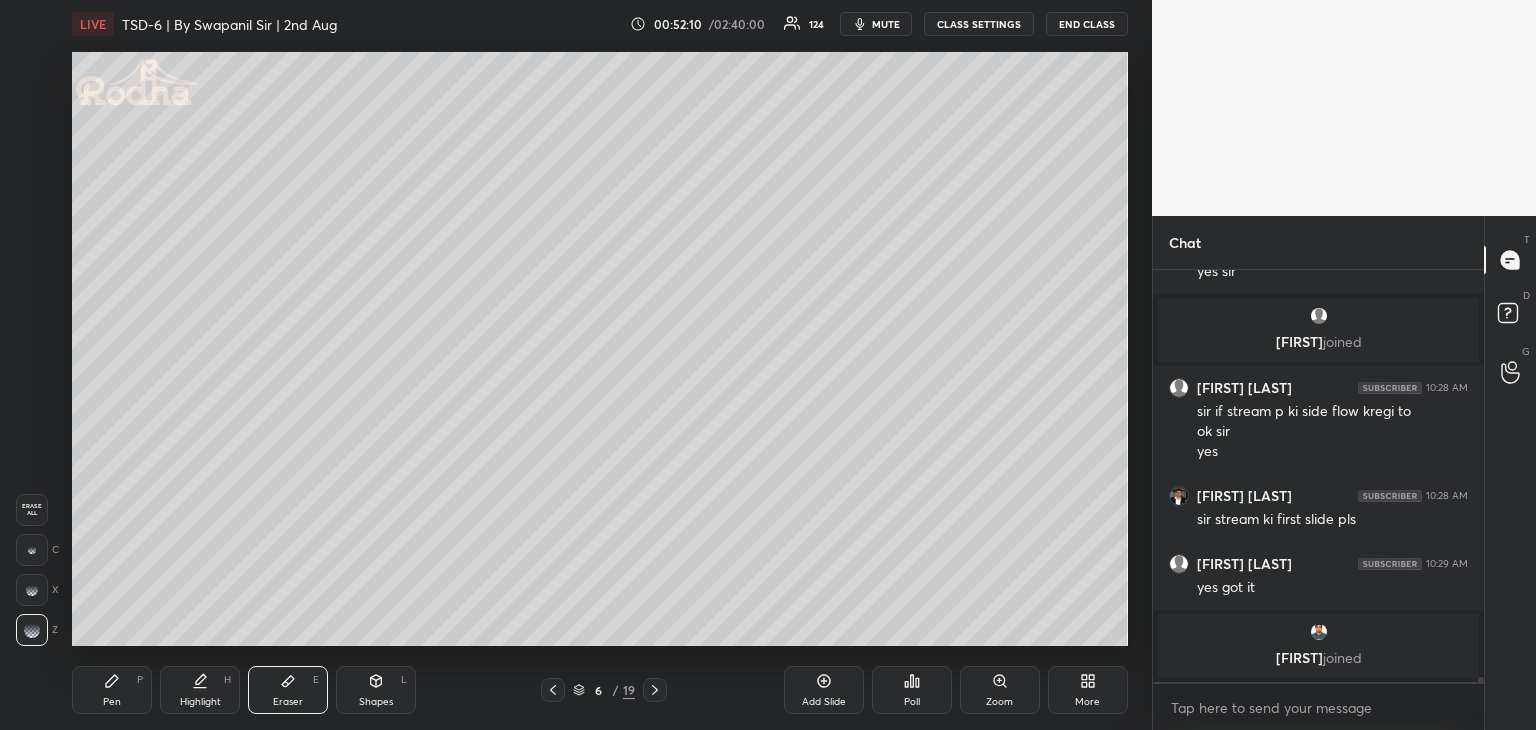 click 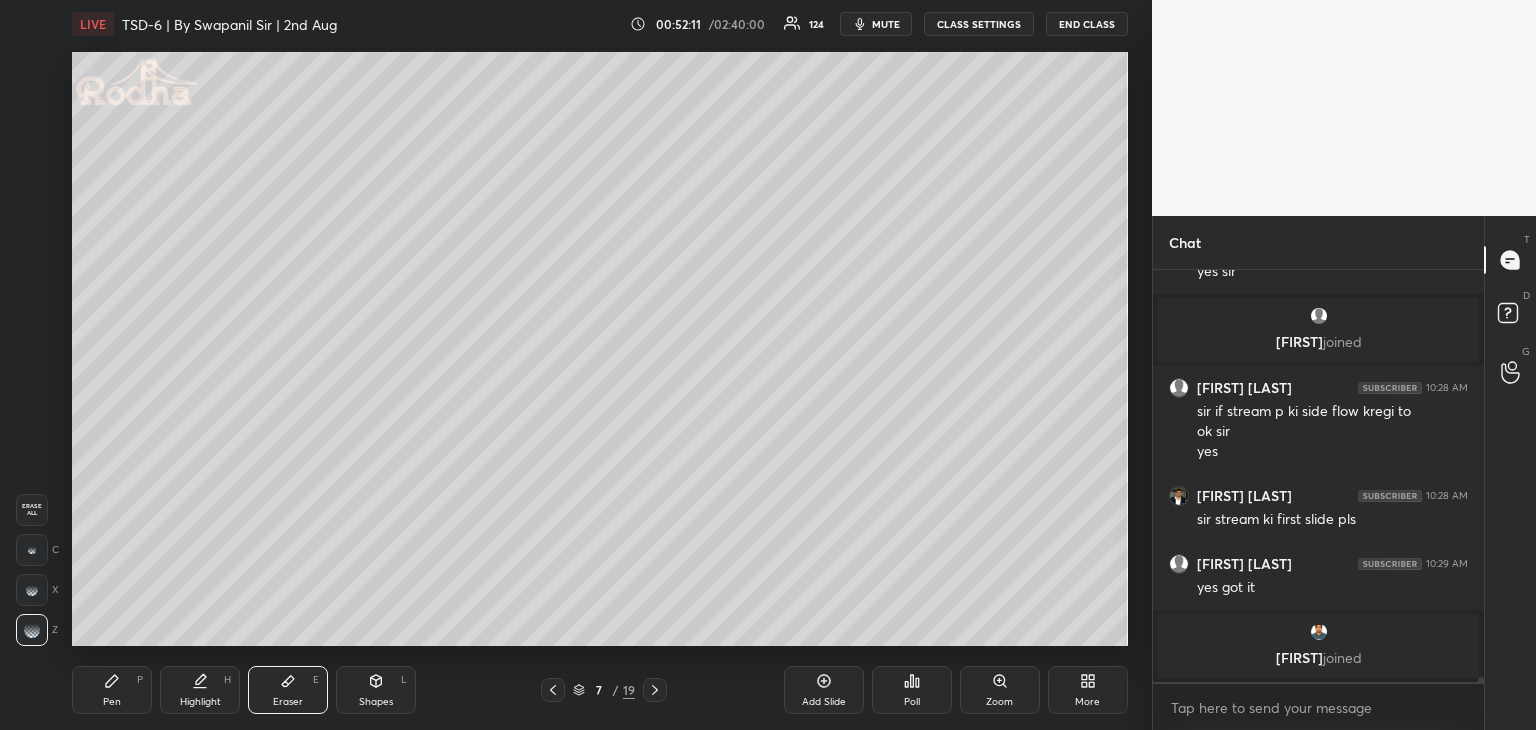 click 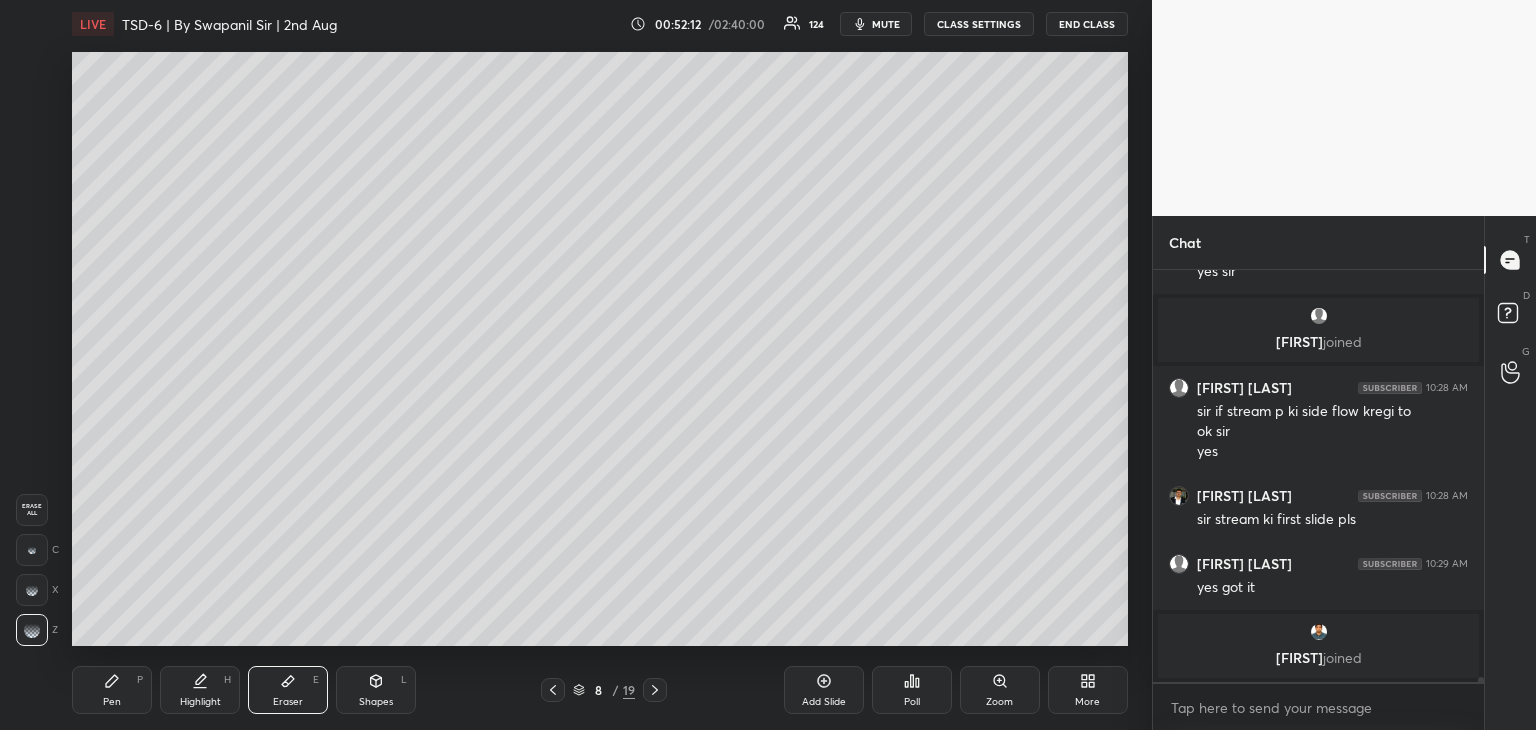 click 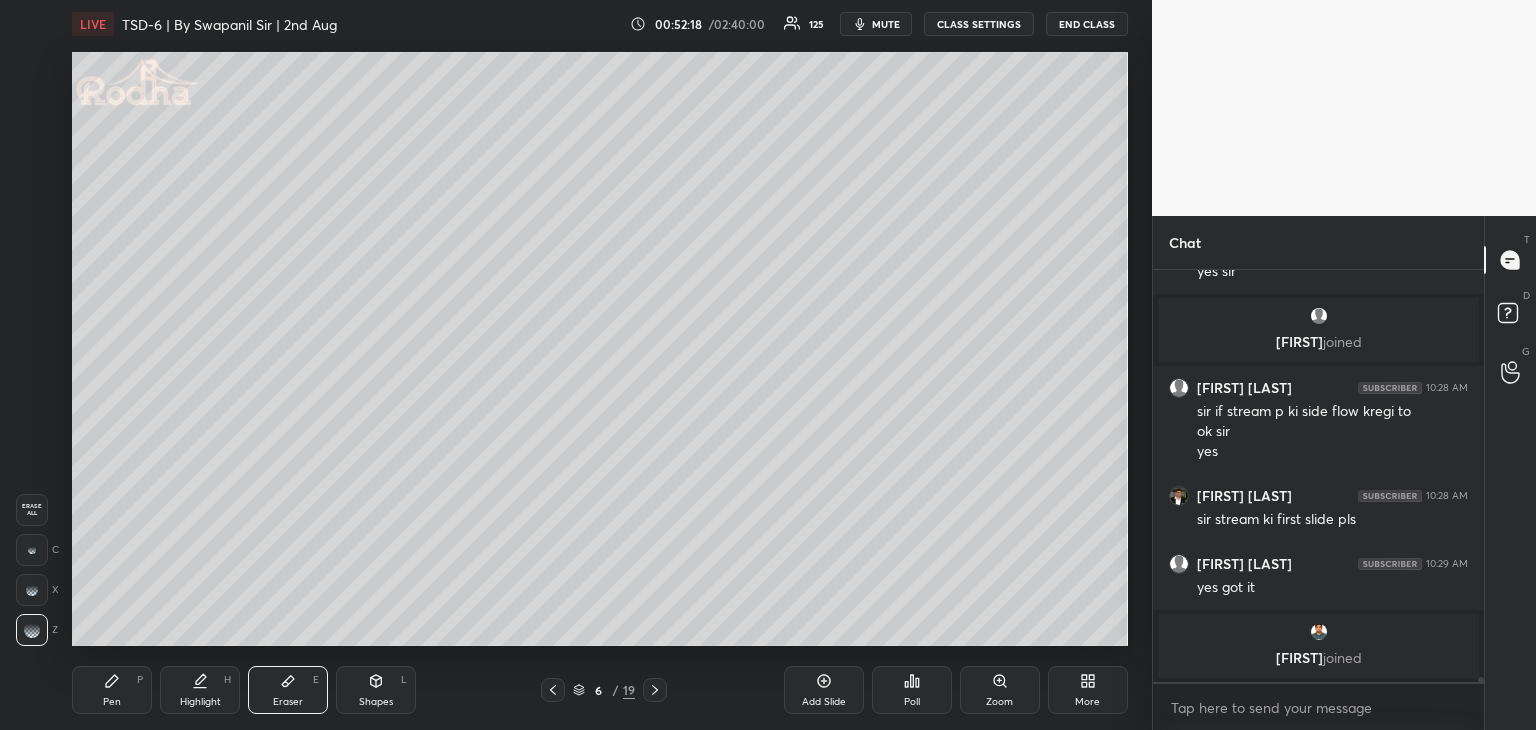 click 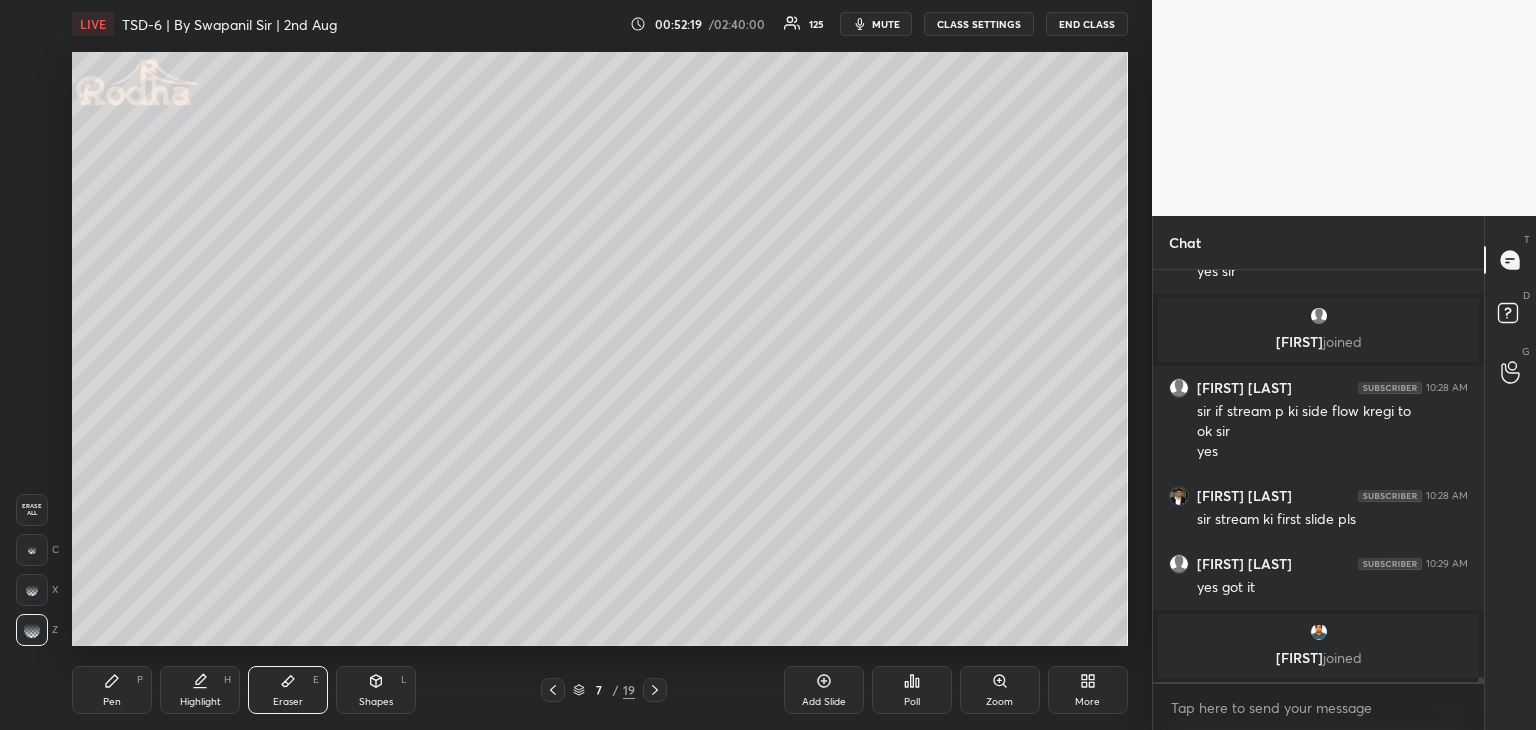 click 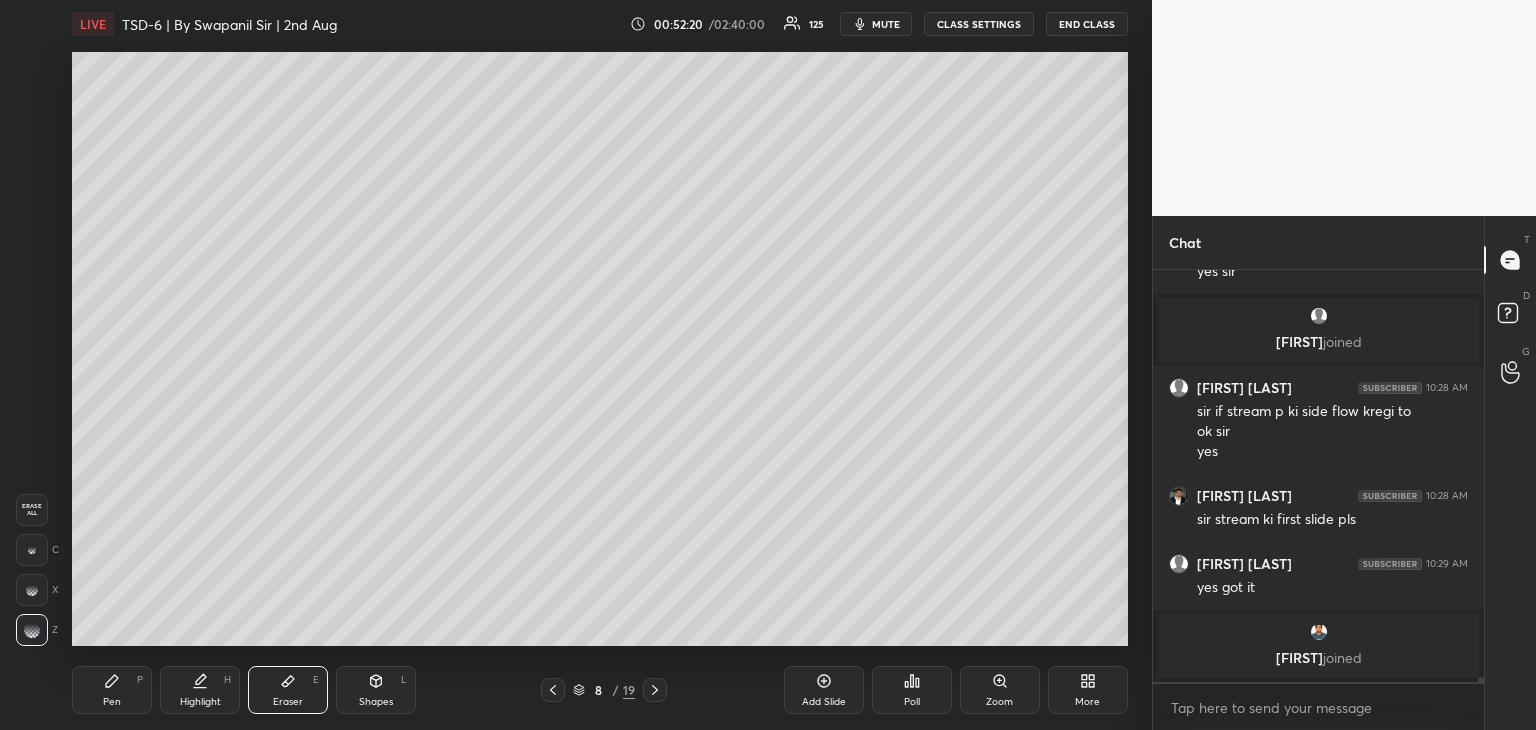 click 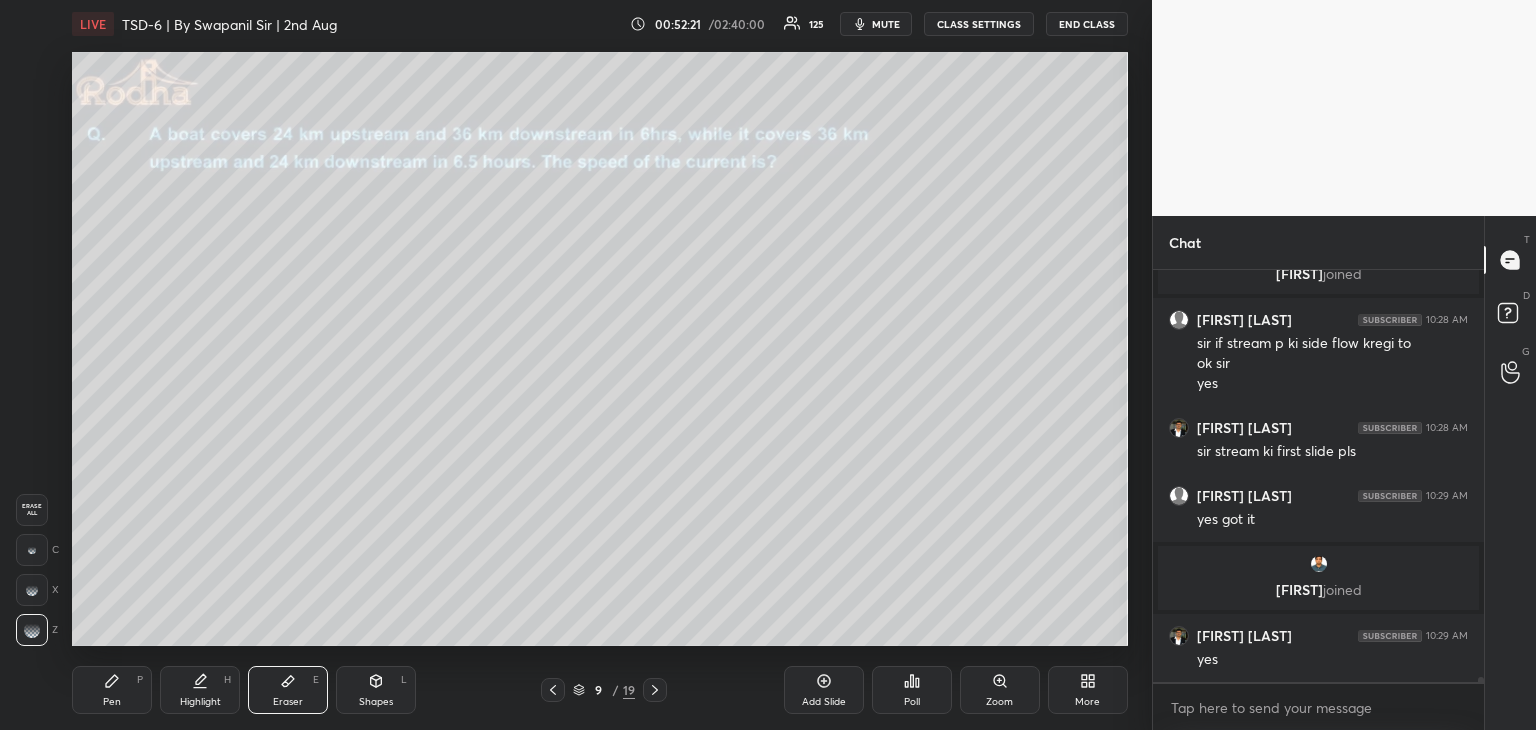 scroll, scrollTop: 36746, scrollLeft: 0, axis: vertical 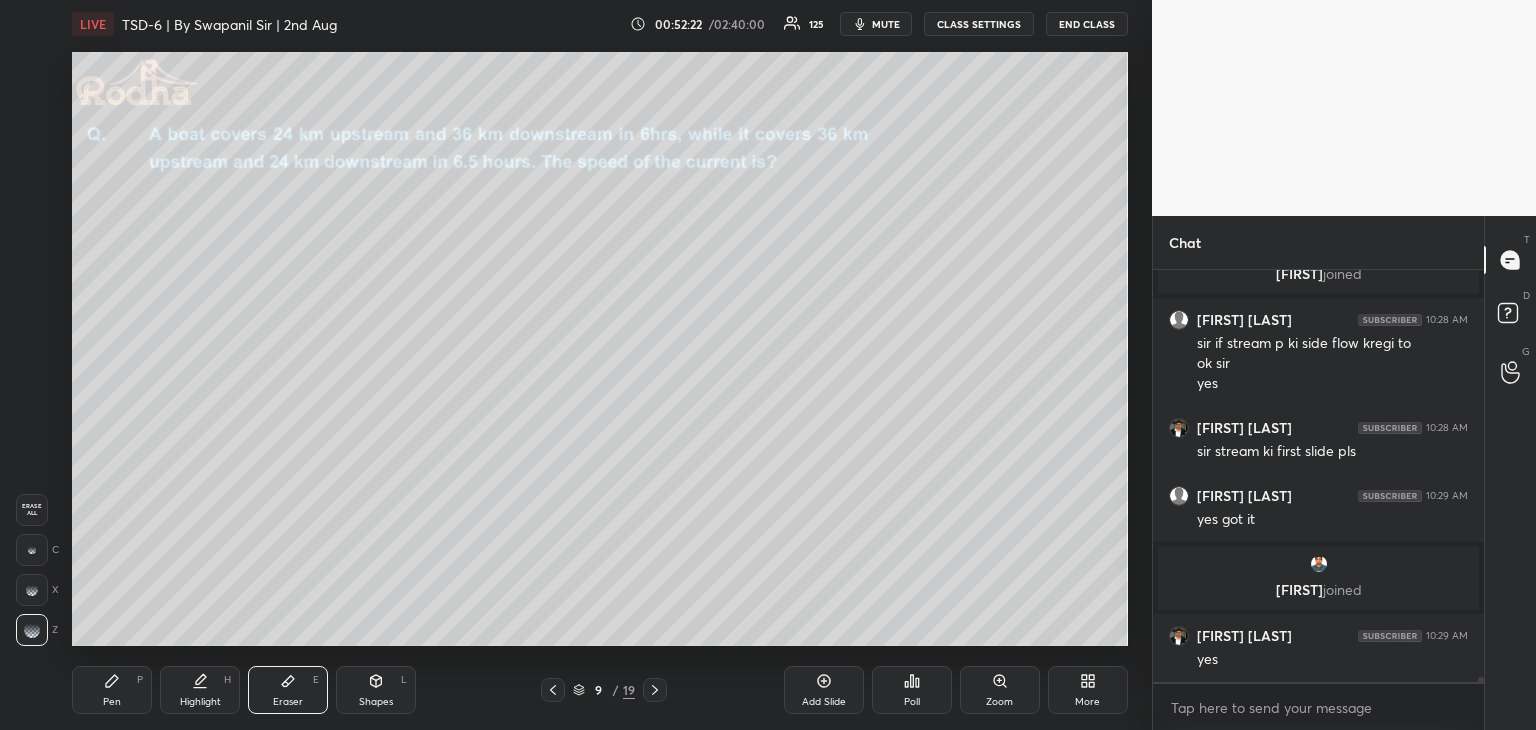 click at bounding box center [553, 690] 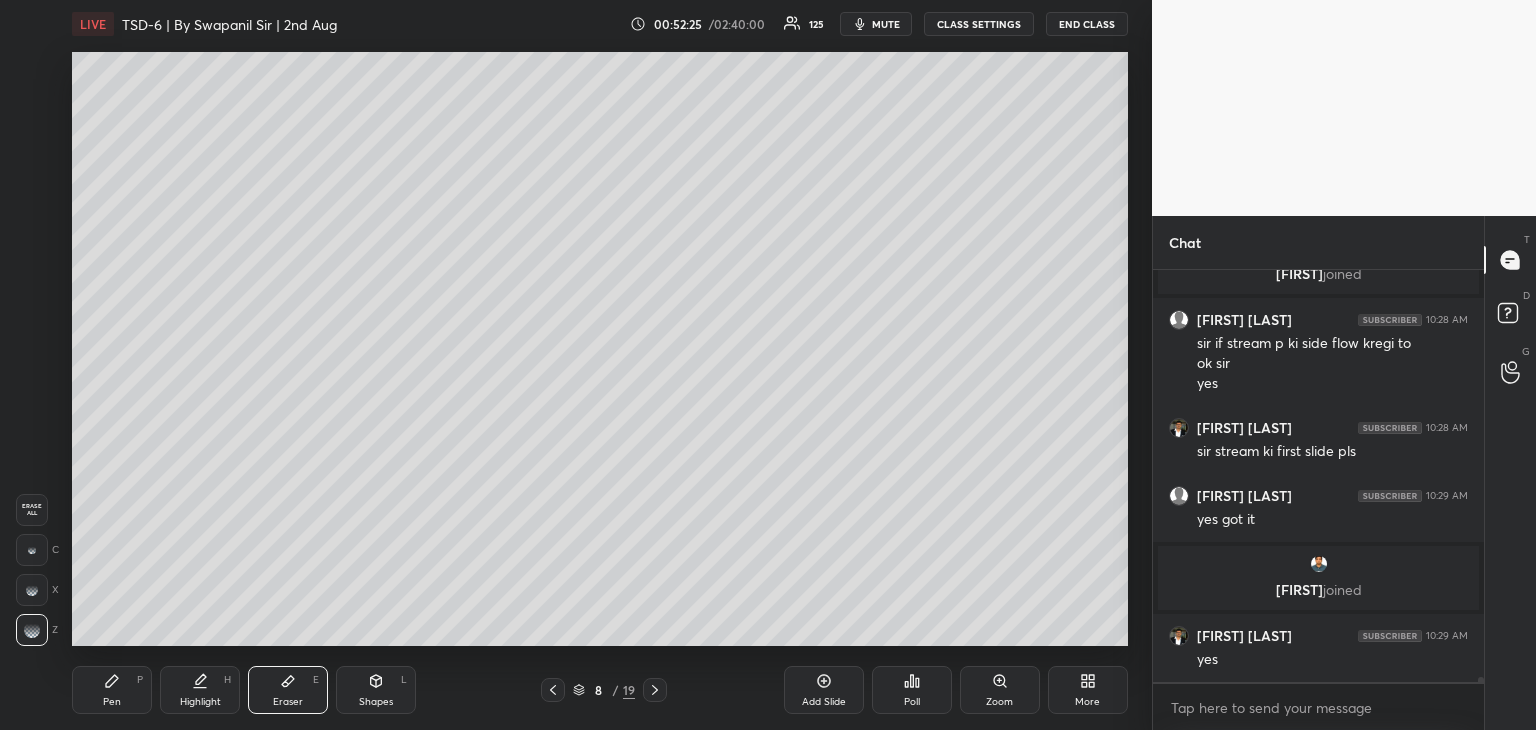 click on "Pen P" at bounding box center [112, 690] 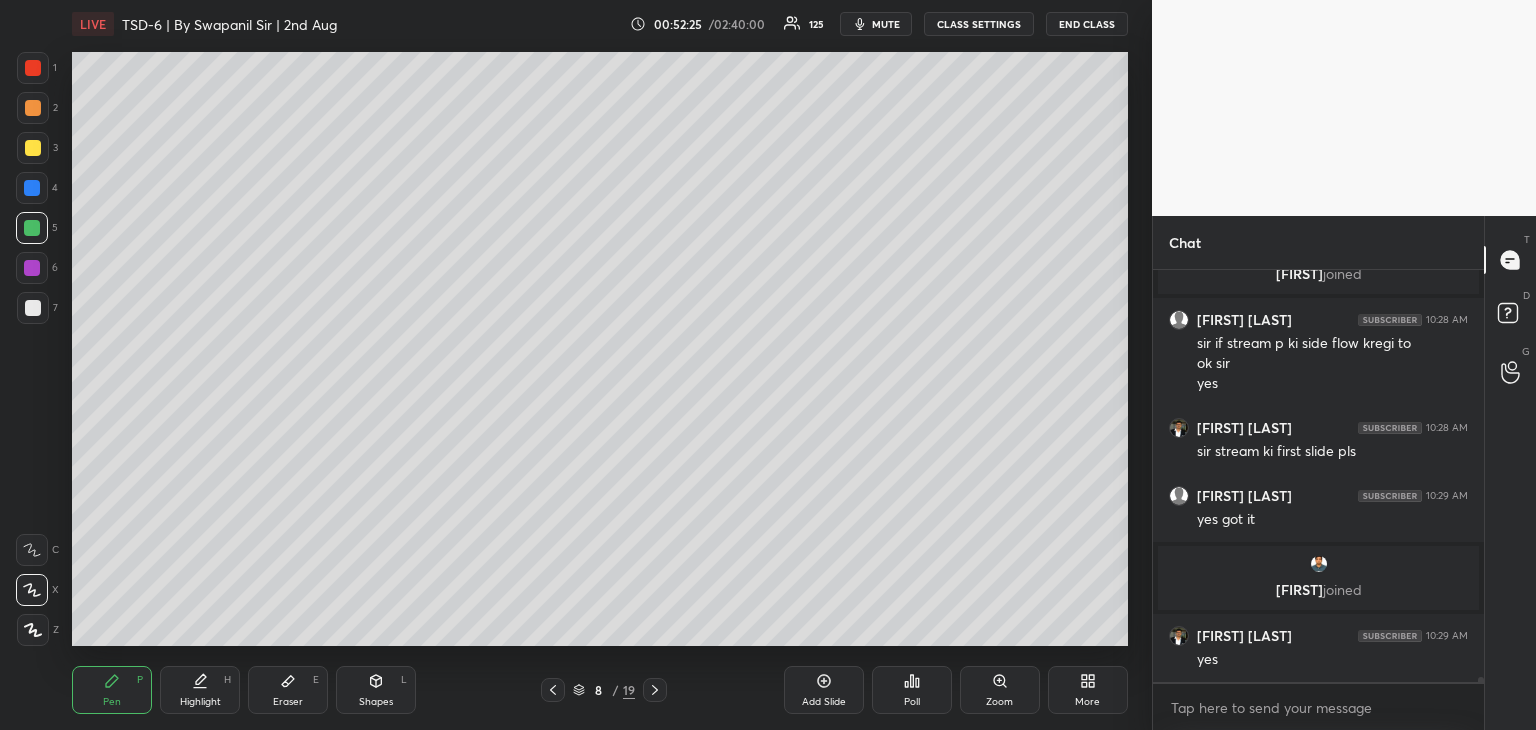 scroll, scrollTop: 36814, scrollLeft: 0, axis: vertical 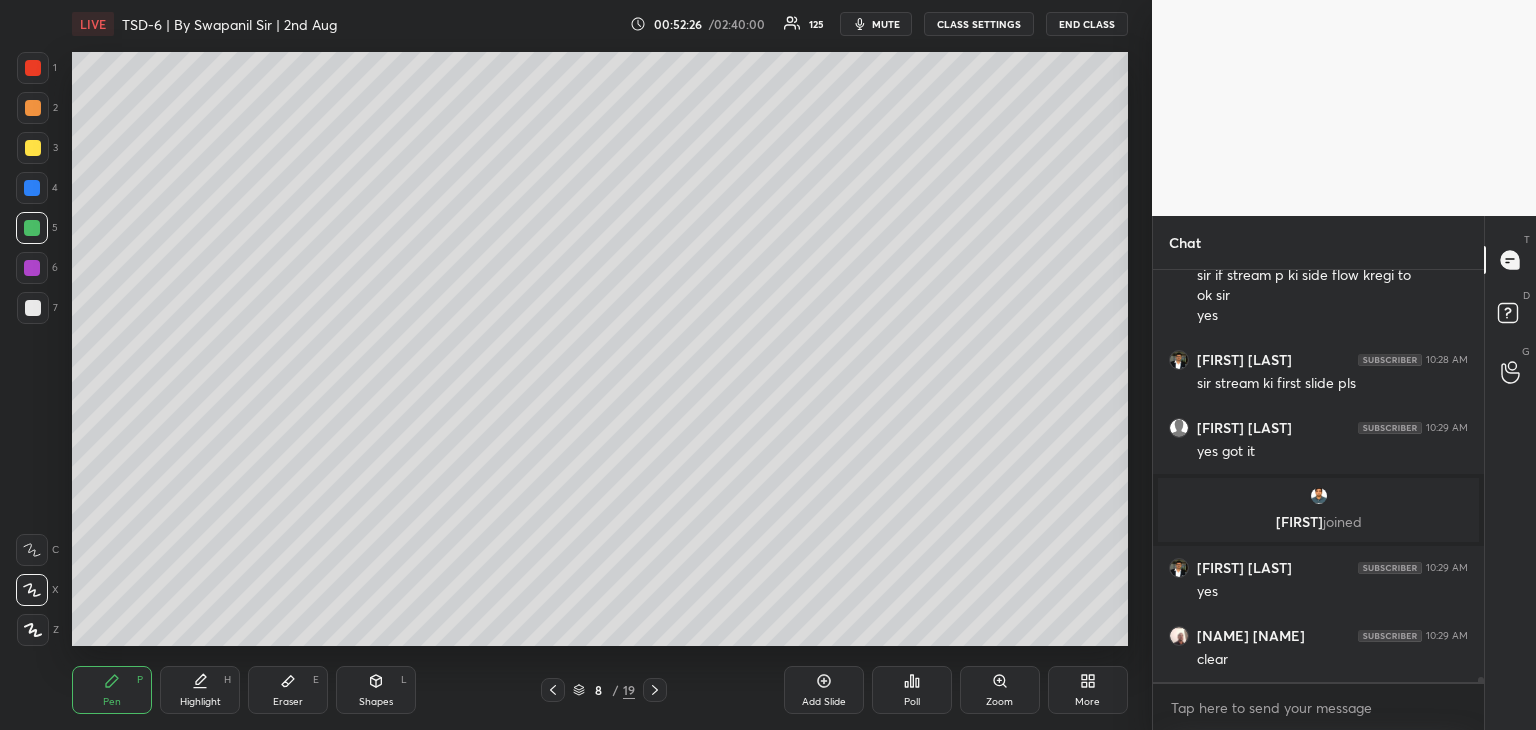 click at bounding box center [33, 68] 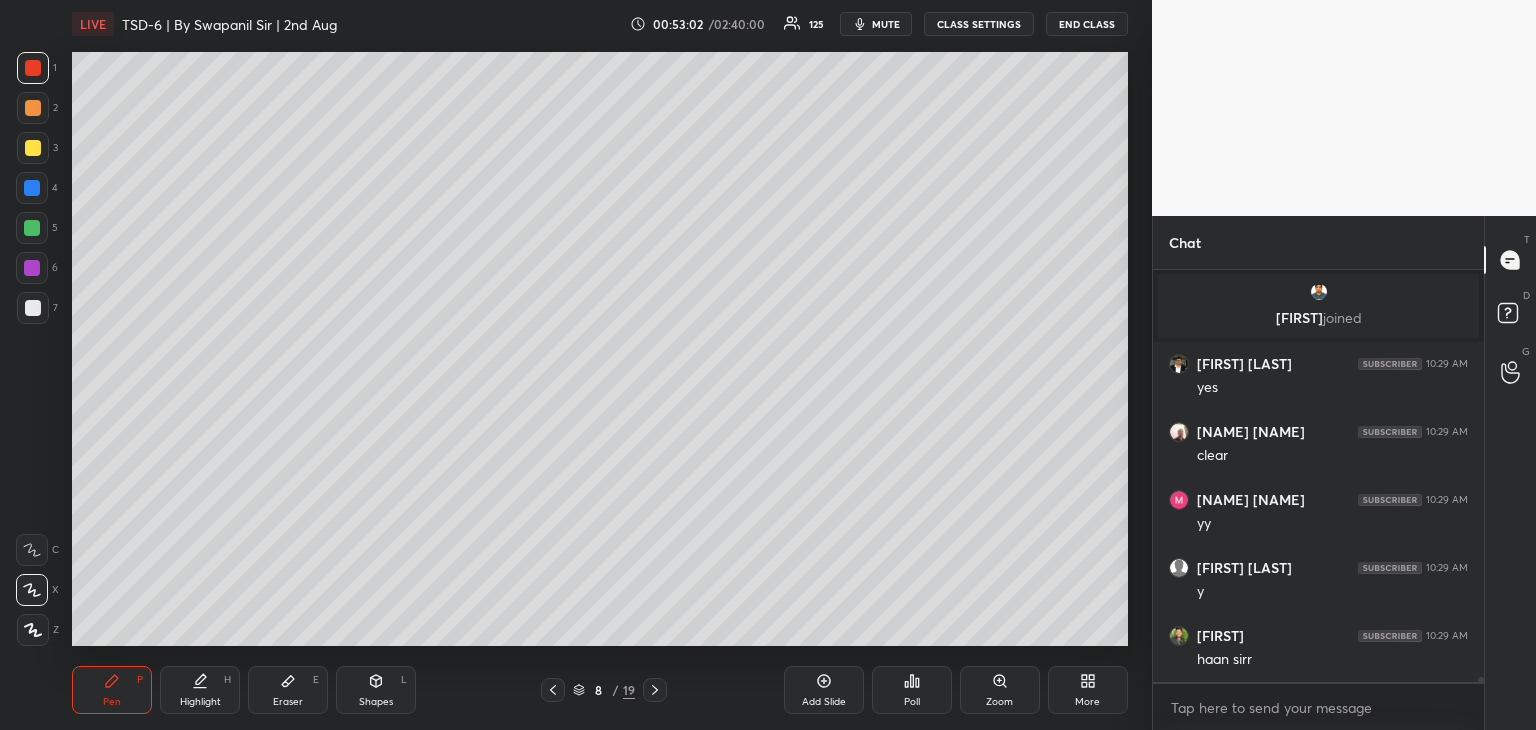 scroll, scrollTop: 37086, scrollLeft: 0, axis: vertical 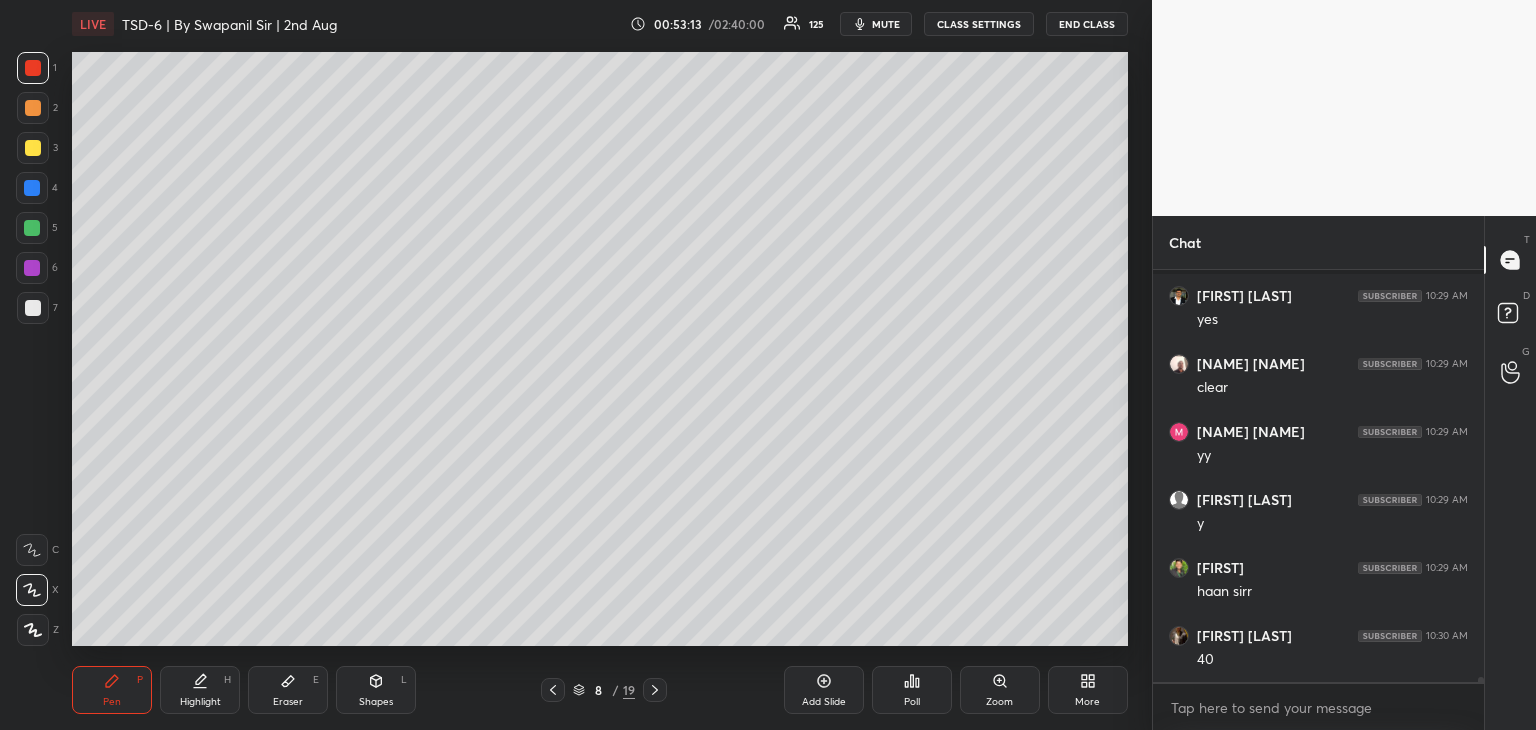 click on "Eraser E" at bounding box center [288, 690] 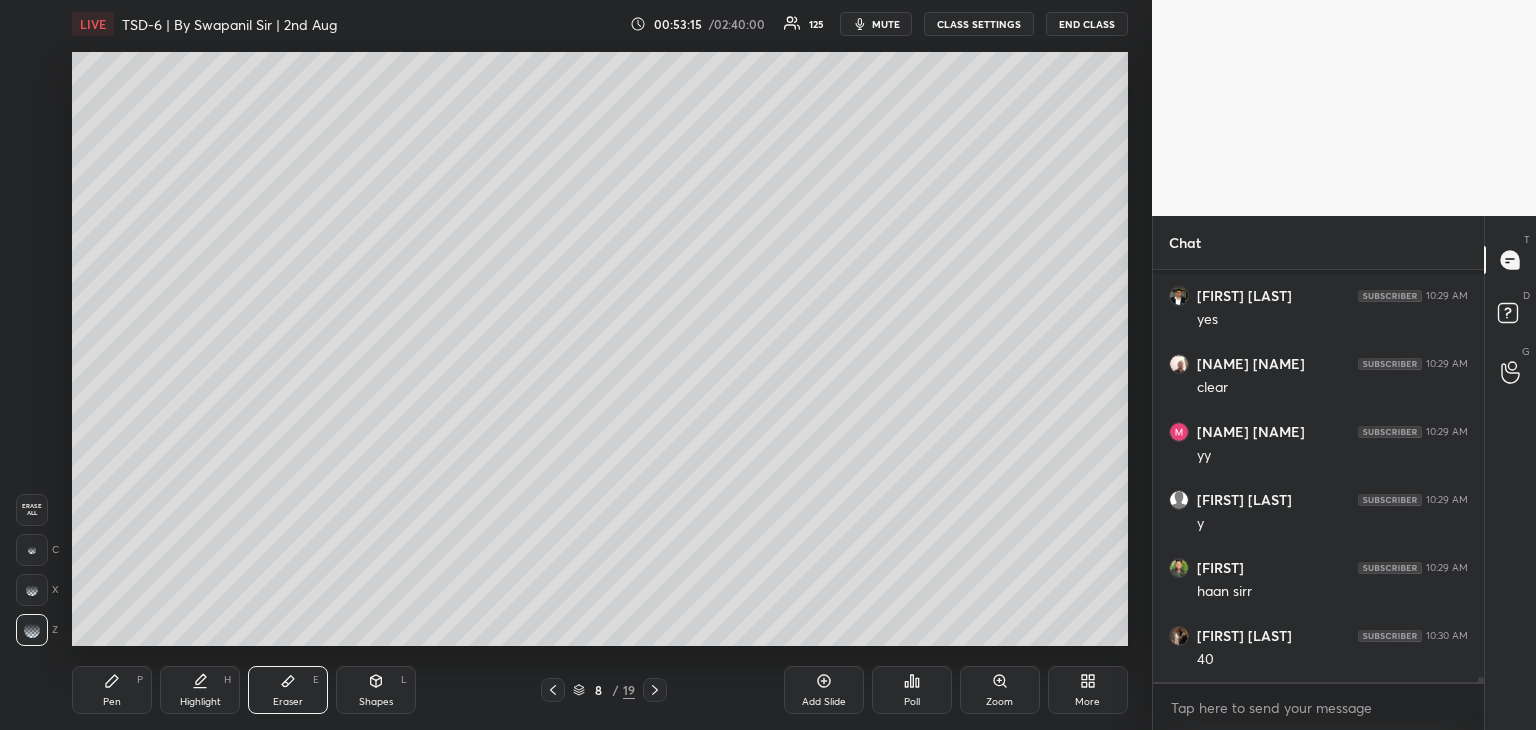 click on "Pen P" at bounding box center [112, 690] 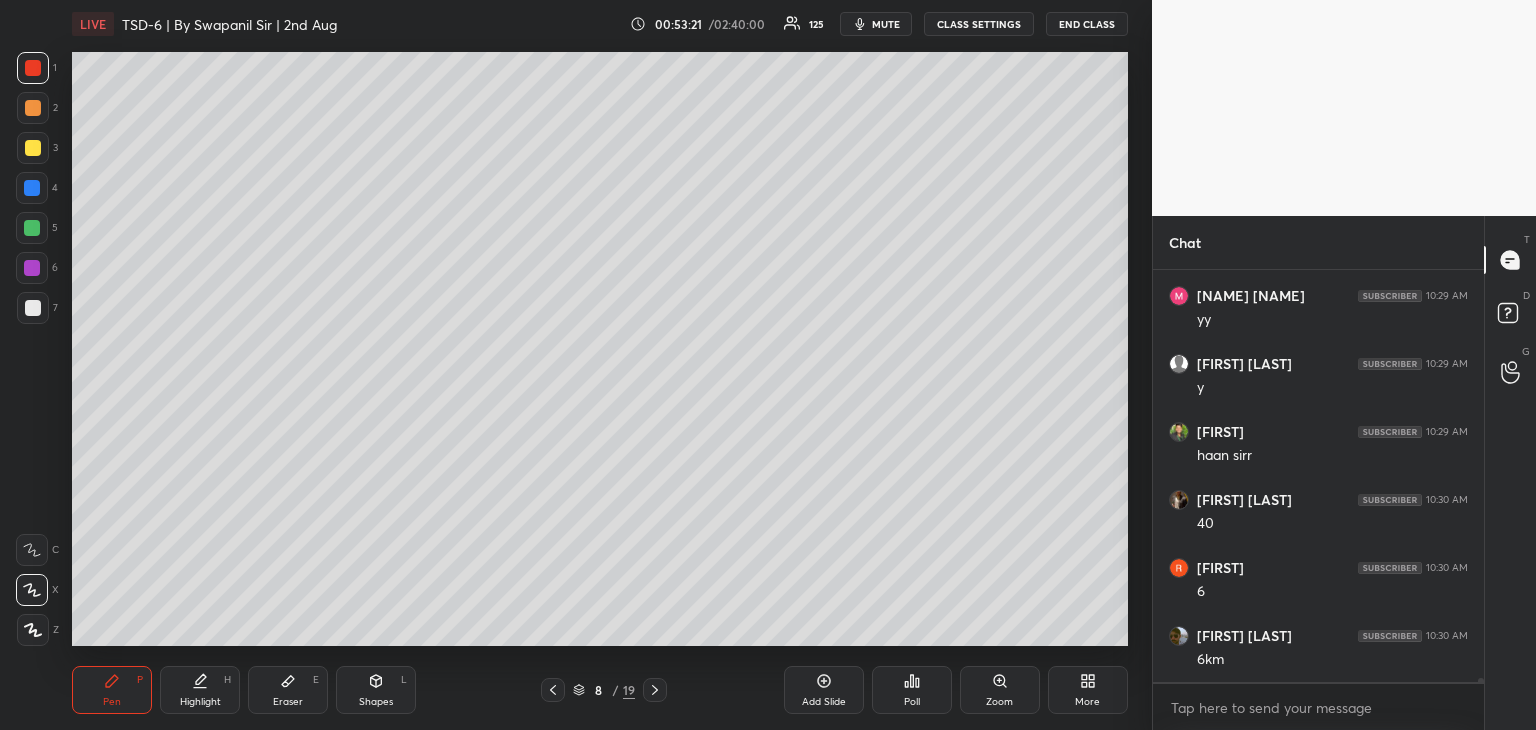 scroll, scrollTop: 37290, scrollLeft: 0, axis: vertical 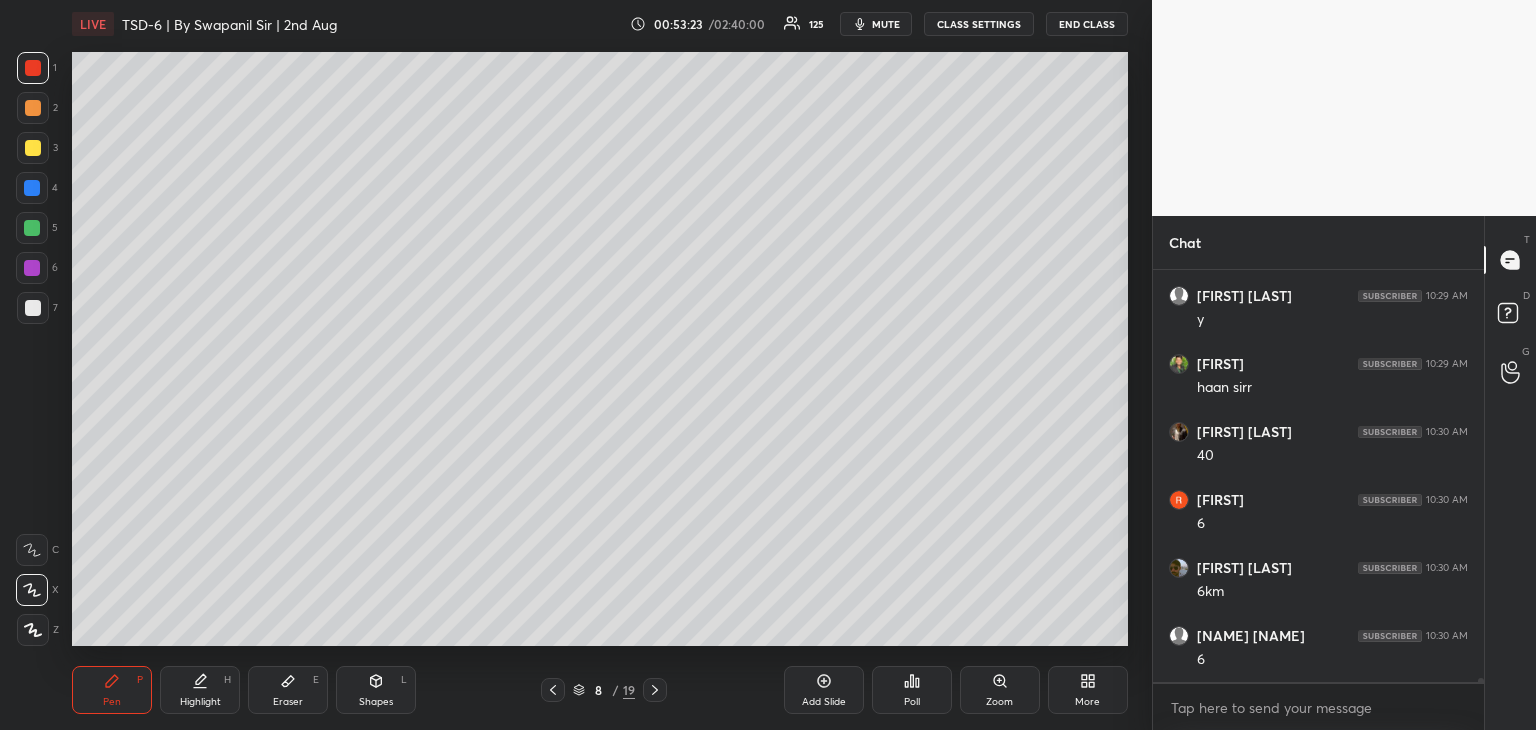 click on "Eraser E" at bounding box center (288, 690) 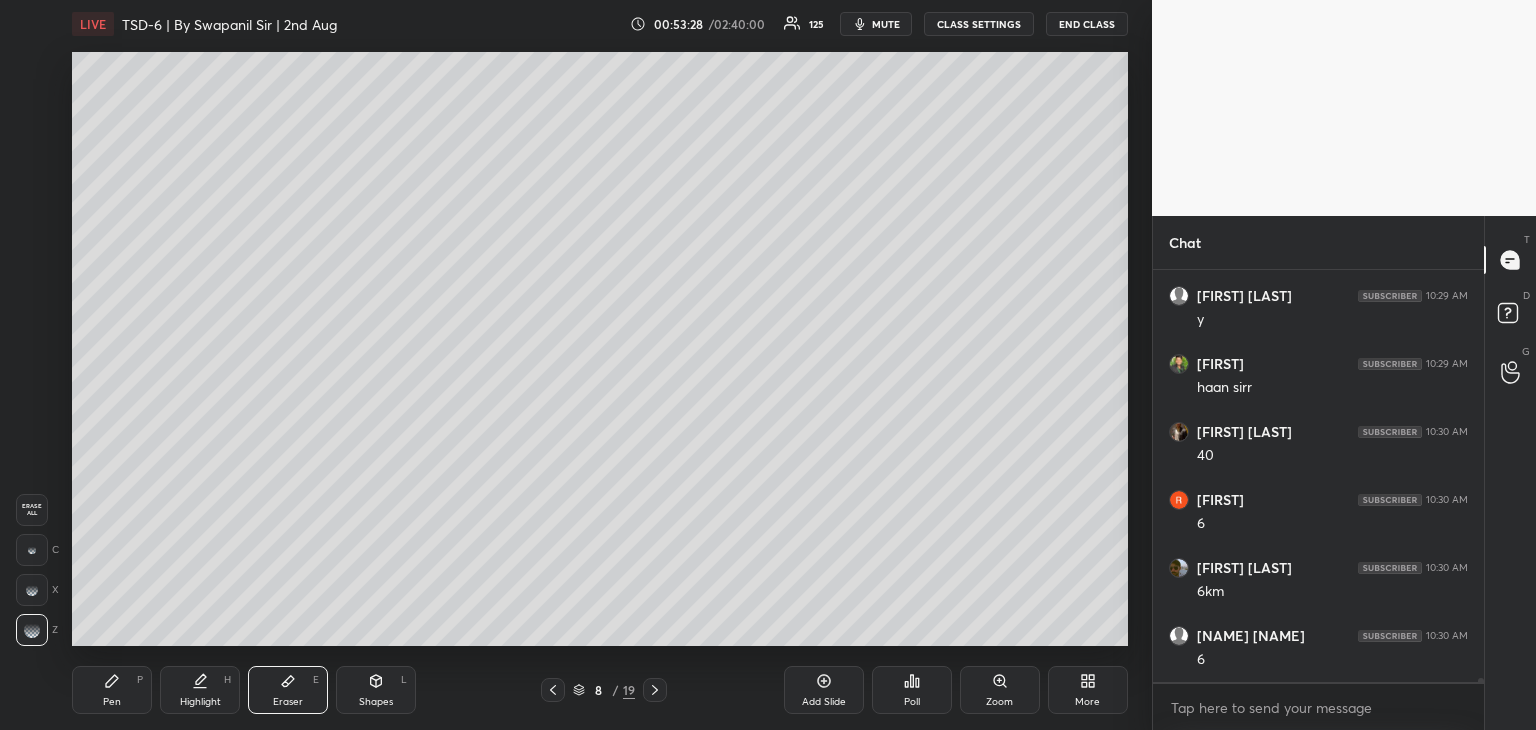 click on "Pen P" at bounding box center [112, 690] 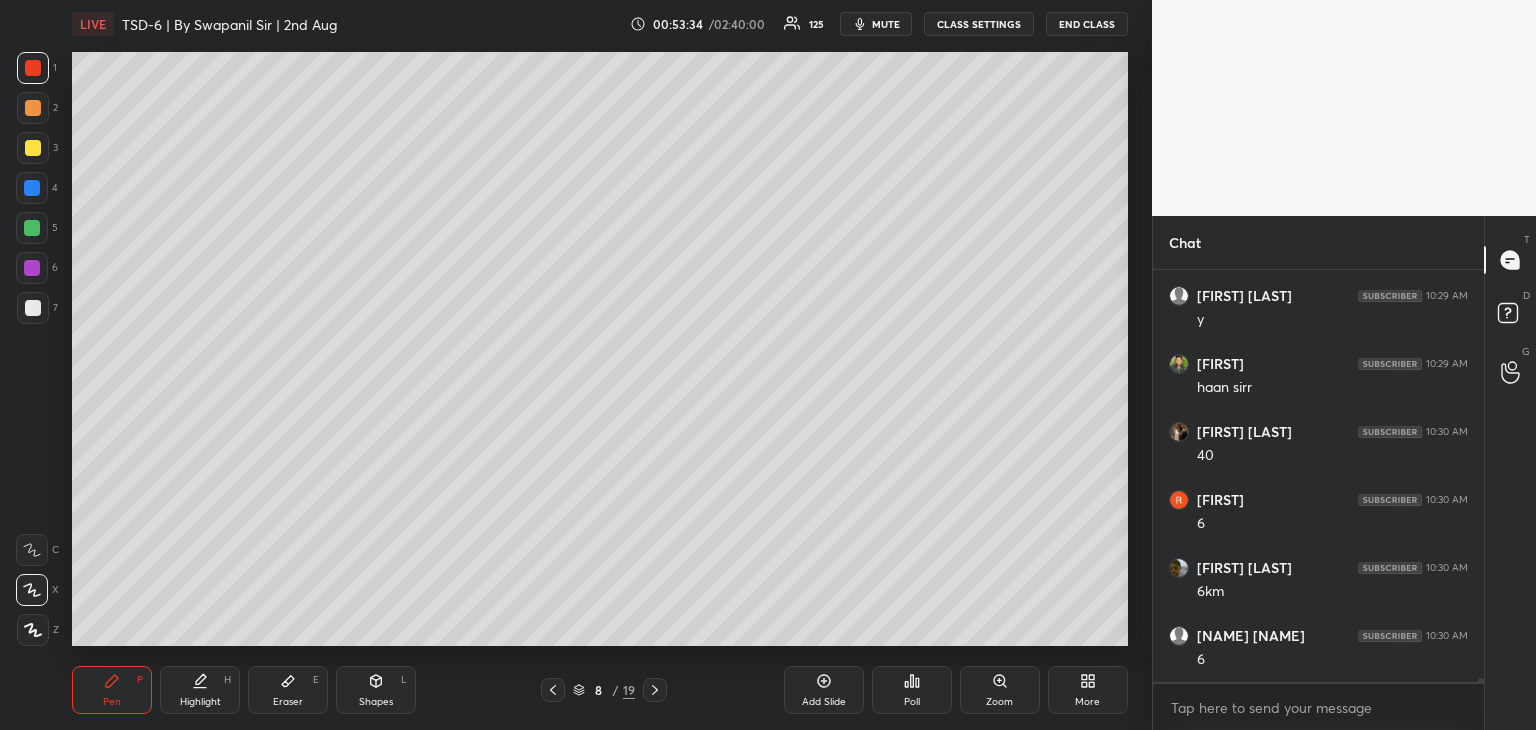 click at bounding box center (32, 228) 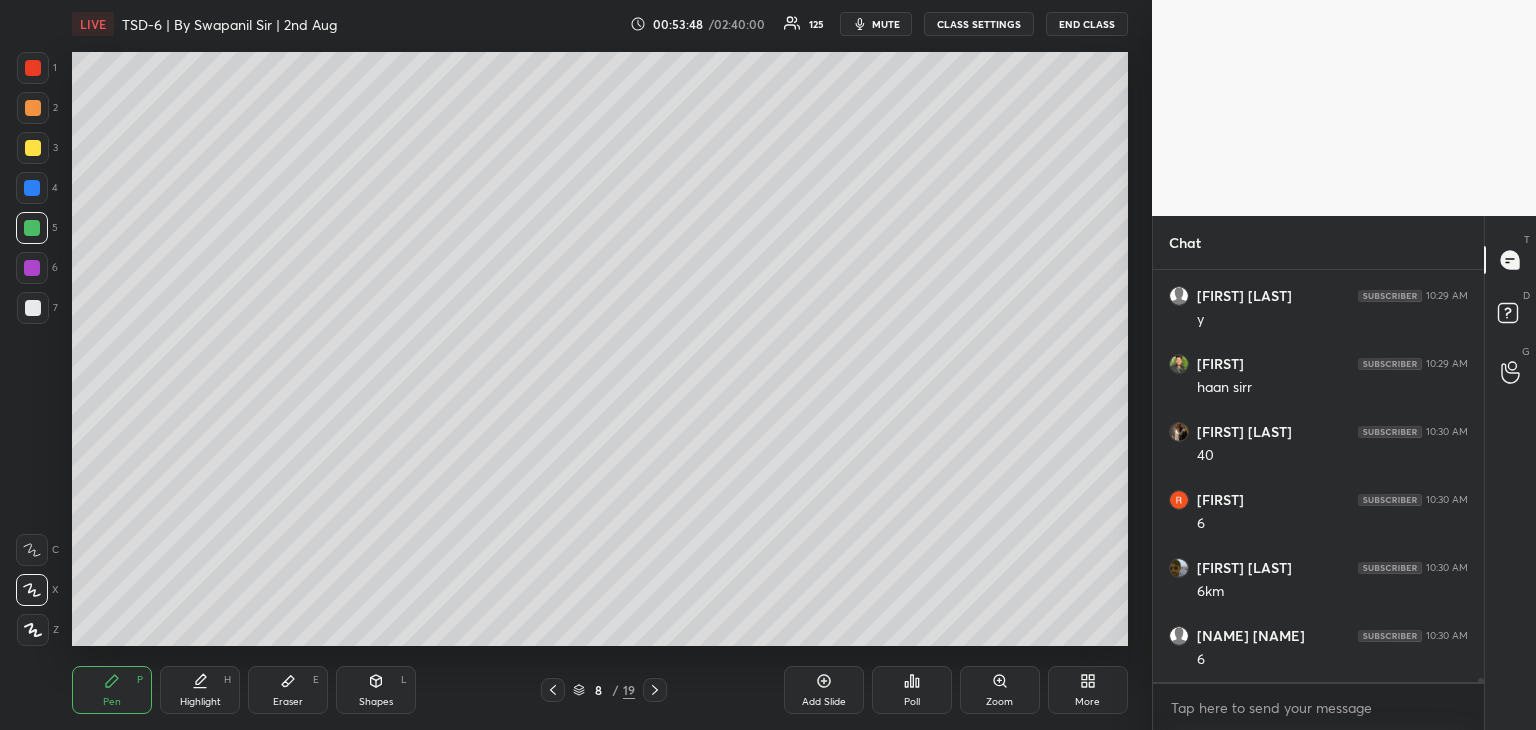 click 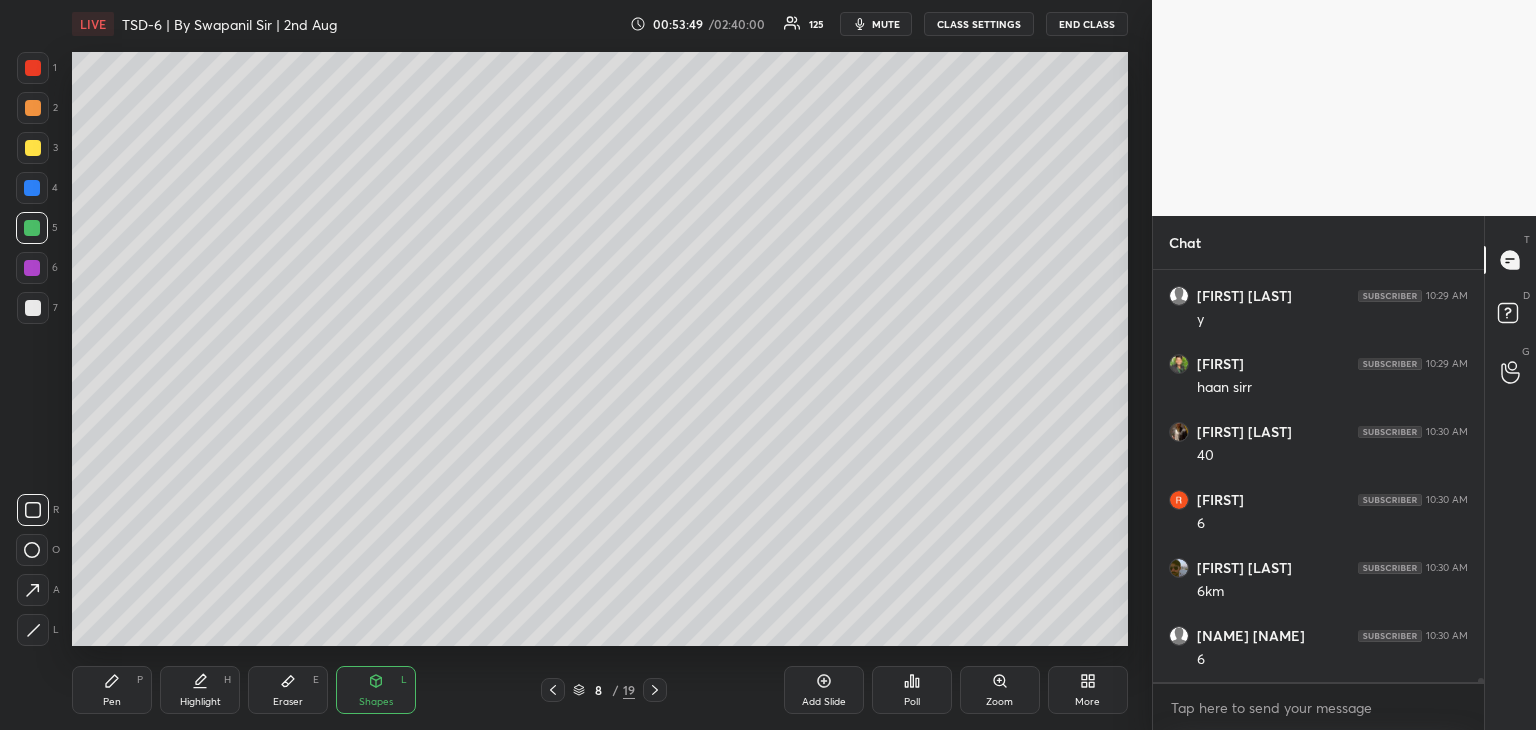 click 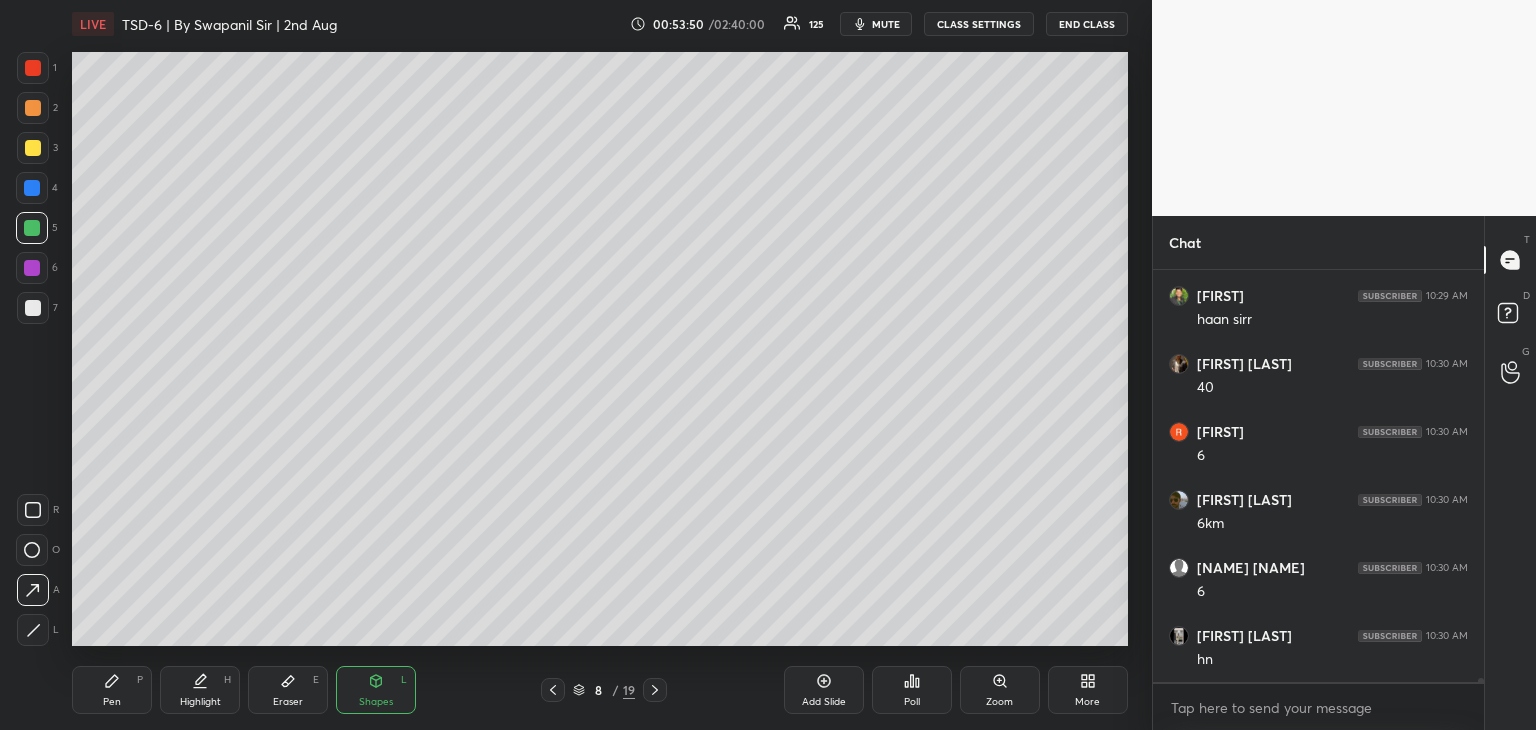 scroll, scrollTop: 37426, scrollLeft: 0, axis: vertical 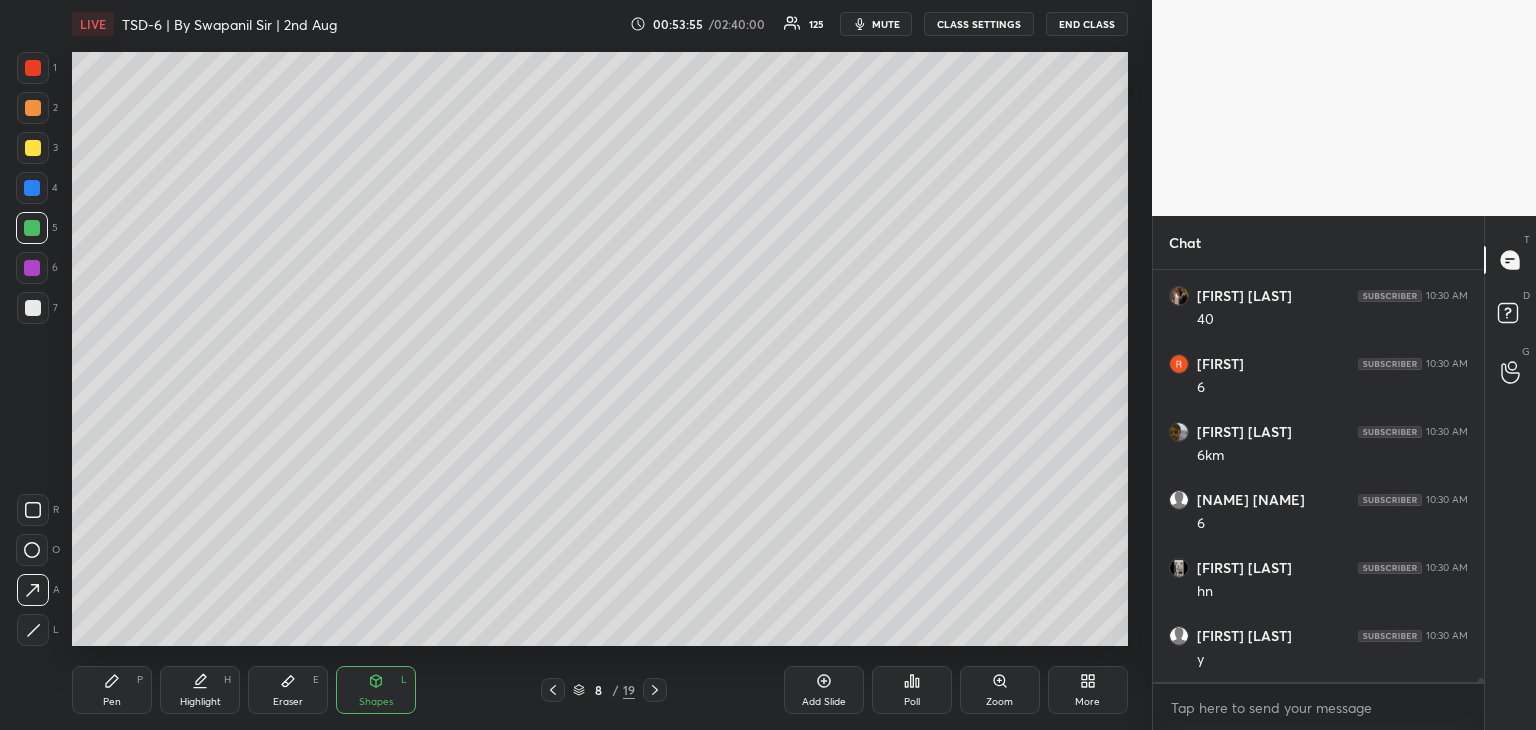 click on "Pen P" at bounding box center (112, 690) 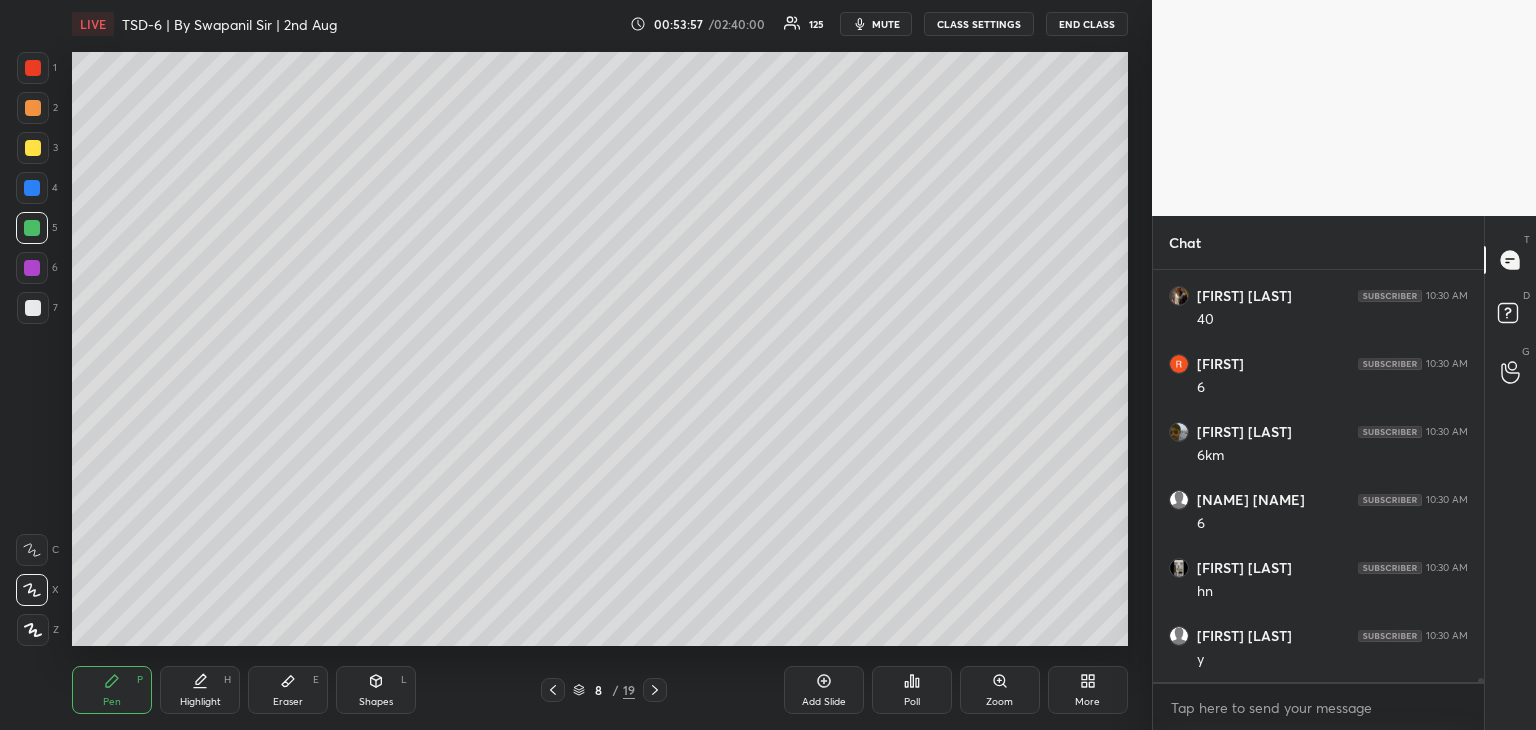click on "Eraser E" at bounding box center (288, 690) 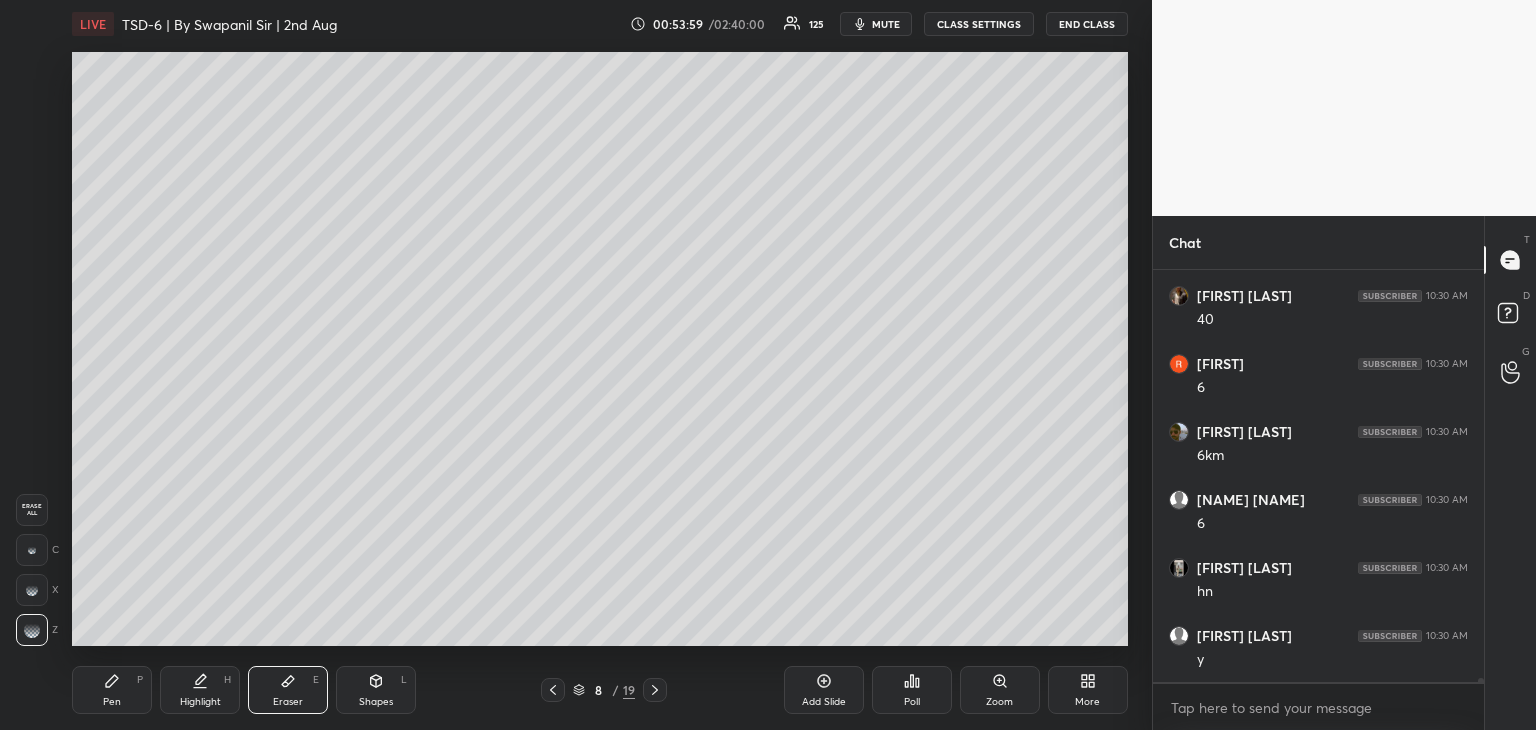 click on "Pen P" at bounding box center (112, 690) 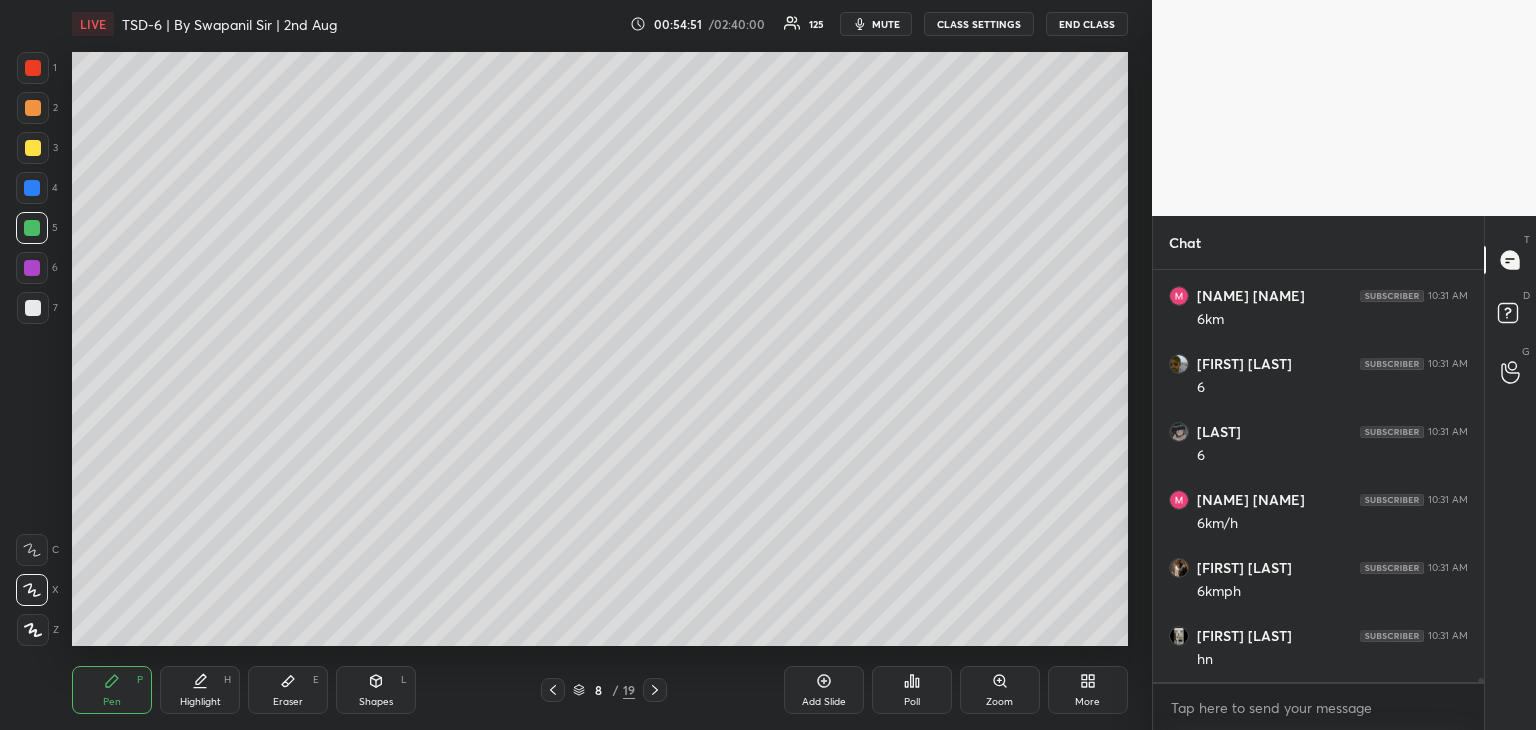 scroll, scrollTop: 38718, scrollLeft: 0, axis: vertical 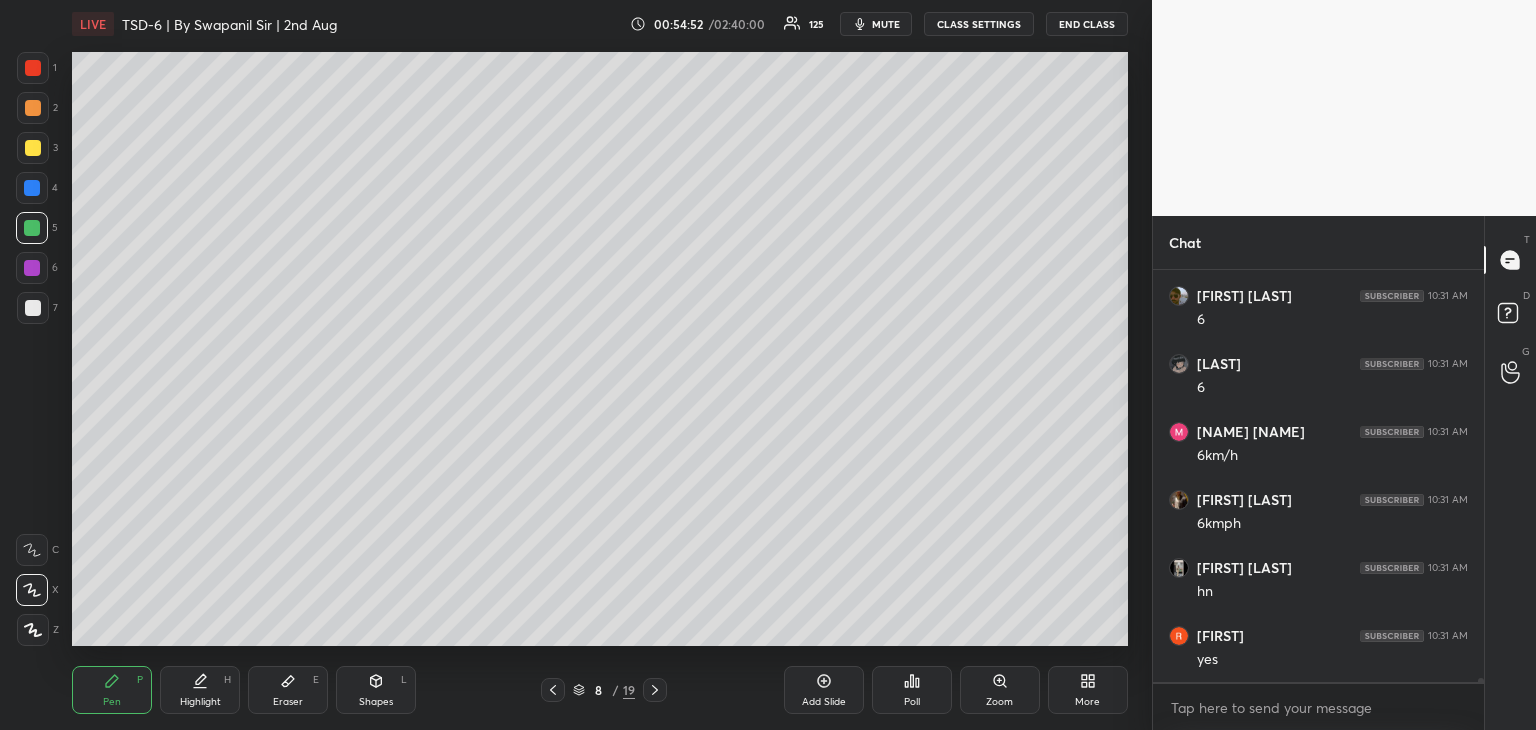 click at bounding box center [33, 68] 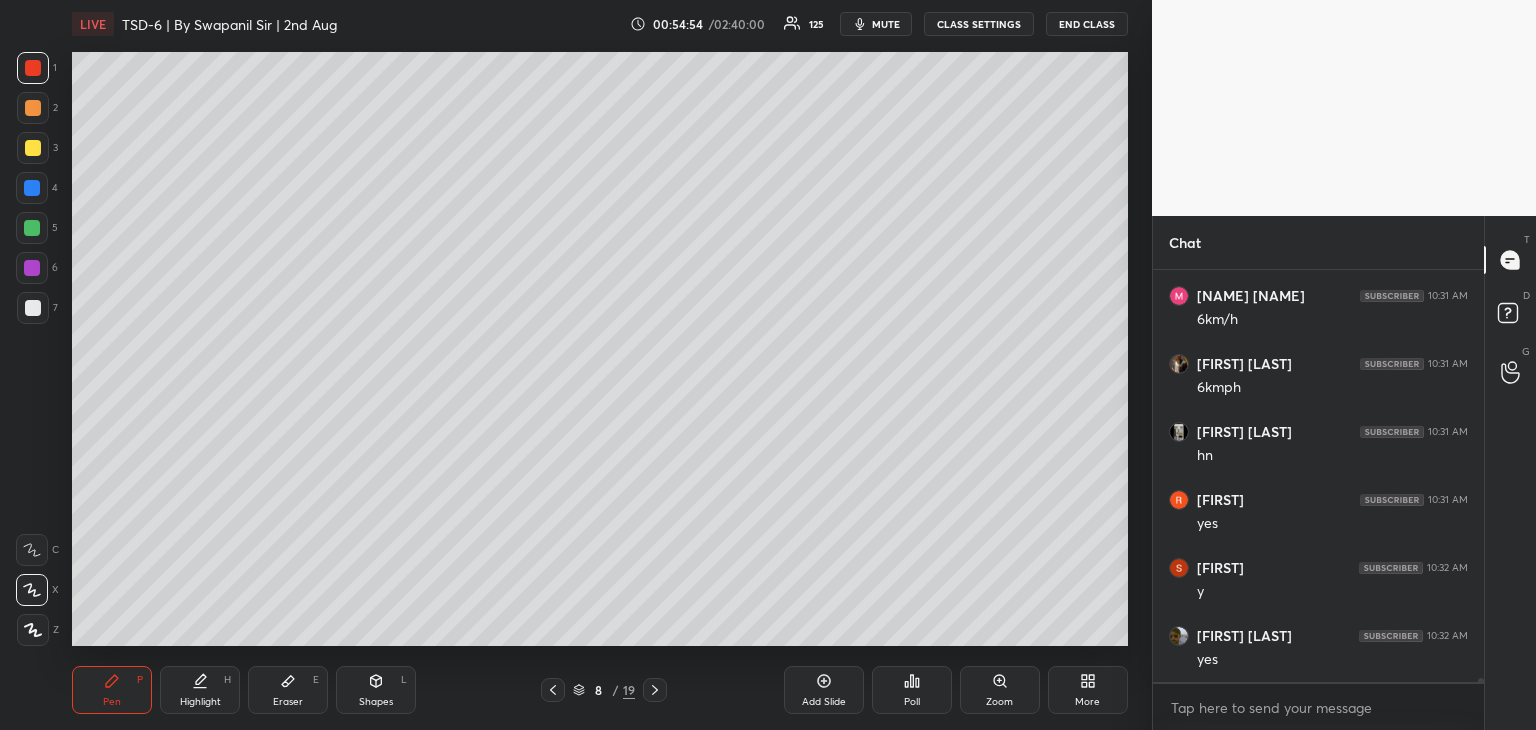 scroll, scrollTop: 38922, scrollLeft: 0, axis: vertical 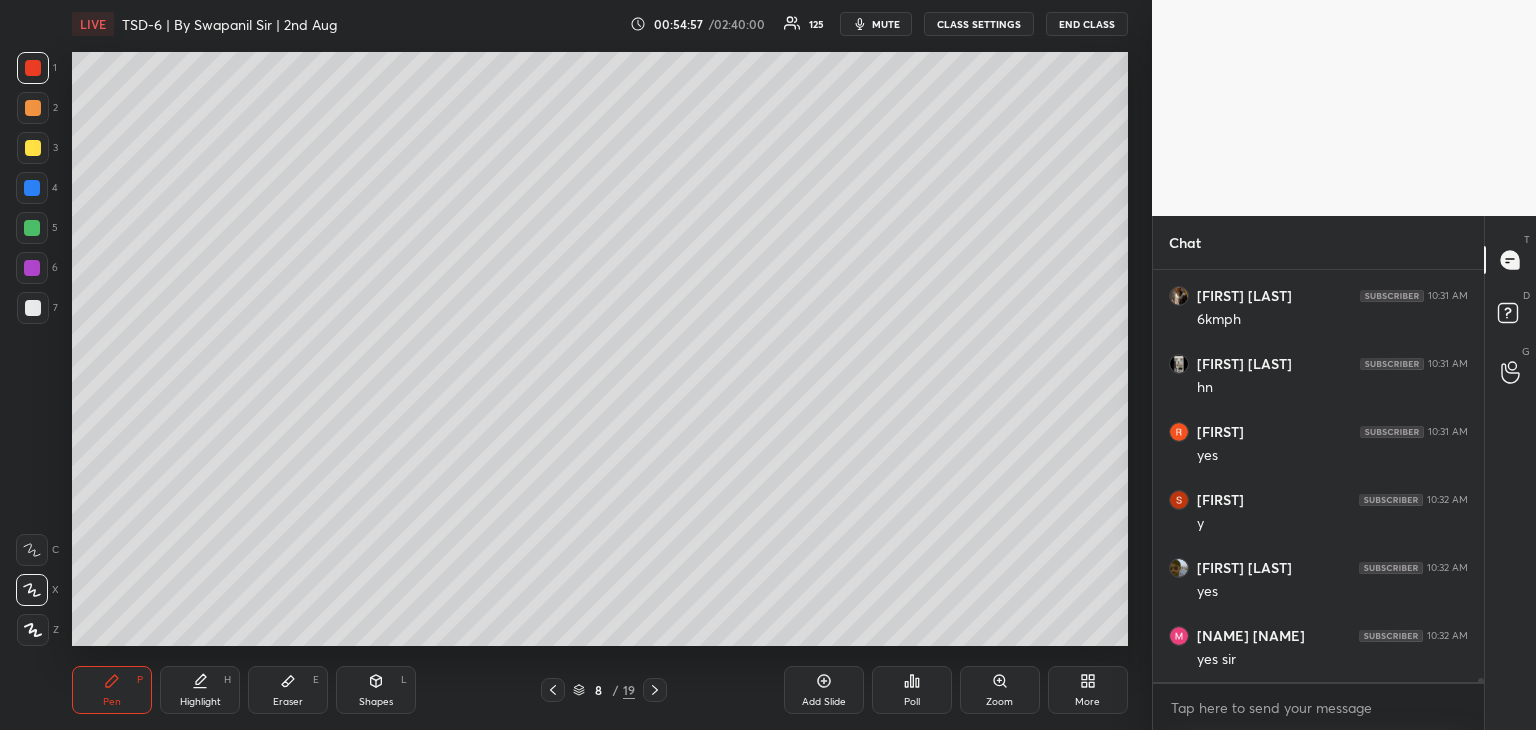 click 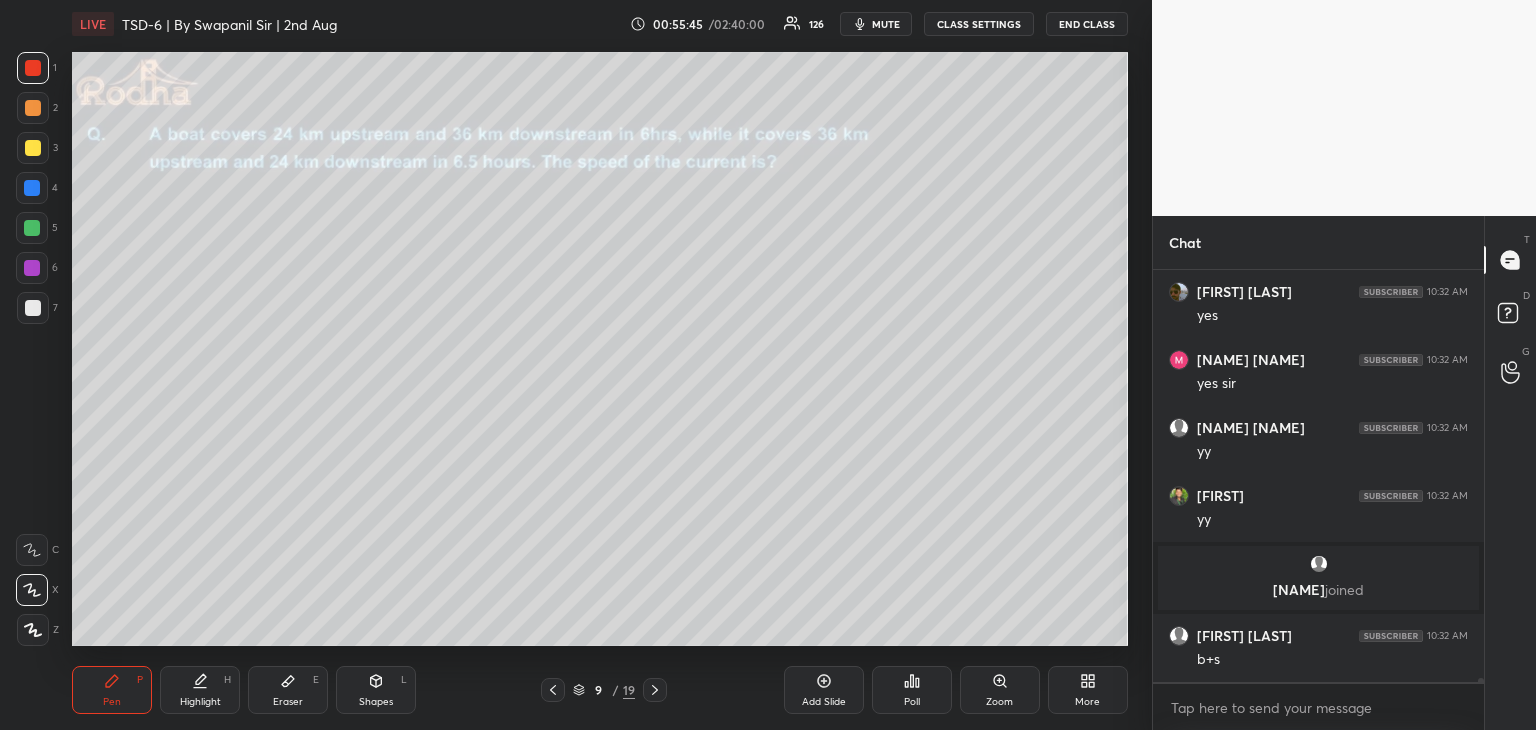 scroll, scrollTop: 38552, scrollLeft: 0, axis: vertical 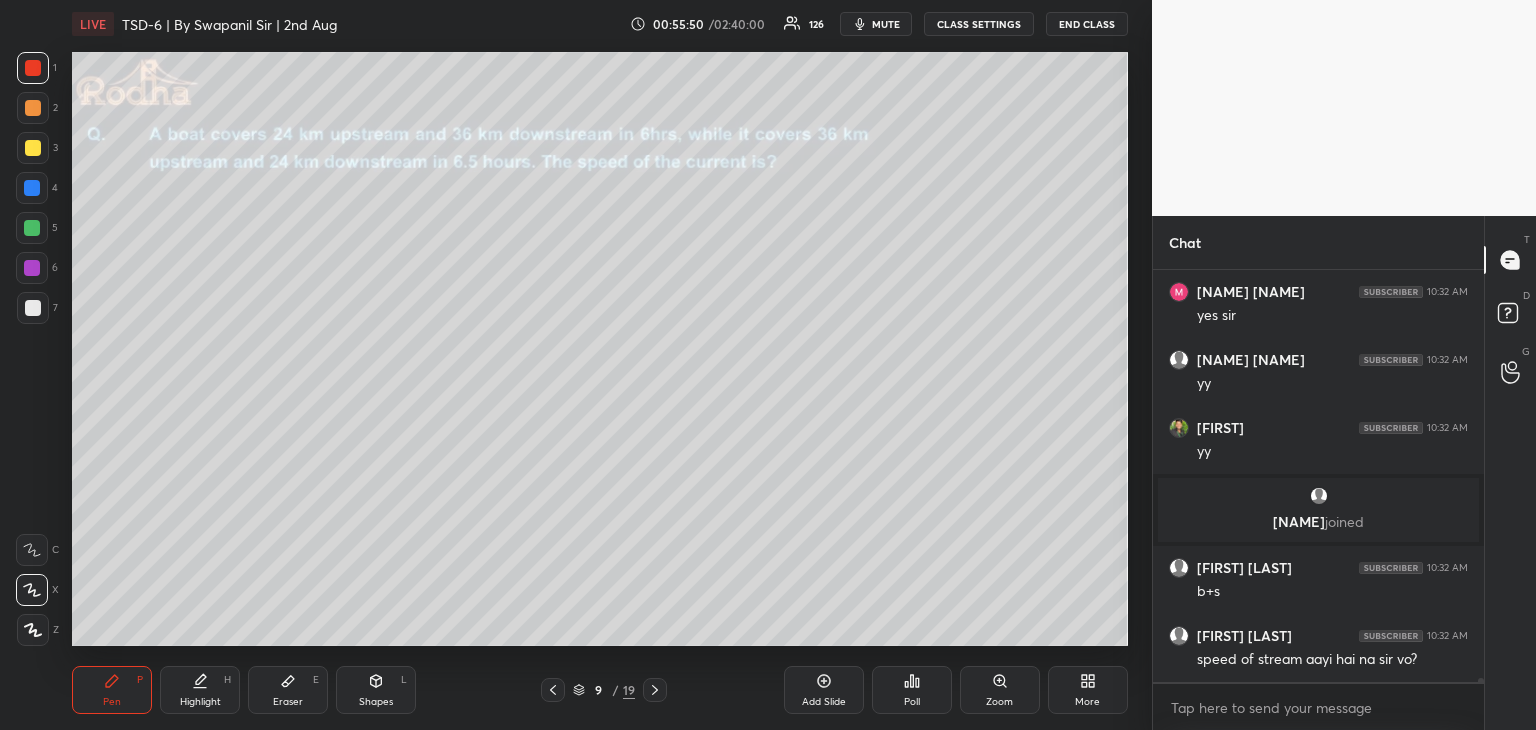 click 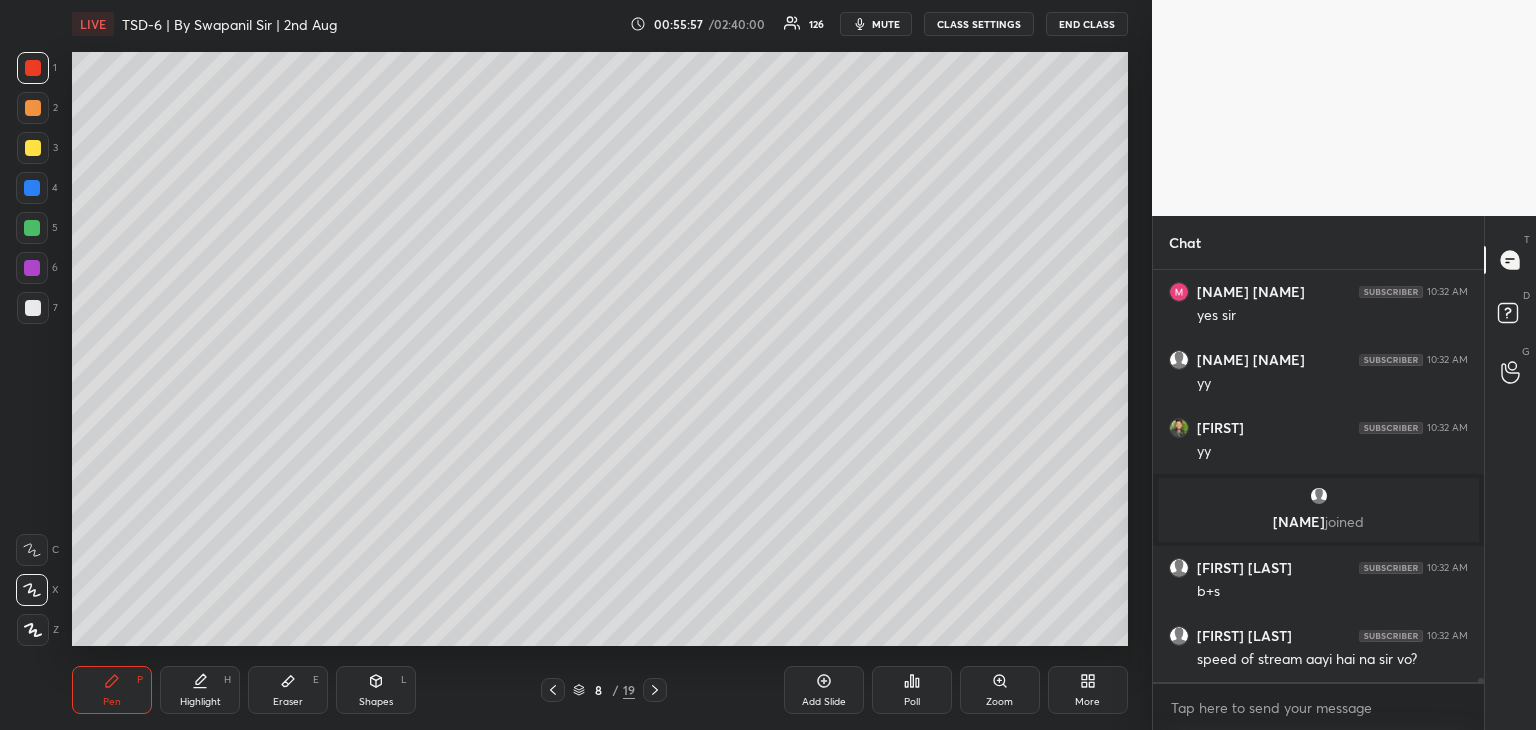 click at bounding box center [33, 308] 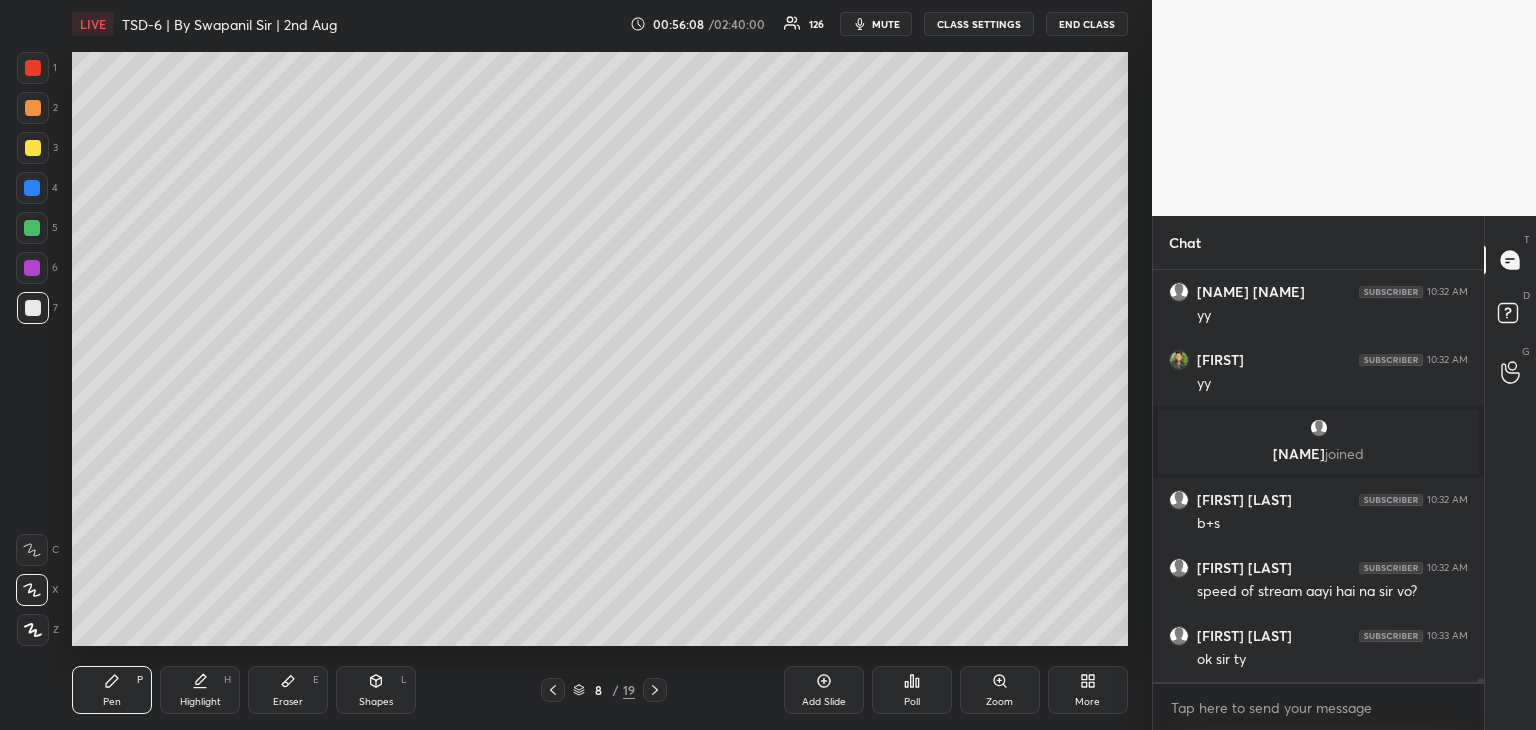 scroll, scrollTop: 38692, scrollLeft: 0, axis: vertical 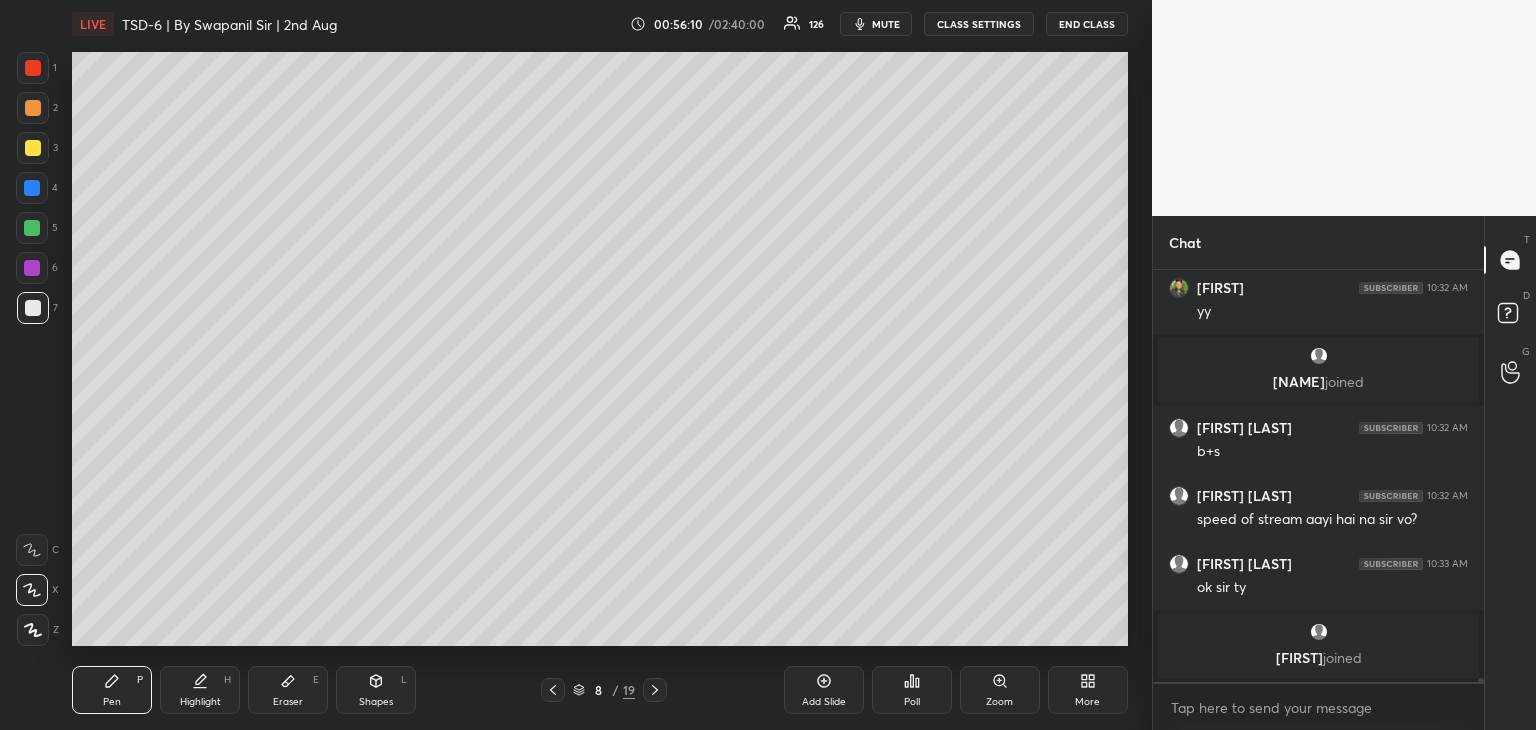 click 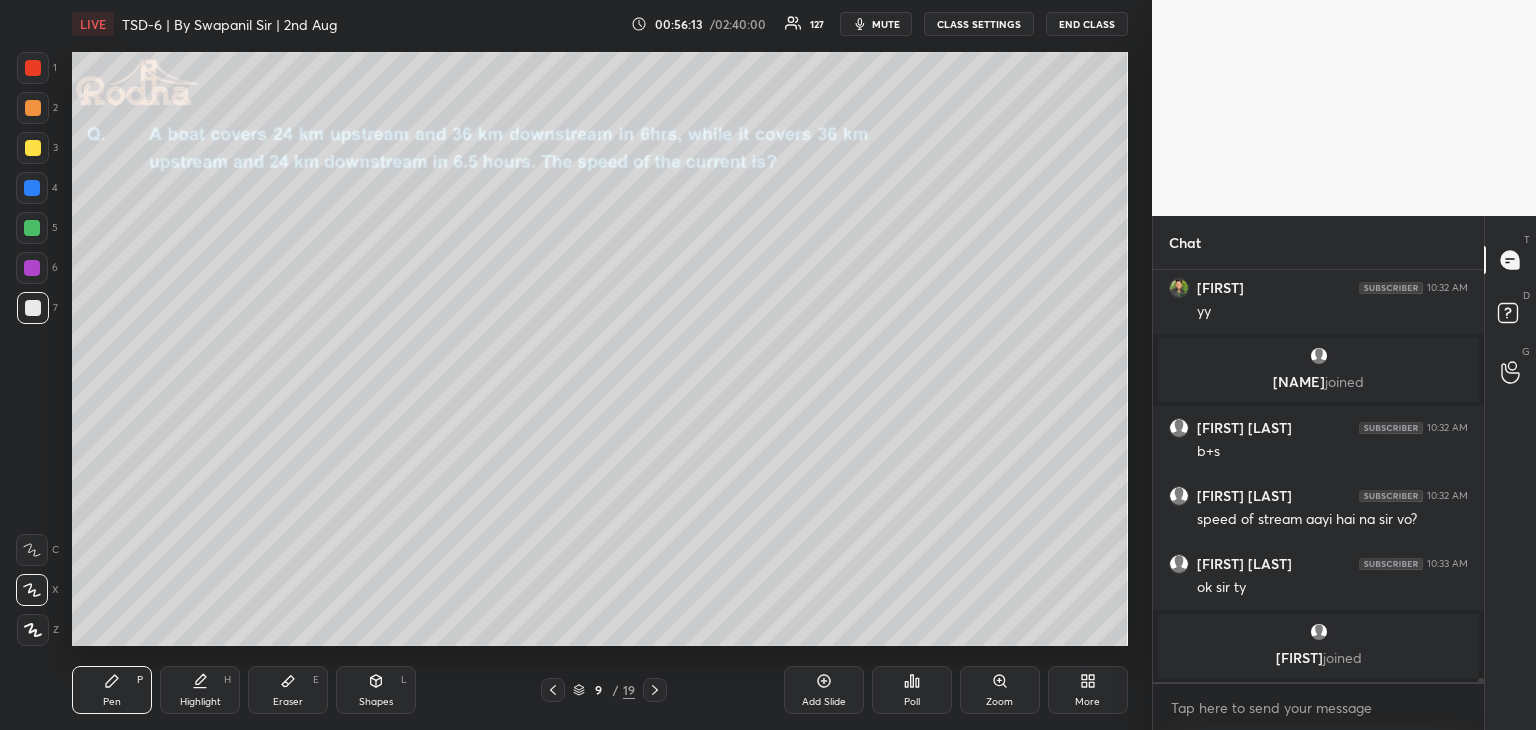 drag, startPoint x: 35, startPoint y: 74, endPoint x: 48, endPoint y: 95, distance: 24.698177 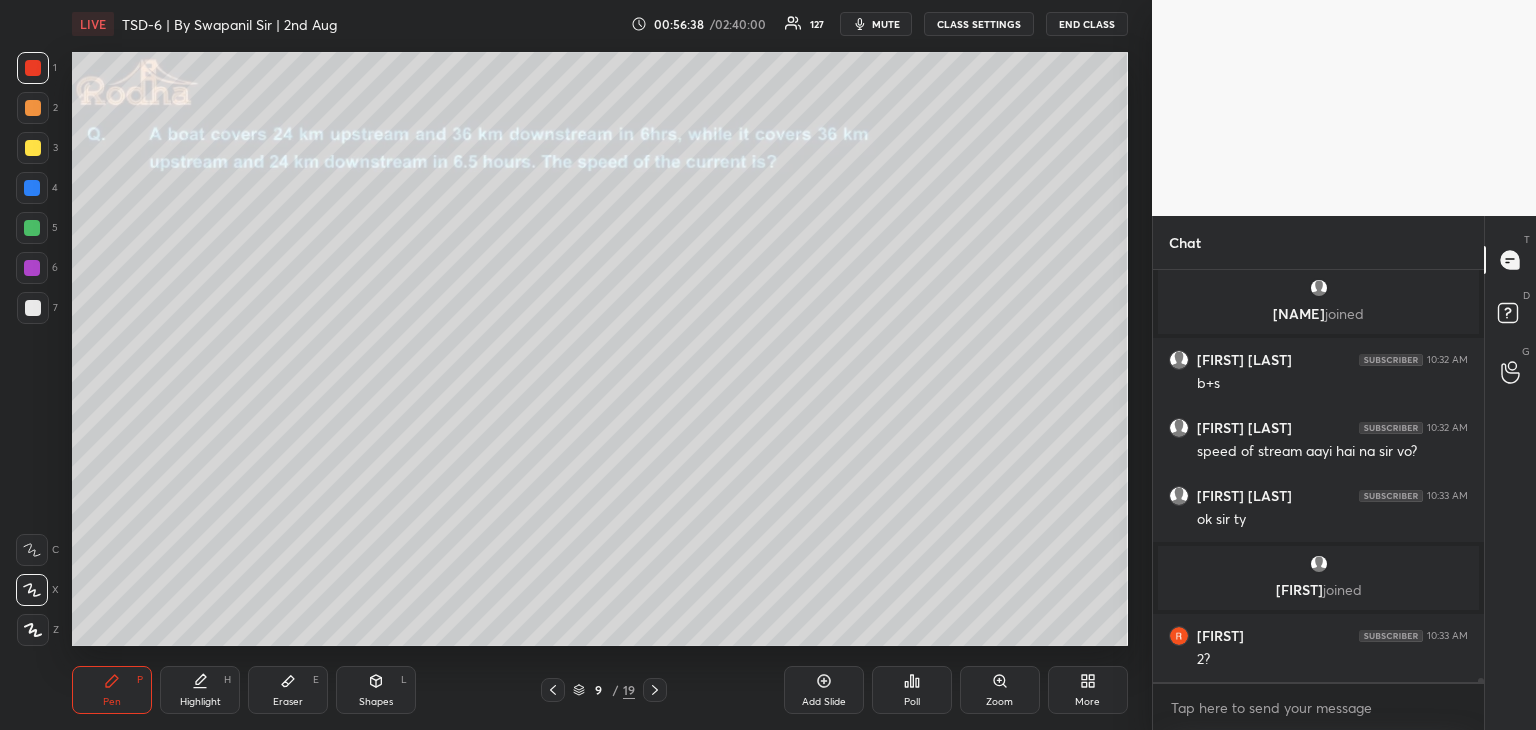 scroll, scrollTop: 38756, scrollLeft: 0, axis: vertical 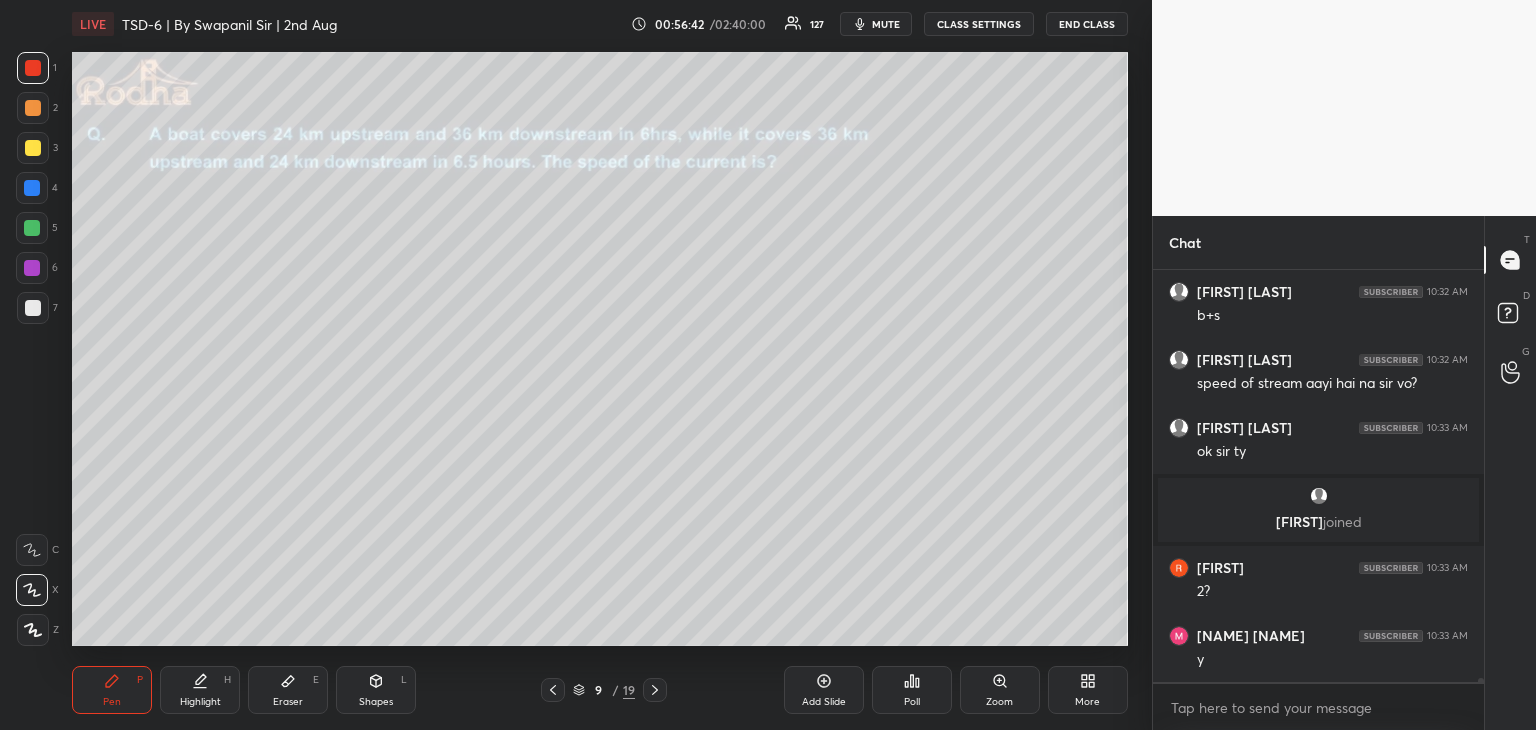 click at bounding box center (33, 148) 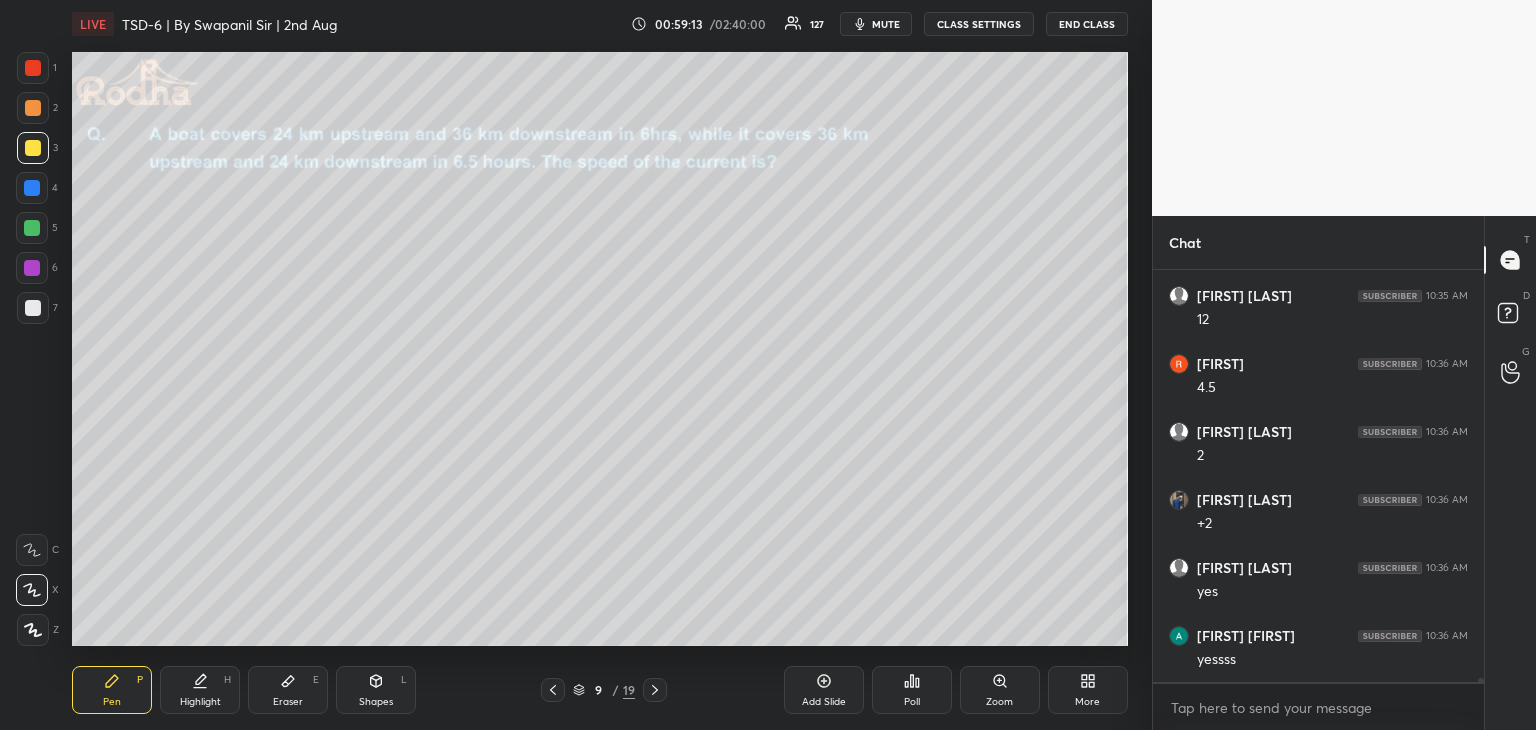 scroll, scrollTop: 40768, scrollLeft: 0, axis: vertical 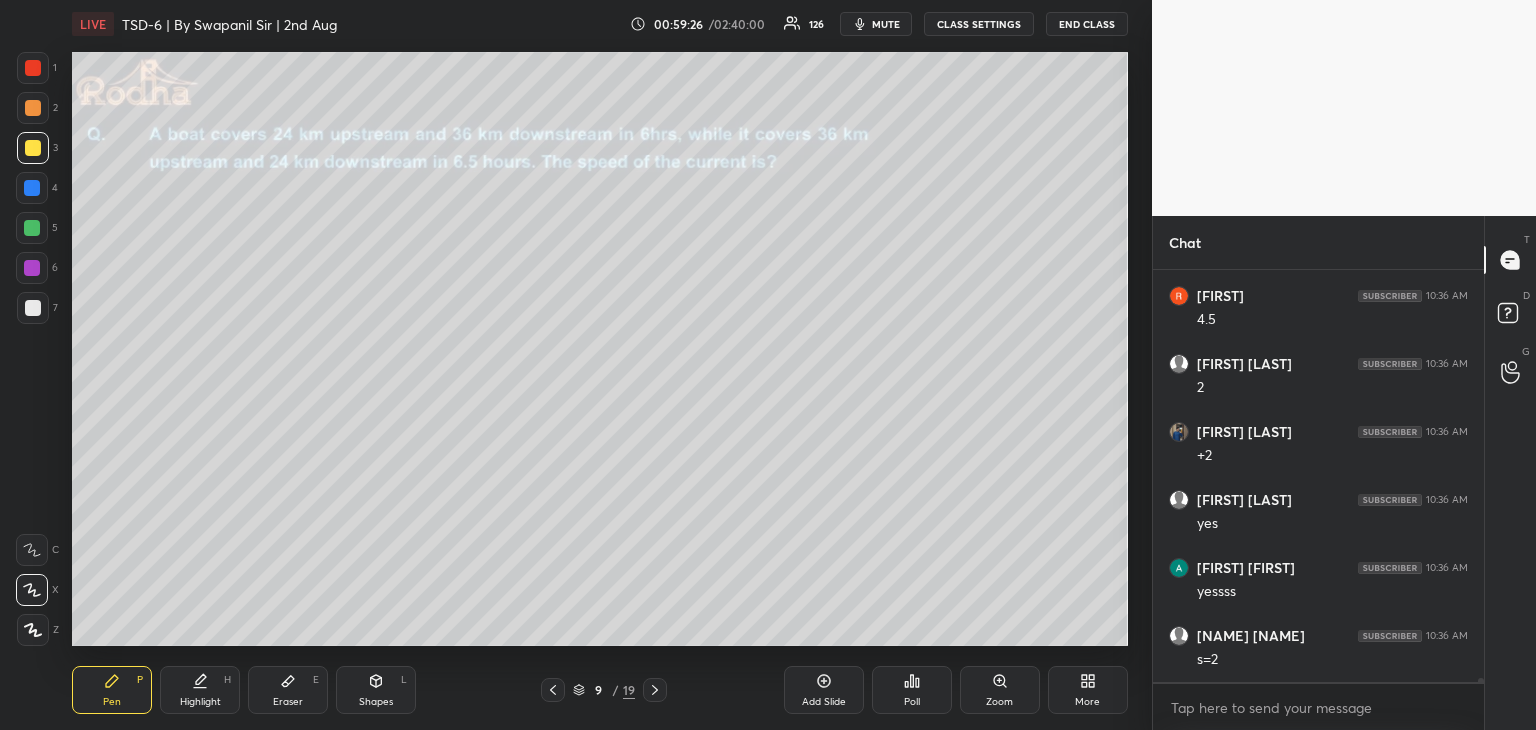 click on "Eraser E" at bounding box center [288, 690] 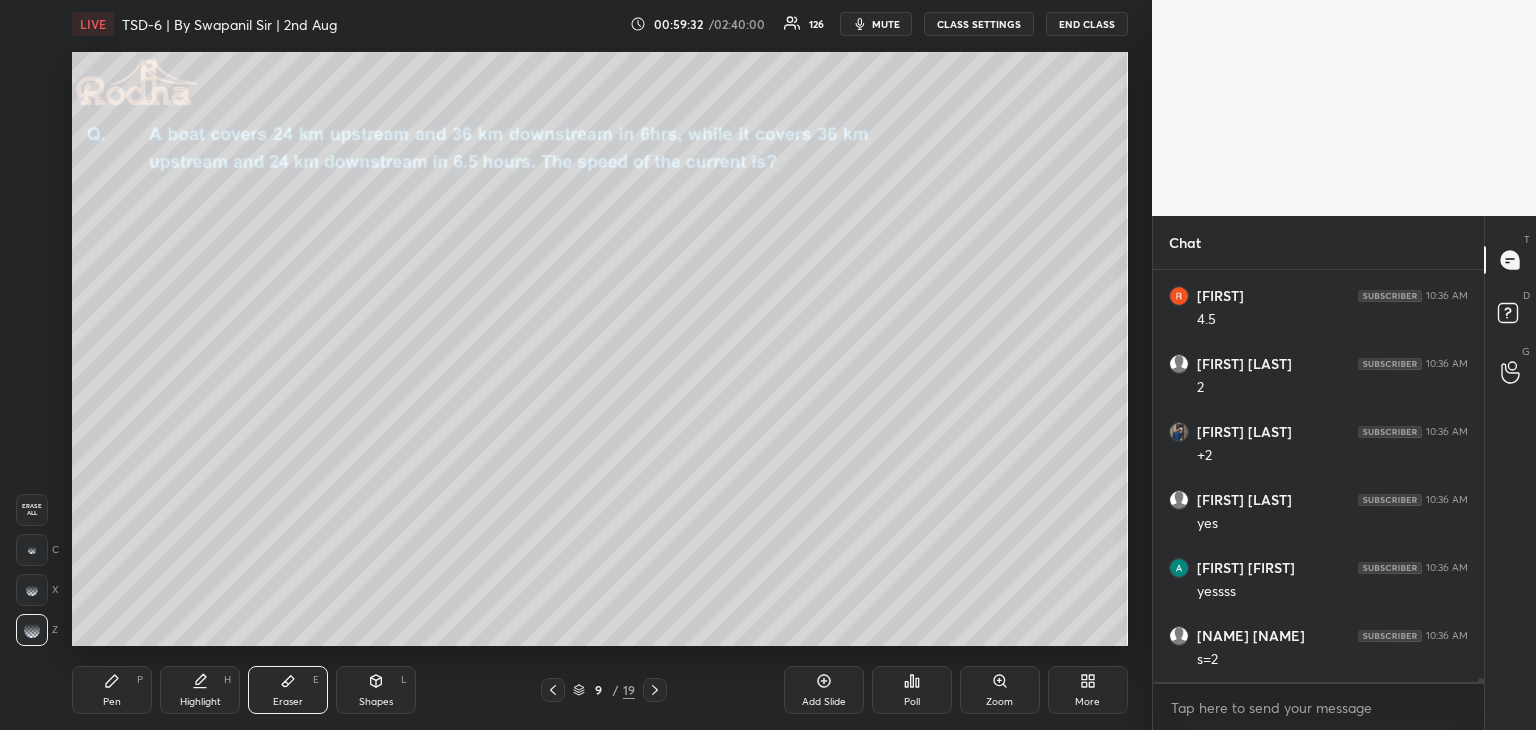click 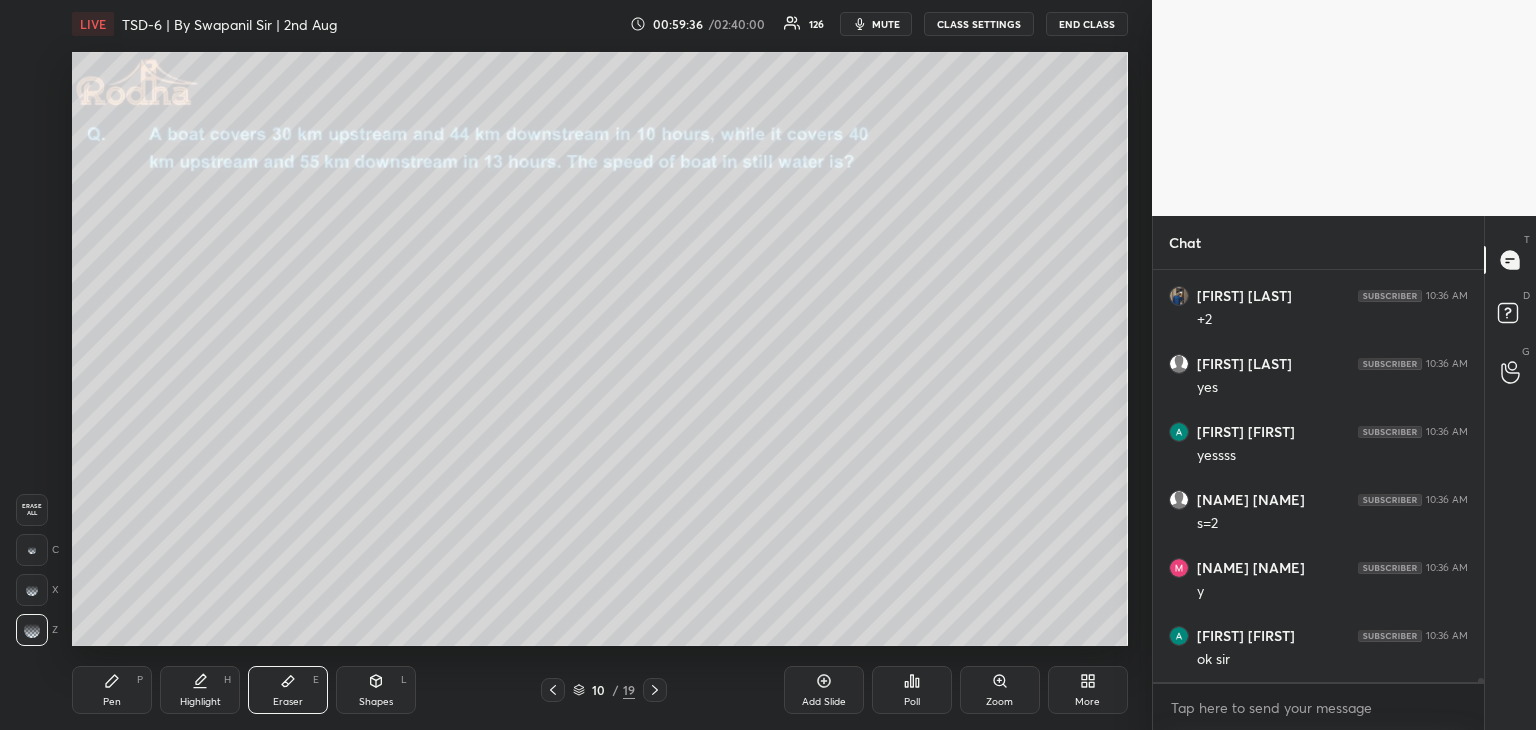 scroll, scrollTop: 41040, scrollLeft: 0, axis: vertical 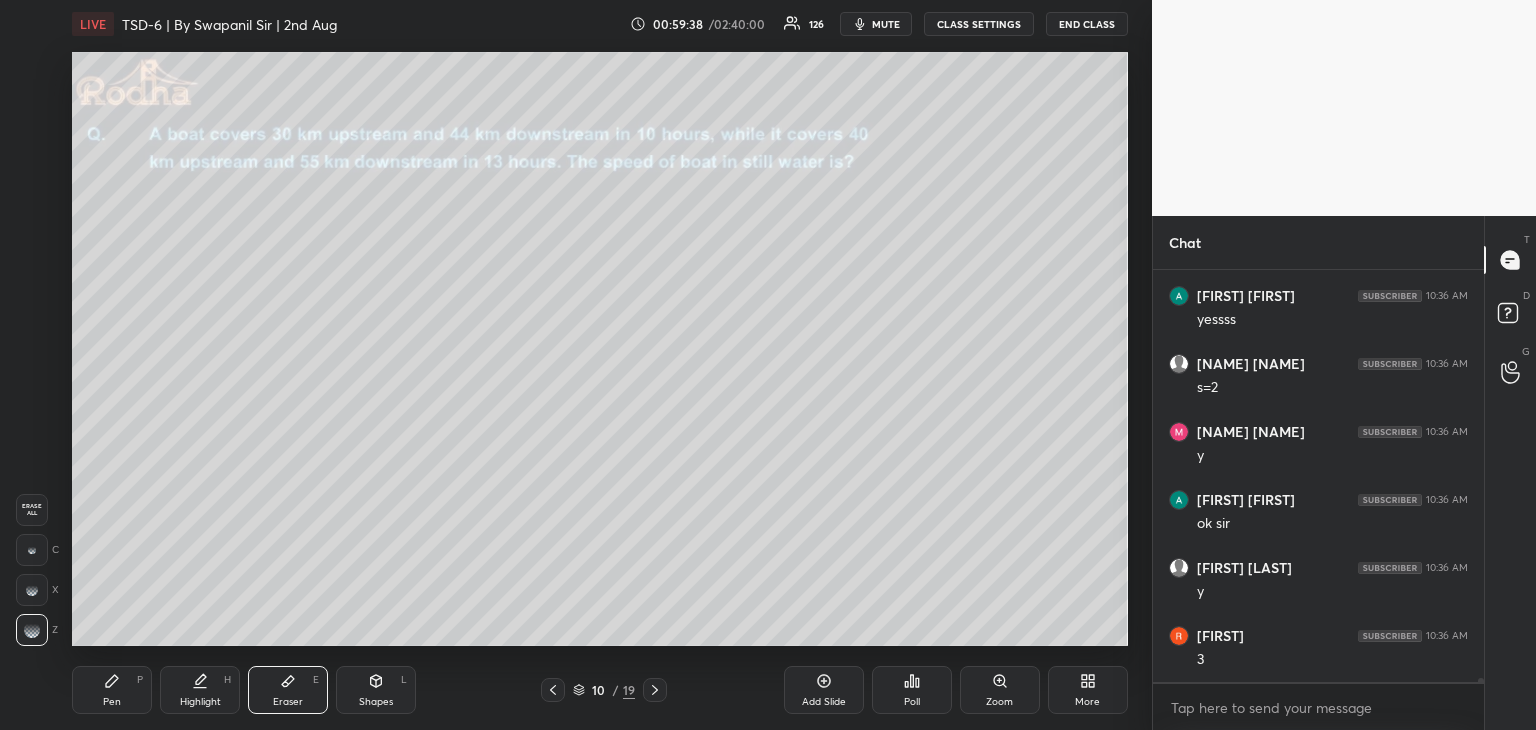 drag, startPoint x: 128, startPoint y: 694, endPoint x: 143, endPoint y: 666, distance: 31.764761 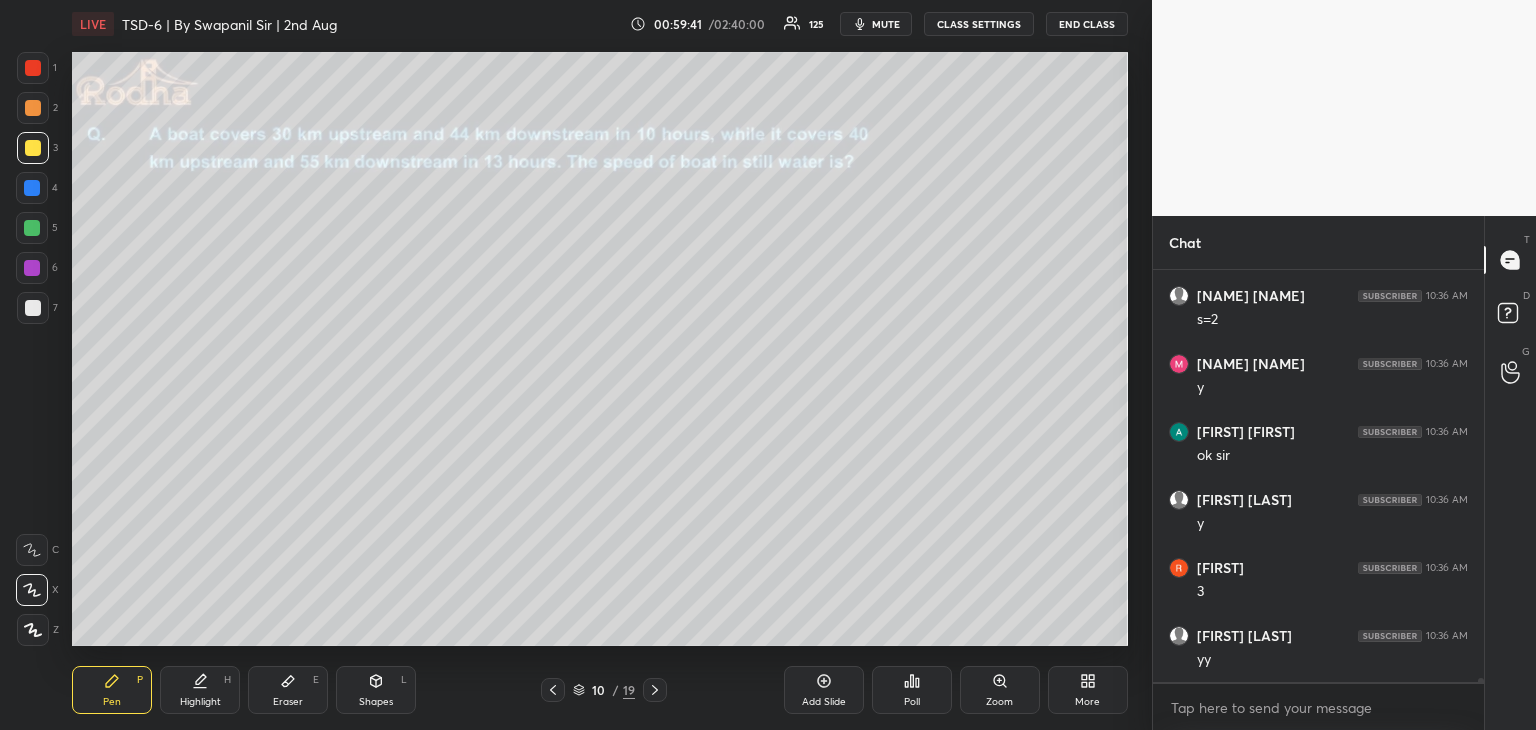 scroll, scrollTop: 41176, scrollLeft: 0, axis: vertical 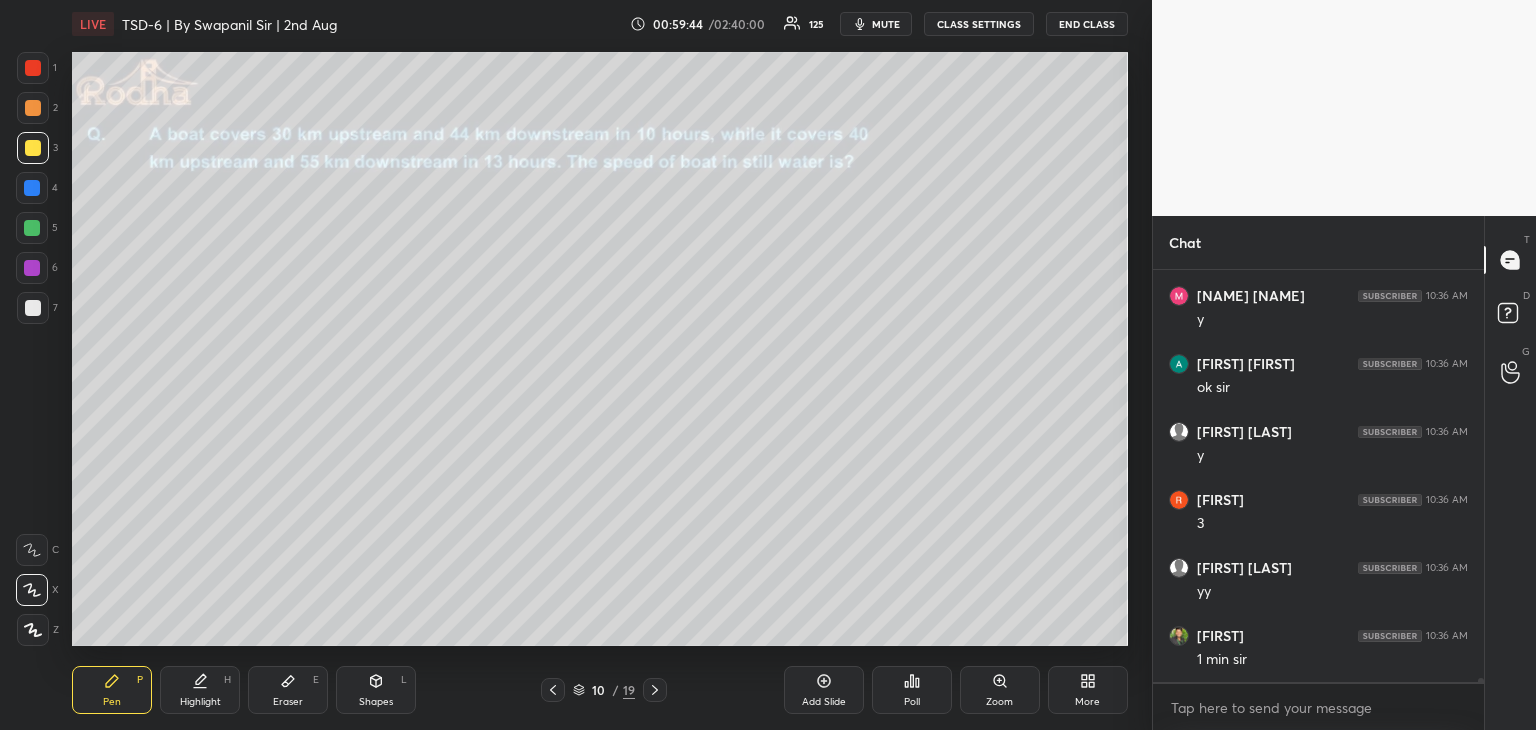 click 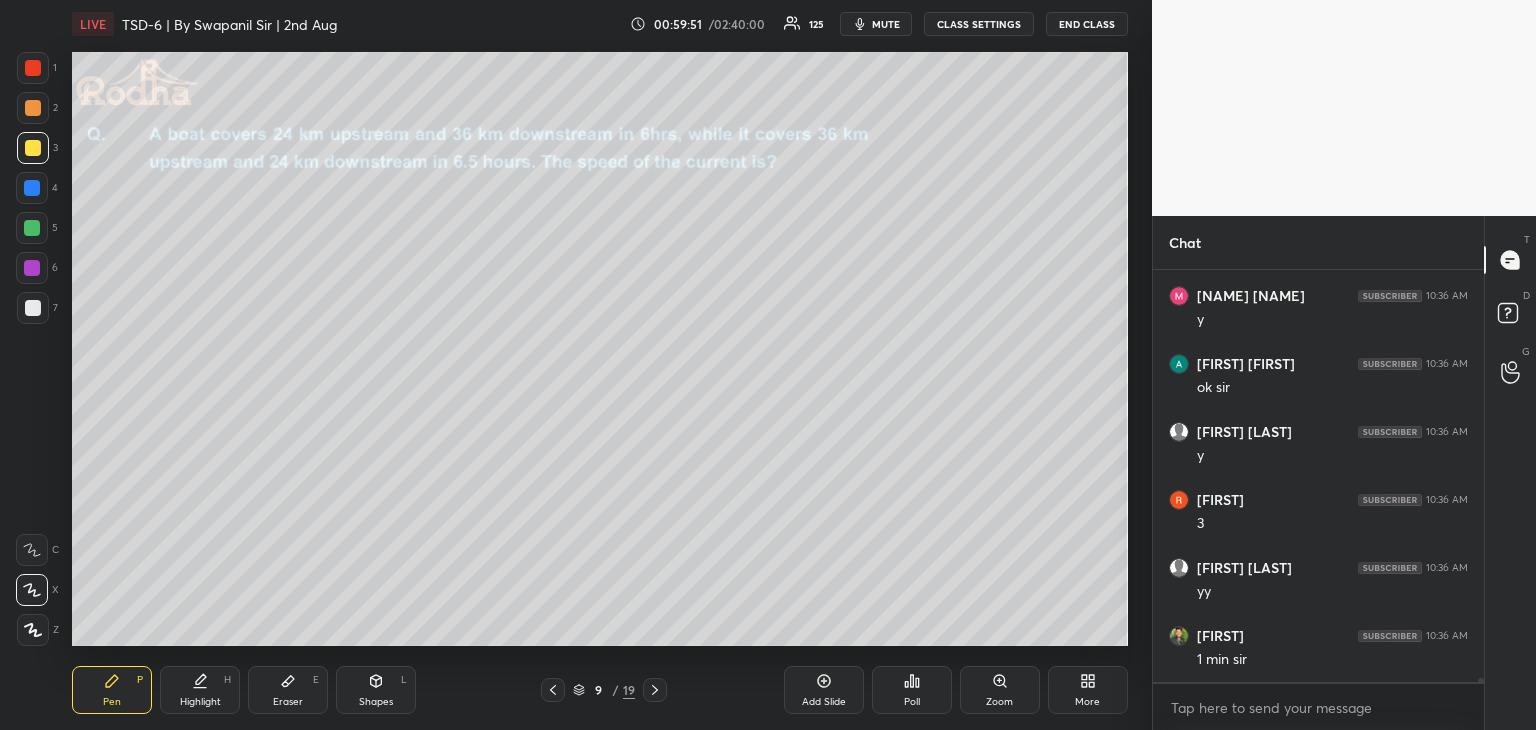 click 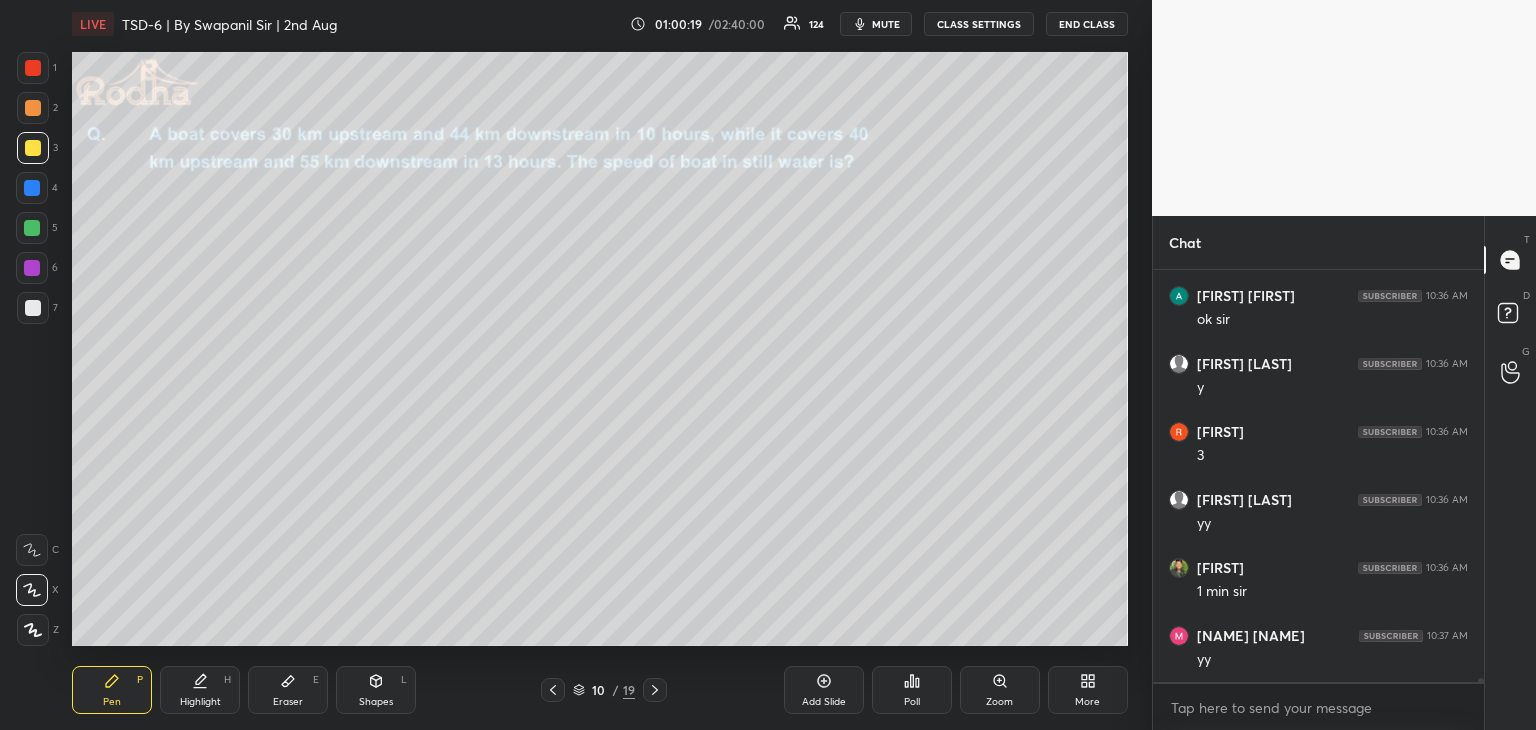scroll, scrollTop: 41312, scrollLeft: 0, axis: vertical 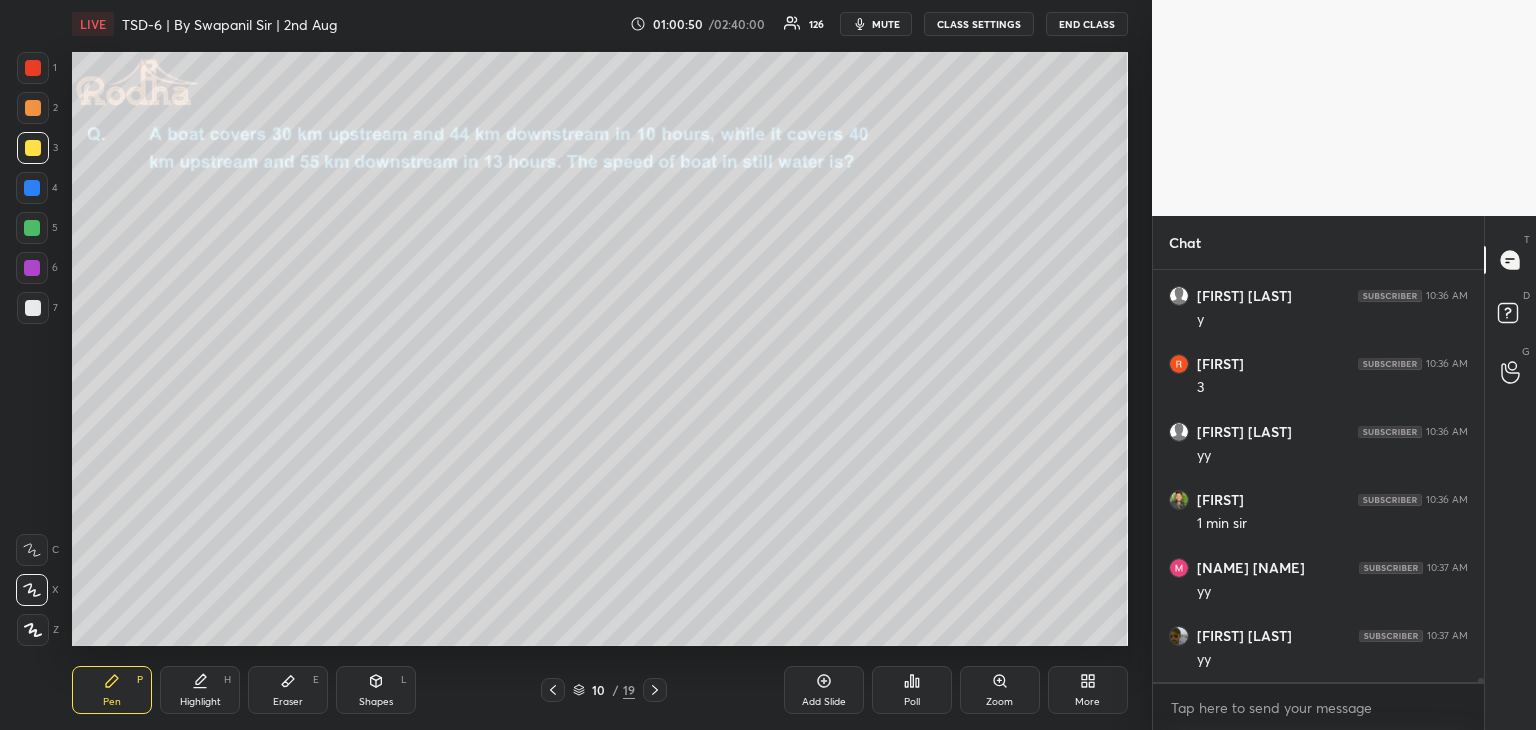 click at bounding box center [33, 68] 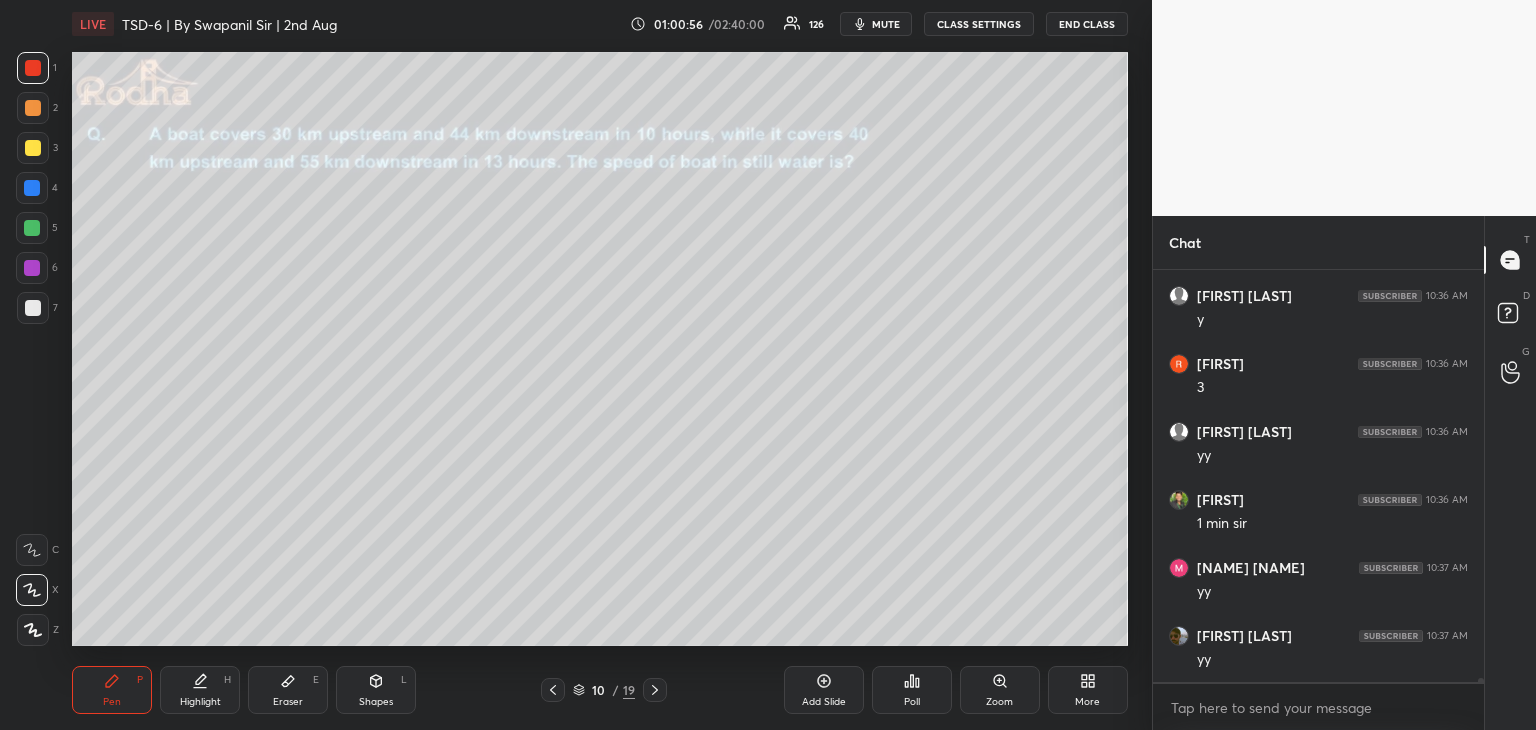 drag, startPoint x: 553, startPoint y: 691, endPoint x: 562, endPoint y: 685, distance: 10.816654 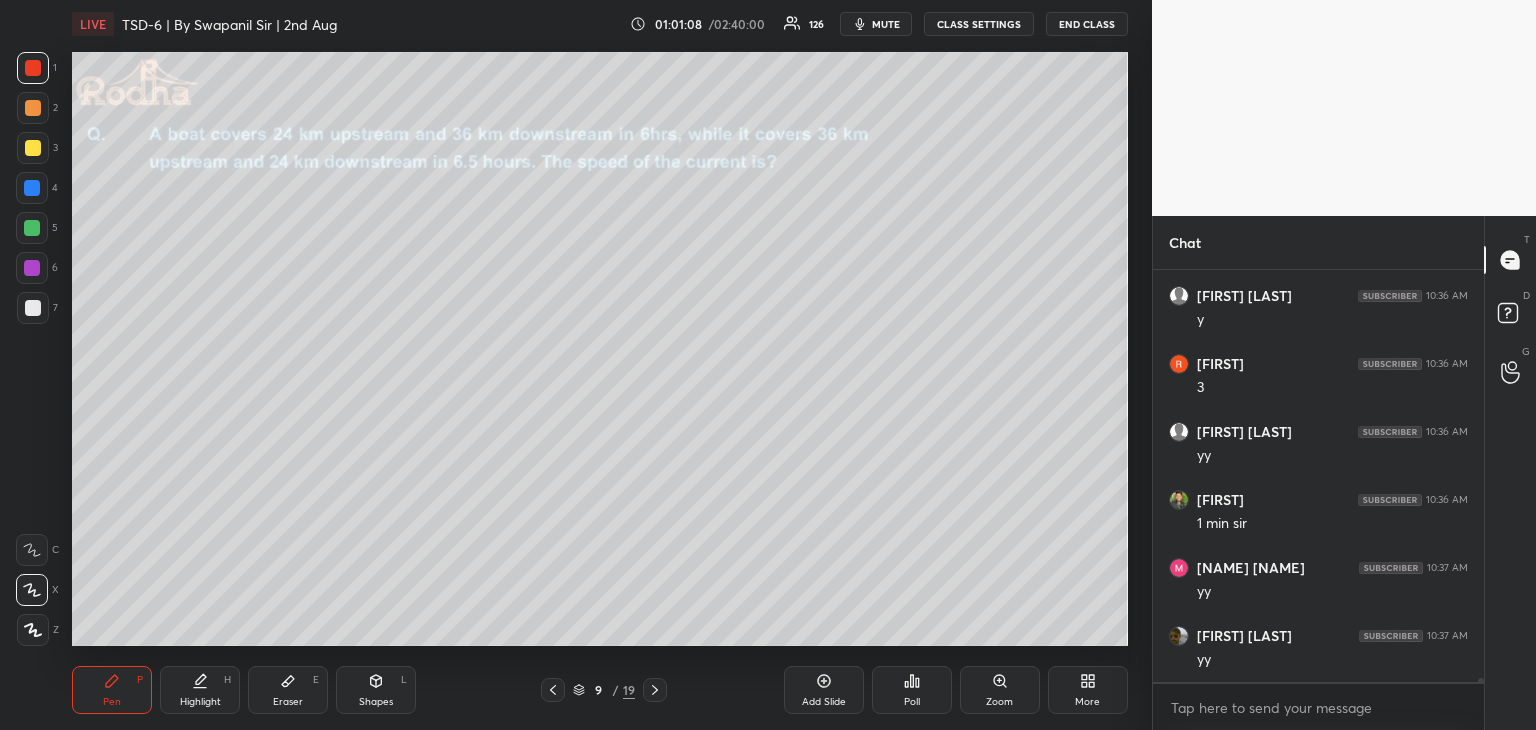click 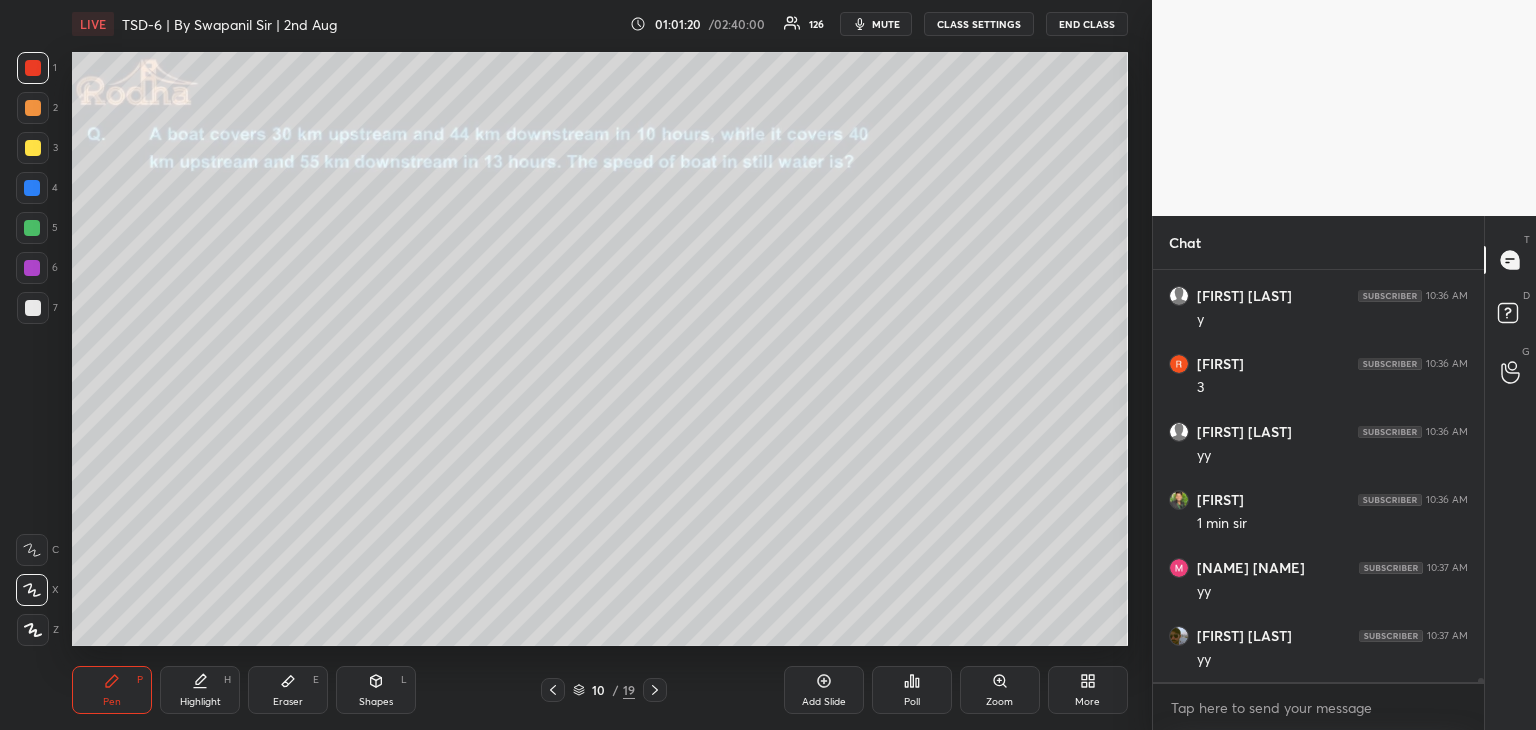 scroll, scrollTop: 41380, scrollLeft: 0, axis: vertical 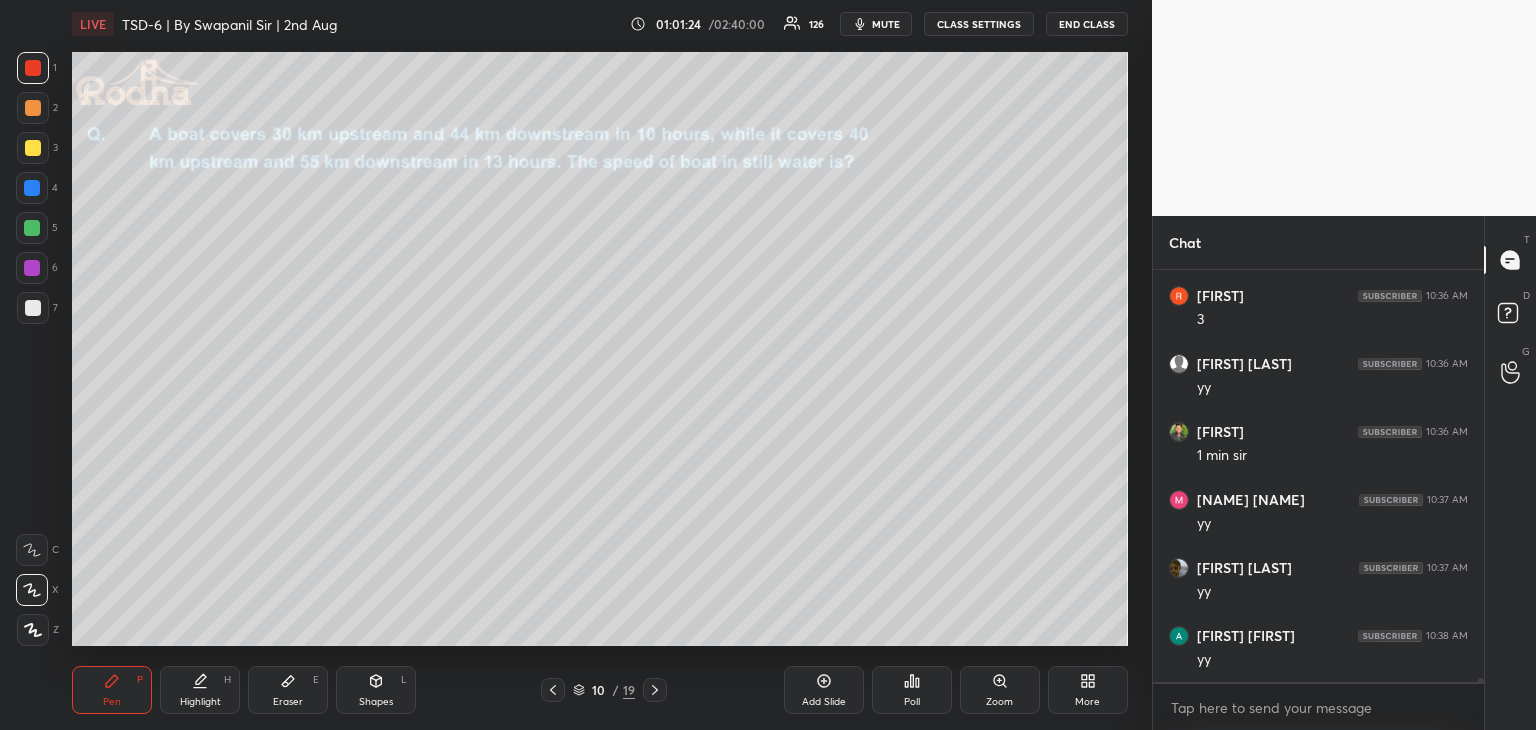 drag, startPoint x: 46, startPoint y: 226, endPoint x: 60, endPoint y: 230, distance: 14.56022 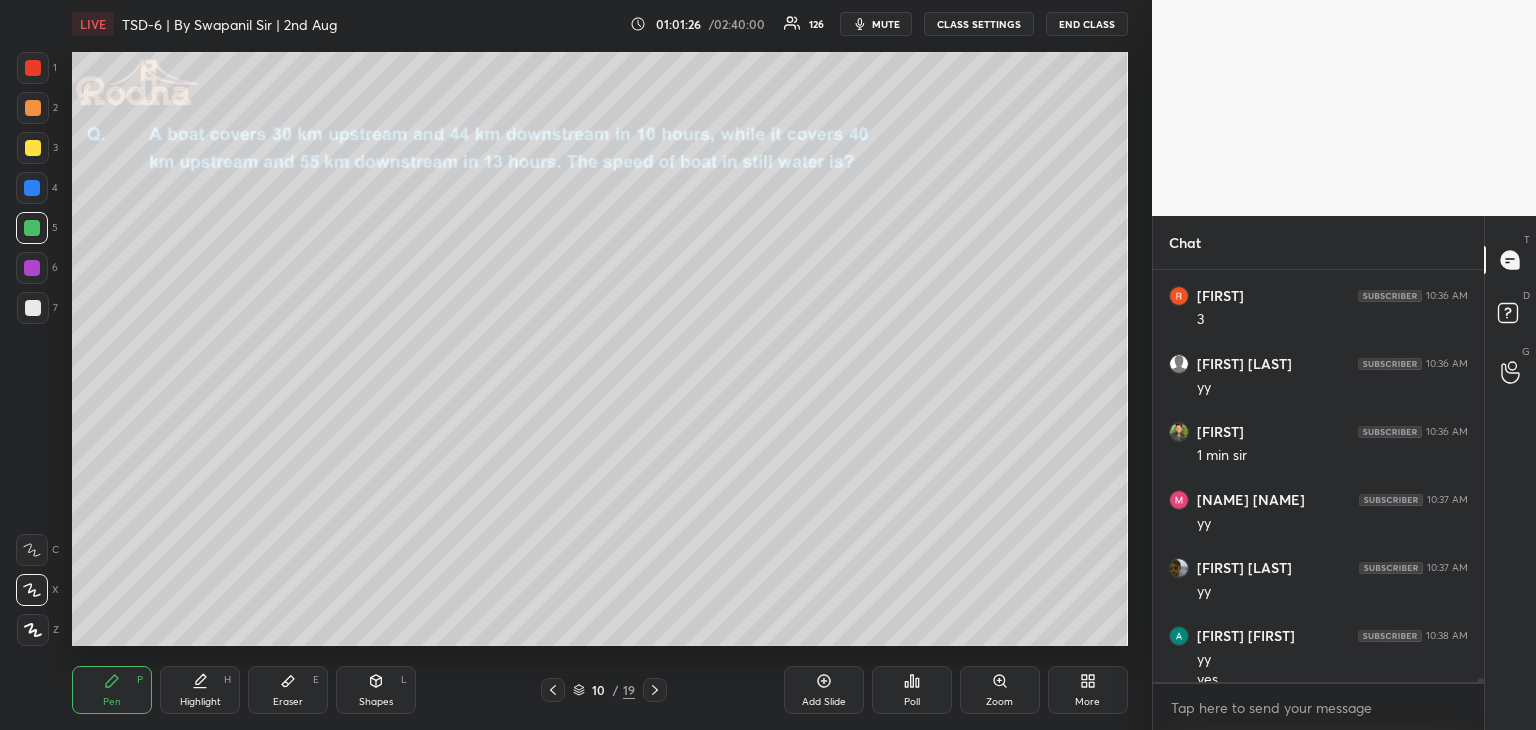 scroll, scrollTop: 41400, scrollLeft: 0, axis: vertical 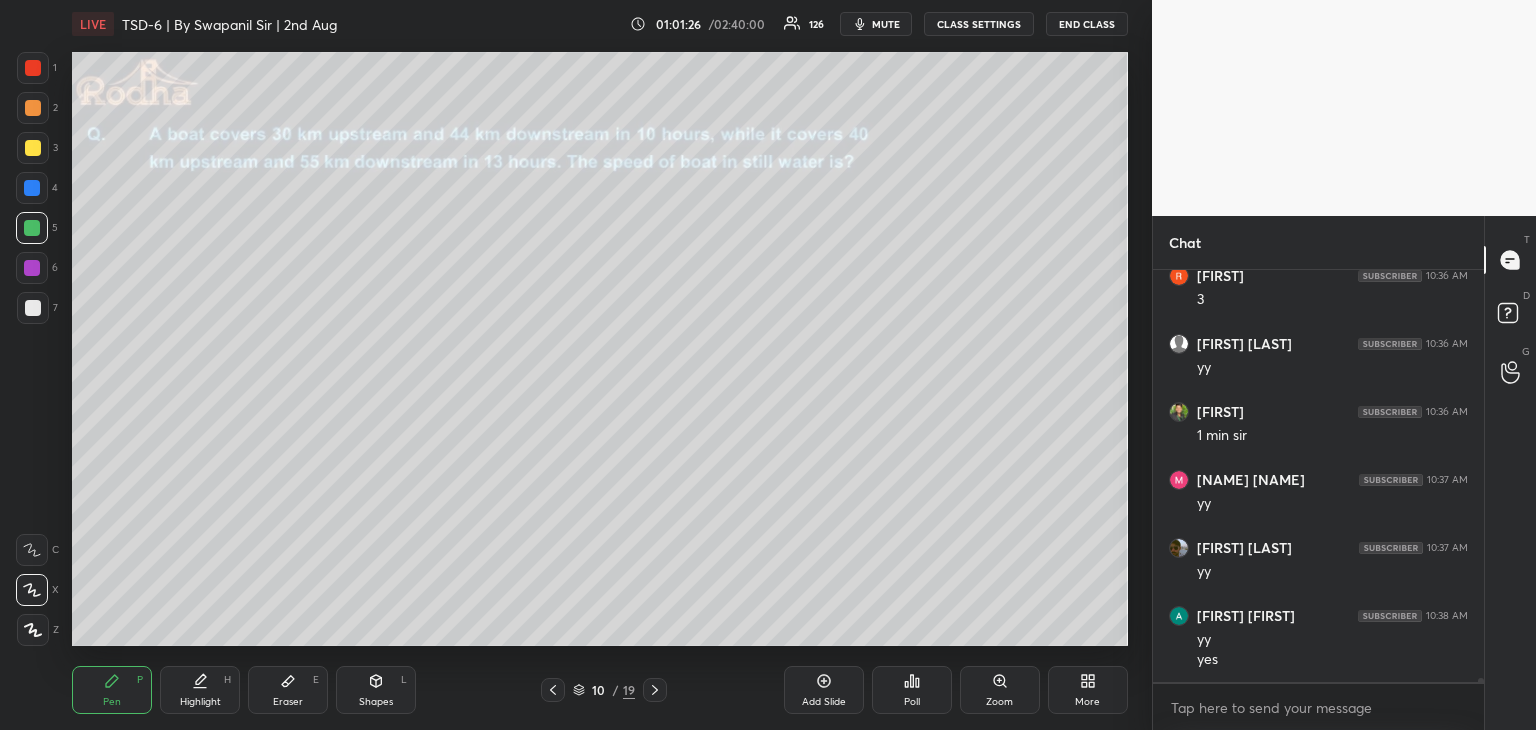 click at bounding box center [33, 68] 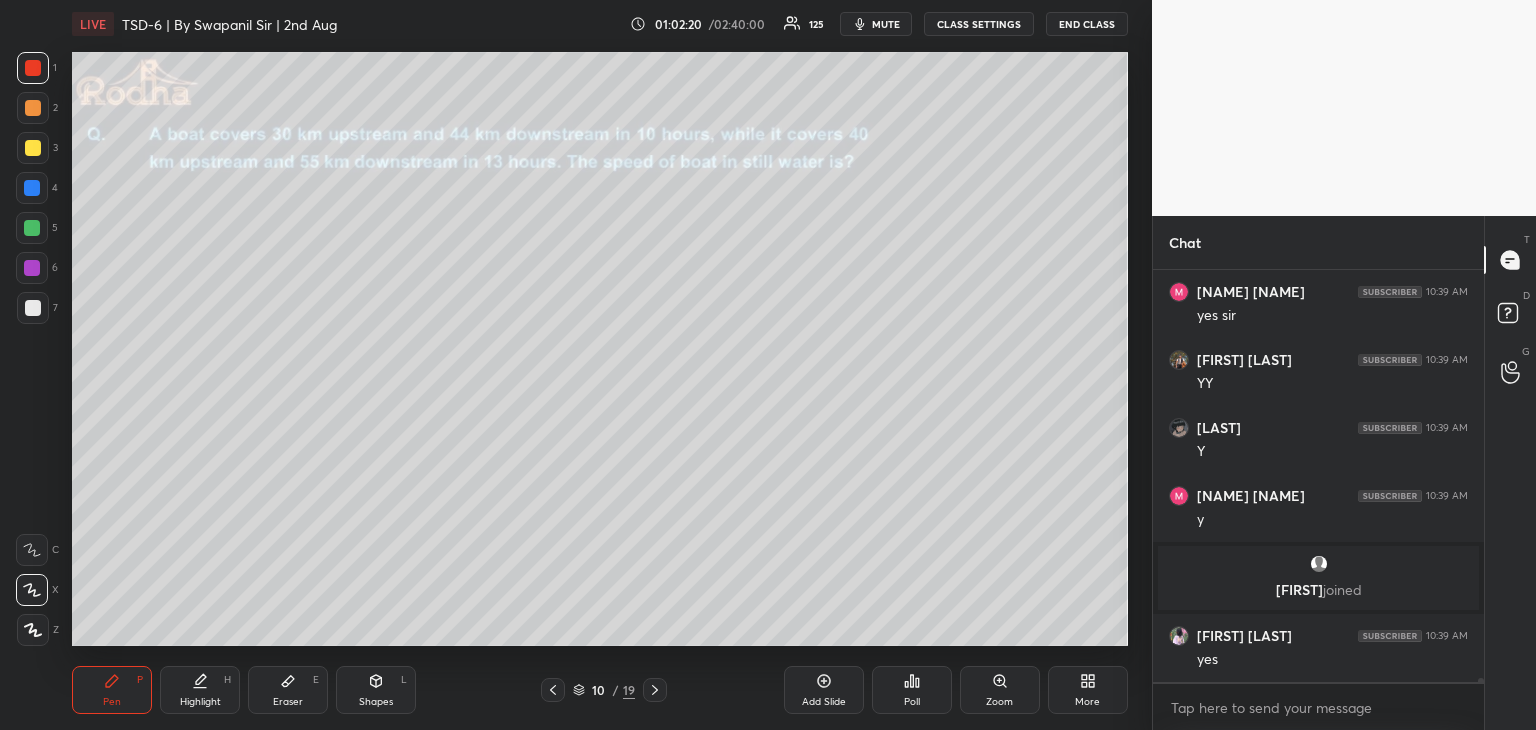scroll, scrollTop: 41204, scrollLeft: 0, axis: vertical 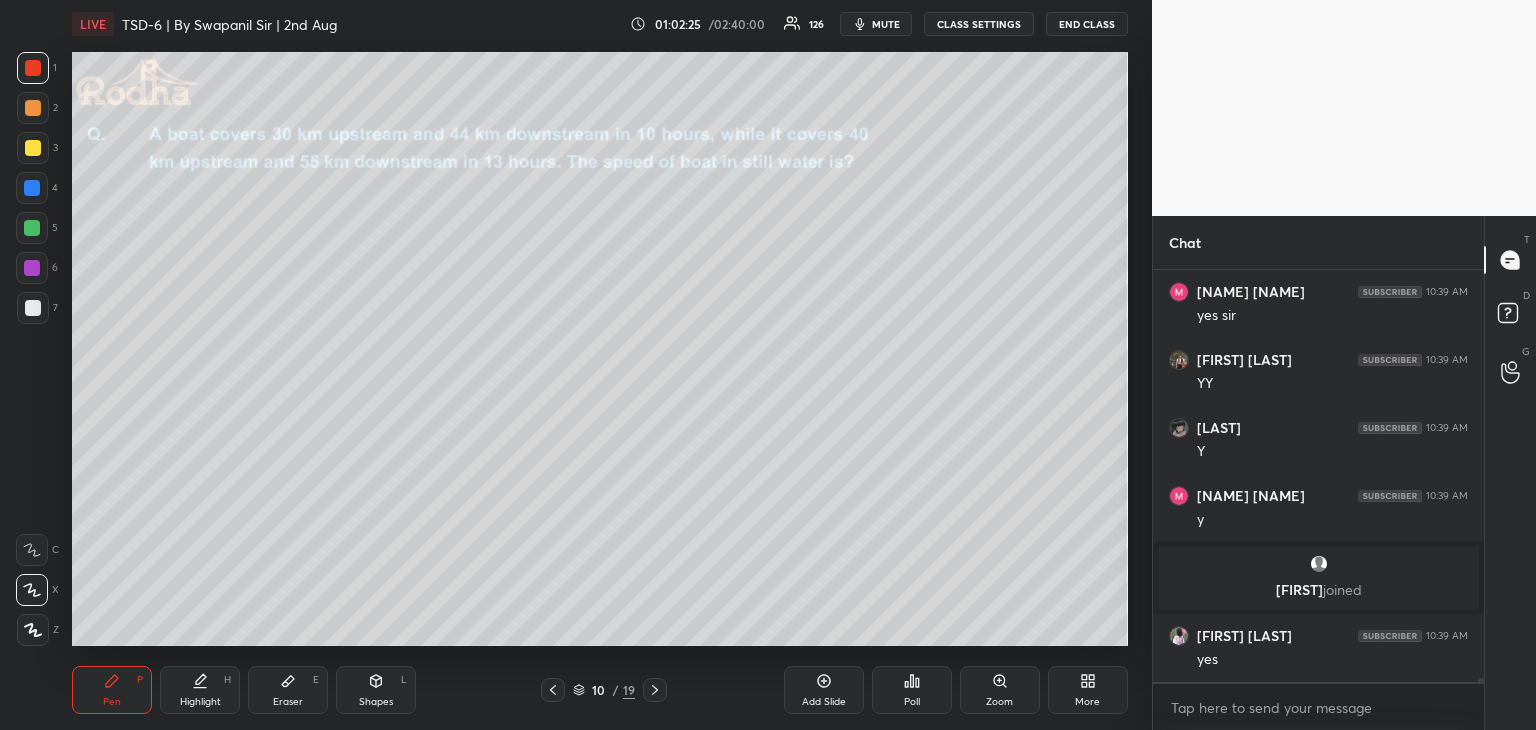 drag, startPoint x: 33, startPoint y: 227, endPoint x: 42, endPoint y: 213, distance: 16.643316 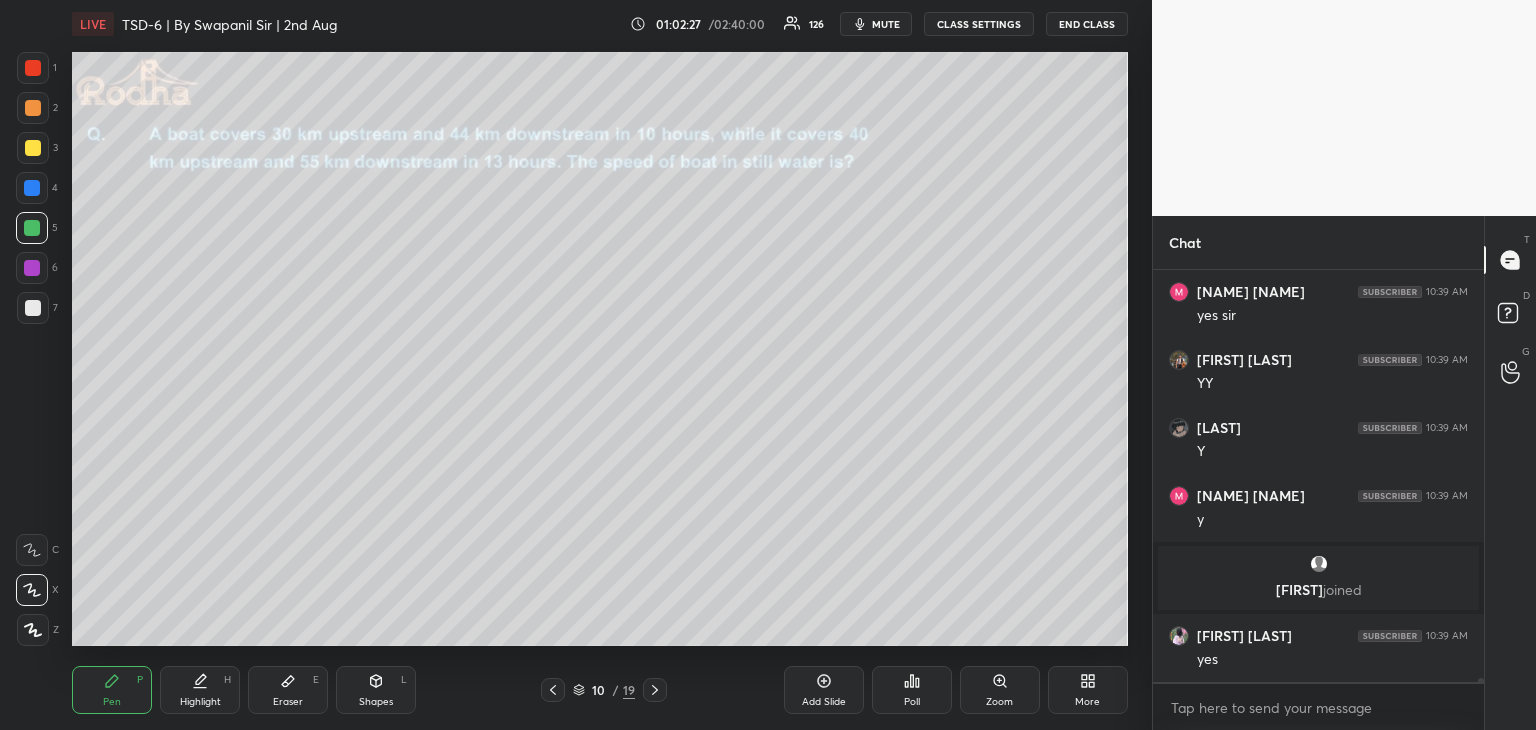 scroll, scrollTop: 41272, scrollLeft: 0, axis: vertical 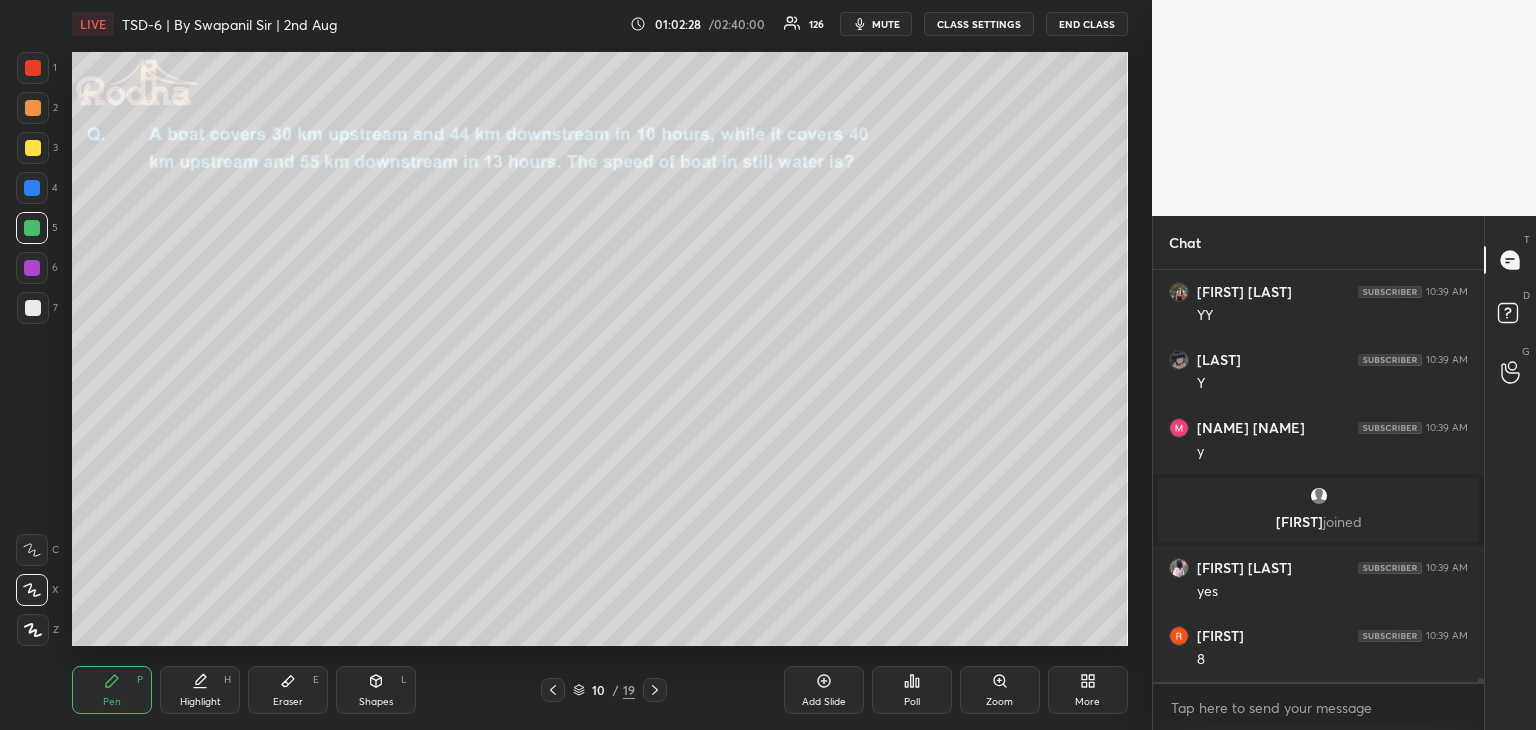 click at bounding box center (32, 188) 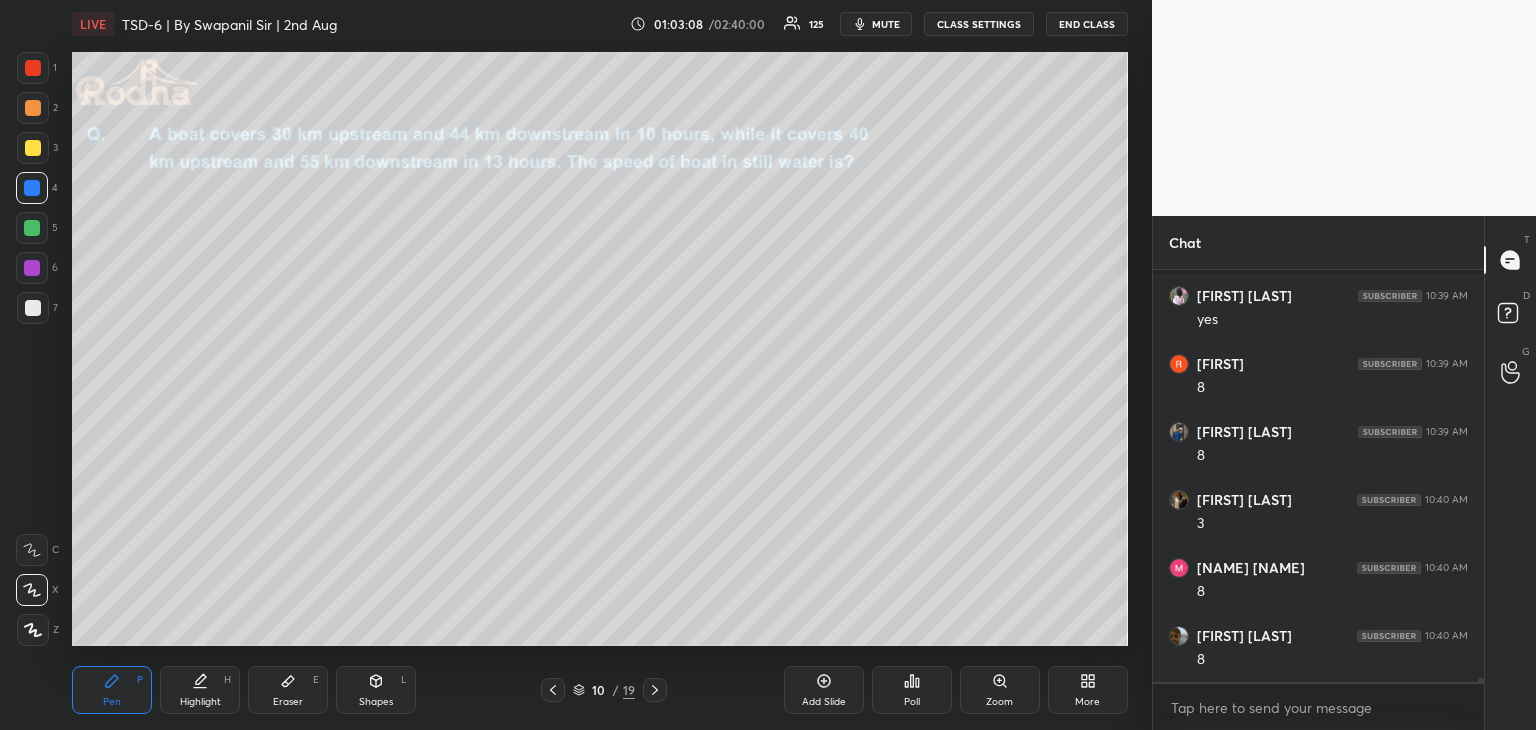 scroll, scrollTop: 41612, scrollLeft: 0, axis: vertical 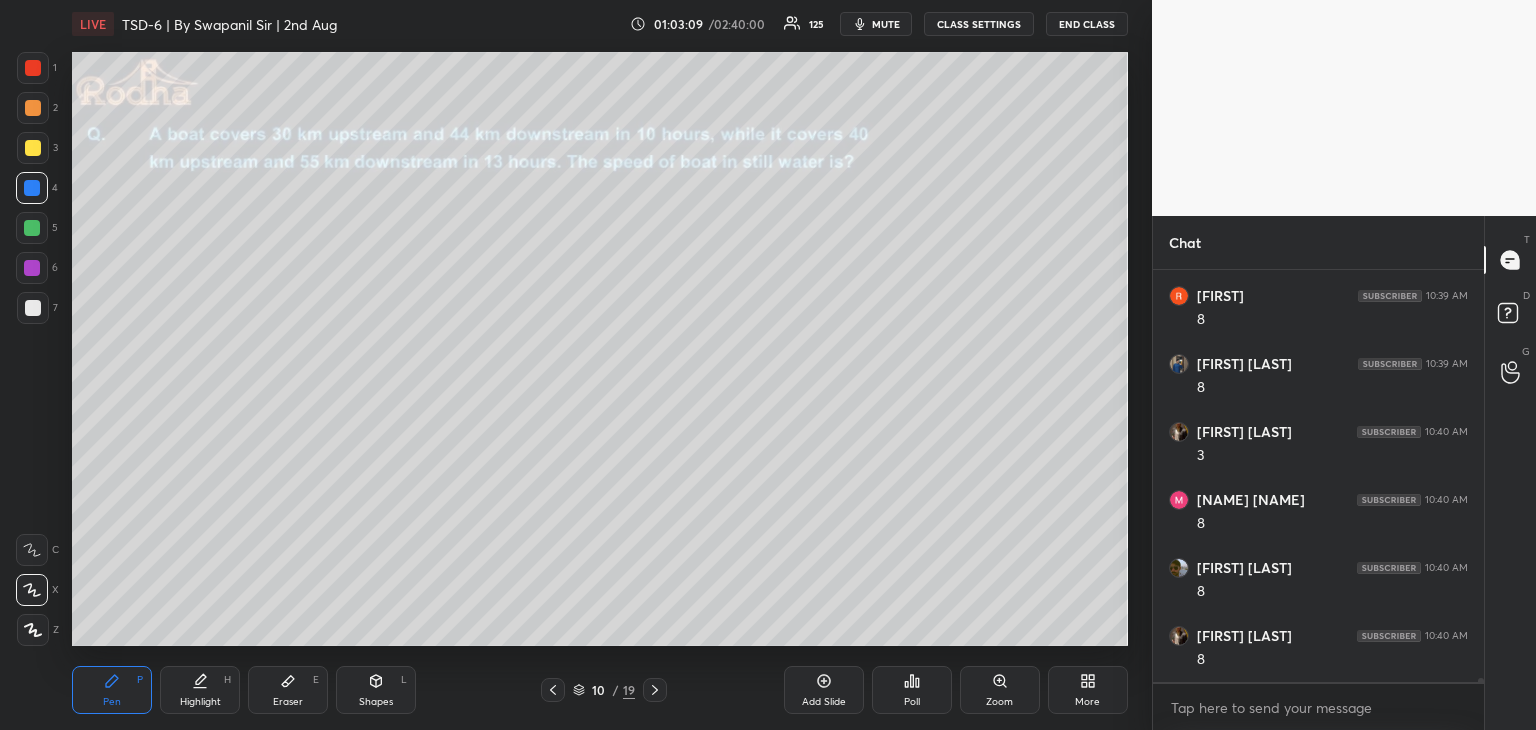 click 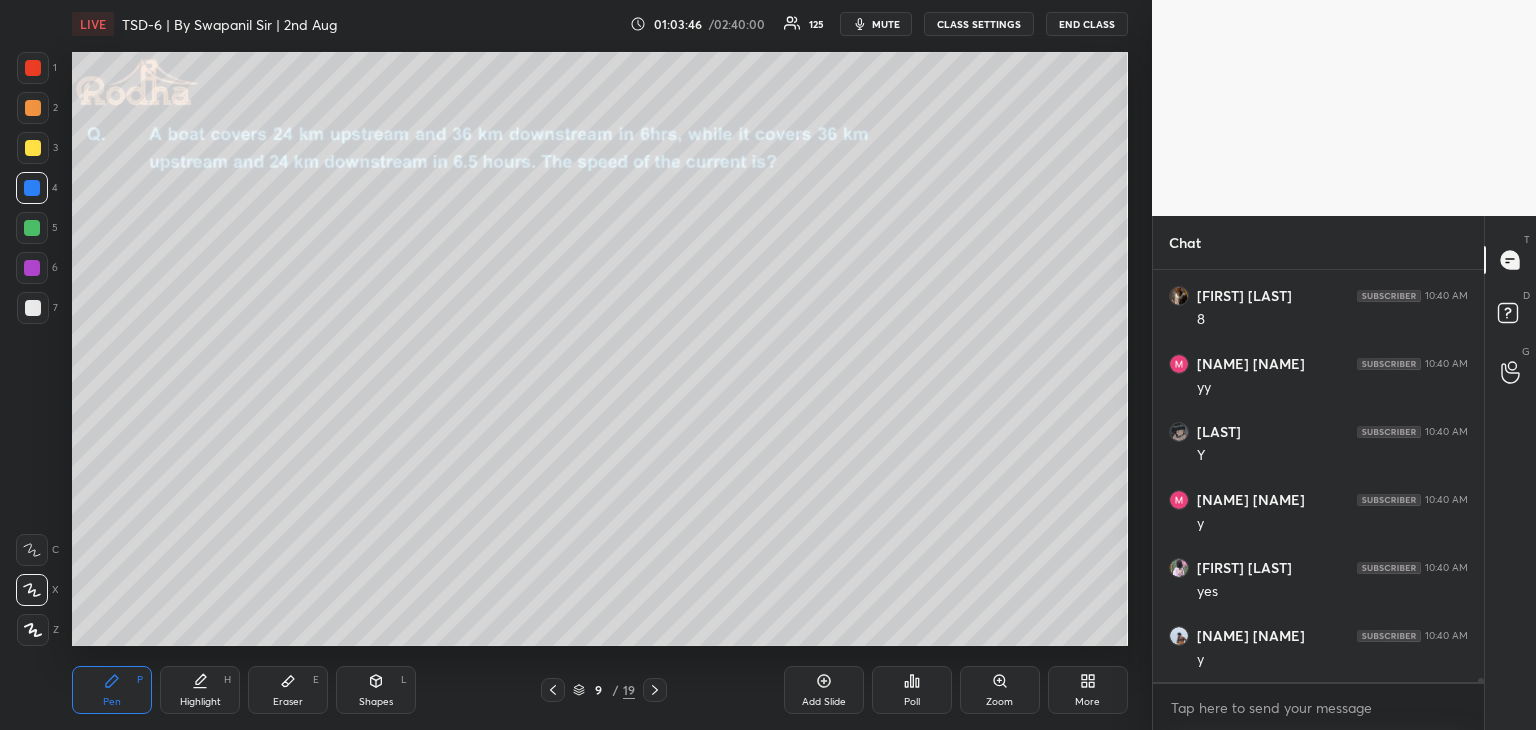 scroll, scrollTop: 42020, scrollLeft: 0, axis: vertical 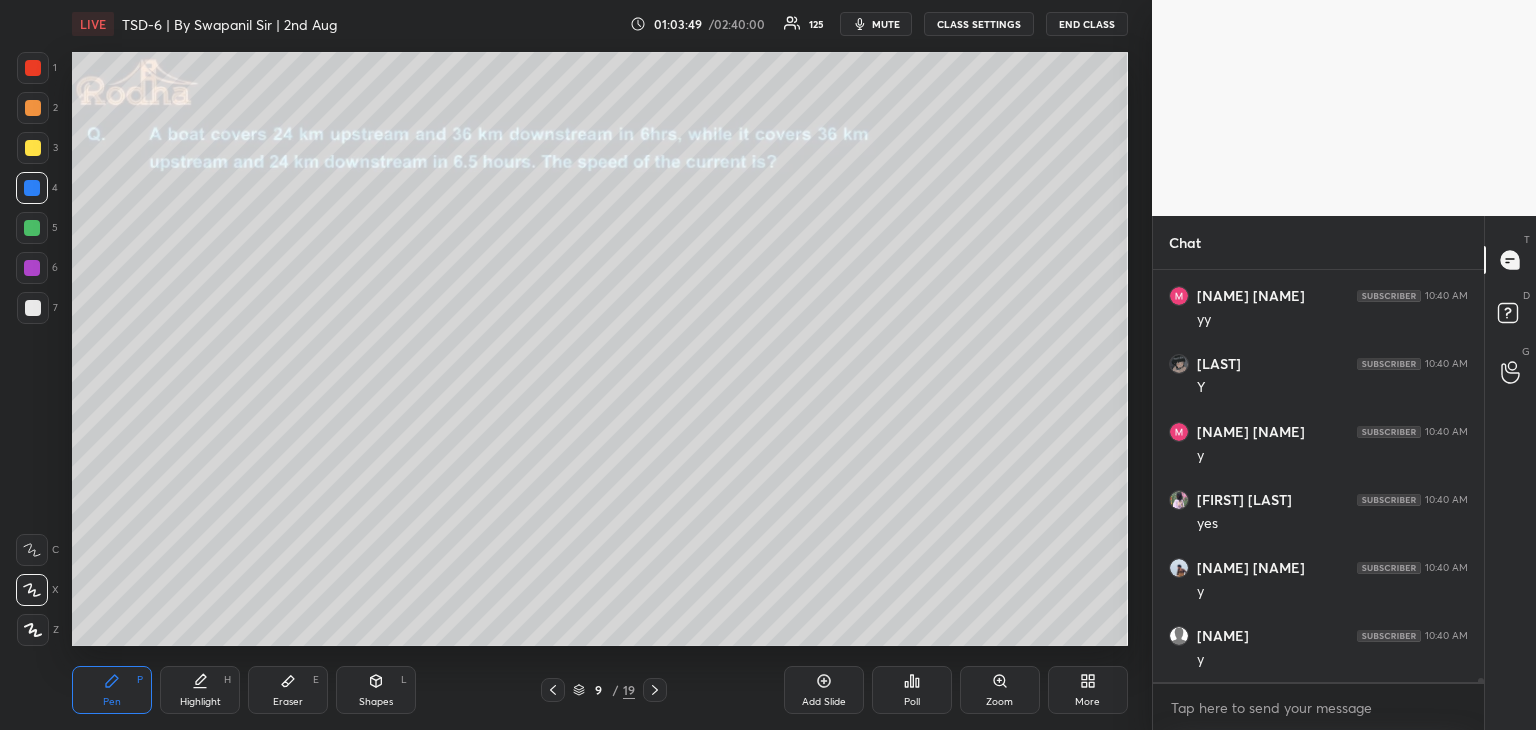 click 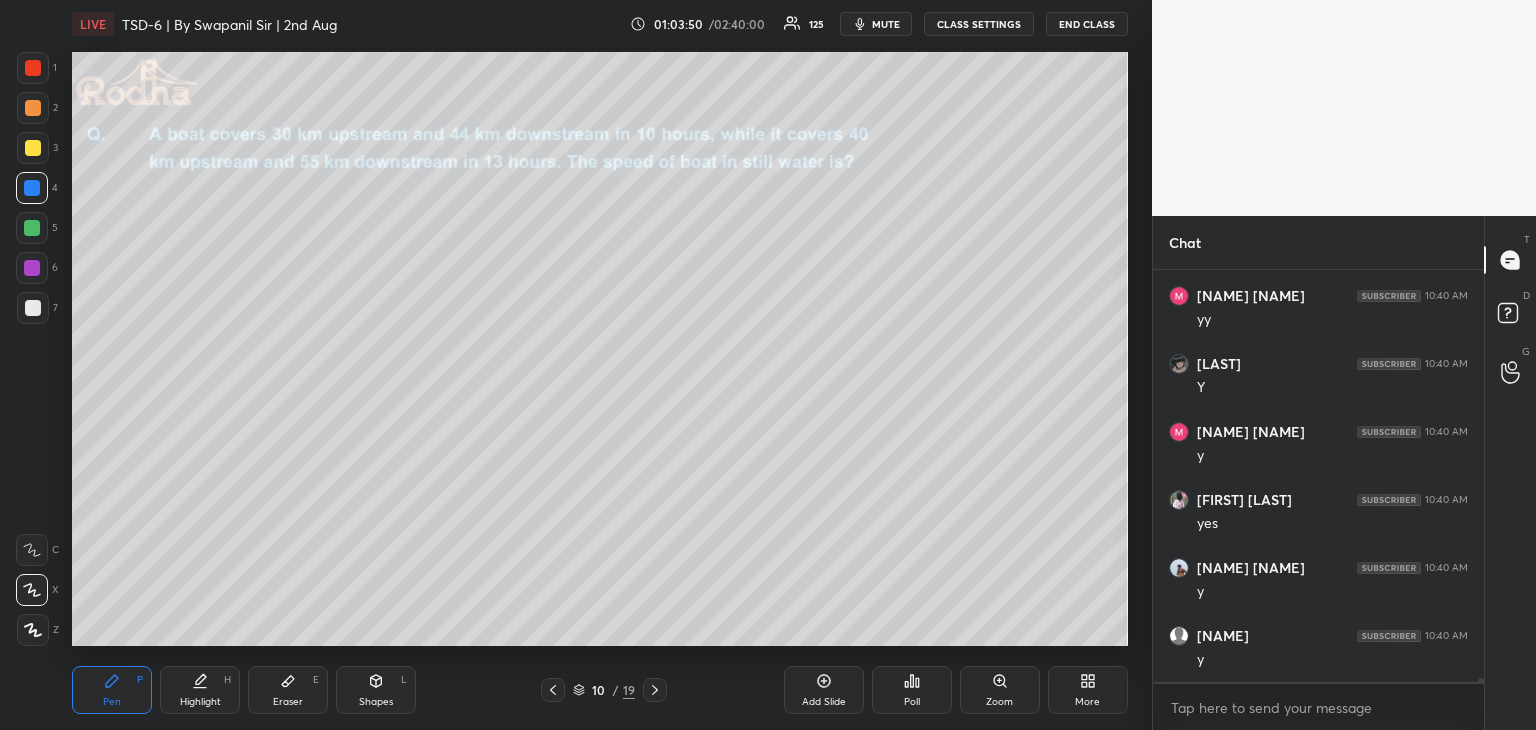 click 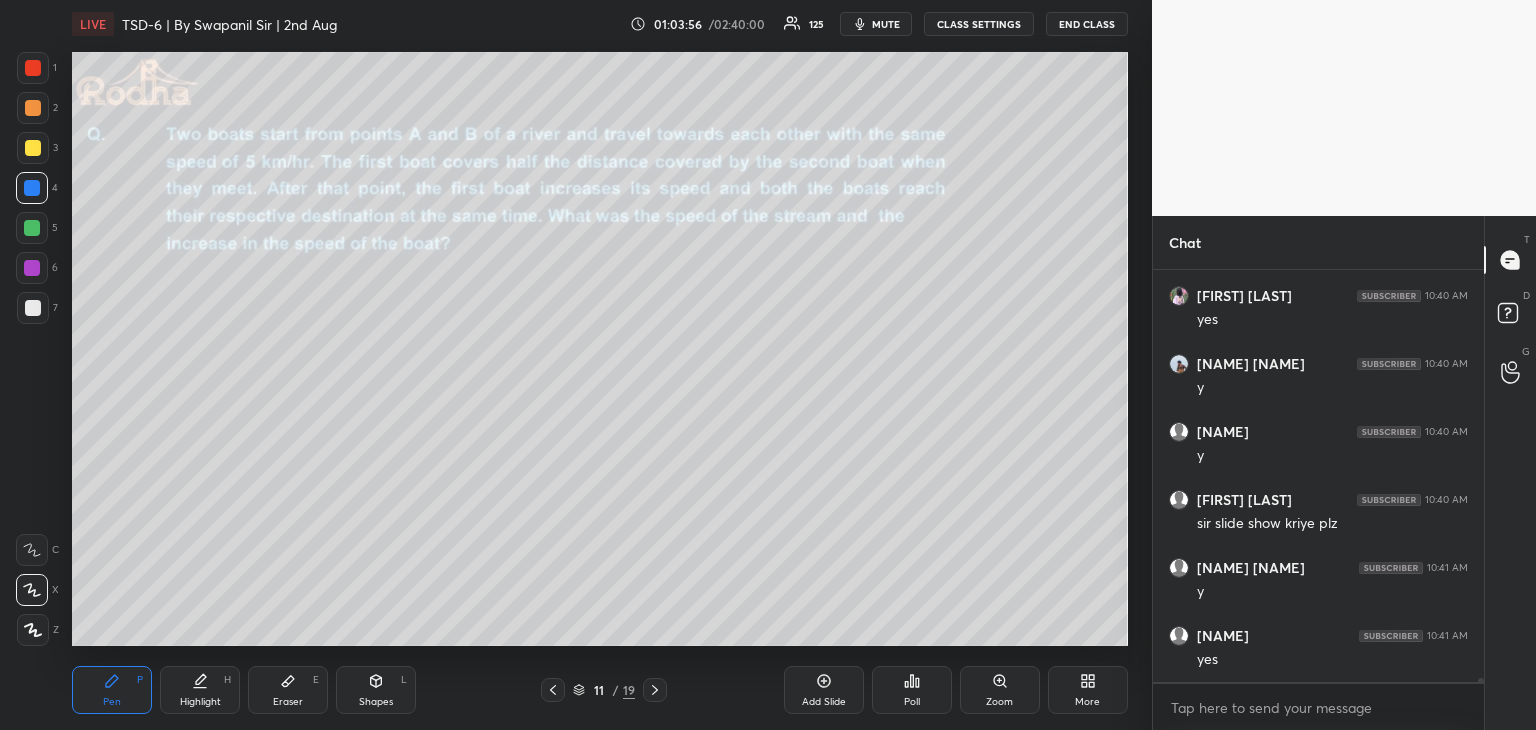 scroll, scrollTop: 42292, scrollLeft: 0, axis: vertical 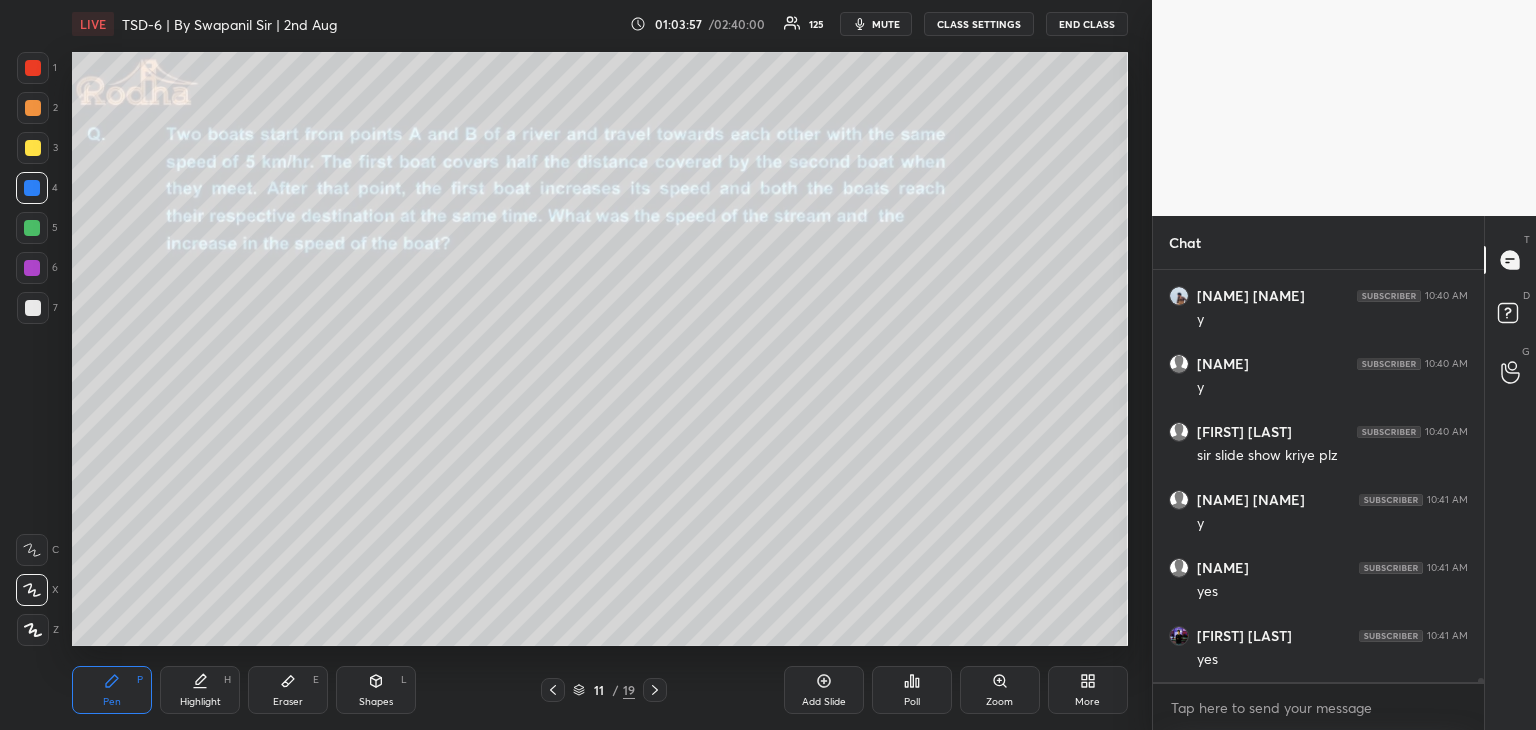 click 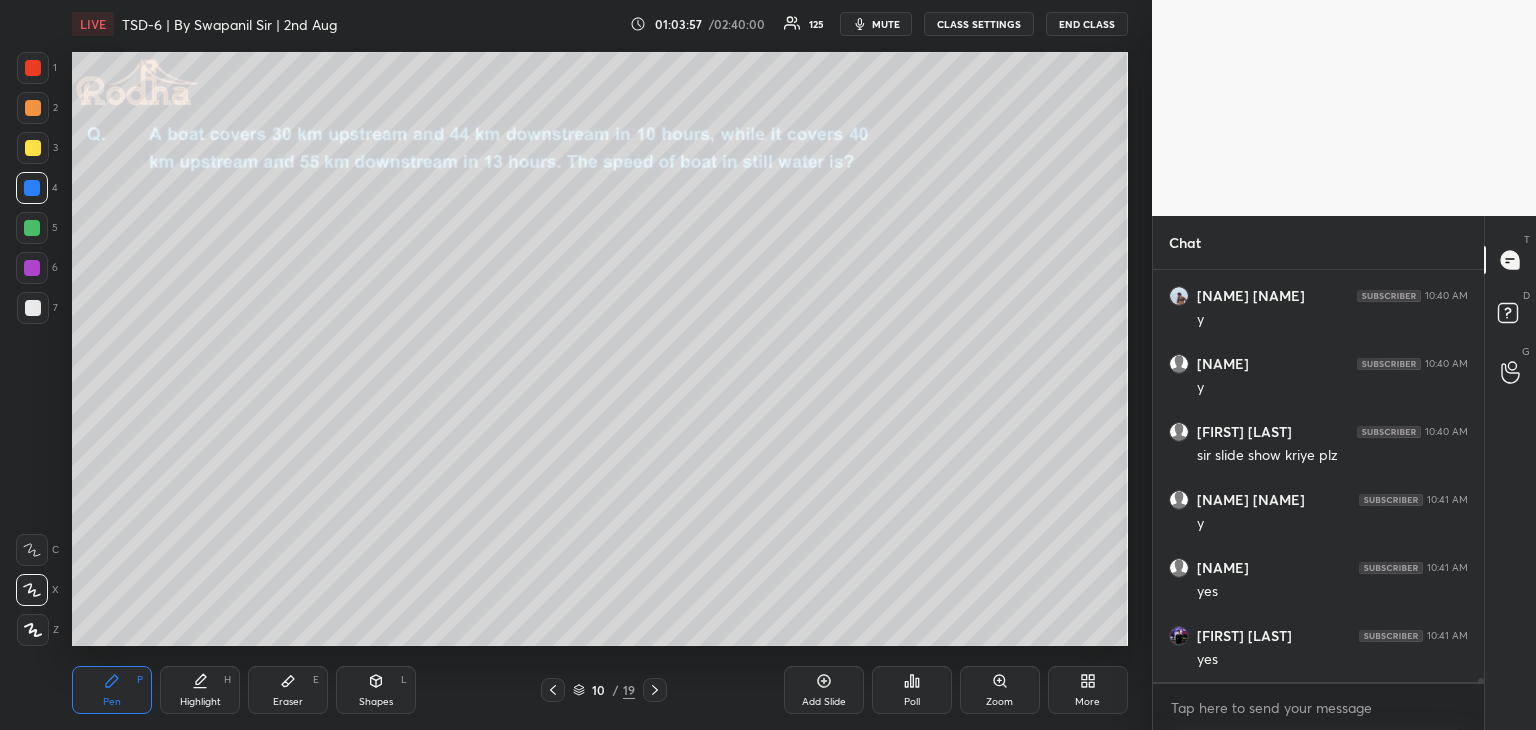 click 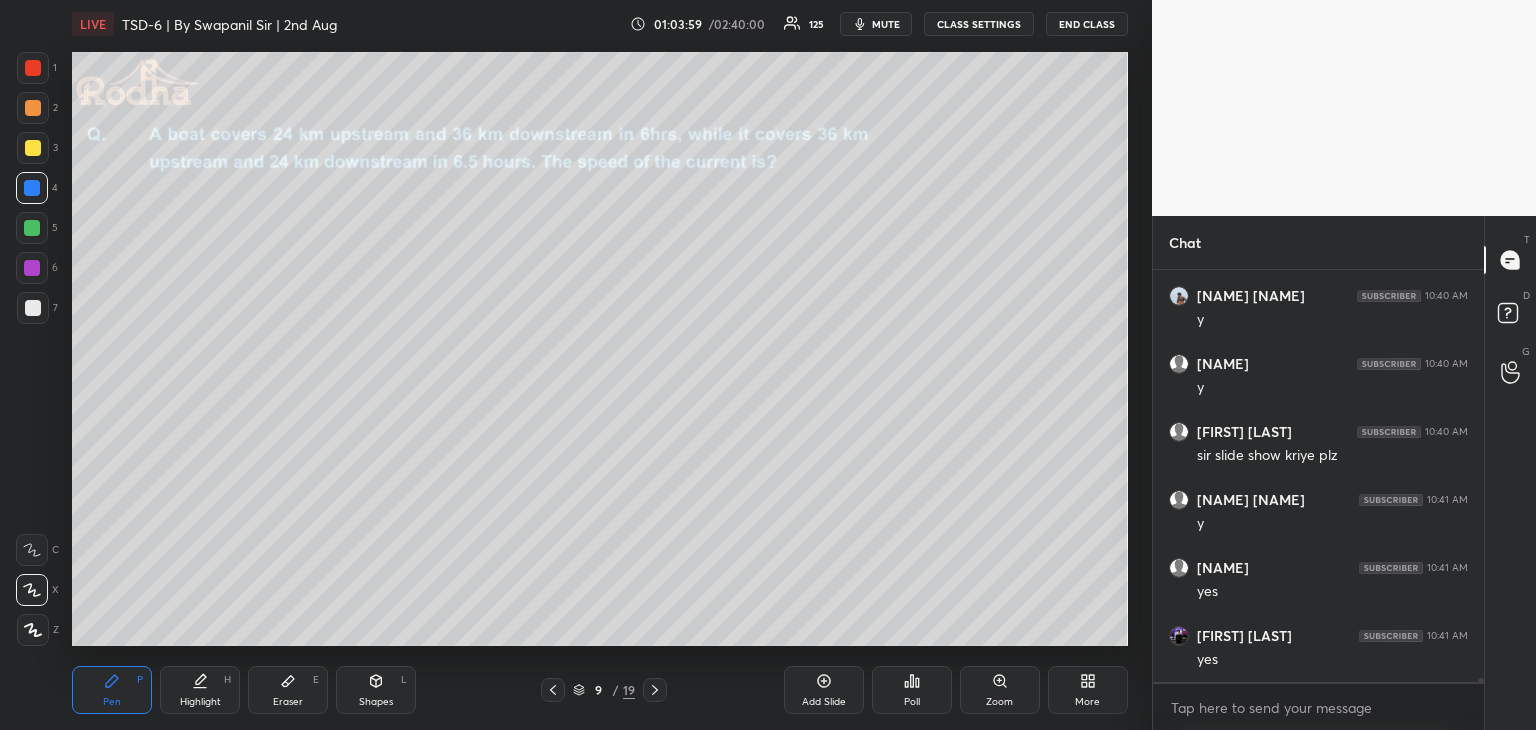 click 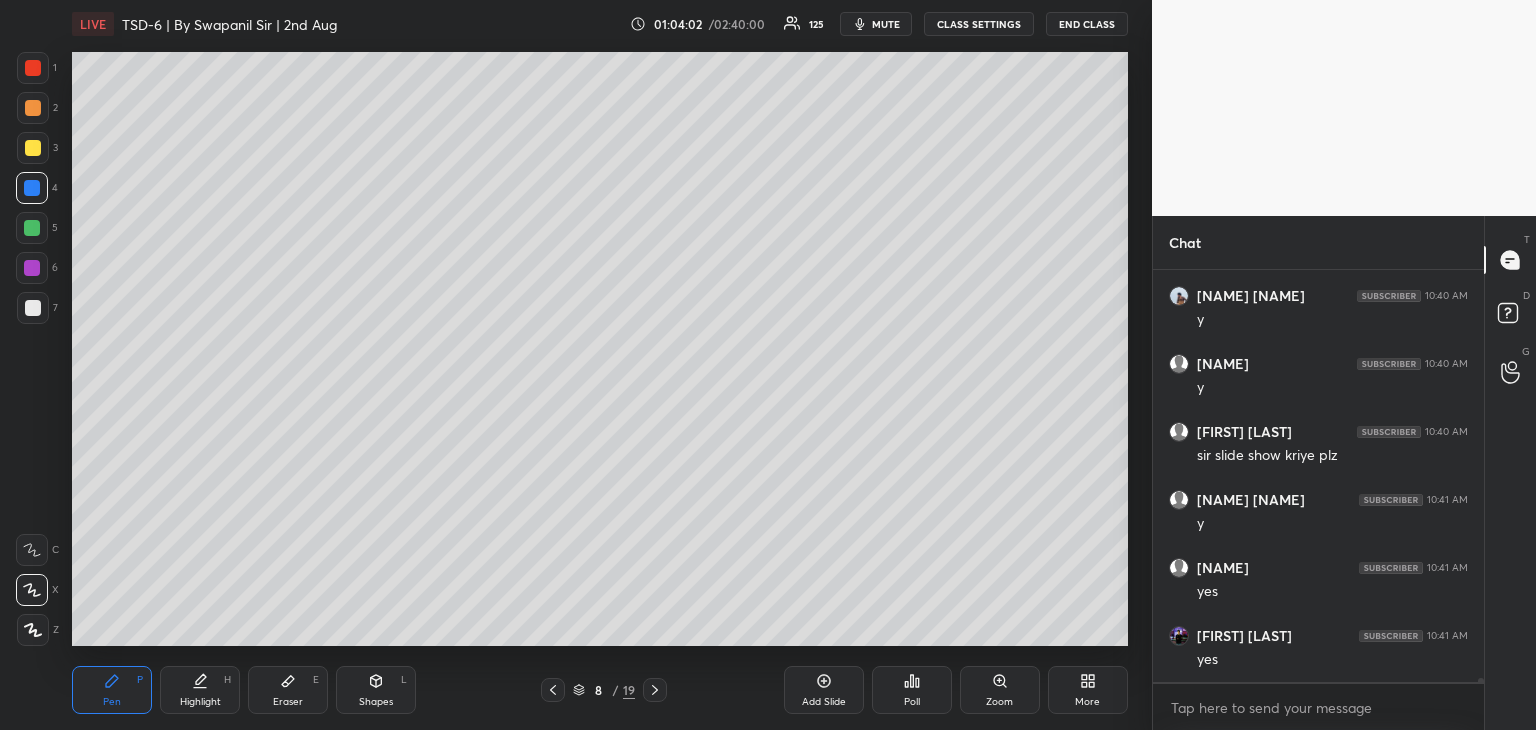 click 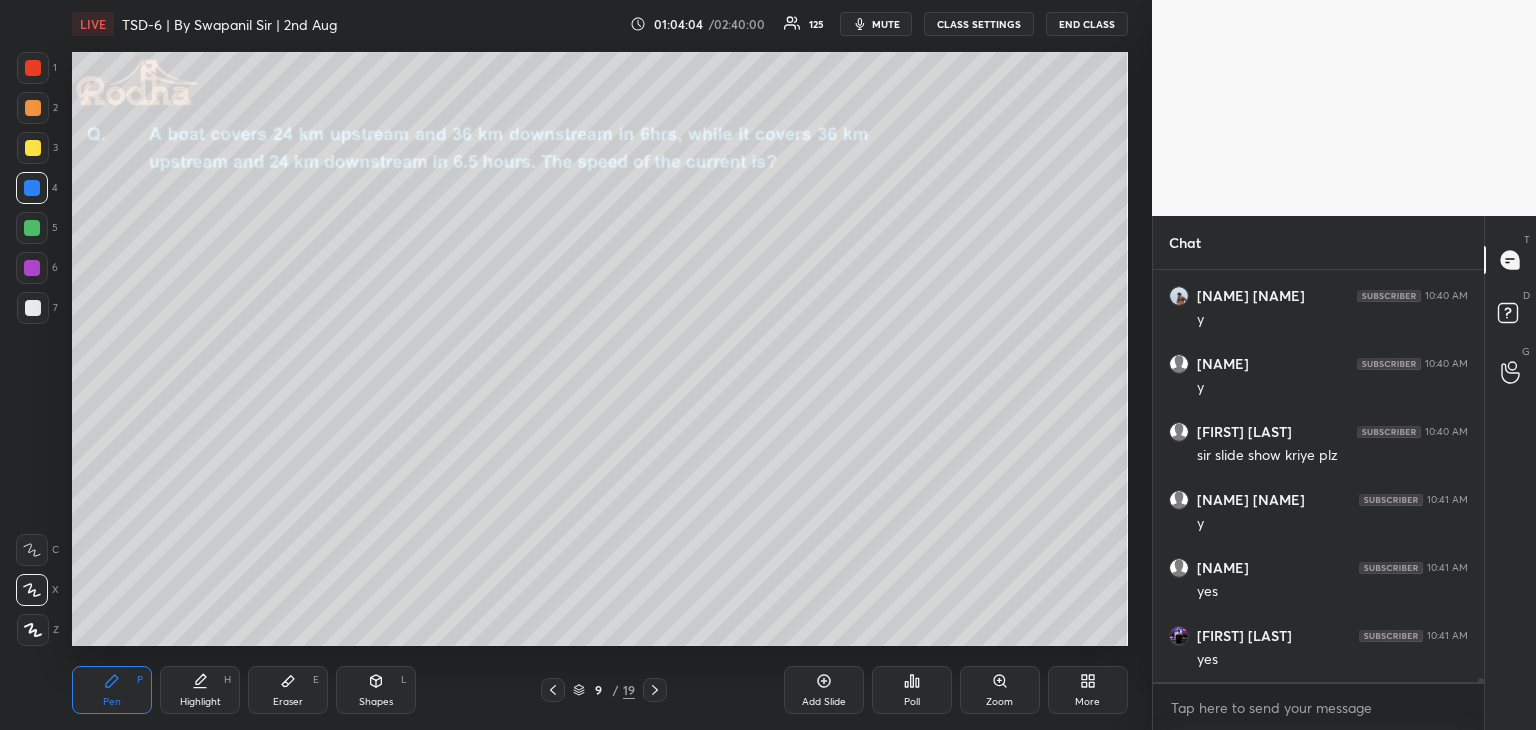 click 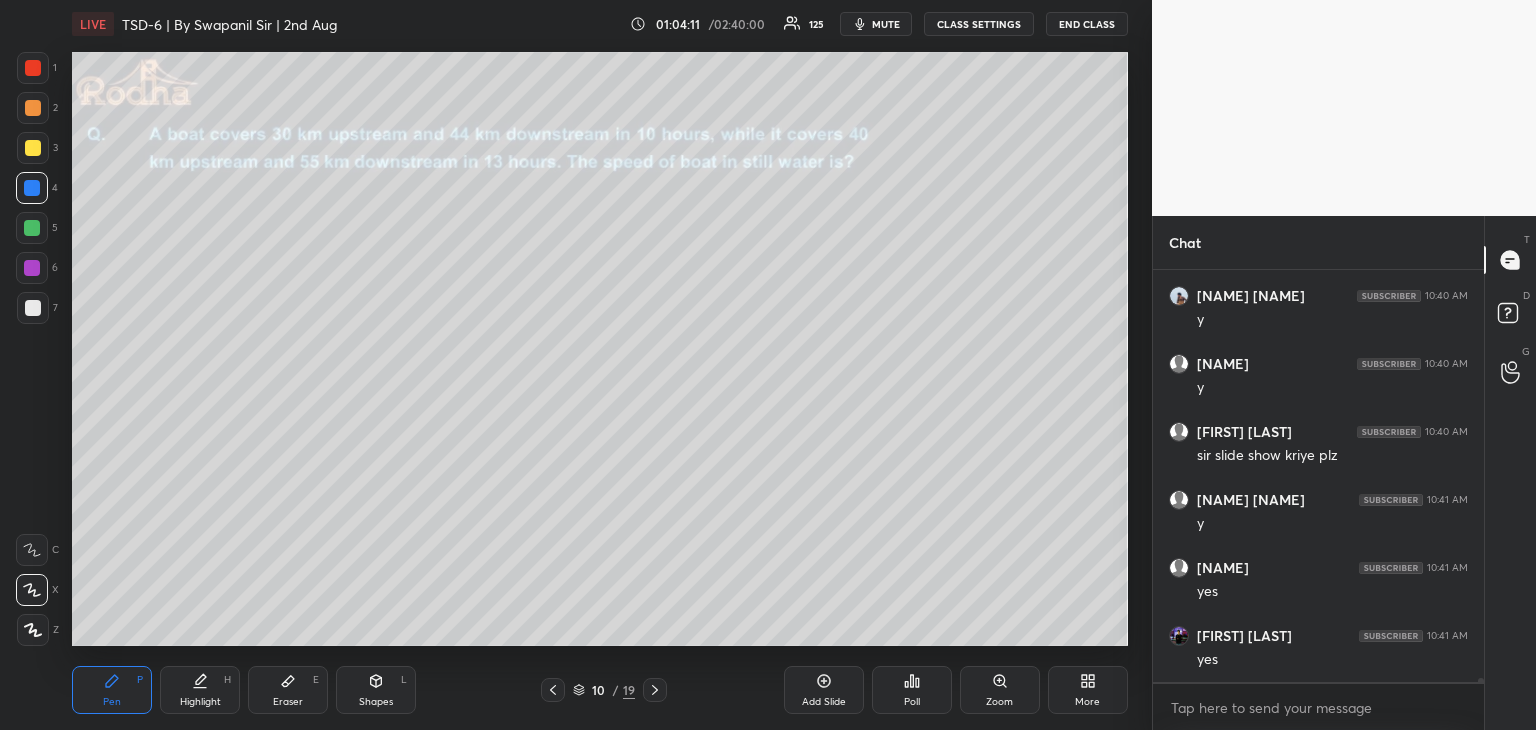 drag, startPoint x: 659, startPoint y: 691, endPoint x: 672, endPoint y: 700, distance: 15.811388 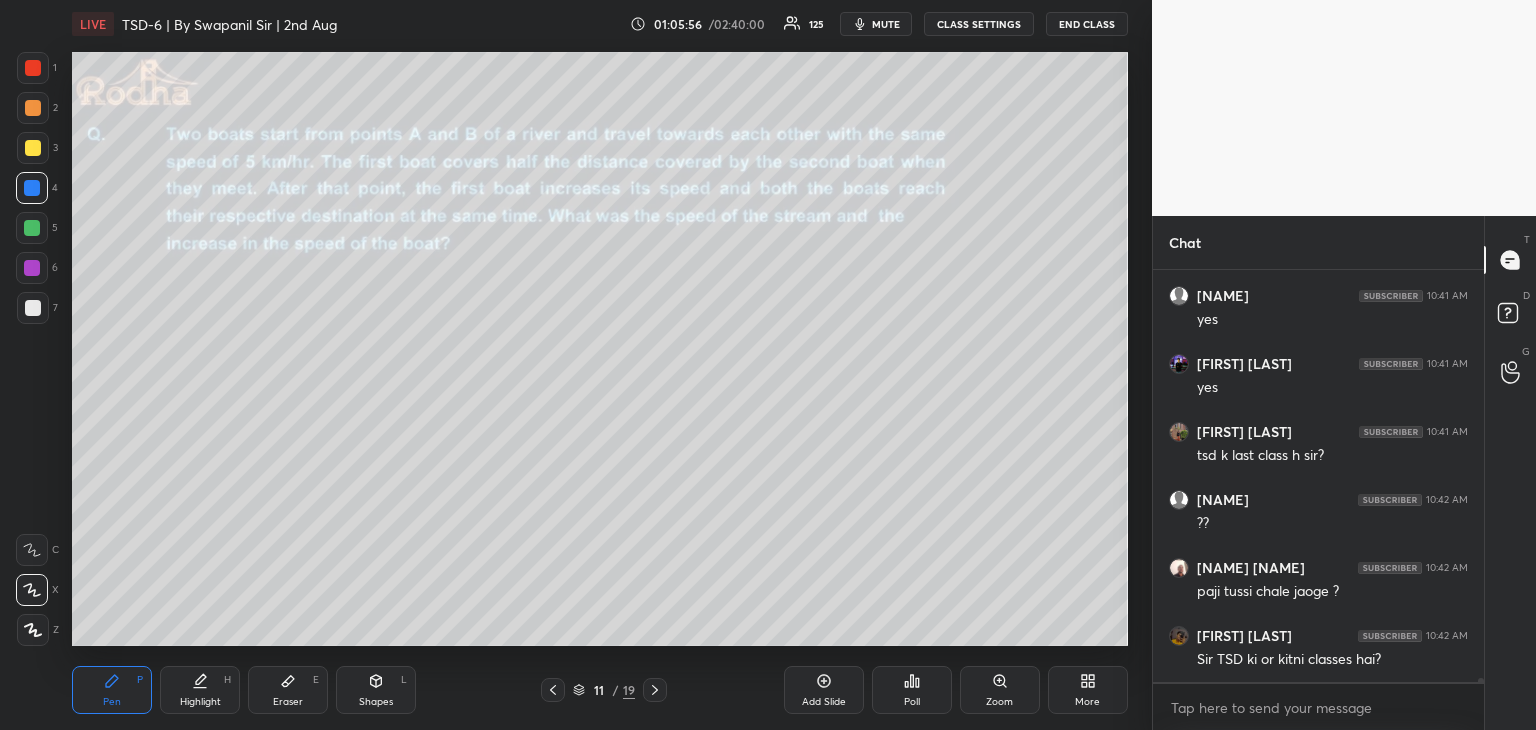 scroll, scrollTop: 42632, scrollLeft: 0, axis: vertical 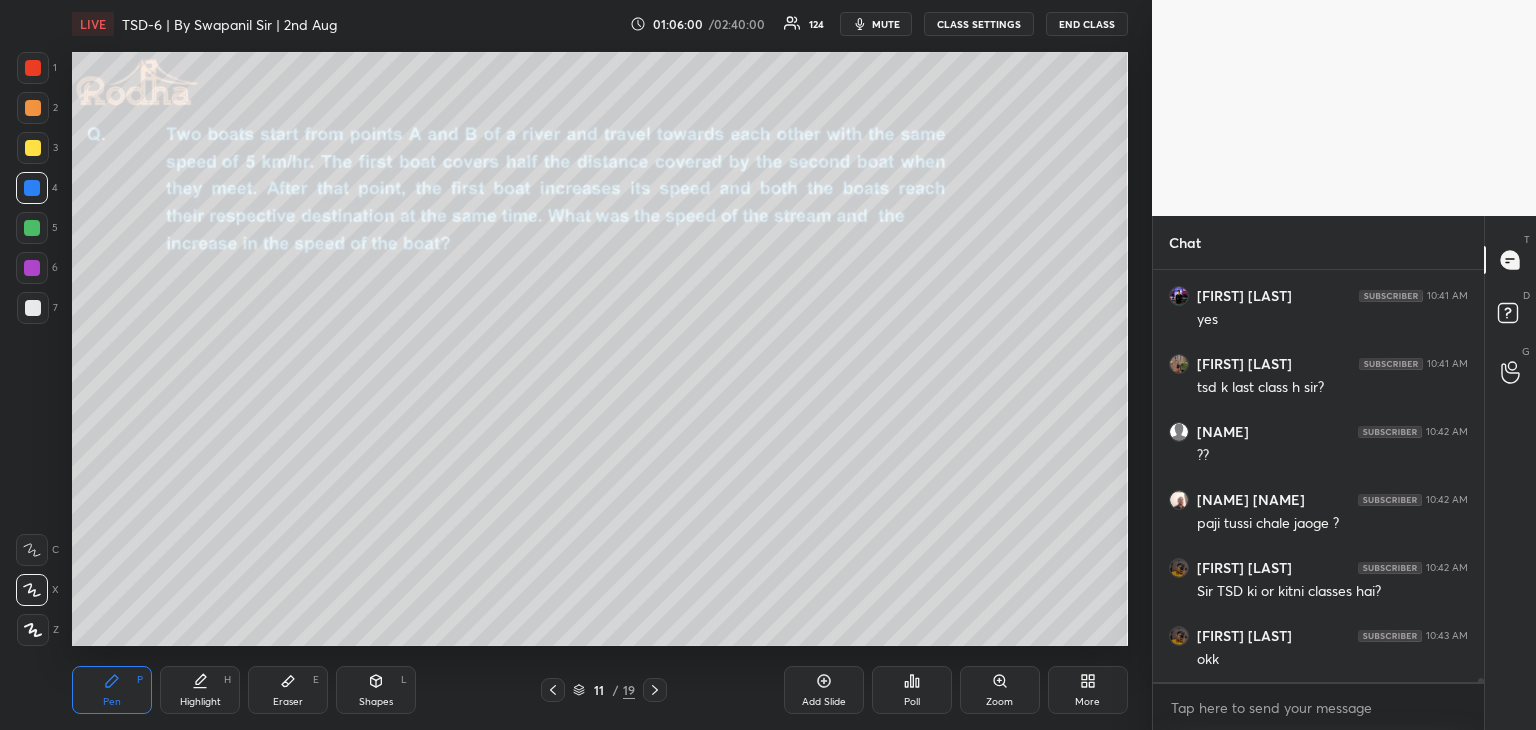 click on "Shapes L" at bounding box center (376, 690) 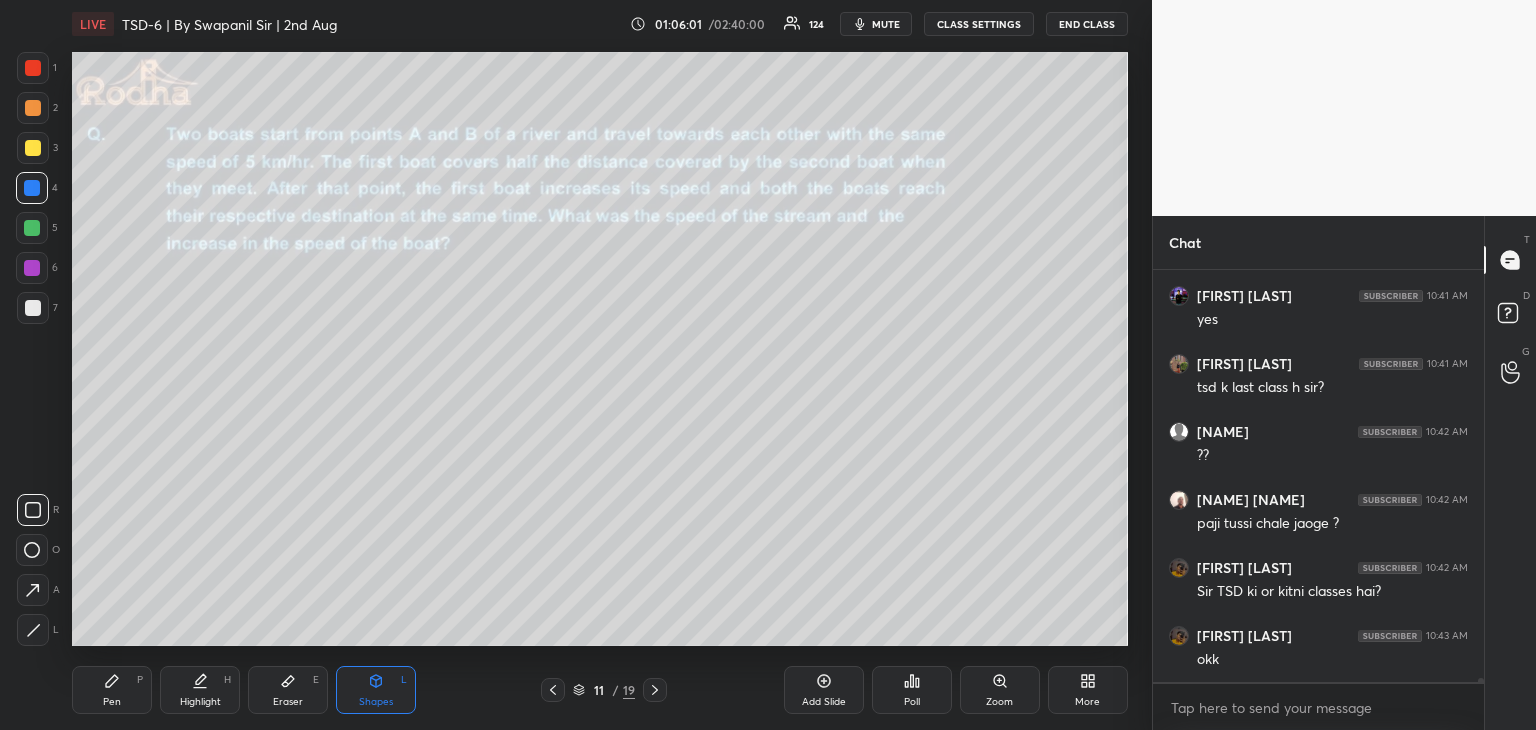 drag, startPoint x: 35, startPoint y: 591, endPoint x: 53, endPoint y: 553, distance: 42.047592 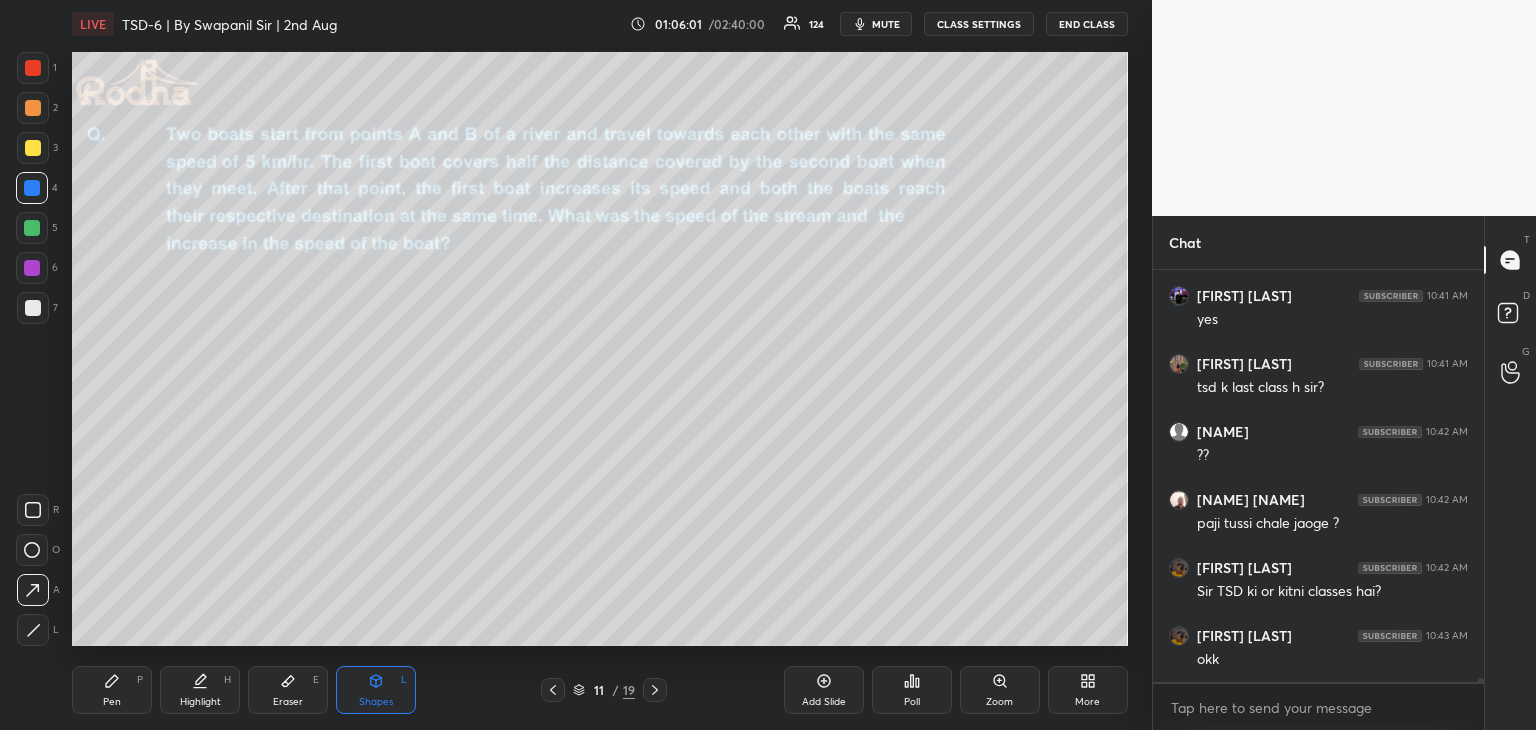 scroll, scrollTop: 42704, scrollLeft: 0, axis: vertical 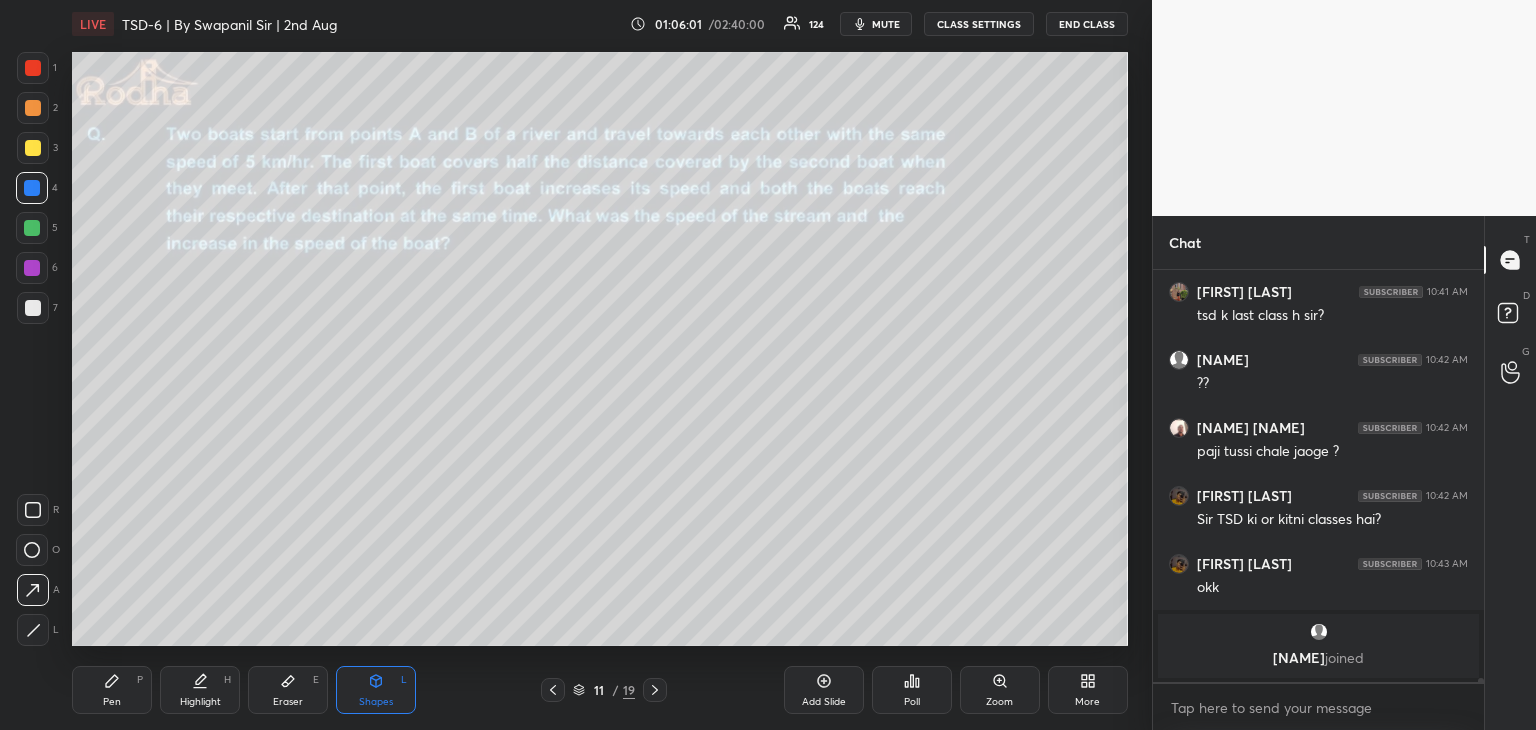 click at bounding box center [32, 268] 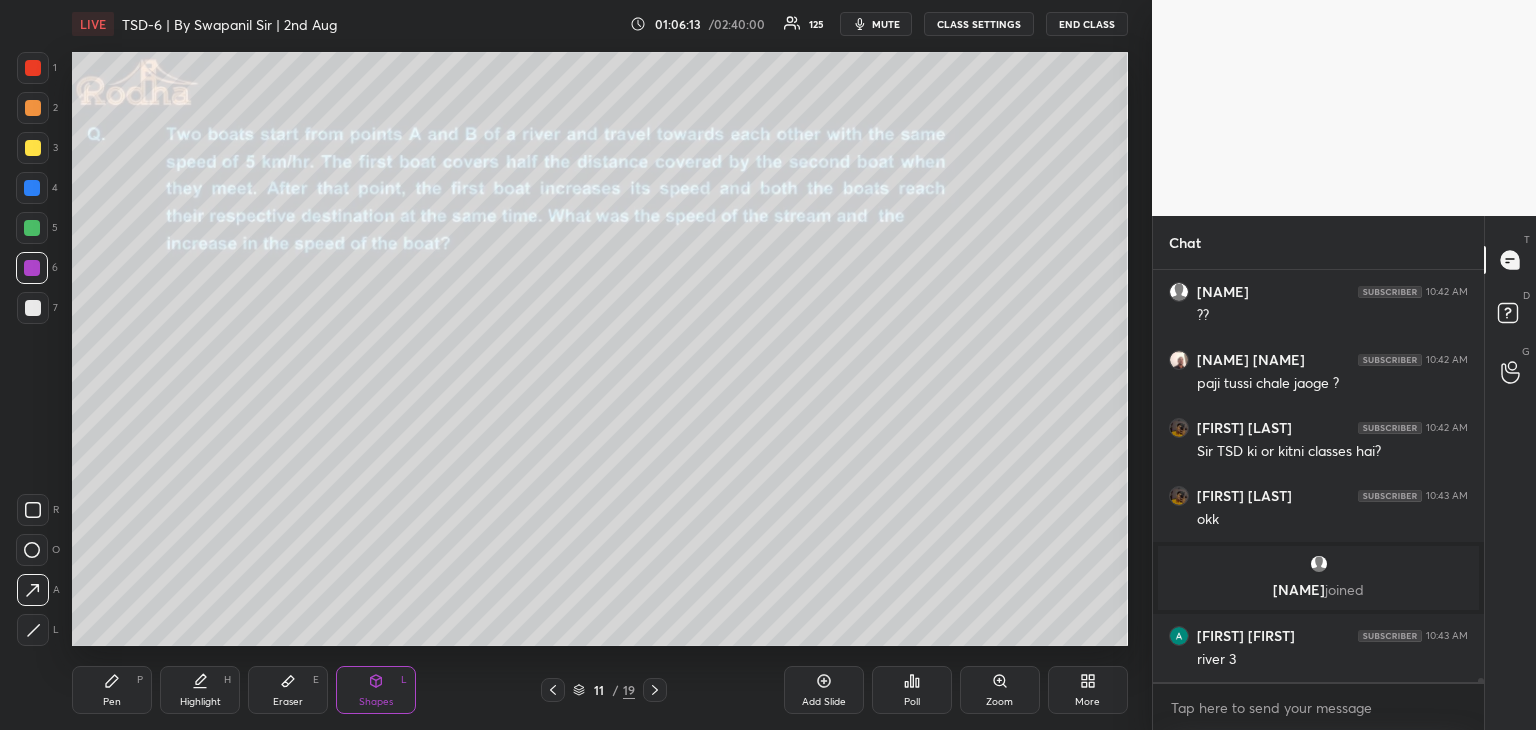 scroll, scrollTop: 42402, scrollLeft: 0, axis: vertical 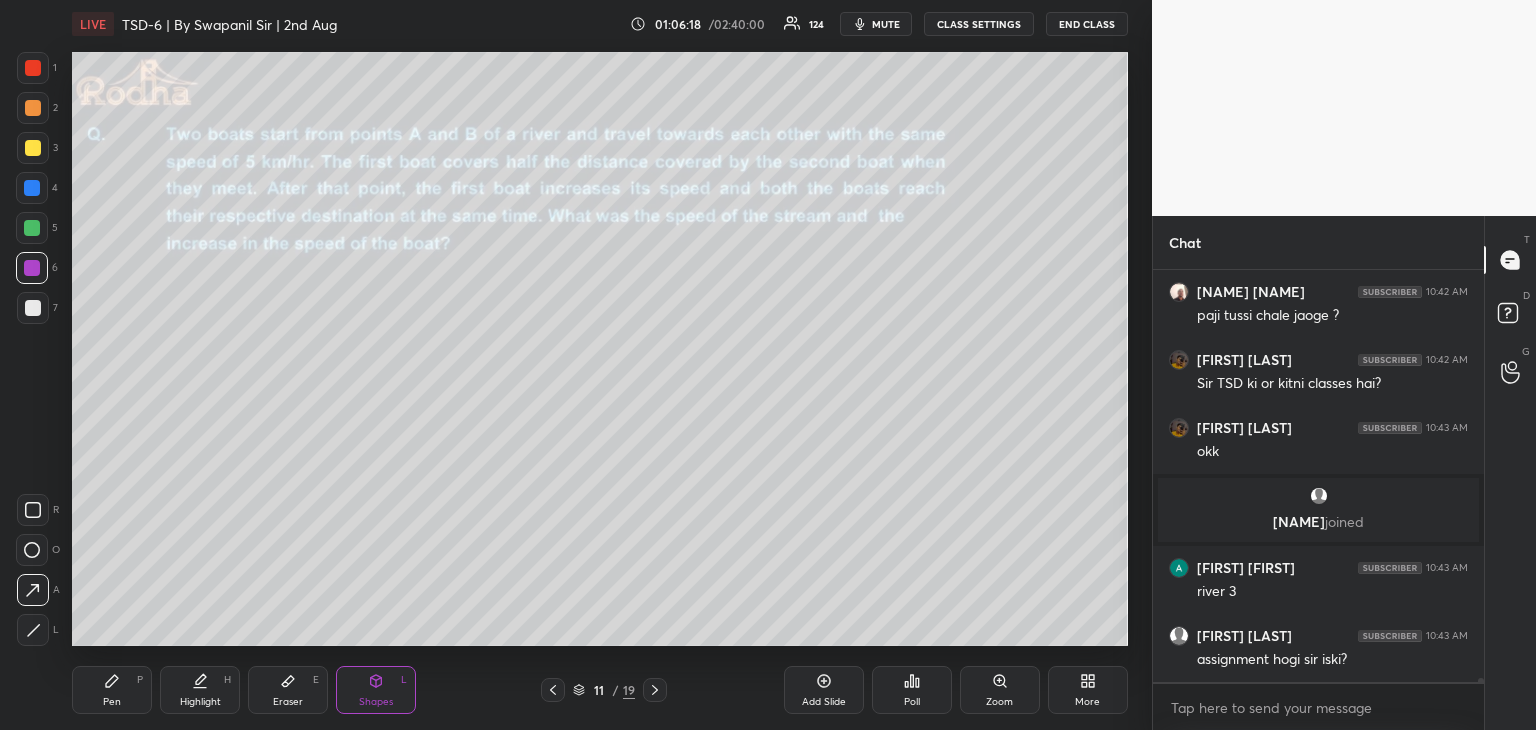 click on "Pen P" at bounding box center [112, 690] 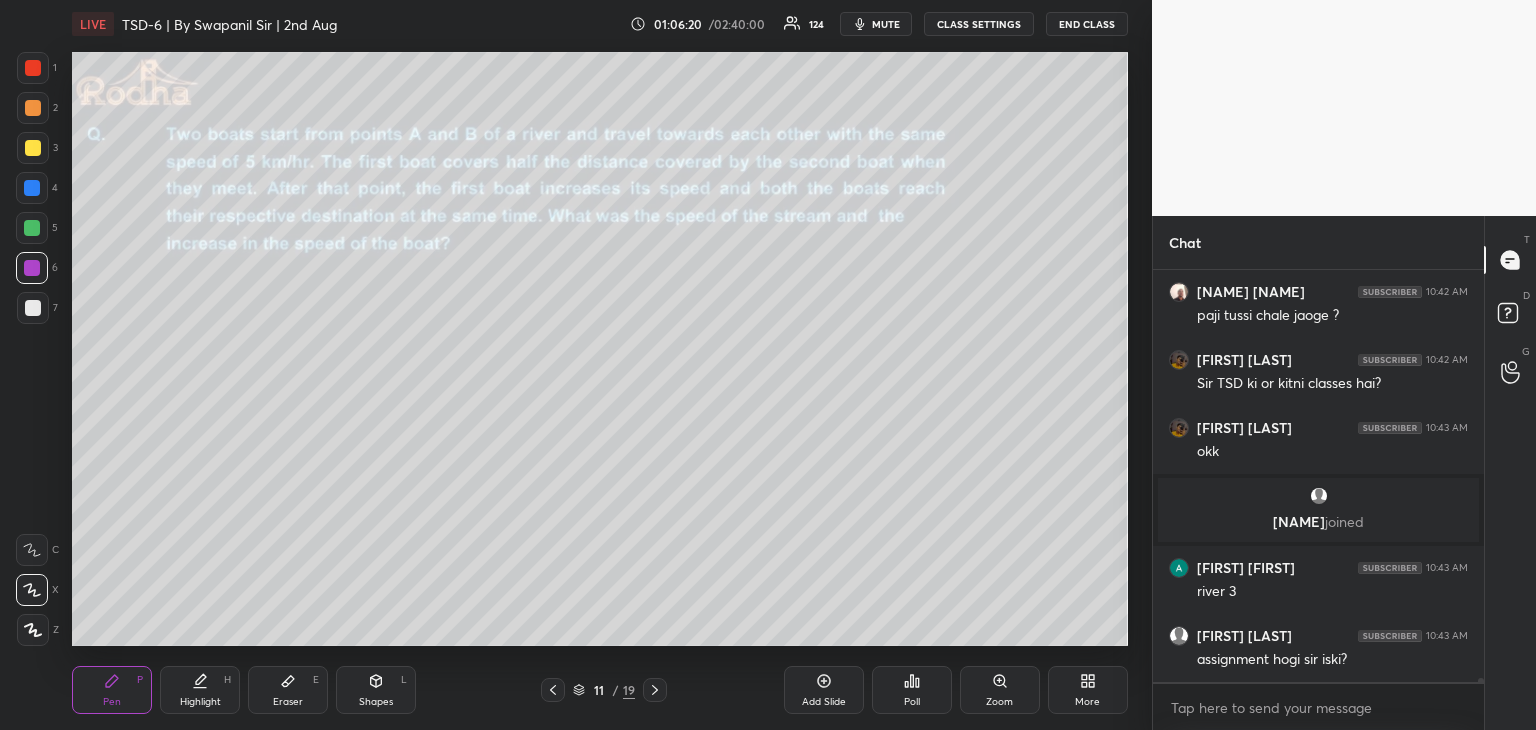 drag, startPoint x: 271, startPoint y: 693, endPoint x: 320, endPoint y: 650, distance: 65.192024 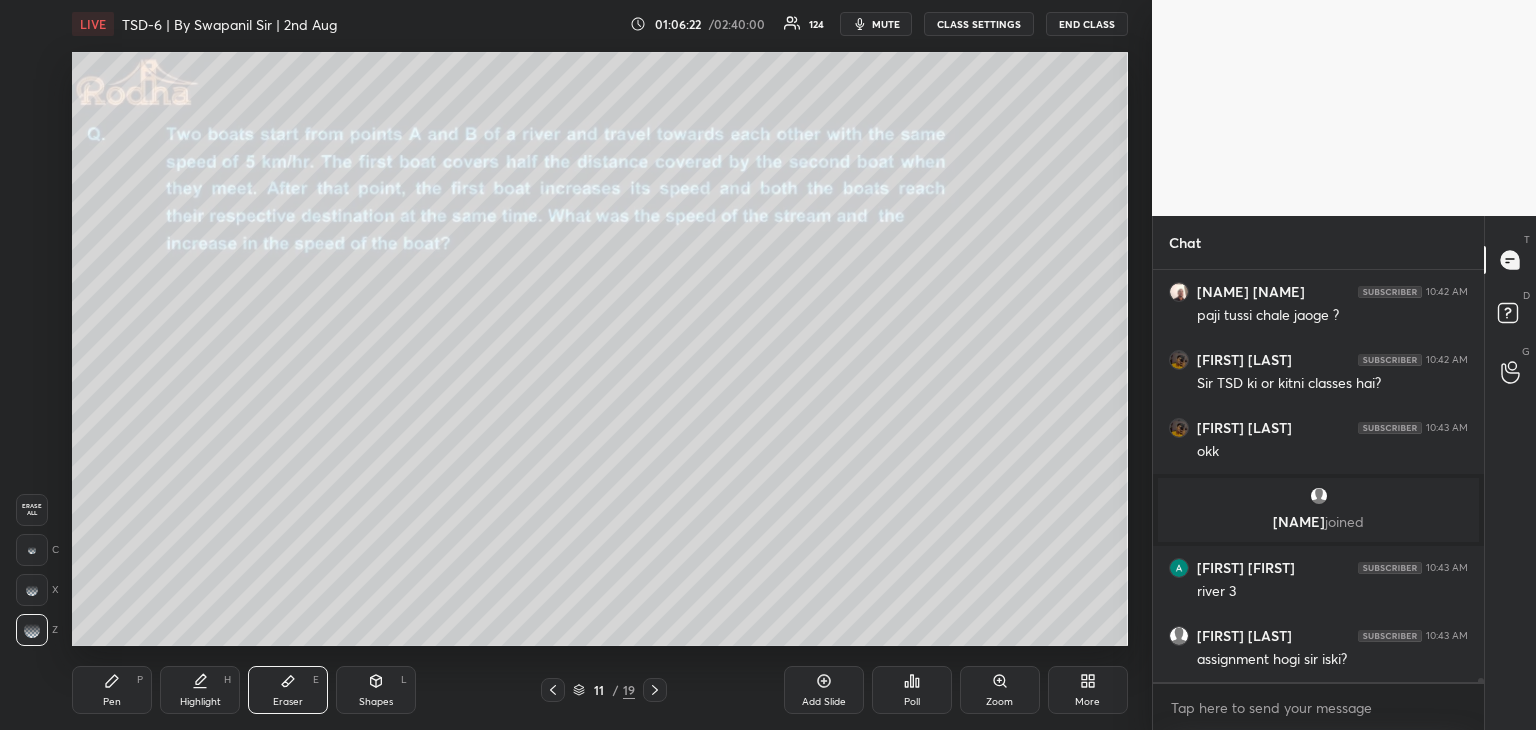 click on "Pen P" at bounding box center (112, 690) 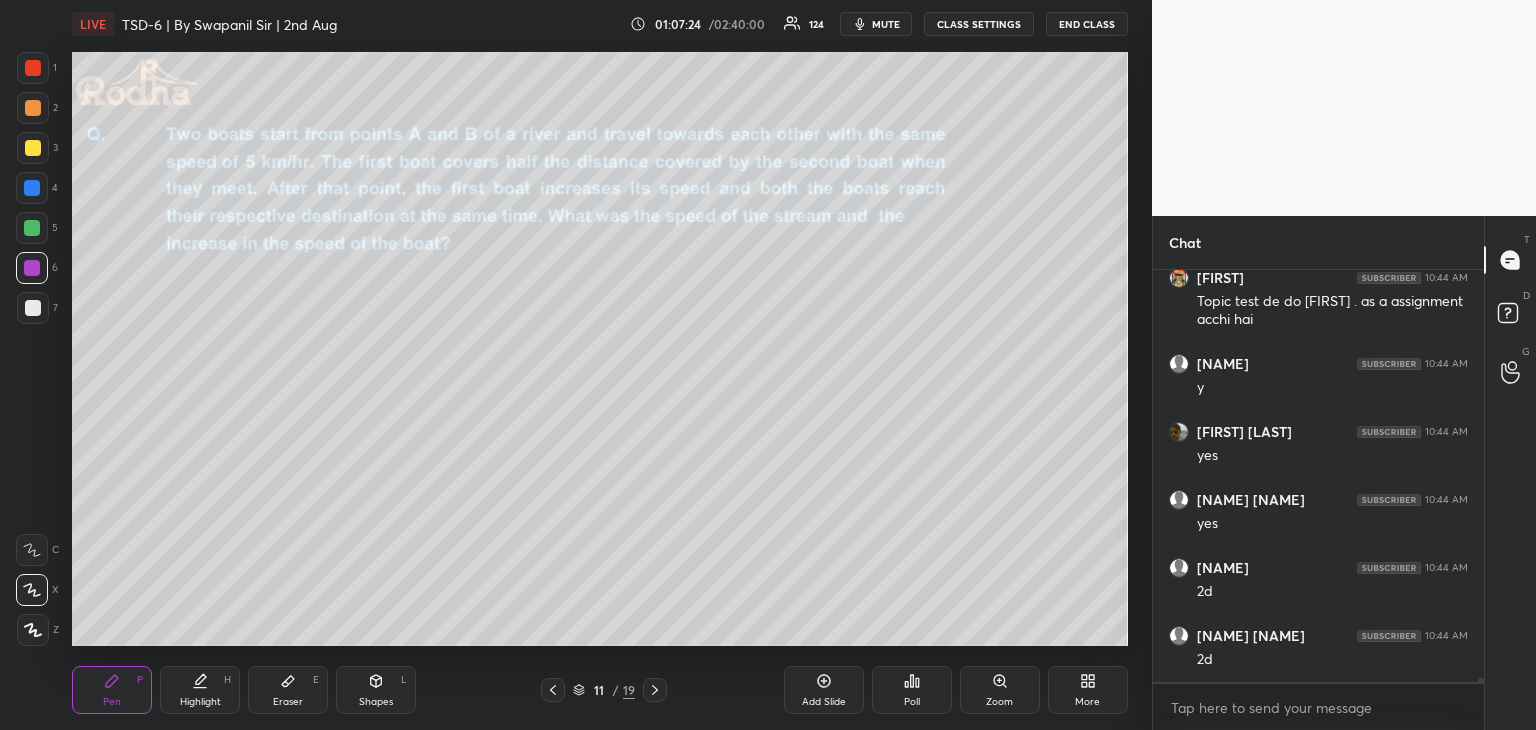 scroll, scrollTop: 42984, scrollLeft: 0, axis: vertical 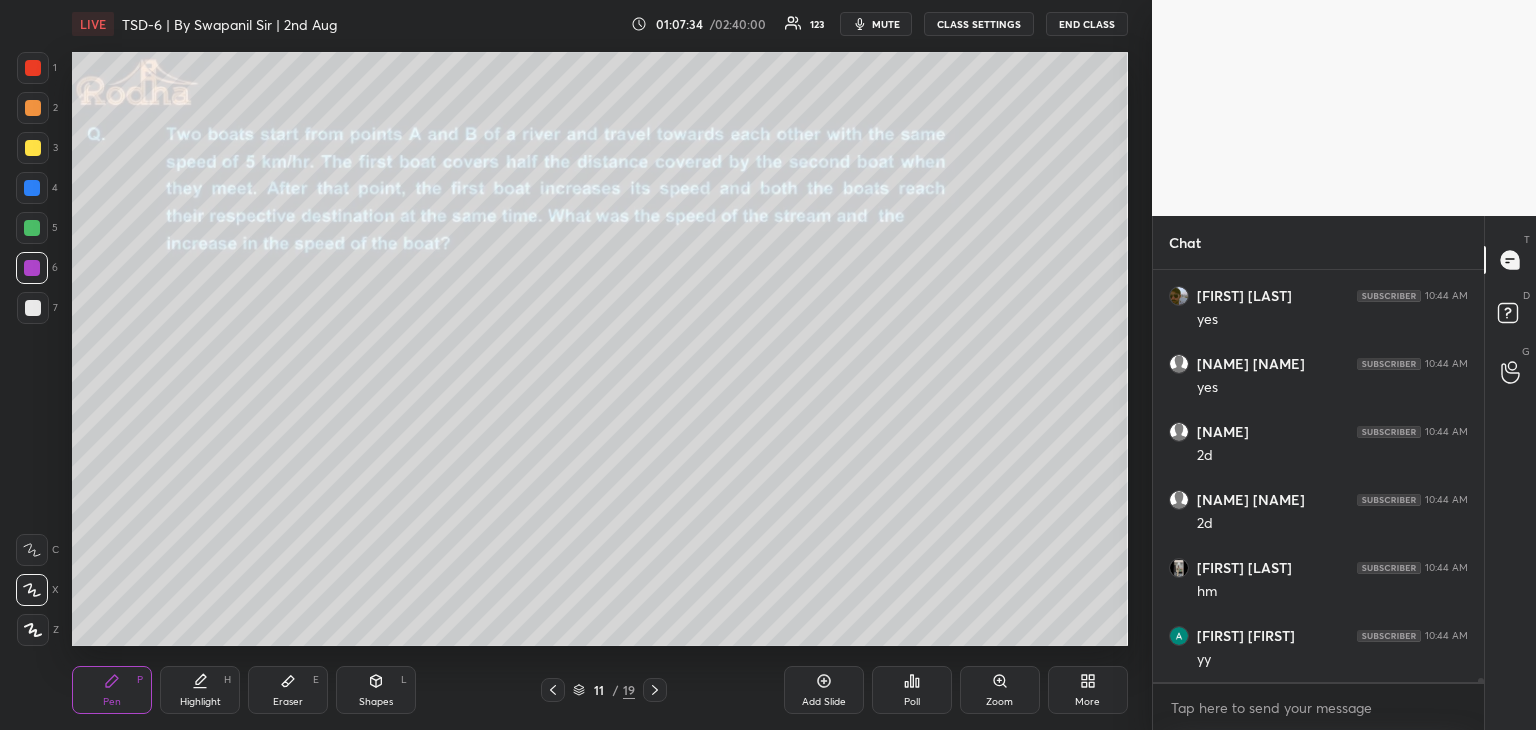 click at bounding box center [33, 308] 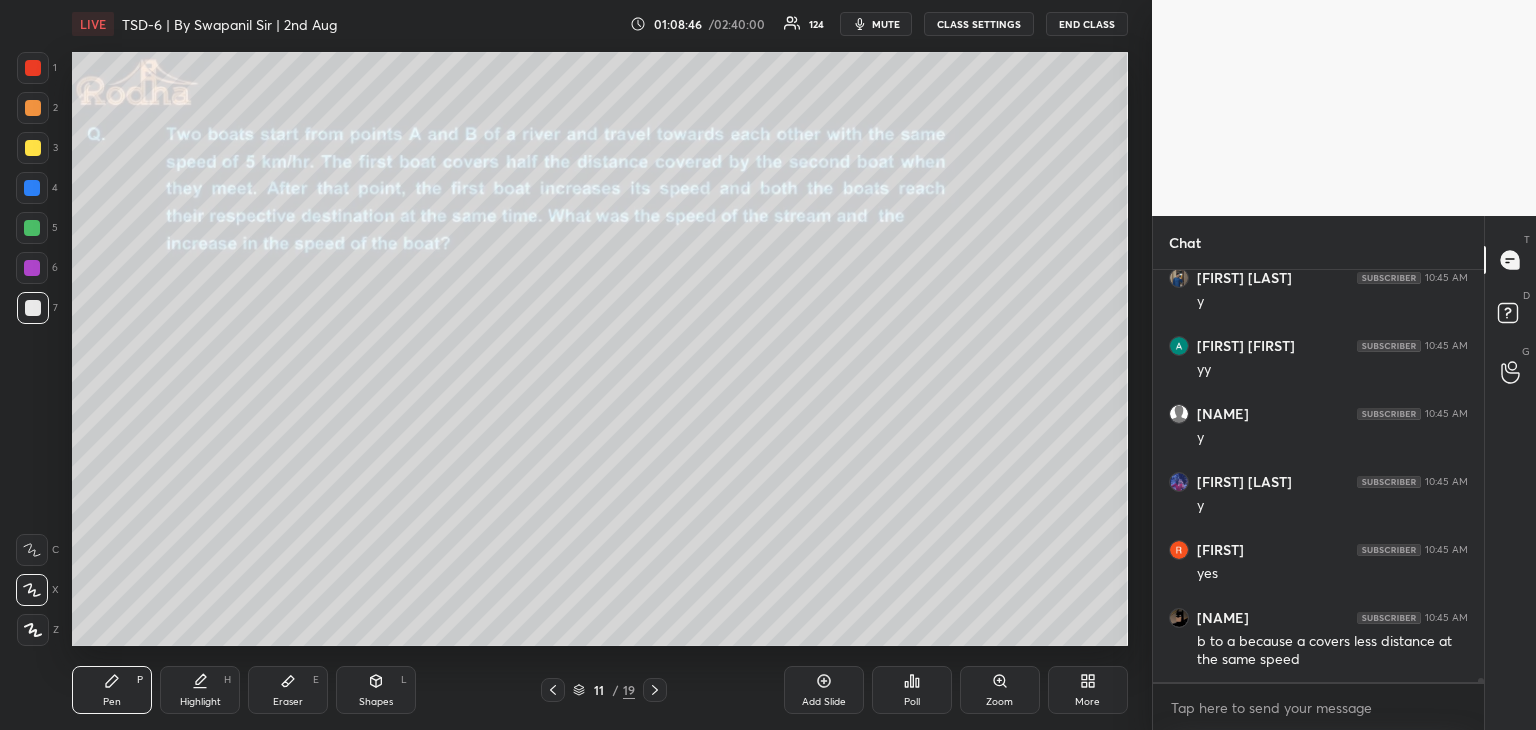 scroll, scrollTop: 44702, scrollLeft: 0, axis: vertical 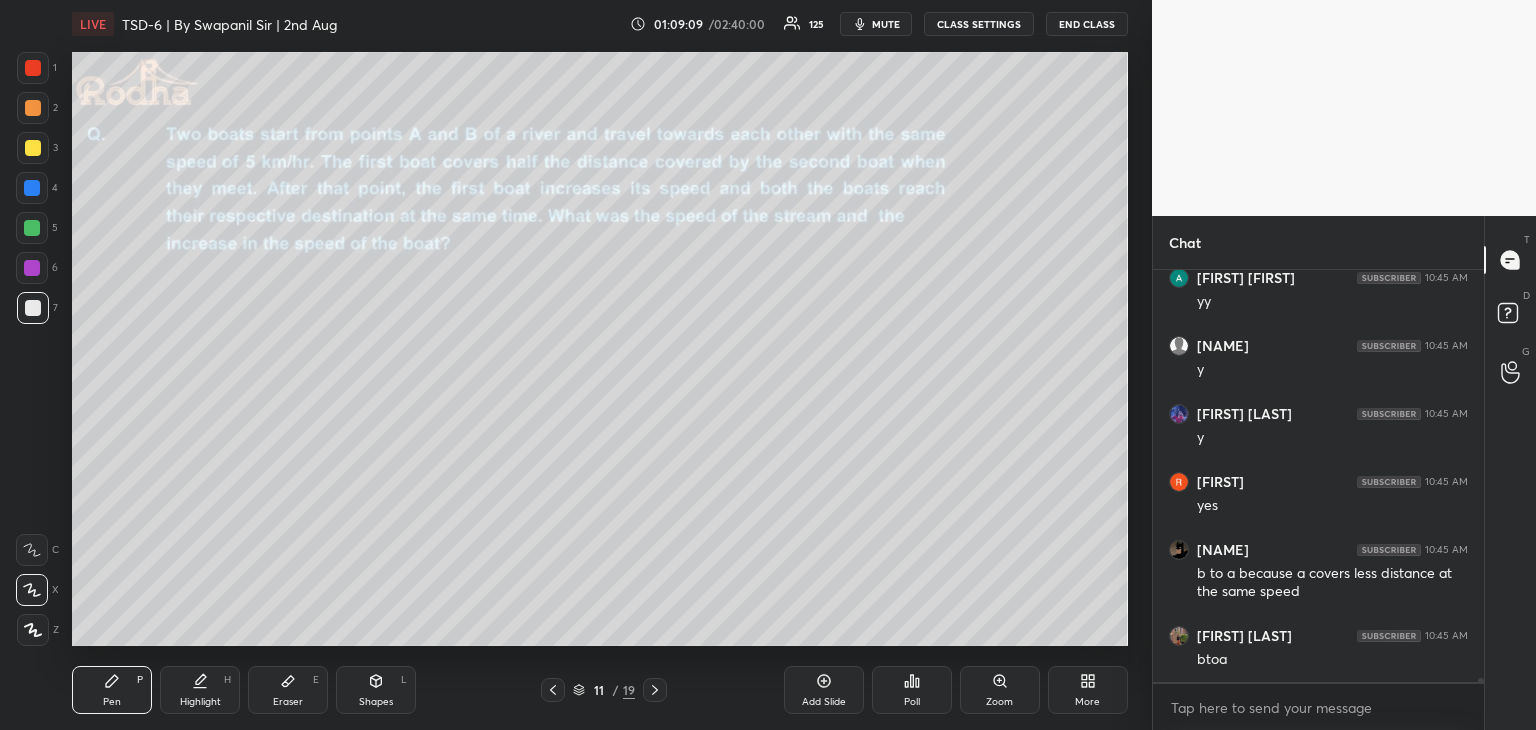 drag, startPoint x: 29, startPoint y: 189, endPoint x: 64, endPoint y: 197, distance: 35.902645 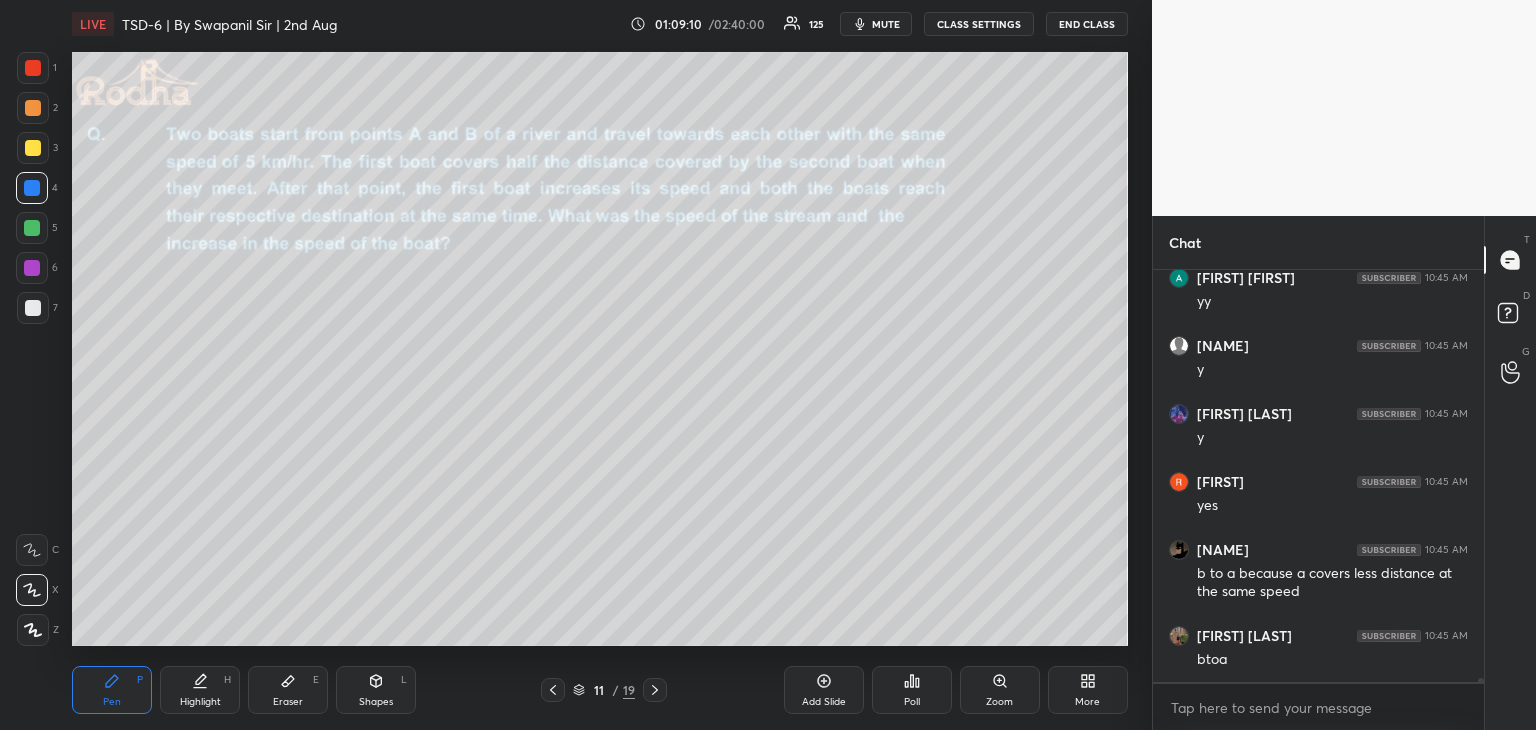 click 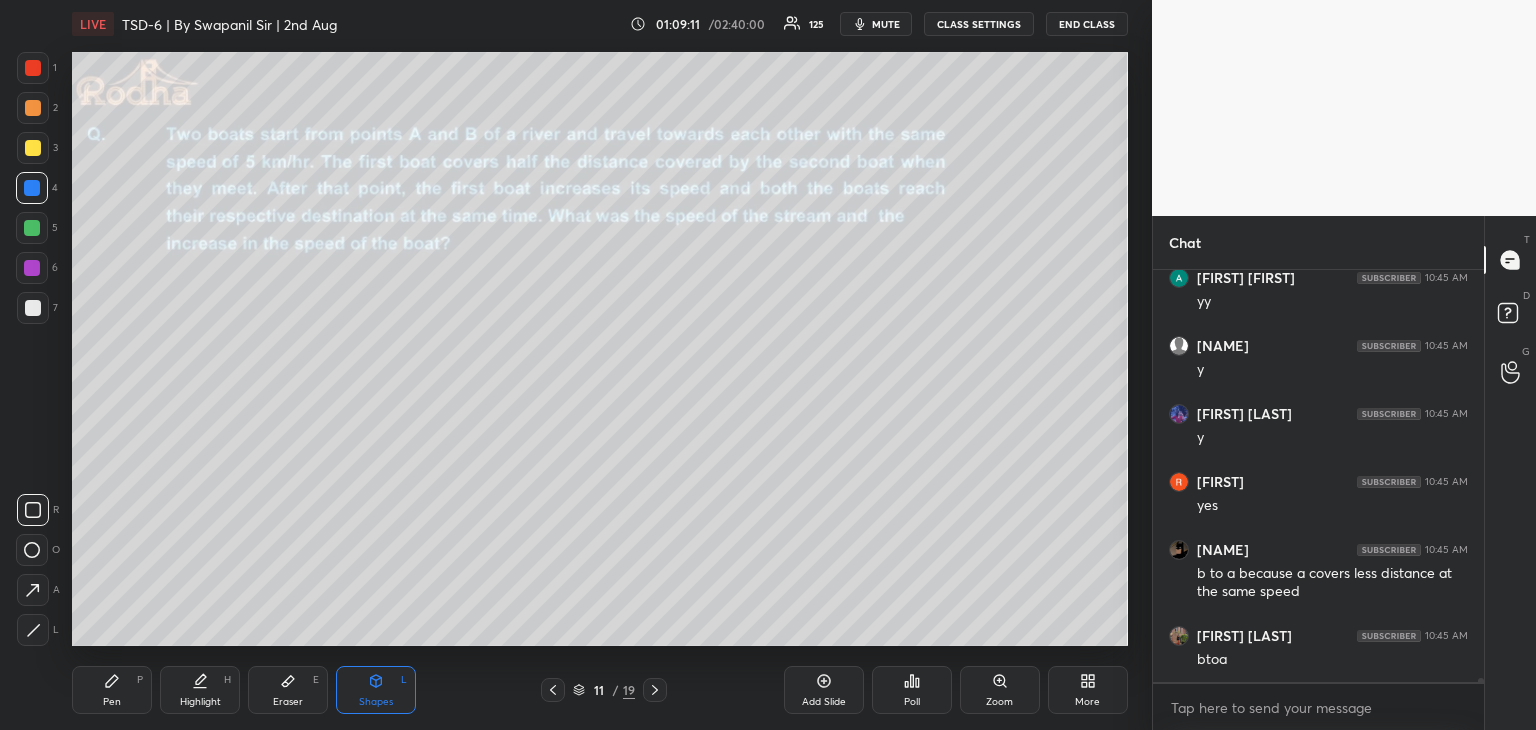 drag, startPoint x: 33, startPoint y: 584, endPoint x: 66, endPoint y: 573, distance: 34.785053 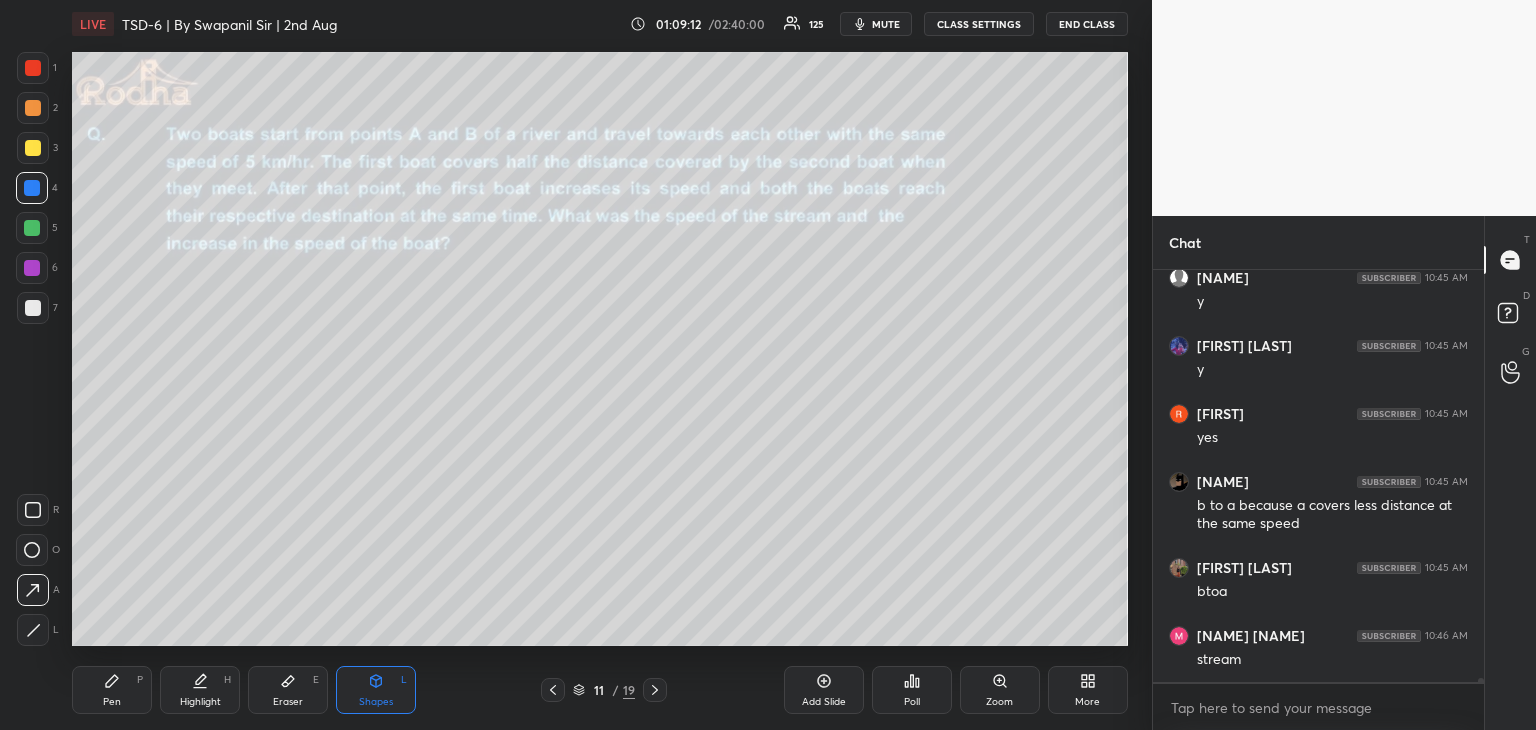 scroll, scrollTop: 44838, scrollLeft: 0, axis: vertical 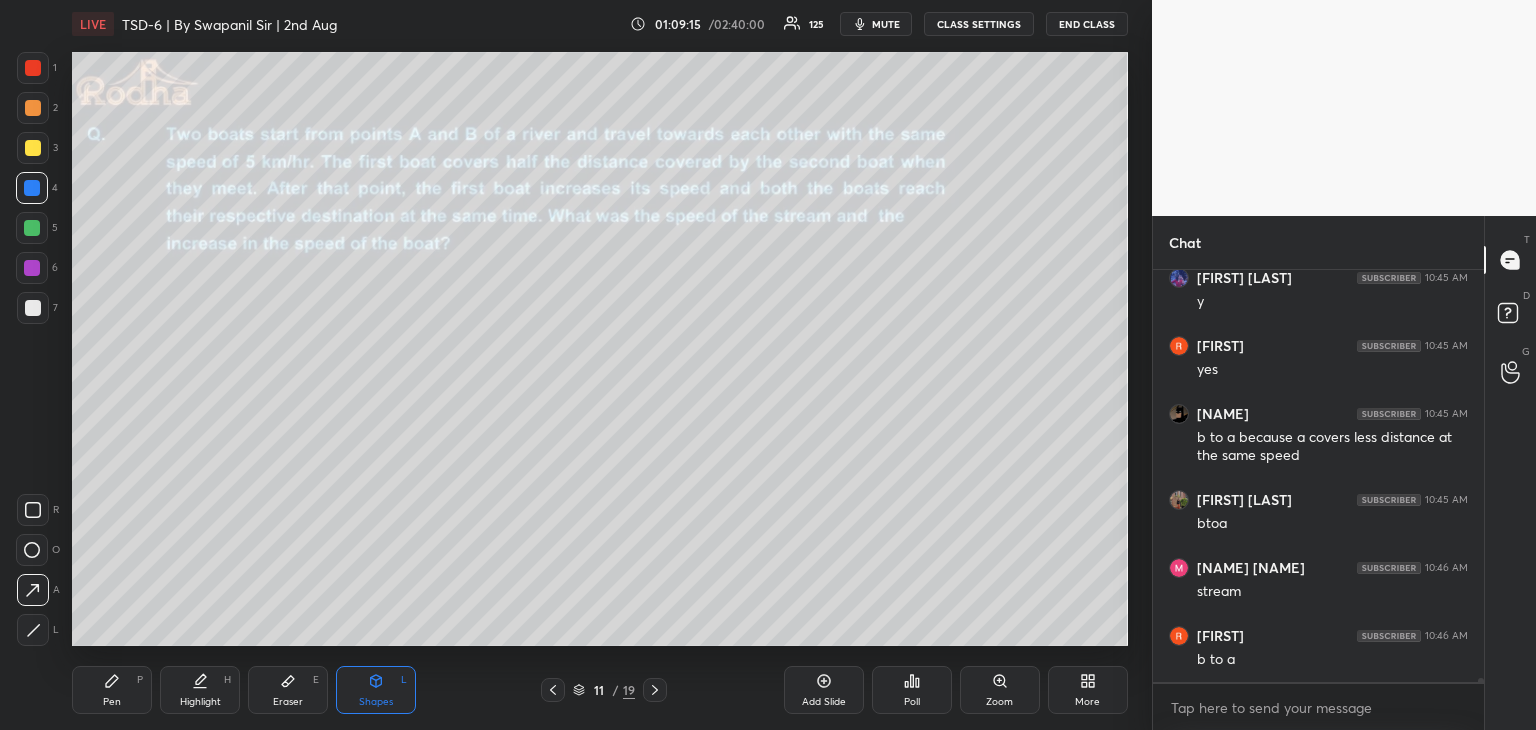 click on "Pen P" at bounding box center [112, 690] 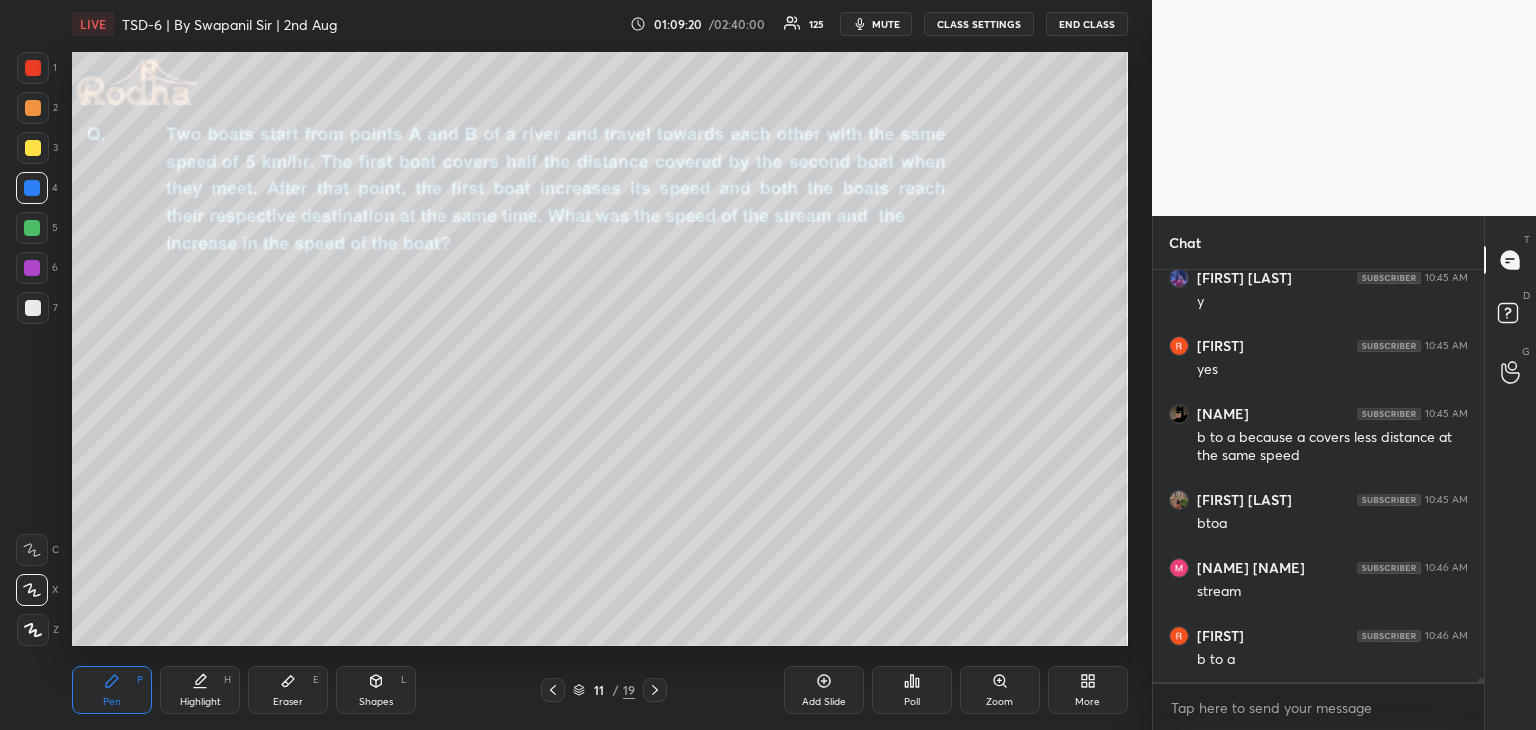 click at bounding box center [32, 228] 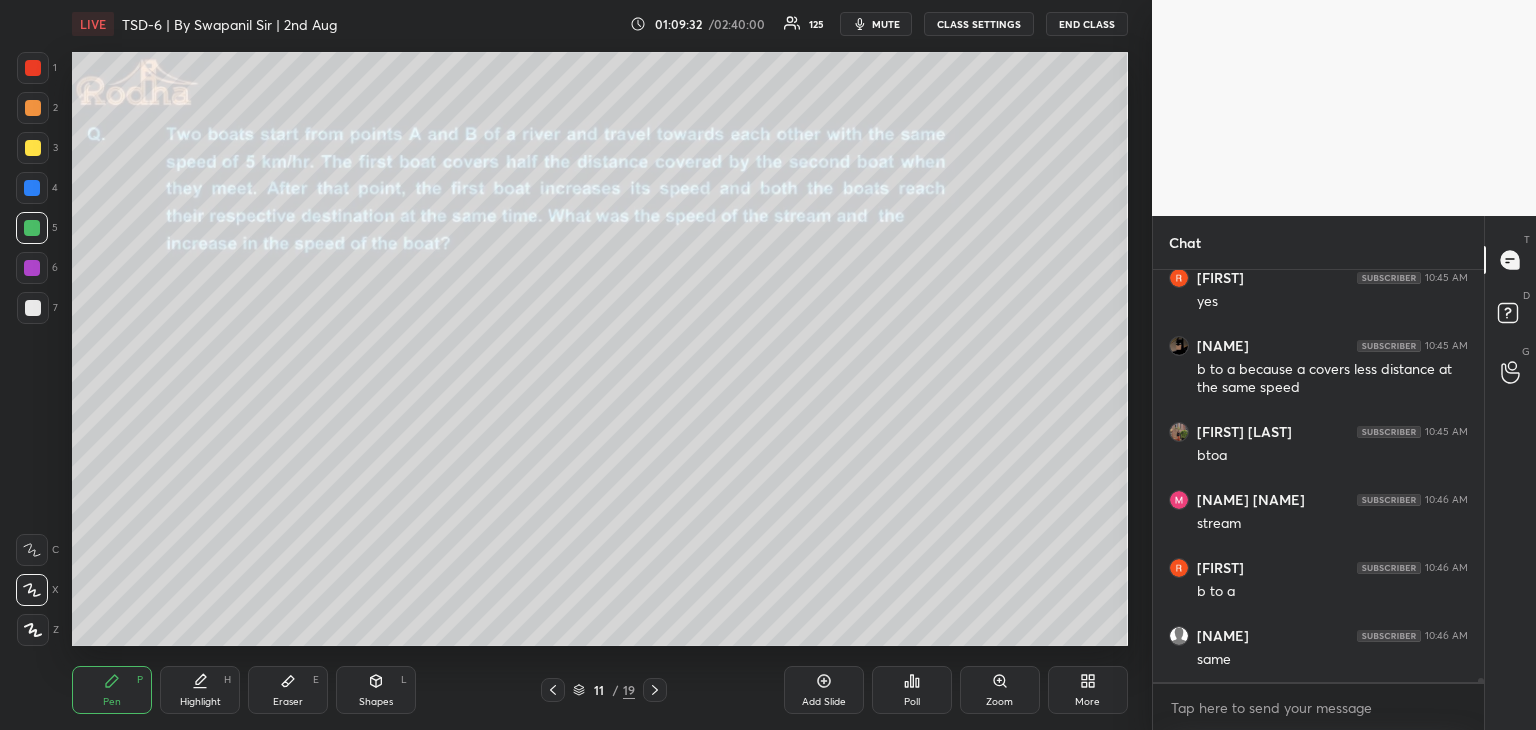 scroll, scrollTop: 44974, scrollLeft: 0, axis: vertical 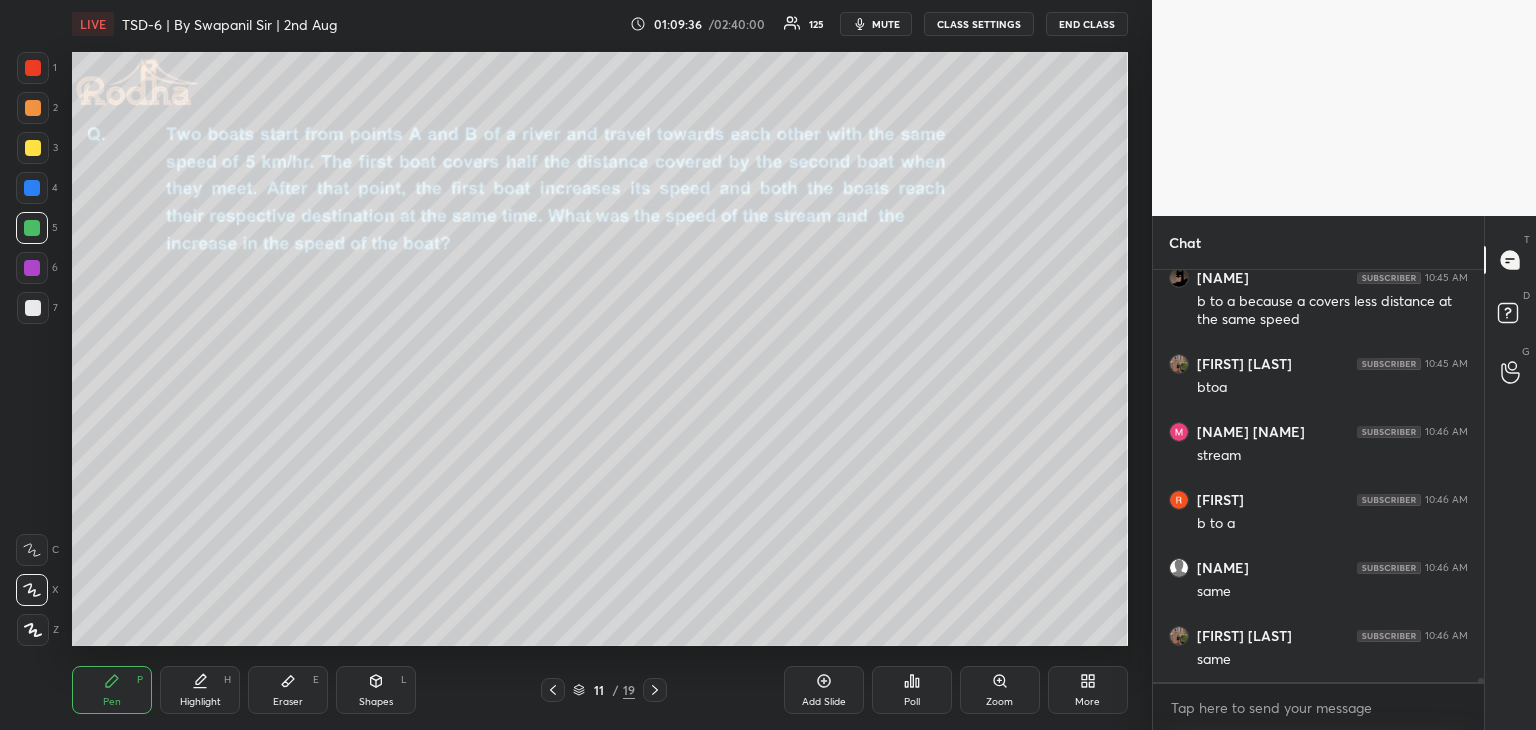 click at bounding box center (33, 308) 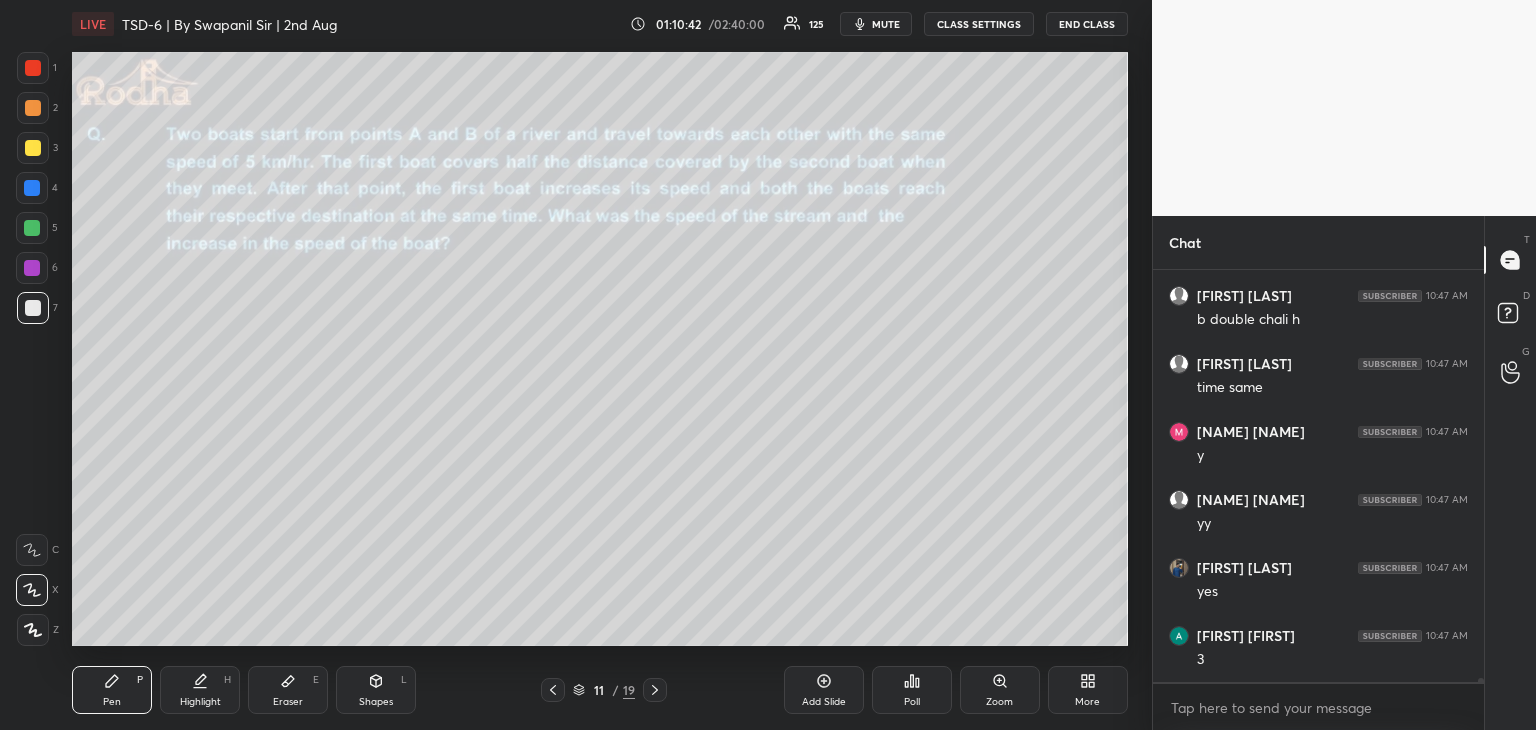 scroll, scrollTop: 46266, scrollLeft: 0, axis: vertical 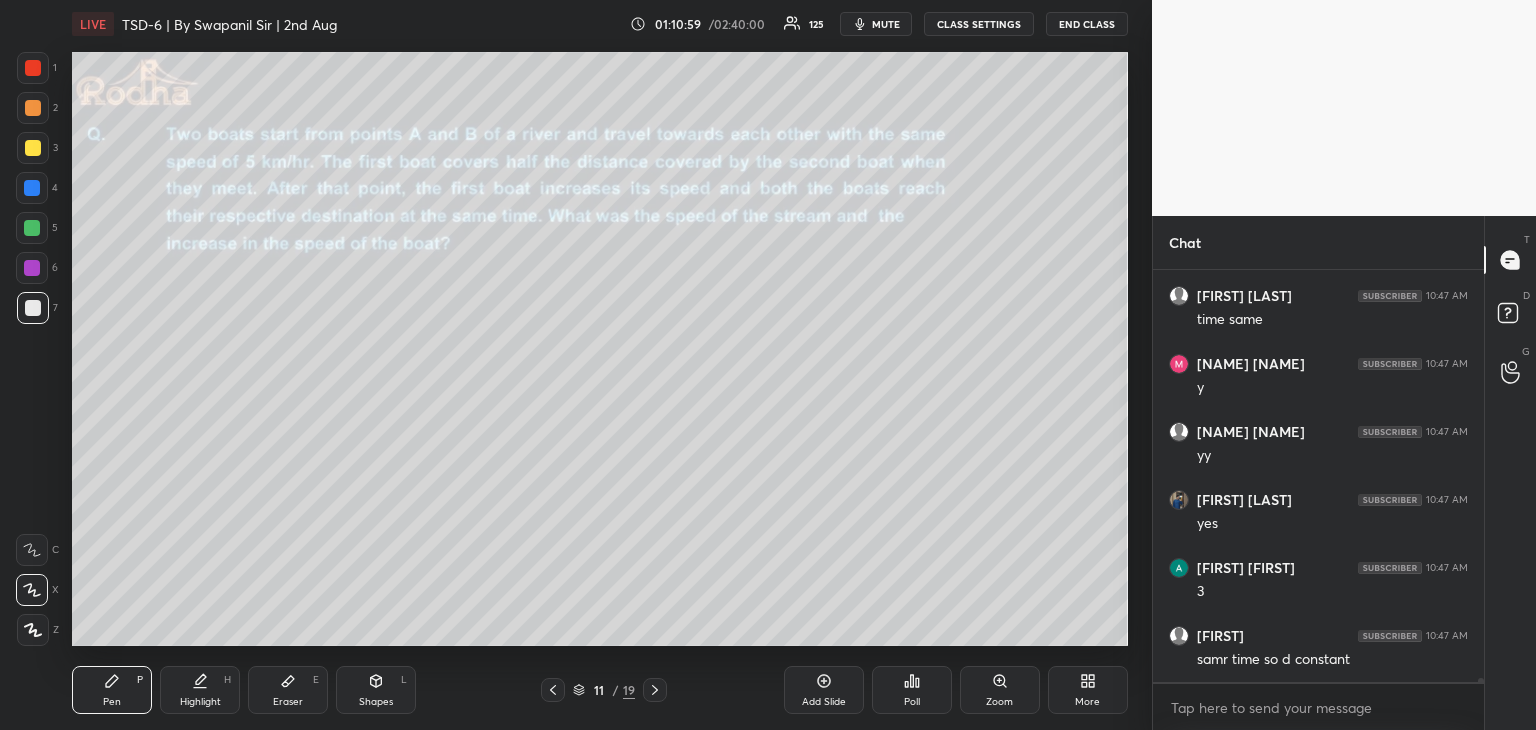 click at bounding box center (33, 148) 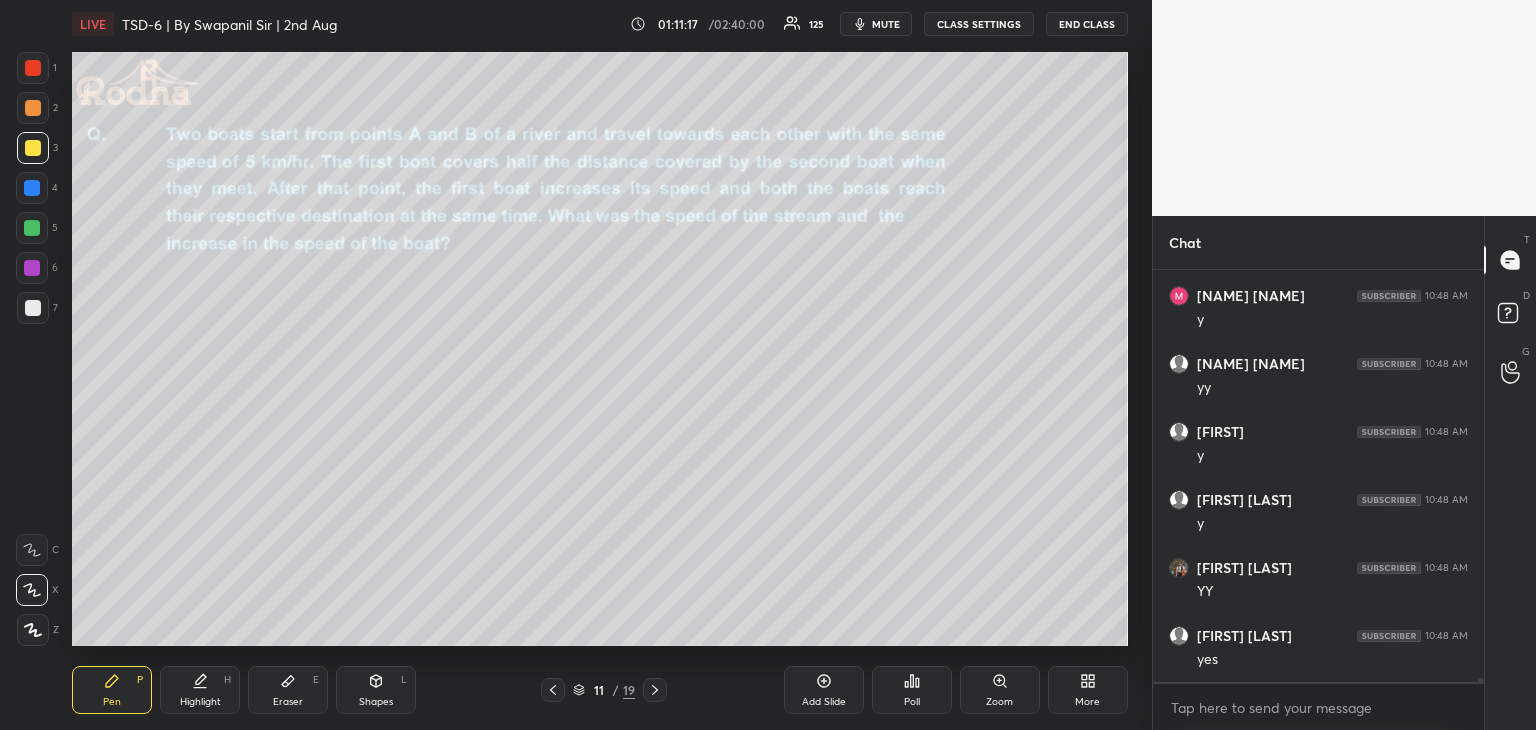 scroll, scrollTop: 46742, scrollLeft: 0, axis: vertical 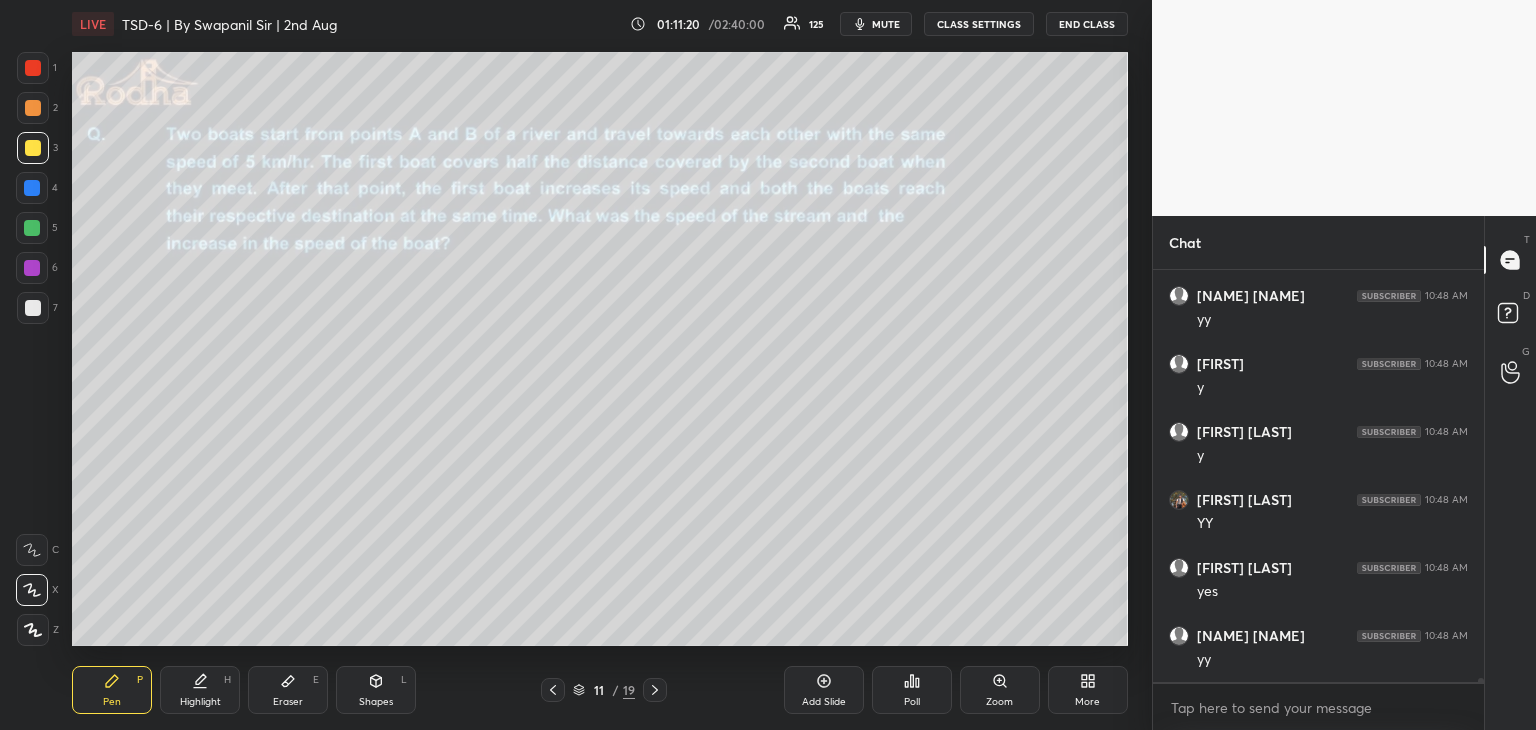drag, startPoint x: 28, startPoint y: 308, endPoint x: 64, endPoint y: 307, distance: 36.013885 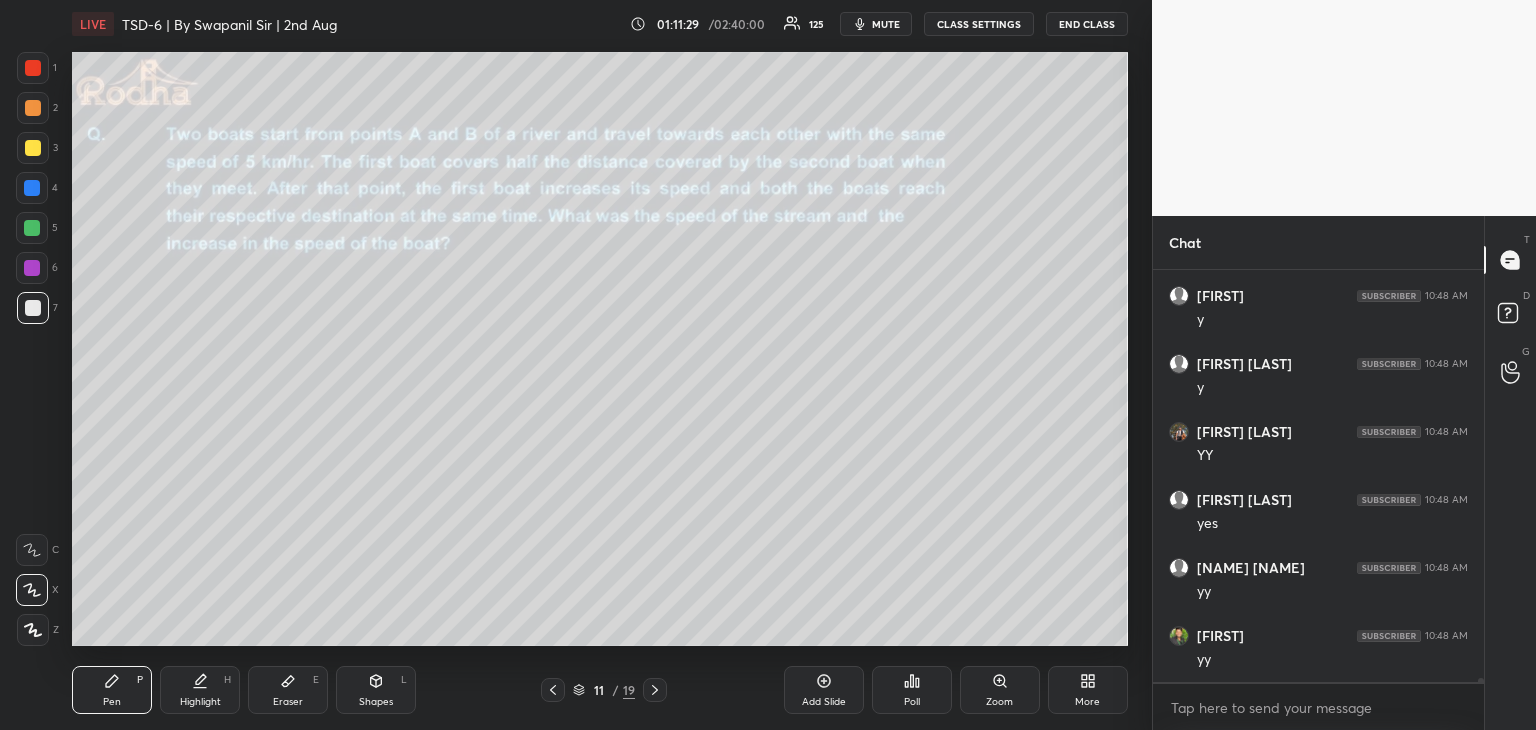 scroll, scrollTop: 46878, scrollLeft: 0, axis: vertical 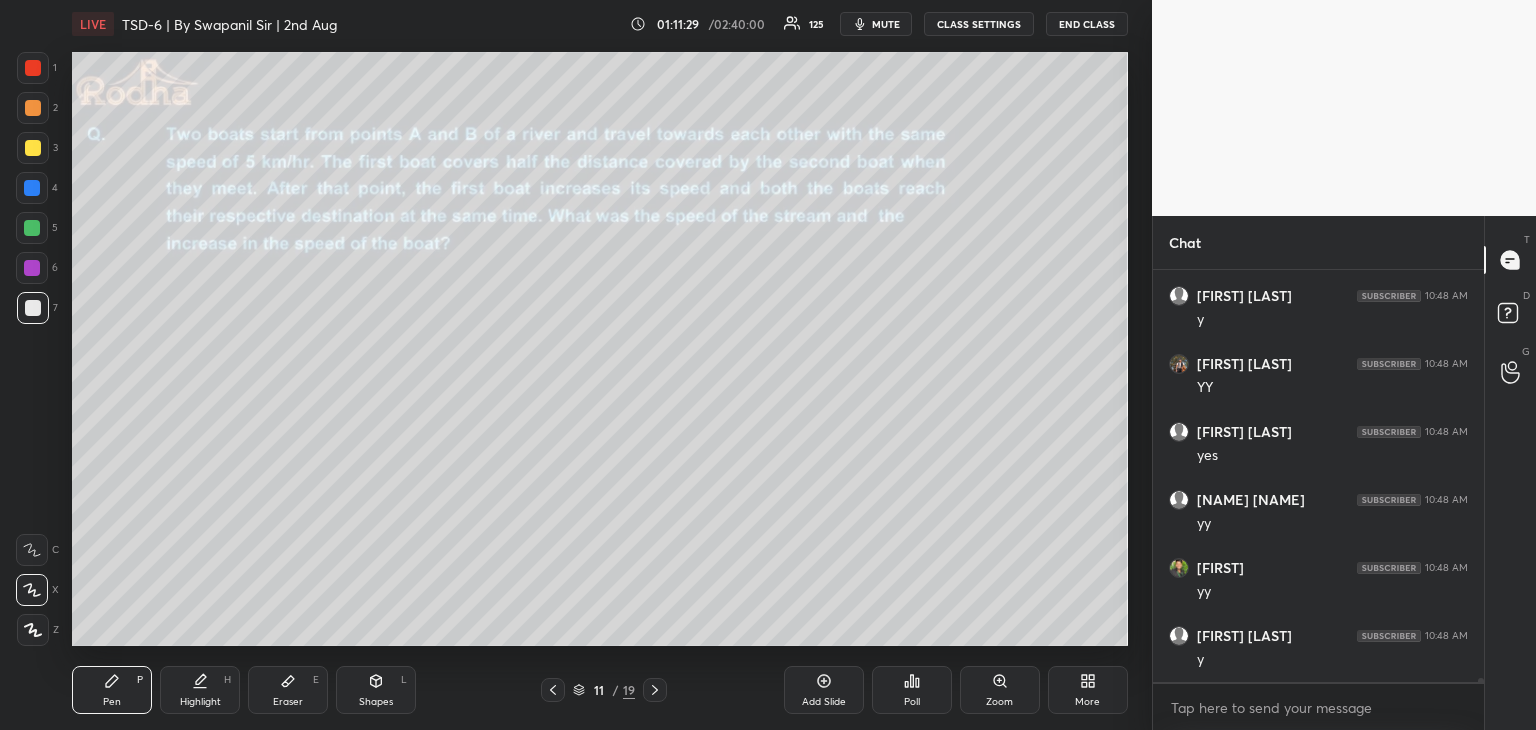 drag, startPoint x: 27, startPoint y: 146, endPoint x: 41, endPoint y: 156, distance: 17.20465 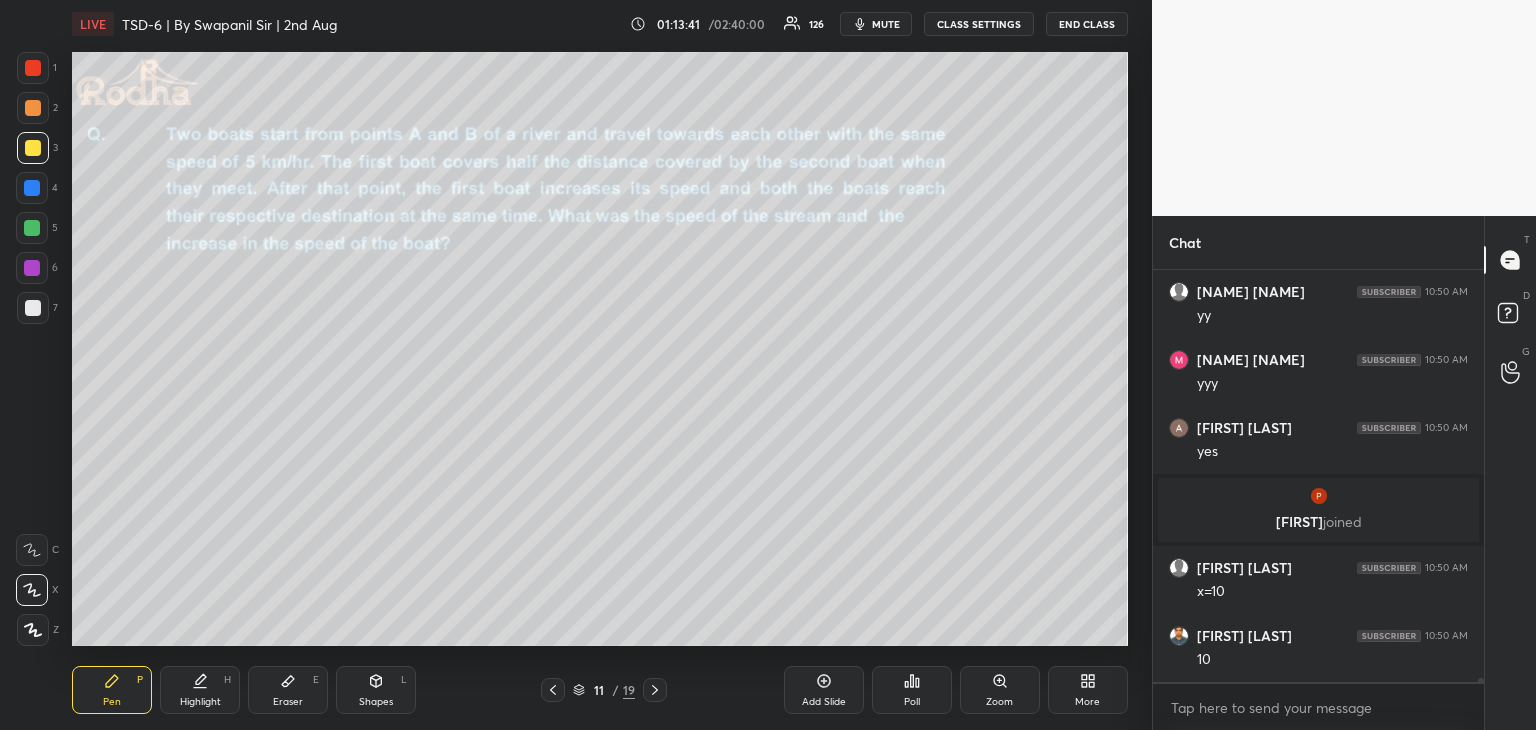 scroll, scrollTop: 47274, scrollLeft: 0, axis: vertical 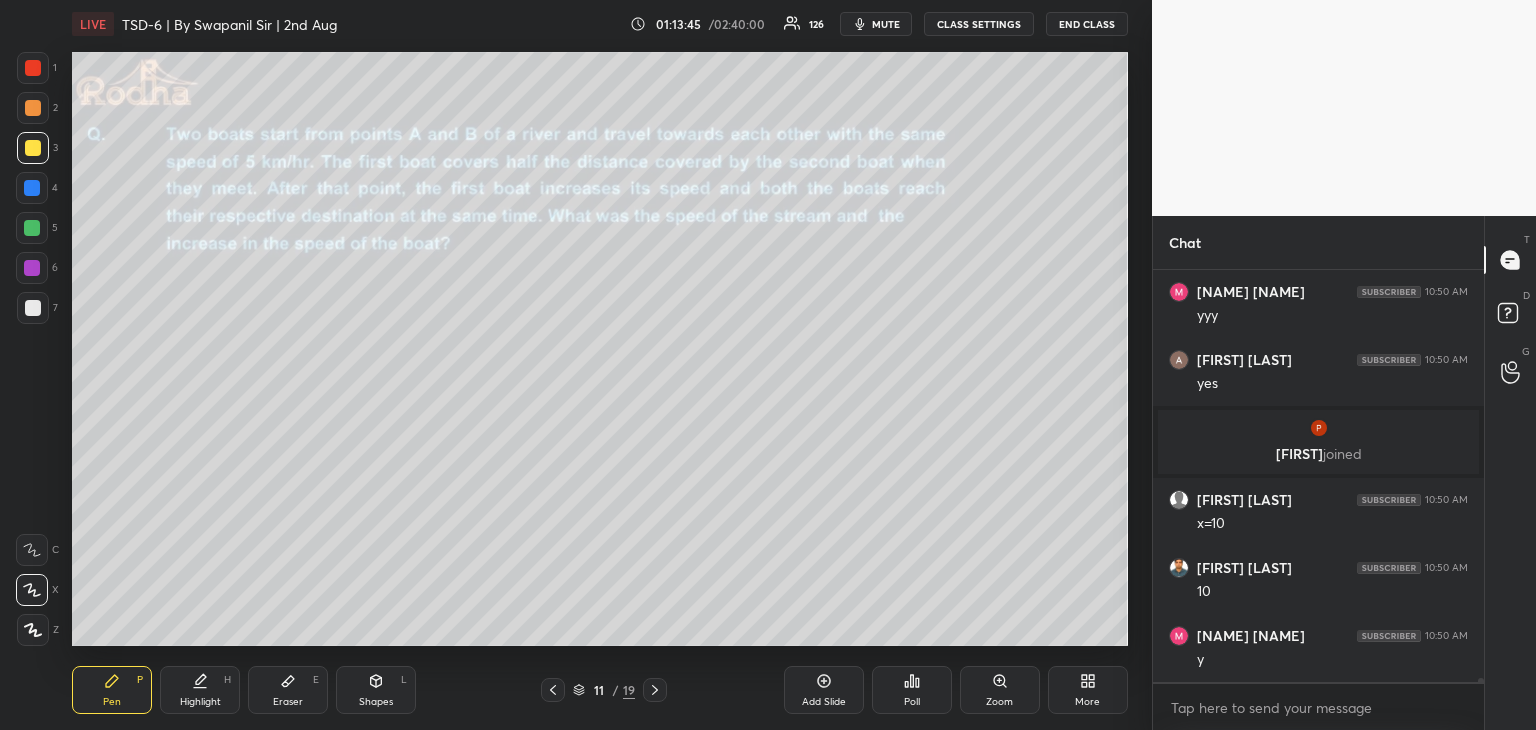 drag, startPoint x: 375, startPoint y: 689, endPoint x: 380, endPoint y: 665, distance: 24.5153 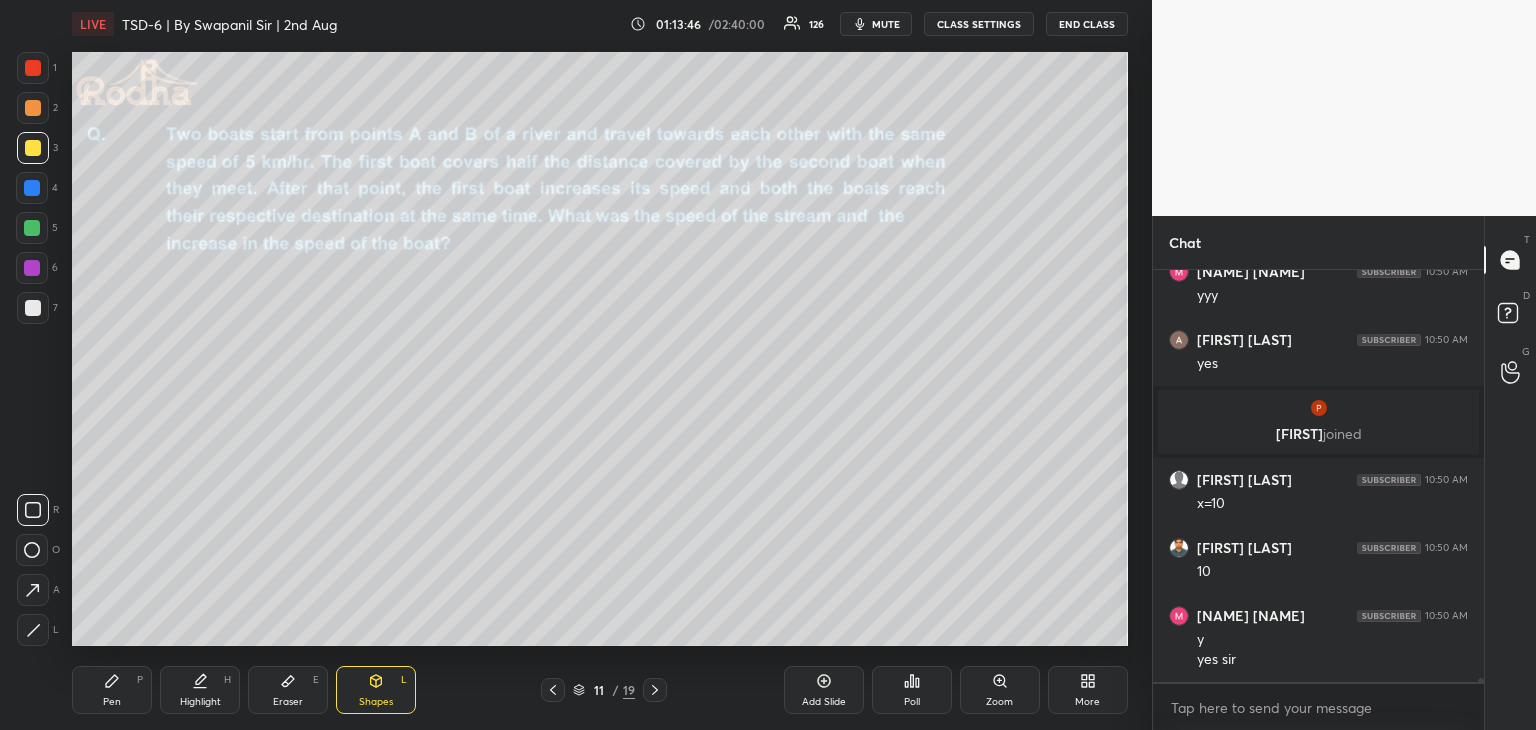click at bounding box center (33, 68) 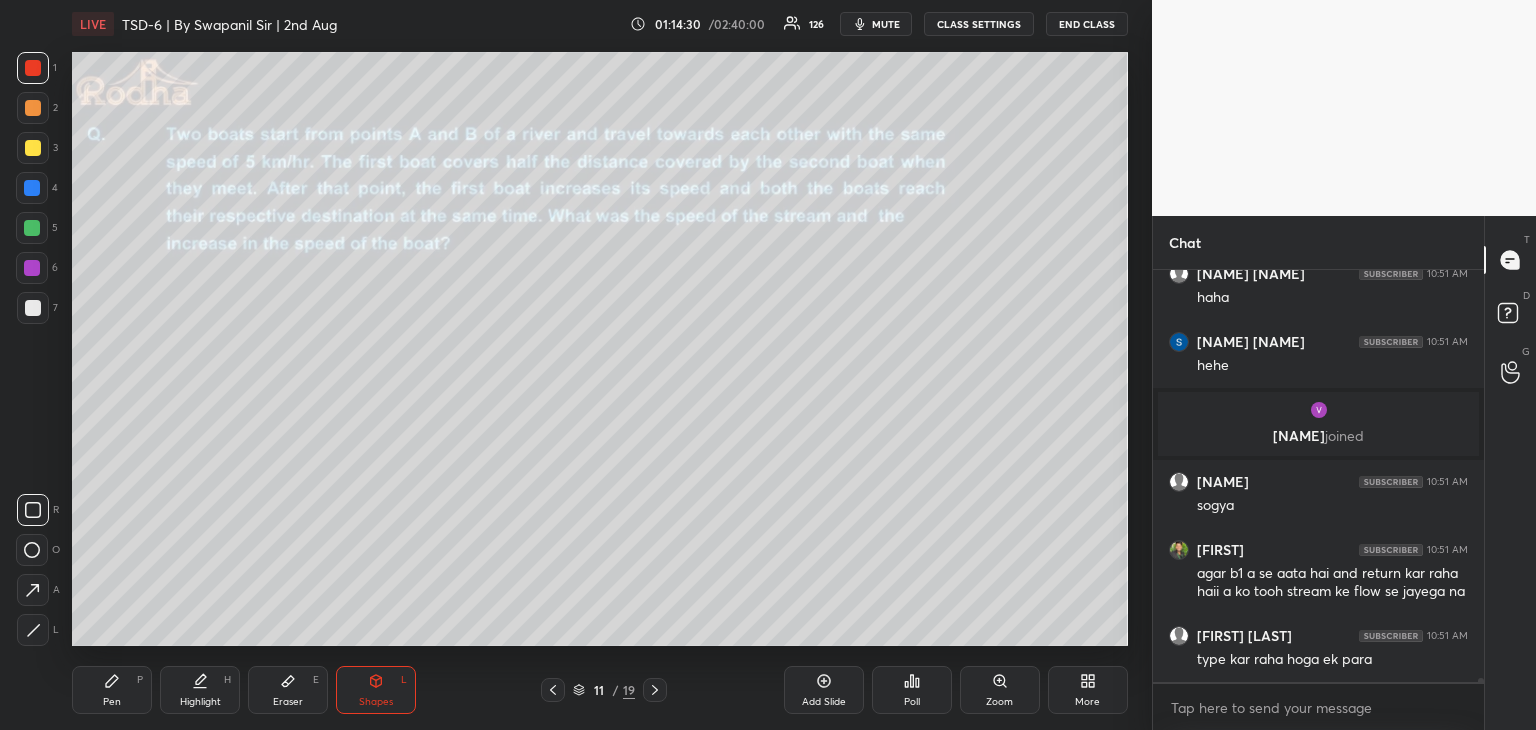 scroll, scrollTop: 47880, scrollLeft: 0, axis: vertical 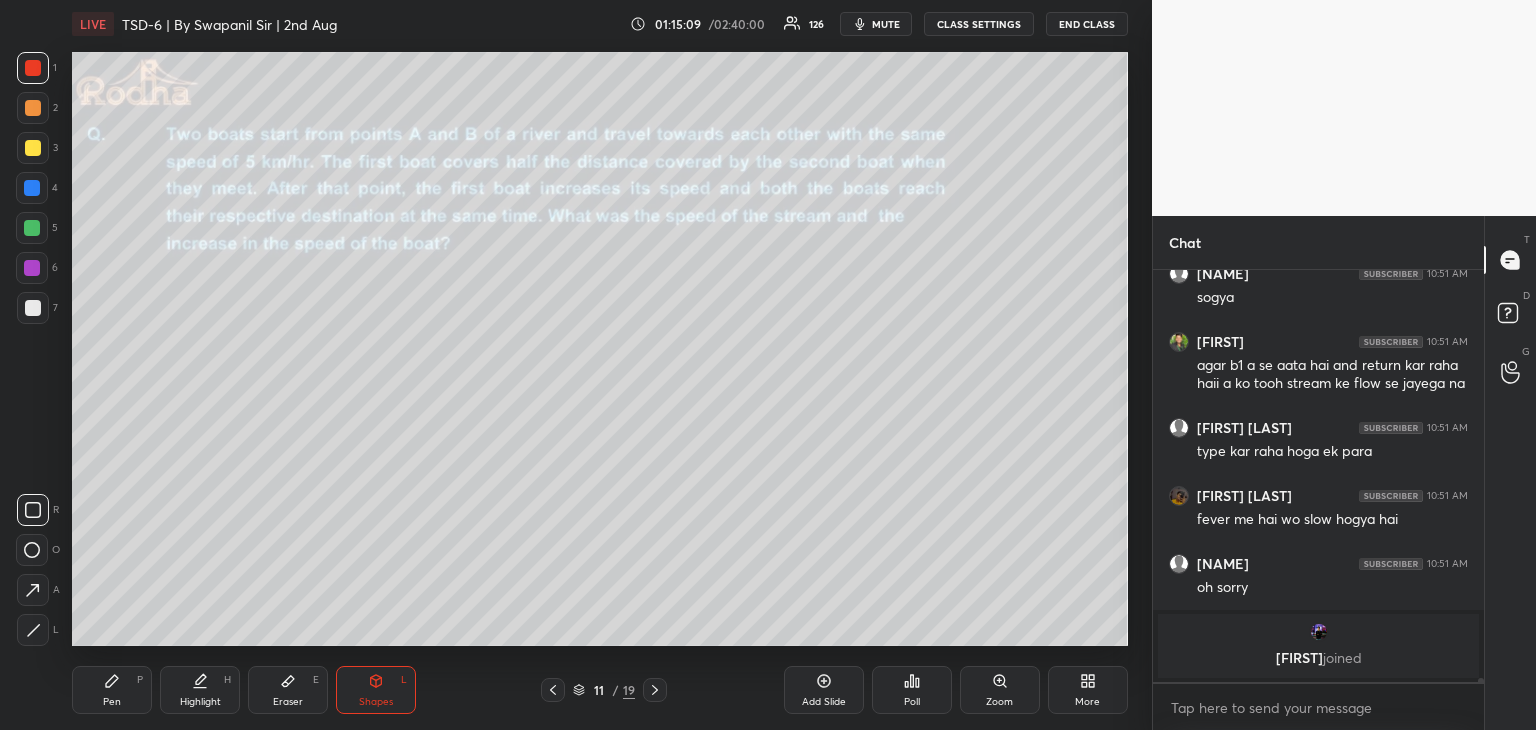 click at bounding box center [32, 228] 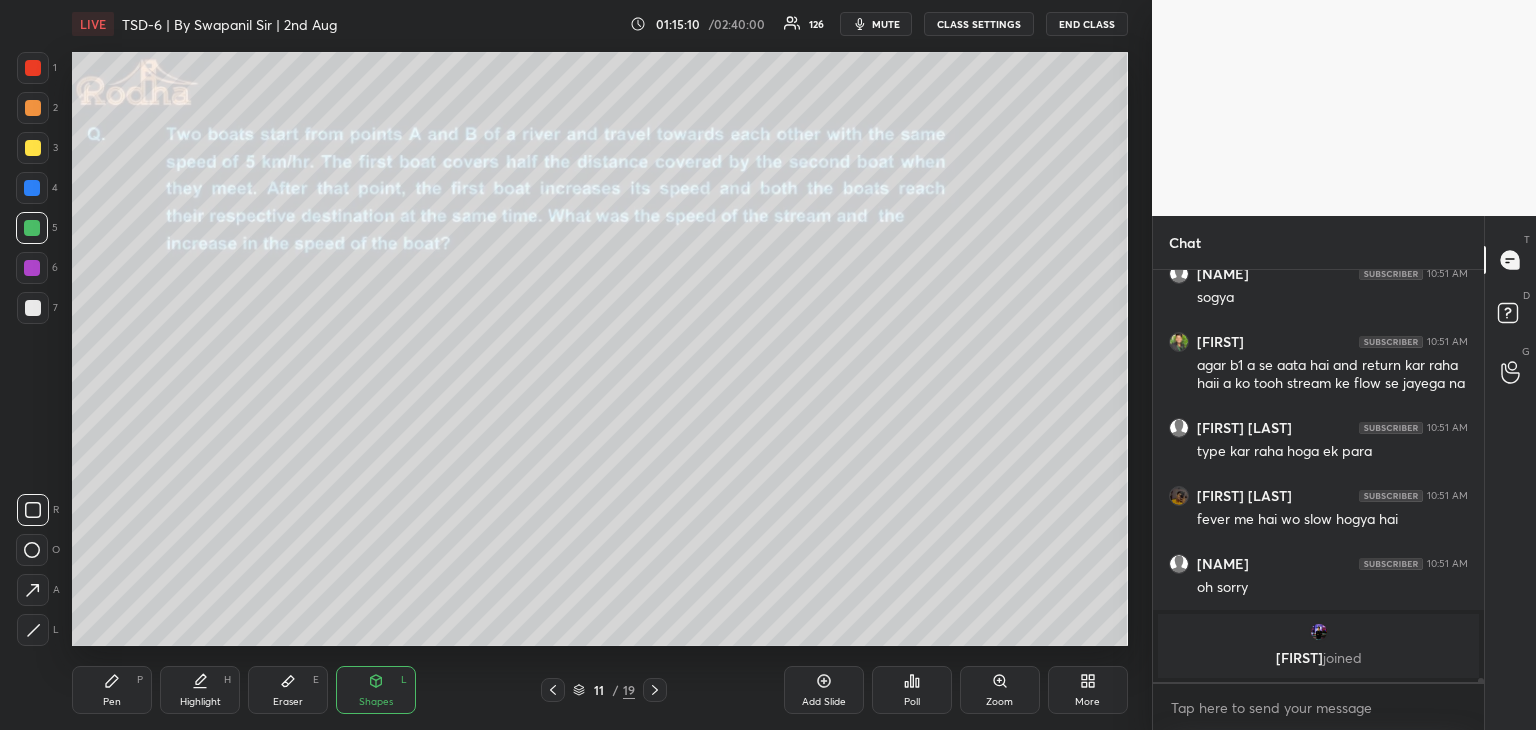 click on "Pen" at bounding box center (112, 702) 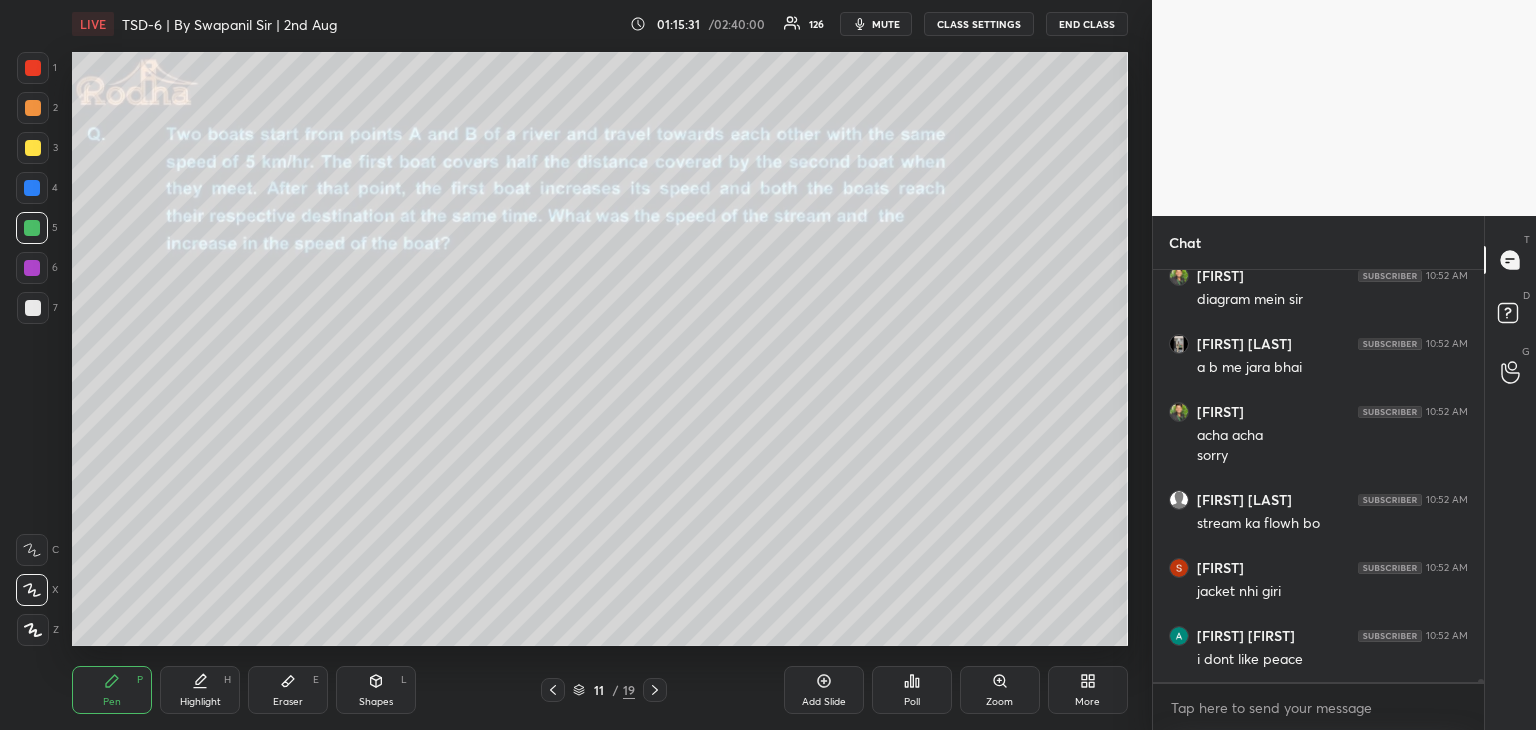 scroll, scrollTop: 48390, scrollLeft: 0, axis: vertical 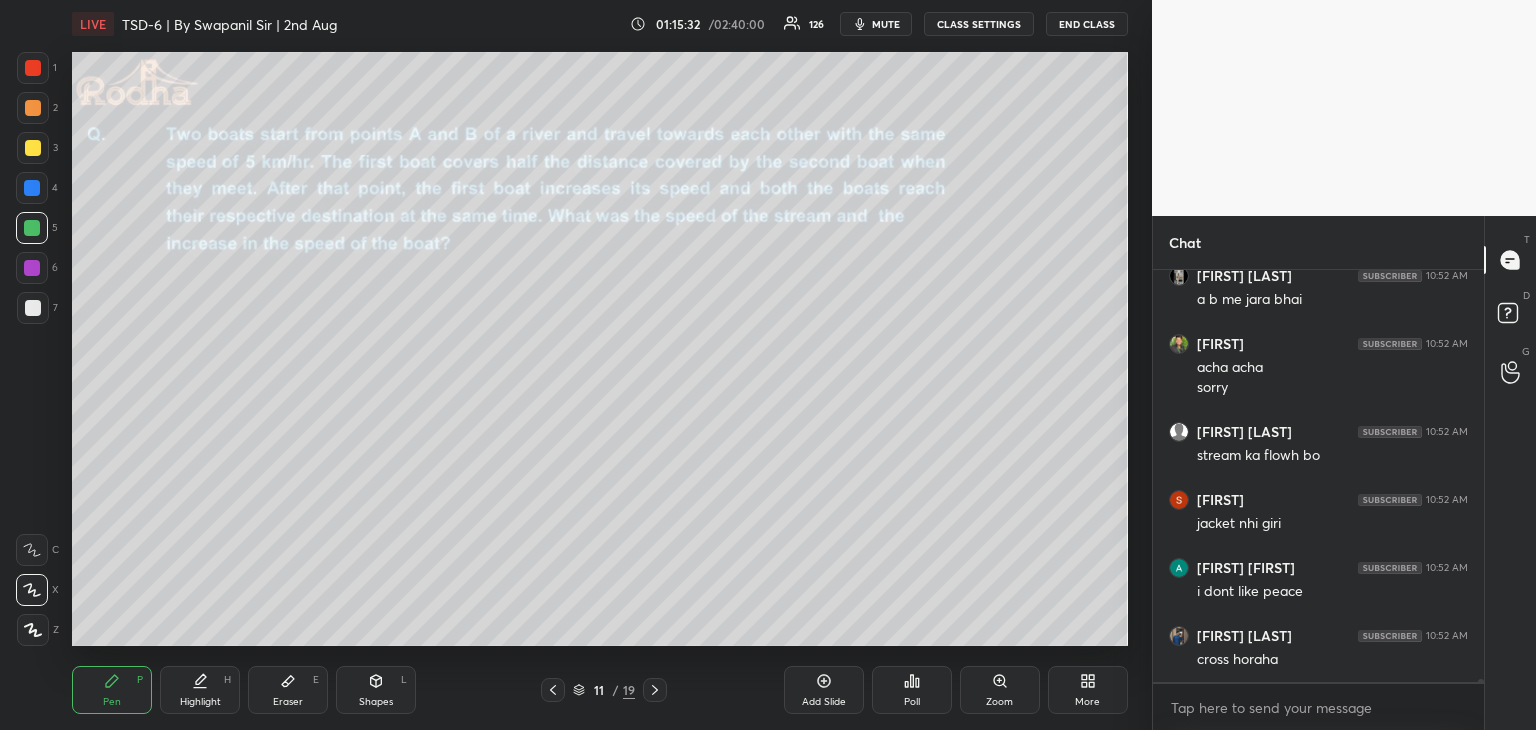 click 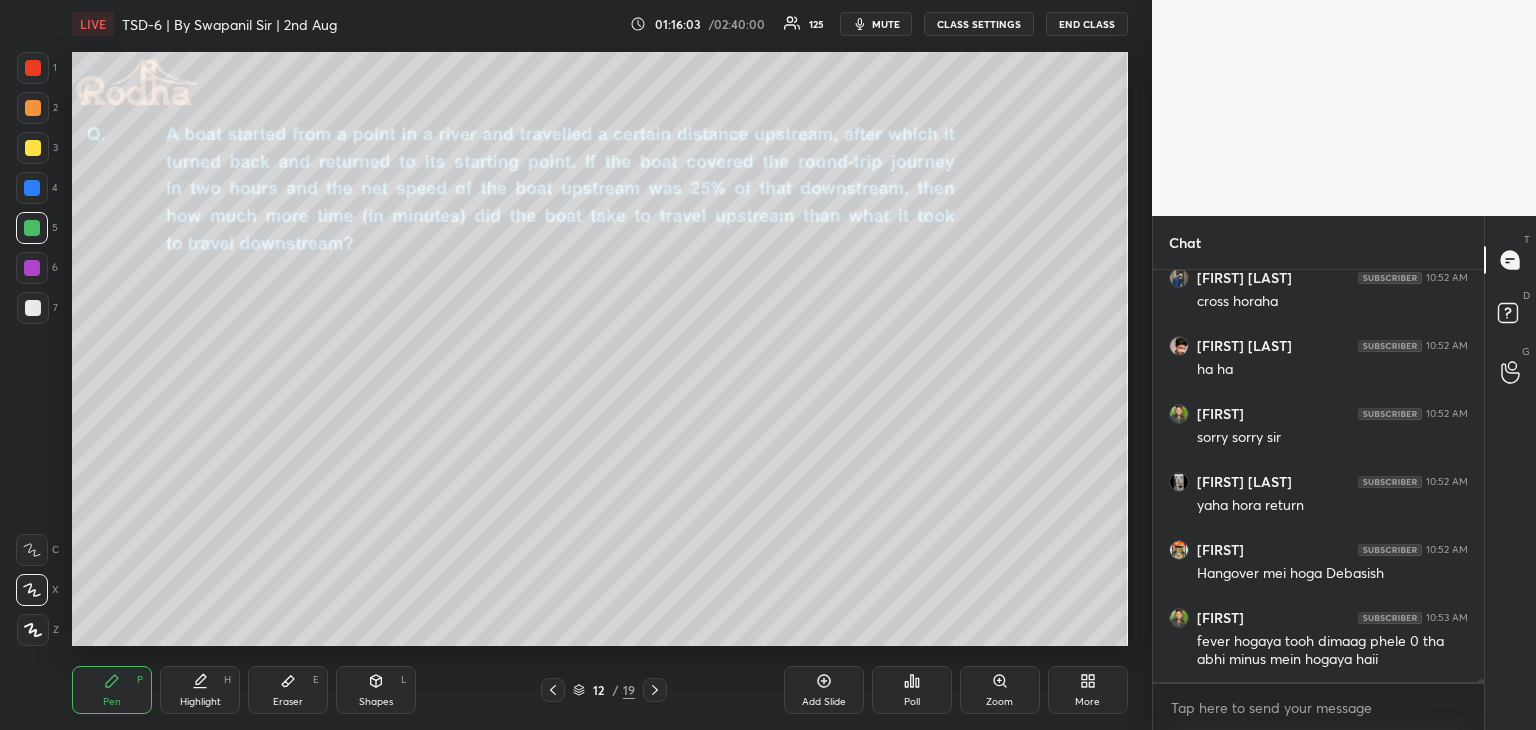 scroll, scrollTop: 48768, scrollLeft: 0, axis: vertical 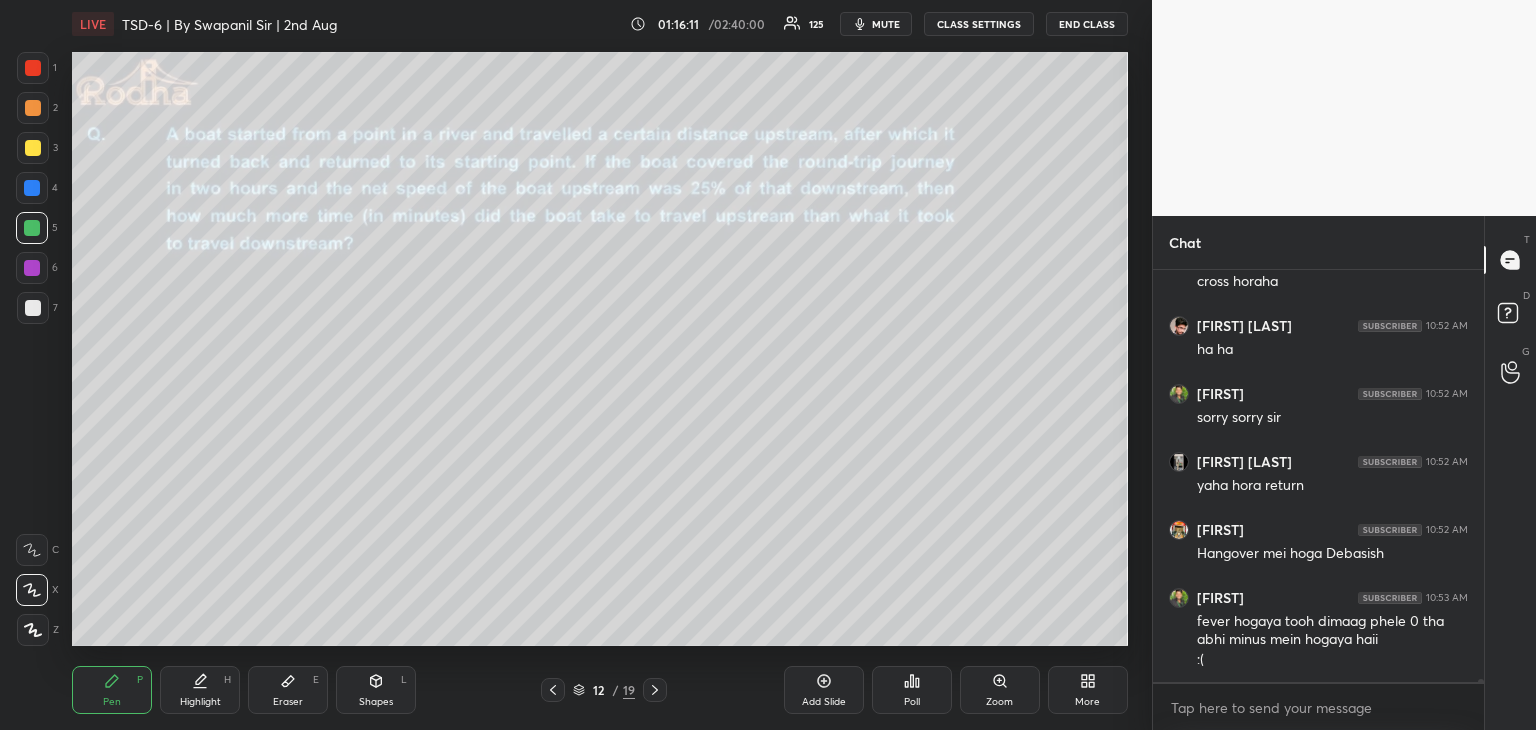 click at bounding box center [33, 148] 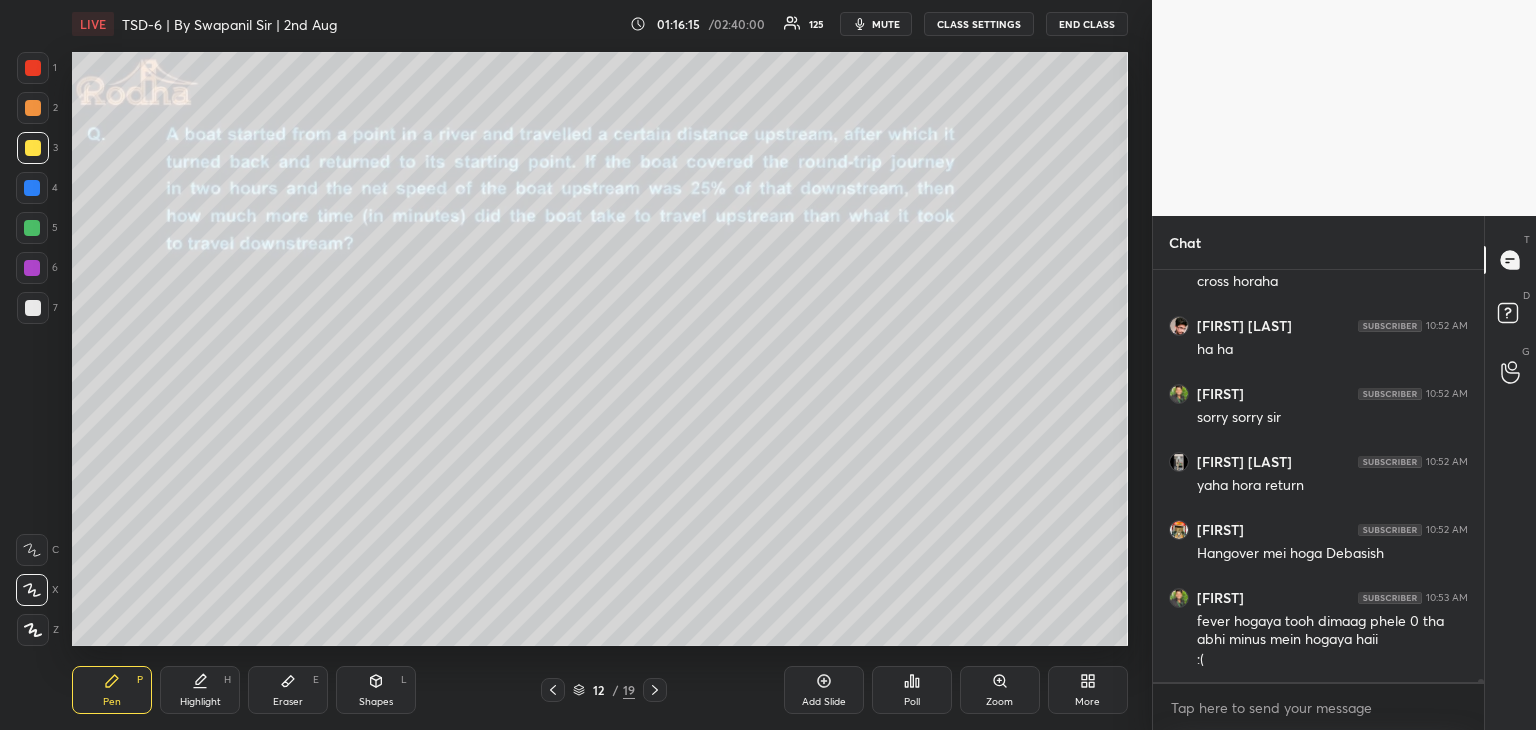 scroll, scrollTop: 48836, scrollLeft: 0, axis: vertical 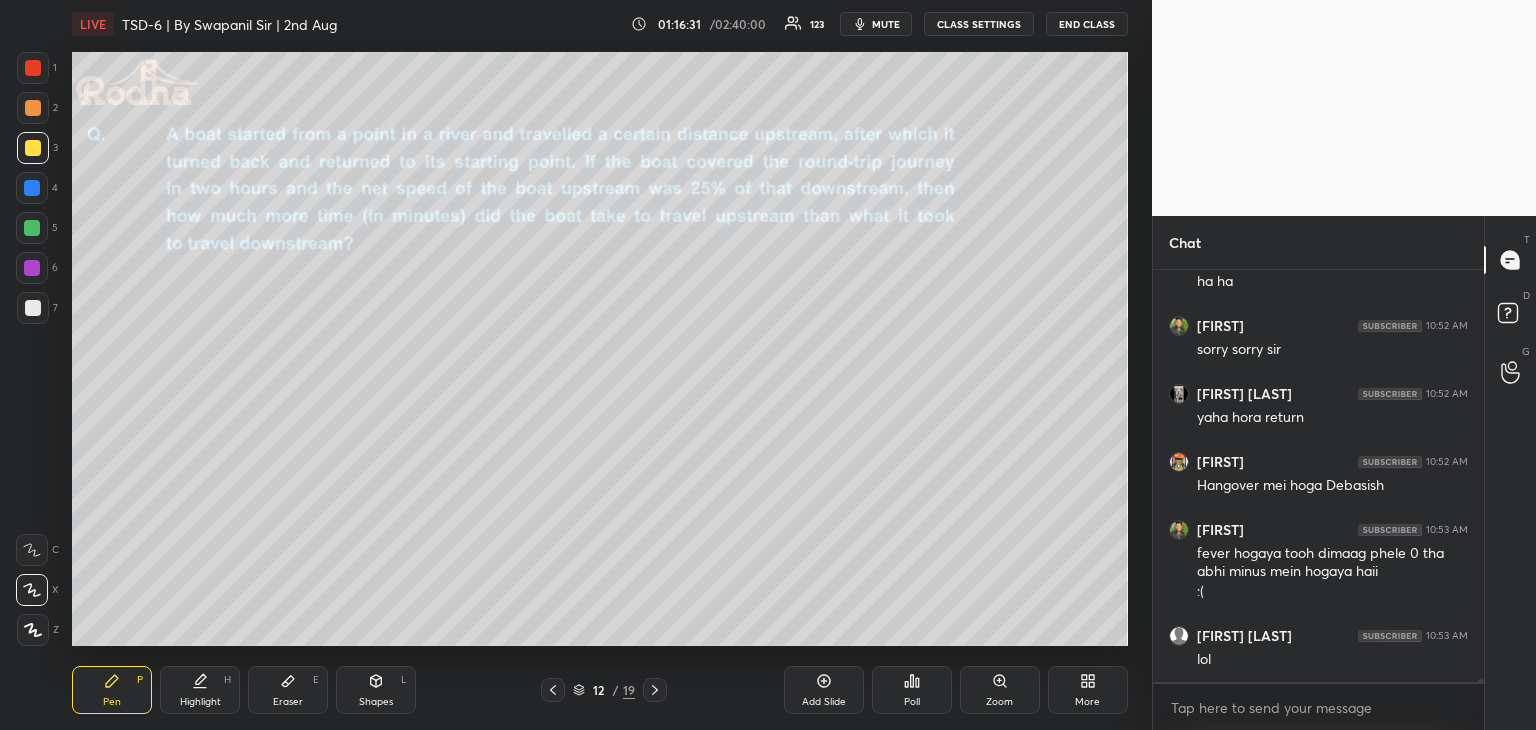 click on "Shapes L" at bounding box center (376, 690) 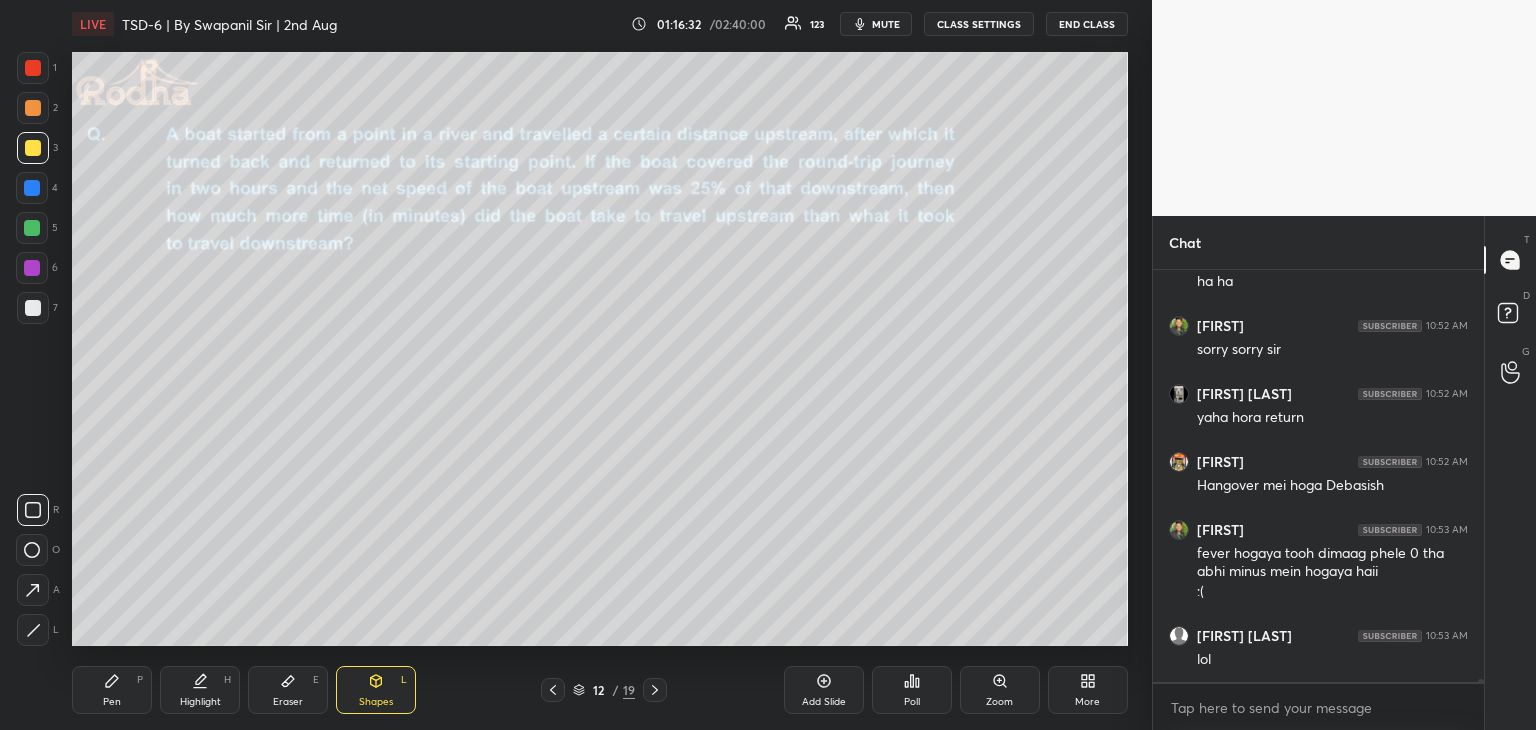 click 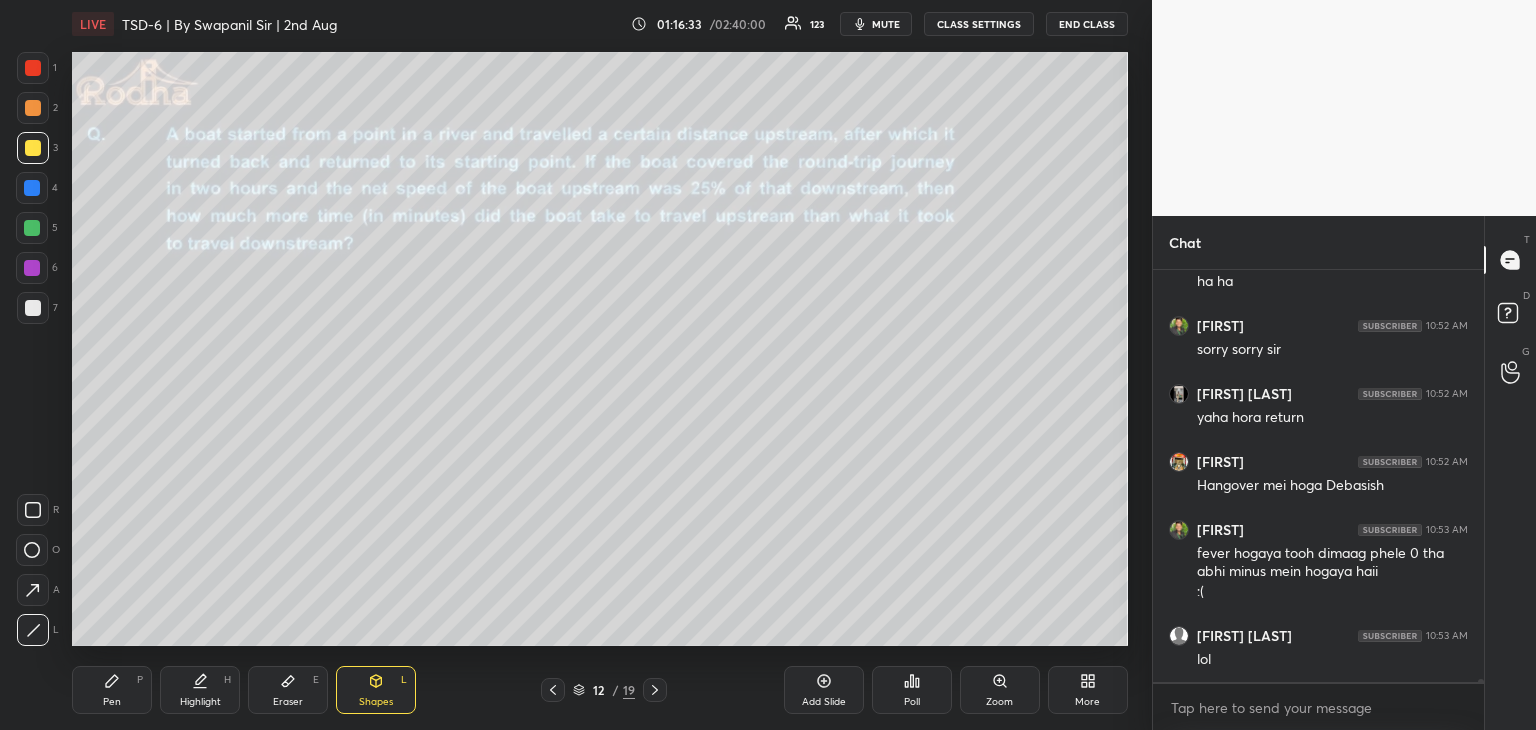 click at bounding box center (33, 308) 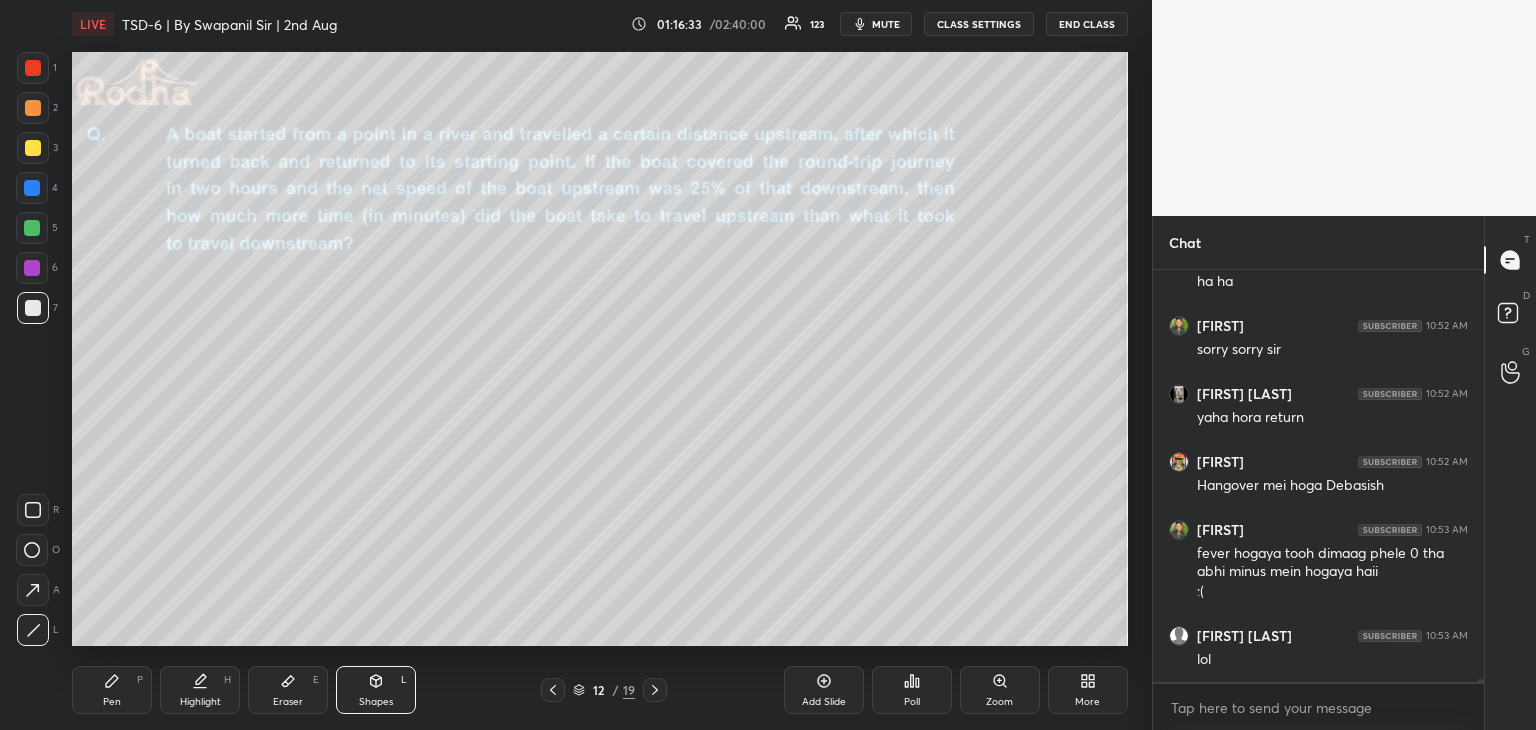 click at bounding box center (32, 268) 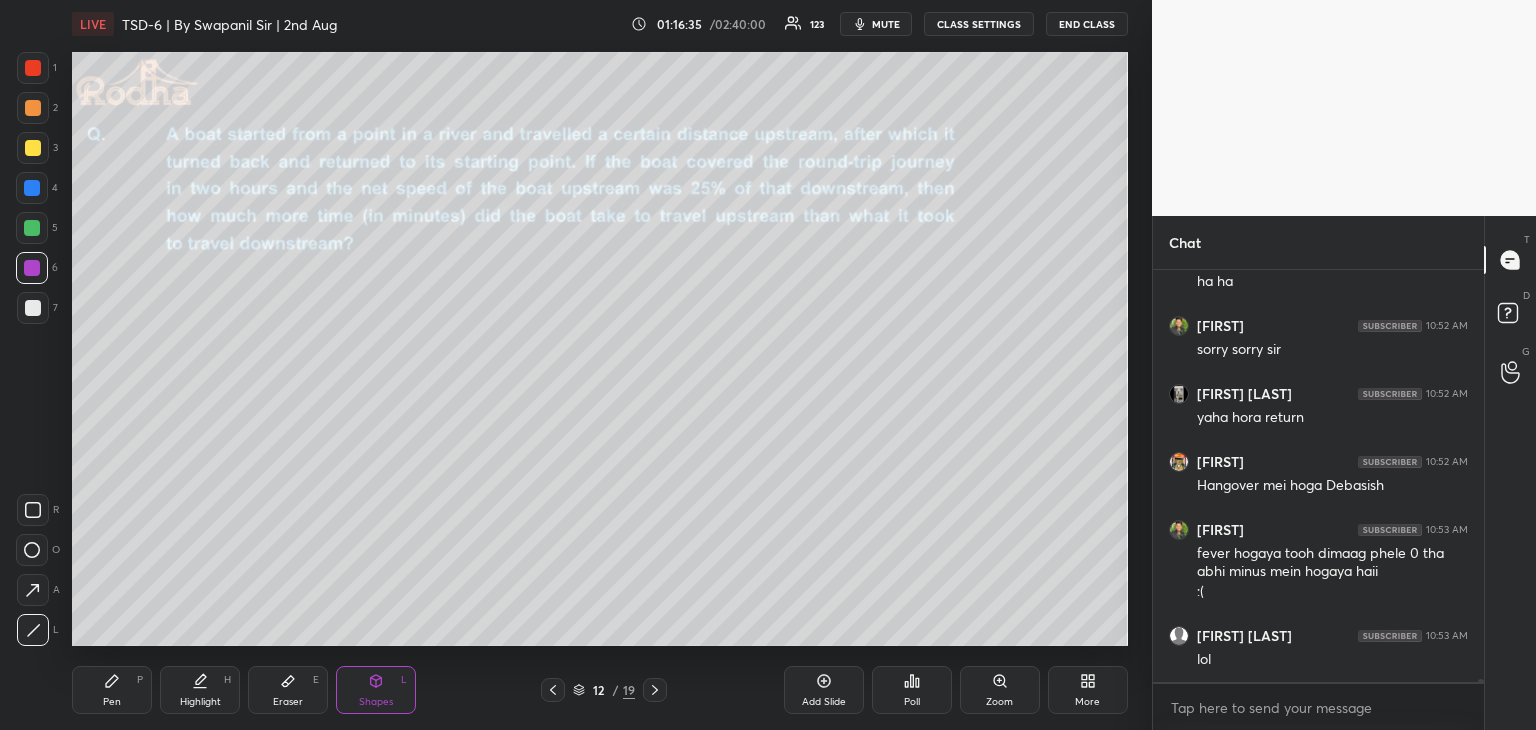 scroll, scrollTop: 48904, scrollLeft: 0, axis: vertical 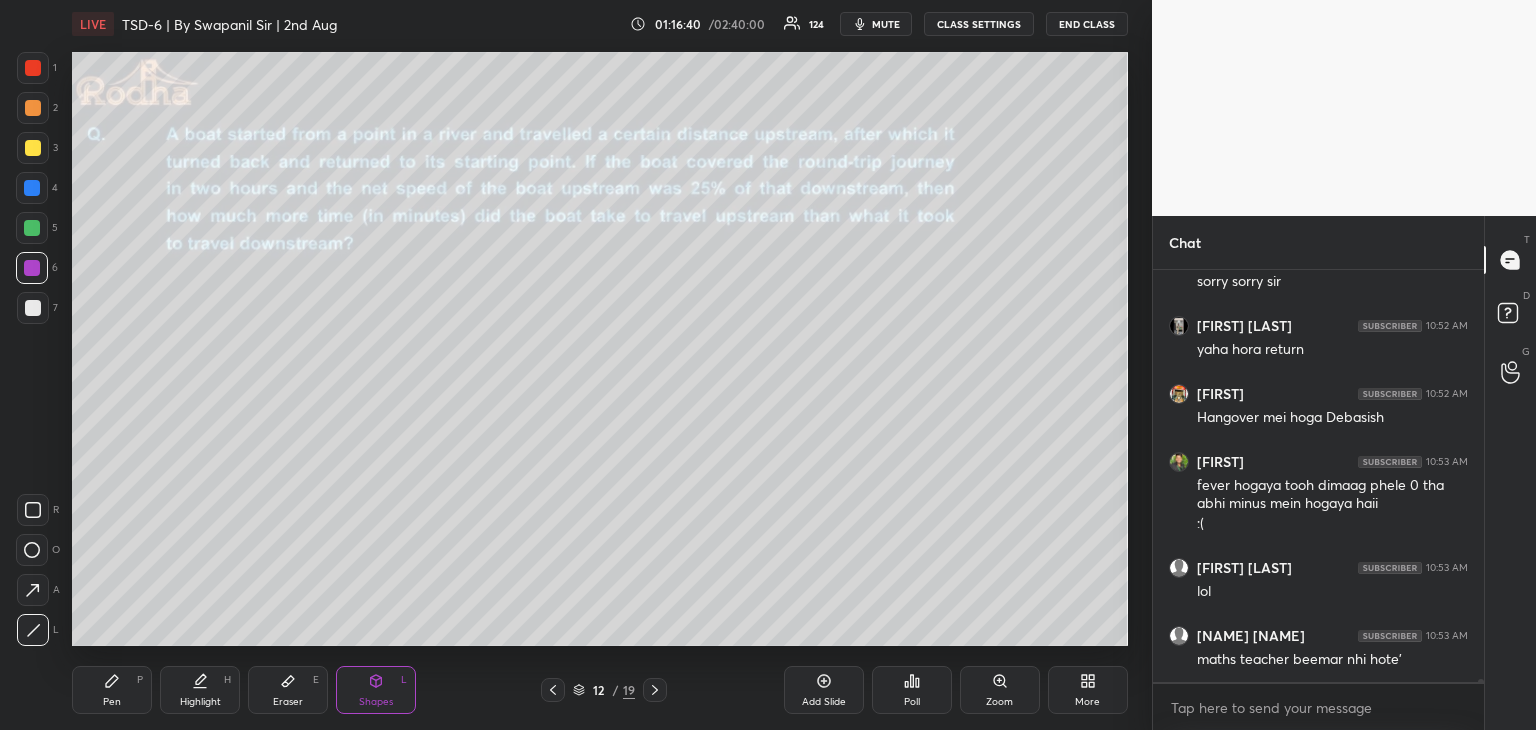 click on "Pen" at bounding box center [112, 702] 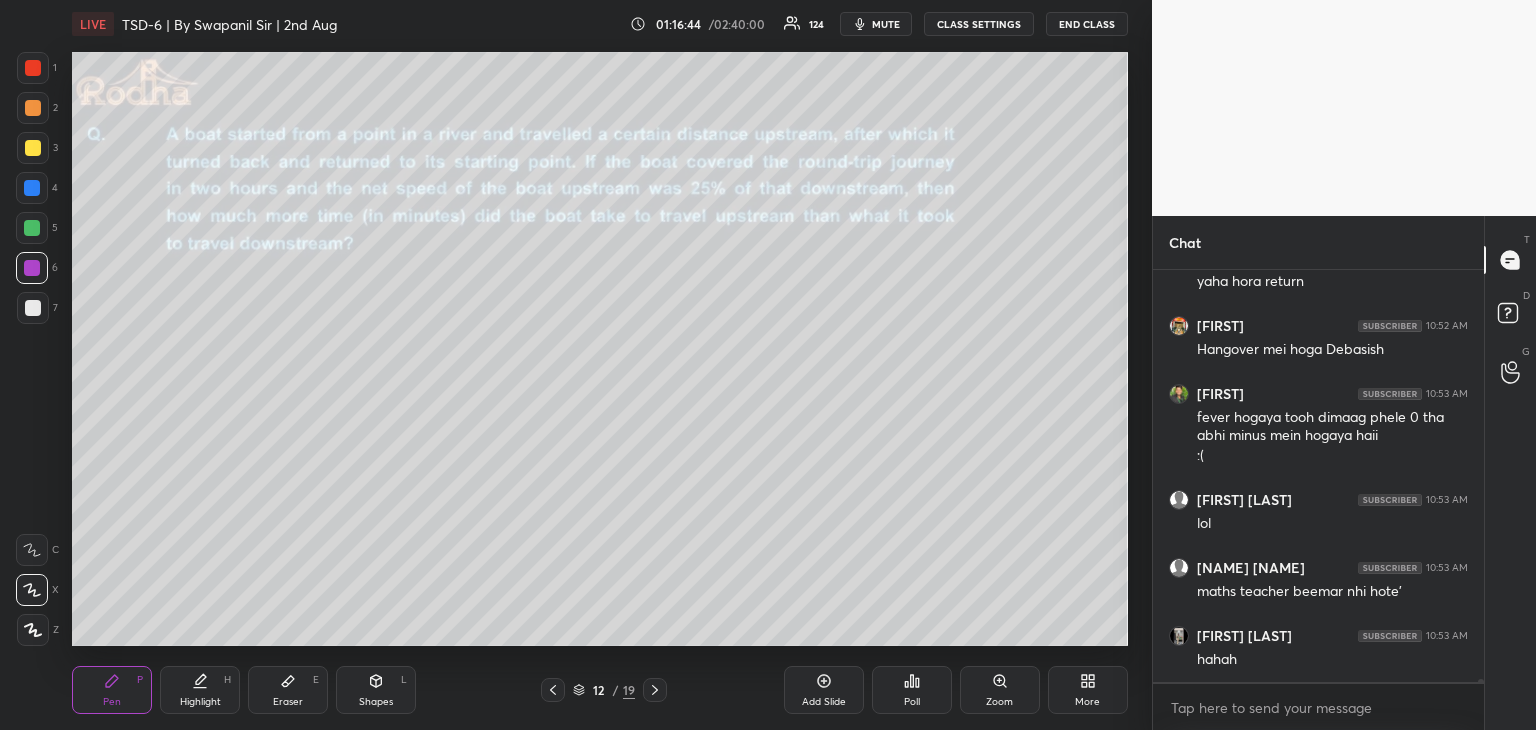 scroll, scrollTop: 49040, scrollLeft: 0, axis: vertical 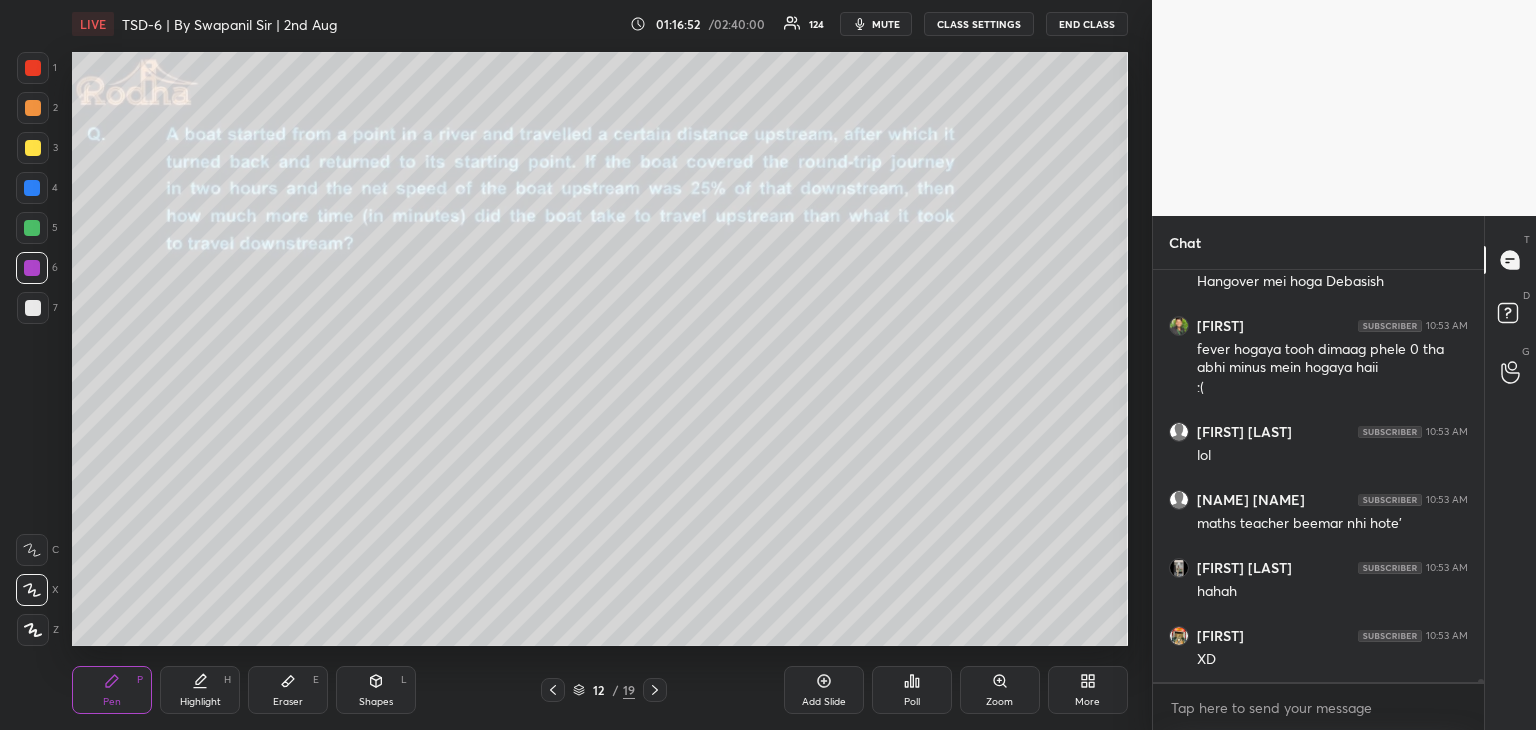 click at bounding box center (32, 188) 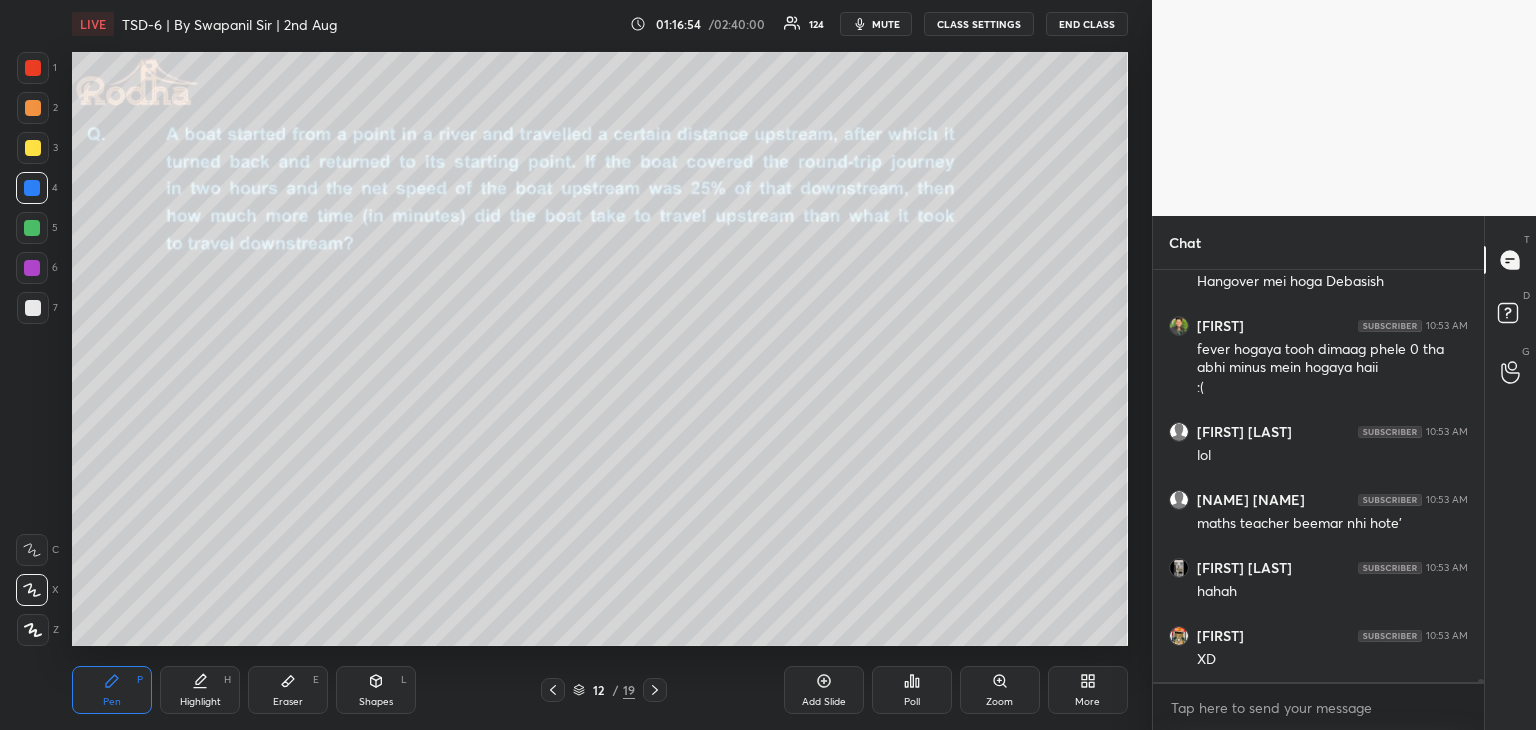 click on "Shapes L" at bounding box center (376, 690) 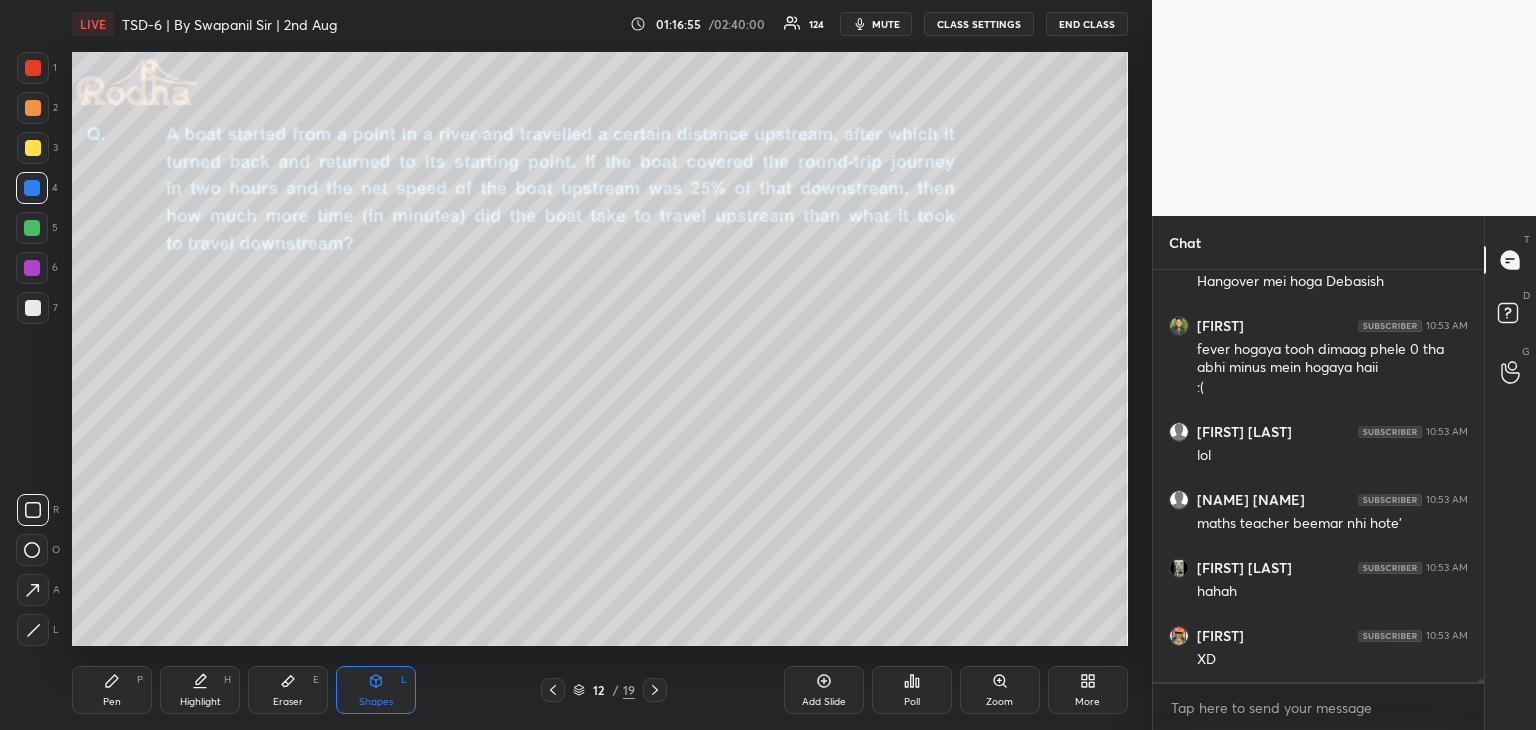 click 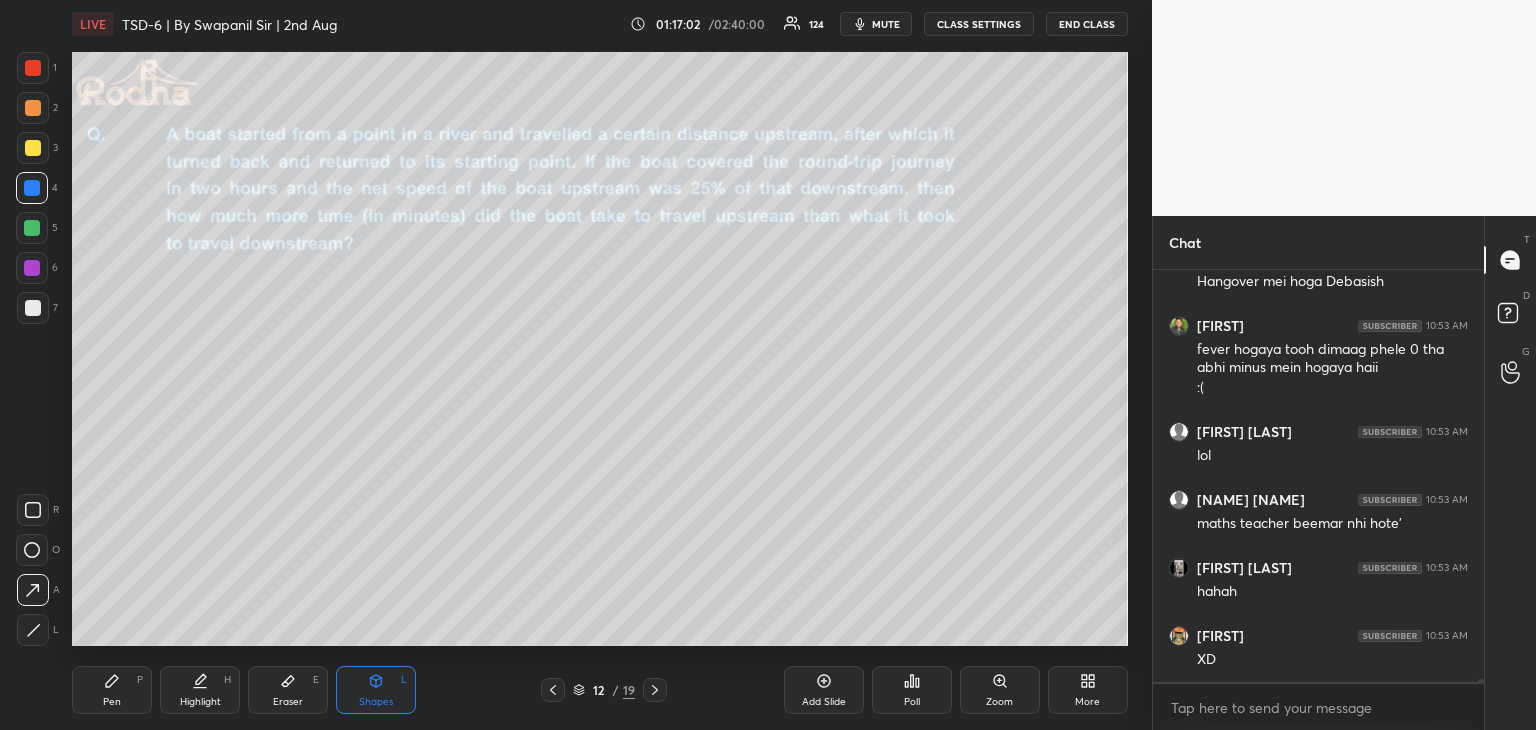 click on "Pen" at bounding box center [112, 702] 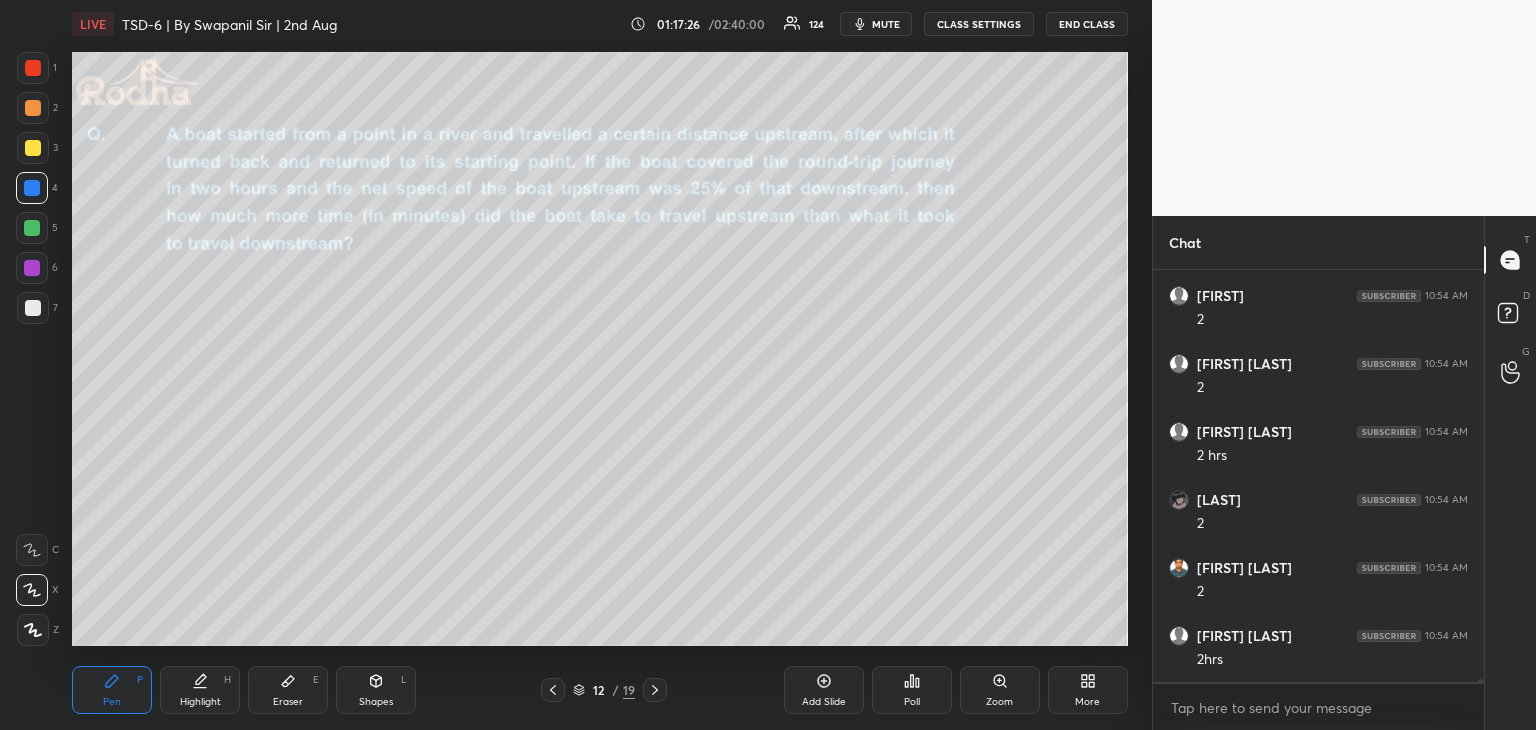 scroll, scrollTop: 49516, scrollLeft: 0, axis: vertical 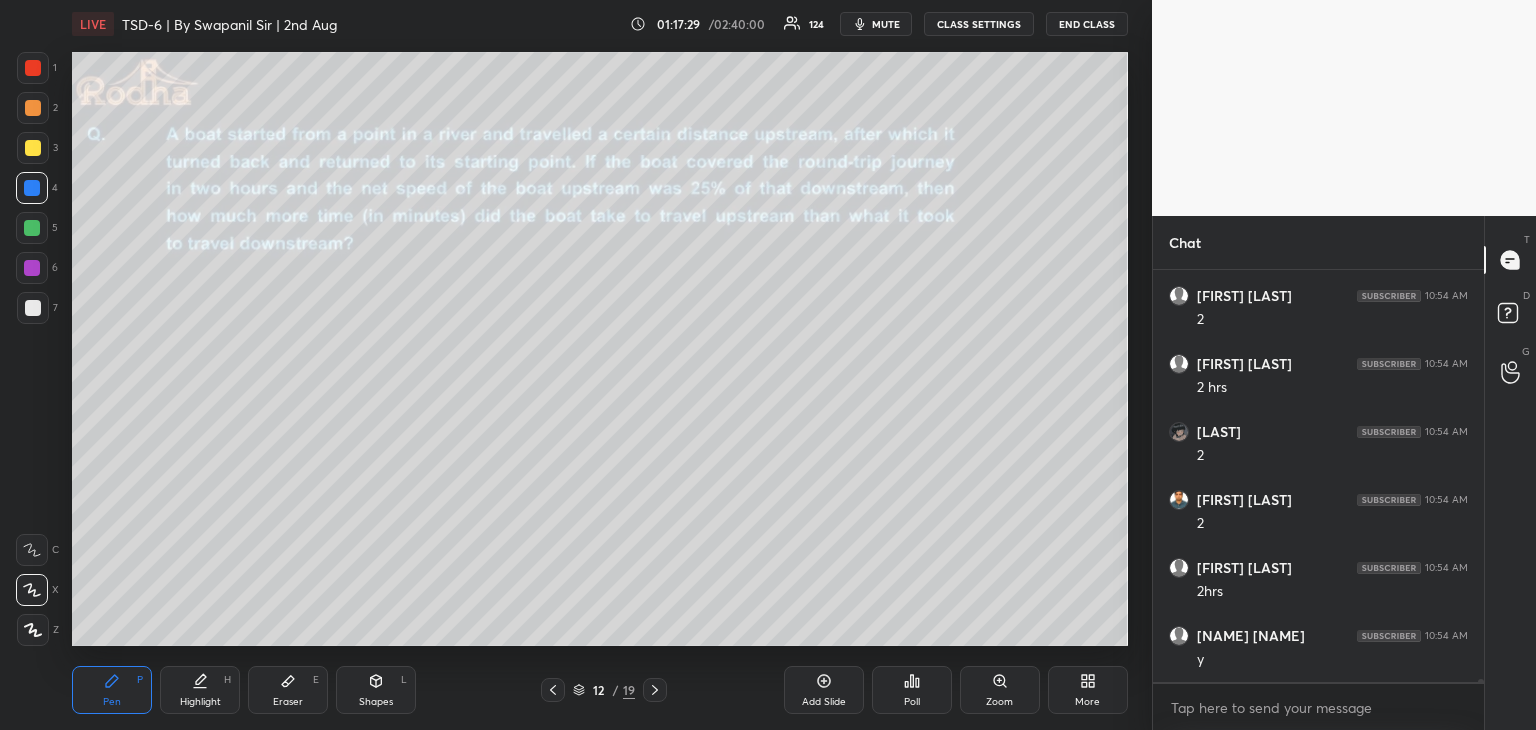 drag, startPoint x: 300, startPoint y: 701, endPoint x: 313, endPoint y: 675, distance: 29.068884 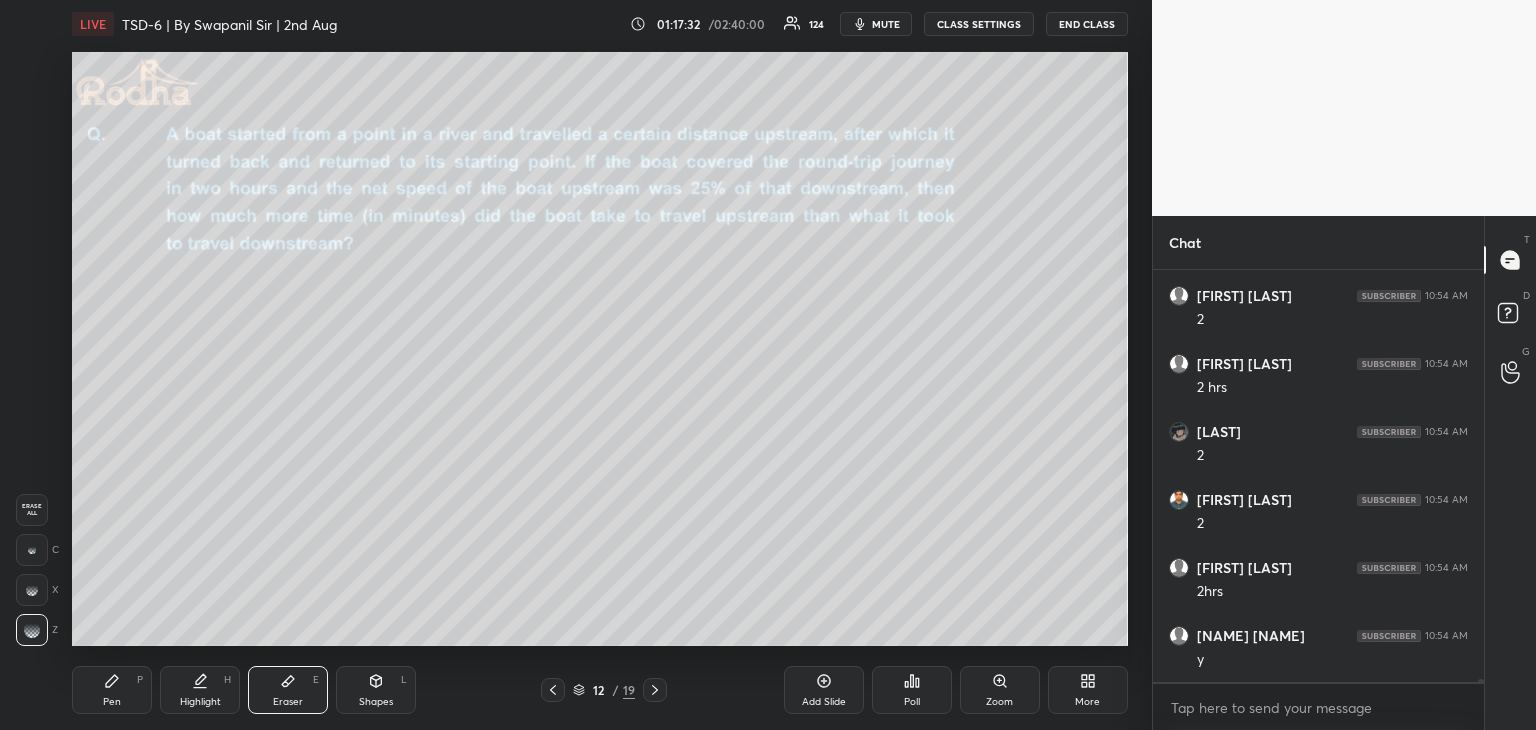 click on "Pen P" at bounding box center (112, 690) 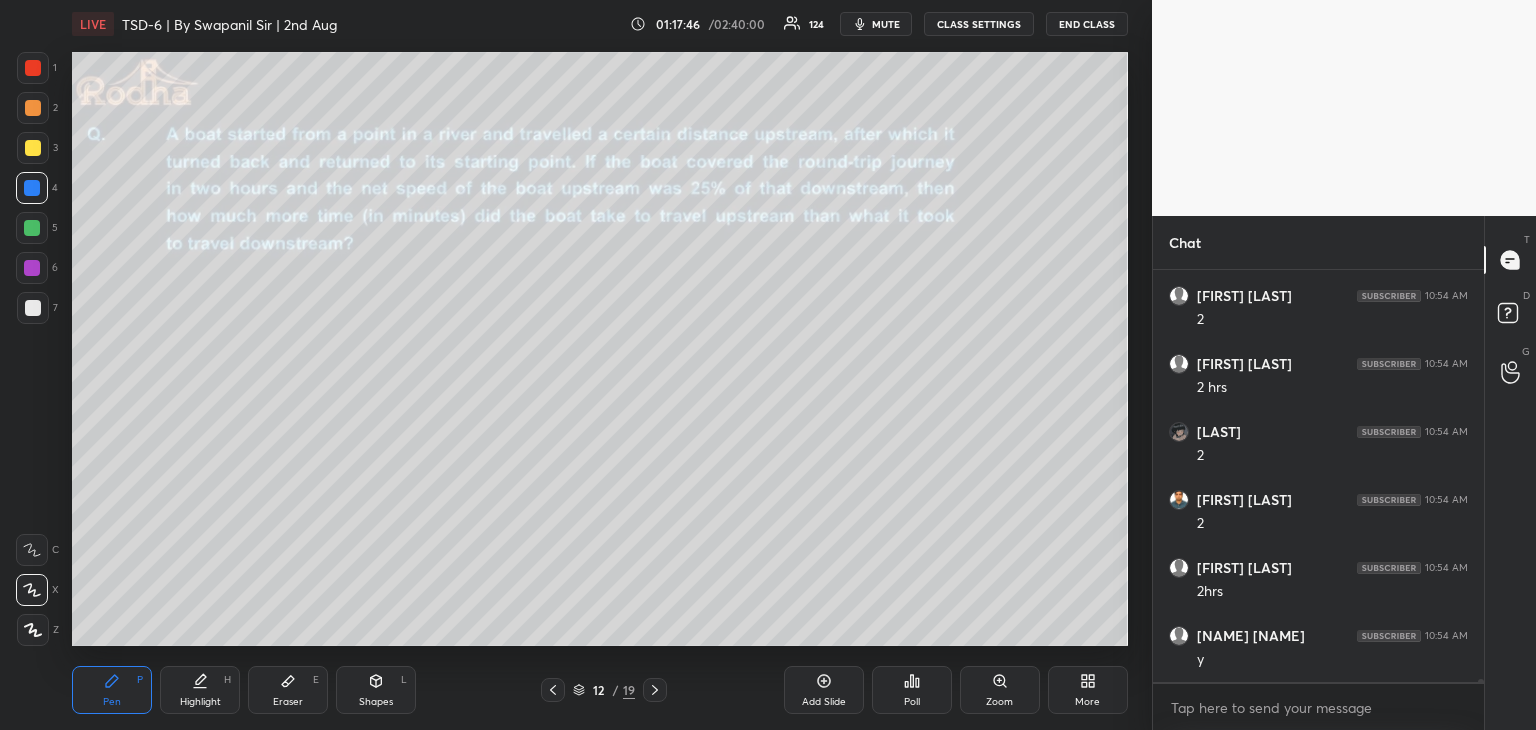 click at bounding box center [33, 308] 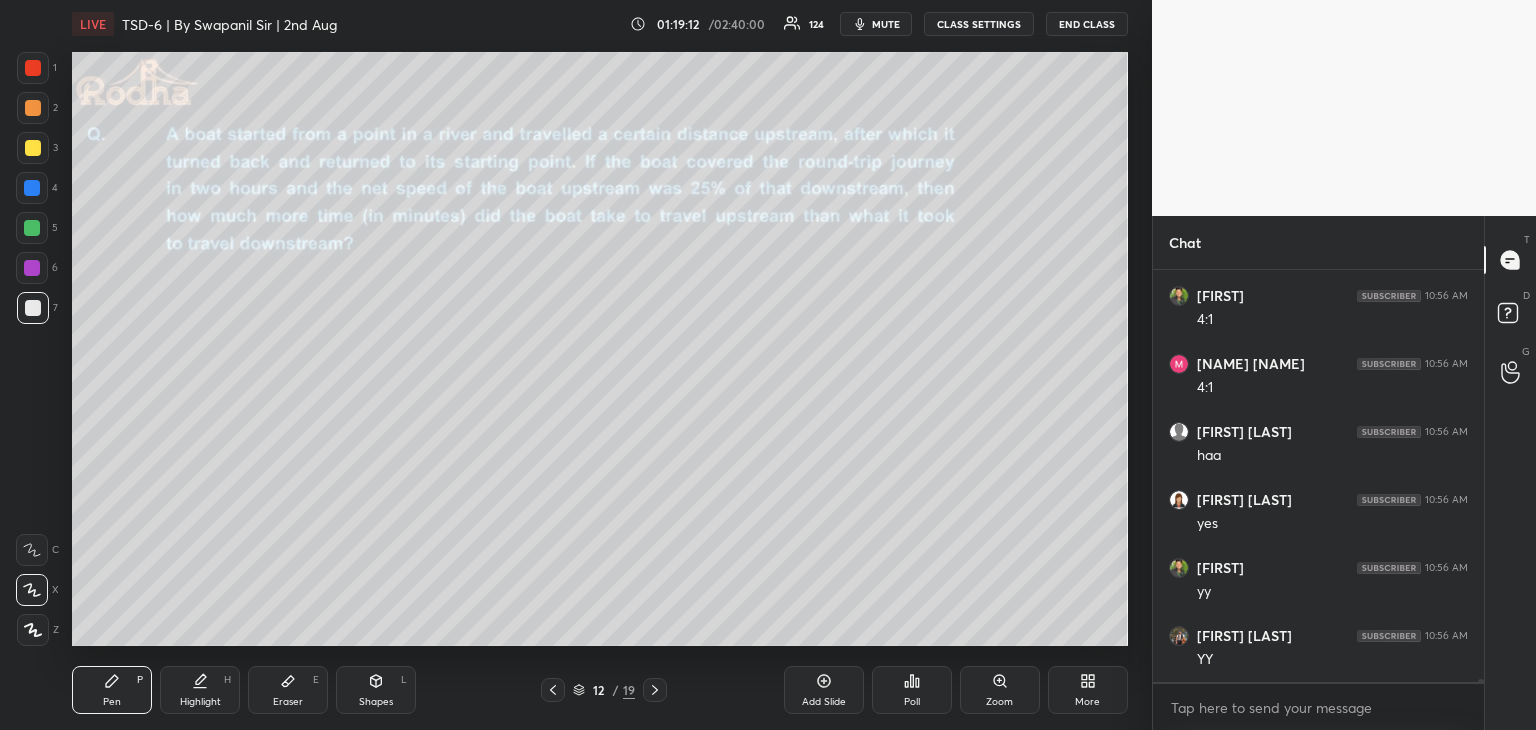 scroll, scrollTop: 50556, scrollLeft: 0, axis: vertical 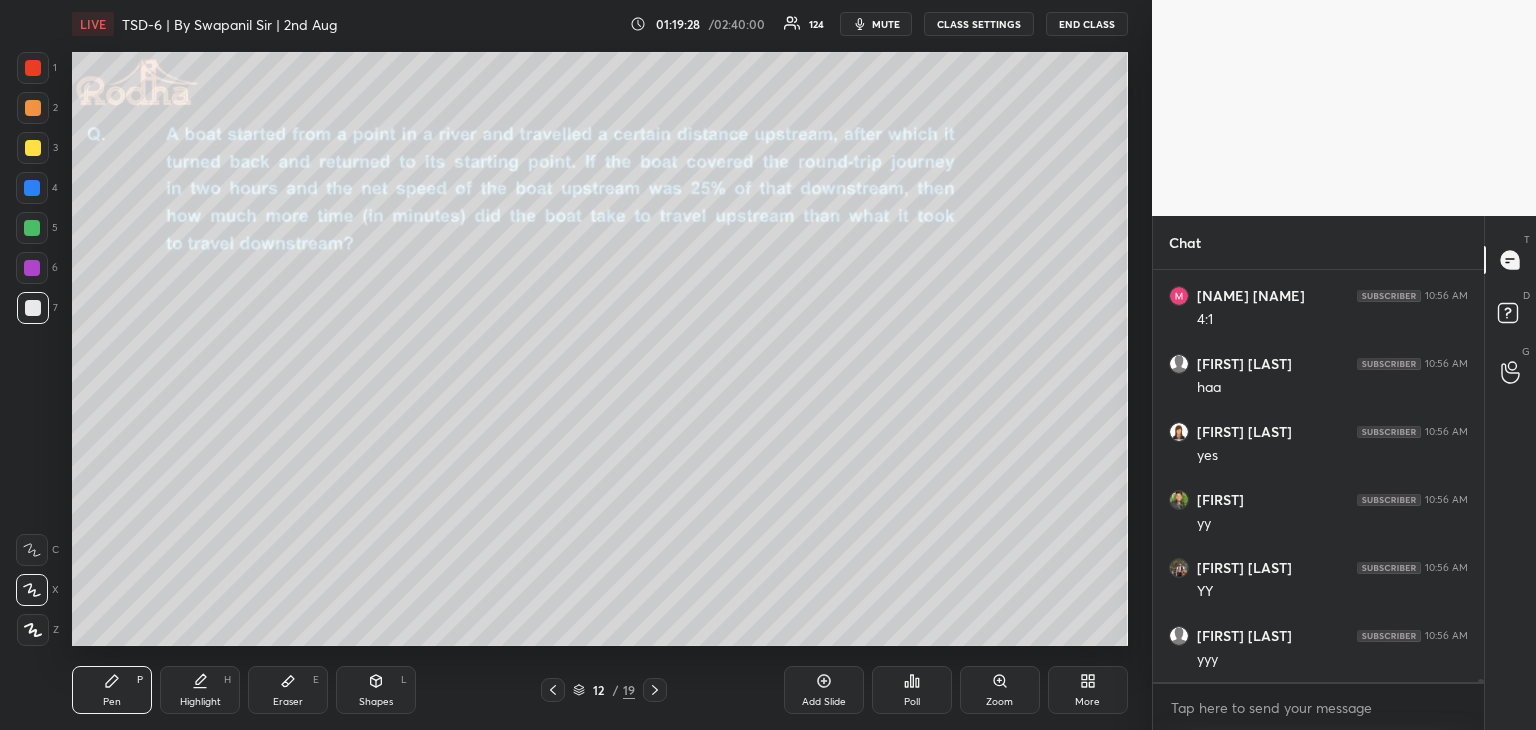 drag, startPoint x: 289, startPoint y: 688, endPoint x: 291, endPoint y: 660, distance: 28.071337 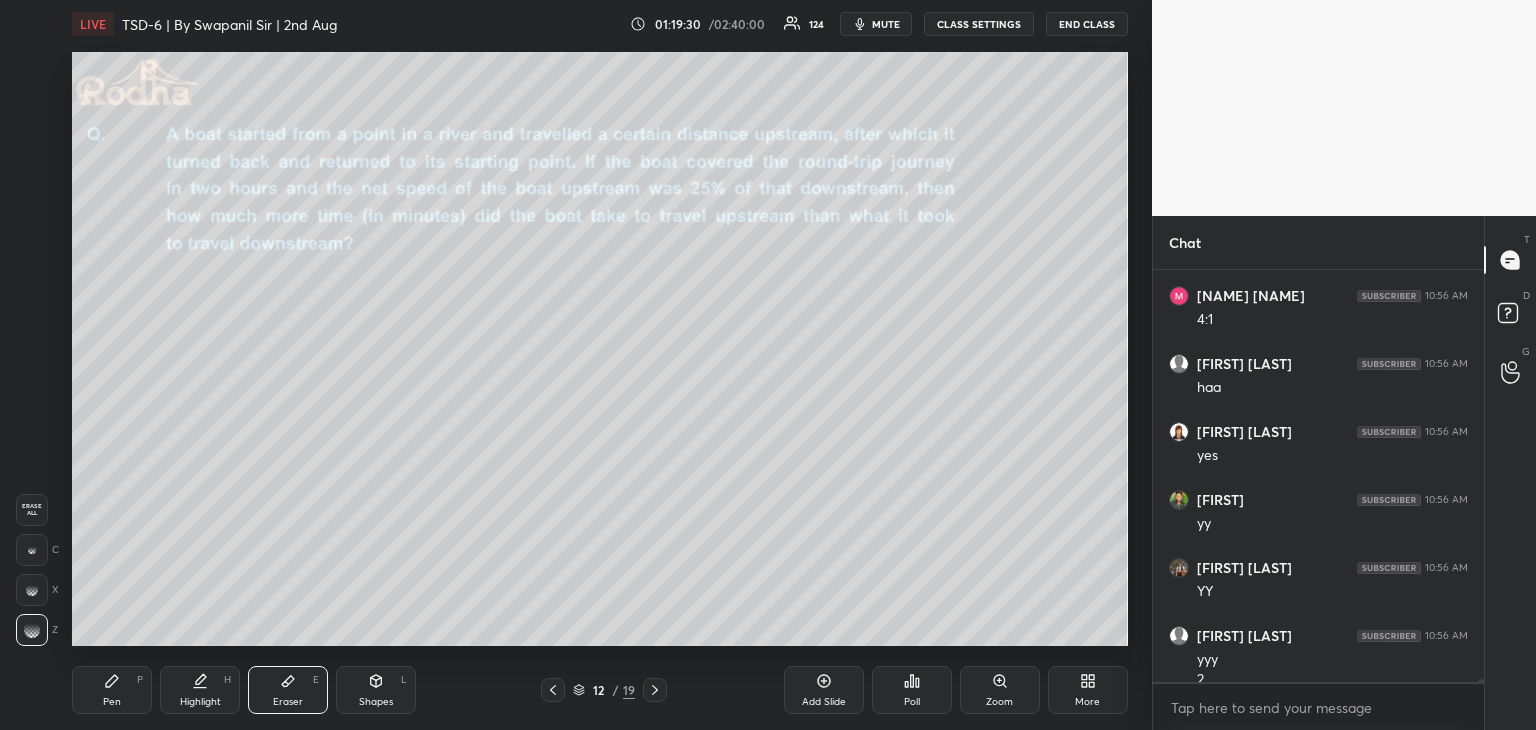 scroll, scrollTop: 50576, scrollLeft: 0, axis: vertical 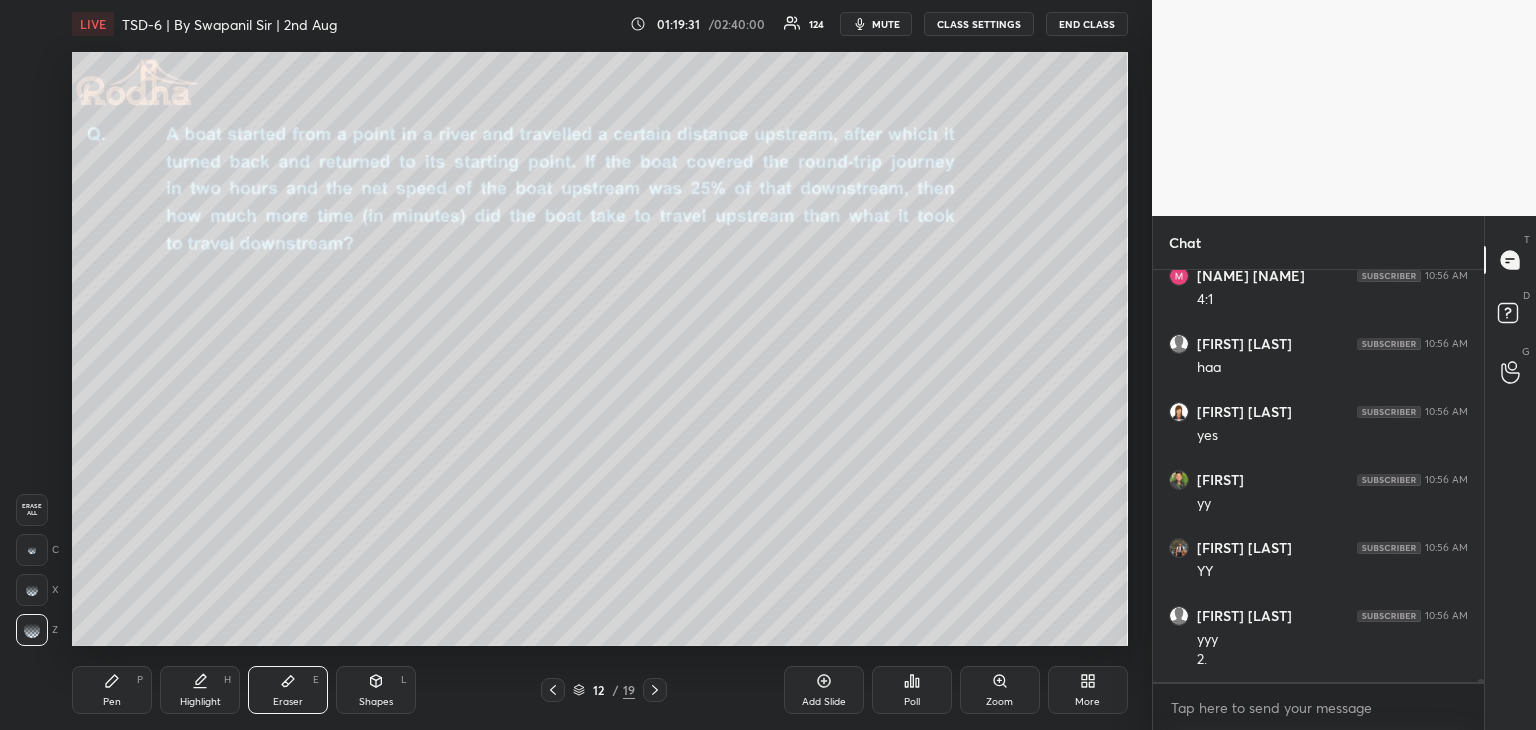 click 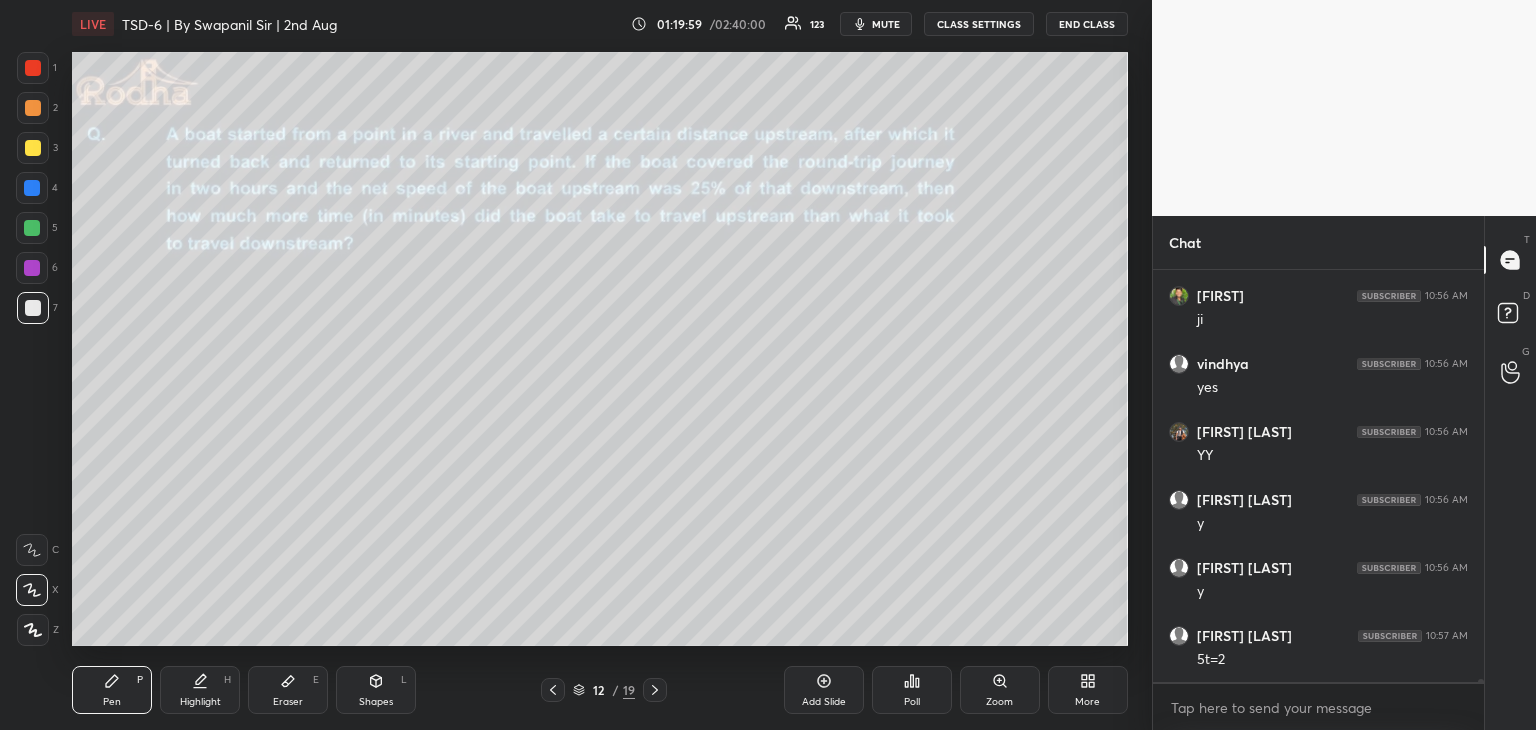 scroll, scrollTop: 51328, scrollLeft: 0, axis: vertical 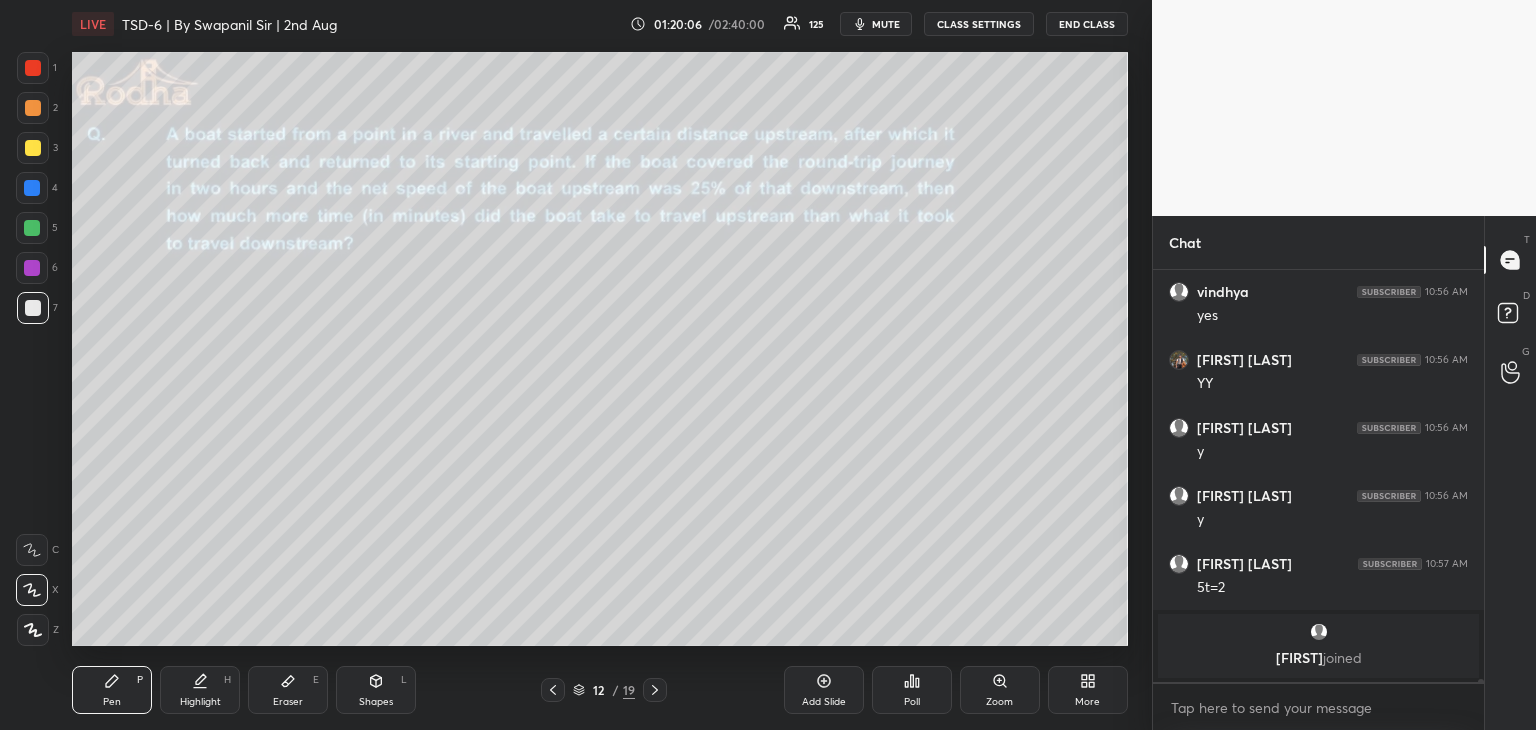 drag, startPoint x: 881, startPoint y: 21, endPoint x: 894, endPoint y: 15, distance: 14.3178215 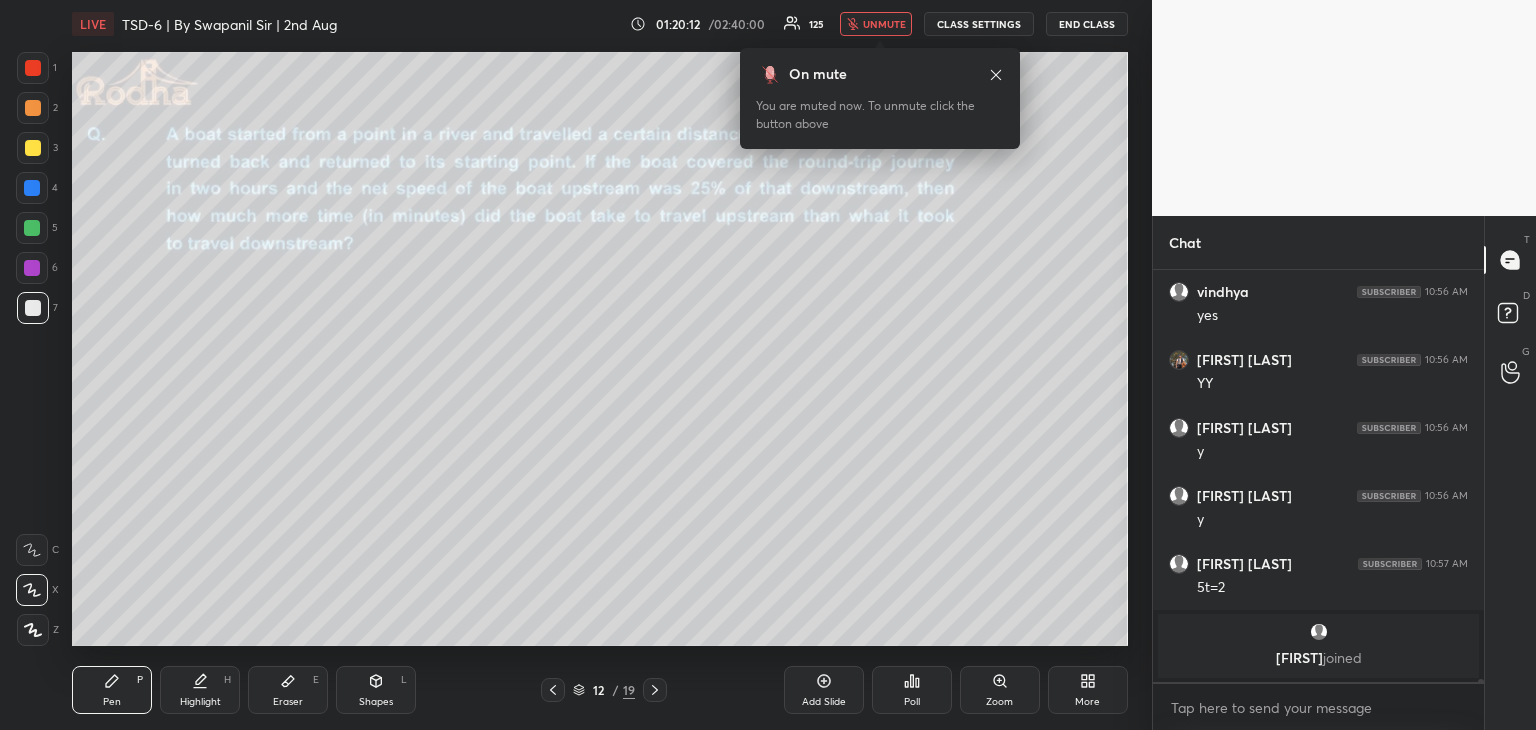 drag, startPoint x: 887, startPoint y: 25, endPoint x: 908, endPoint y: 41, distance: 26.400757 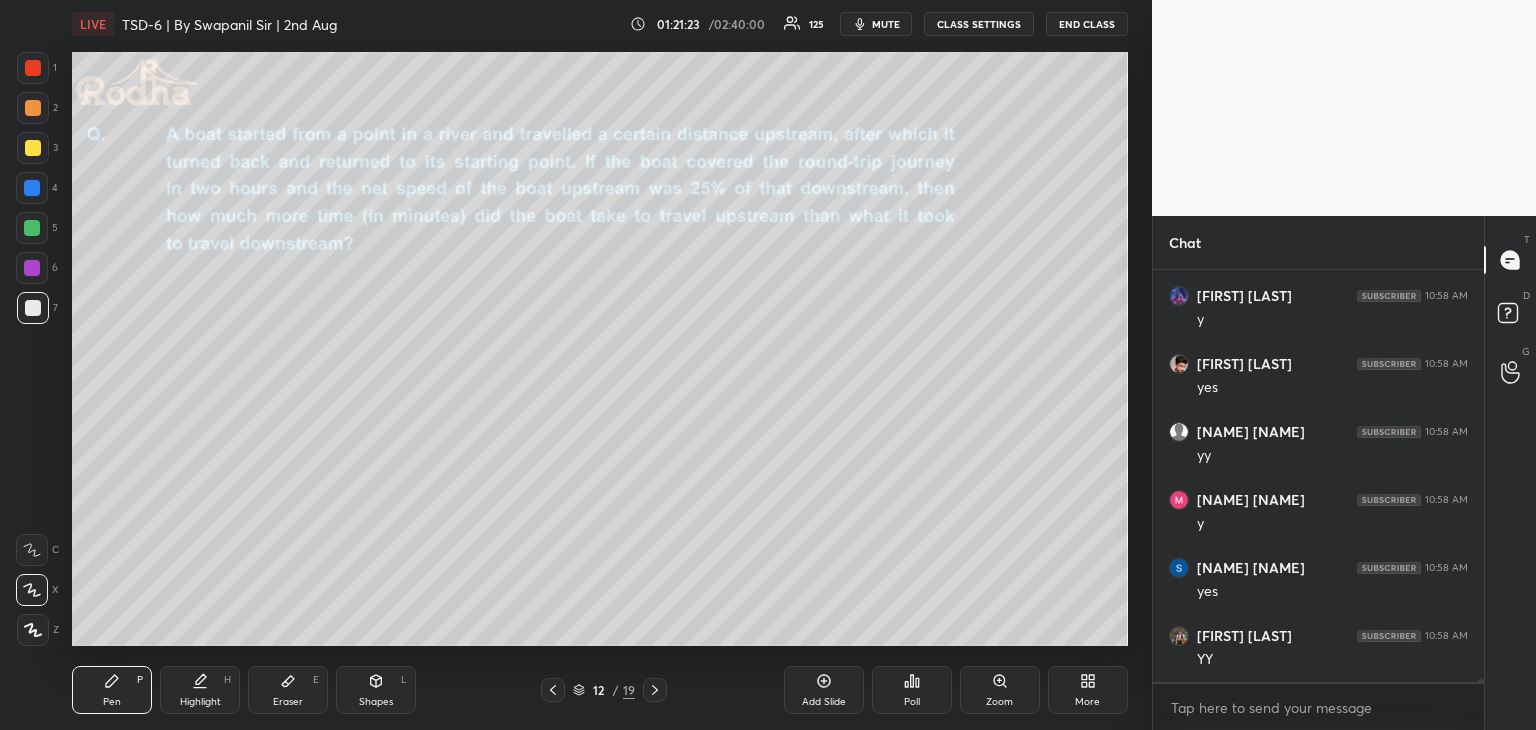 scroll, scrollTop: 52512, scrollLeft: 0, axis: vertical 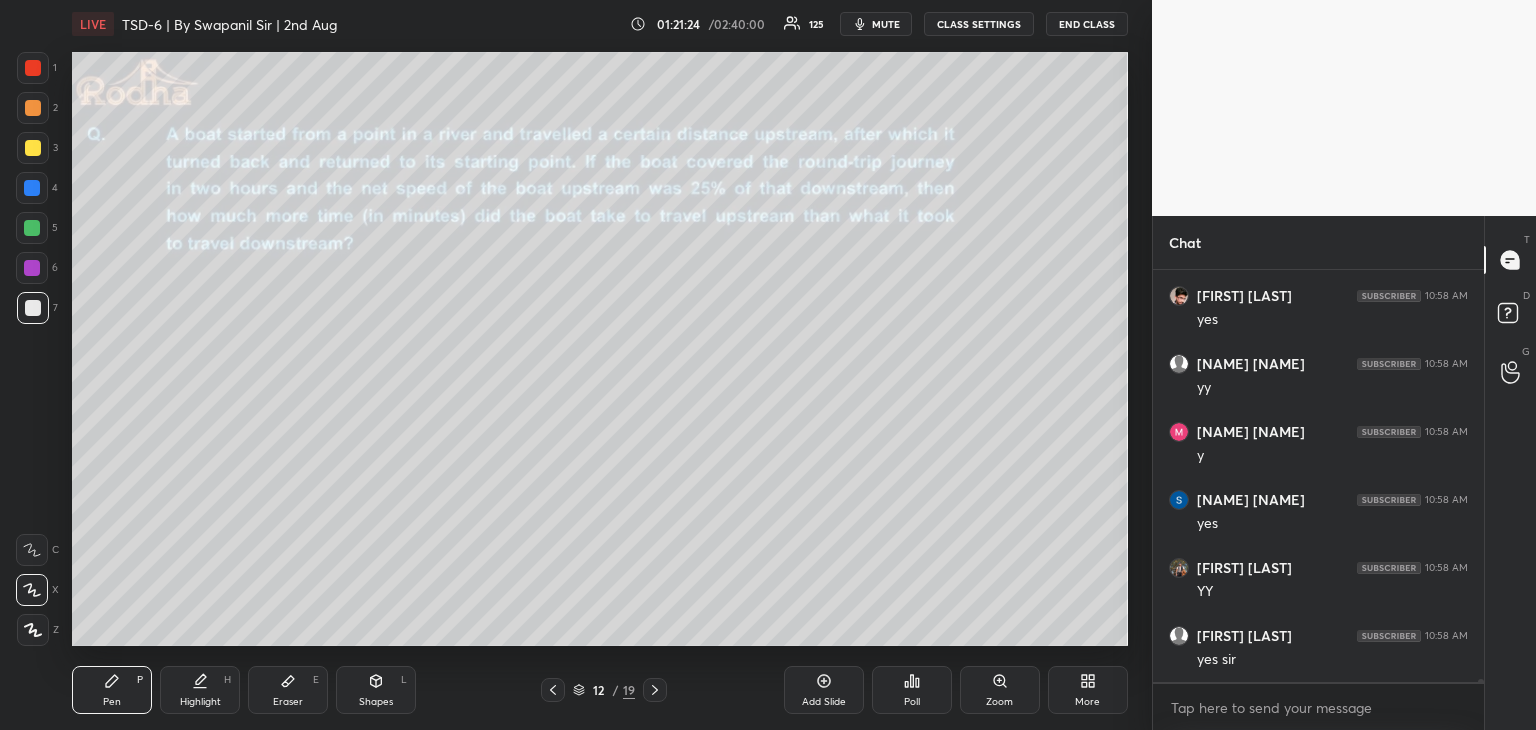 click 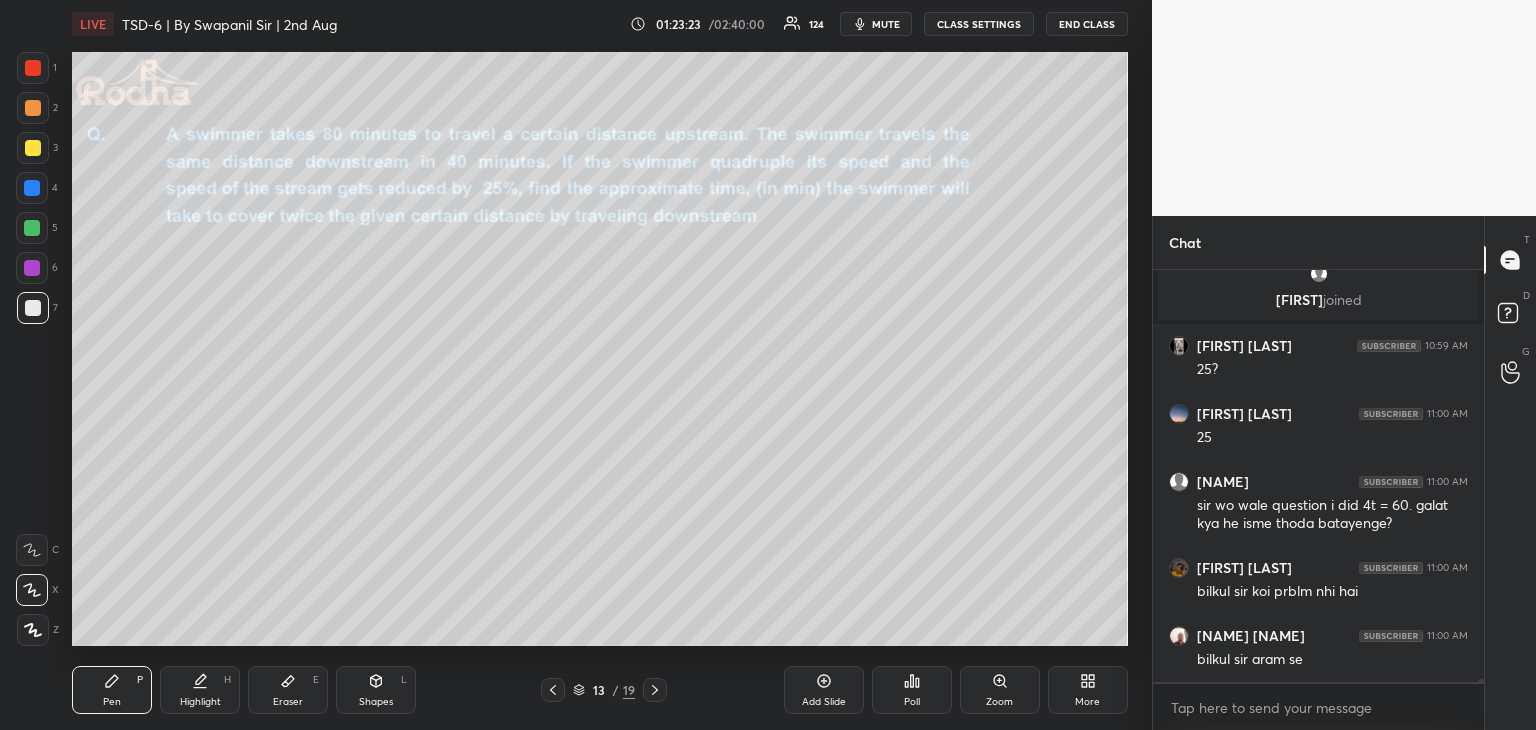 scroll, scrollTop: 52442, scrollLeft: 0, axis: vertical 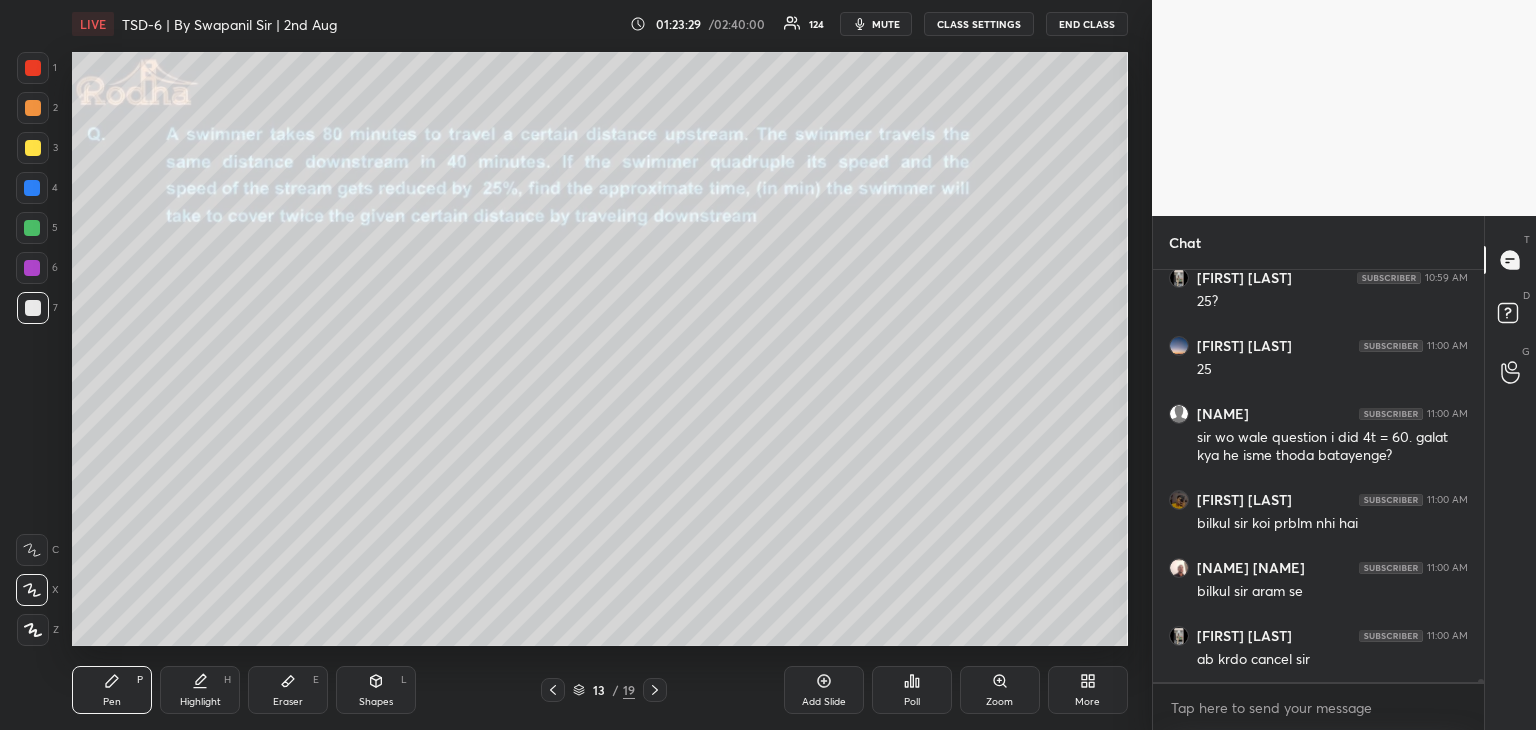 click 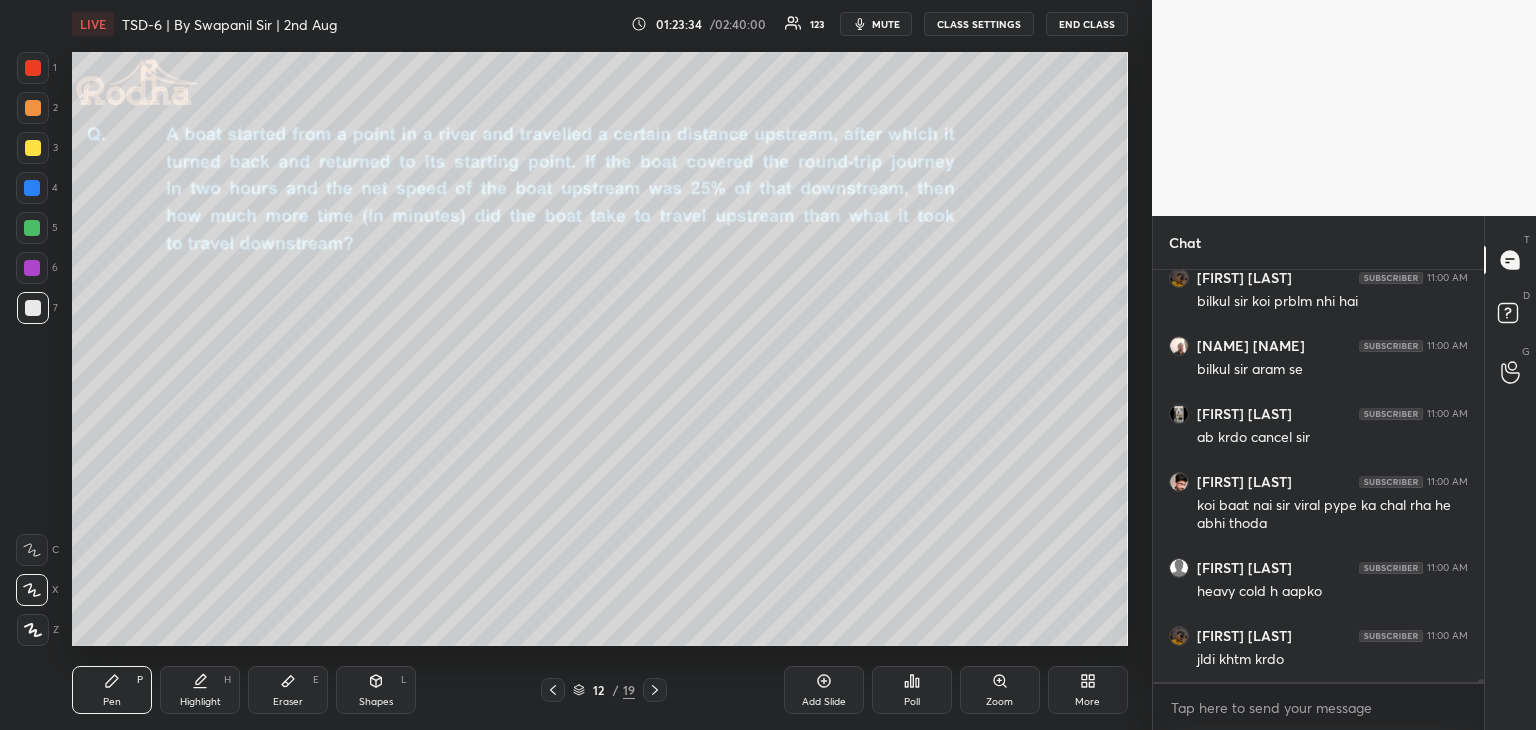 scroll, scrollTop: 52732, scrollLeft: 0, axis: vertical 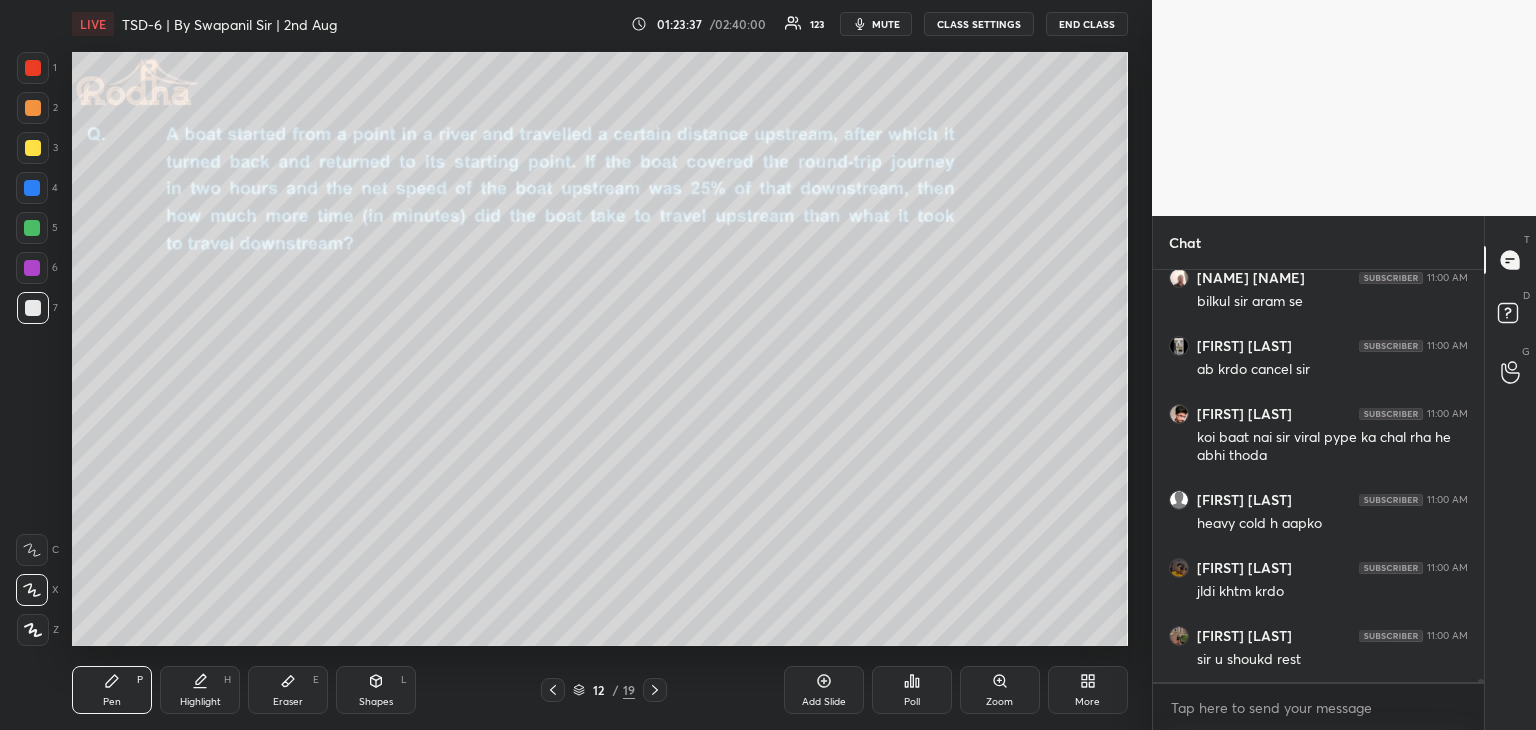 click on "Eraser" at bounding box center [288, 702] 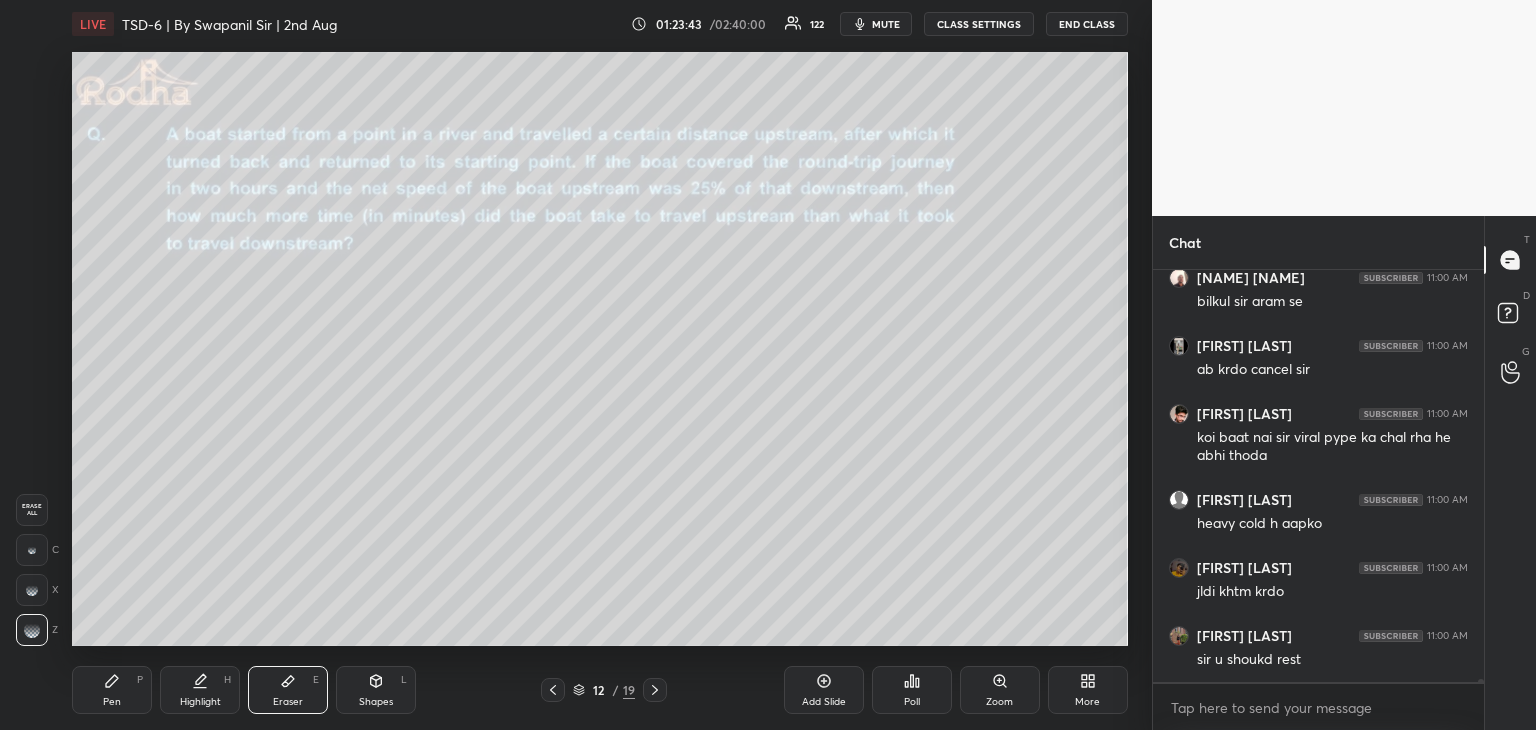 scroll, scrollTop: 52800, scrollLeft: 0, axis: vertical 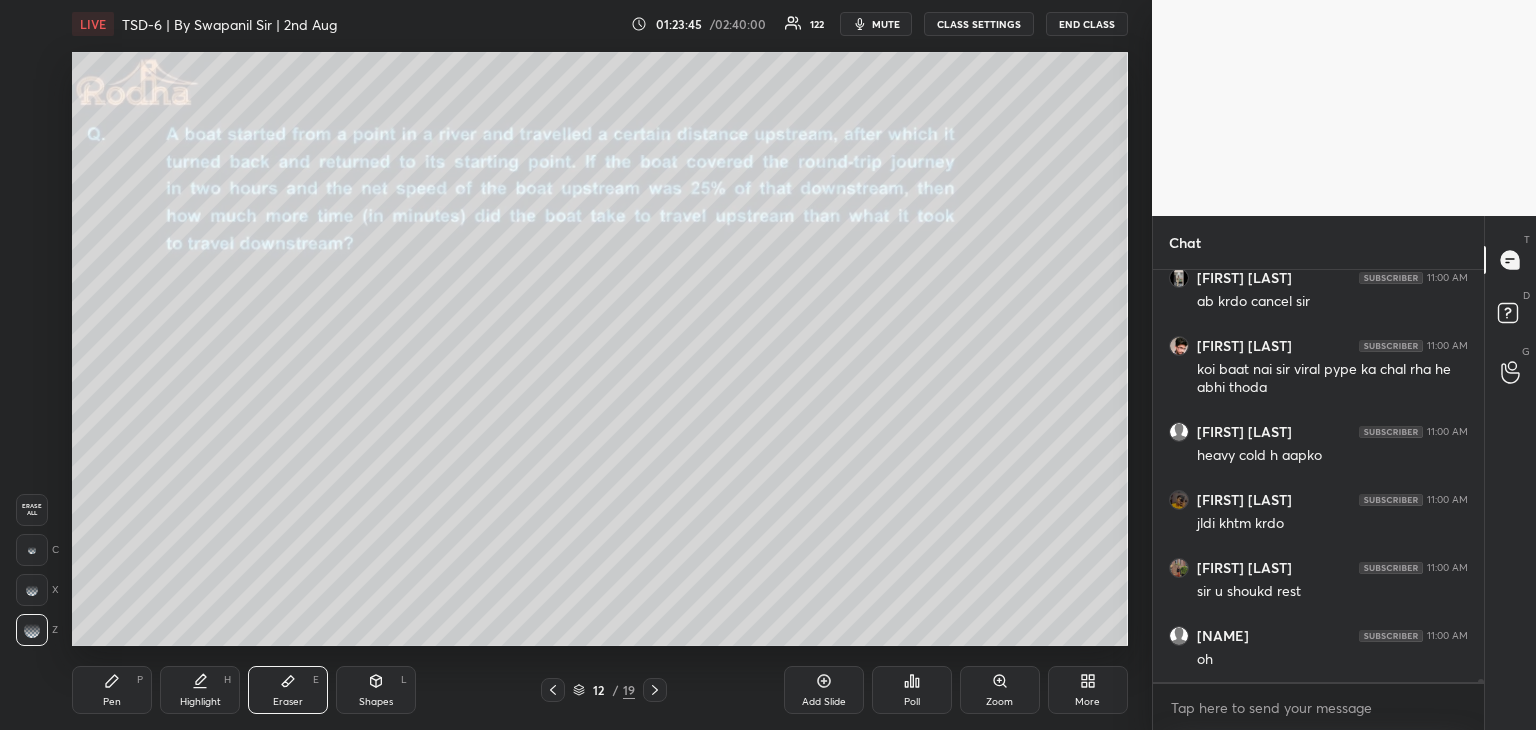 drag, startPoint x: 660, startPoint y: 689, endPoint x: 671, endPoint y: 688, distance: 11.045361 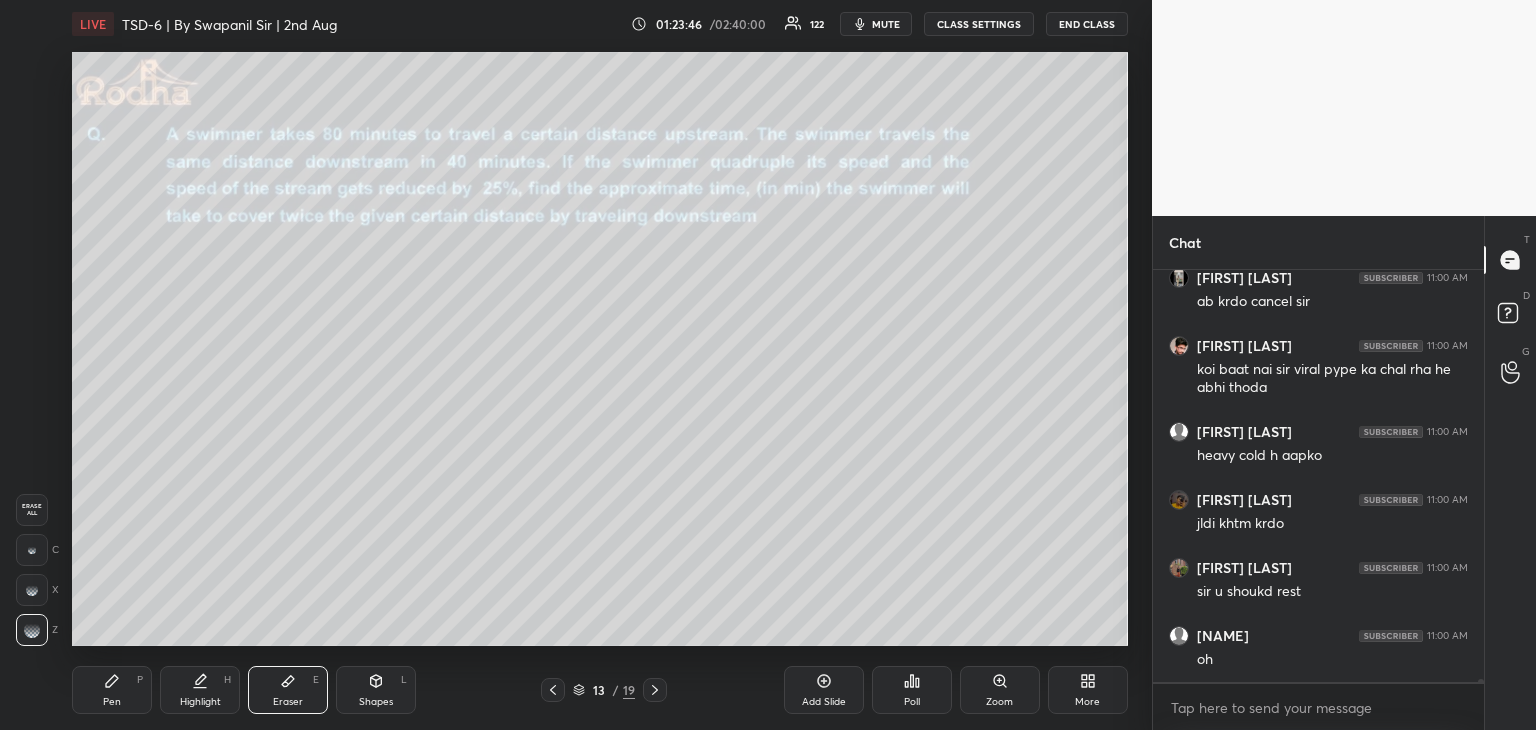 click on "Pen P" at bounding box center (112, 690) 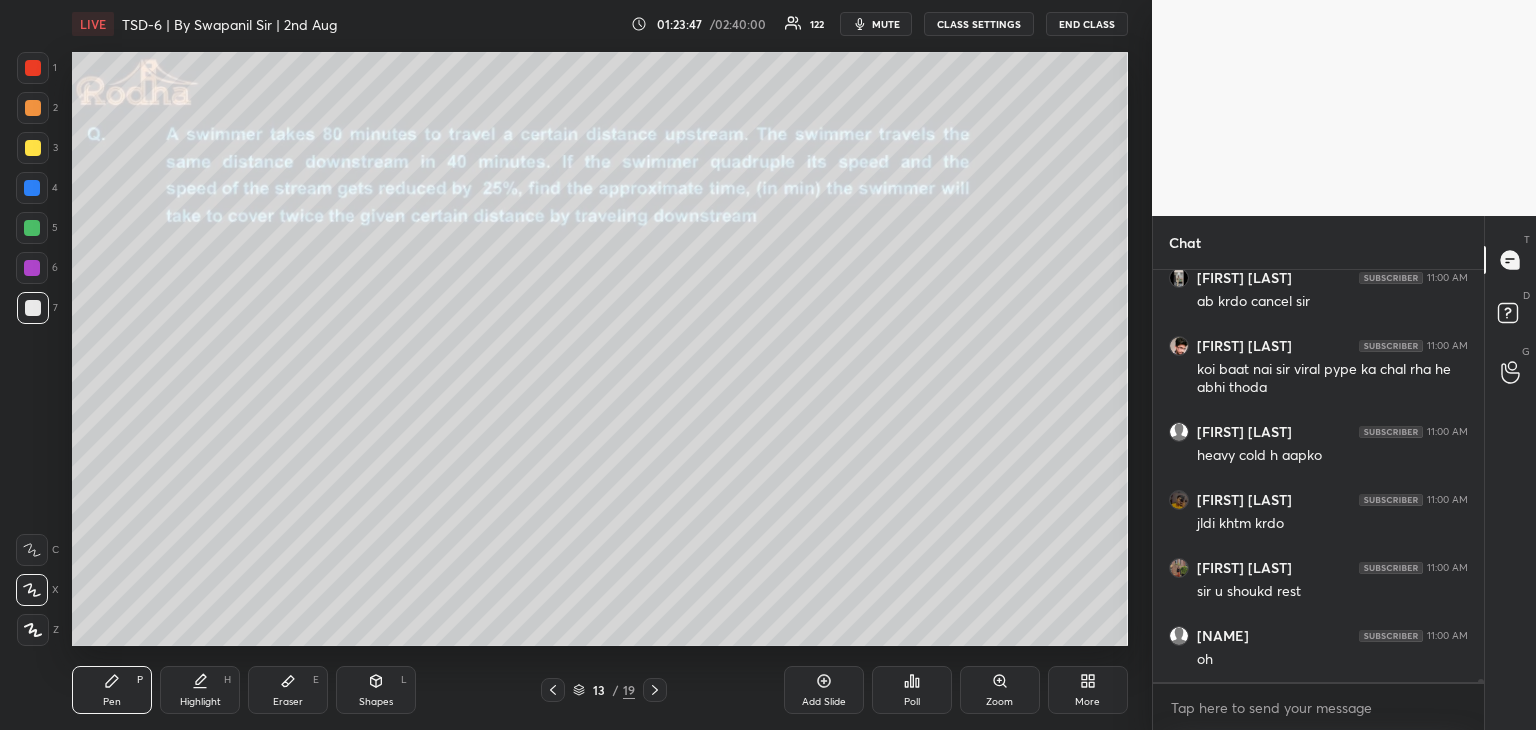 click at bounding box center (33, 148) 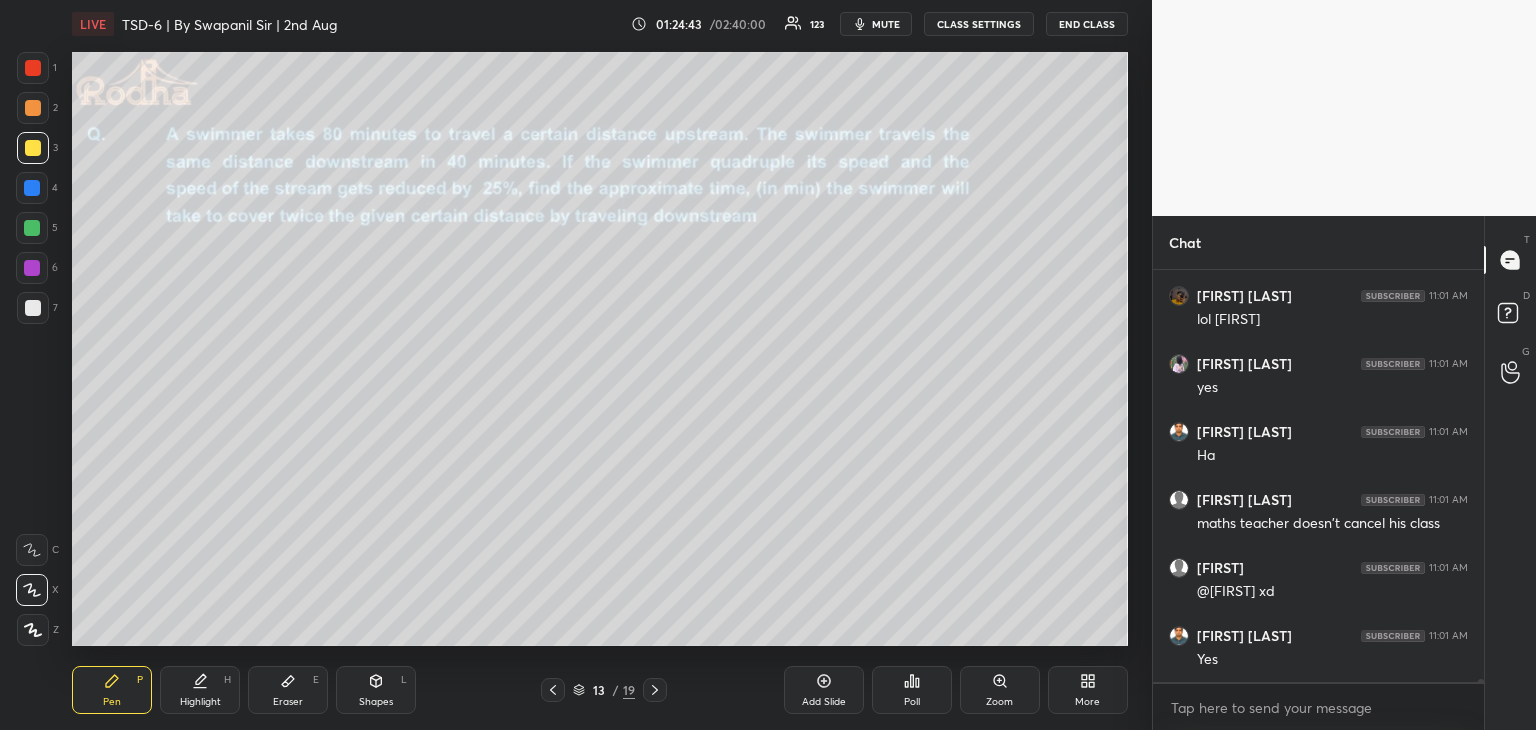 scroll, scrollTop: 53382, scrollLeft: 0, axis: vertical 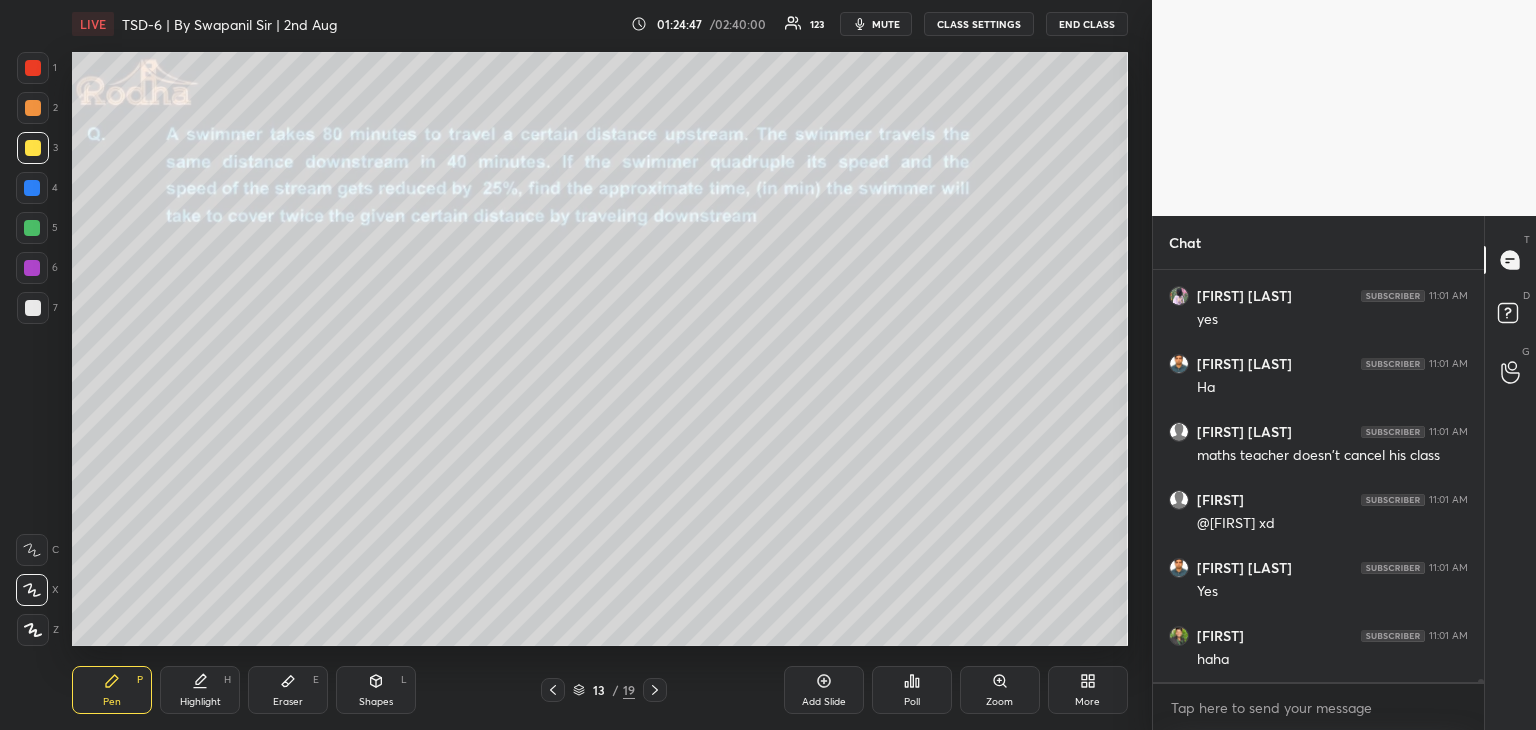 click 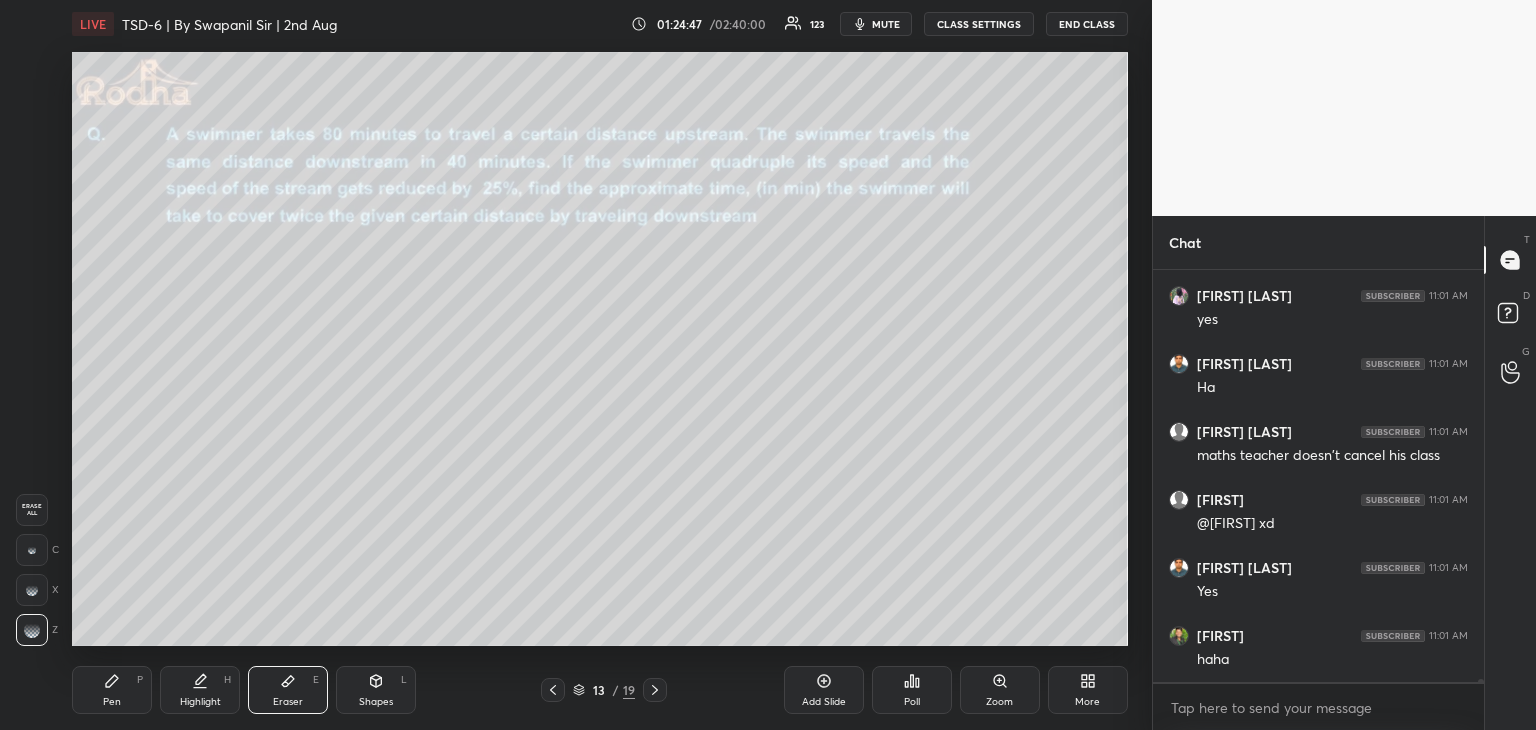 click 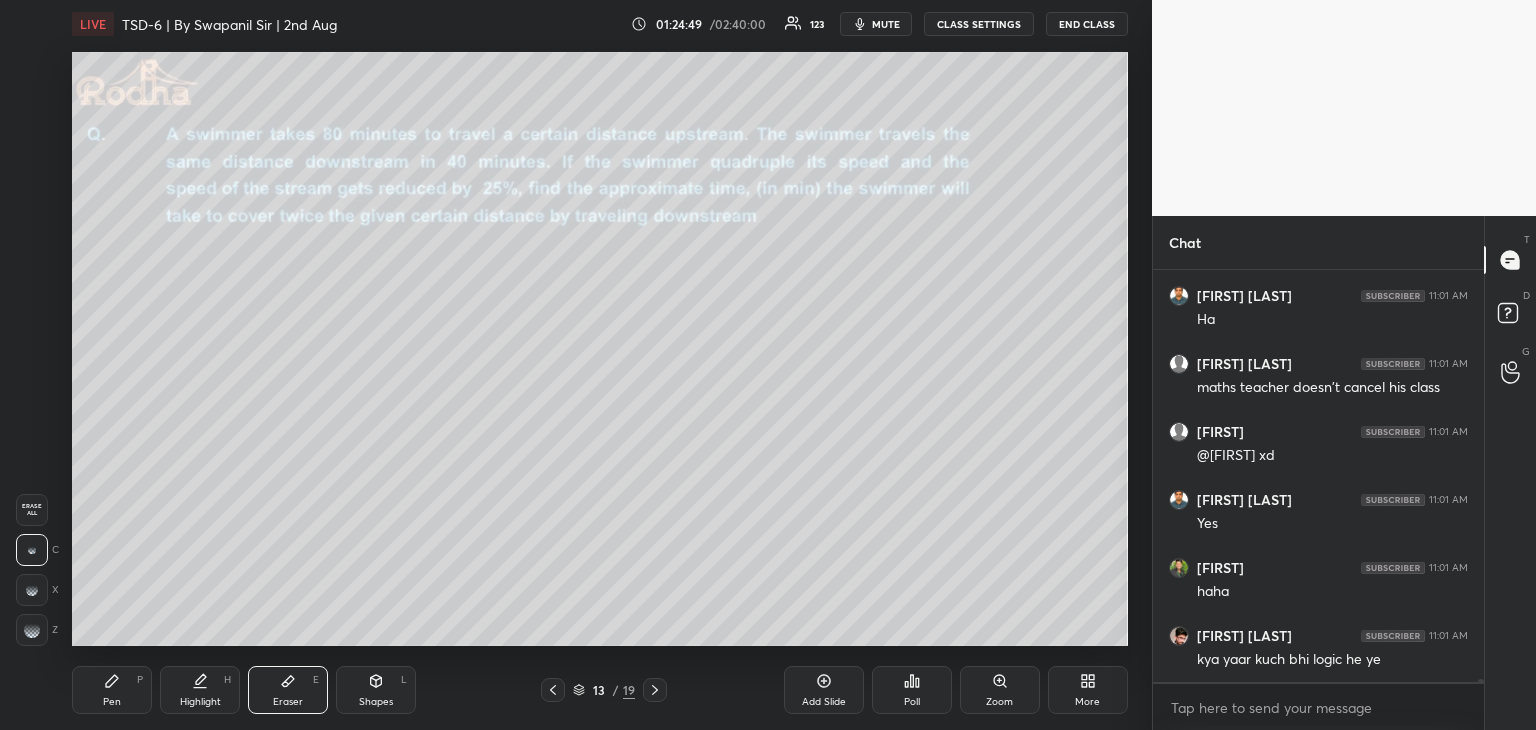 click 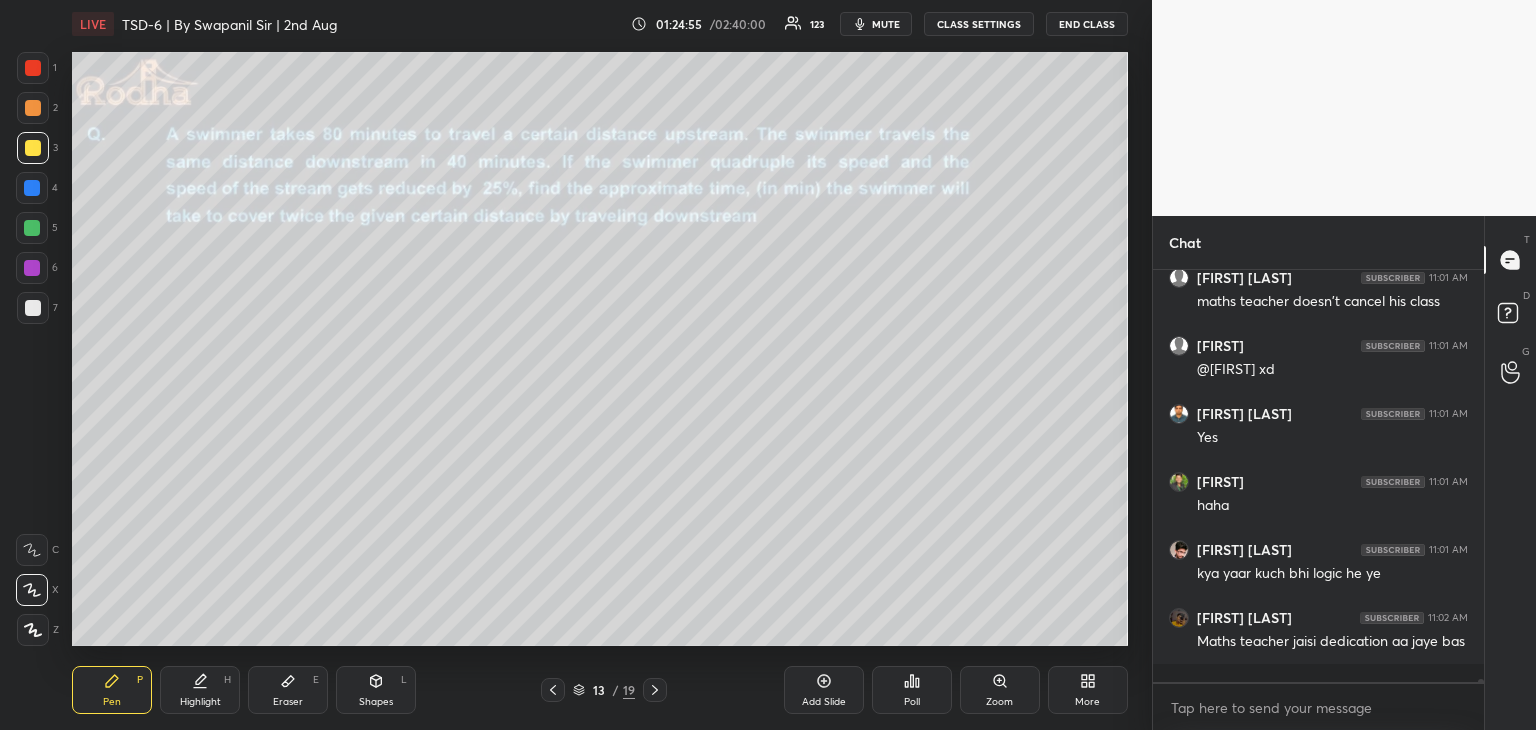 scroll, scrollTop: 53604, scrollLeft: 0, axis: vertical 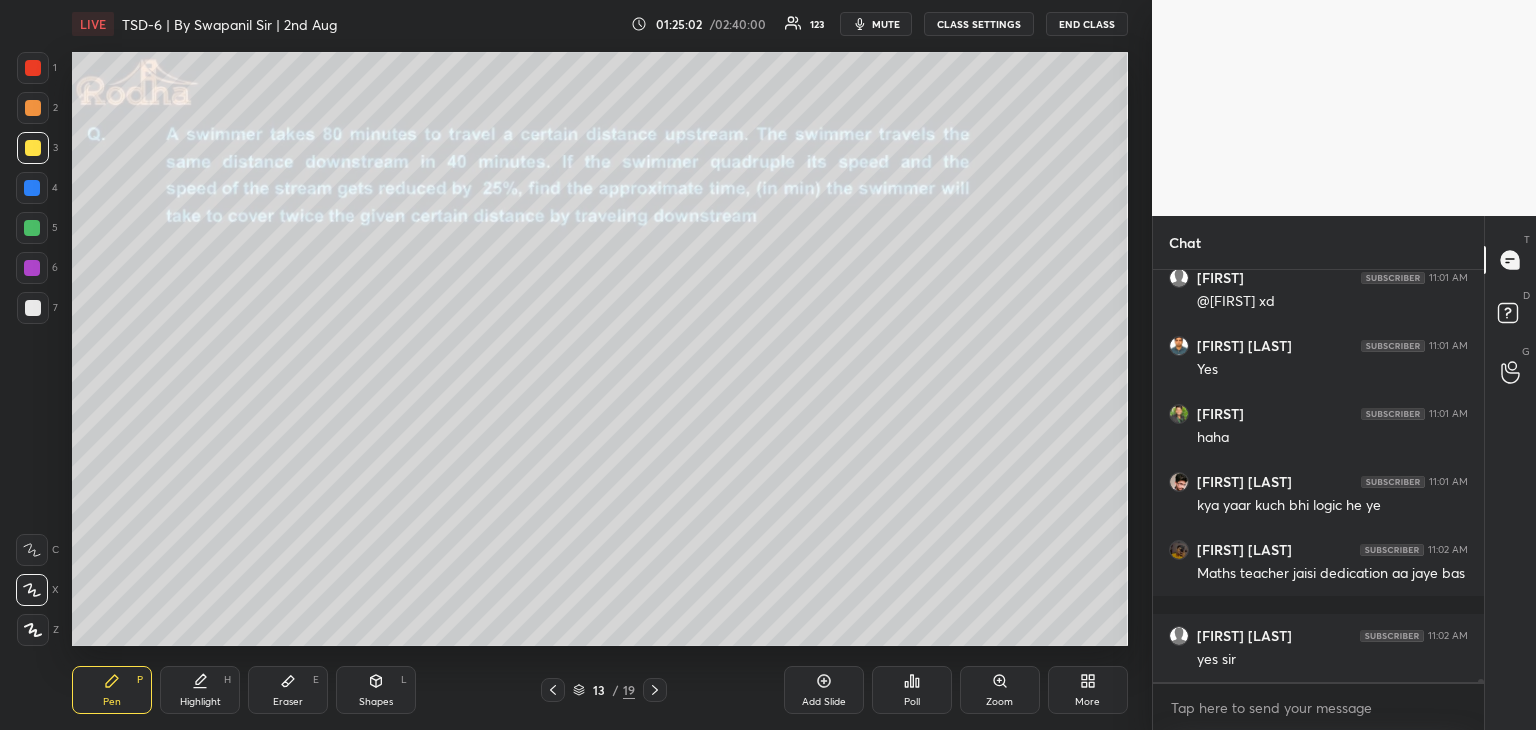click at bounding box center [33, 68] 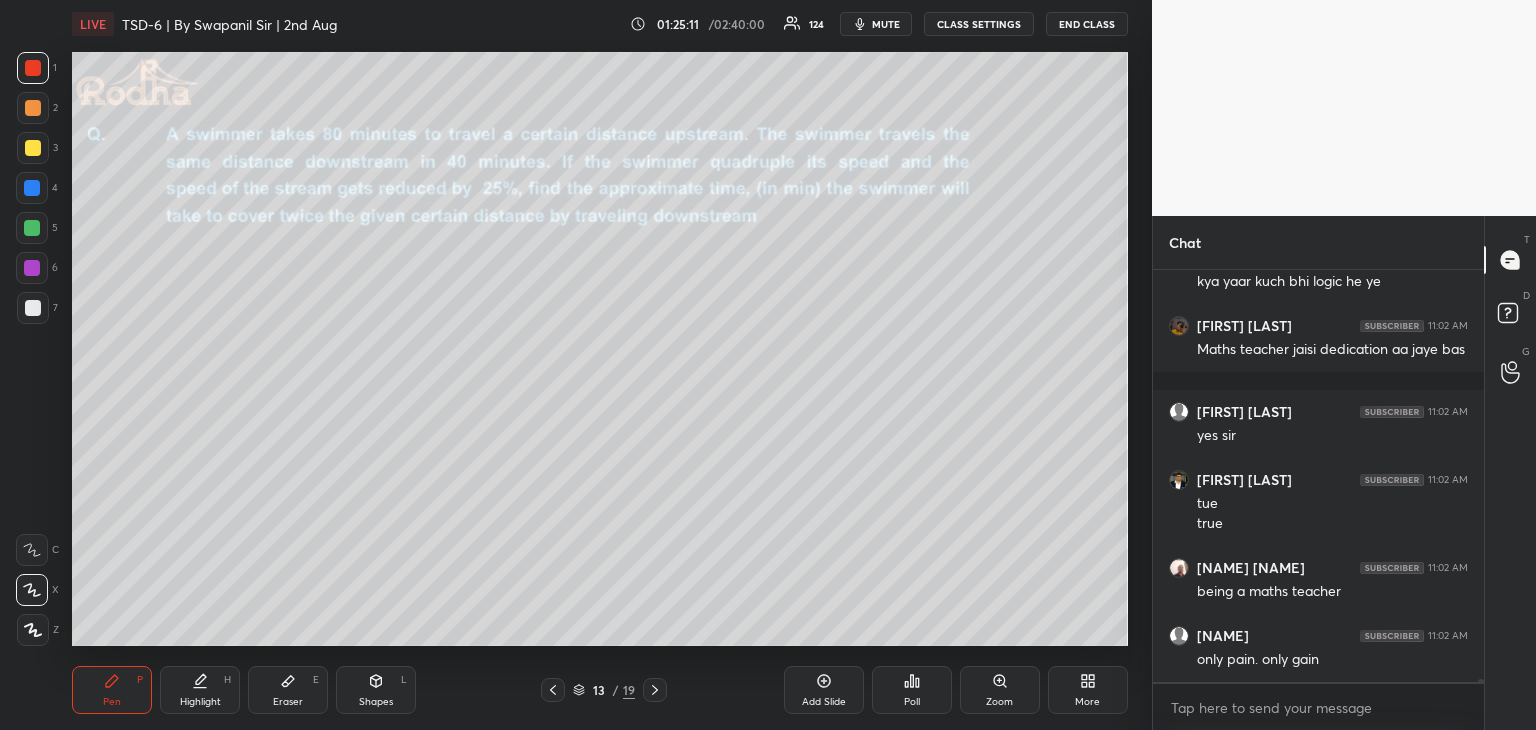 scroll, scrollTop: 53896, scrollLeft: 0, axis: vertical 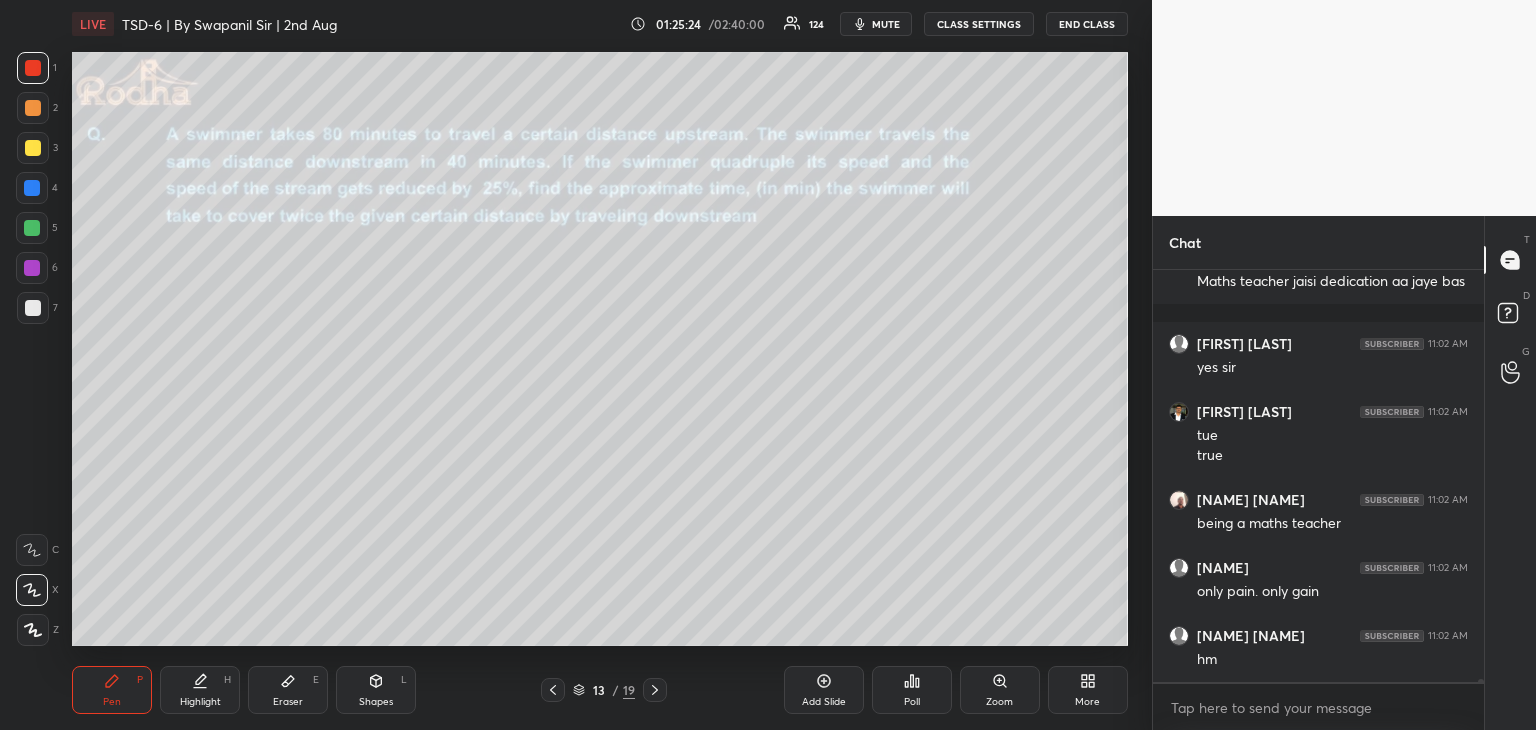 click at bounding box center (33, 148) 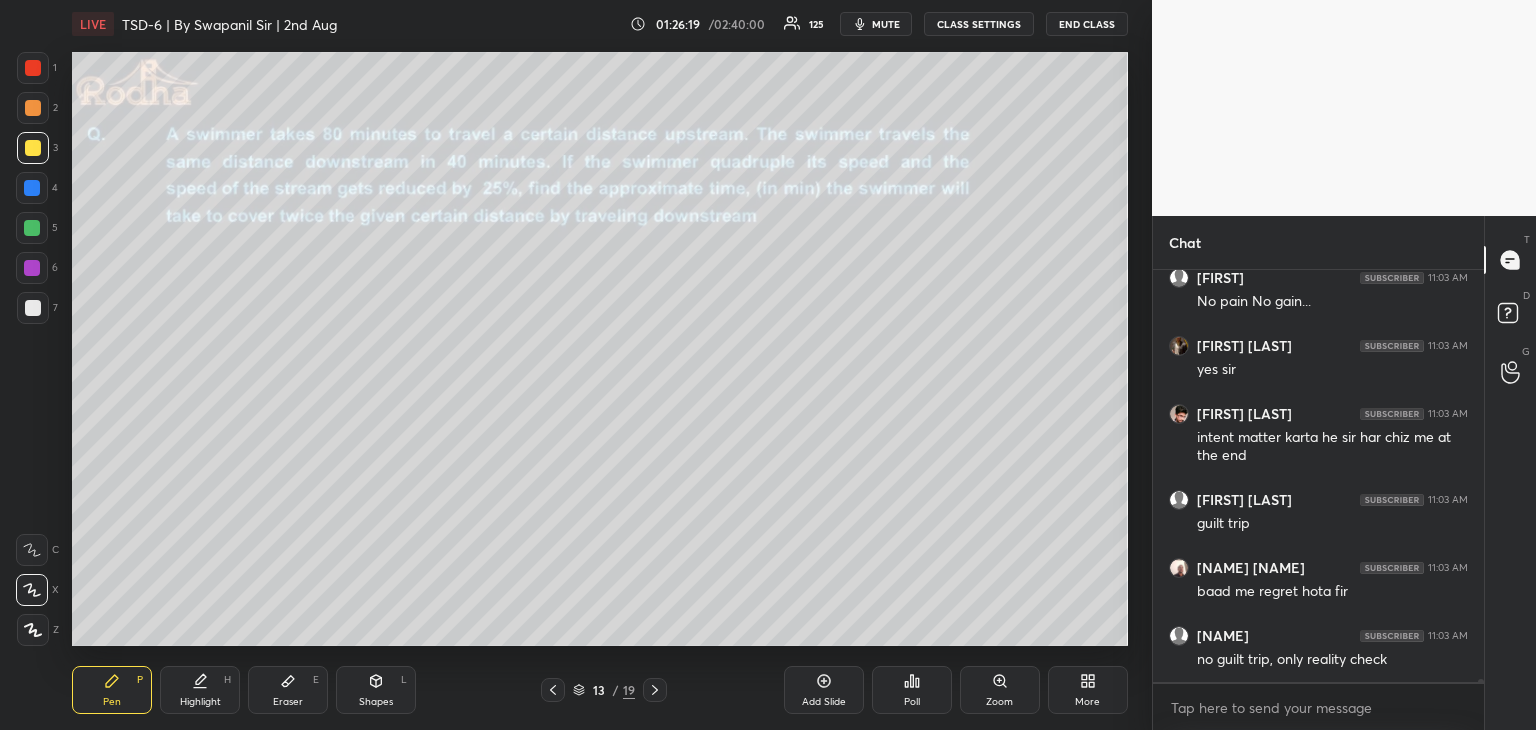 scroll, scrollTop: 54134, scrollLeft: 0, axis: vertical 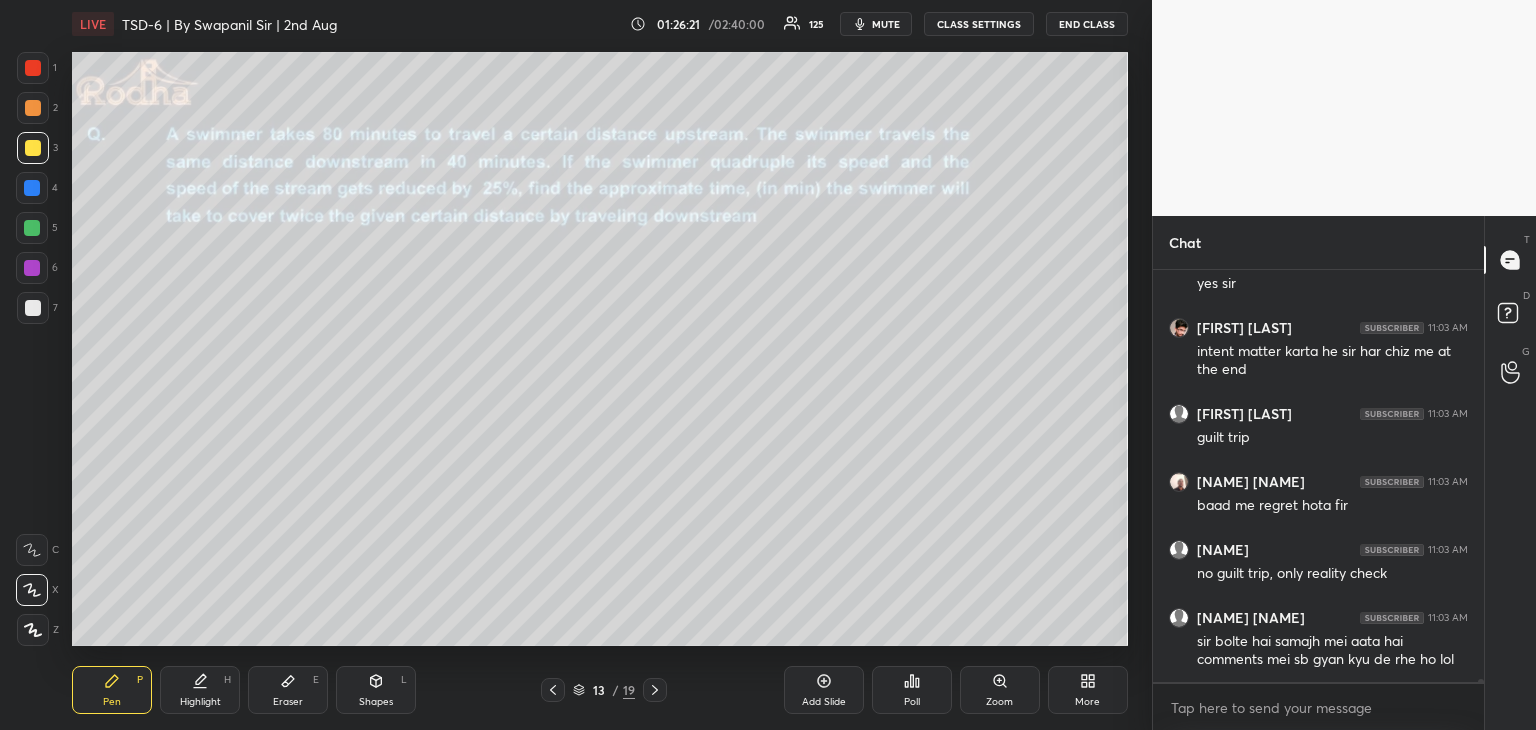 click 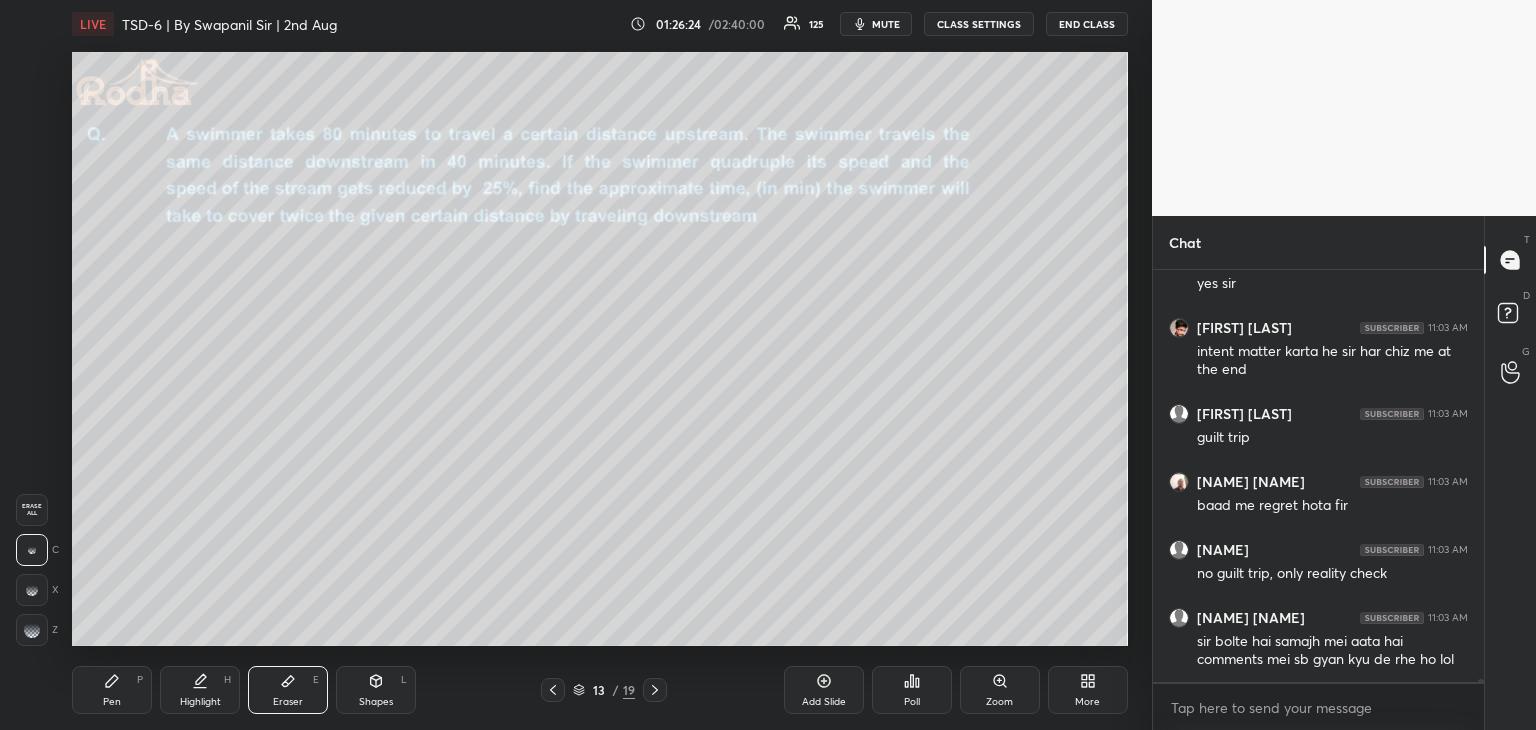 click on "Pen P" at bounding box center (112, 690) 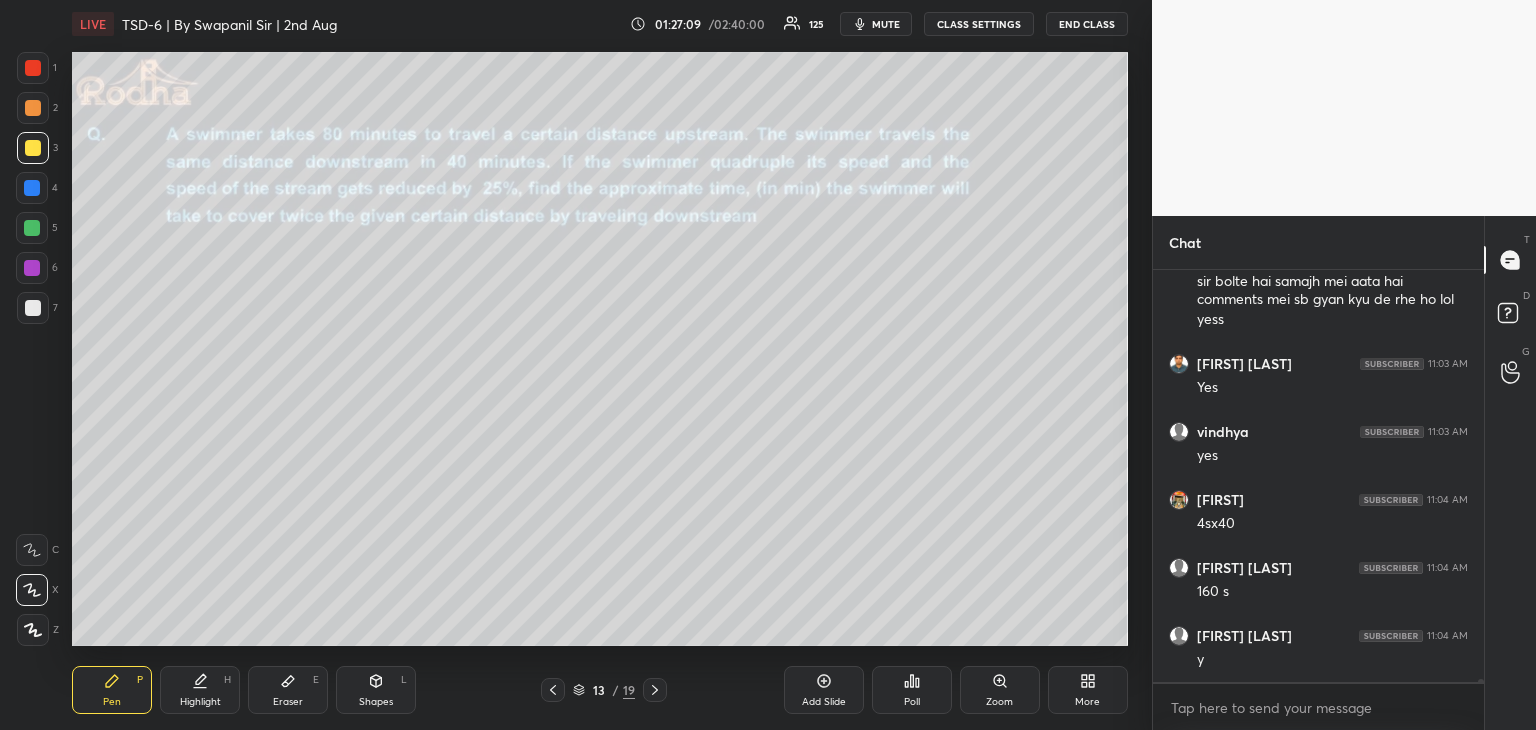 scroll, scrollTop: 54562, scrollLeft: 0, axis: vertical 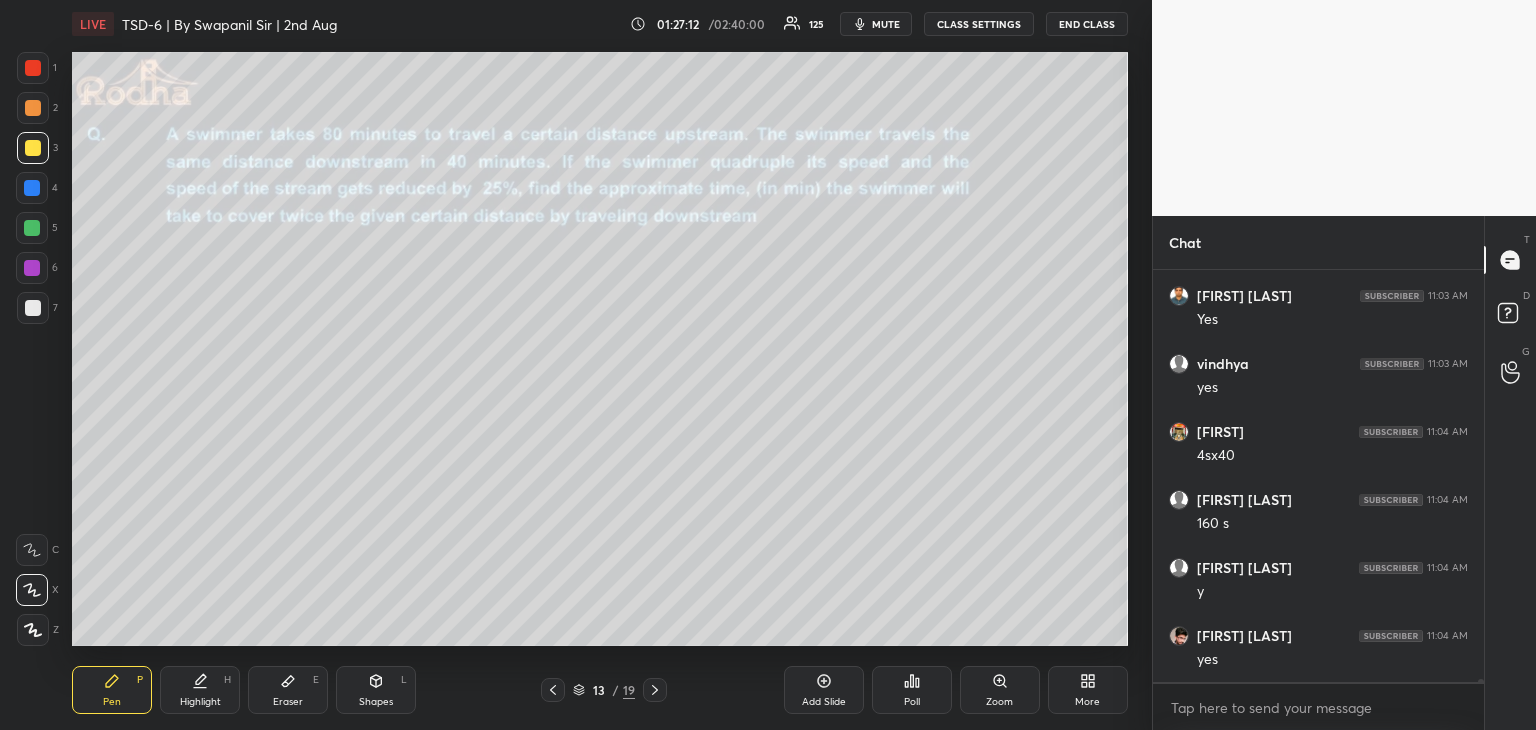 click on "Eraser E" at bounding box center [288, 690] 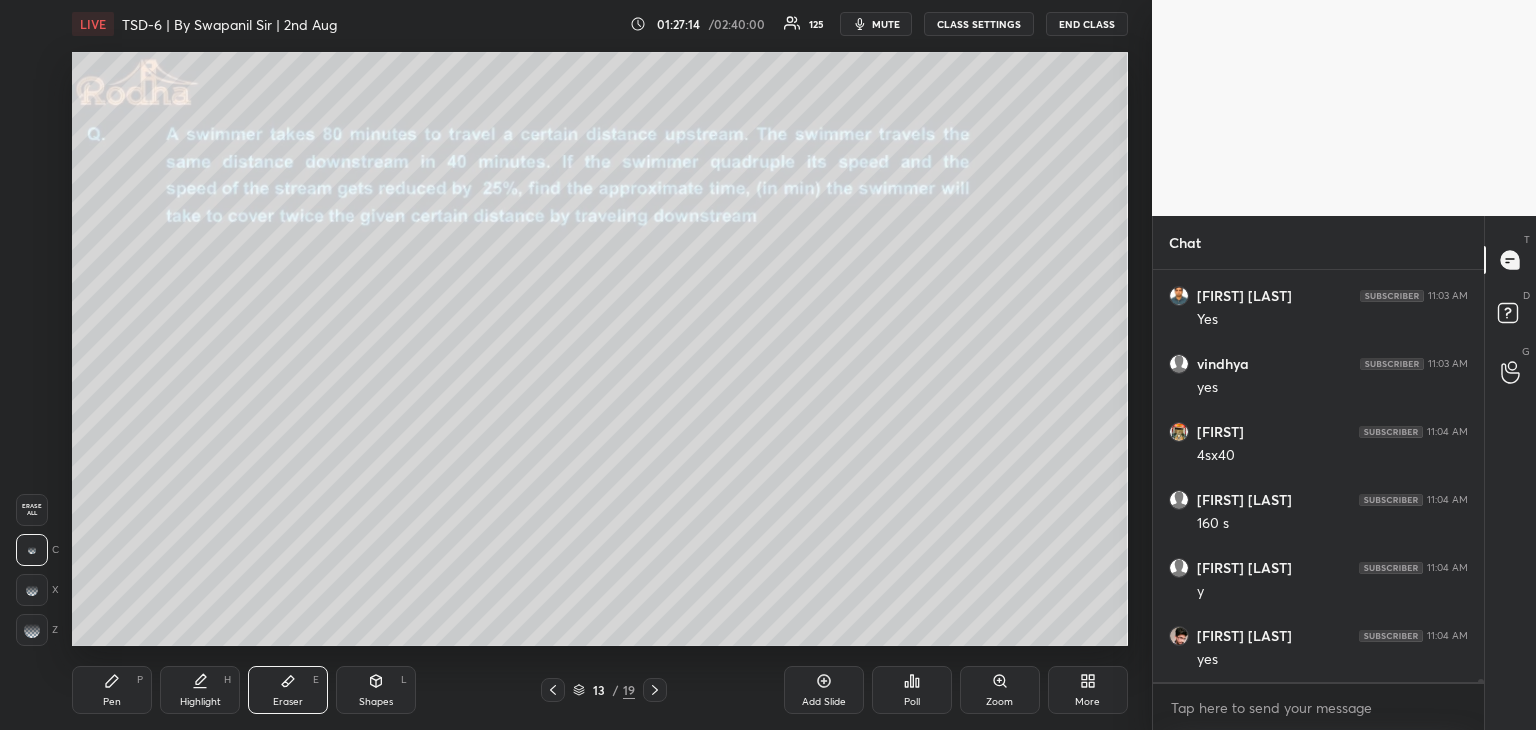 click on "Pen P" at bounding box center [112, 690] 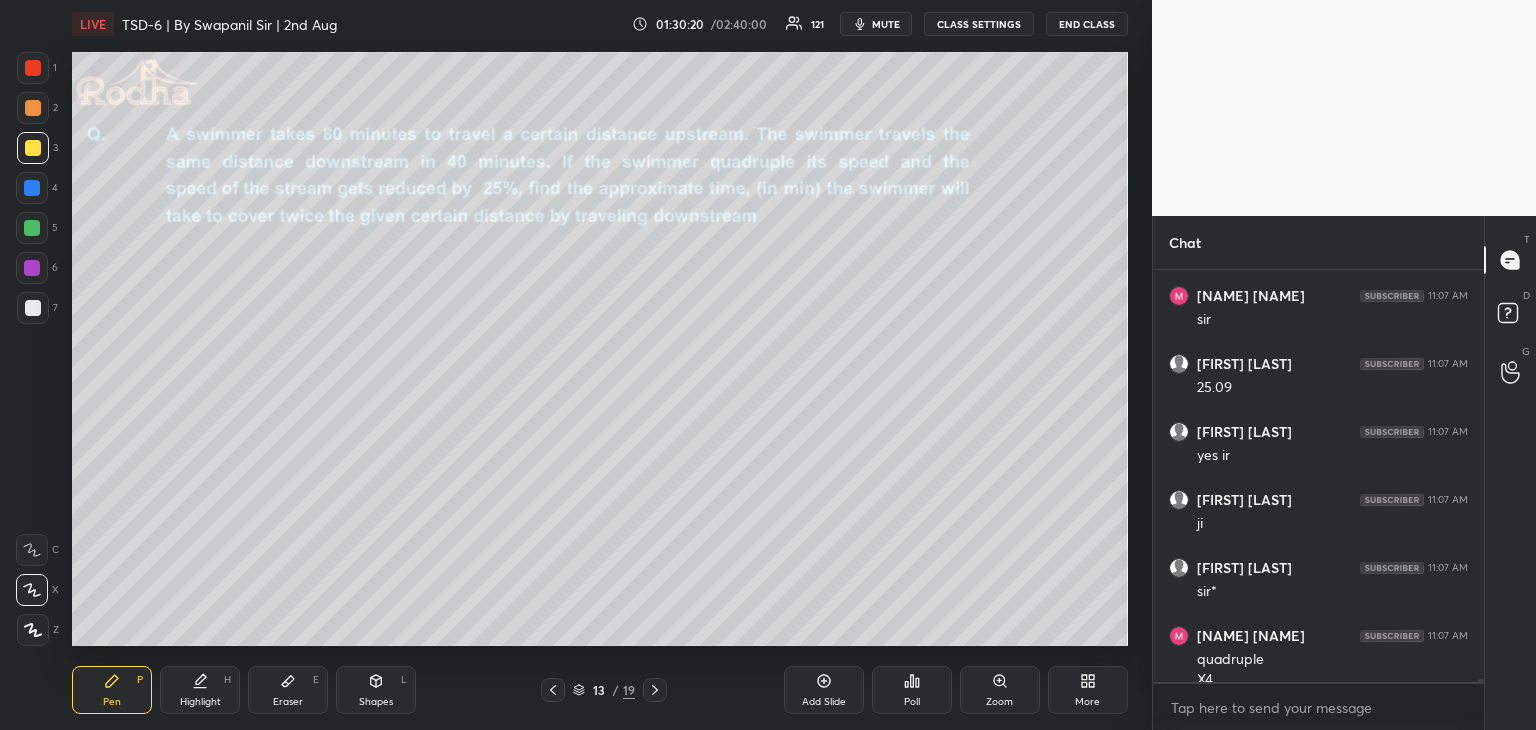 scroll, scrollTop: 56962, scrollLeft: 0, axis: vertical 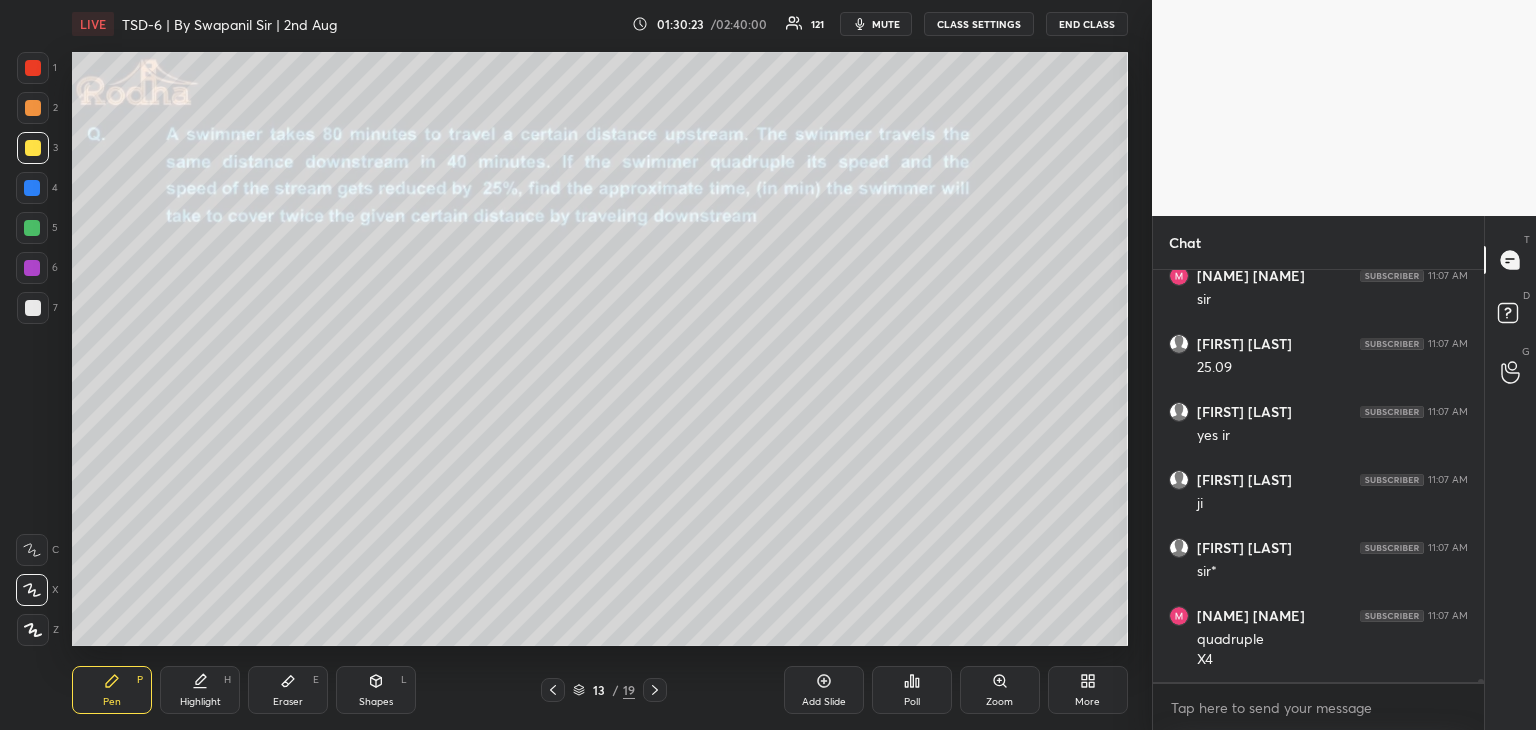 click at bounding box center [32, 228] 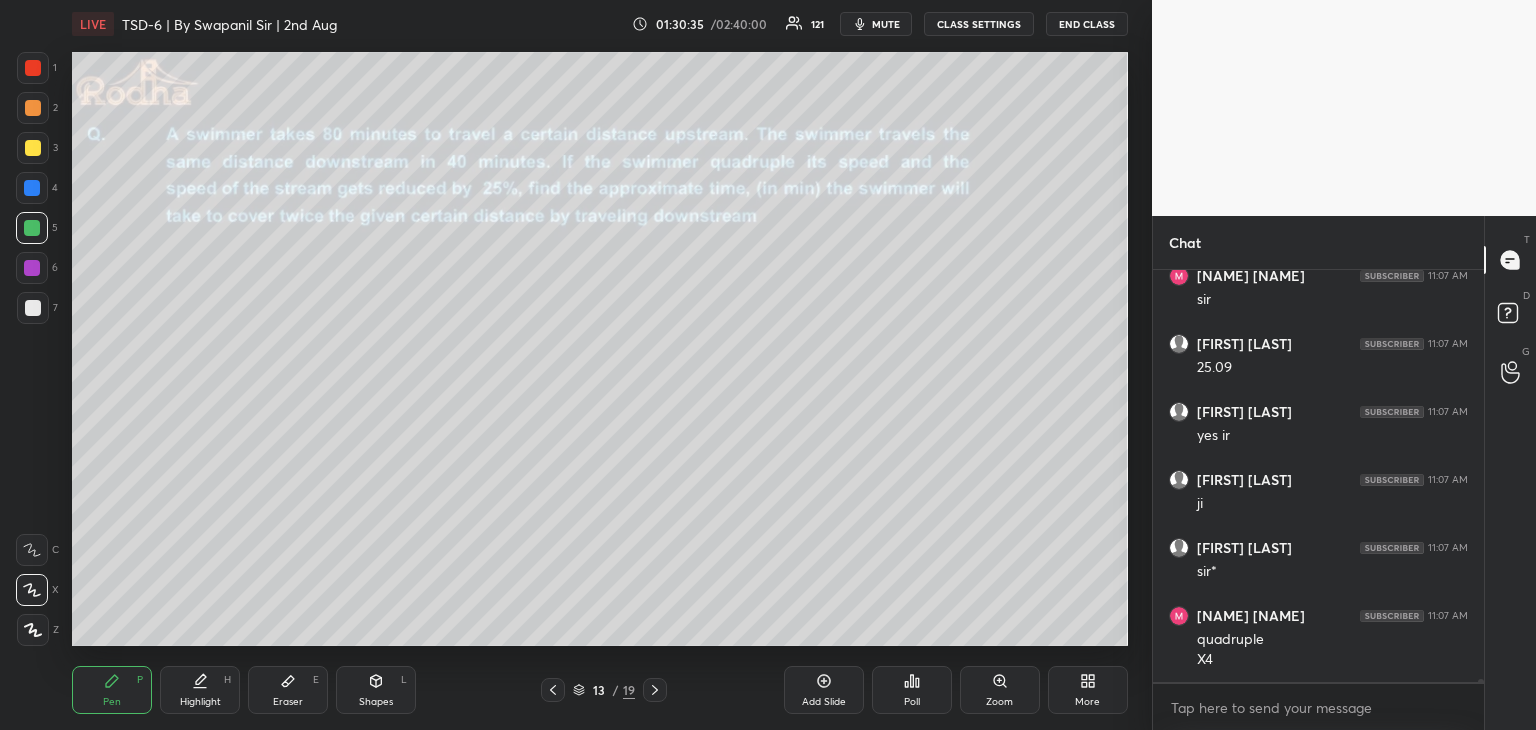 drag, startPoint x: 650, startPoint y: 693, endPoint x: 672, endPoint y: 697, distance: 22.36068 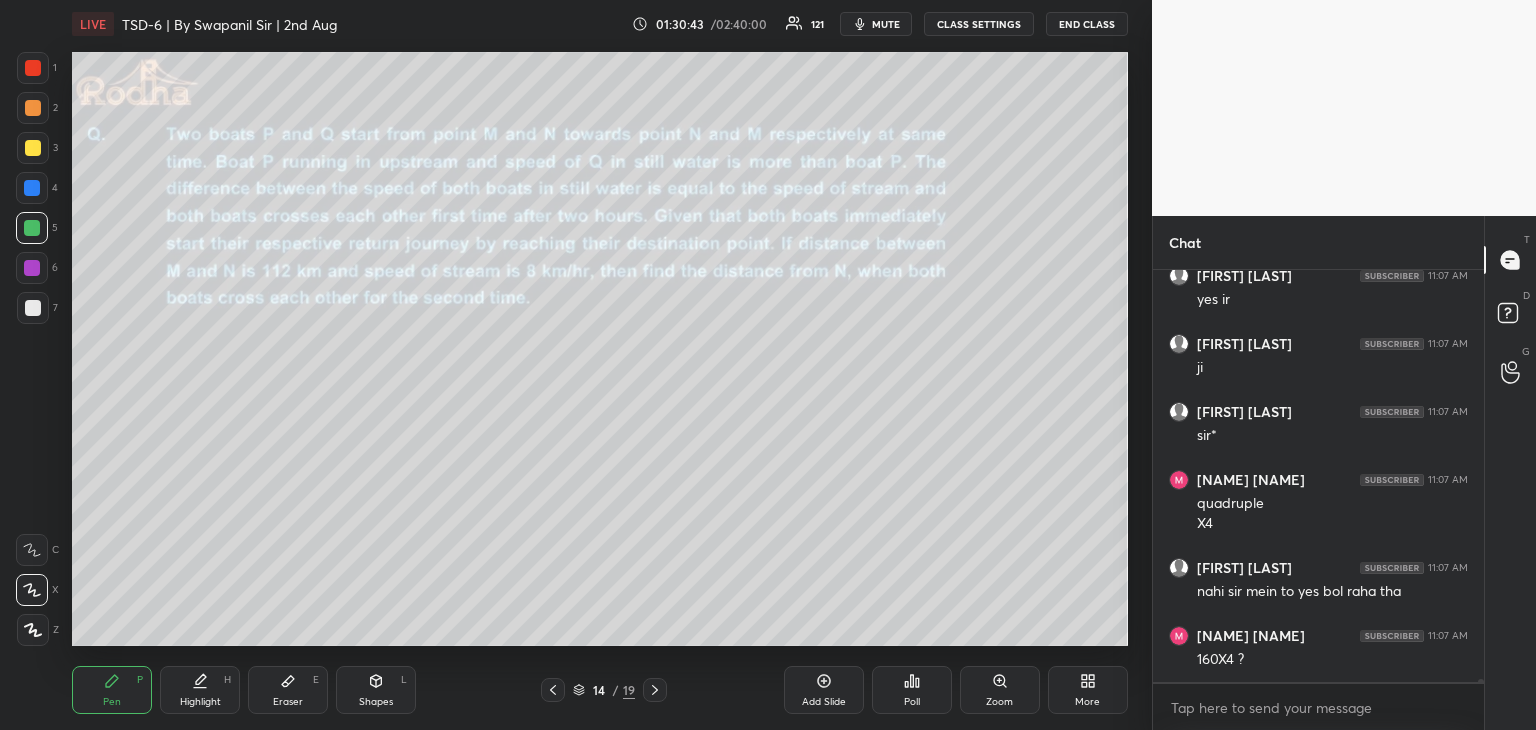 scroll, scrollTop: 57118, scrollLeft: 0, axis: vertical 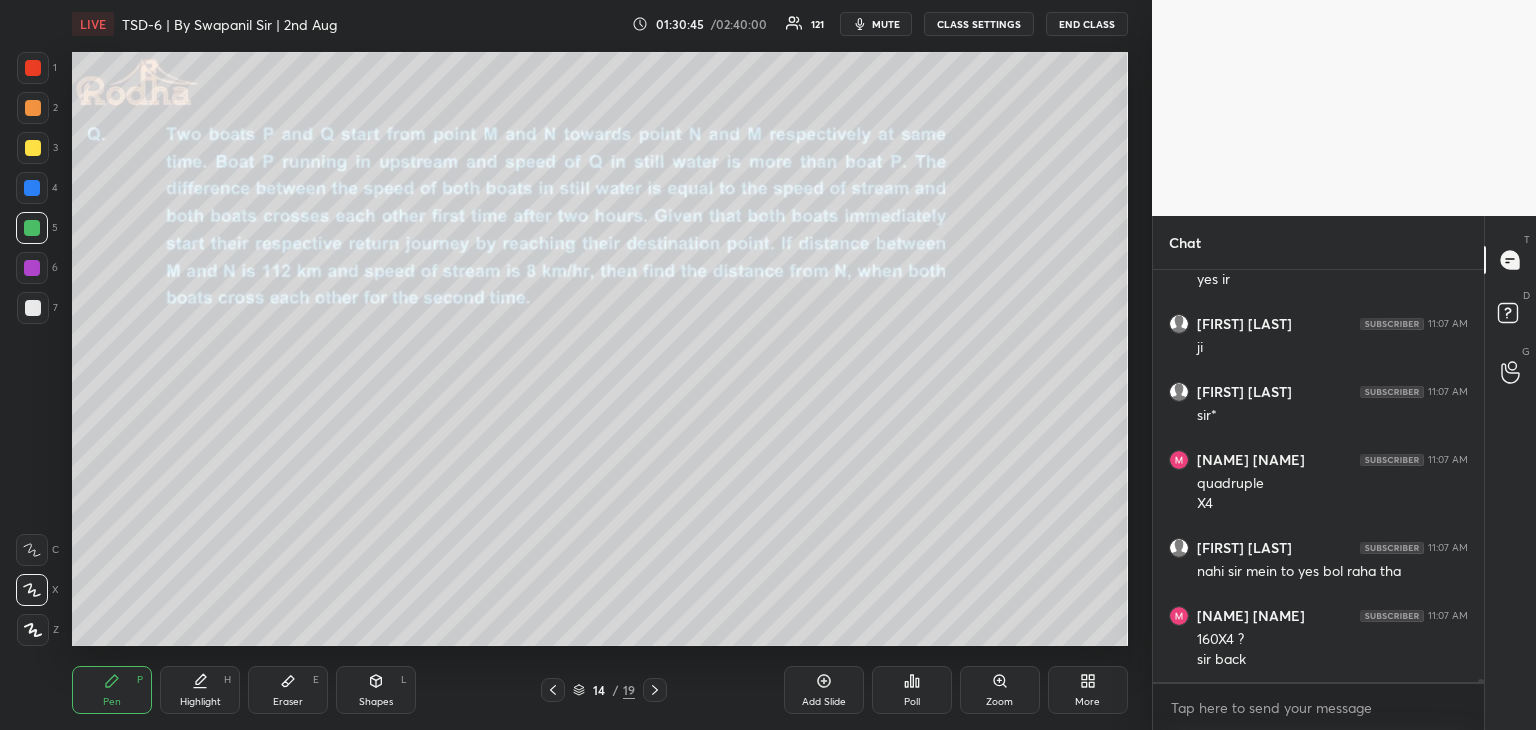 click 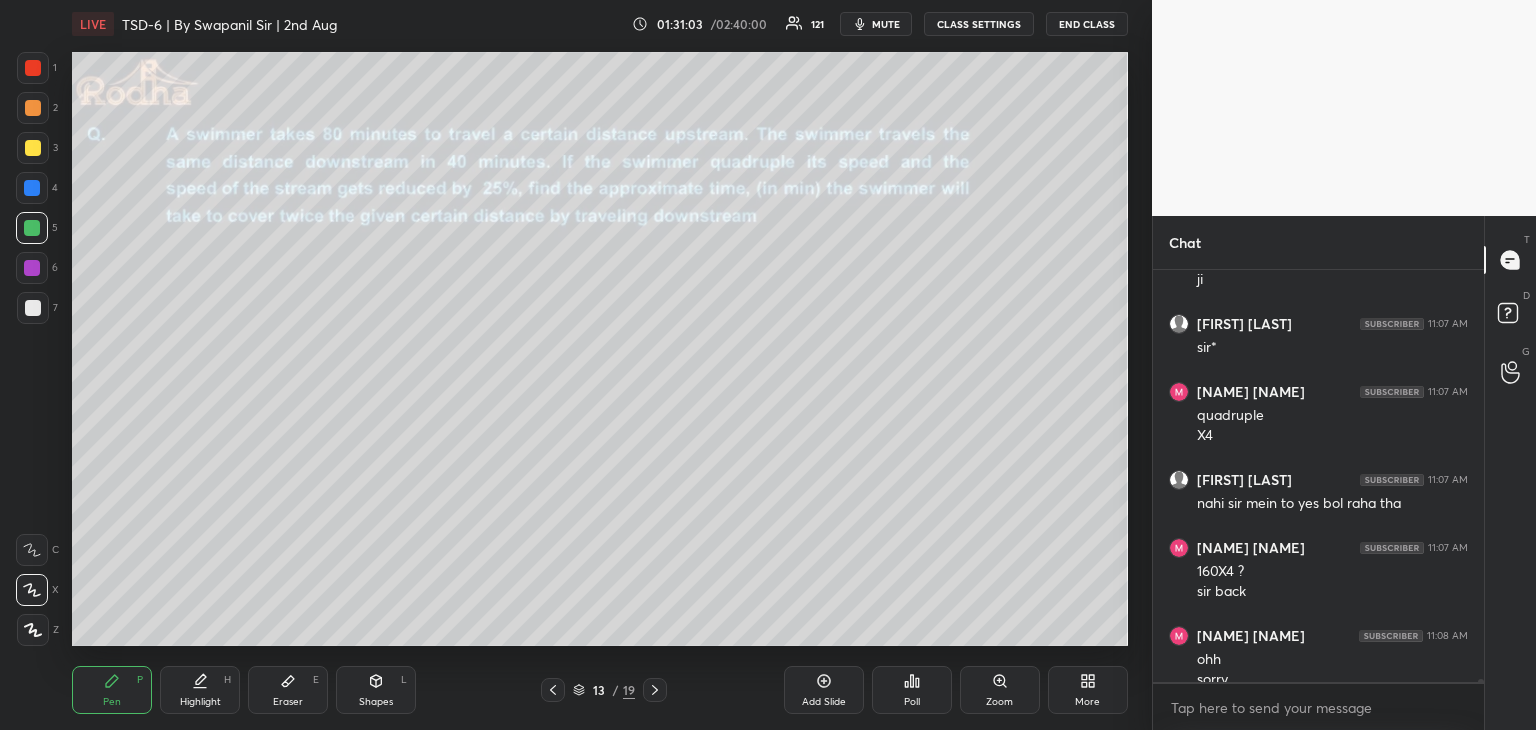 scroll, scrollTop: 57206, scrollLeft: 0, axis: vertical 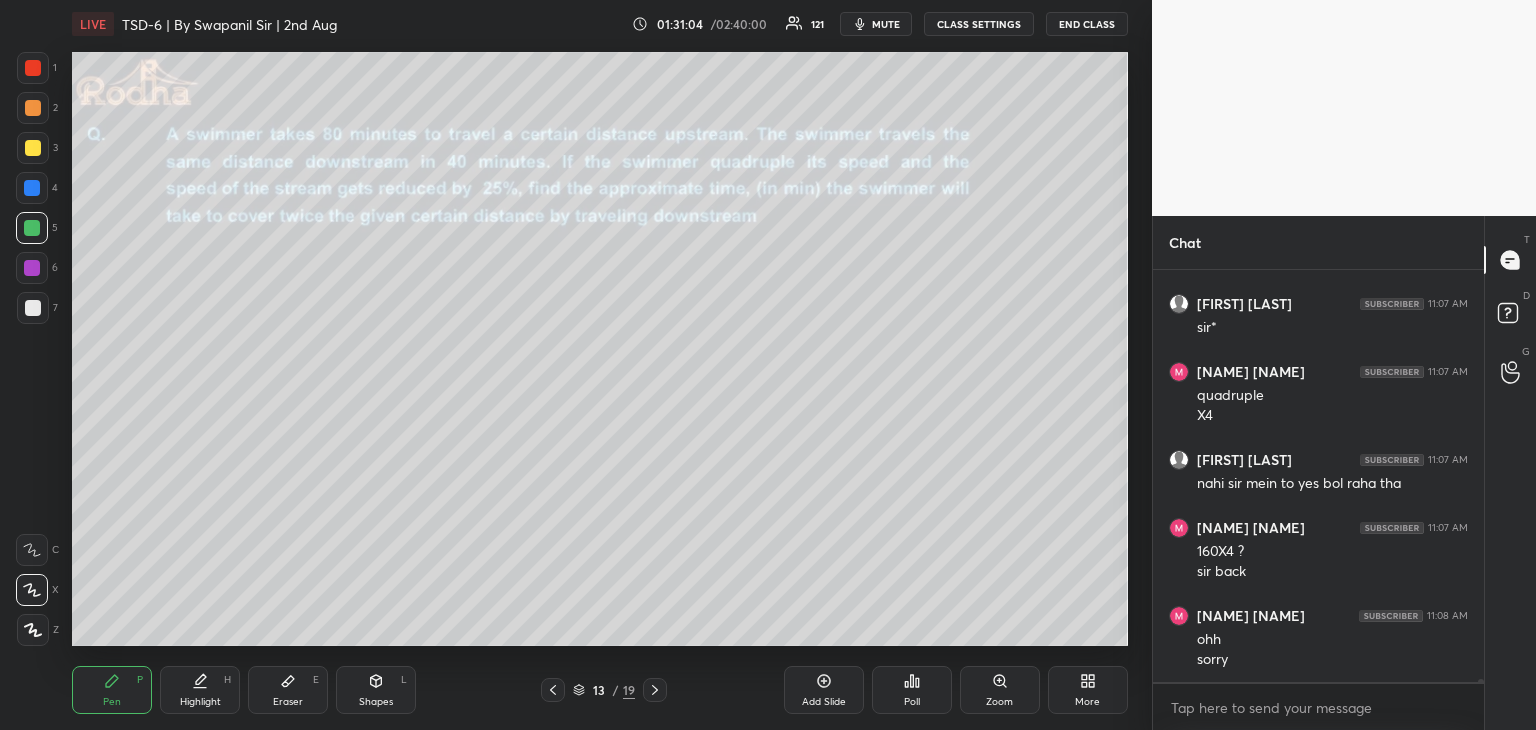 click 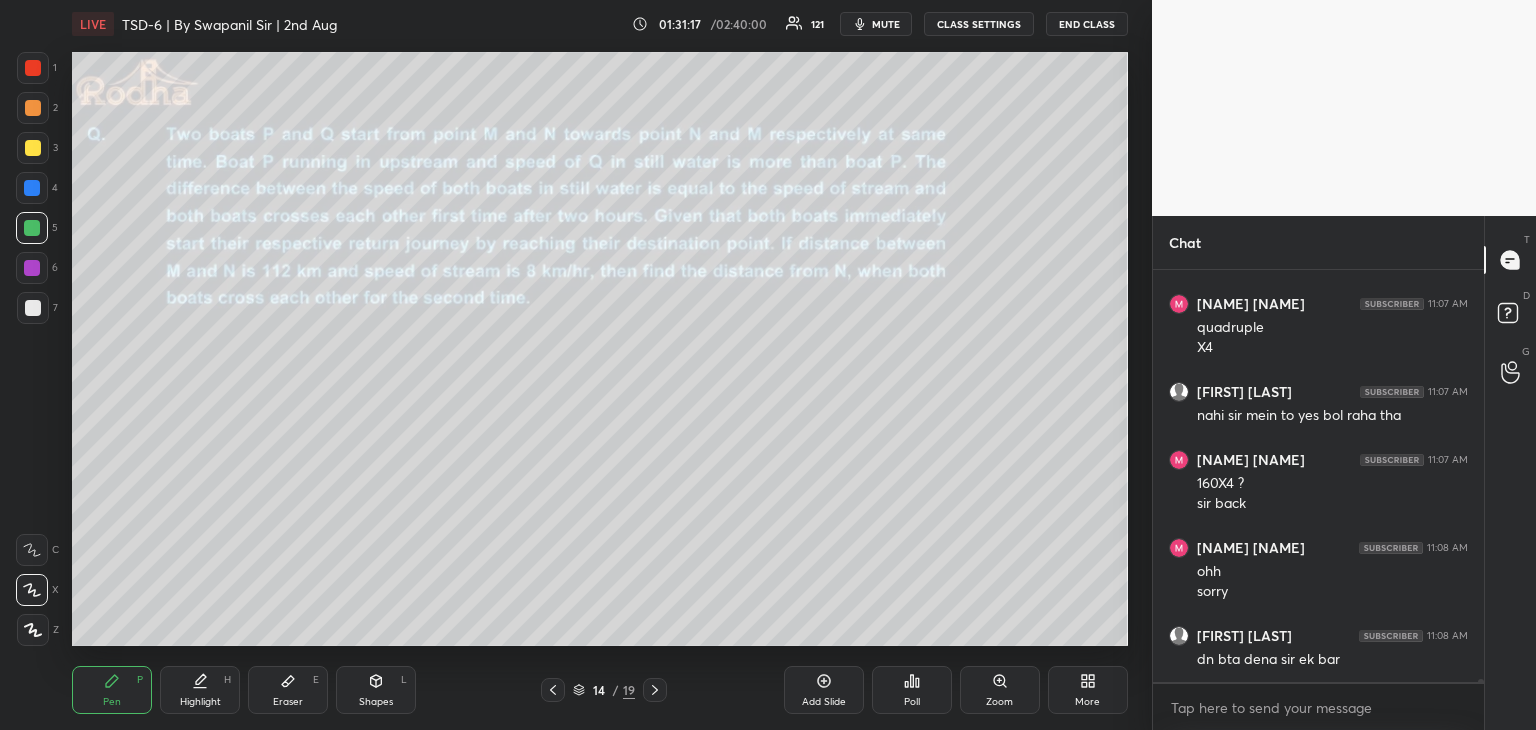 scroll, scrollTop: 57360, scrollLeft: 0, axis: vertical 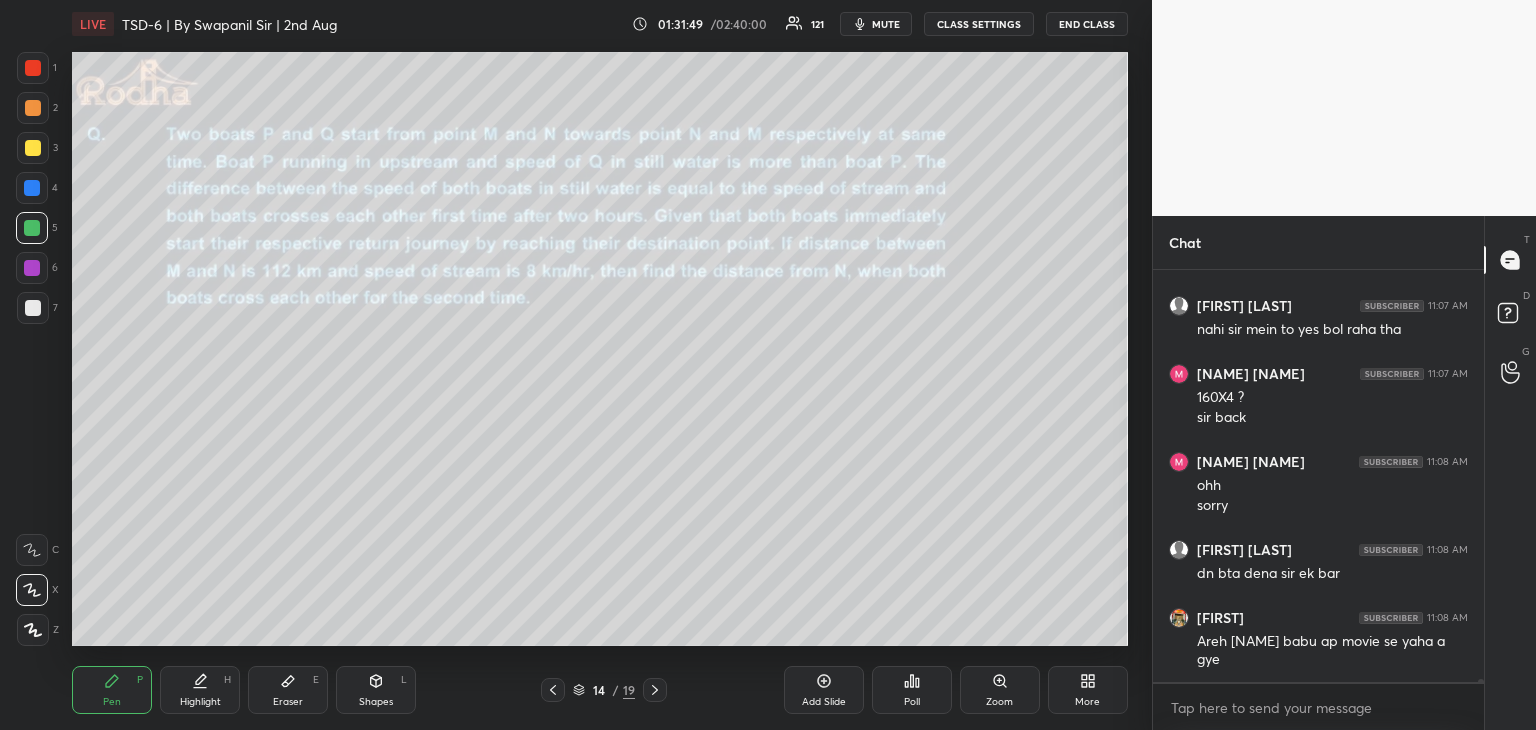click on "Add Slide" at bounding box center [824, 690] 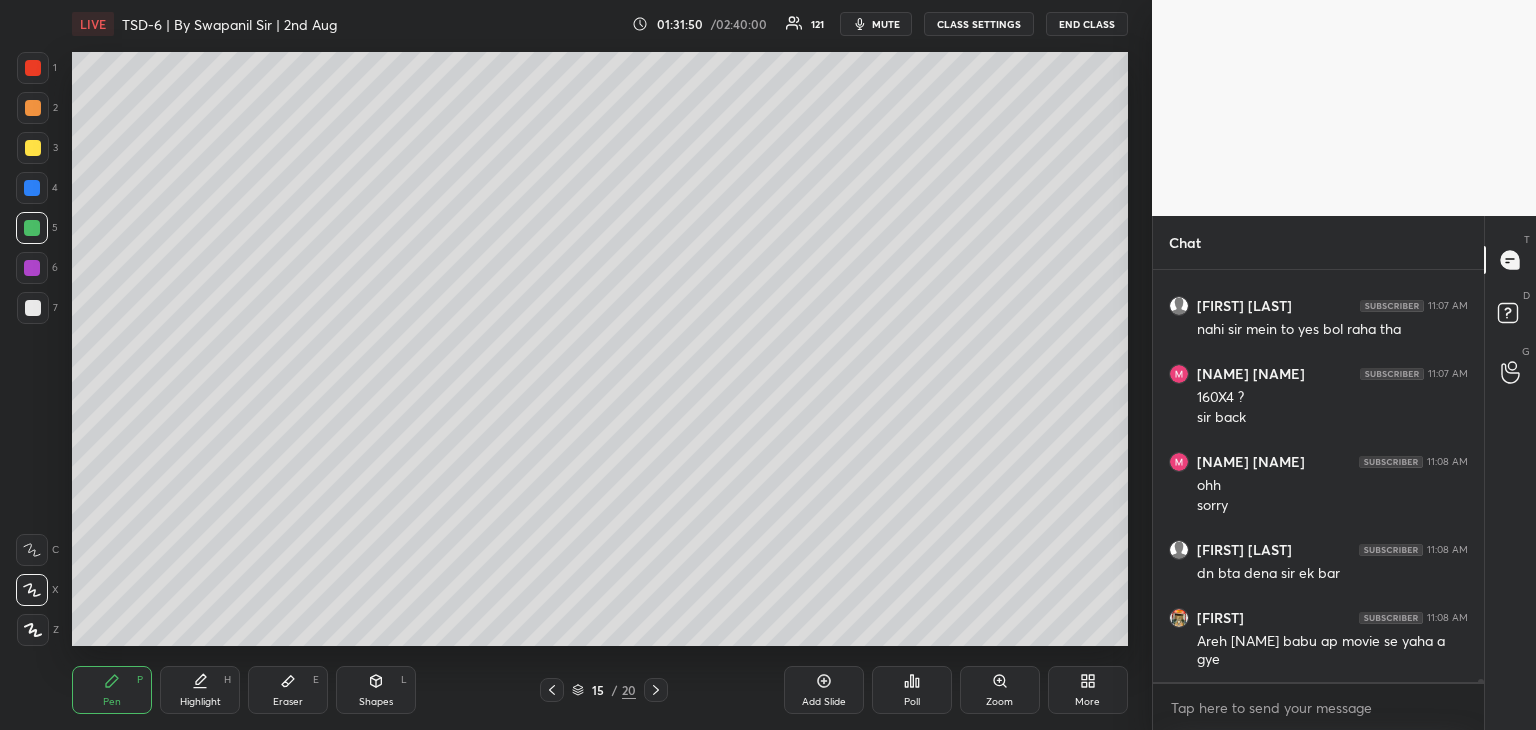click 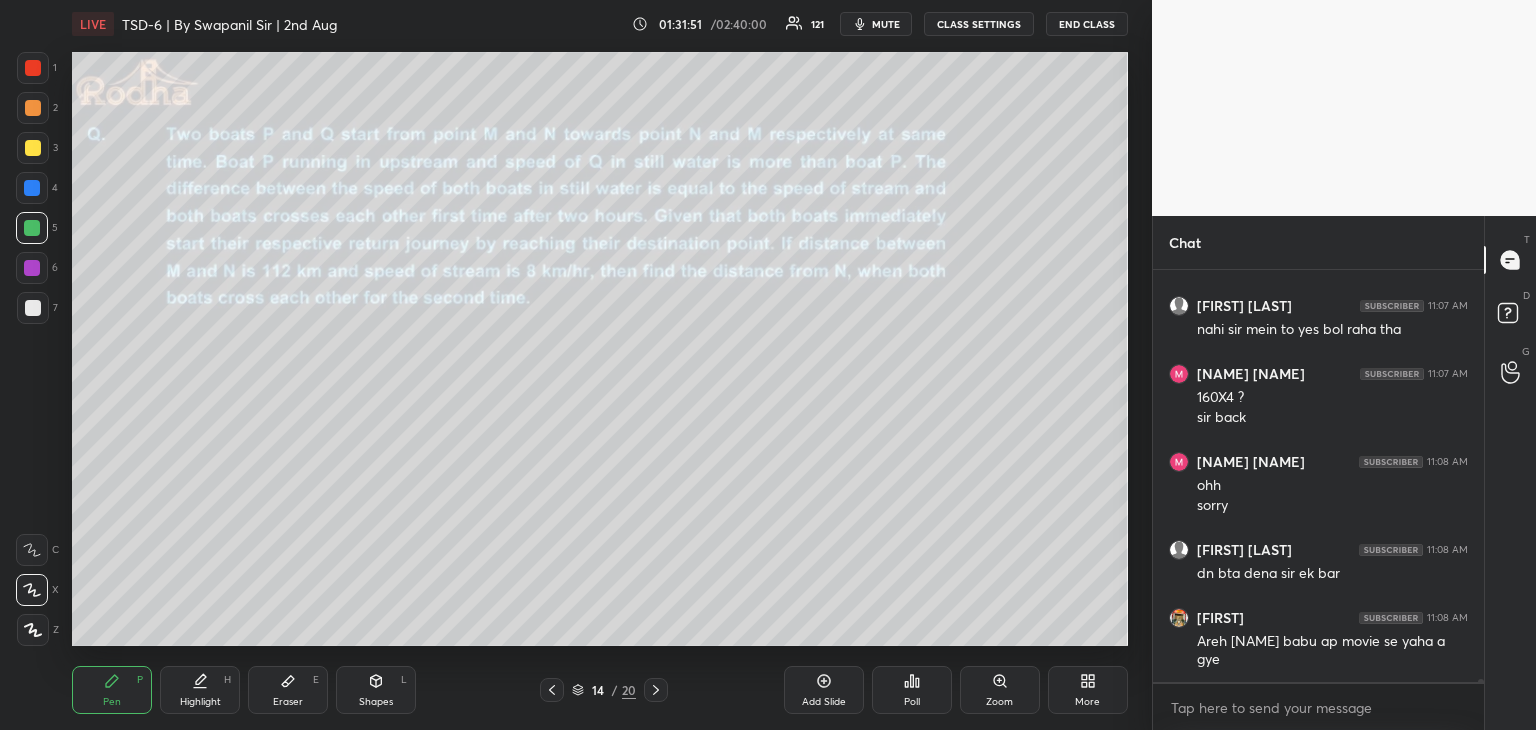 click on "Shapes L" at bounding box center (376, 690) 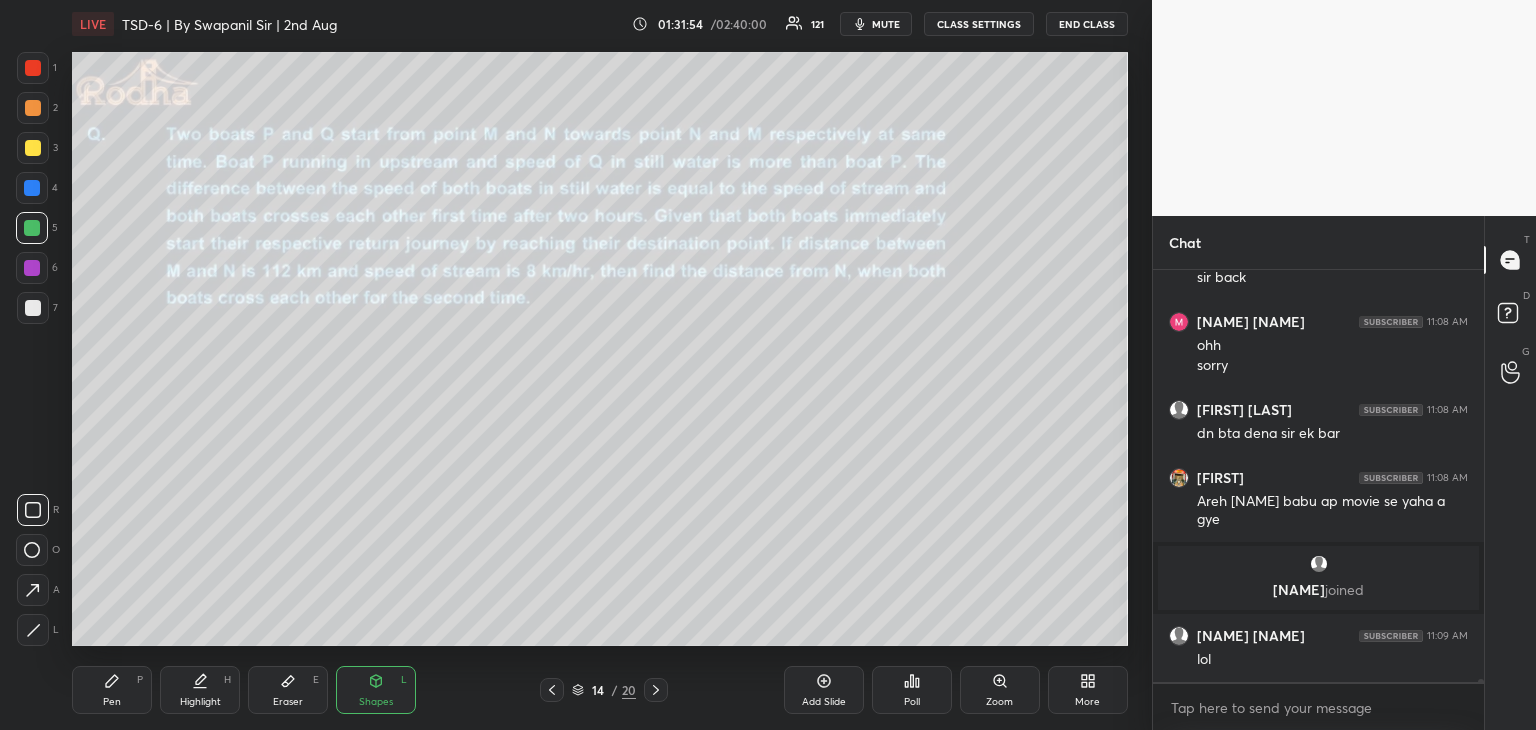 scroll, scrollTop: 56394, scrollLeft: 0, axis: vertical 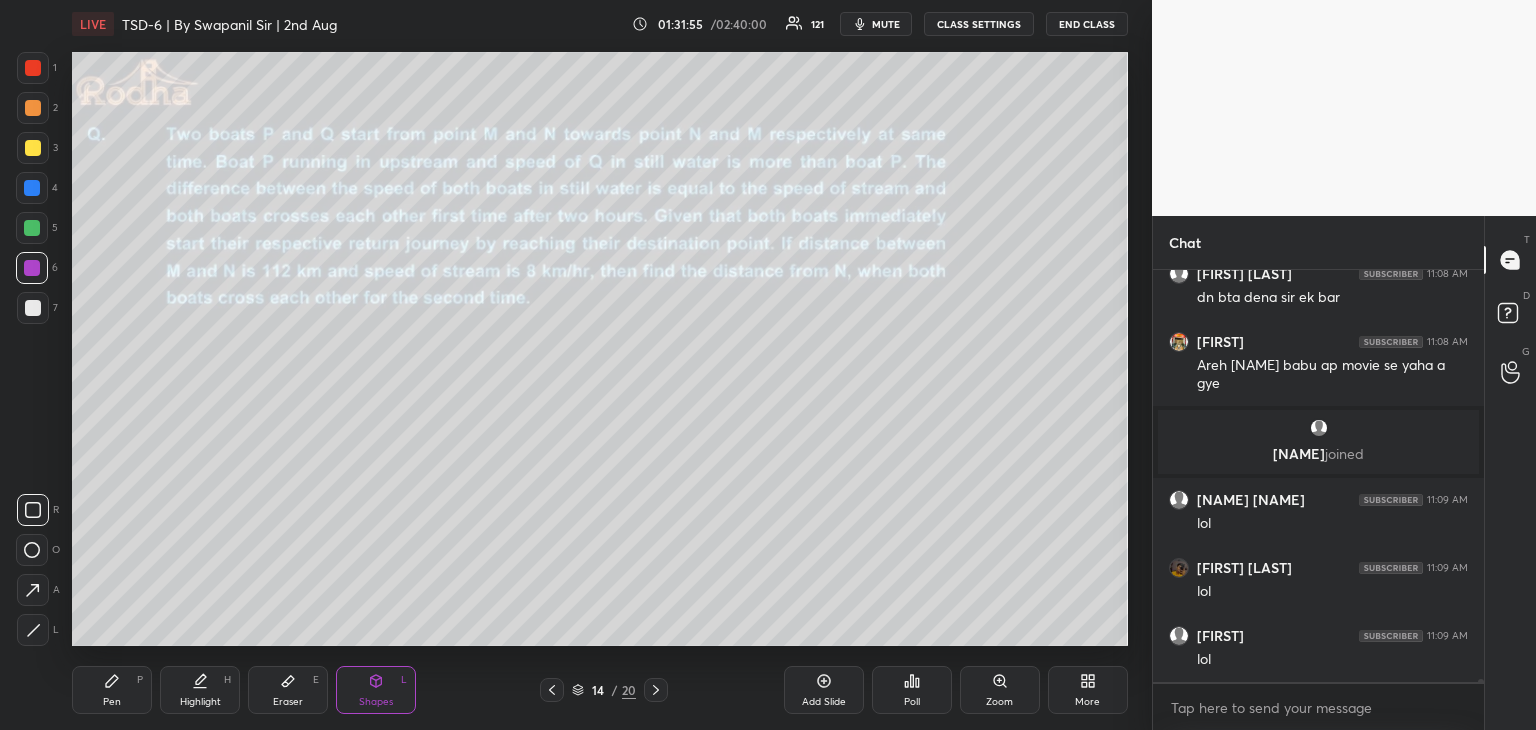 click 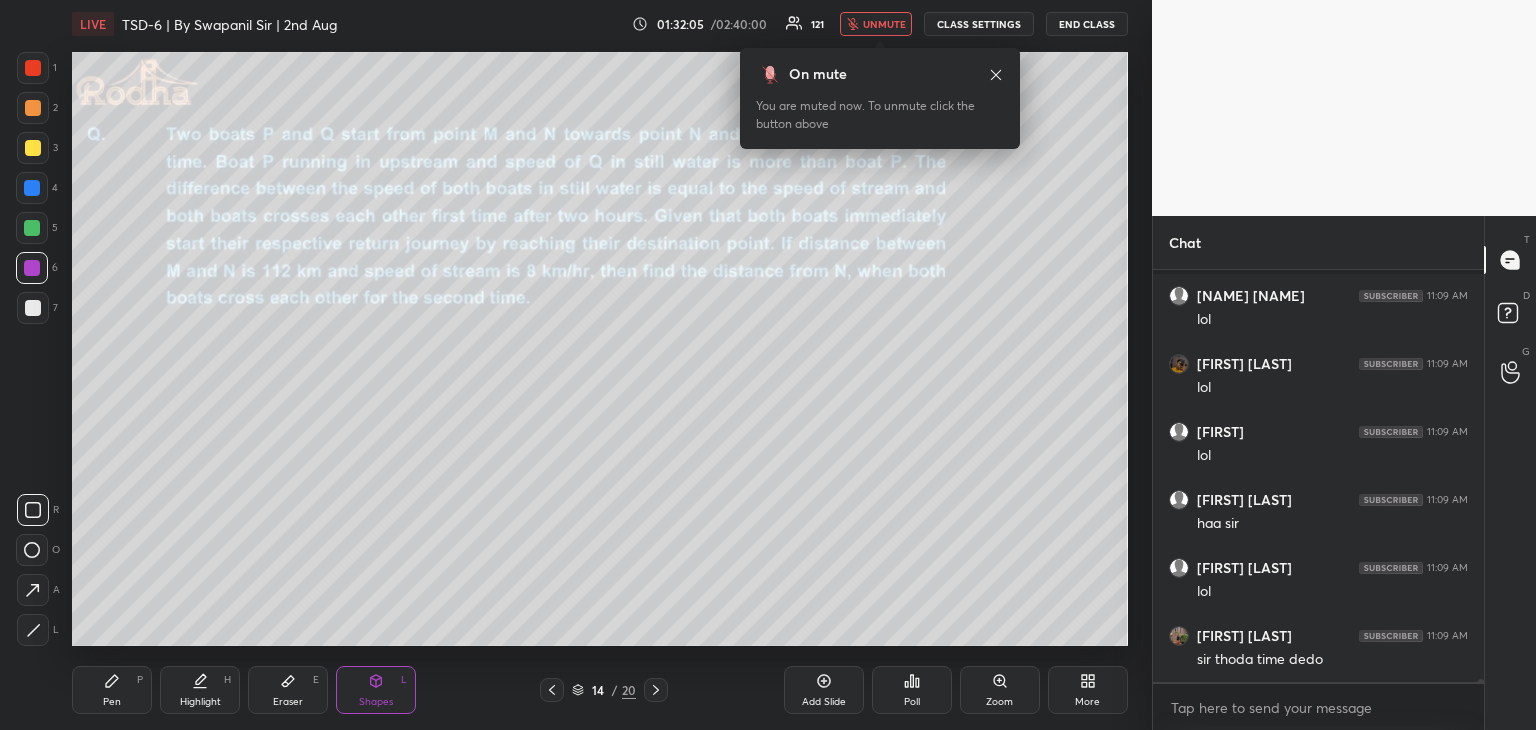 scroll, scrollTop: 56802, scrollLeft: 0, axis: vertical 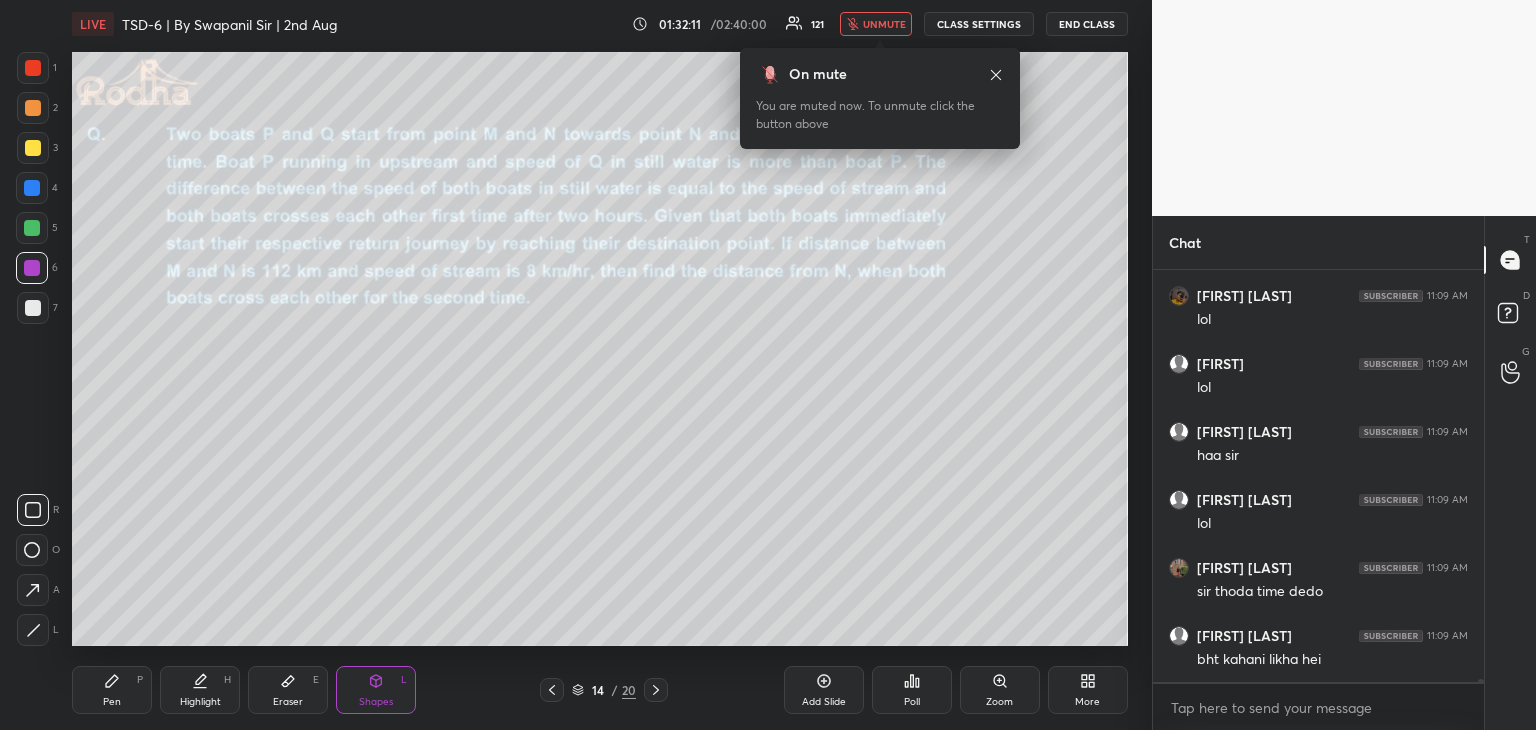click on "unmute" at bounding box center (884, 24) 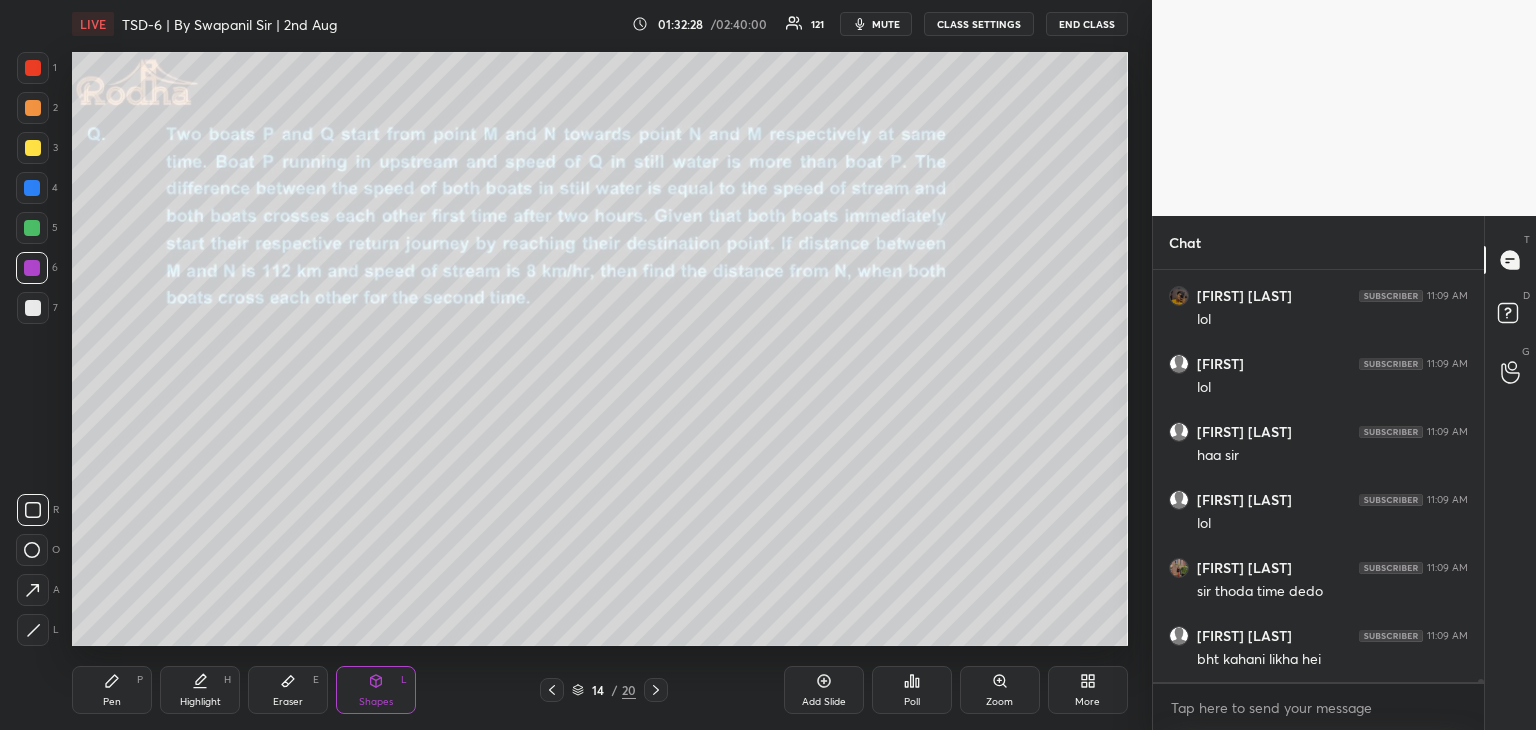 click 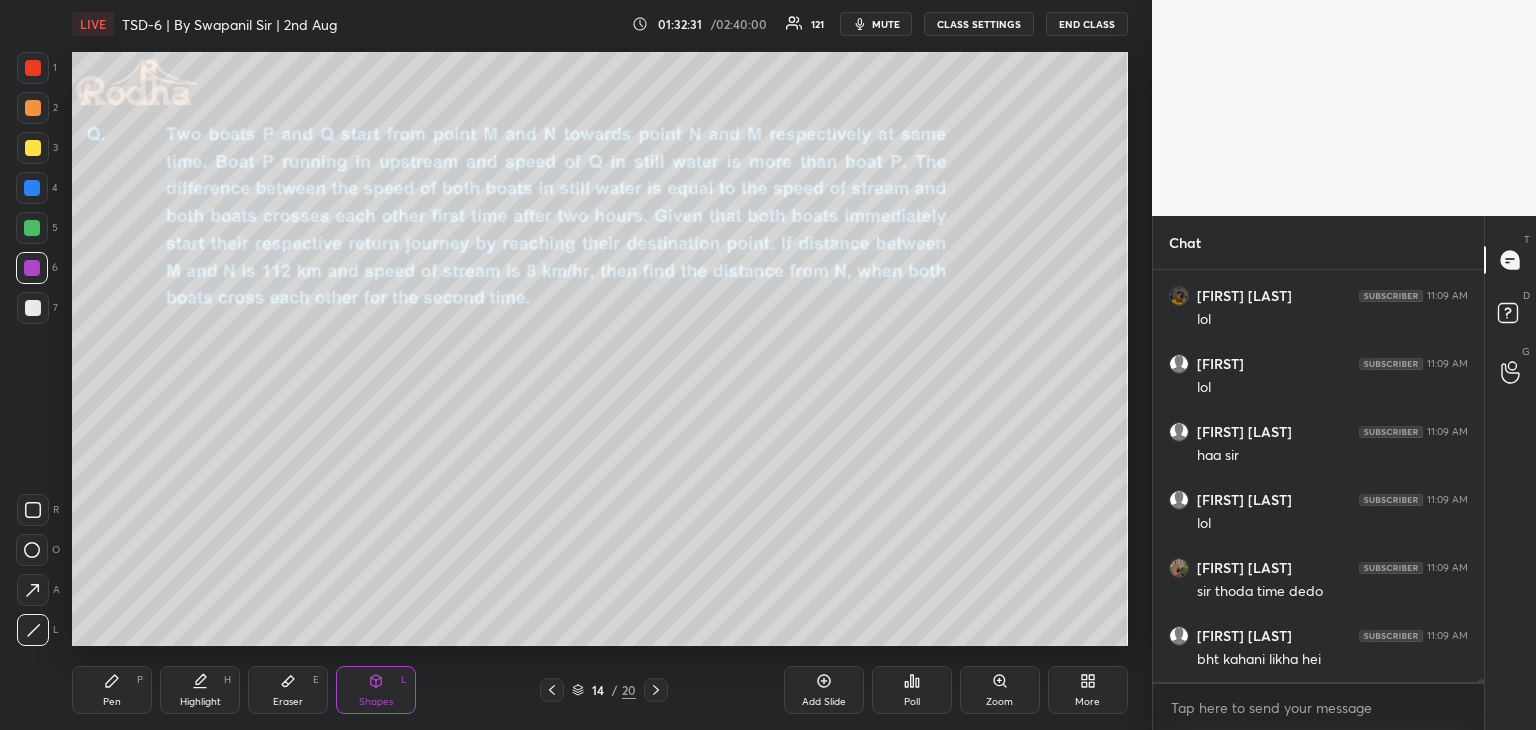click at bounding box center (32, 188) 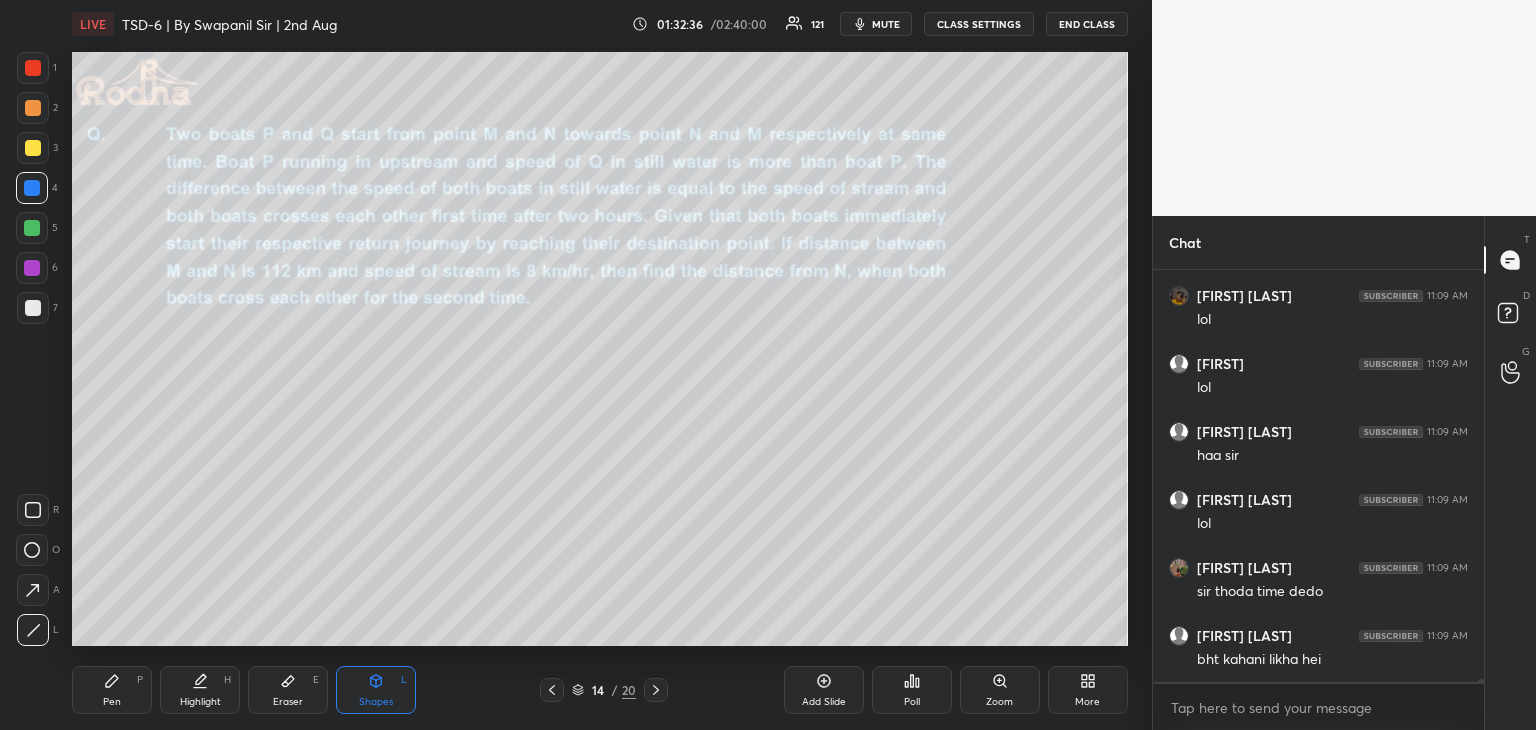 click on "Pen" at bounding box center (112, 702) 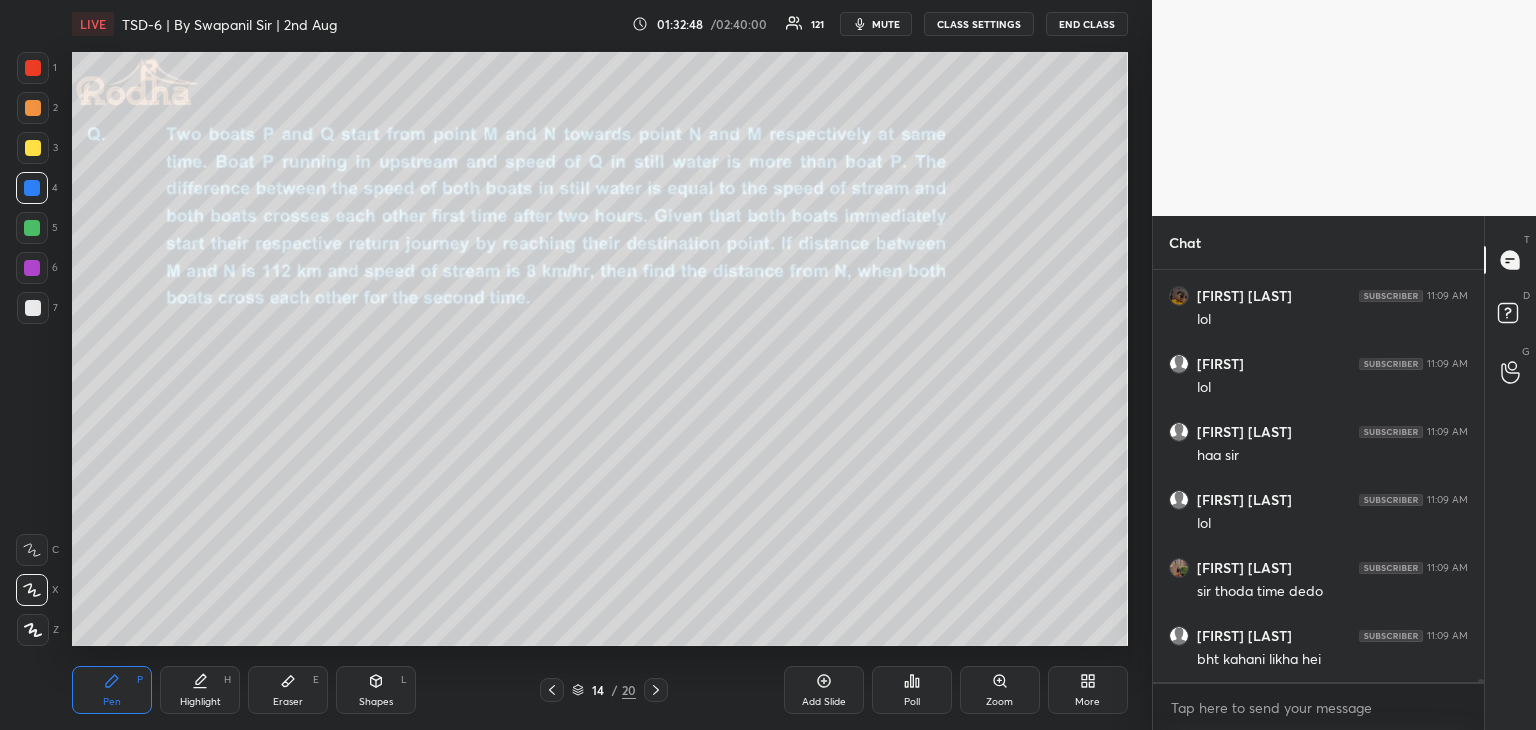 click on "mute" at bounding box center (886, 24) 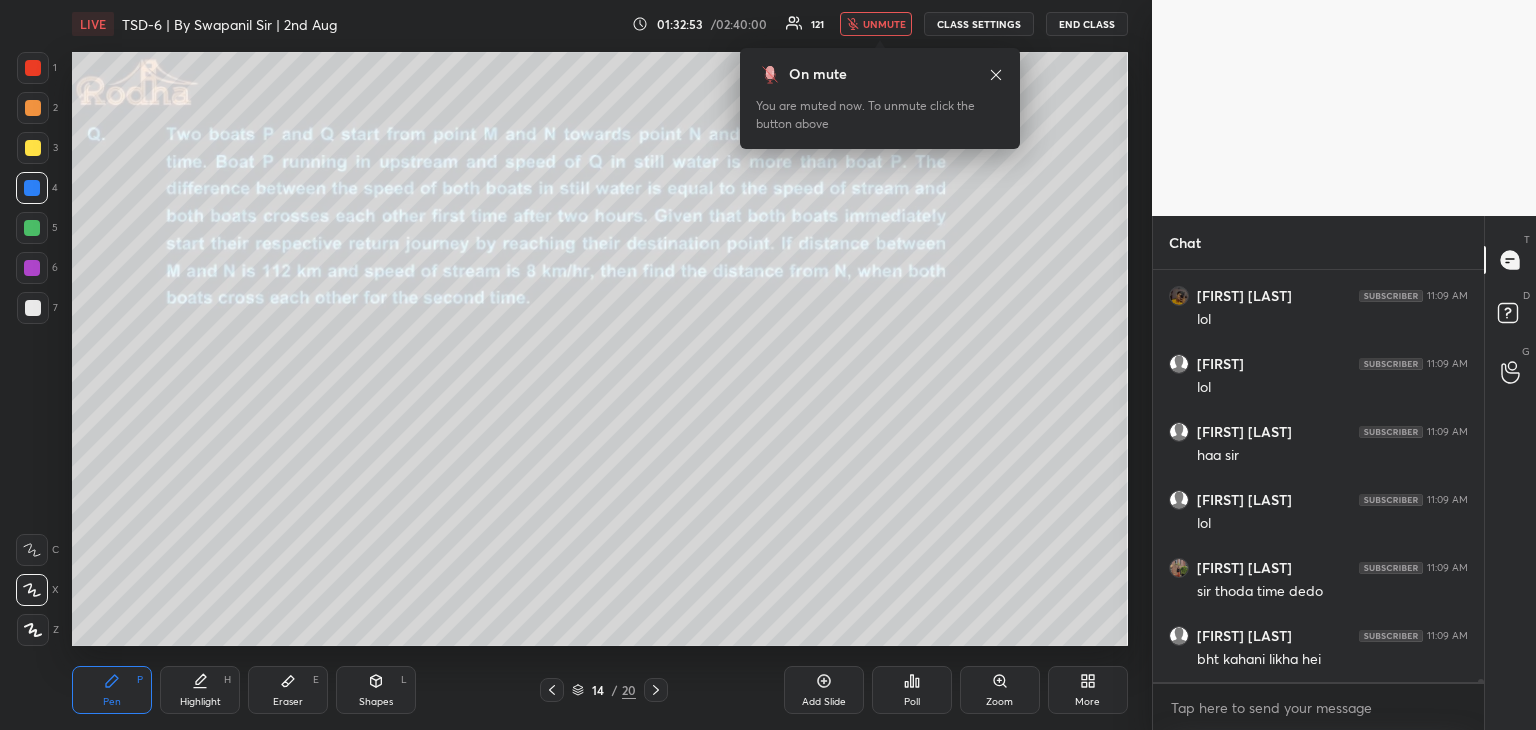 click on "unmute" at bounding box center [884, 24] 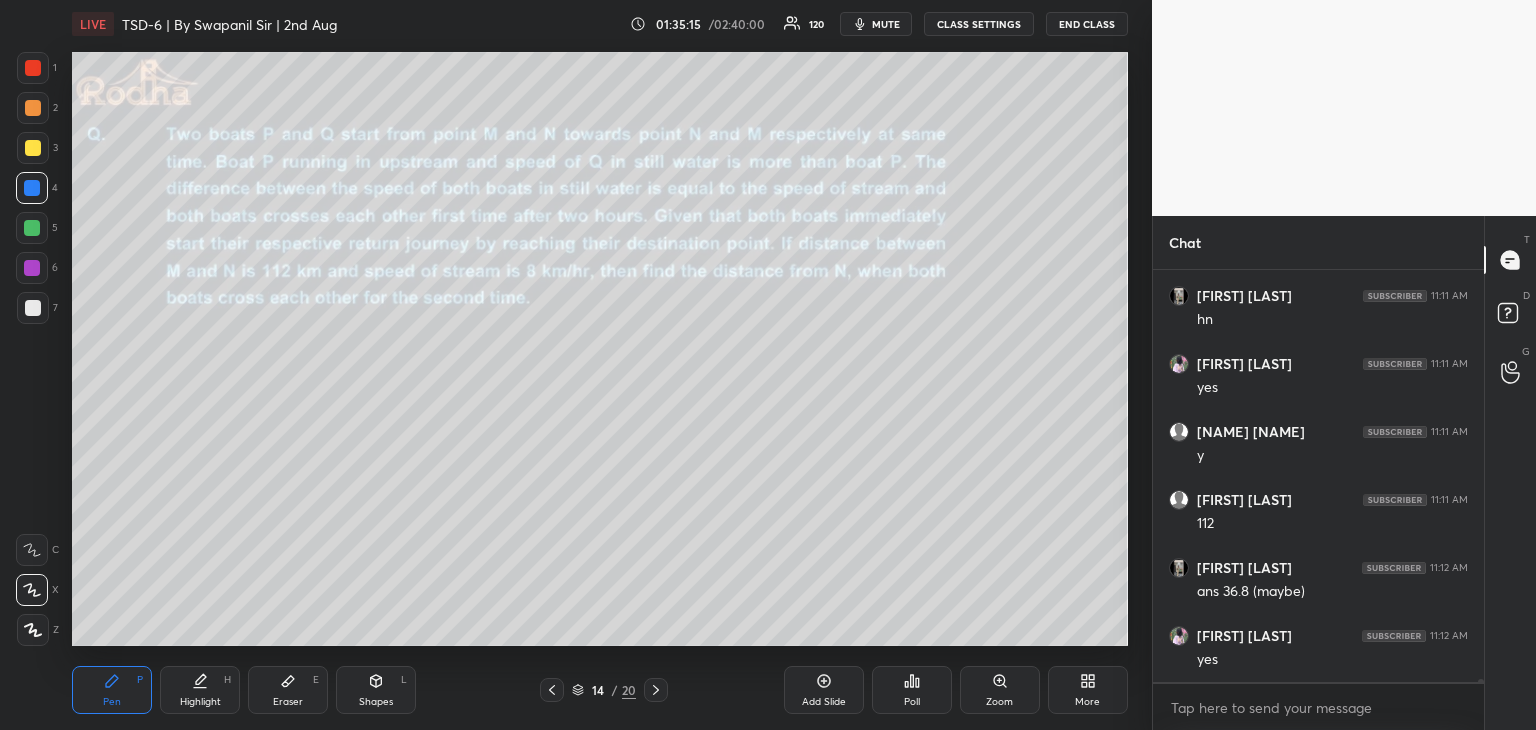 scroll, scrollTop: 57482, scrollLeft: 0, axis: vertical 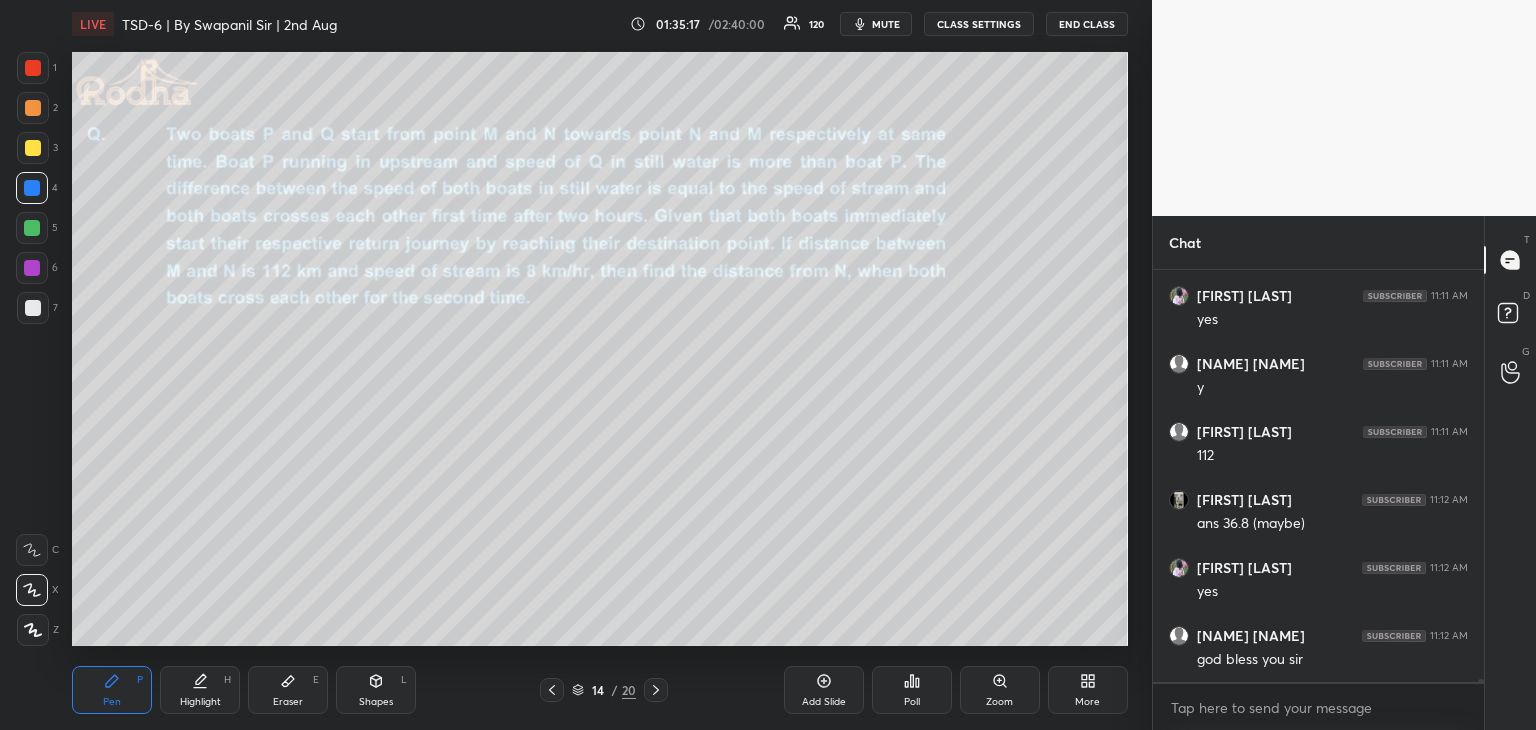 click 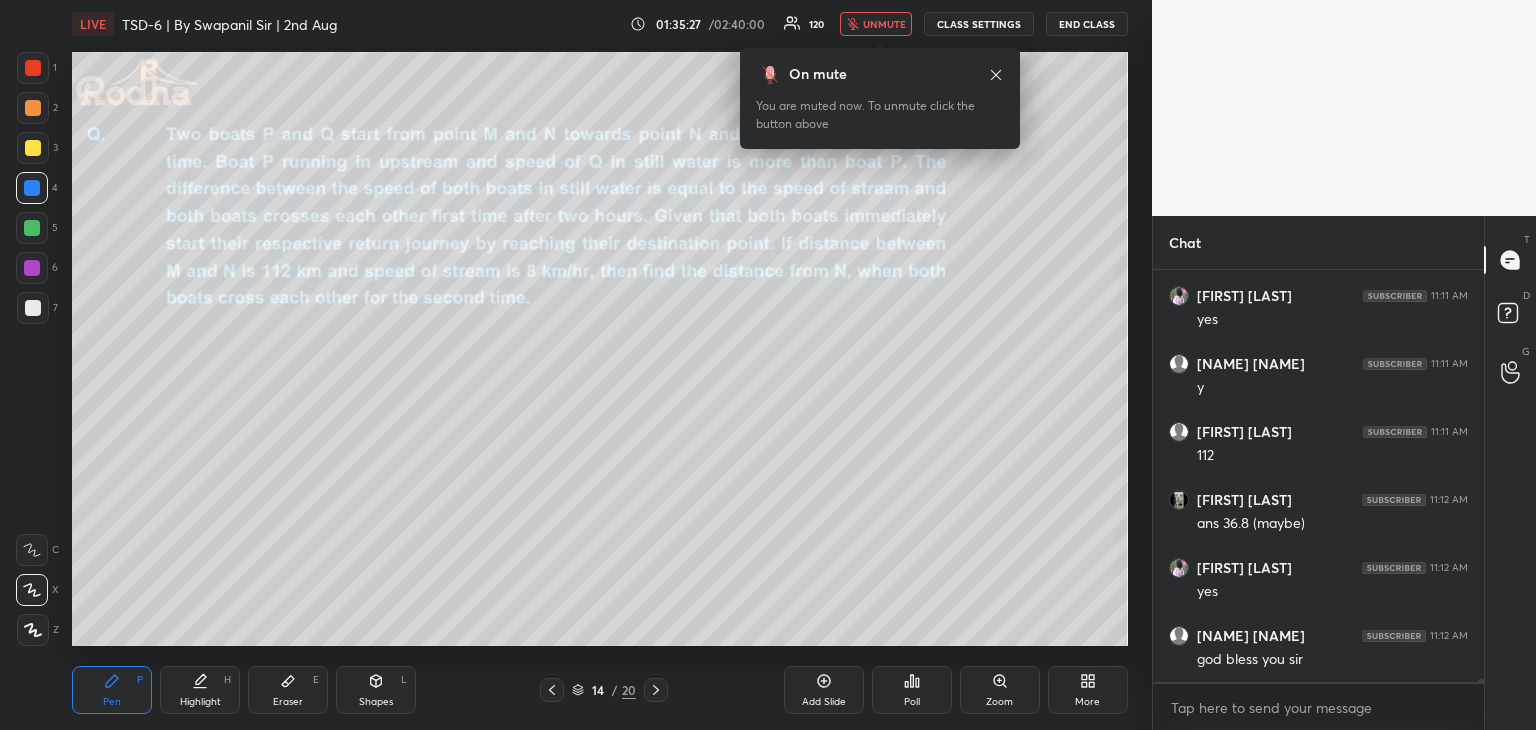 scroll, scrollTop: 57554, scrollLeft: 0, axis: vertical 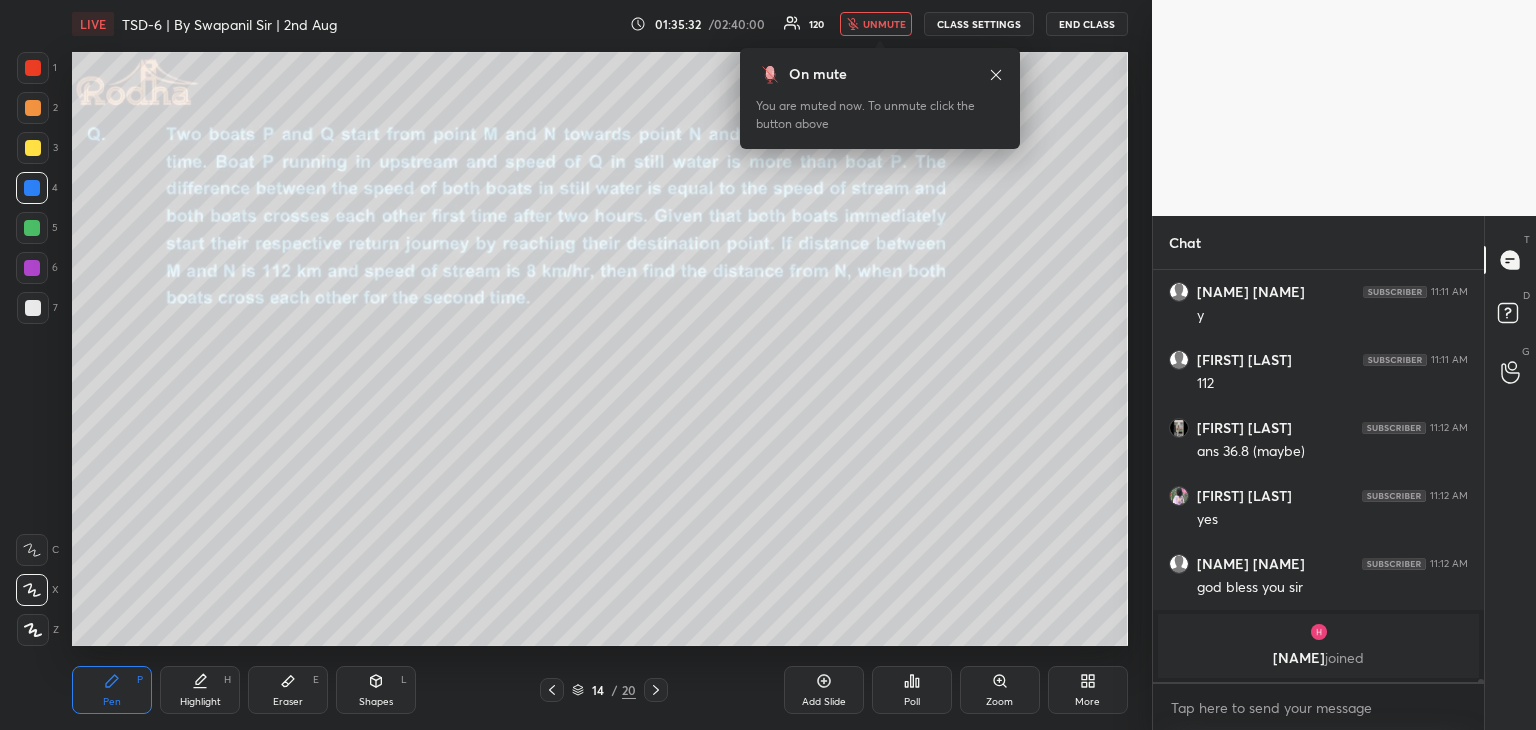 drag, startPoint x: 875, startPoint y: 22, endPoint x: 899, endPoint y: 19, distance: 24.186773 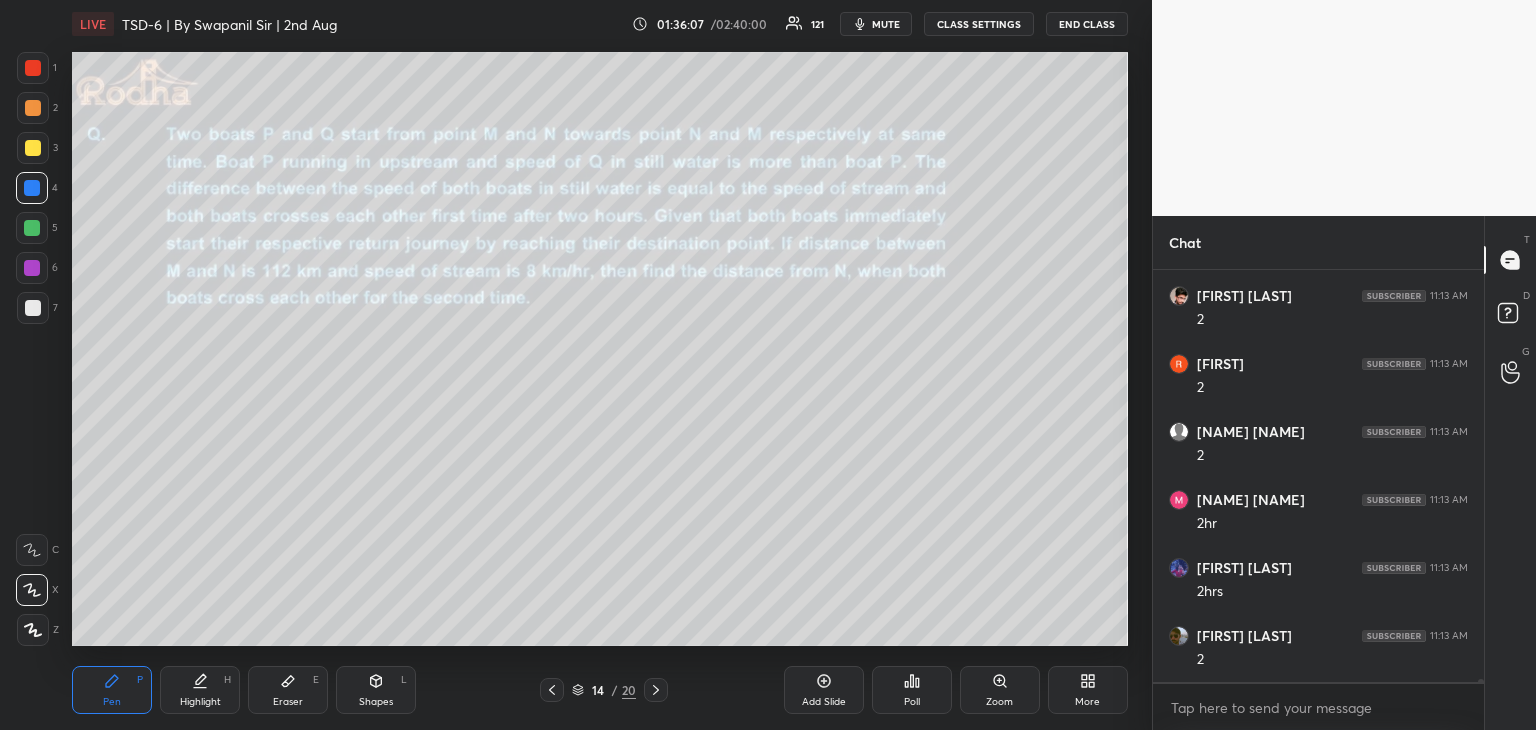 scroll, scrollTop: 57728, scrollLeft: 0, axis: vertical 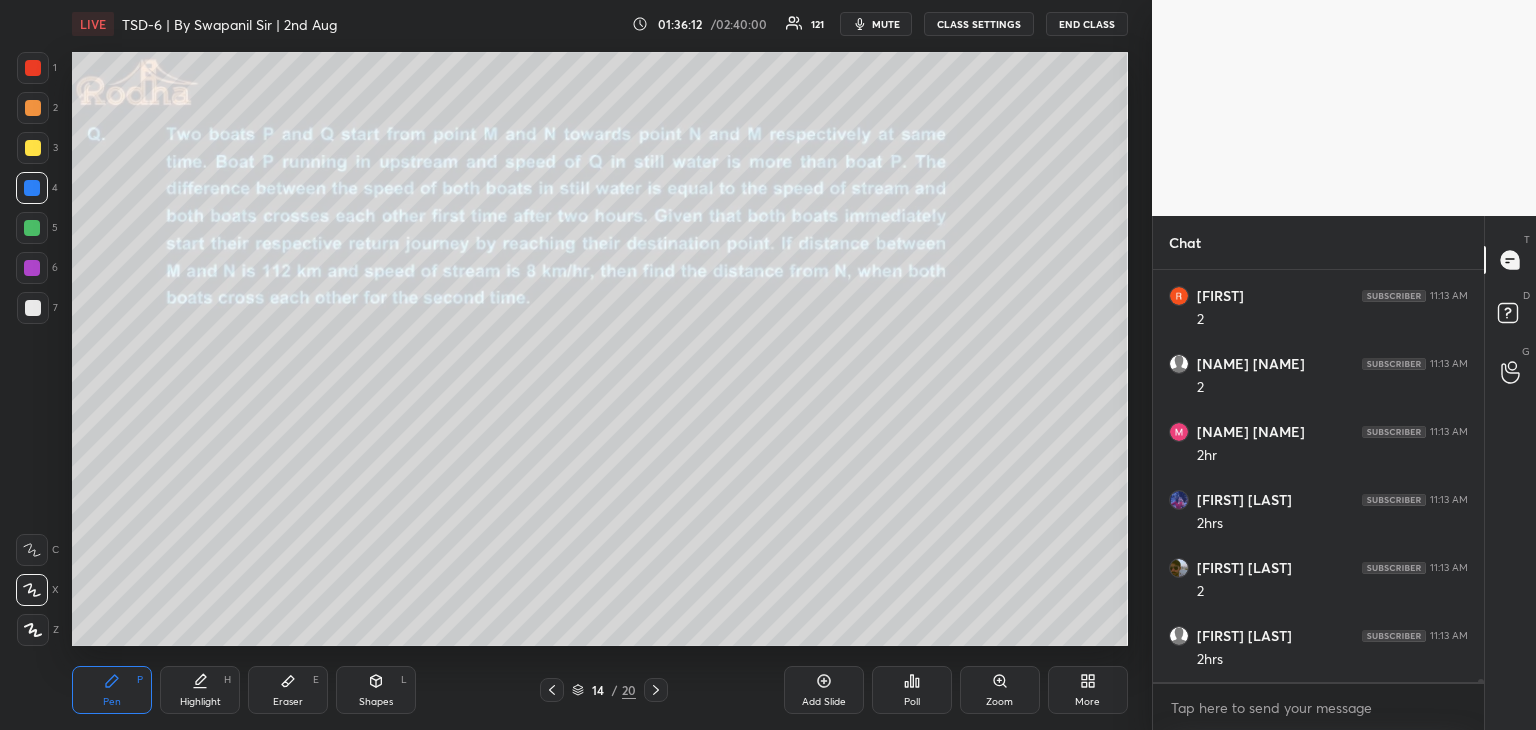 click at bounding box center [33, 308] 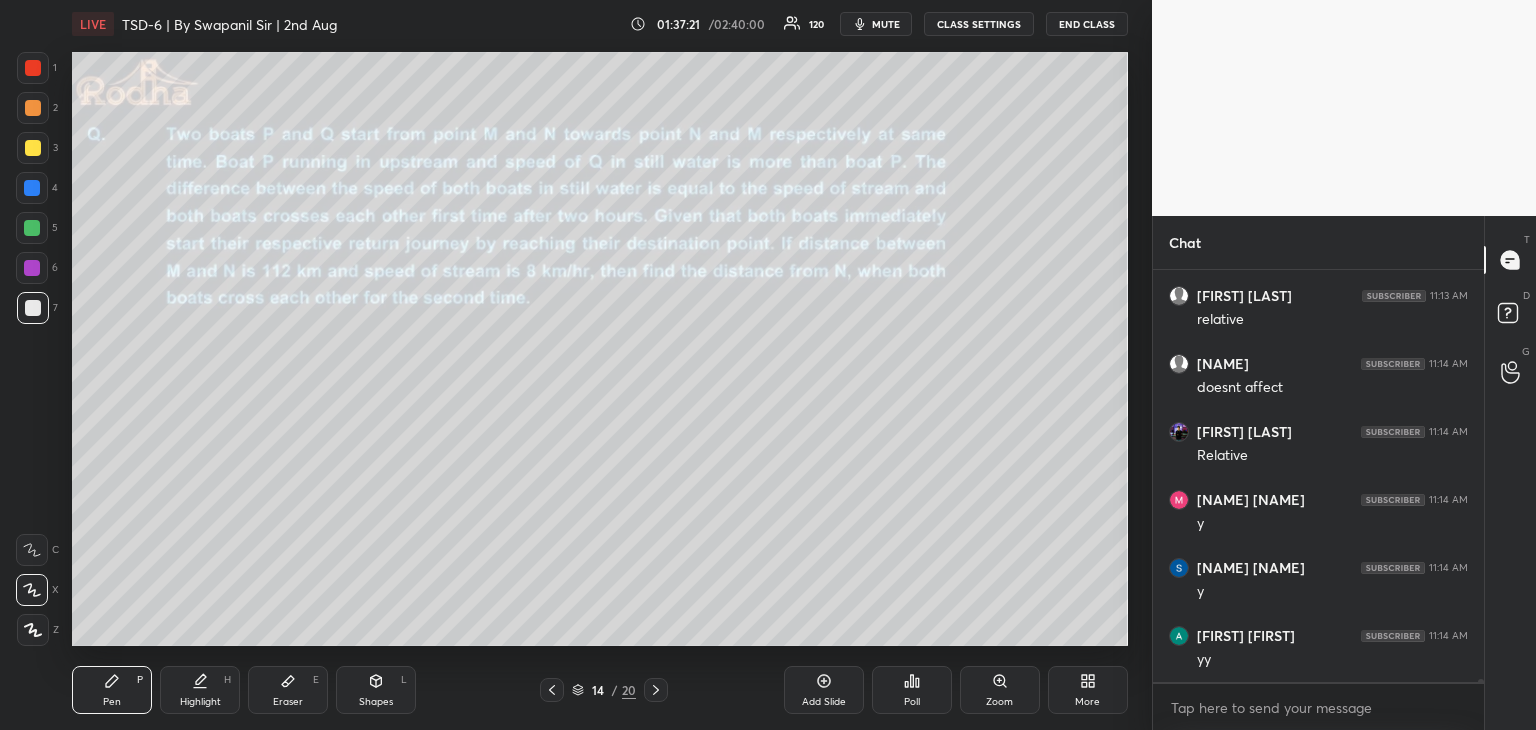 scroll, scrollTop: 58632, scrollLeft: 0, axis: vertical 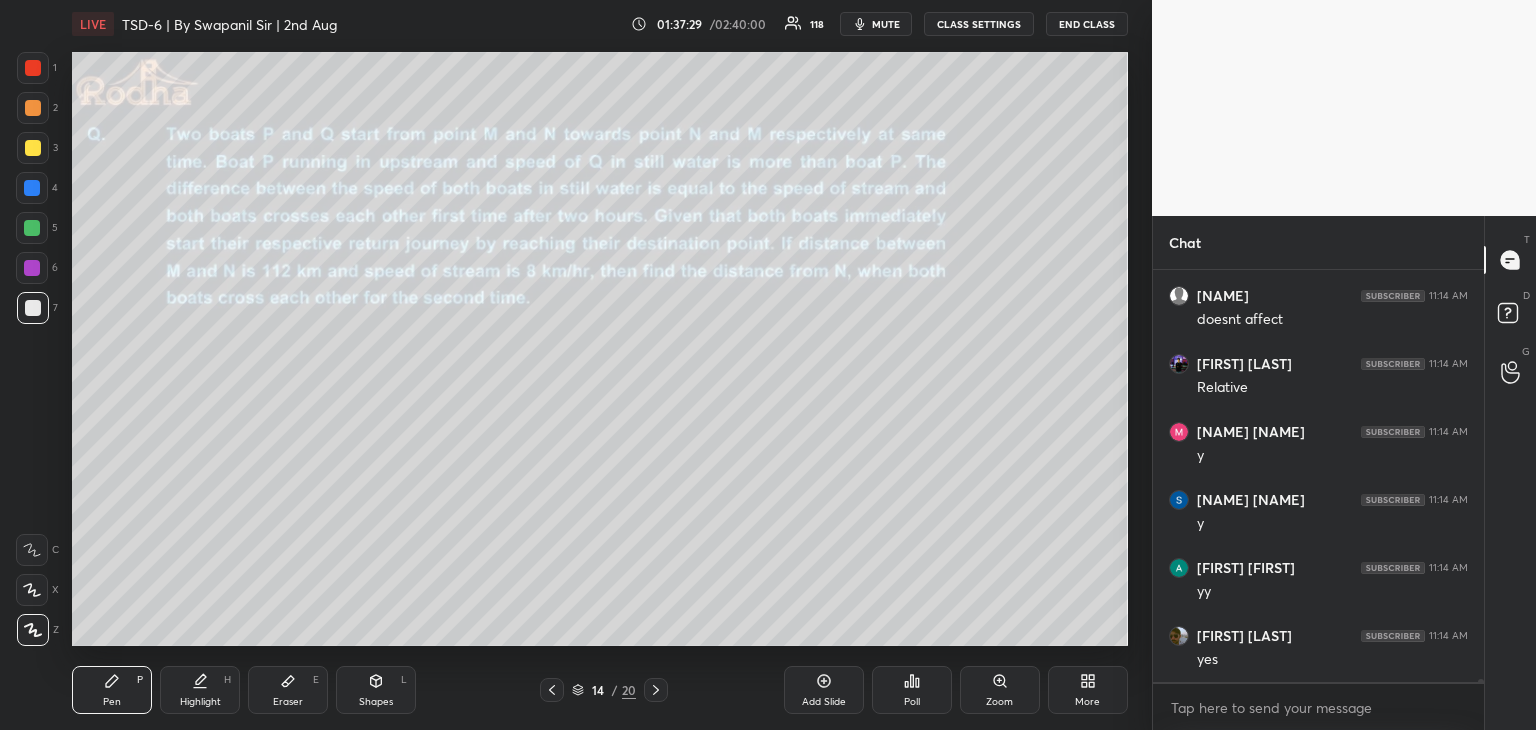 drag, startPoint x: 24, startPoint y: 593, endPoint x: 64, endPoint y: 585, distance: 40.792156 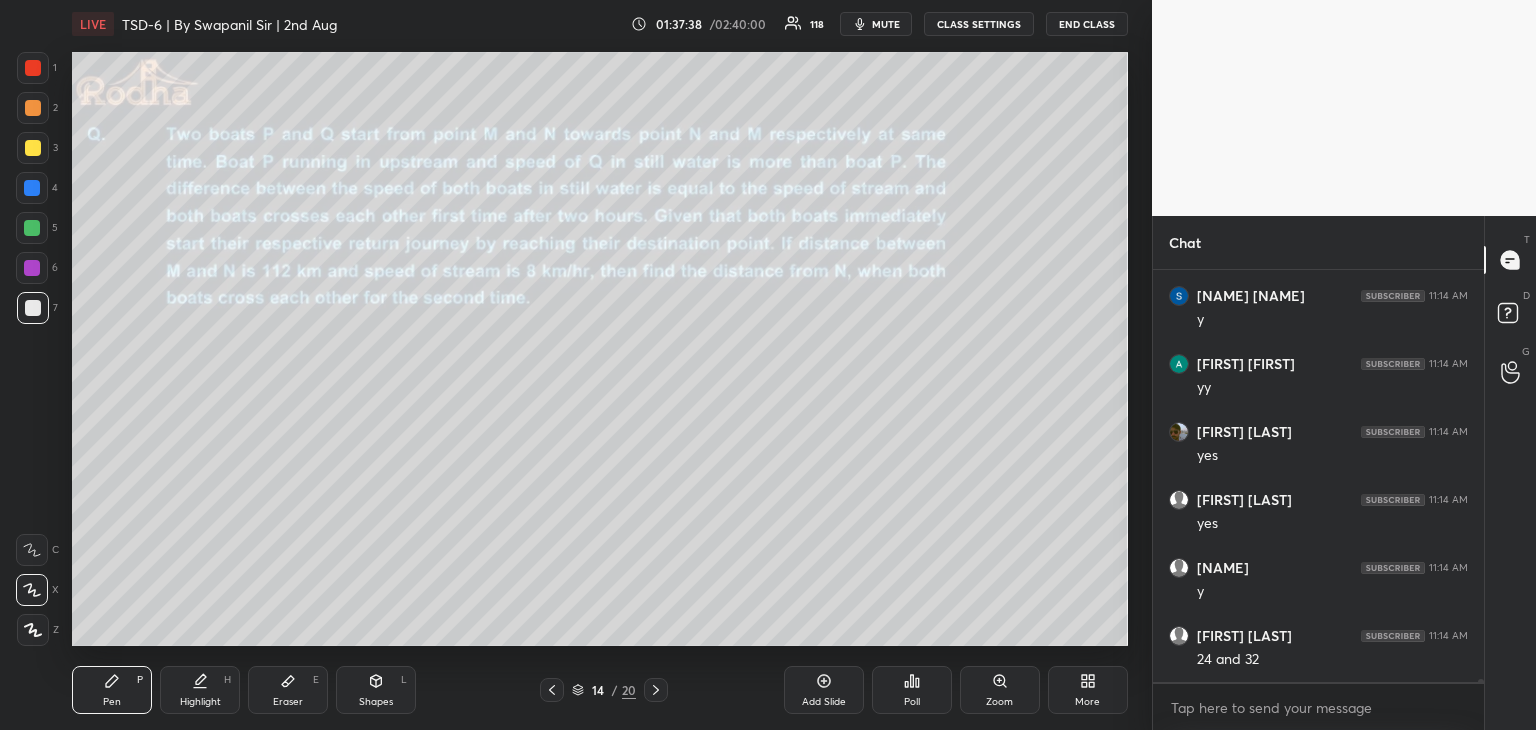 scroll, scrollTop: 58904, scrollLeft: 0, axis: vertical 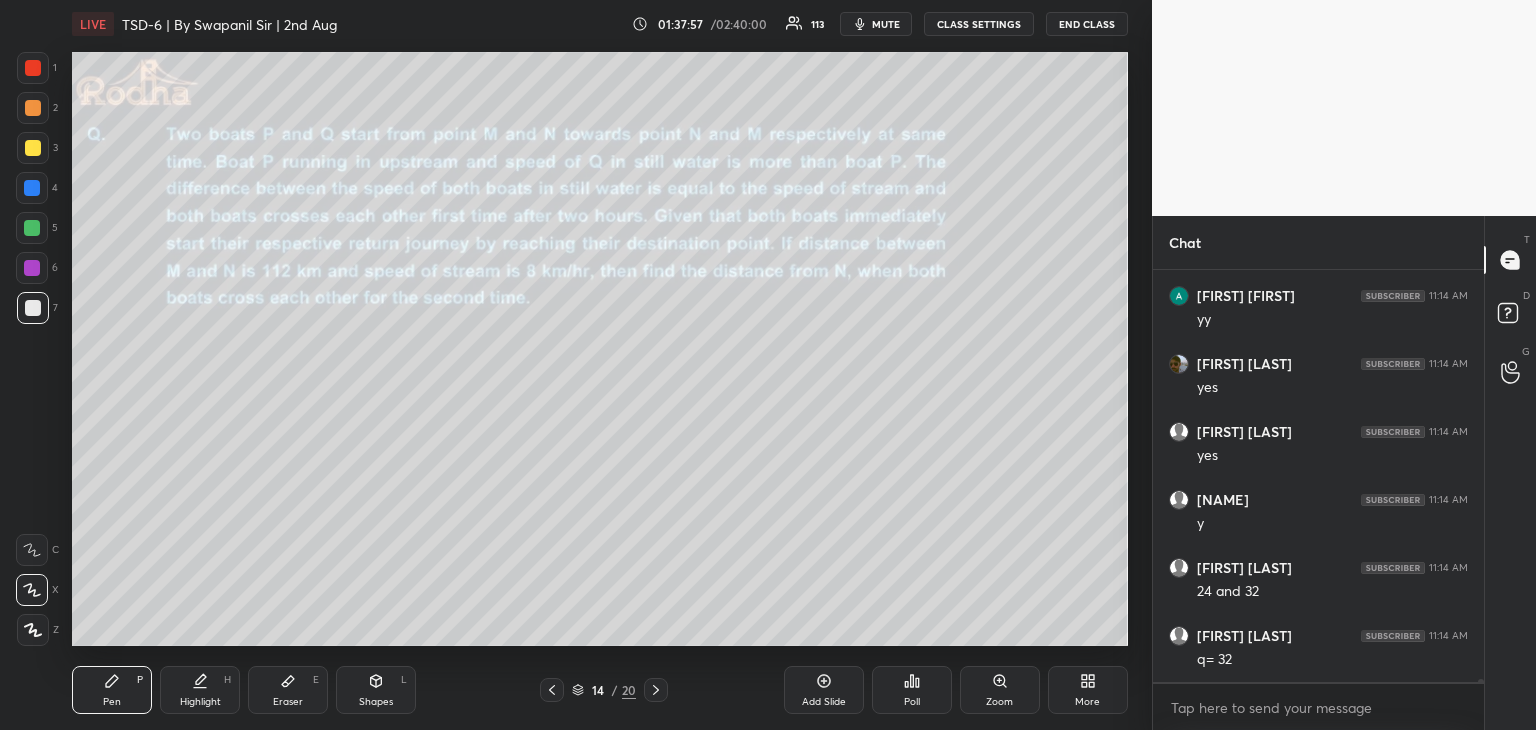 click on "Shapes L" at bounding box center (376, 690) 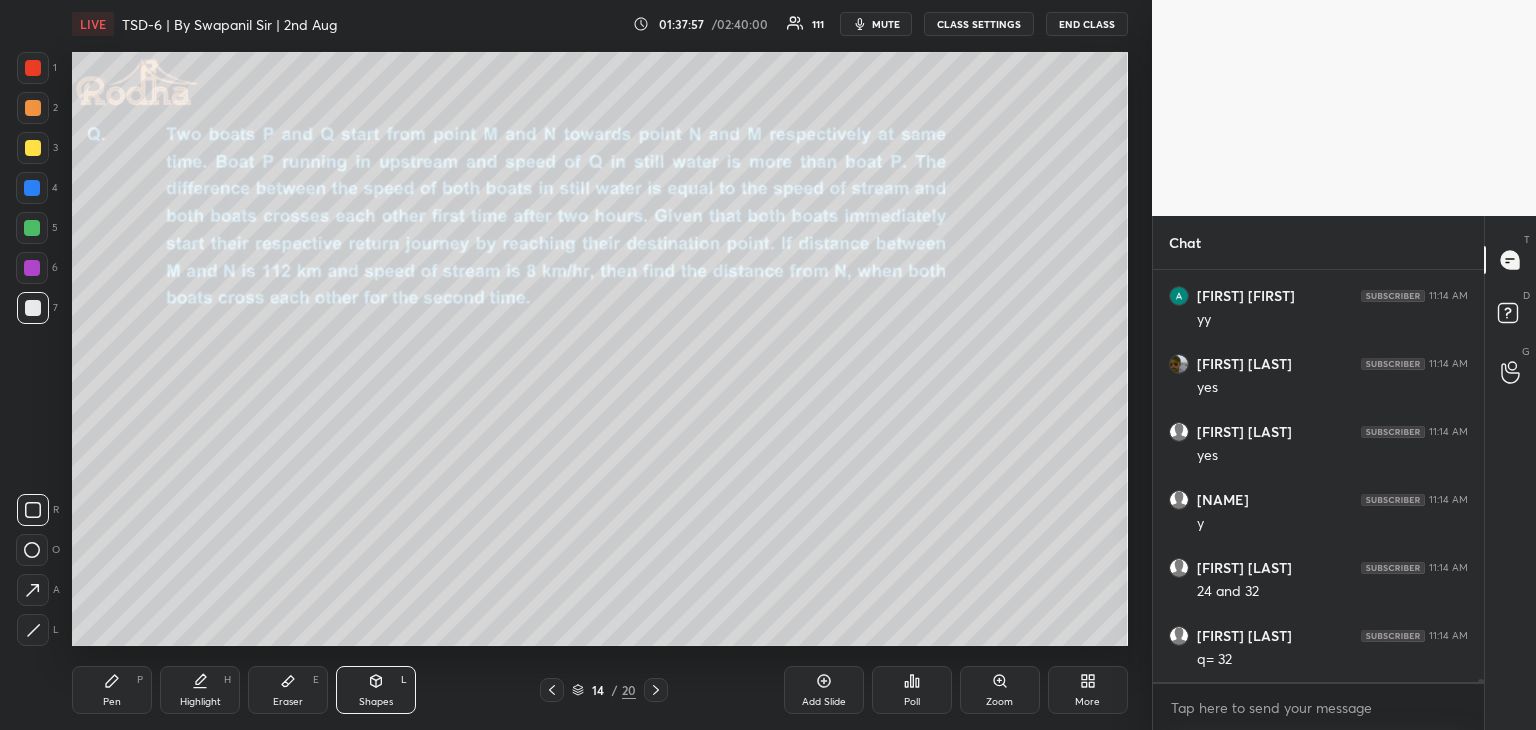 click 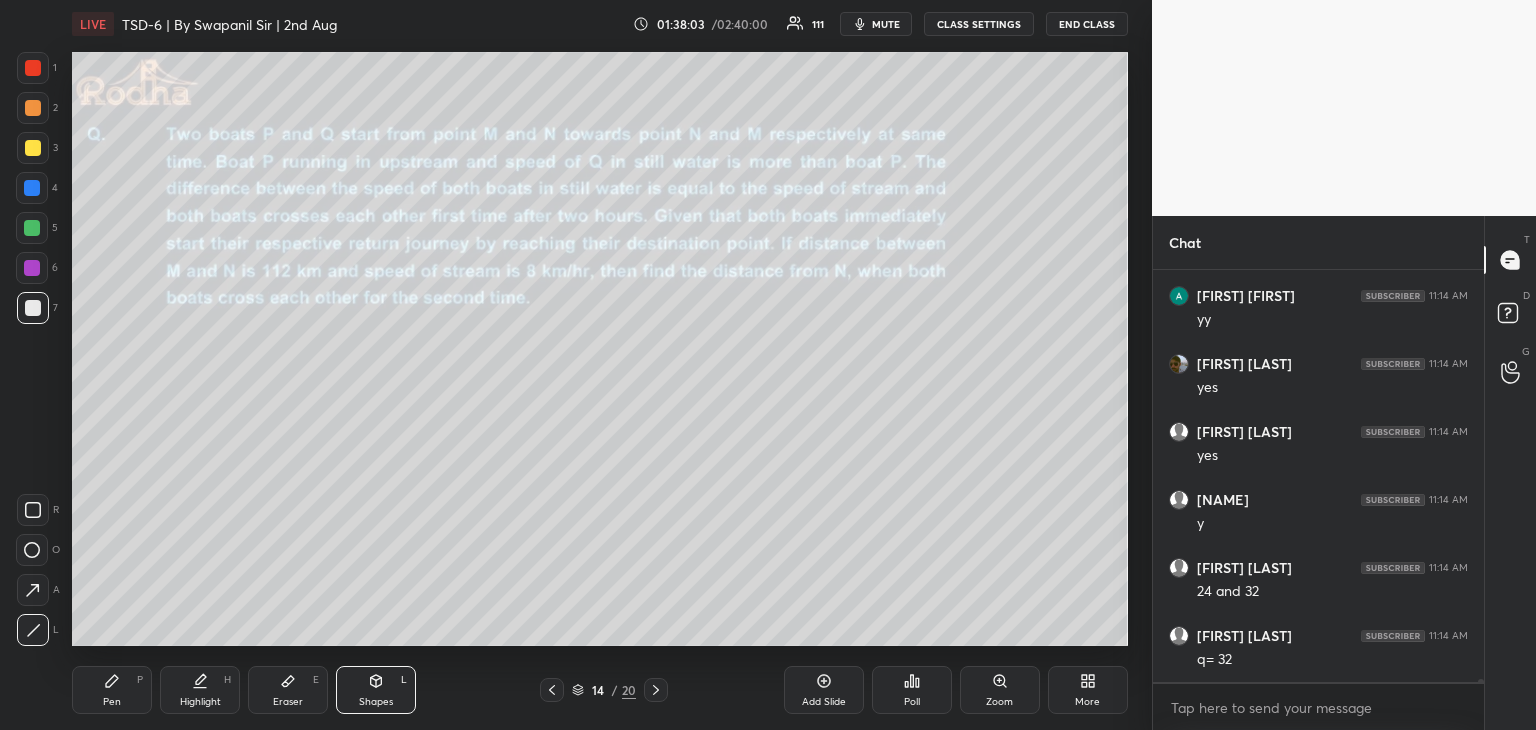 click at bounding box center [32, 268] 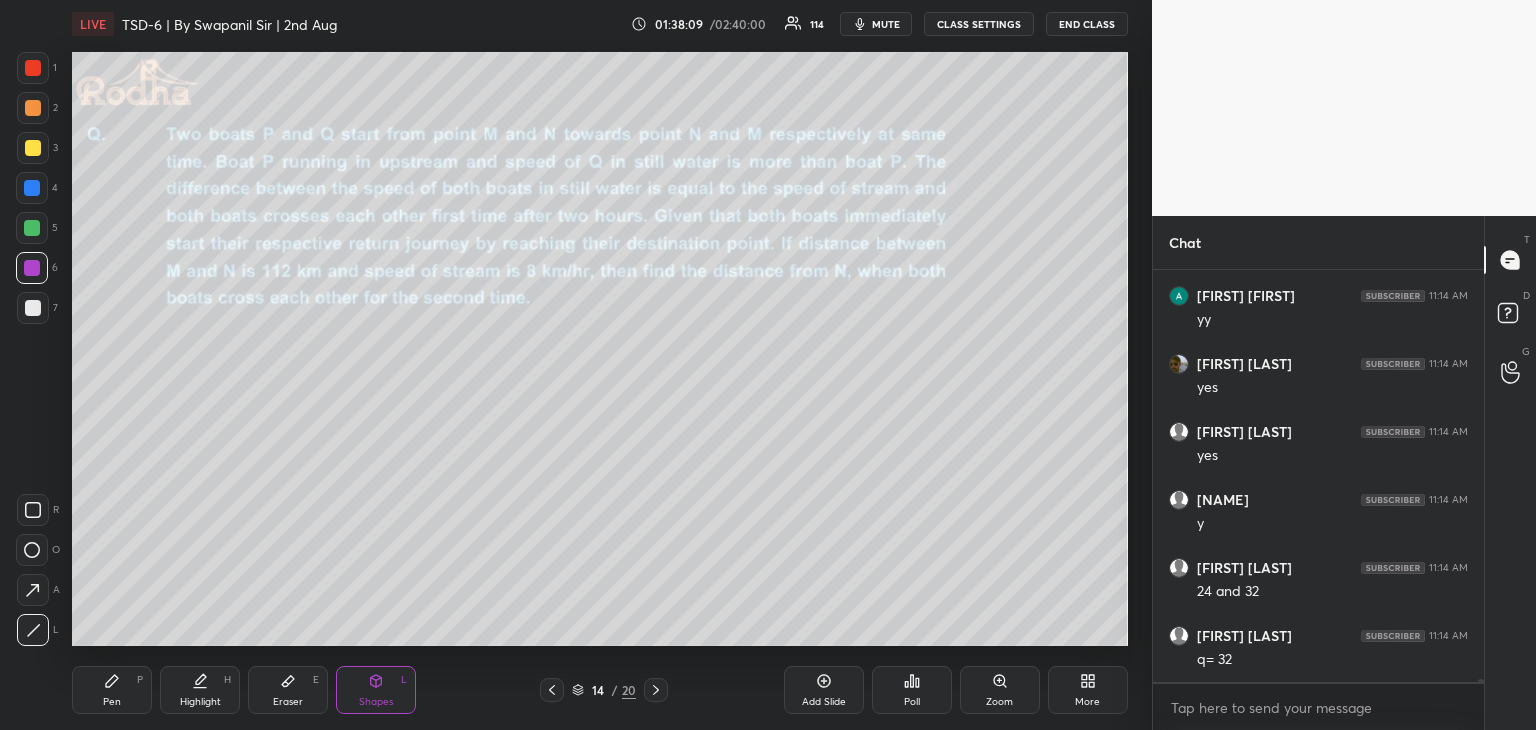 click on "Pen P" at bounding box center [112, 690] 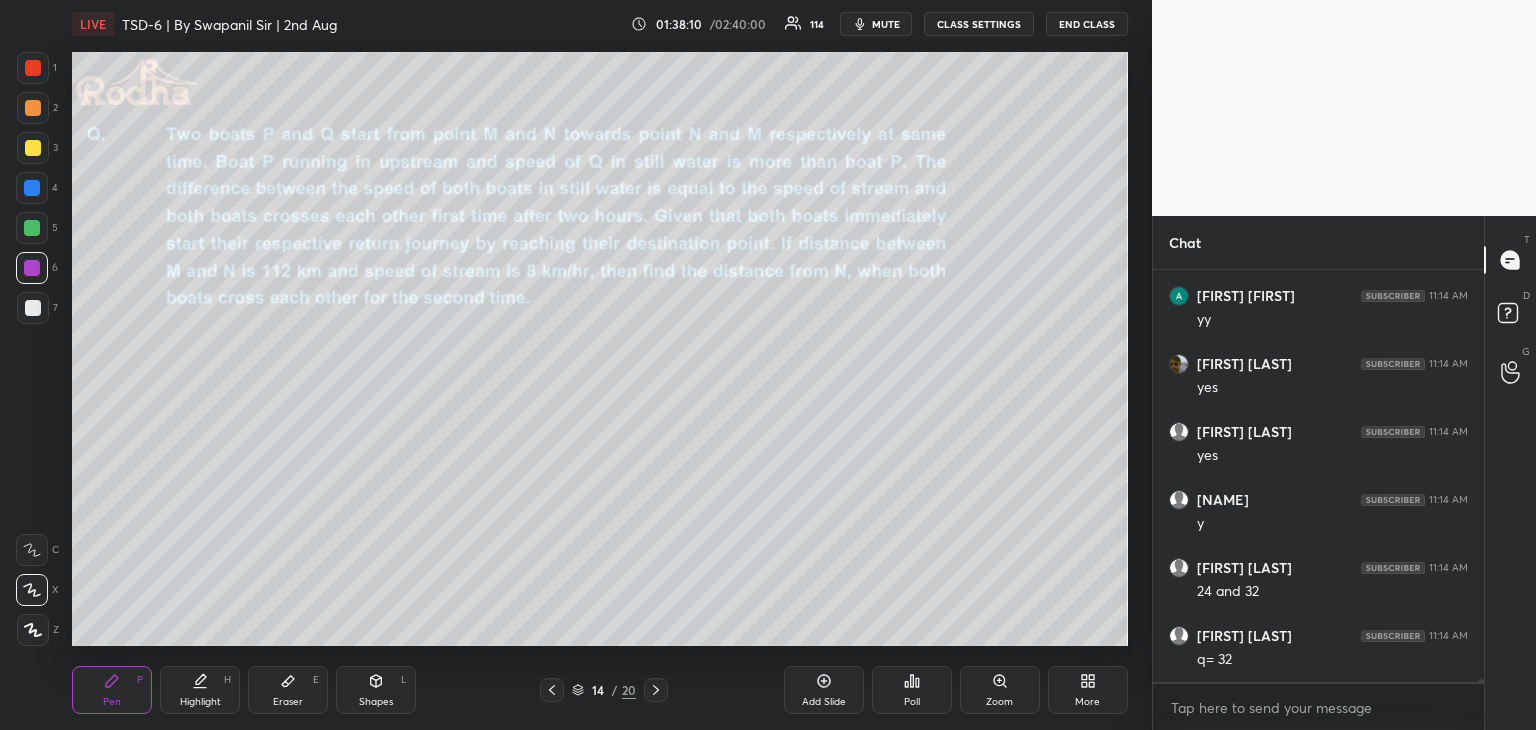 click at bounding box center [32, 228] 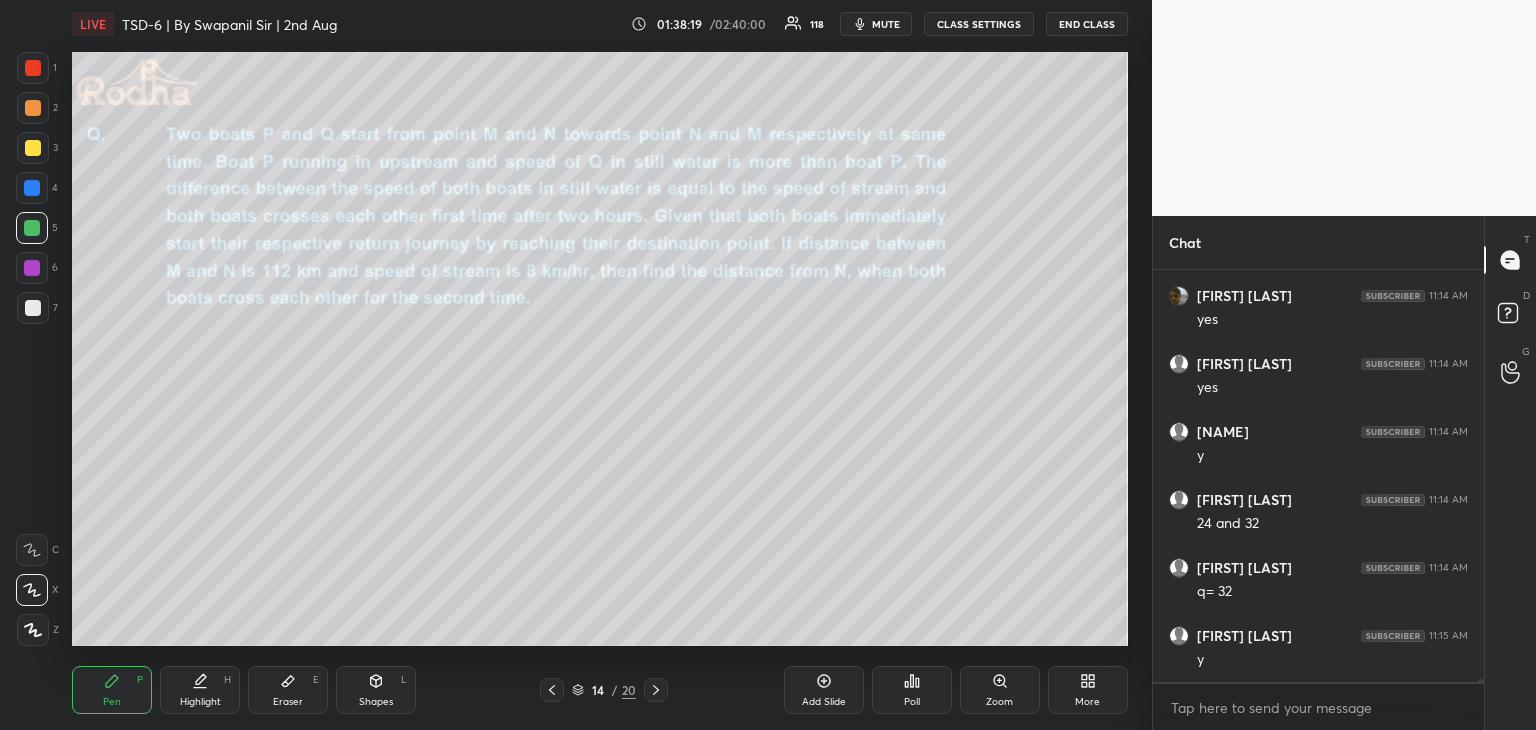 scroll, scrollTop: 59040, scrollLeft: 0, axis: vertical 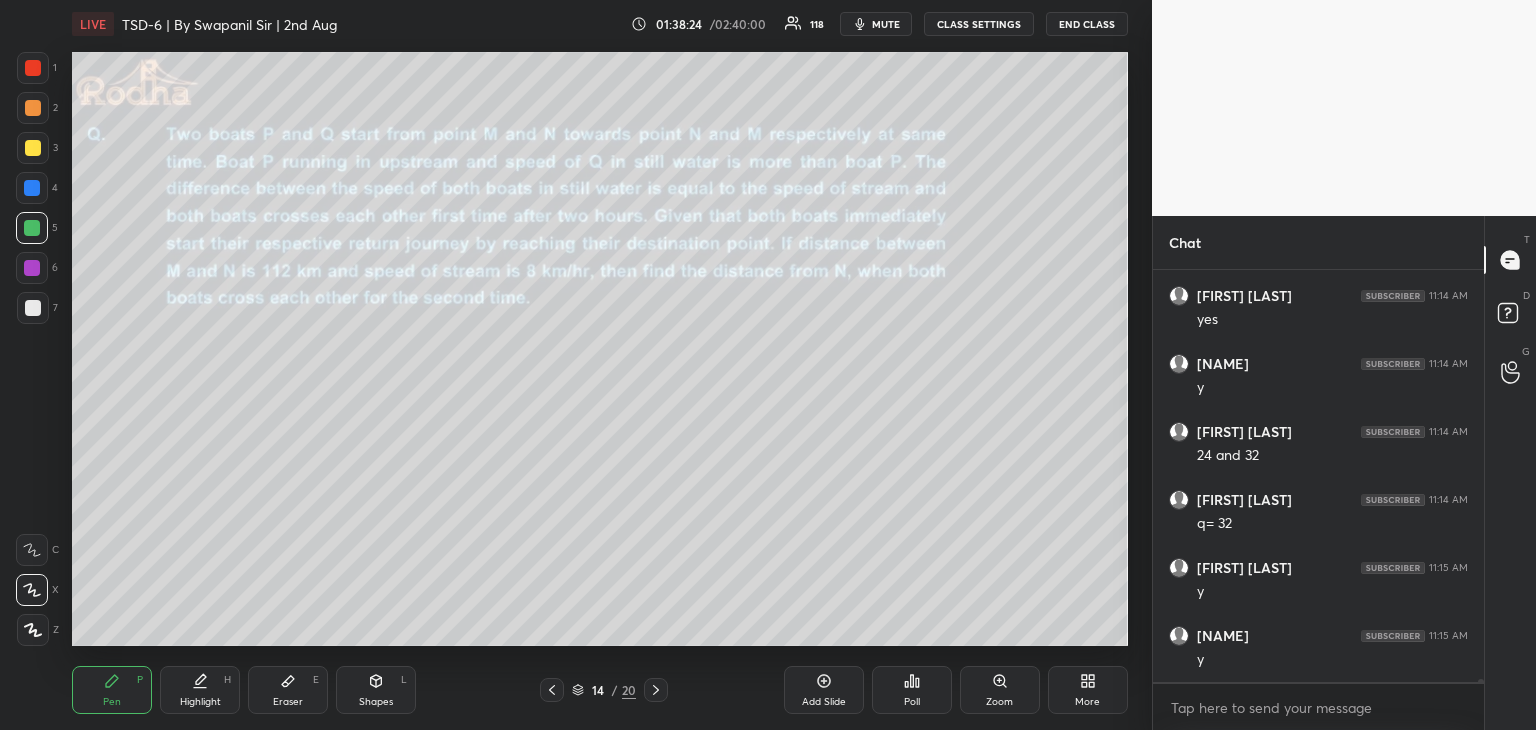 click at bounding box center (33, 148) 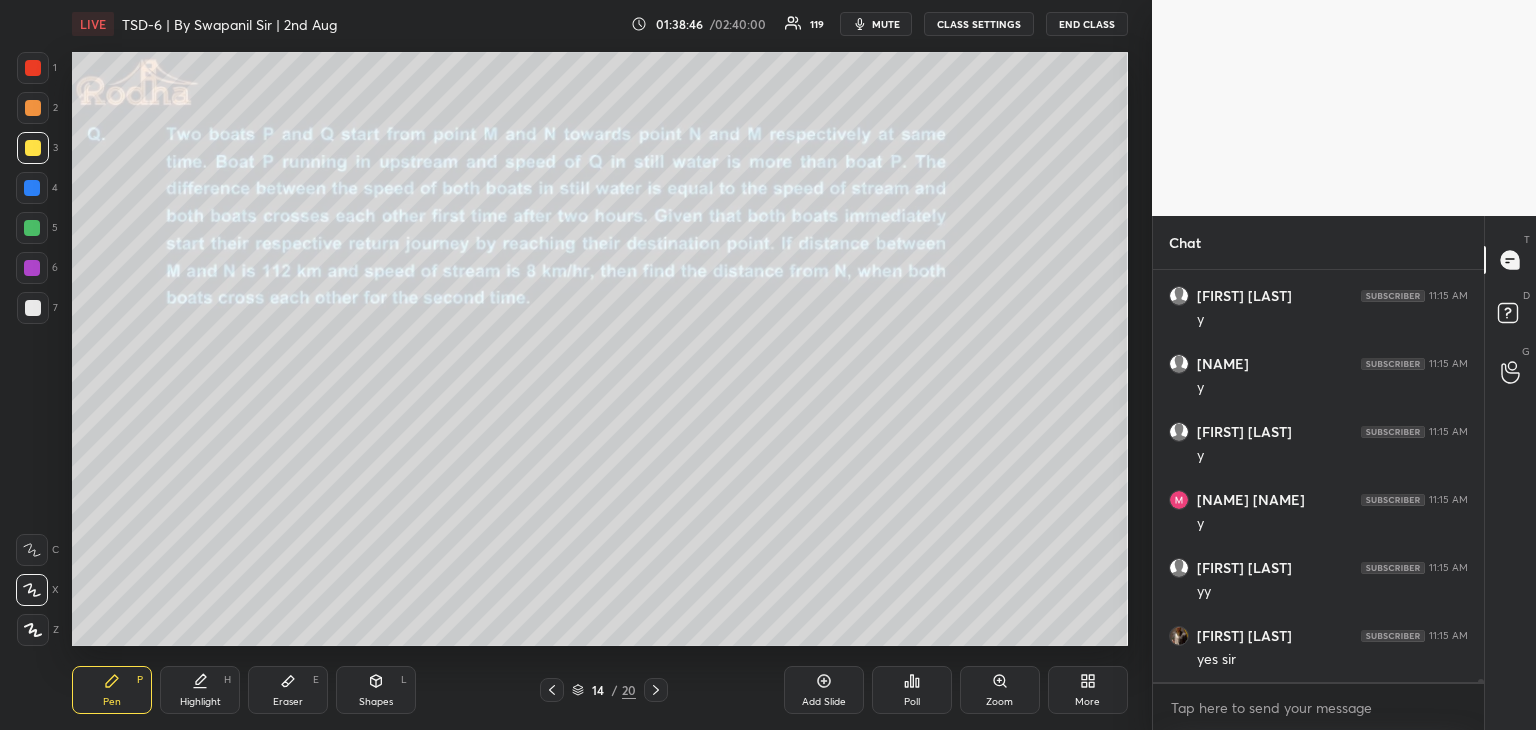 scroll, scrollTop: 59380, scrollLeft: 0, axis: vertical 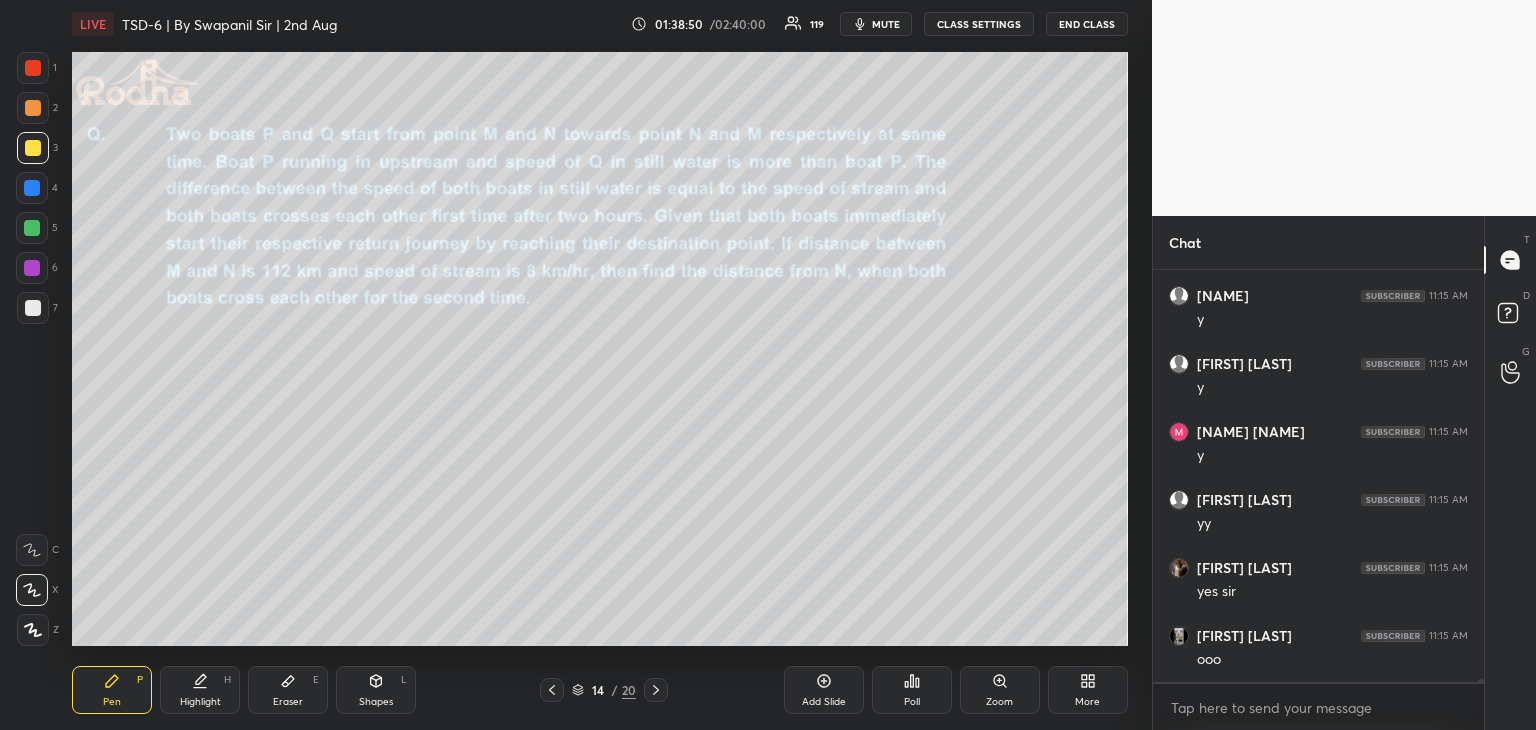 click at bounding box center [32, 228] 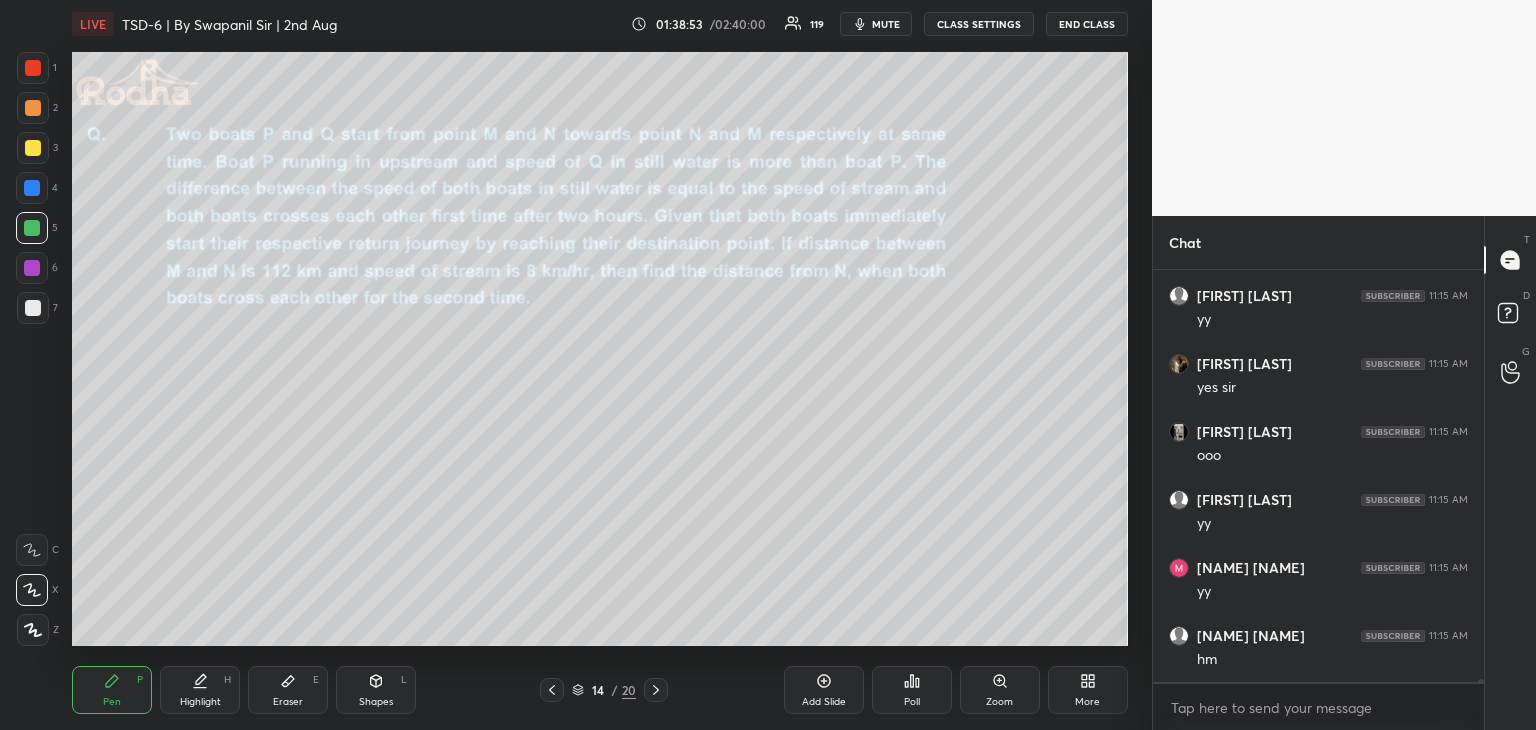 scroll, scrollTop: 59652, scrollLeft: 0, axis: vertical 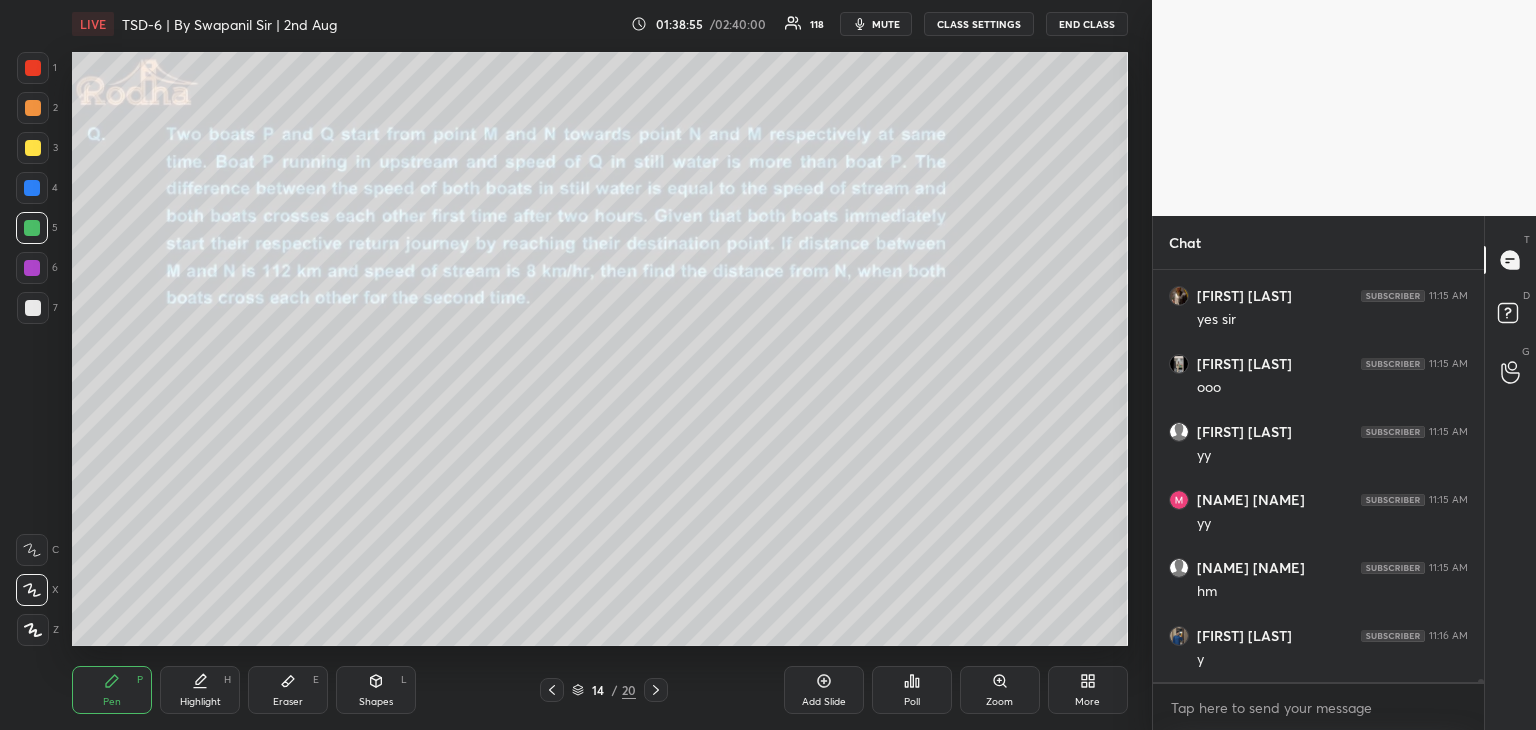 click at bounding box center (33, 148) 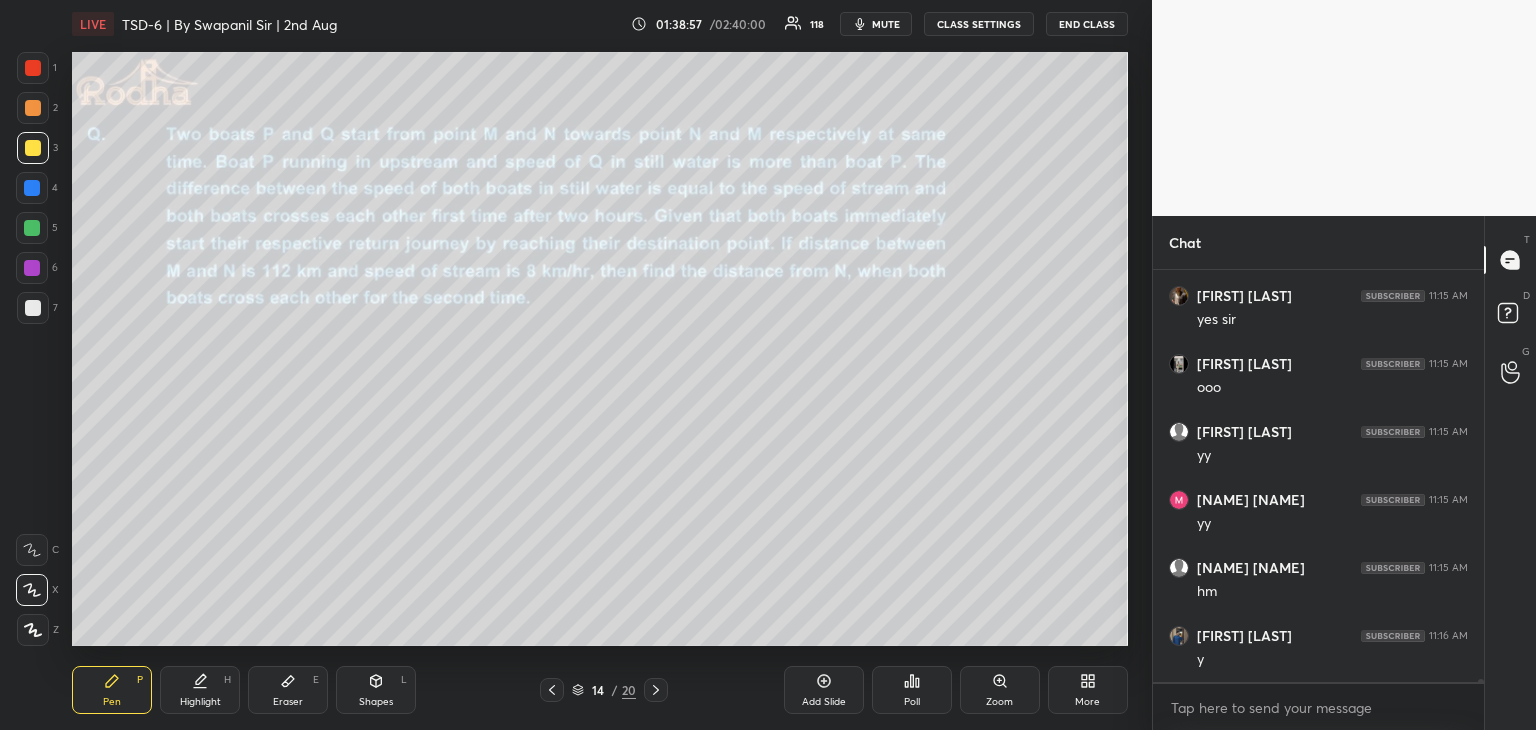 drag, startPoint x: 314, startPoint y: 692, endPoint x: 383, endPoint y: 661, distance: 75.643906 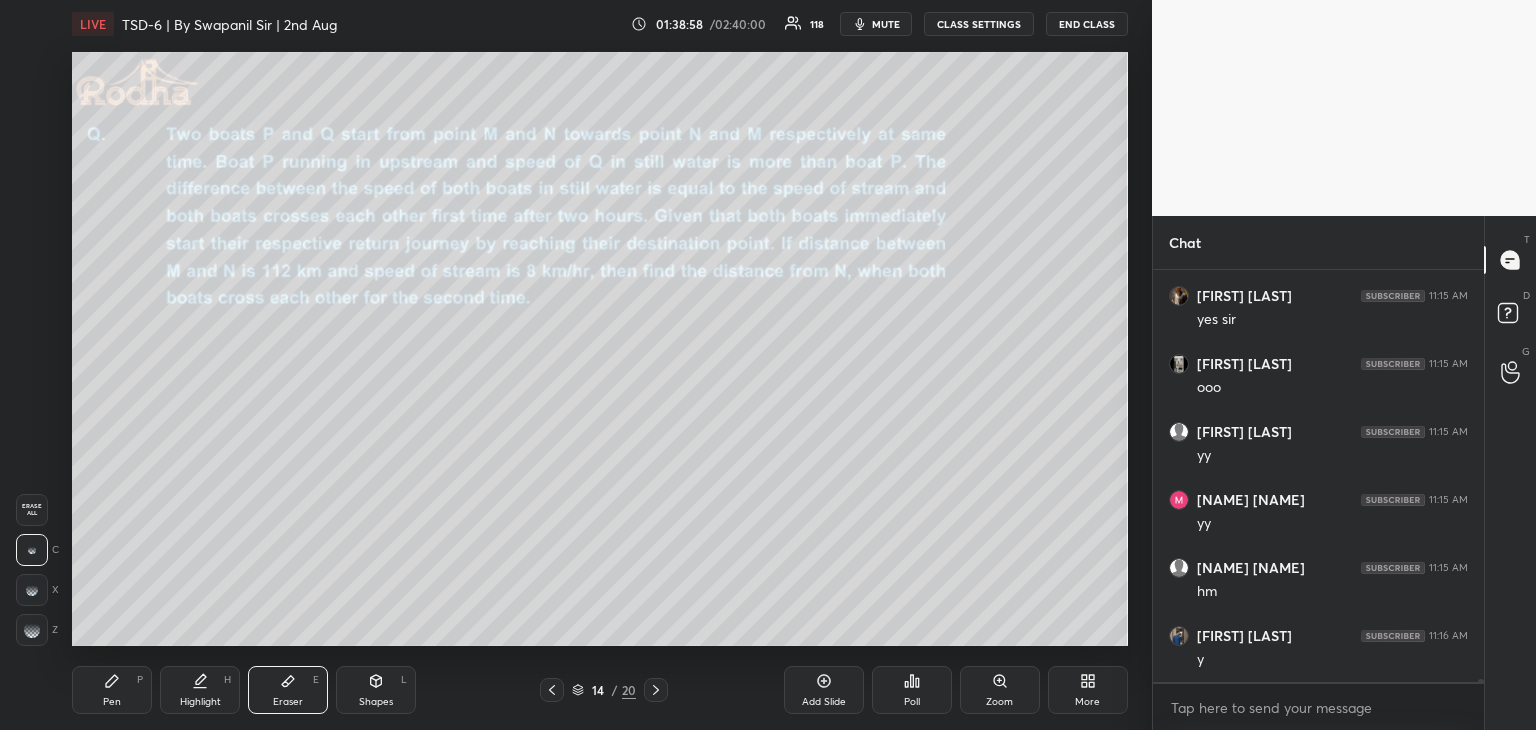 click on "Pen P" at bounding box center [112, 690] 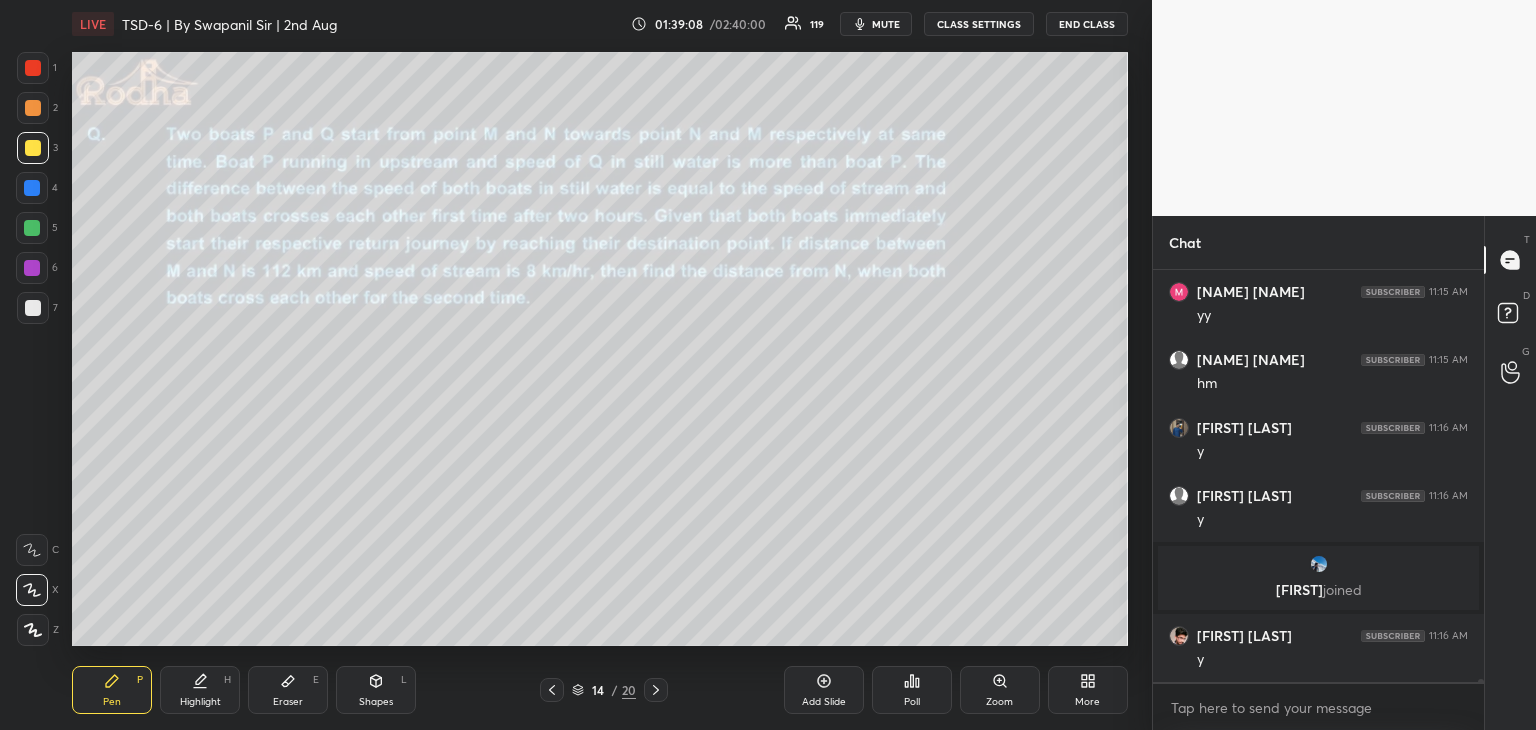 scroll, scrollTop: 59202, scrollLeft: 0, axis: vertical 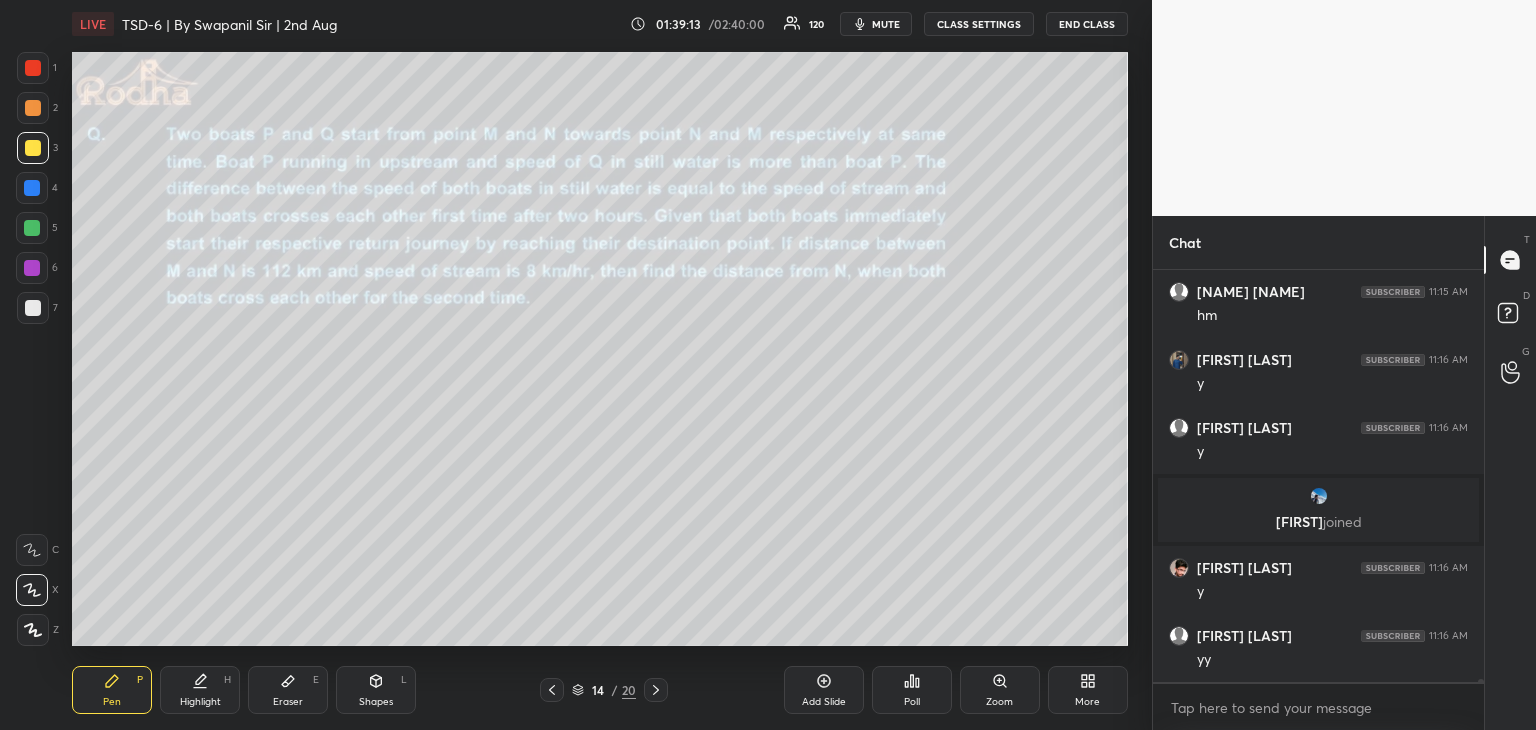 click at bounding box center [32, 188] 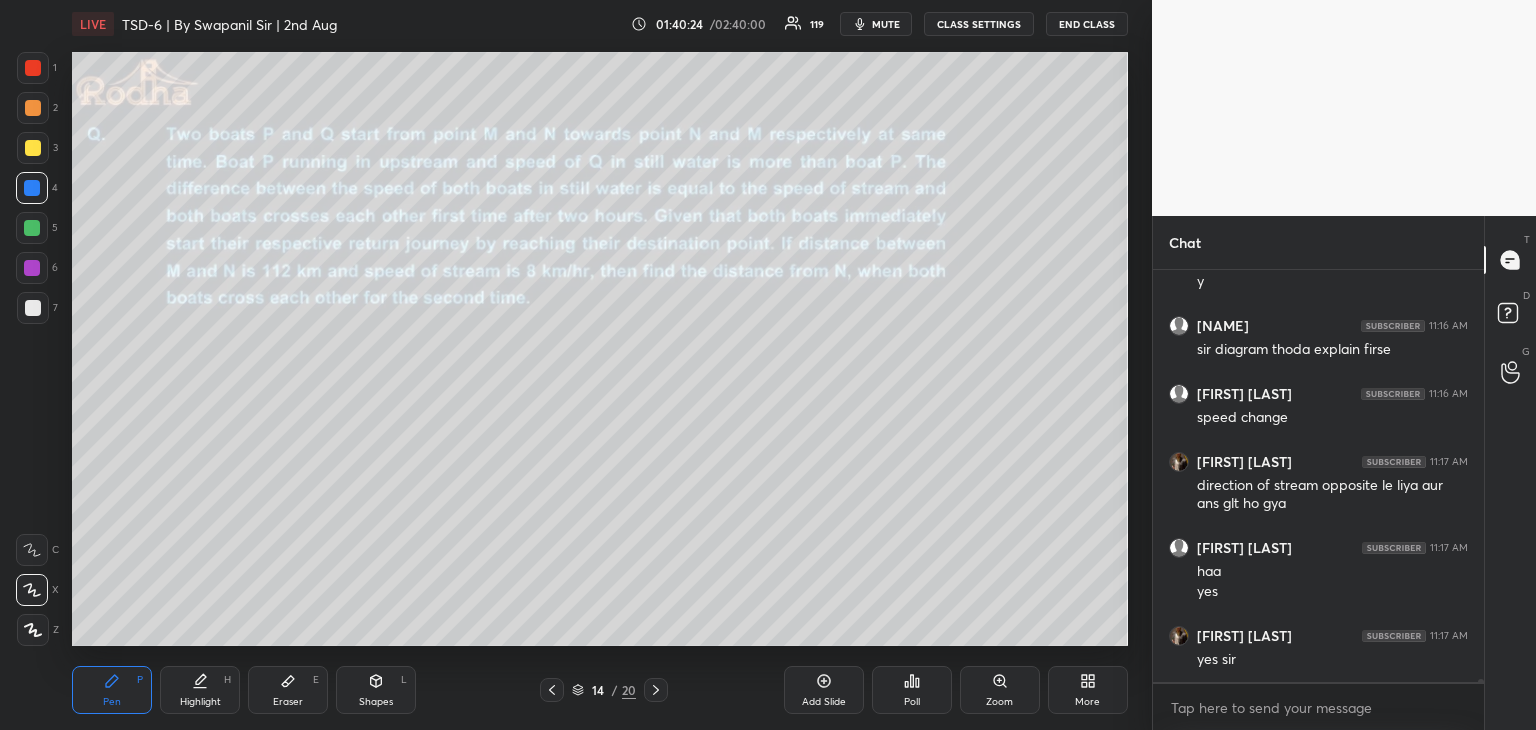 scroll, scrollTop: 59668, scrollLeft: 0, axis: vertical 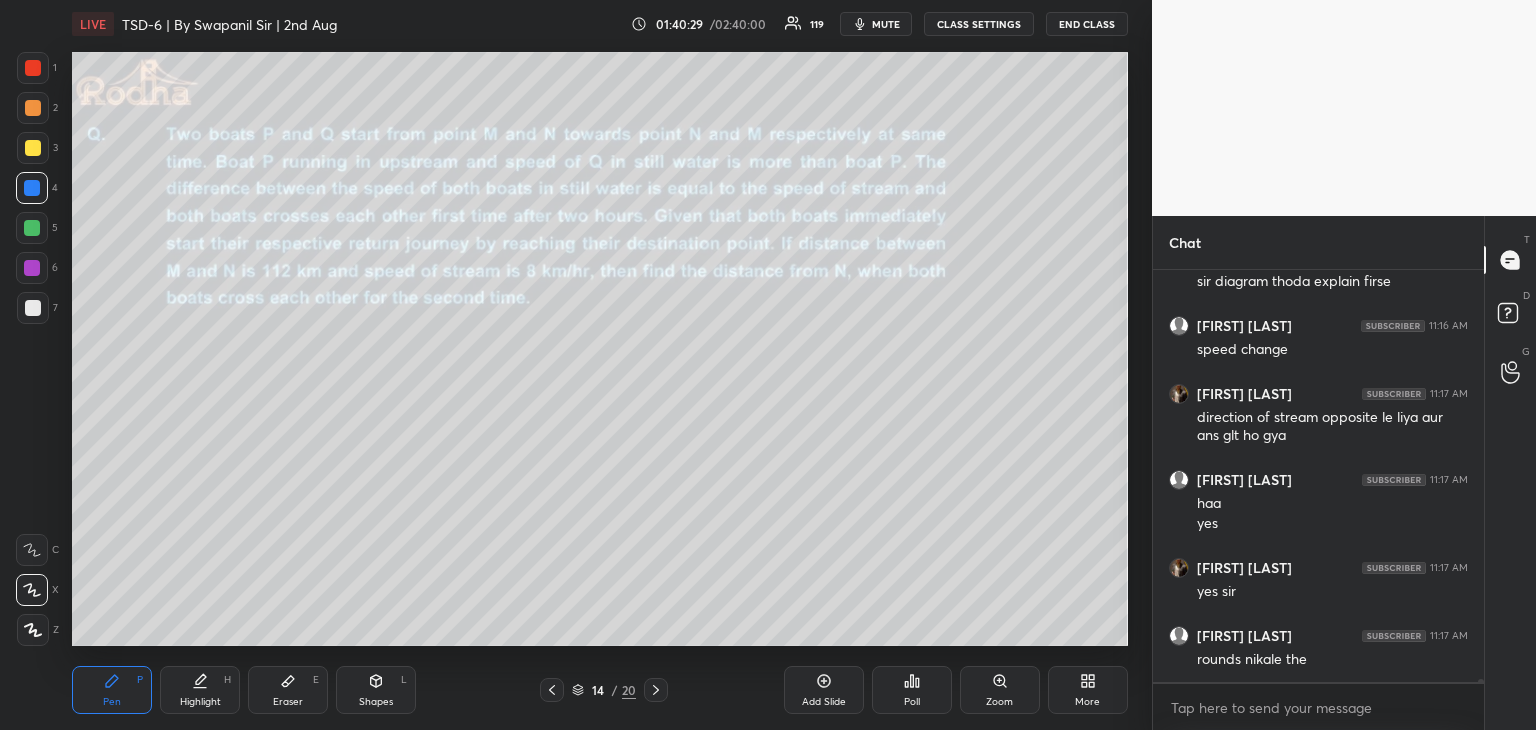 click on "Eraser" at bounding box center (288, 702) 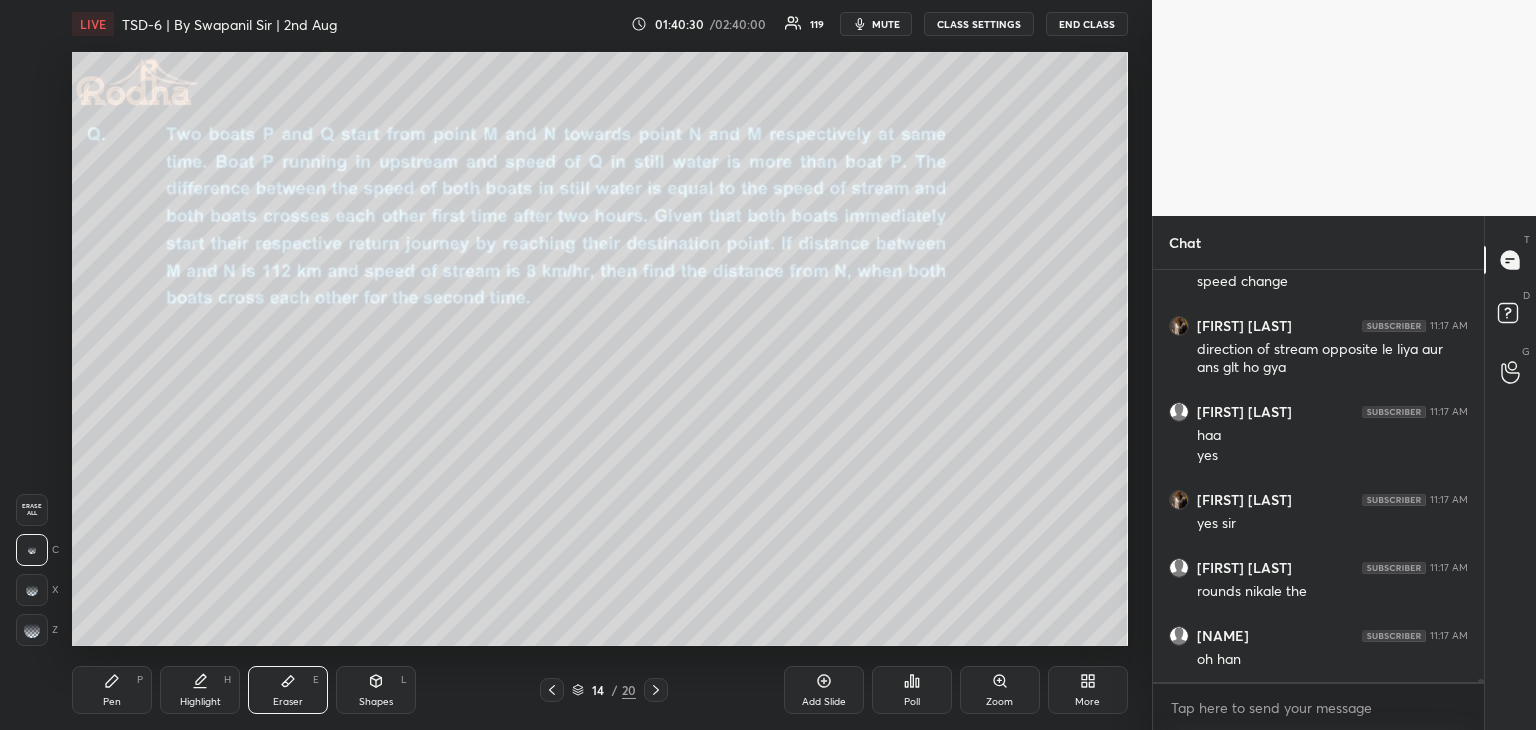 scroll, scrollTop: 59756, scrollLeft: 0, axis: vertical 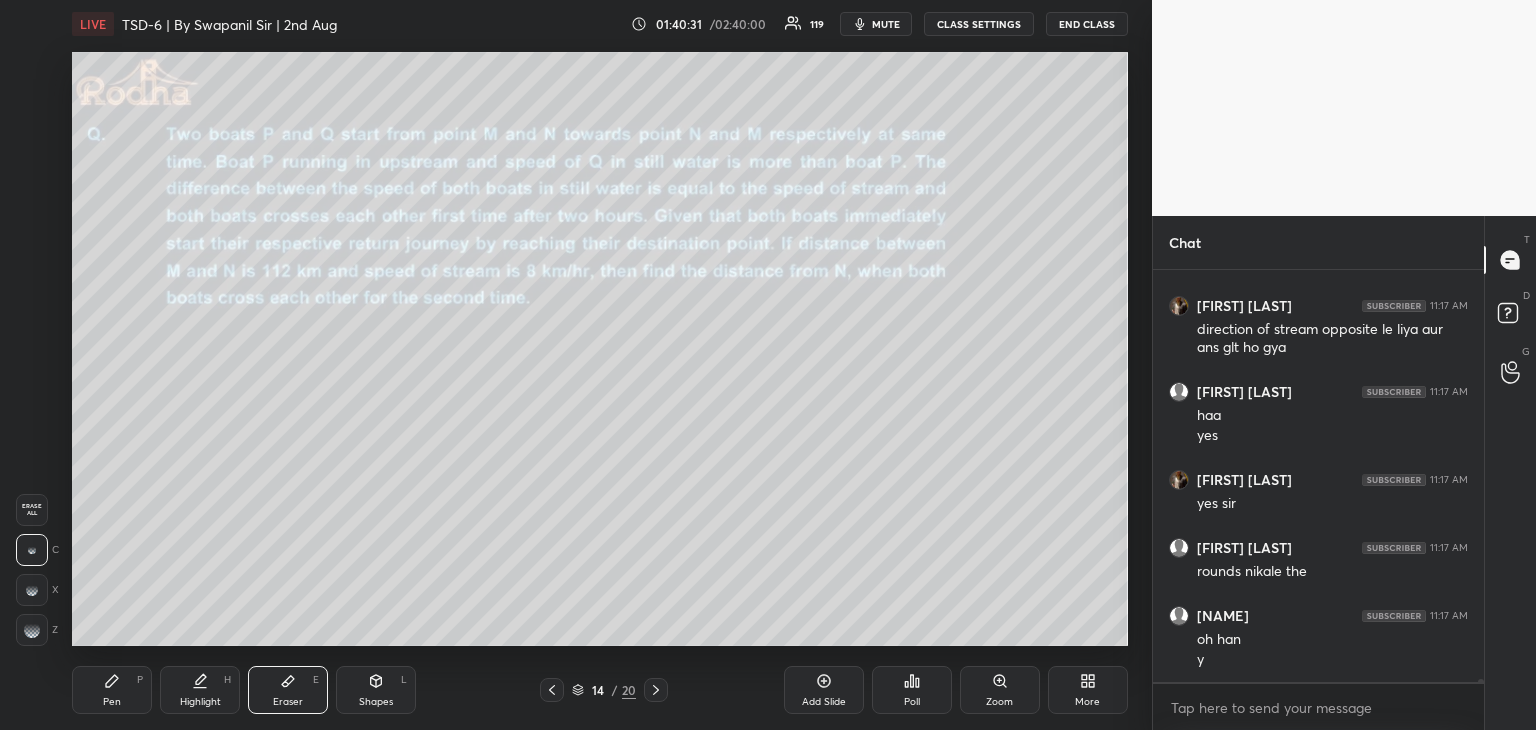 click 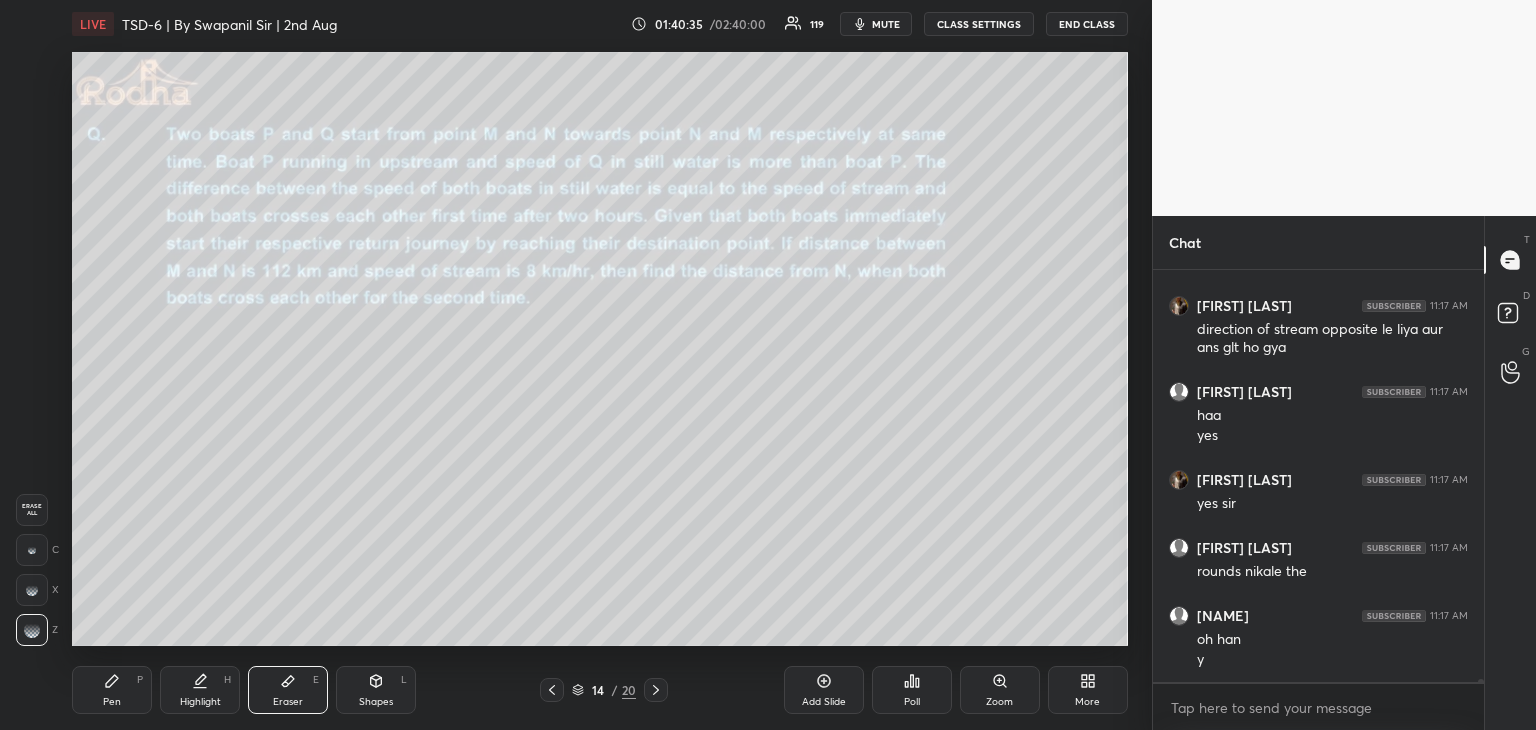 click on "Pen P" at bounding box center (112, 690) 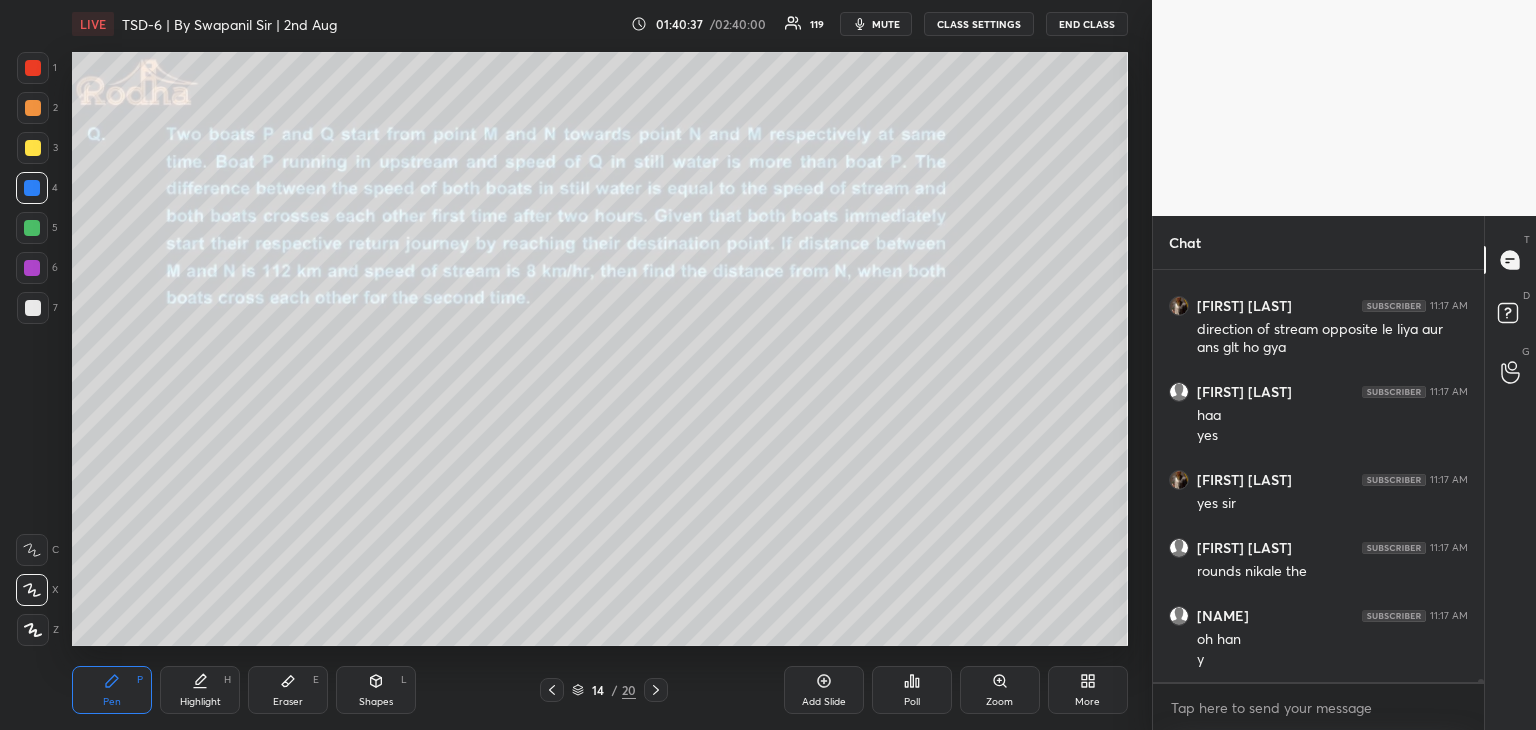click at bounding box center (32, 228) 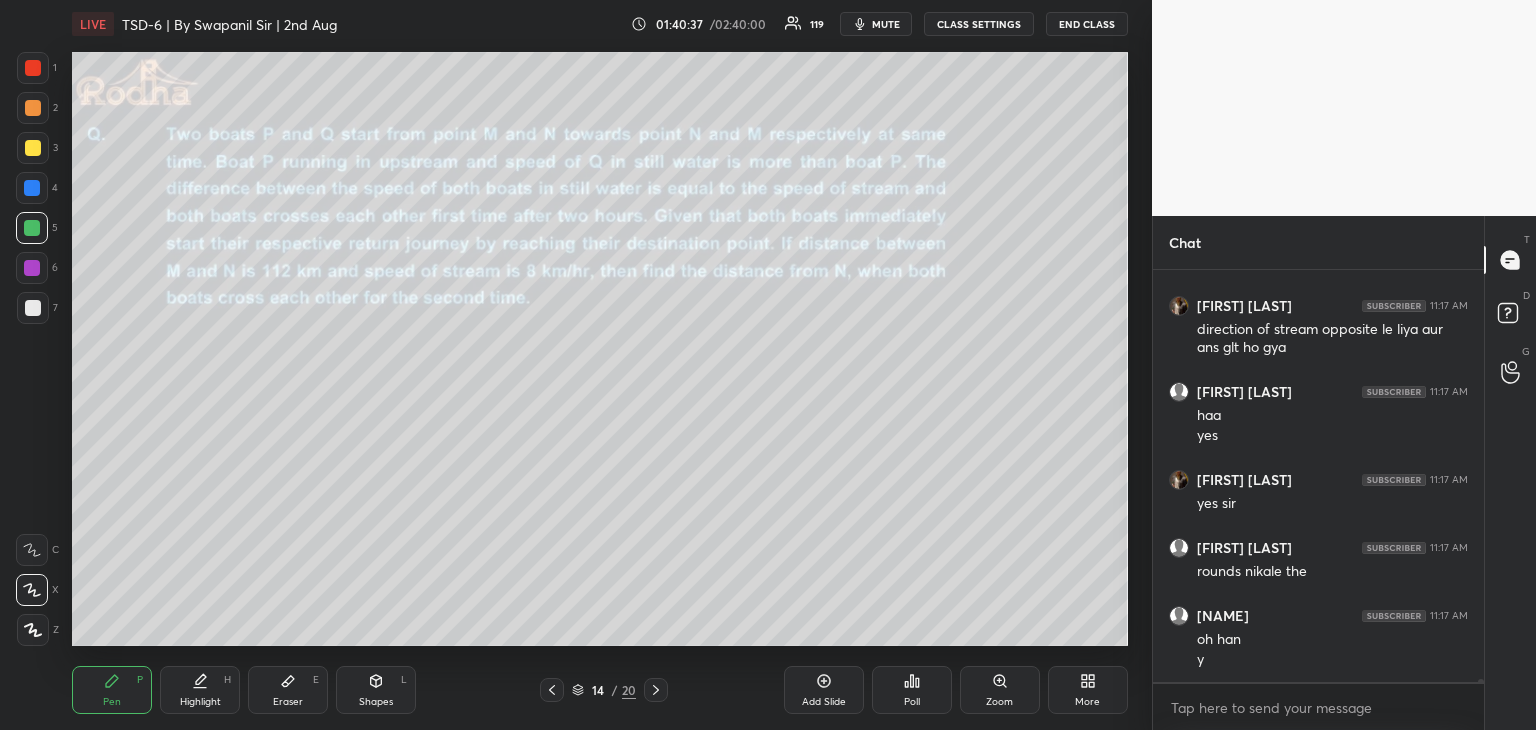 click on "Eraser E" at bounding box center [288, 690] 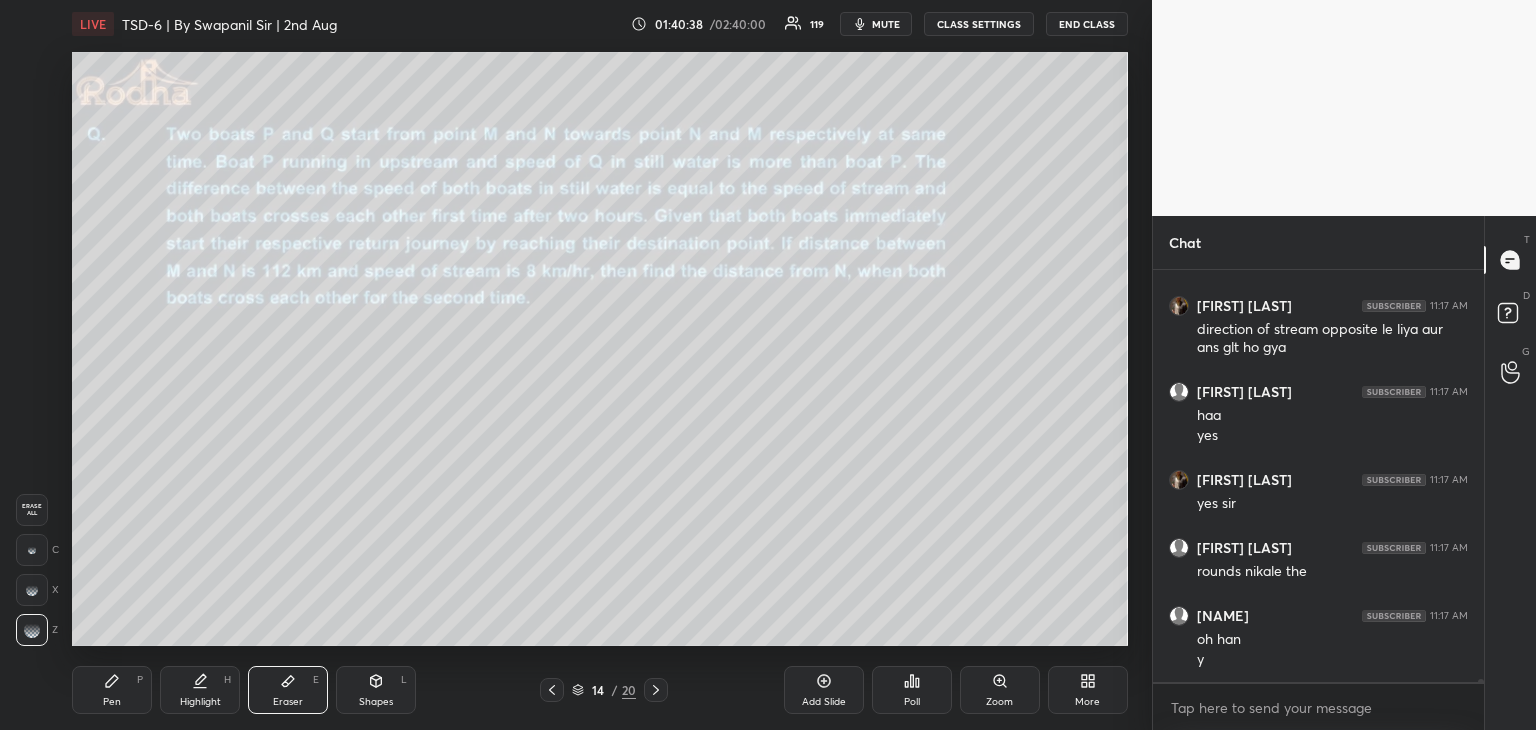scroll, scrollTop: 59842, scrollLeft: 0, axis: vertical 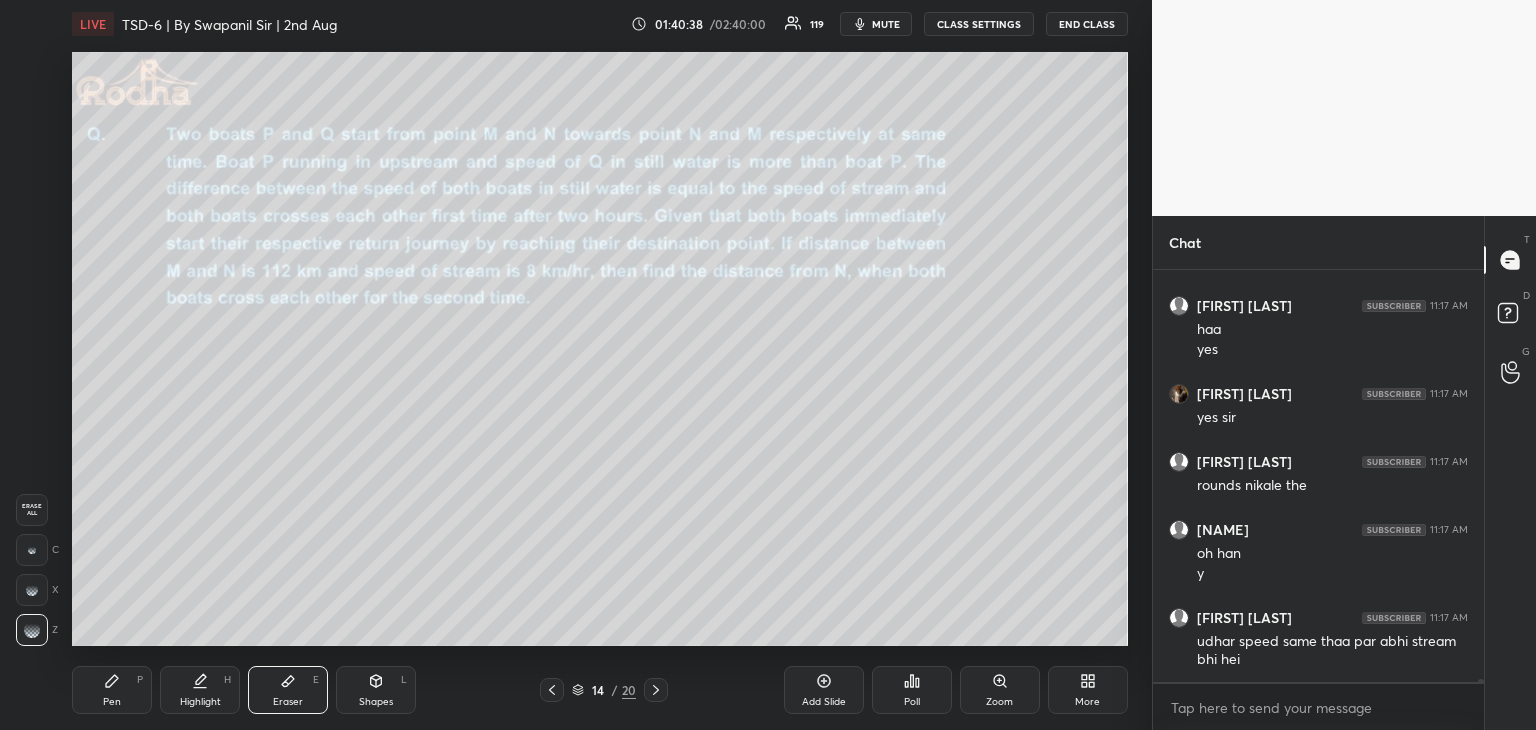 click 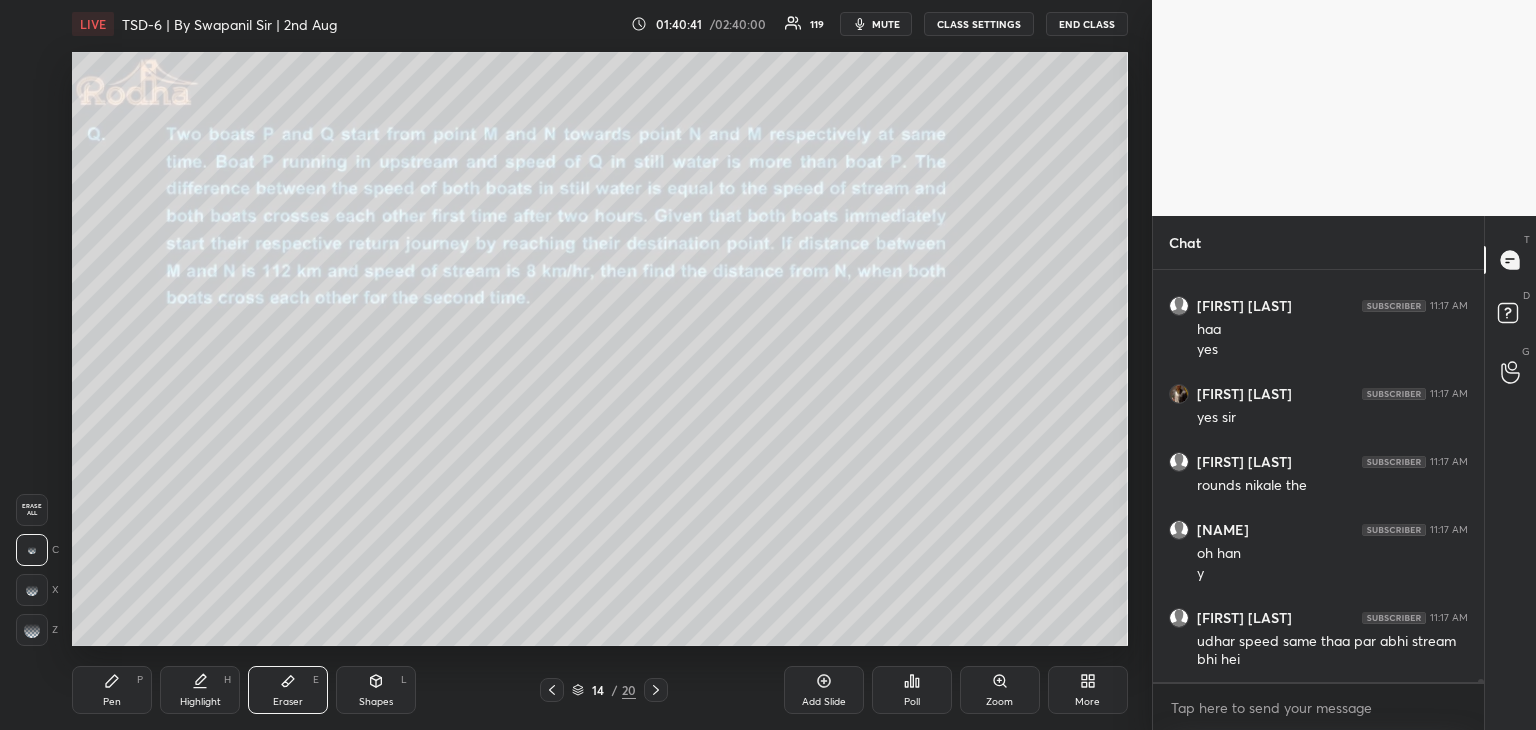 click on "Pen P" at bounding box center [112, 690] 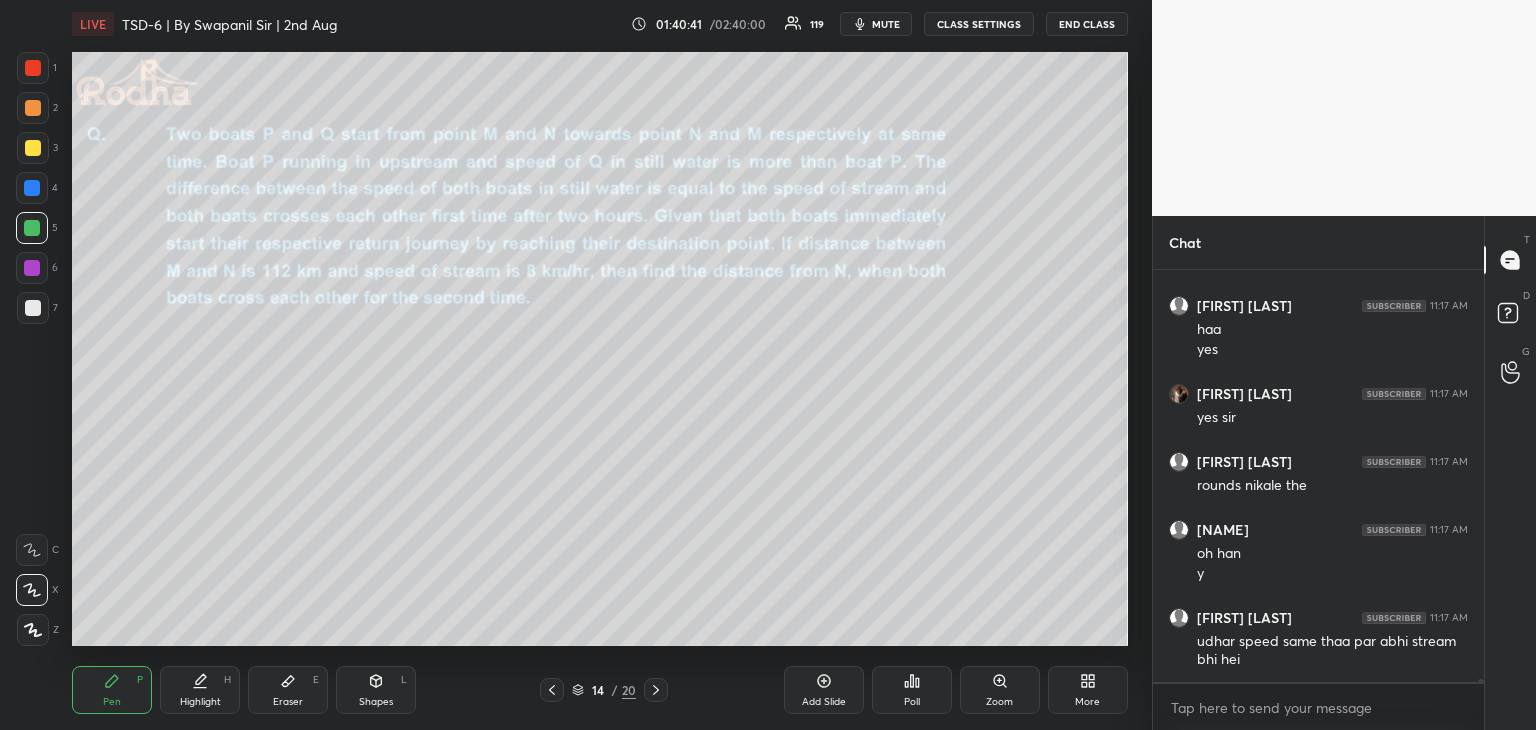 click at bounding box center [32, 228] 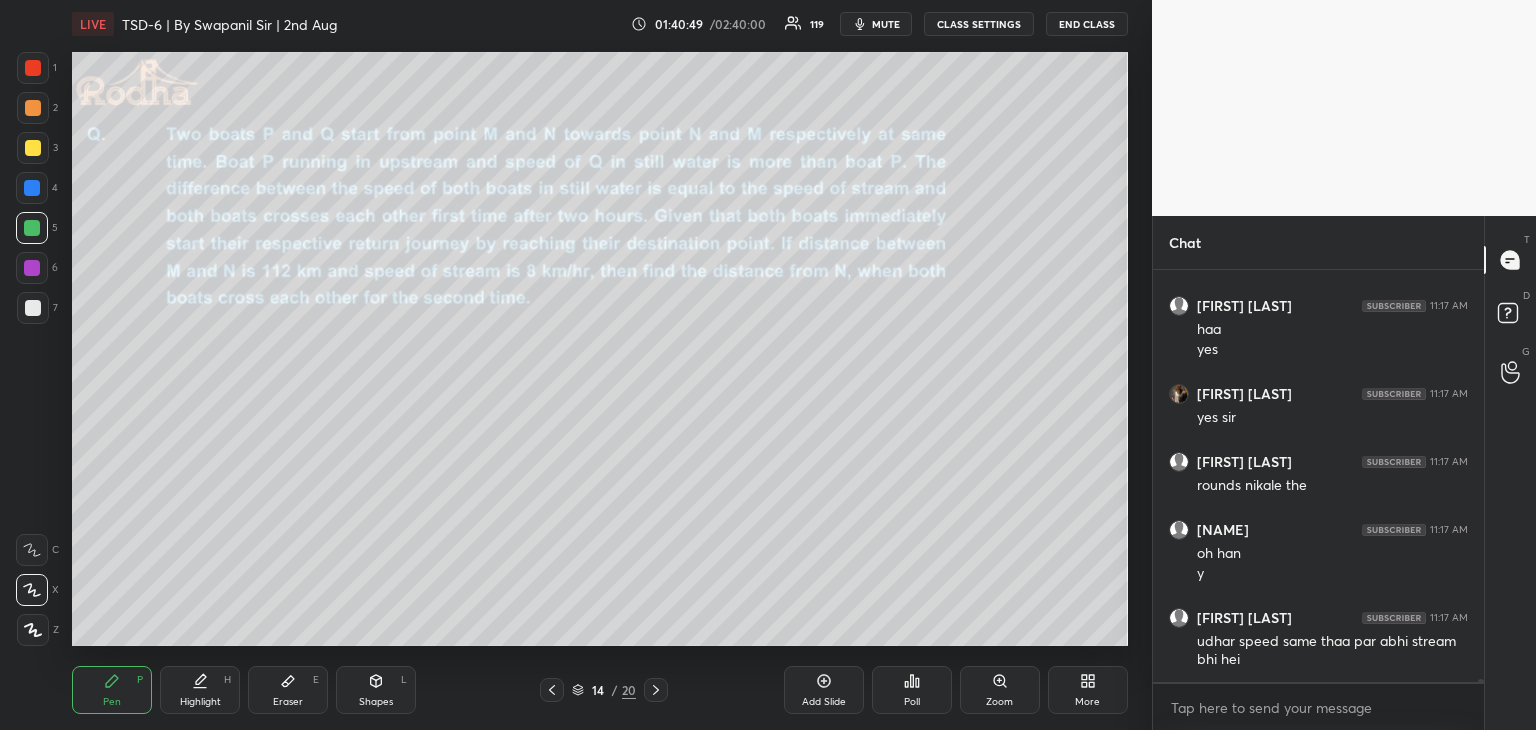 click on "Eraser" at bounding box center [288, 702] 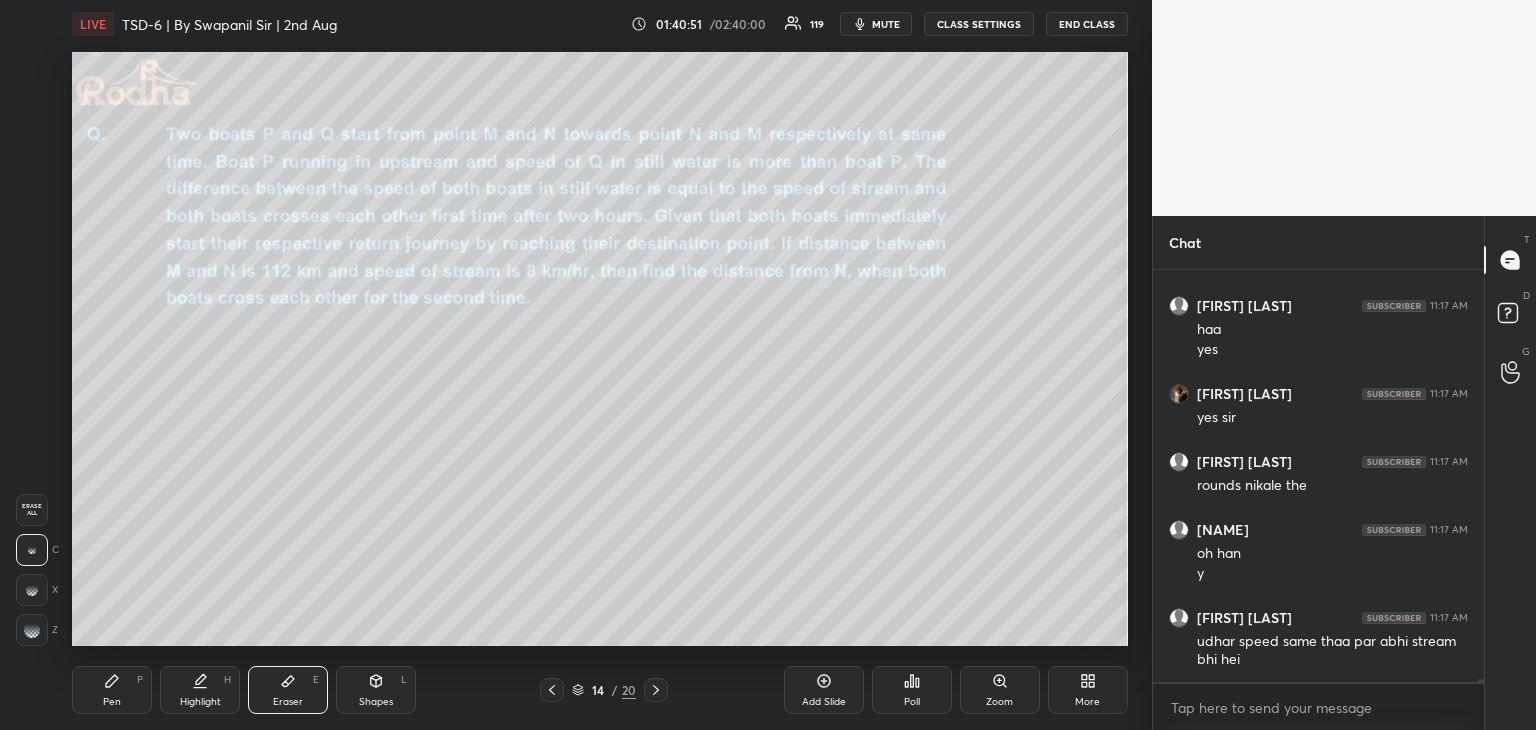 click on "Pen P" at bounding box center (112, 690) 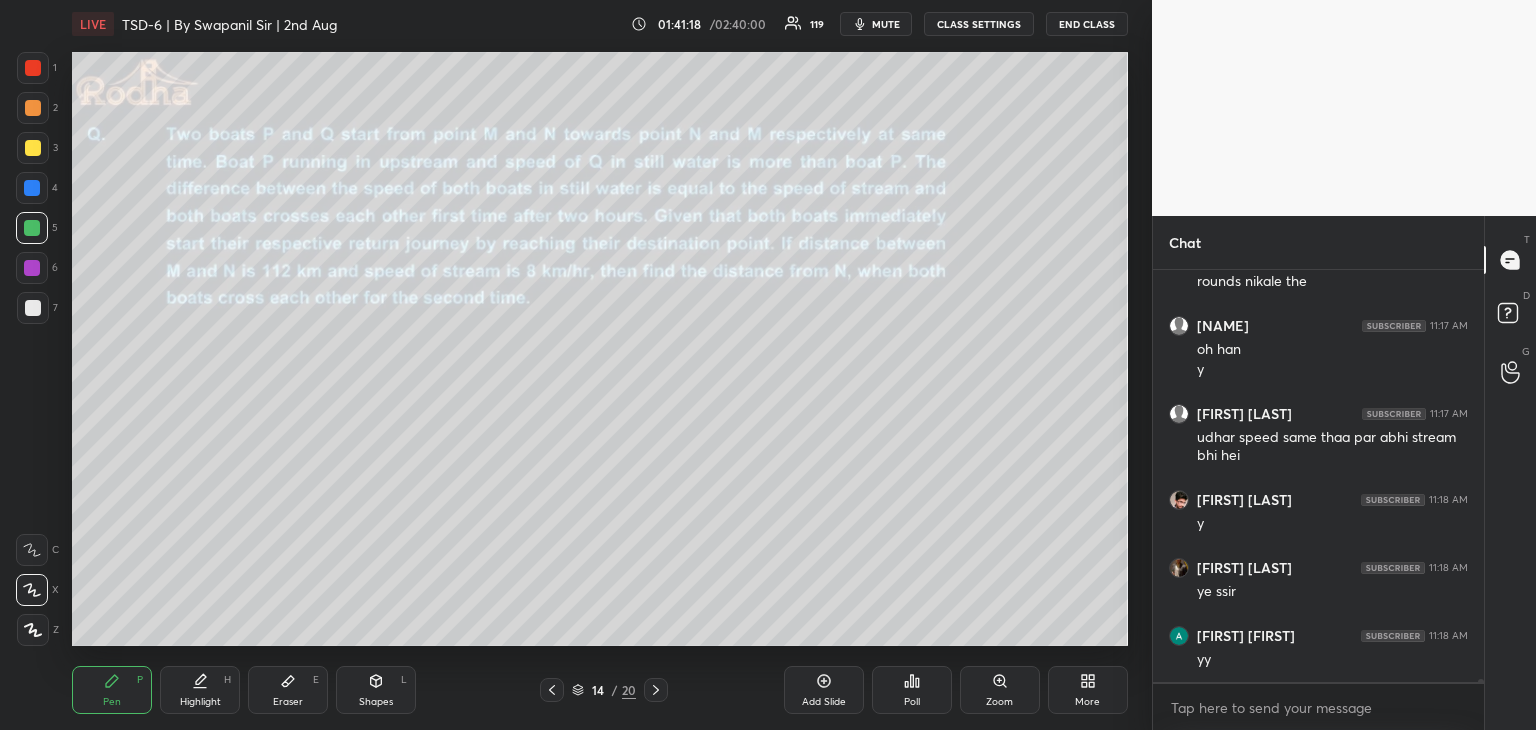 scroll, scrollTop: 60114, scrollLeft: 0, axis: vertical 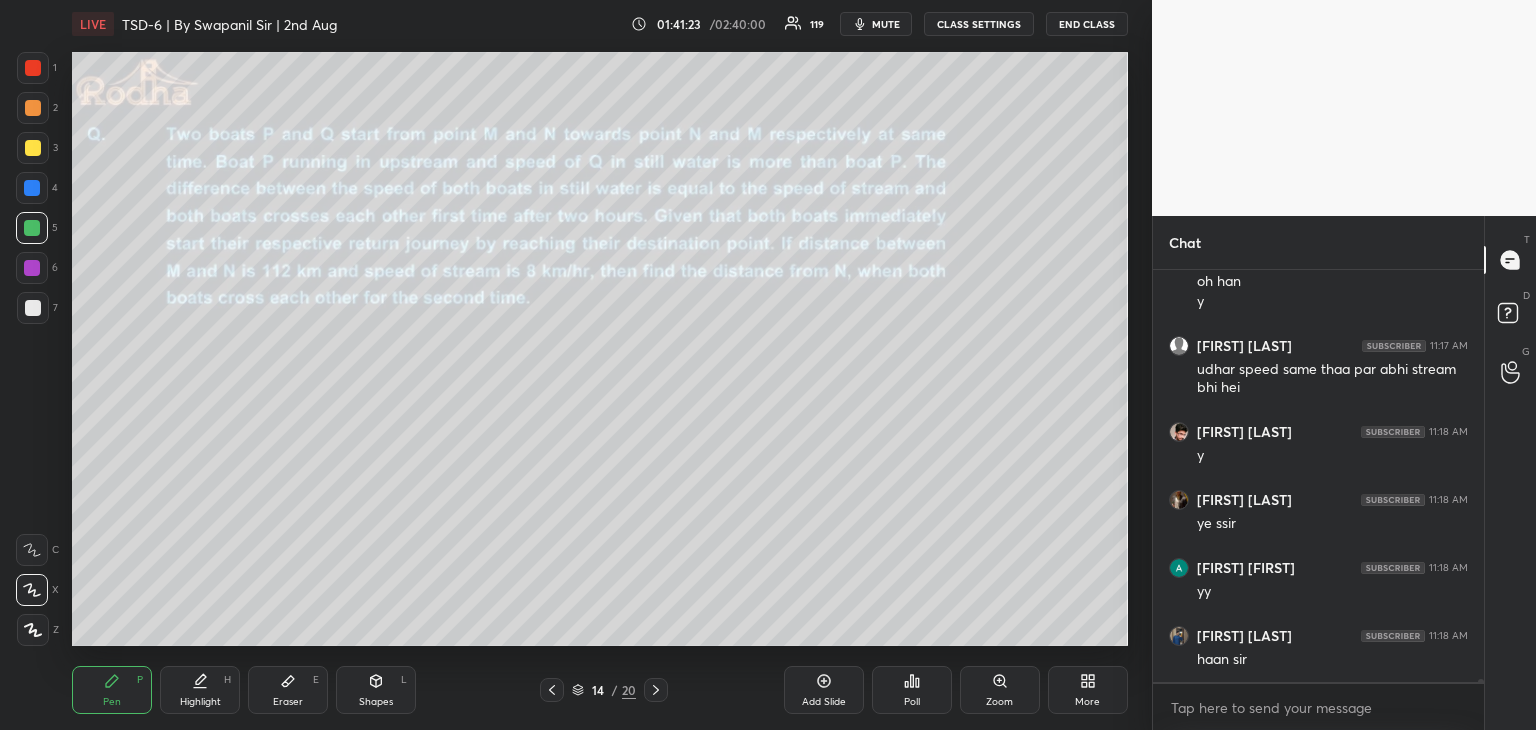 click 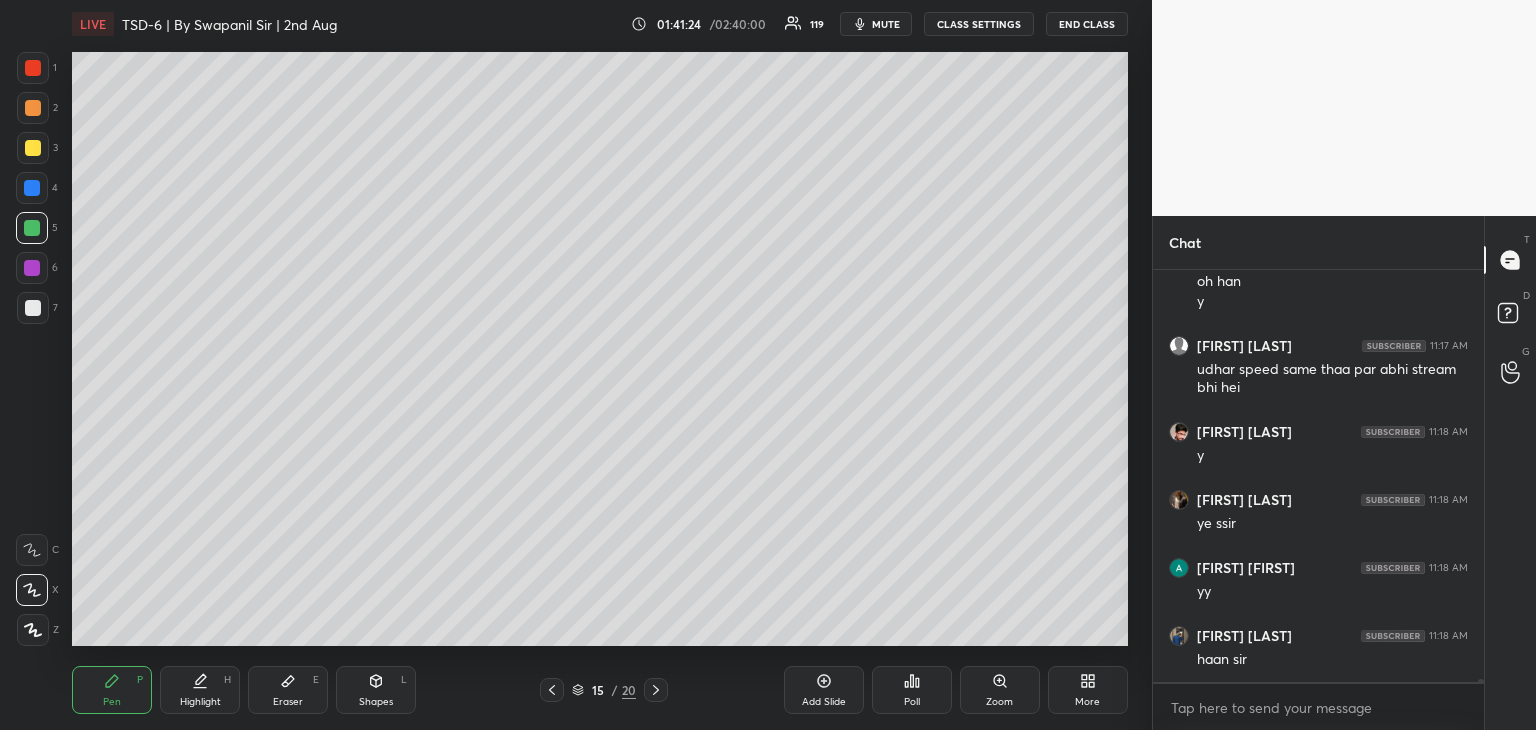 click on "Shapes" at bounding box center [376, 702] 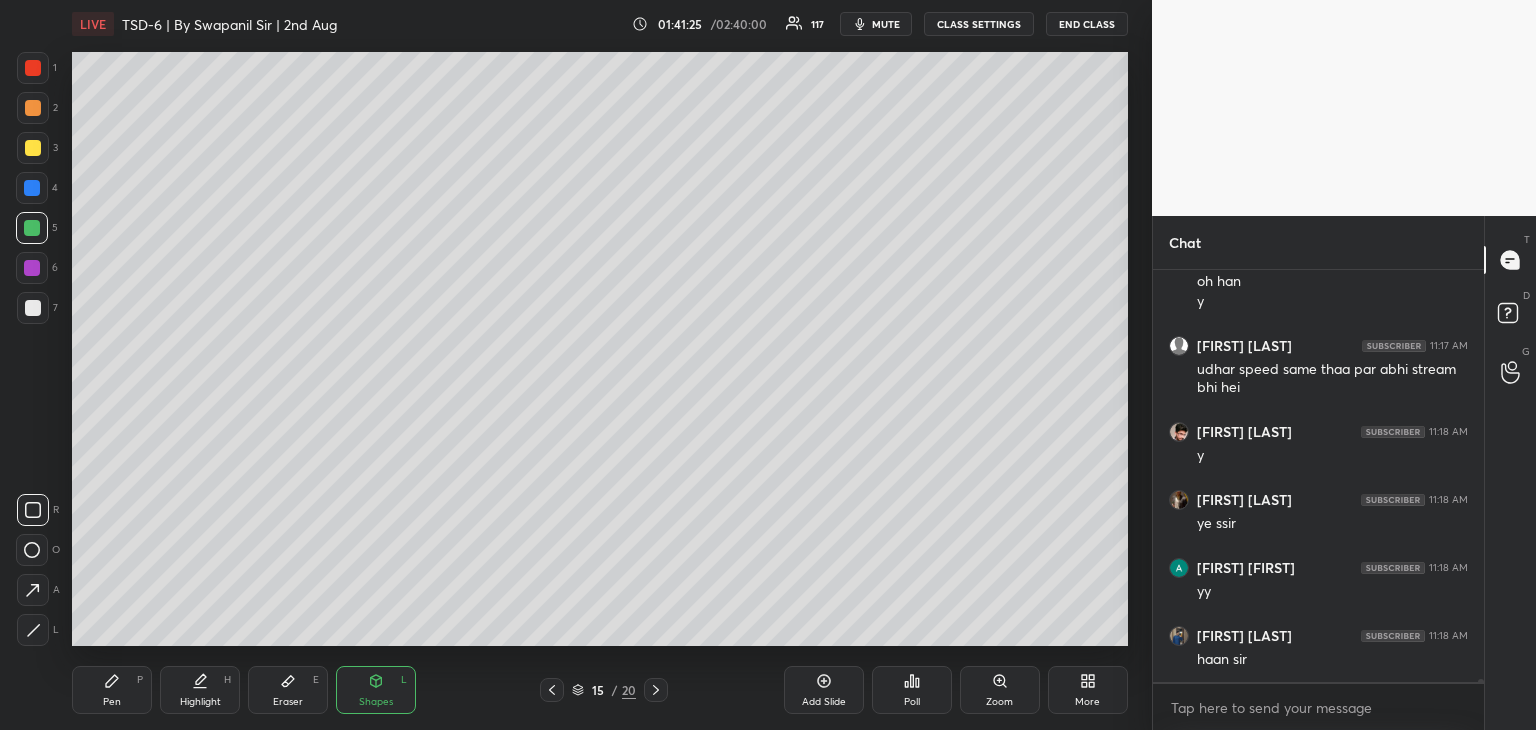 click 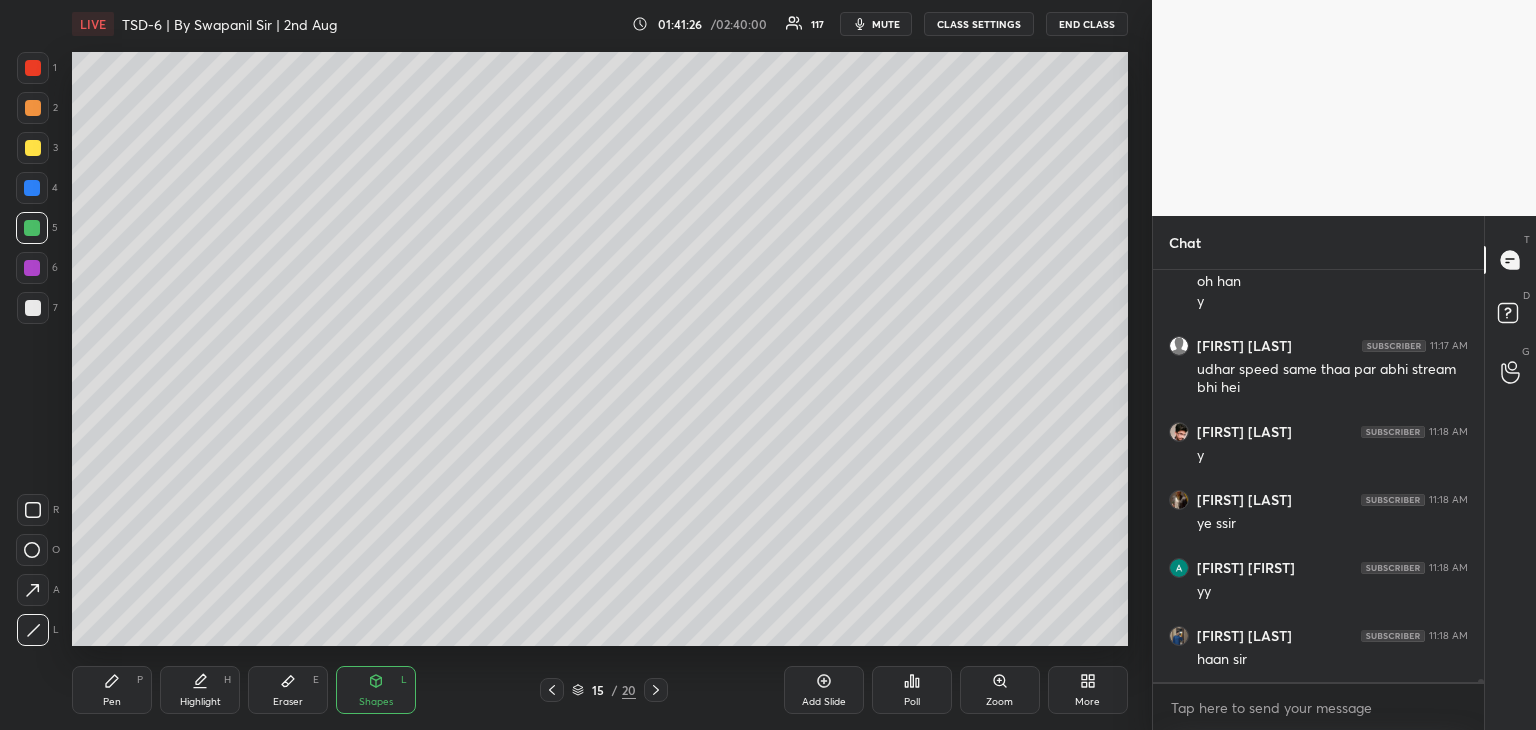 click at bounding box center [32, 188] 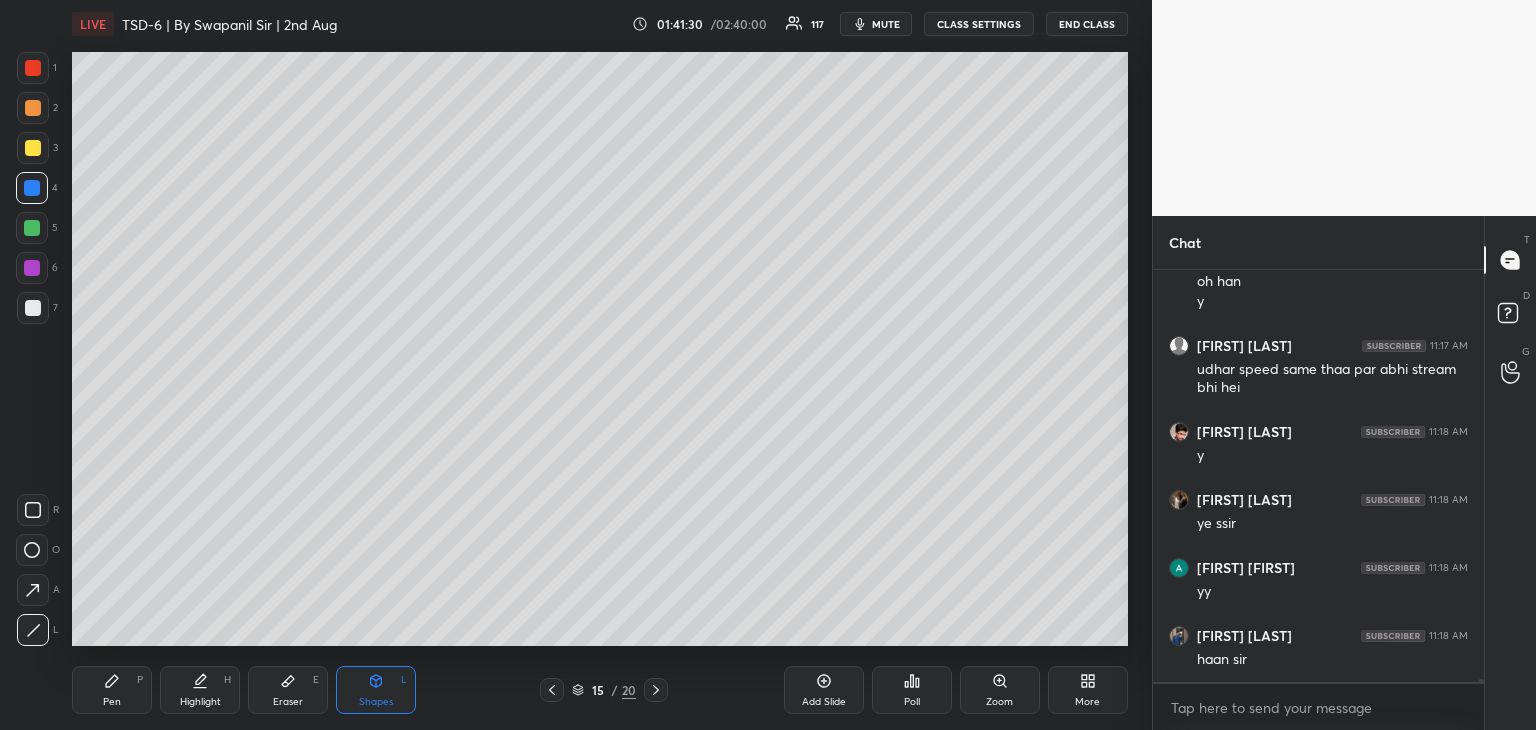 click on "Pen P" at bounding box center (112, 690) 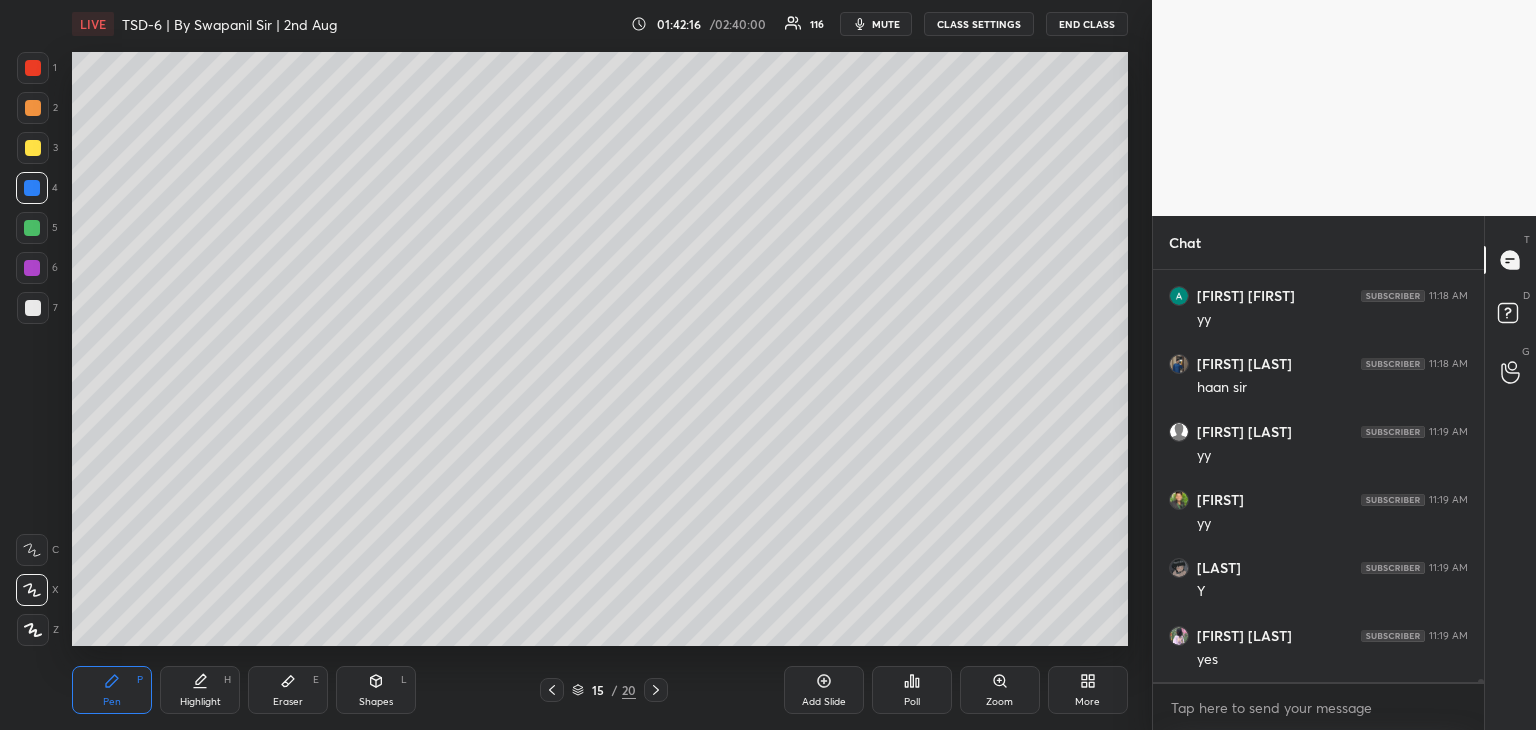 scroll, scrollTop: 60454, scrollLeft: 0, axis: vertical 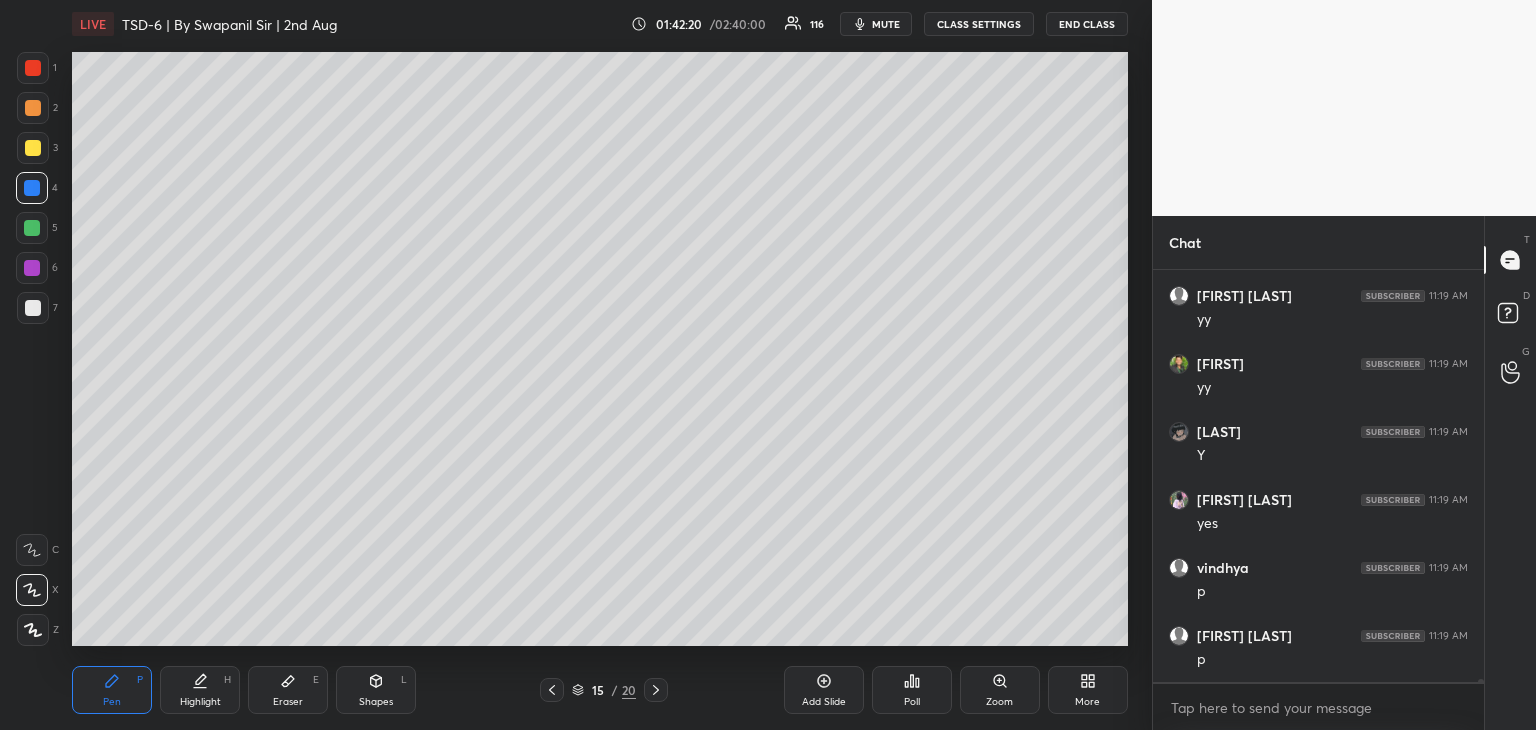 click 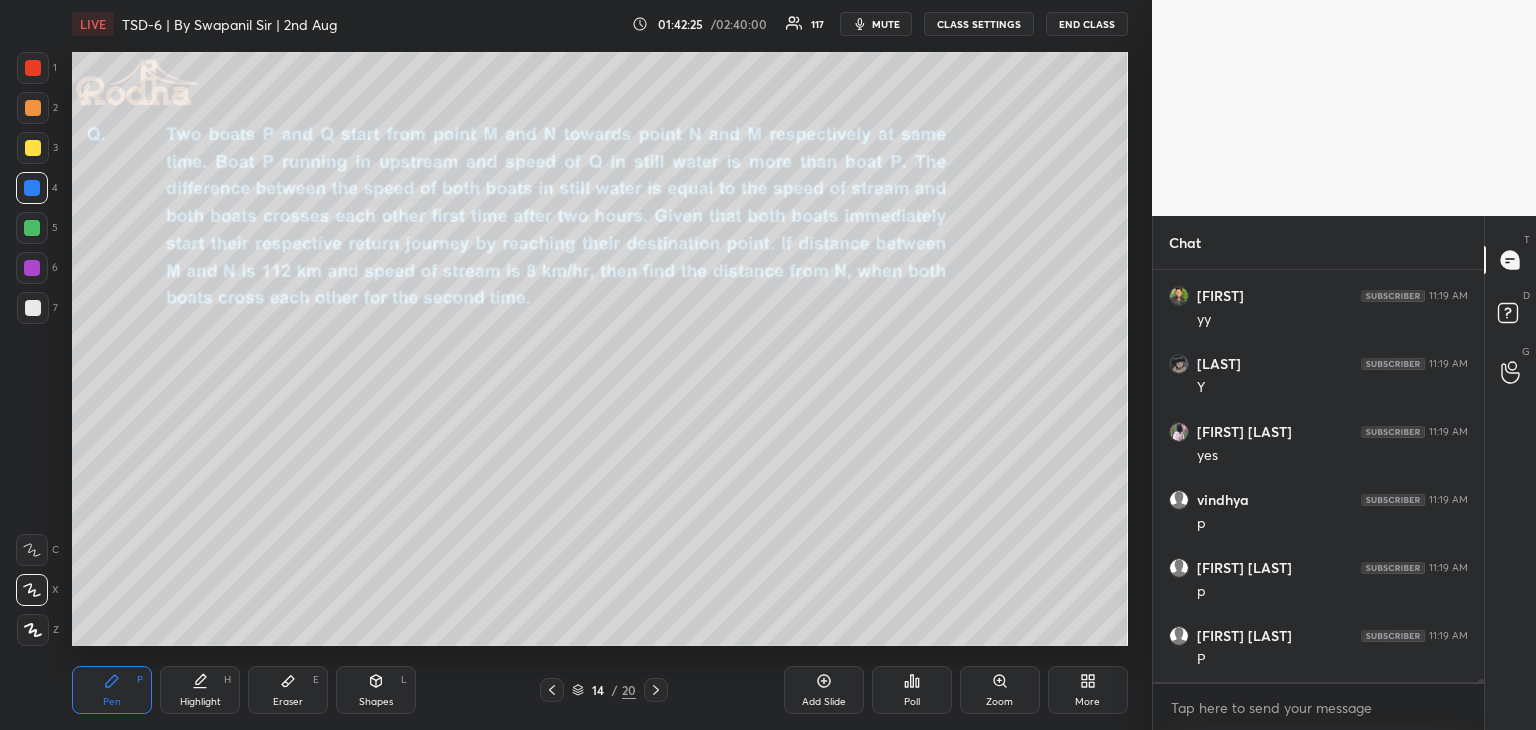click 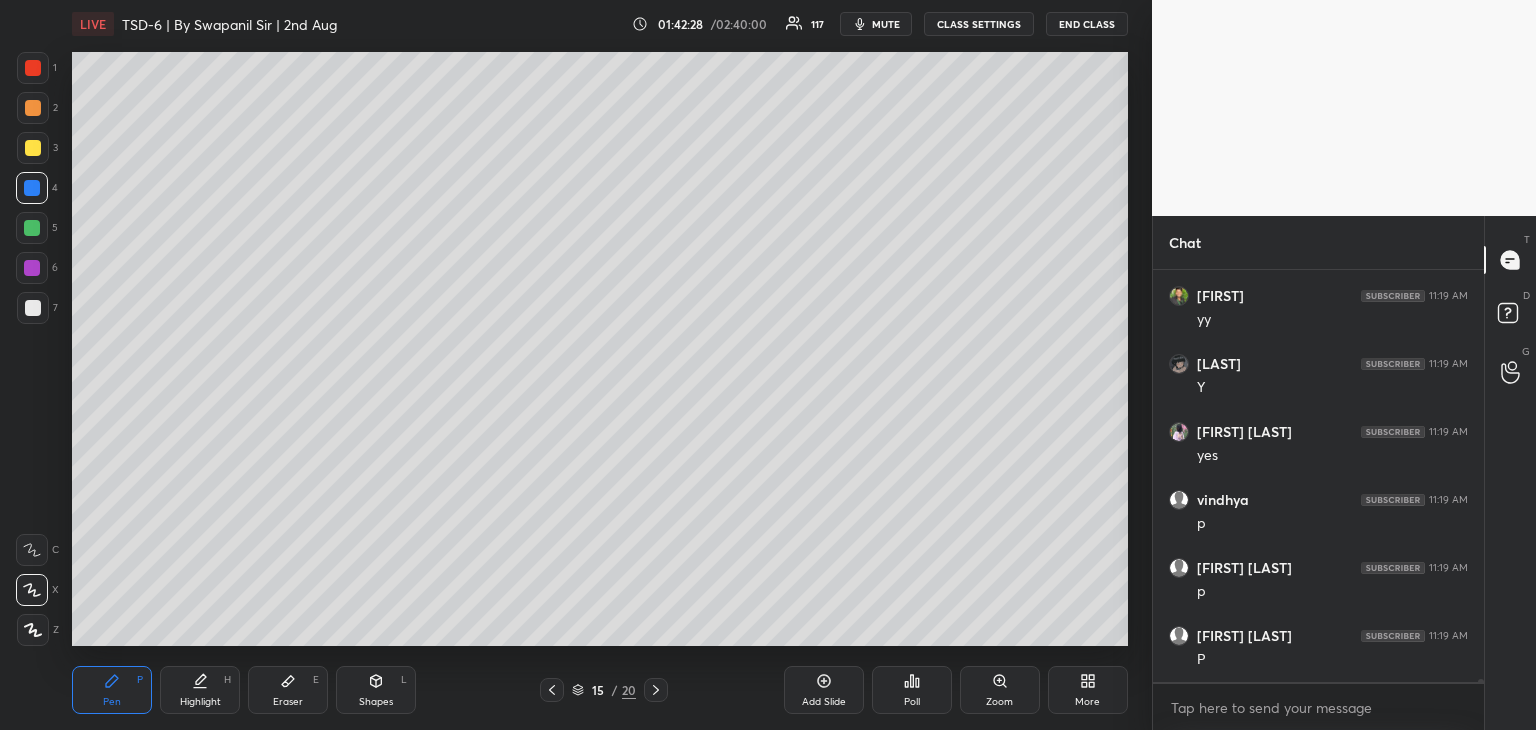 scroll, scrollTop: 60658, scrollLeft: 0, axis: vertical 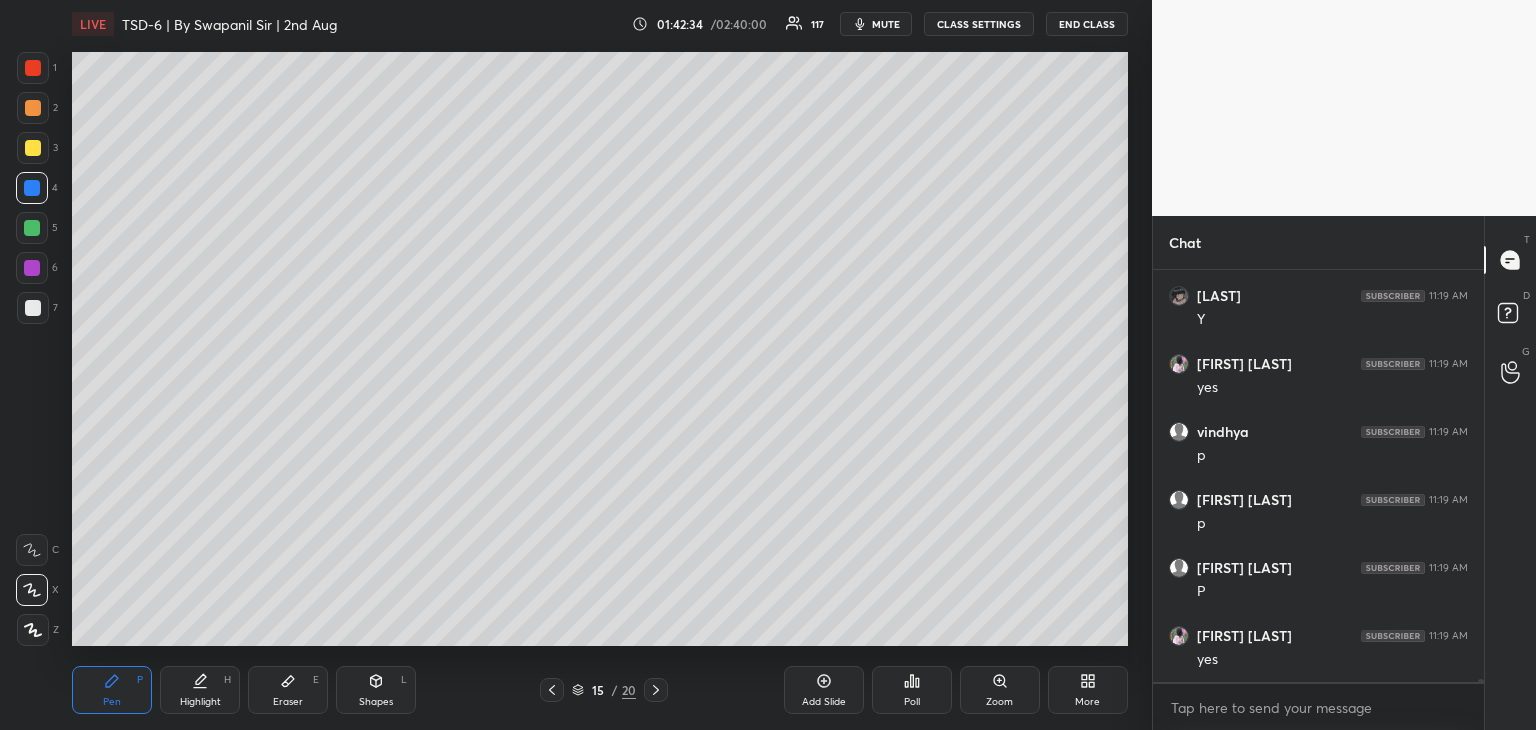 click 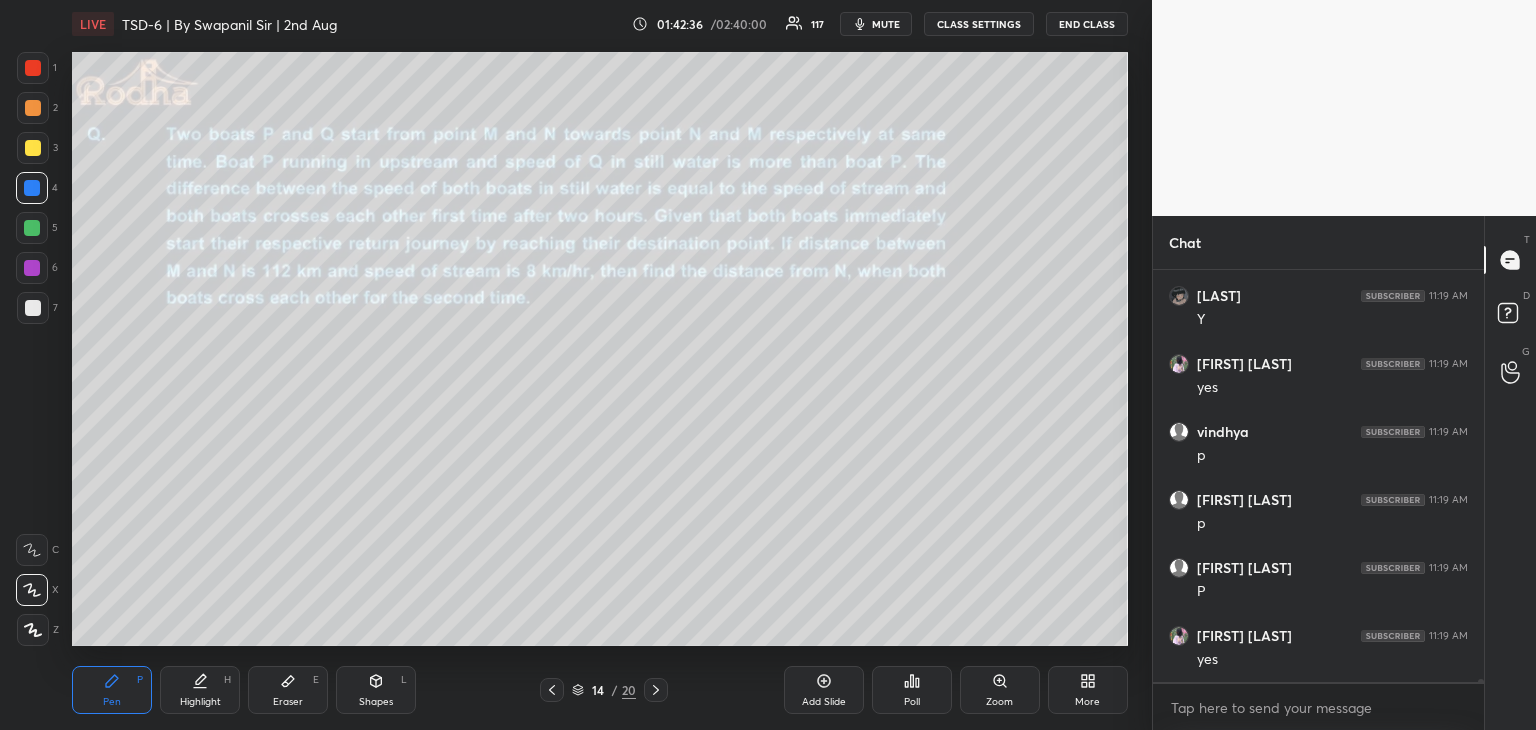 click 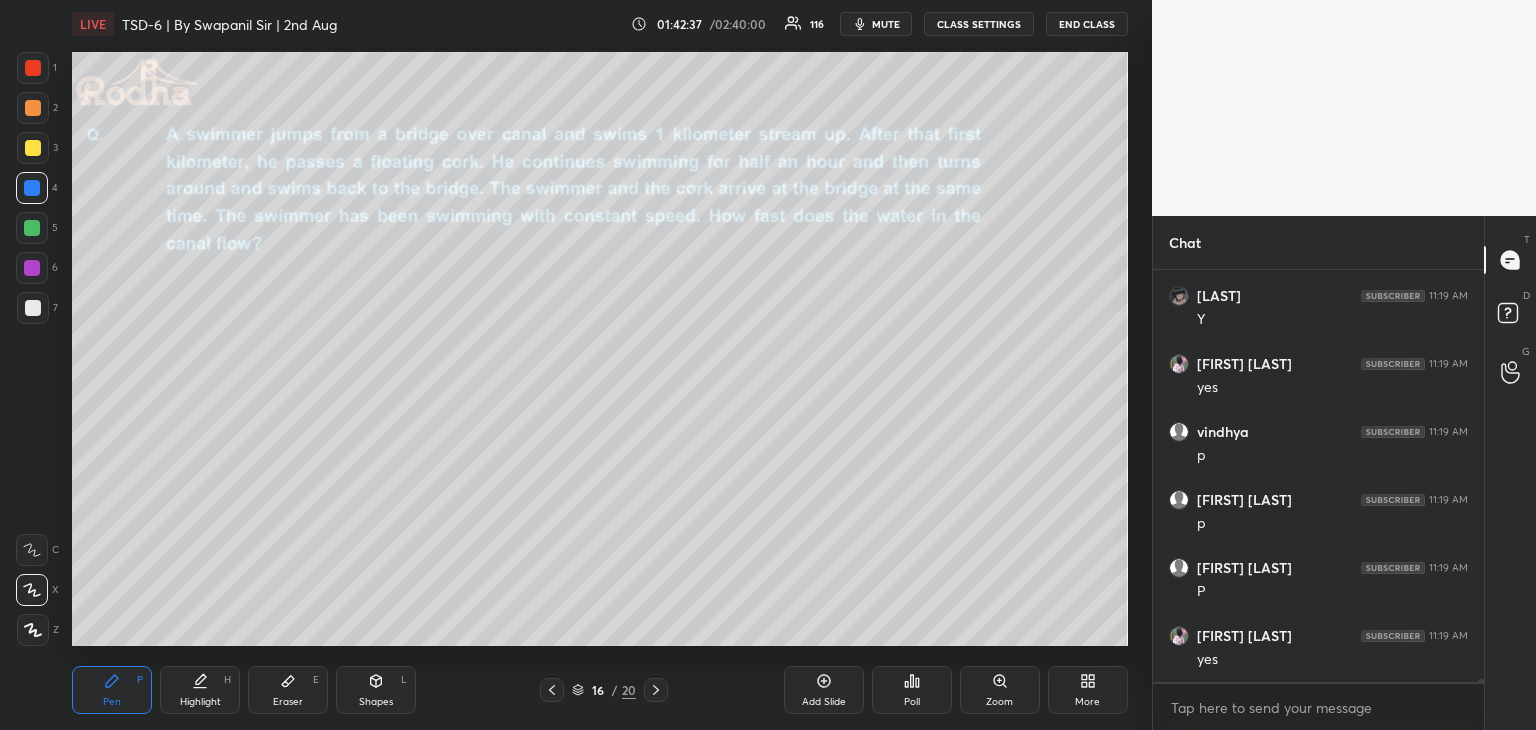 click 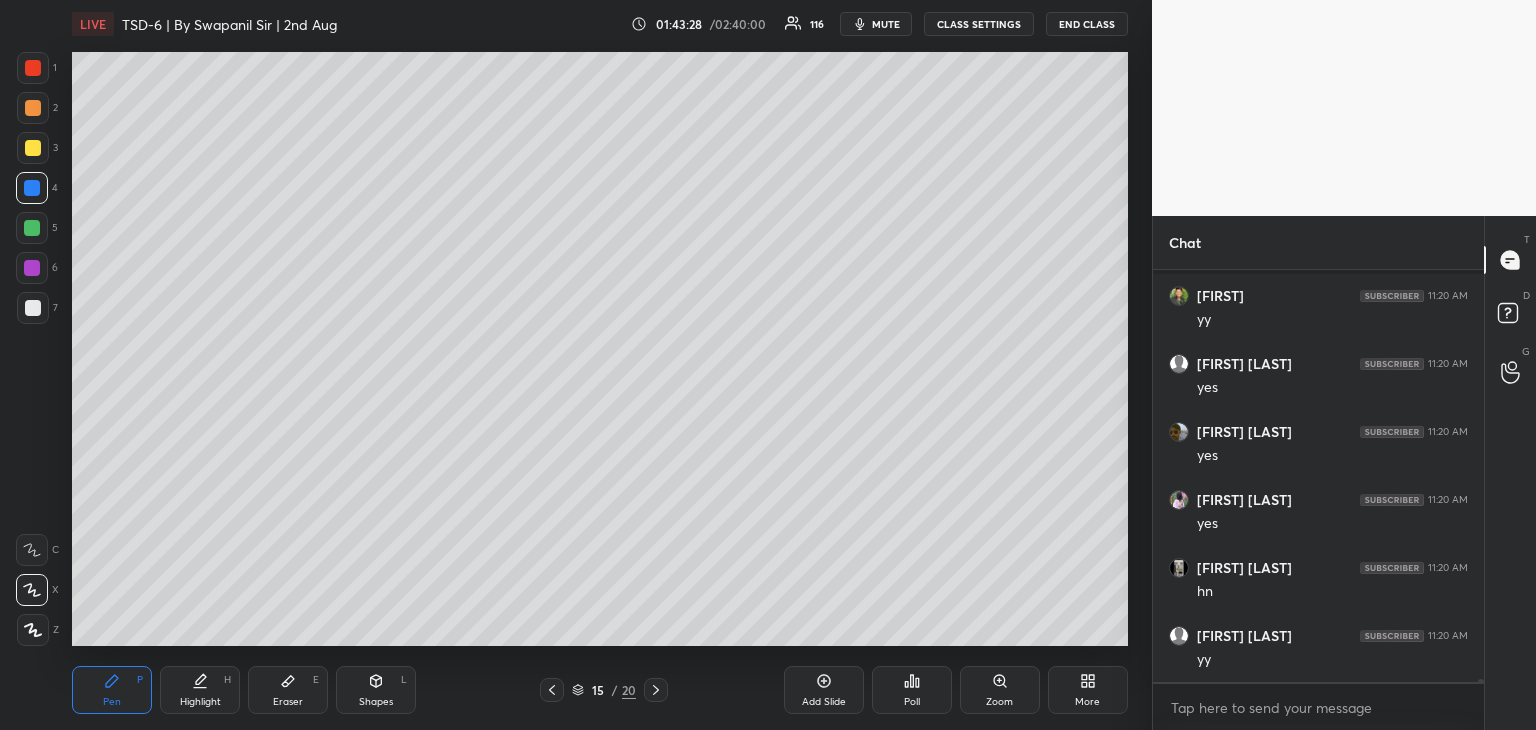 scroll, scrollTop: 61950, scrollLeft: 0, axis: vertical 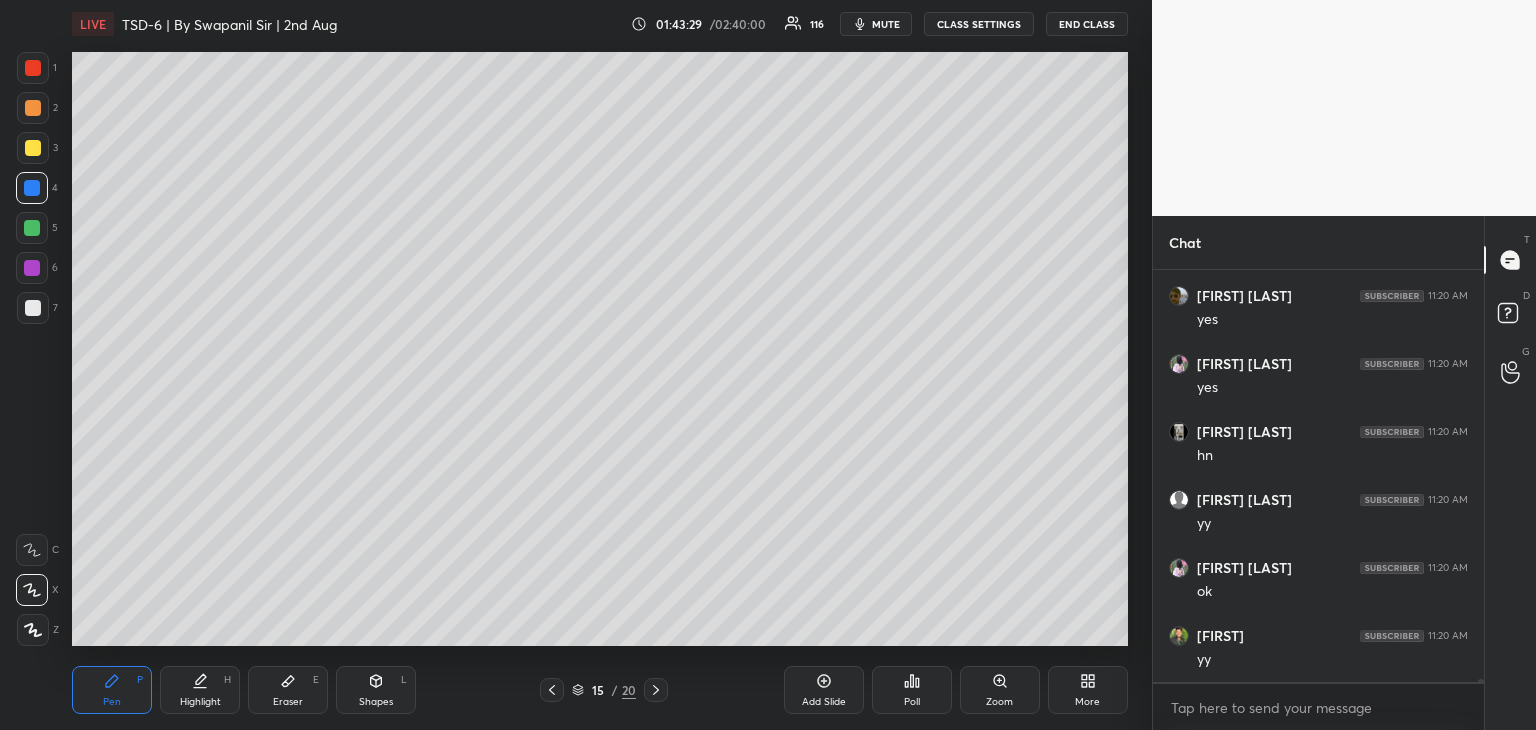 click at bounding box center (33, 148) 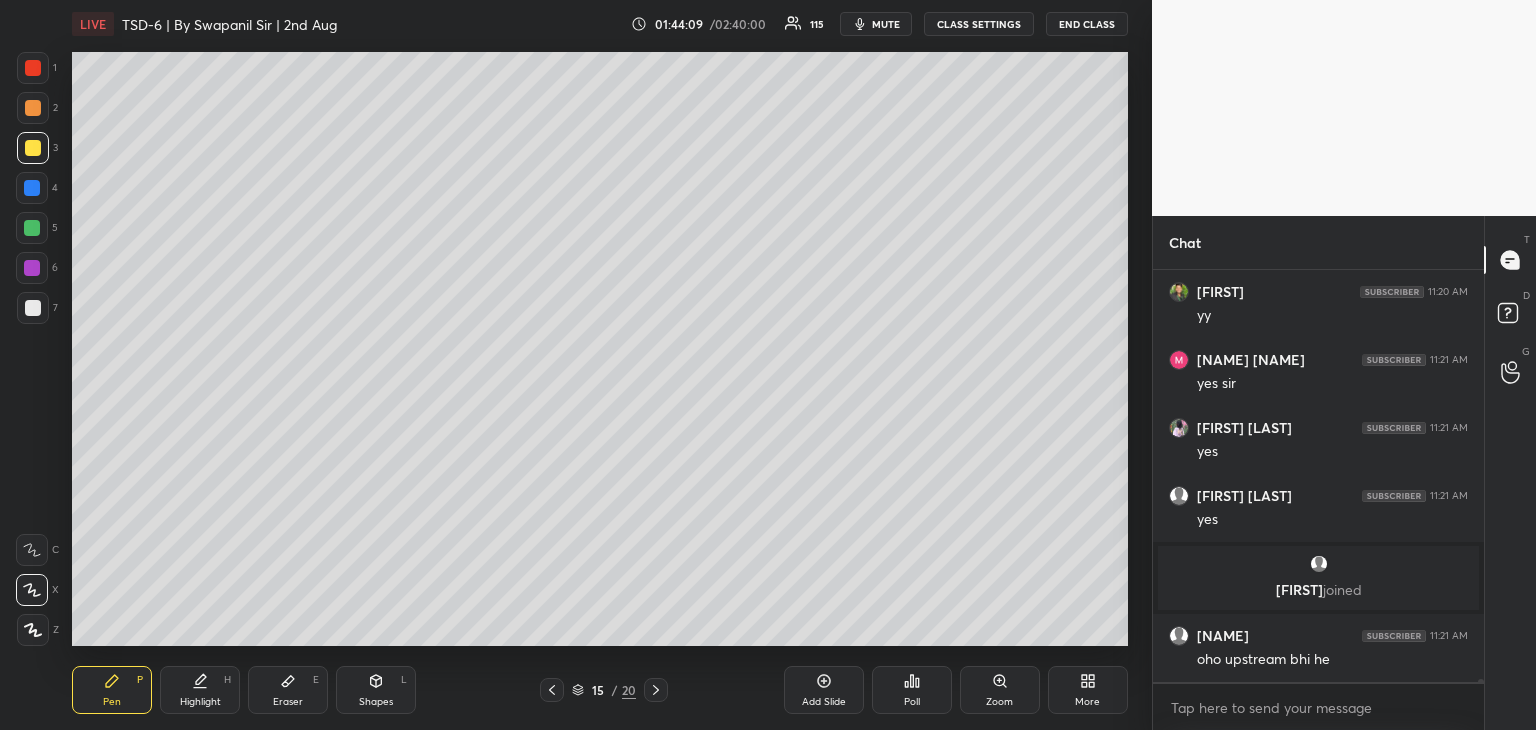 scroll, scrollTop: 61804, scrollLeft: 0, axis: vertical 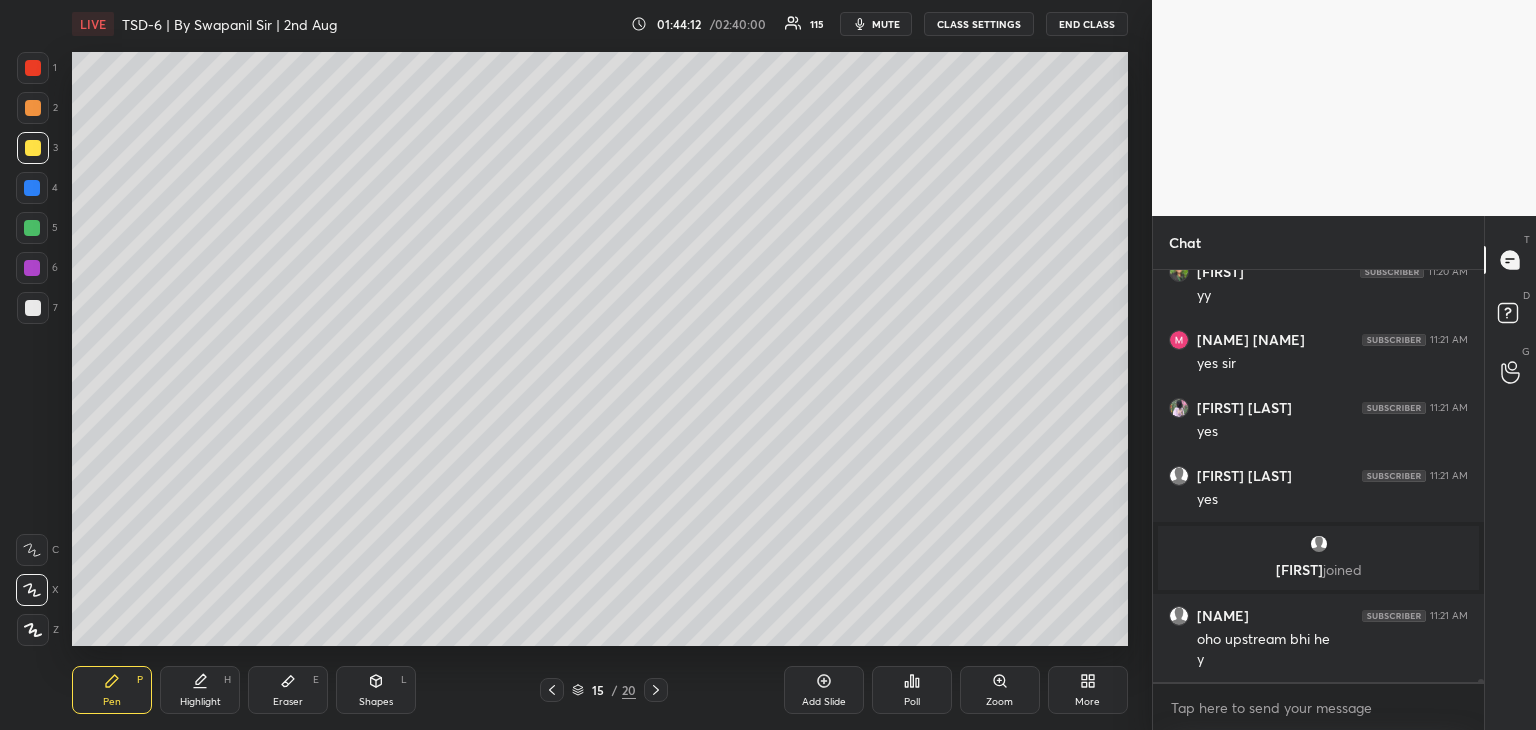 click on "Eraser" at bounding box center [288, 702] 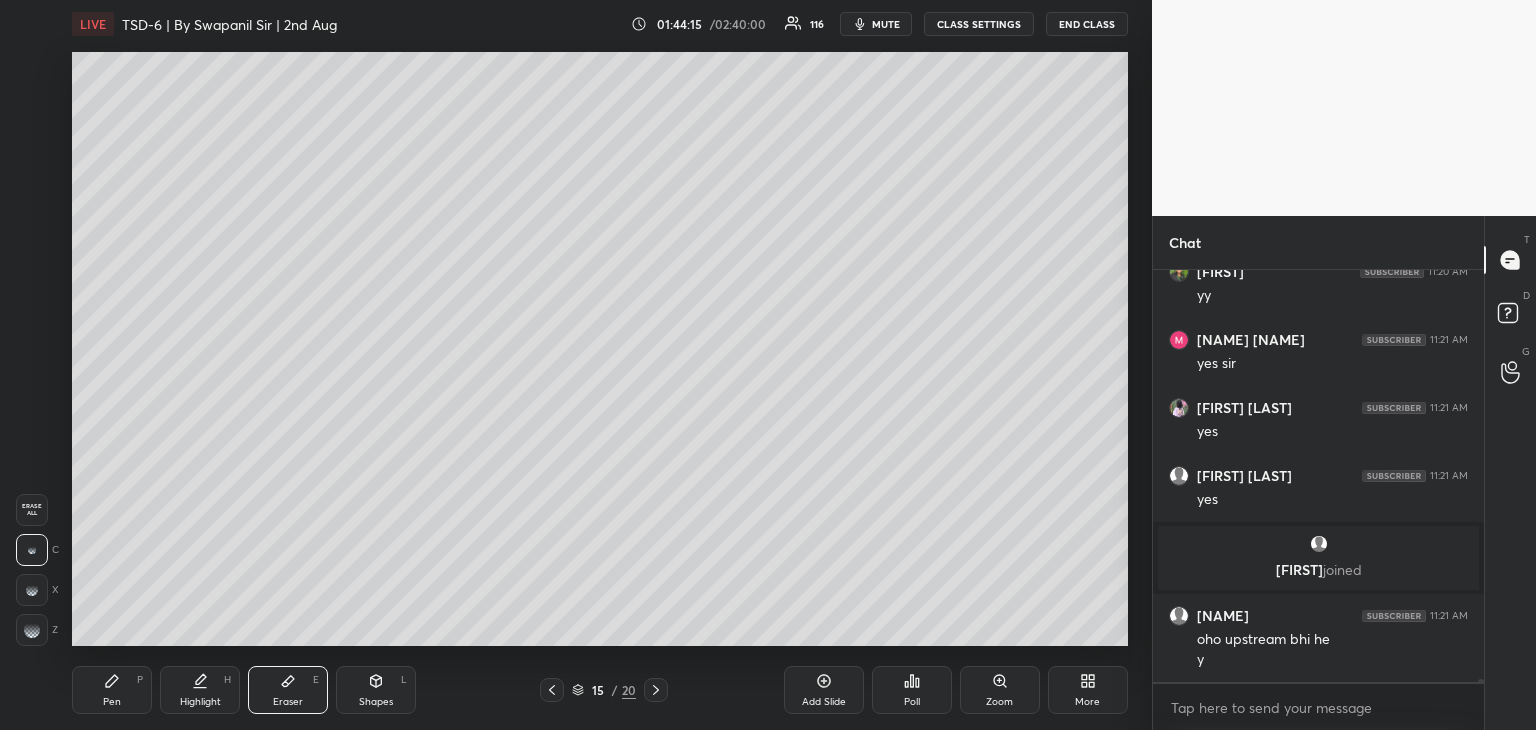 click on "Pen P" at bounding box center [112, 690] 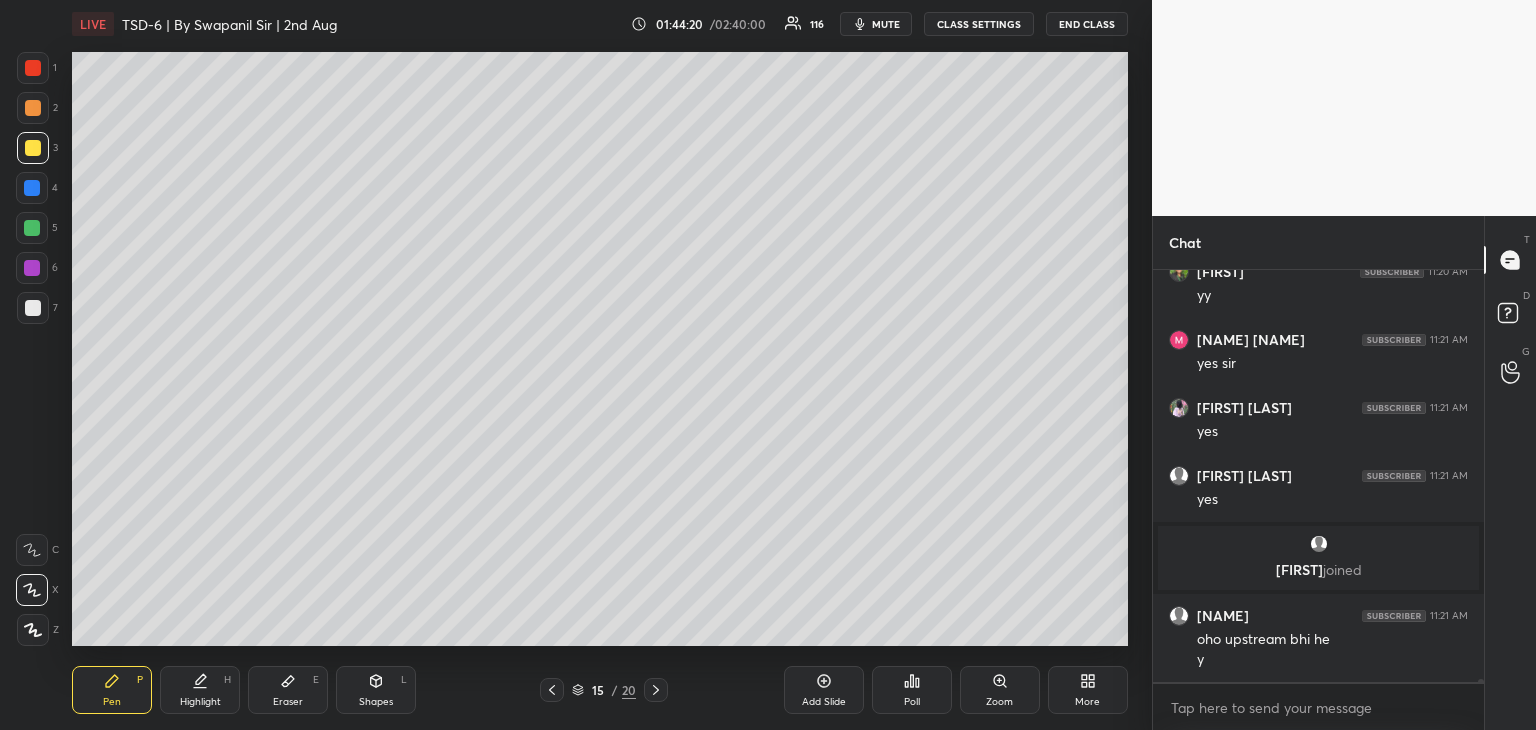 click on "Eraser E" at bounding box center (288, 690) 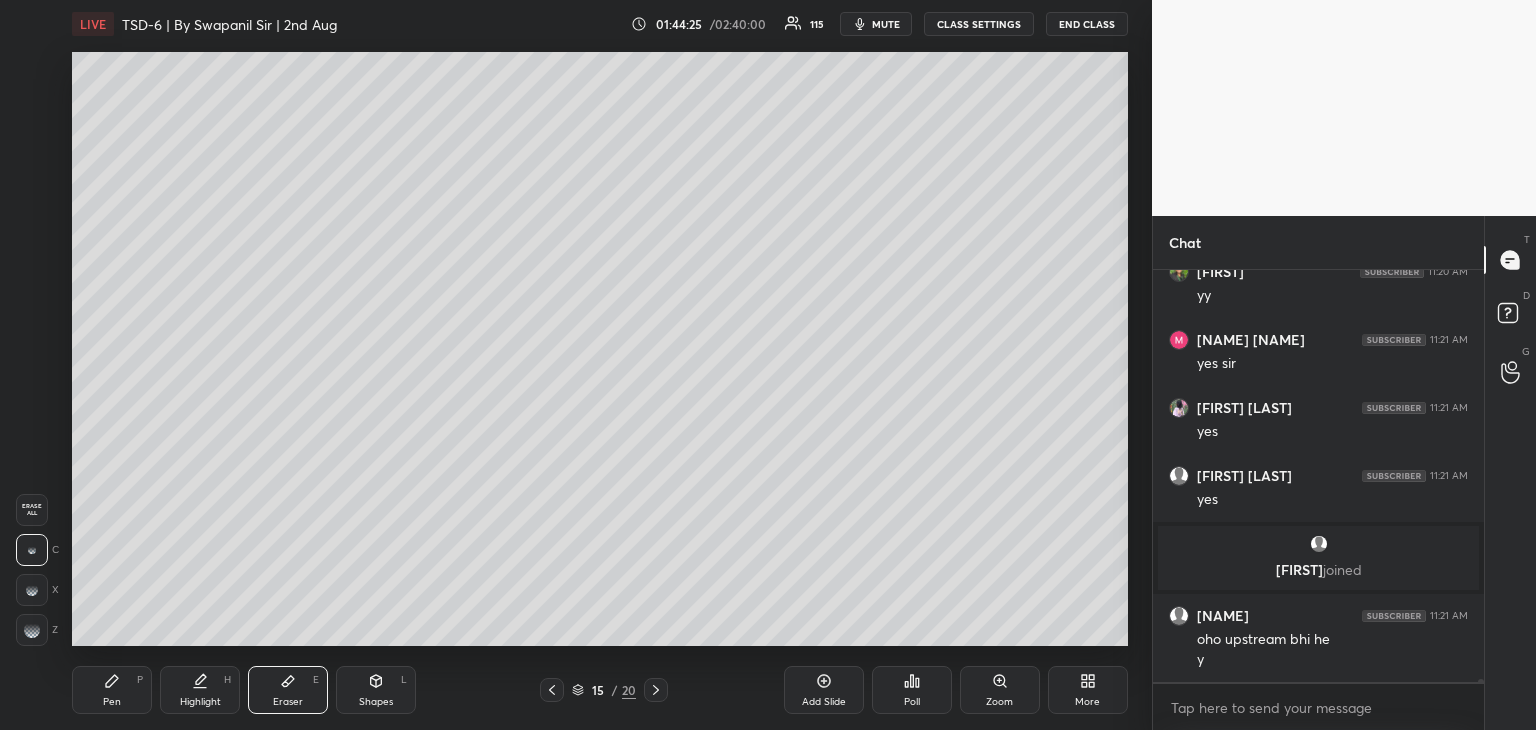 click on "Pen P" at bounding box center [112, 690] 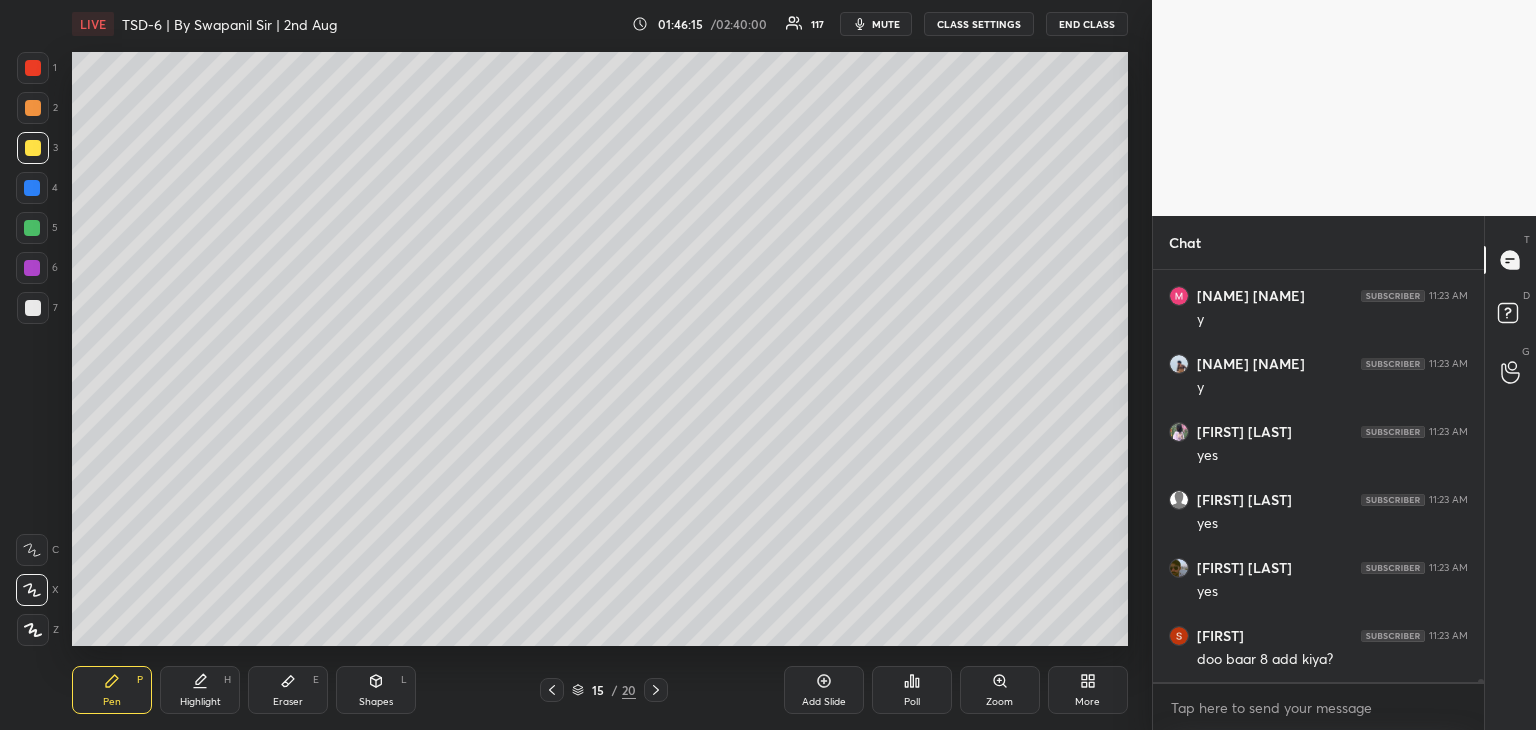 scroll, scrollTop: 62848, scrollLeft: 0, axis: vertical 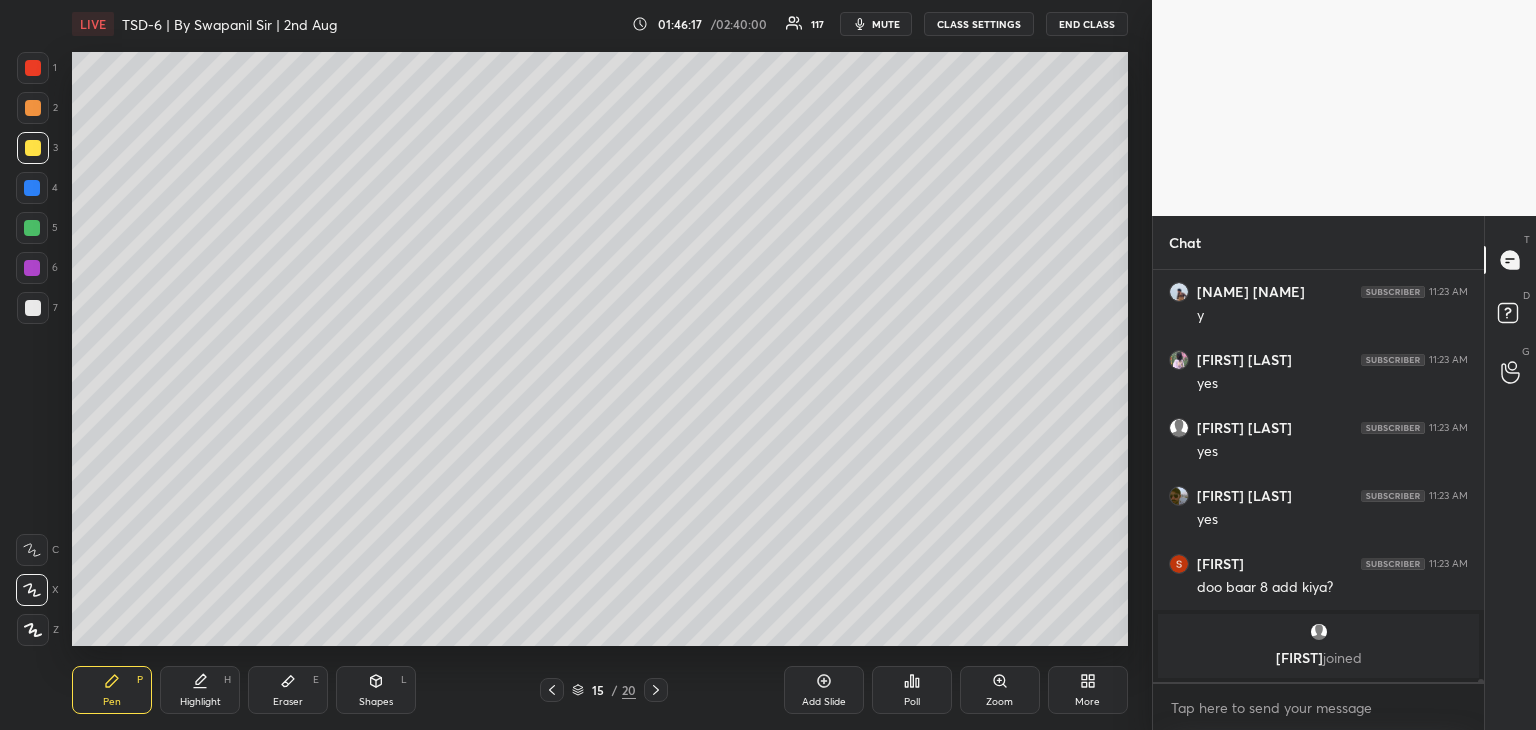 click 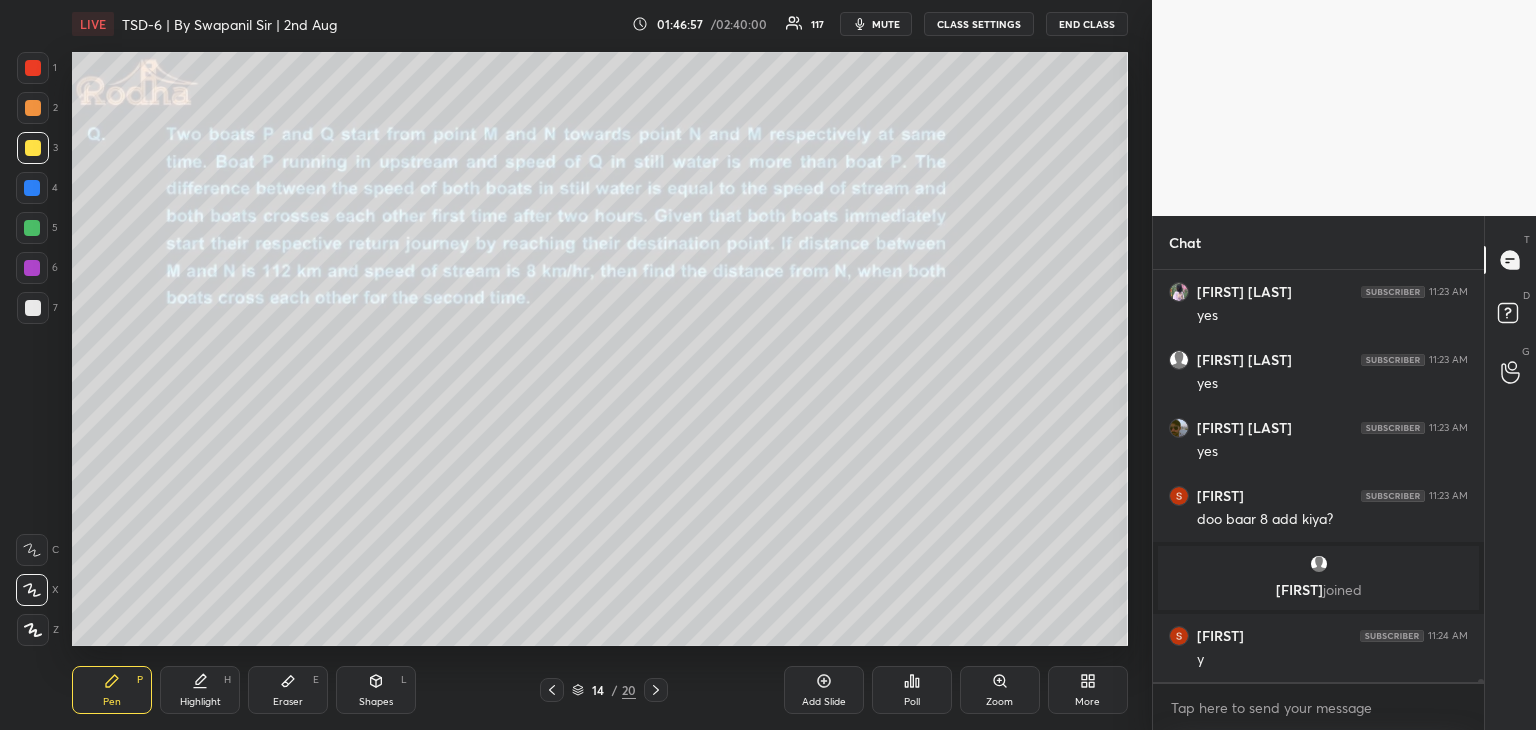 scroll, scrollTop: 62646, scrollLeft: 0, axis: vertical 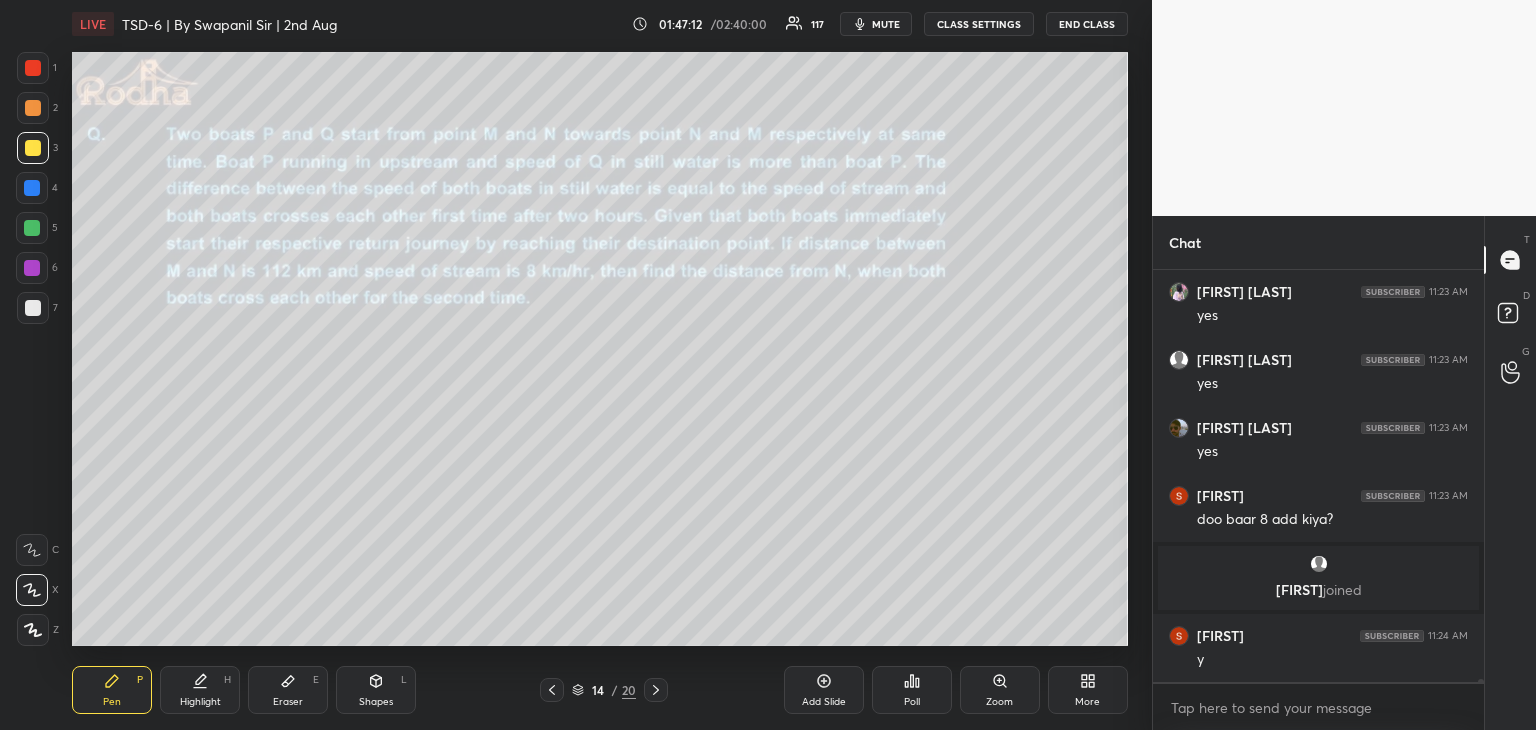 drag, startPoint x: 661, startPoint y: 695, endPoint x: 668, endPoint y: 653, distance: 42.579338 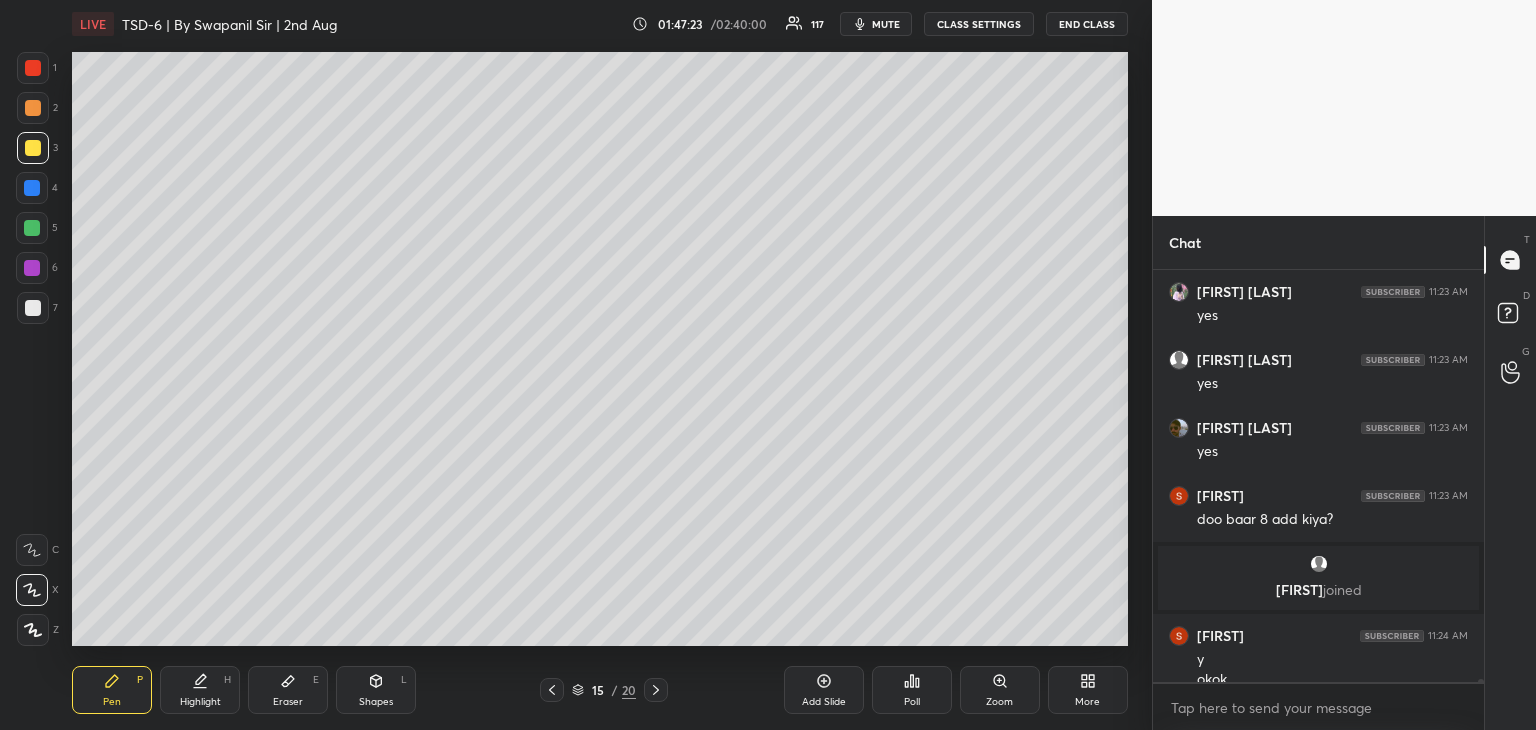 scroll, scrollTop: 62666, scrollLeft: 0, axis: vertical 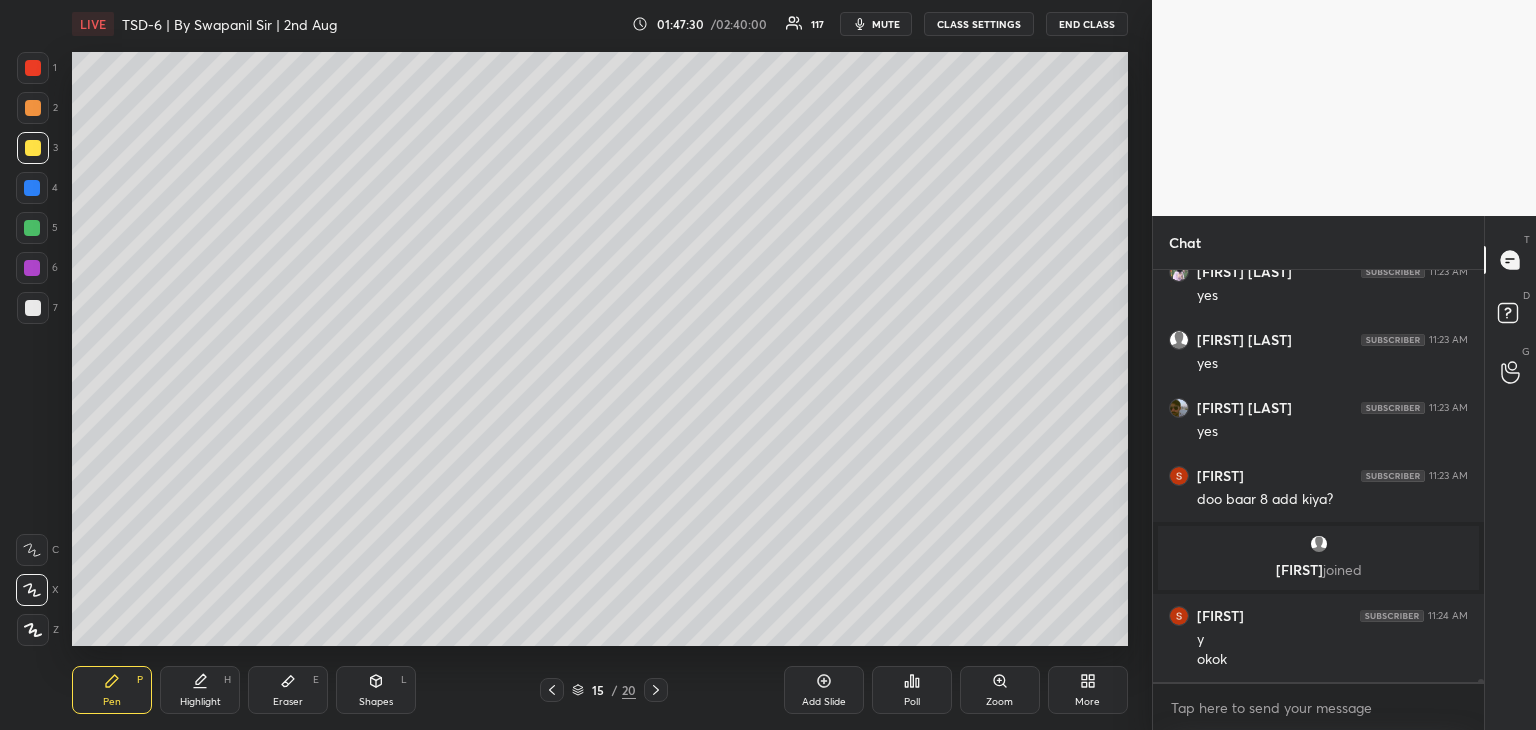 click at bounding box center (32, 228) 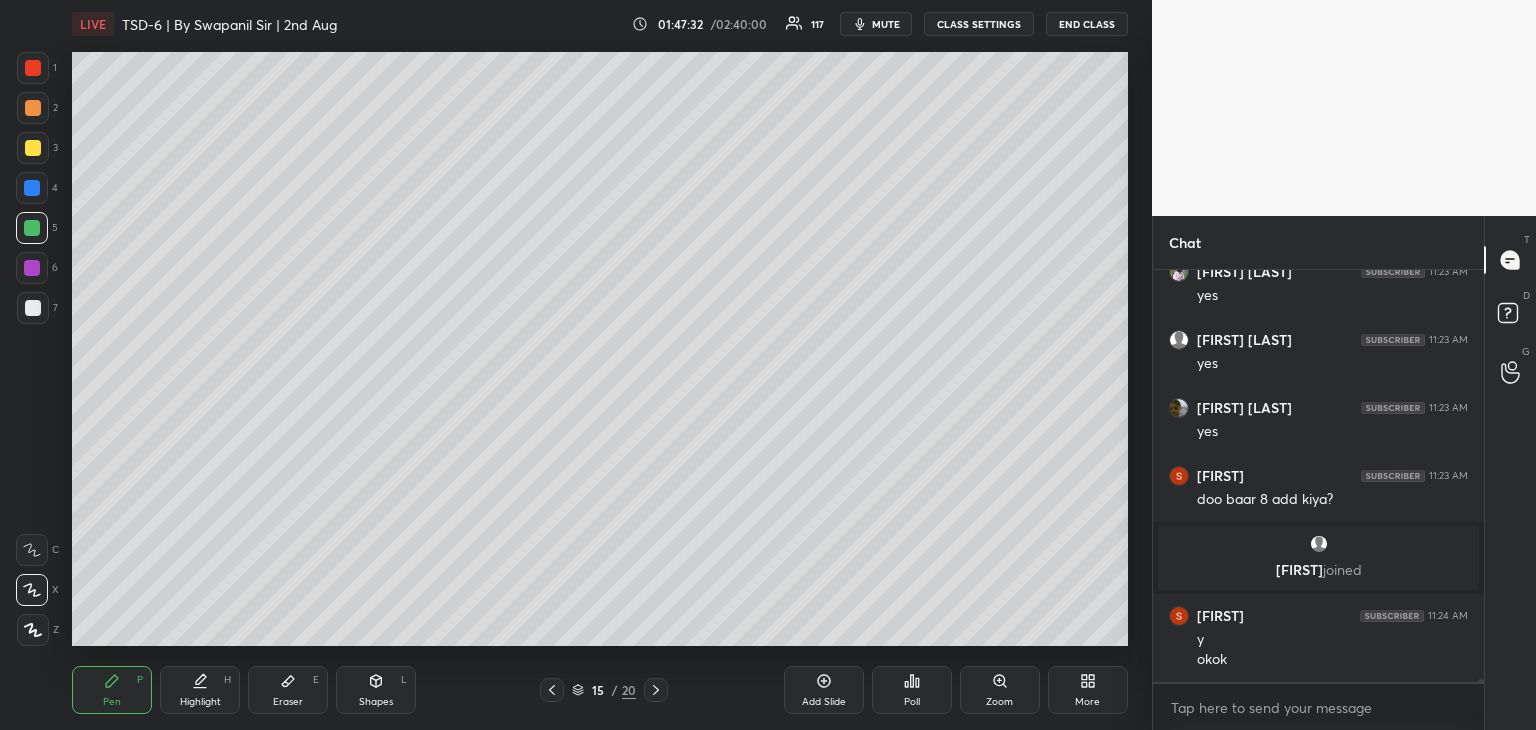 drag, startPoint x: 356, startPoint y: 675, endPoint x: 328, endPoint y: 654, distance: 35 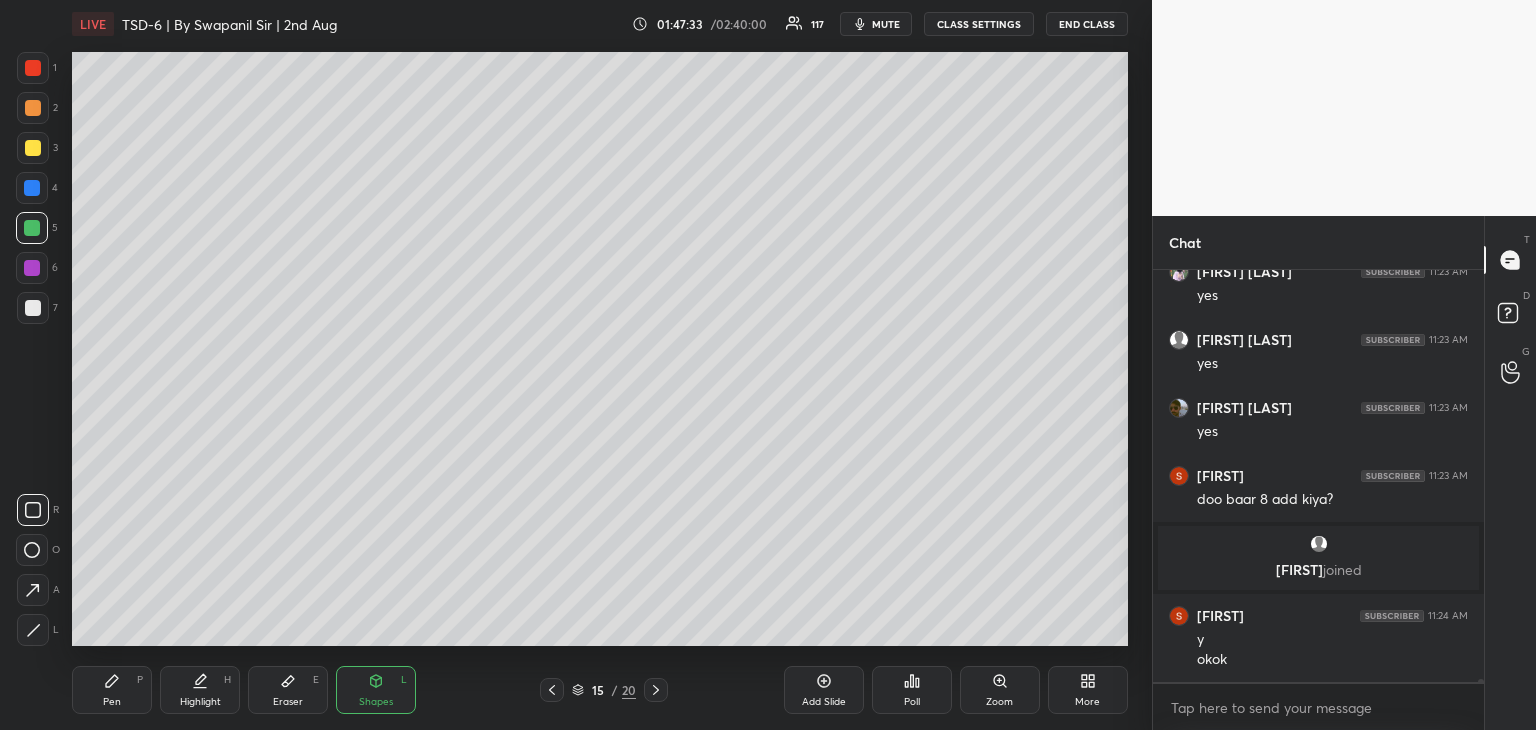 click 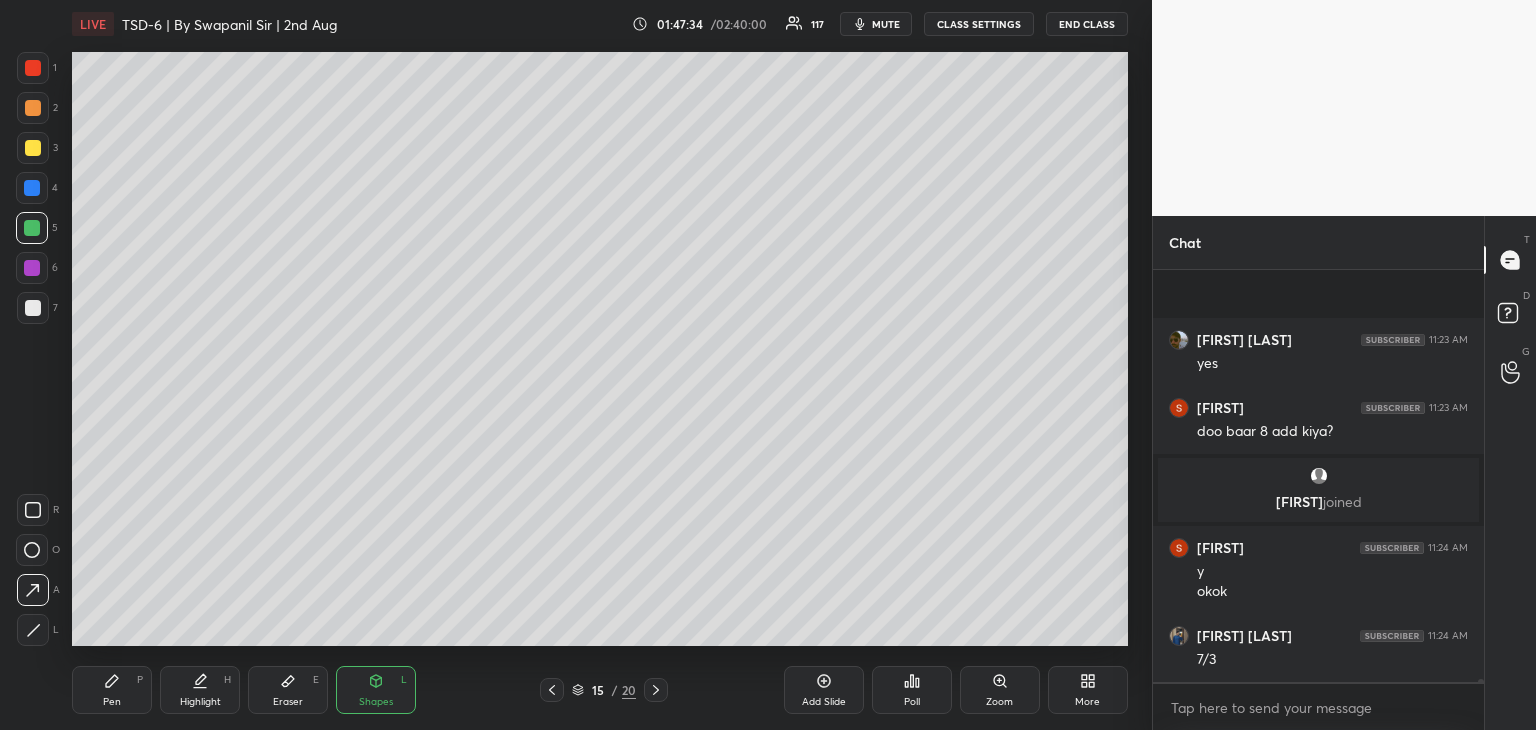 scroll, scrollTop: 62870, scrollLeft: 0, axis: vertical 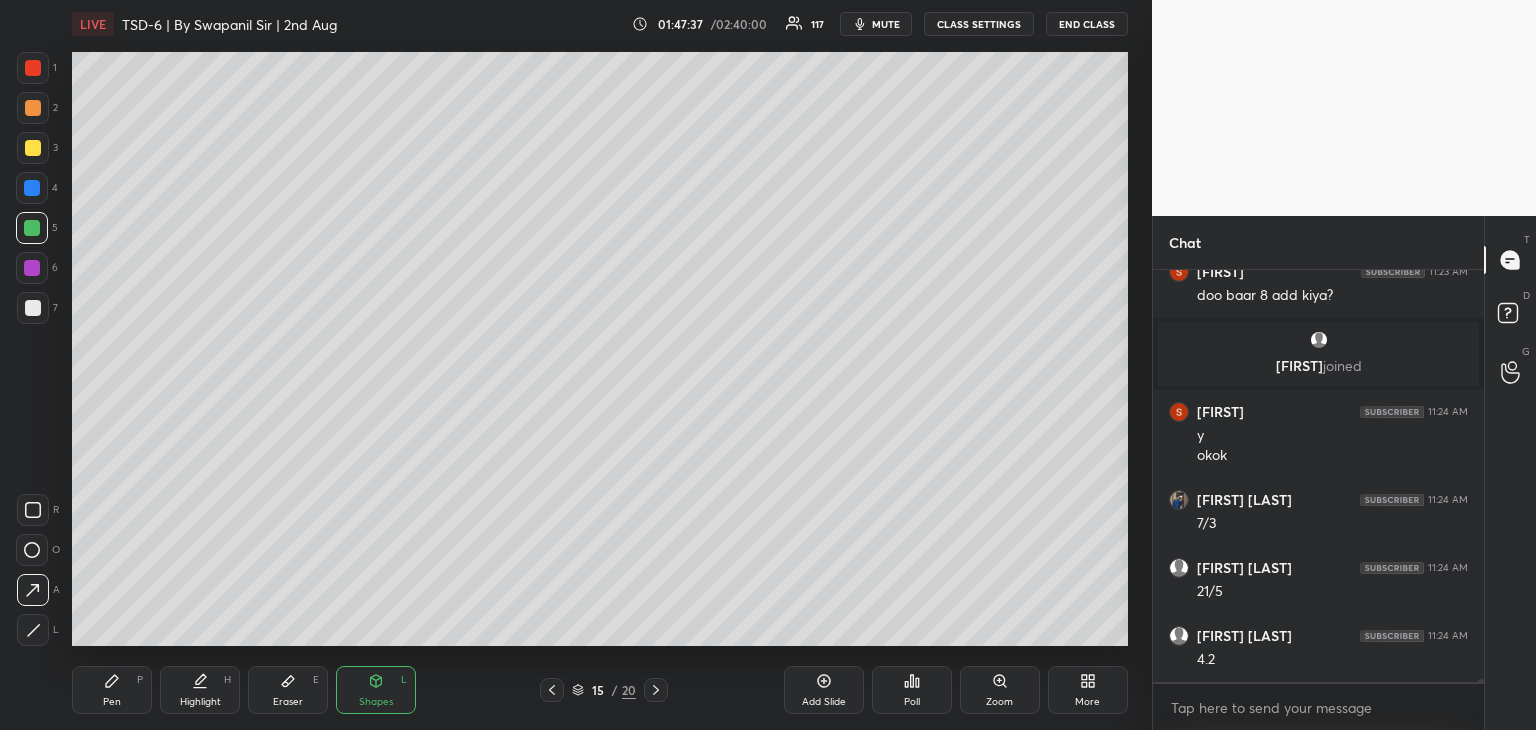 click on "Pen" at bounding box center (112, 702) 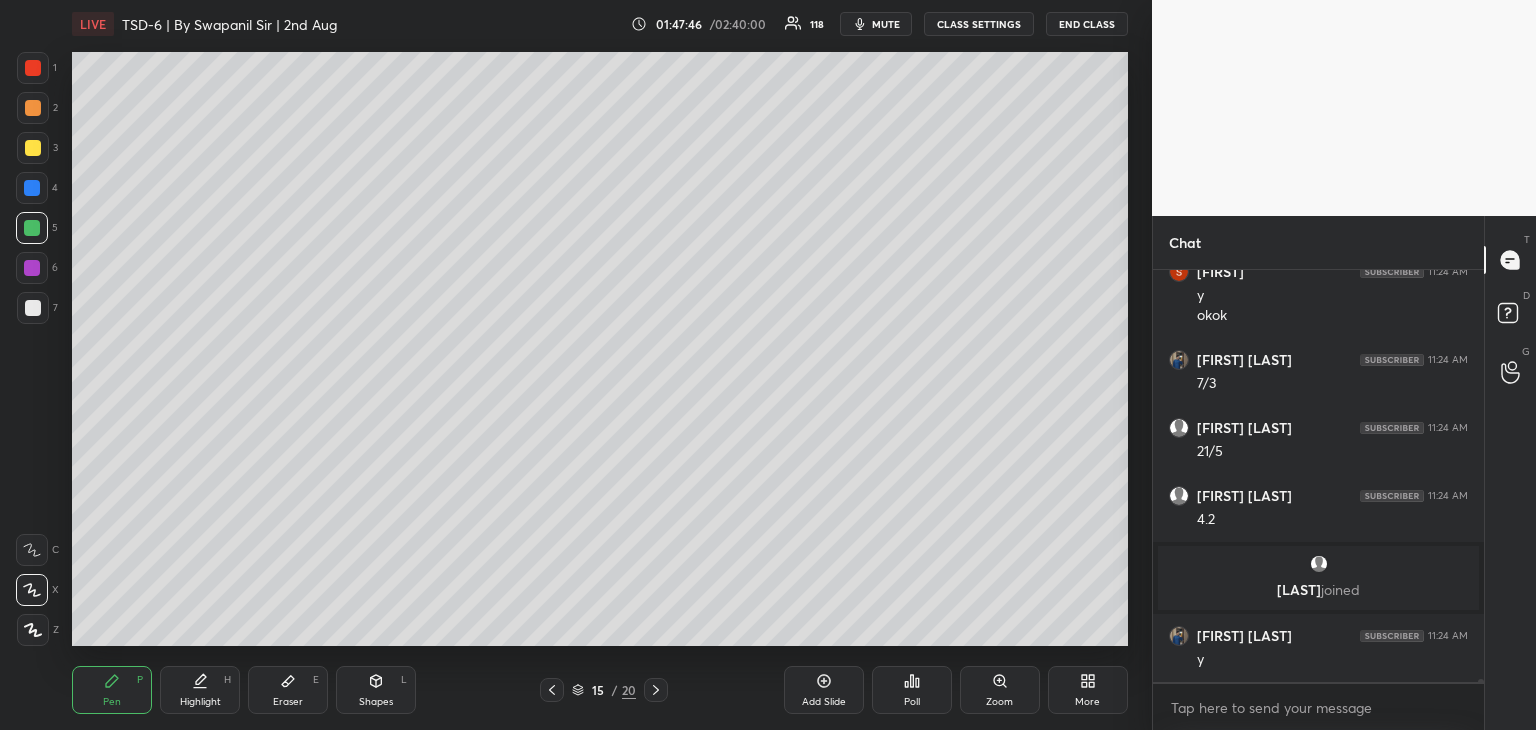 scroll, scrollTop: 62950, scrollLeft: 0, axis: vertical 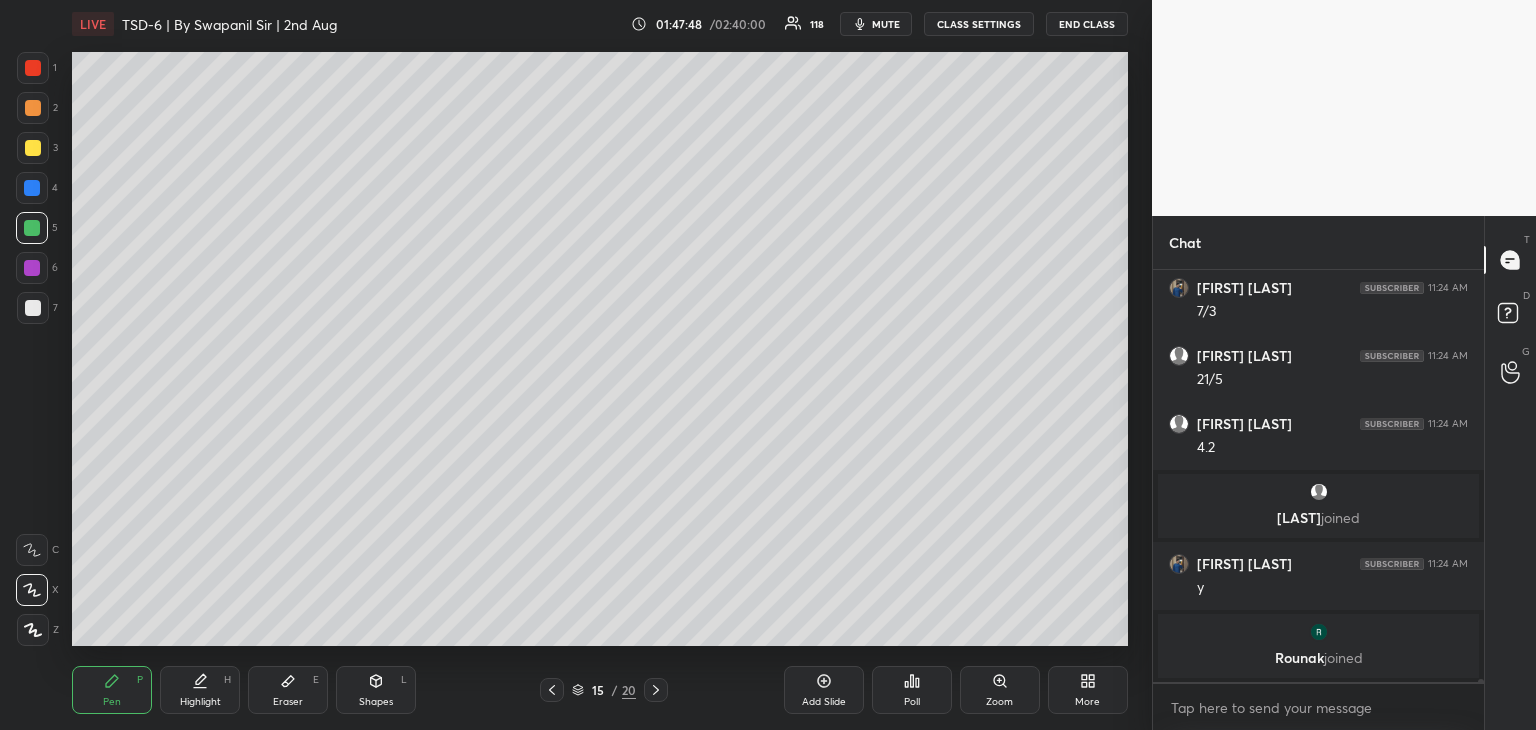 click on "Shapes" at bounding box center (376, 702) 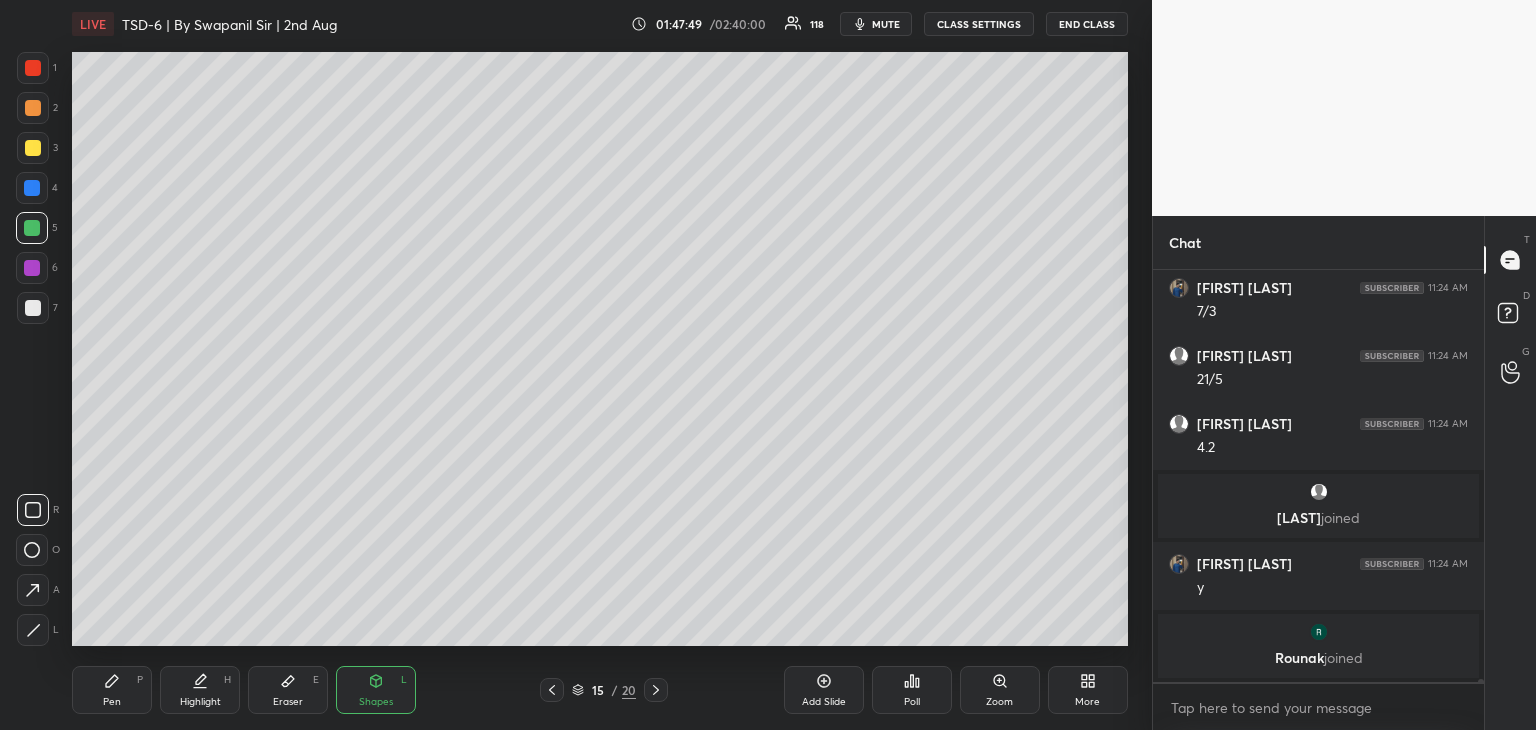 click 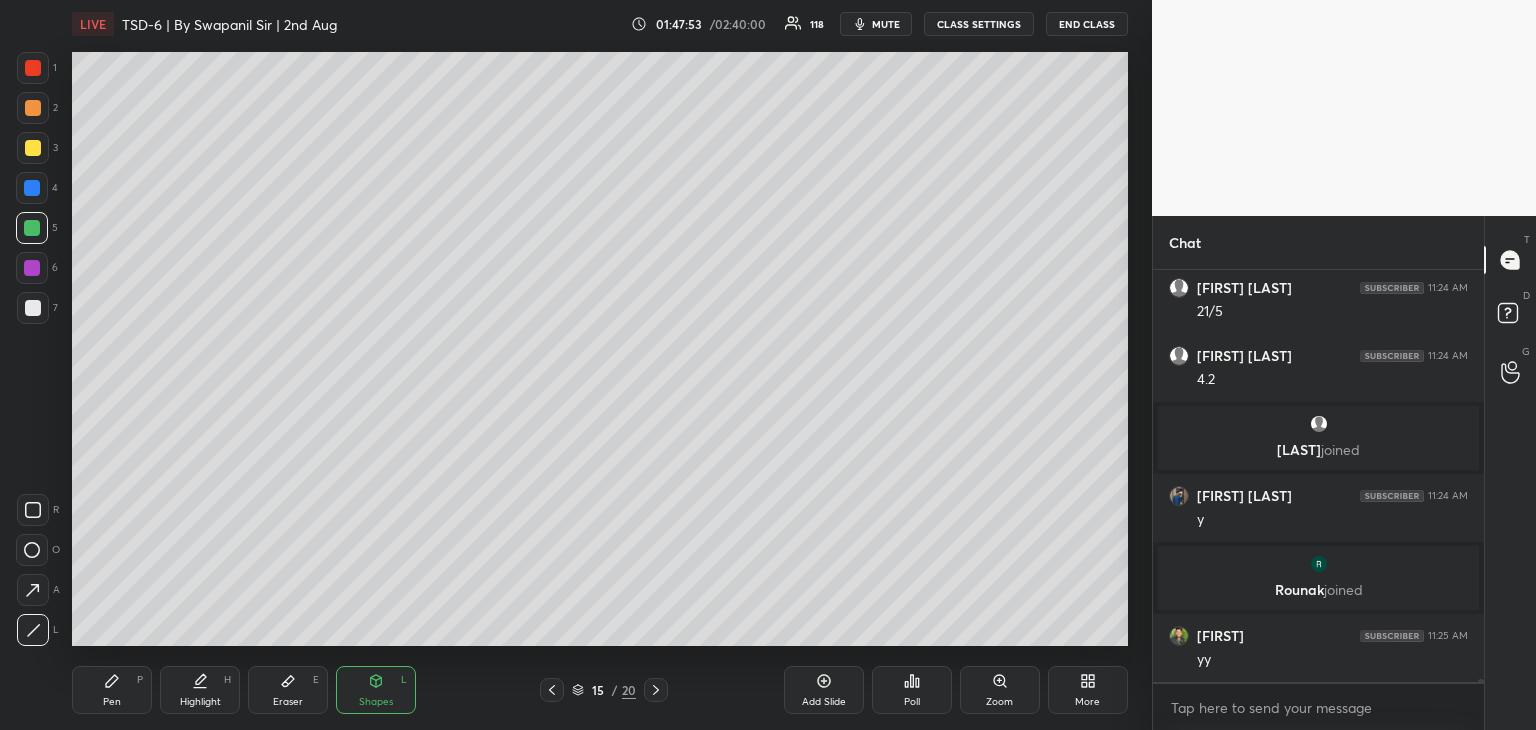 scroll, scrollTop: 63100, scrollLeft: 0, axis: vertical 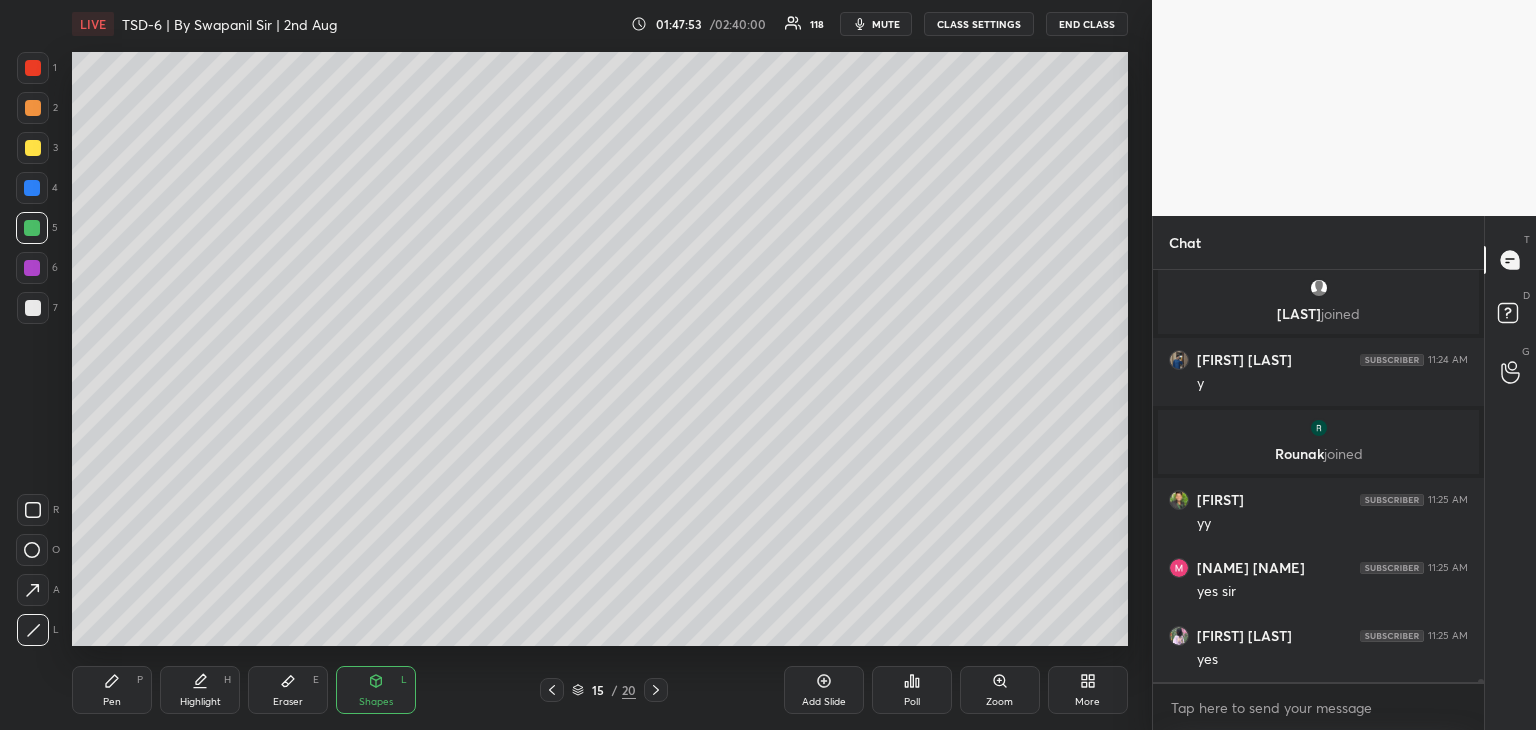 click on "Shapes" at bounding box center (376, 702) 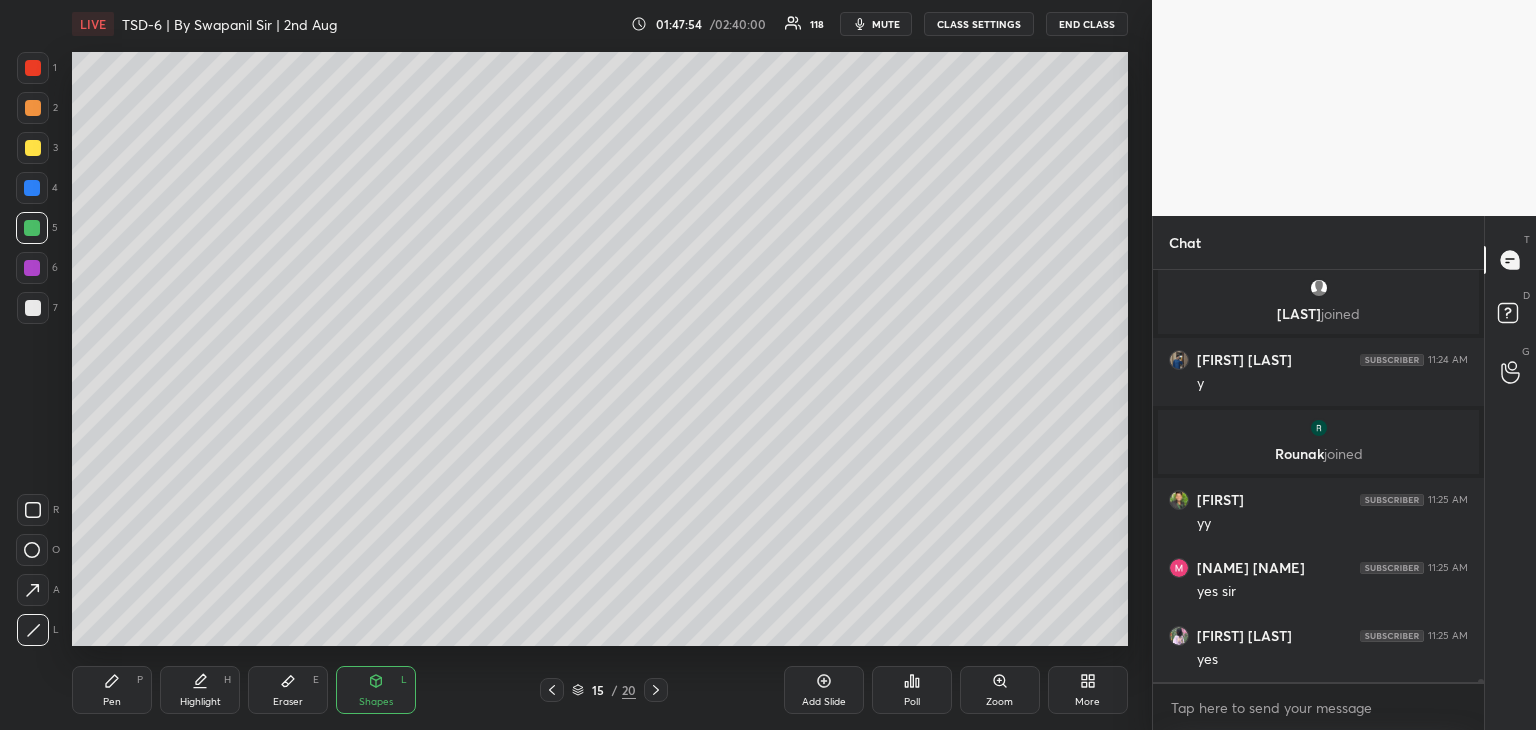 click 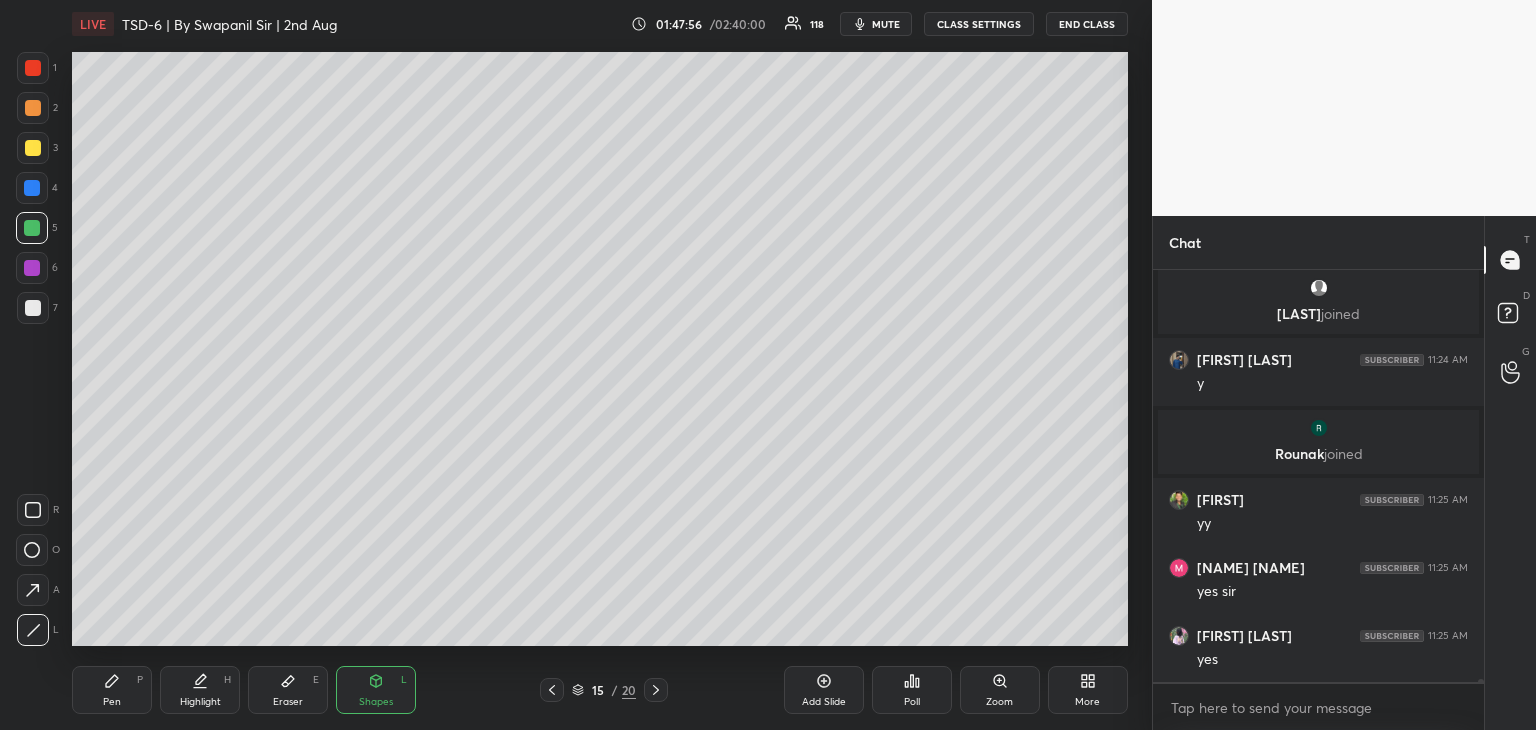 scroll, scrollTop: 63168, scrollLeft: 0, axis: vertical 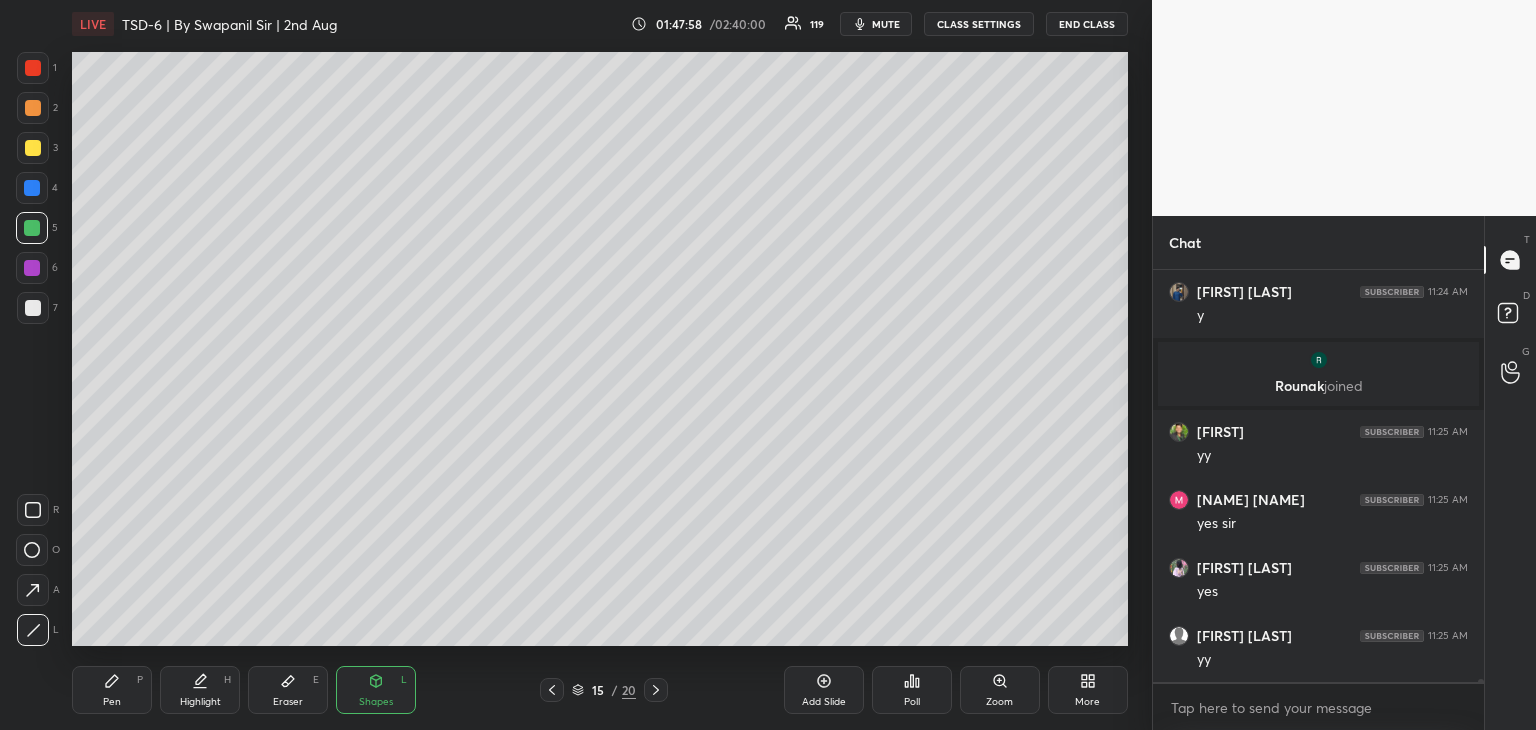 click on "Pen P" at bounding box center [112, 690] 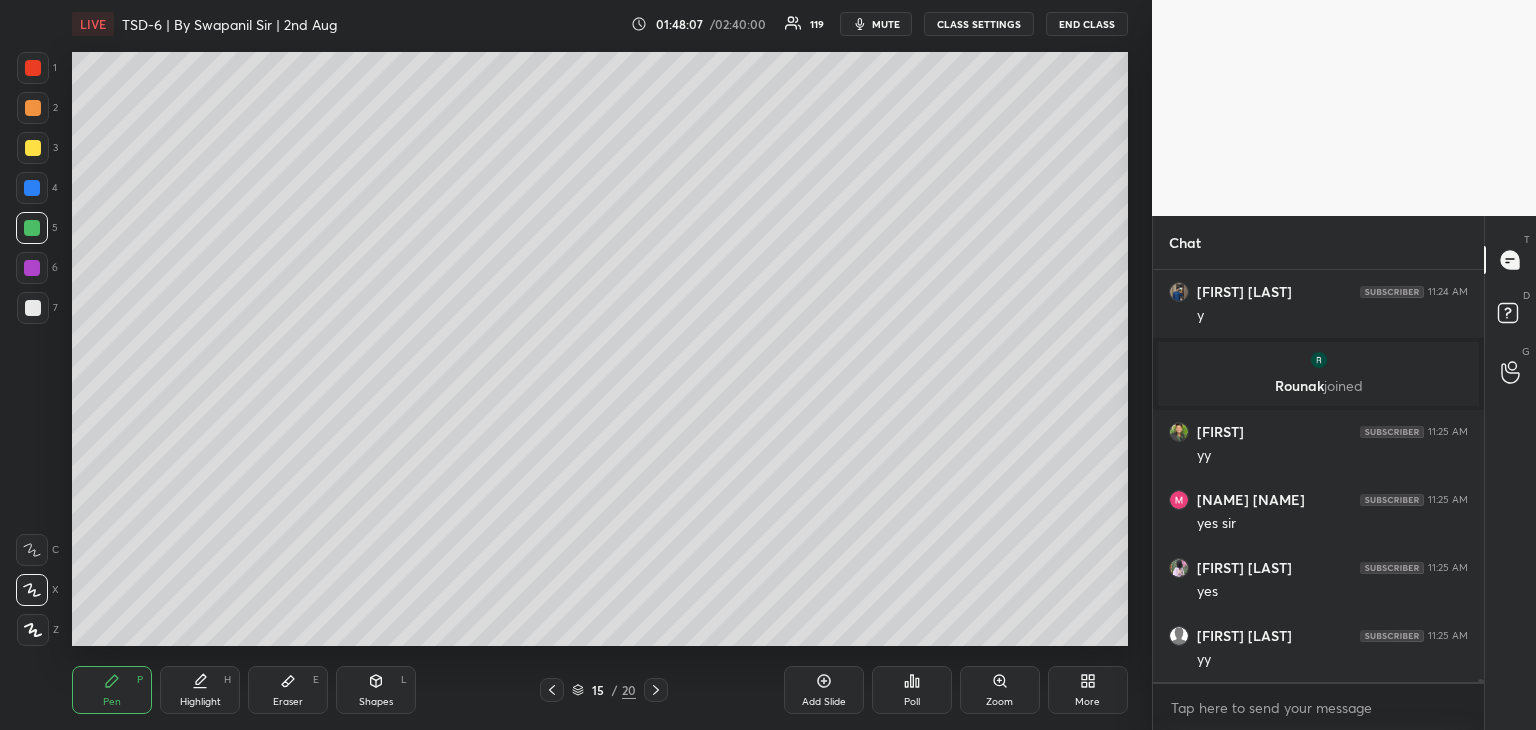 scroll, scrollTop: 63236, scrollLeft: 0, axis: vertical 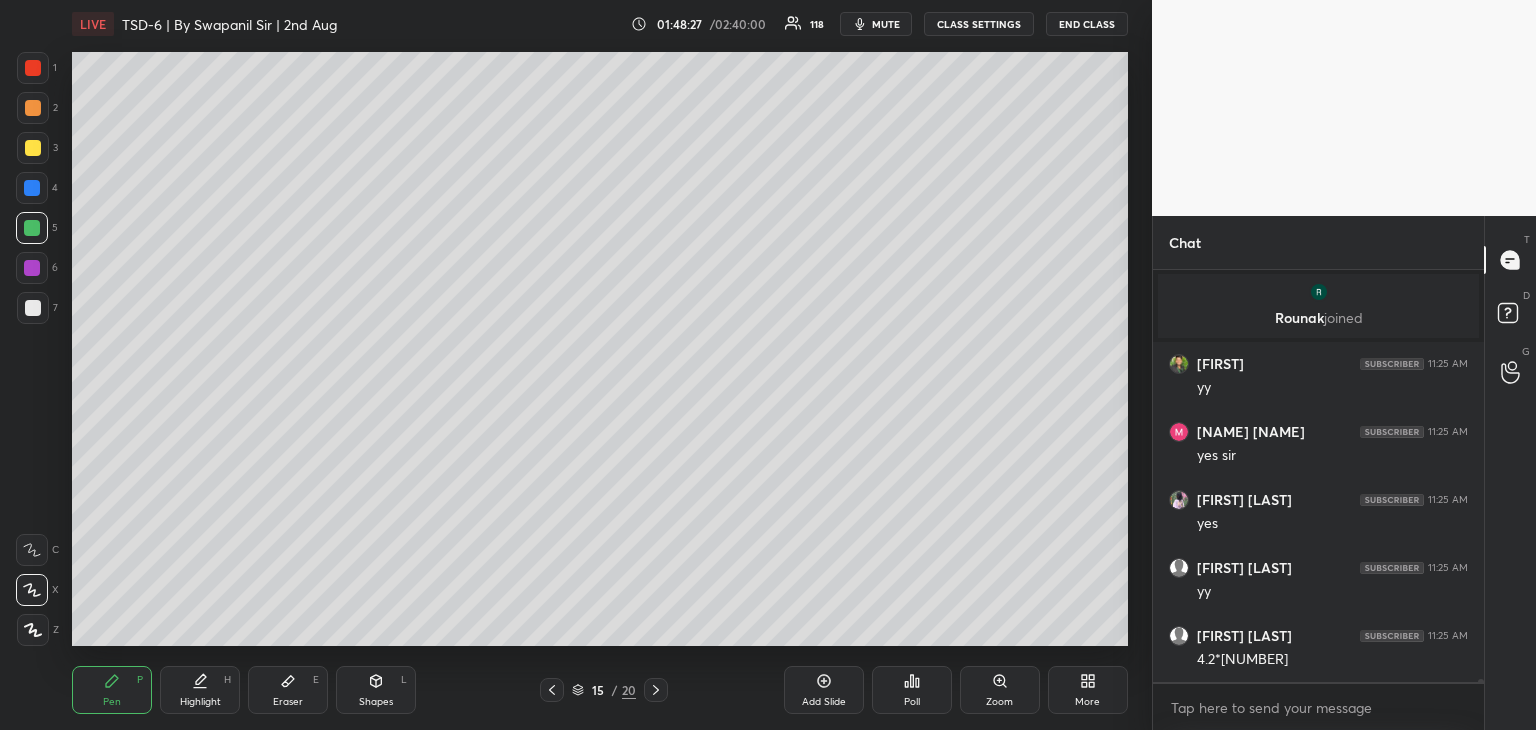 click on "Eraser" at bounding box center [288, 702] 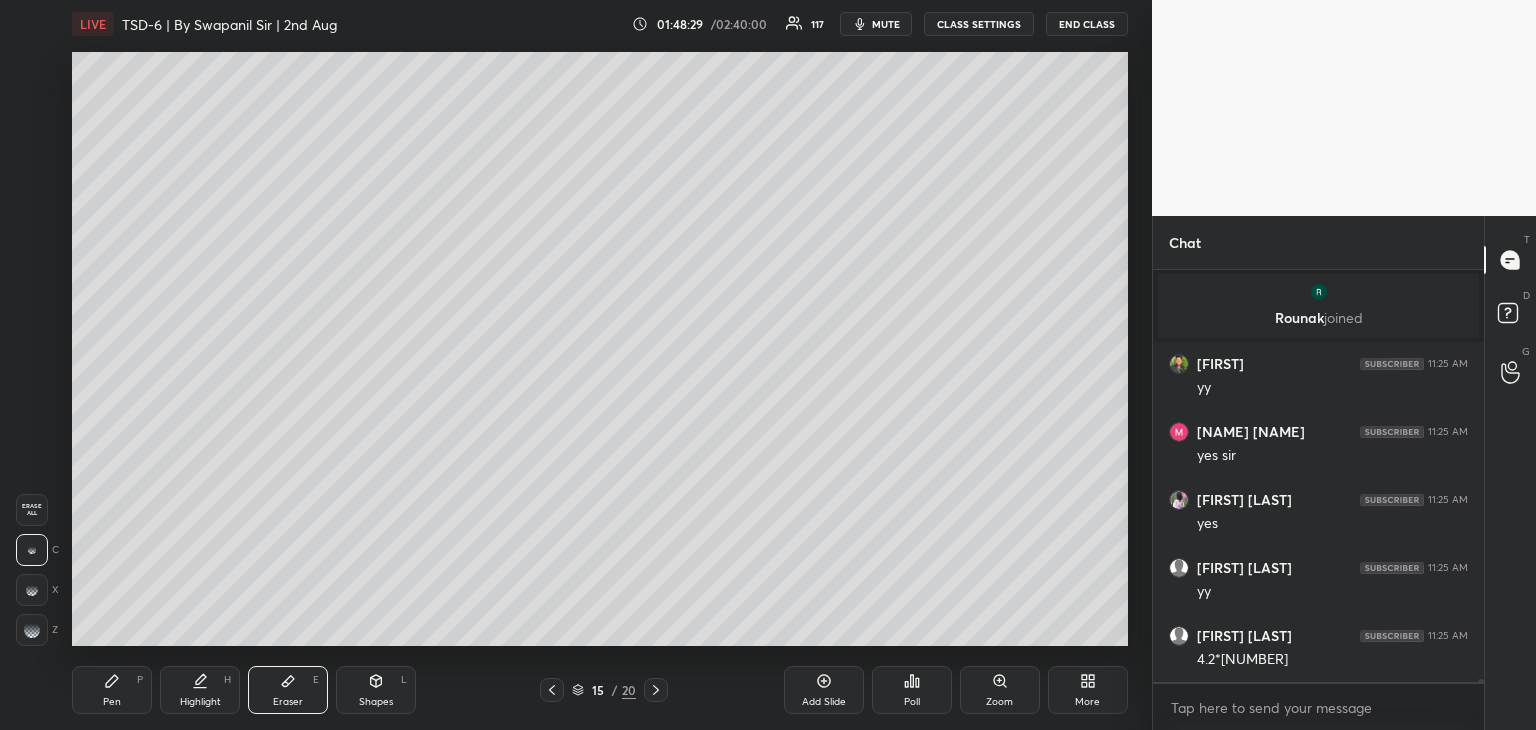 click on "Pen P" at bounding box center (112, 690) 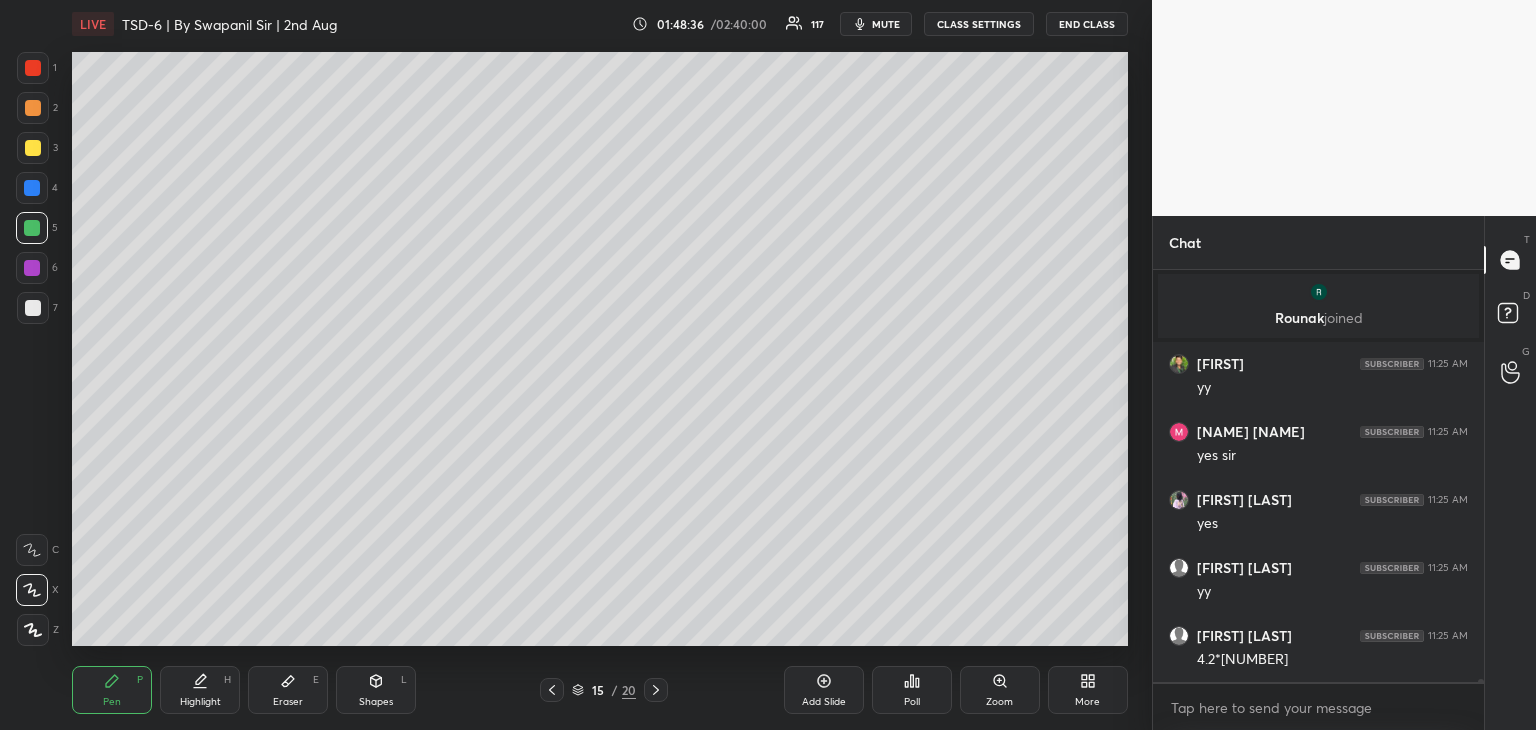 click at bounding box center [33, 148] 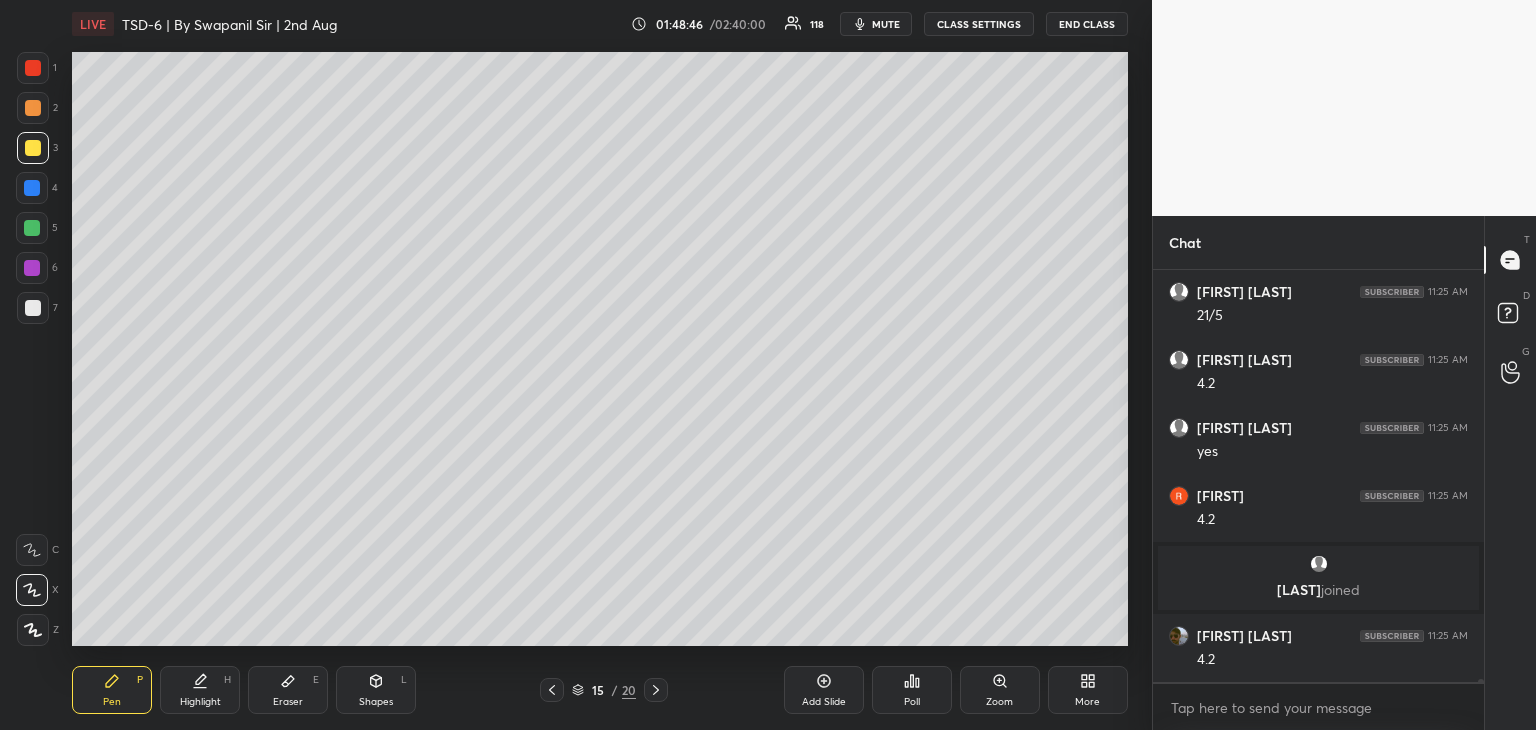 scroll, scrollTop: 63628, scrollLeft: 0, axis: vertical 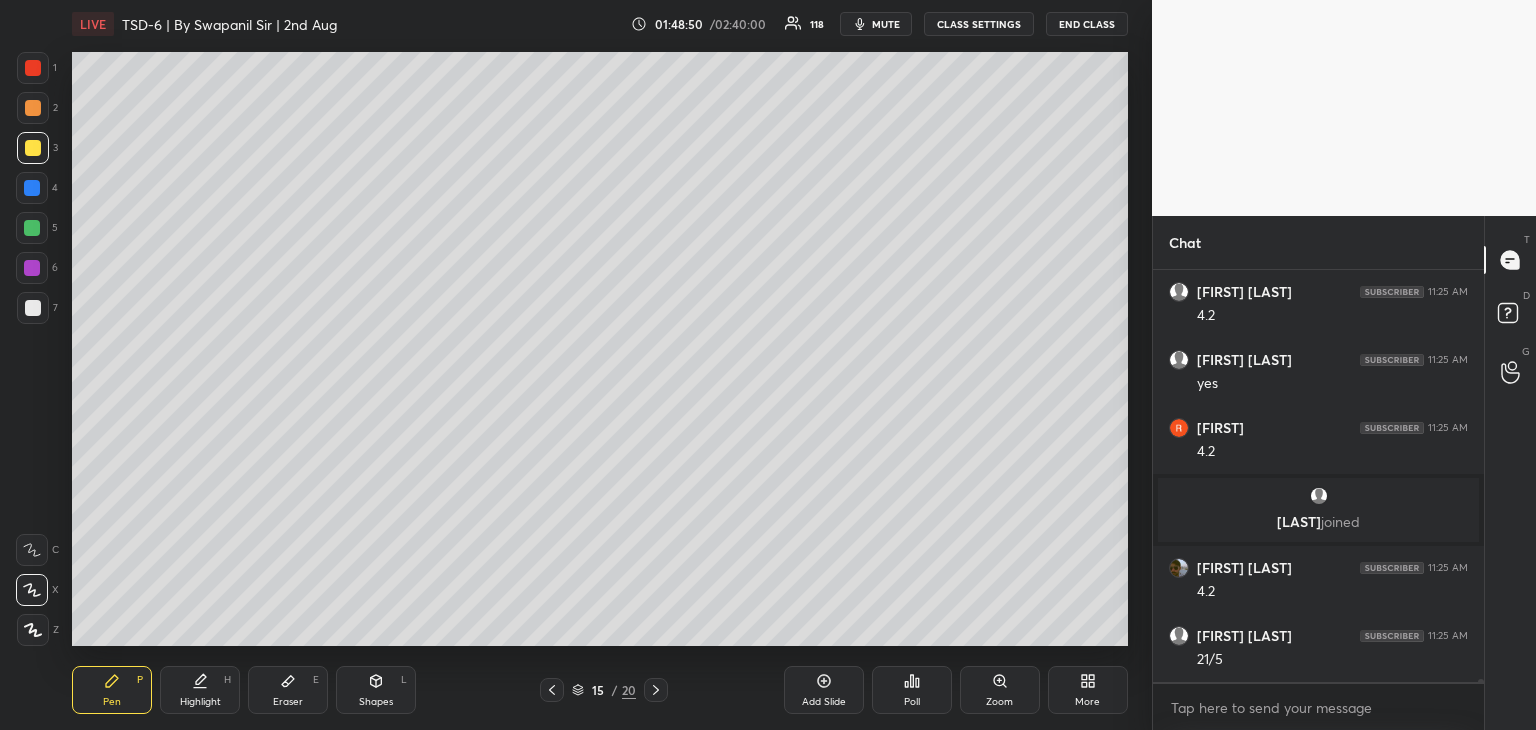 click at bounding box center (32, 228) 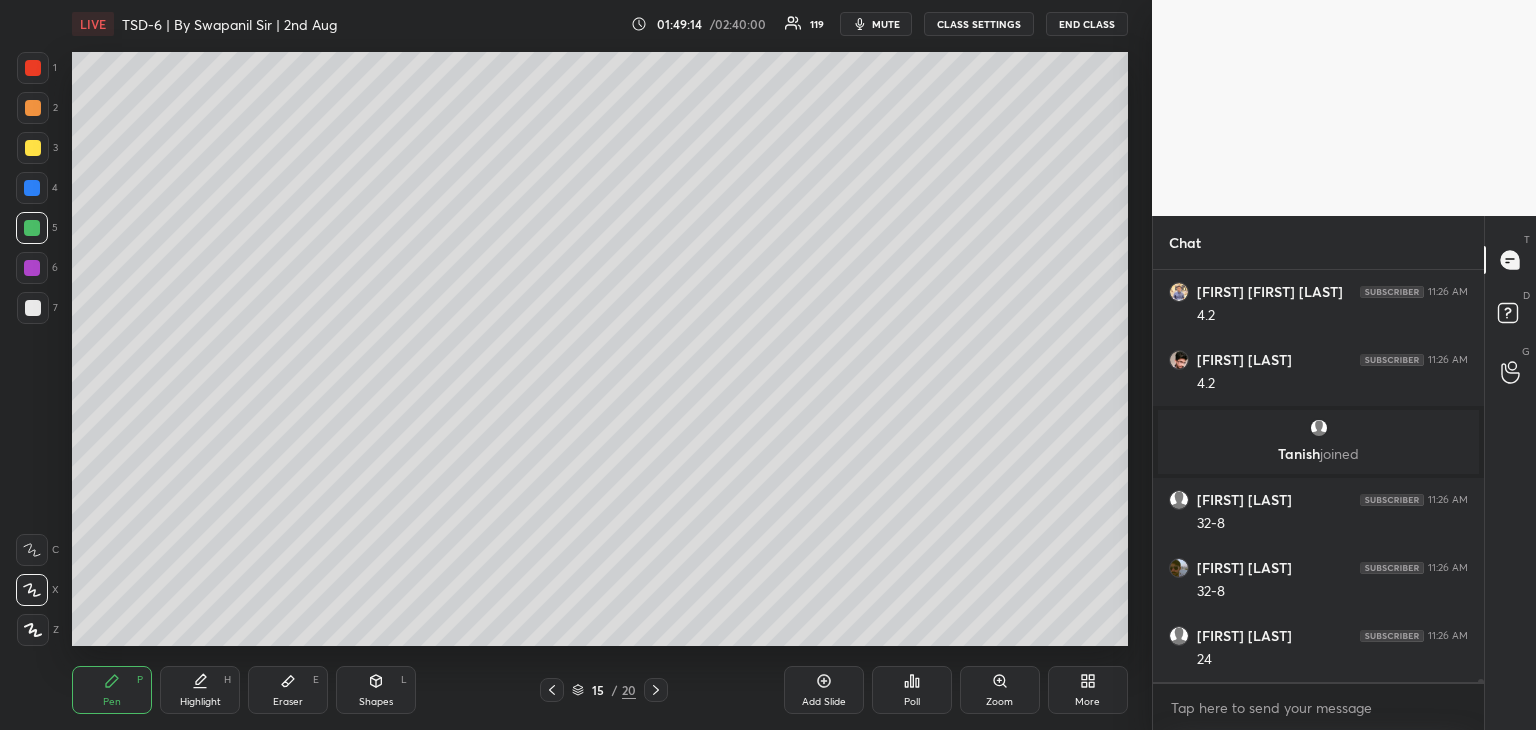 scroll, scrollTop: 64214, scrollLeft: 0, axis: vertical 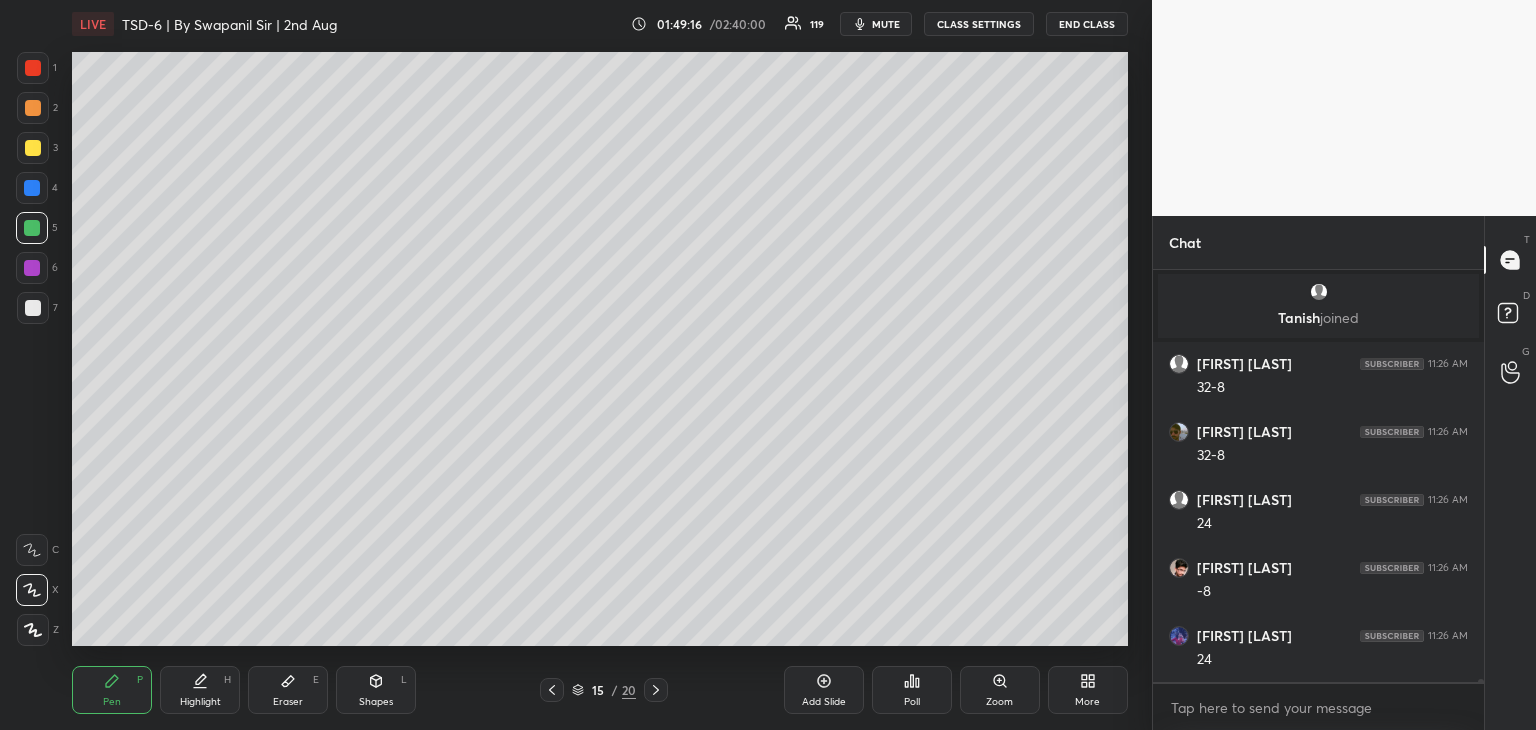 click on "Eraser E" at bounding box center [288, 690] 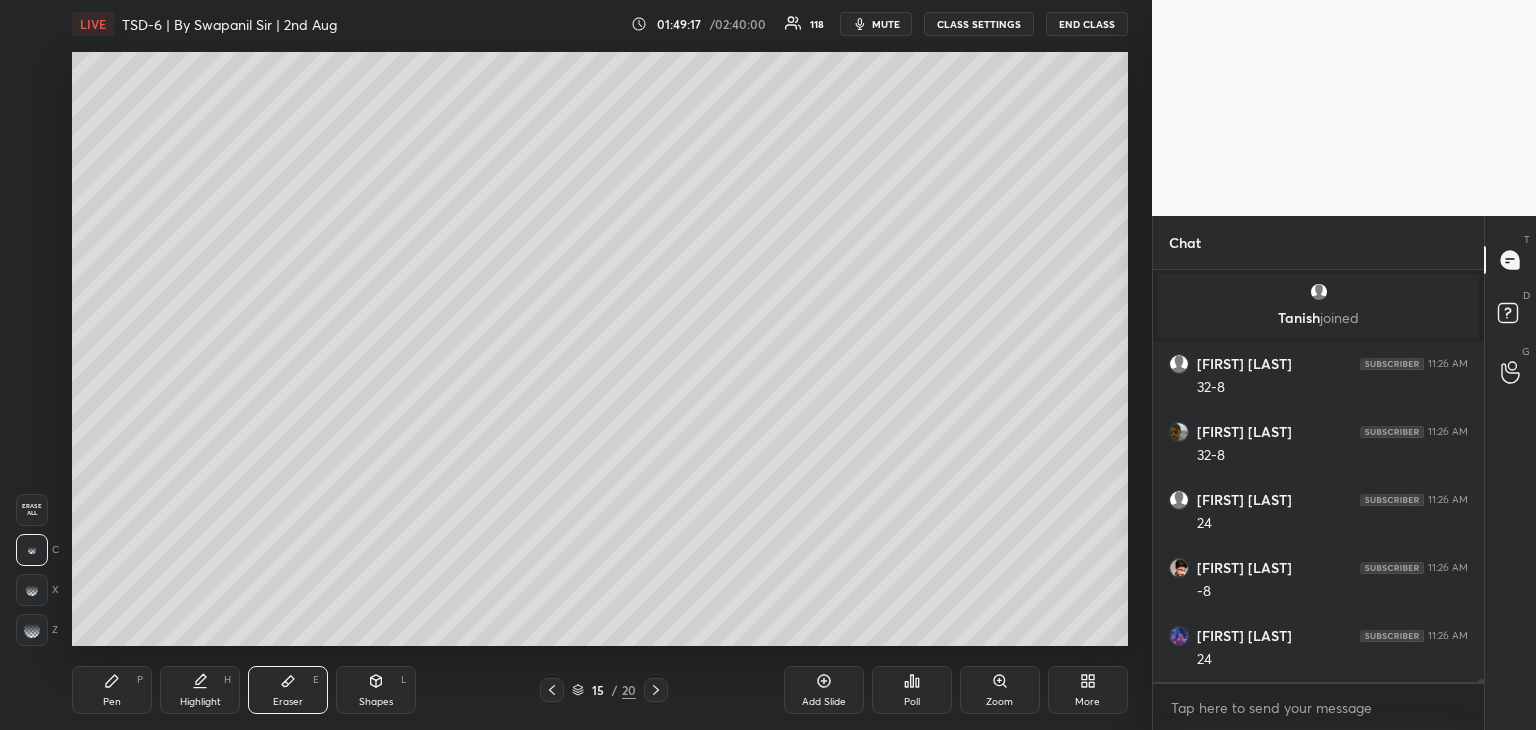 scroll, scrollTop: 64282, scrollLeft: 0, axis: vertical 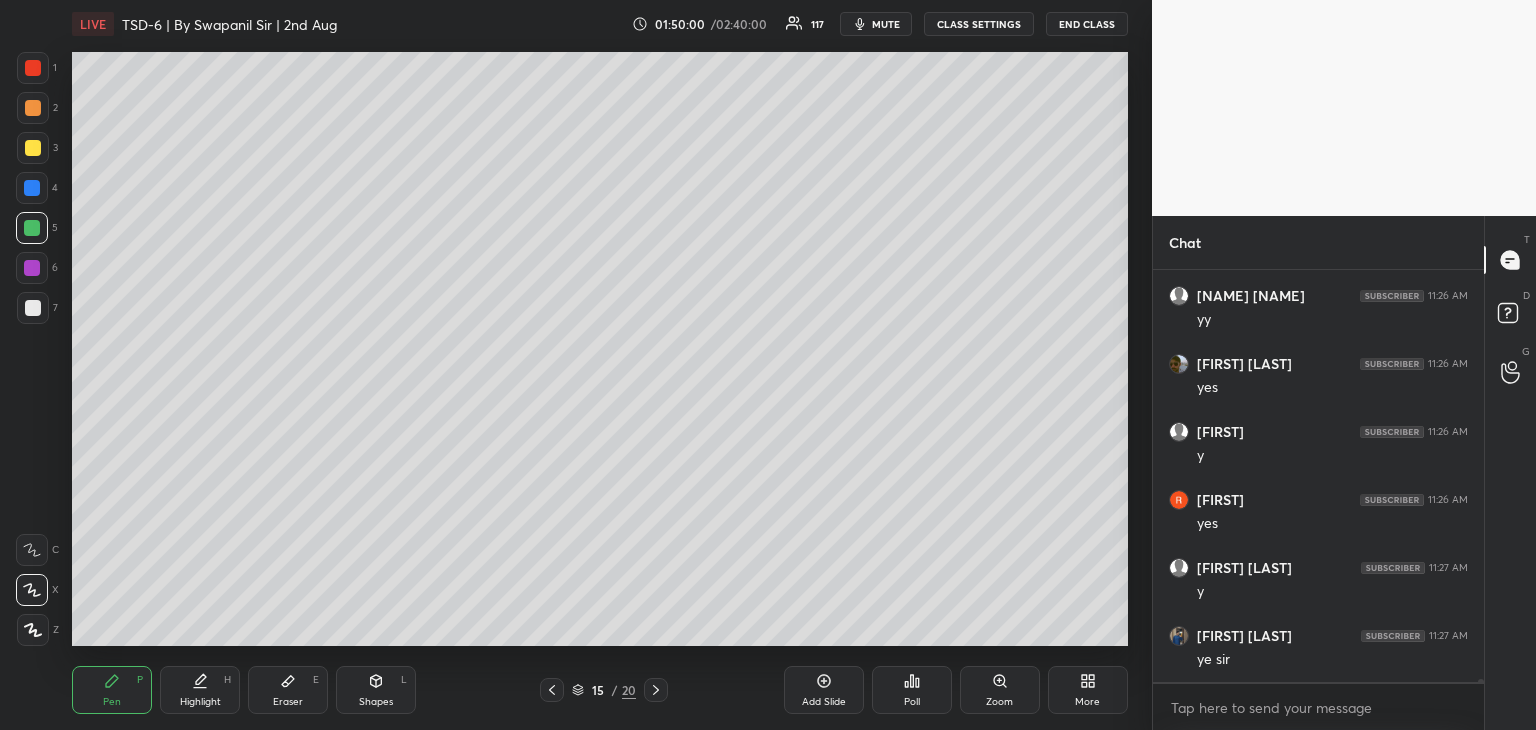 click at bounding box center (32, 268) 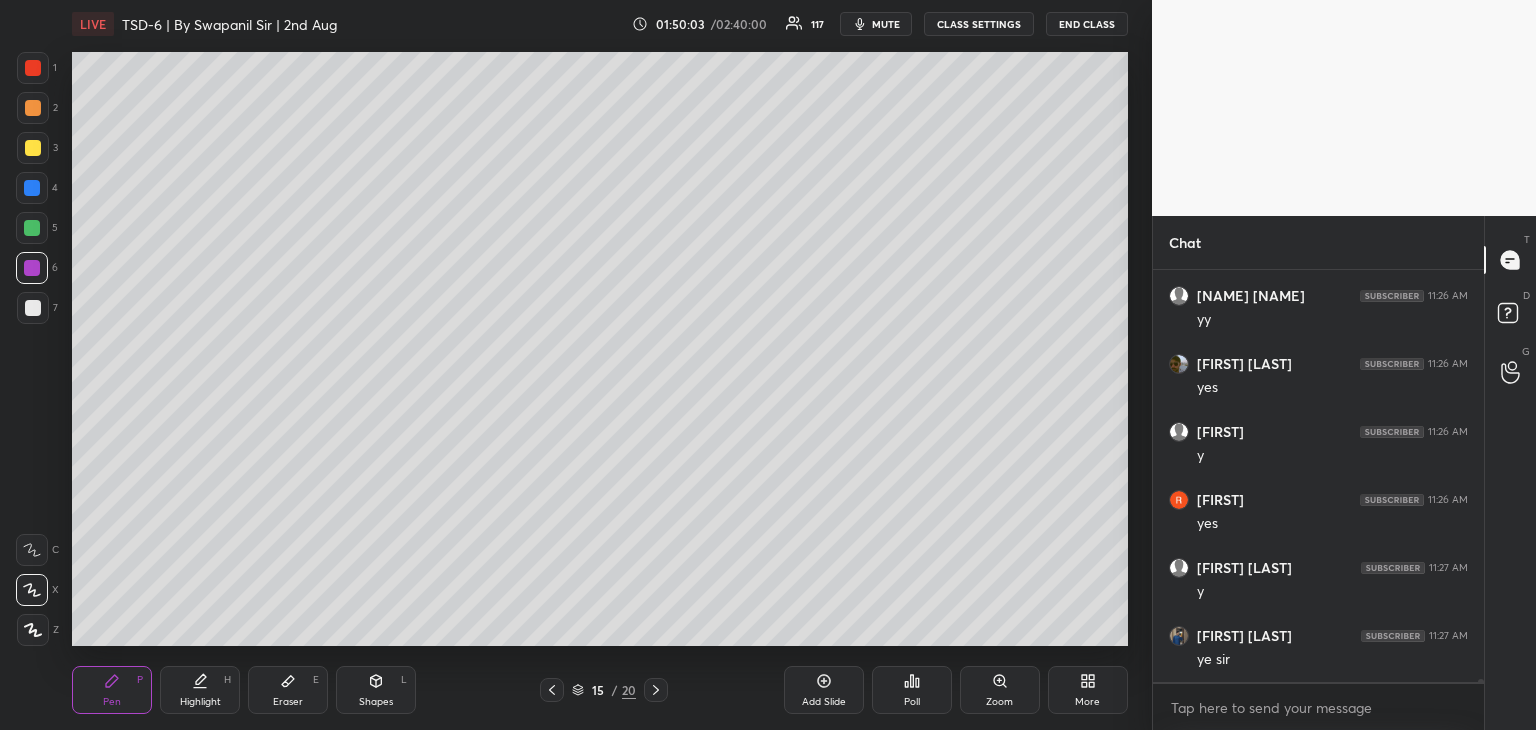 click on "Shapes L" at bounding box center (376, 690) 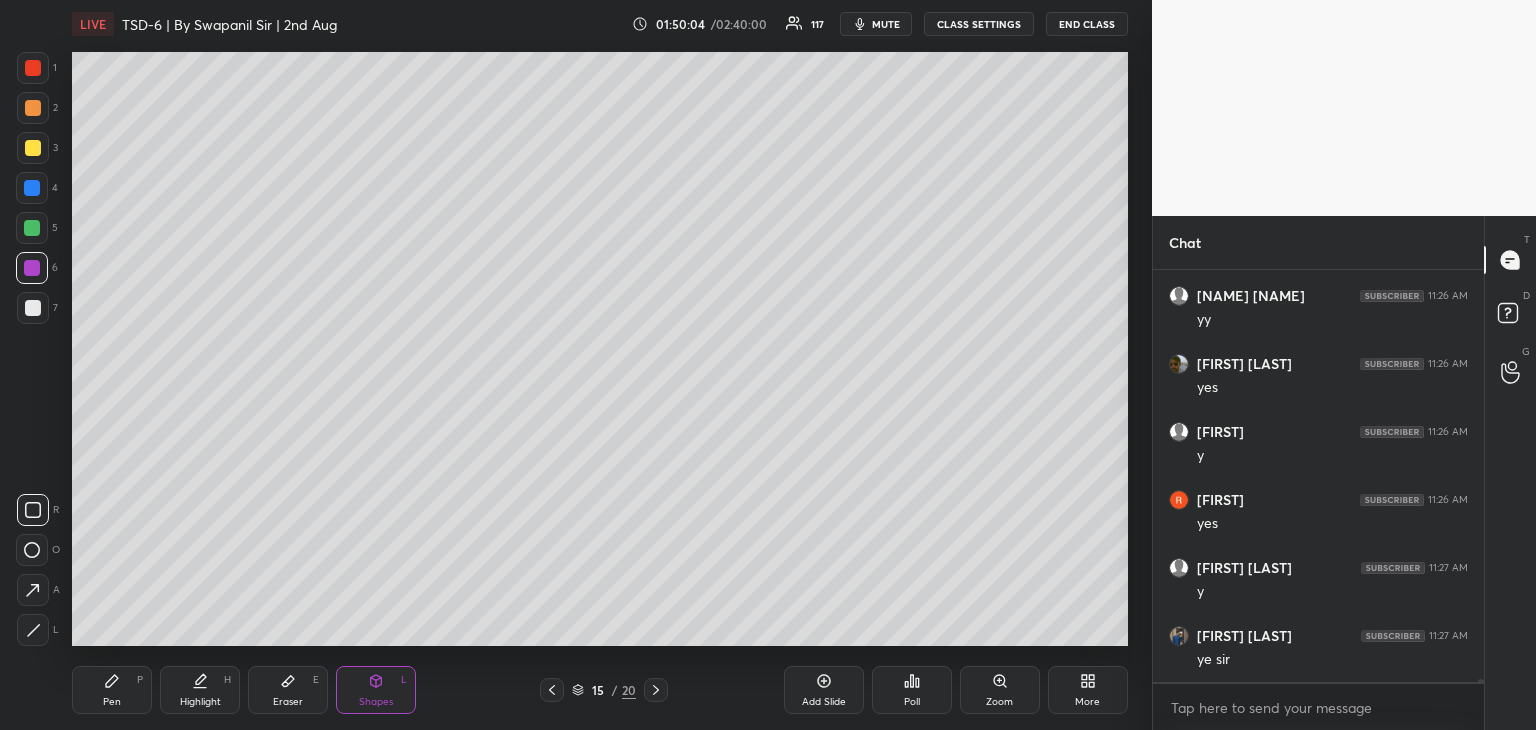 click 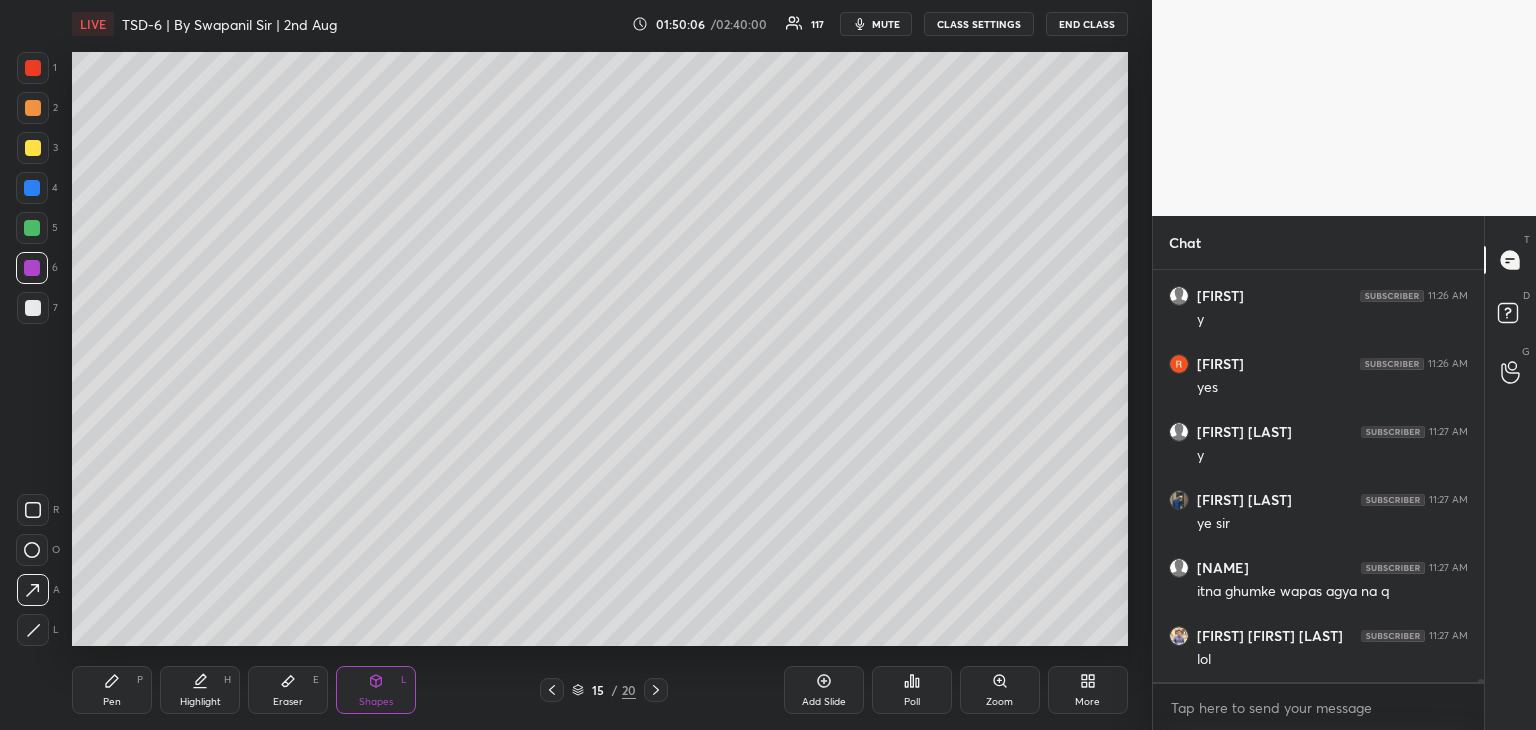 scroll, scrollTop: 65710, scrollLeft: 0, axis: vertical 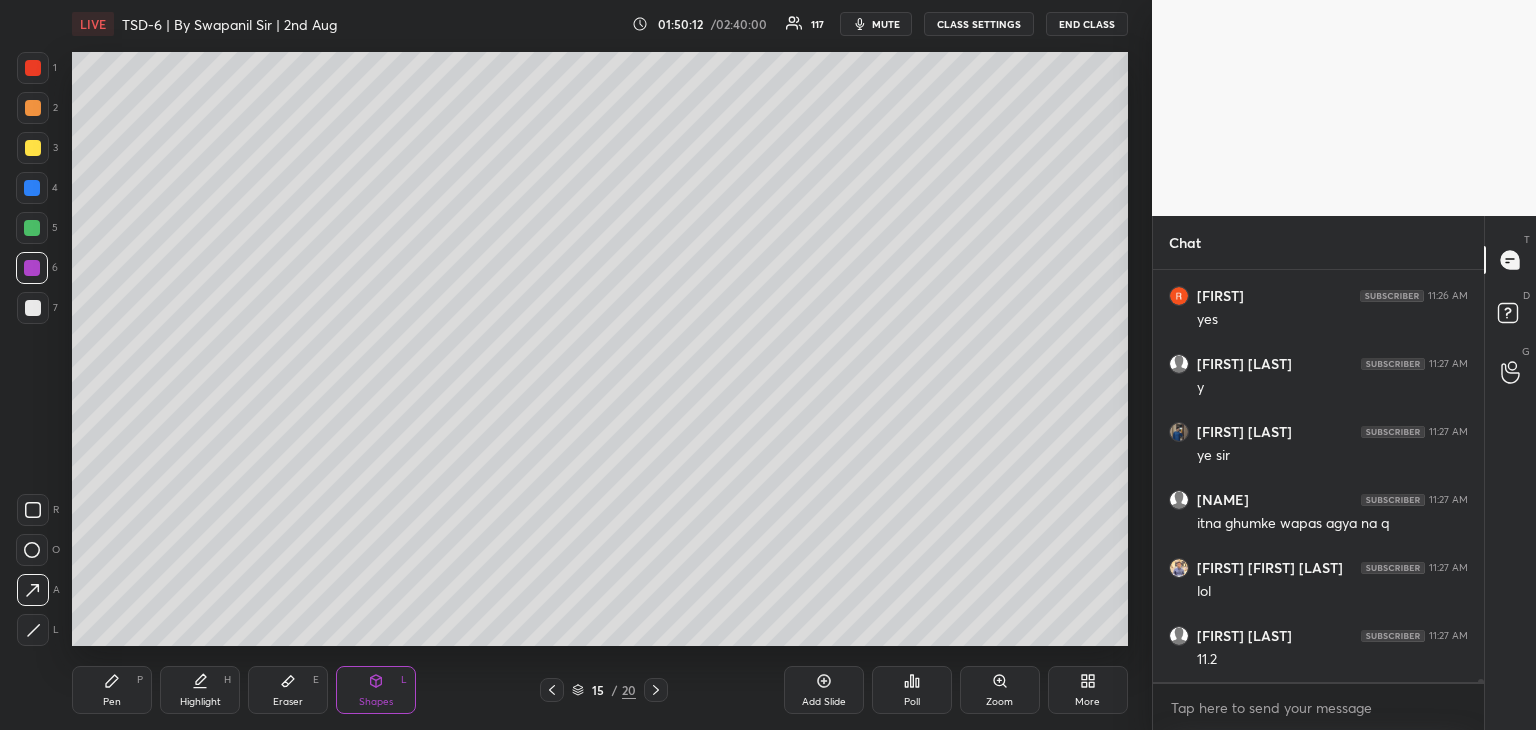 click on "Pen" at bounding box center (112, 702) 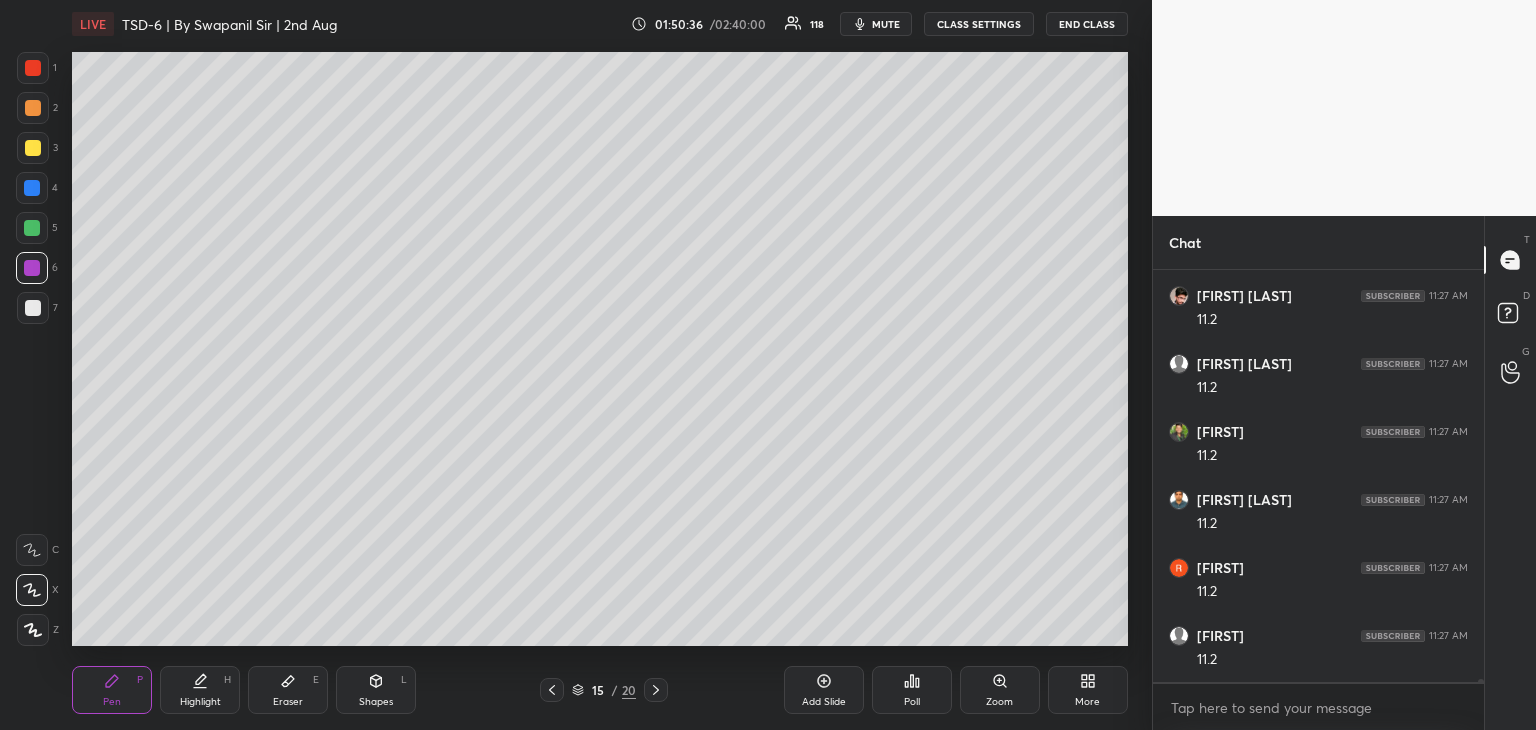 scroll, scrollTop: 66730, scrollLeft: 0, axis: vertical 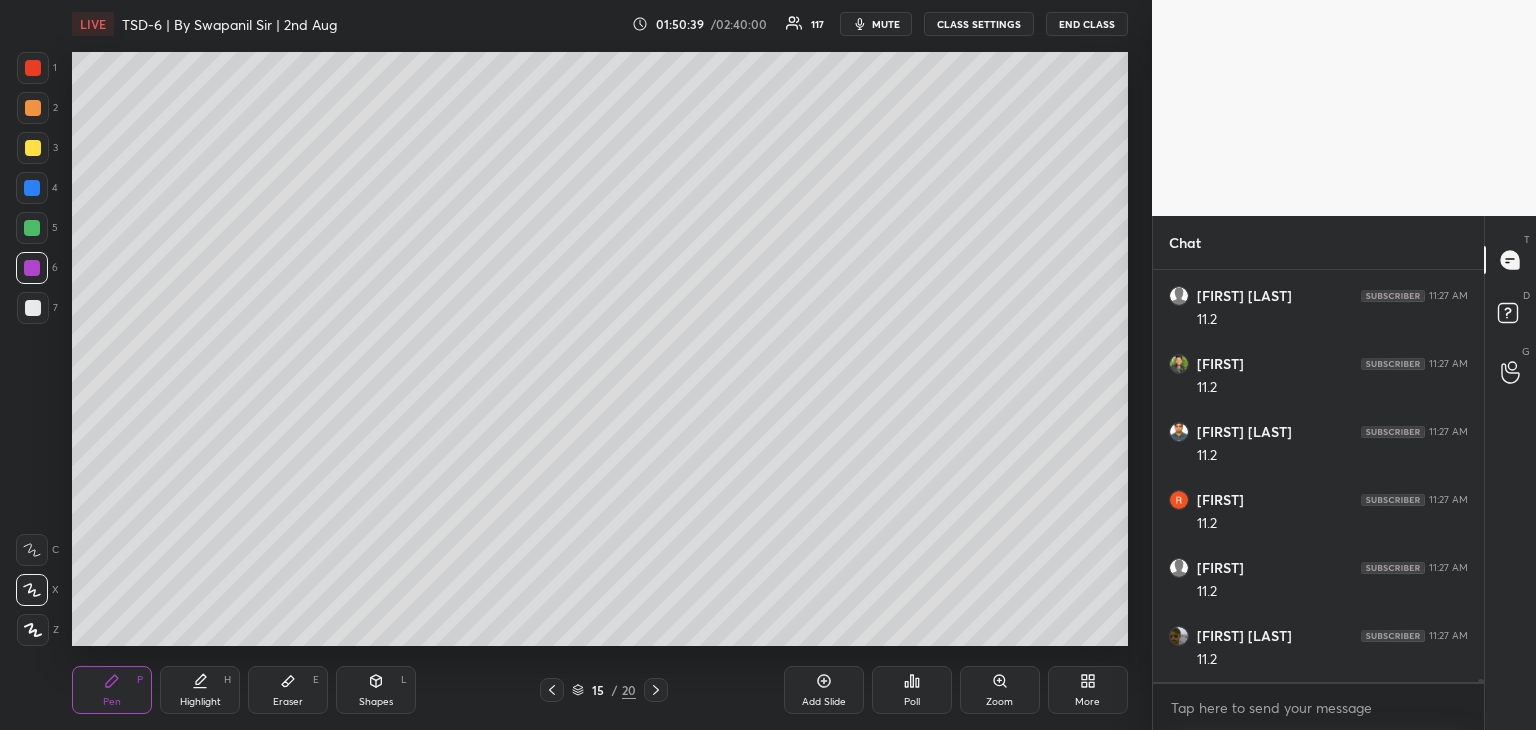 click 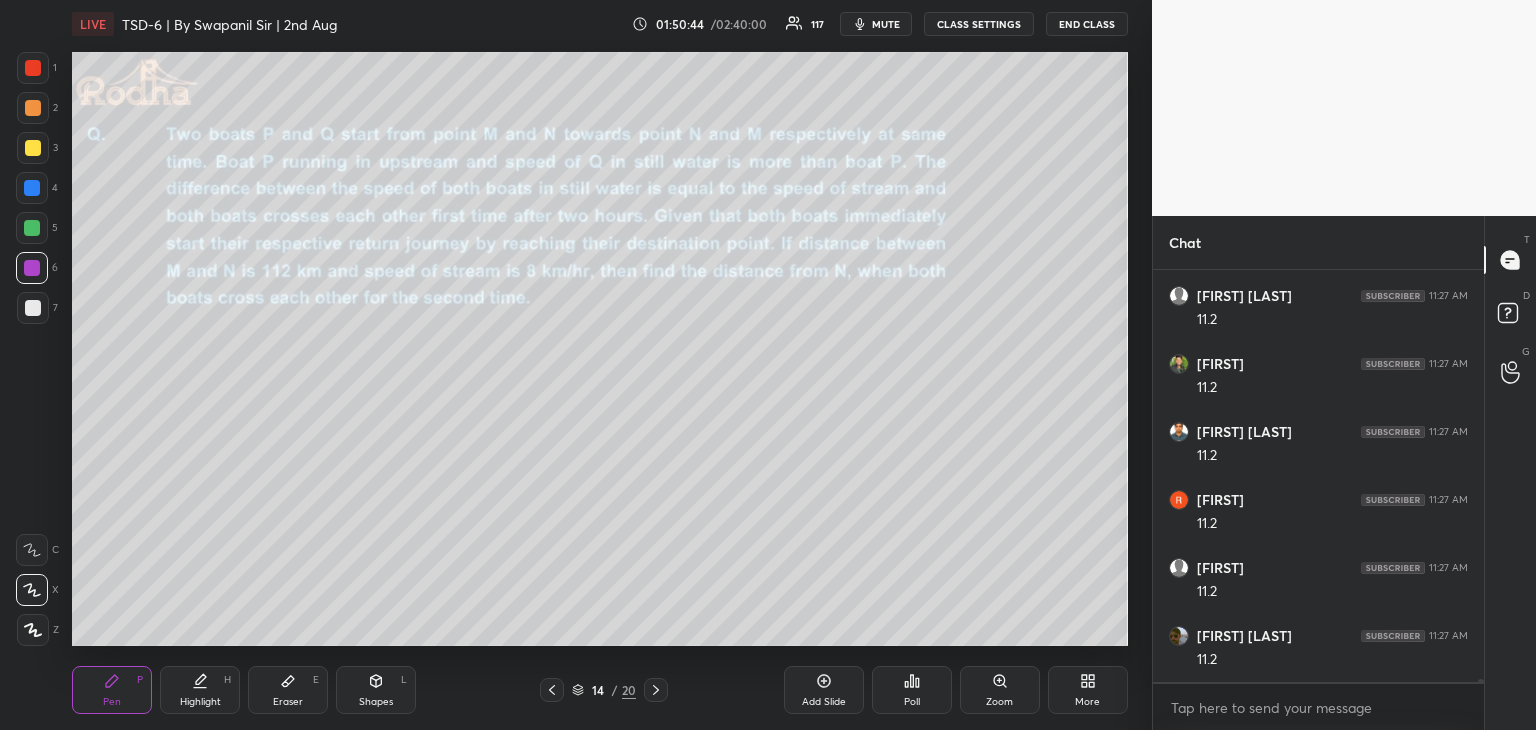 click 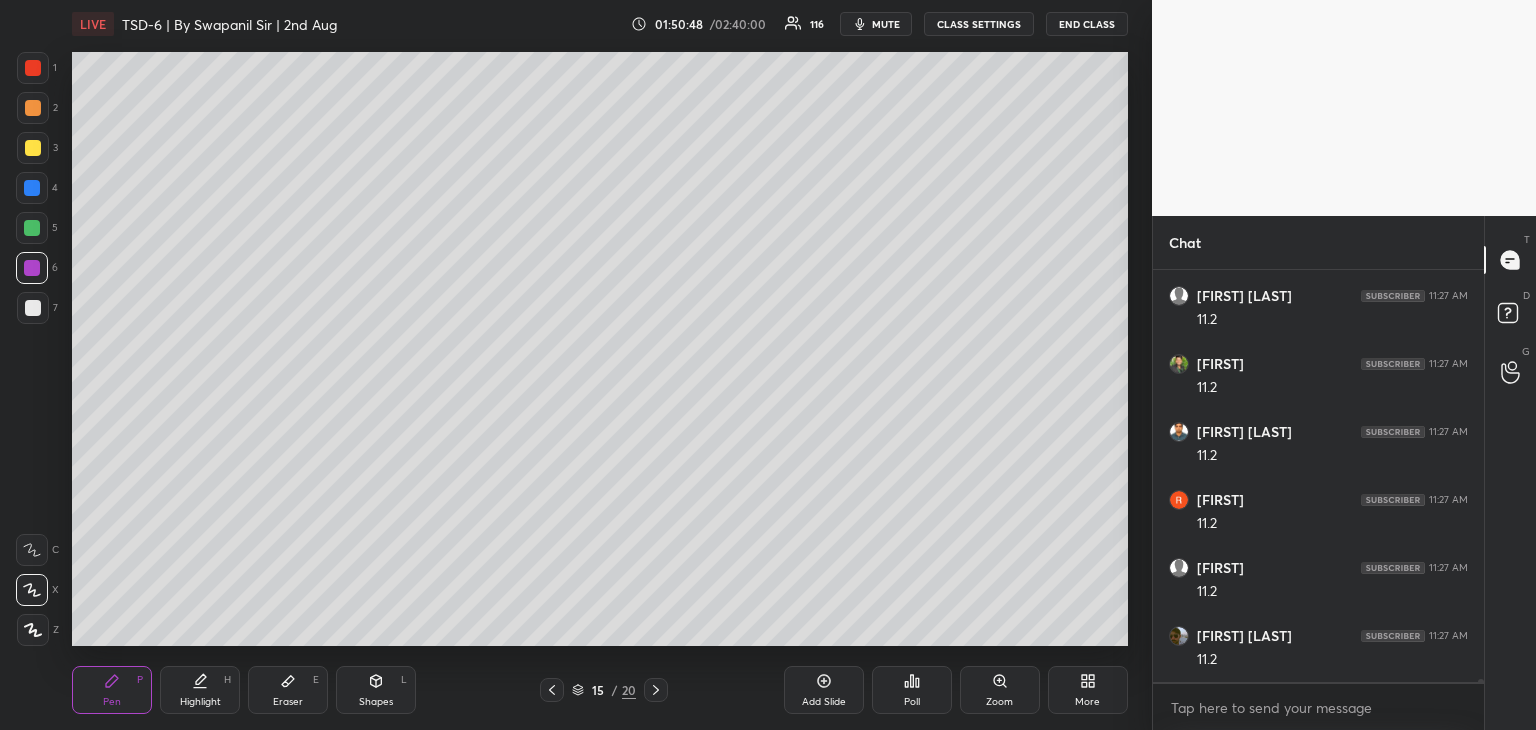 drag, startPoint x: 372, startPoint y: 689, endPoint x: 328, endPoint y: 663, distance: 51.10773 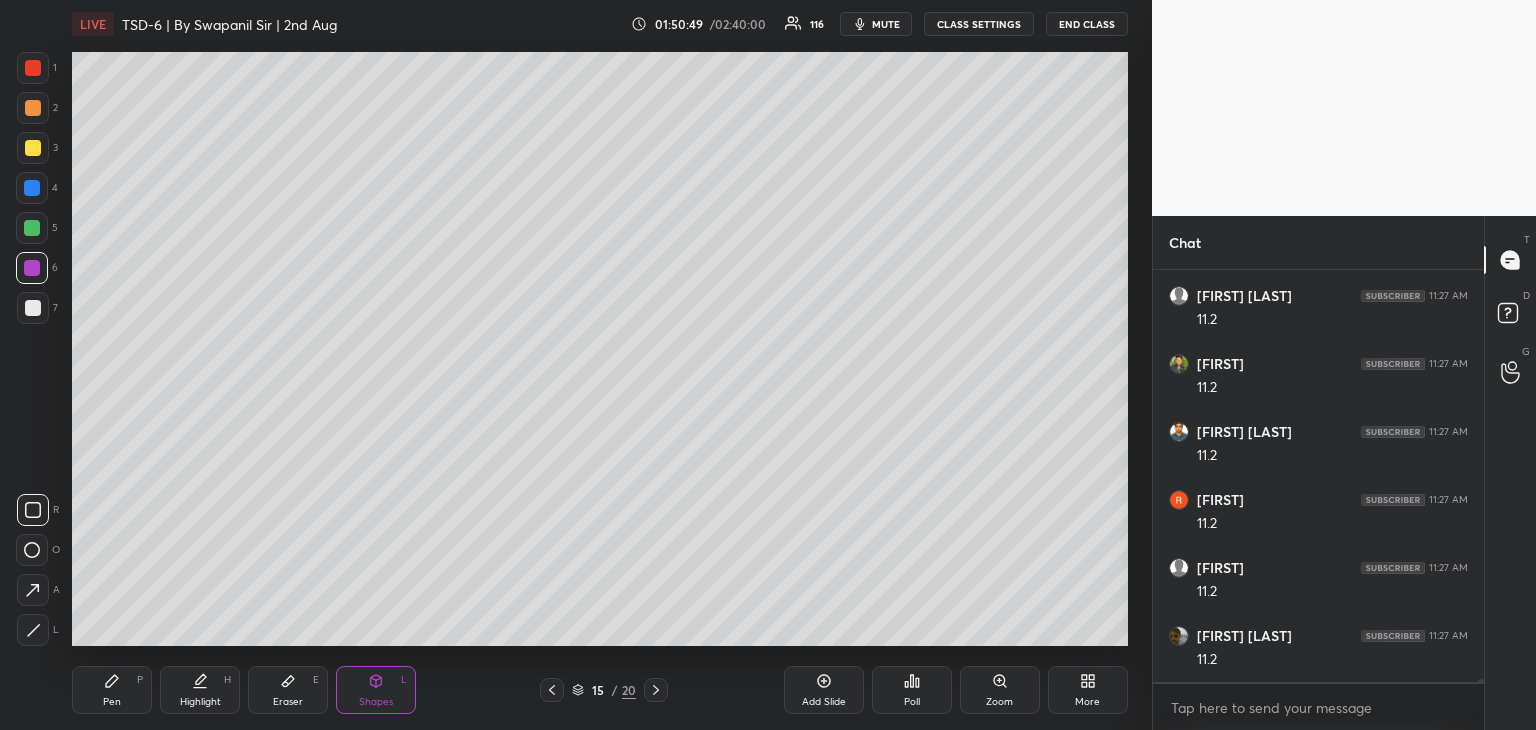 drag, startPoint x: 34, startPoint y: 631, endPoint x: 71, endPoint y: 604, distance: 45.80393 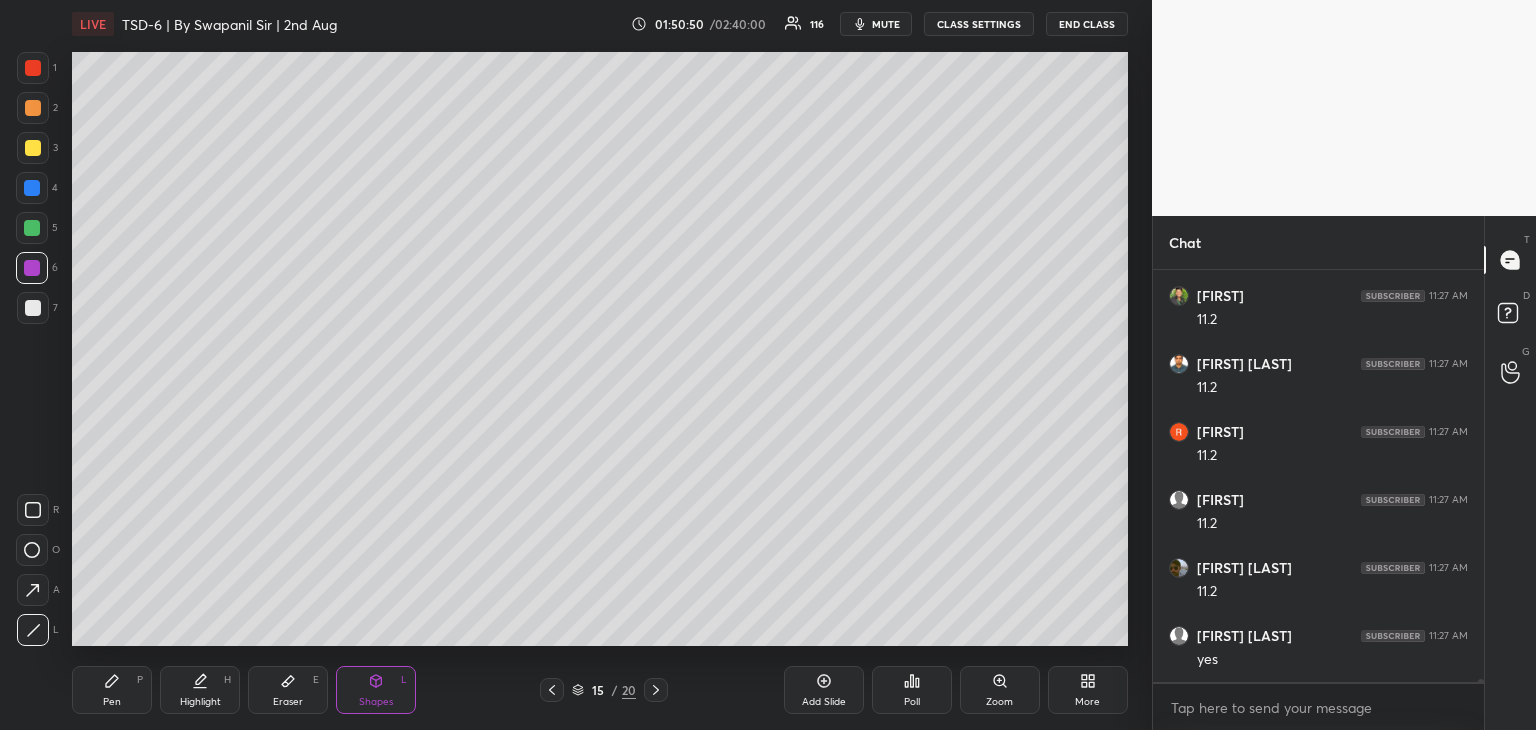 click on "Pen P" at bounding box center (112, 690) 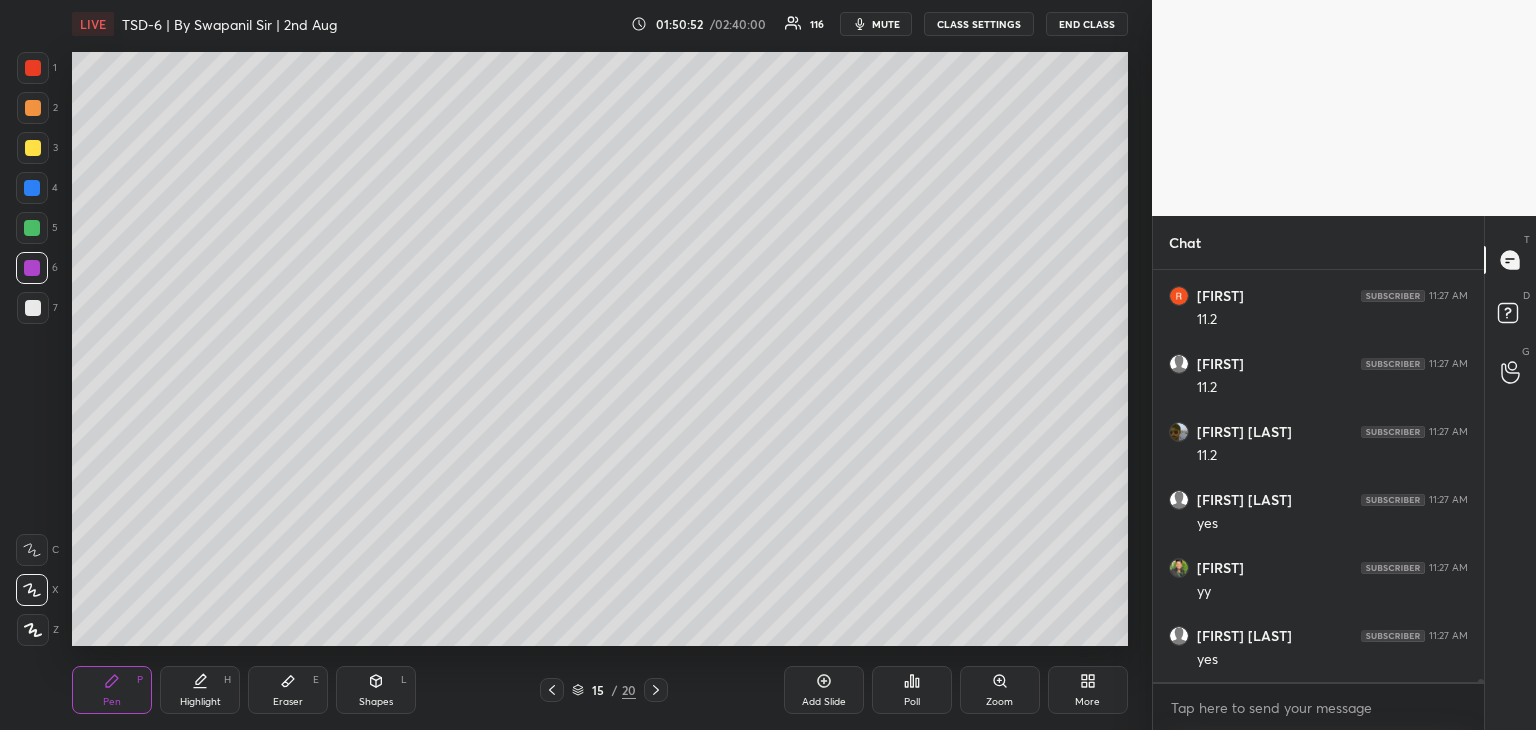 scroll, scrollTop: 67002, scrollLeft: 0, axis: vertical 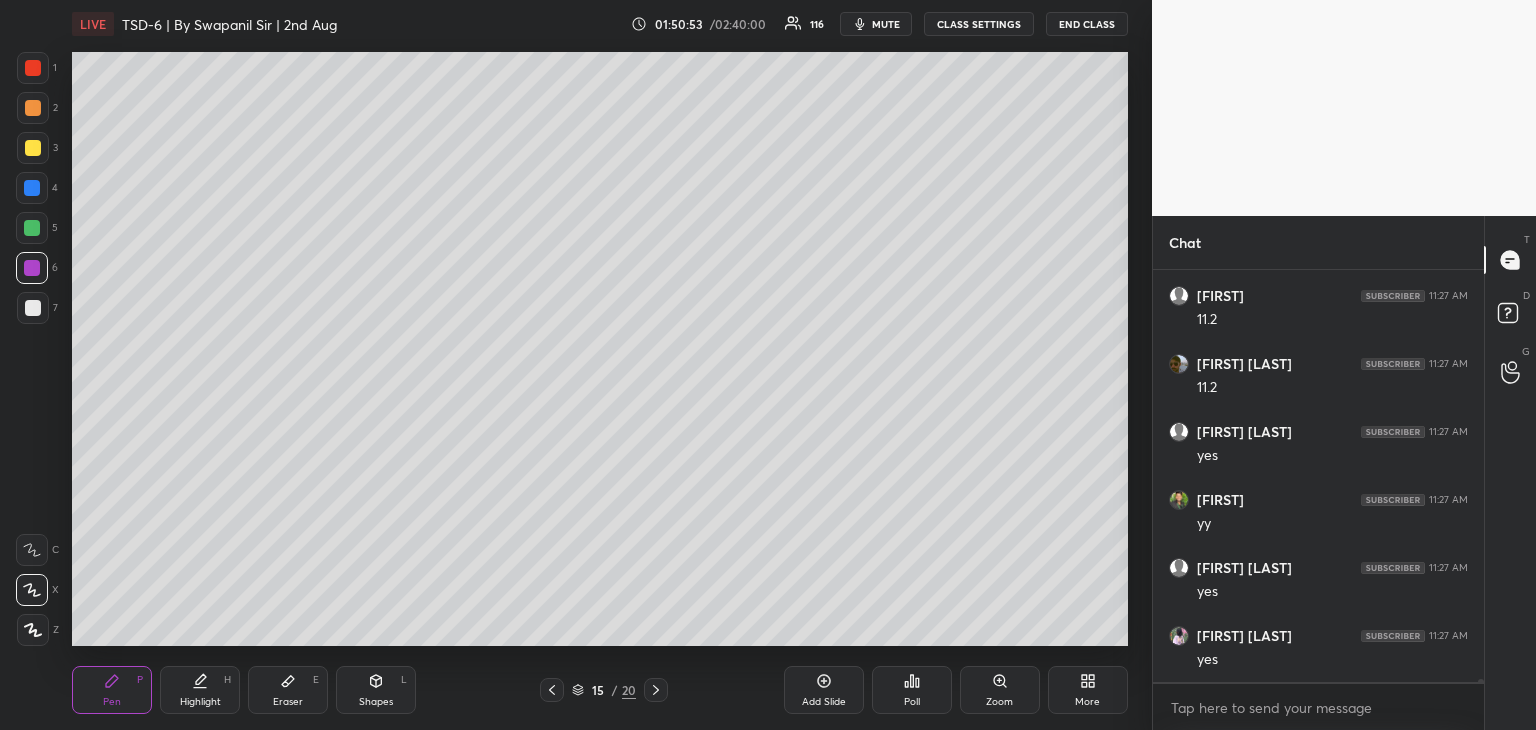 click on "LIVE TSD-6 | By Swapanil Sir | 2nd Aug 01:50:53 /  02:40:00 116 mute CLASS SETTINGS END CLASS Setting up your live class Poll for   secs No correct answer Start poll Back TSD-6 | By Swapanil Sir | 2nd Aug RODHA Pen P Highlight H Eraser E Shapes L 15 / 20 Add Slide Poll Zoom More" at bounding box center [600, 365] 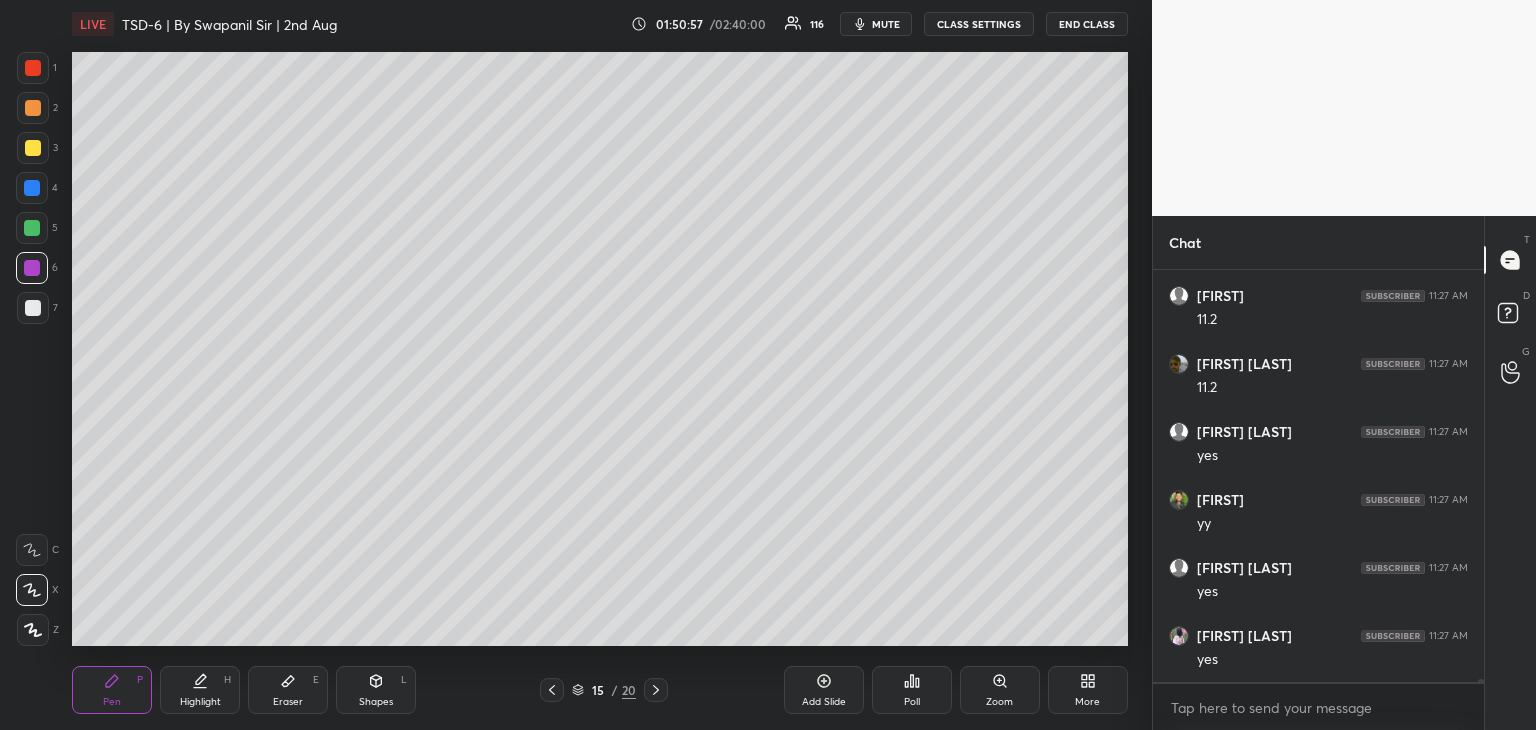 scroll, scrollTop: 67070, scrollLeft: 0, axis: vertical 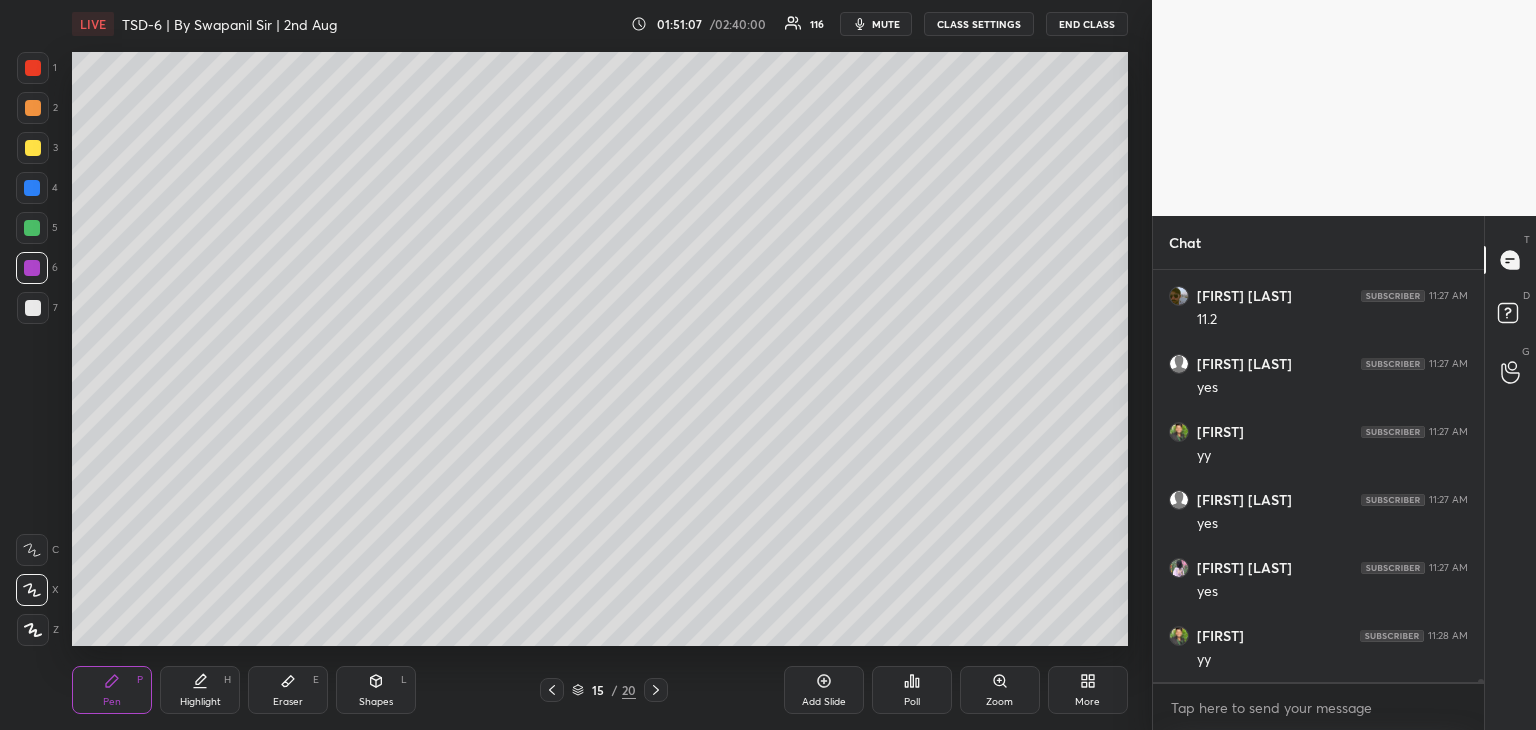 drag, startPoint x: 359, startPoint y: 700, endPoint x: 340, endPoint y: 687, distance: 23.021729 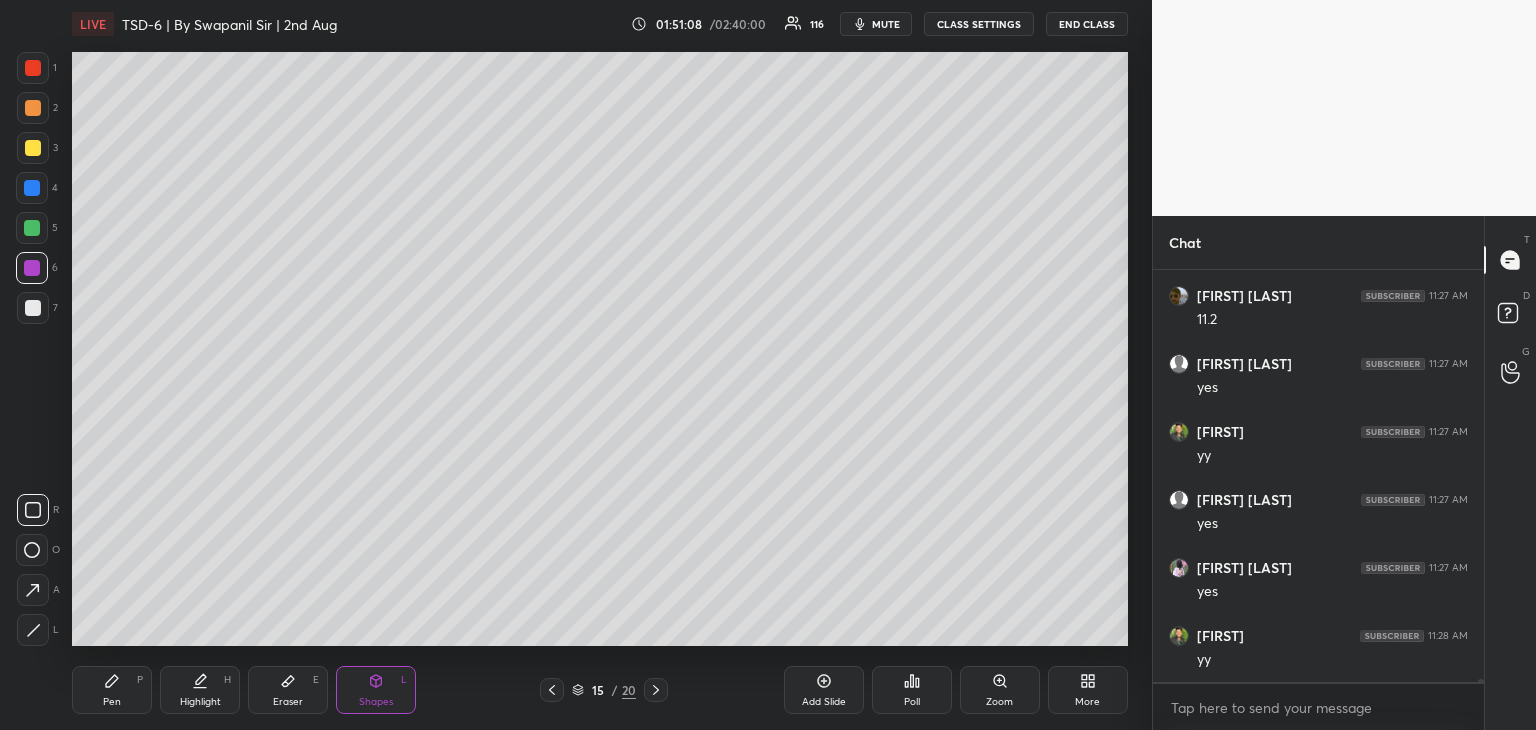 click 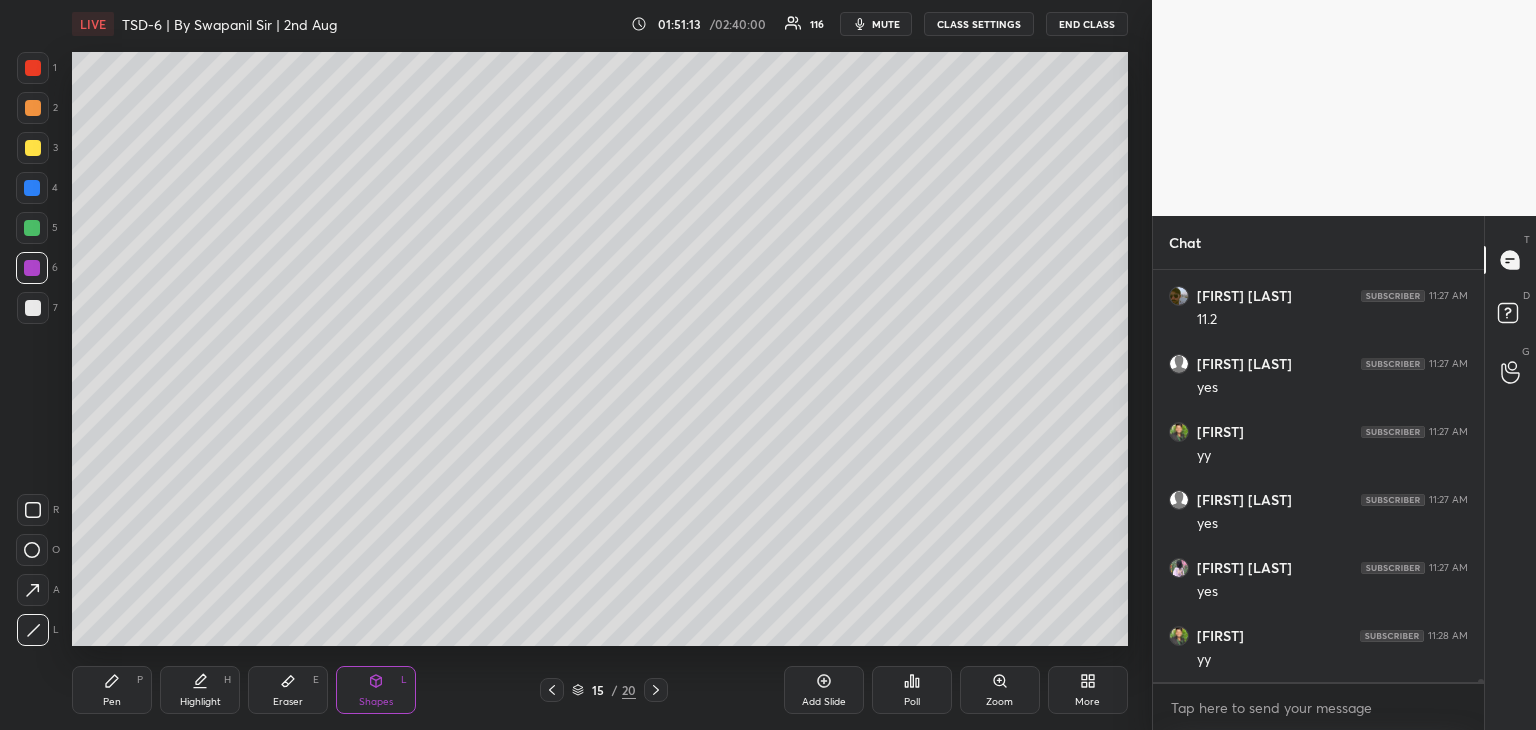 click on "Pen P" at bounding box center (112, 690) 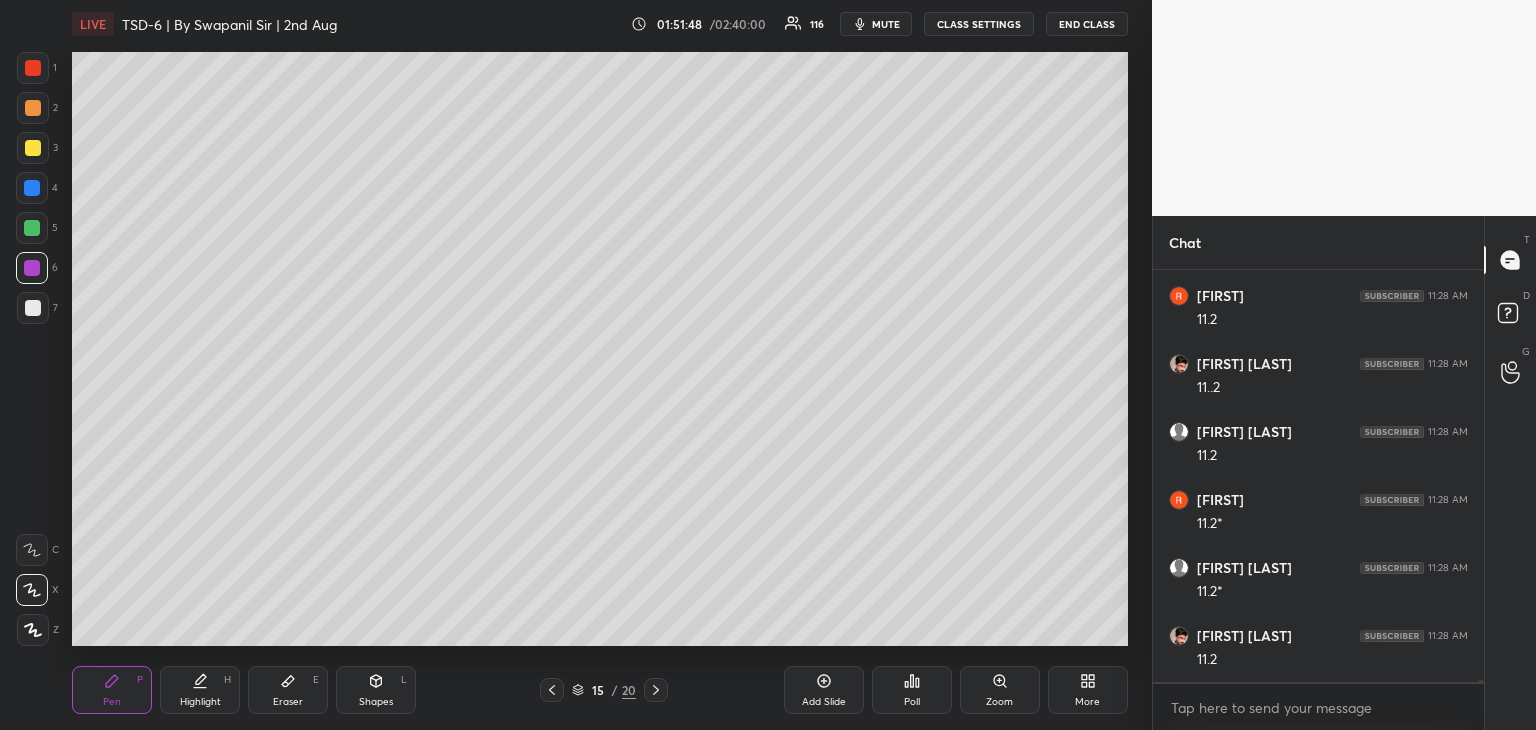 scroll, scrollTop: 67614, scrollLeft: 0, axis: vertical 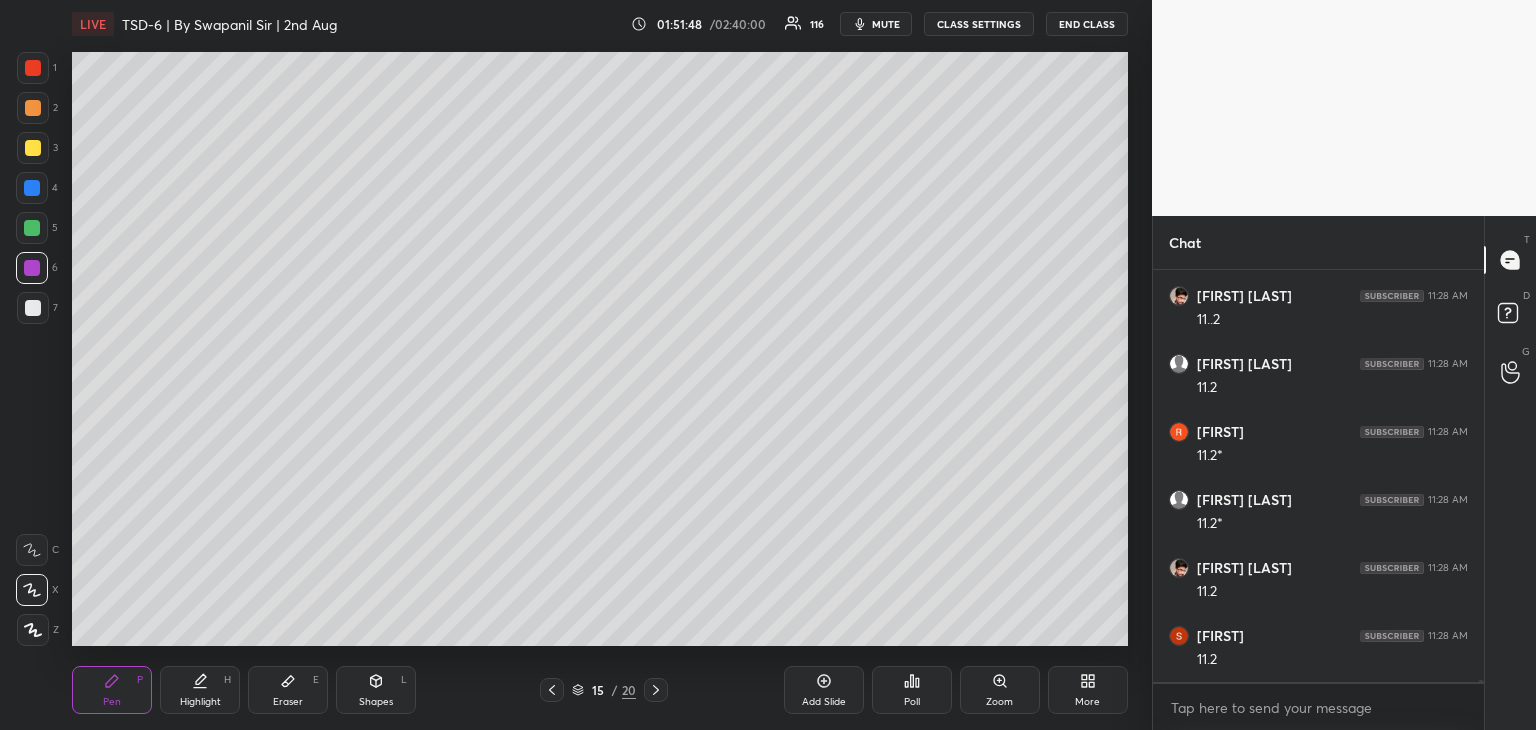 click on "Eraser E" at bounding box center (288, 690) 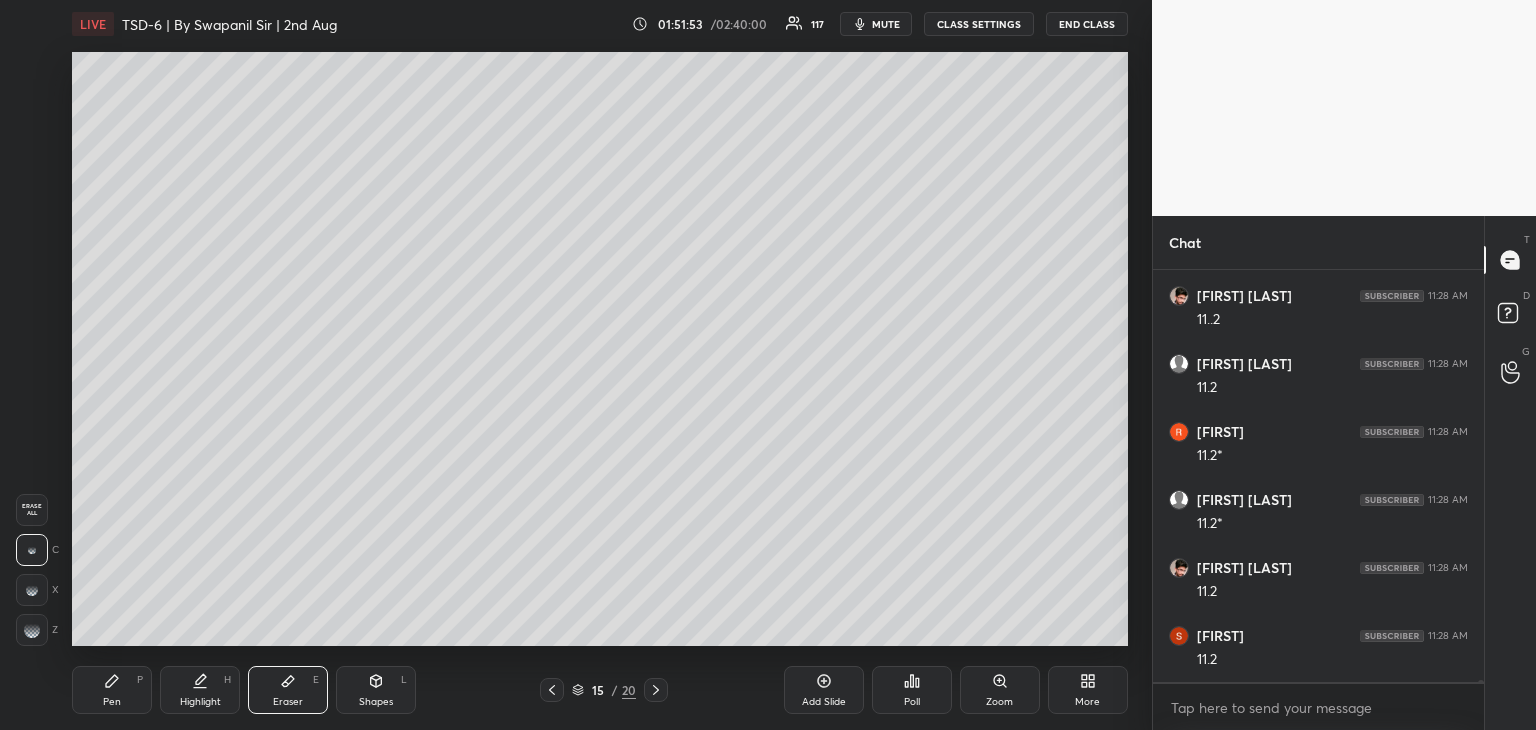click on "Pen P" at bounding box center (112, 690) 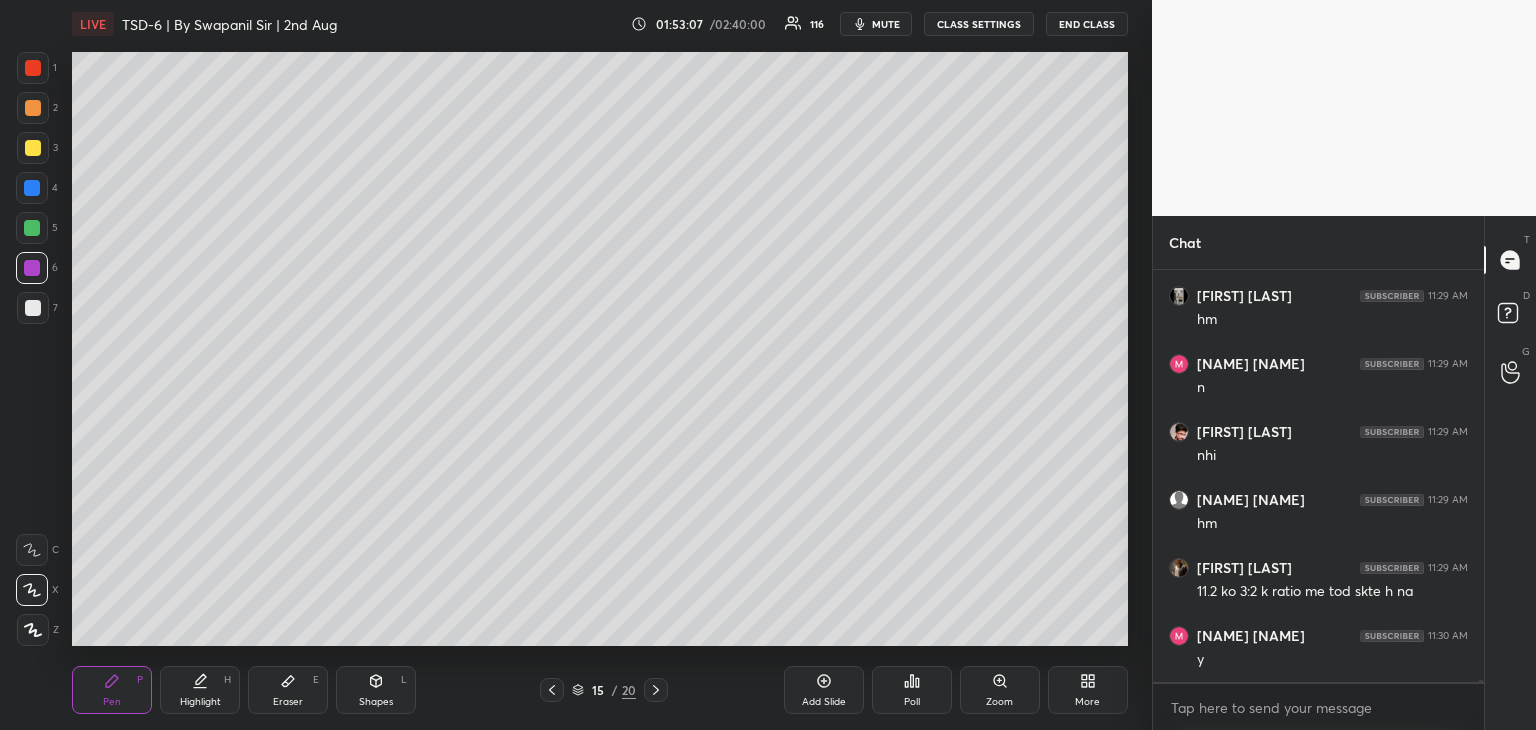 scroll, scrollTop: 68382, scrollLeft: 0, axis: vertical 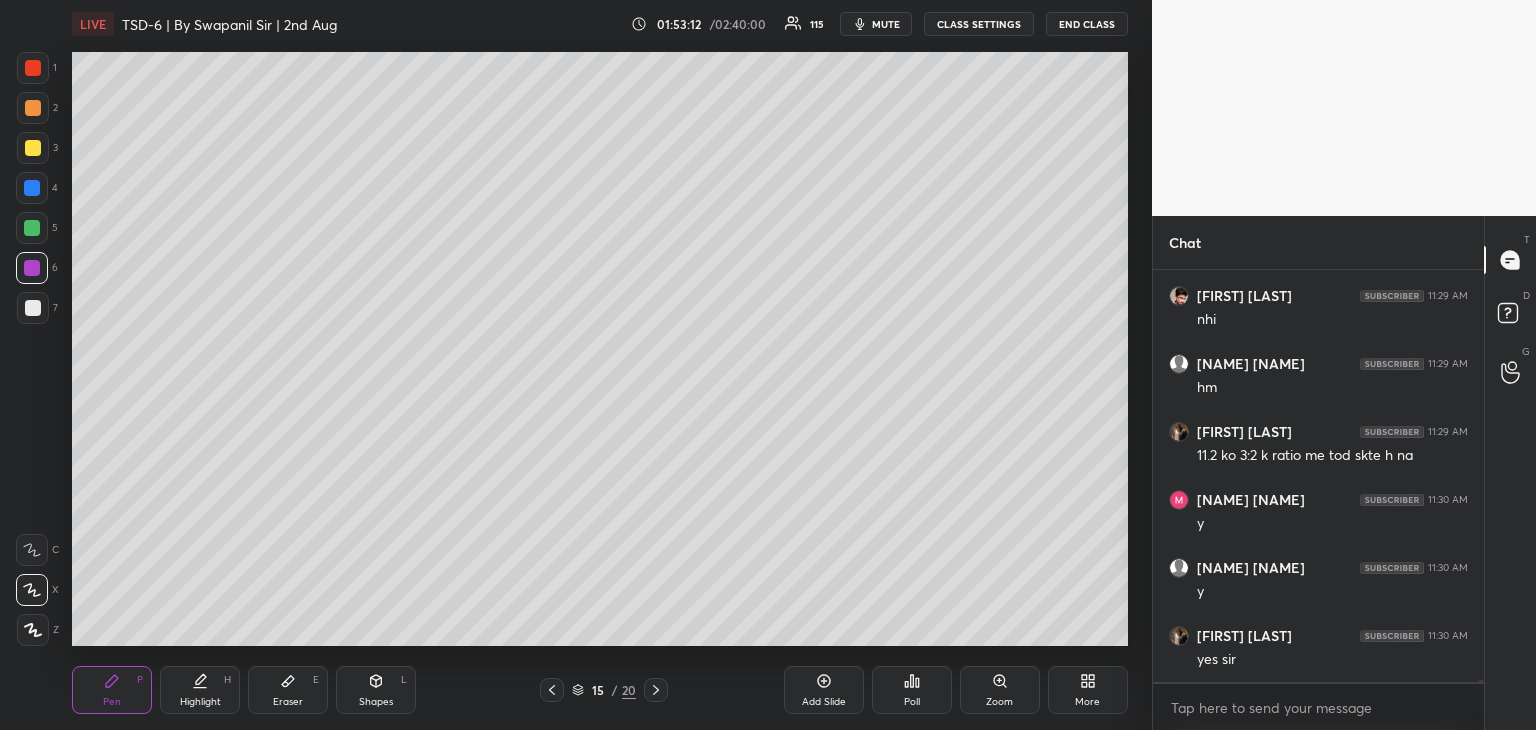 click at bounding box center [32, 188] 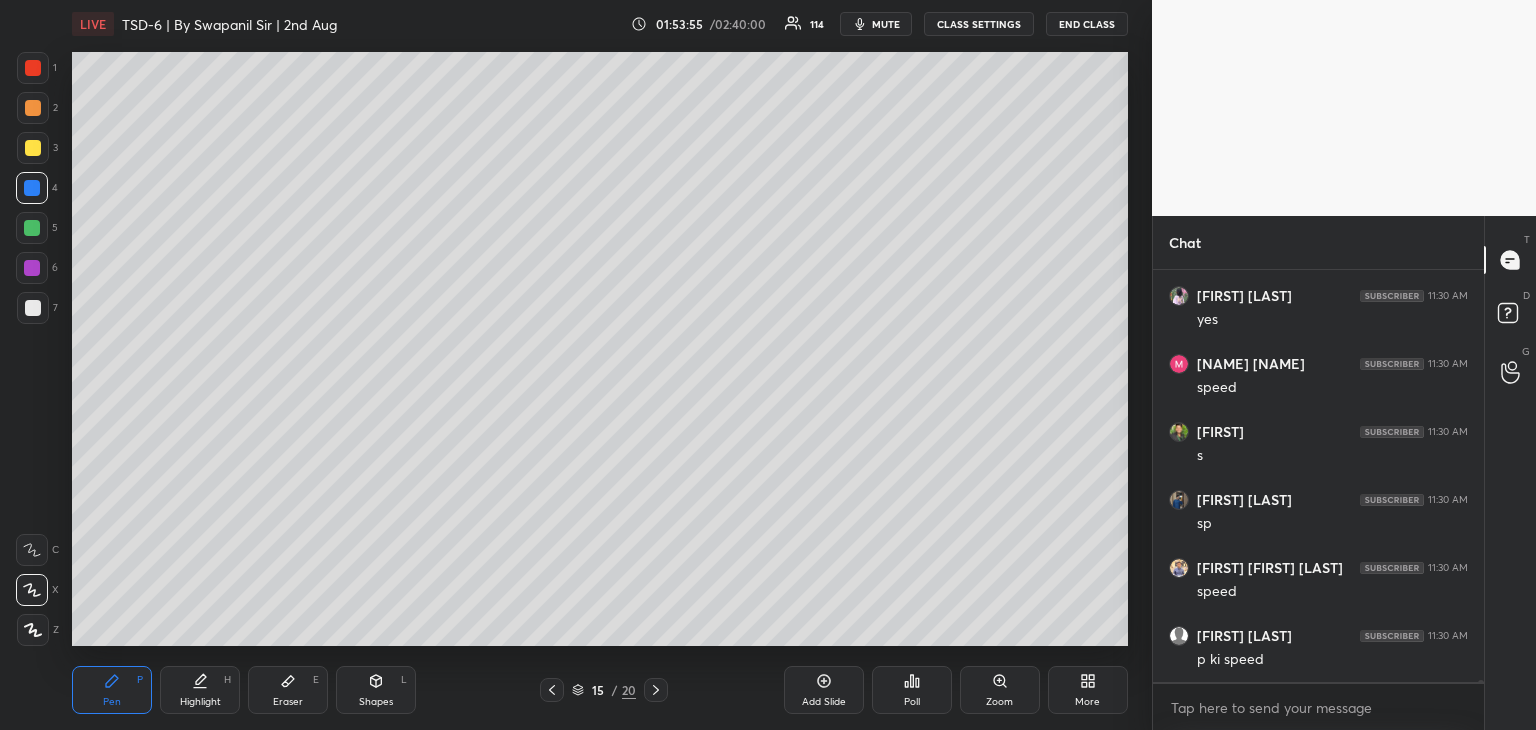 scroll, scrollTop: 67780, scrollLeft: 0, axis: vertical 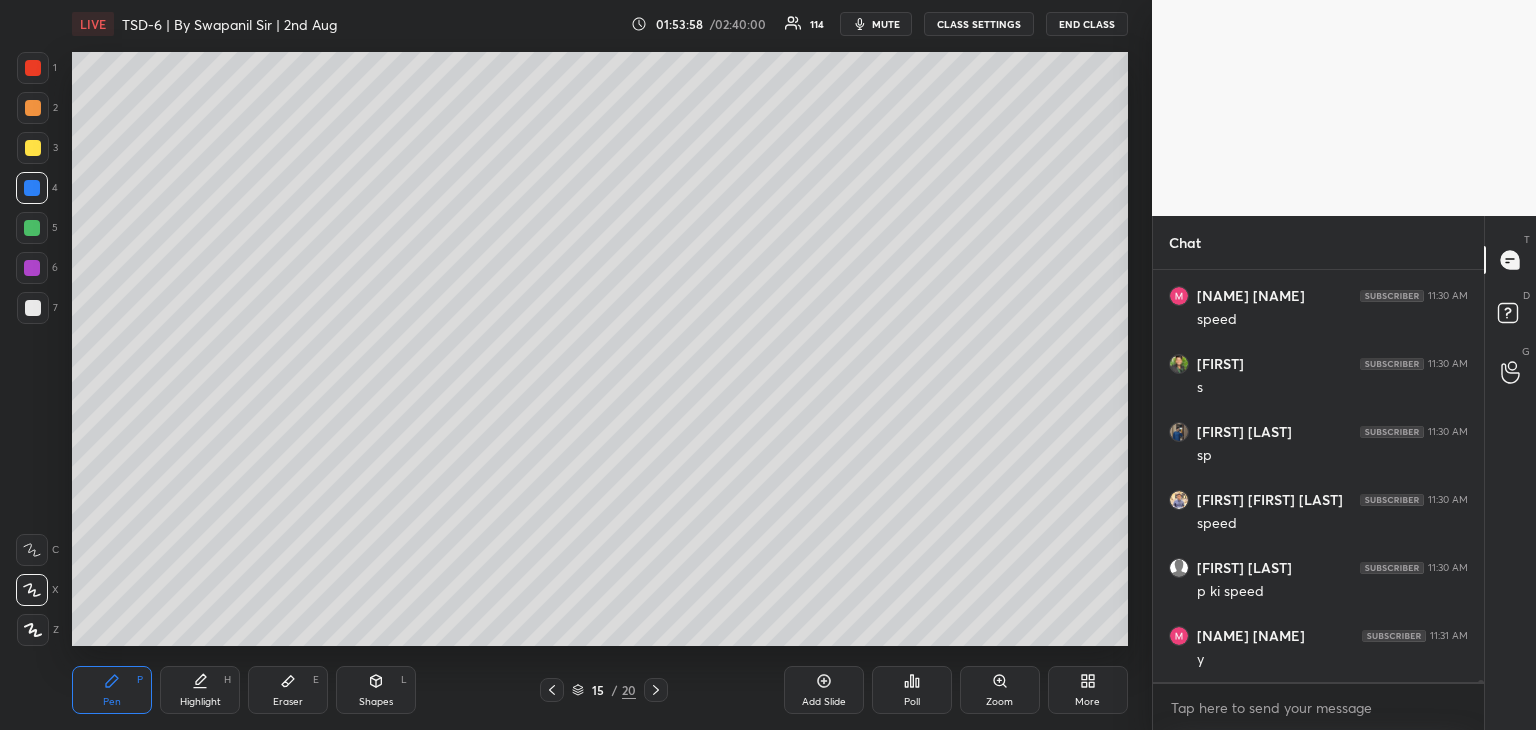 click at bounding box center (32, 268) 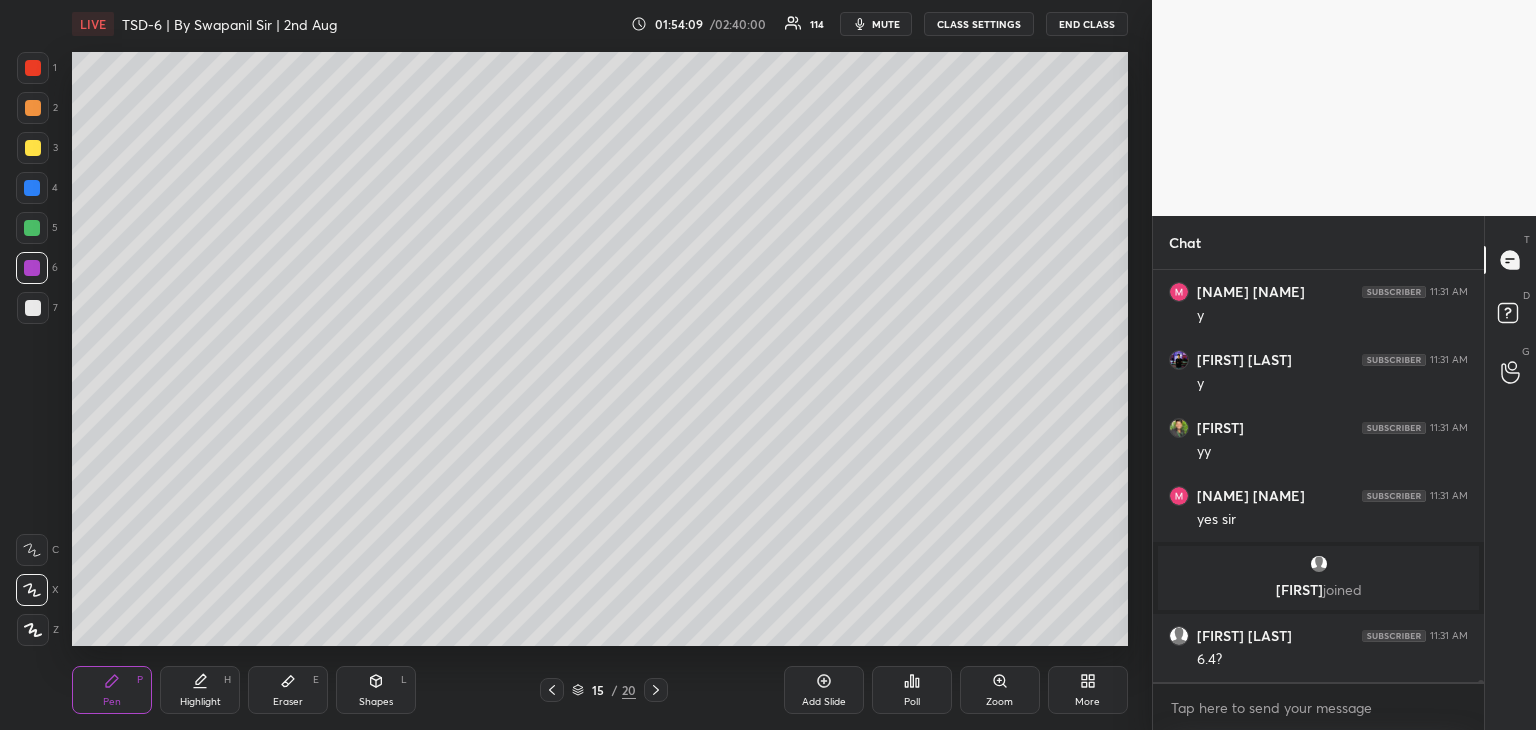 scroll, scrollTop: 67938, scrollLeft: 0, axis: vertical 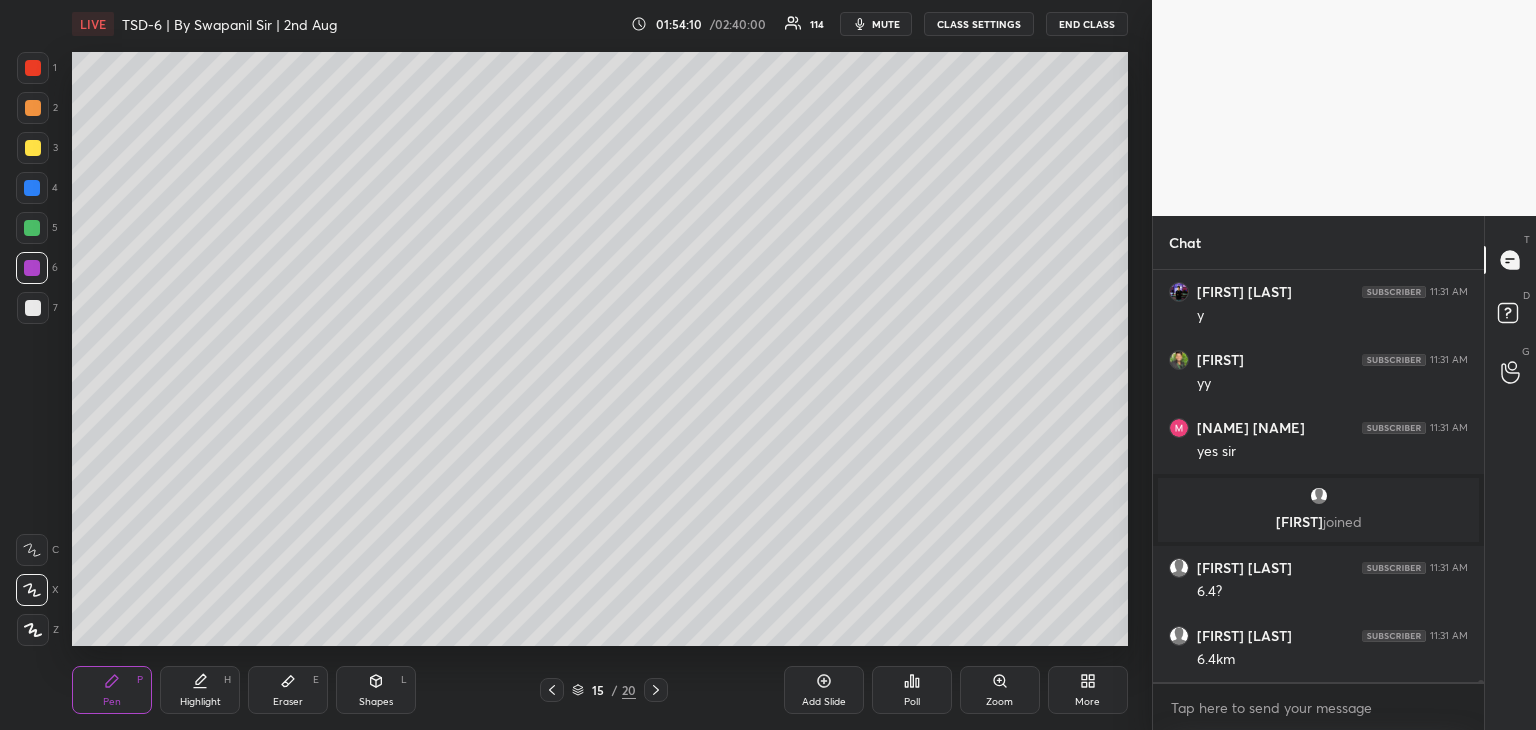 drag, startPoint x: 30, startPoint y: 309, endPoint x: 50, endPoint y: 319, distance: 22.36068 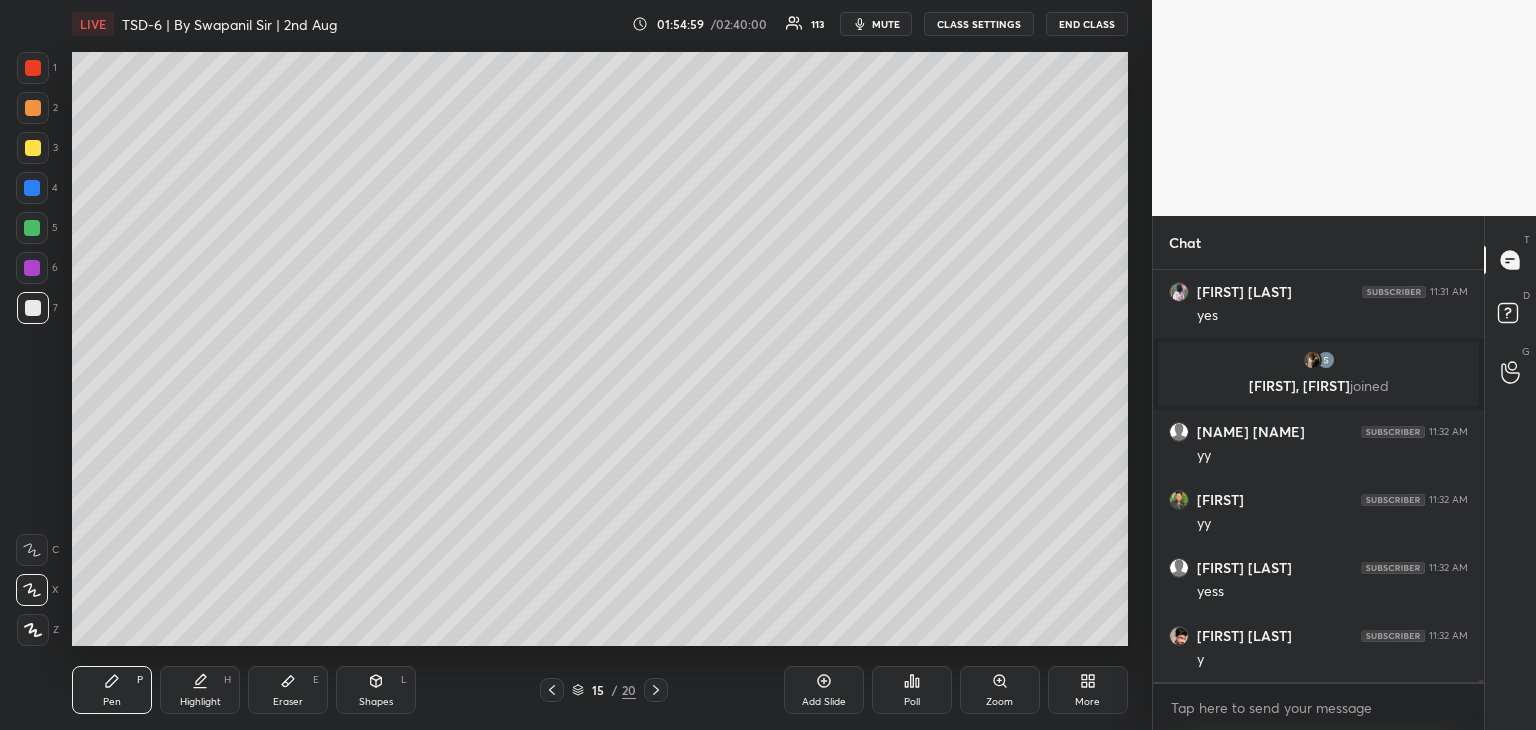scroll, scrollTop: 68510, scrollLeft: 0, axis: vertical 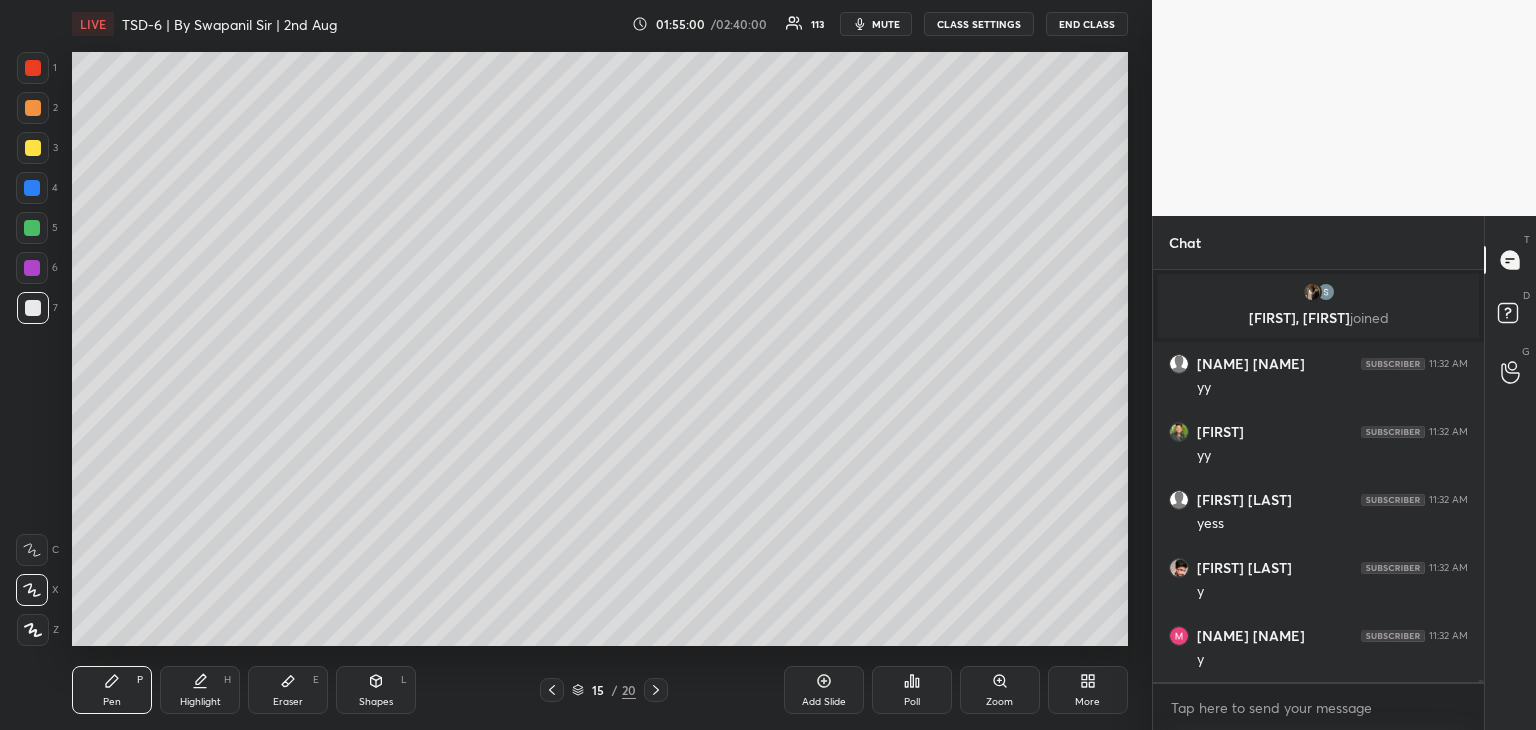click on "Setting up your live class Poll for   secs No correct answer Start poll" at bounding box center (600, 349) 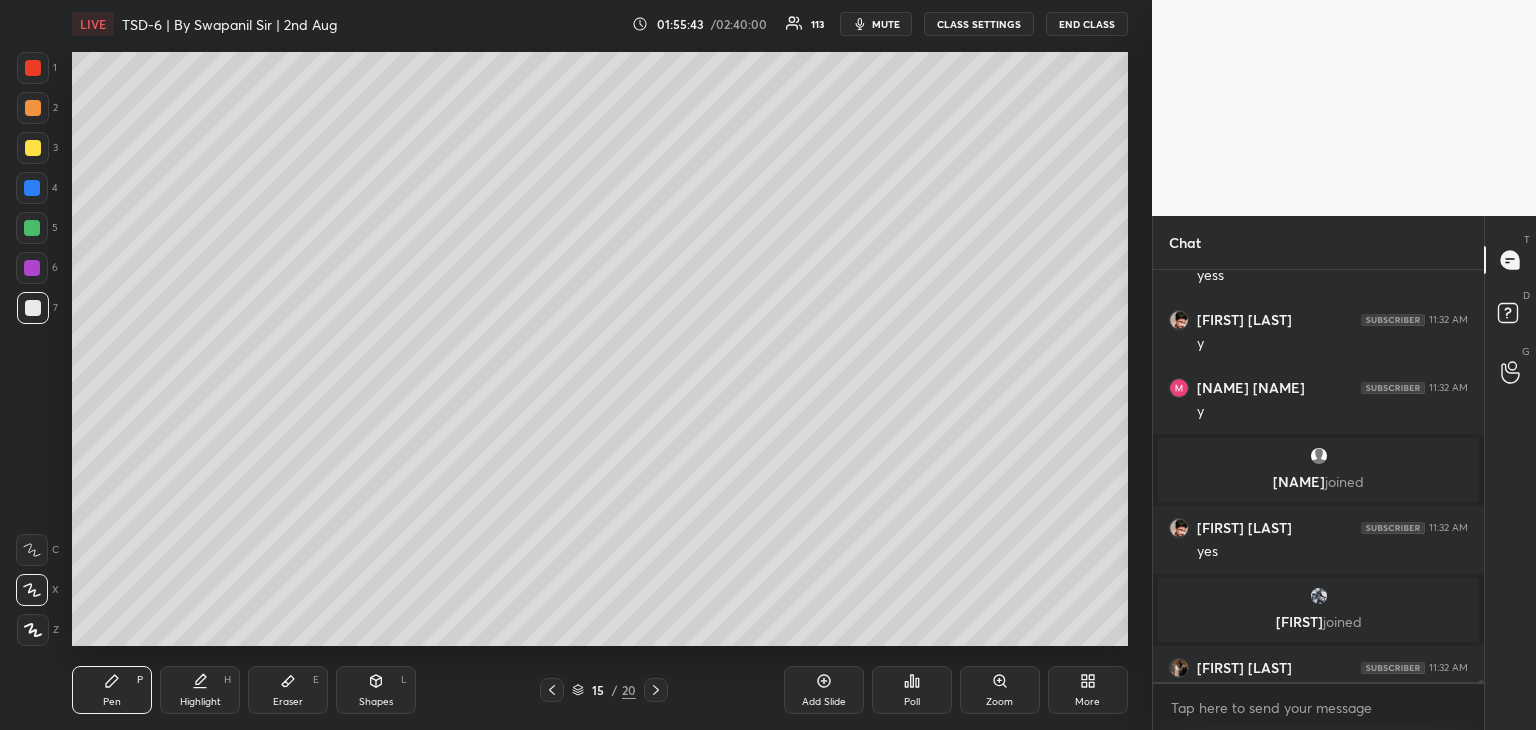 scroll, scrollTop: 68646, scrollLeft: 0, axis: vertical 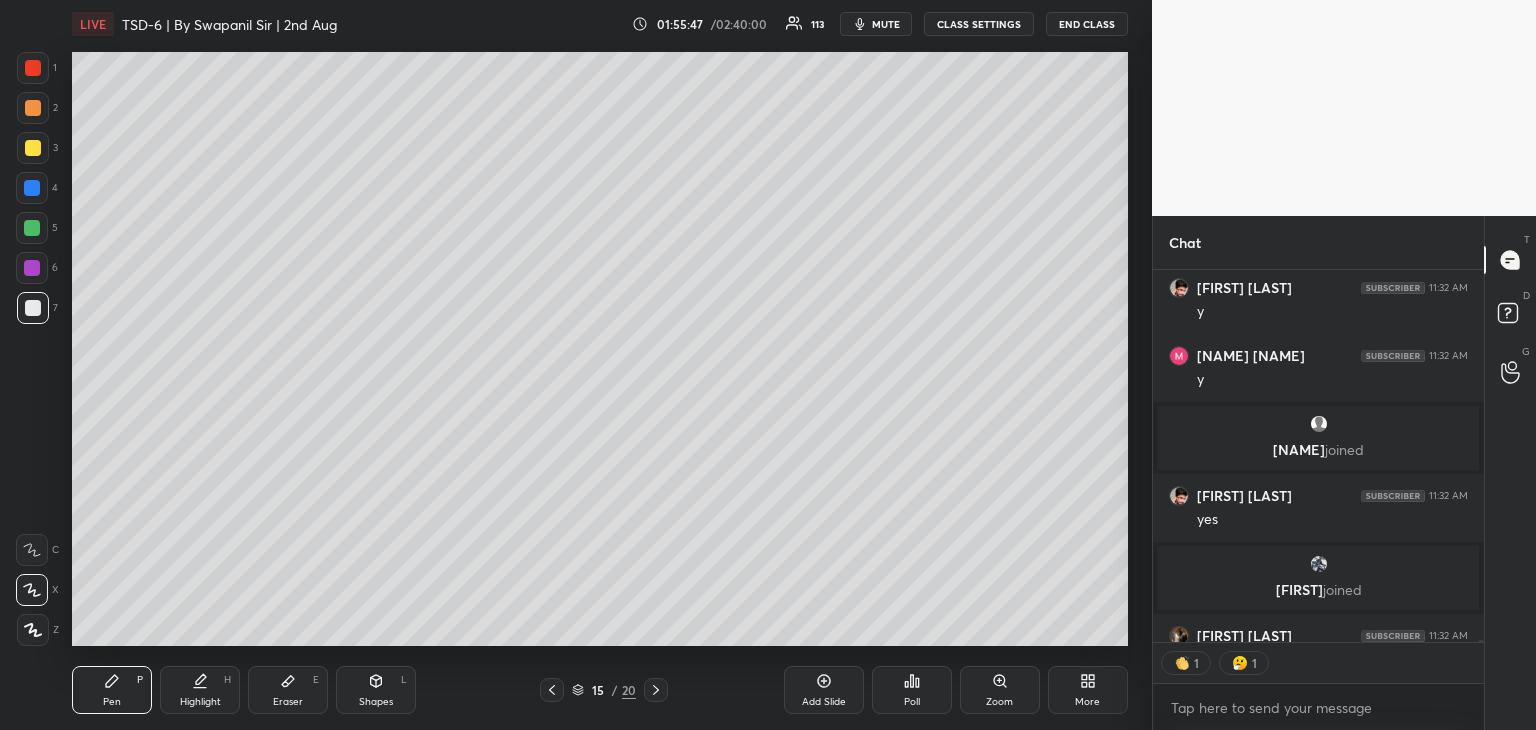 click 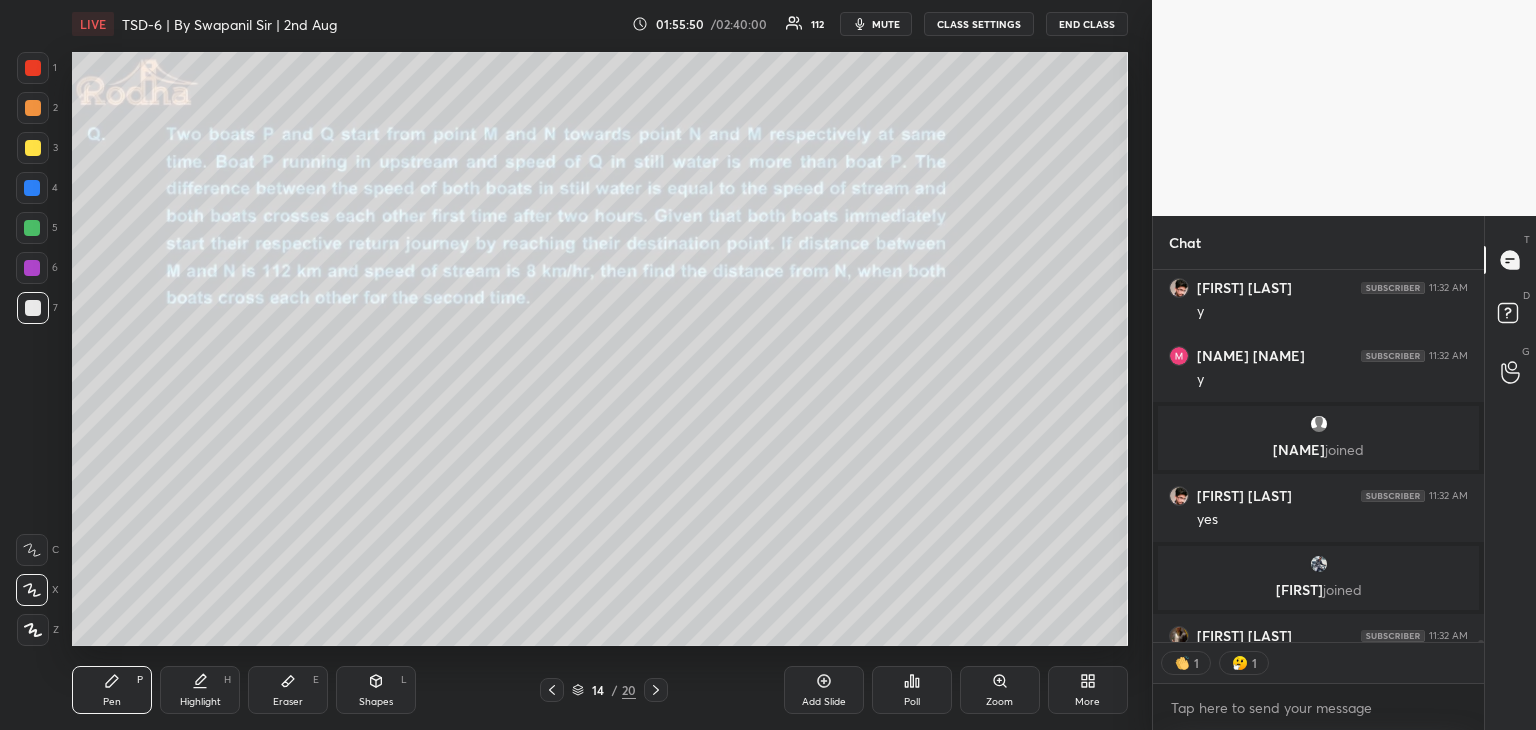 click 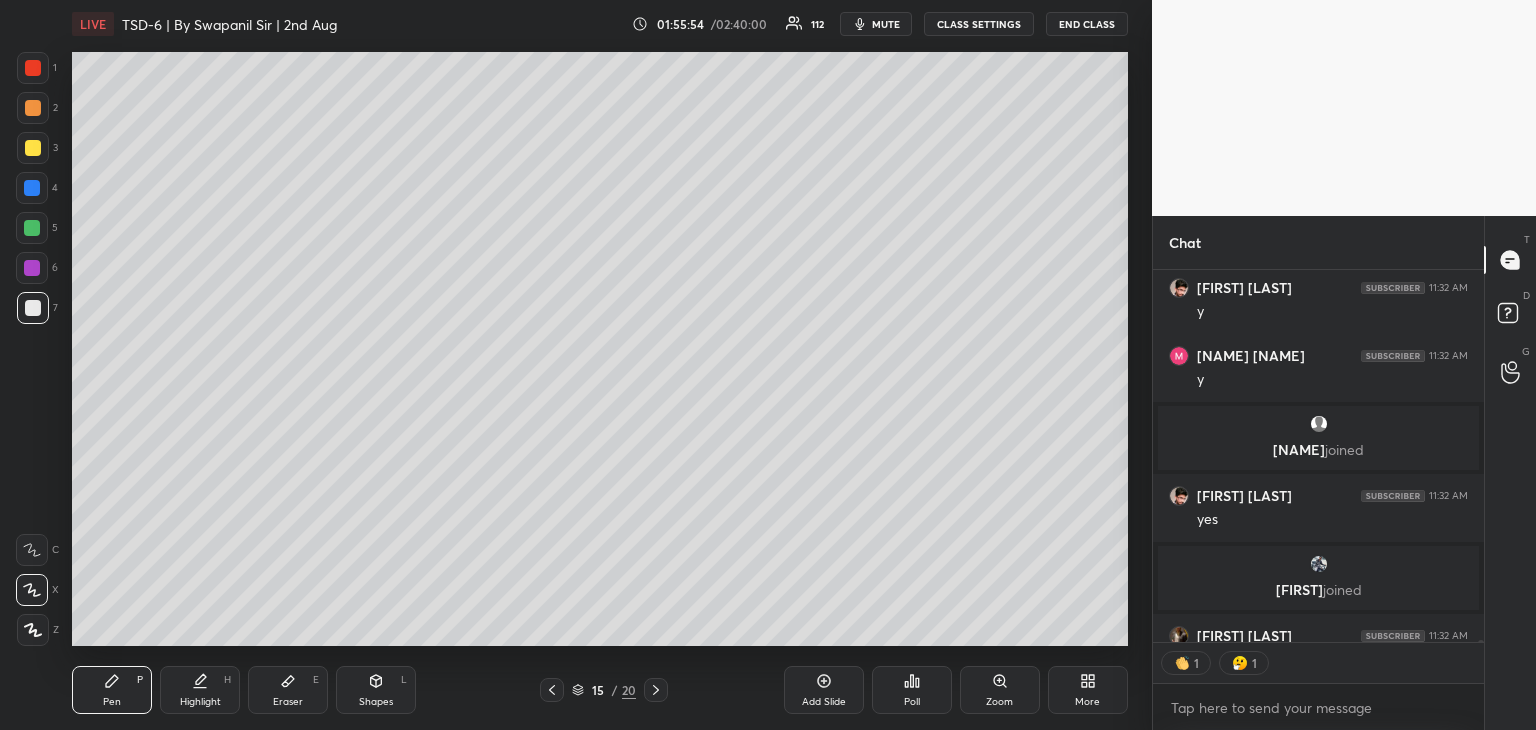 drag, startPoint x: 292, startPoint y: 698, endPoint x: 289, endPoint y: 655, distance: 43.104523 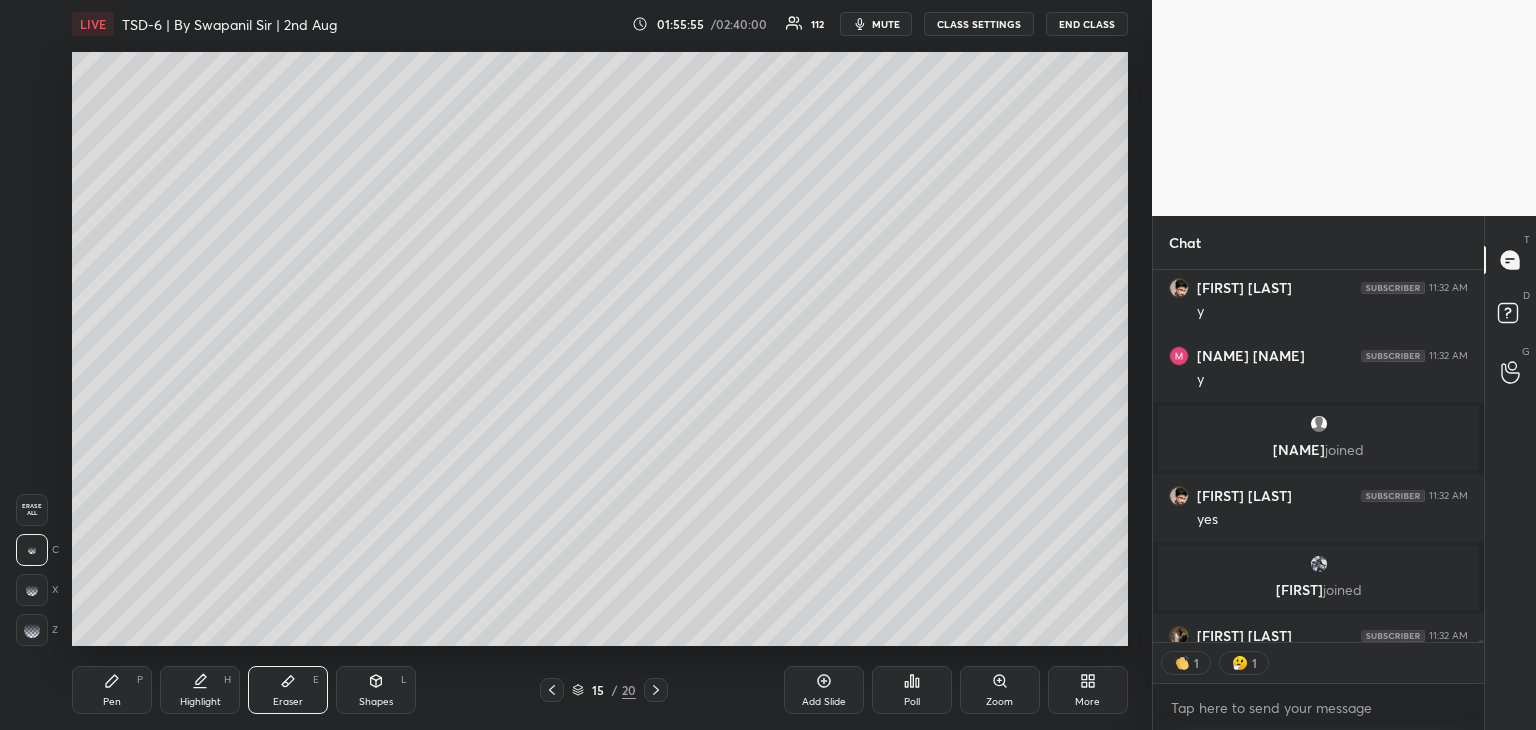 scroll, scrollTop: 68754, scrollLeft: 0, axis: vertical 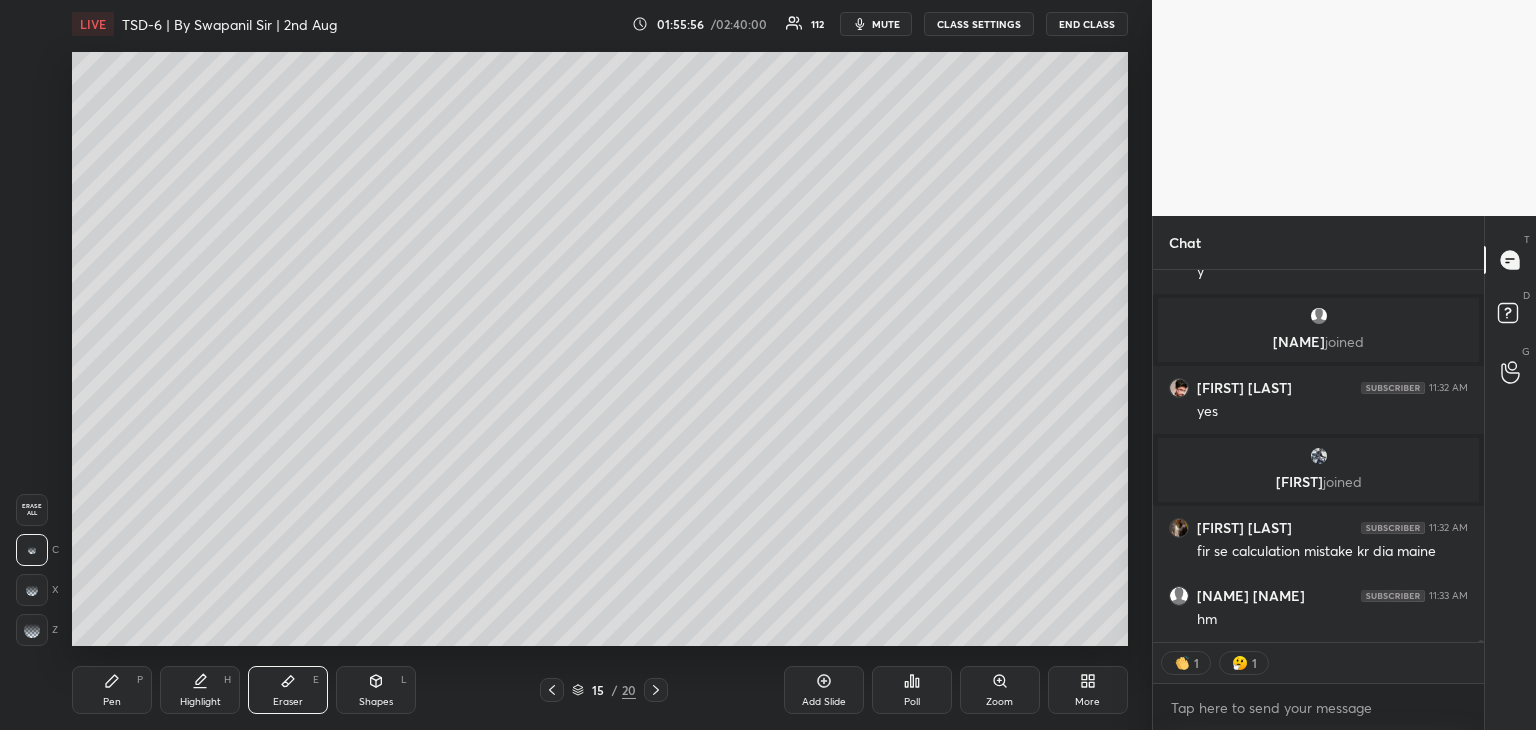 click on "Pen P" at bounding box center (112, 690) 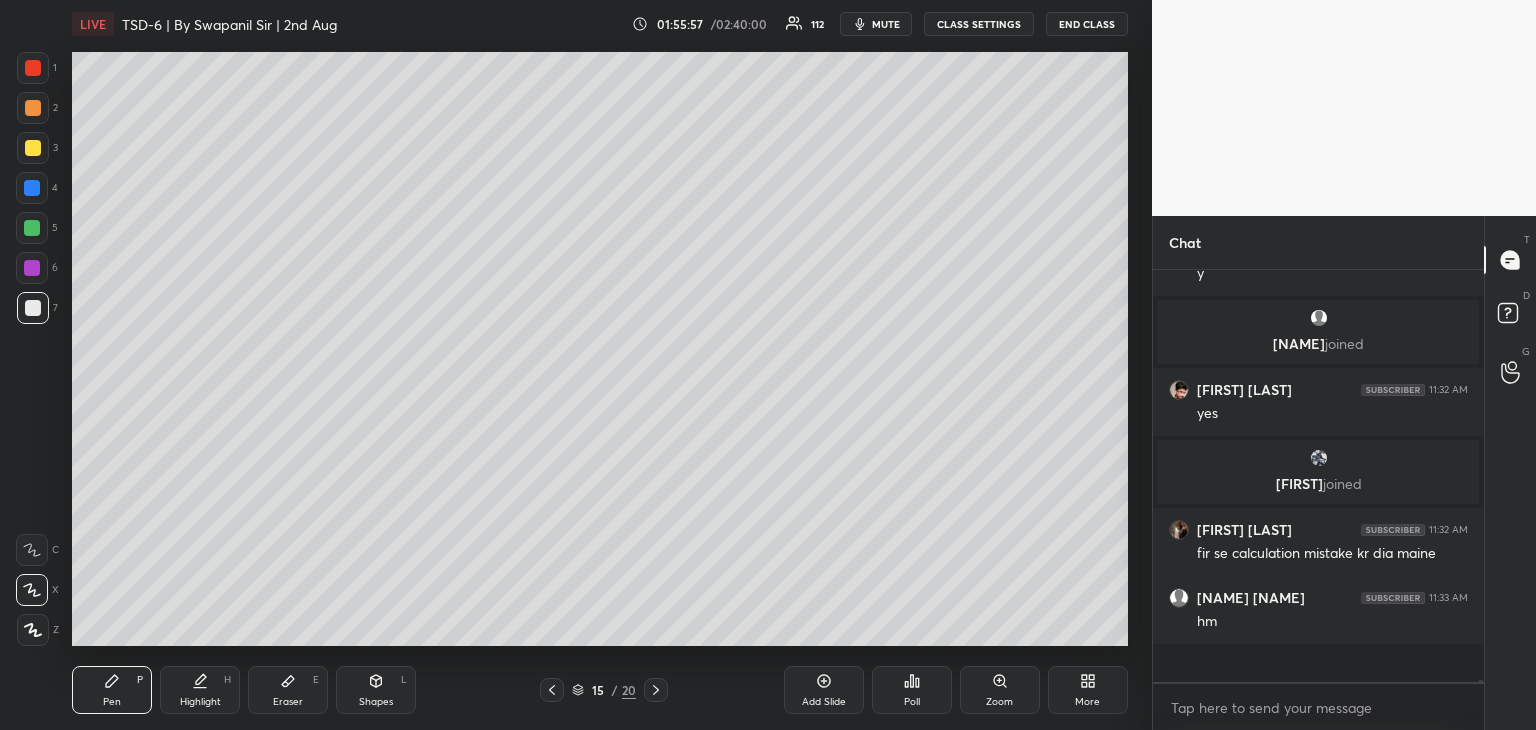 scroll, scrollTop: 5, scrollLeft: 6, axis: both 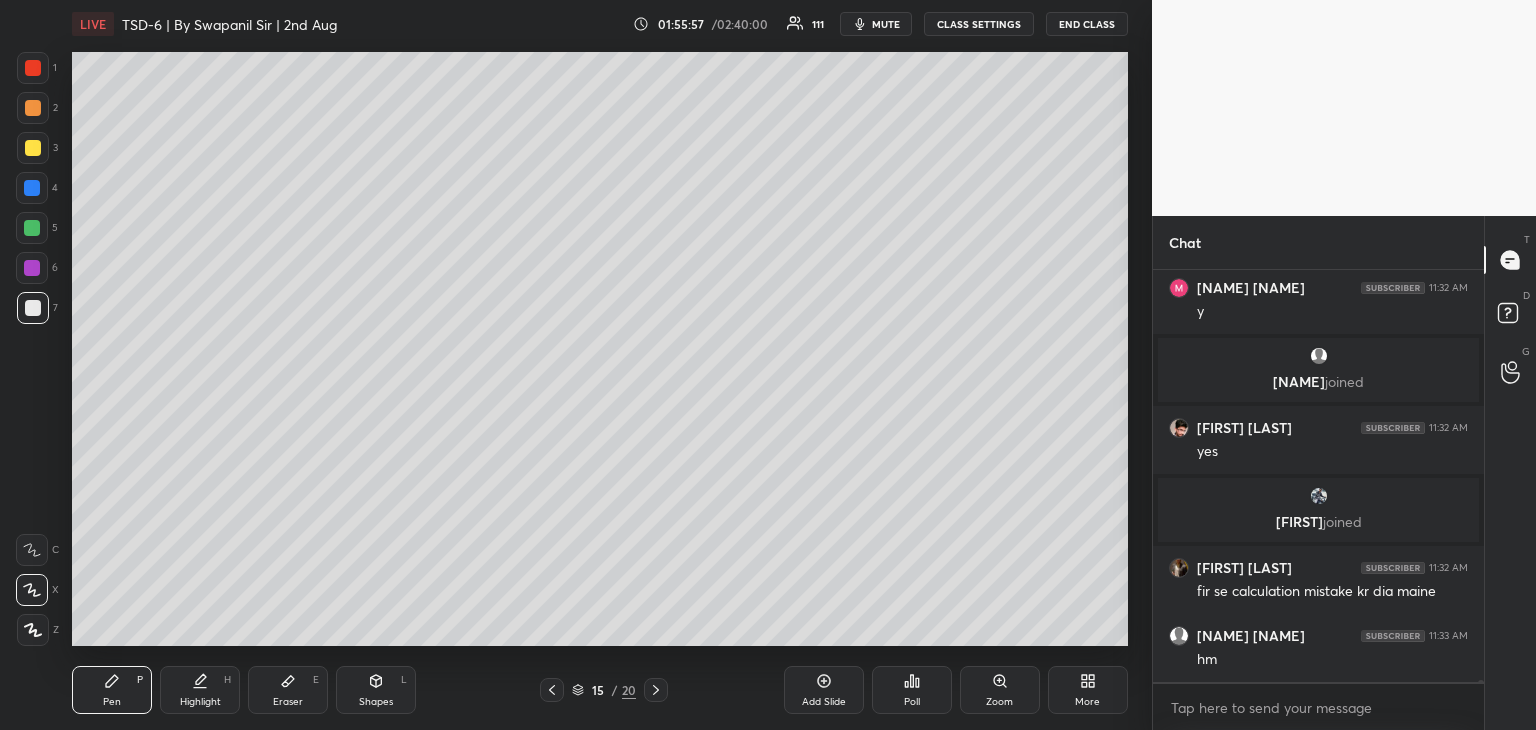 click at bounding box center [32, 228] 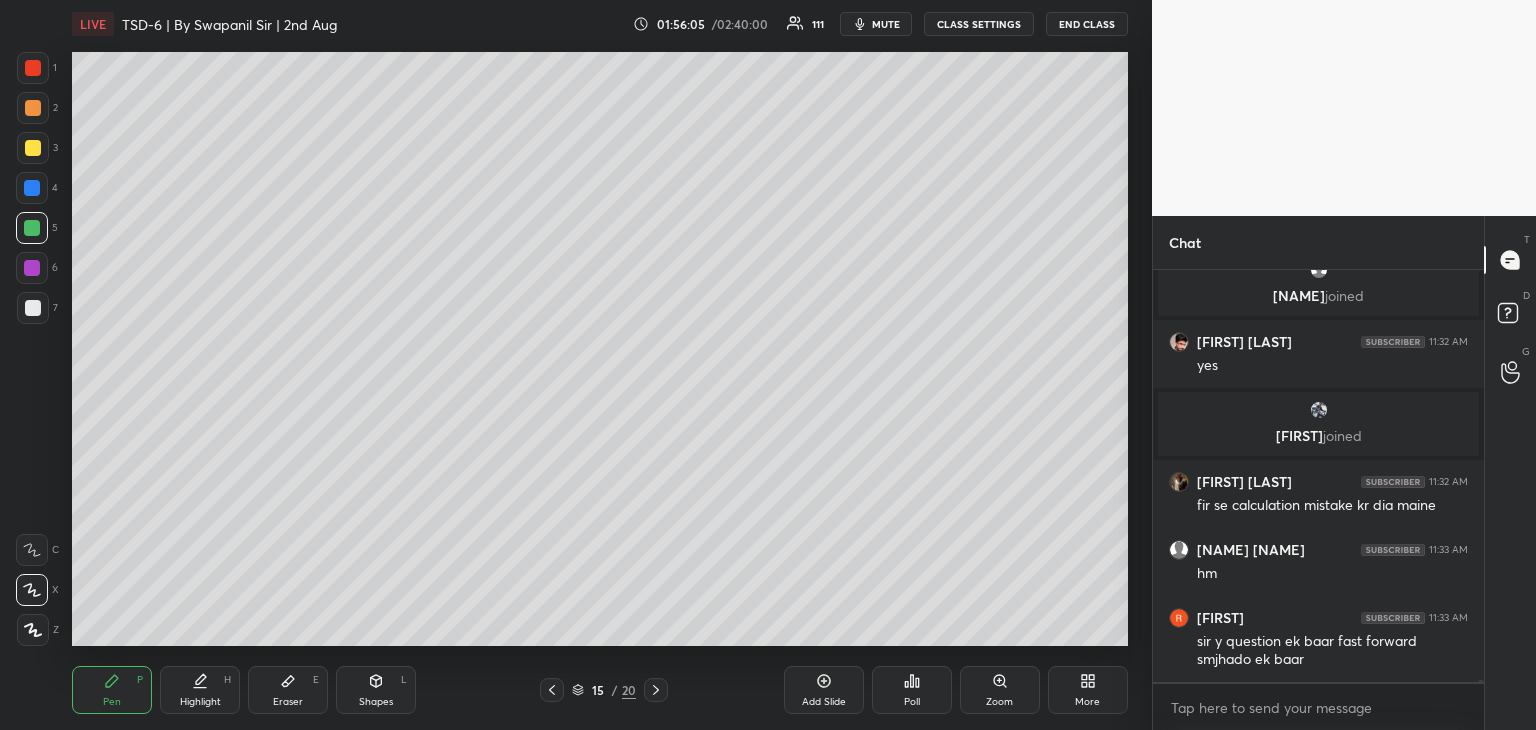 scroll, scrollTop: 68868, scrollLeft: 0, axis: vertical 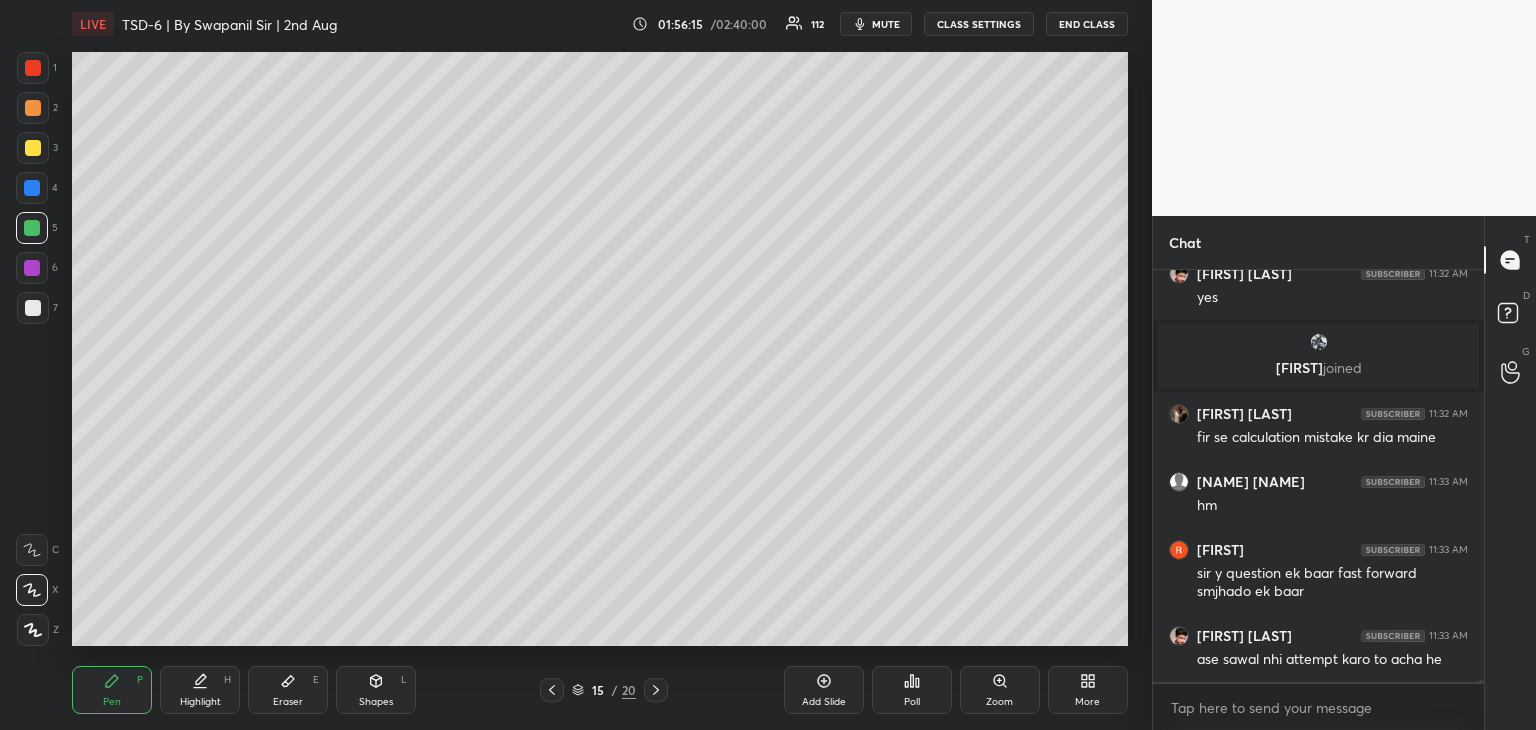 click 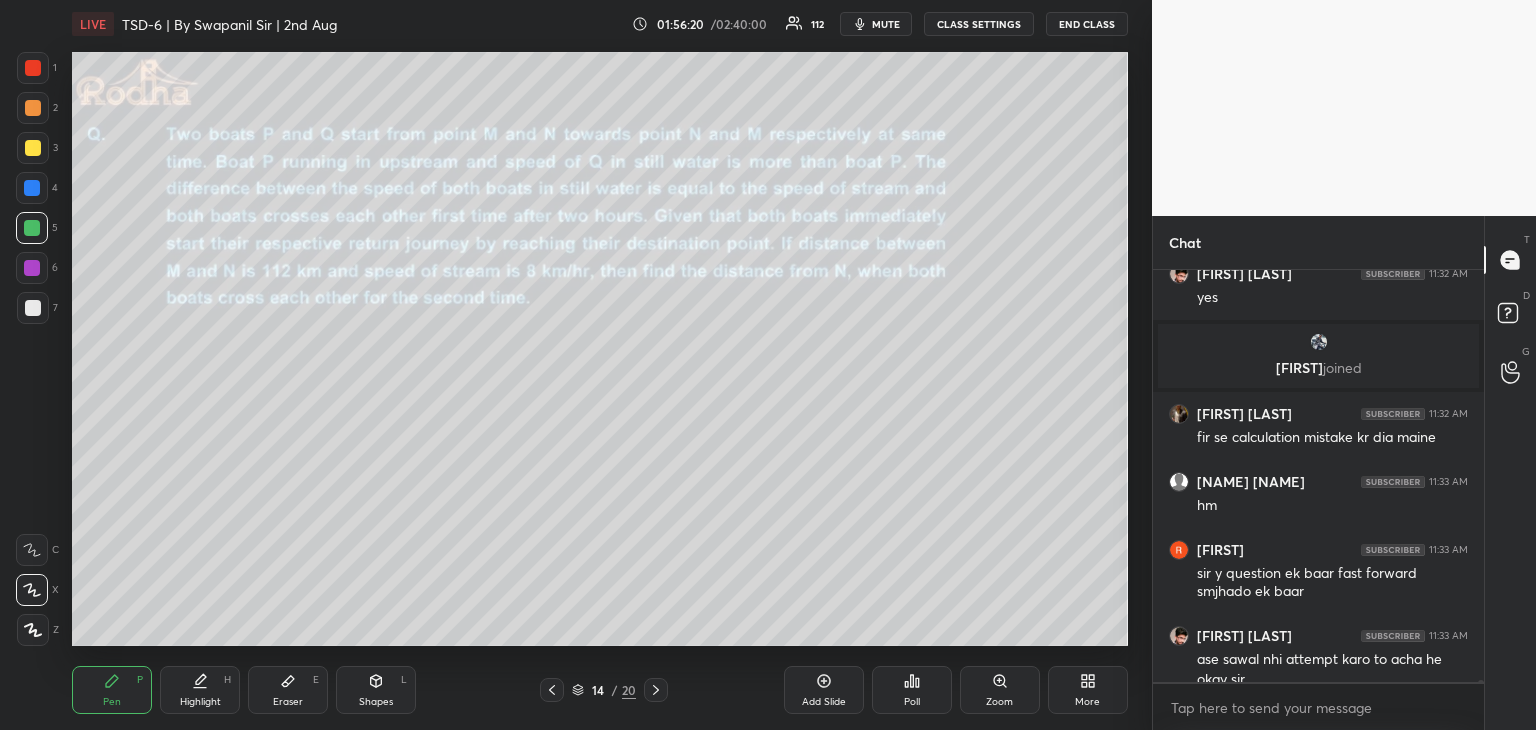 scroll, scrollTop: 68888, scrollLeft: 0, axis: vertical 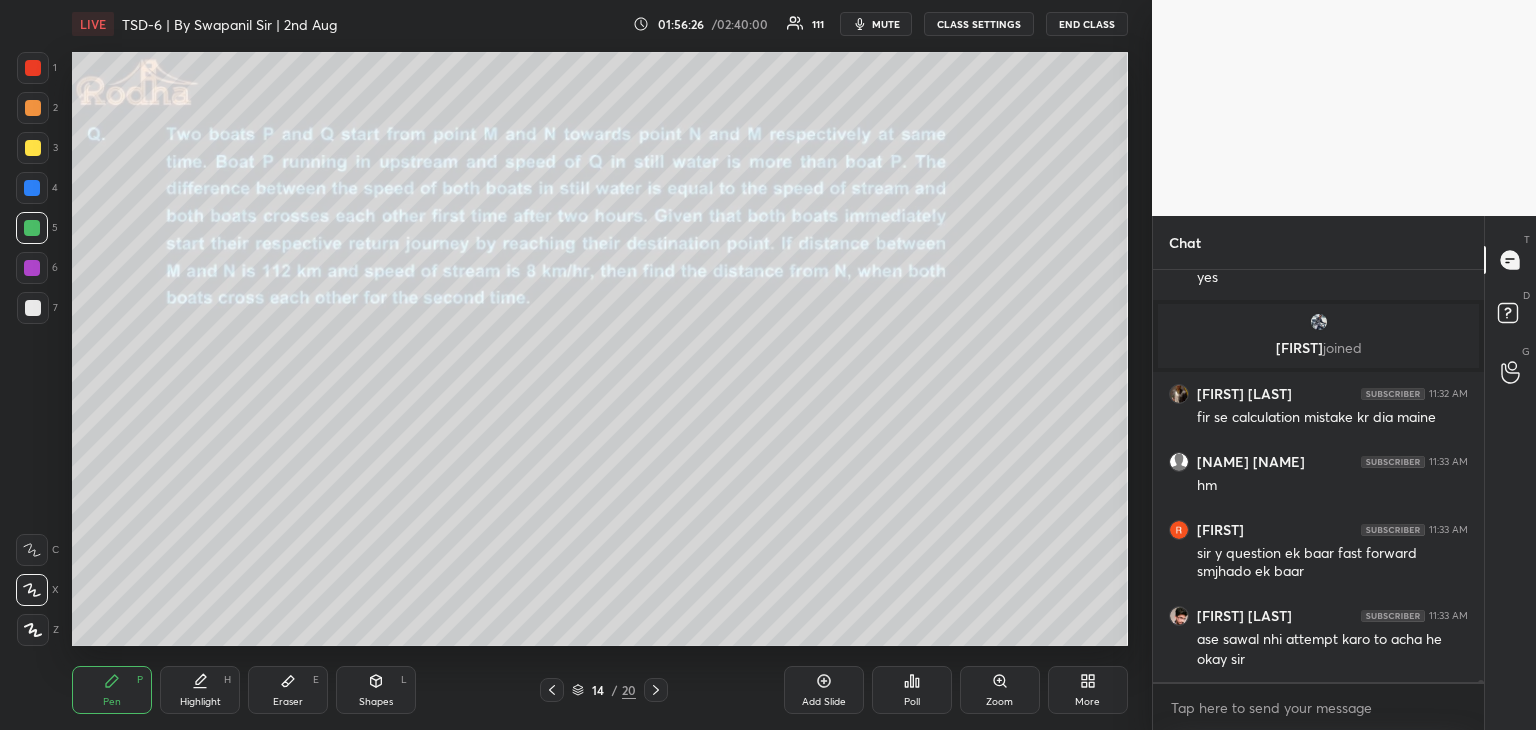 click 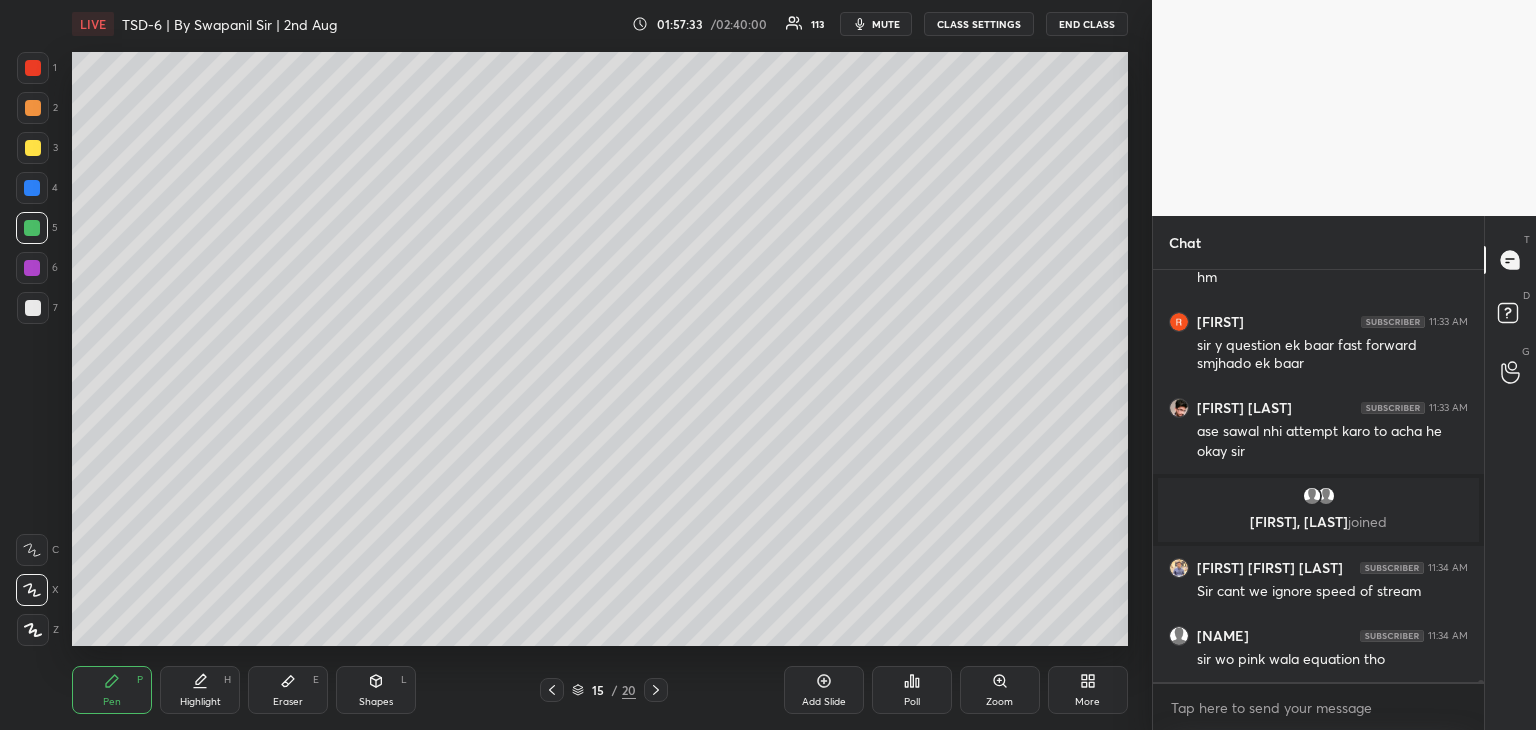 scroll, scrollTop: 69052, scrollLeft: 0, axis: vertical 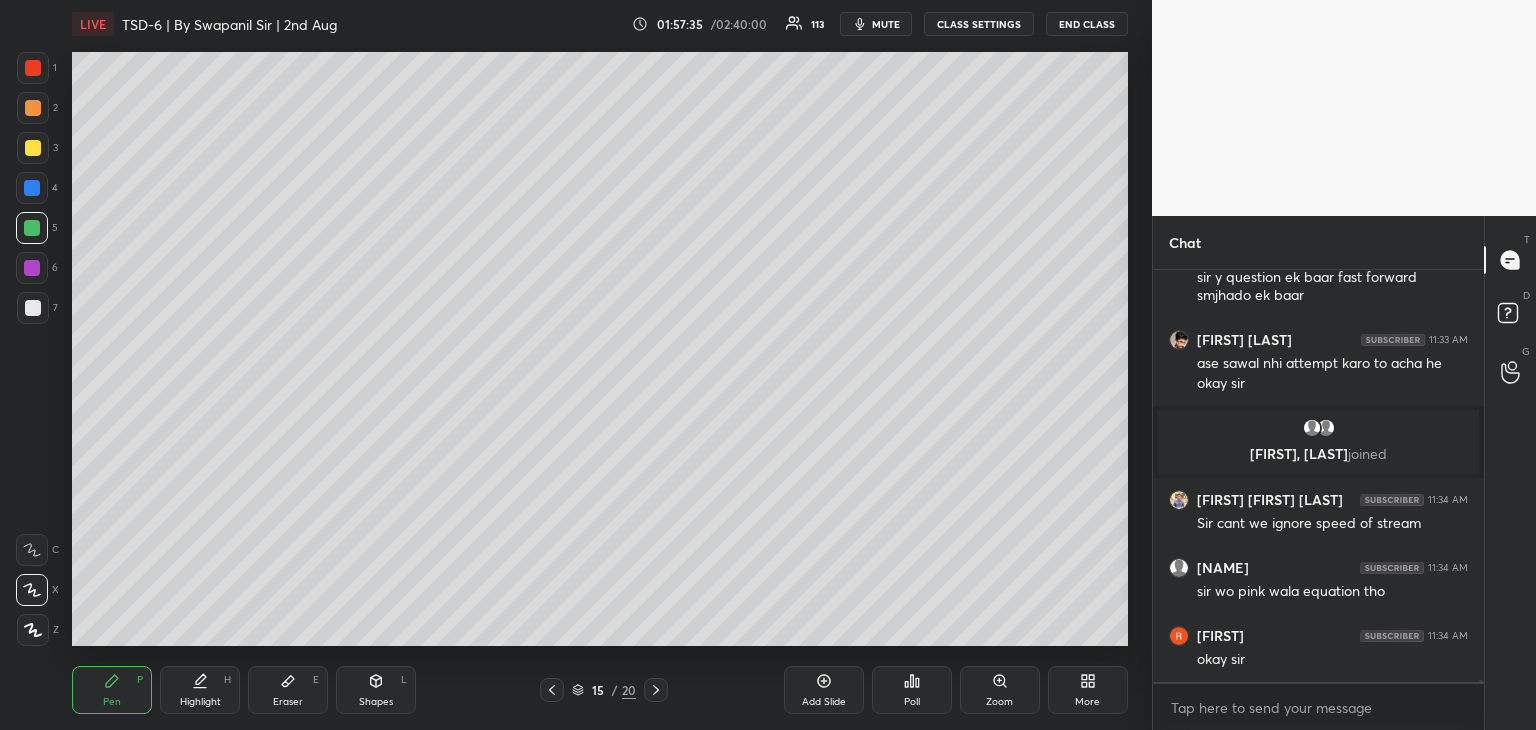 click 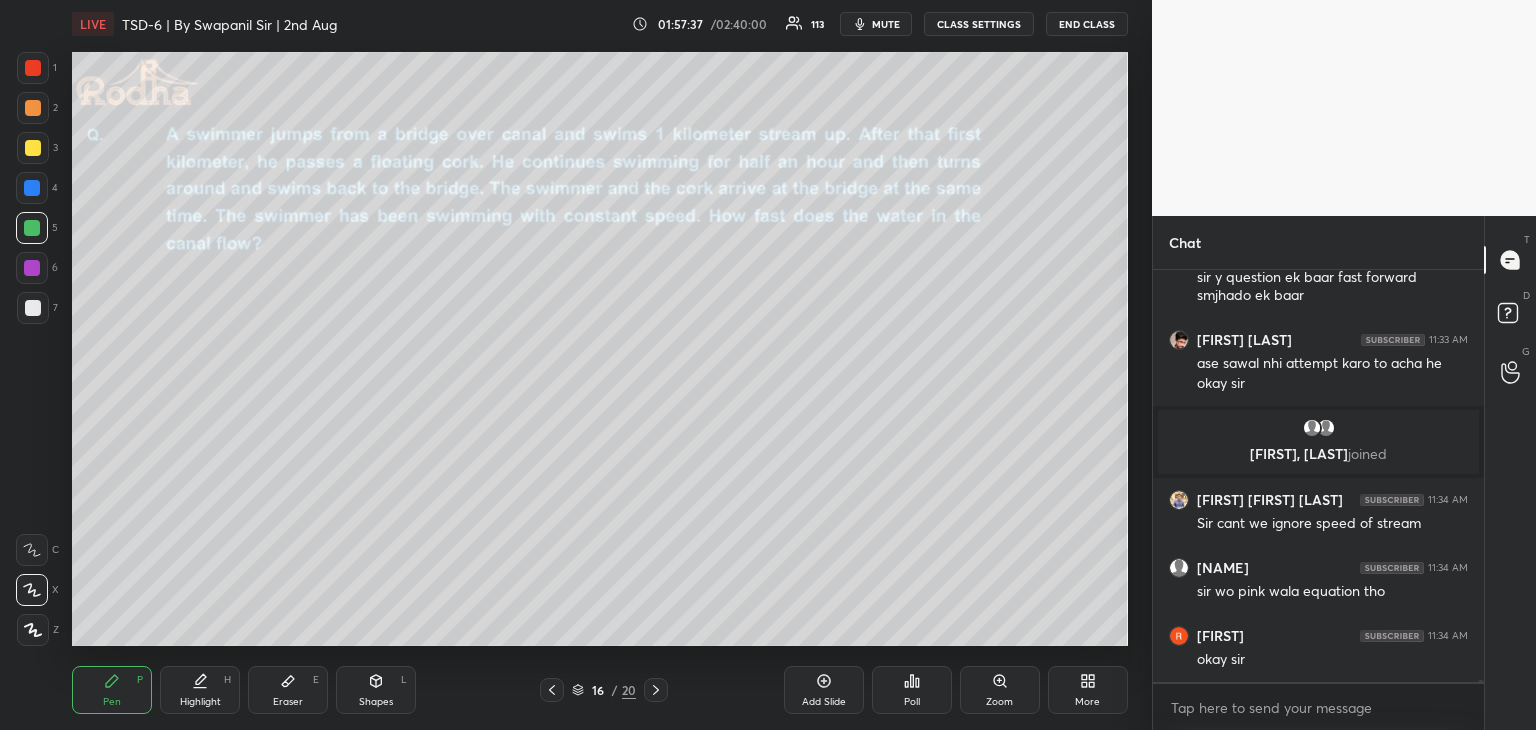 click 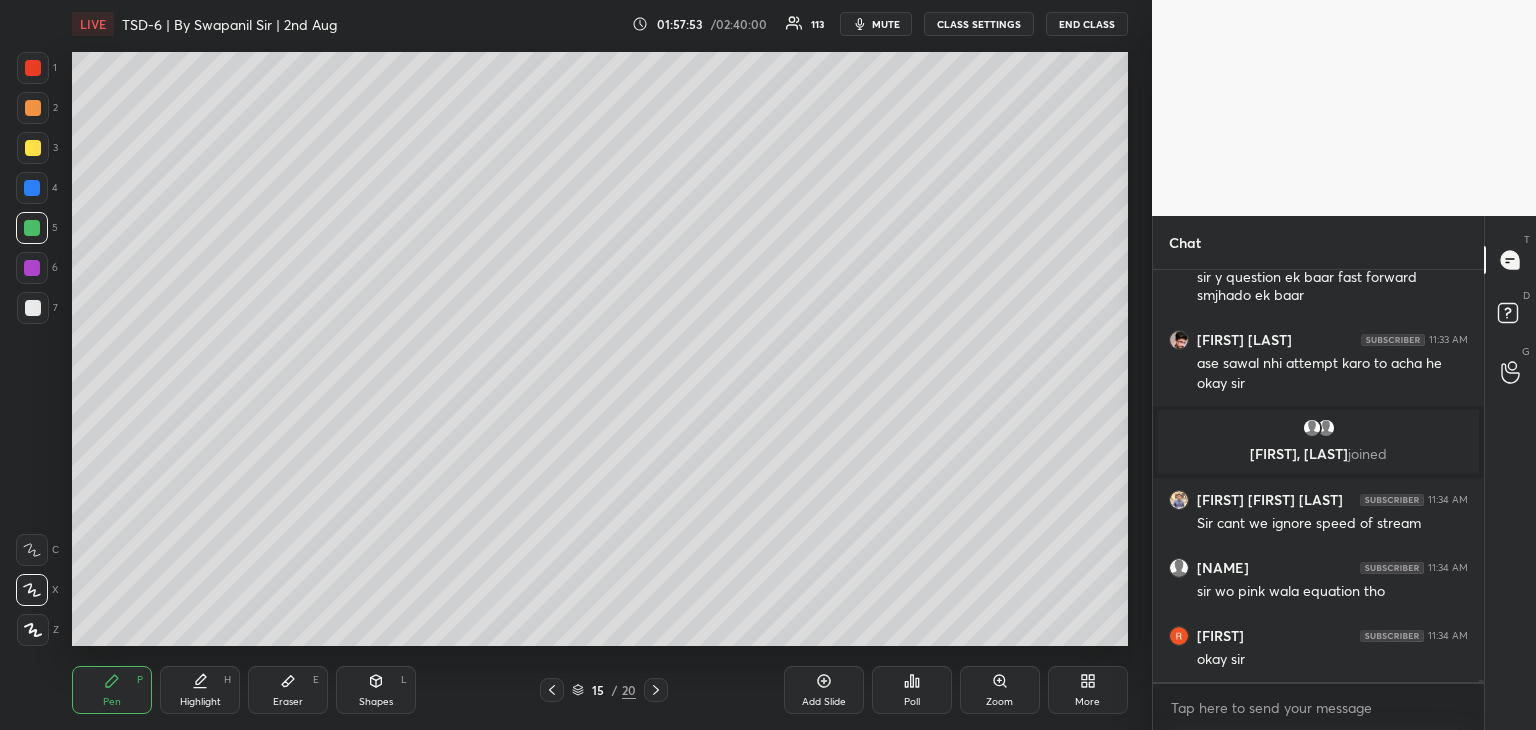 click at bounding box center (32, 268) 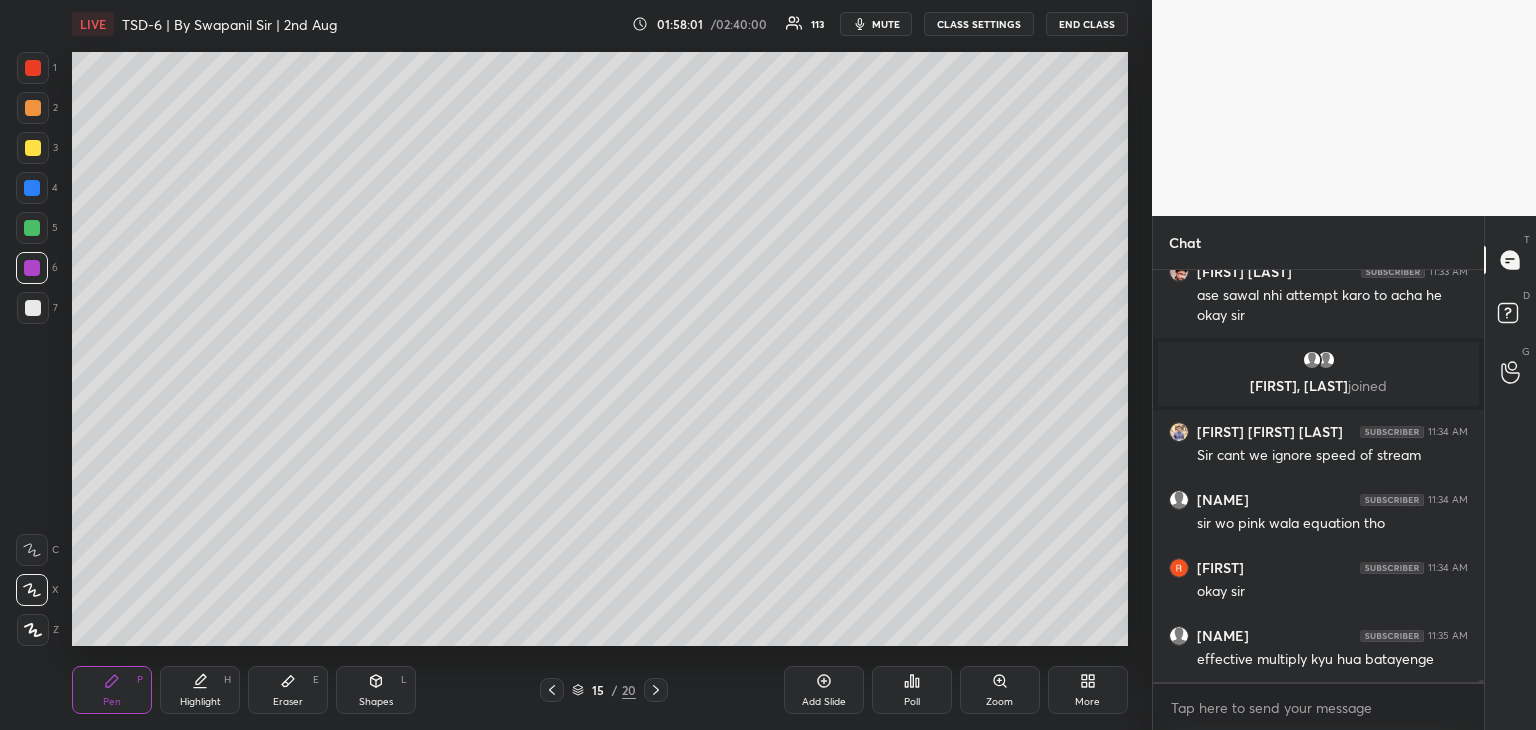 click on "Eraser E" at bounding box center (288, 690) 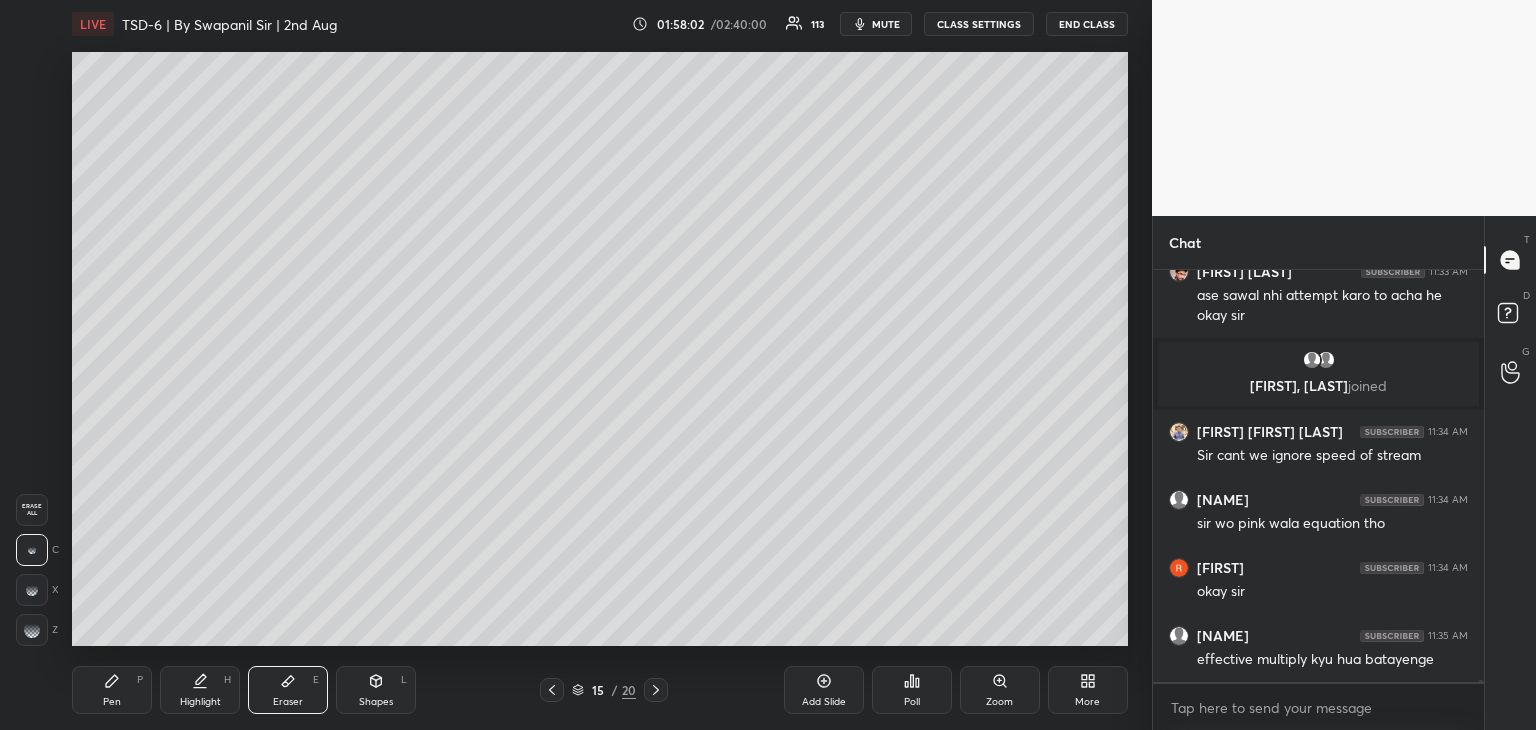 scroll, scrollTop: 69188, scrollLeft: 0, axis: vertical 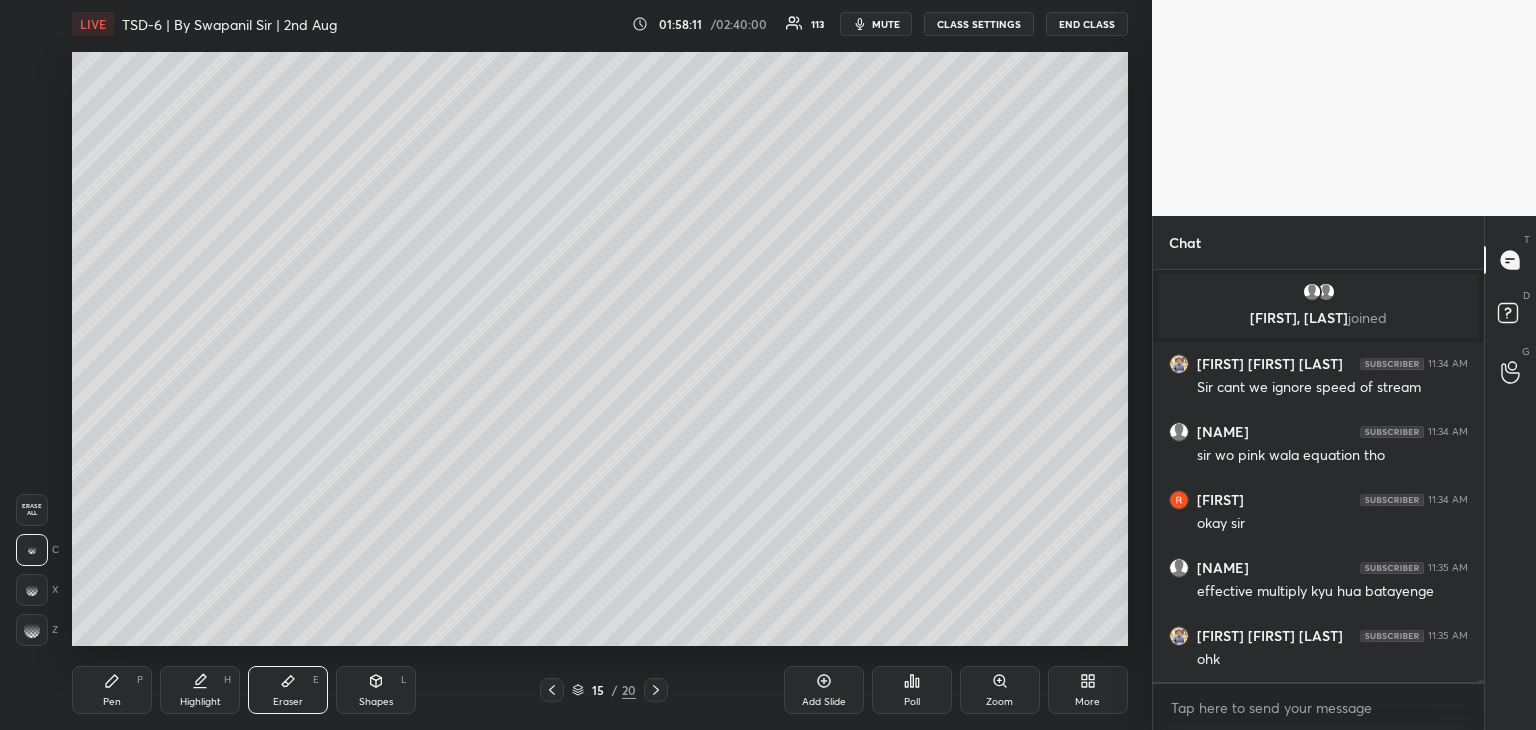 drag, startPoint x: 122, startPoint y: 690, endPoint x: 205, endPoint y: 652, distance: 91.28527 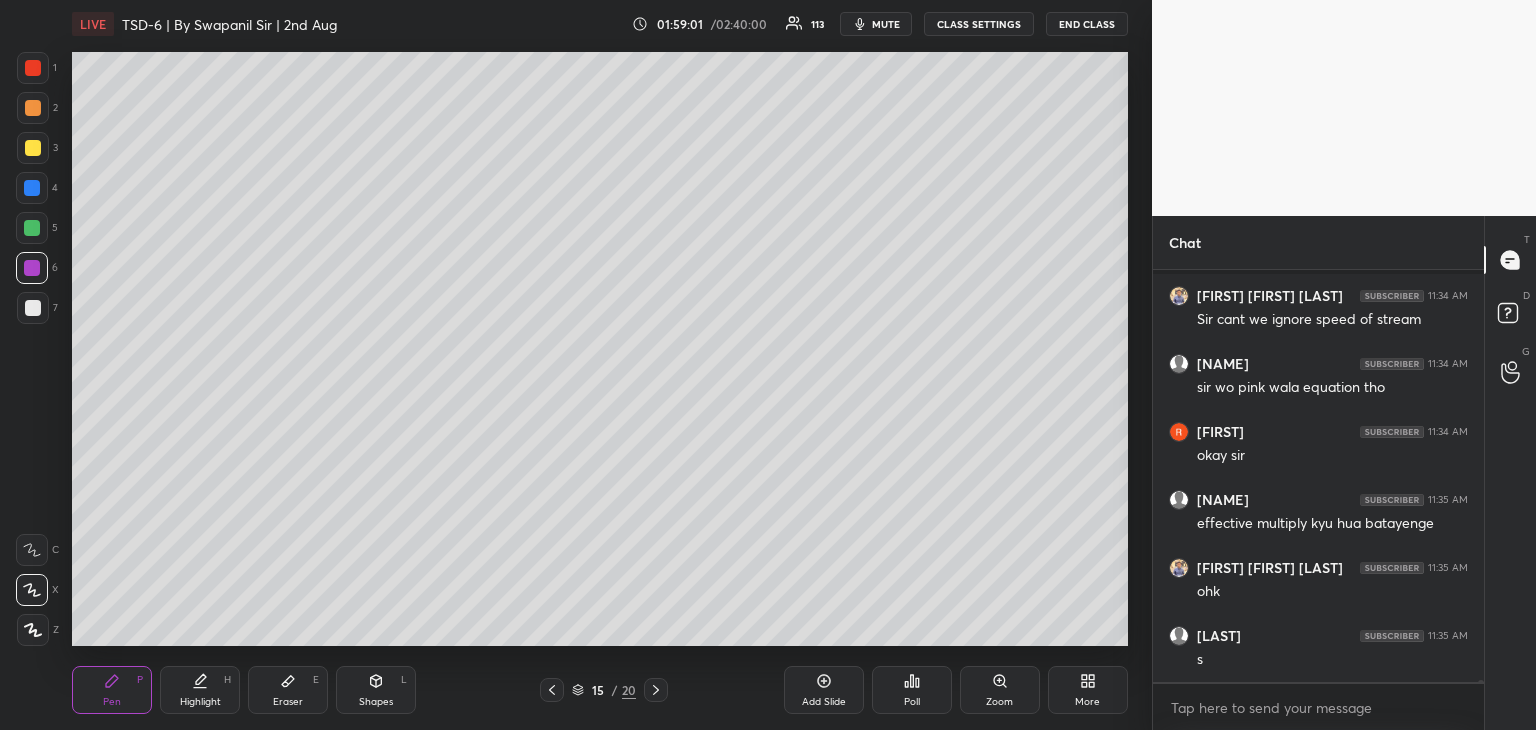 scroll, scrollTop: 69324, scrollLeft: 0, axis: vertical 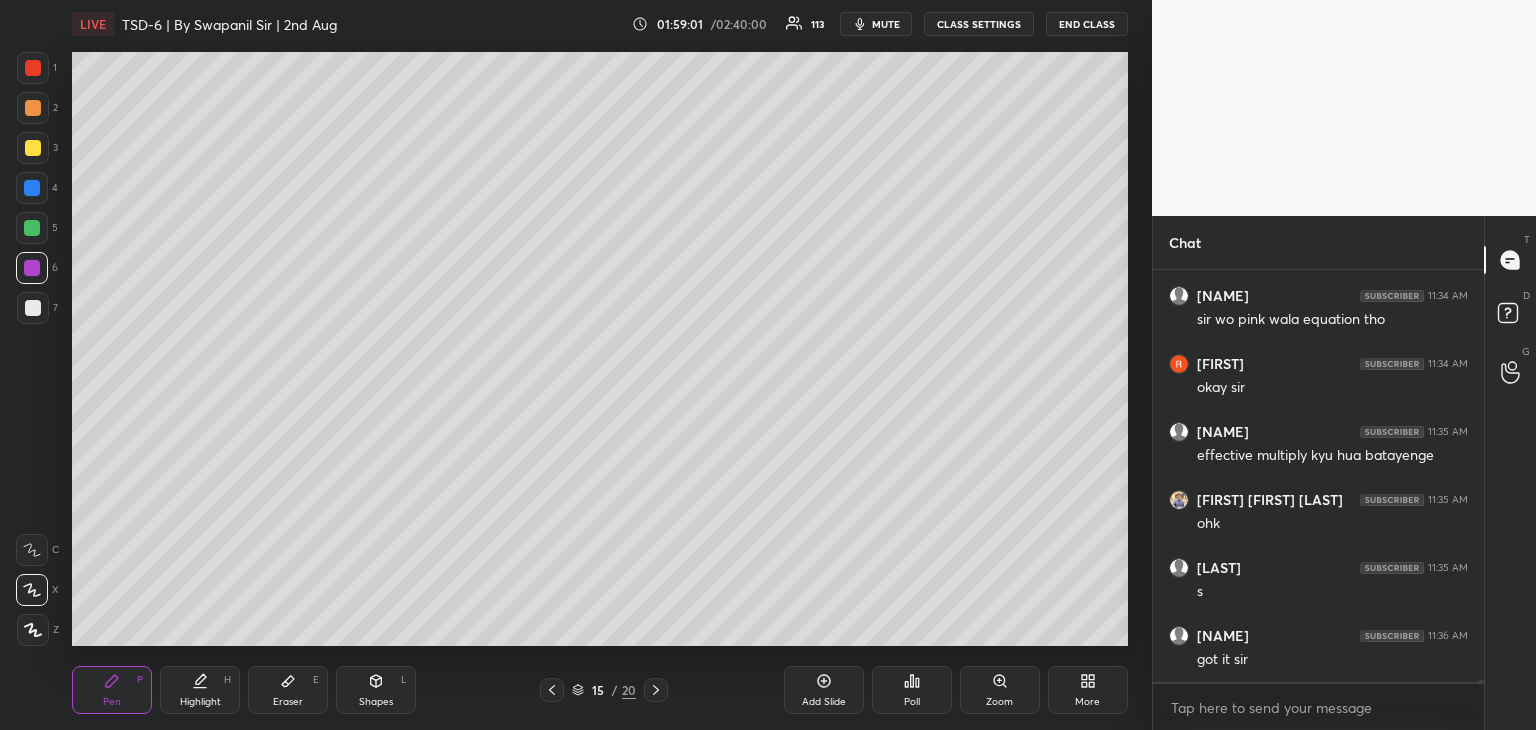 click 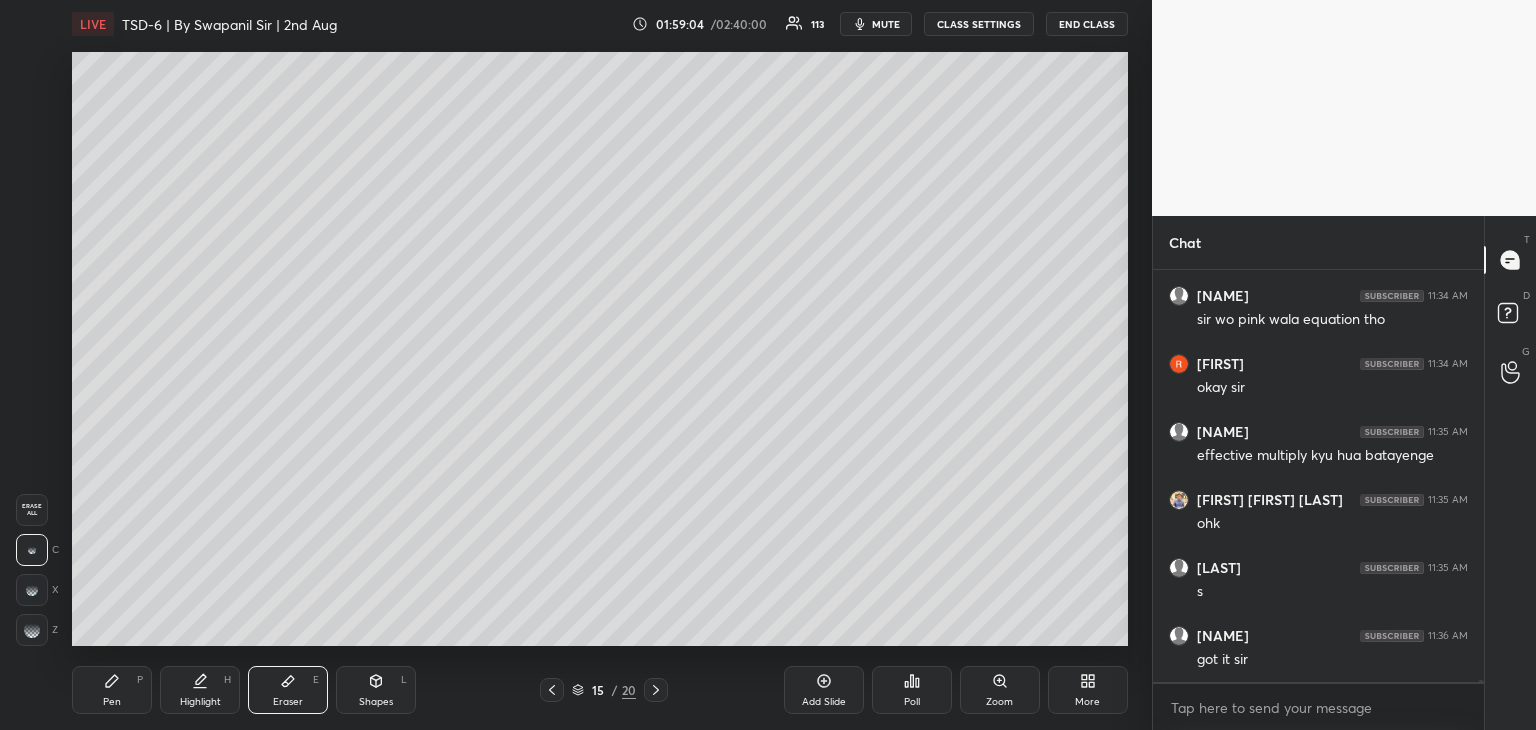 click on "Pen P" at bounding box center (112, 690) 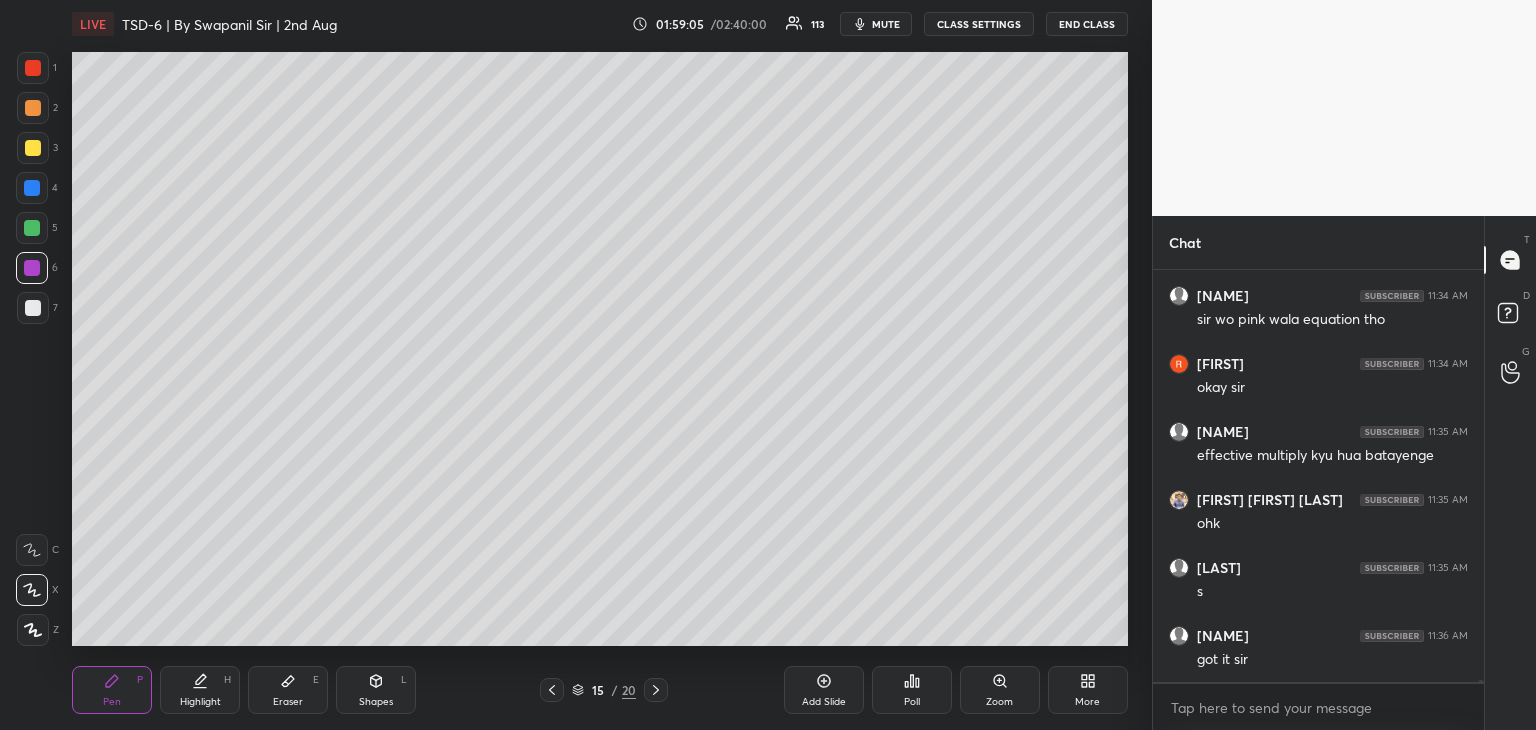 click at bounding box center (33, 308) 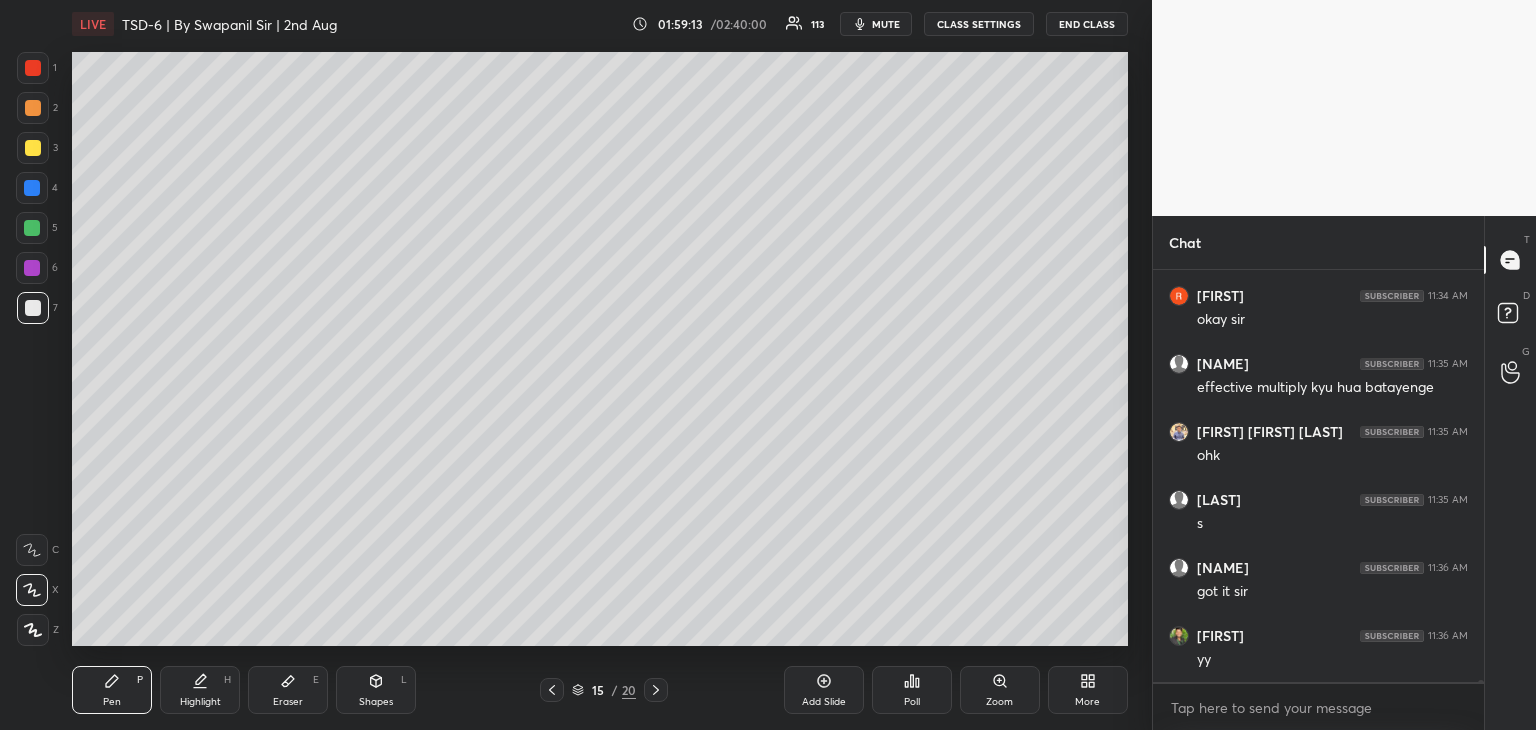 scroll, scrollTop: 69460, scrollLeft: 0, axis: vertical 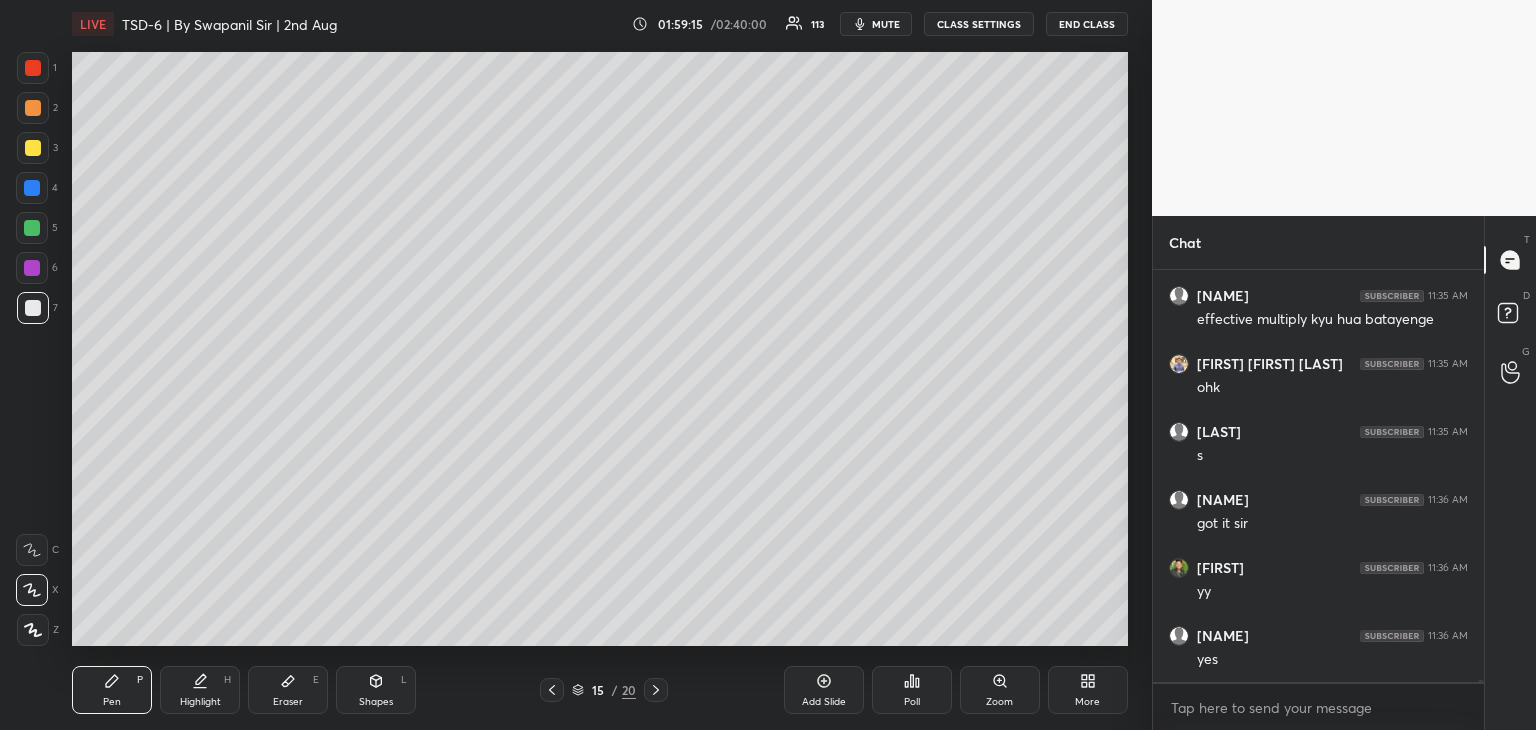 click 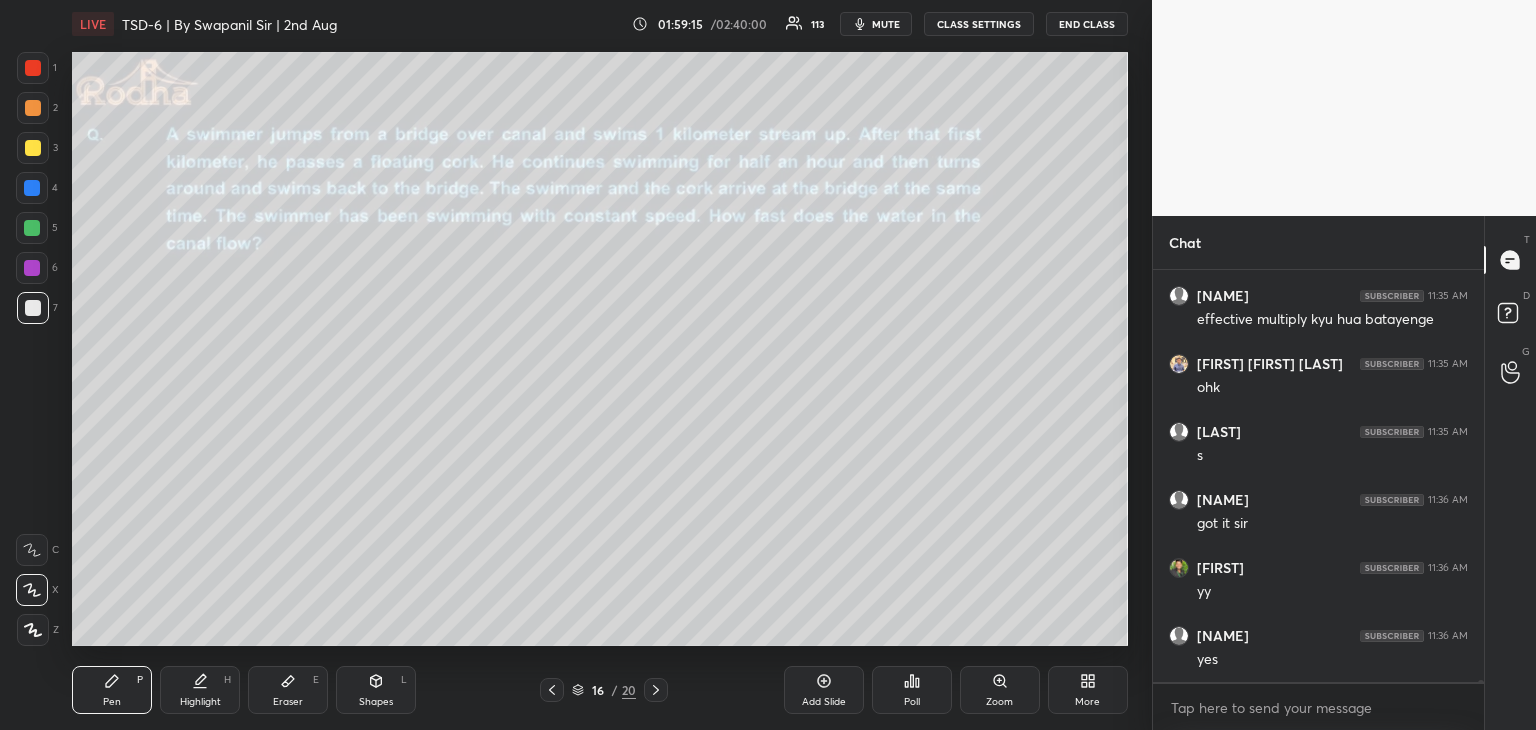 scroll, scrollTop: 69528, scrollLeft: 0, axis: vertical 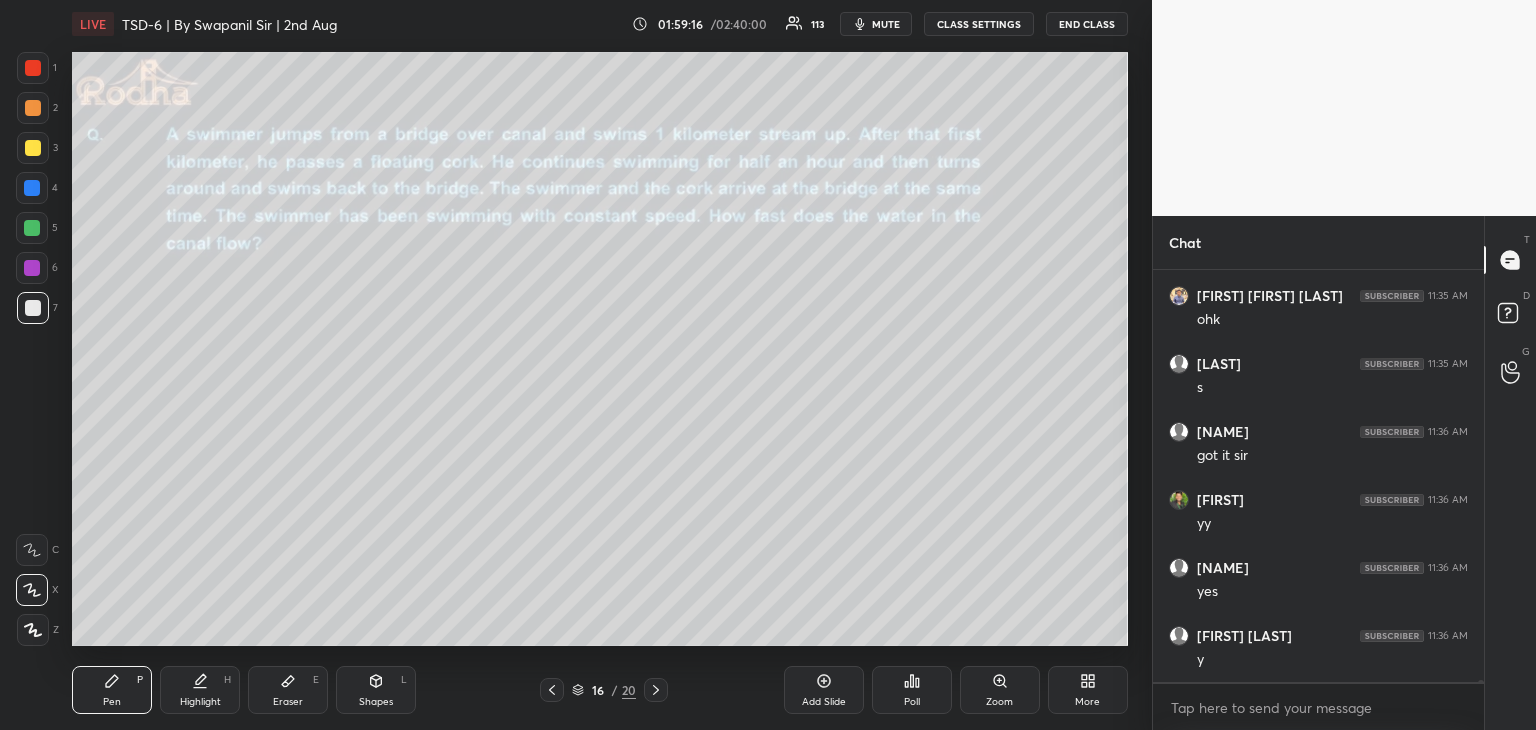 click 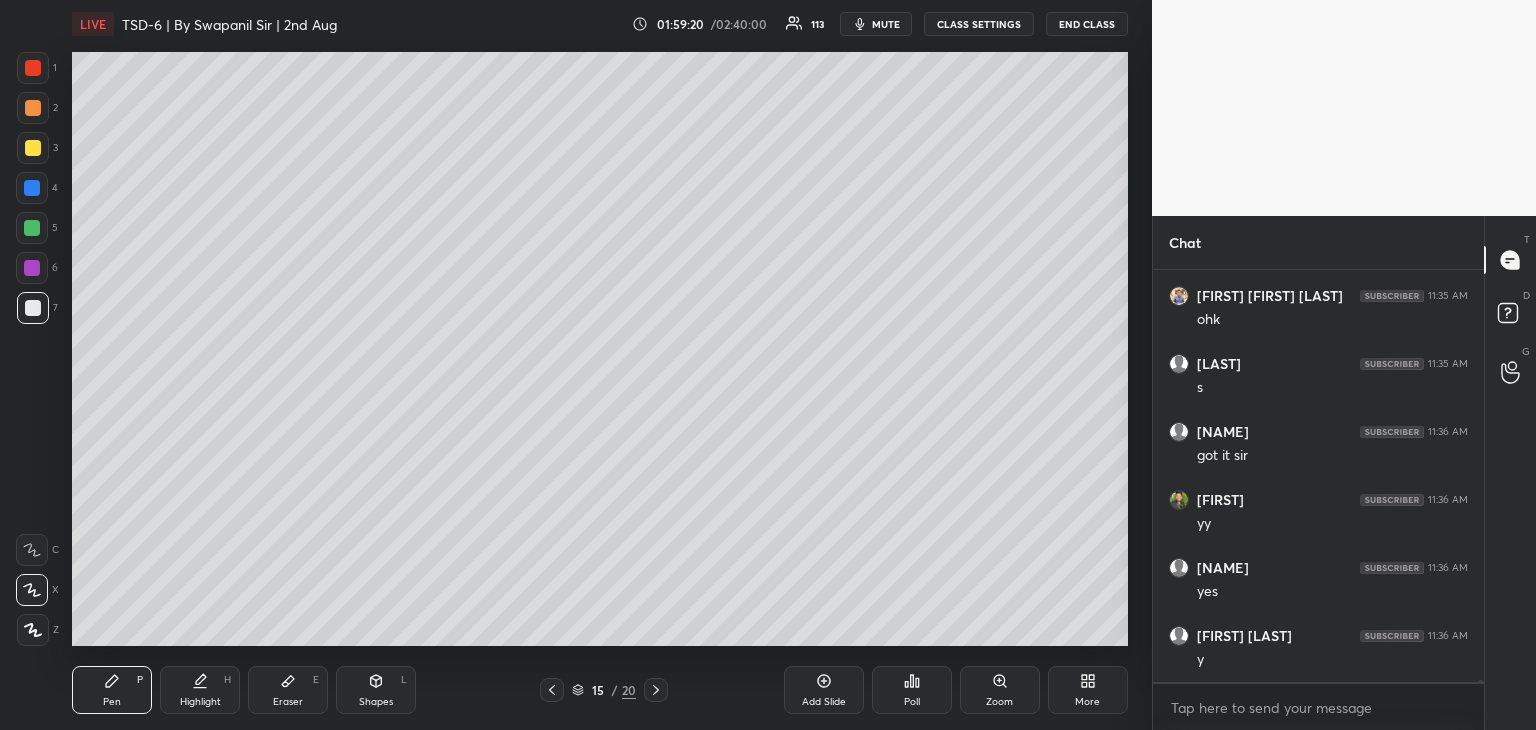 click 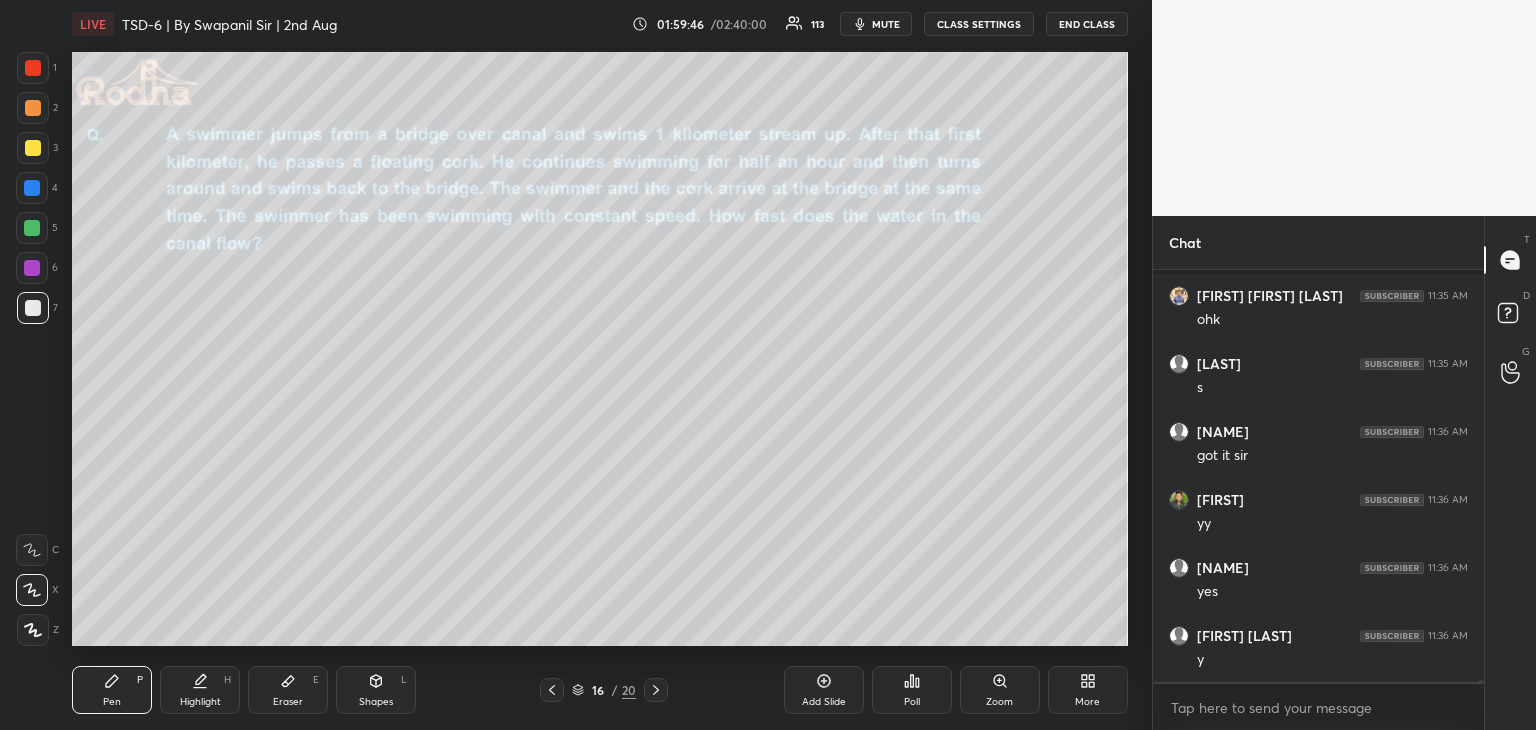 scroll, scrollTop: 69614, scrollLeft: 0, axis: vertical 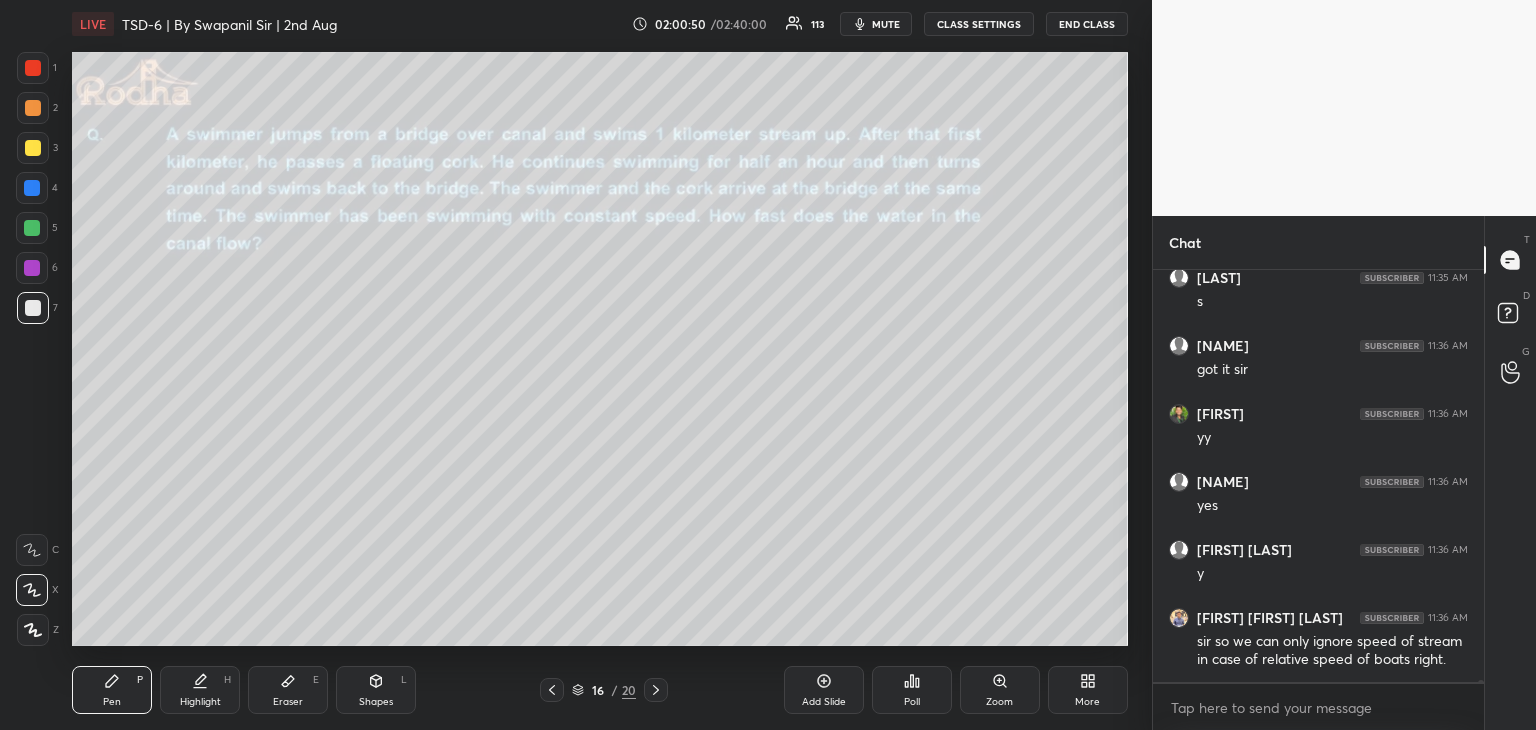 click 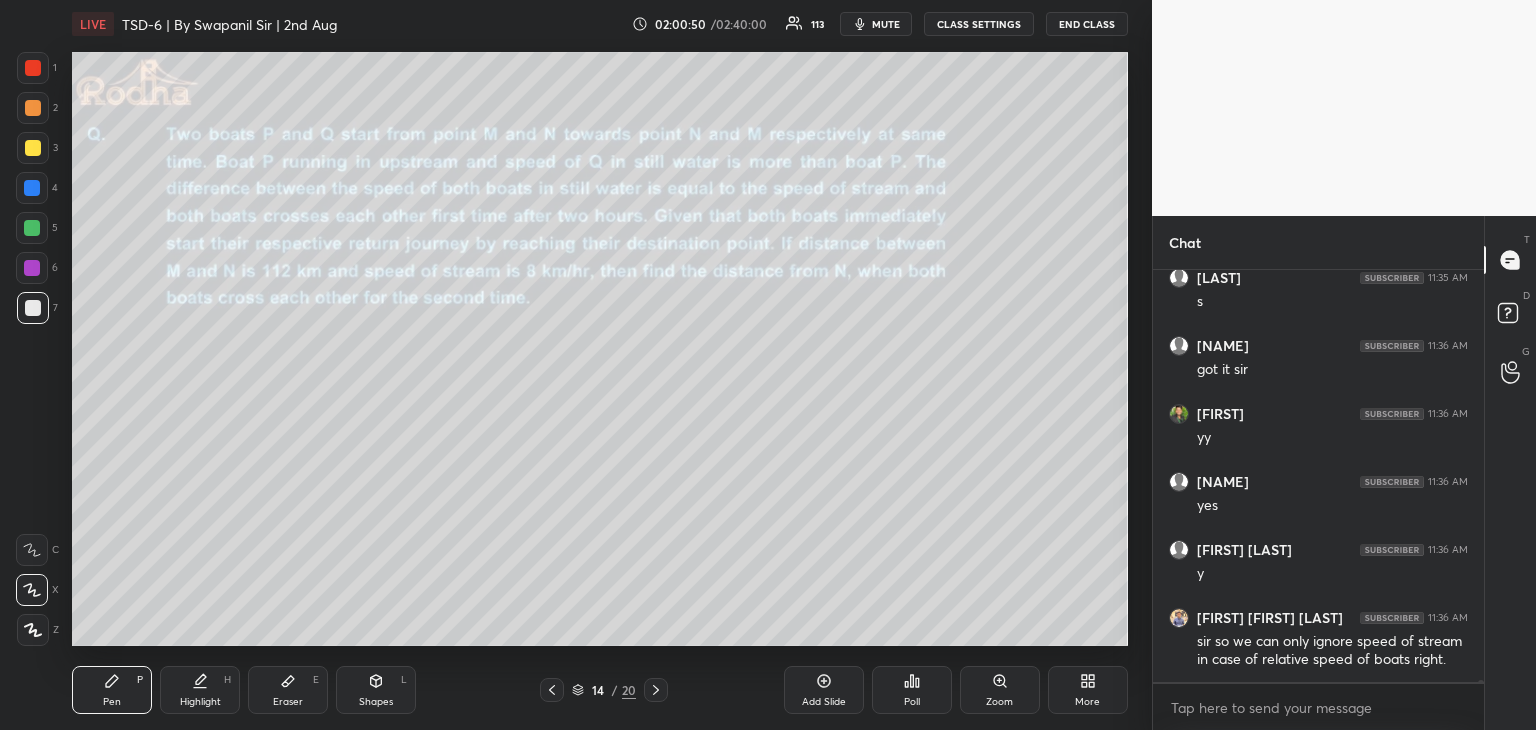 click 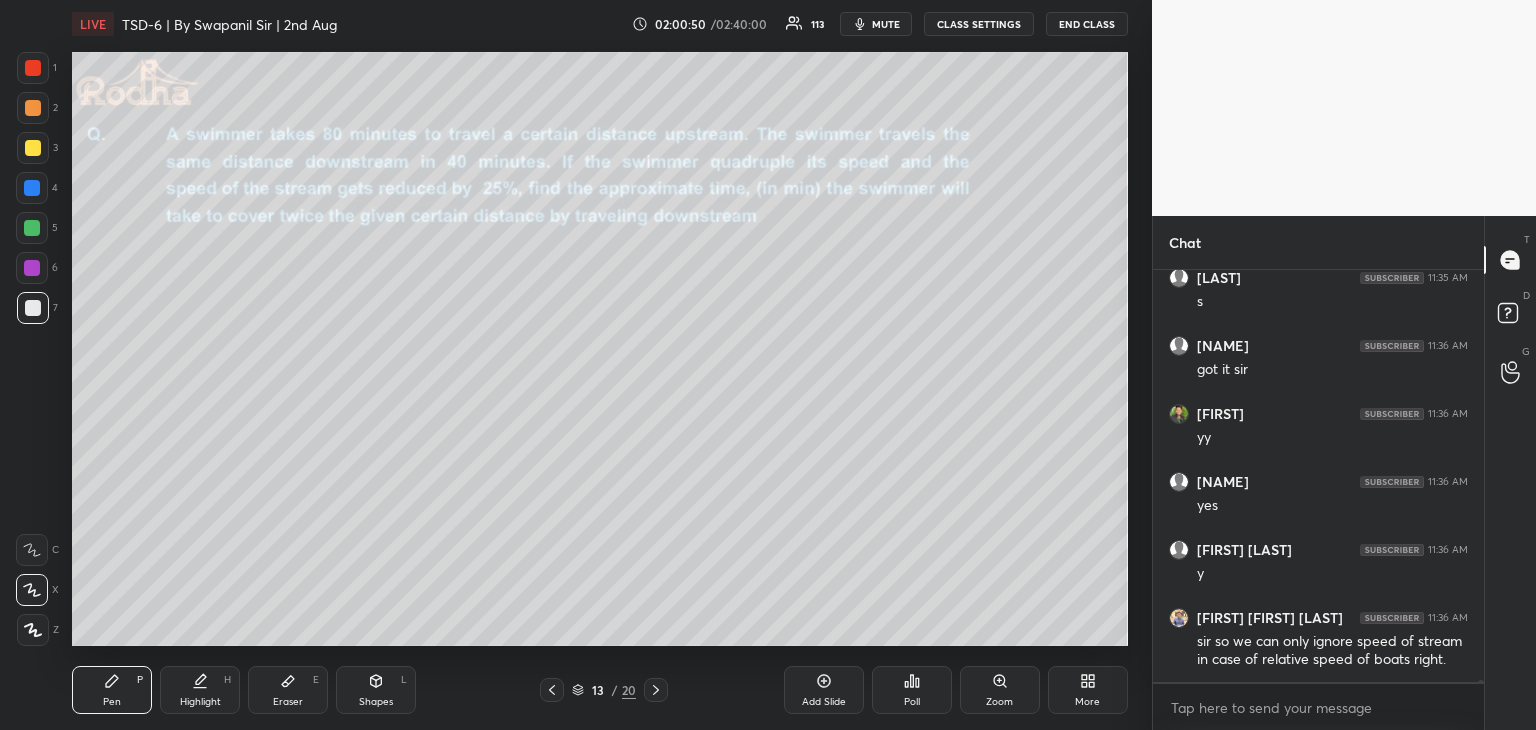 click 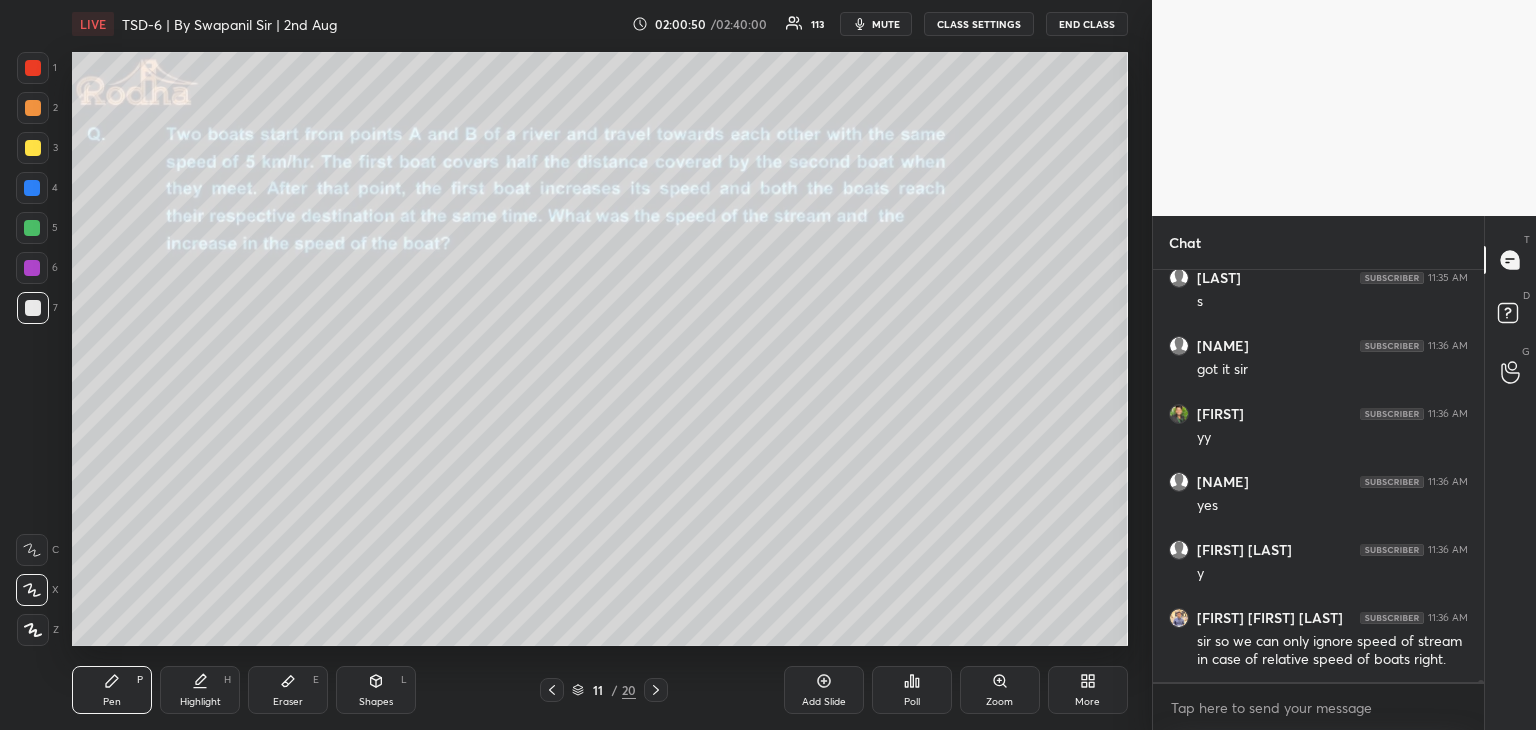 click 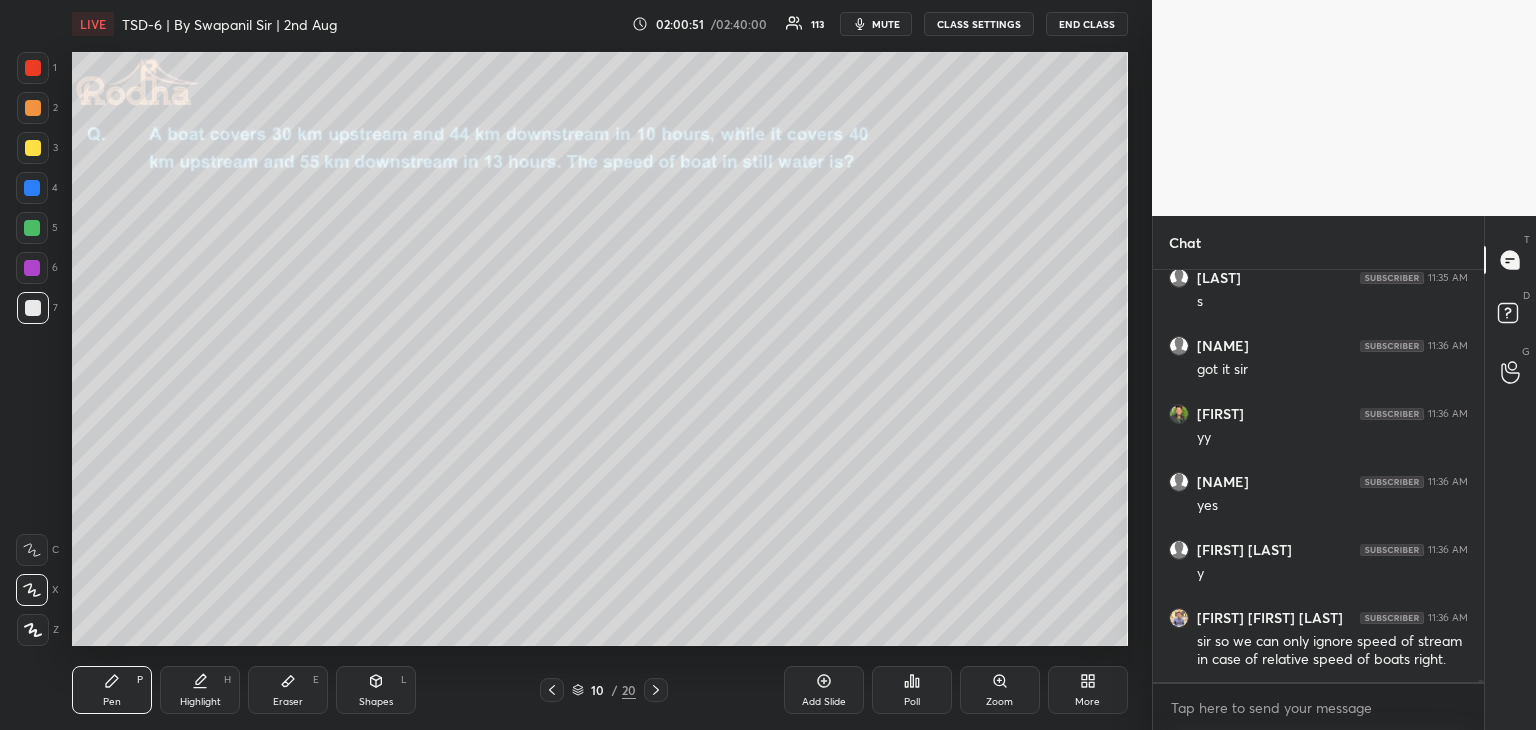 click 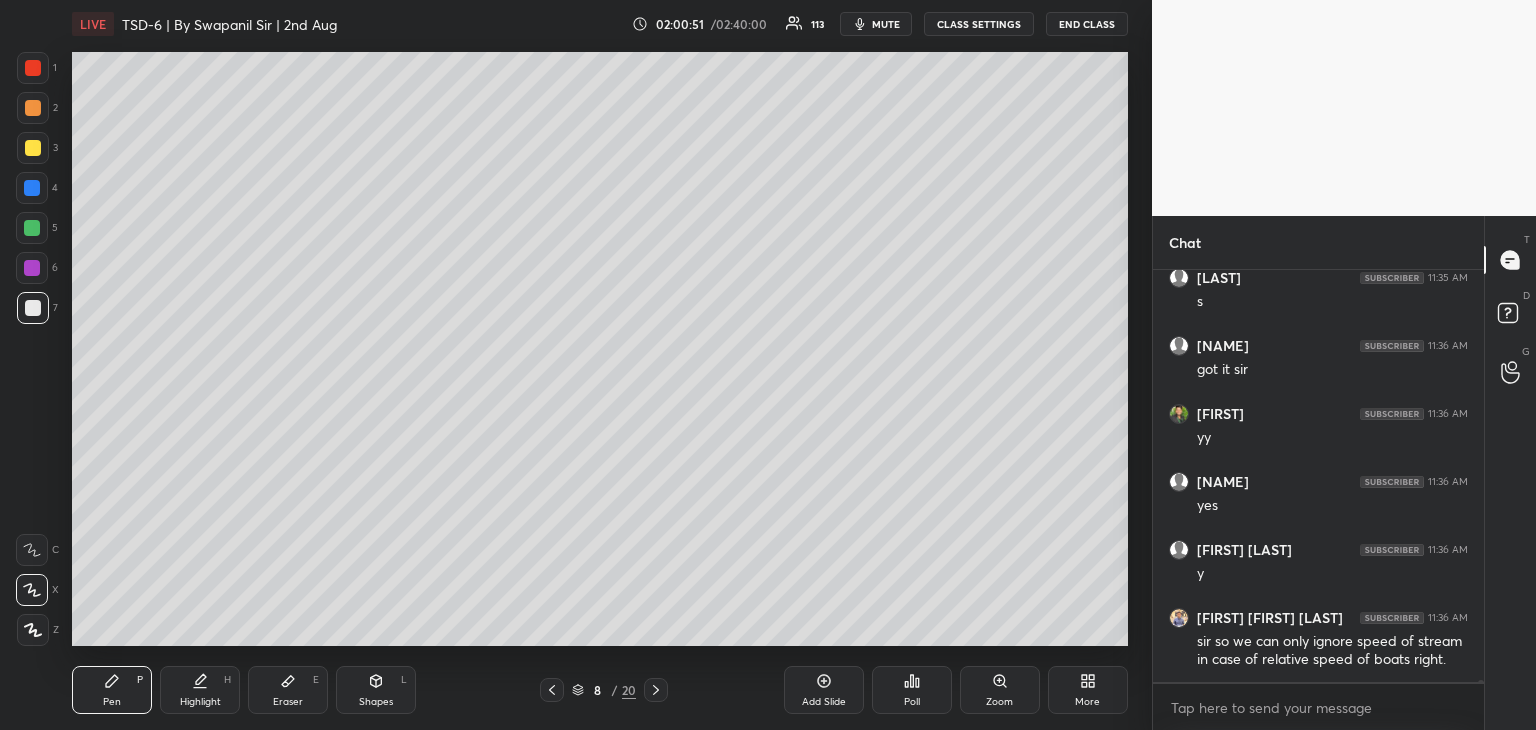 click 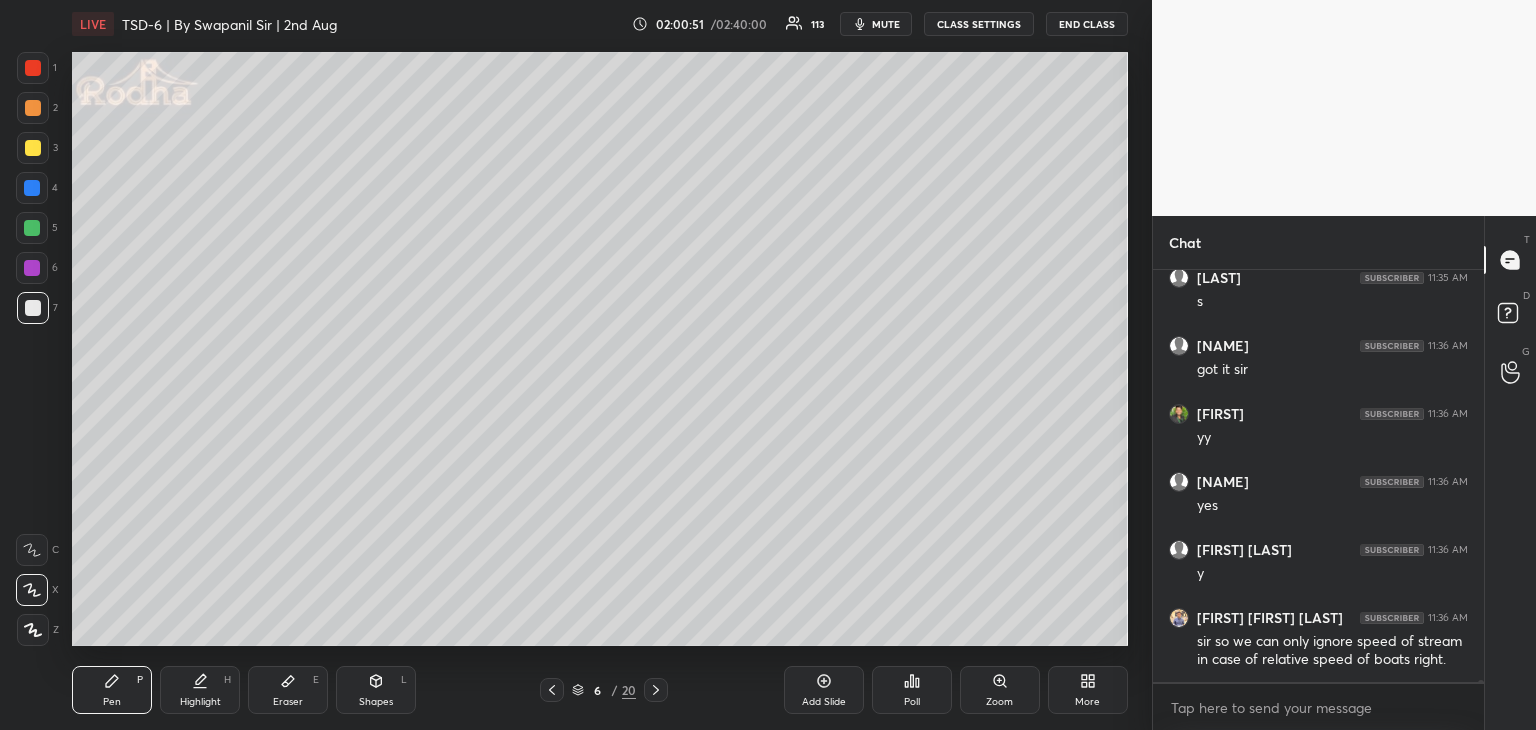 click 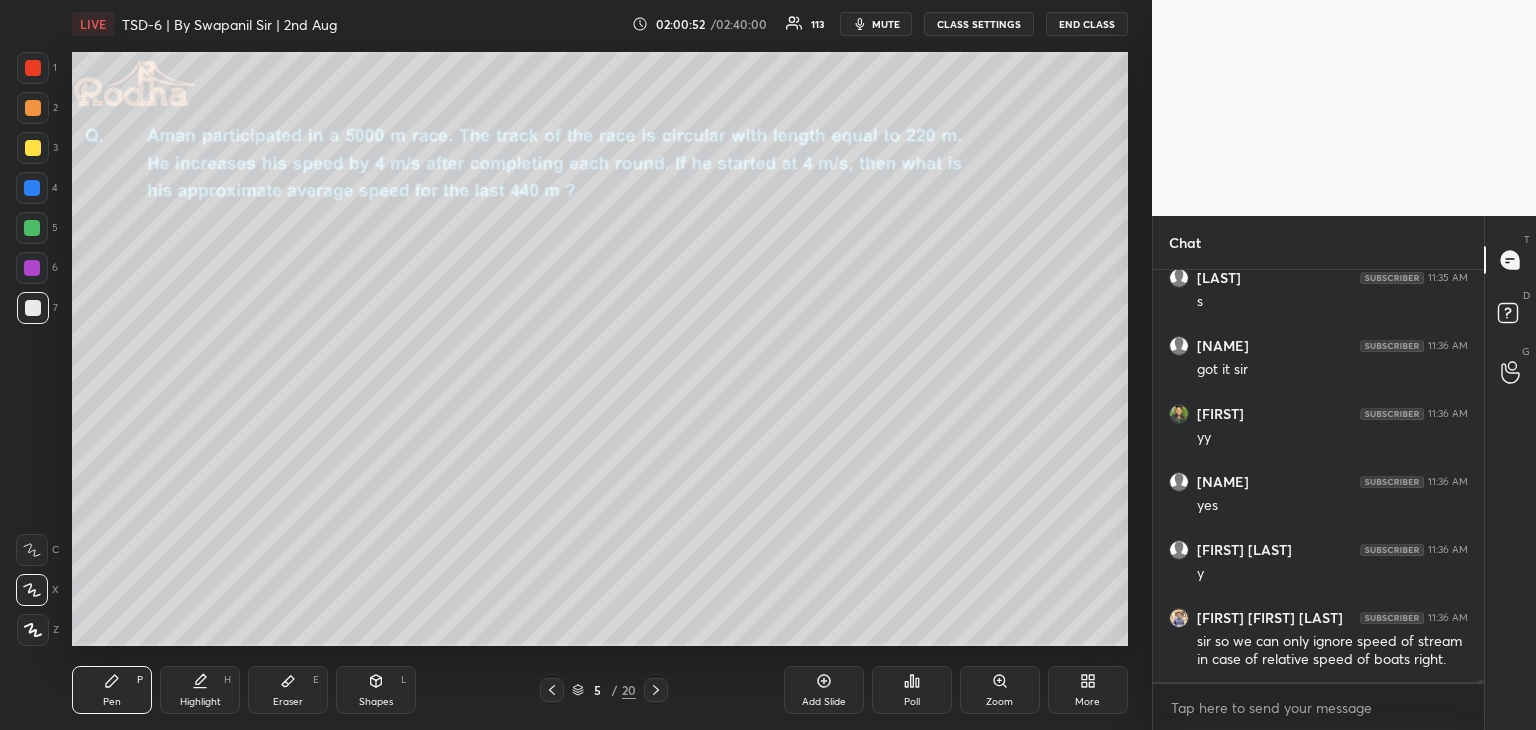 click on "Pen P Highlight H Eraser E Shapes L 5 / 20 Add Slide Poll Zoom More" at bounding box center [600, 690] 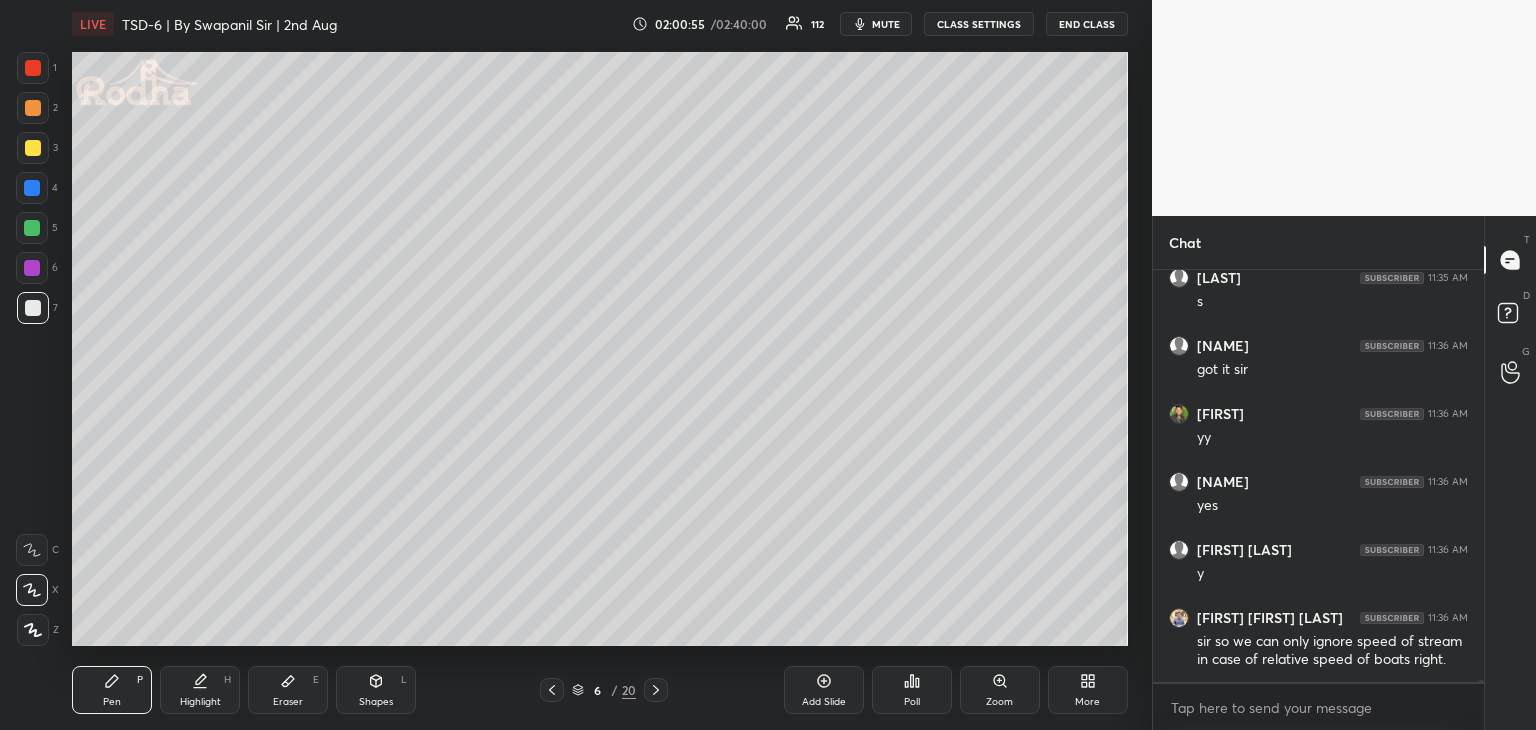 click at bounding box center (656, 690) 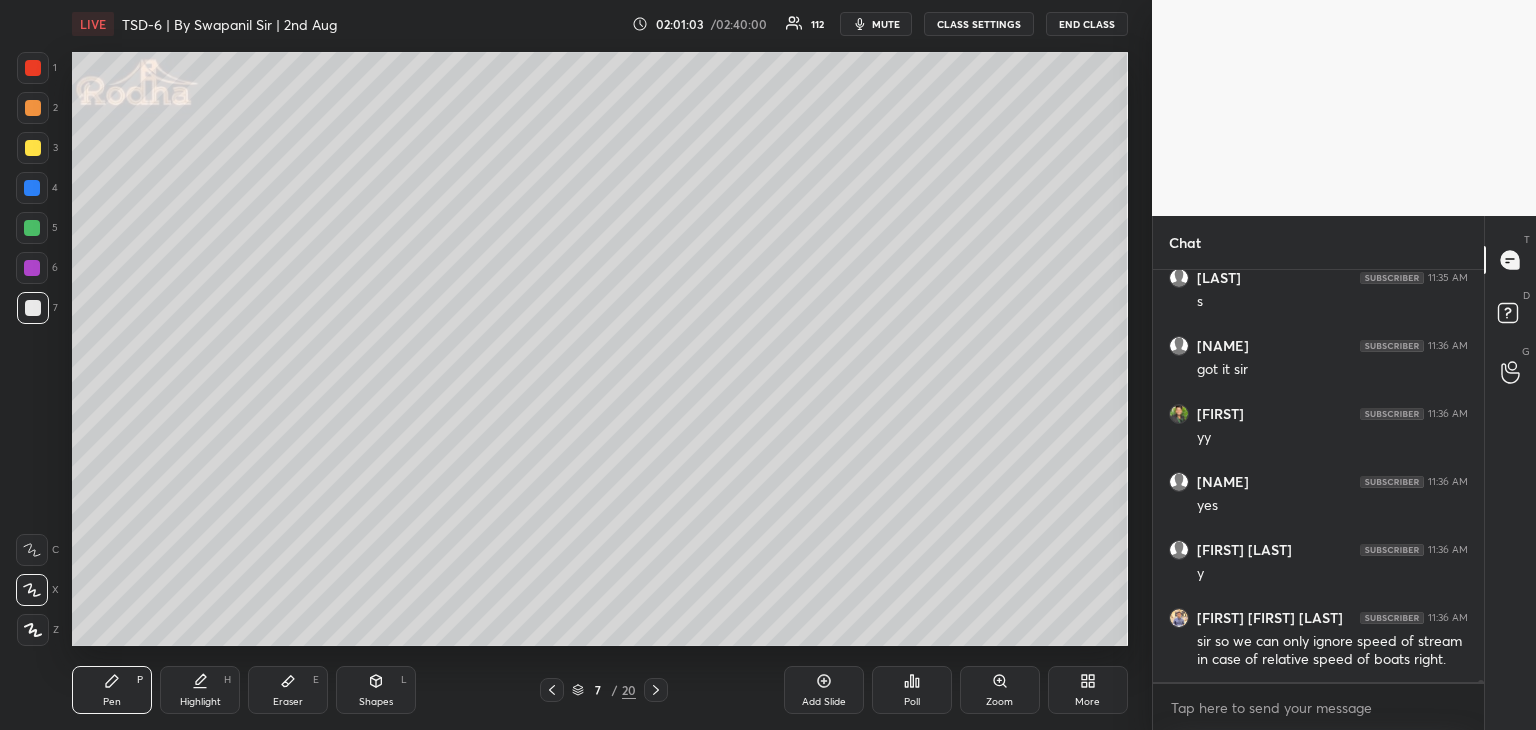 click 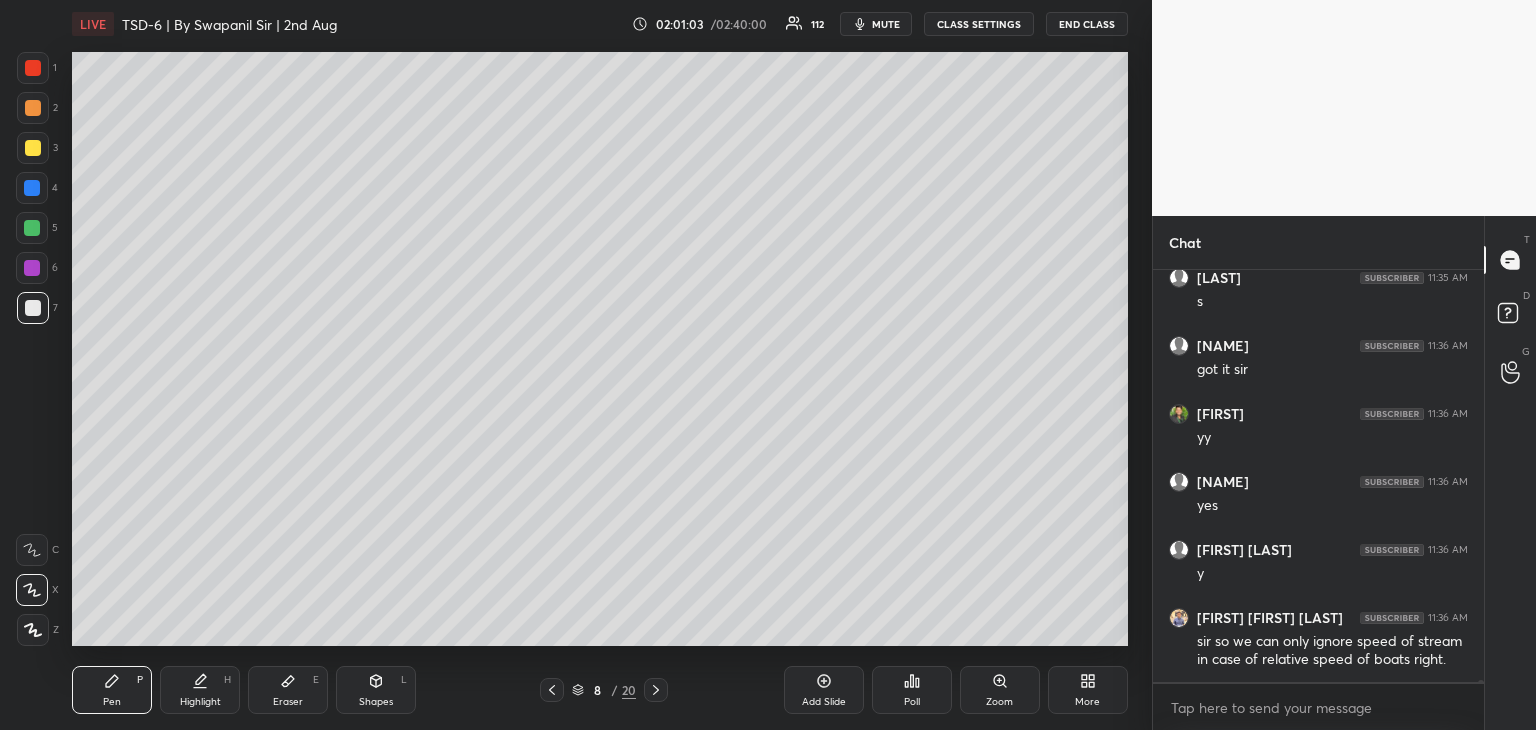 click 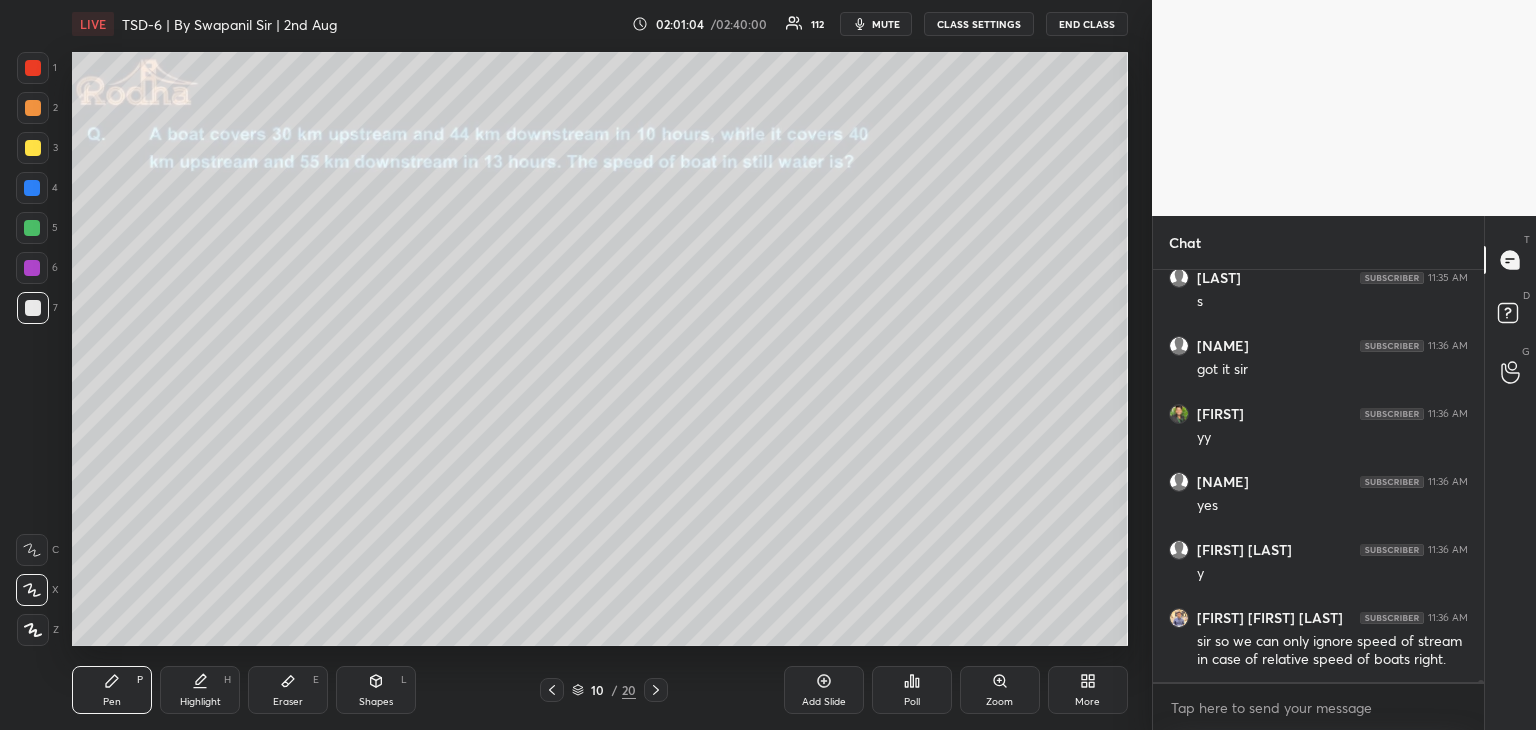 click 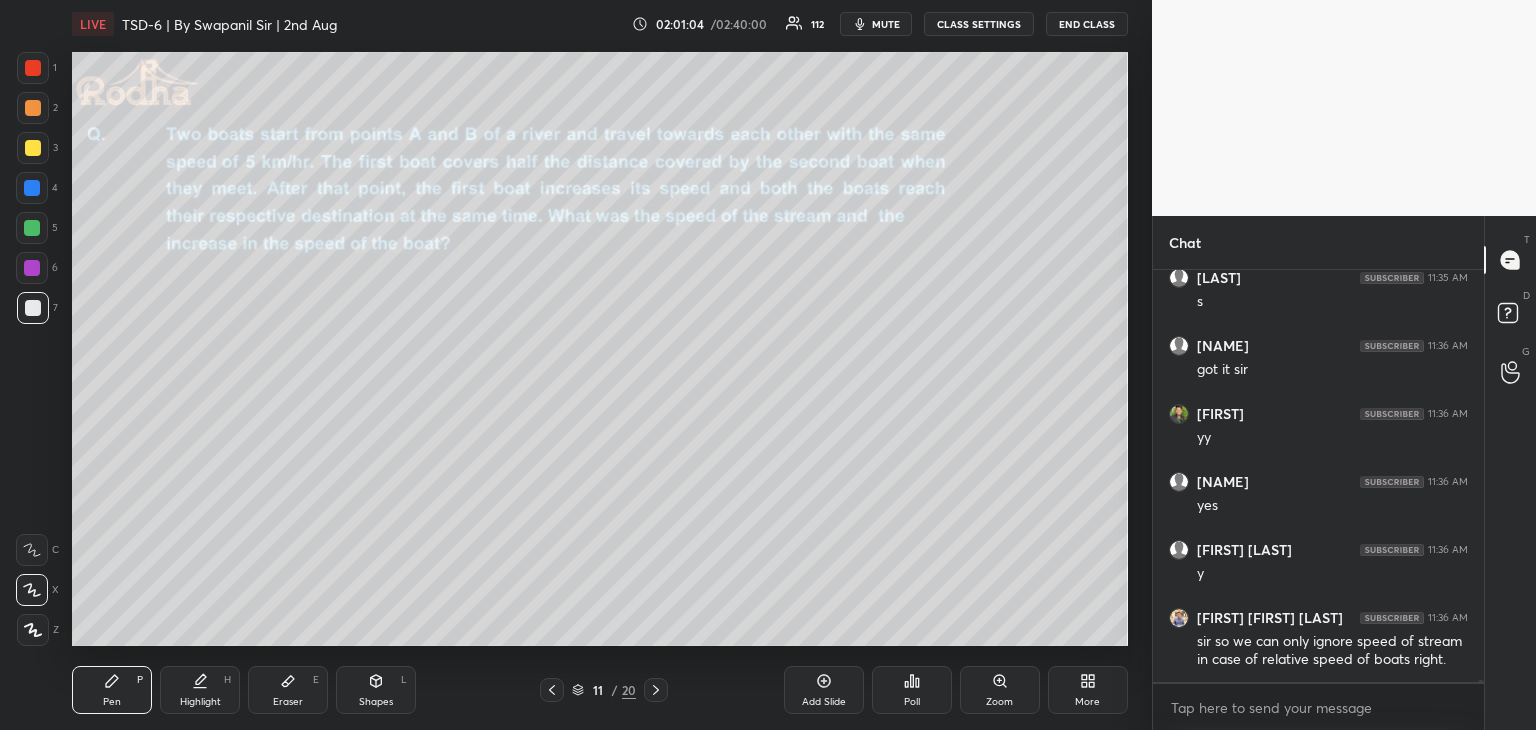 click 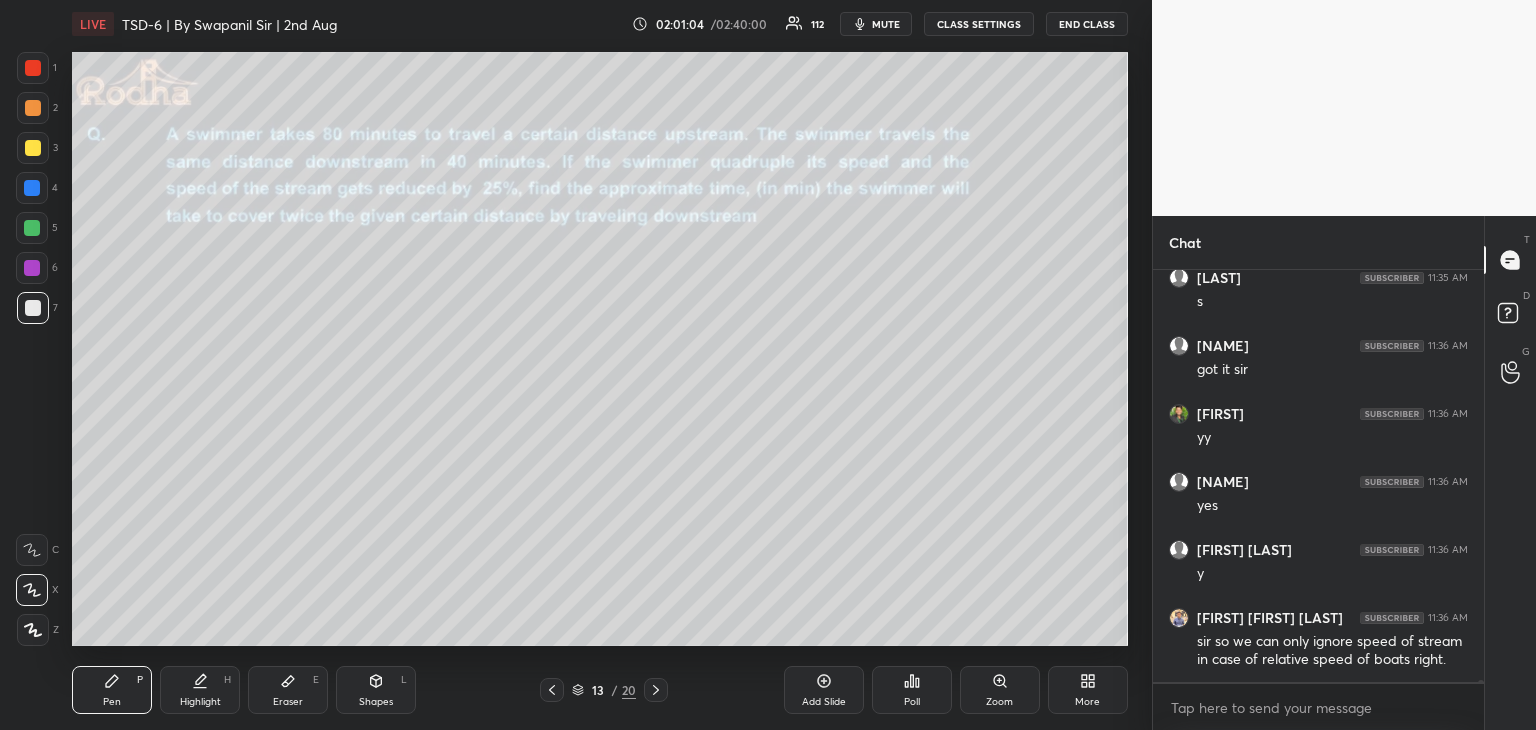 click 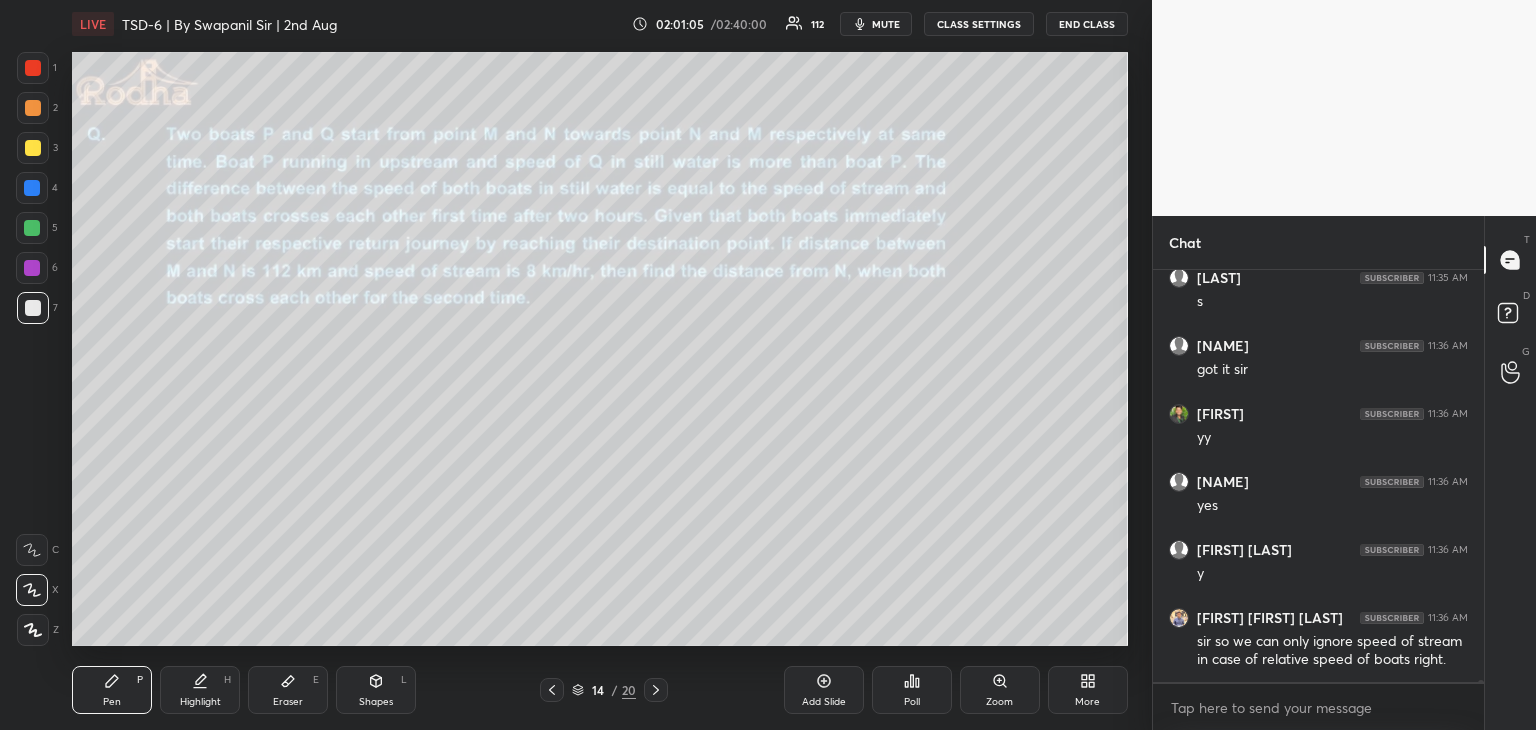 click 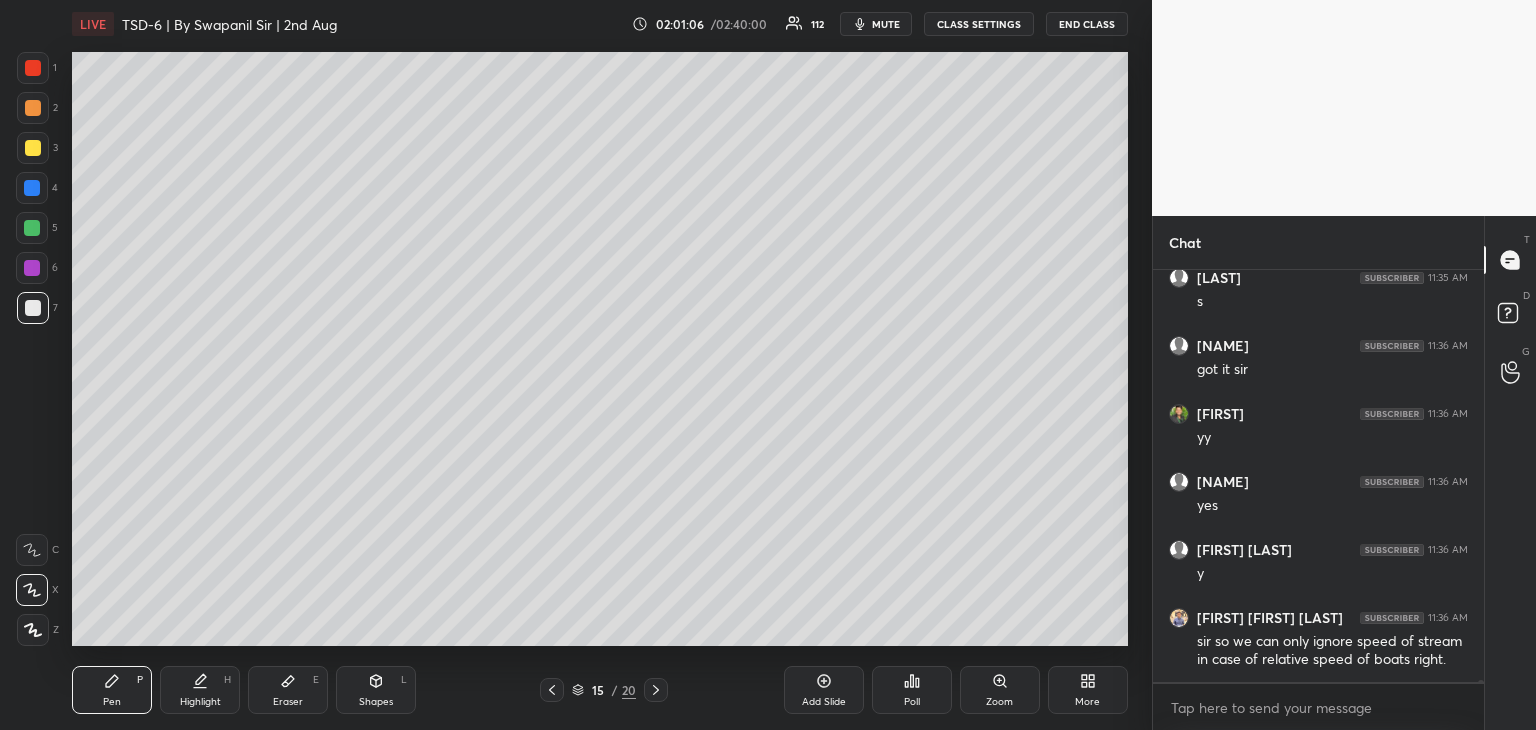 click 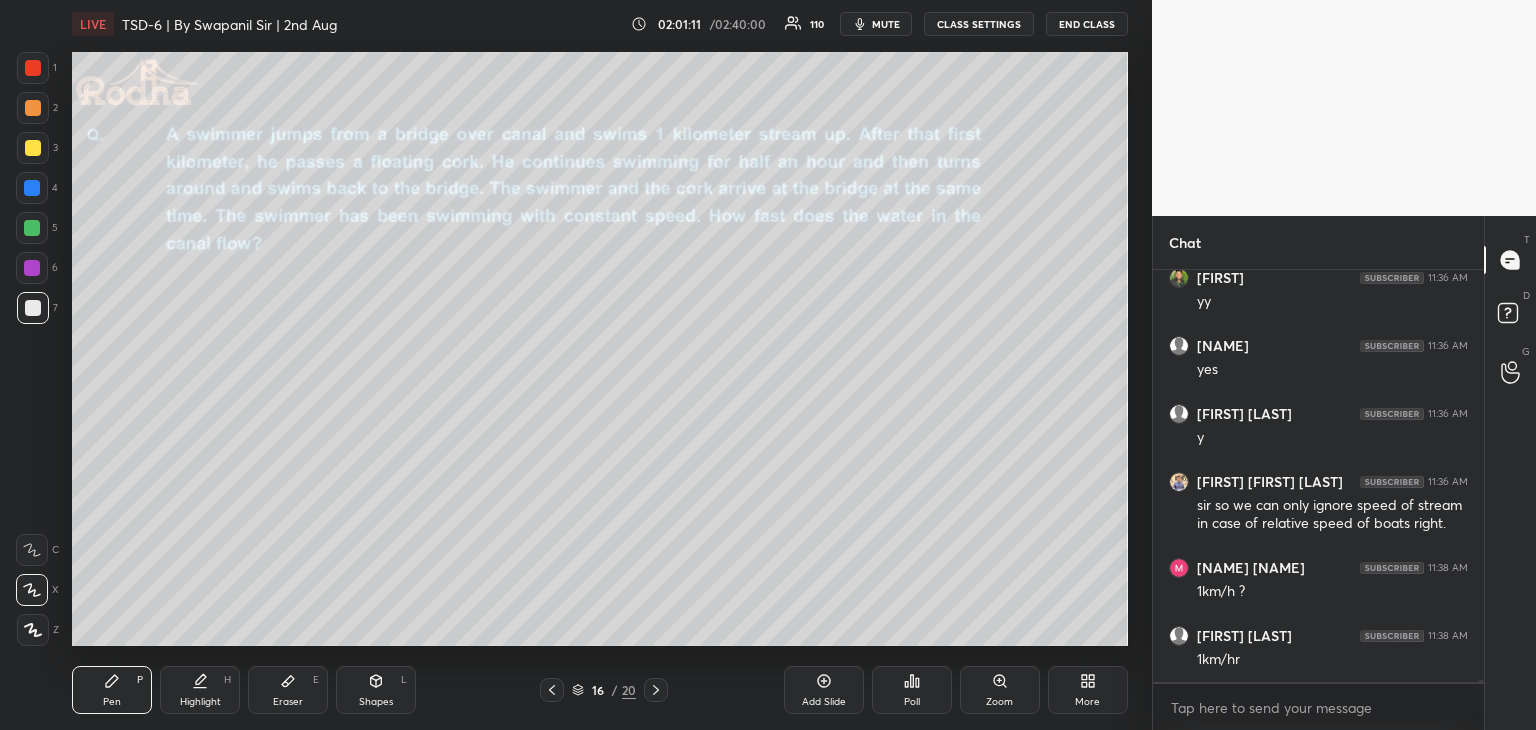 scroll, scrollTop: 69818, scrollLeft: 0, axis: vertical 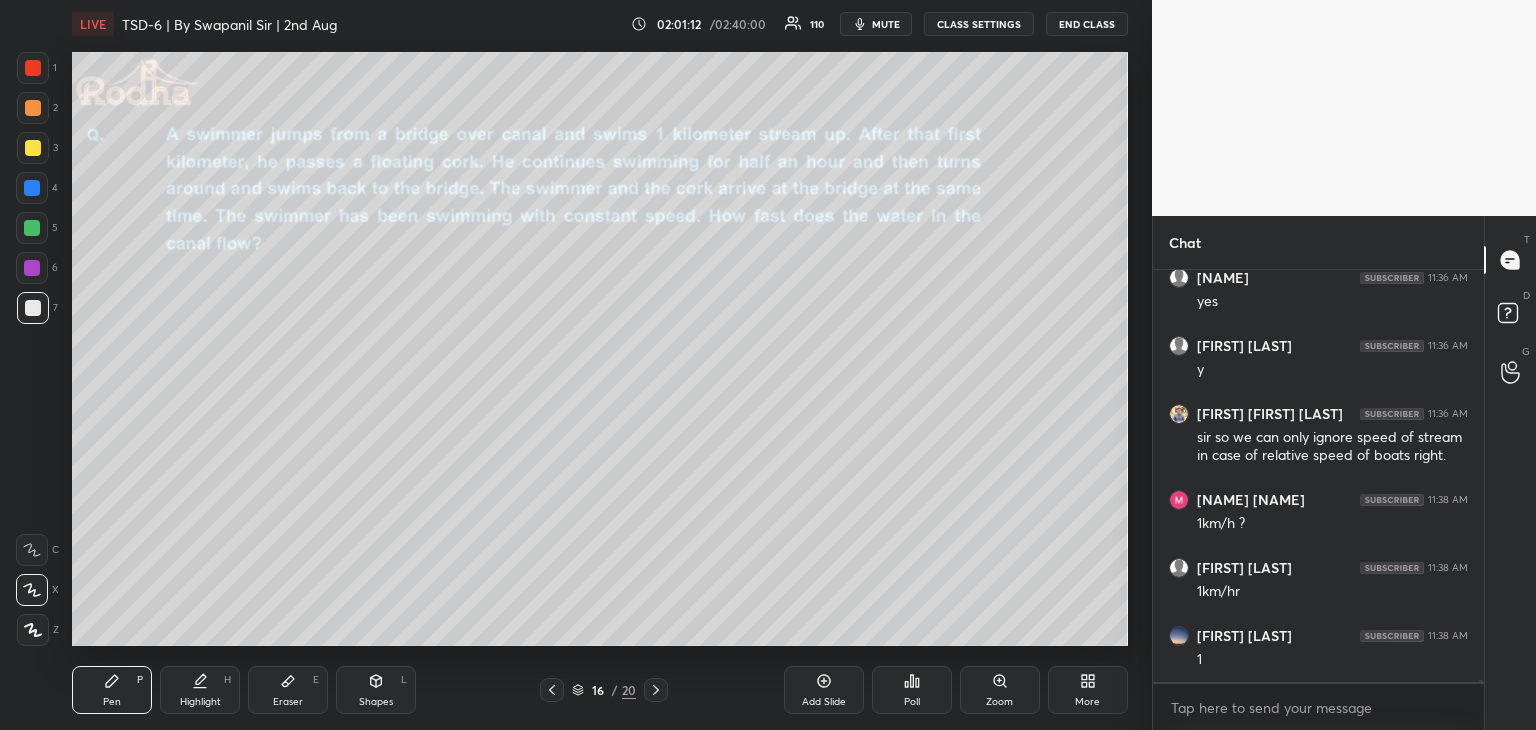 click 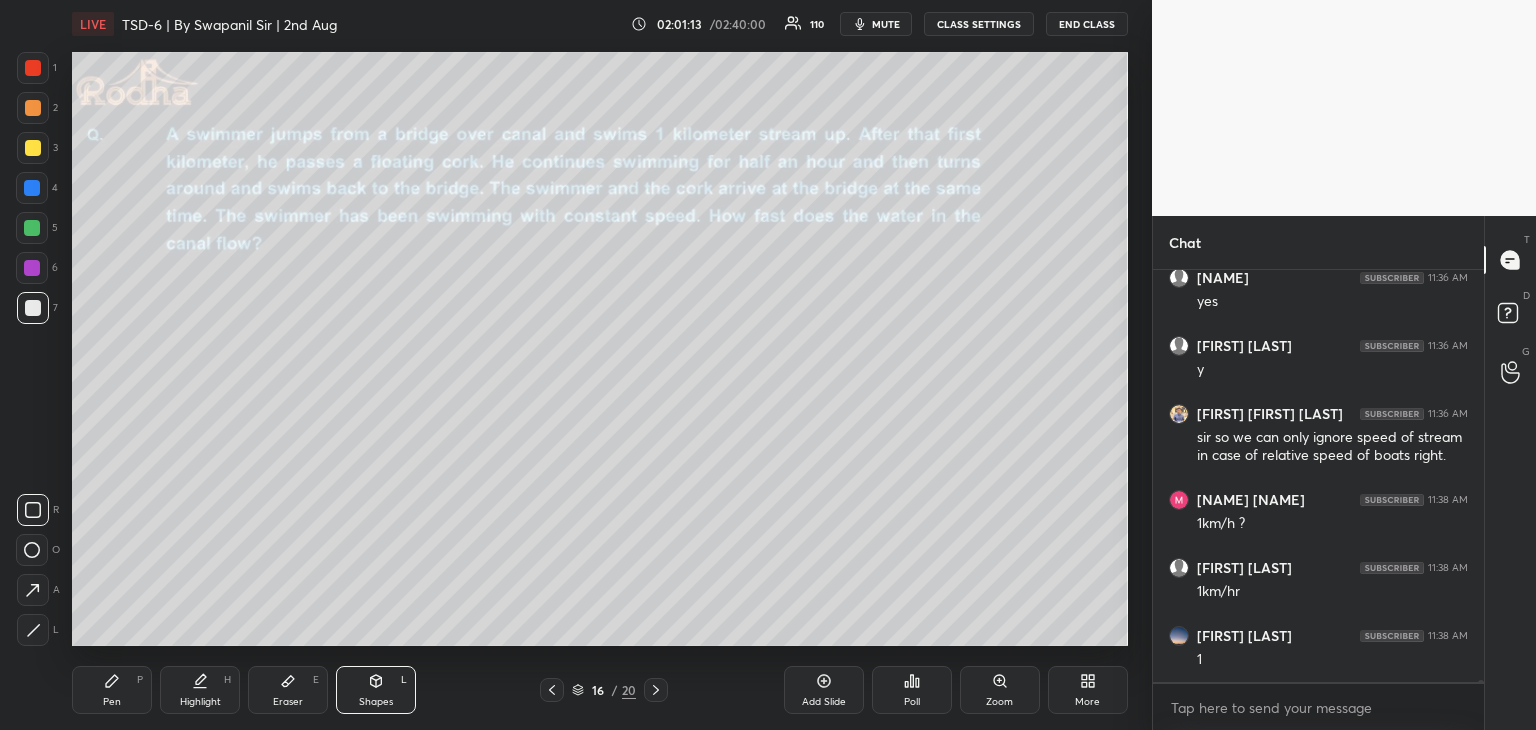 click 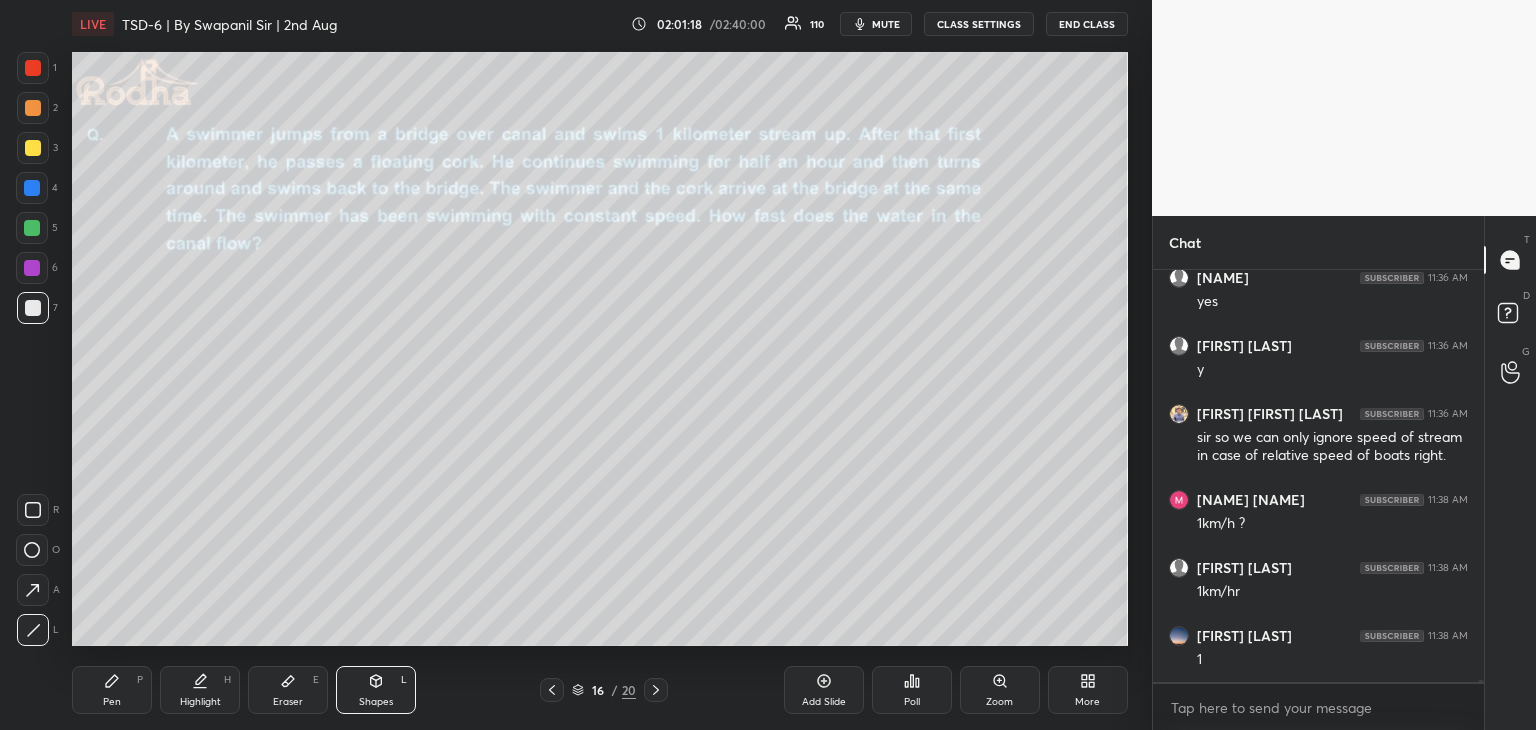 click at bounding box center (32, 188) 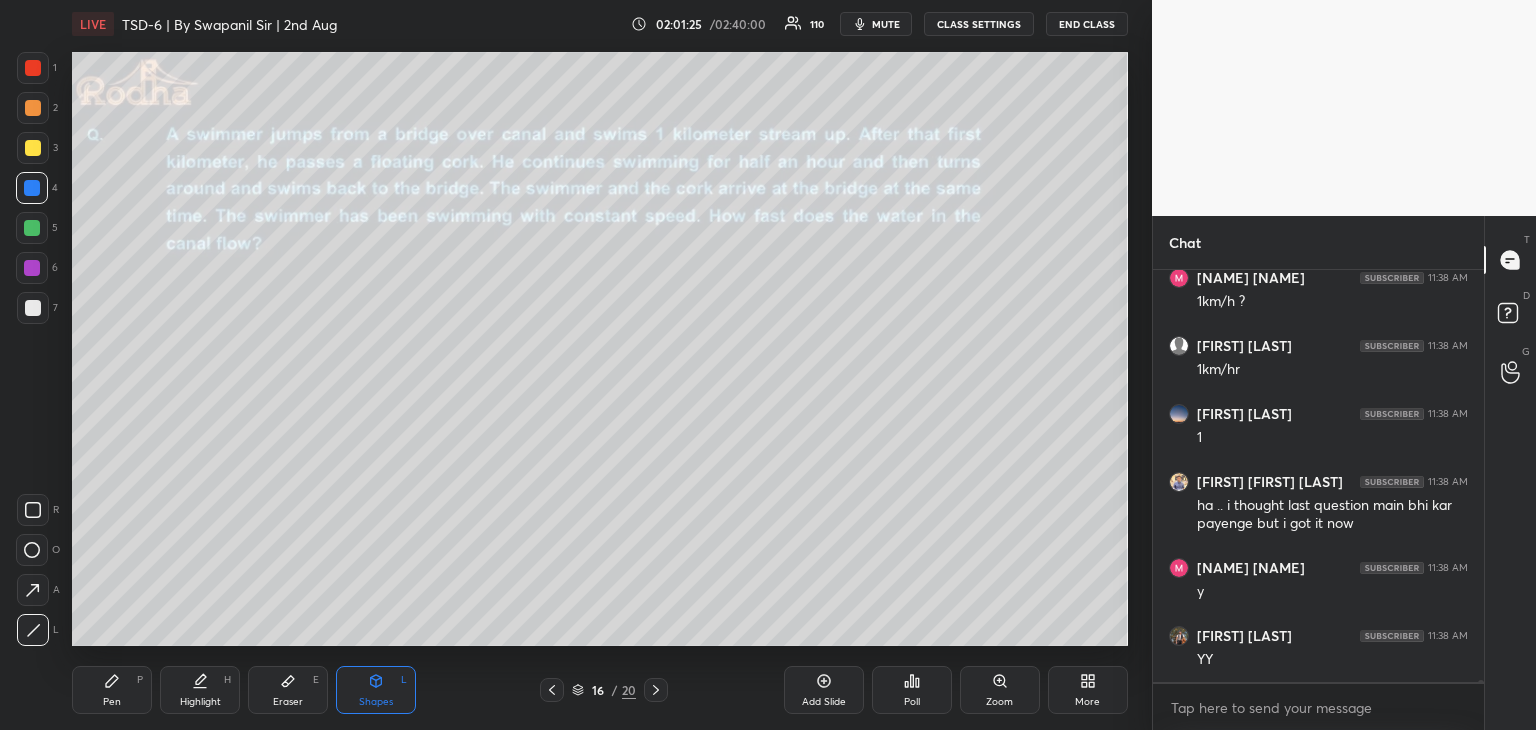 scroll, scrollTop: 70108, scrollLeft: 0, axis: vertical 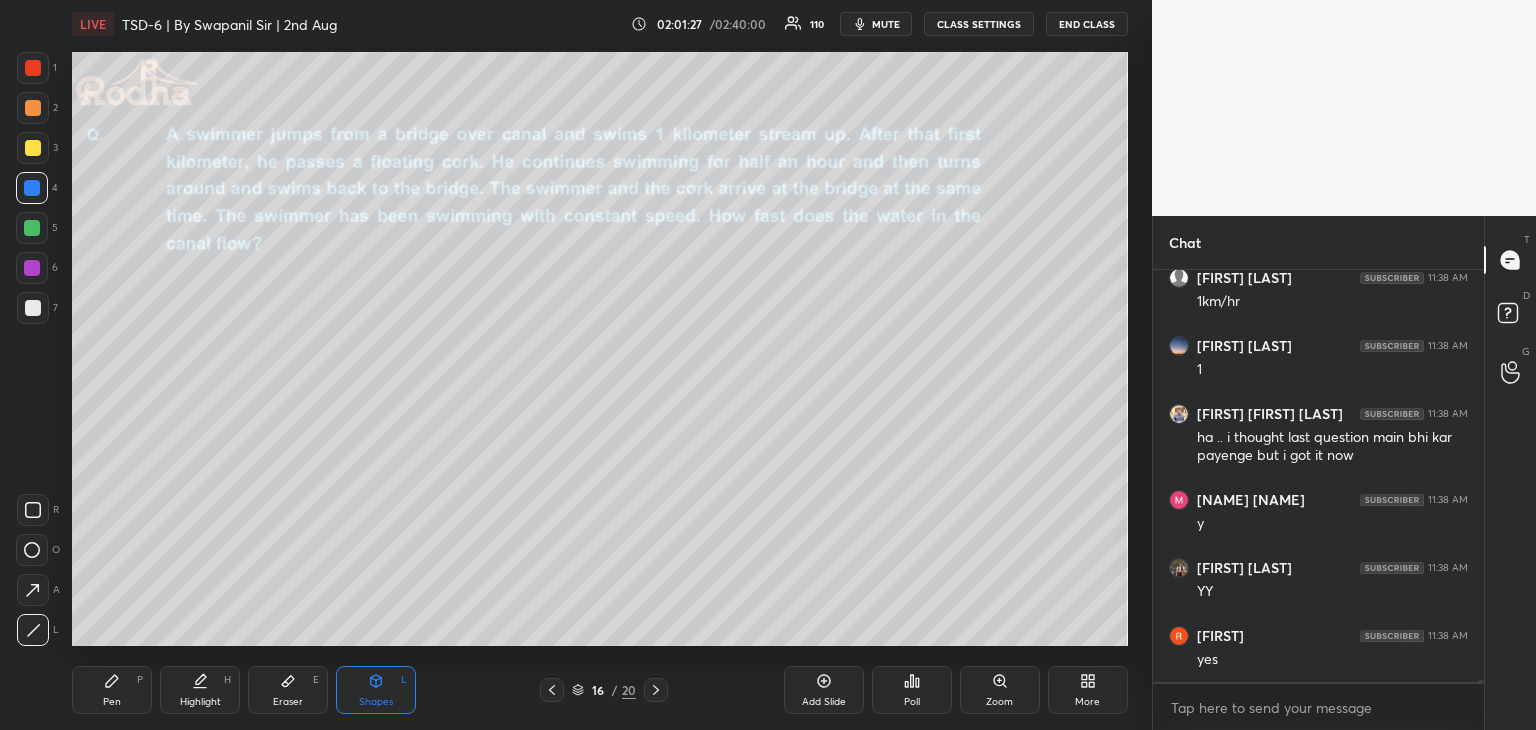 click 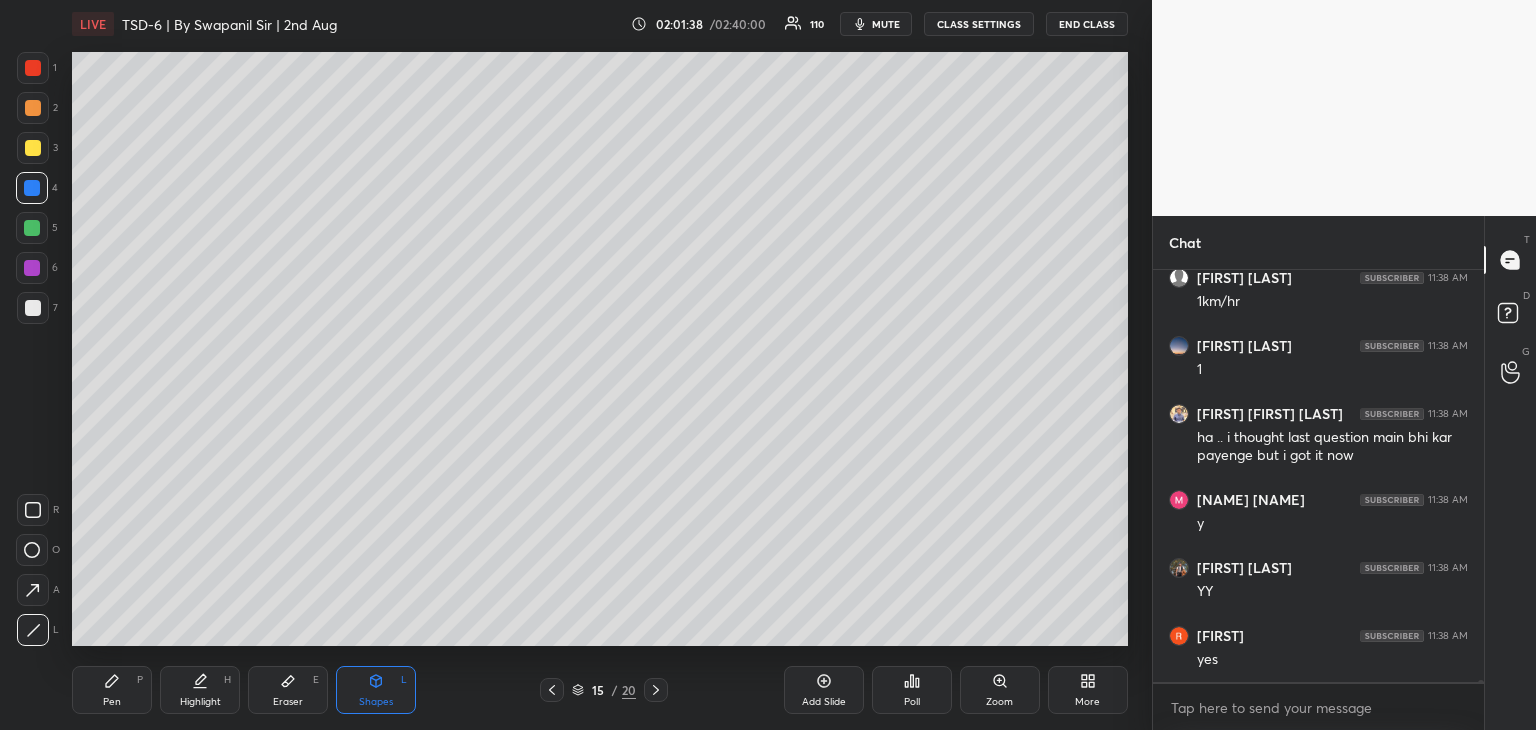 scroll, scrollTop: 70176, scrollLeft: 0, axis: vertical 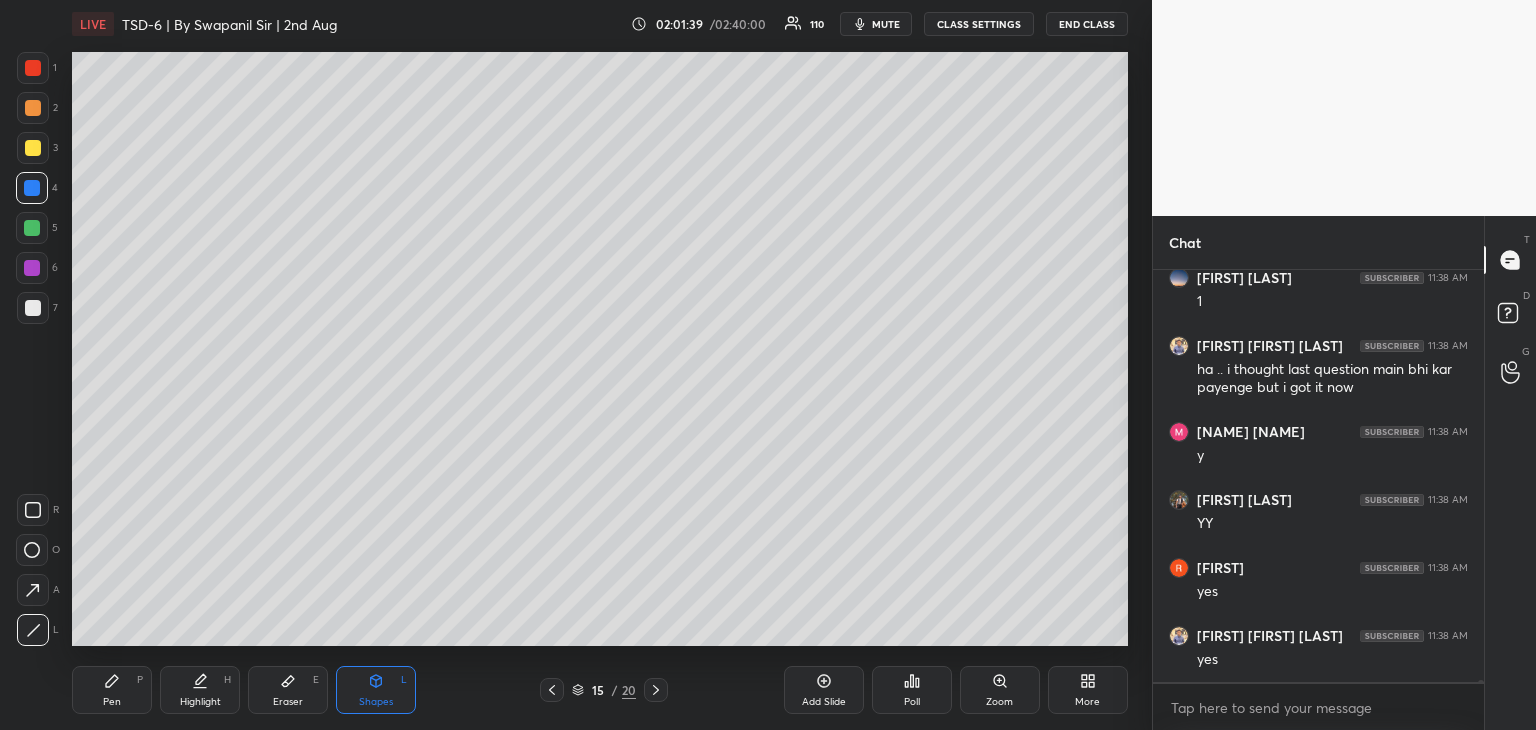 click 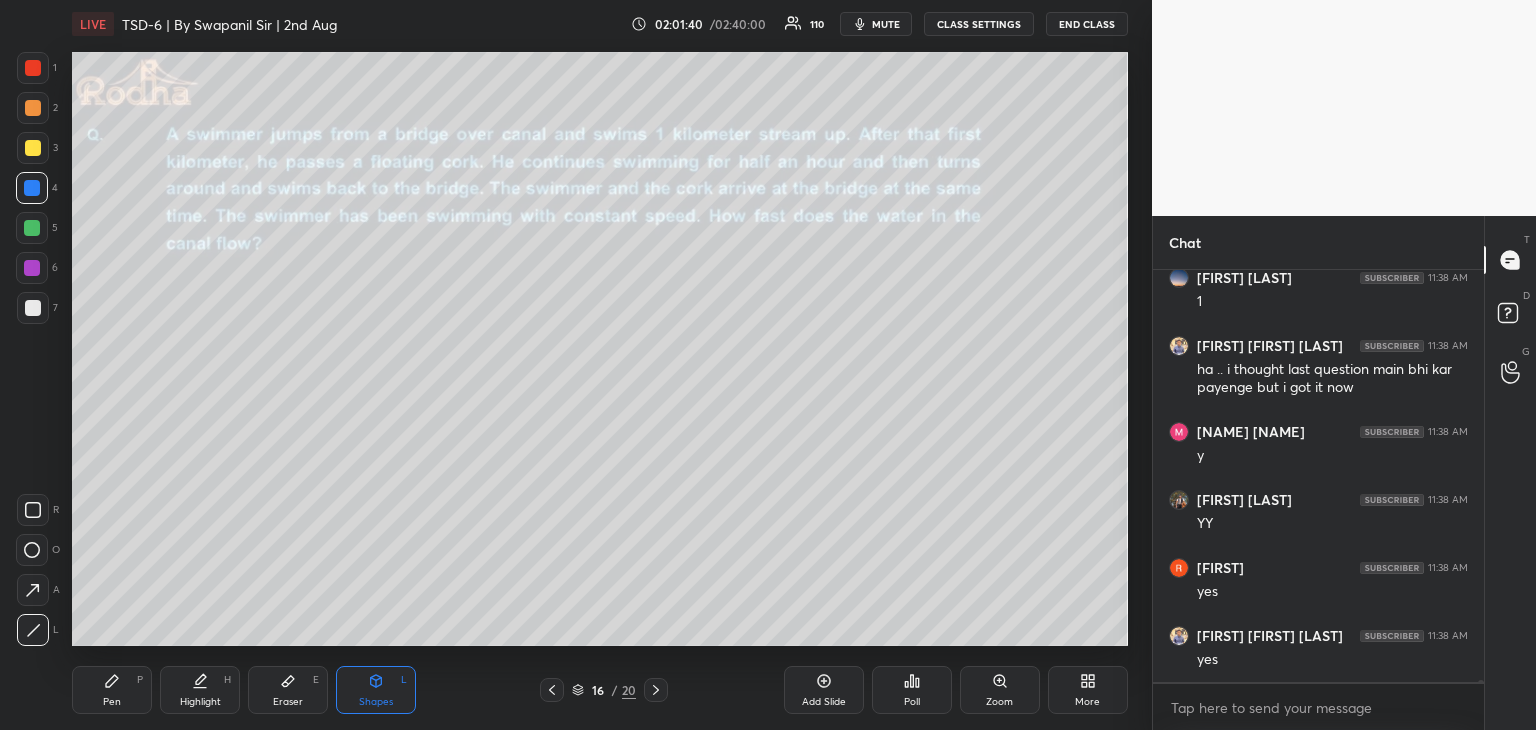 scroll, scrollTop: 70244, scrollLeft: 0, axis: vertical 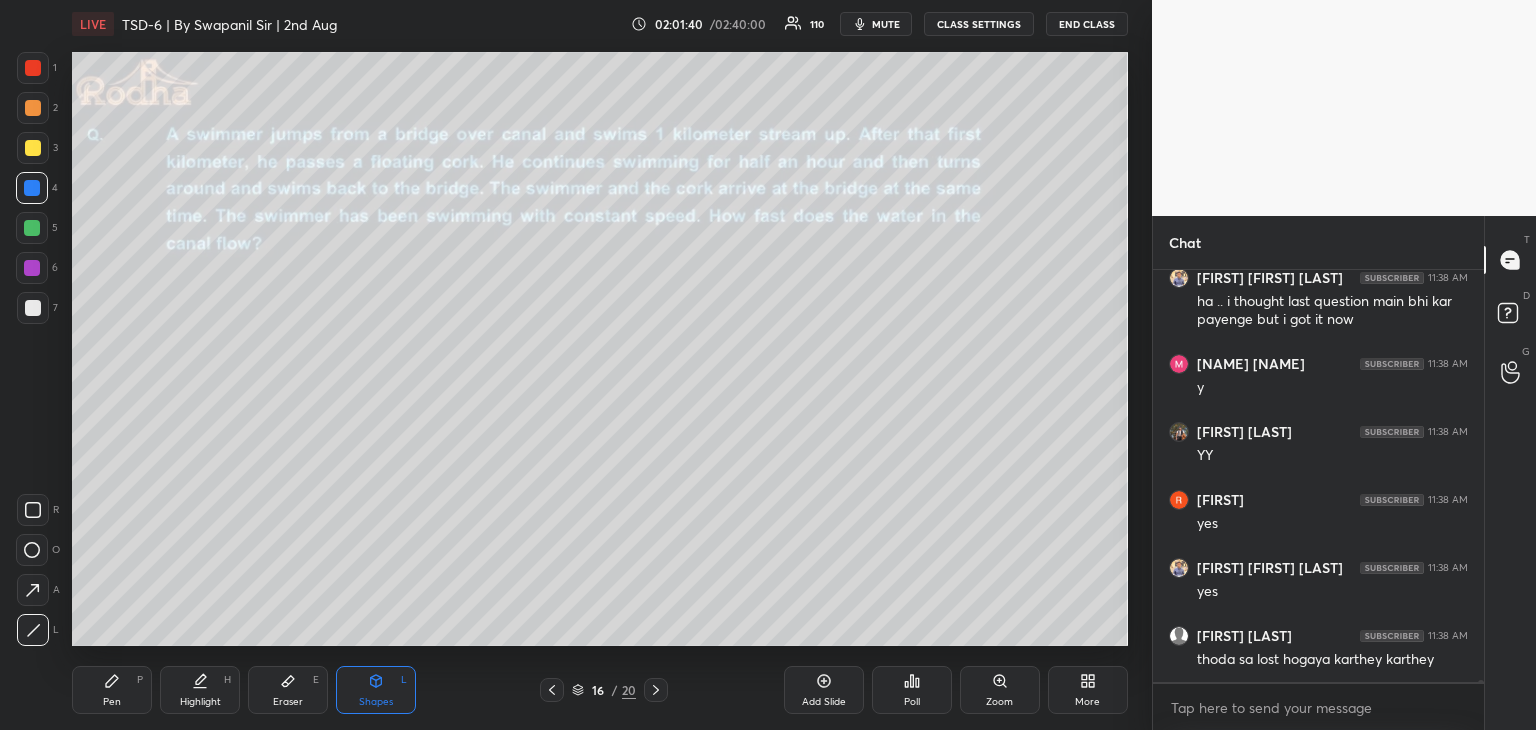 click on "Pen P" at bounding box center [112, 690] 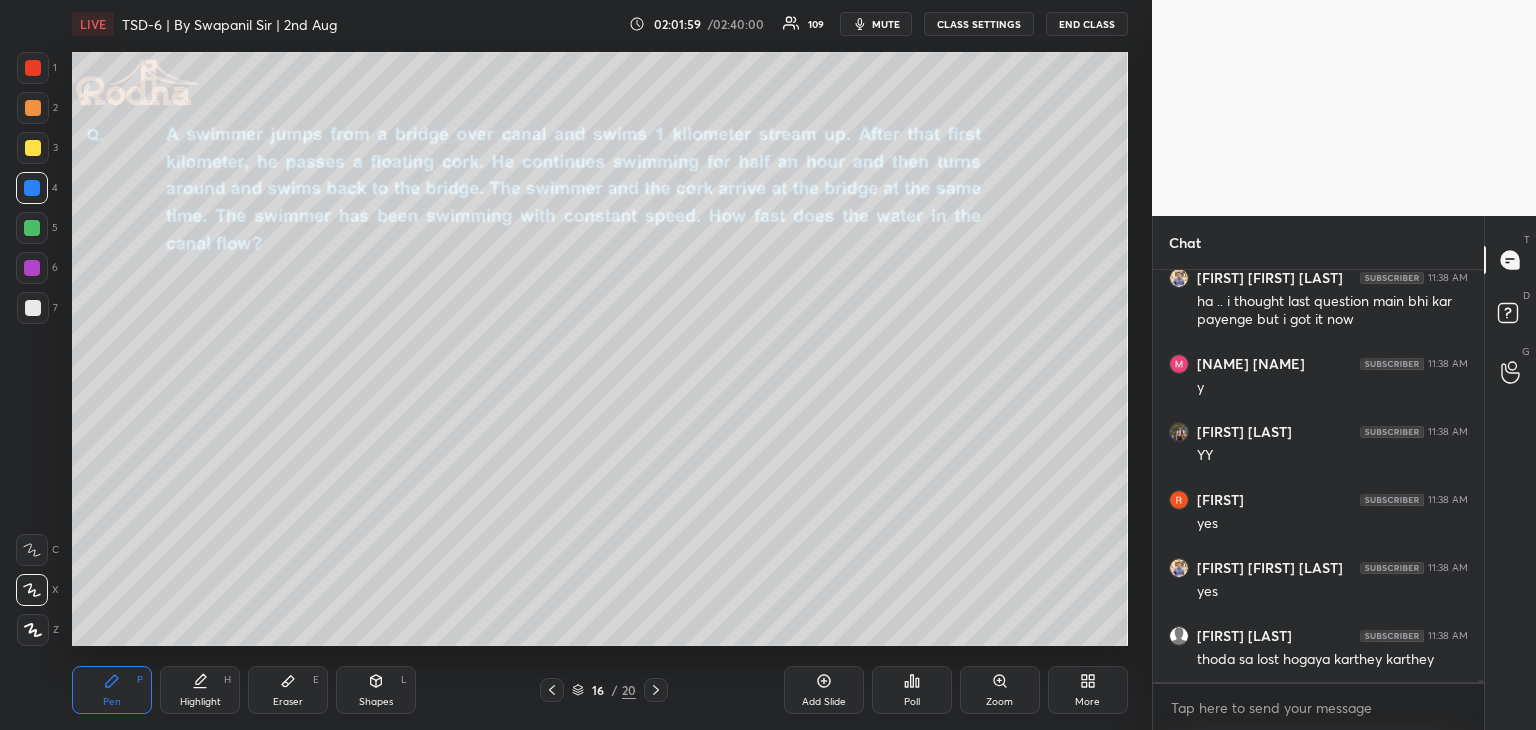 scroll, scrollTop: 70312, scrollLeft: 0, axis: vertical 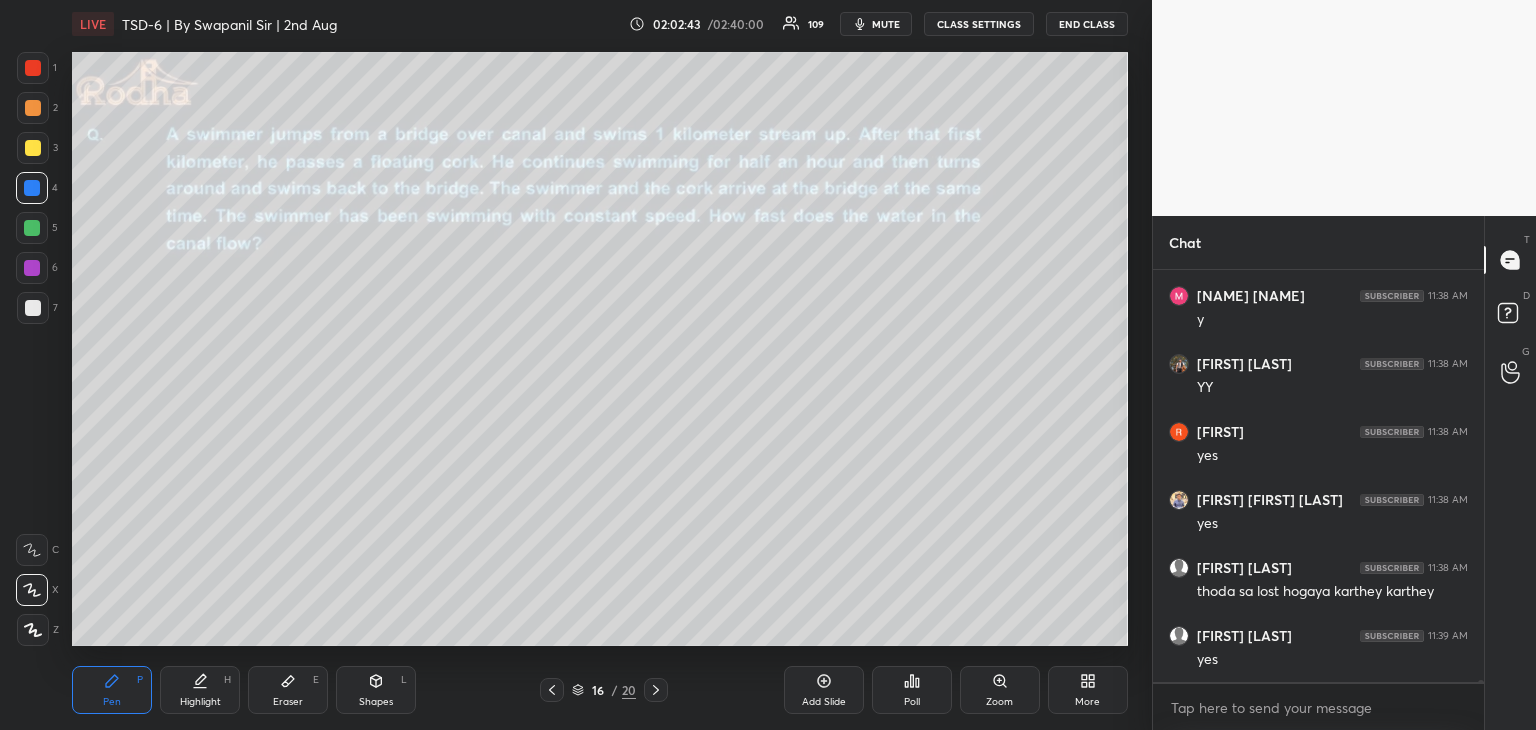 click at bounding box center (32, 268) 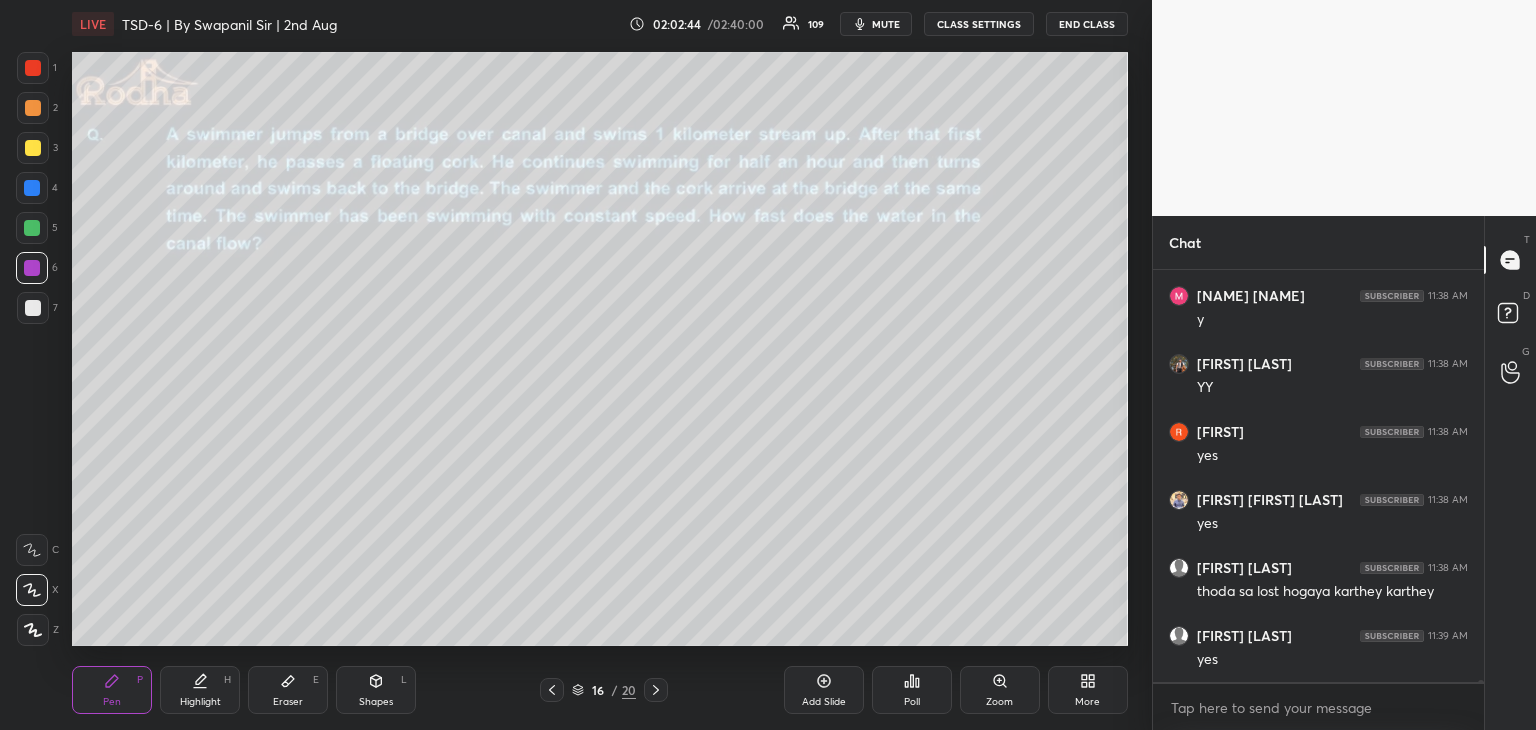 click on "Eraser E" at bounding box center (288, 690) 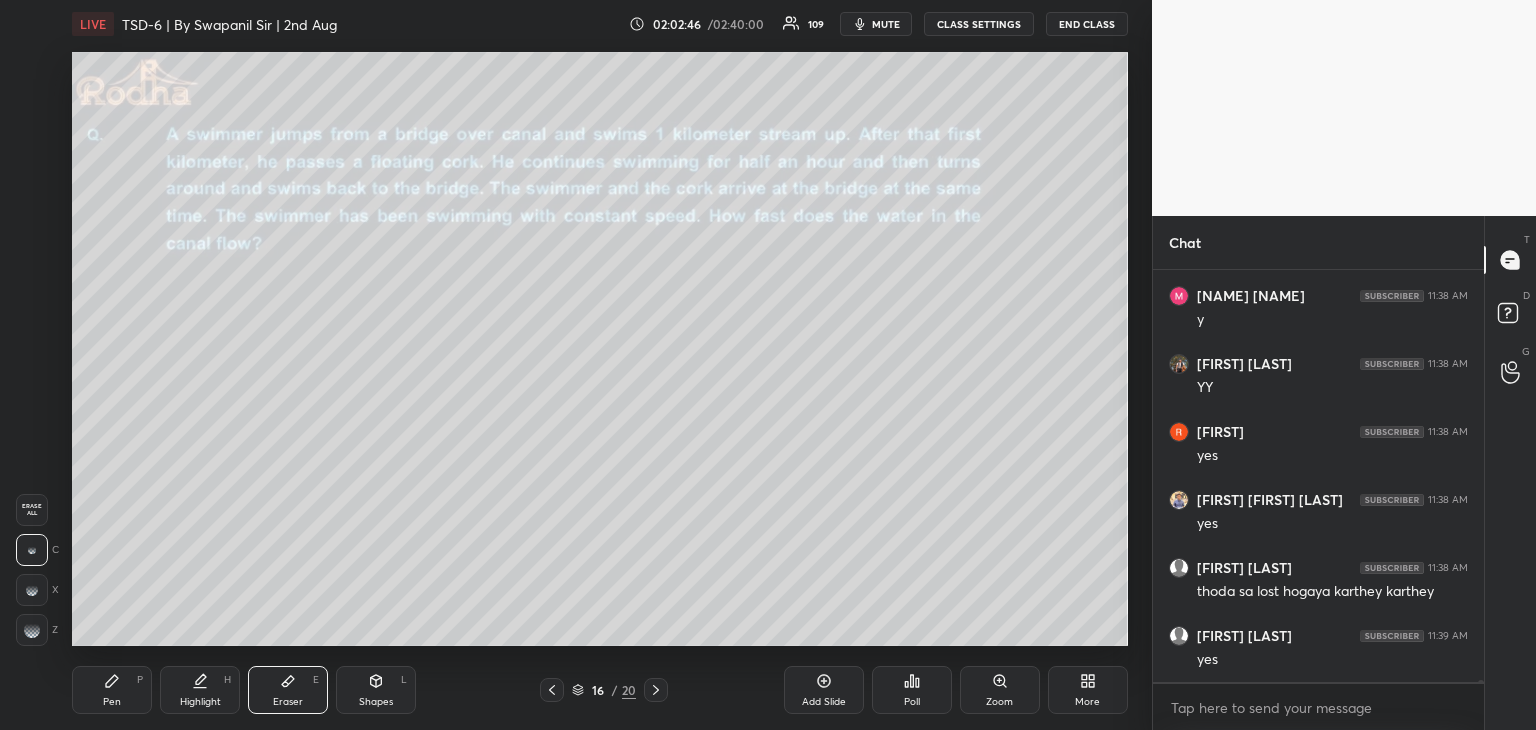 click on "Pen P" at bounding box center [112, 690] 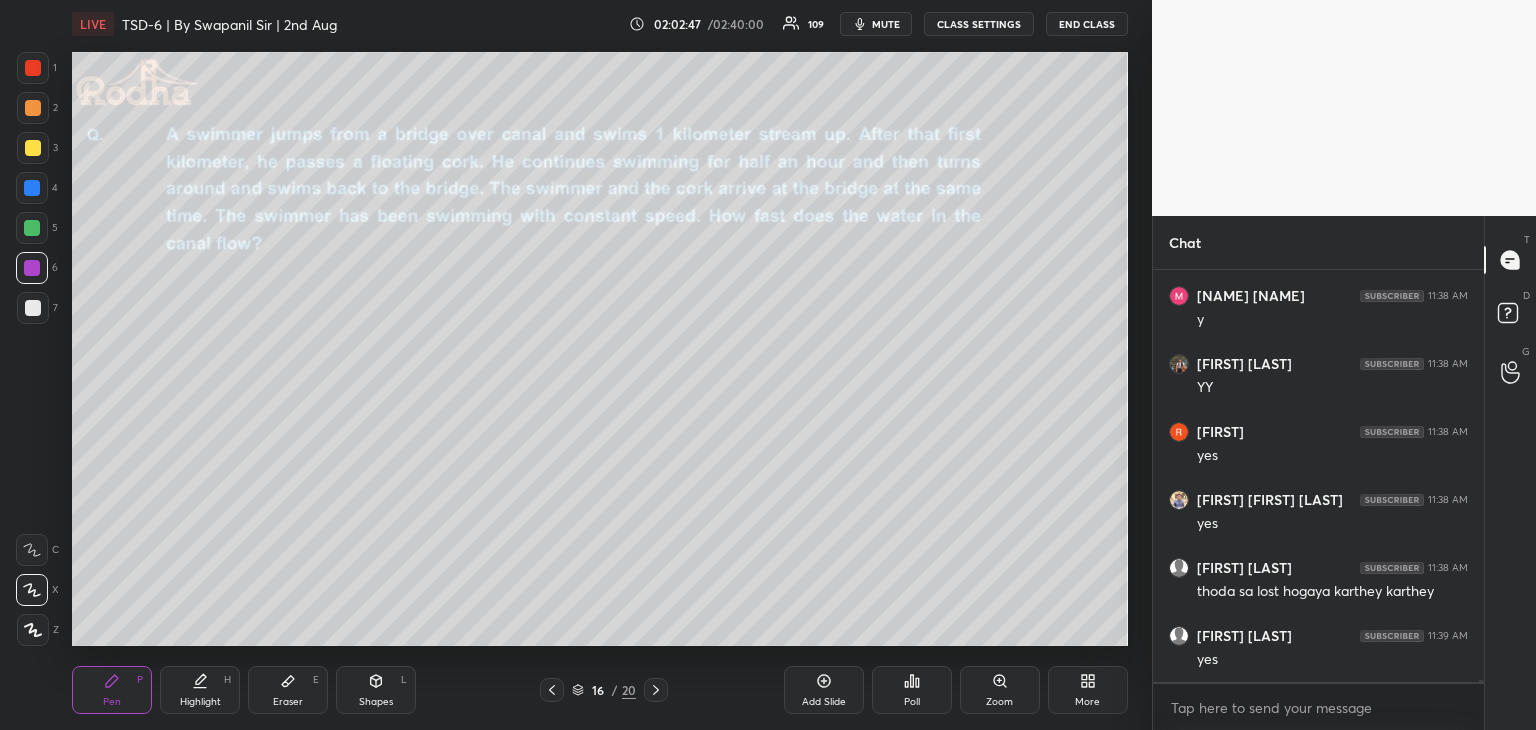 click at bounding box center [32, 268] 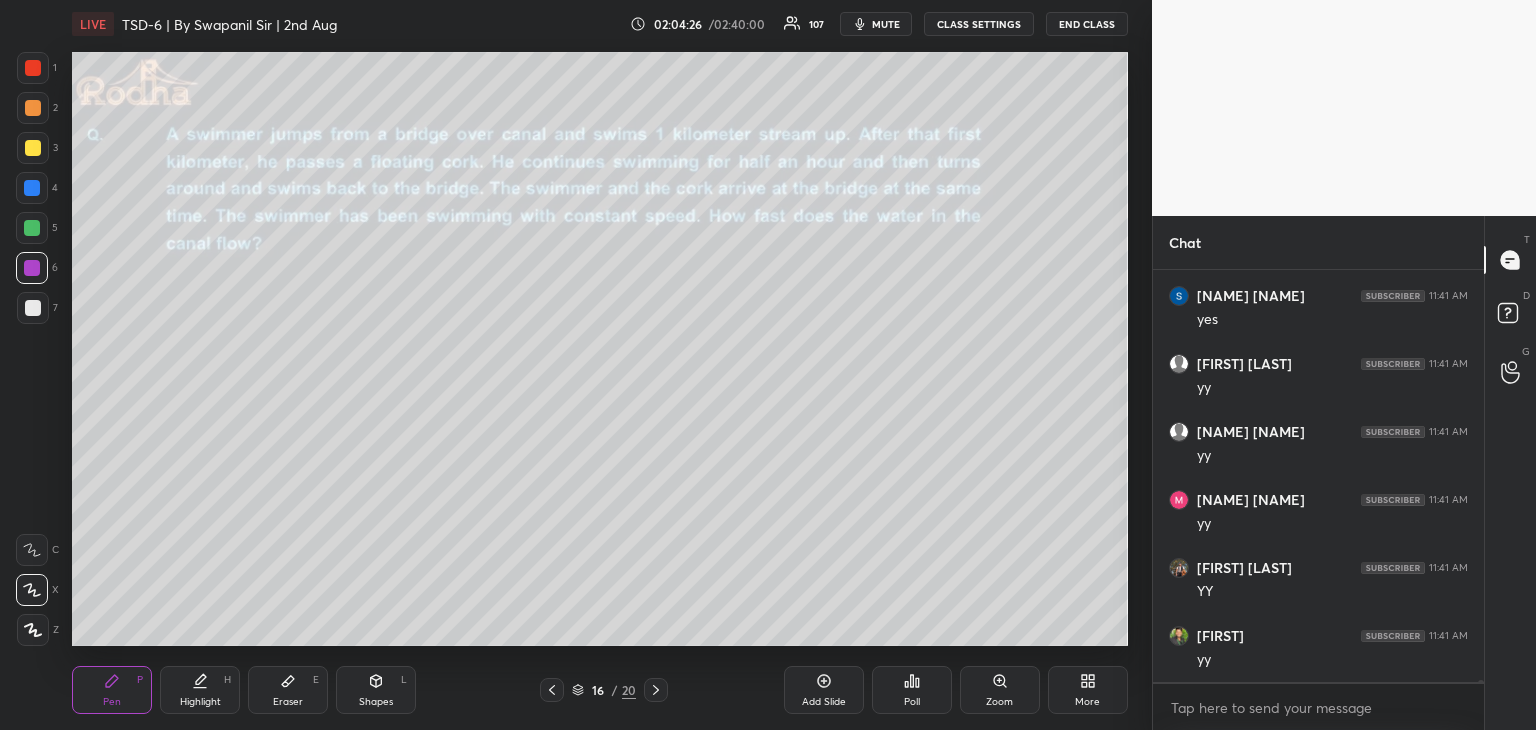 scroll, scrollTop: 72236, scrollLeft: 0, axis: vertical 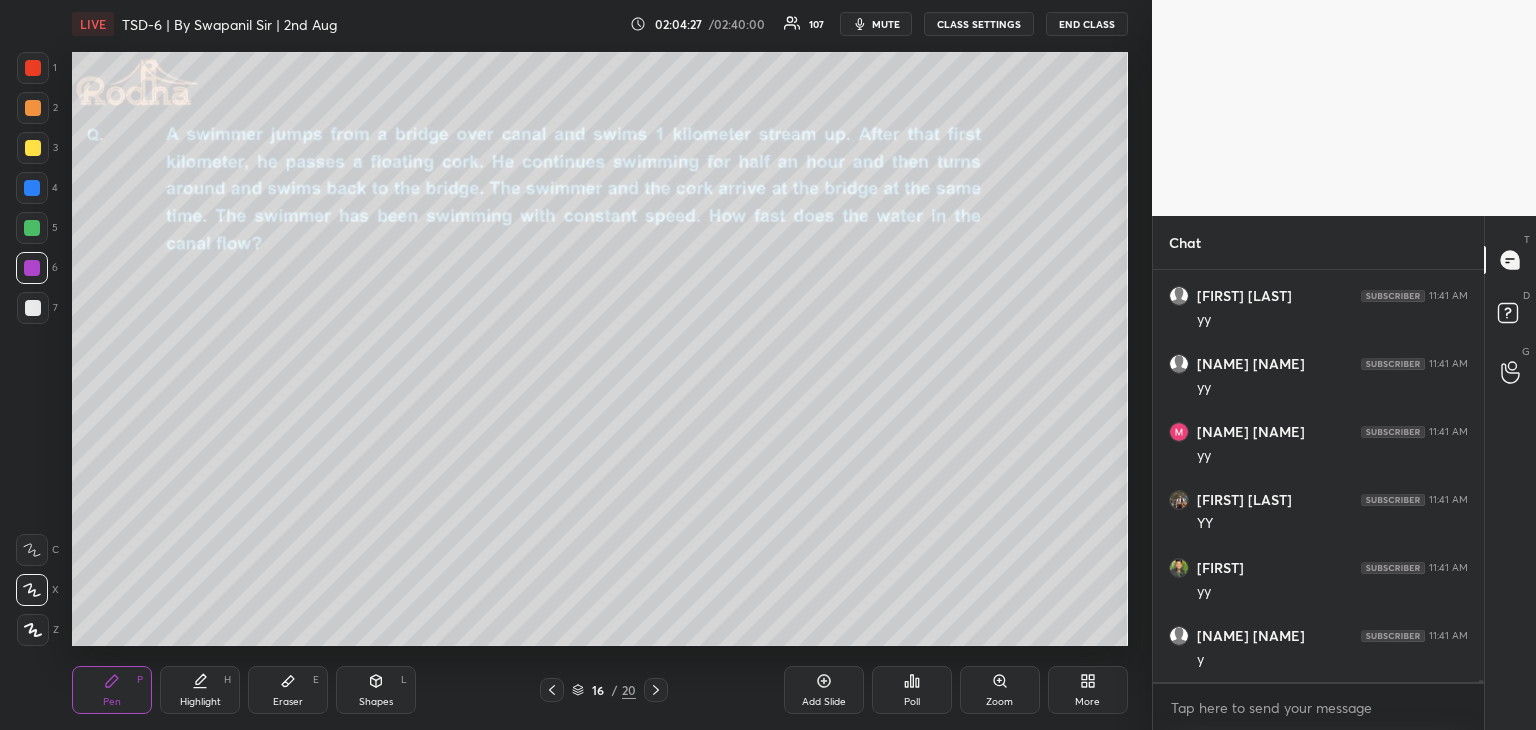 click at bounding box center (33, 308) 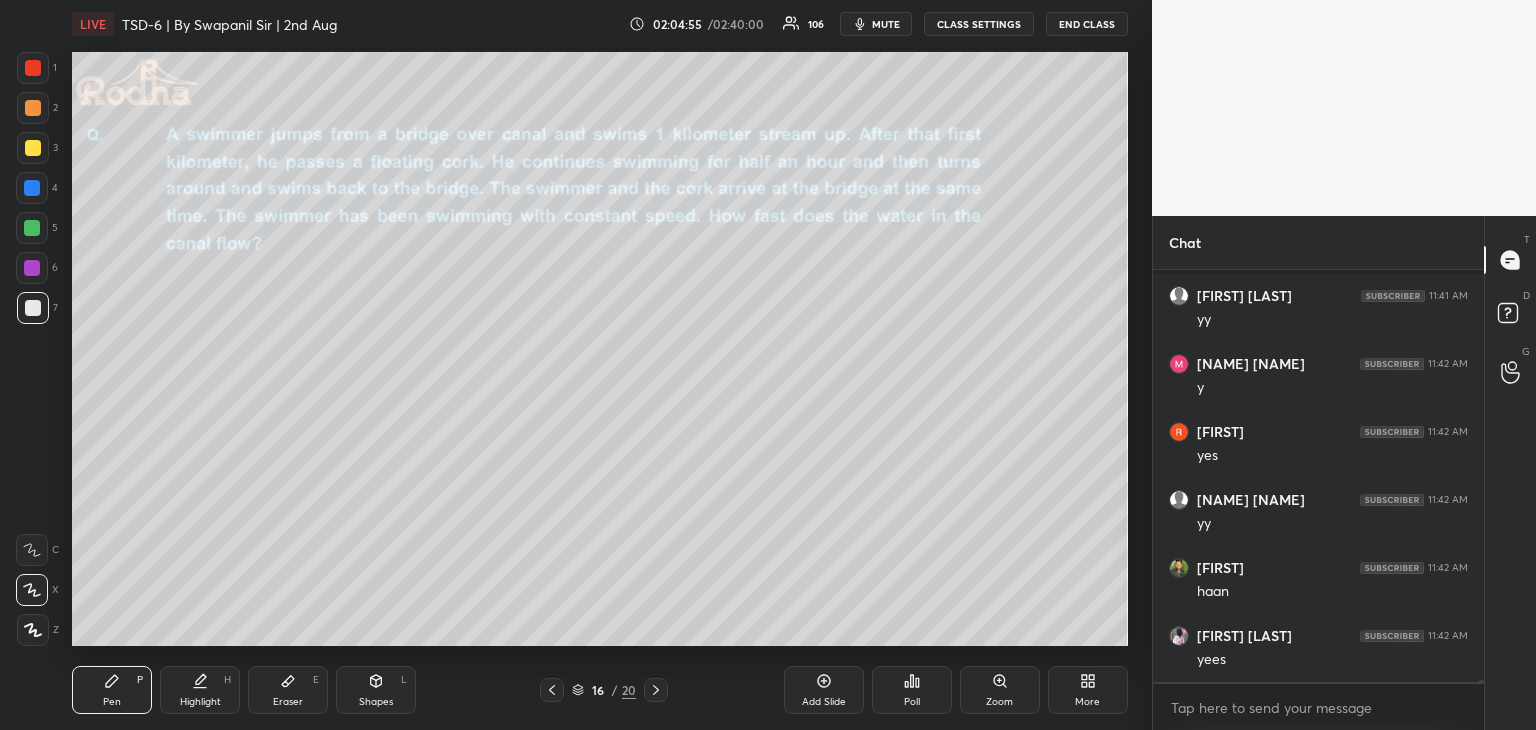 scroll, scrollTop: 72160, scrollLeft: 0, axis: vertical 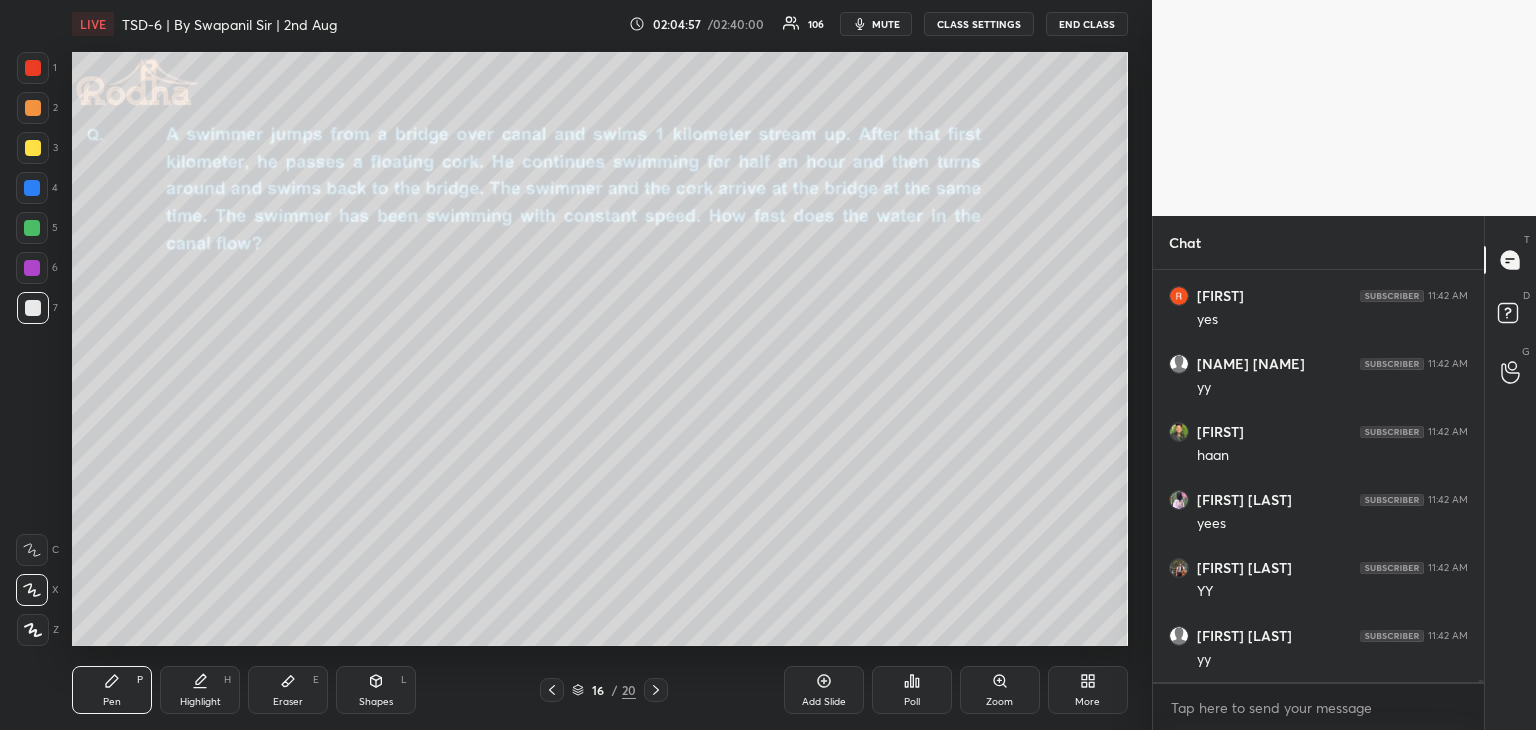 drag, startPoint x: 296, startPoint y: 701, endPoint x: 307, endPoint y: 691, distance: 14.866069 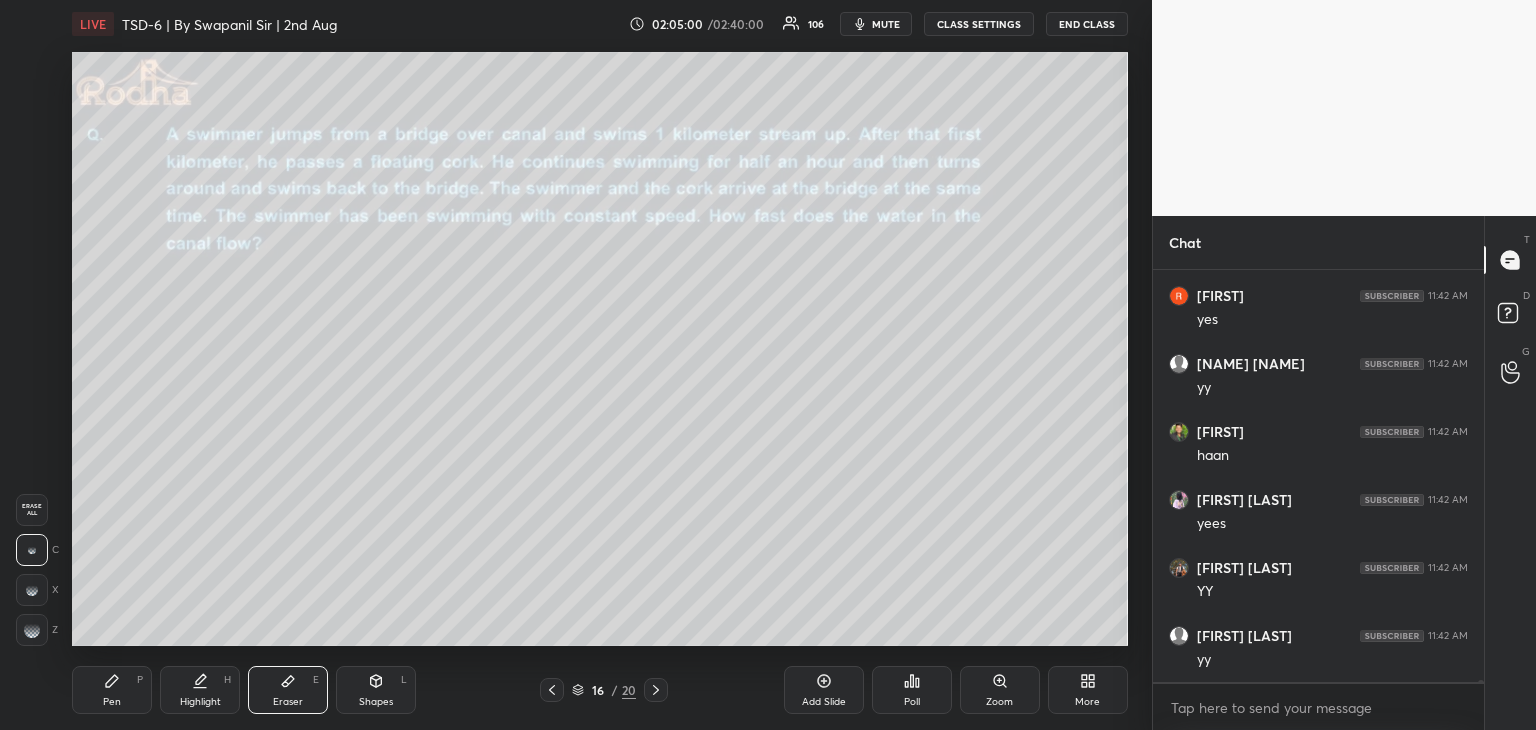 click on "Pen" at bounding box center [112, 702] 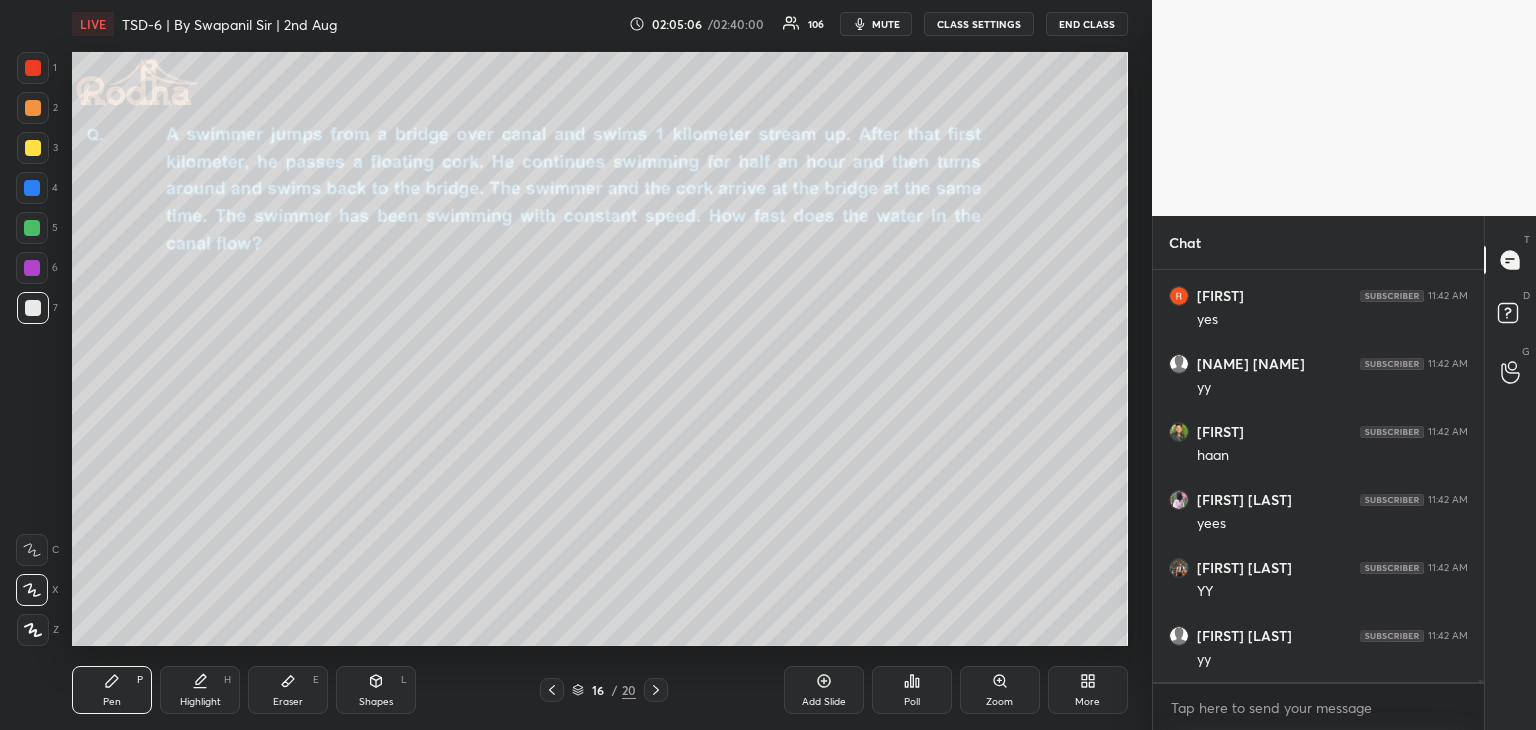 scroll, scrollTop: 72228, scrollLeft: 0, axis: vertical 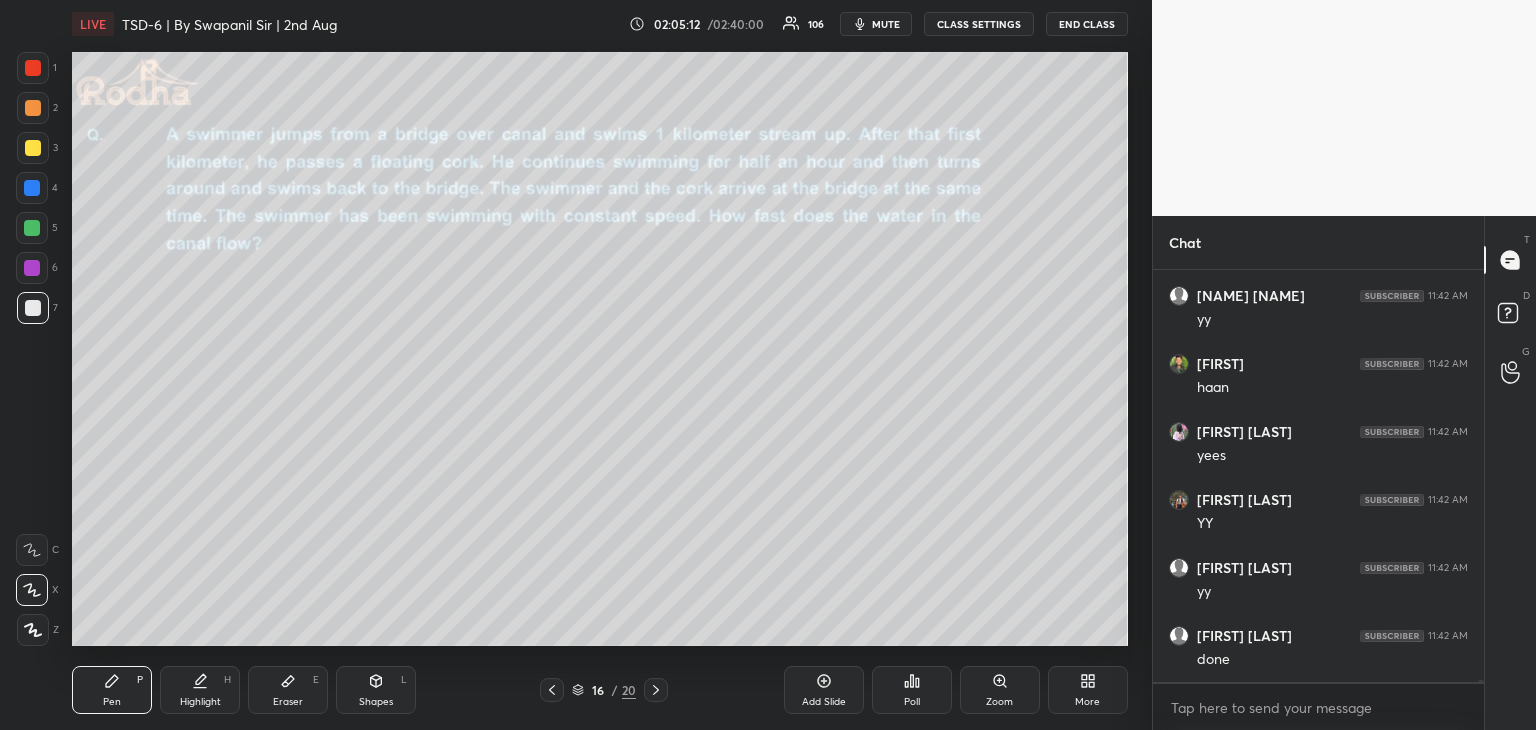 click 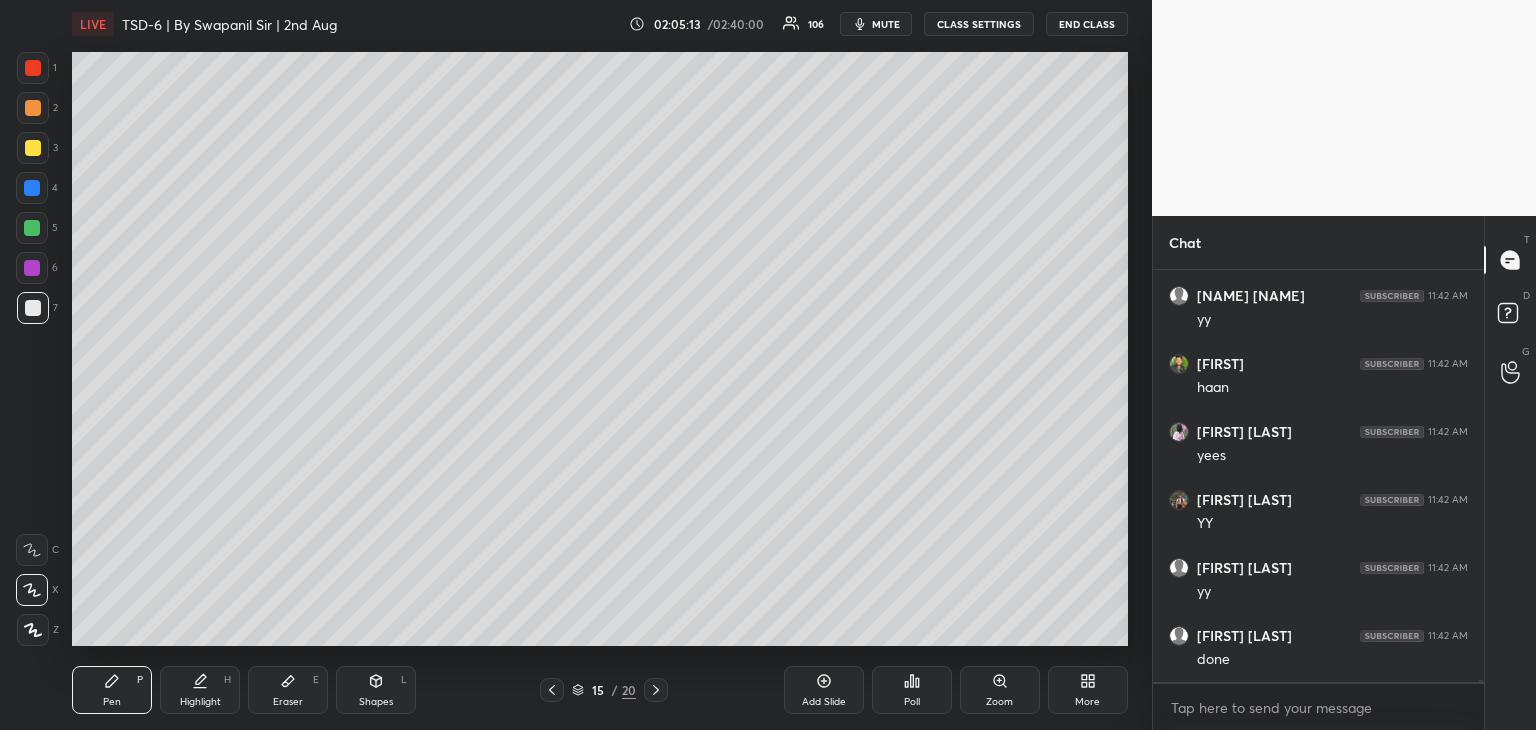 click 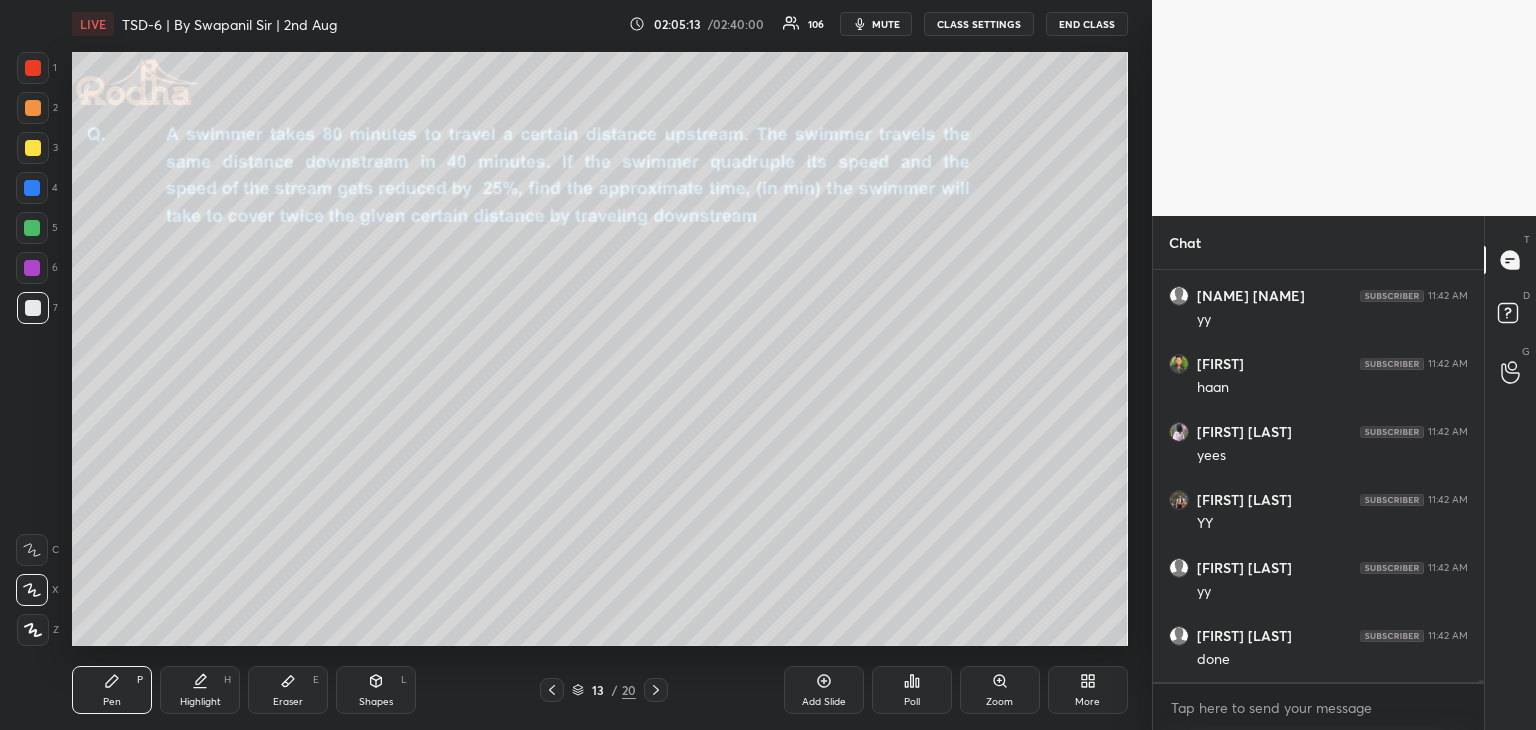 click 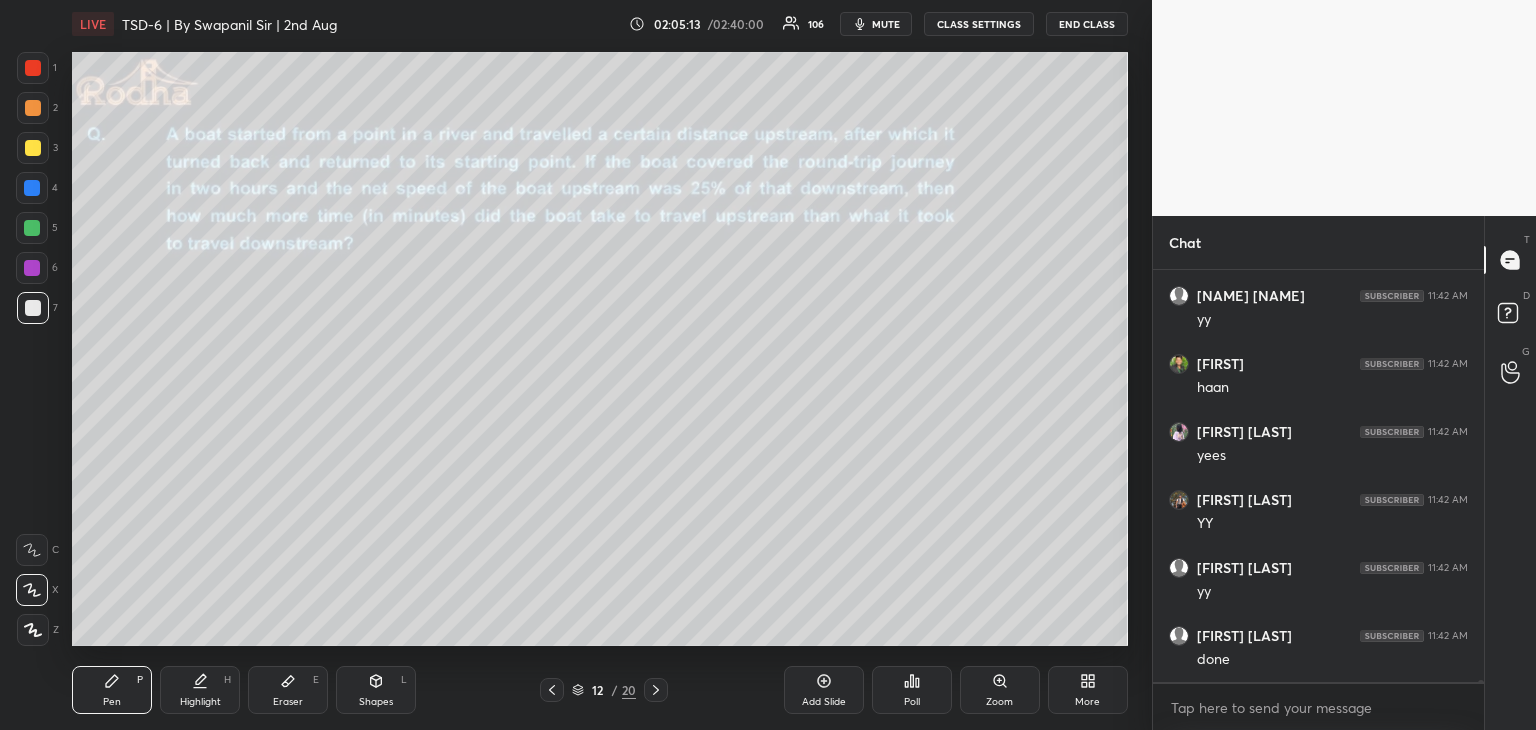 click 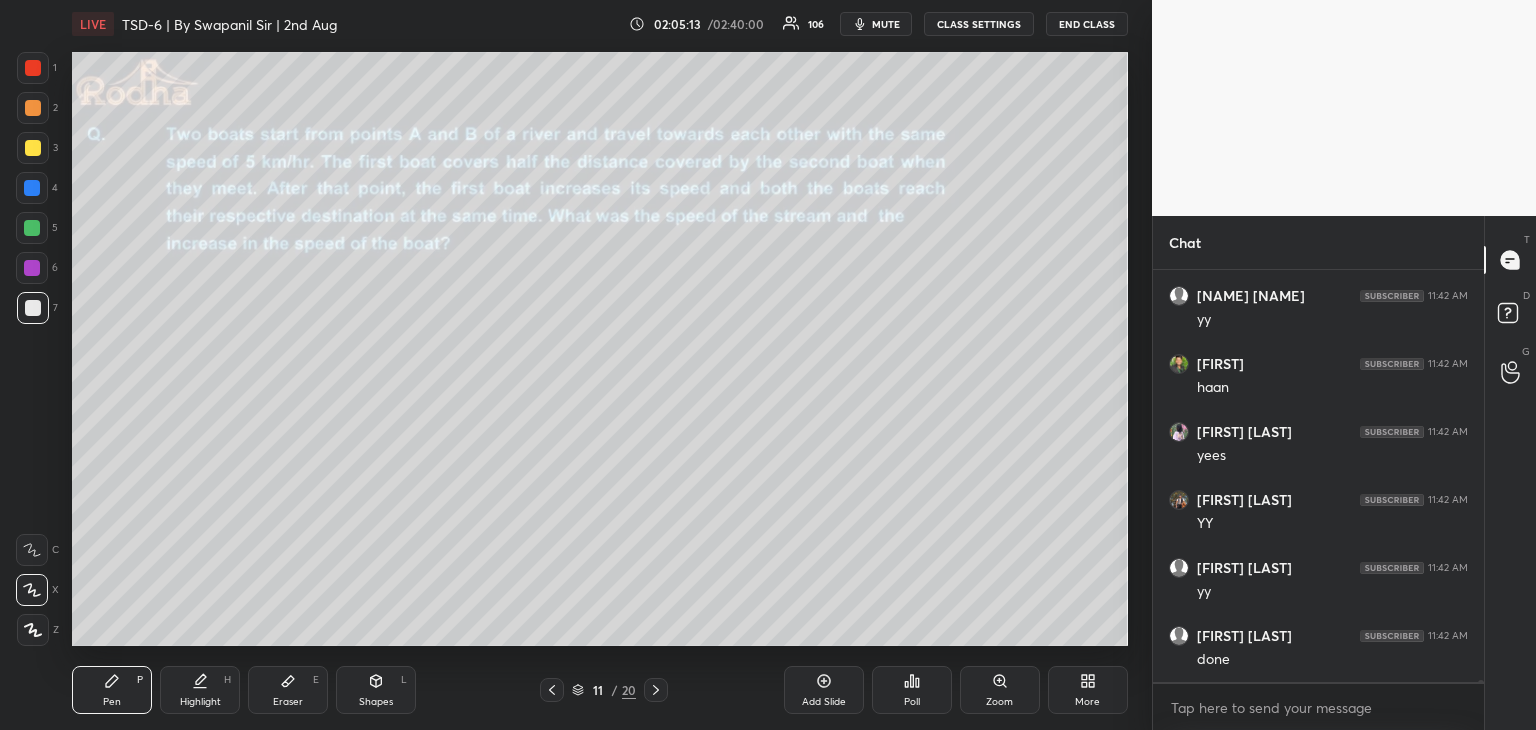 click 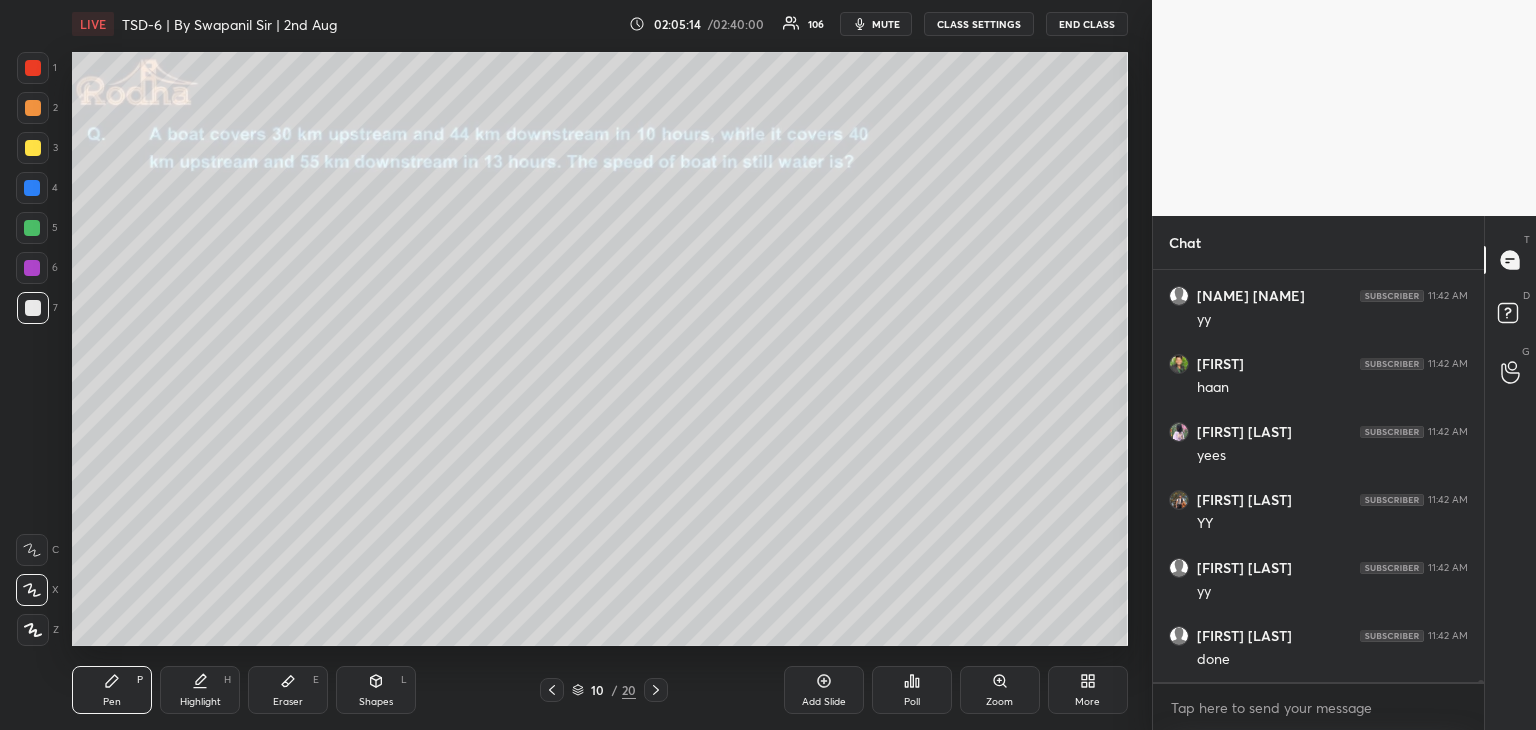 click 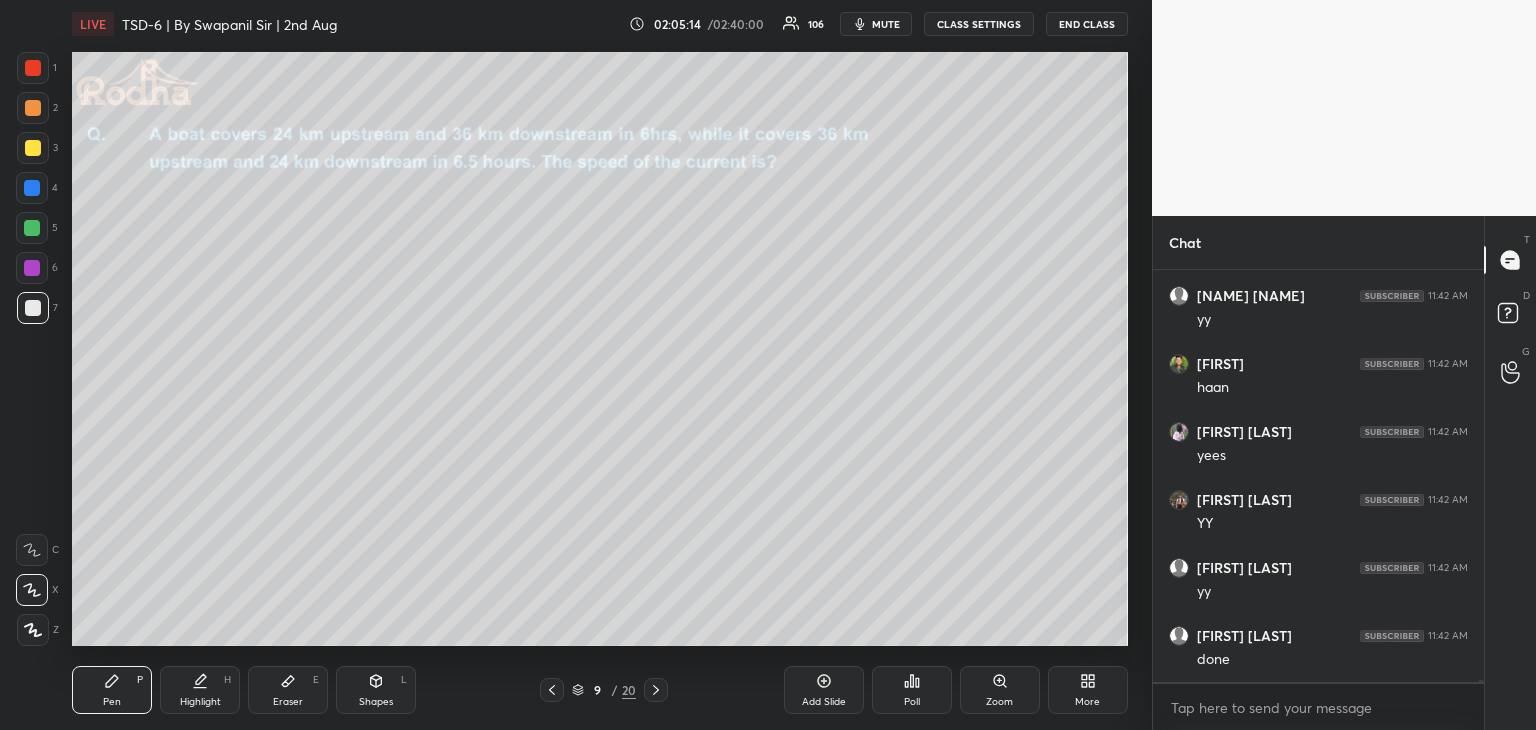 click 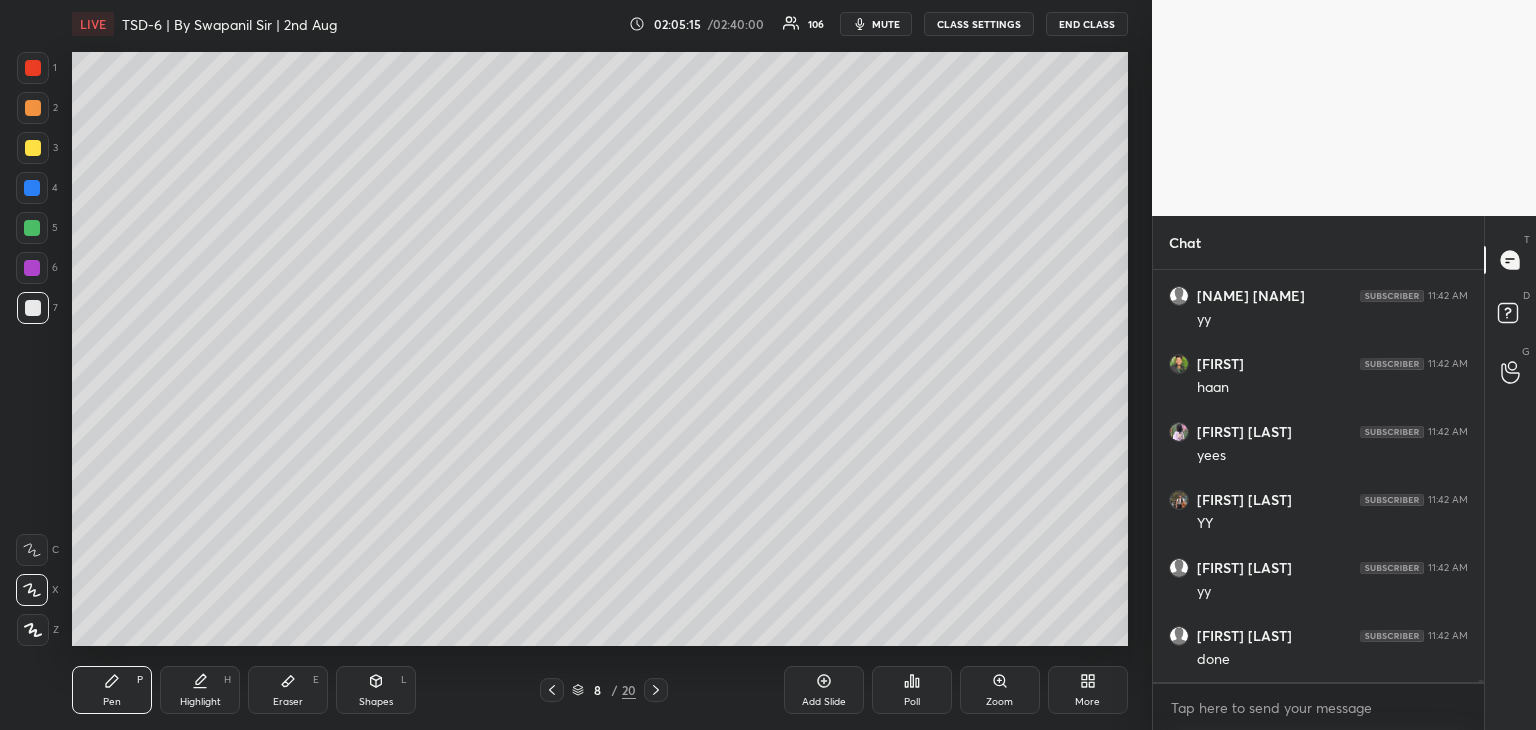 click 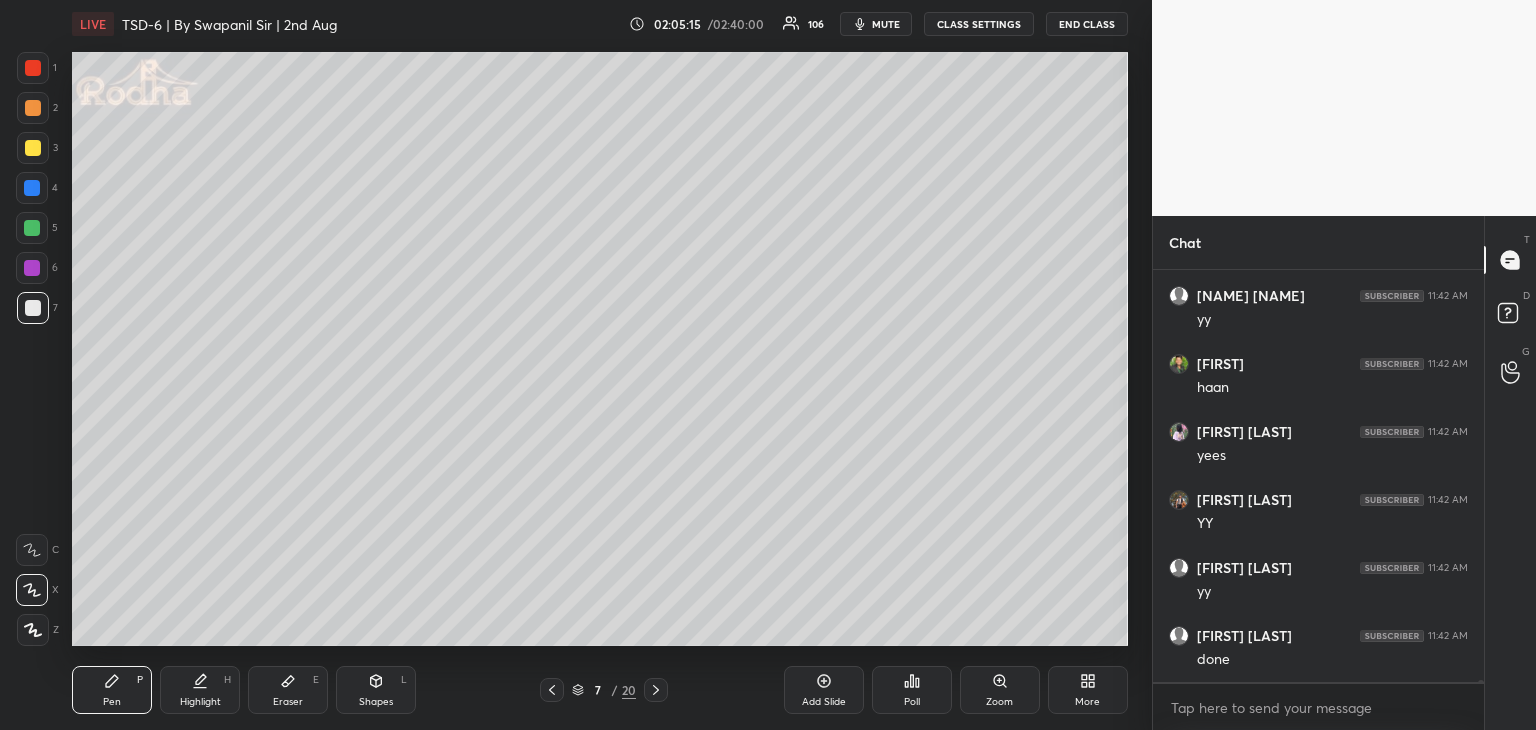 click 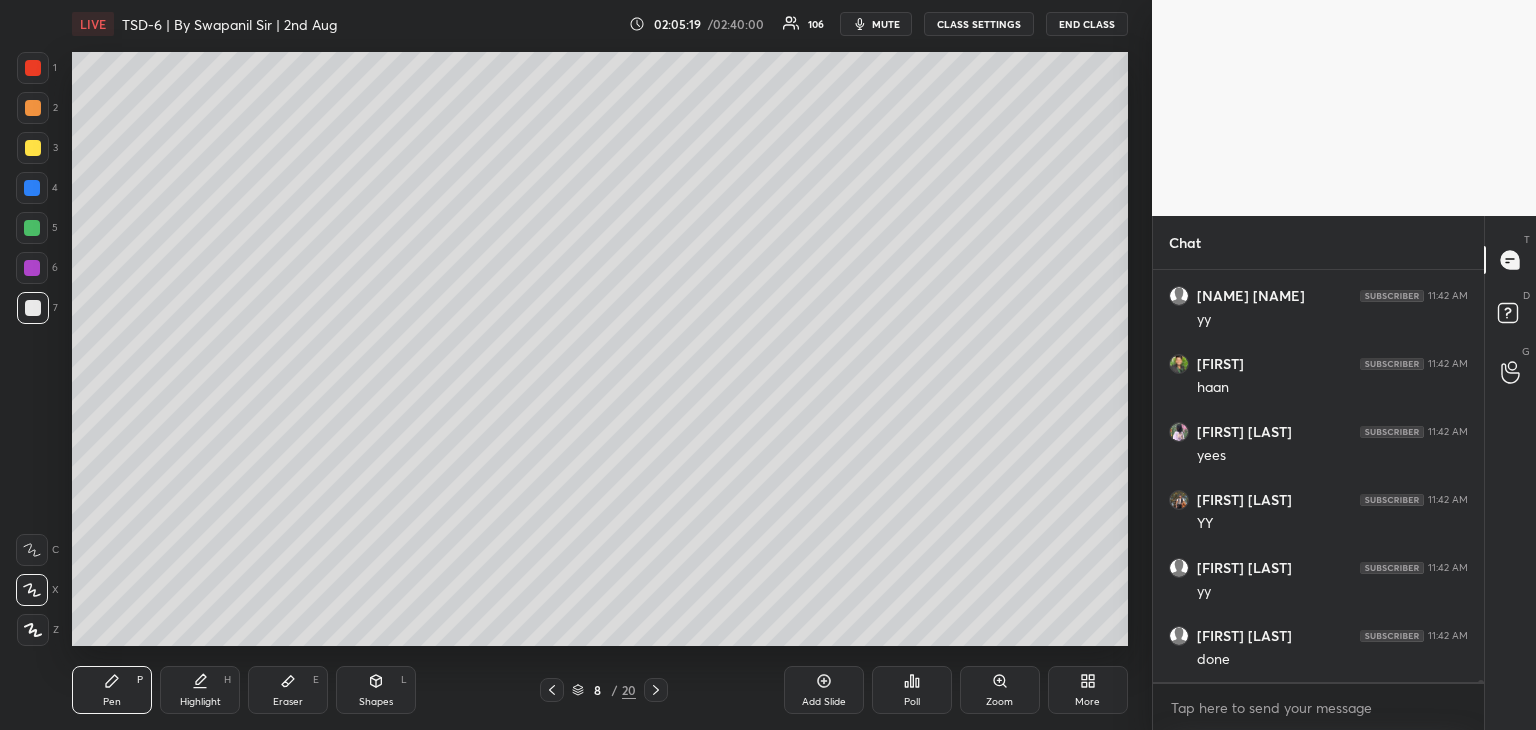 click 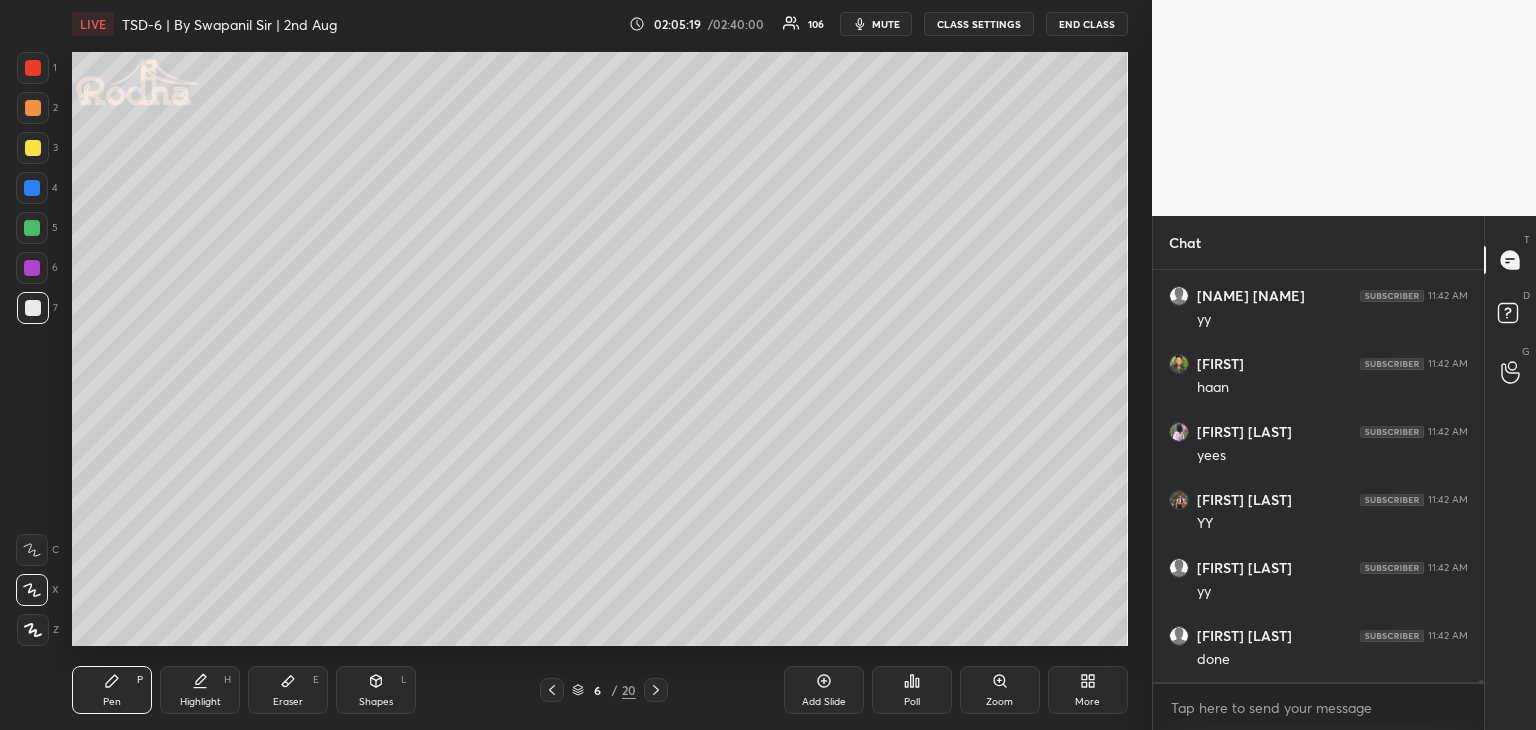 click at bounding box center [552, 690] 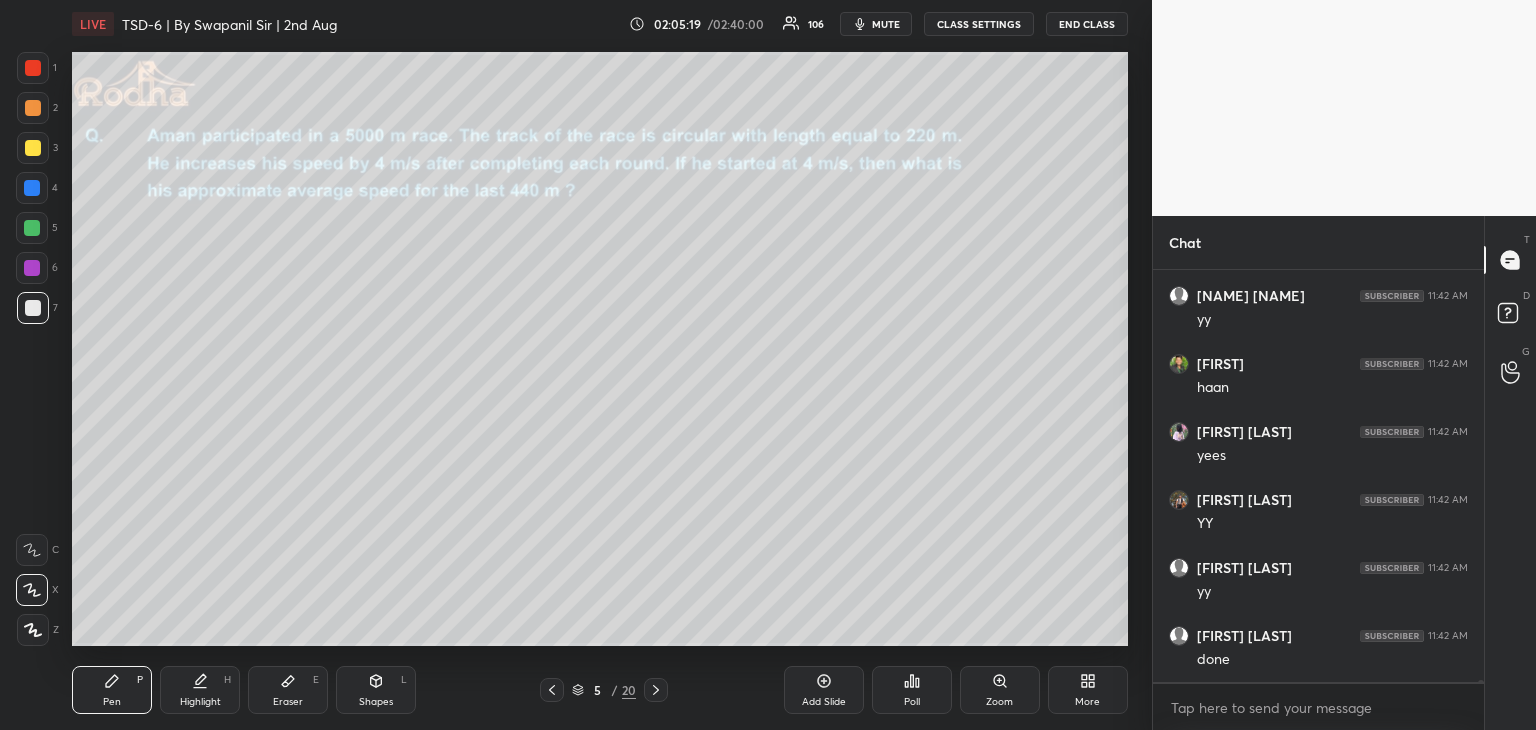 click at bounding box center [552, 690] 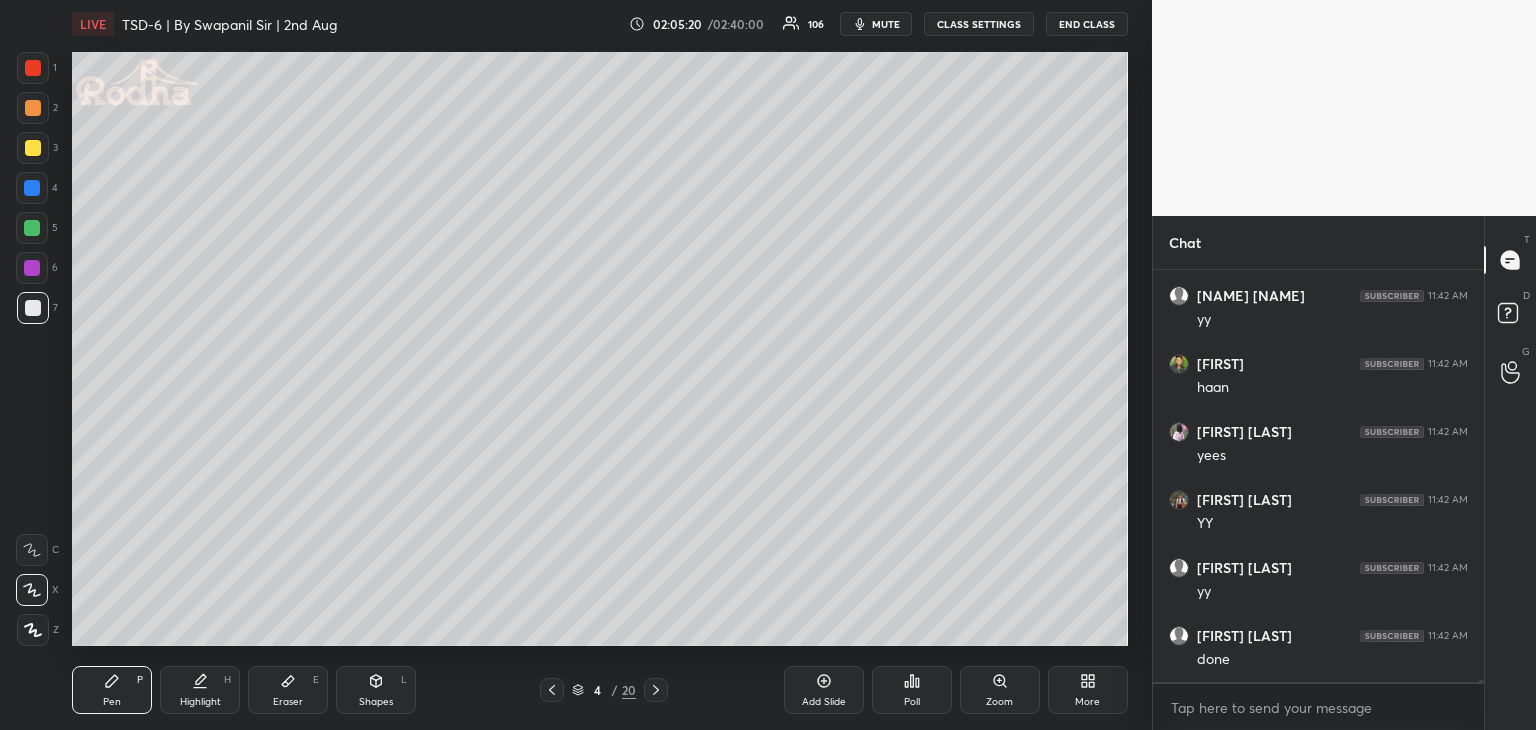 click at bounding box center [552, 690] 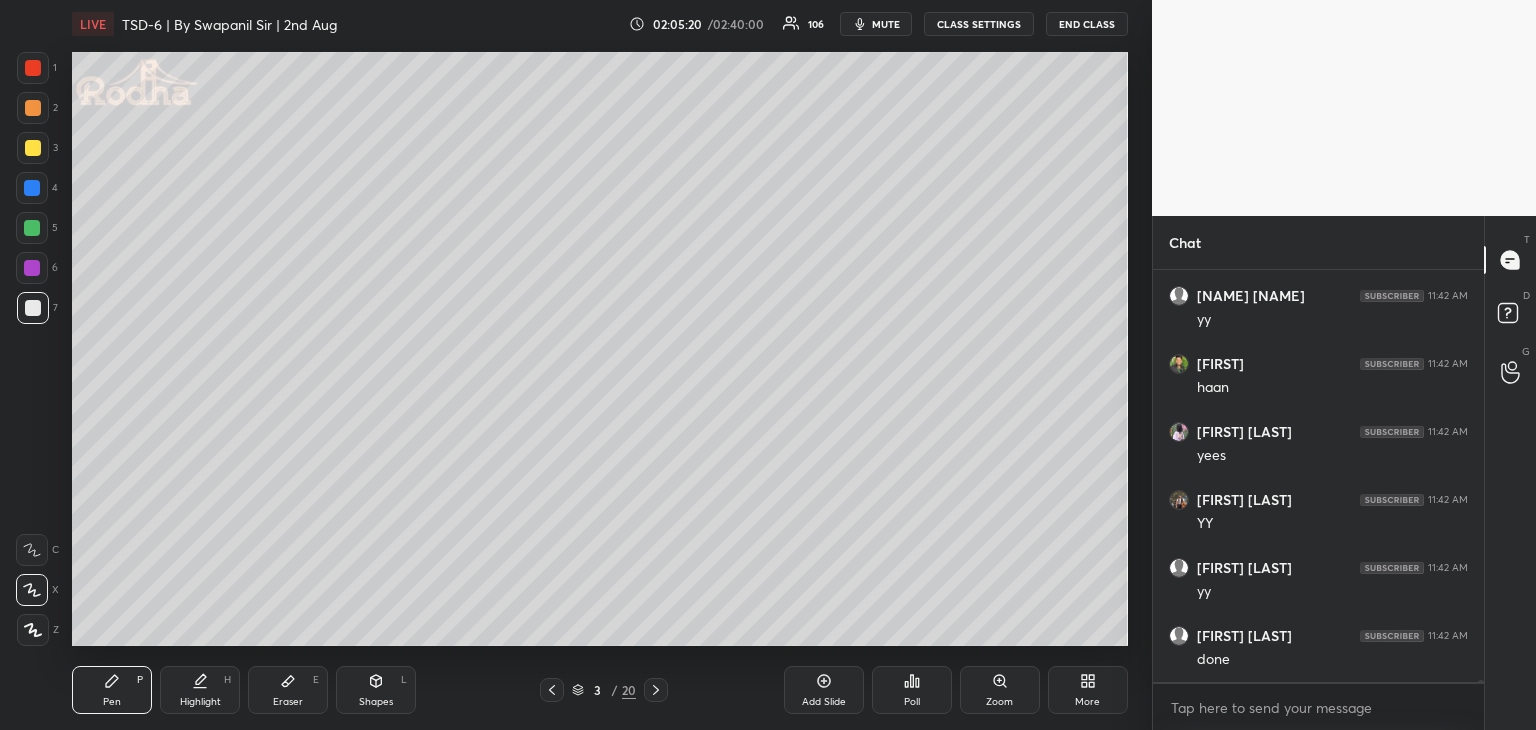 click on "Pen P Highlight H Eraser E Shapes L 3 / 20 Add Slide Poll Zoom More" at bounding box center [600, 690] 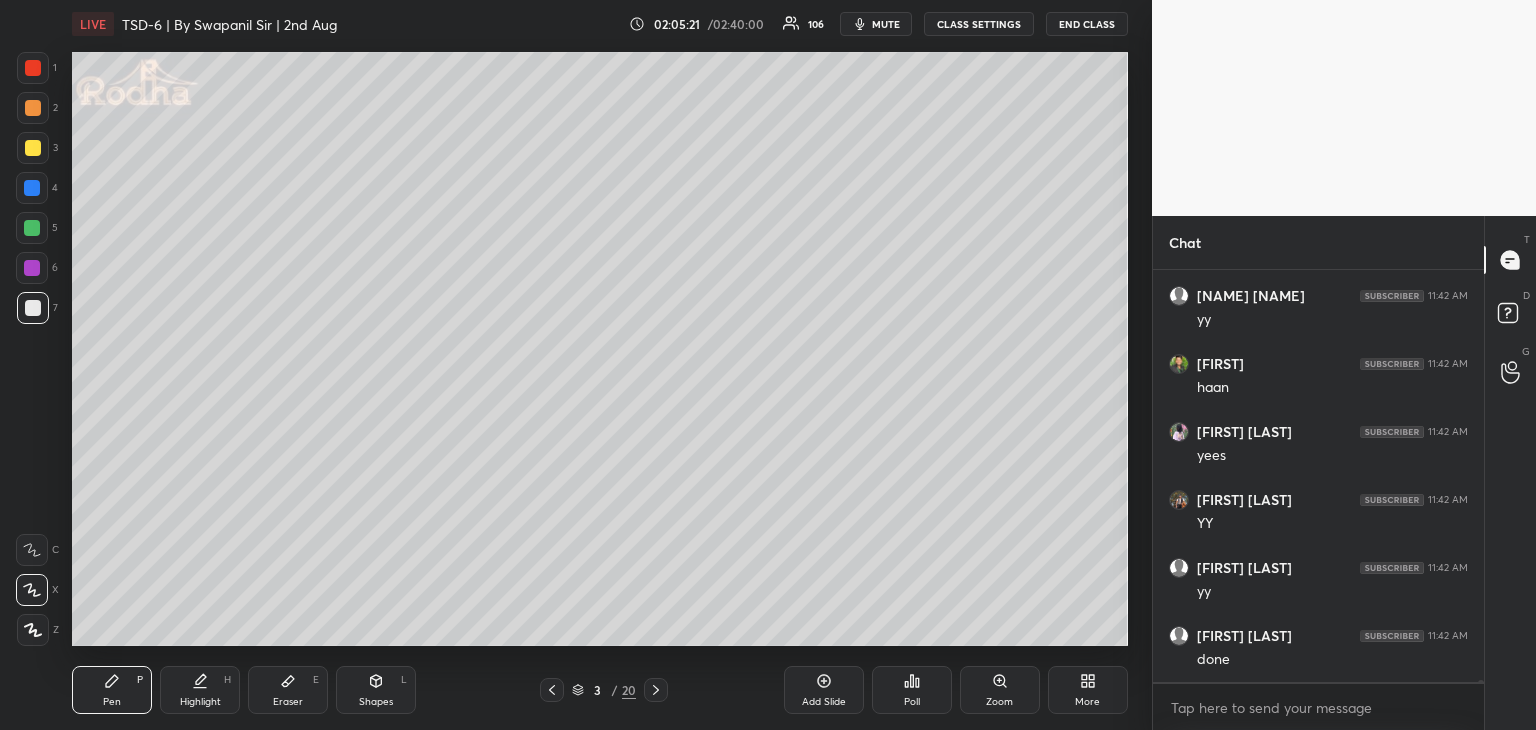 click at bounding box center (656, 690) 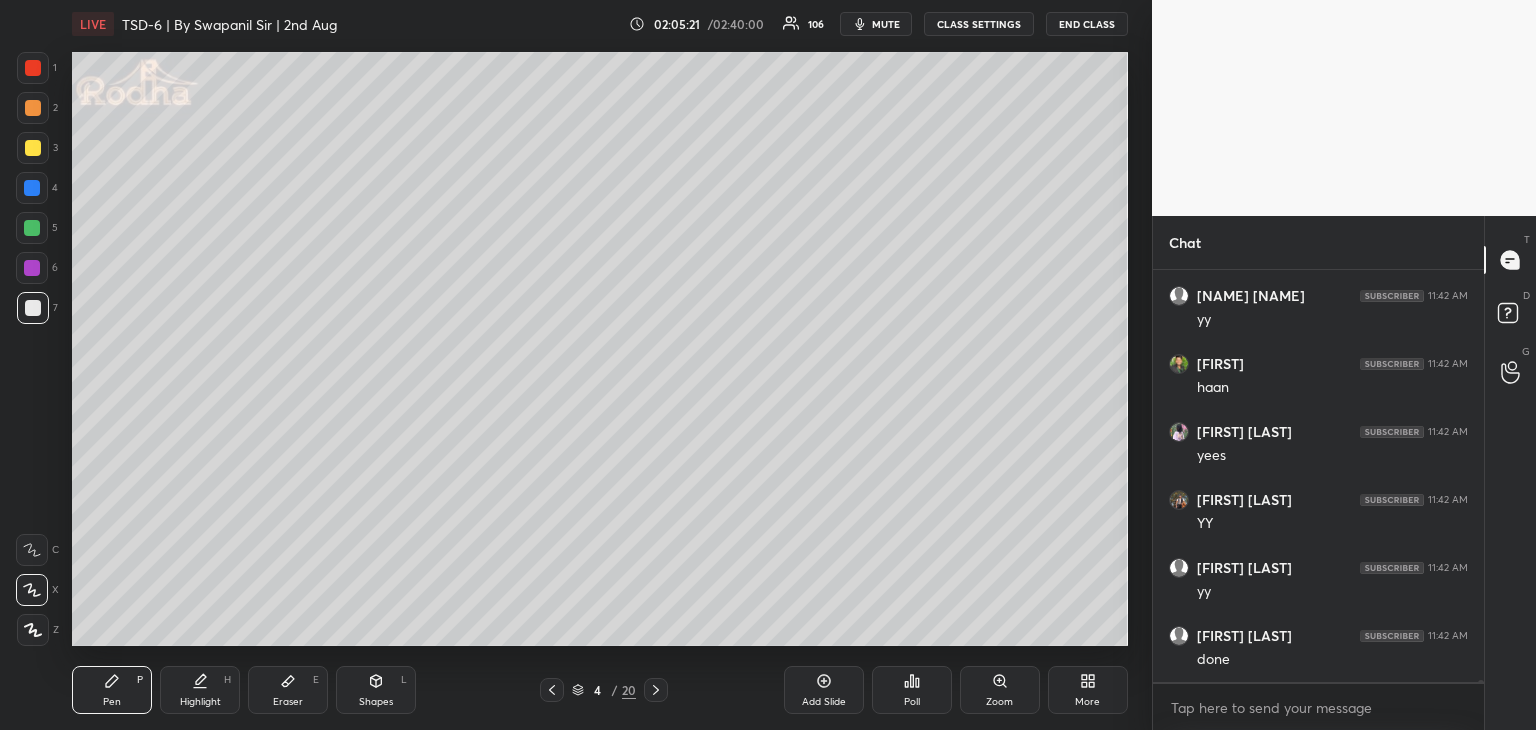 click at bounding box center [656, 690] 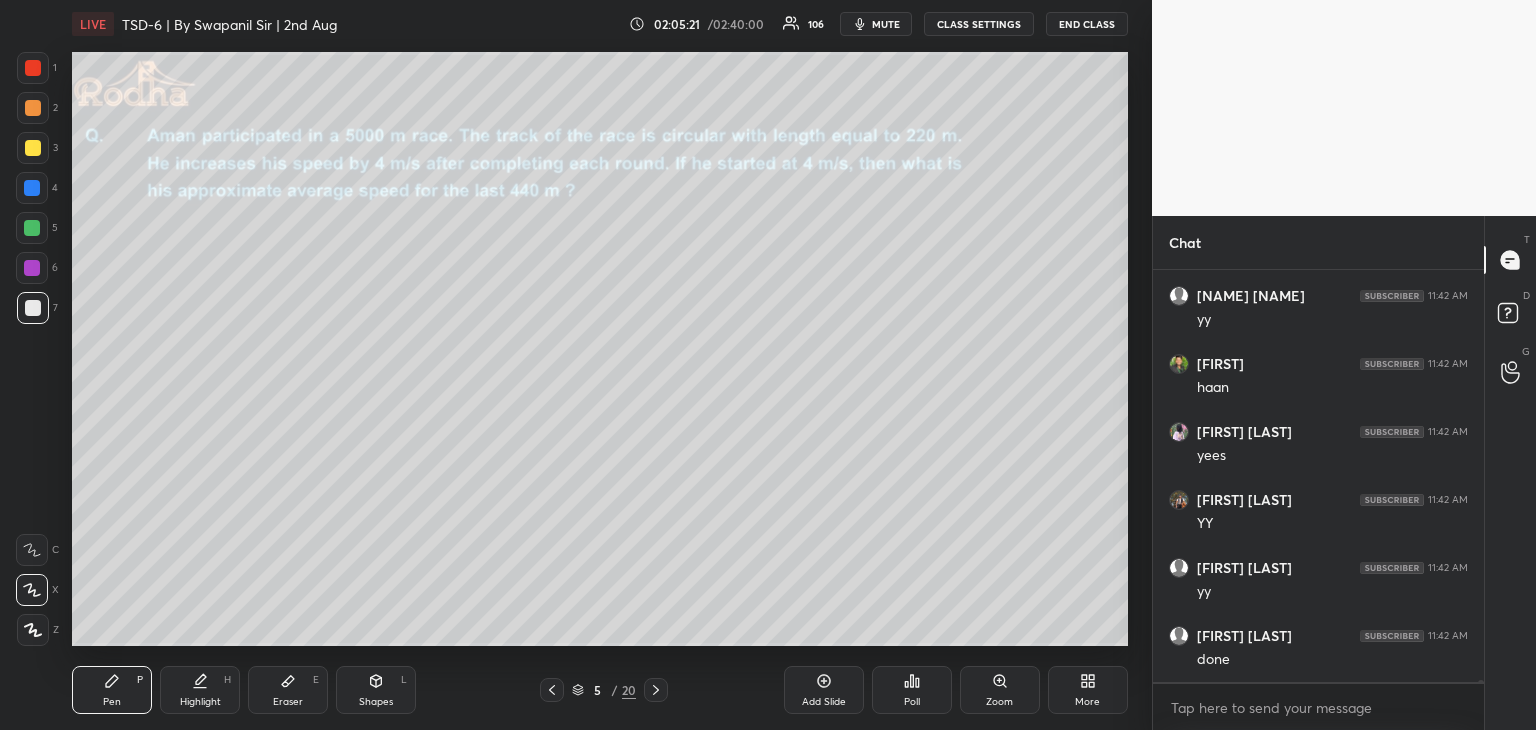 click 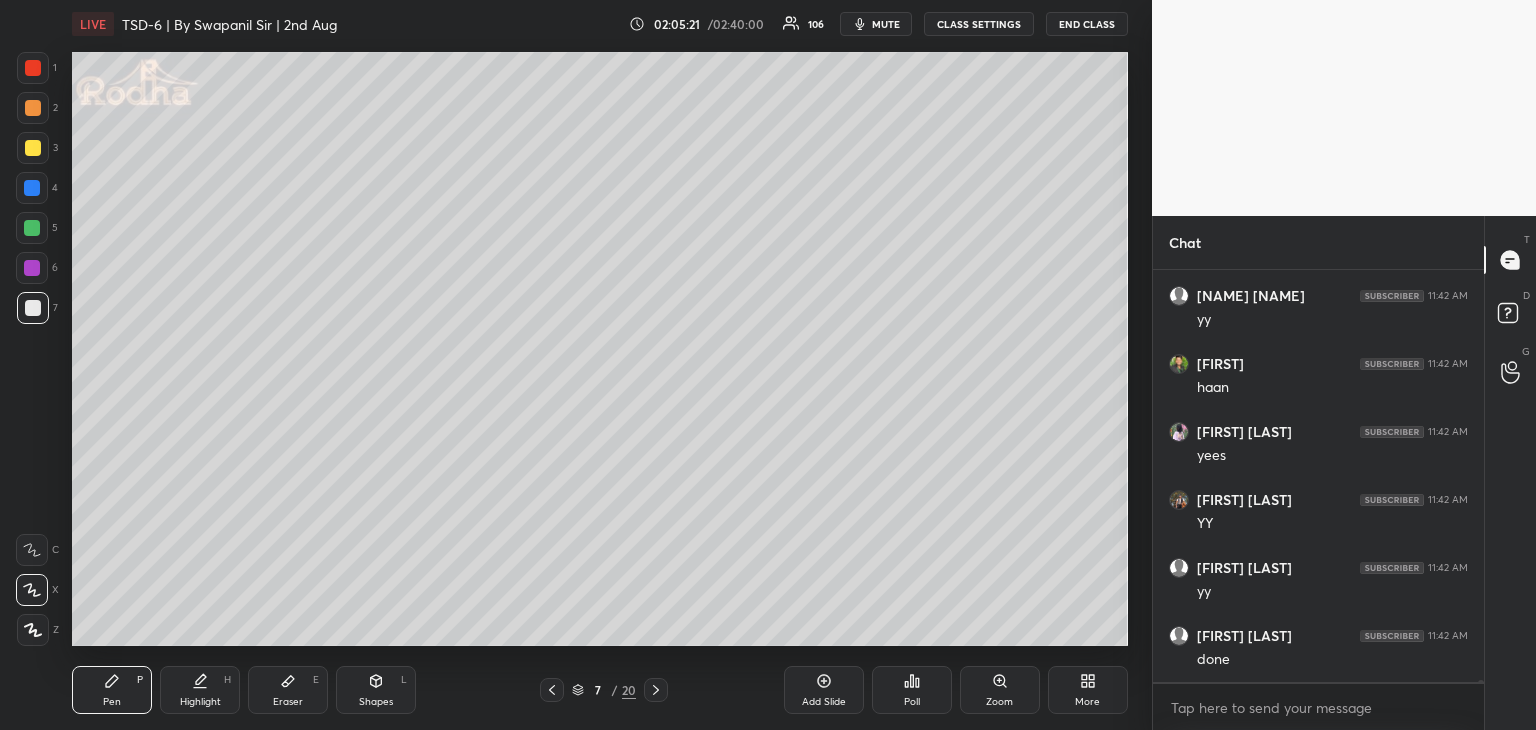 click 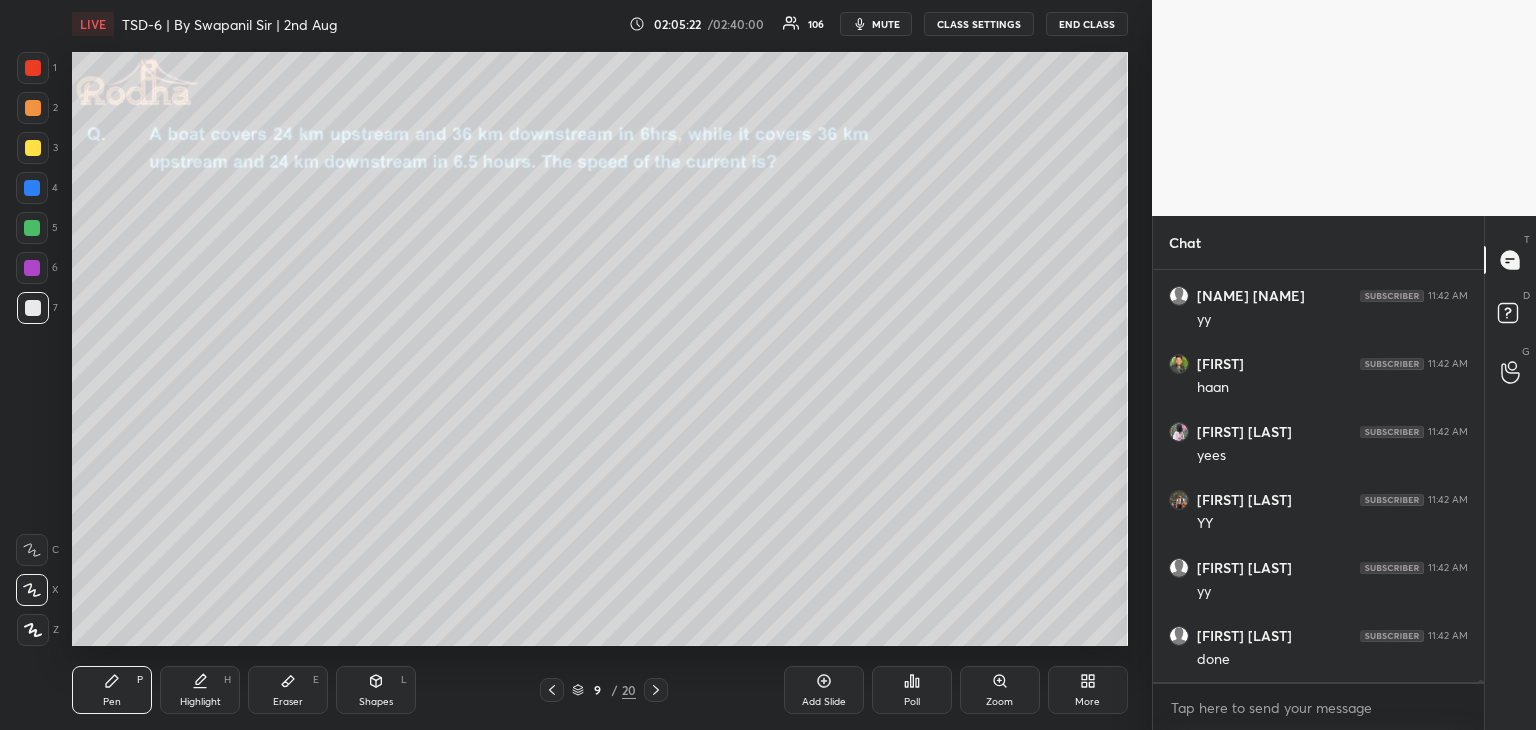 click 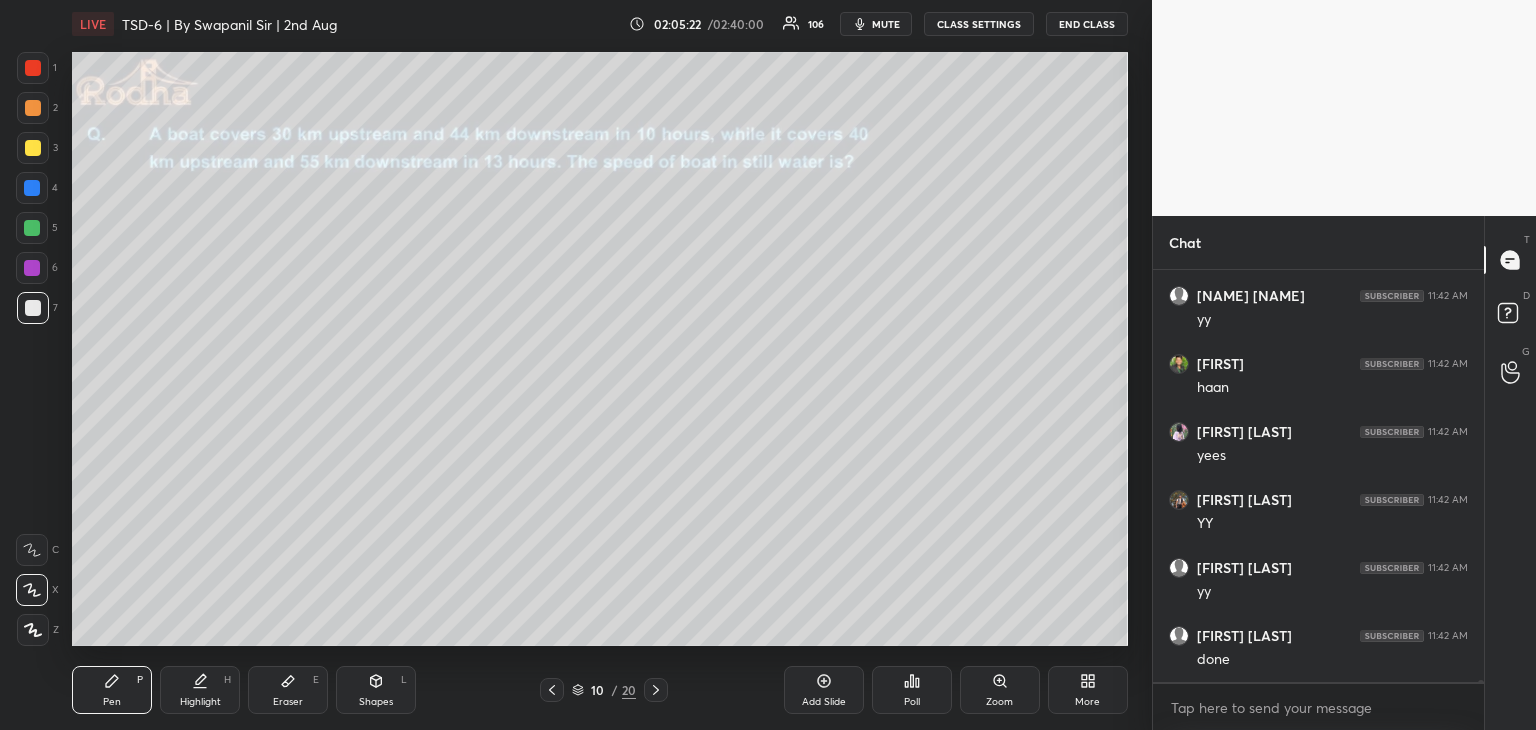 click 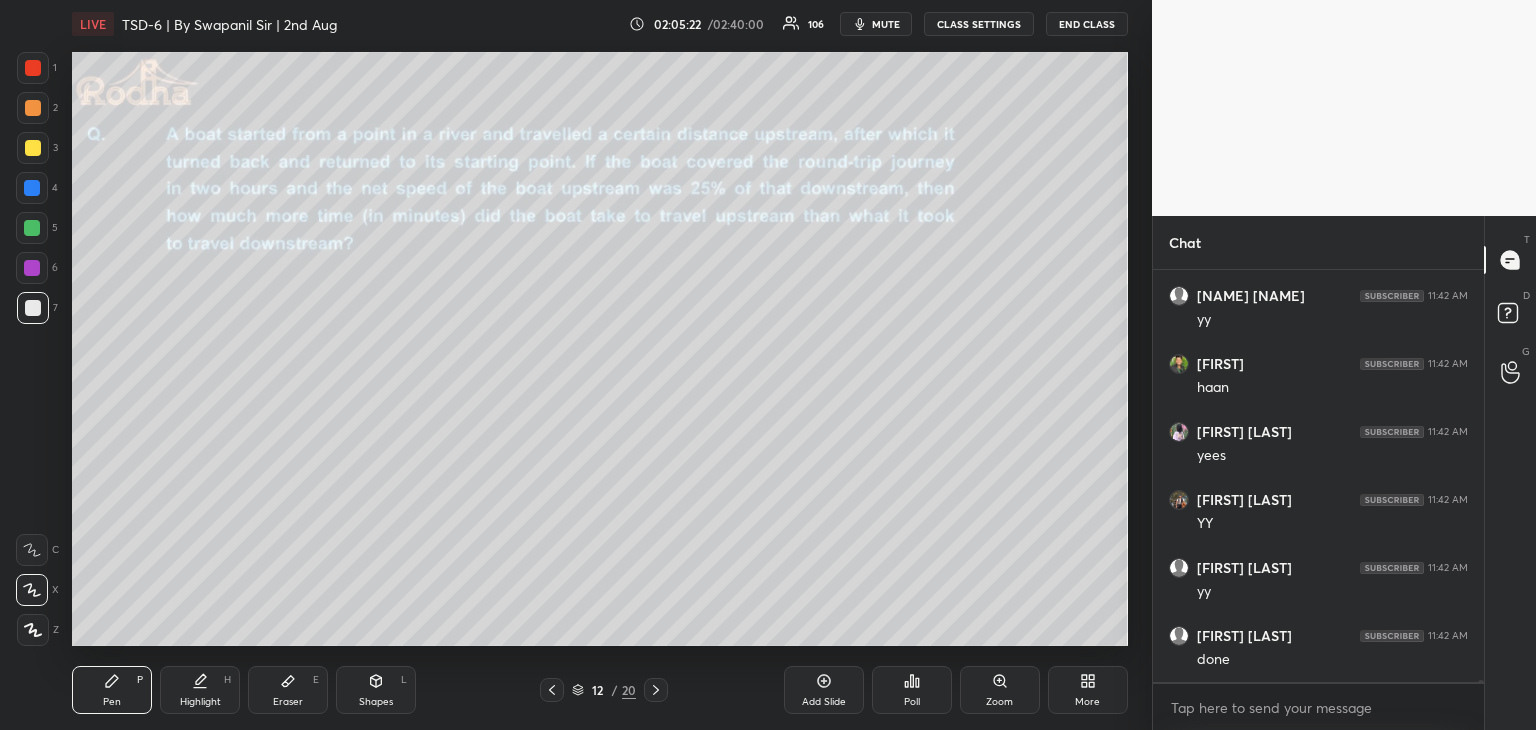 click at bounding box center [656, 690] 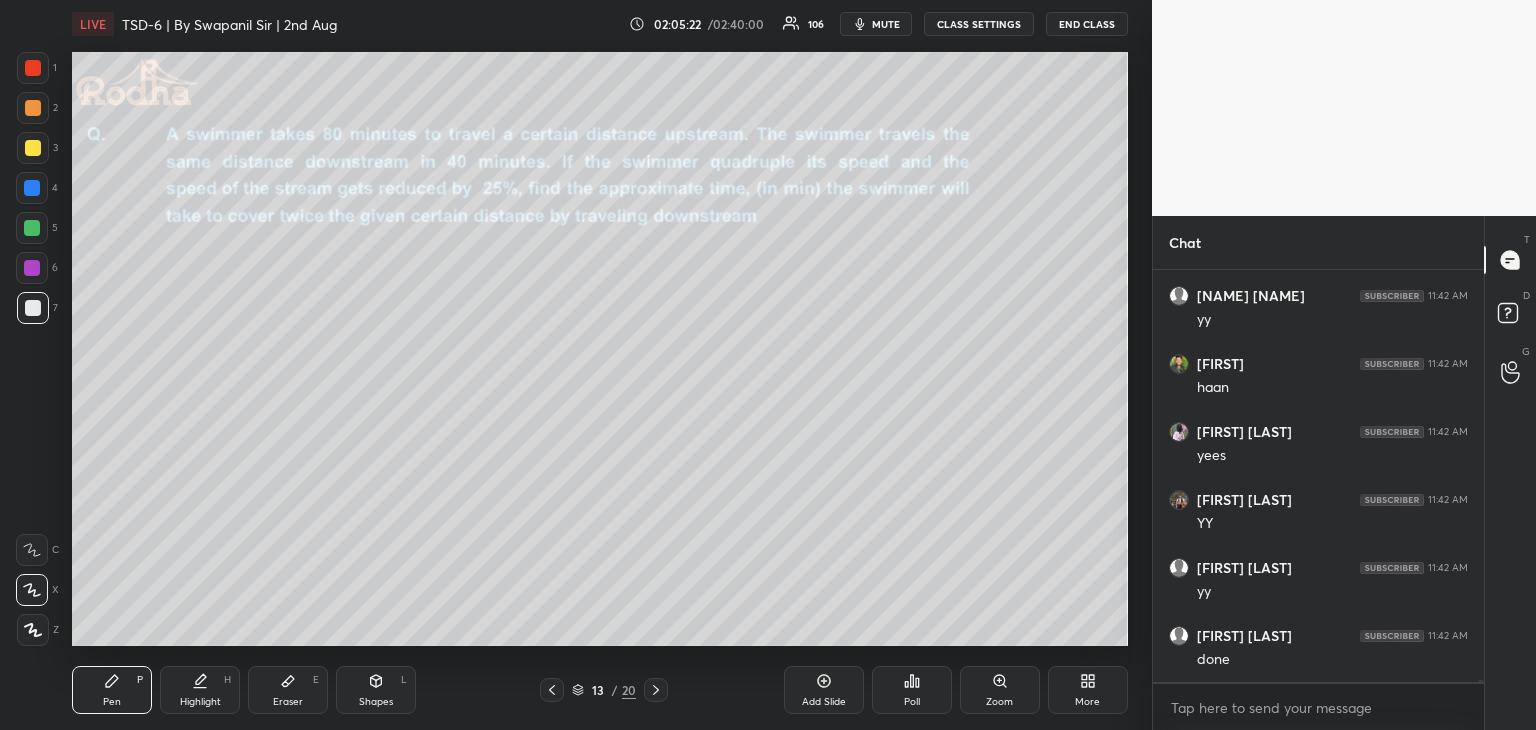 click at bounding box center (656, 690) 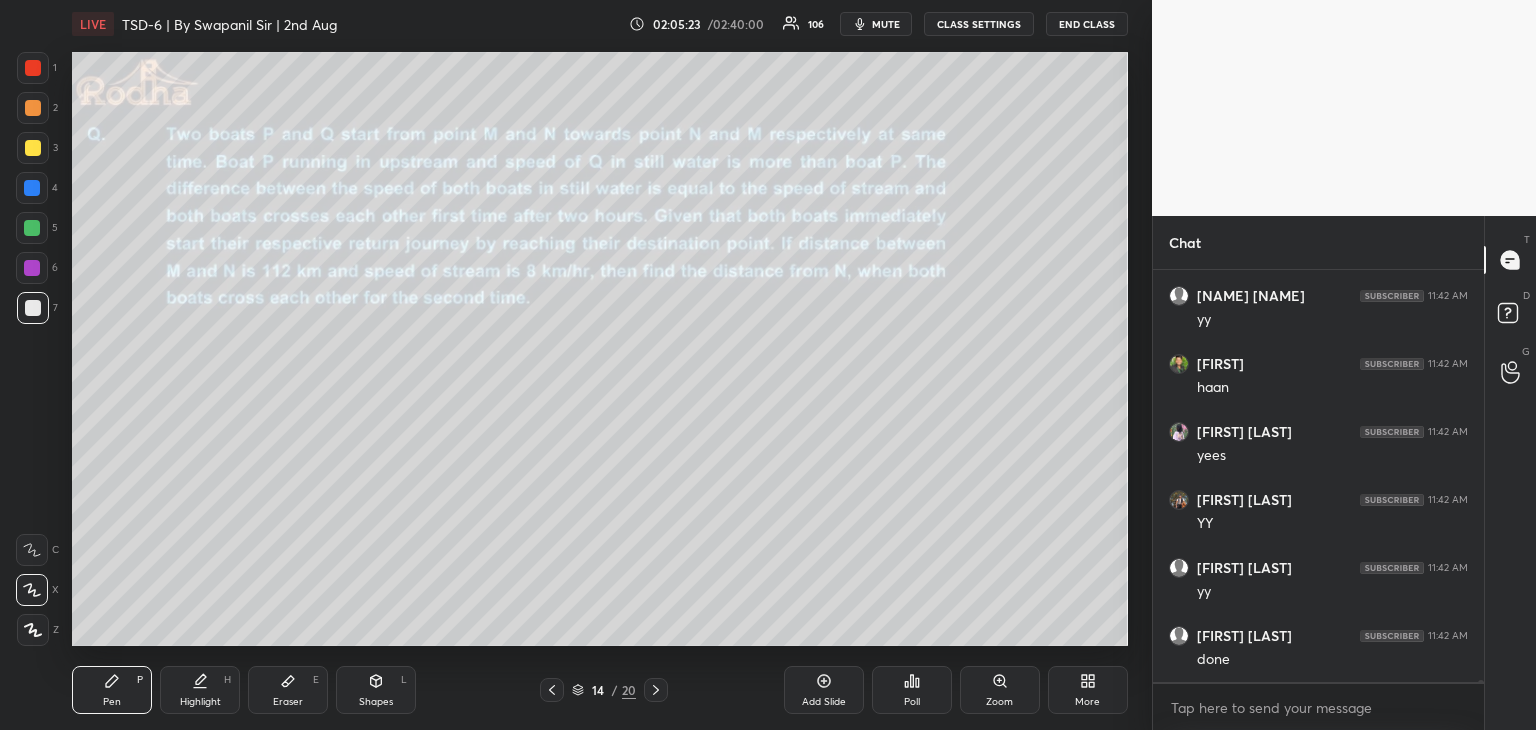click at bounding box center [656, 690] 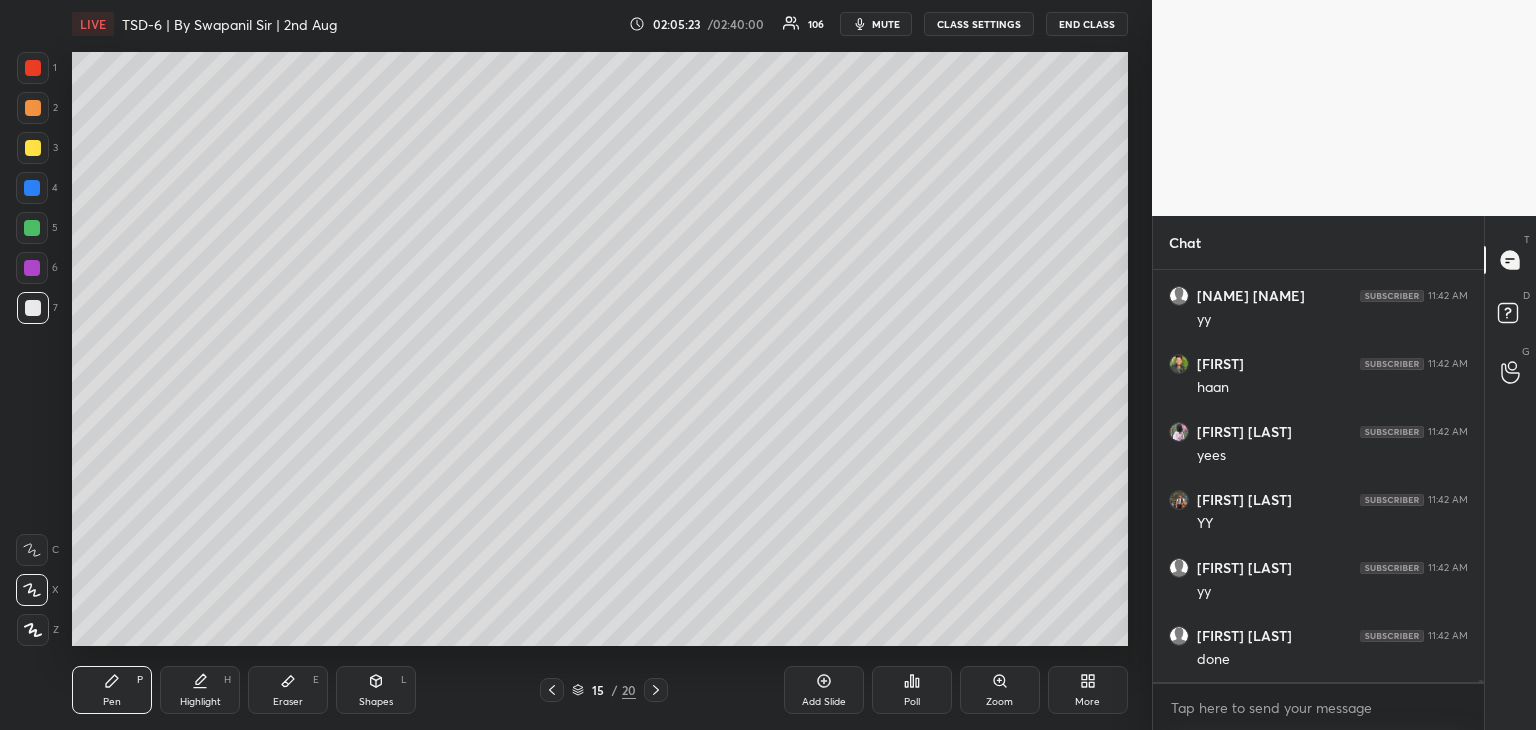 click at bounding box center [656, 690] 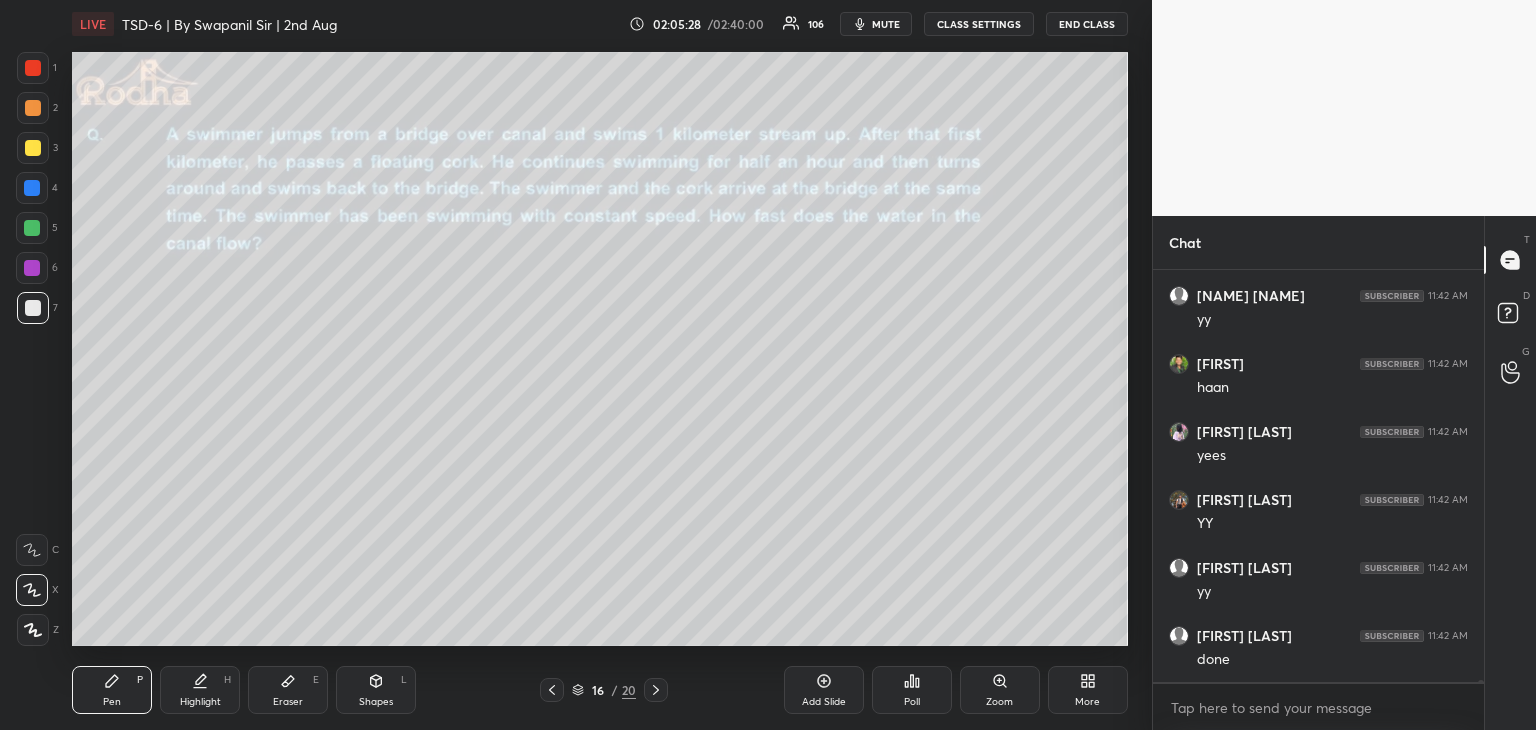 click at bounding box center (33, 308) 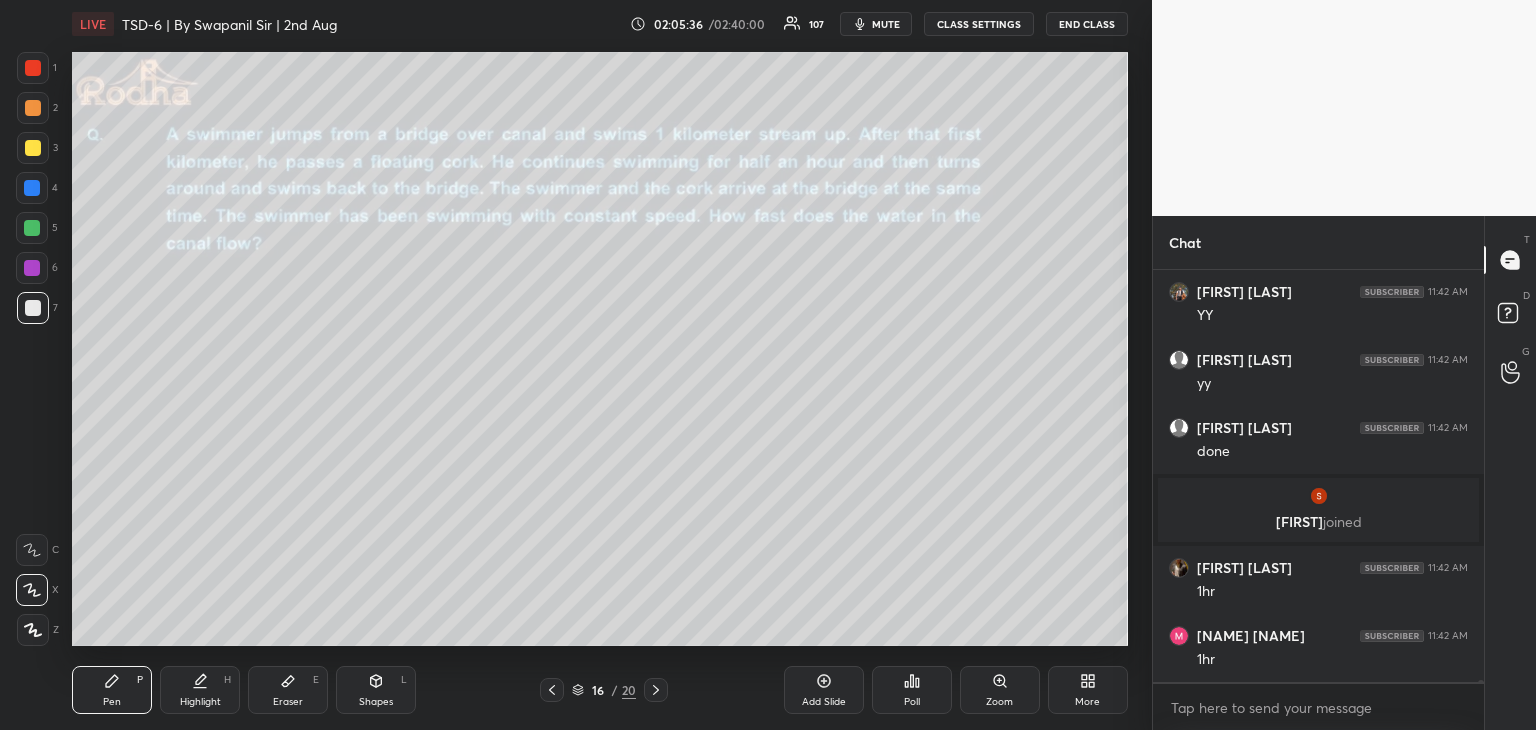 scroll, scrollTop: 72324, scrollLeft: 0, axis: vertical 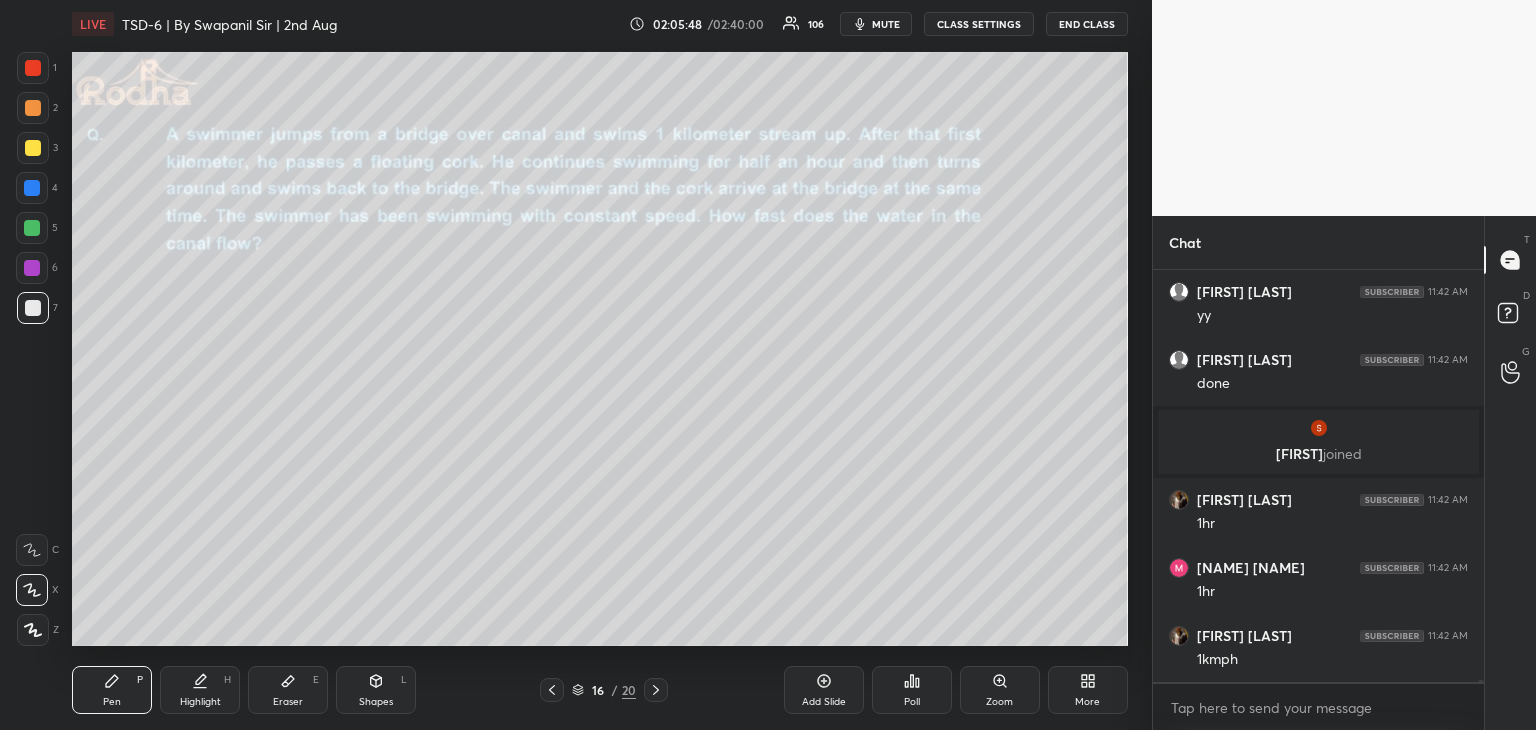 click on "Shapes L" at bounding box center (376, 690) 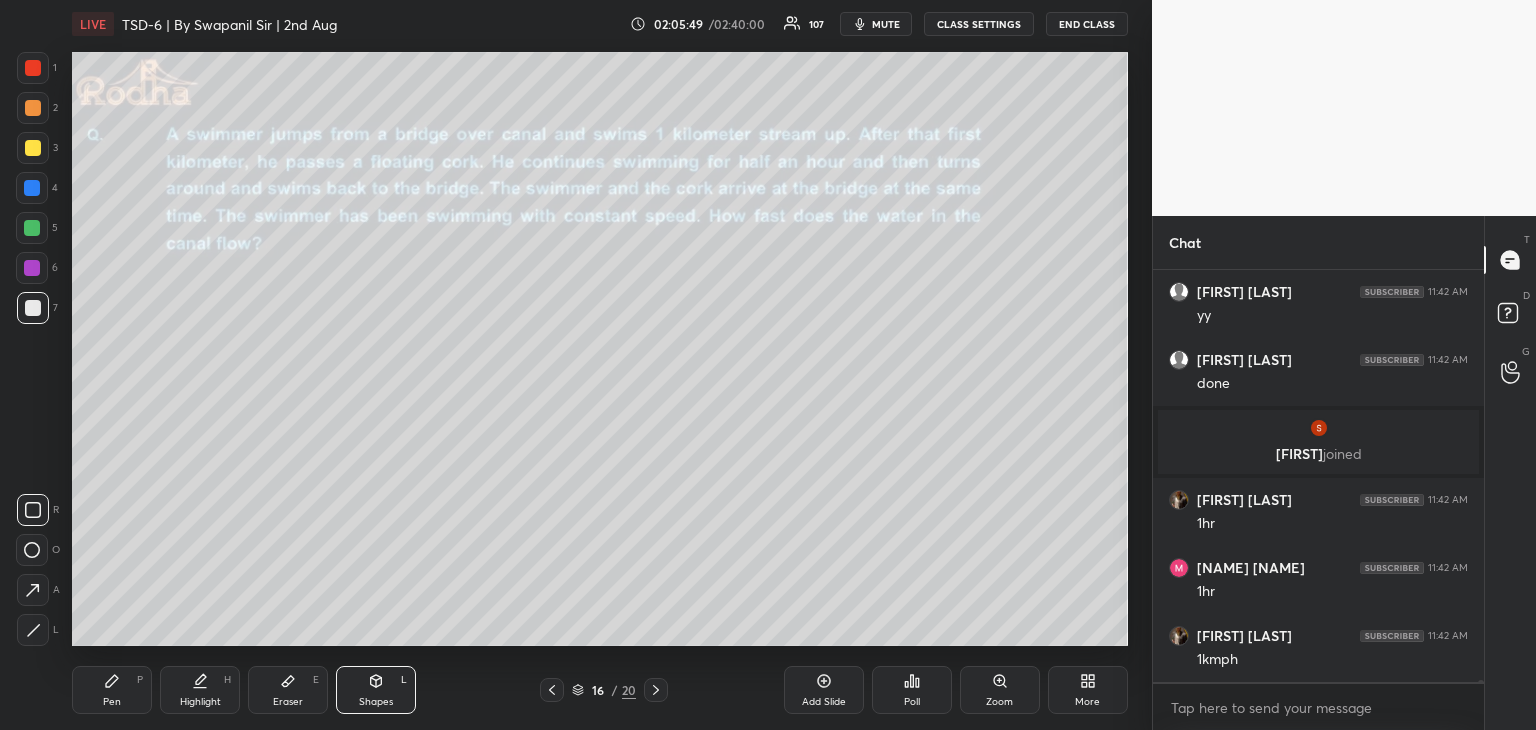 click on "L" at bounding box center (38, 630) 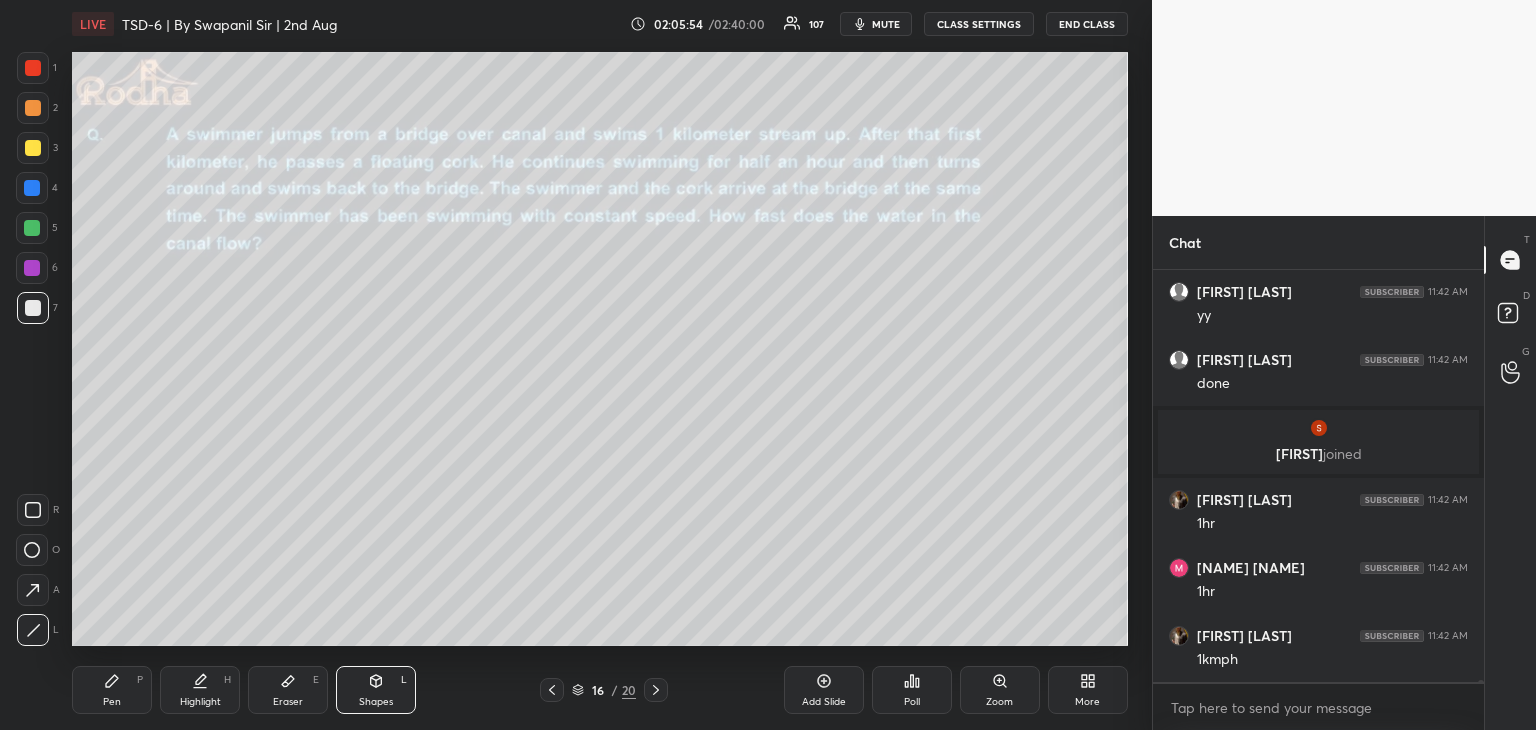 scroll, scrollTop: 72392, scrollLeft: 0, axis: vertical 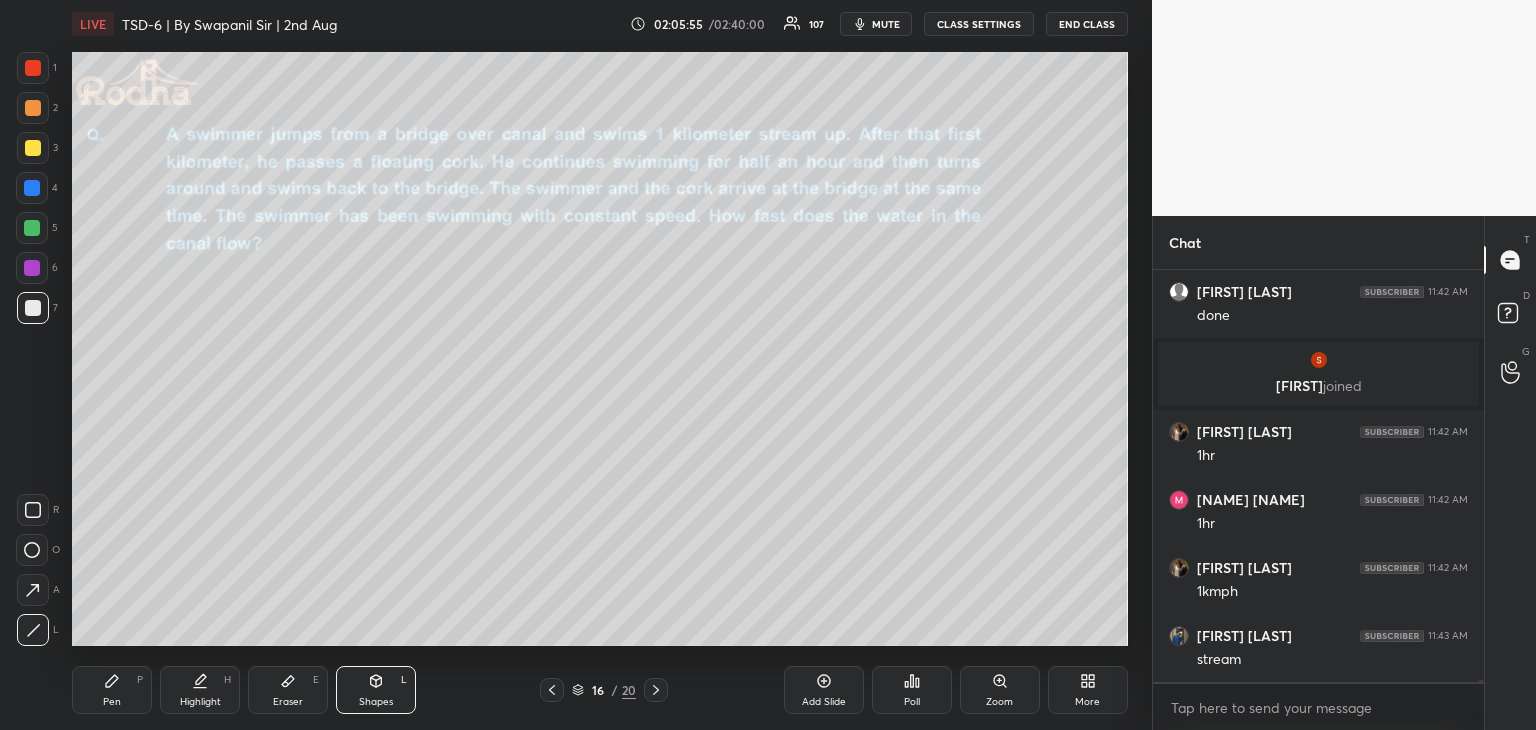 click on "Pen P" at bounding box center (112, 690) 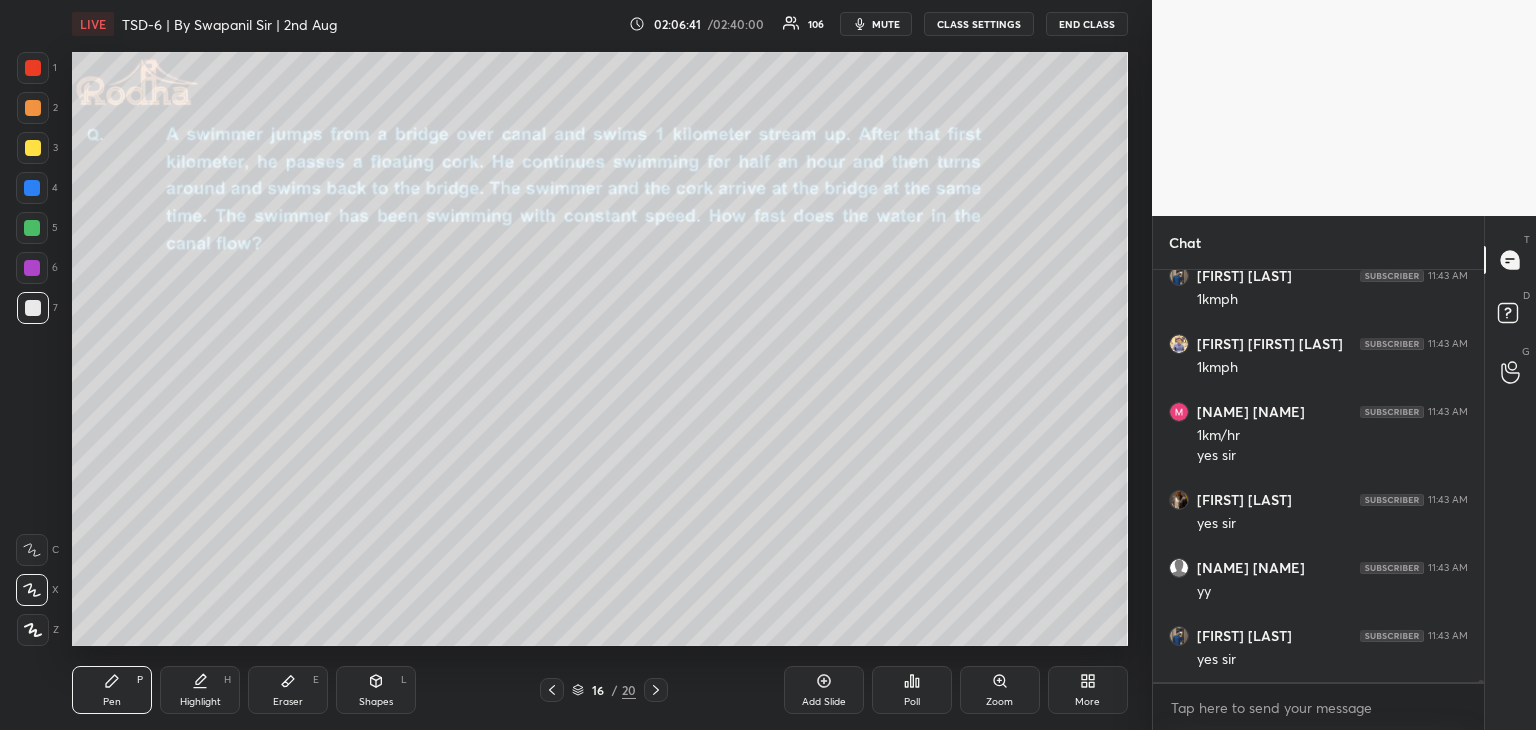 scroll, scrollTop: 73500, scrollLeft: 0, axis: vertical 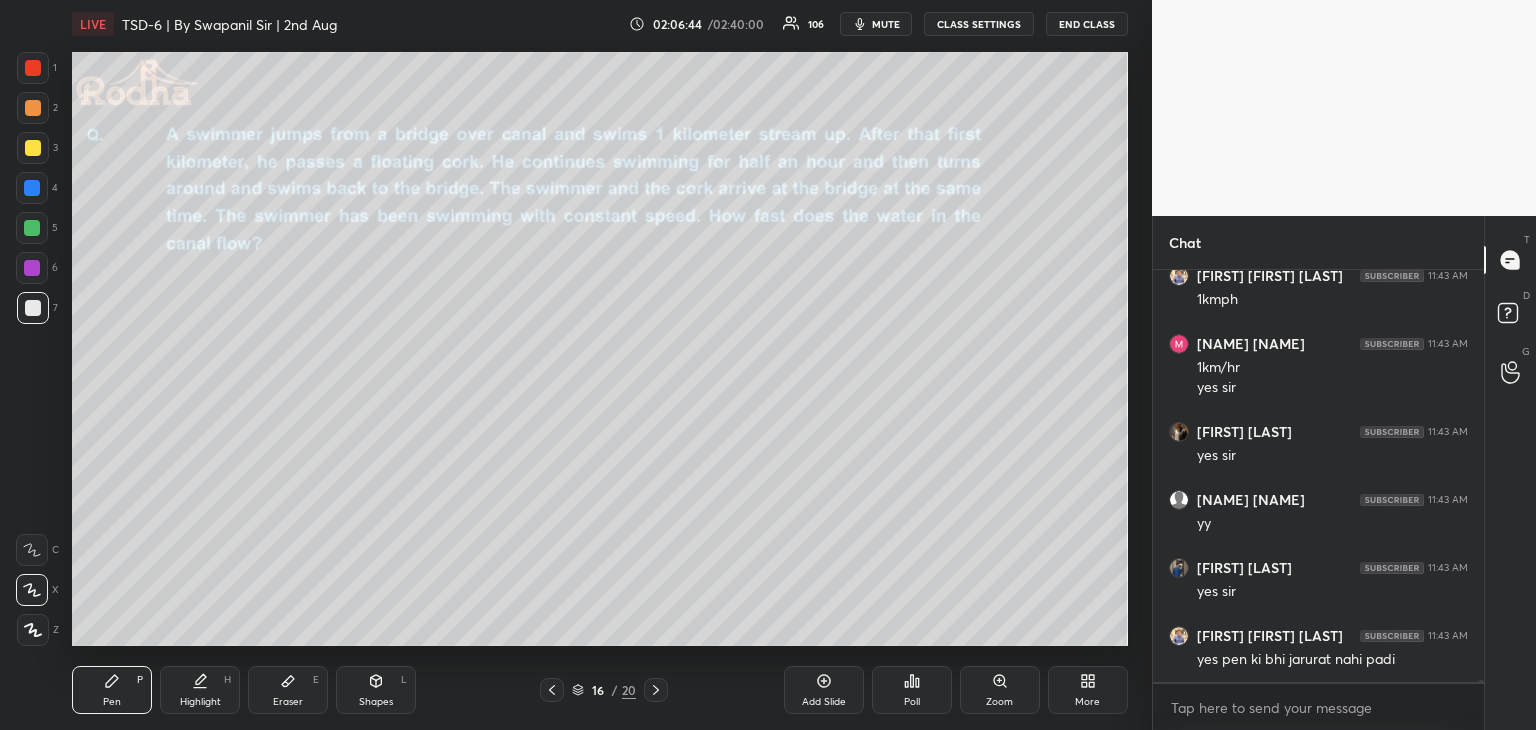 click 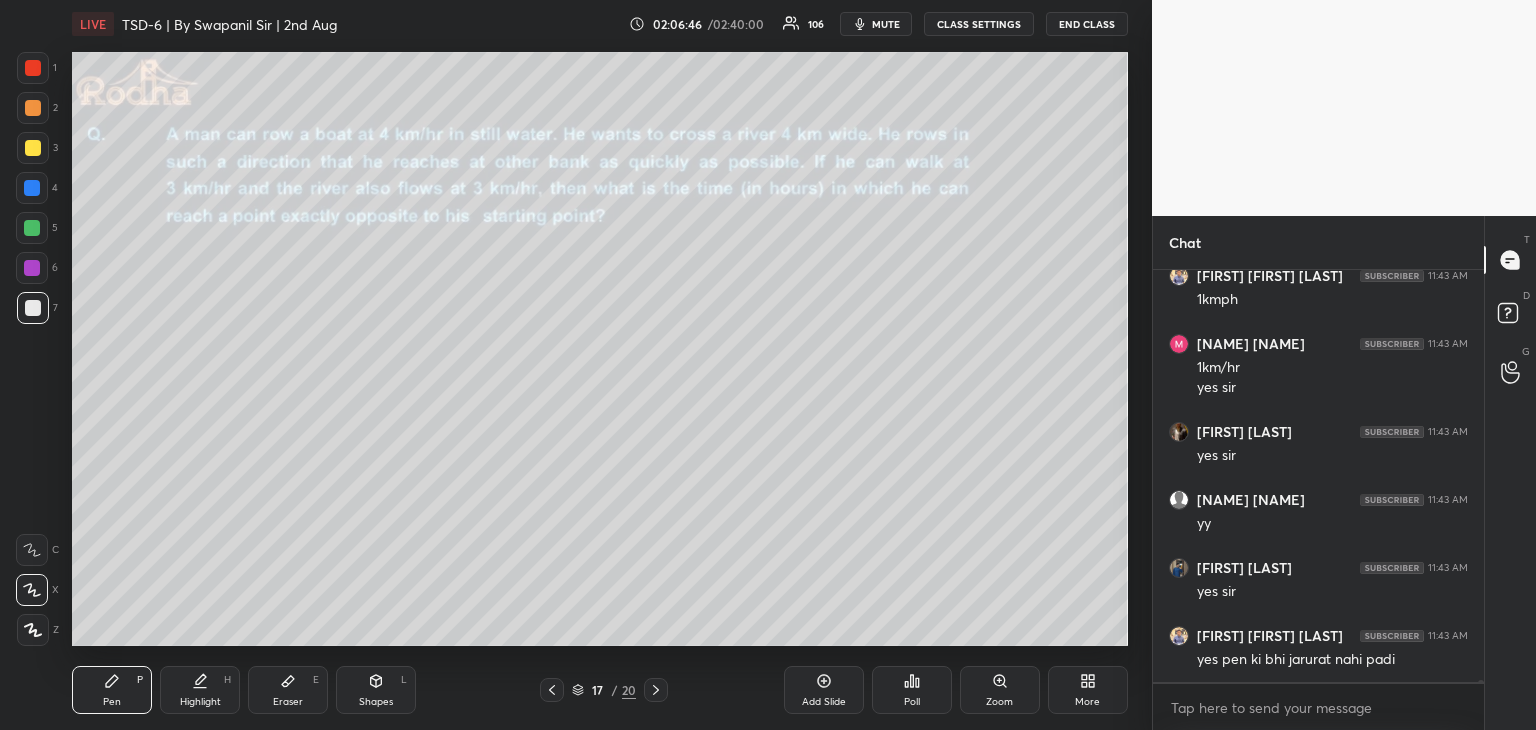 drag, startPoint x: 549, startPoint y: 695, endPoint x: 554, endPoint y: 669, distance: 26.476404 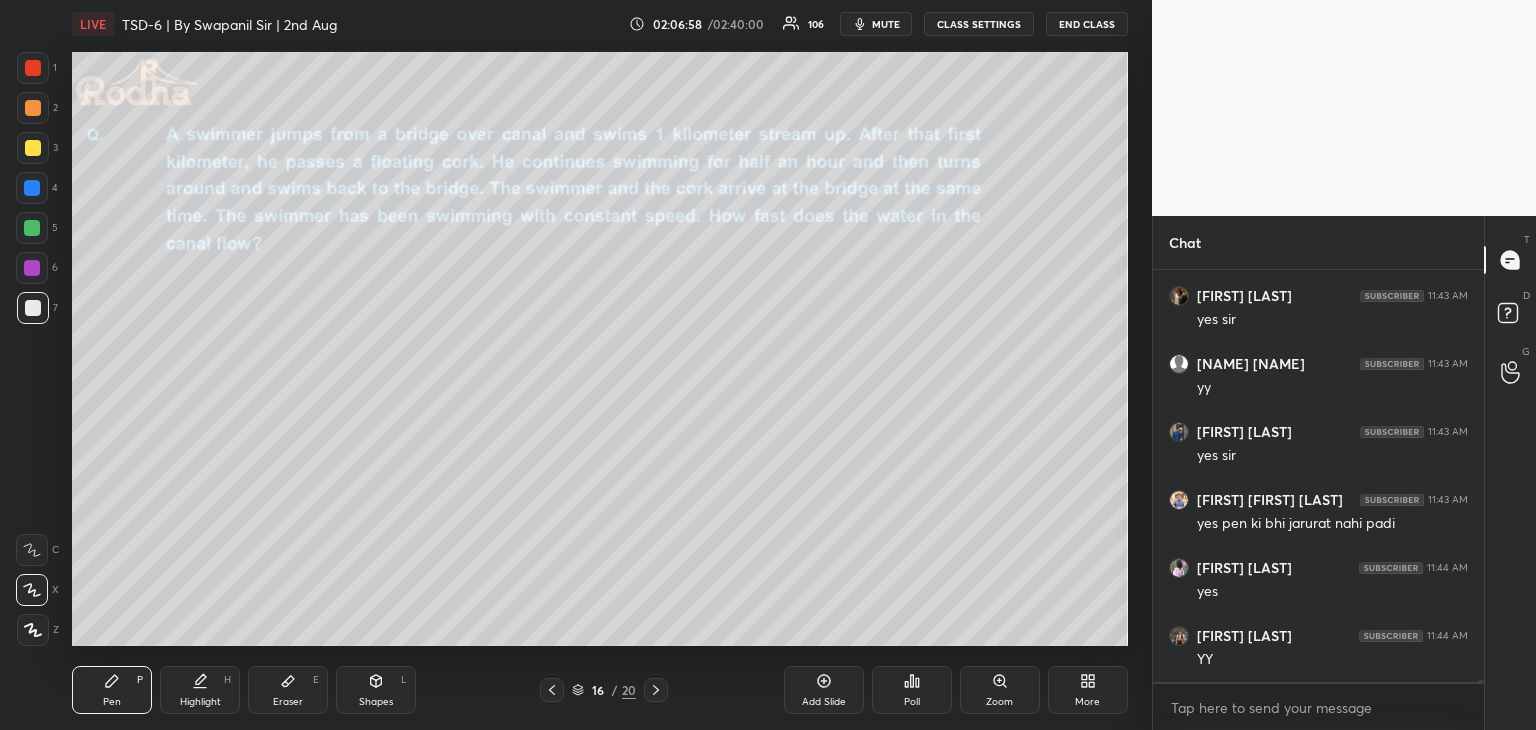 scroll, scrollTop: 73772, scrollLeft: 0, axis: vertical 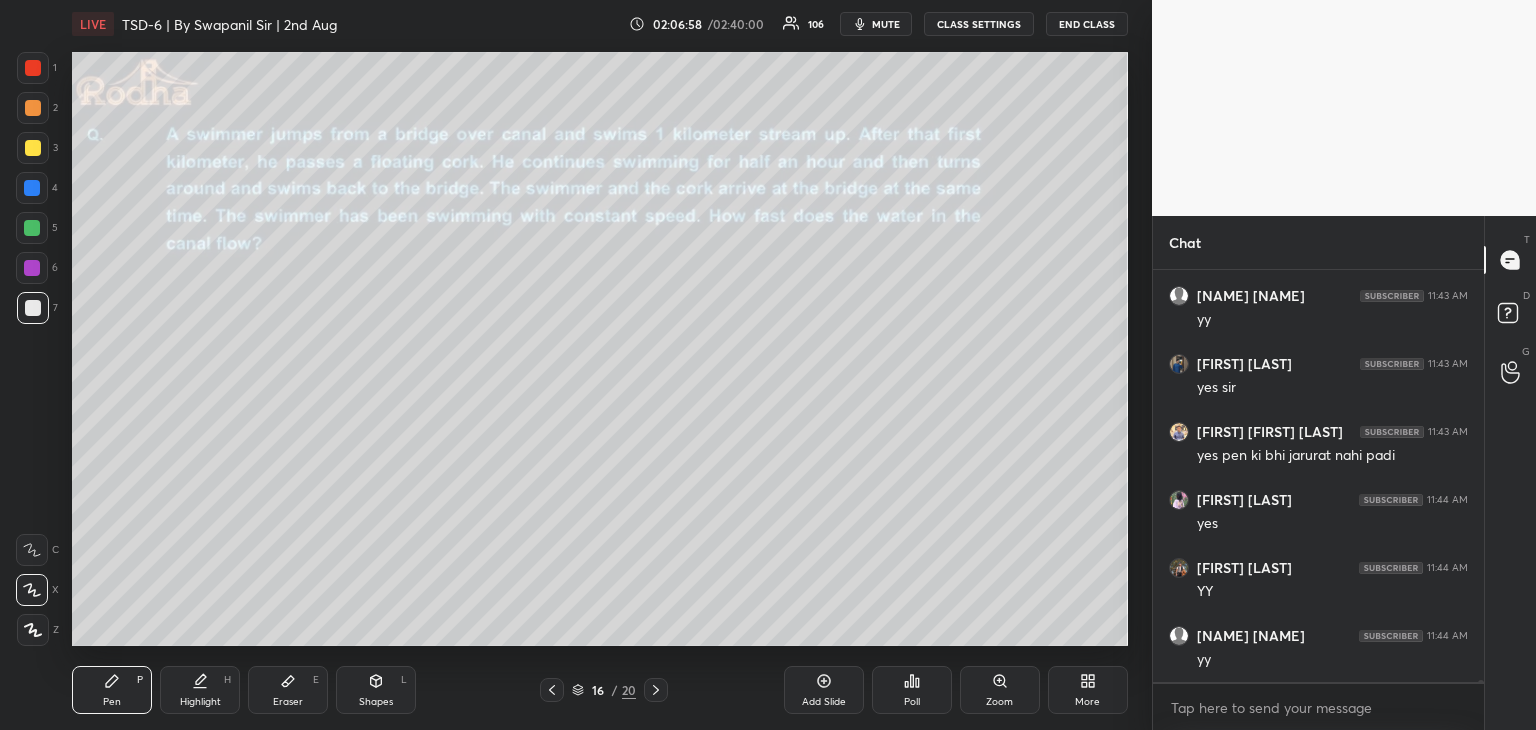 click at bounding box center [656, 690] 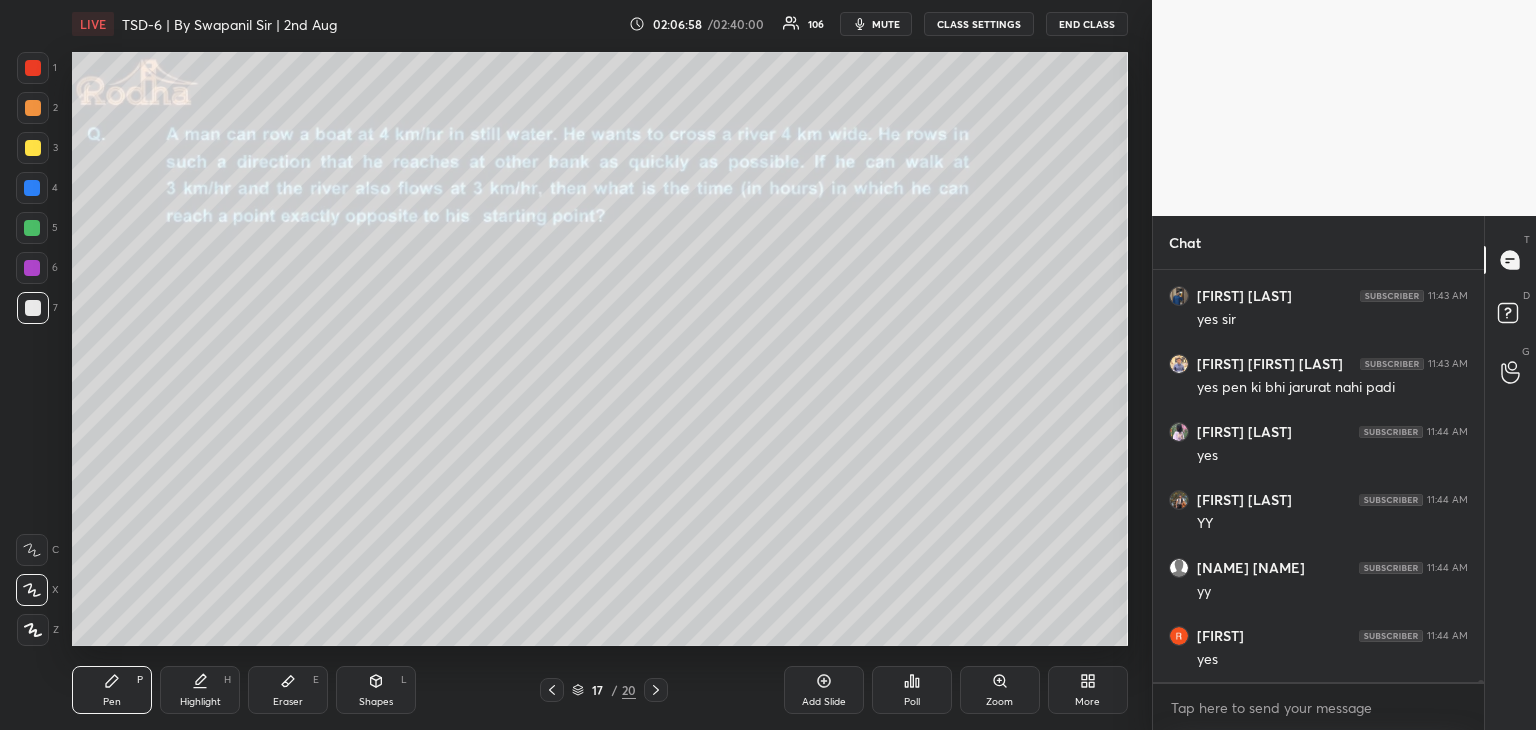 click at bounding box center [656, 690] 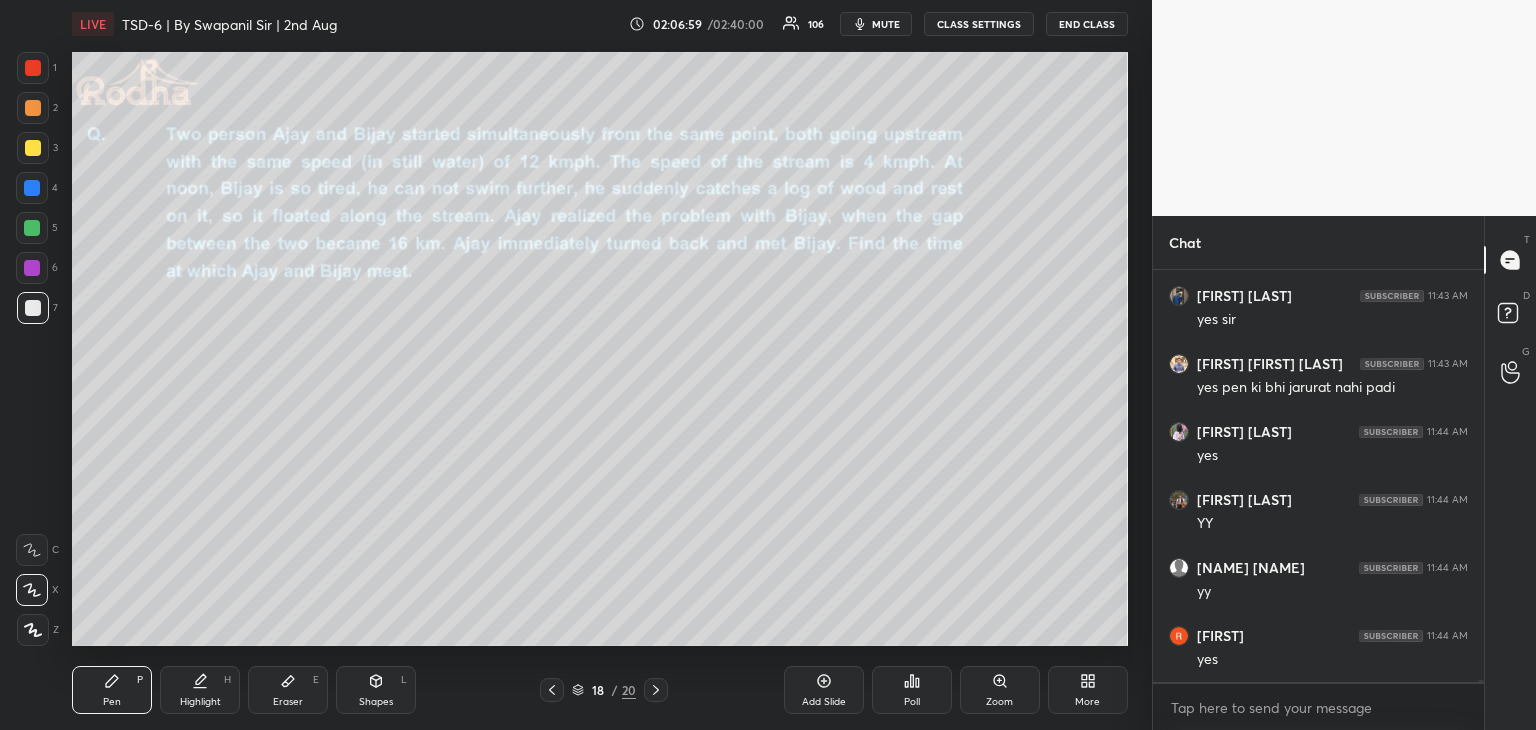 scroll, scrollTop: 73908, scrollLeft: 0, axis: vertical 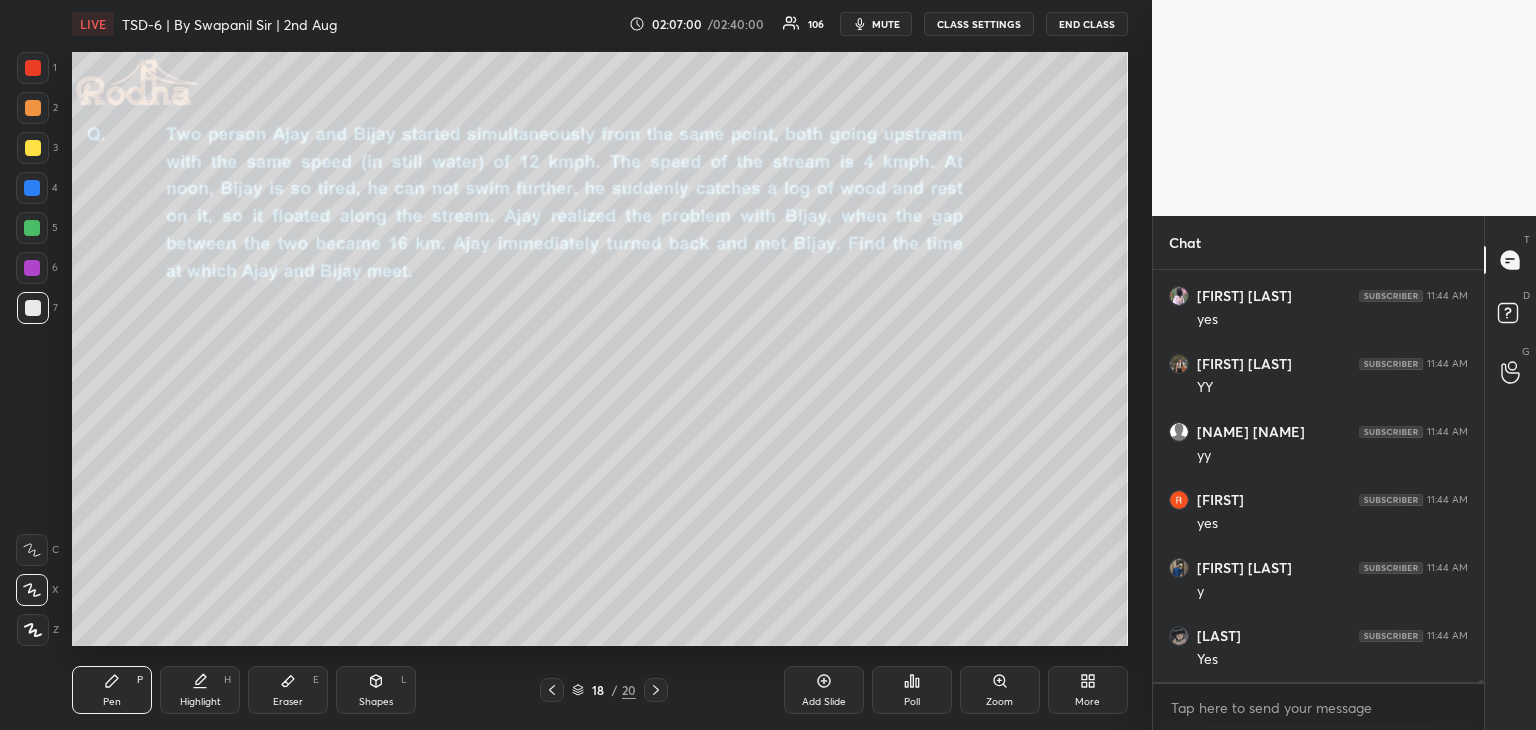 click 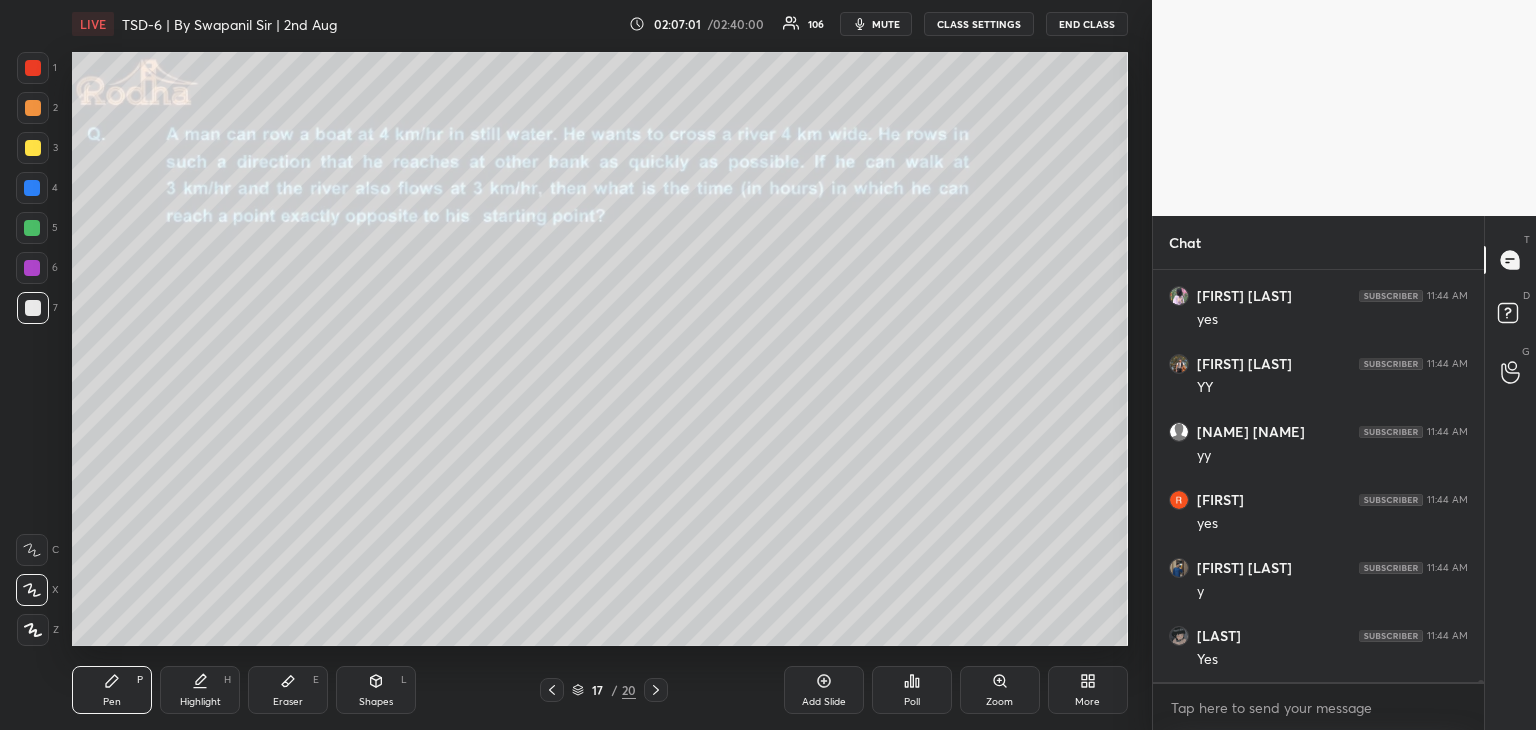 scroll, scrollTop: 73976, scrollLeft: 0, axis: vertical 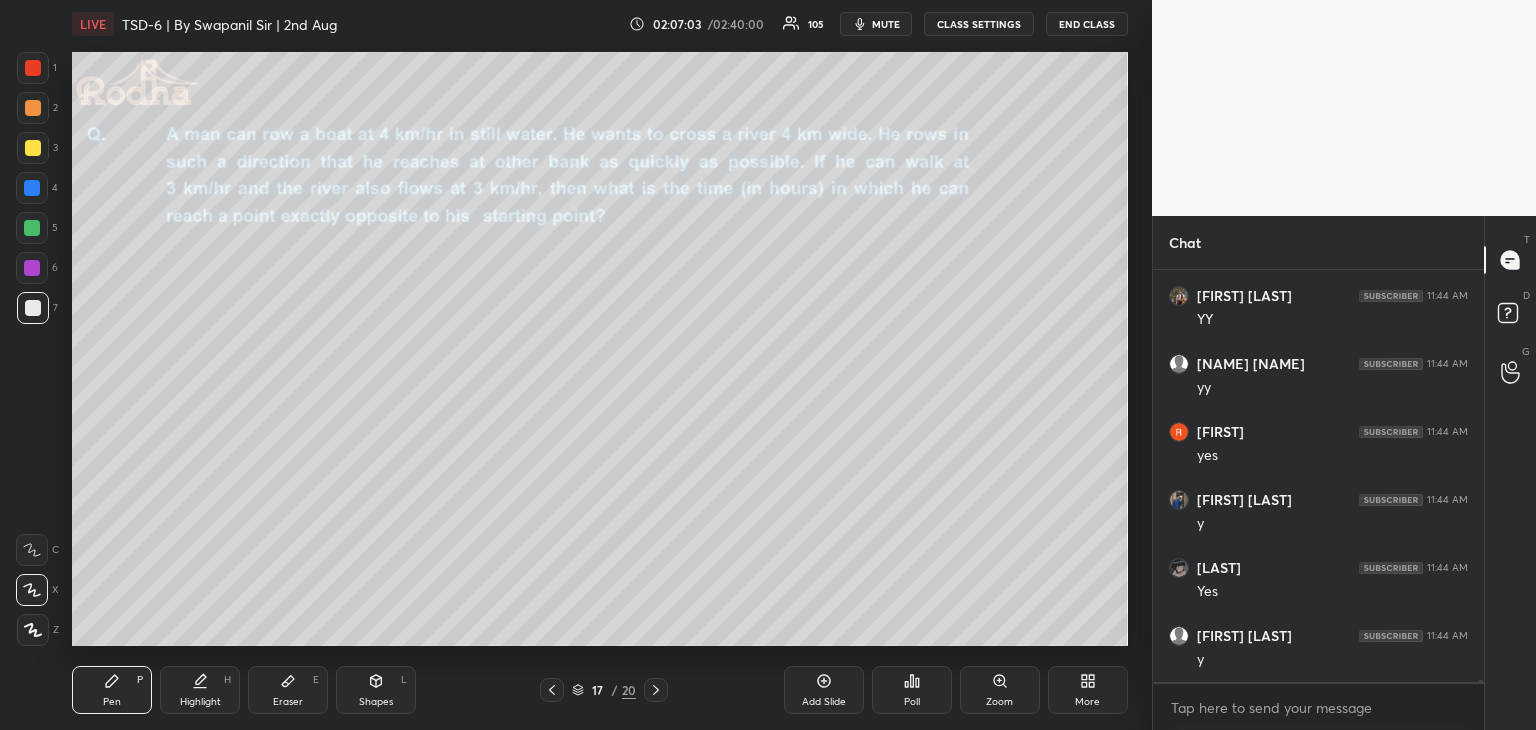 click on "Shapes L" at bounding box center [376, 690] 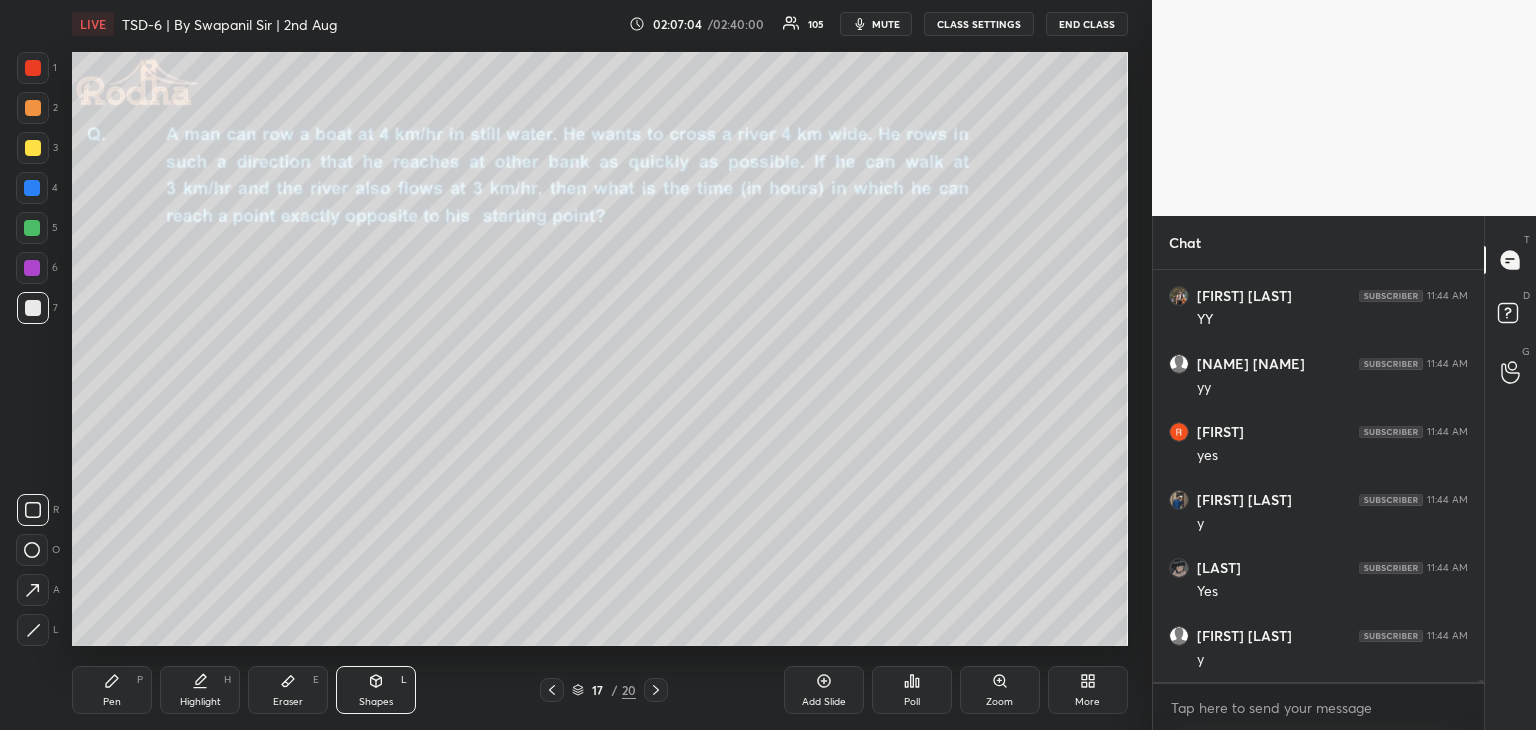 click 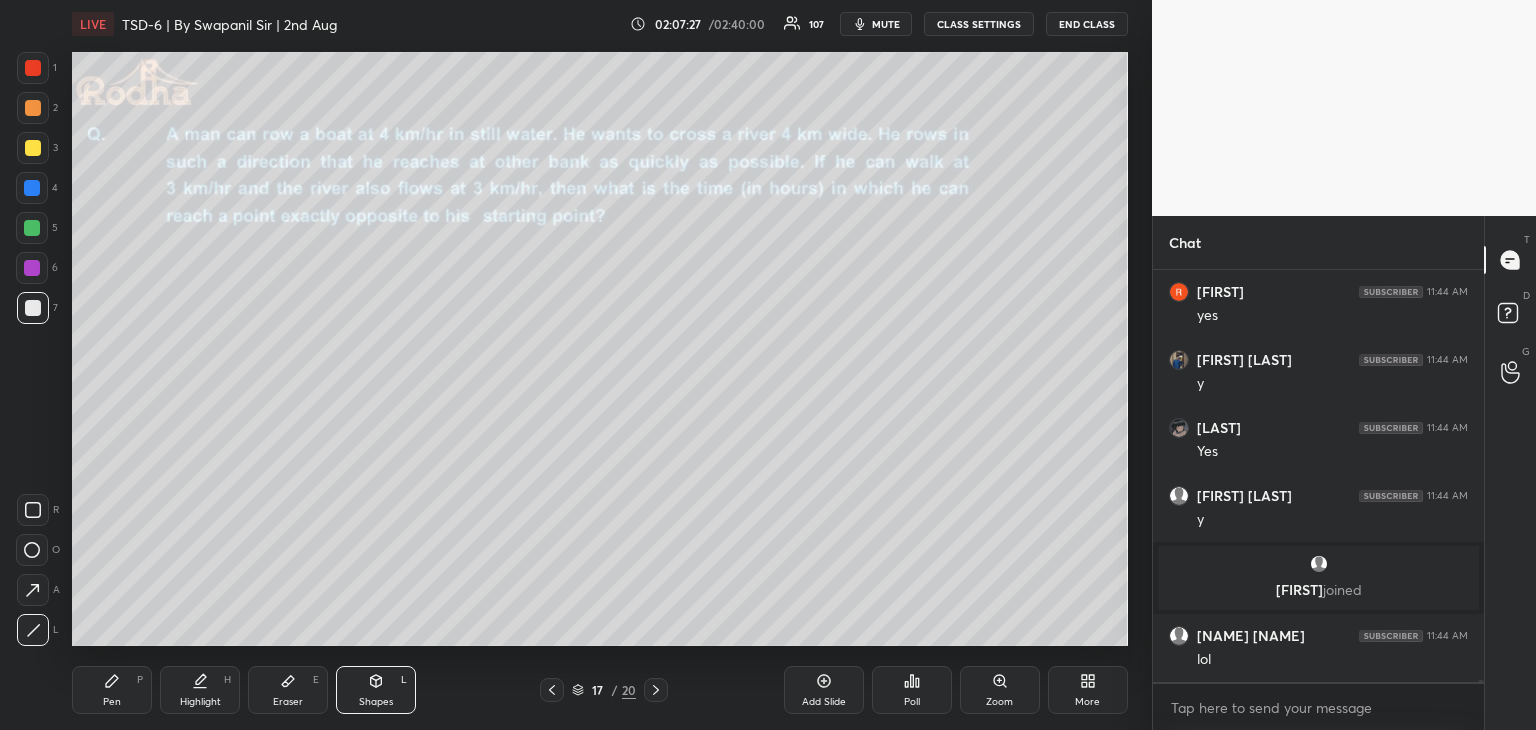 scroll, scrollTop: 73672, scrollLeft: 0, axis: vertical 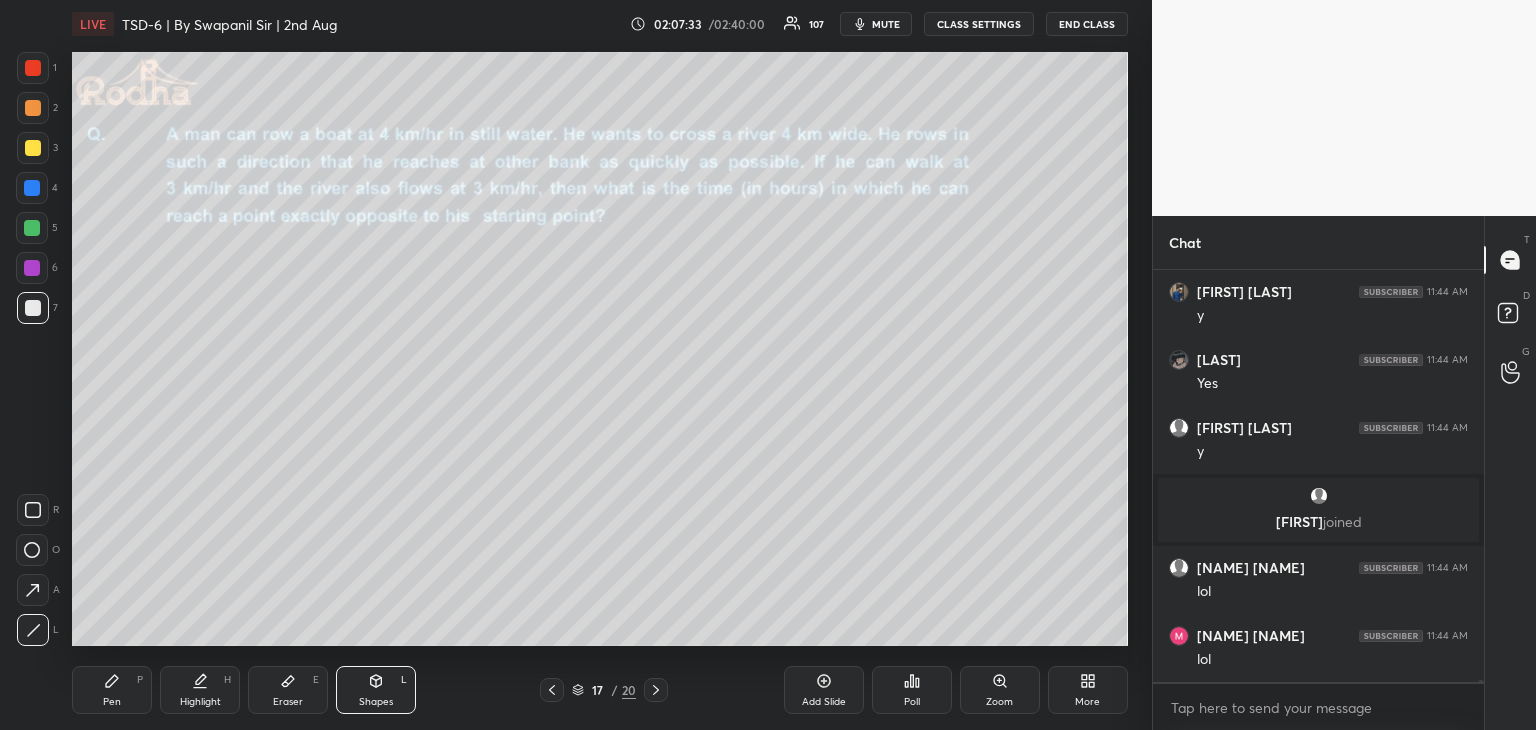 click 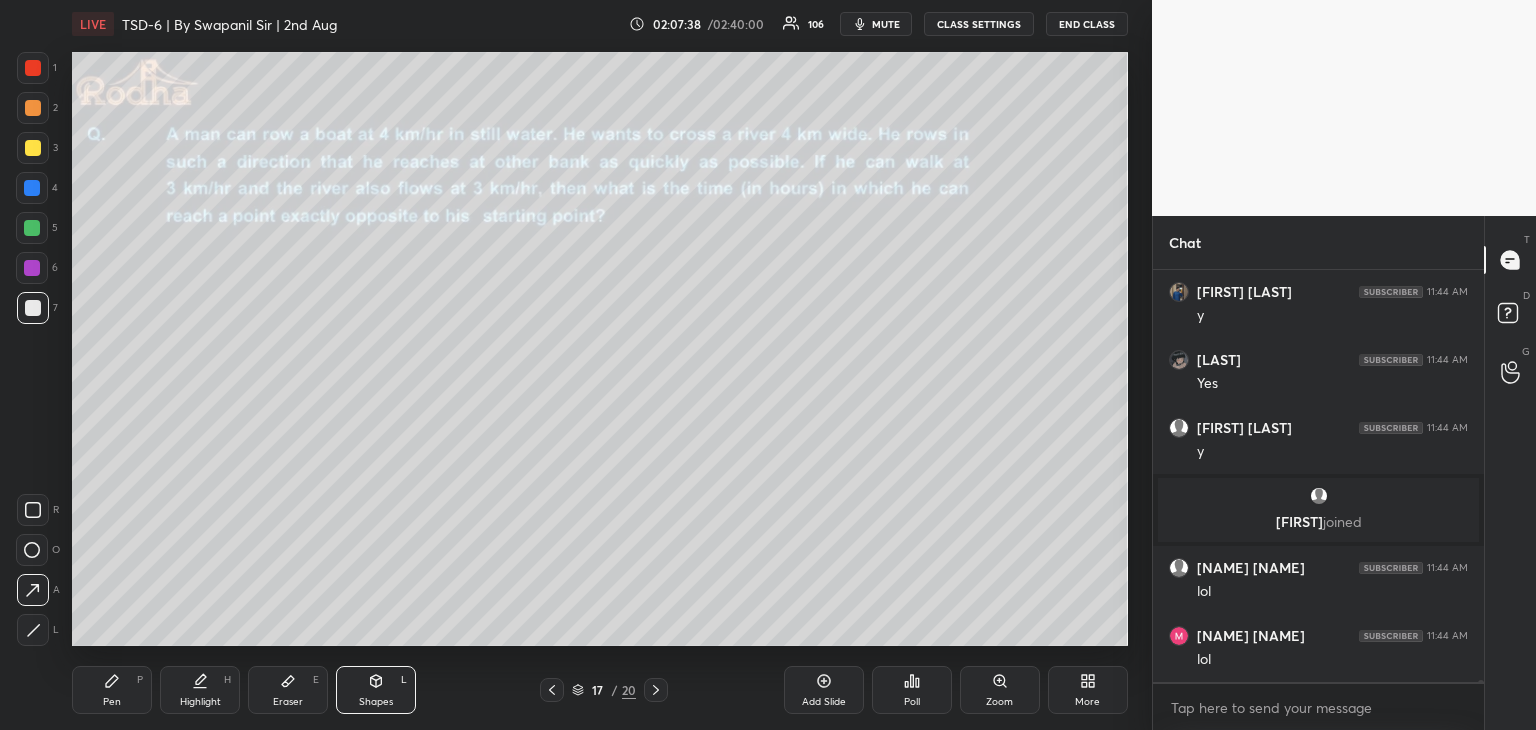click at bounding box center (32, 188) 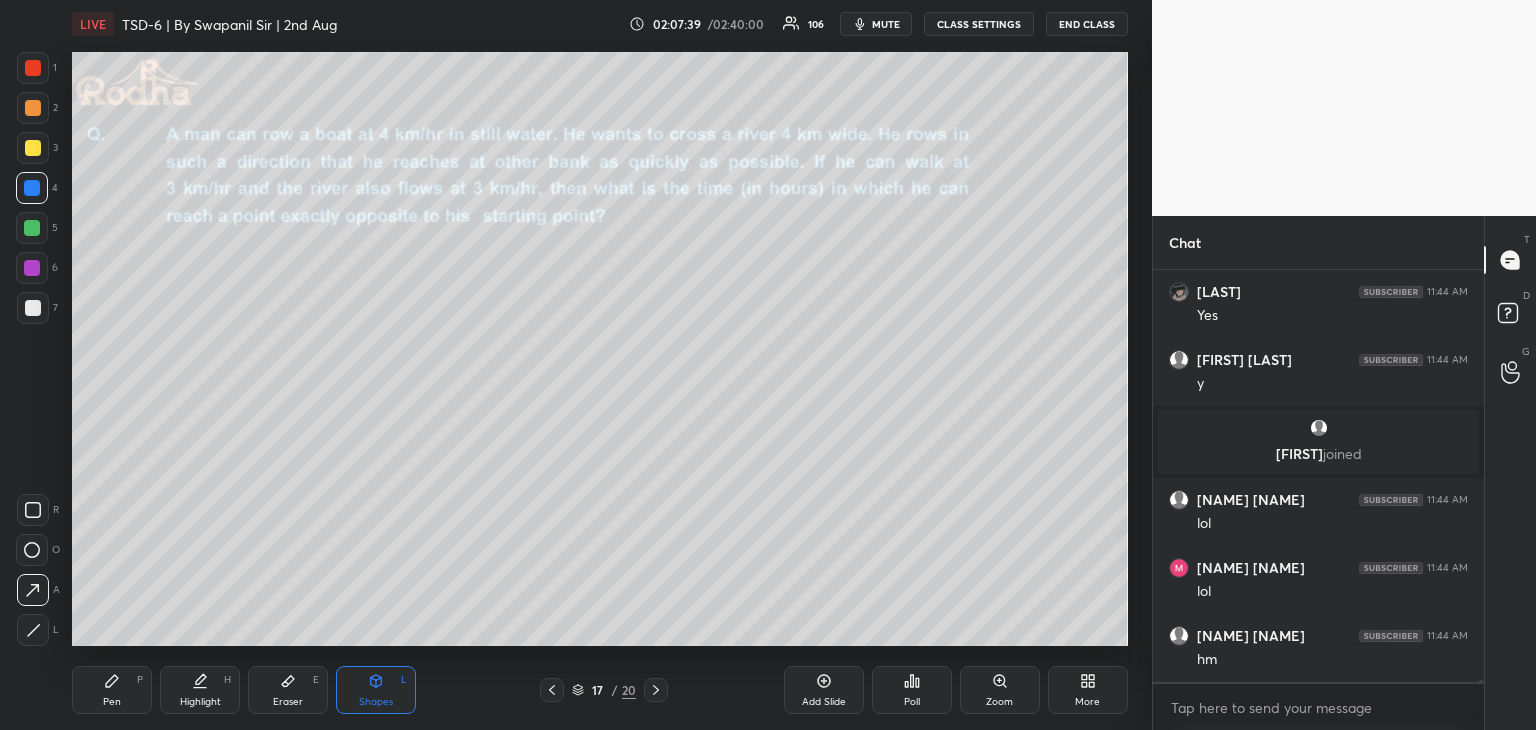 scroll, scrollTop: 73808, scrollLeft: 0, axis: vertical 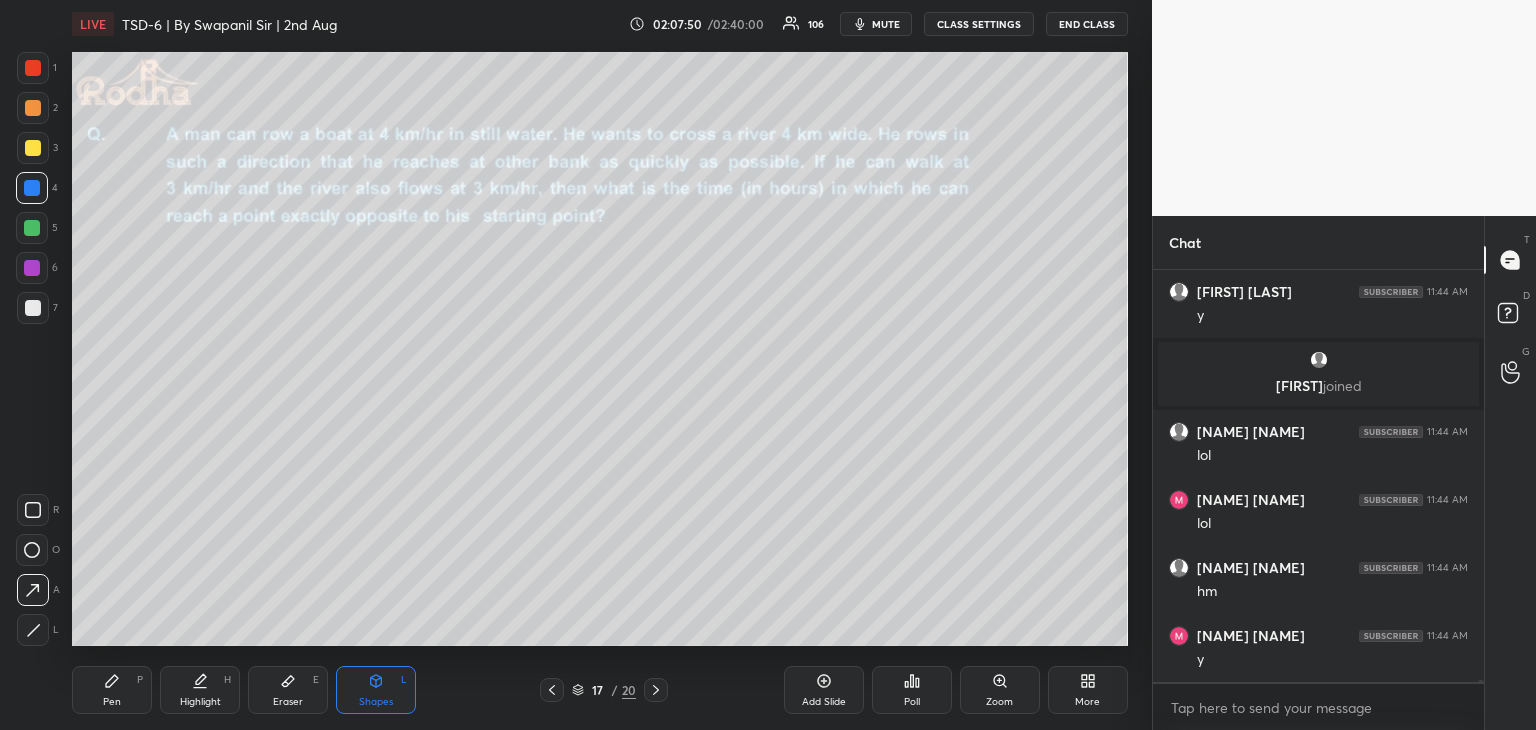 click on "Pen P" at bounding box center [112, 690] 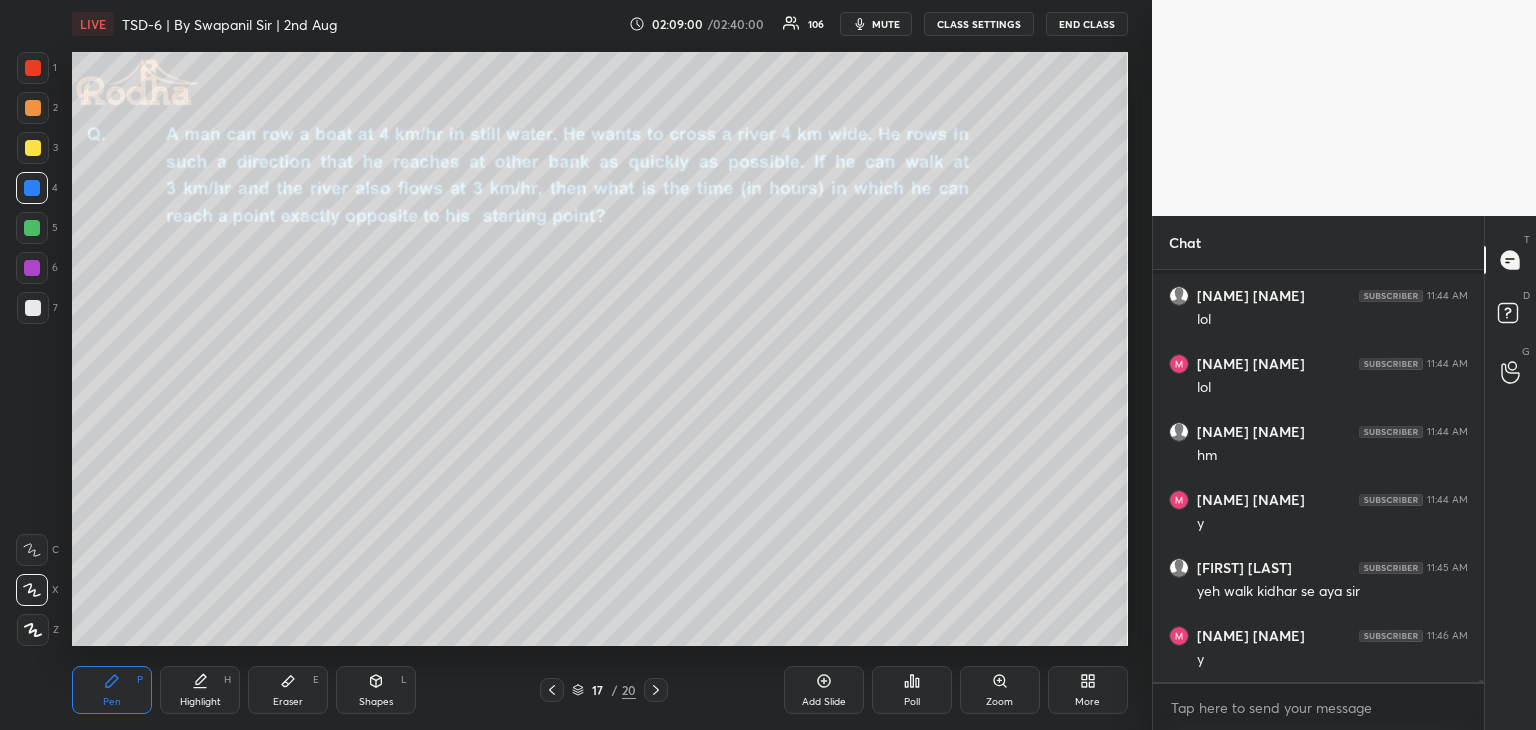scroll, scrollTop: 74012, scrollLeft: 0, axis: vertical 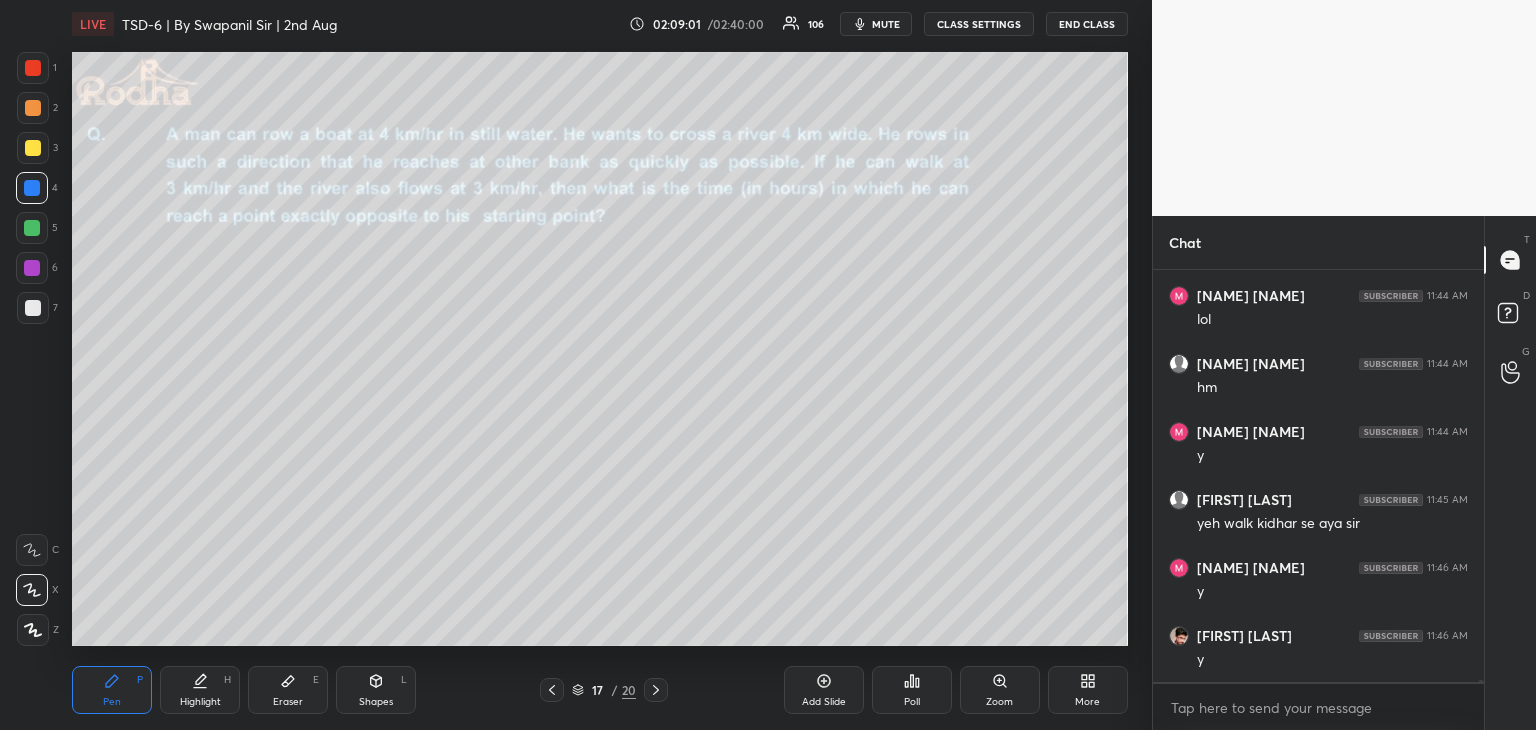 drag, startPoint x: 361, startPoint y: 697, endPoint x: 375, endPoint y: 687, distance: 17.20465 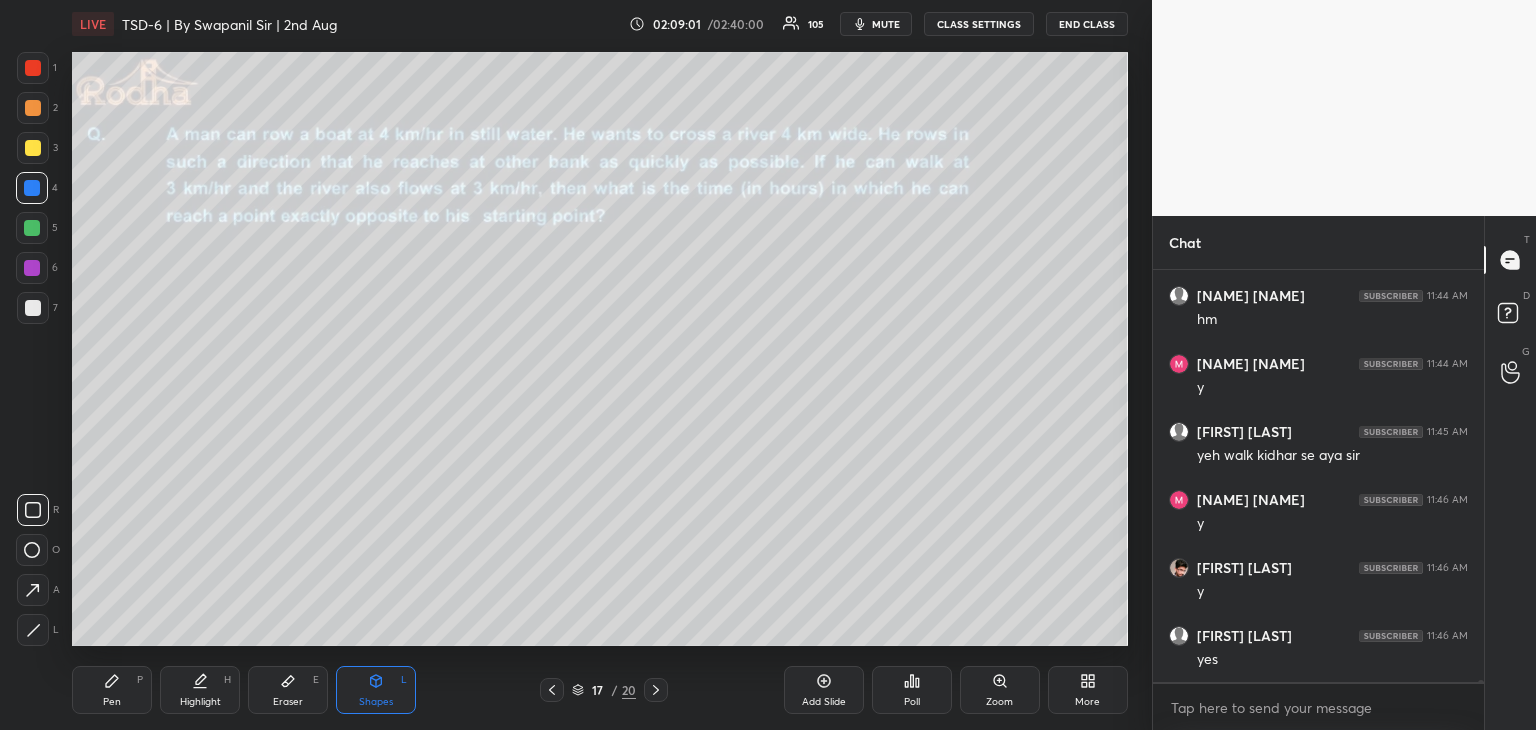 scroll, scrollTop: 74148, scrollLeft: 0, axis: vertical 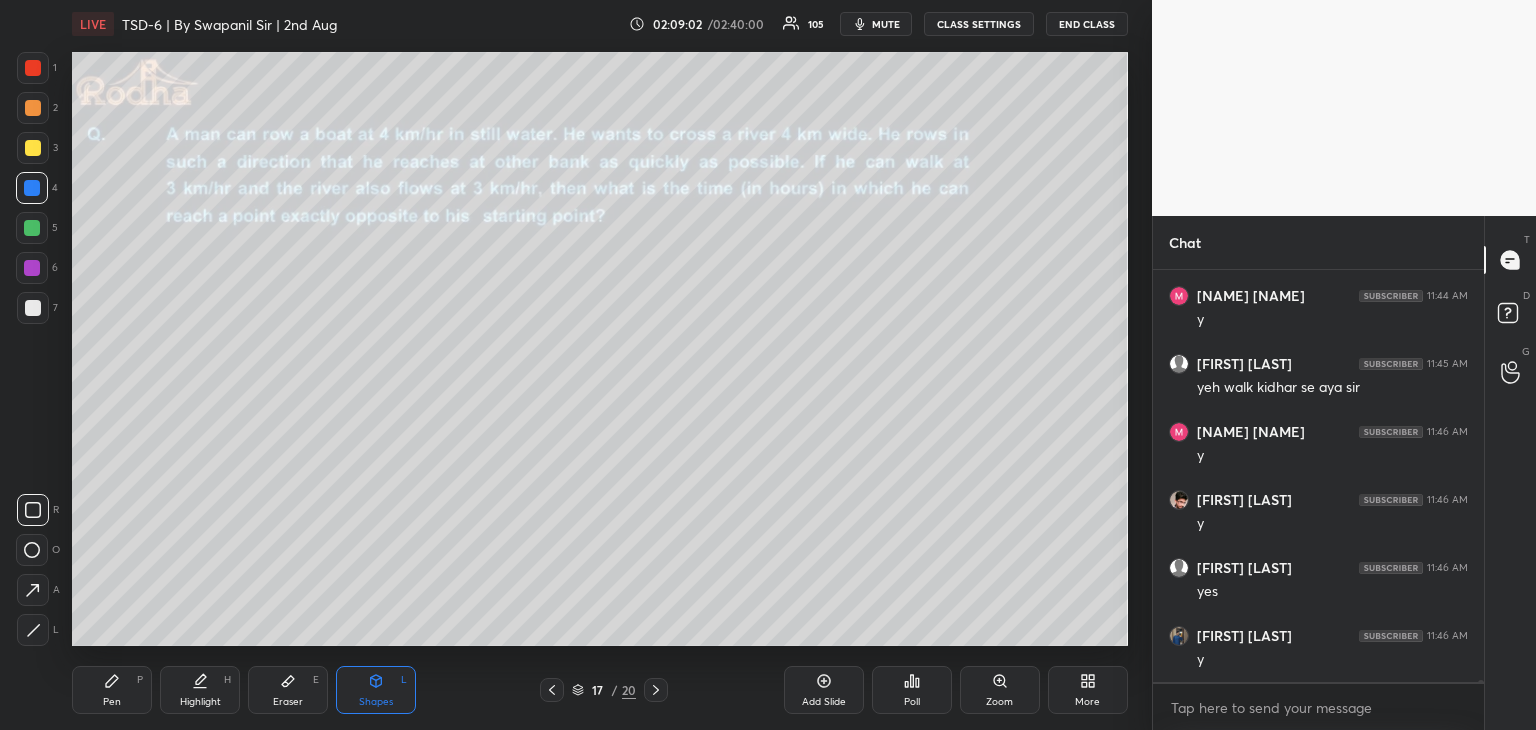 click 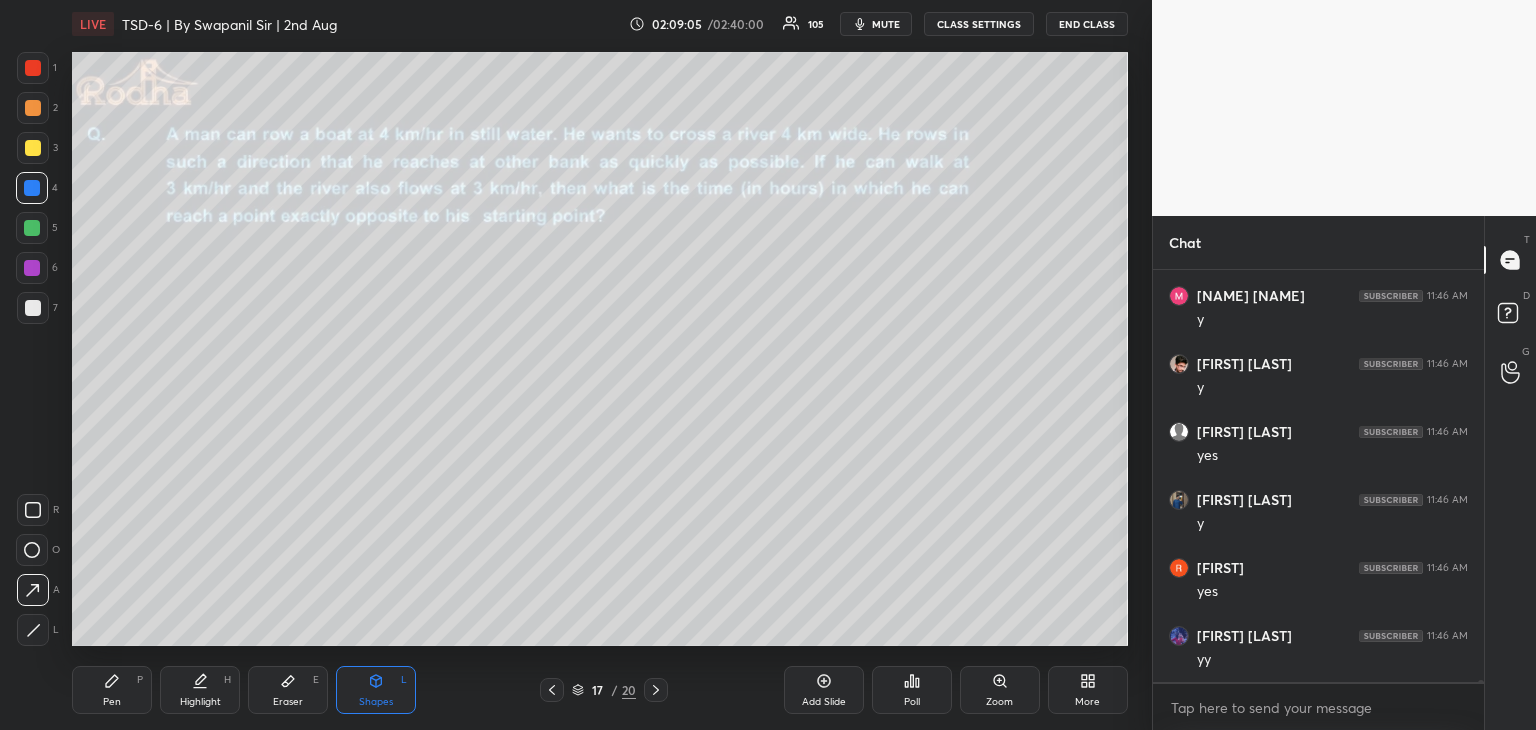 scroll, scrollTop: 74352, scrollLeft: 0, axis: vertical 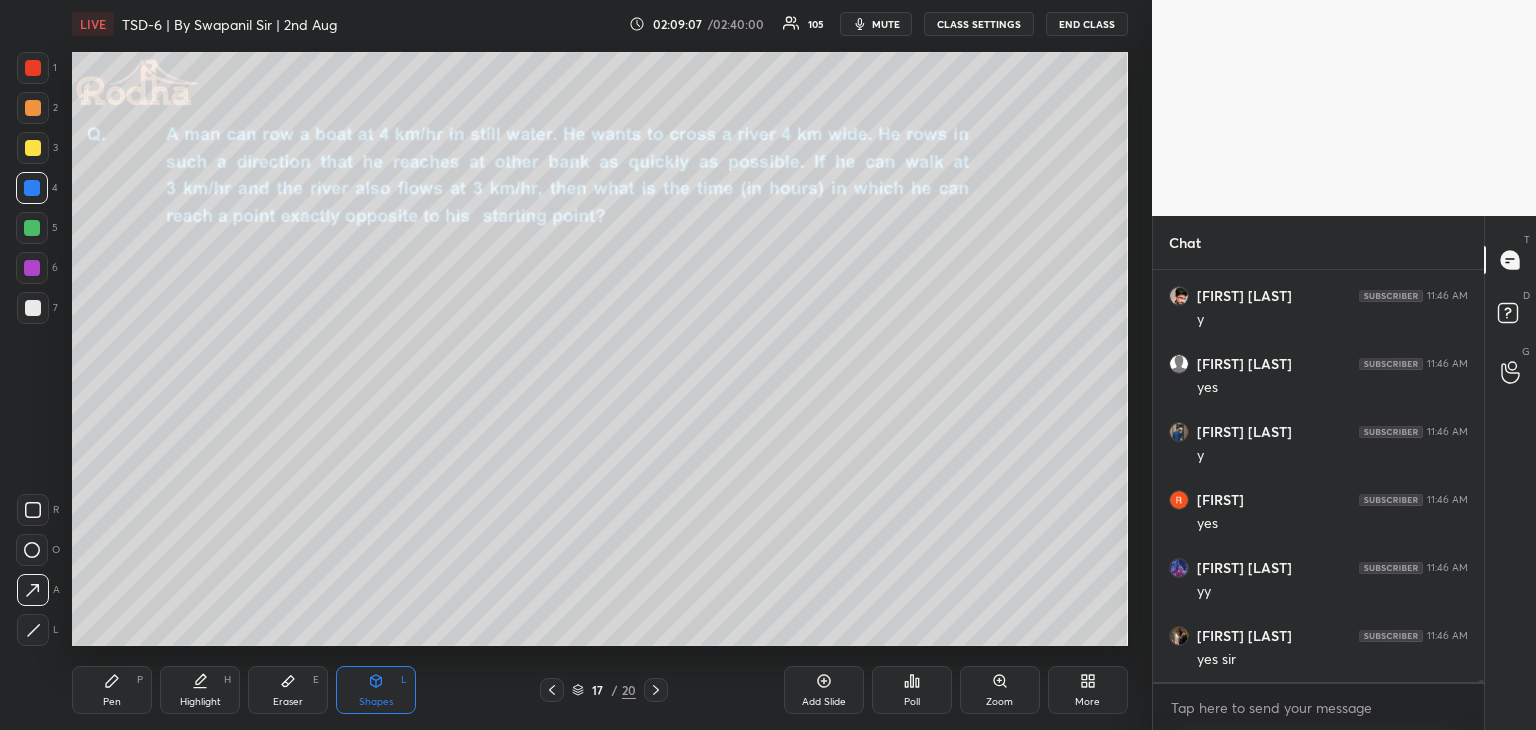 click at bounding box center [32, 268] 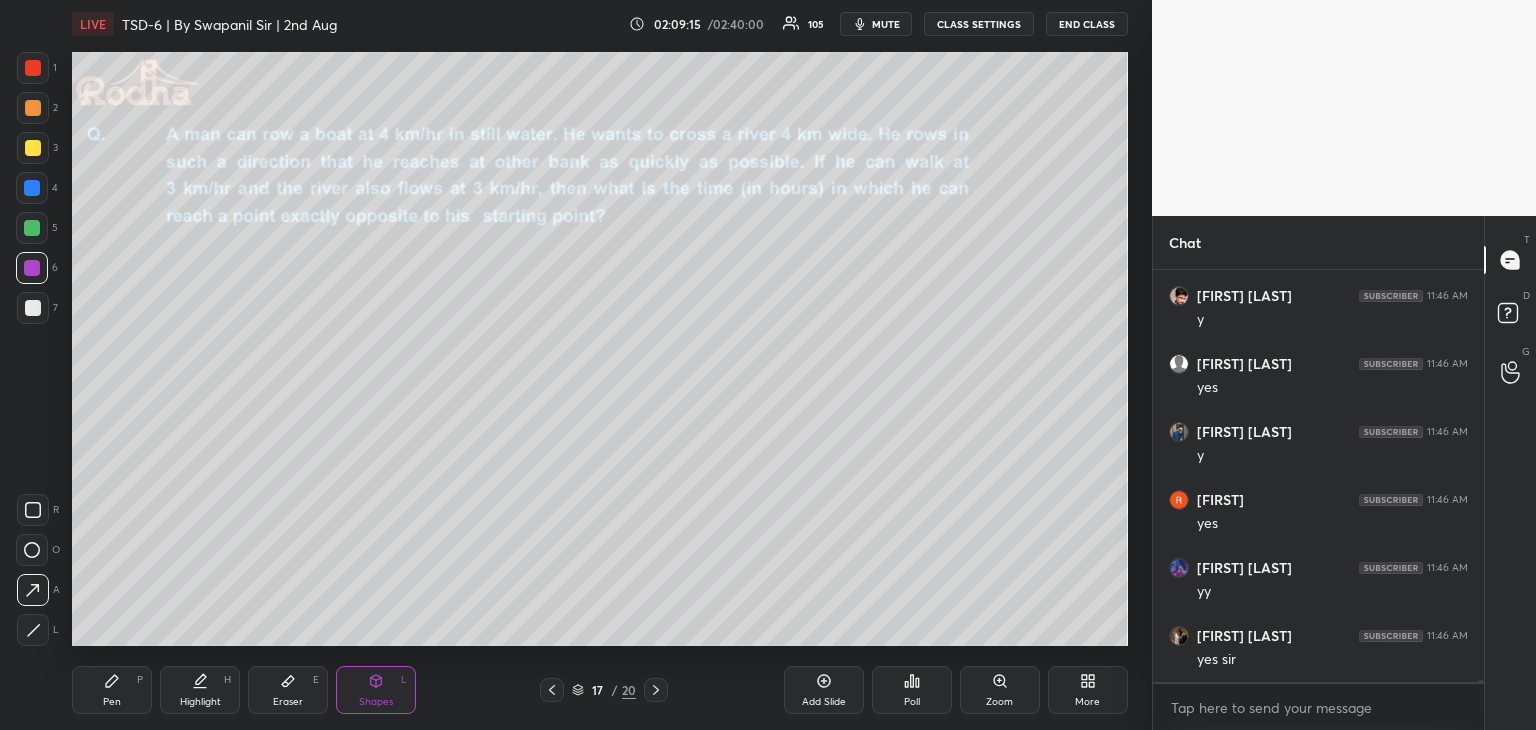 drag, startPoint x: 119, startPoint y: 693, endPoint x: 134, endPoint y: 672, distance: 25.806976 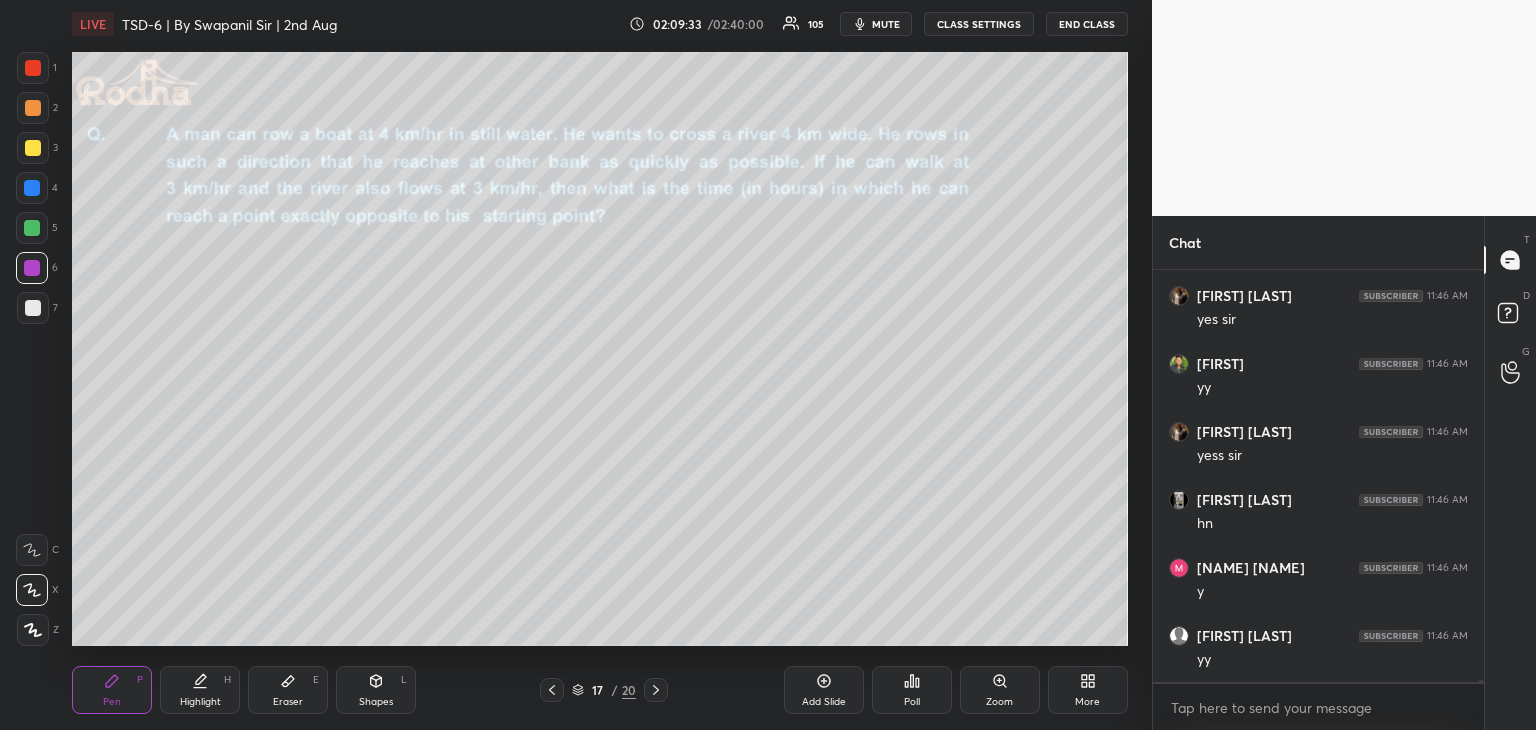 scroll, scrollTop: 74760, scrollLeft: 0, axis: vertical 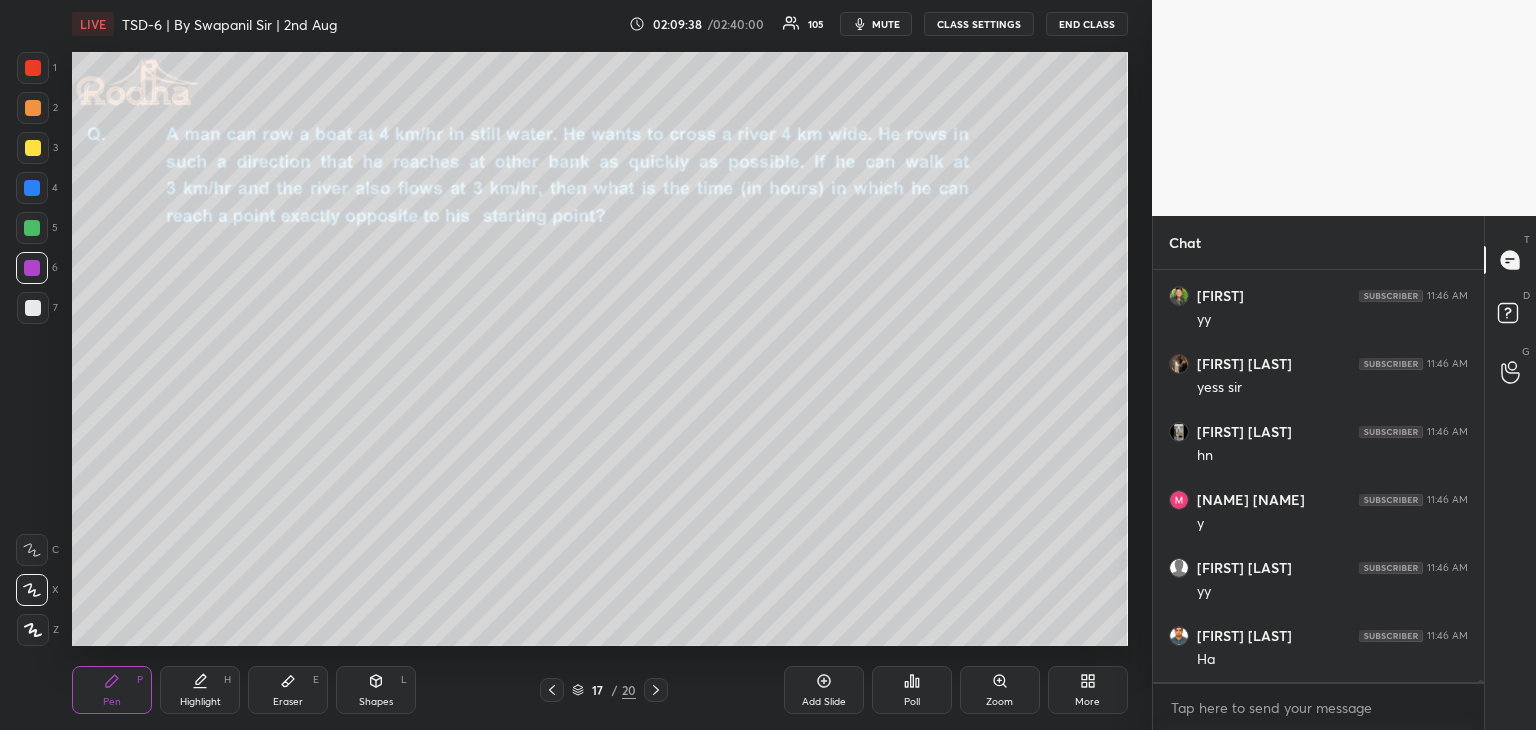 drag, startPoint x: 375, startPoint y: 689, endPoint x: 350, endPoint y: 664, distance: 35.35534 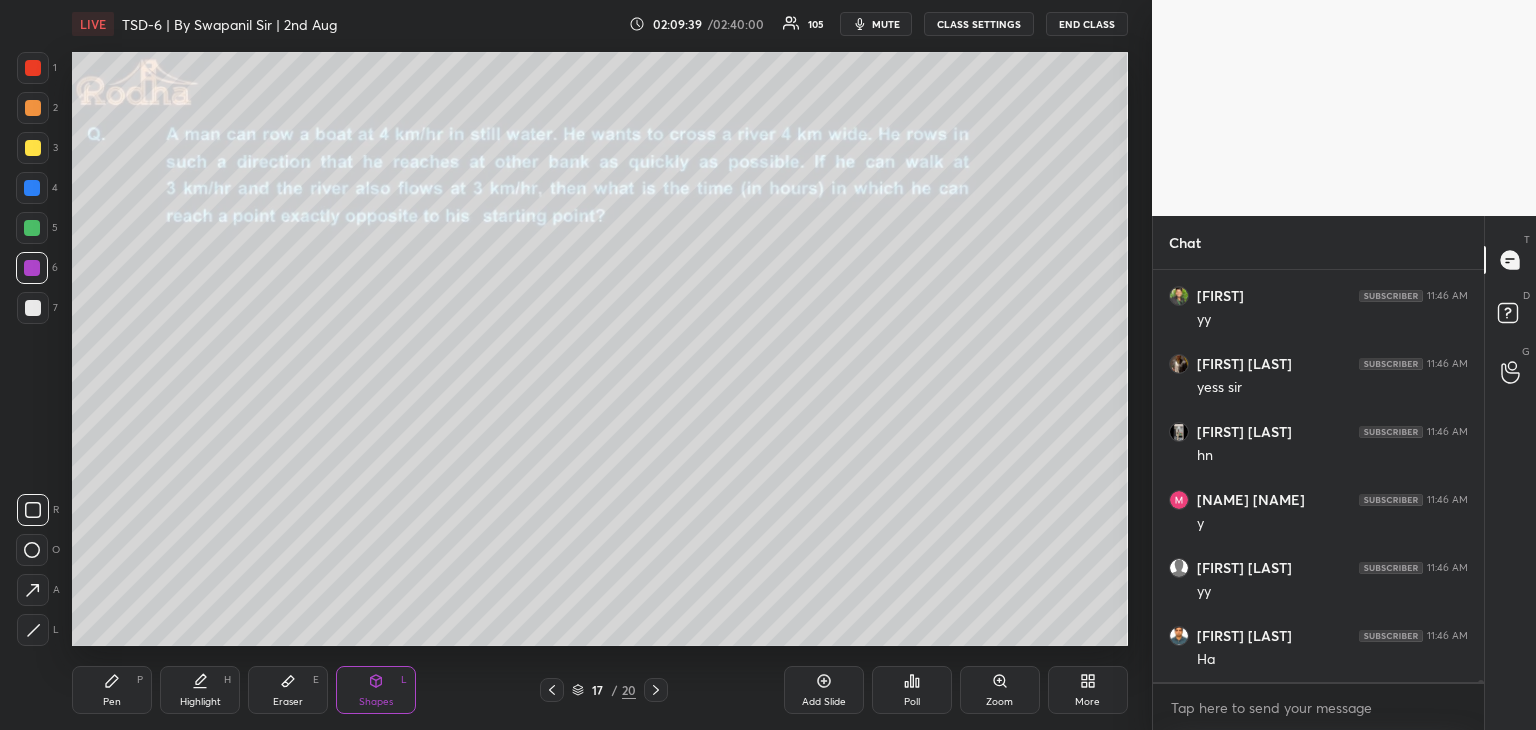 click 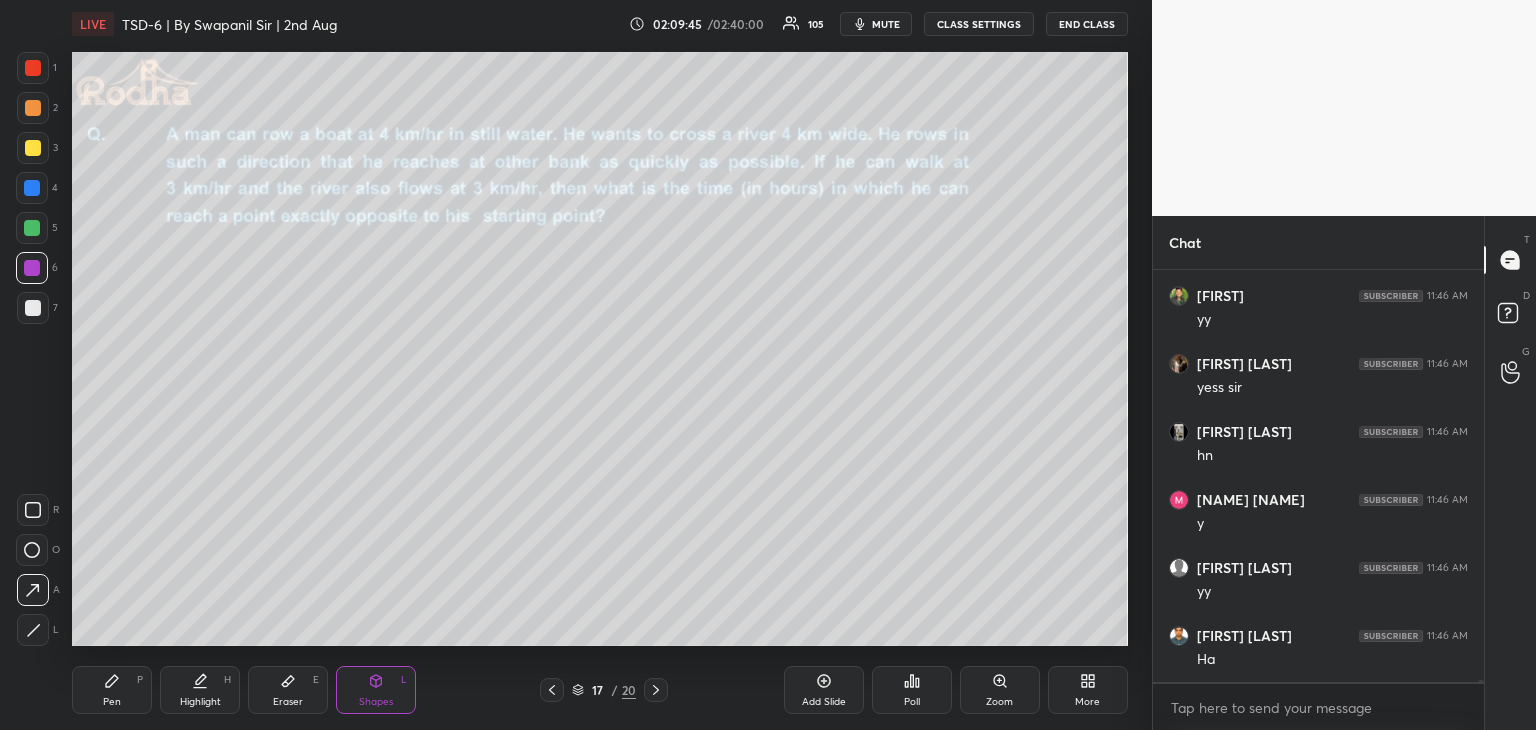 scroll, scrollTop: 74828, scrollLeft: 0, axis: vertical 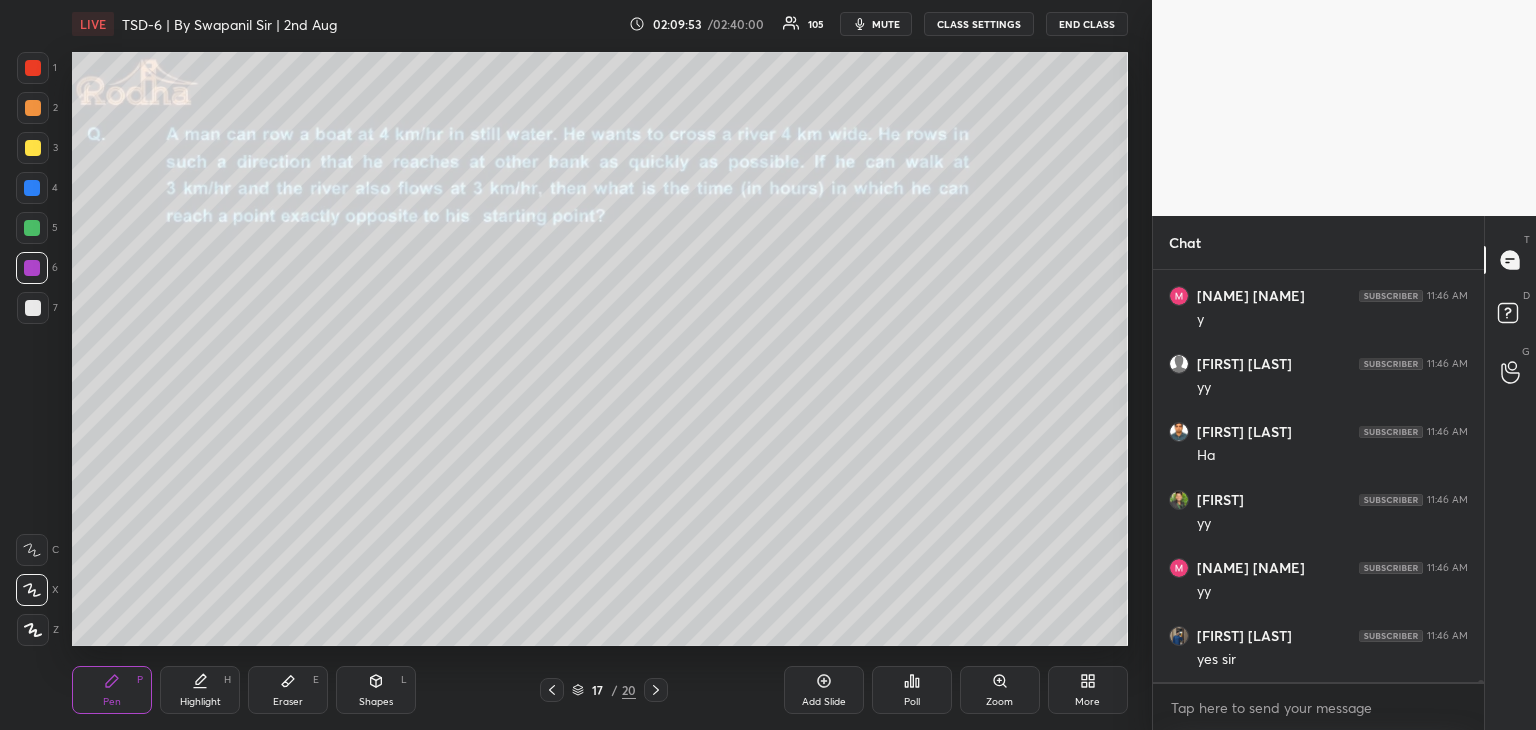click on "Eraser E" at bounding box center [288, 690] 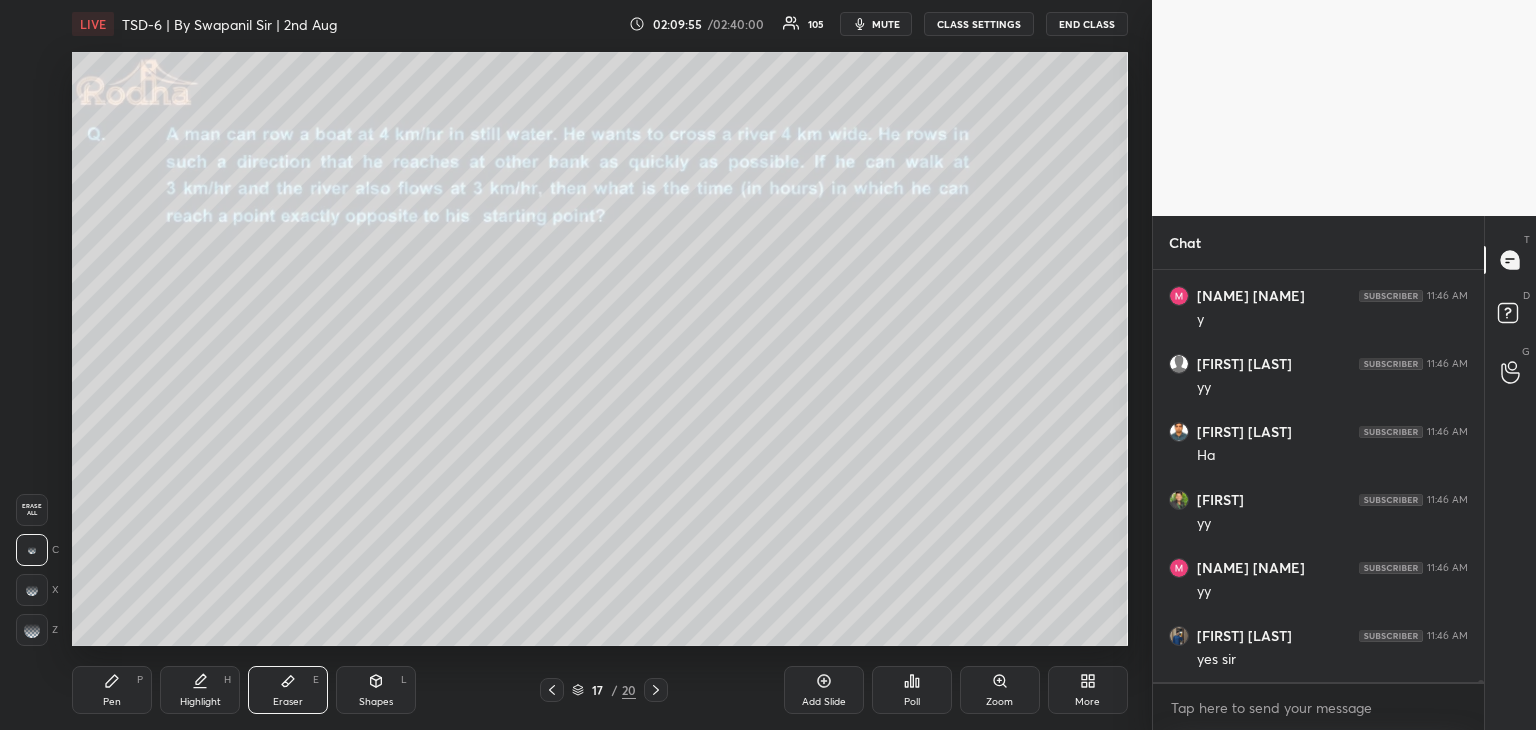 click on "Shapes L" at bounding box center (376, 690) 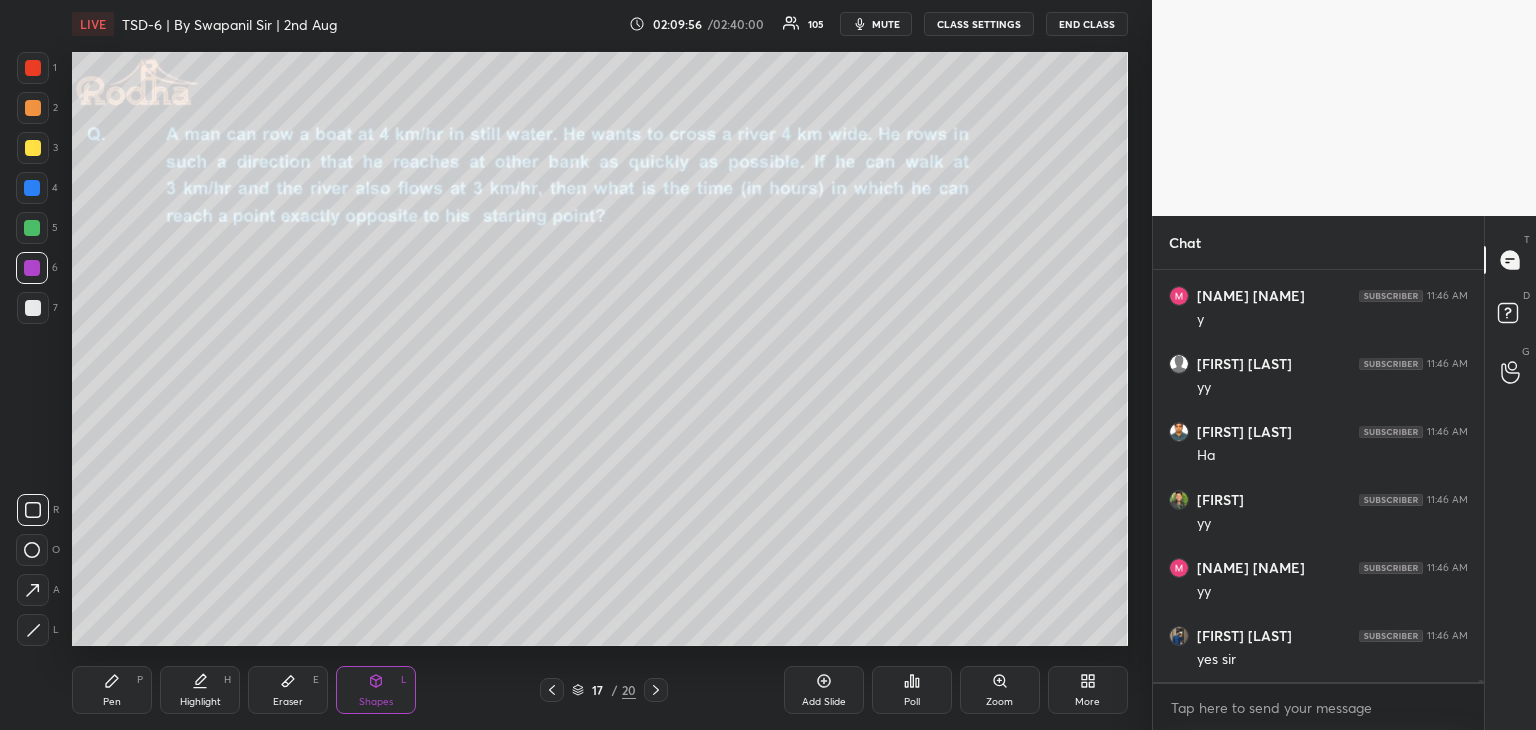 click 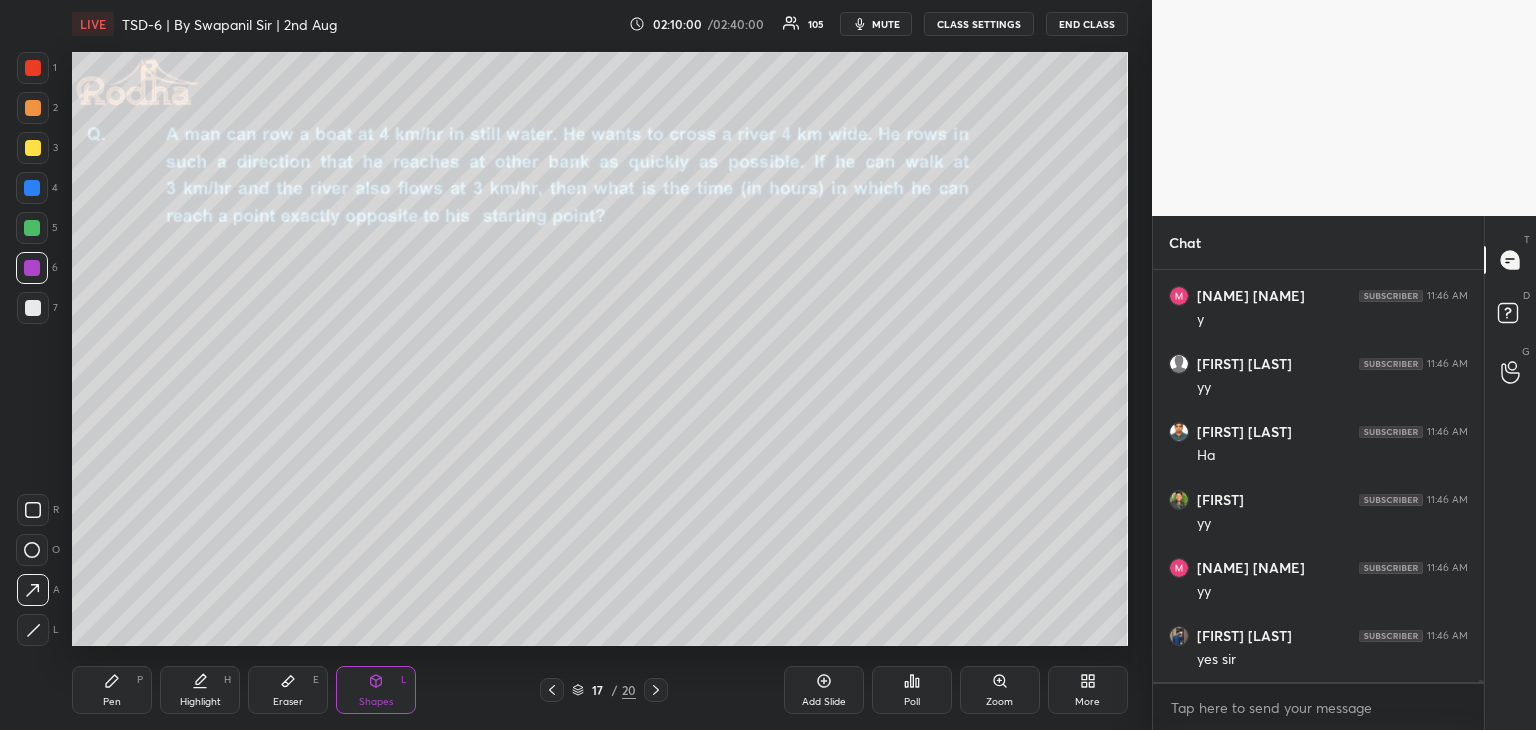 click on "Pen P" at bounding box center [112, 690] 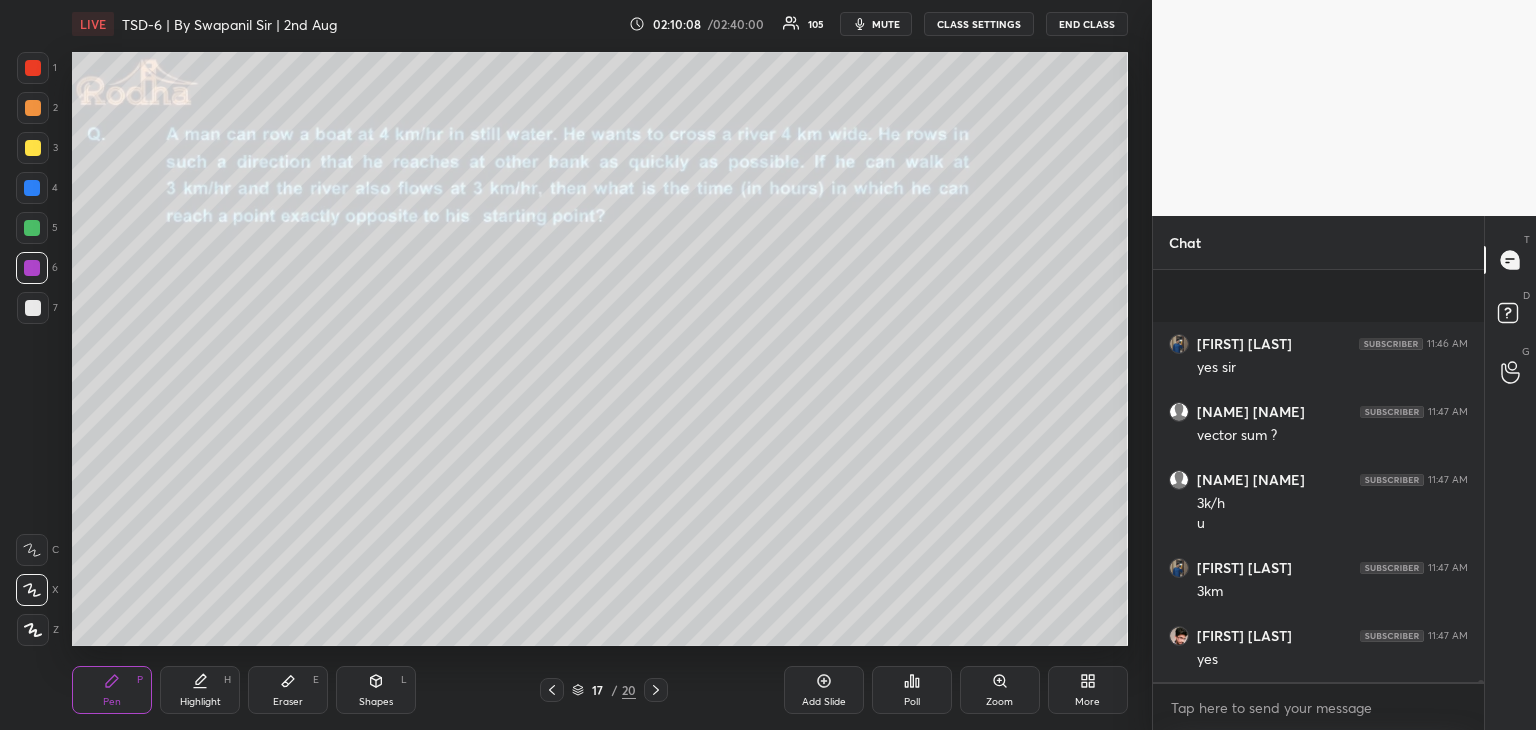 scroll, scrollTop: 75392, scrollLeft: 0, axis: vertical 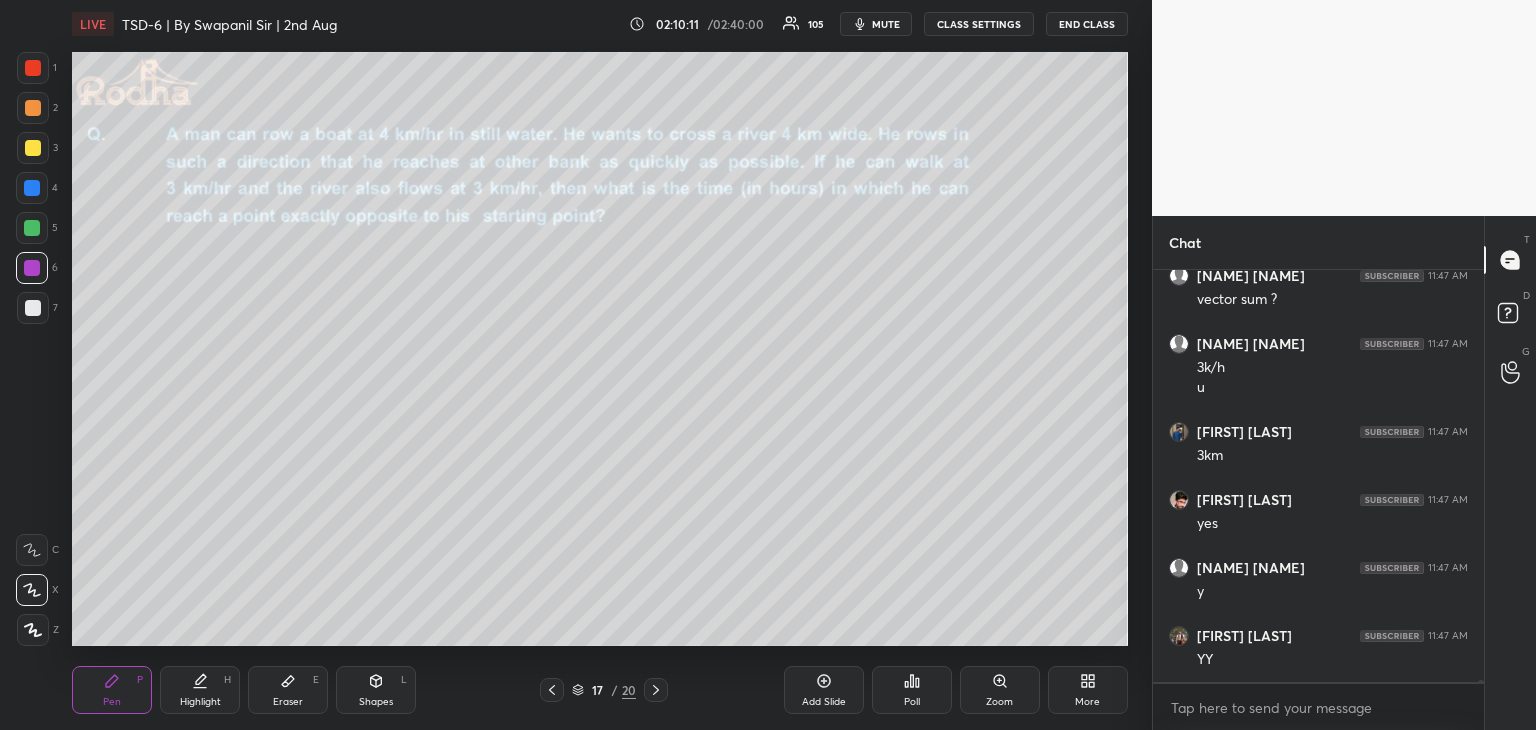 click on "Shapes" at bounding box center [376, 702] 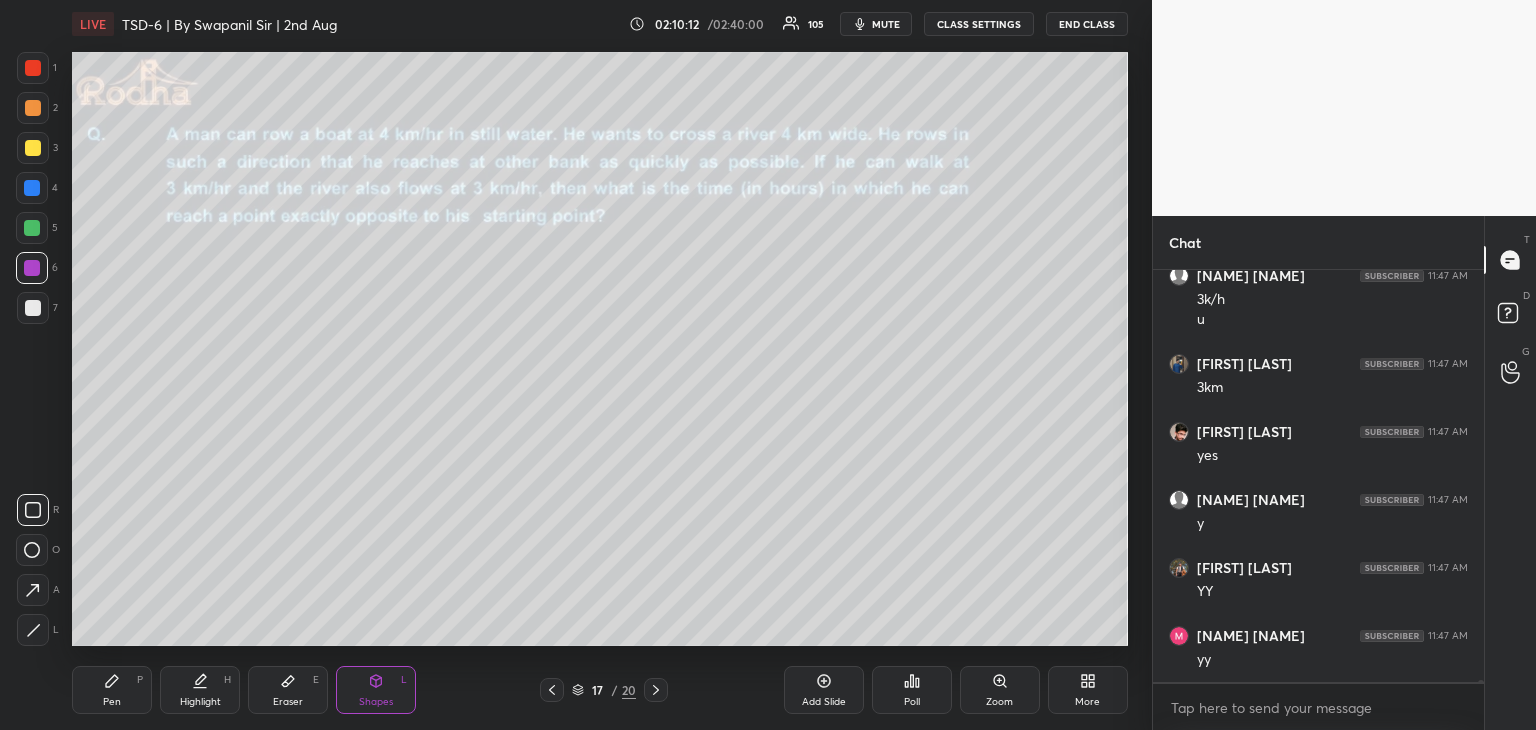 scroll, scrollTop: 75532, scrollLeft: 0, axis: vertical 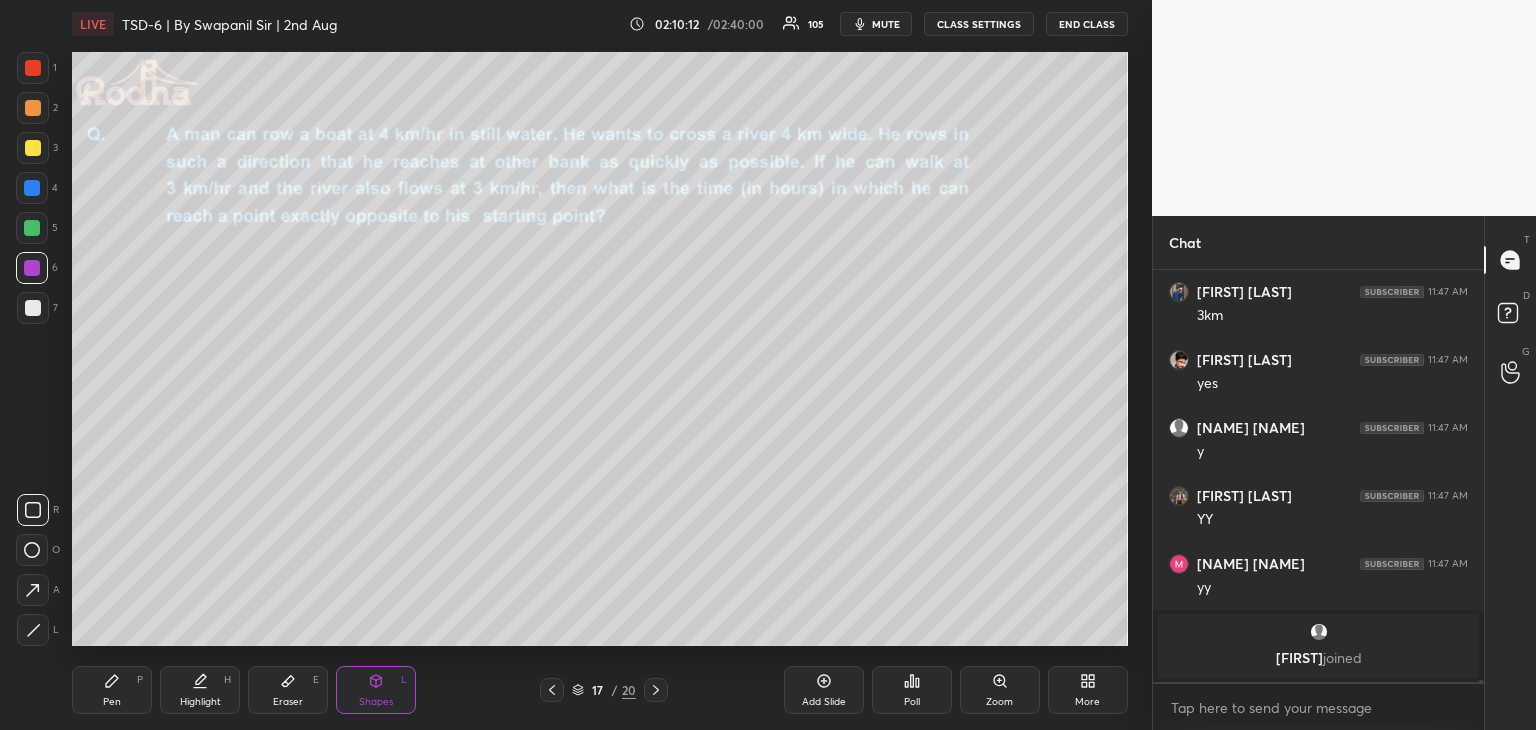 drag, startPoint x: 290, startPoint y: 685, endPoint x: 319, endPoint y: 660, distance: 38.28838 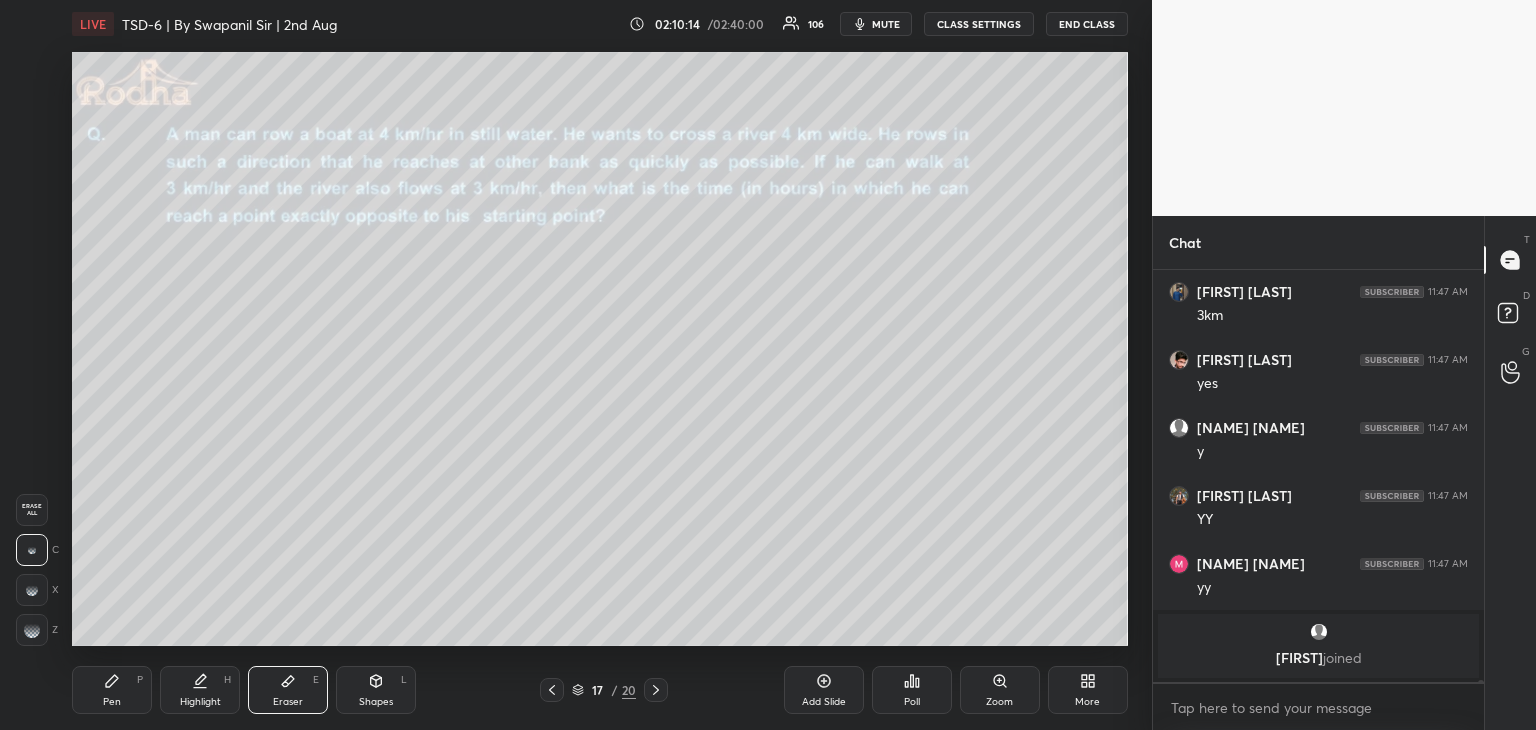 click on "Pen P" at bounding box center [112, 690] 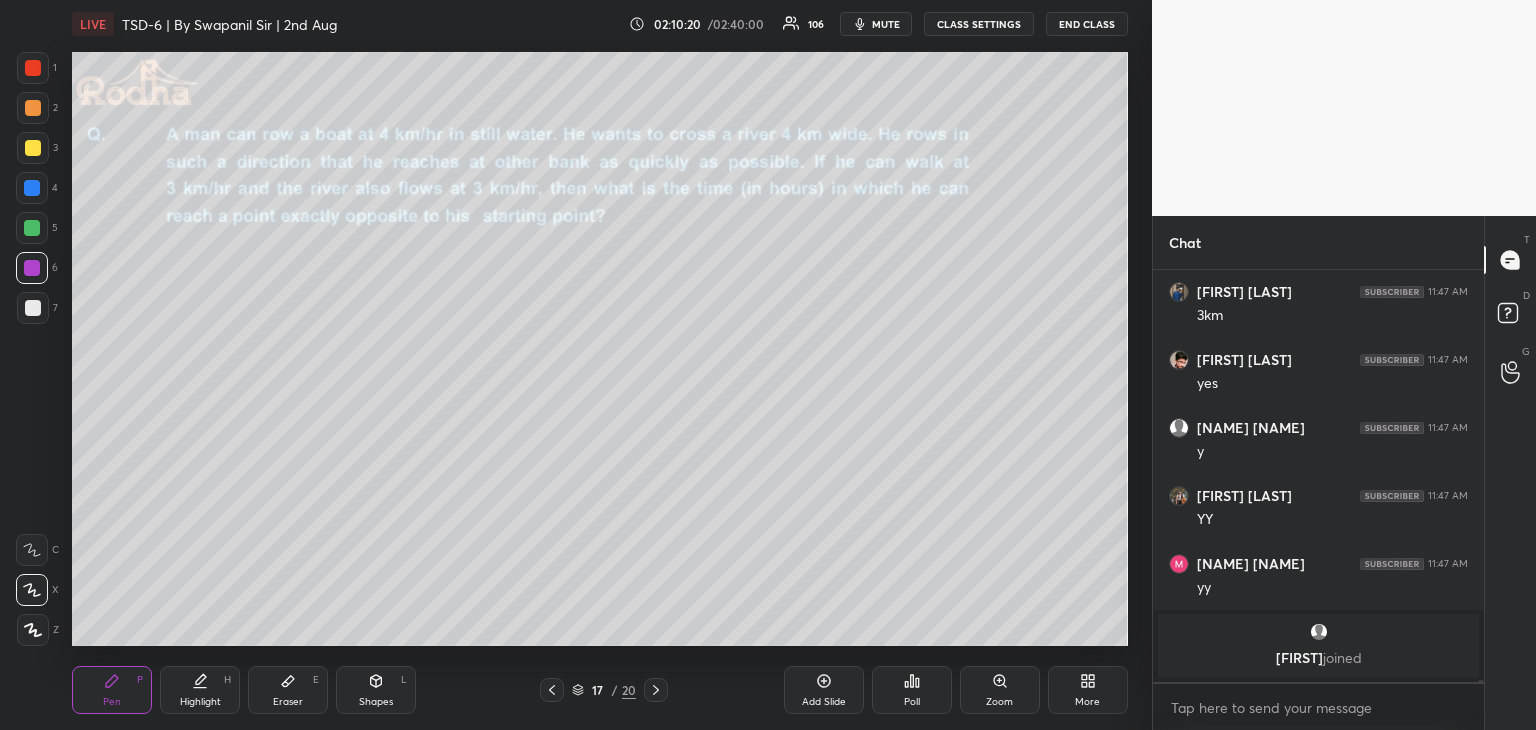 click on "Shapes L" at bounding box center (376, 690) 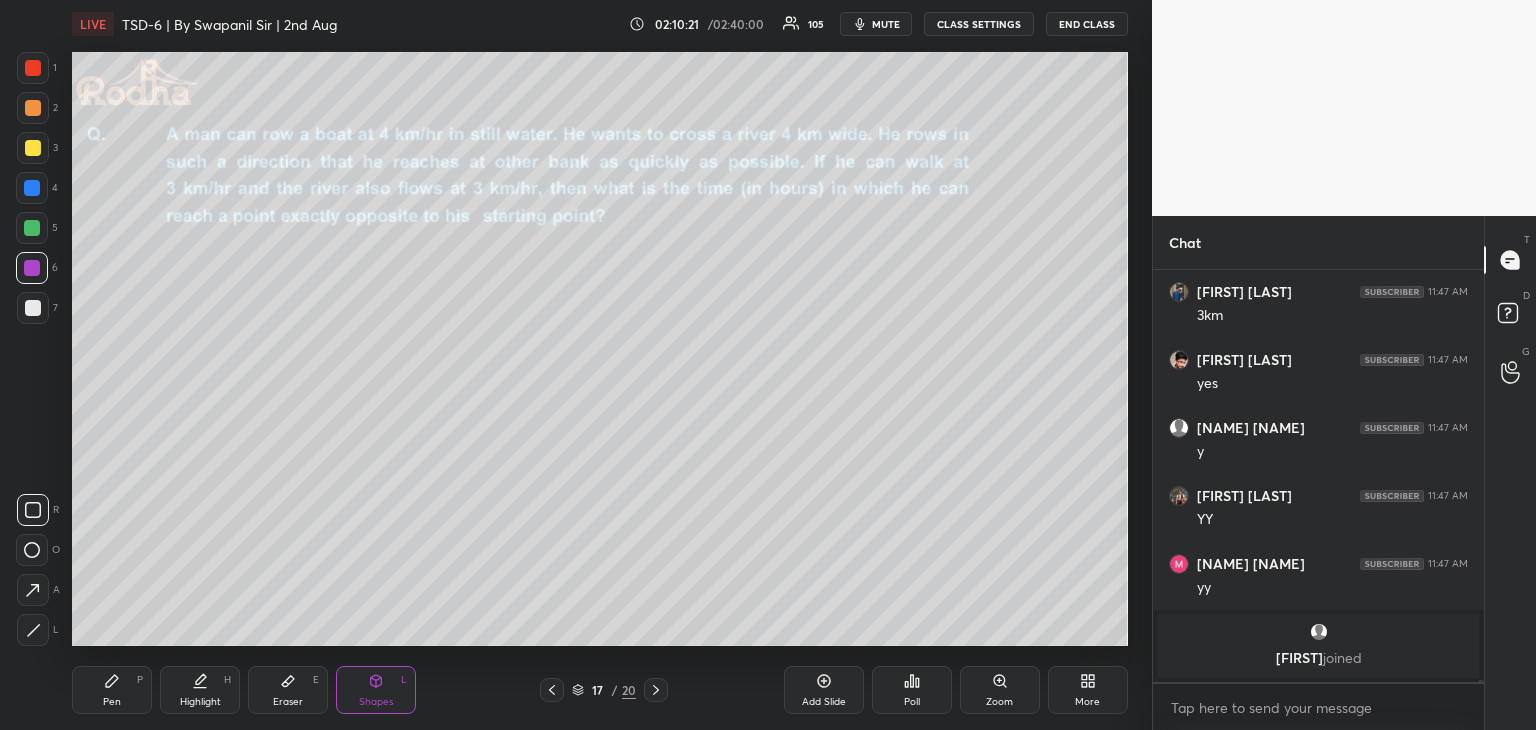 click 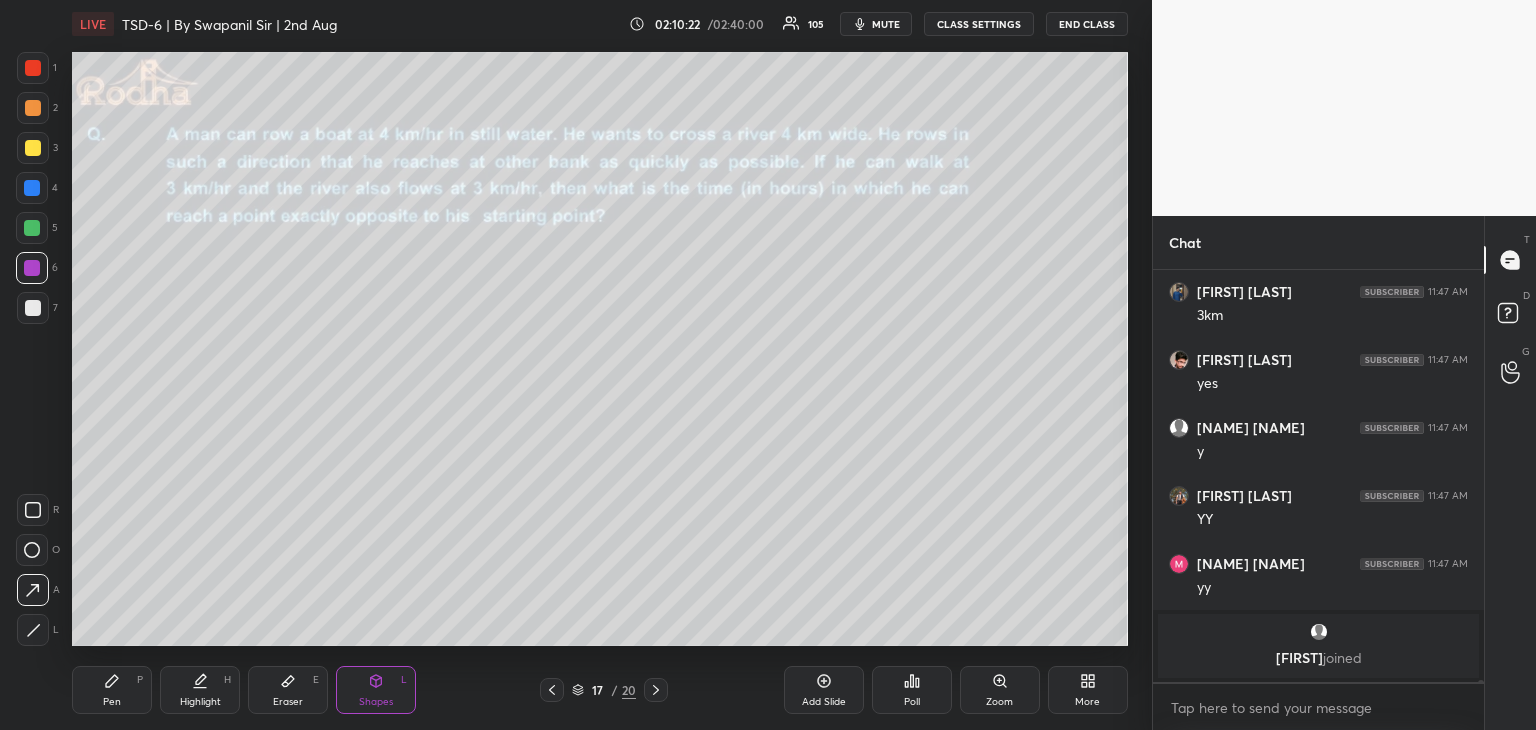 scroll, scrollTop: 75054, scrollLeft: 0, axis: vertical 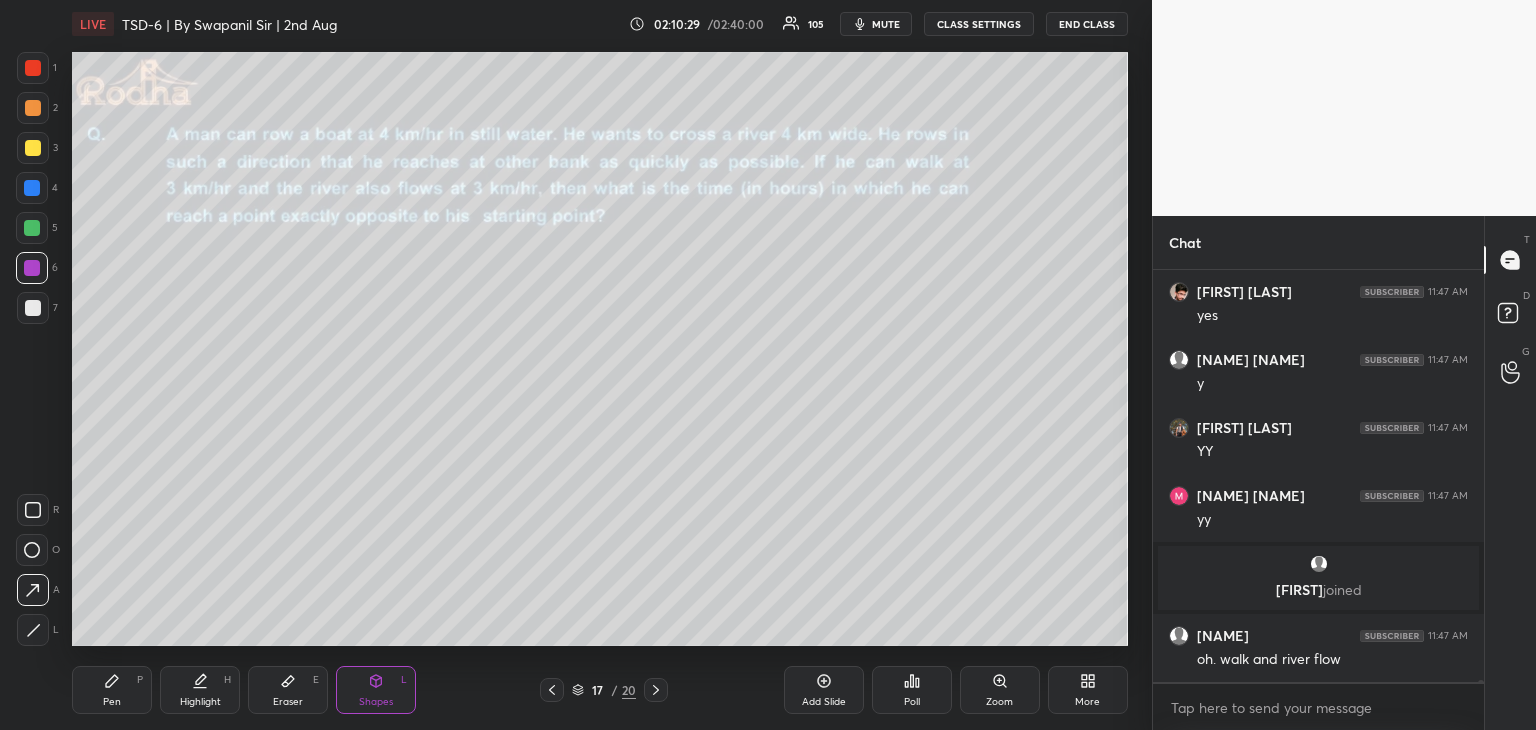 click on "Pen" at bounding box center [112, 702] 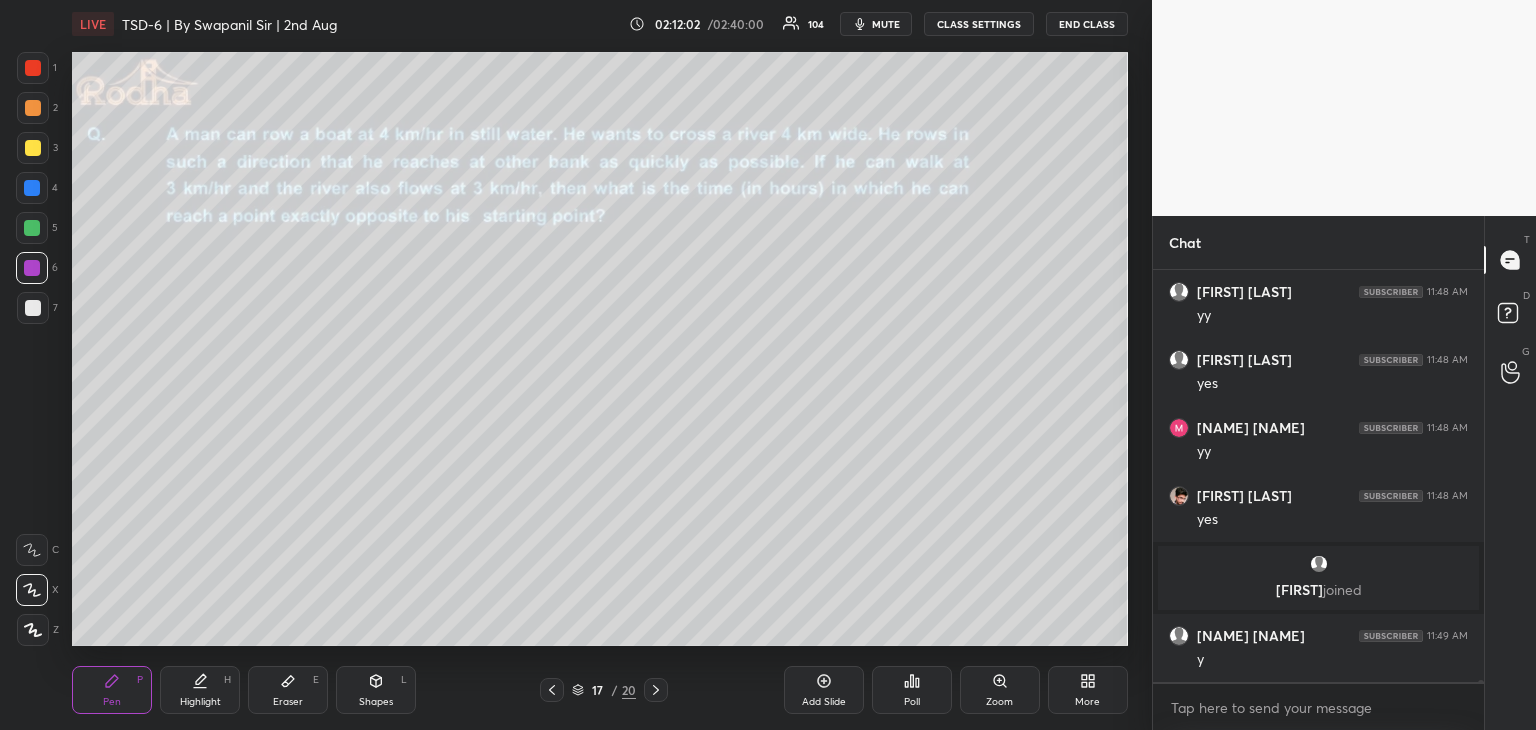 scroll, scrollTop: 76652, scrollLeft: 0, axis: vertical 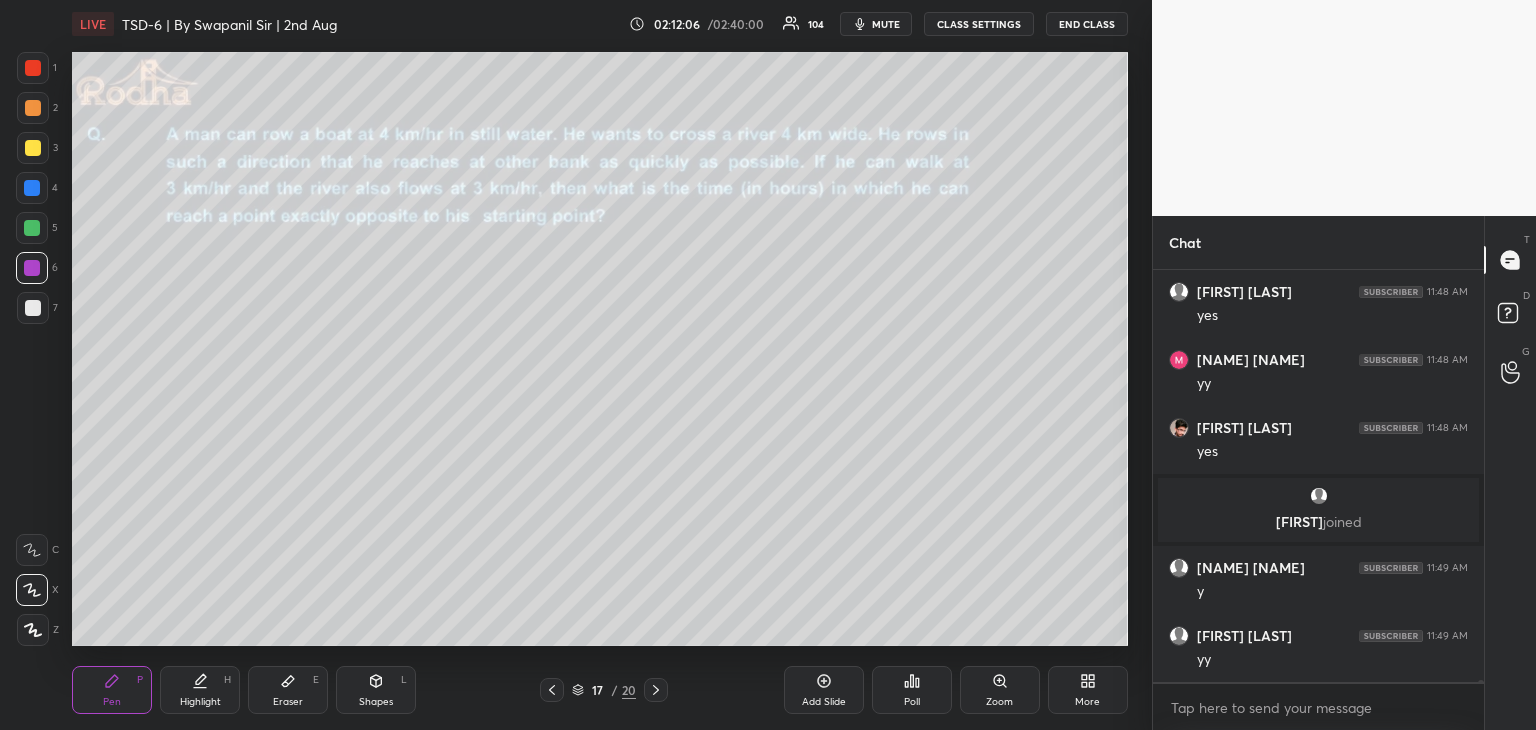 click at bounding box center [32, 228] 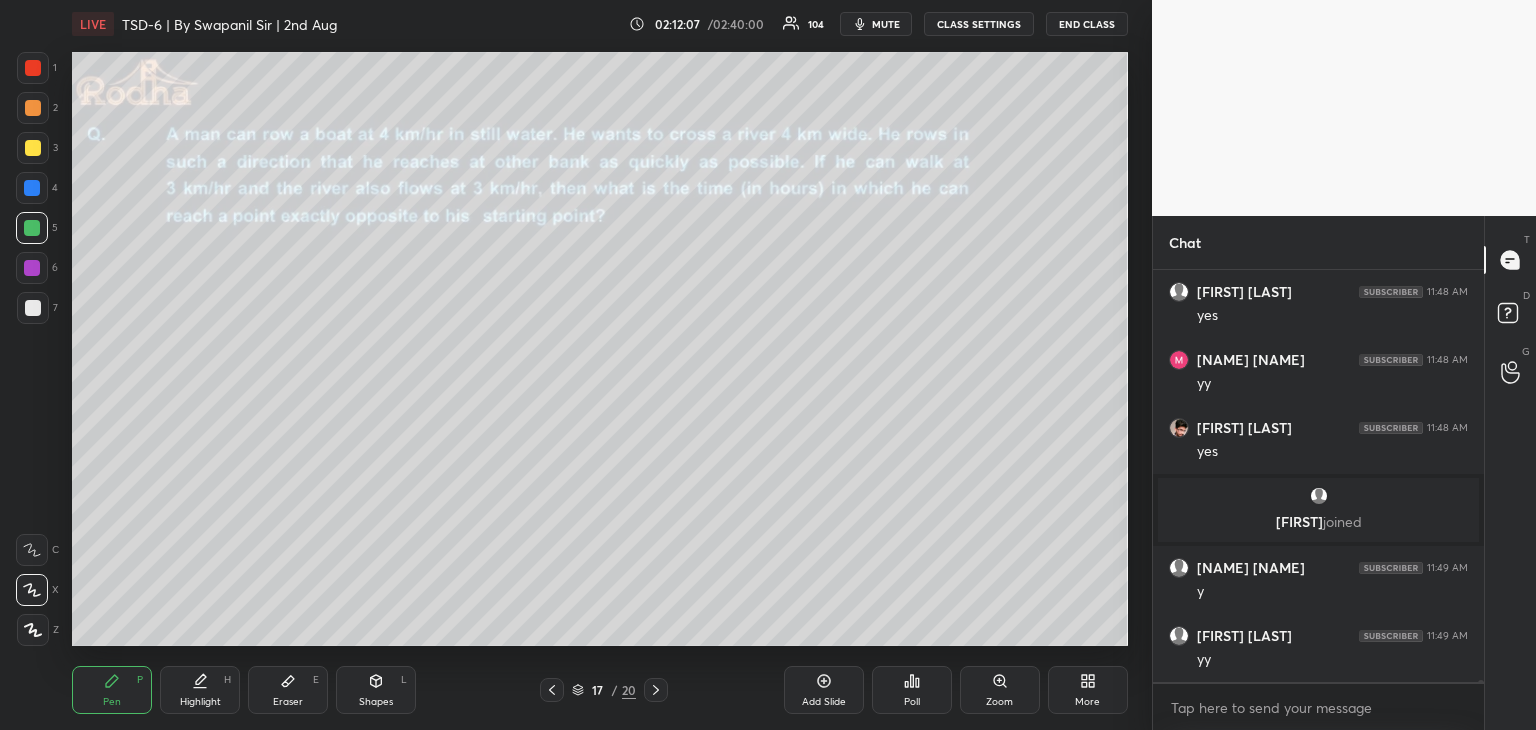 click 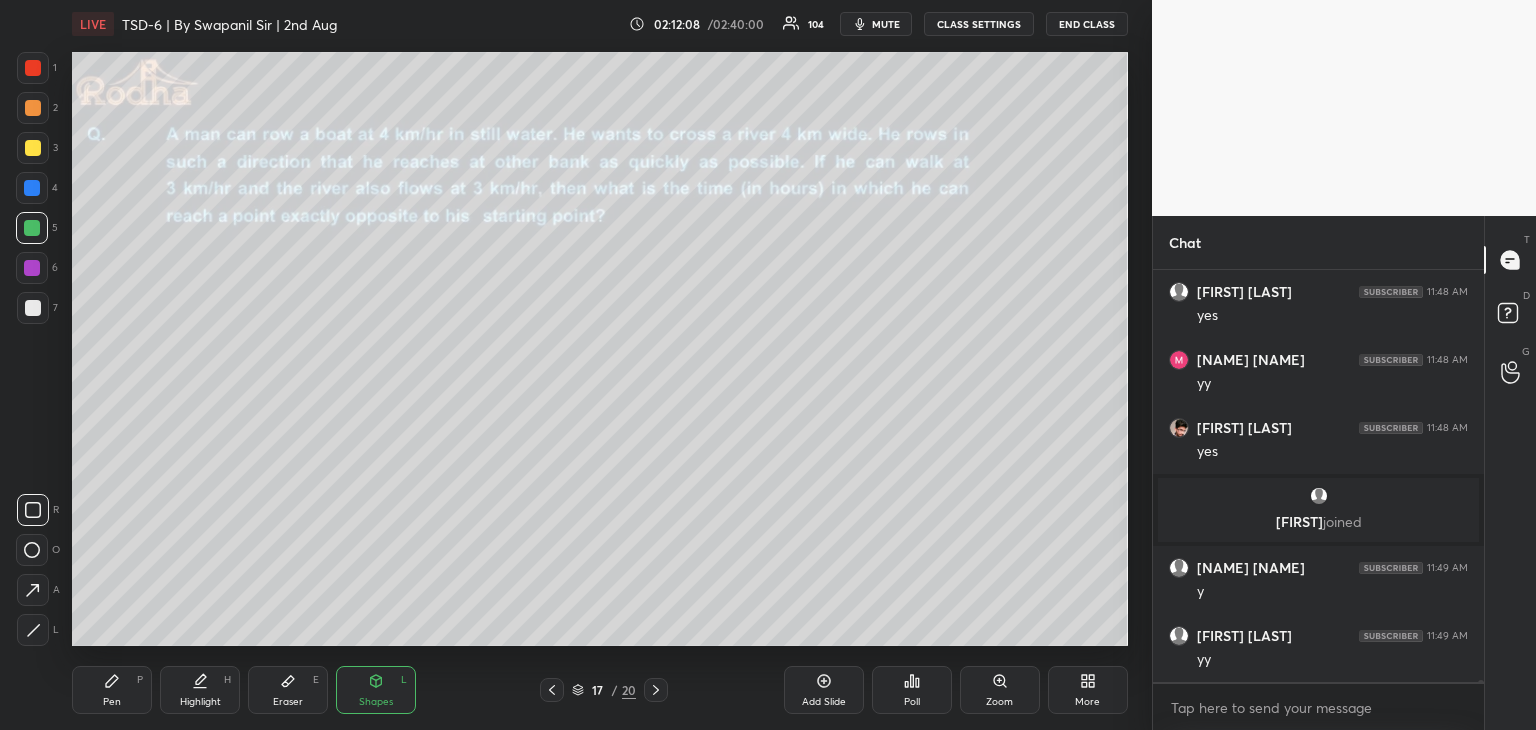click 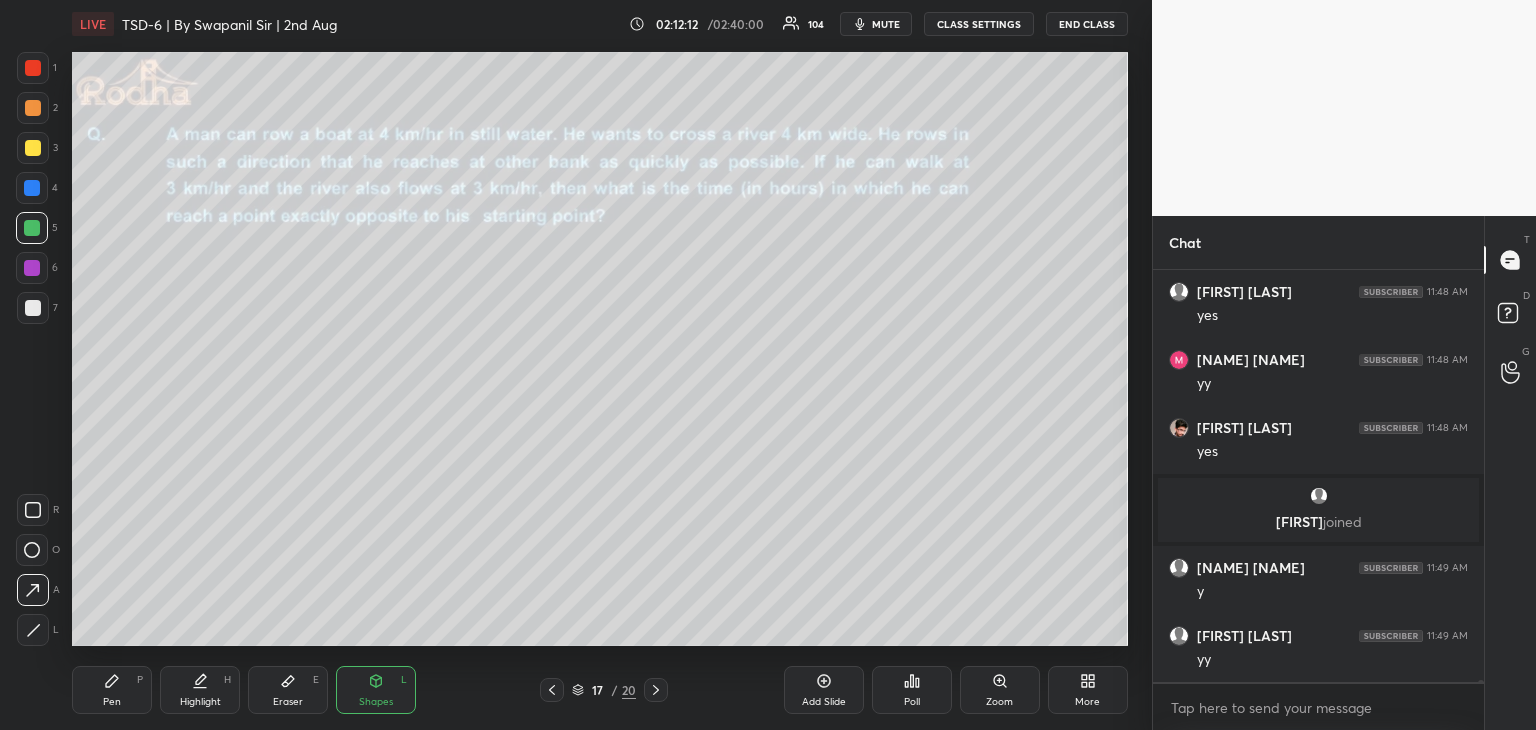 click on "Pen P" at bounding box center (112, 690) 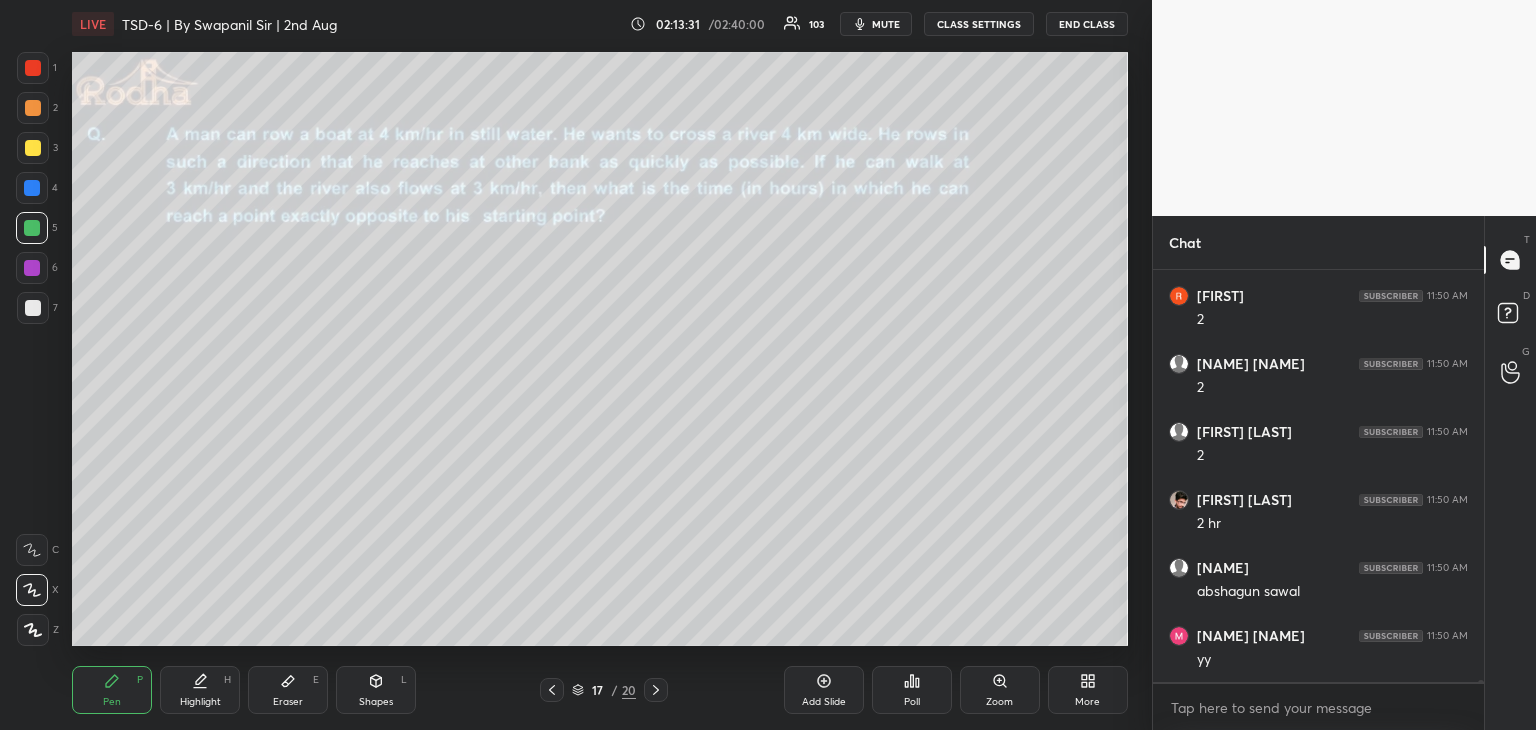 scroll, scrollTop: 77988, scrollLeft: 0, axis: vertical 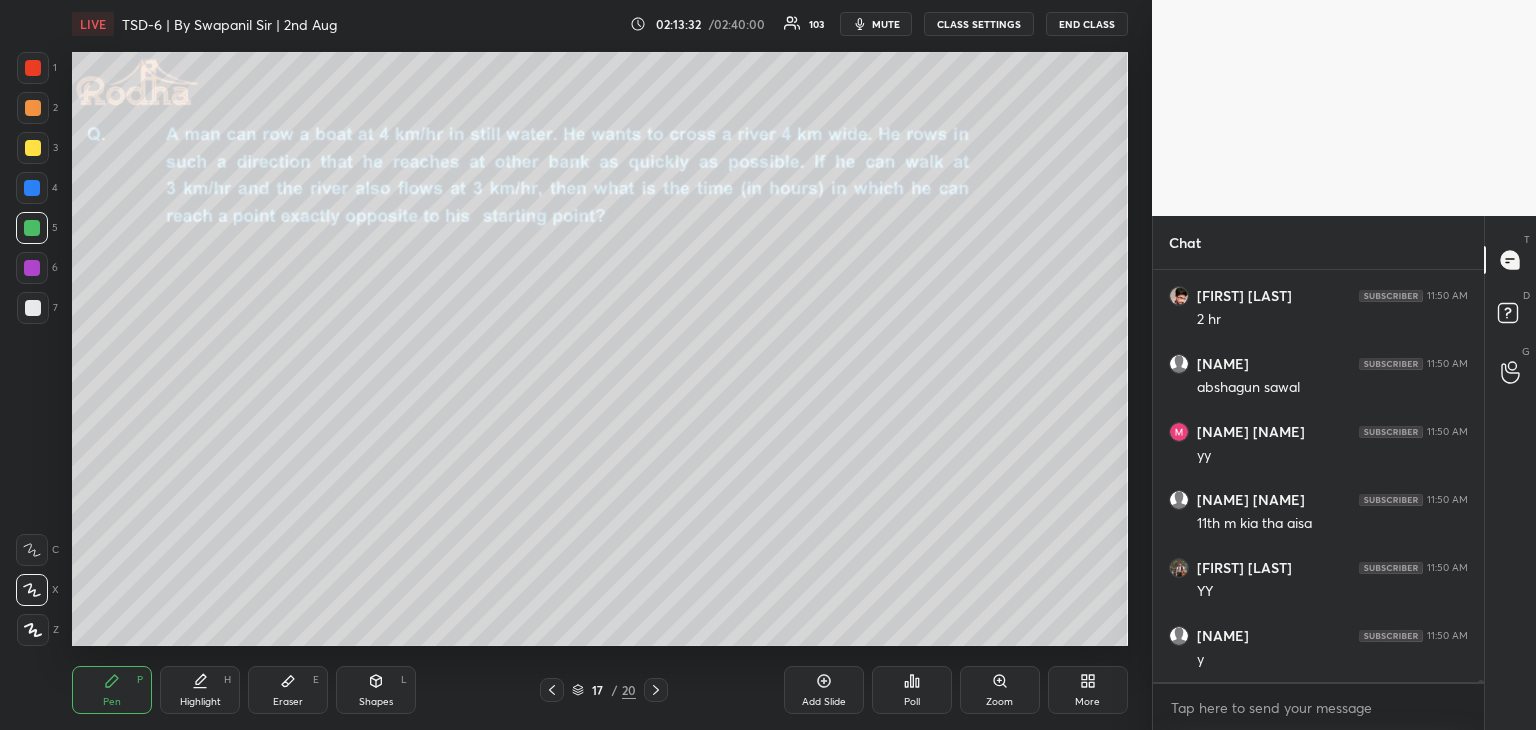 click on "Pen P Highlight H Eraser E Shapes L 17 / 20 Add Slide Poll Zoom More" at bounding box center [600, 690] 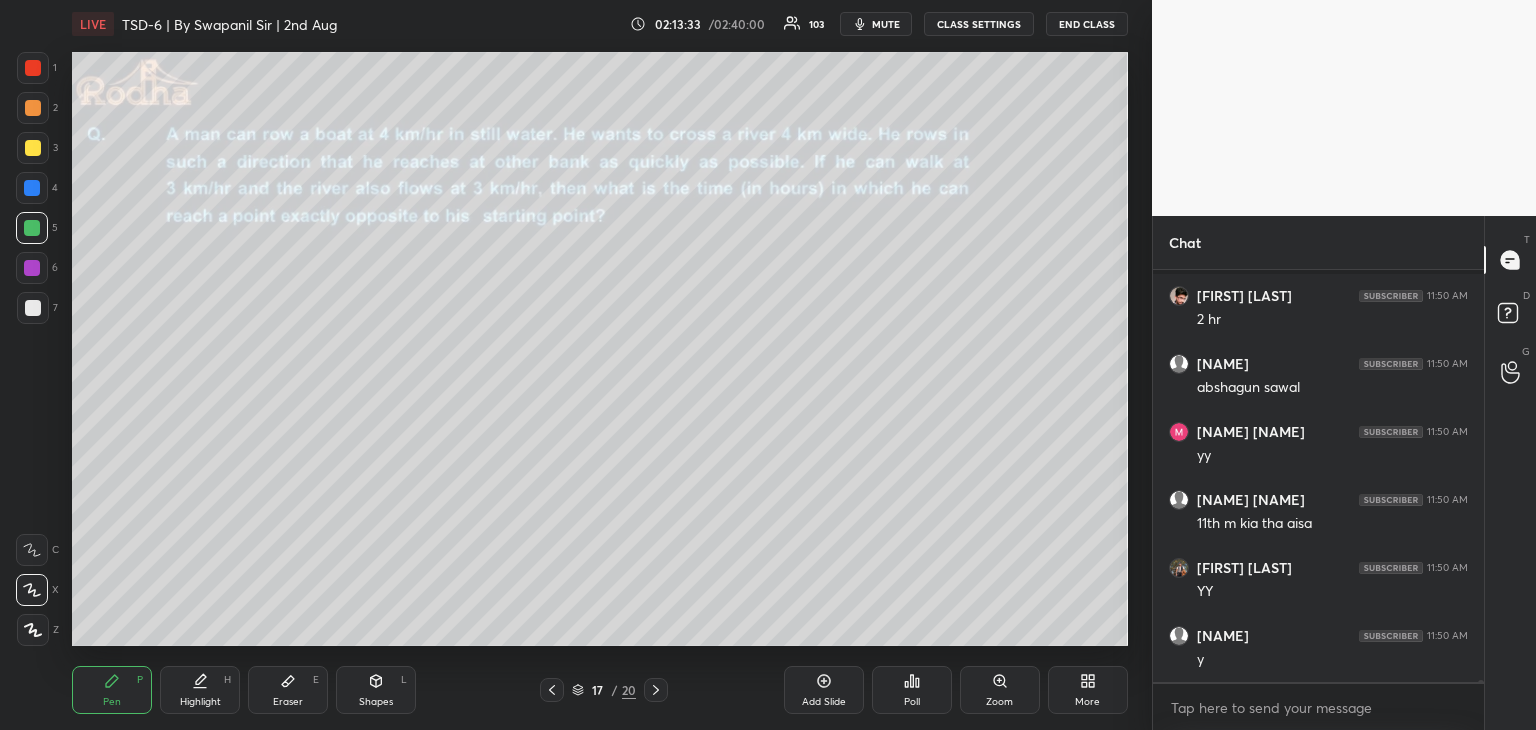 scroll, scrollTop: 78124, scrollLeft: 0, axis: vertical 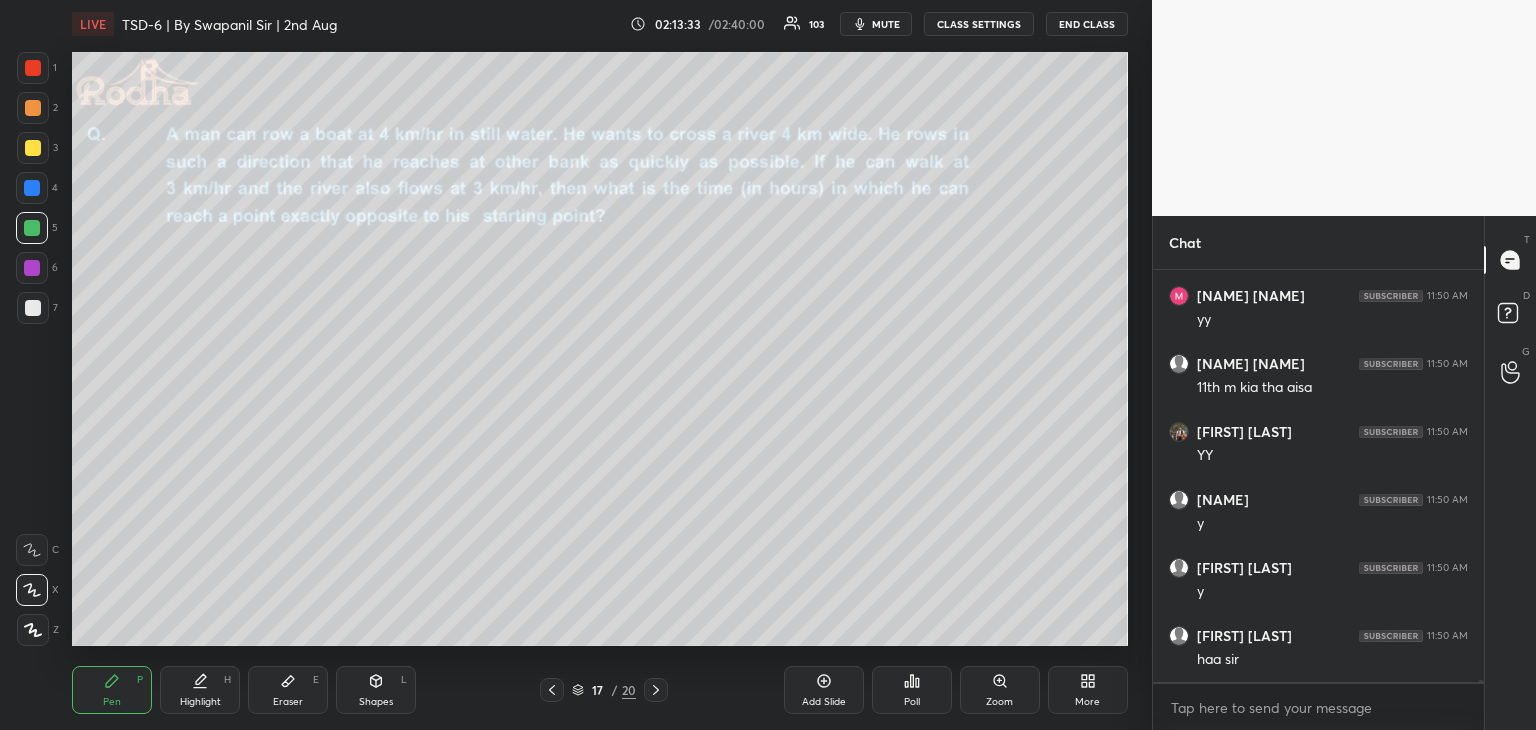 click 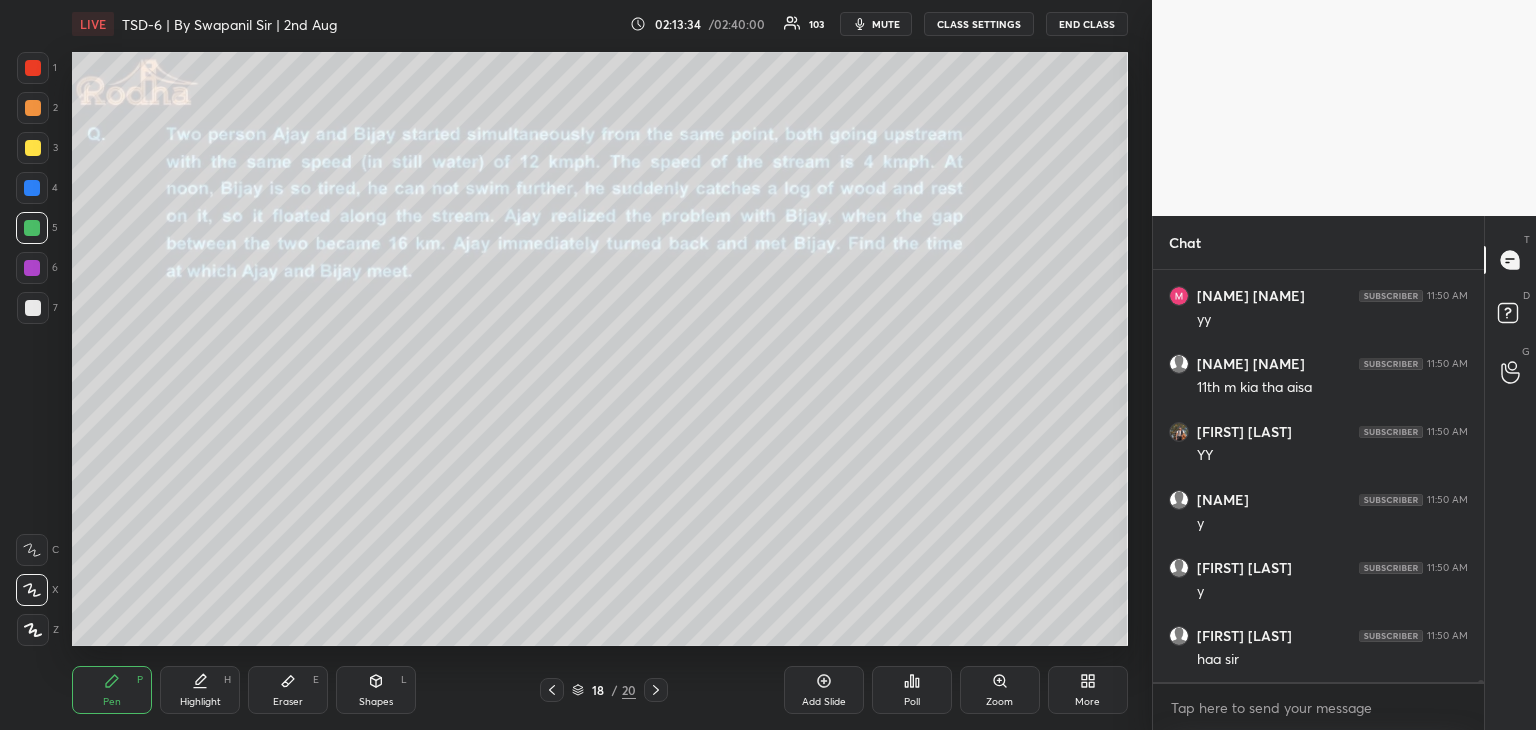 click 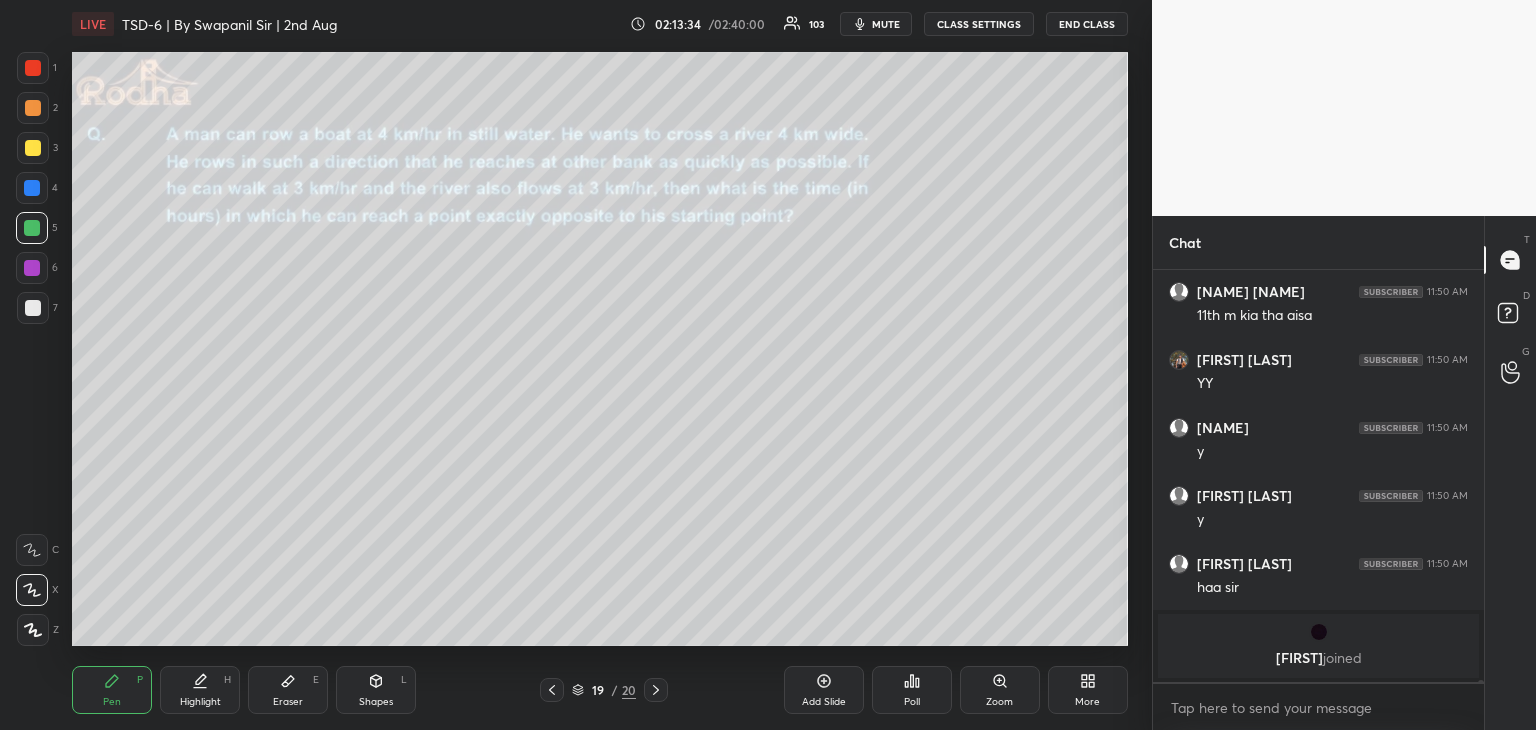 click 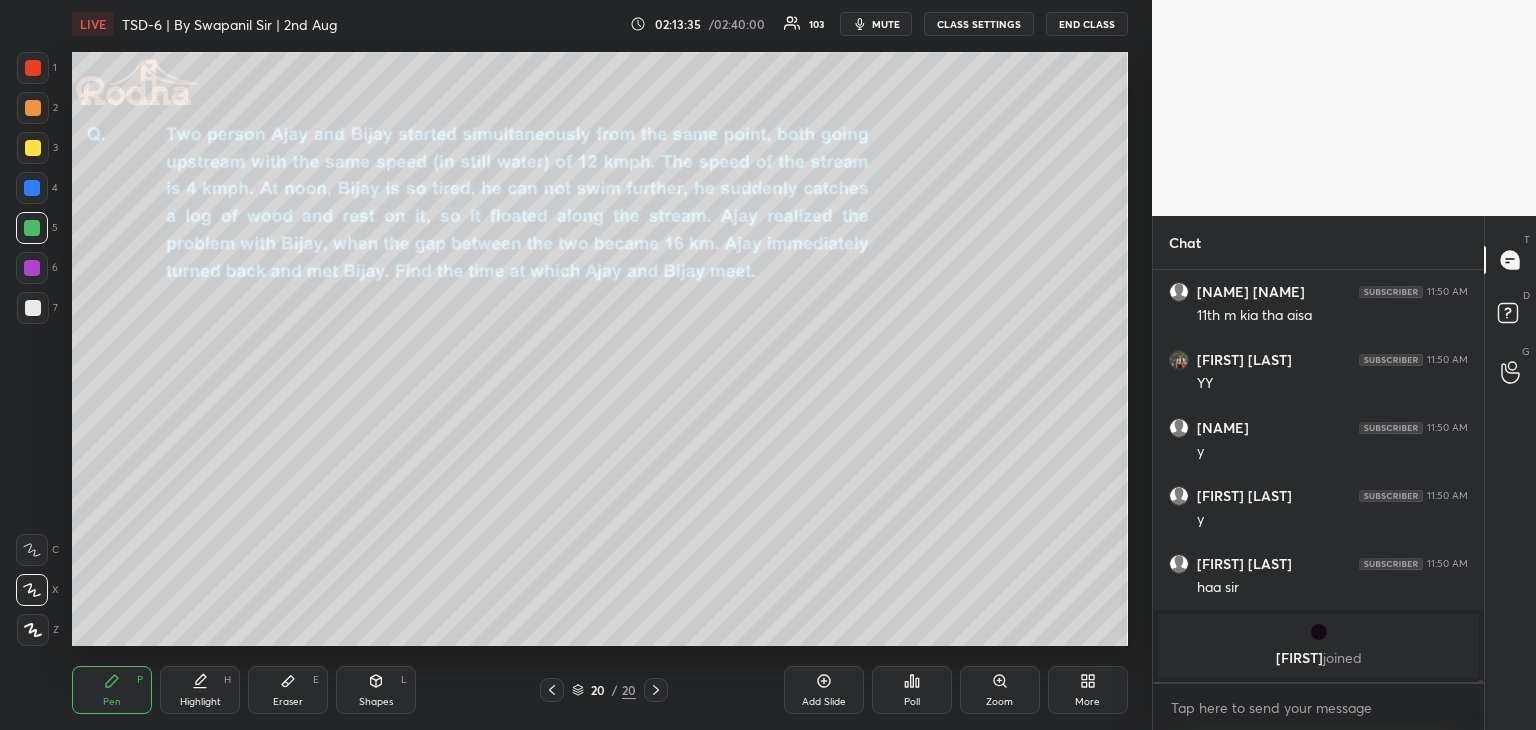 scroll, scrollTop: 77988, scrollLeft: 0, axis: vertical 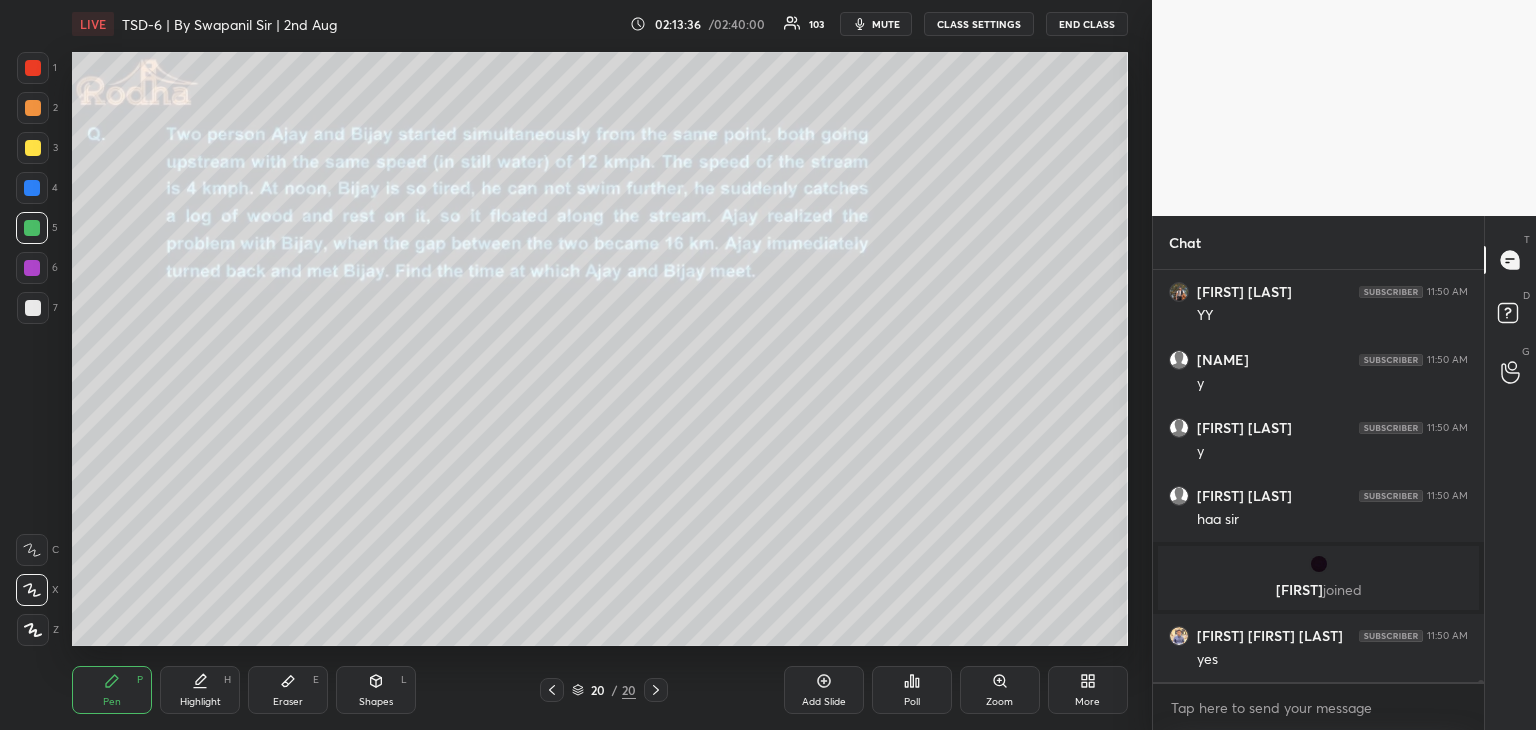 click 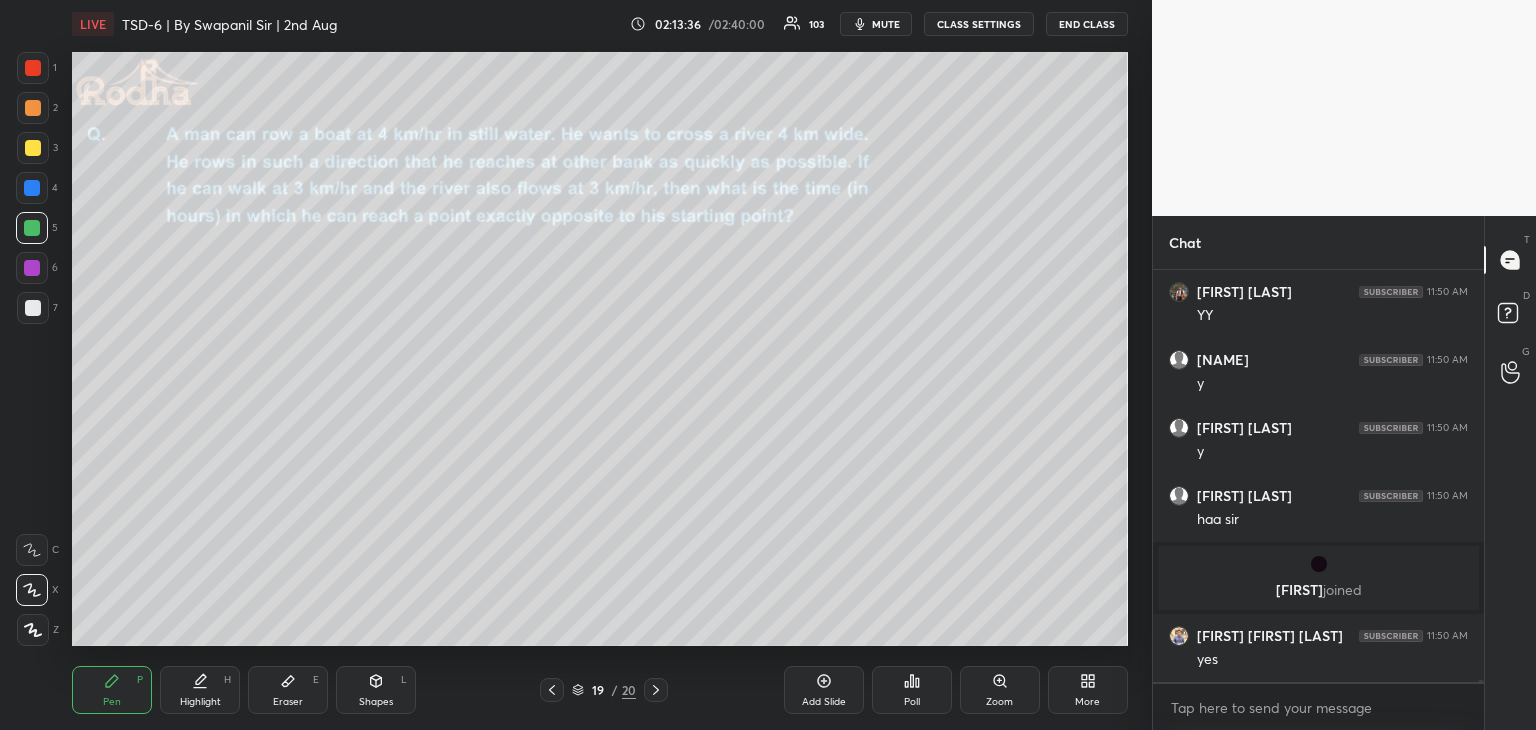 click 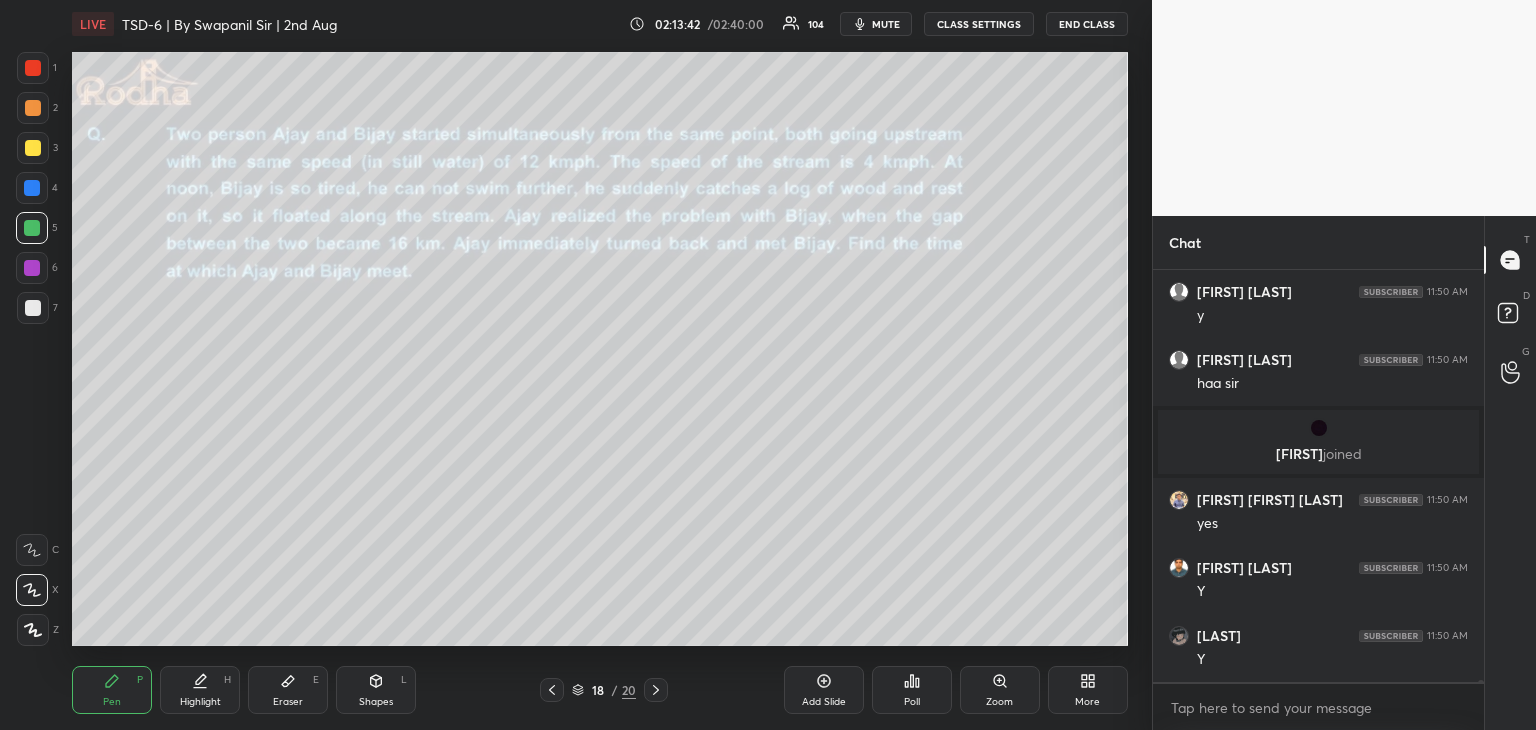 scroll, scrollTop: 78192, scrollLeft: 0, axis: vertical 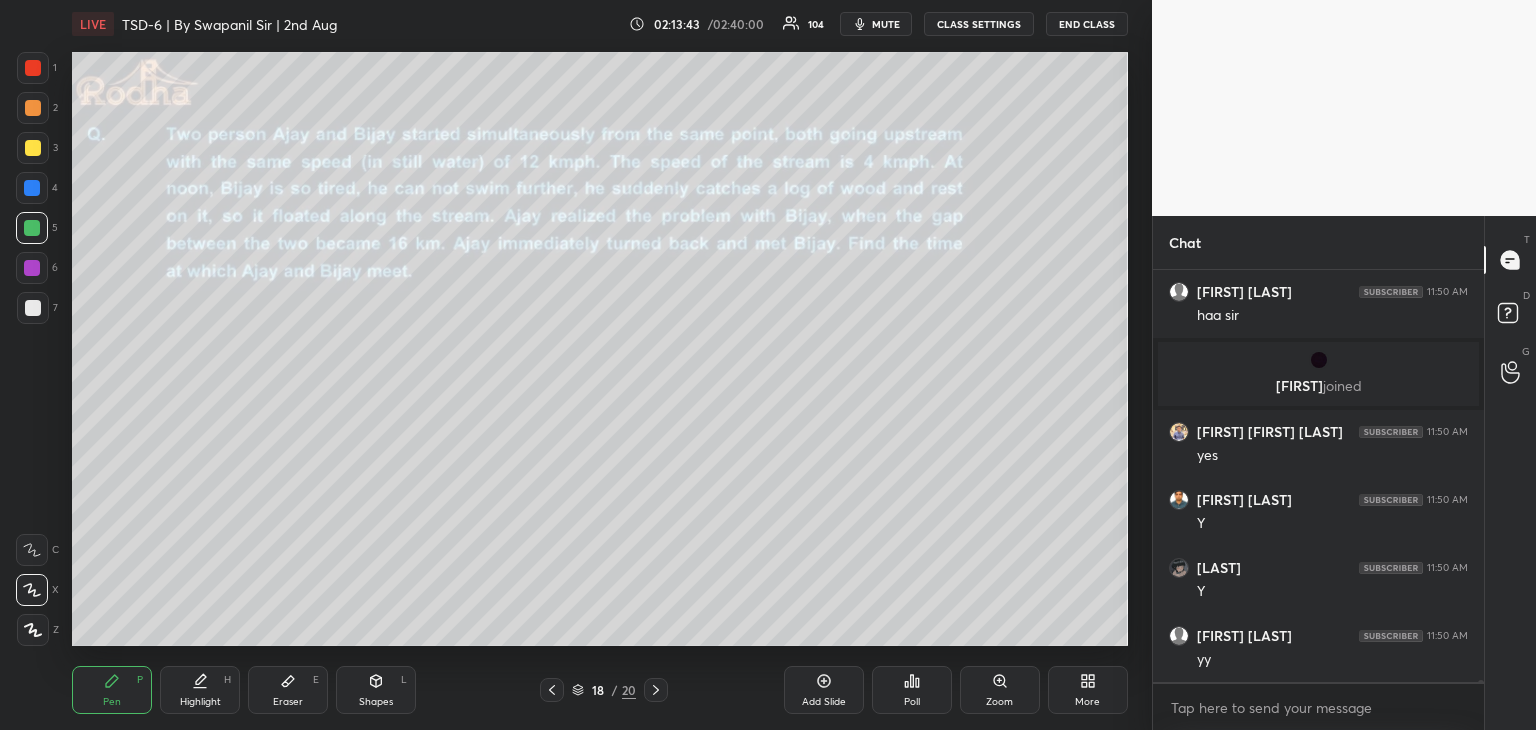 click 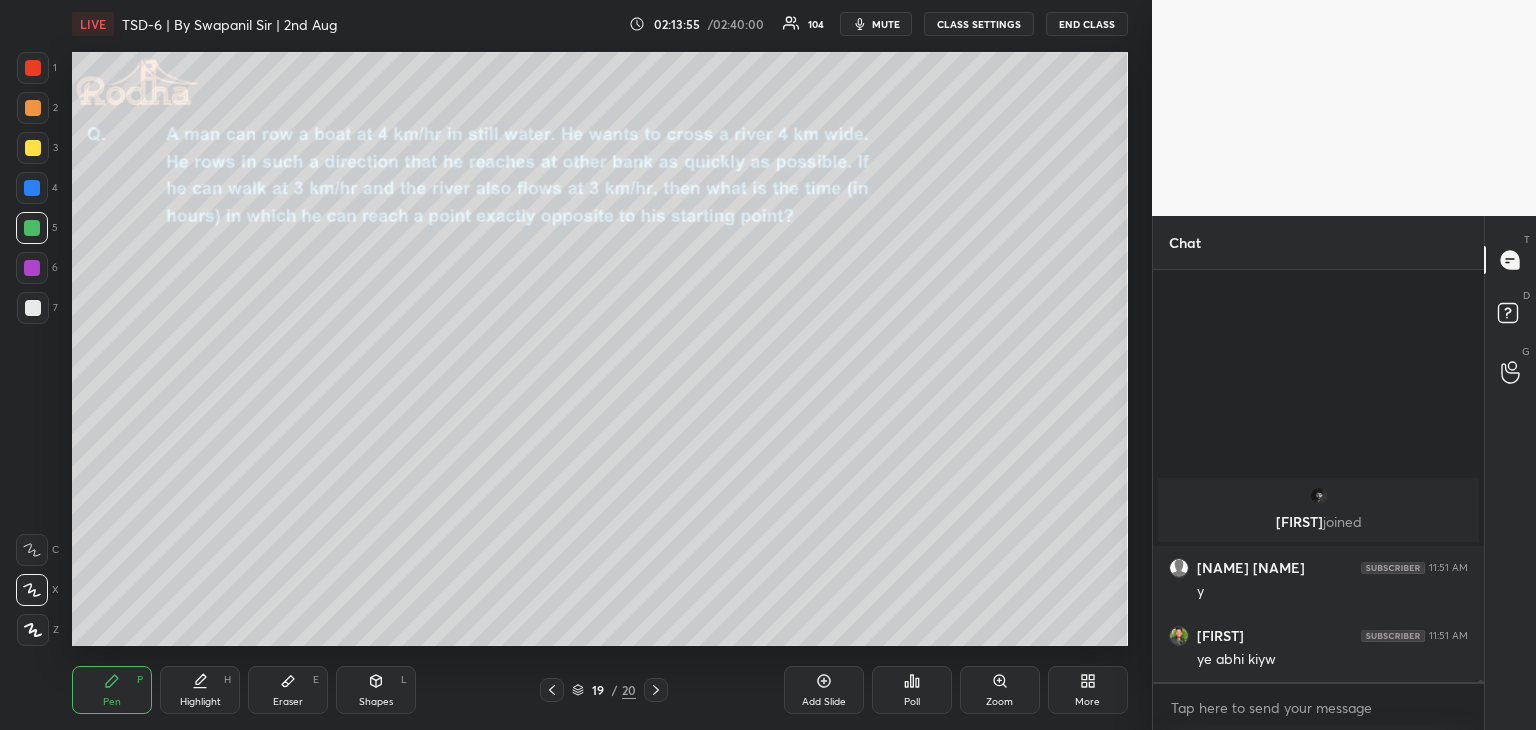 scroll, scrollTop: 78646, scrollLeft: 0, axis: vertical 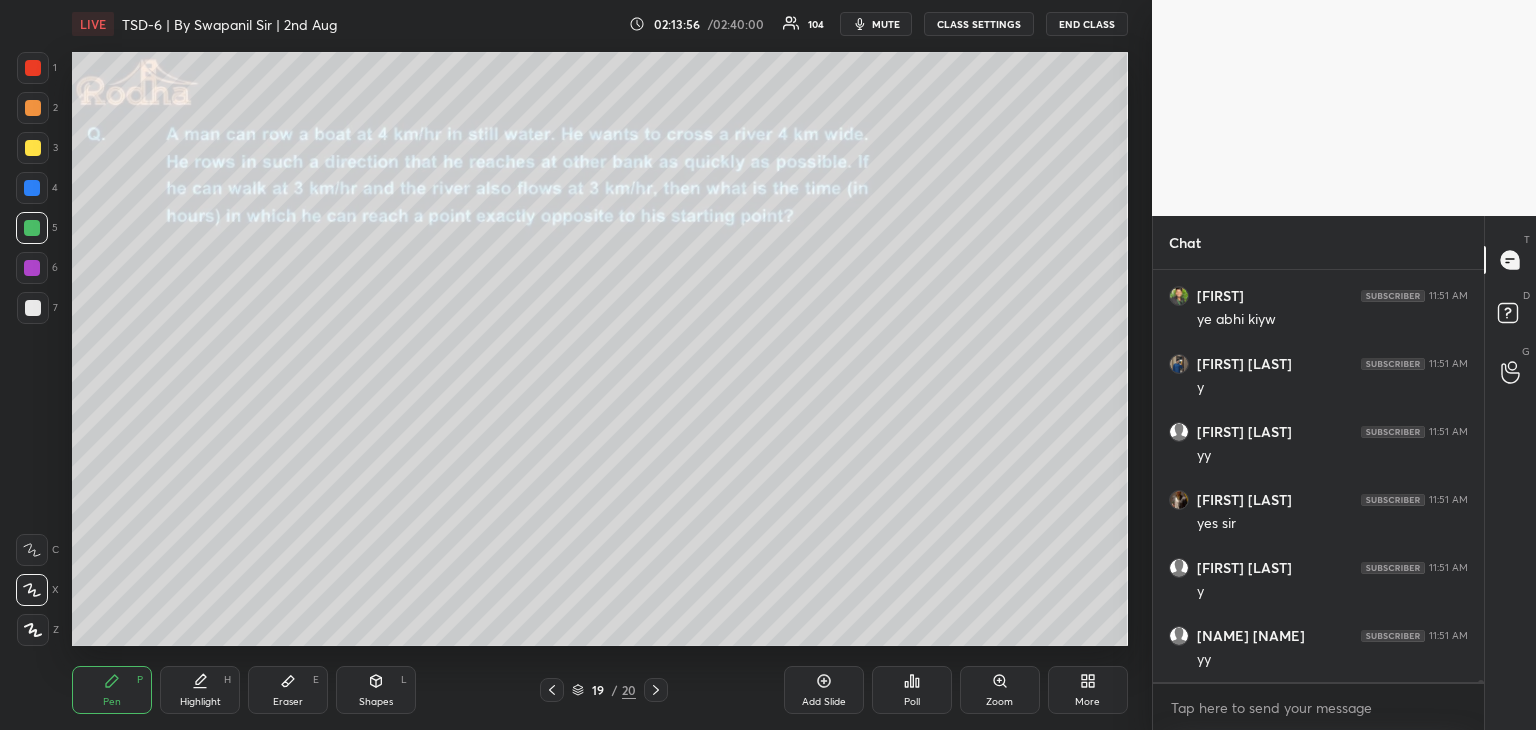 click 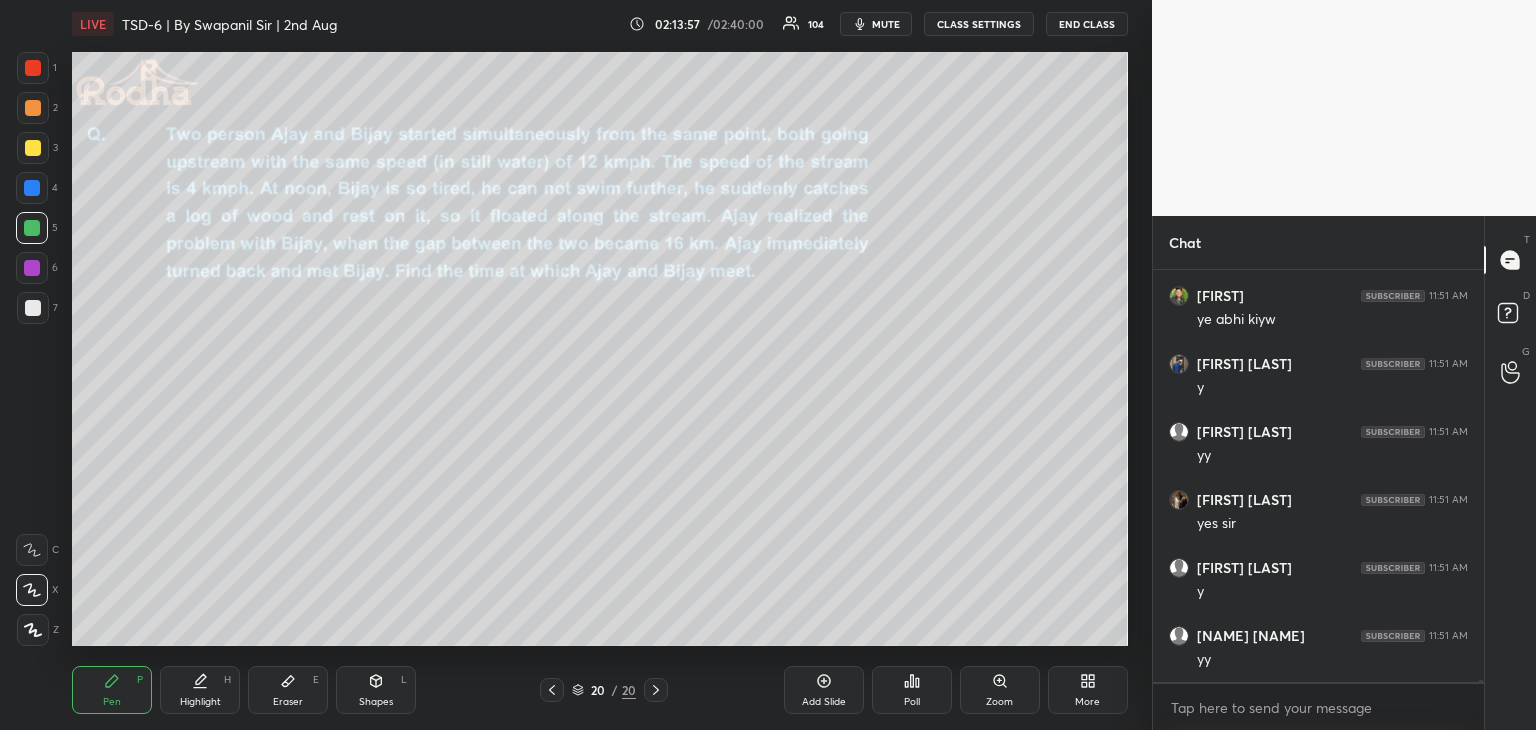 scroll, scrollTop: 78714, scrollLeft: 0, axis: vertical 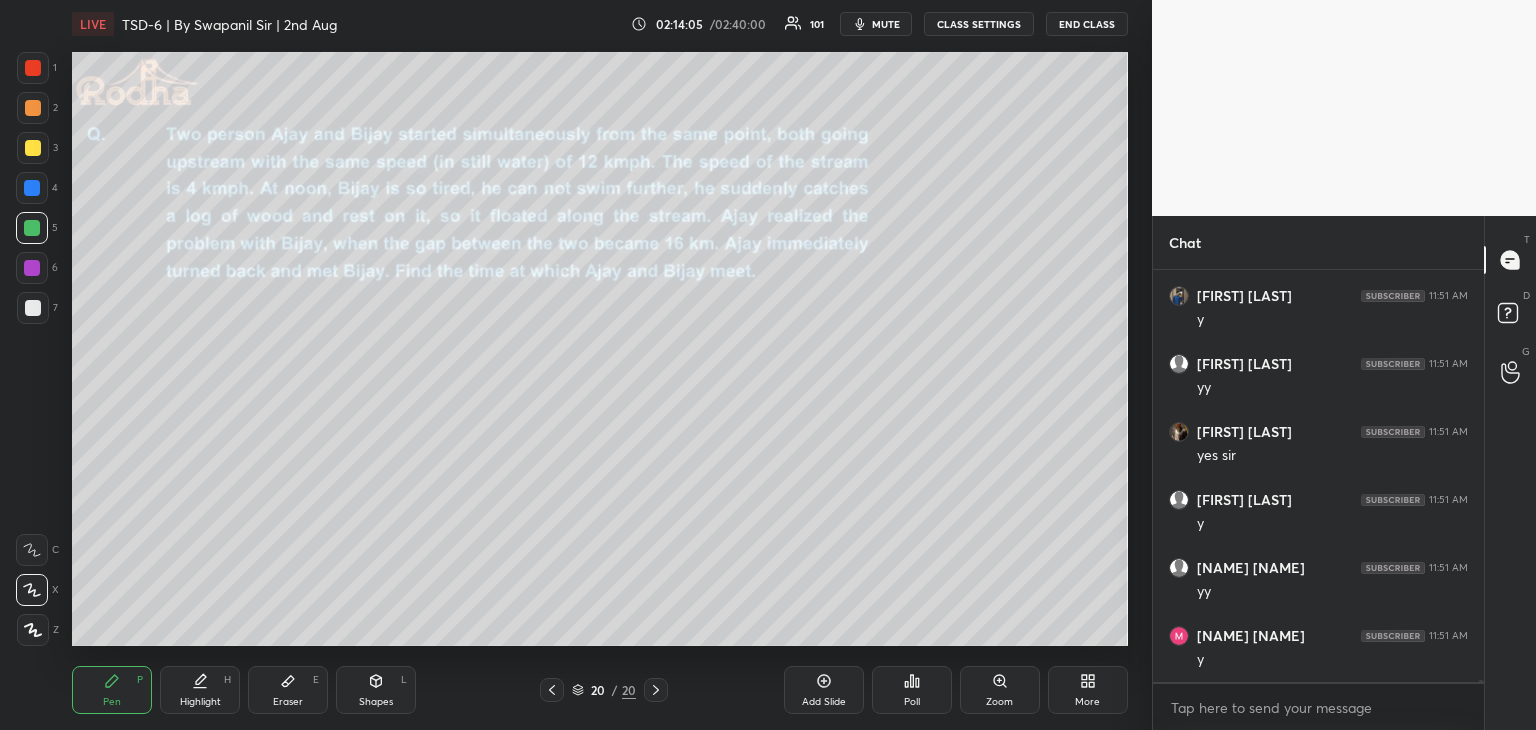 click 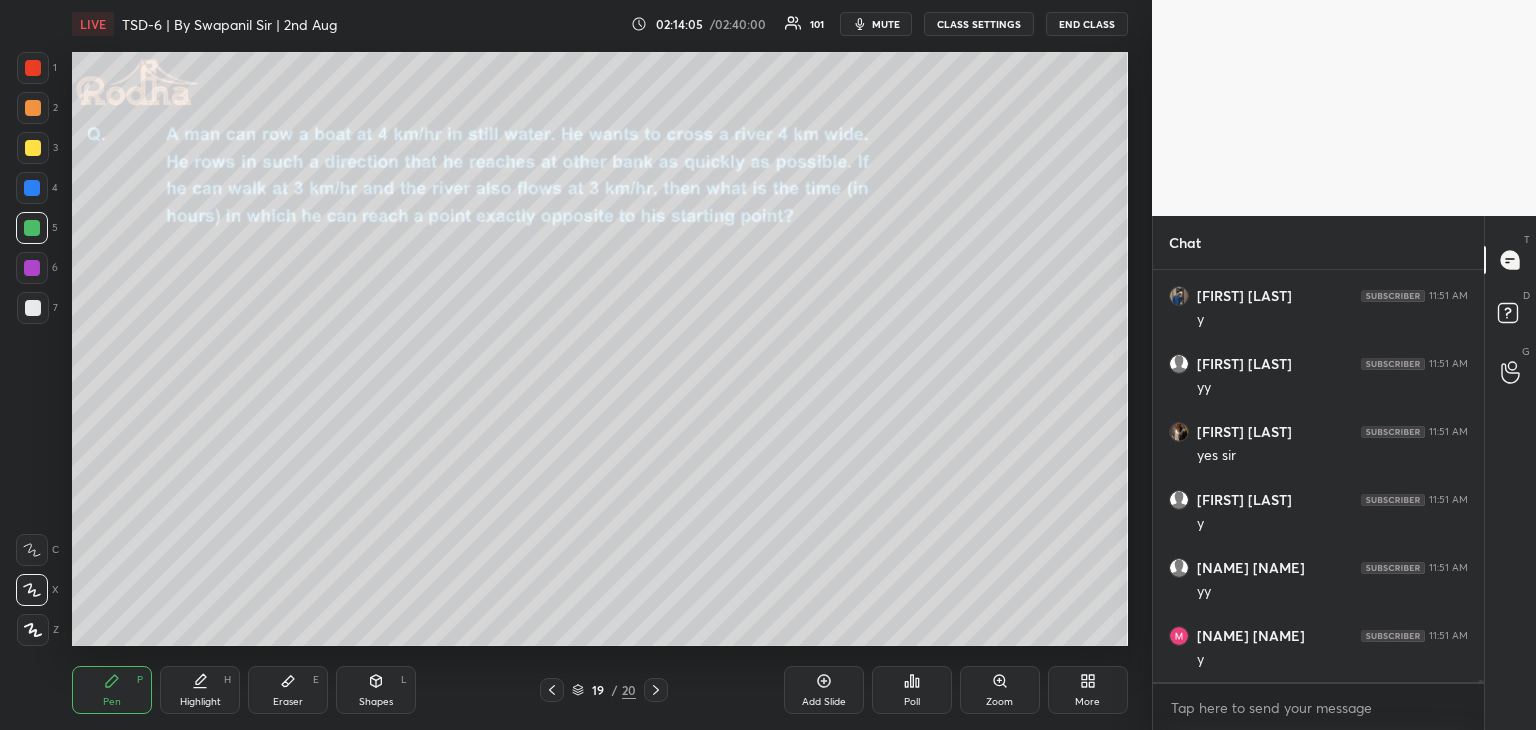 click 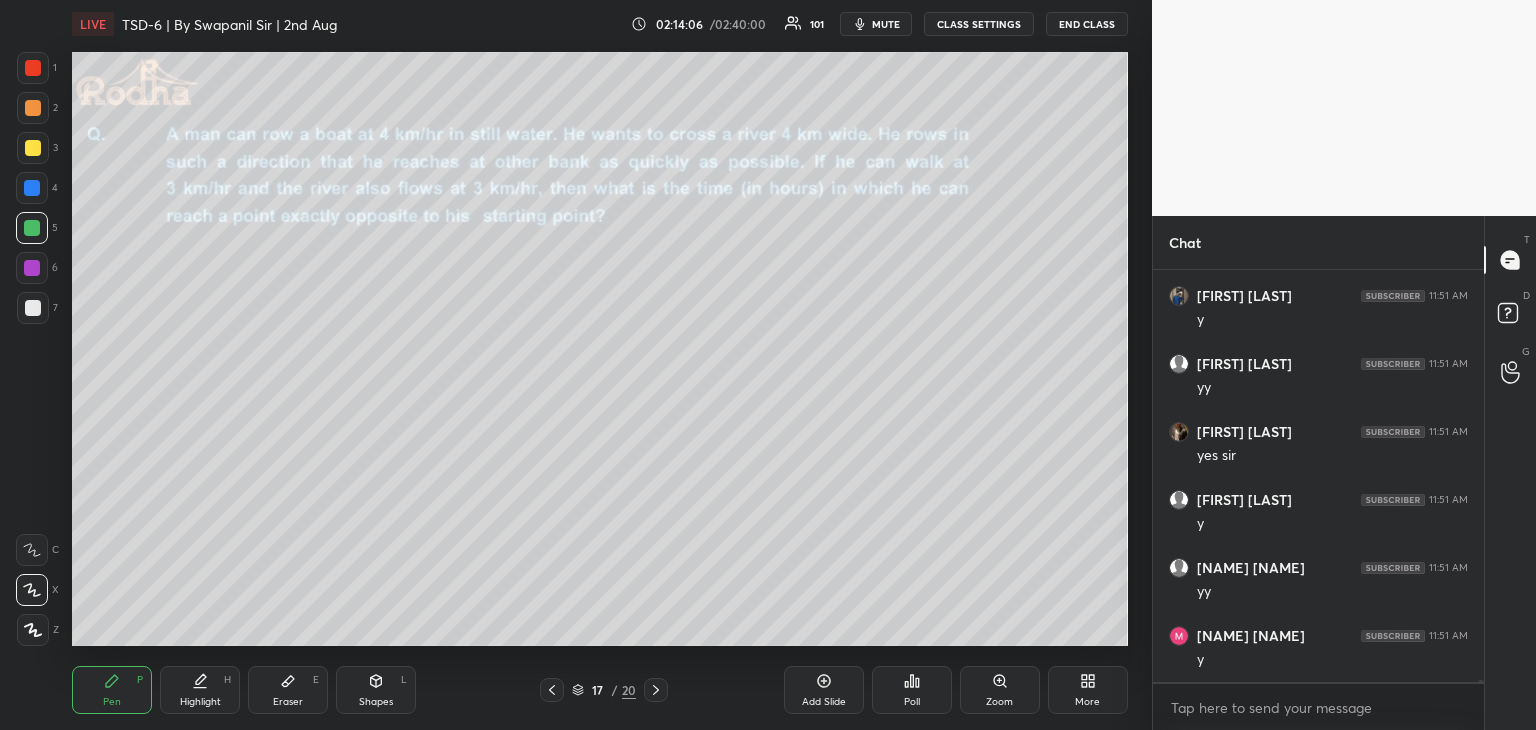 click 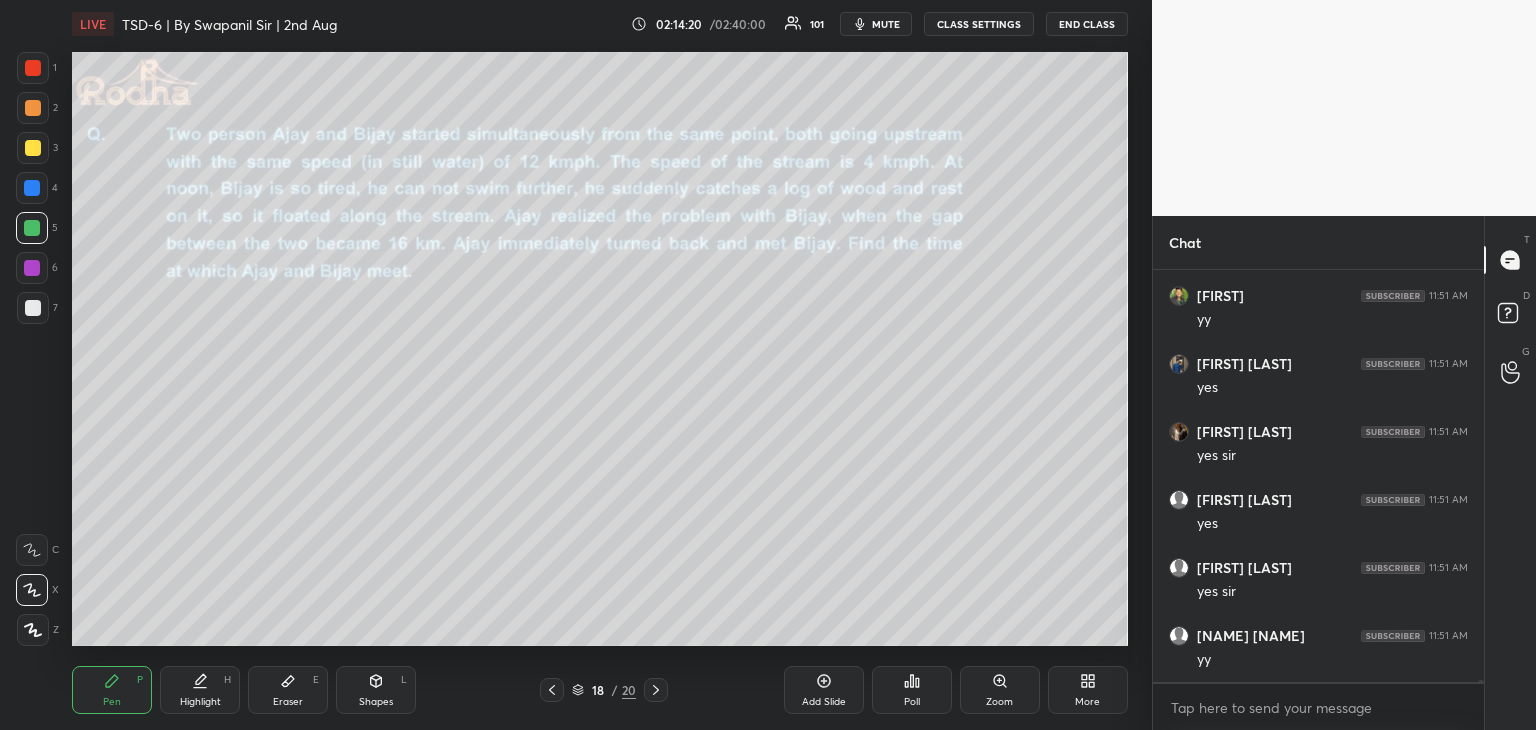 scroll, scrollTop: 79394, scrollLeft: 0, axis: vertical 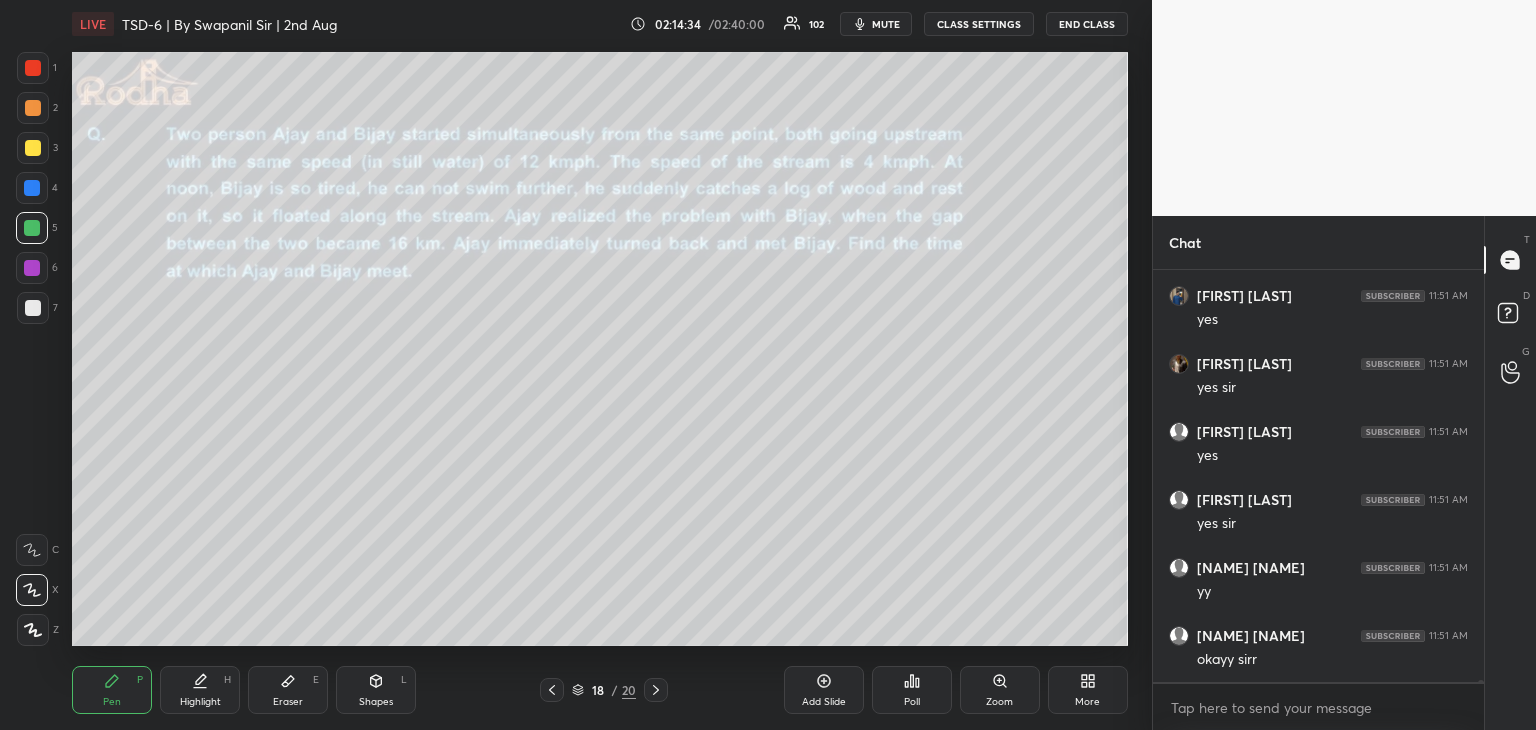 click on "Shapes" at bounding box center [376, 702] 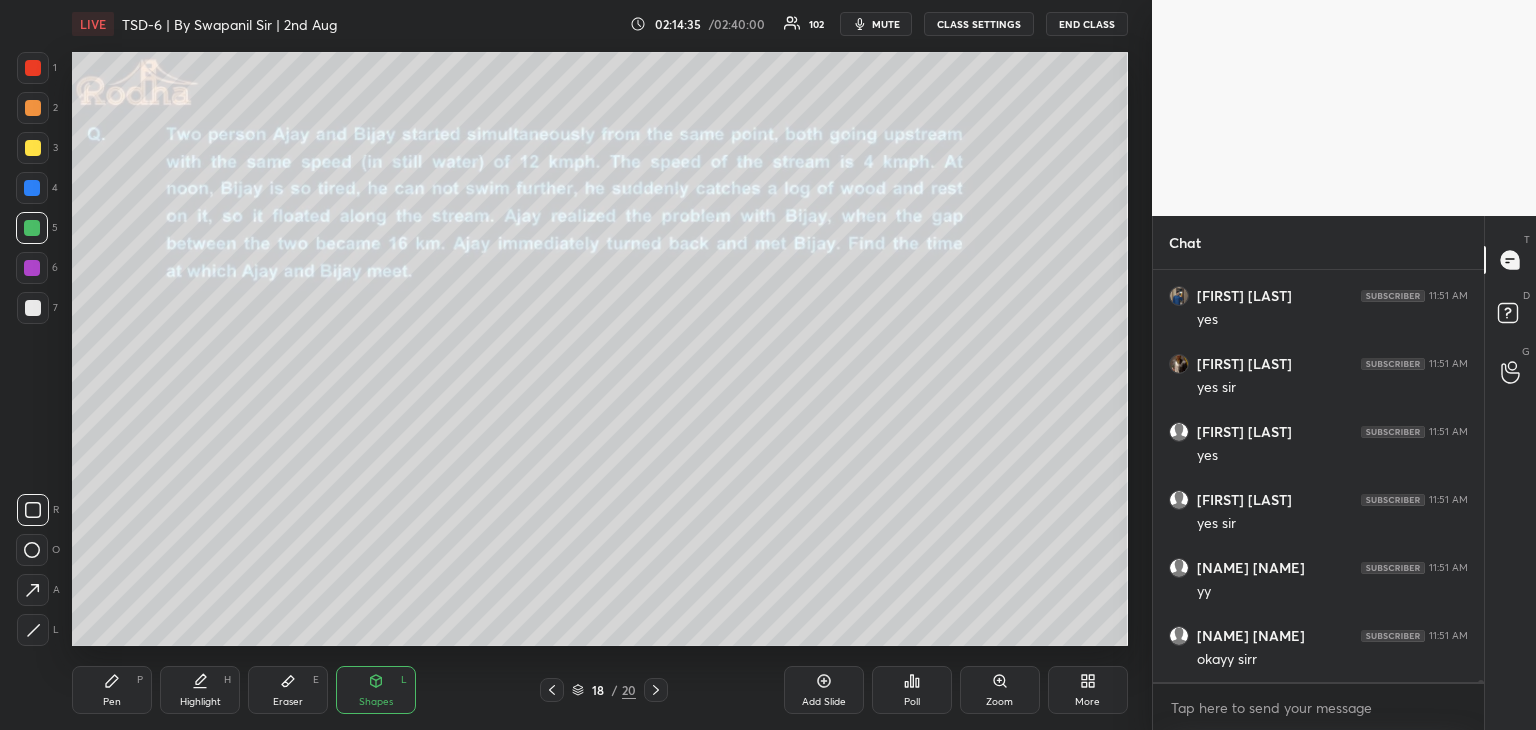 click at bounding box center [33, 630] 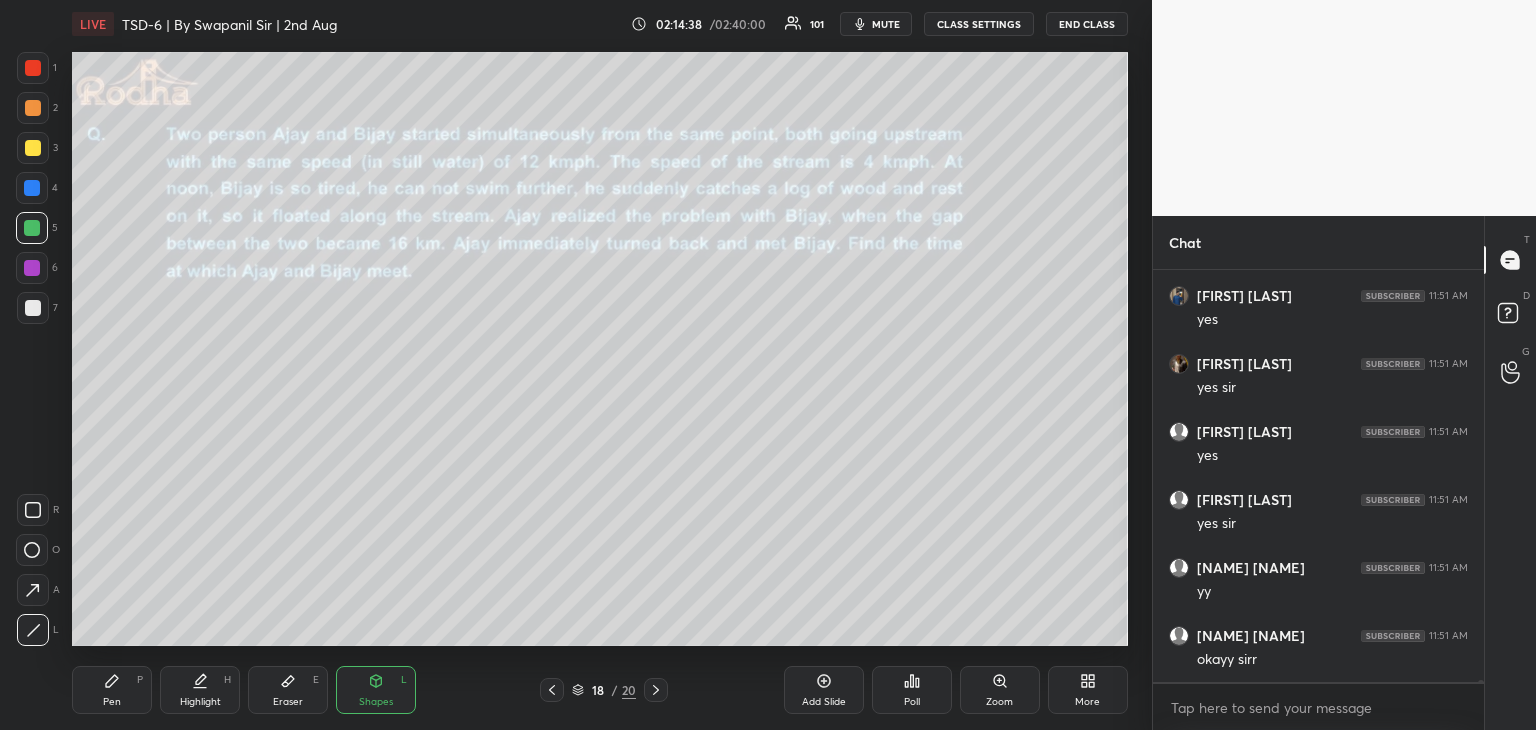 drag, startPoint x: 28, startPoint y: 190, endPoint x: 57, endPoint y: 199, distance: 30.364452 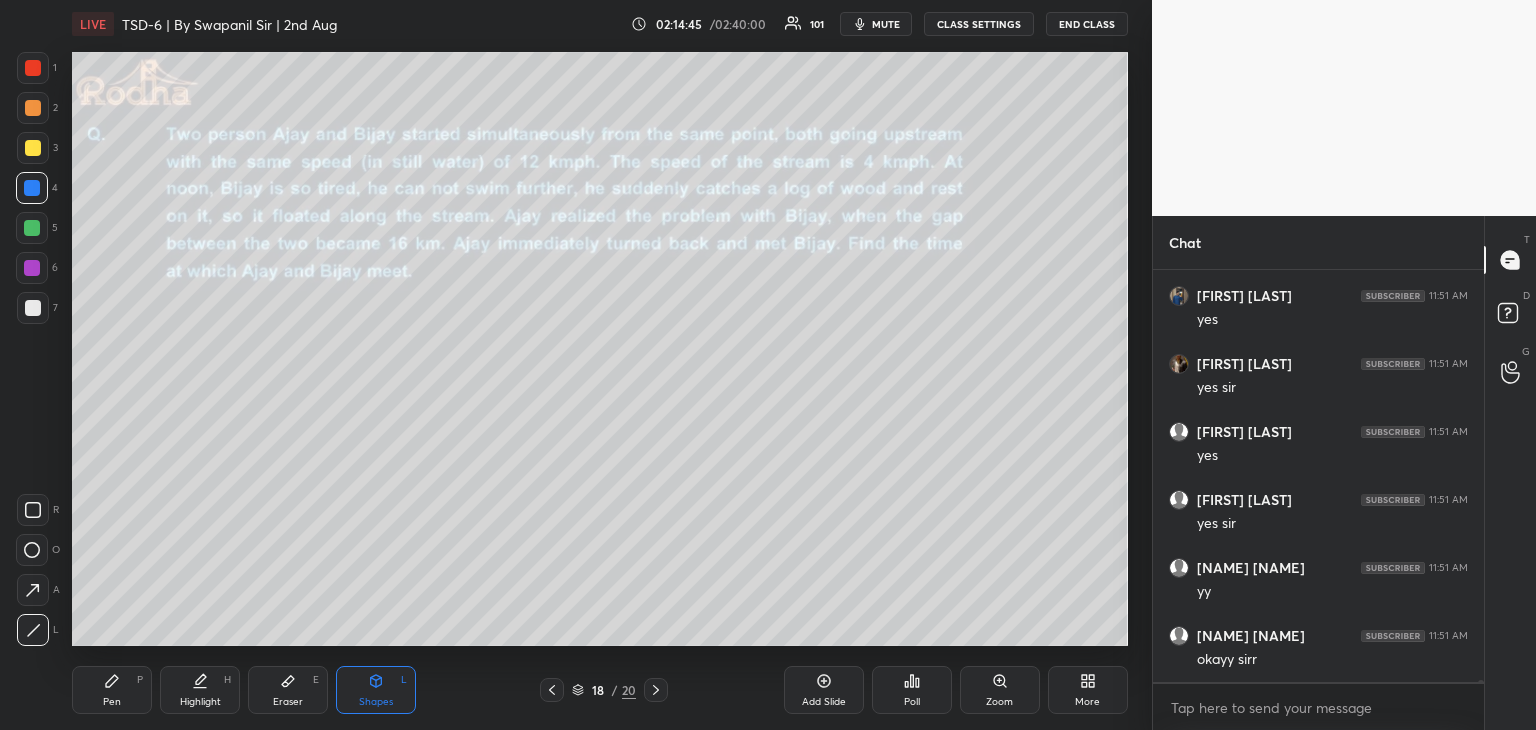 click on "Pen P" at bounding box center (112, 690) 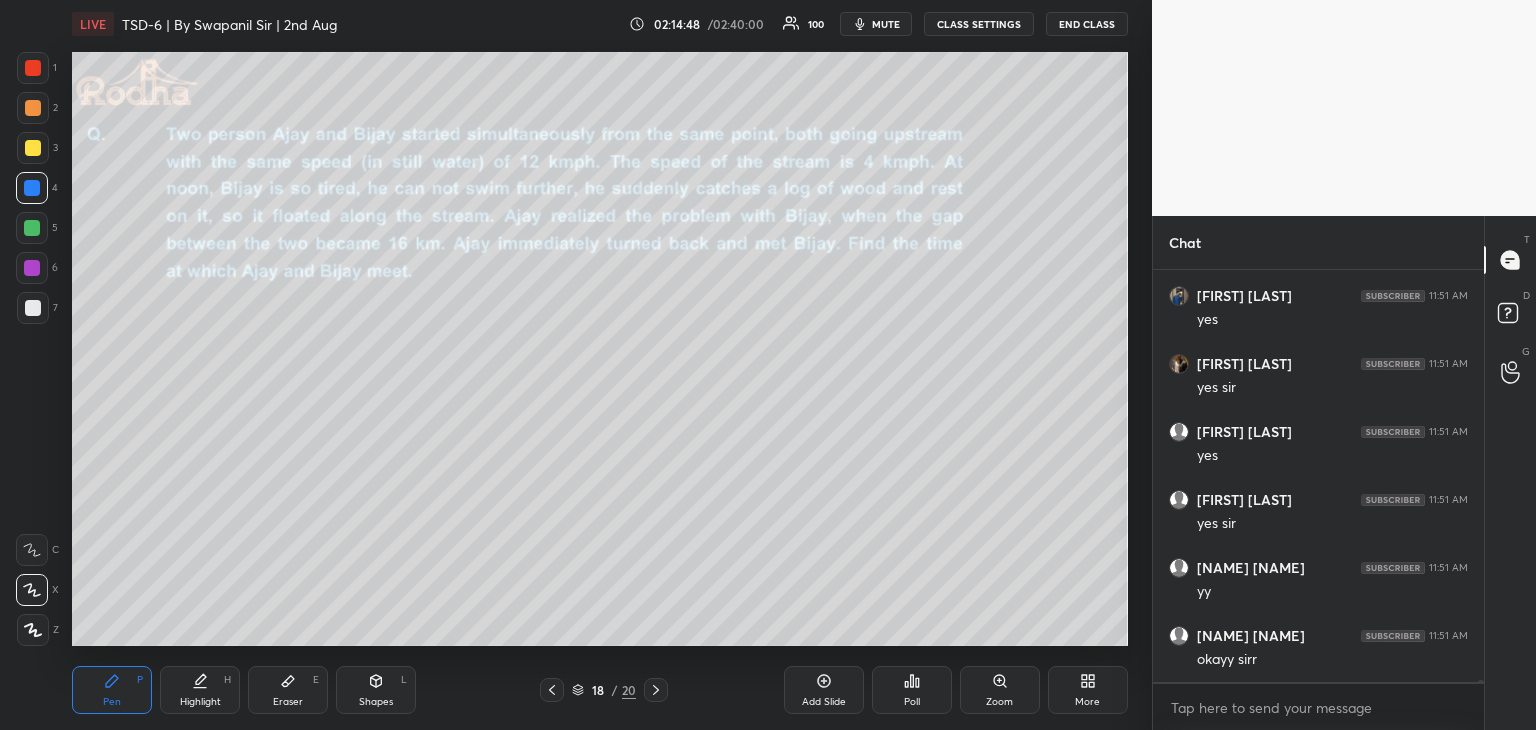 click at bounding box center [32, 188] 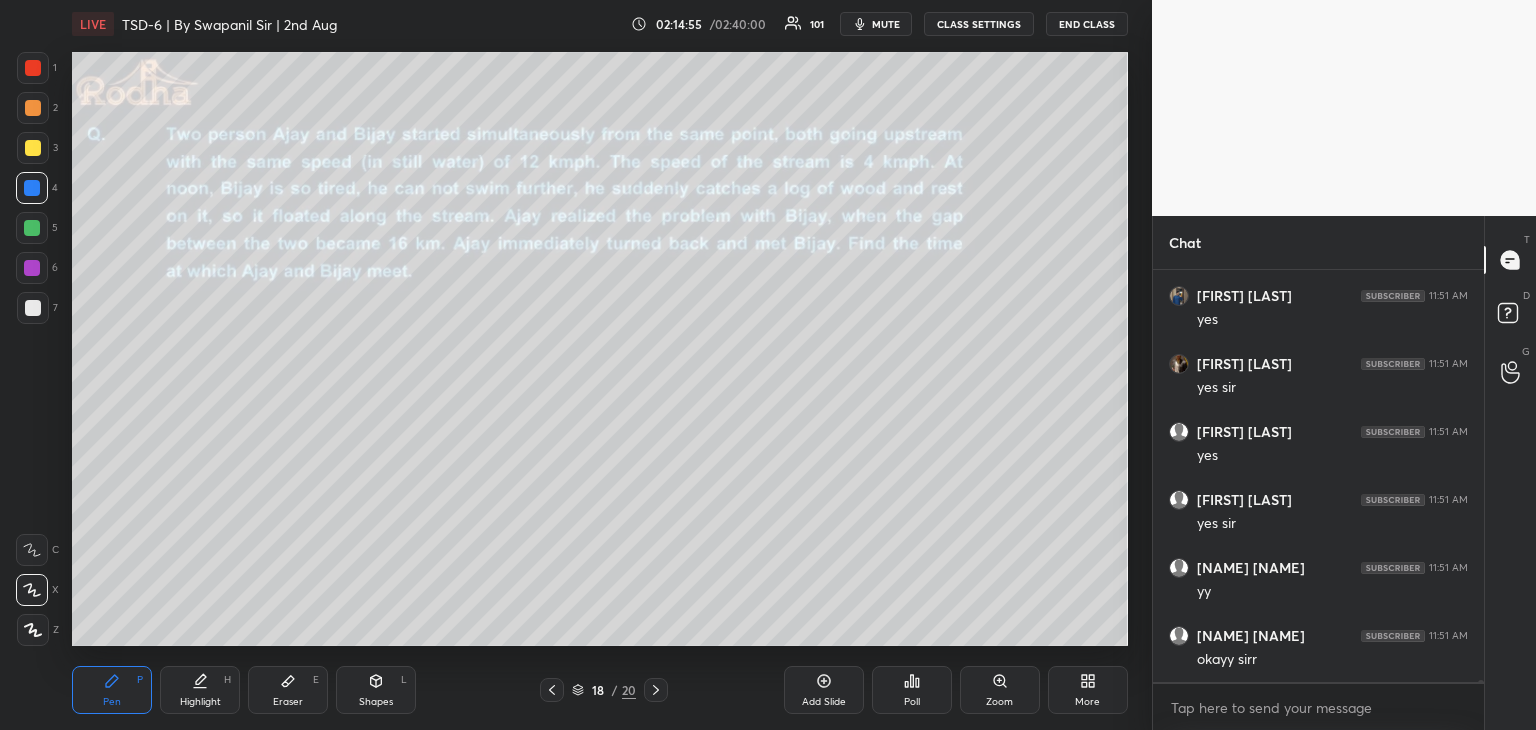 click 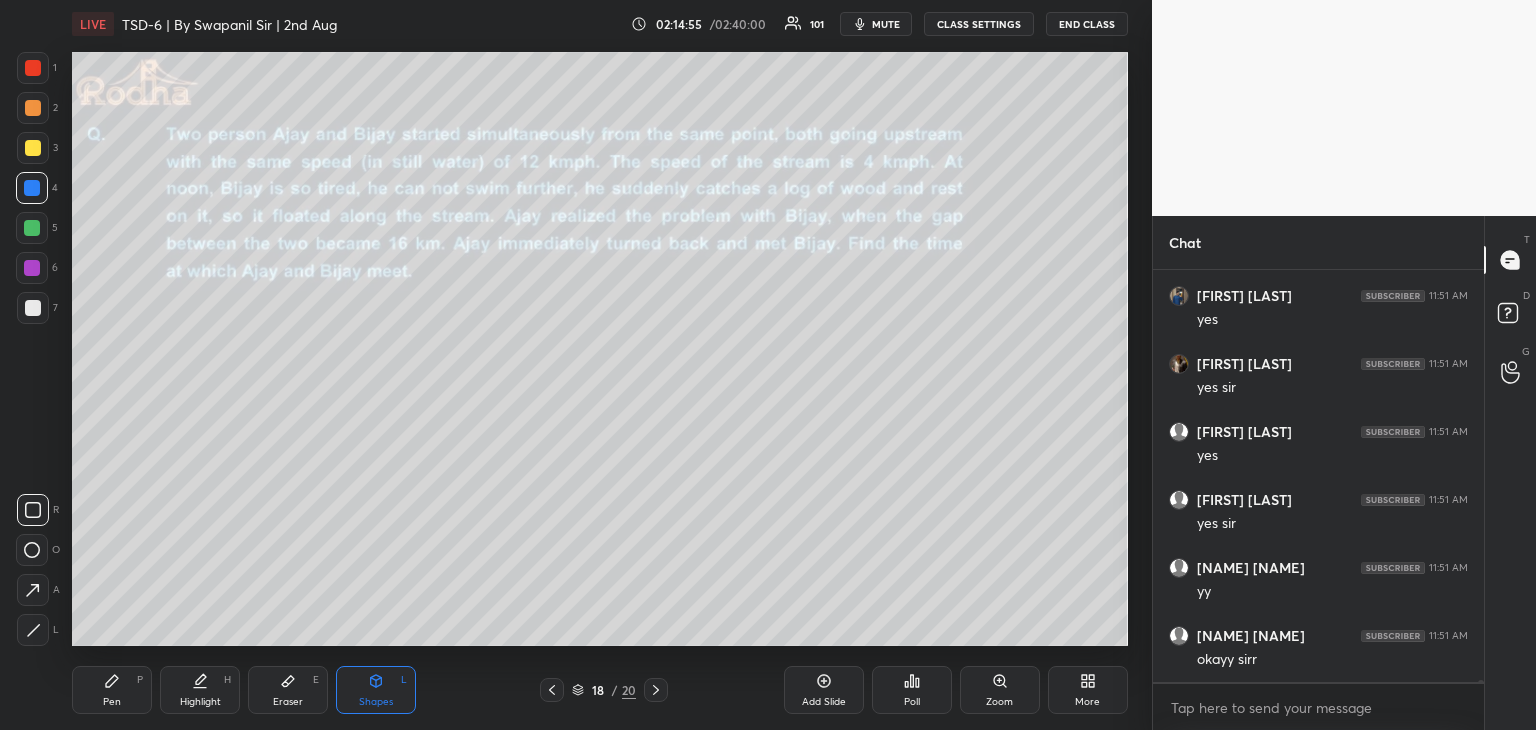drag, startPoint x: 33, startPoint y: 585, endPoint x: 70, endPoint y: 565, distance: 42.059483 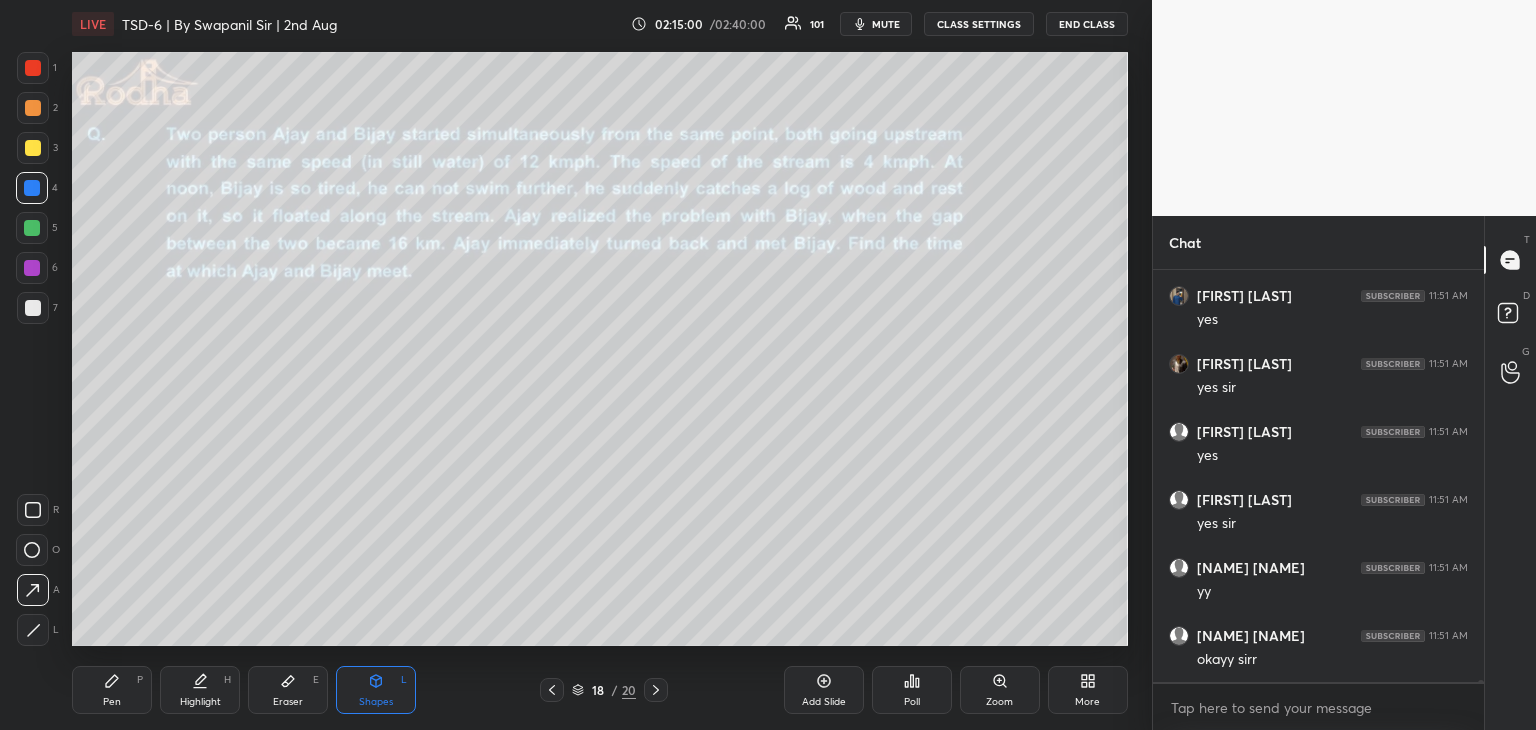 click on "Pen P" at bounding box center [112, 690] 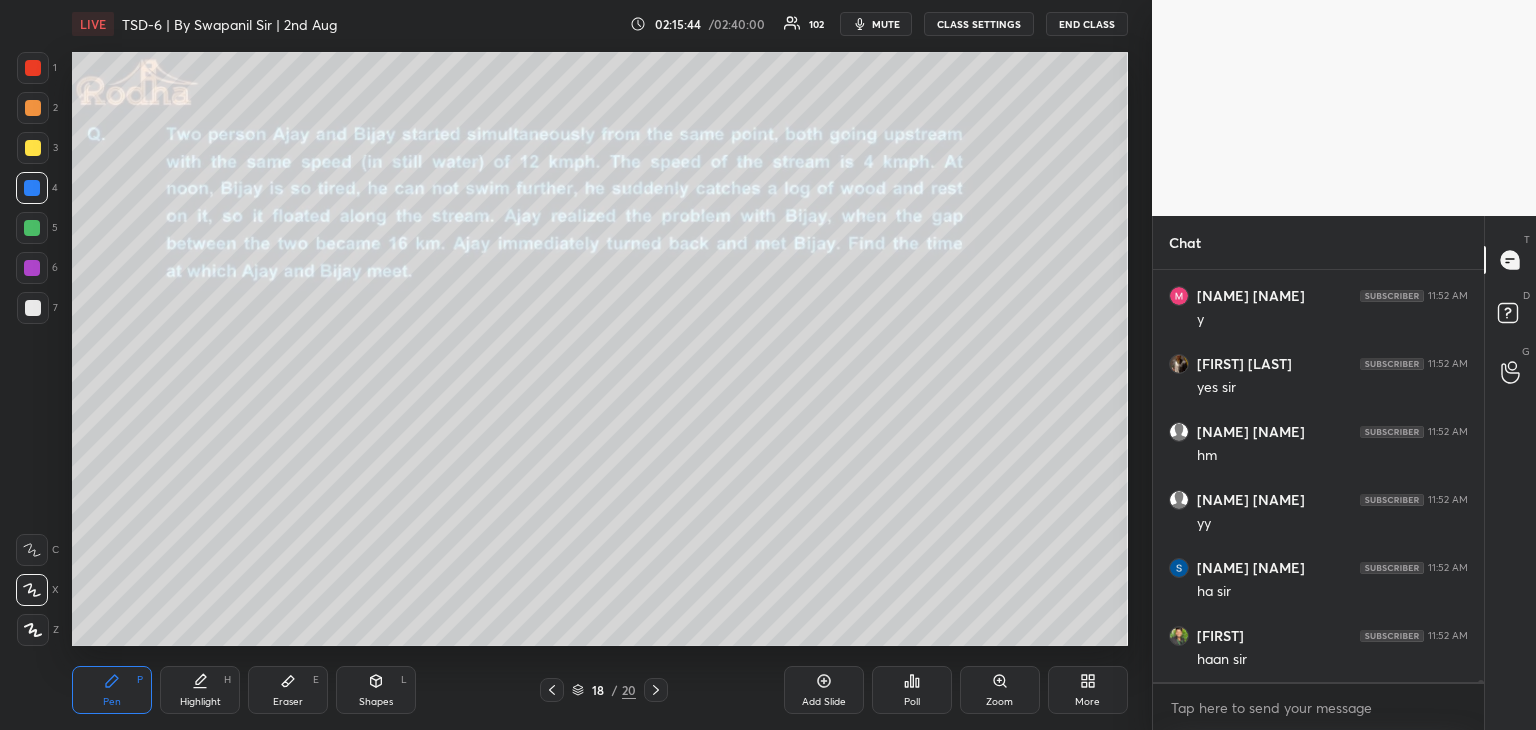 scroll, scrollTop: 80068, scrollLeft: 0, axis: vertical 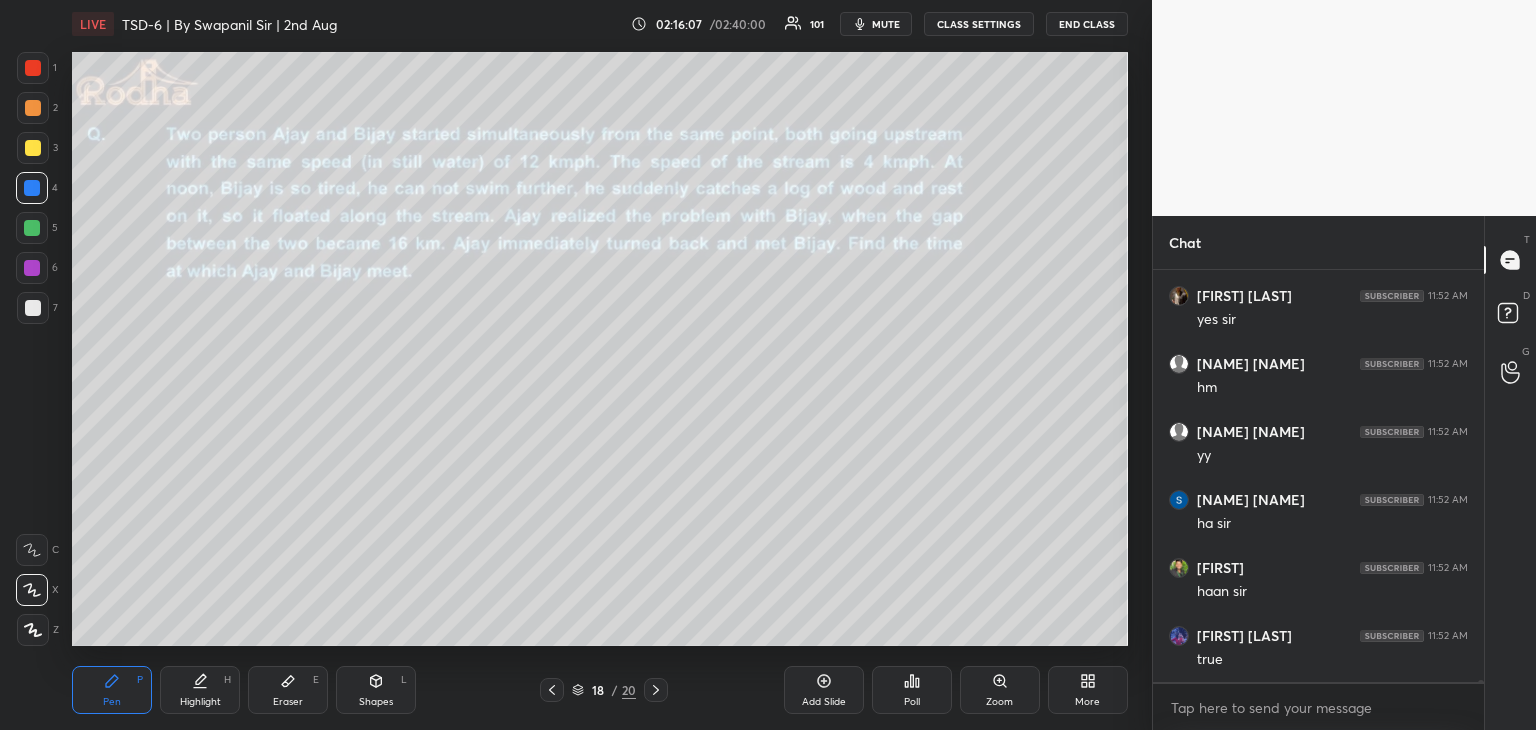 drag, startPoint x: 296, startPoint y: 690, endPoint x: 297, endPoint y: 678, distance: 12.0415945 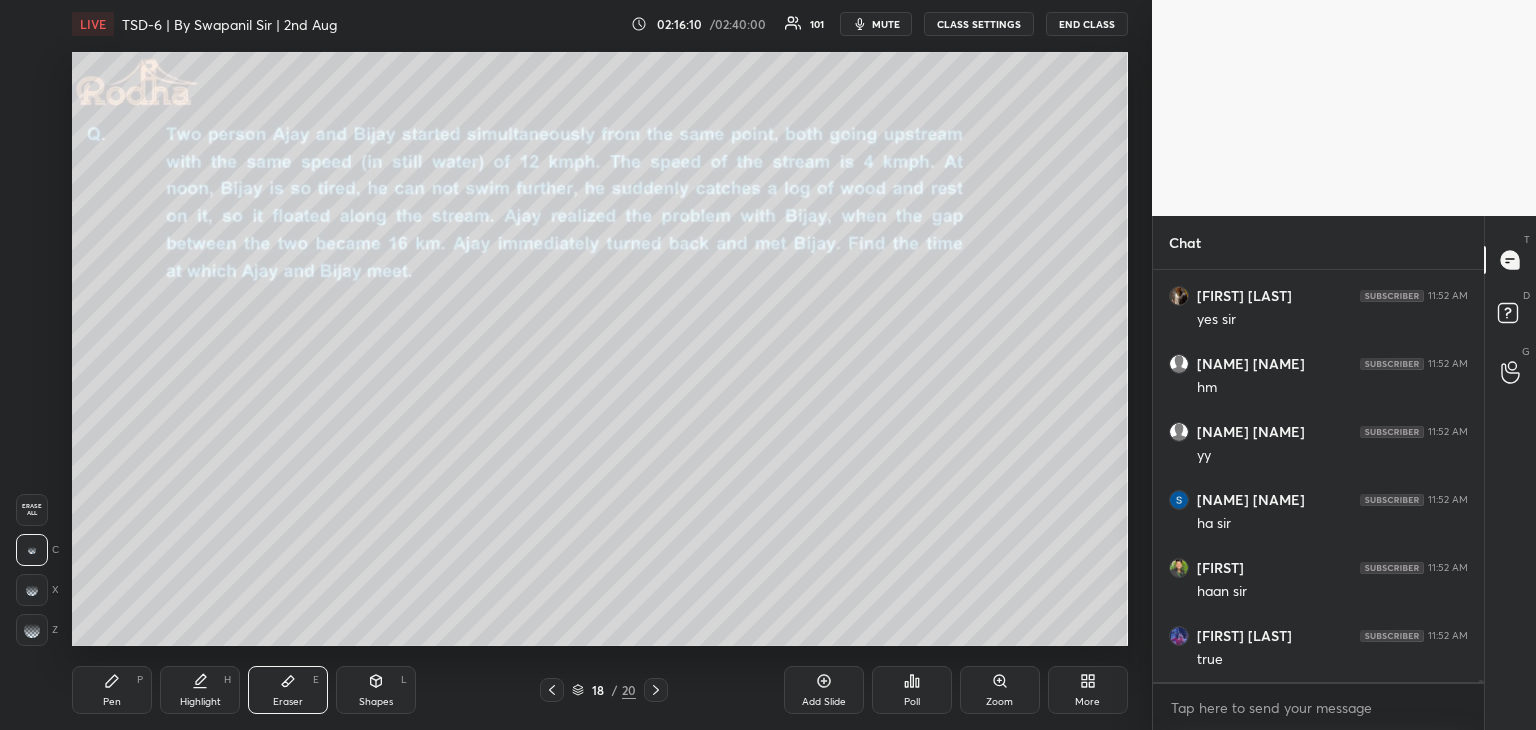 click on "Pen" at bounding box center (112, 702) 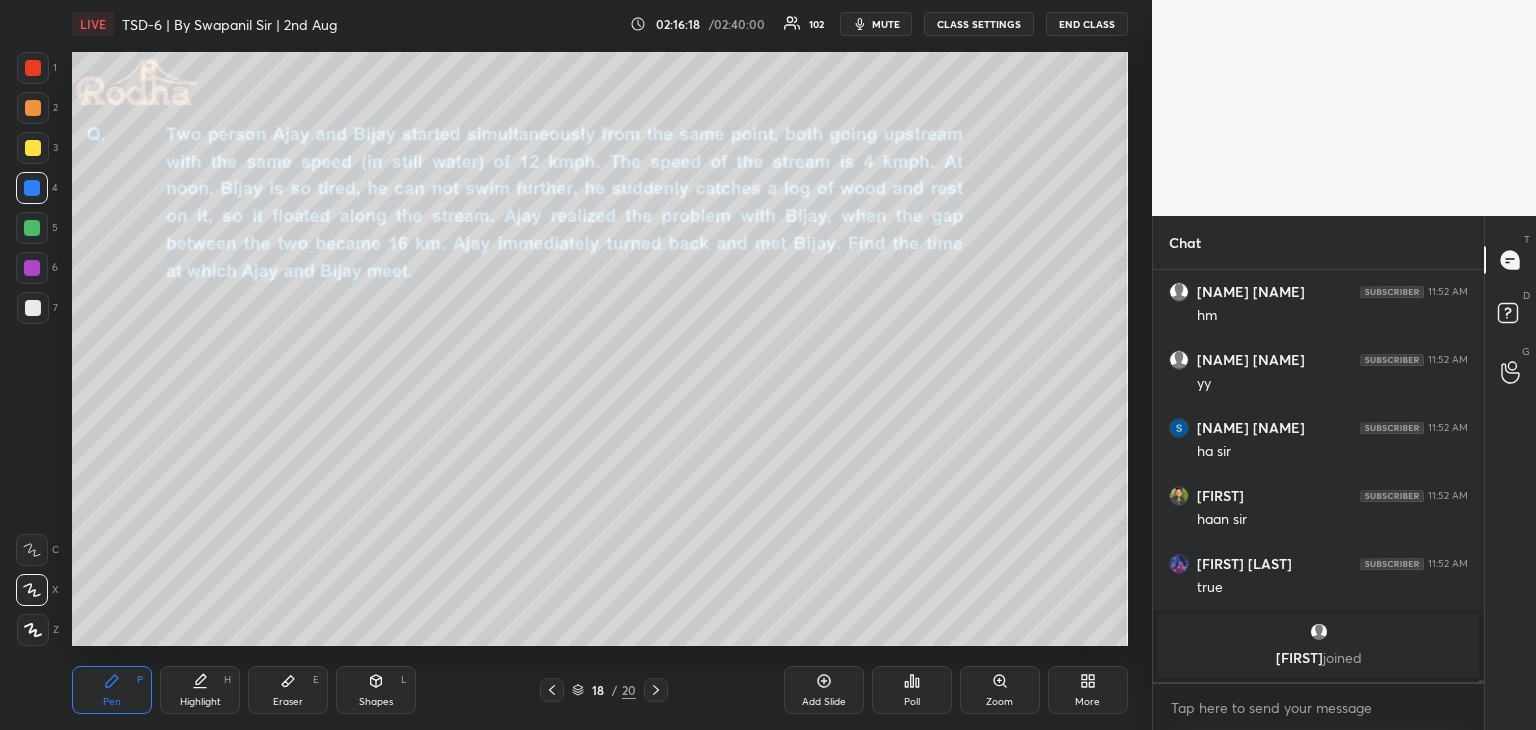scroll, scrollTop: 79938, scrollLeft: 0, axis: vertical 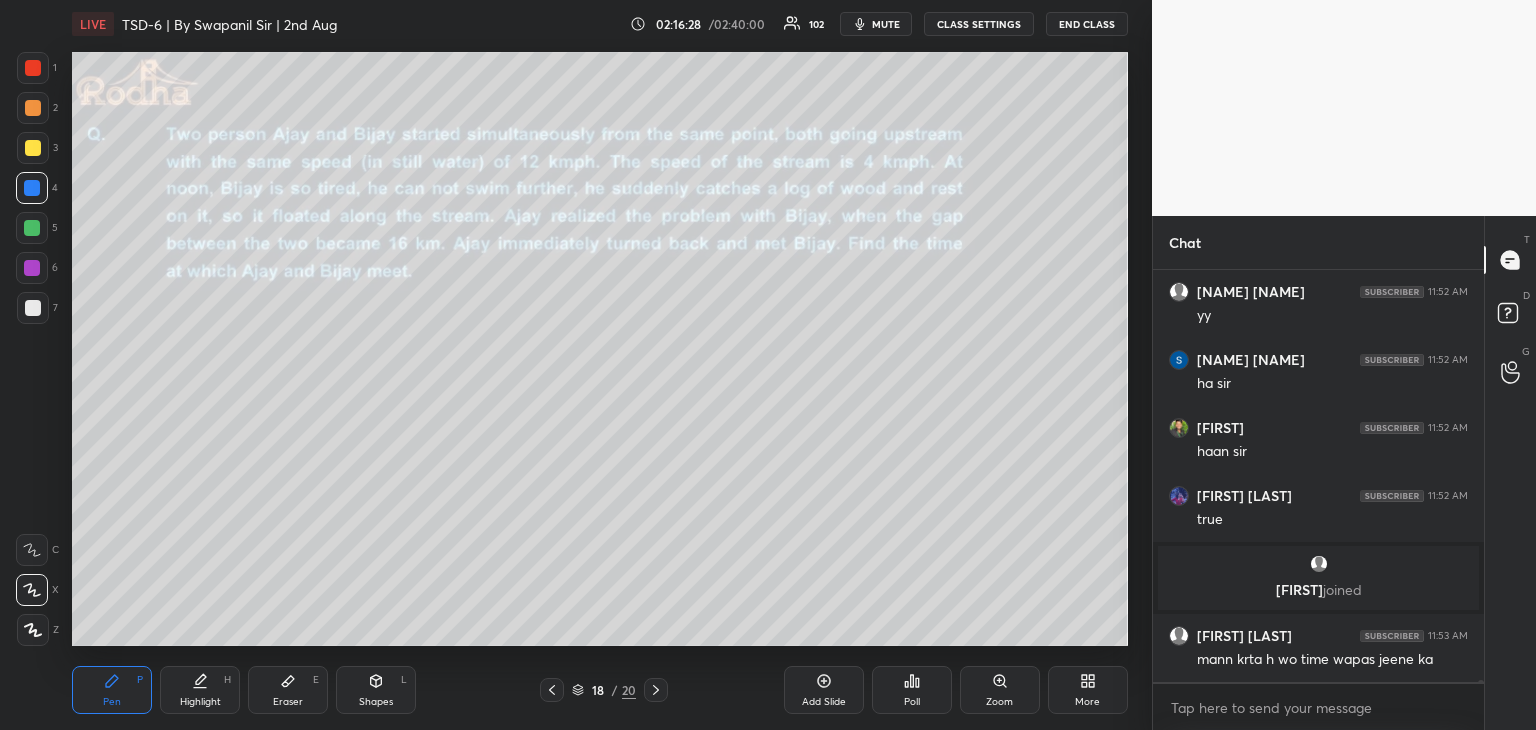 click at bounding box center [32, 188] 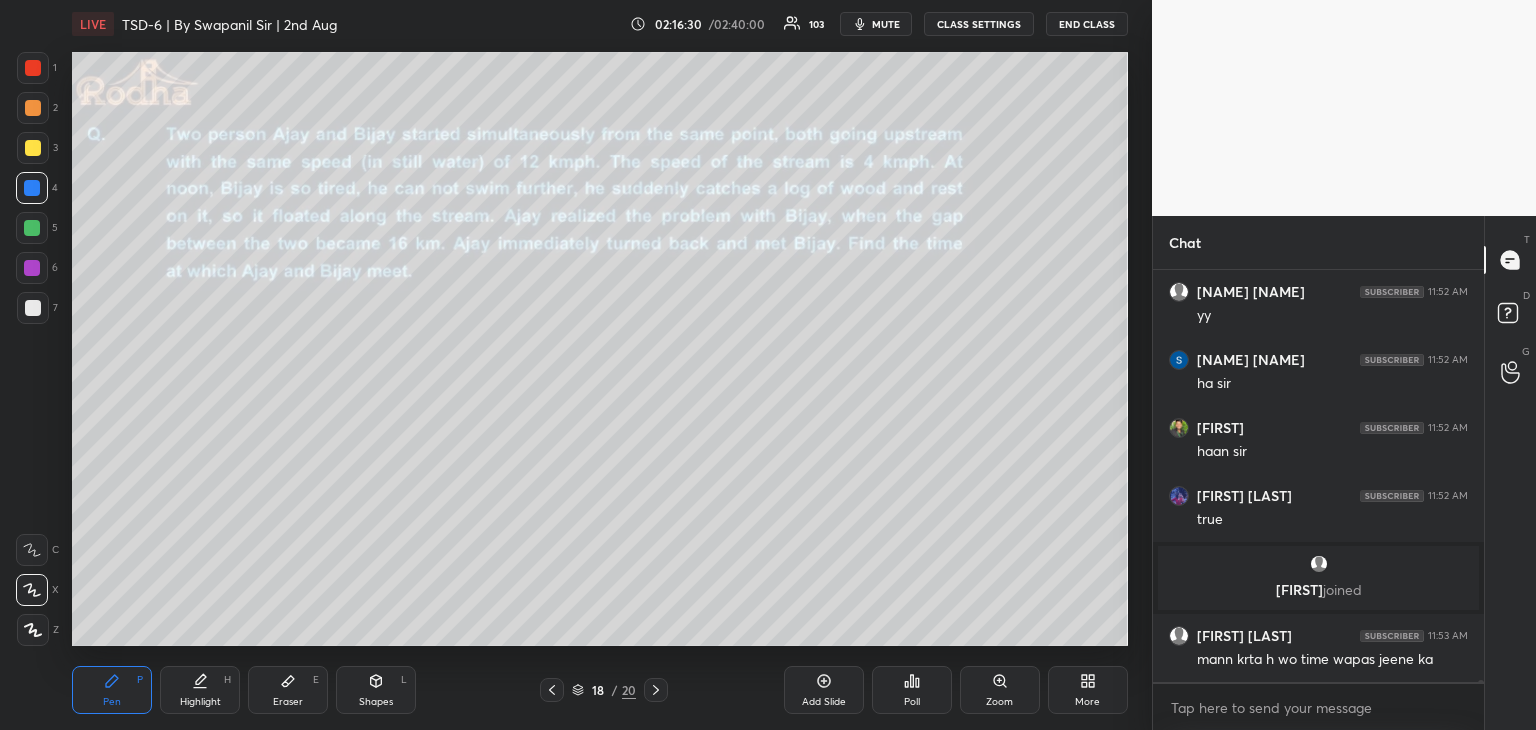drag, startPoint x: 308, startPoint y: 685, endPoint x: 365, endPoint y: 649, distance: 67.41662 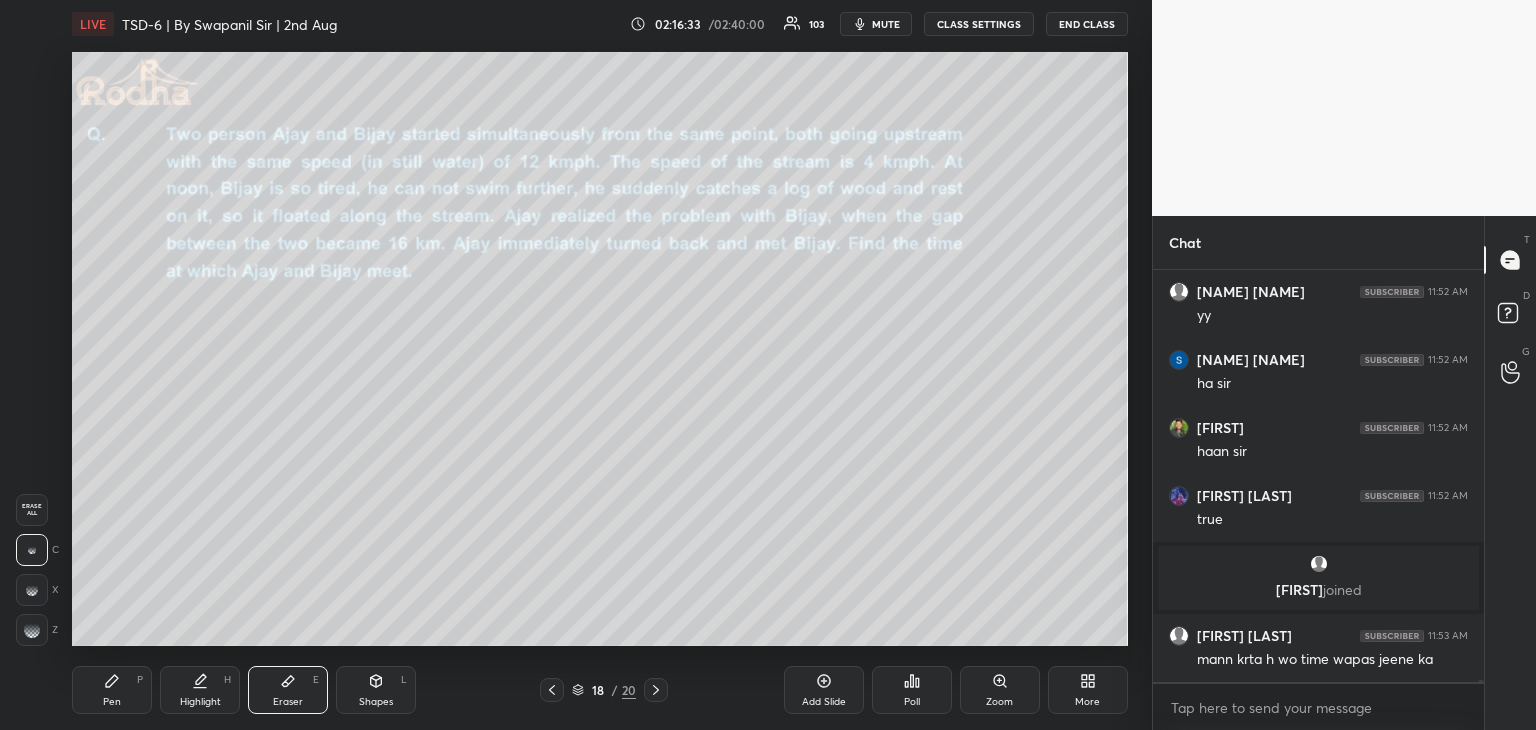 click on "Pen P" at bounding box center (112, 690) 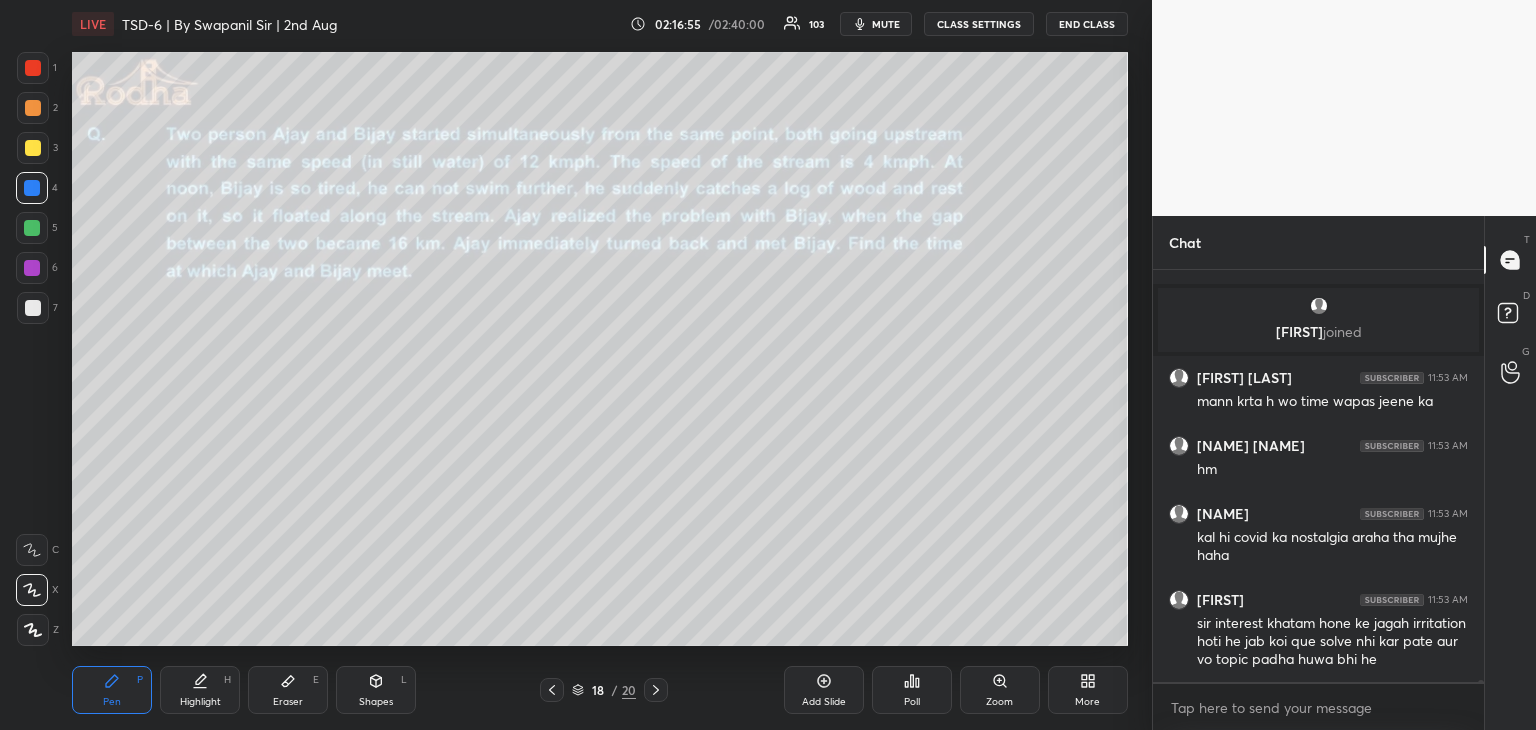scroll, scrollTop: 80264, scrollLeft: 0, axis: vertical 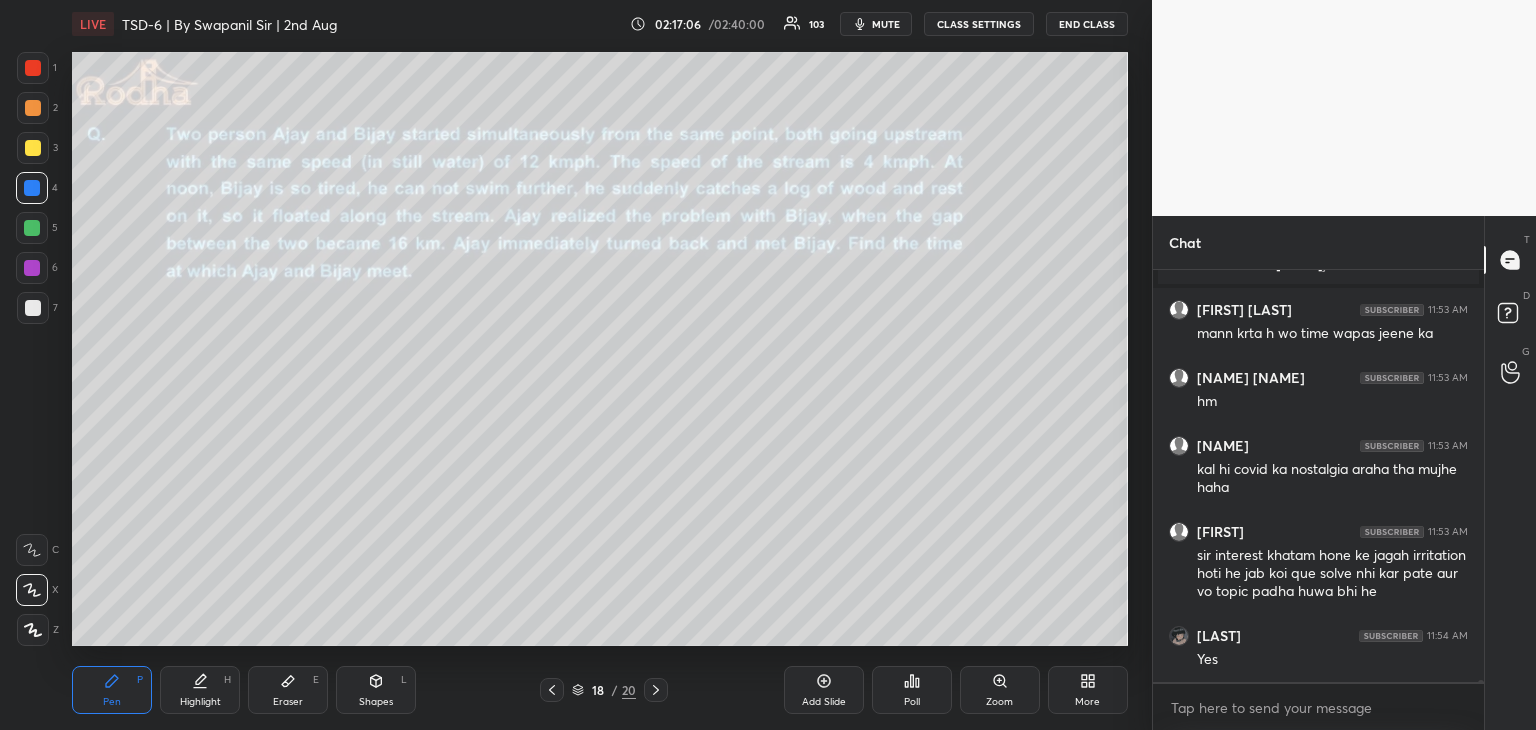 click on "Eraser E" at bounding box center [288, 690] 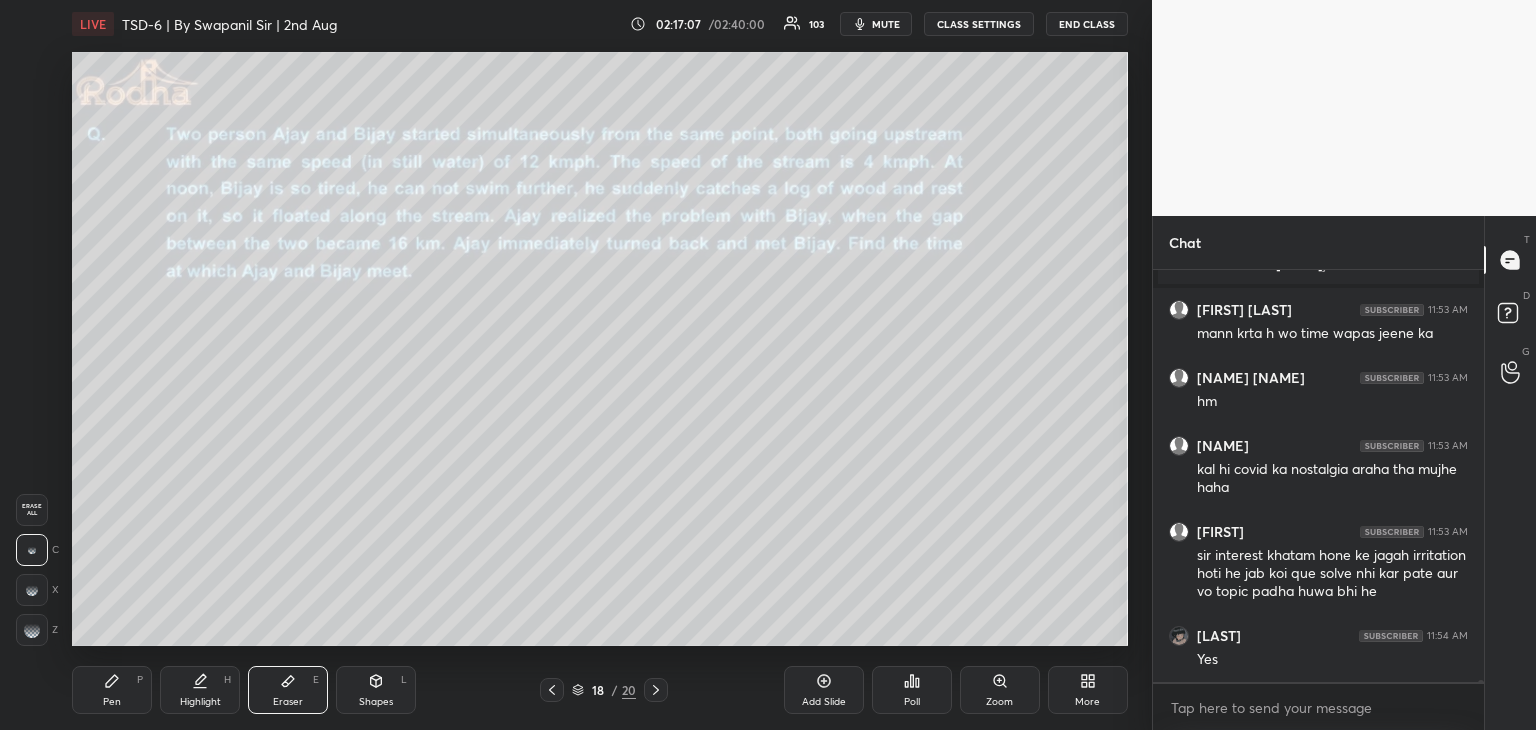drag, startPoint x: 32, startPoint y: 633, endPoint x: 56, endPoint y: 613, distance: 31.241 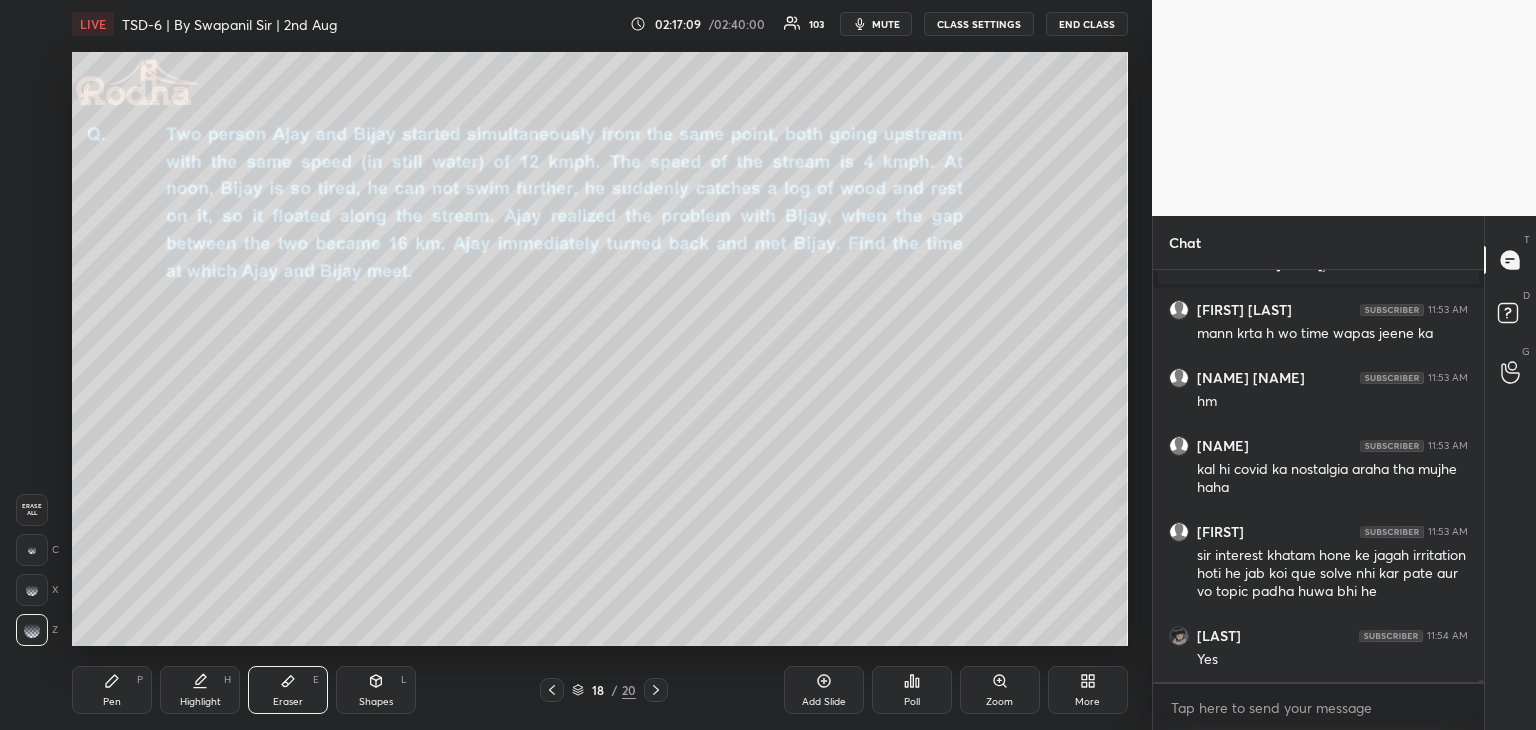 click on "Pen P" at bounding box center [112, 690] 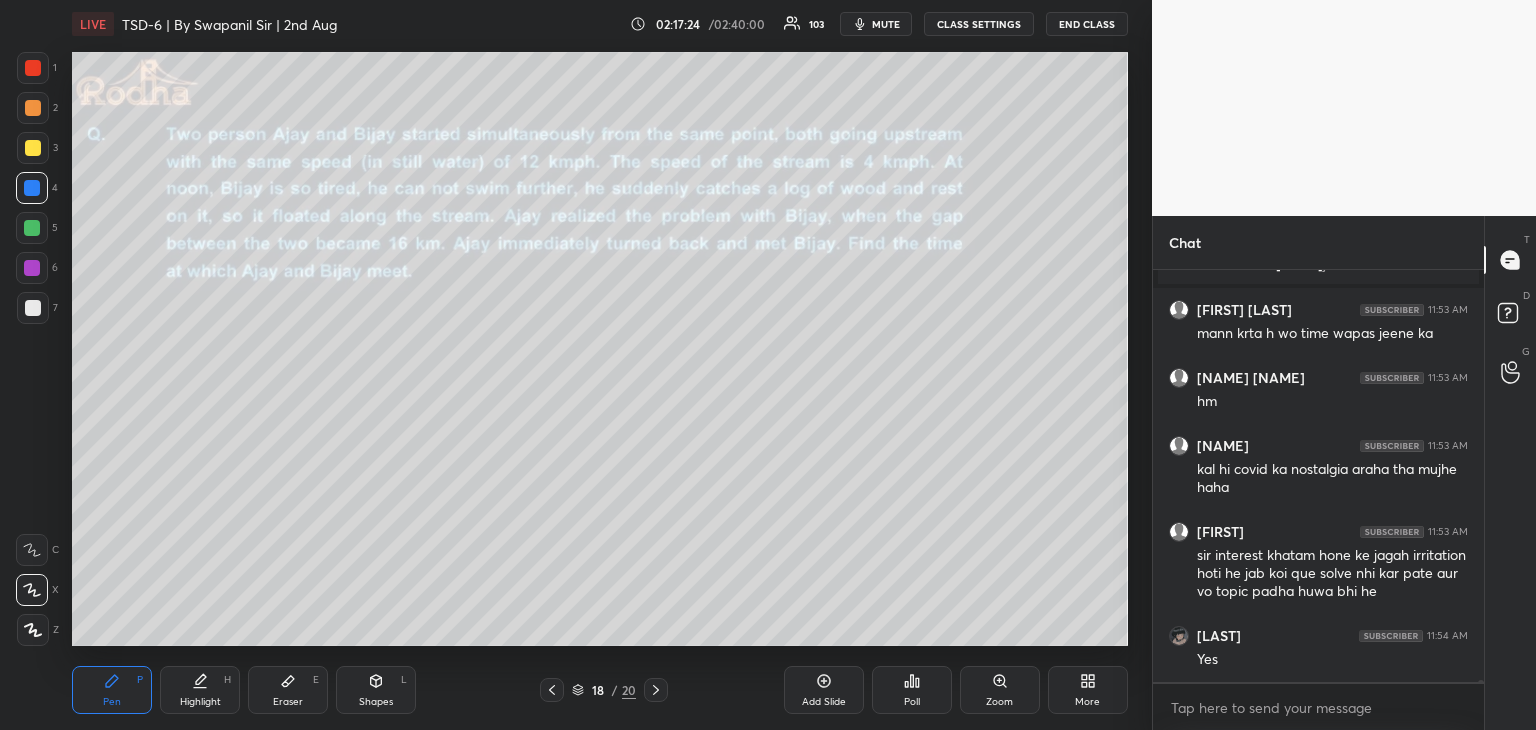 scroll, scrollTop: 80332, scrollLeft: 0, axis: vertical 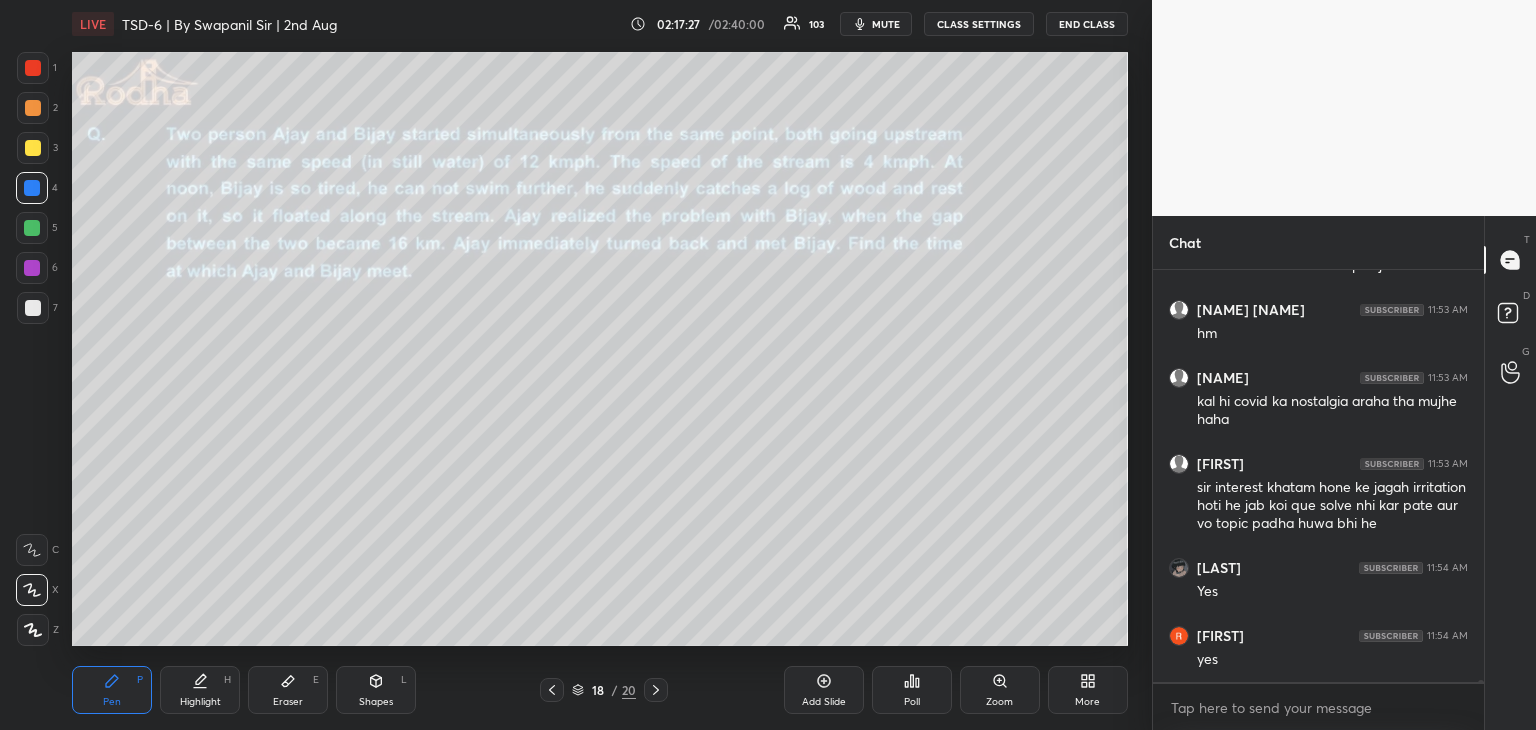 drag, startPoint x: 295, startPoint y: 673, endPoint x: 304, endPoint y: 650, distance: 24.698177 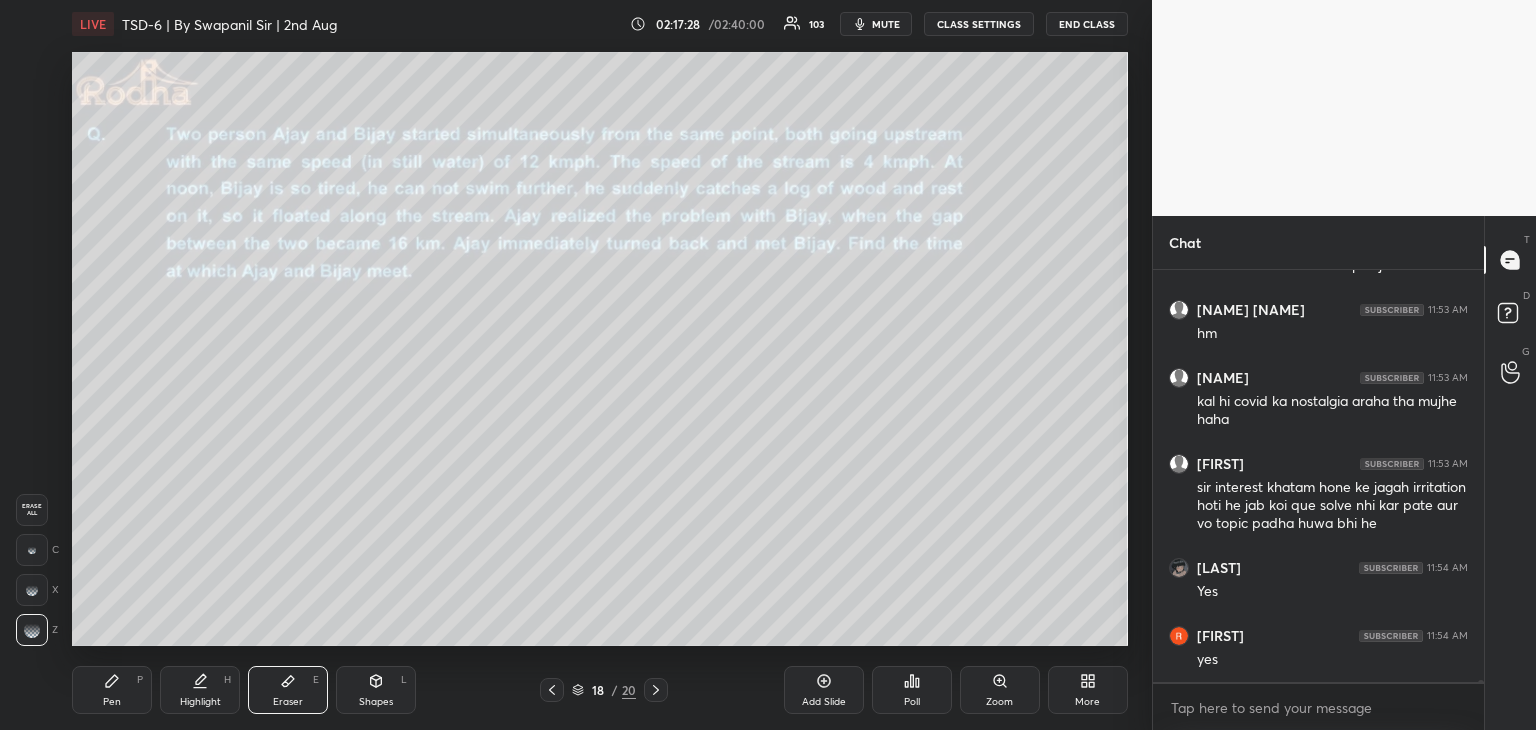 scroll, scrollTop: 80400, scrollLeft: 0, axis: vertical 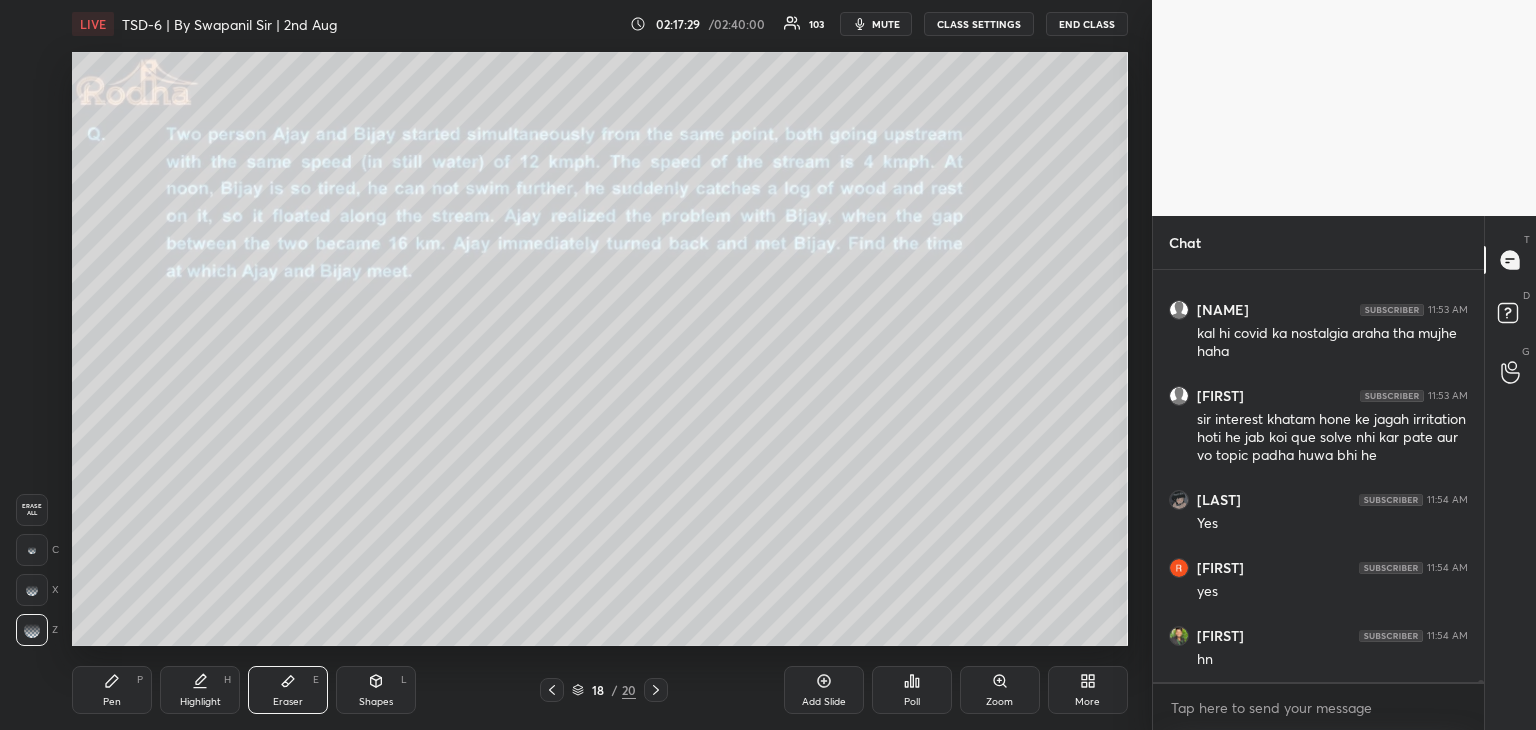 click on "P" at bounding box center (140, 680) 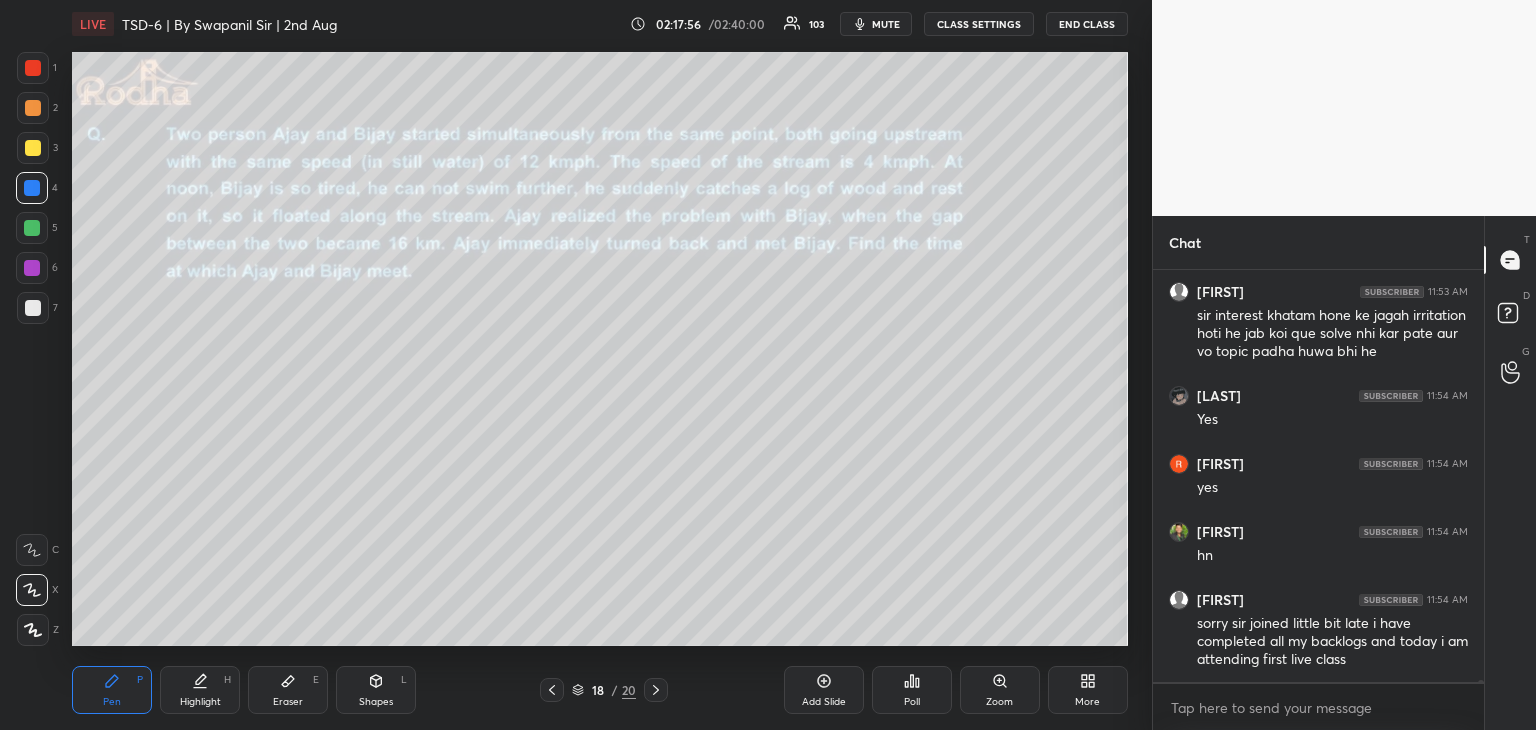 scroll, scrollTop: 80572, scrollLeft: 0, axis: vertical 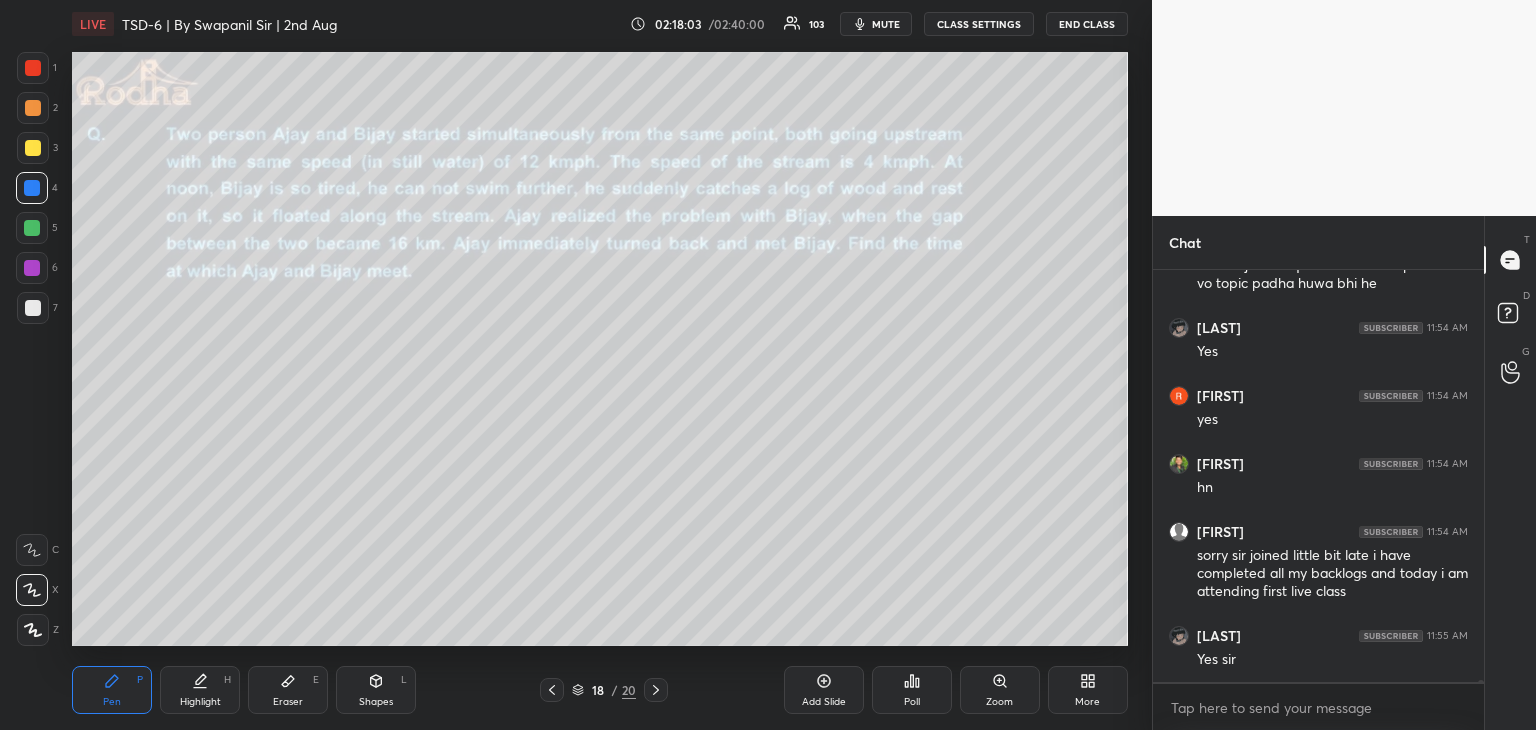 click on "Eraser E" at bounding box center [288, 690] 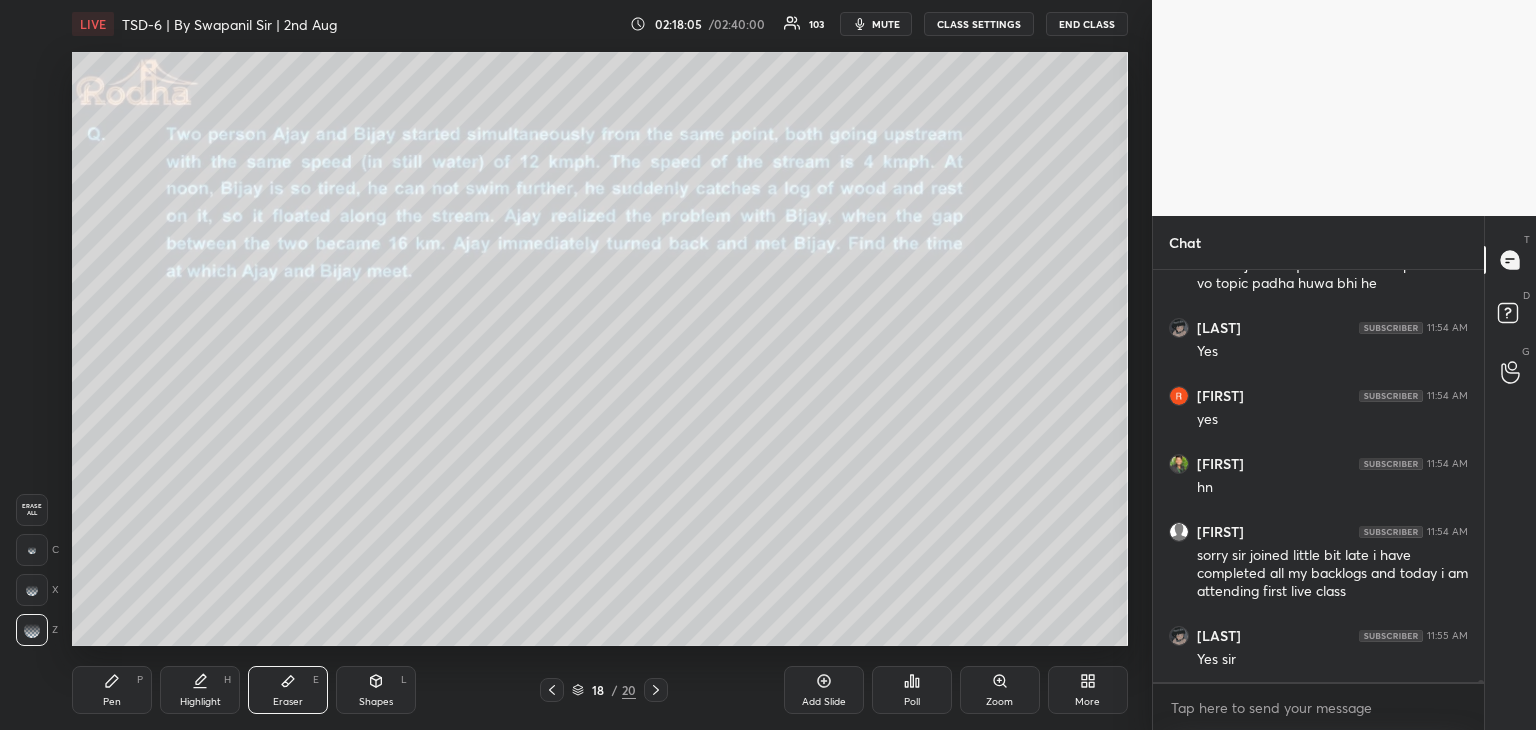 scroll, scrollTop: 80640, scrollLeft: 0, axis: vertical 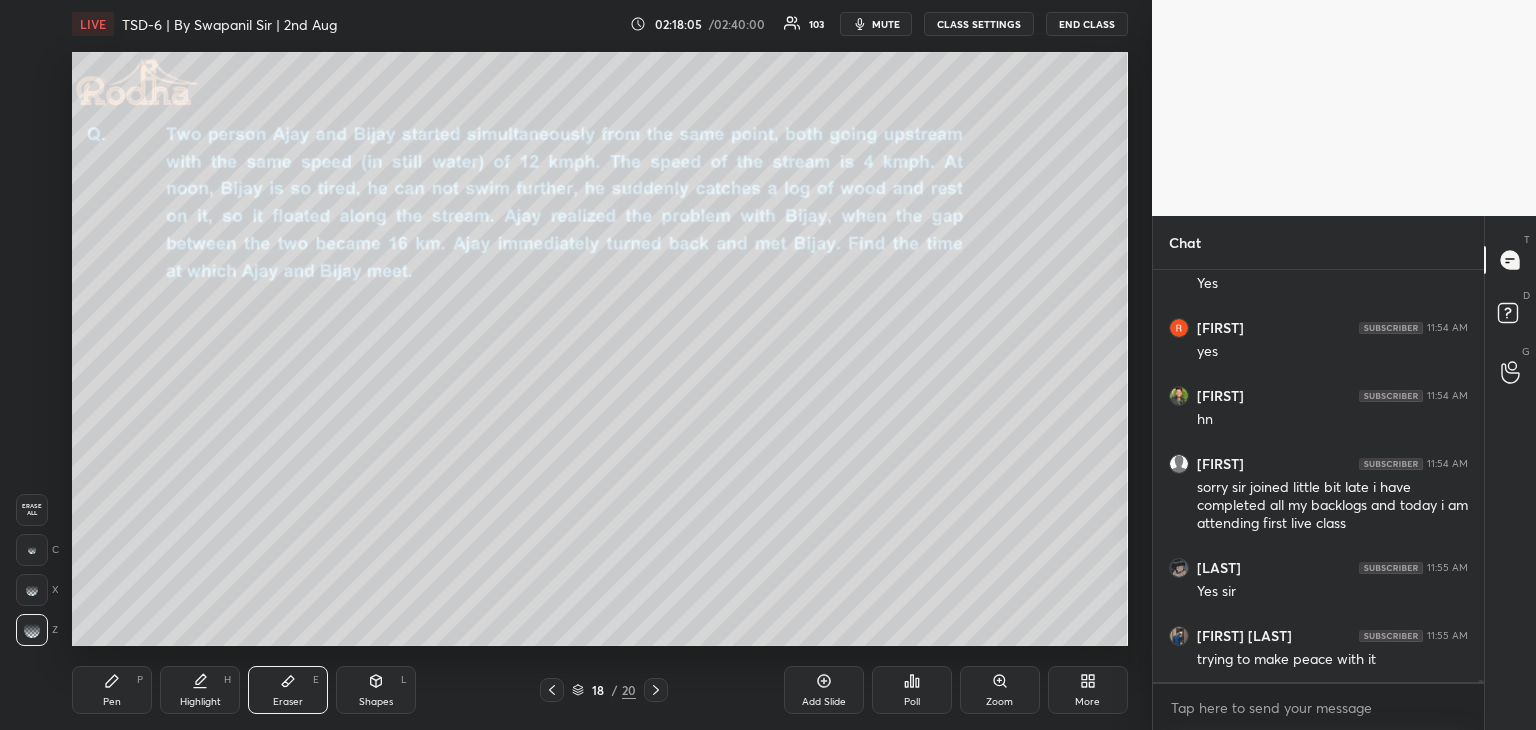 click on "Pen" at bounding box center (112, 702) 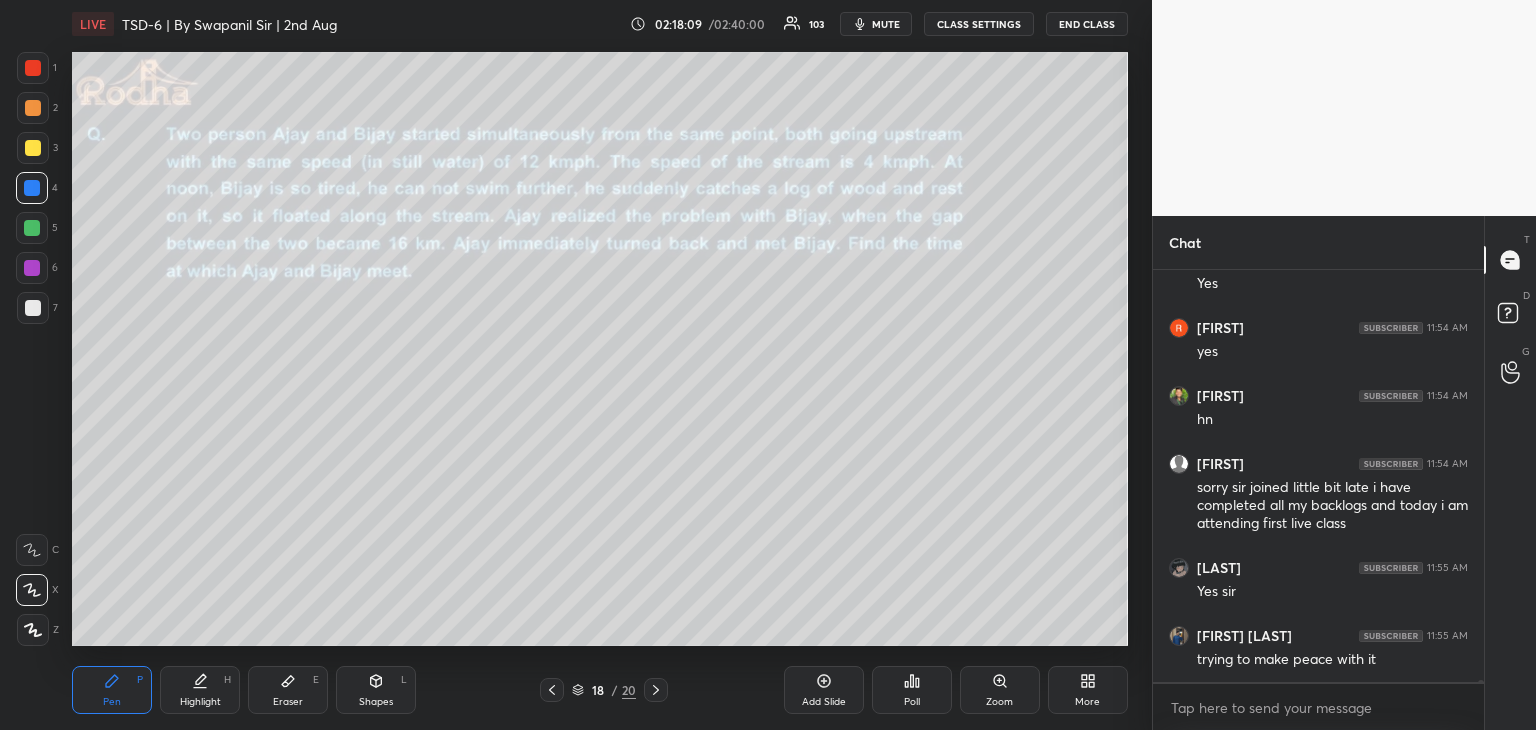 scroll, scrollTop: 80726, scrollLeft: 0, axis: vertical 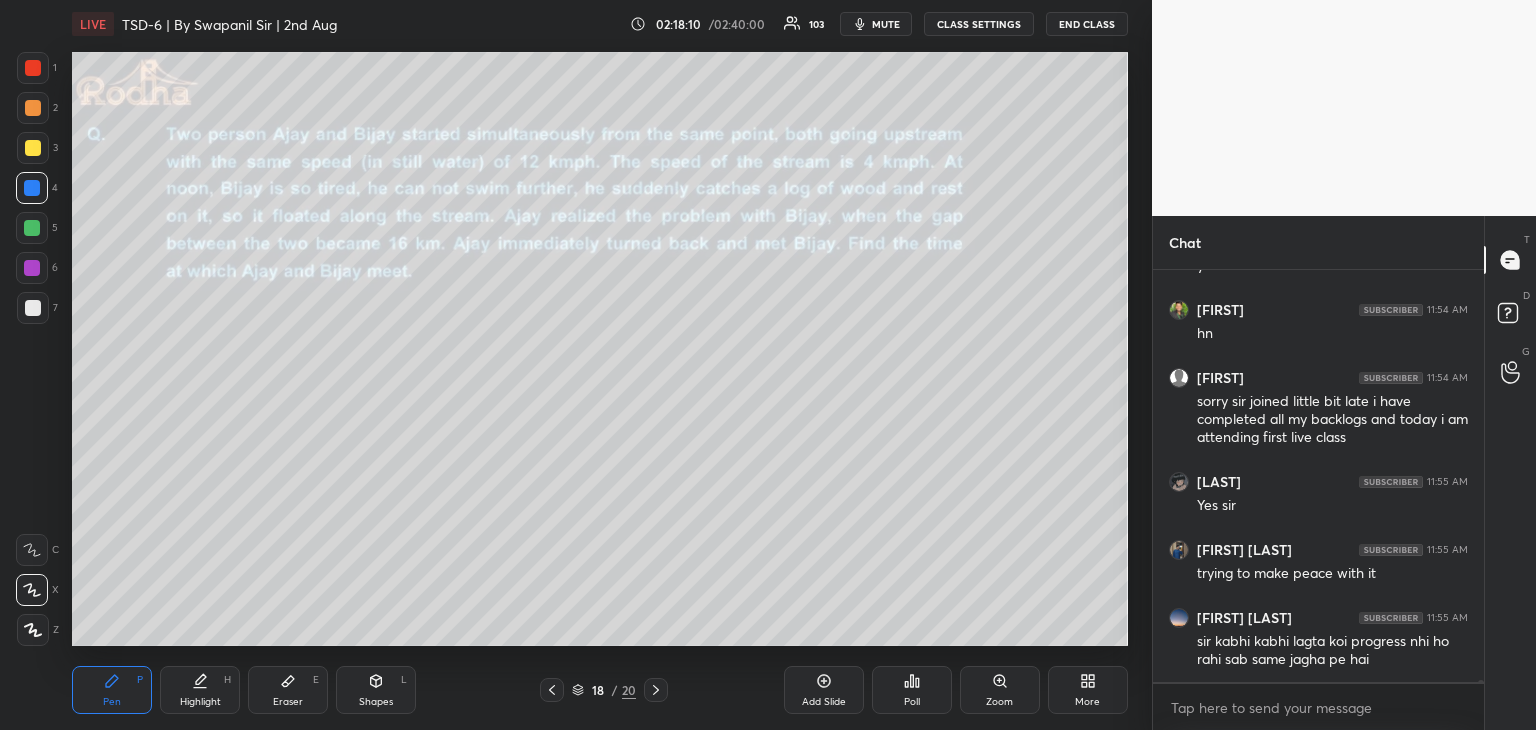 click 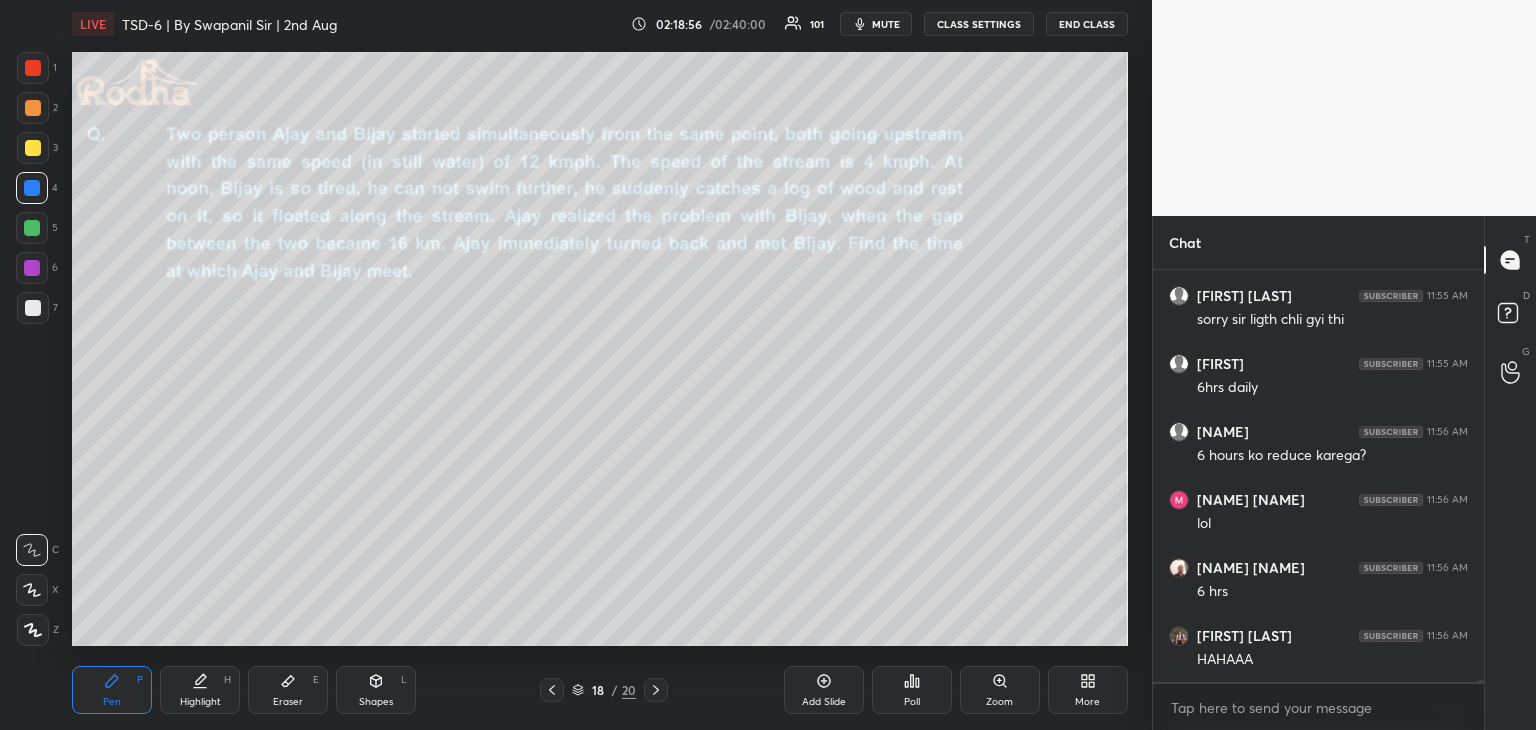 scroll, scrollTop: 81358, scrollLeft: 0, axis: vertical 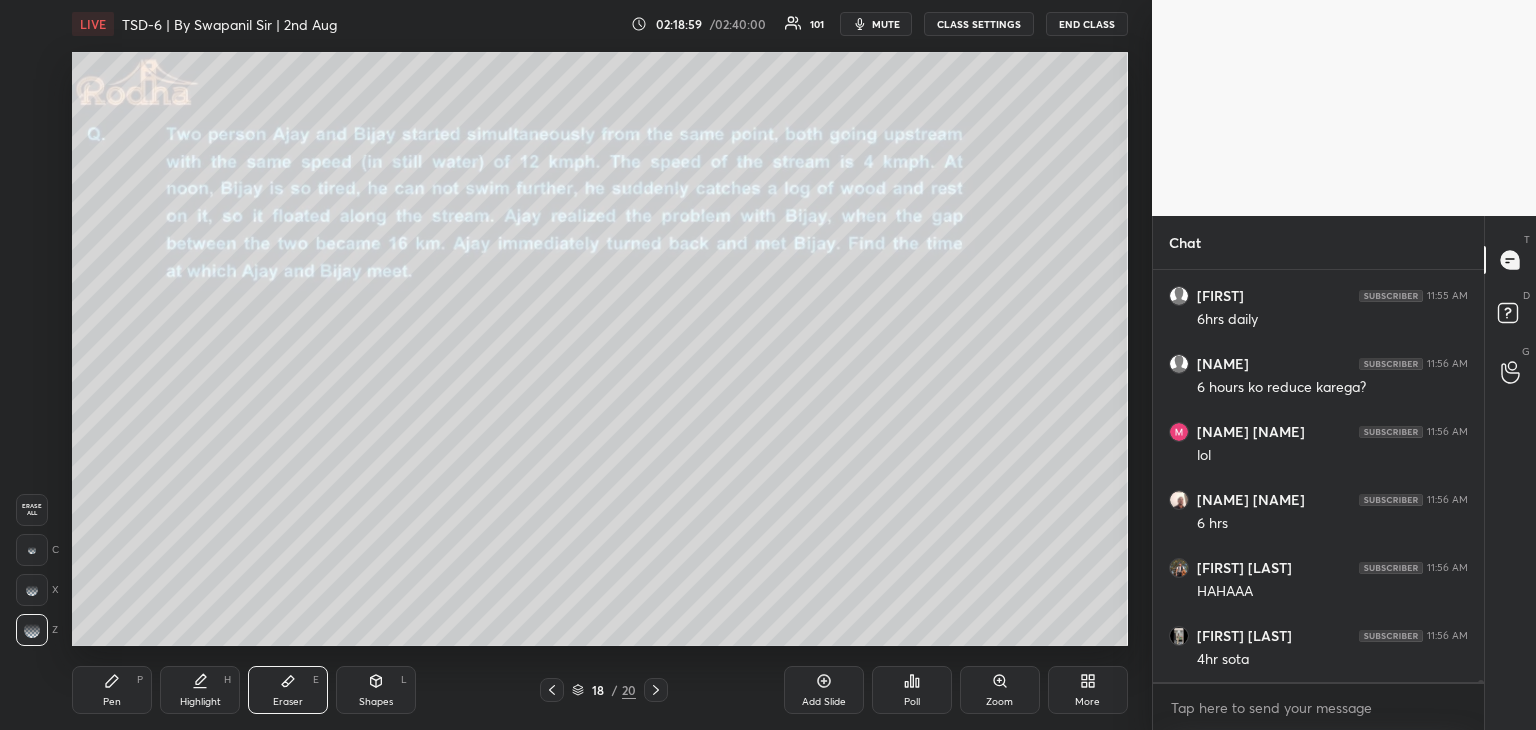 drag, startPoint x: 101, startPoint y: 699, endPoint x: 132, endPoint y: 685, distance: 34.0147 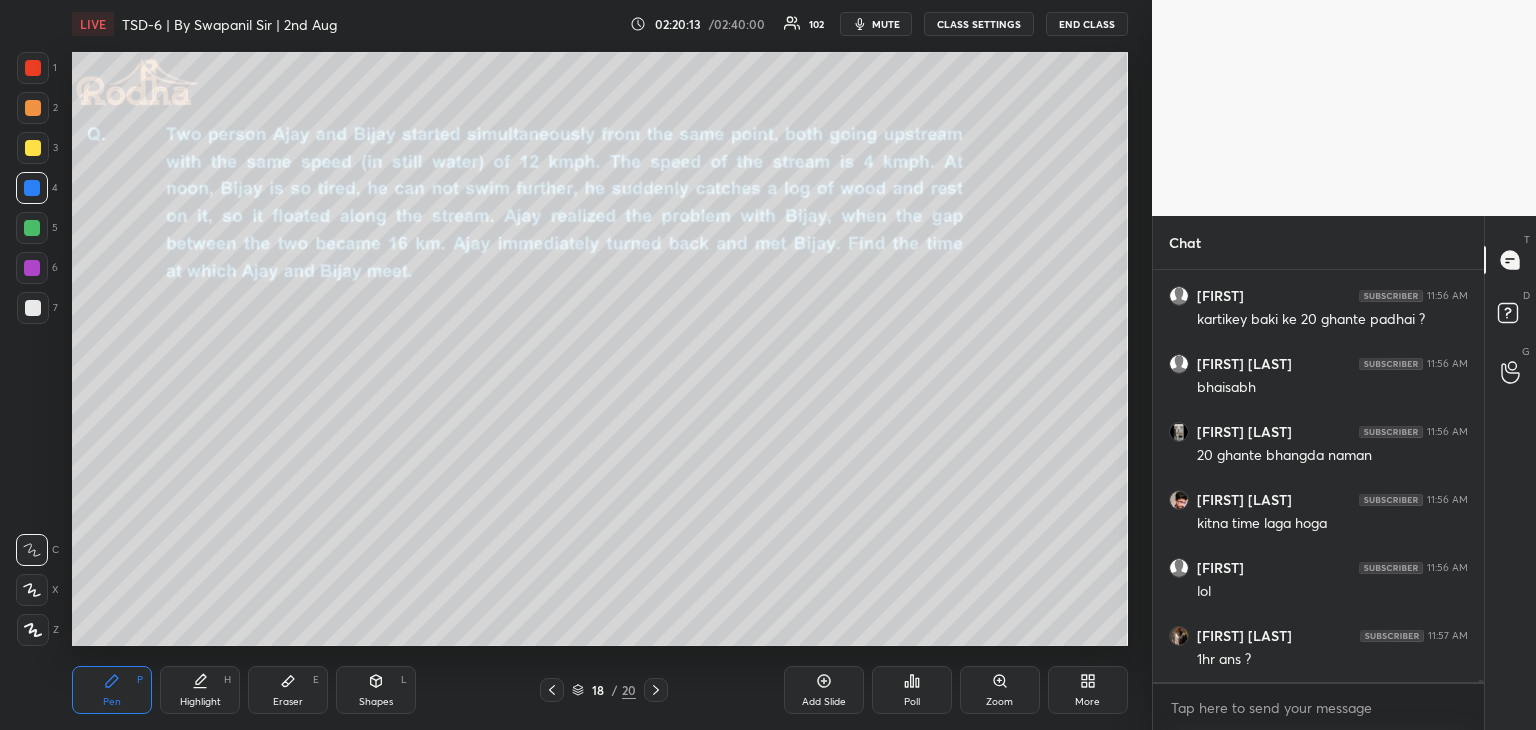 scroll, scrollTop: 83546, scrollLeft: 0, axis: vertical 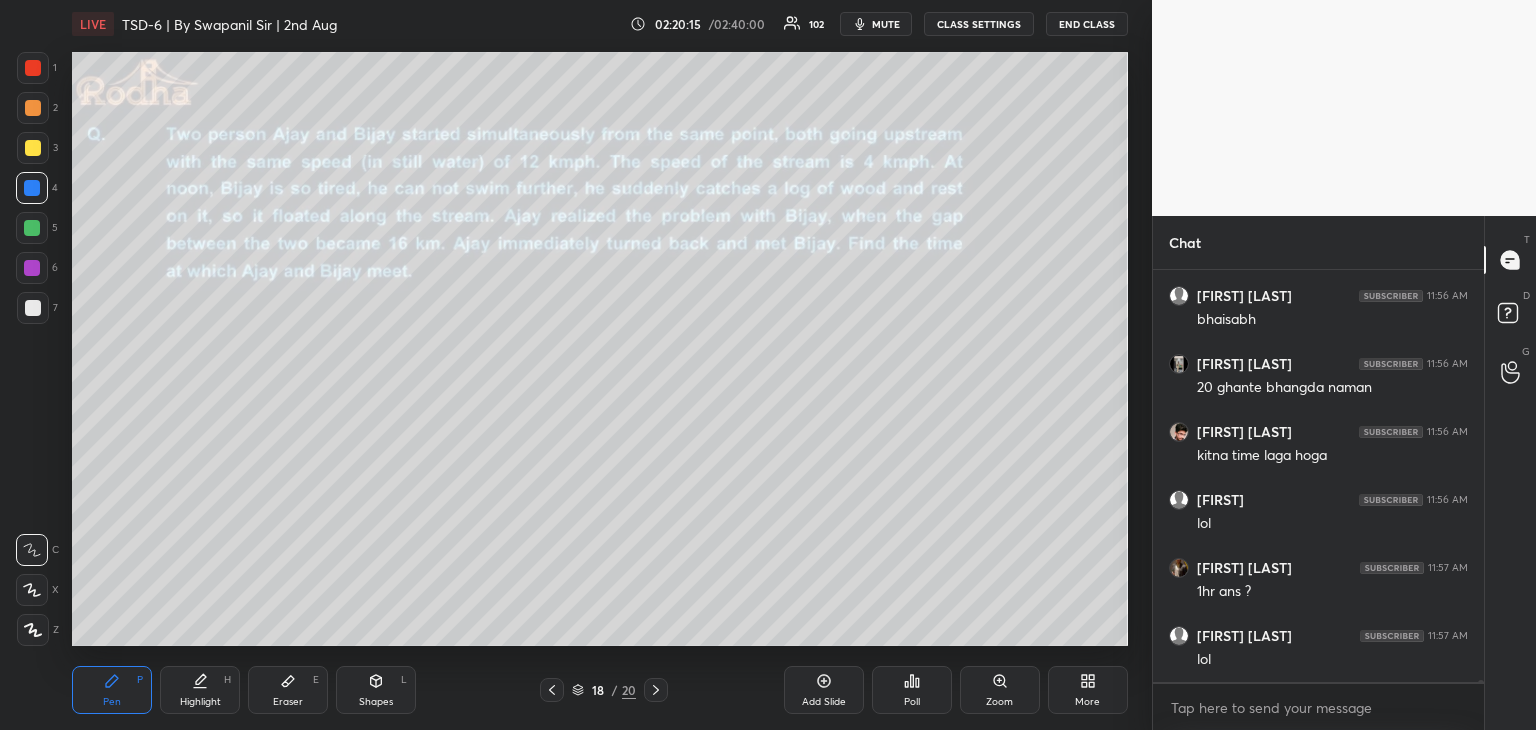 click 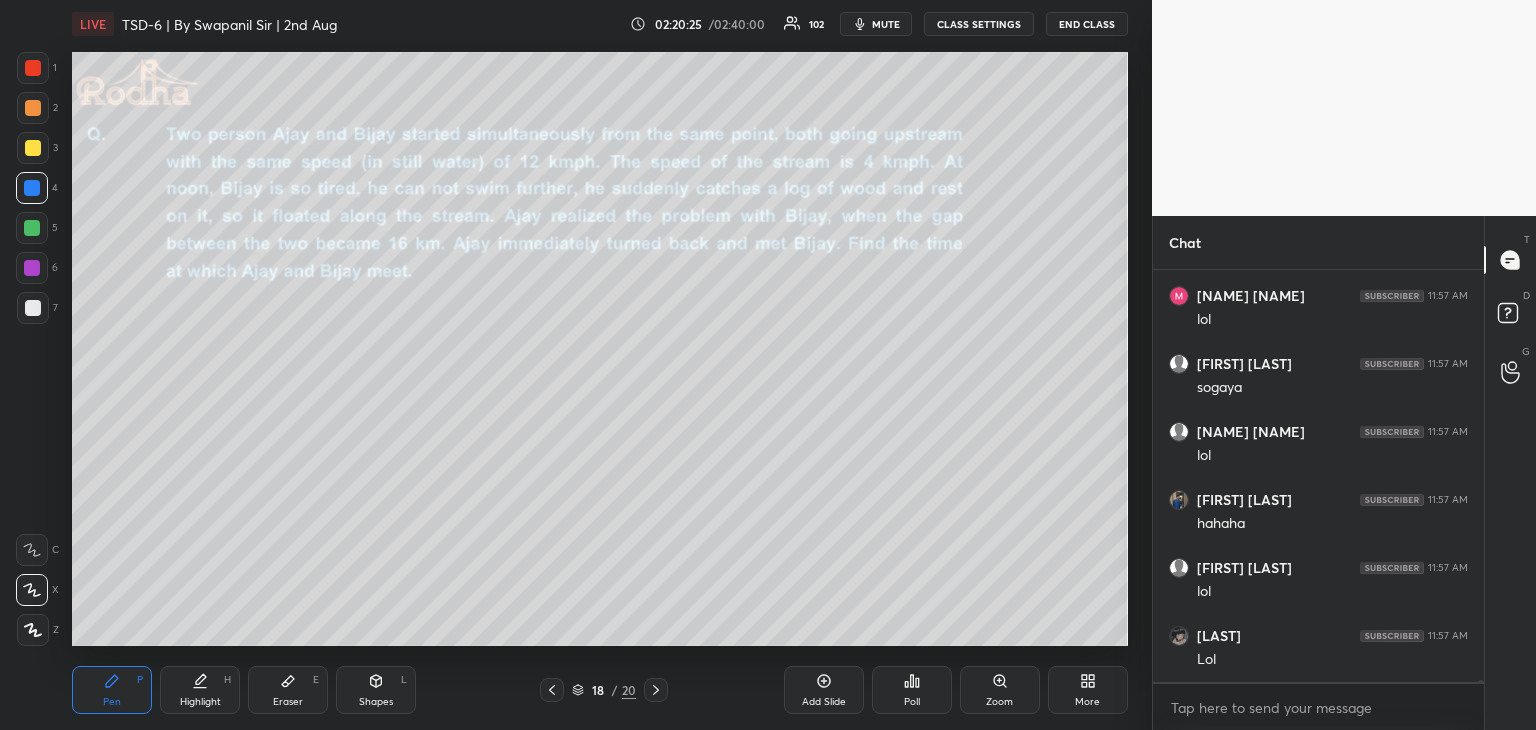scroll, scrollTop: 84022, scrollLeft: 0, axis: vertical 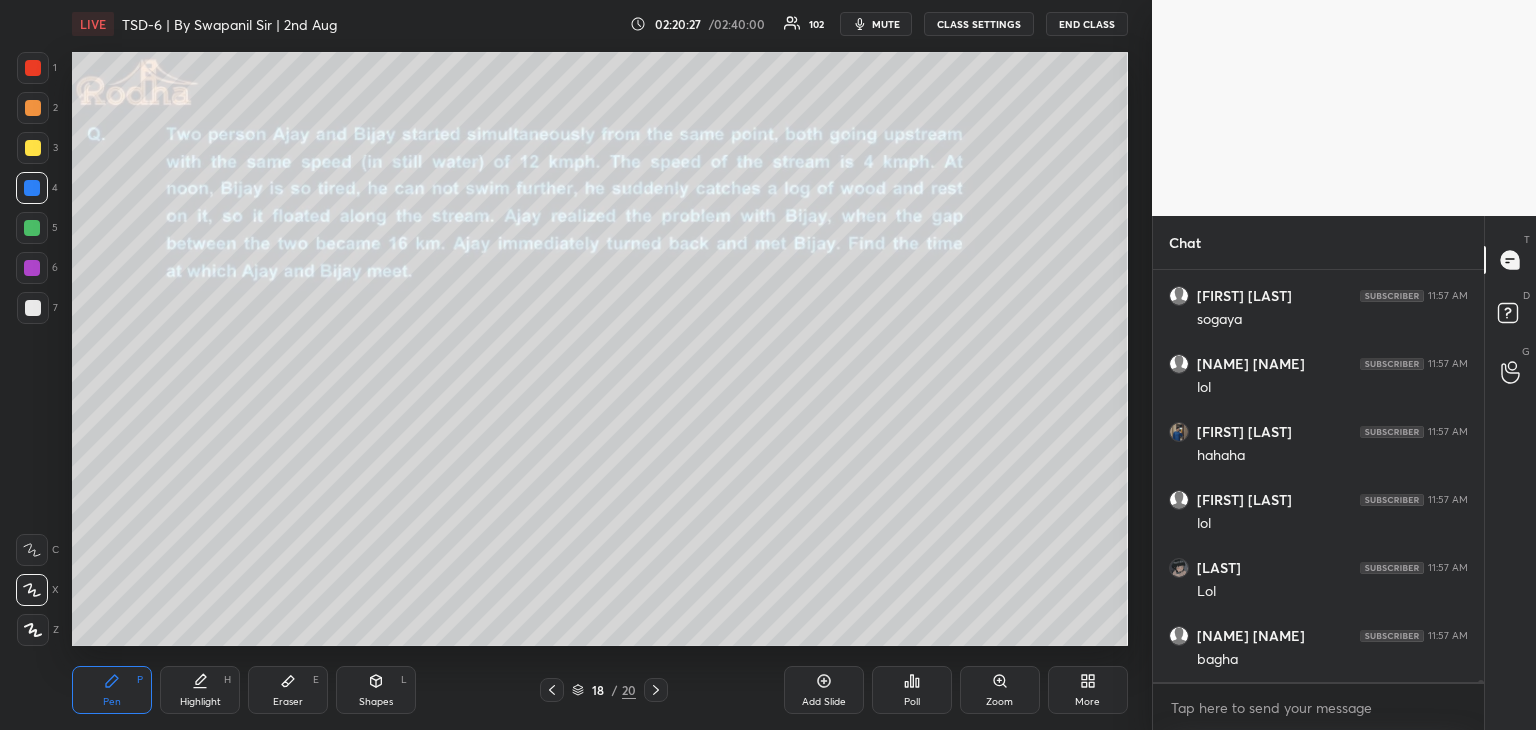 click at bounding box center (33, 108) 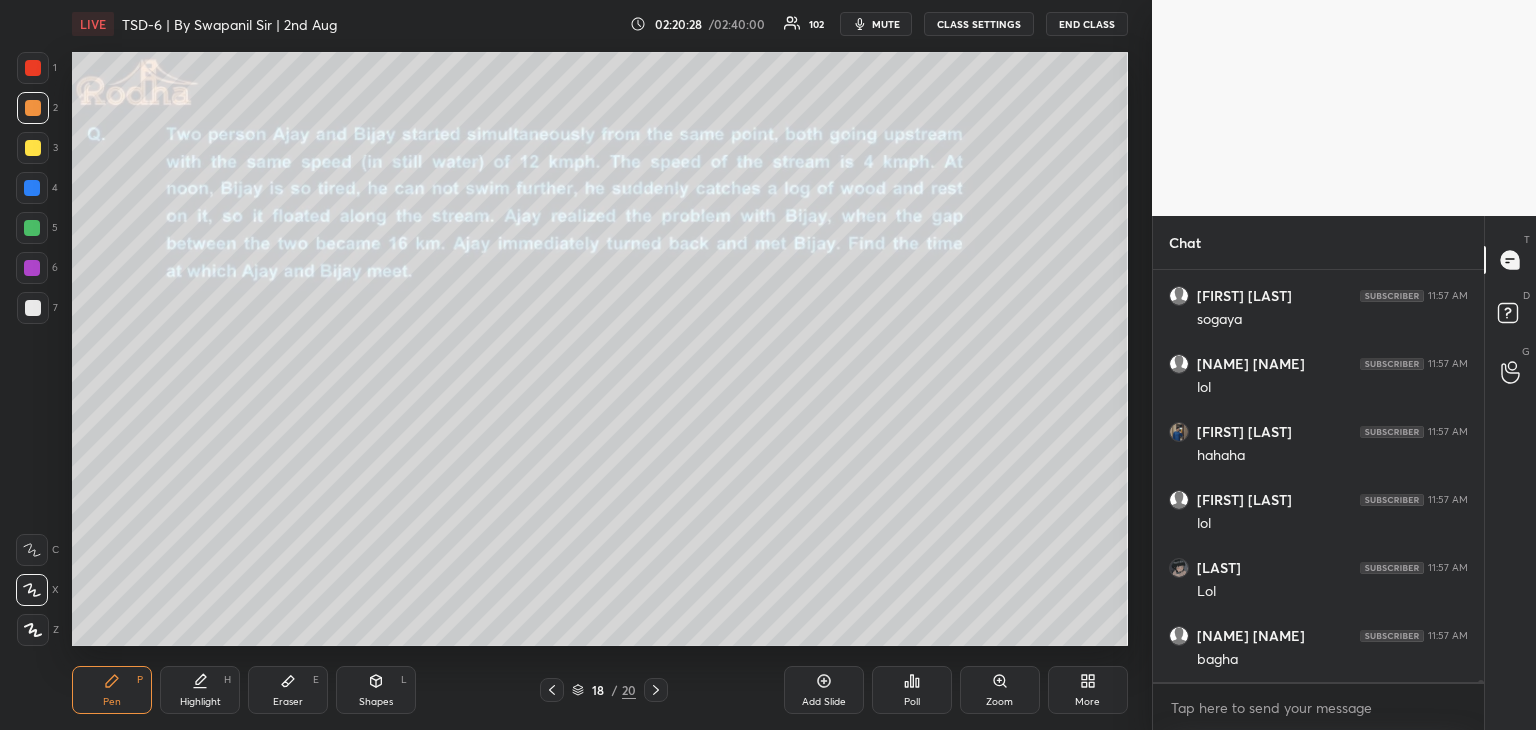 click 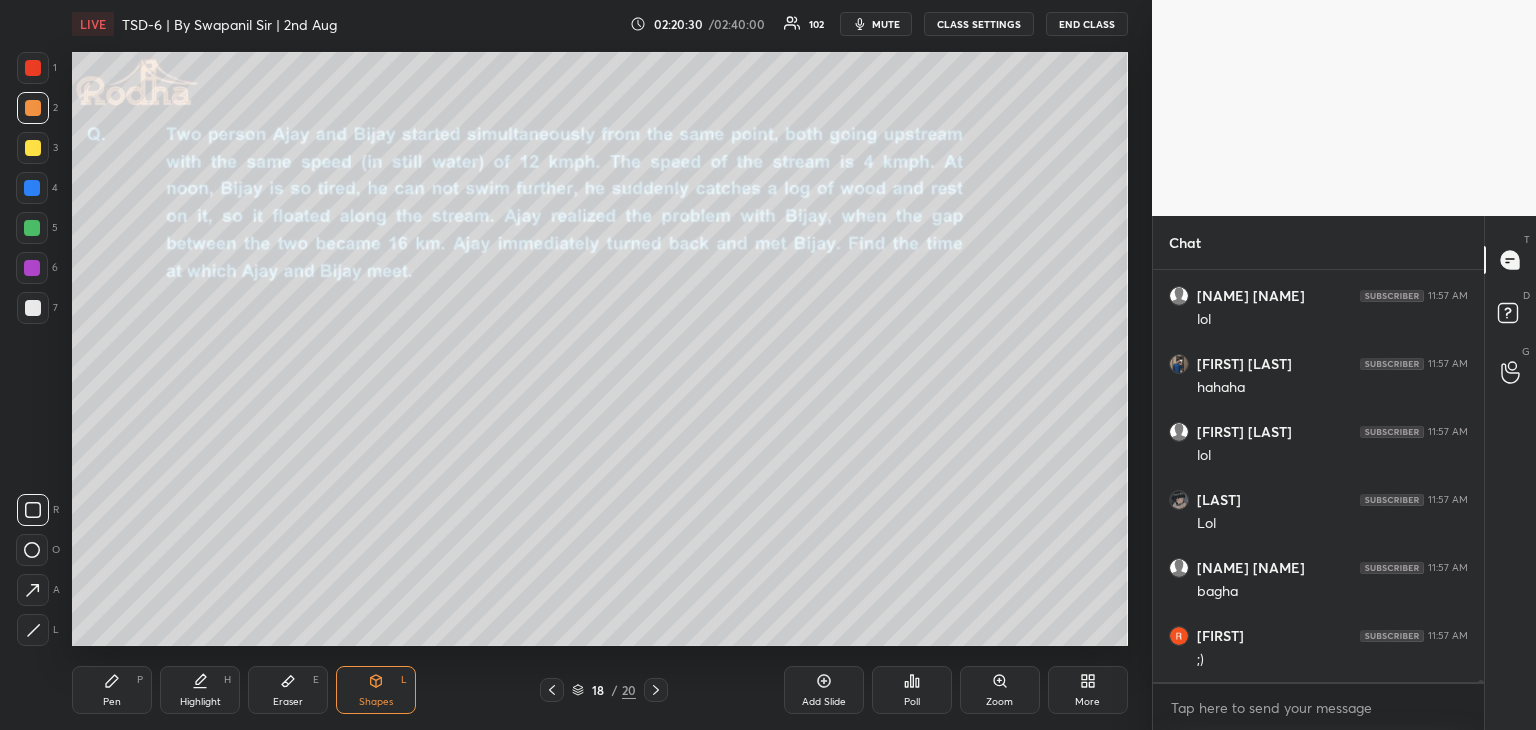 scroll, scrollTop: 84158, scrollLeft: 0, axis: vertical 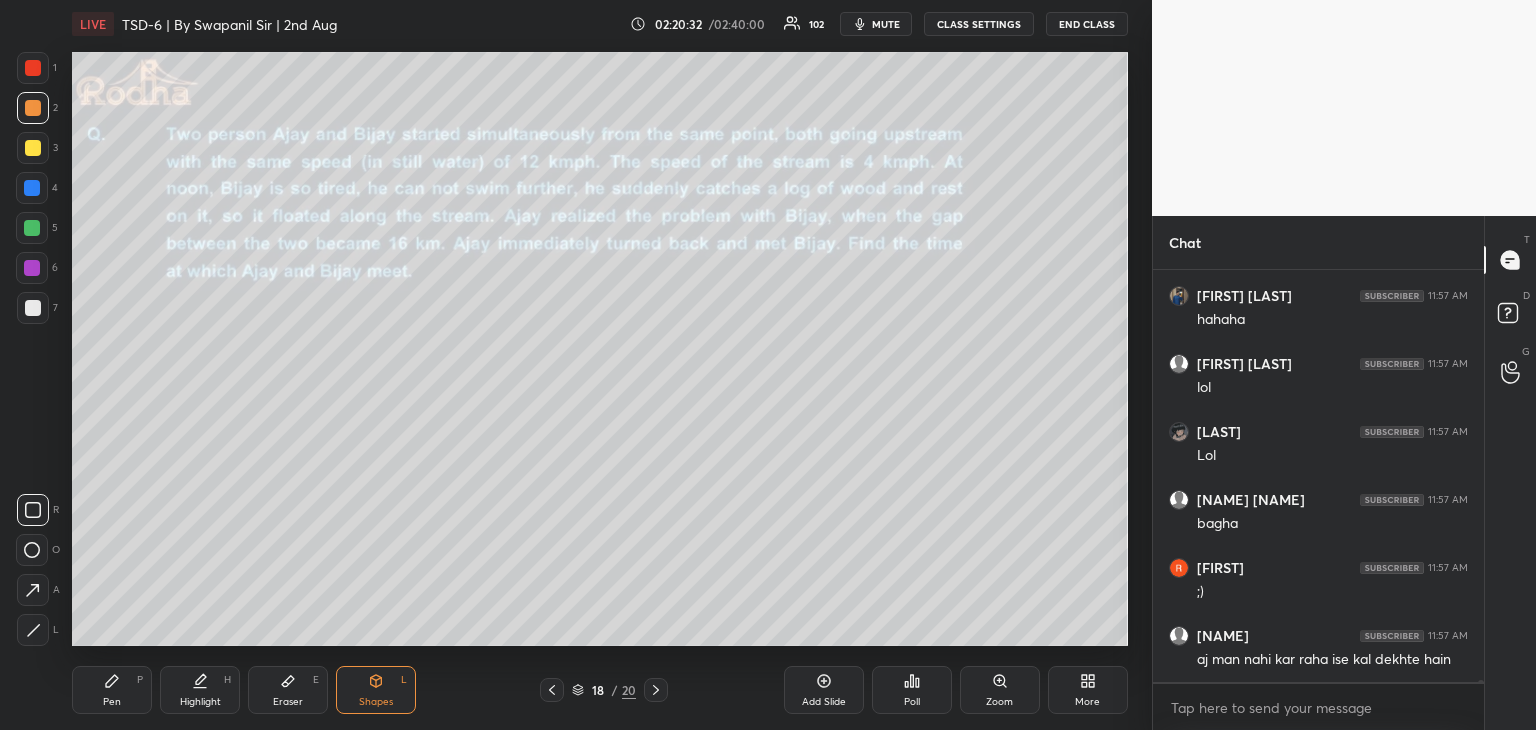 click 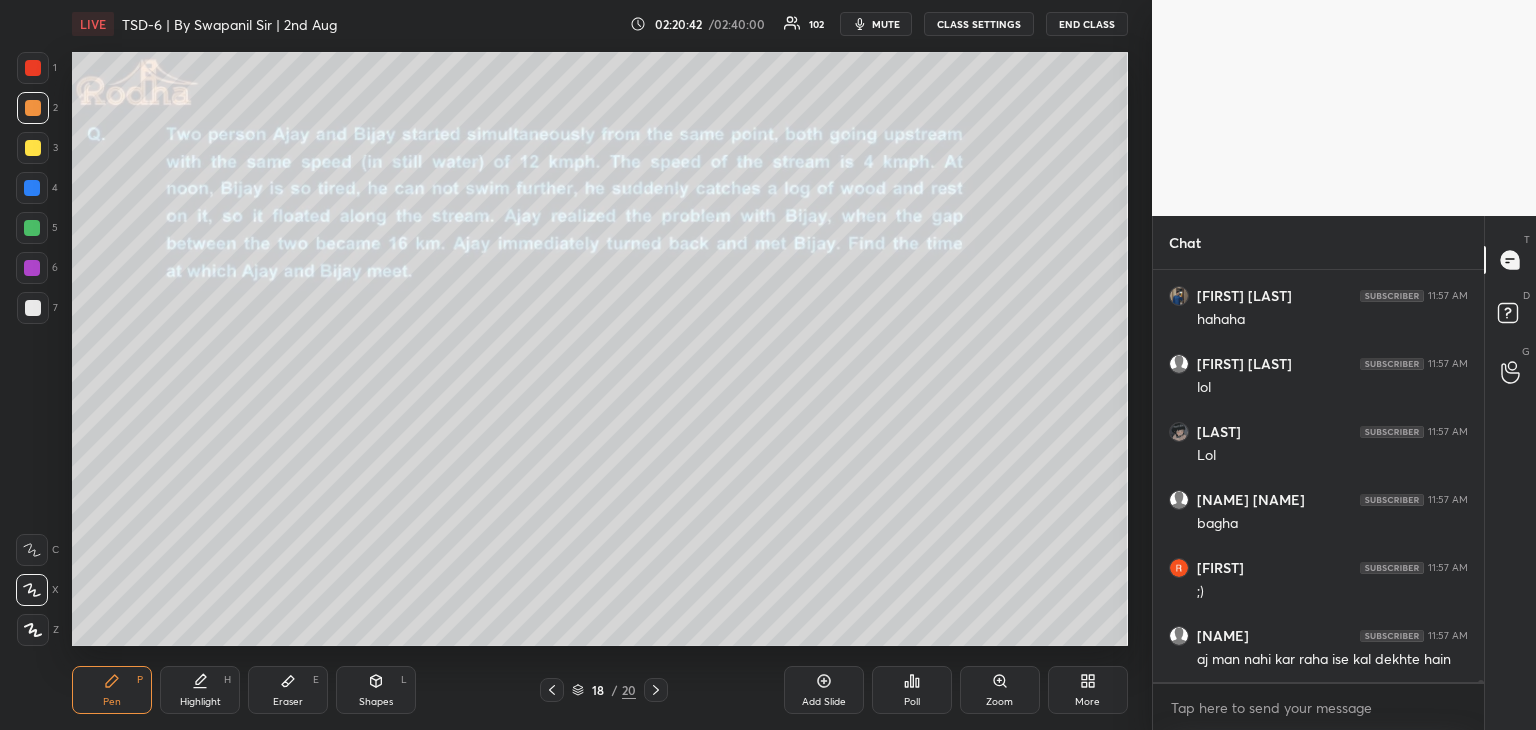 scroll, scrollTop: 84244, scrollLeft: 0, axis: vertical 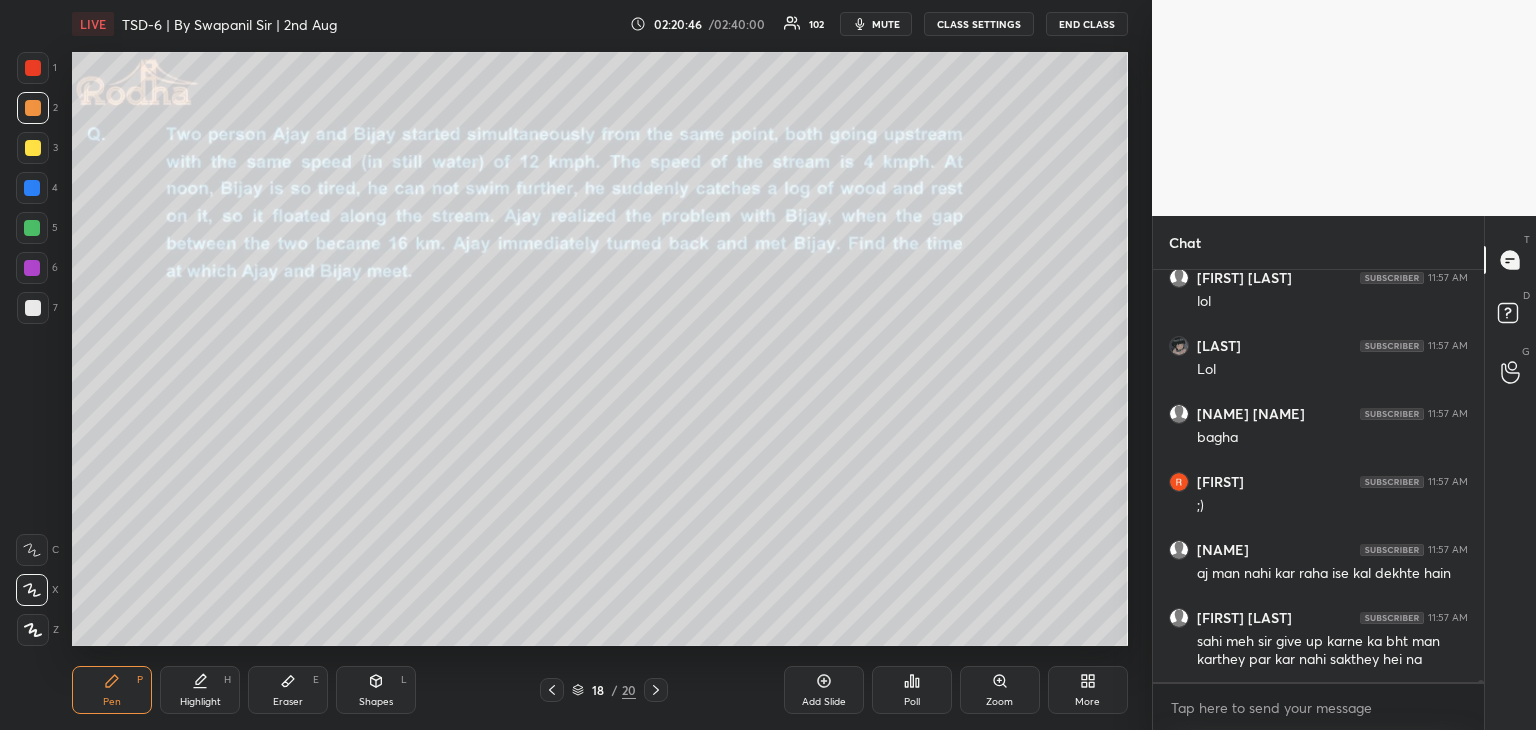 click 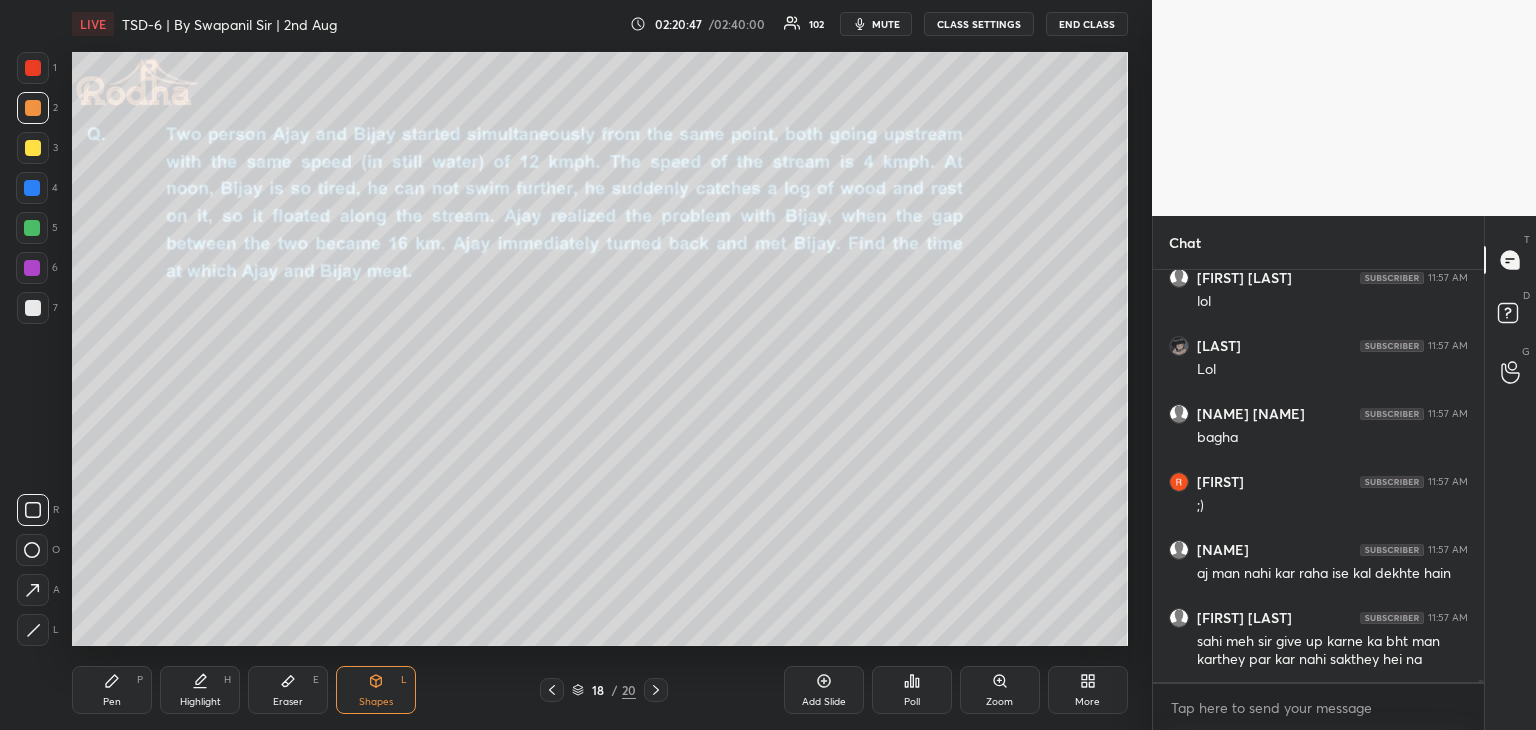 click 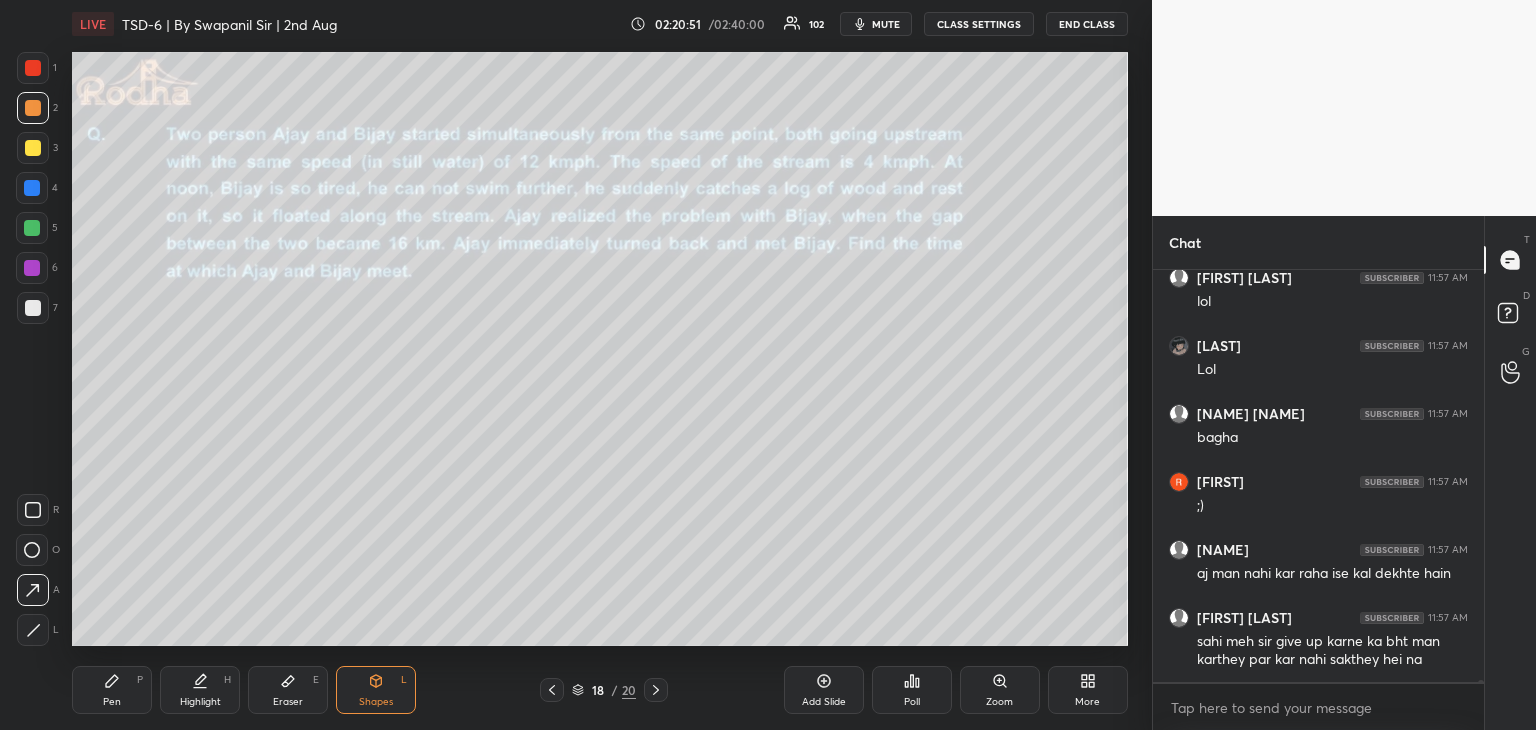 click 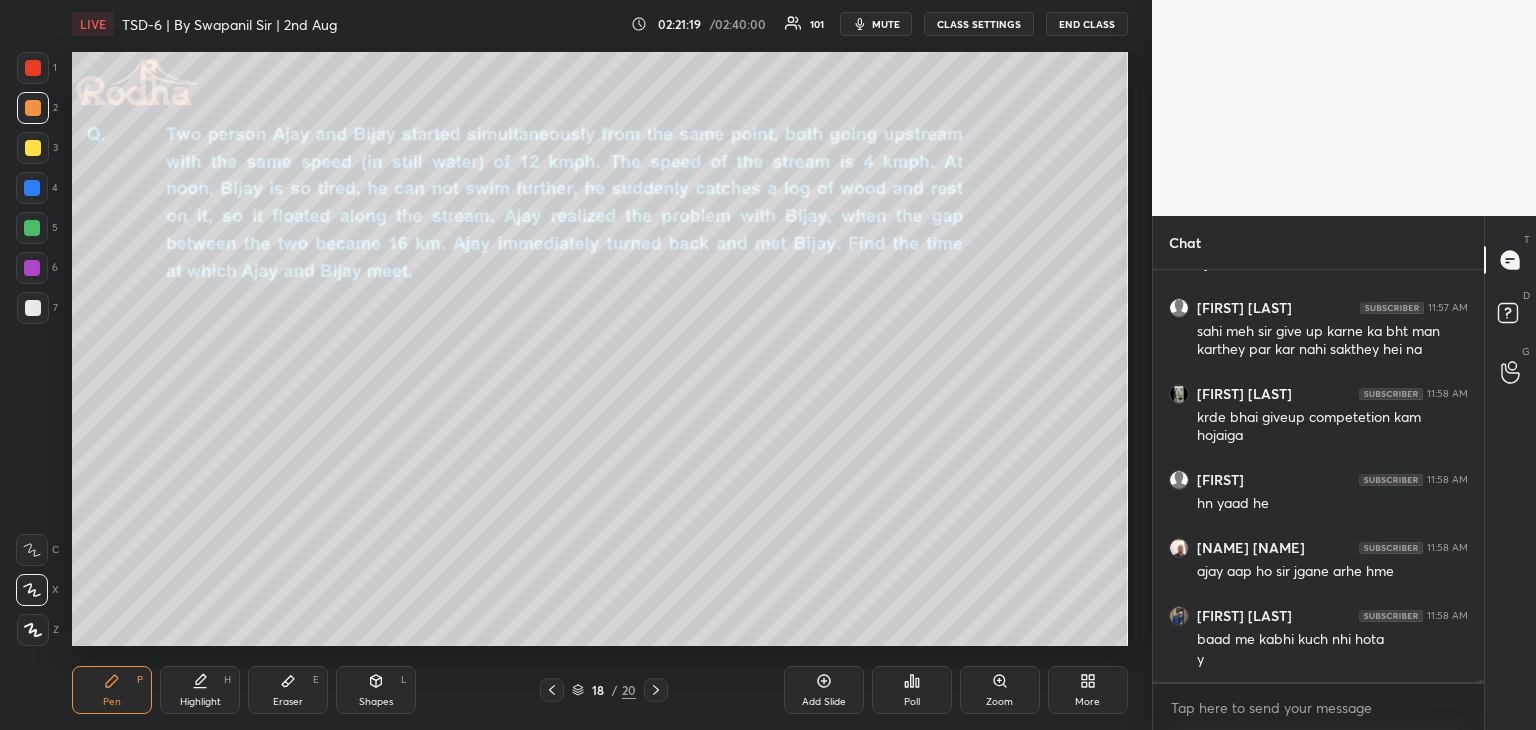 scroll, scrollTop: 84622, scrollLeft: 0, axis: vertical 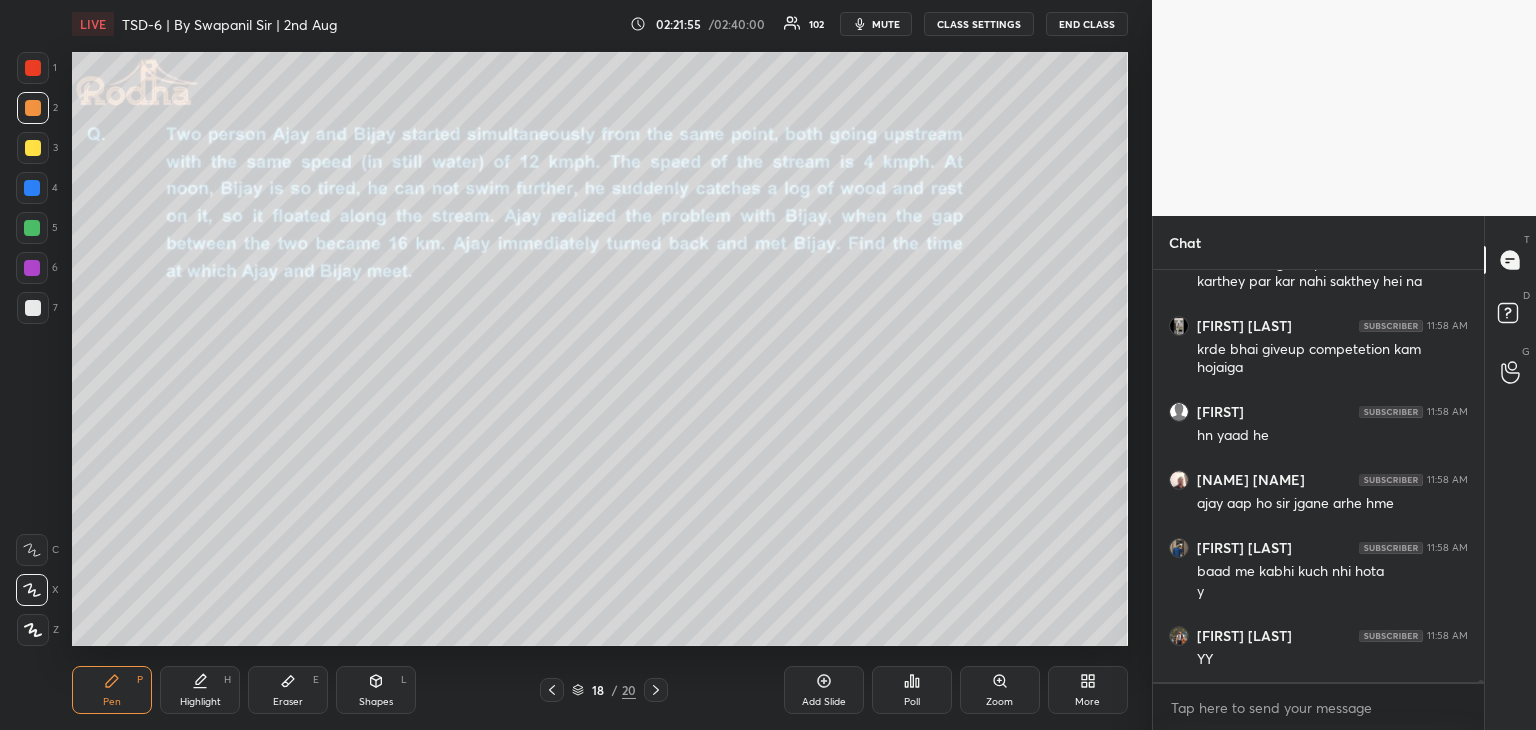 click at bounding box center [32, 228] 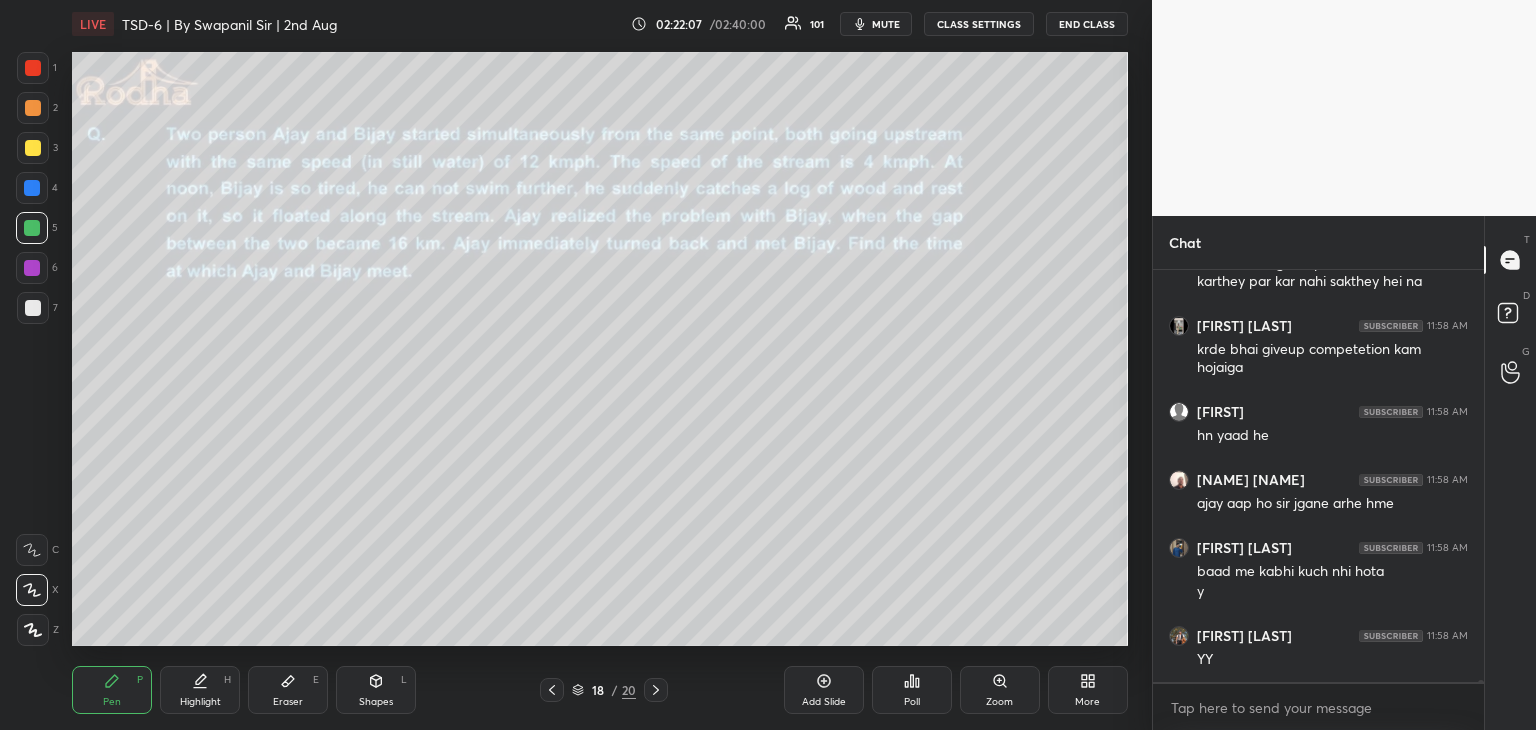 click on "Shapes L" at bounding box center [376, 690] 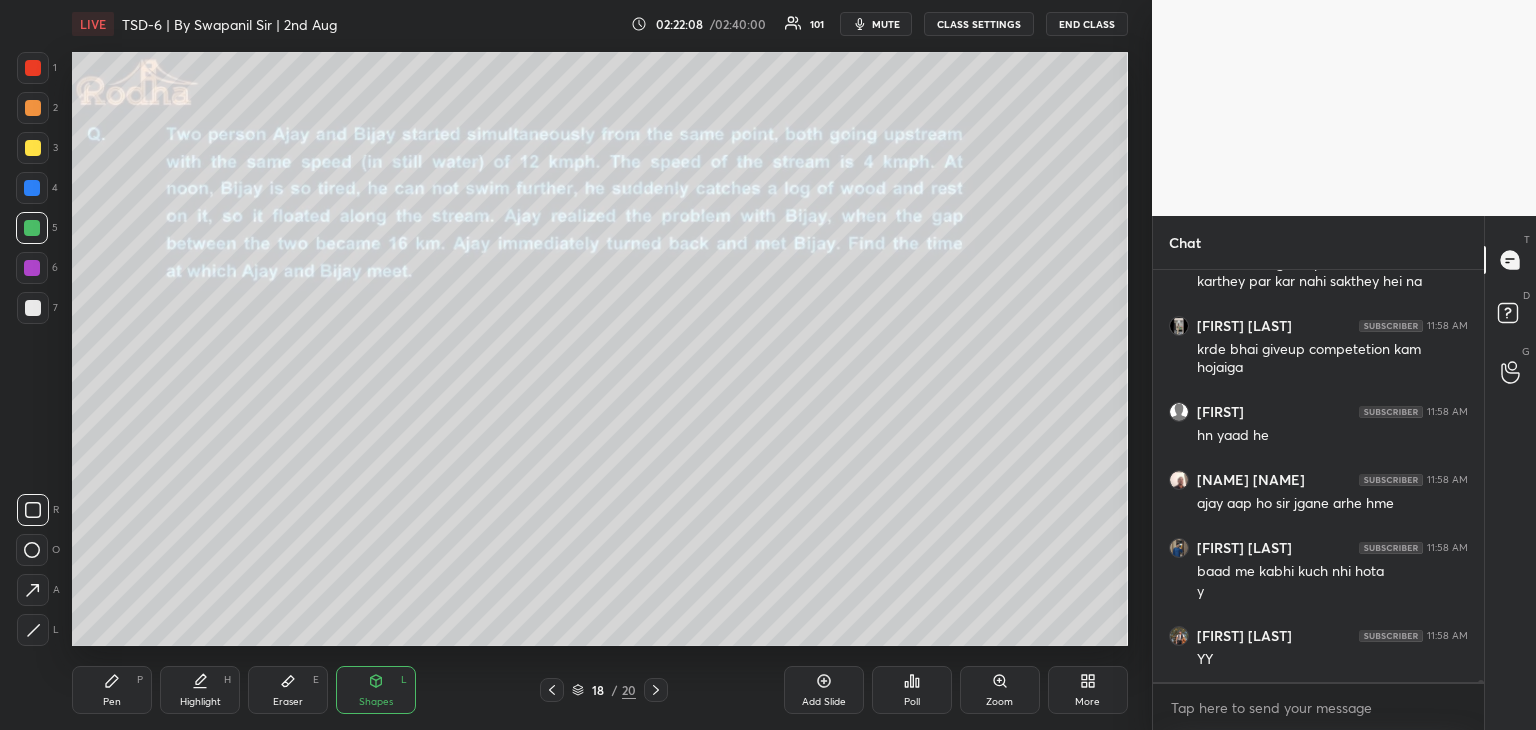 click 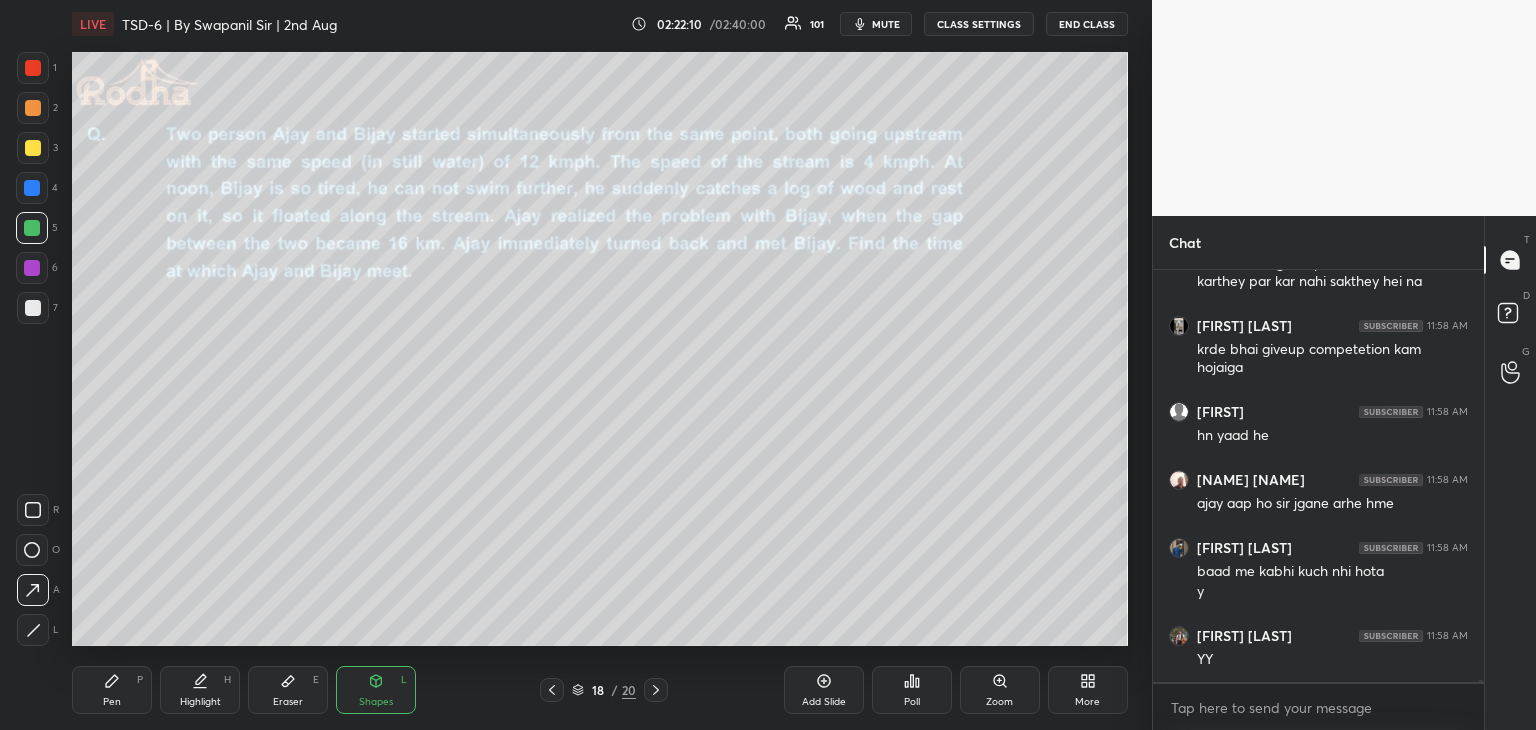 scroll, scrollTop: 84690, scrollLeft: 0, axis: vertical 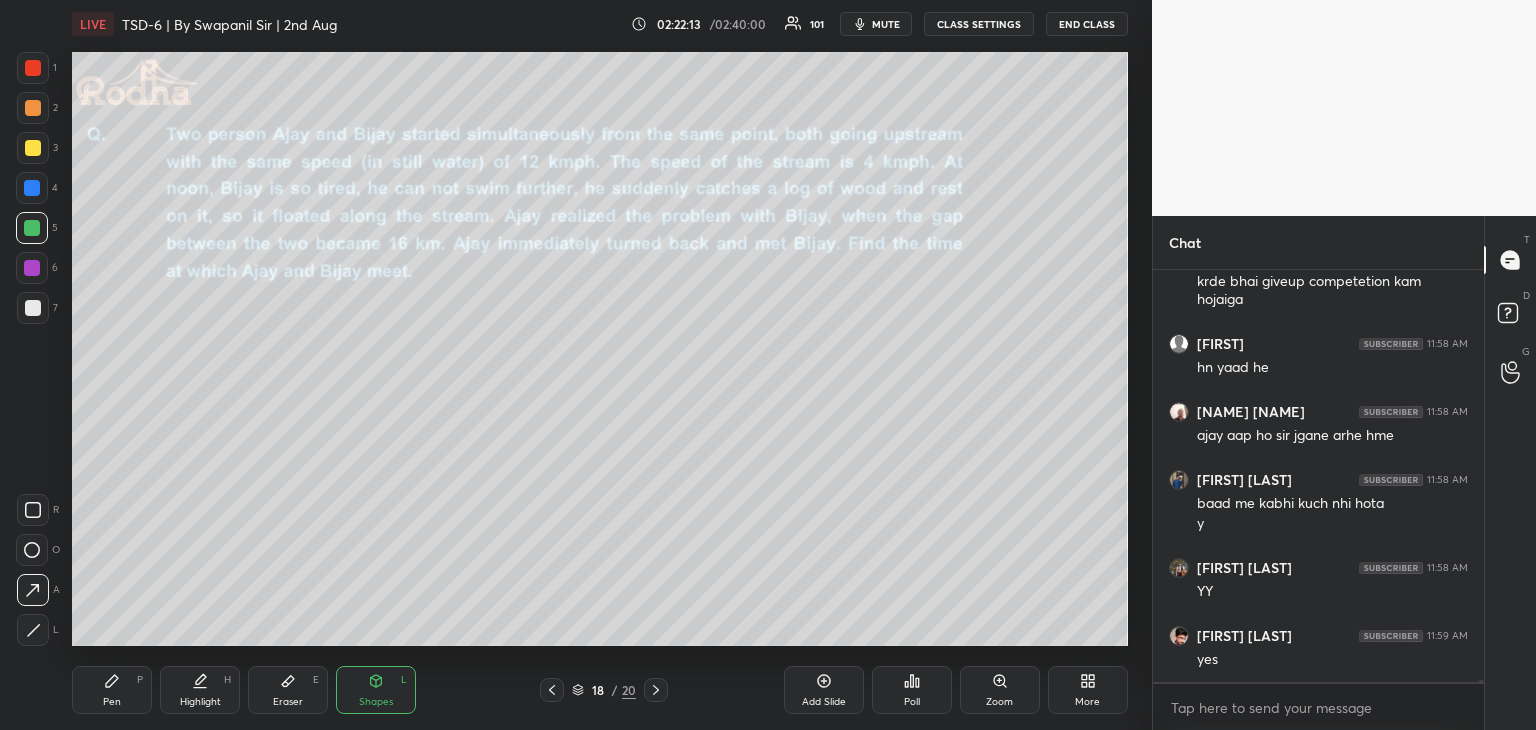 click at bounding box center (32, 228) 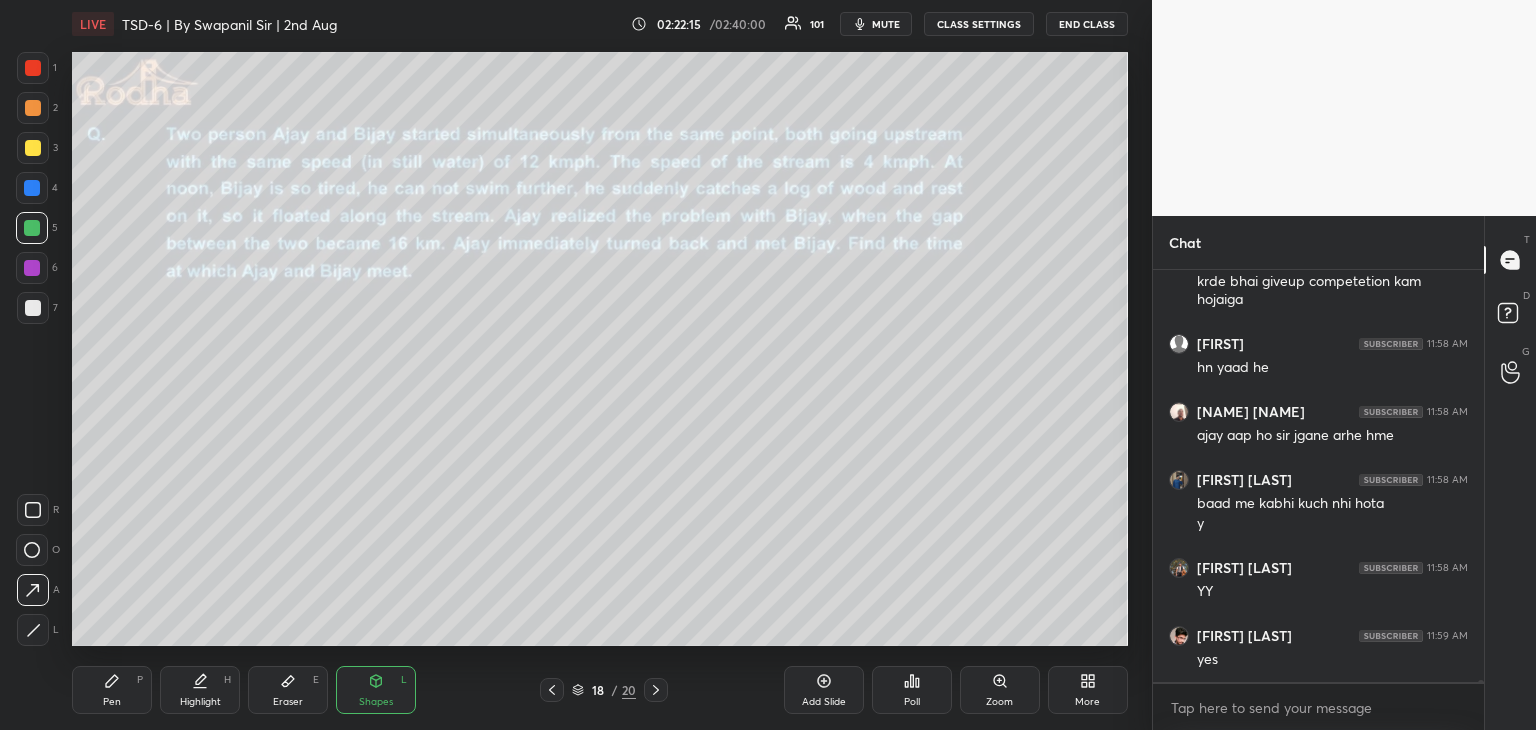 click on "Pen" at bounding box center [112, 702] 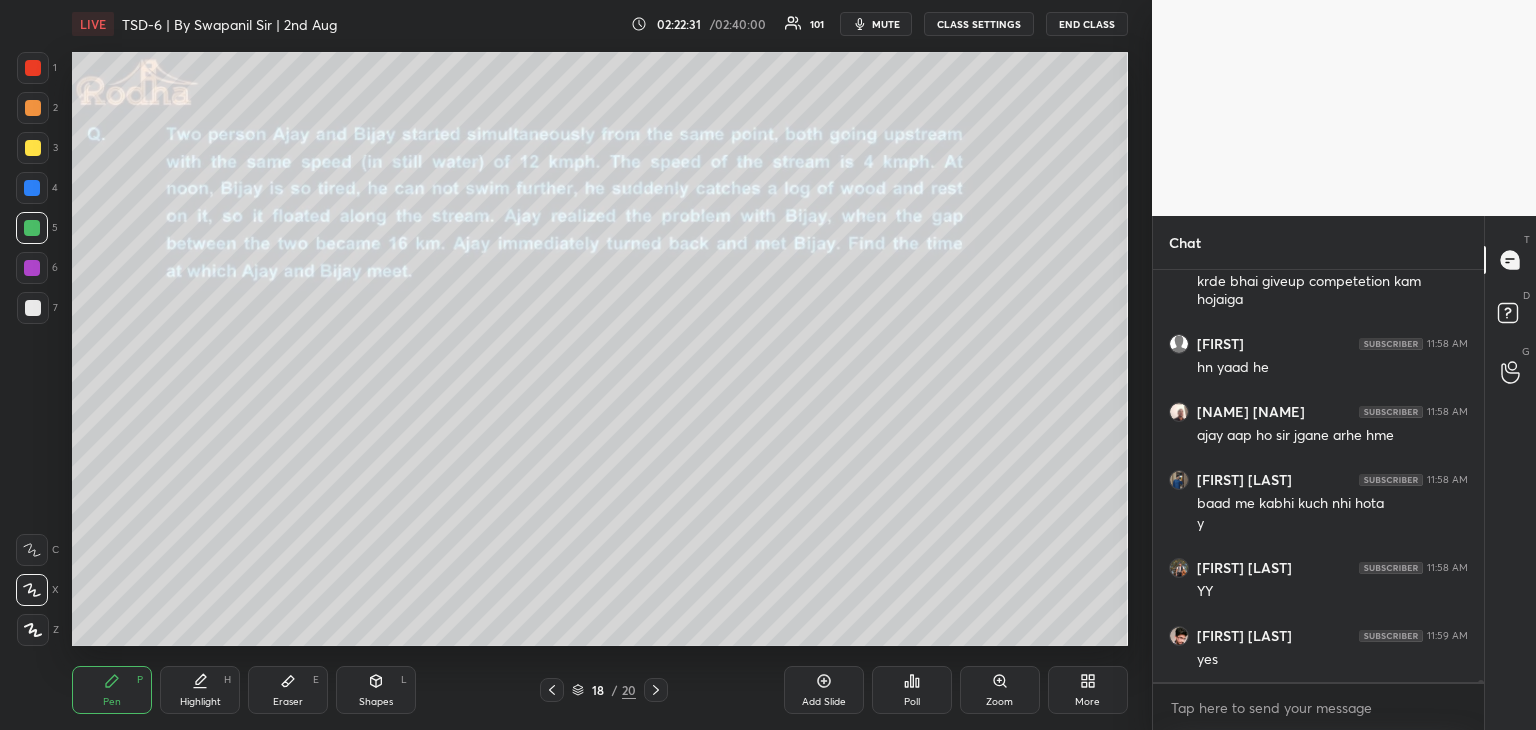click at bounding box center [32, 228] 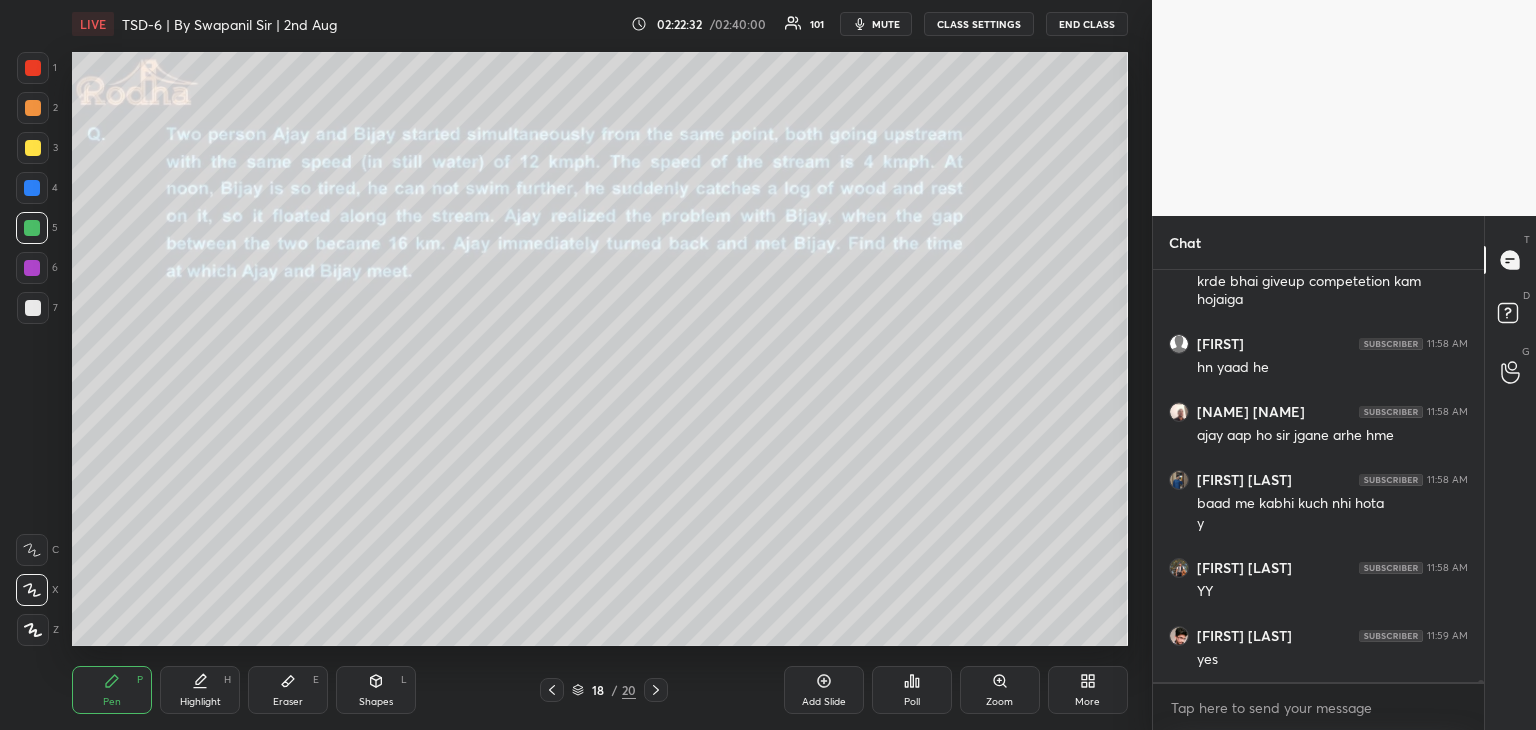 click on "Shapes" at bounding box center [376, 702] 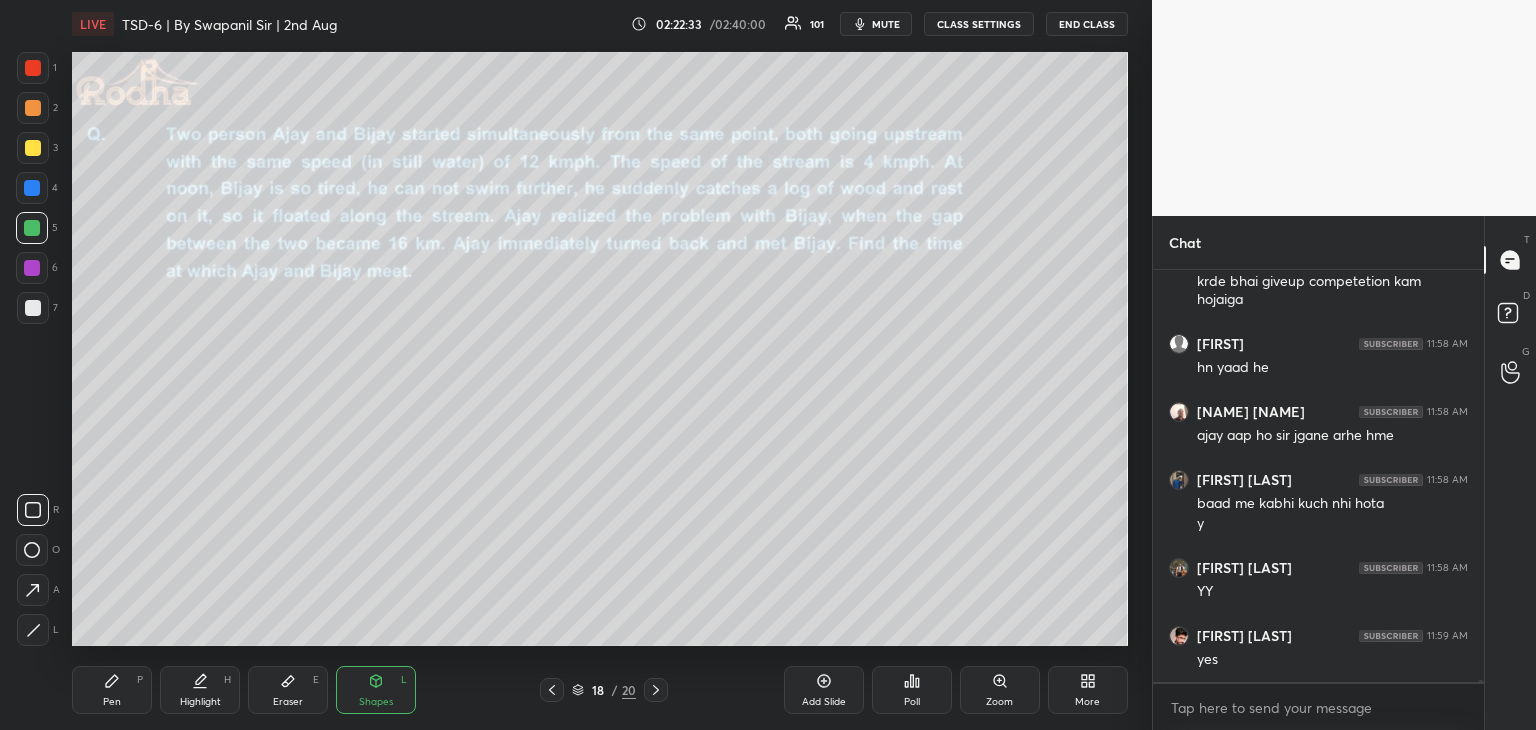 click 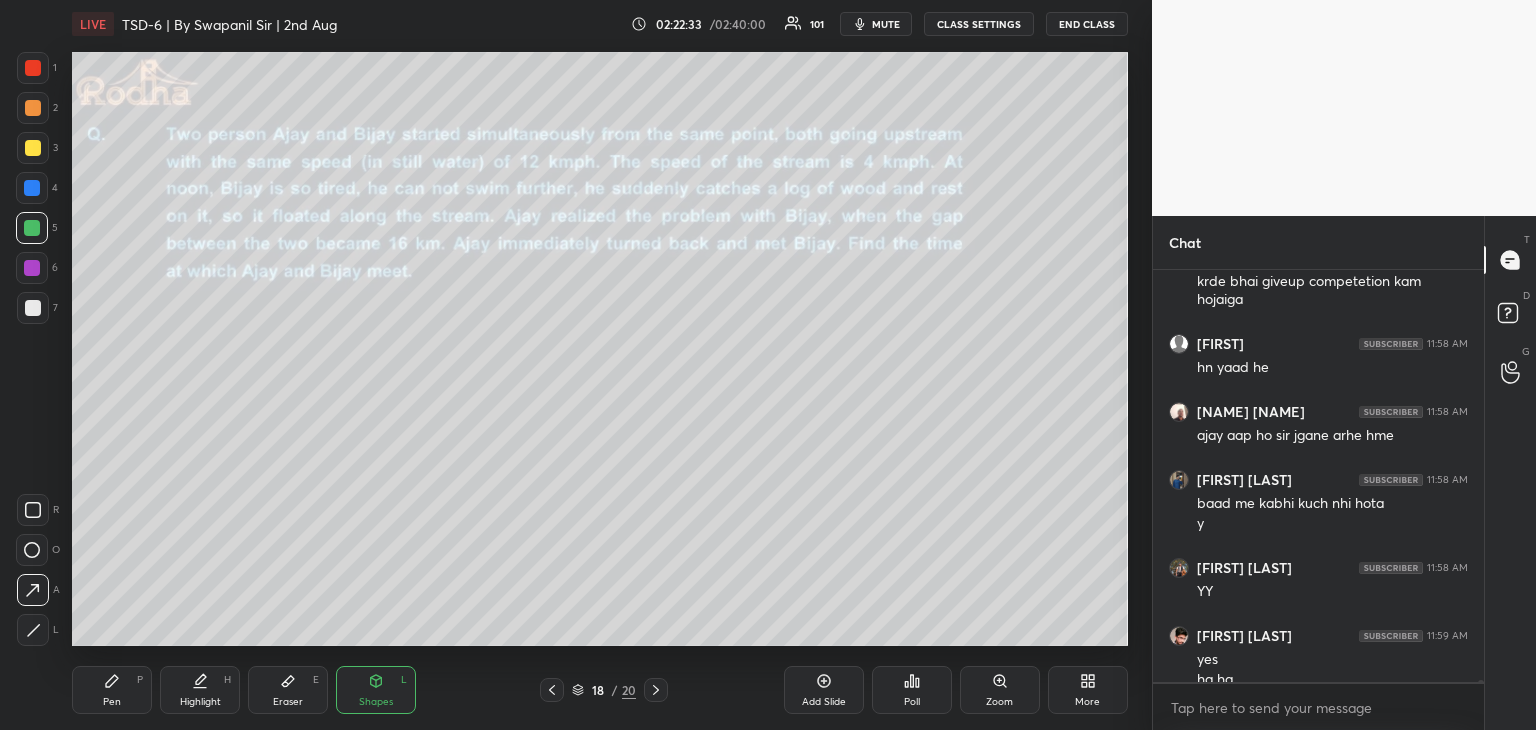 scroll, scrollTop: 84710, scrollLeft: 0, axis: vertical 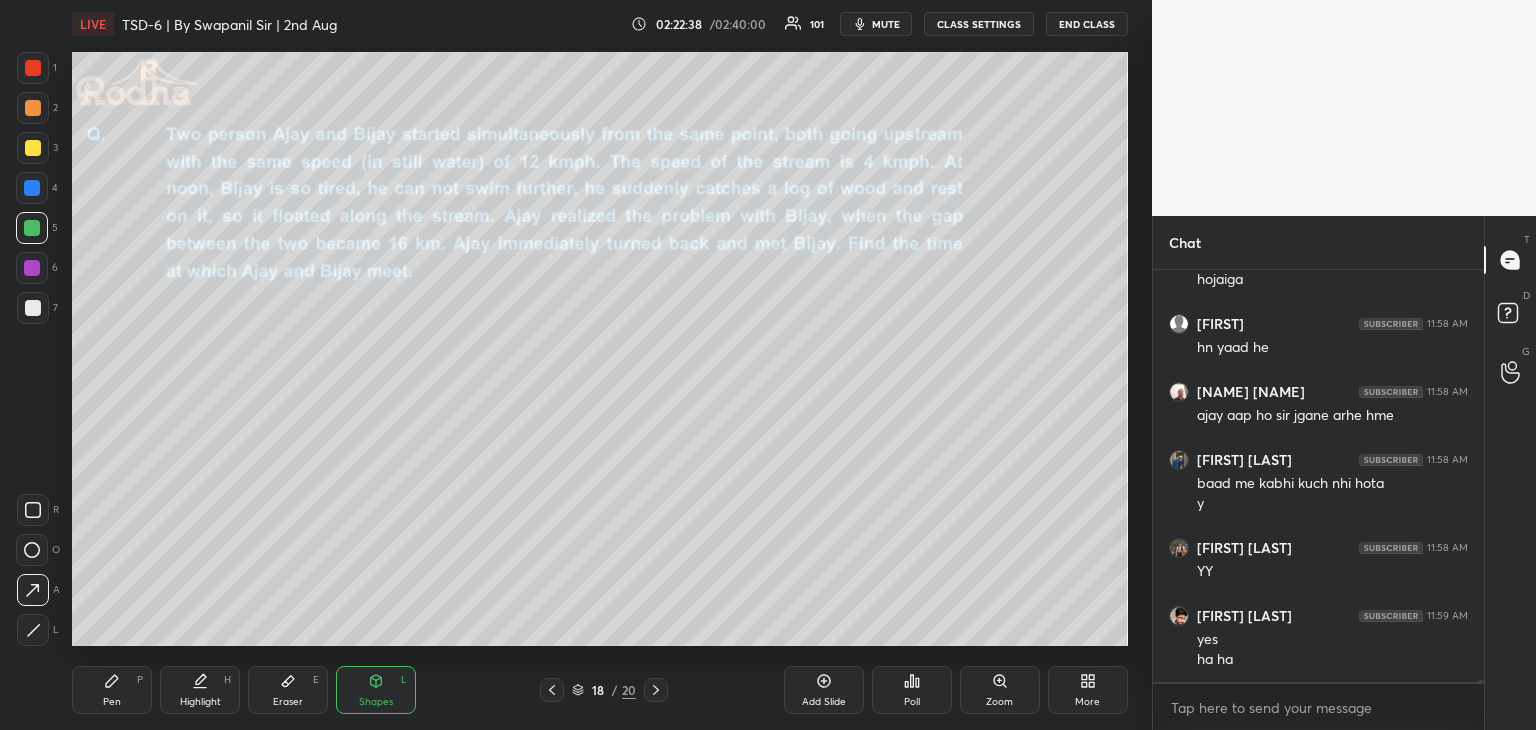 click at bounding box center (32, 268) 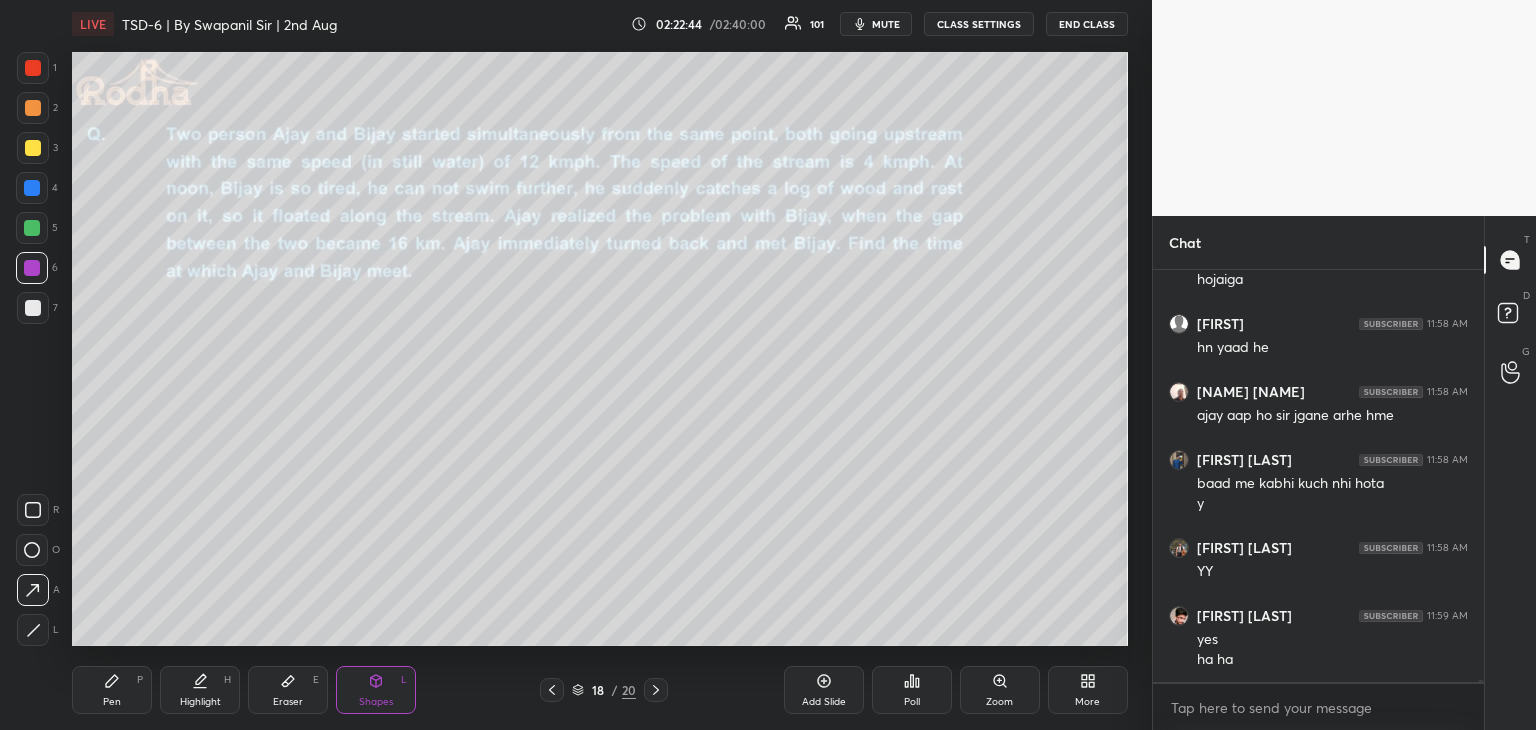 click on "Pen" at bounding box center (112, 702) 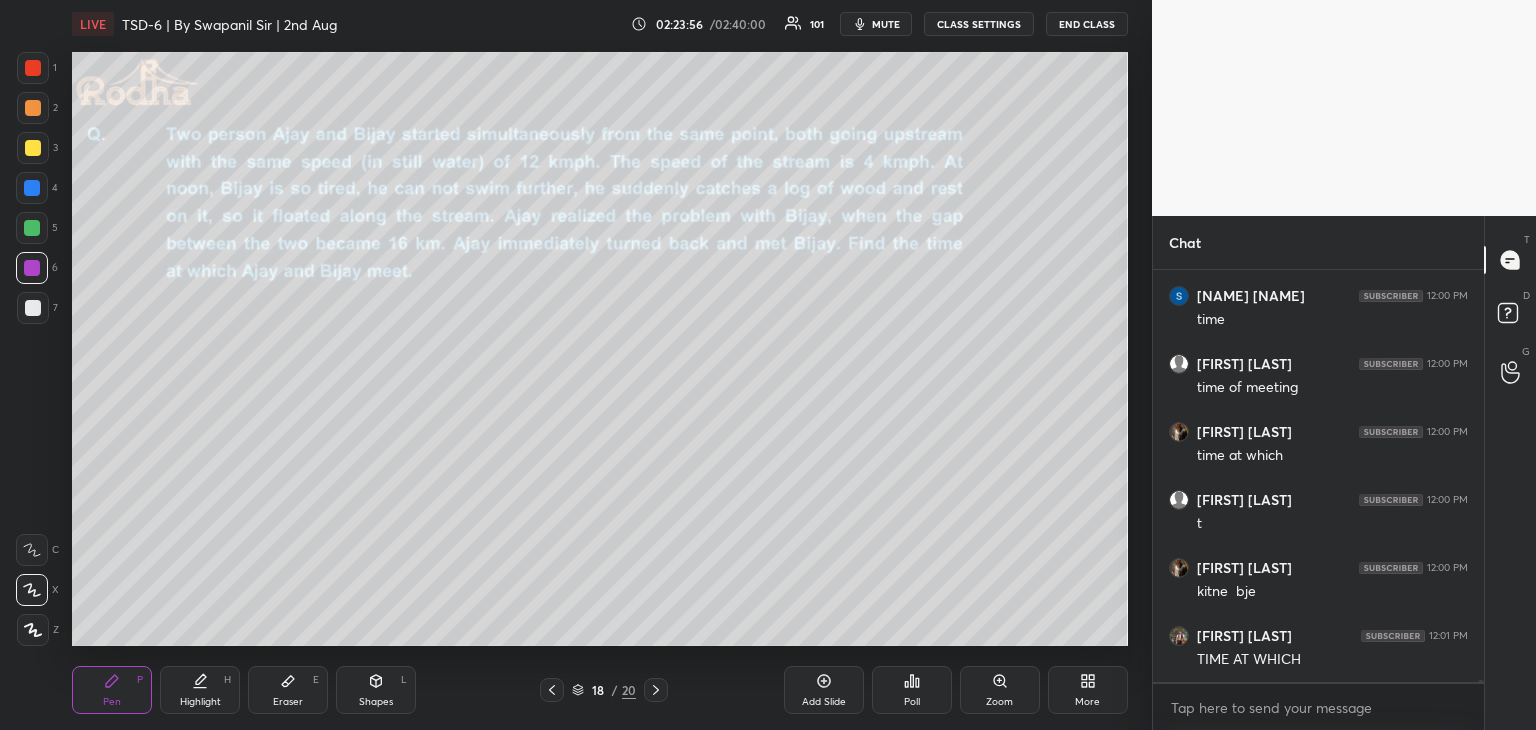 scroll, scrollTop: 85662, scrollLeft: 0, axis: vertical 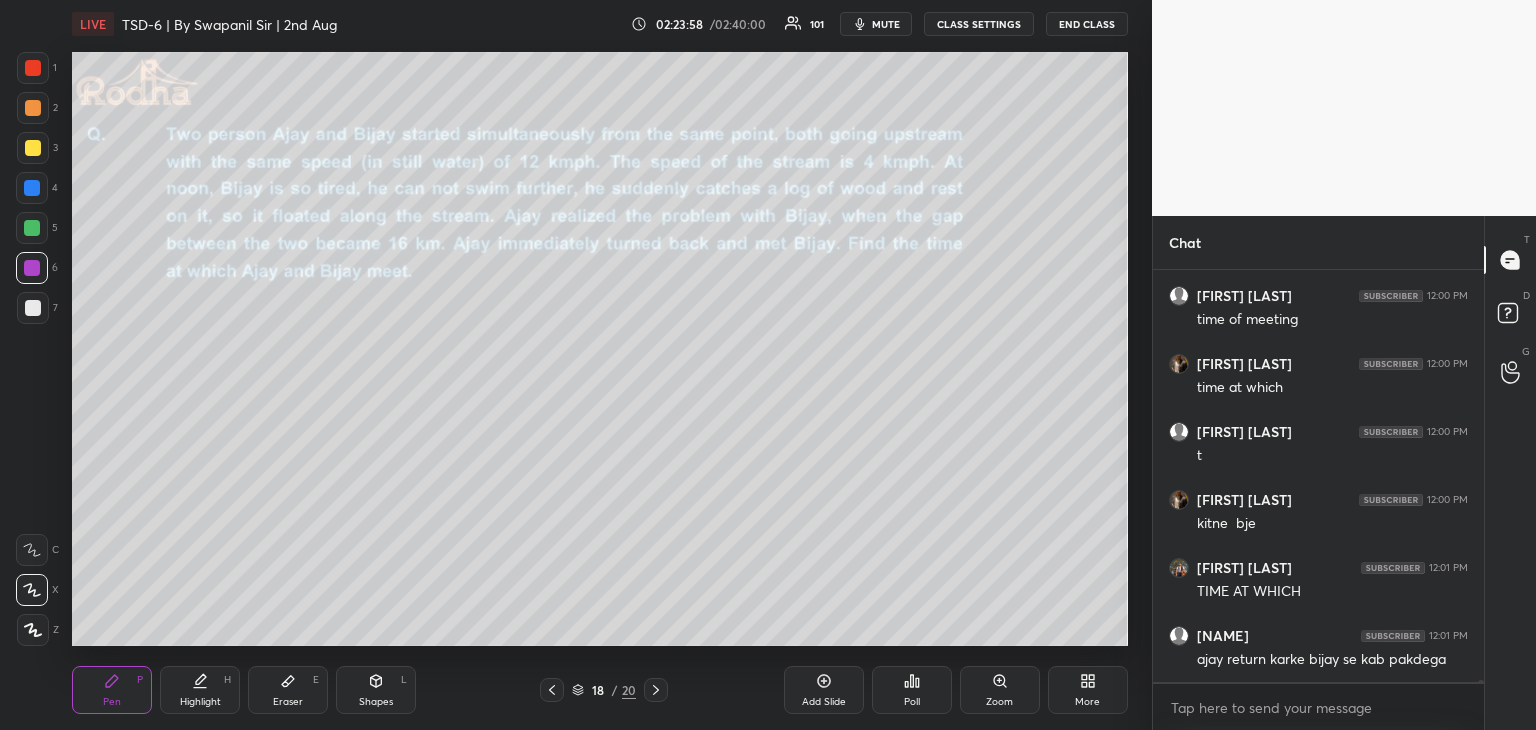 click at bounding box center [32, 228] 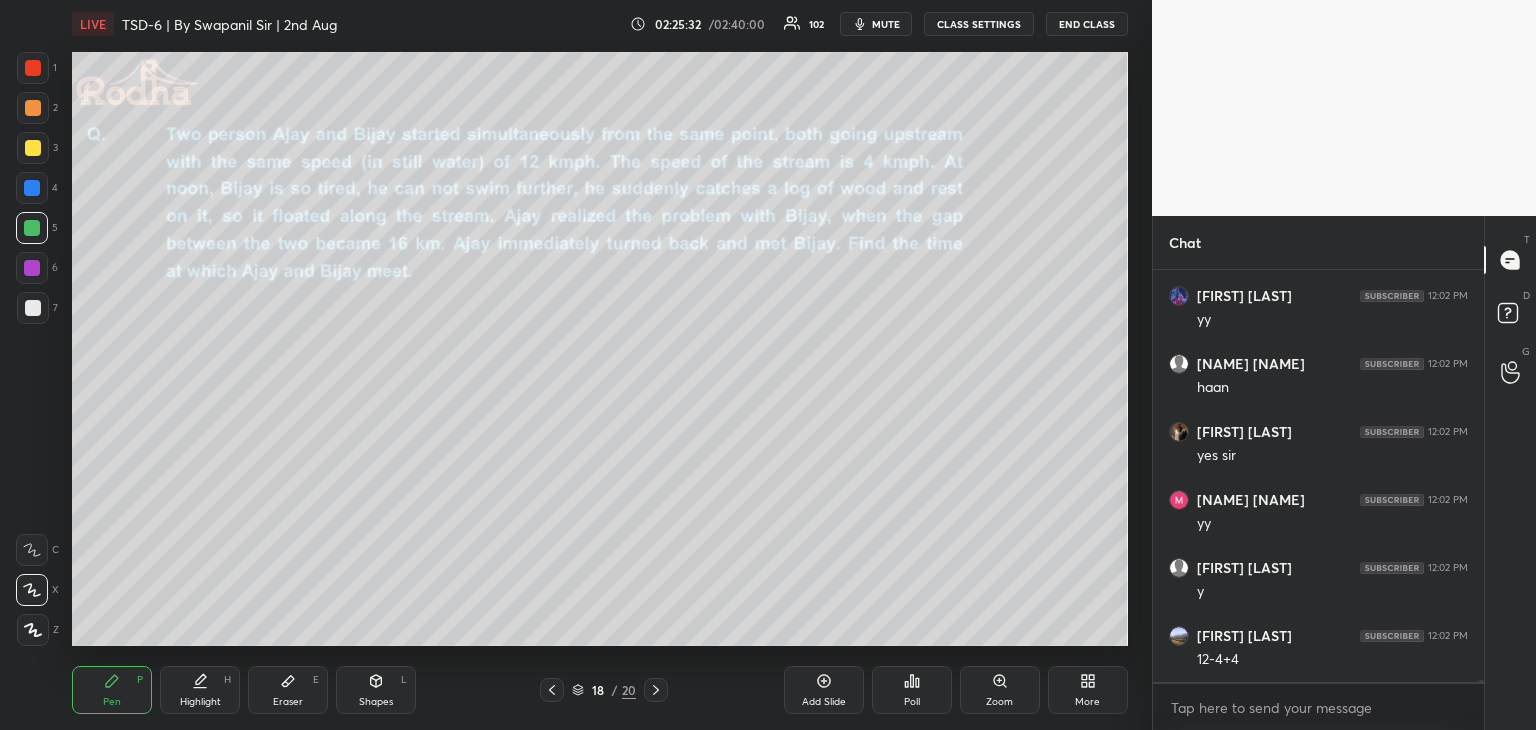 scroll, scrollTop: 85054, scrollLeft: 0, axis: vertical 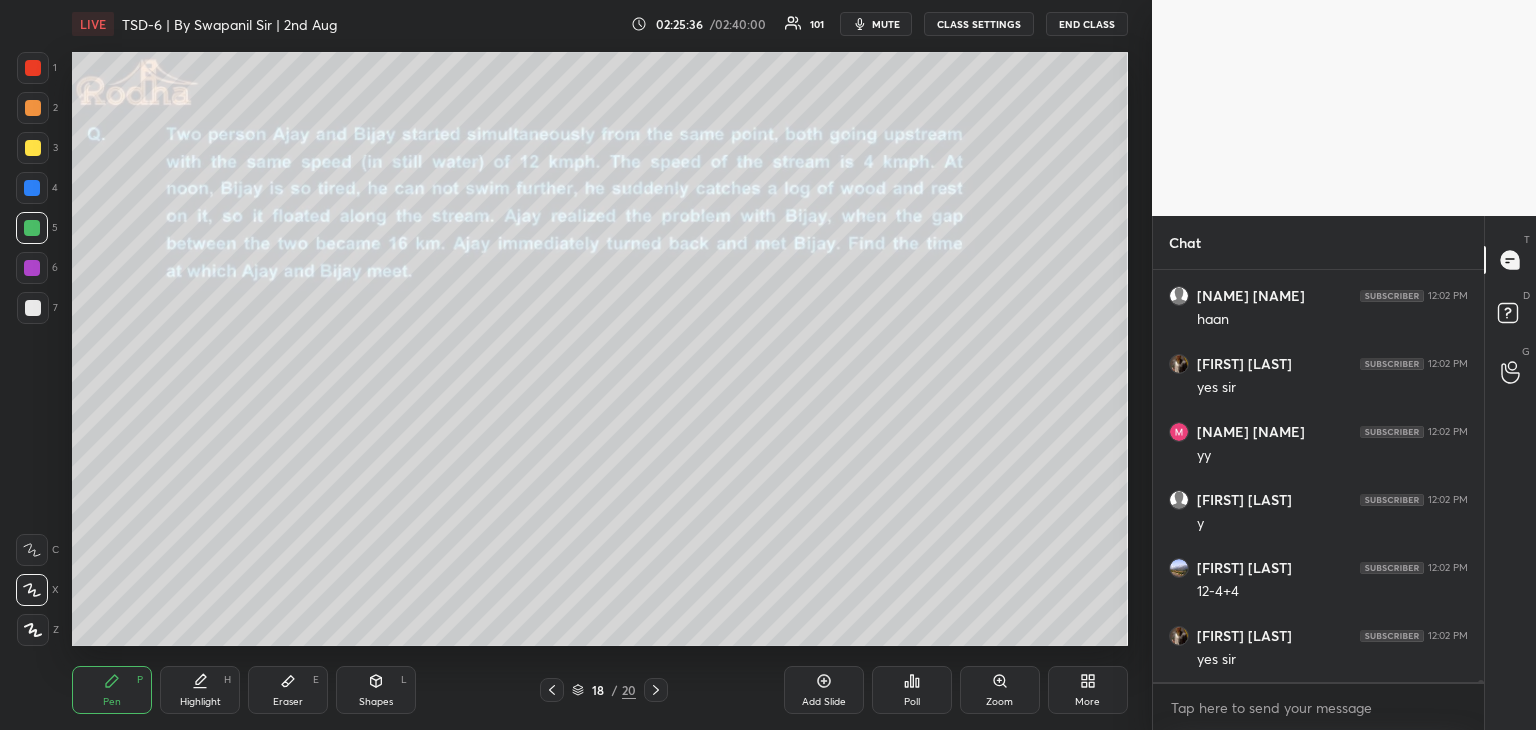 click at bounding box center [33, 308] 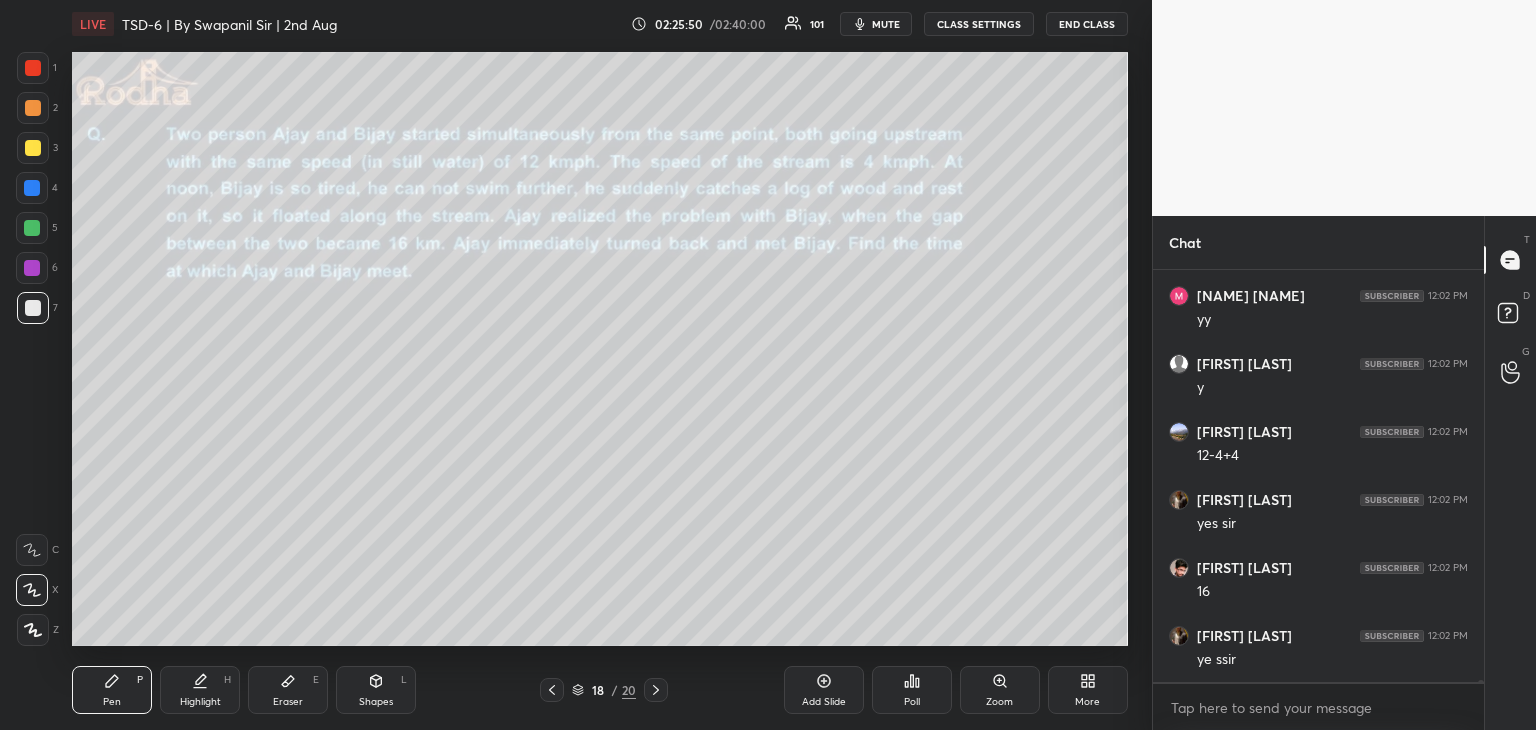 scroll, scrollTop: 85258, scrollLeft: 0, axis: vertical 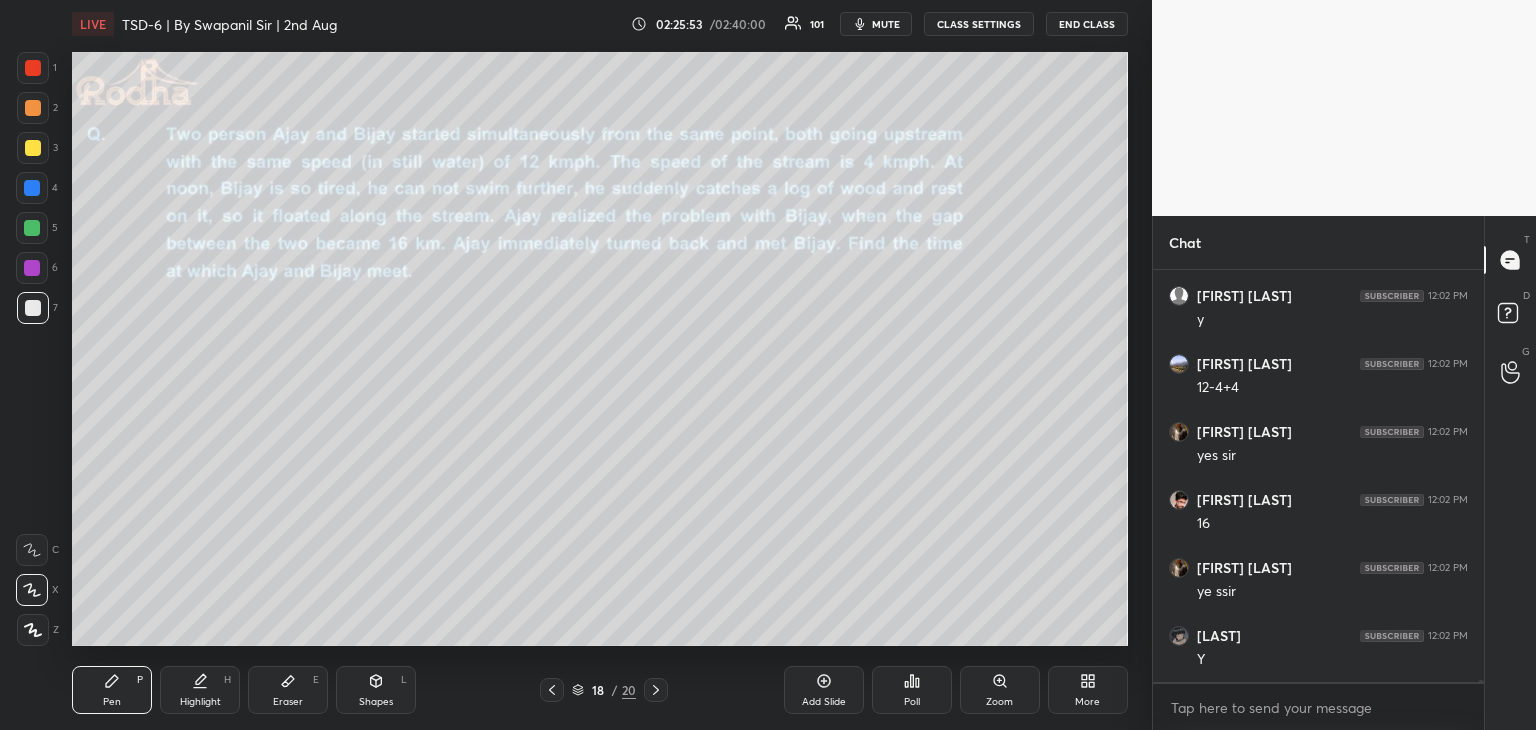 click on "Eraser E" at bounding box center (288, 690) 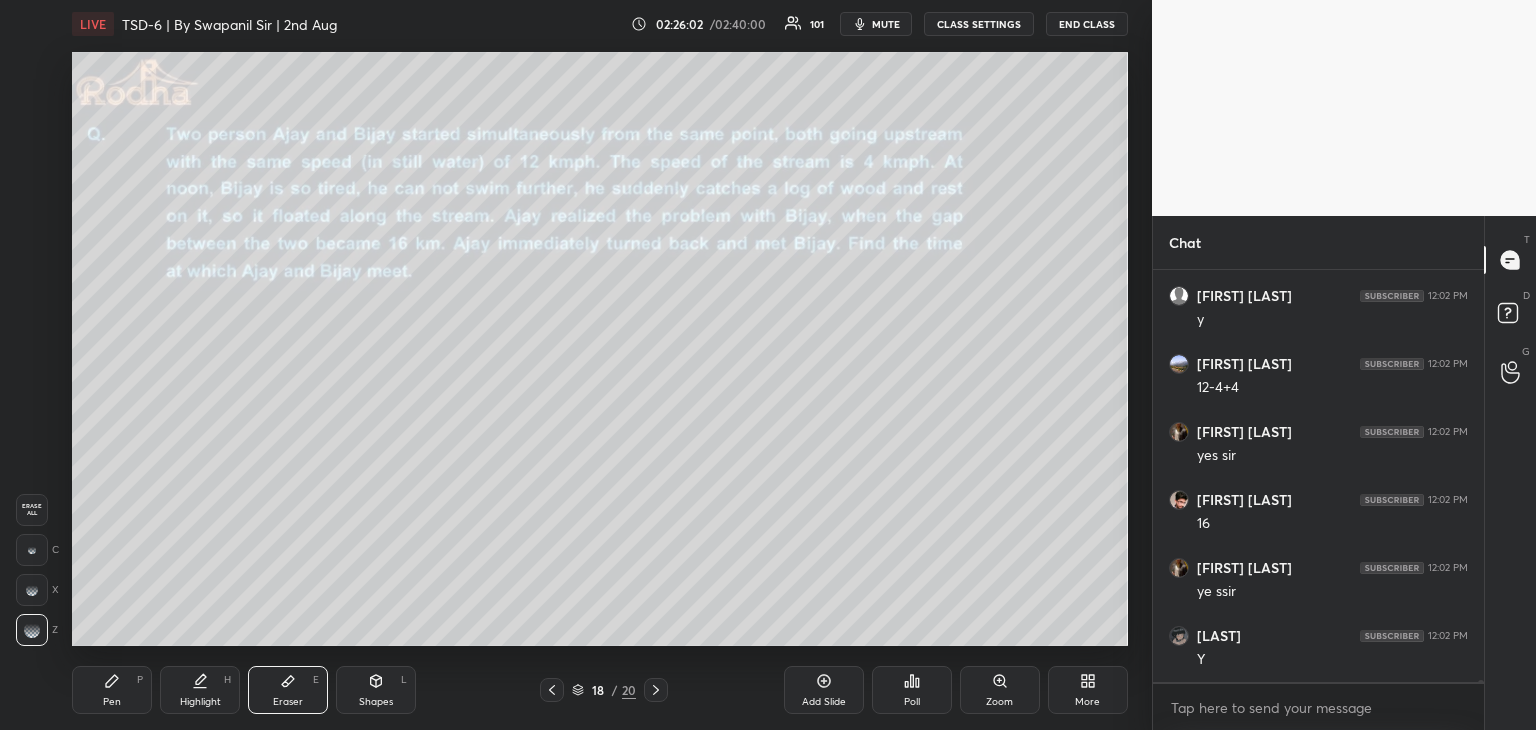 click 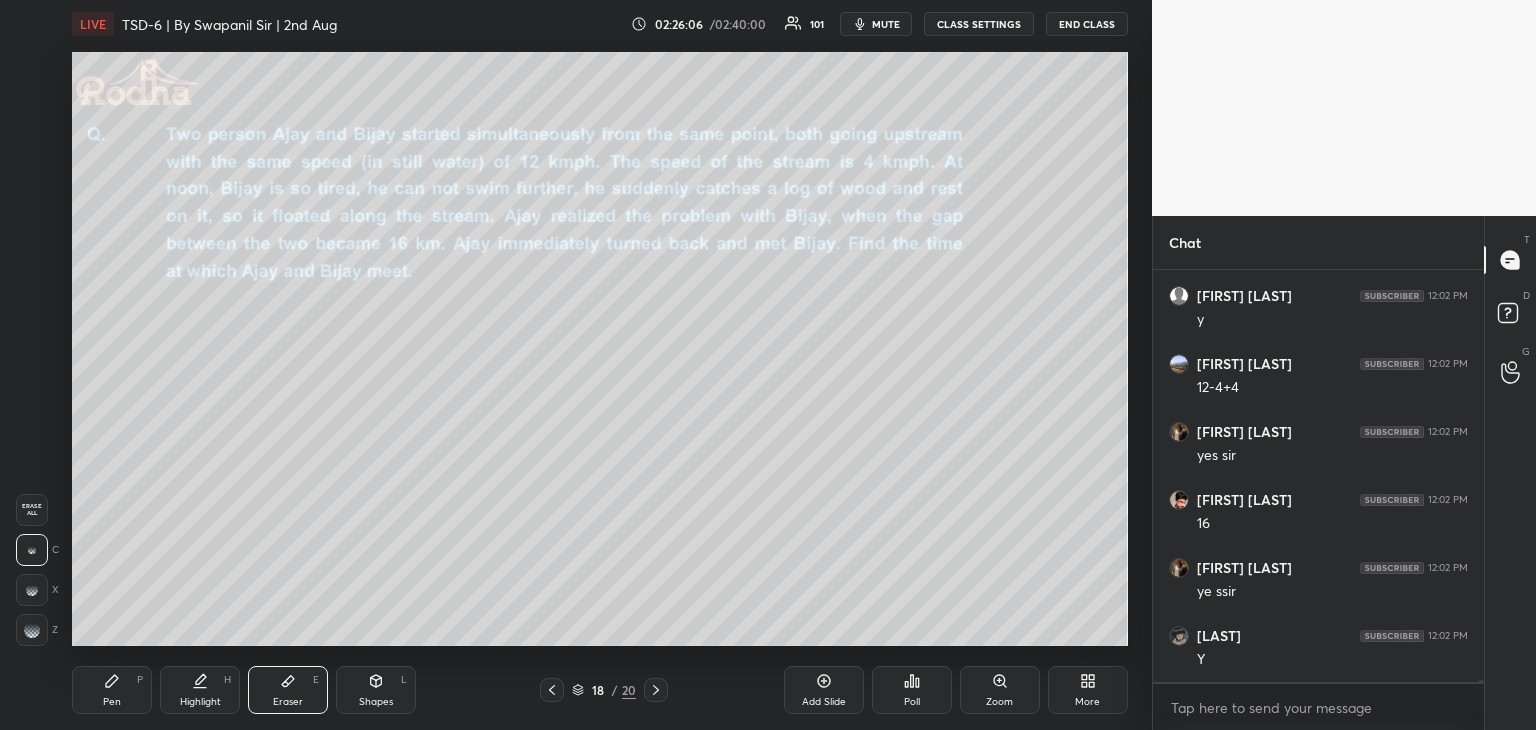 click on "Pen P" at bounding box center (112, 690) 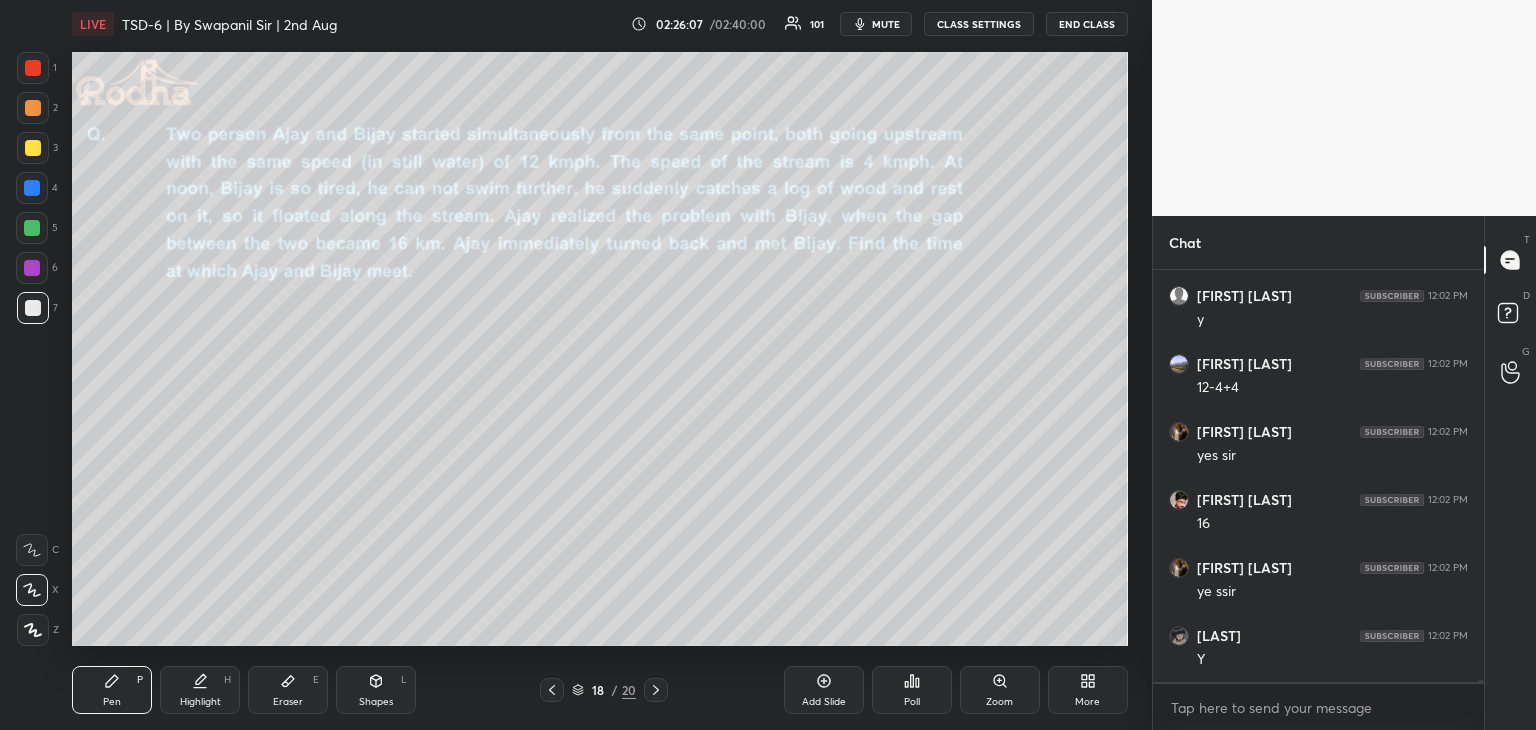 click at bounding box center (32, 228) 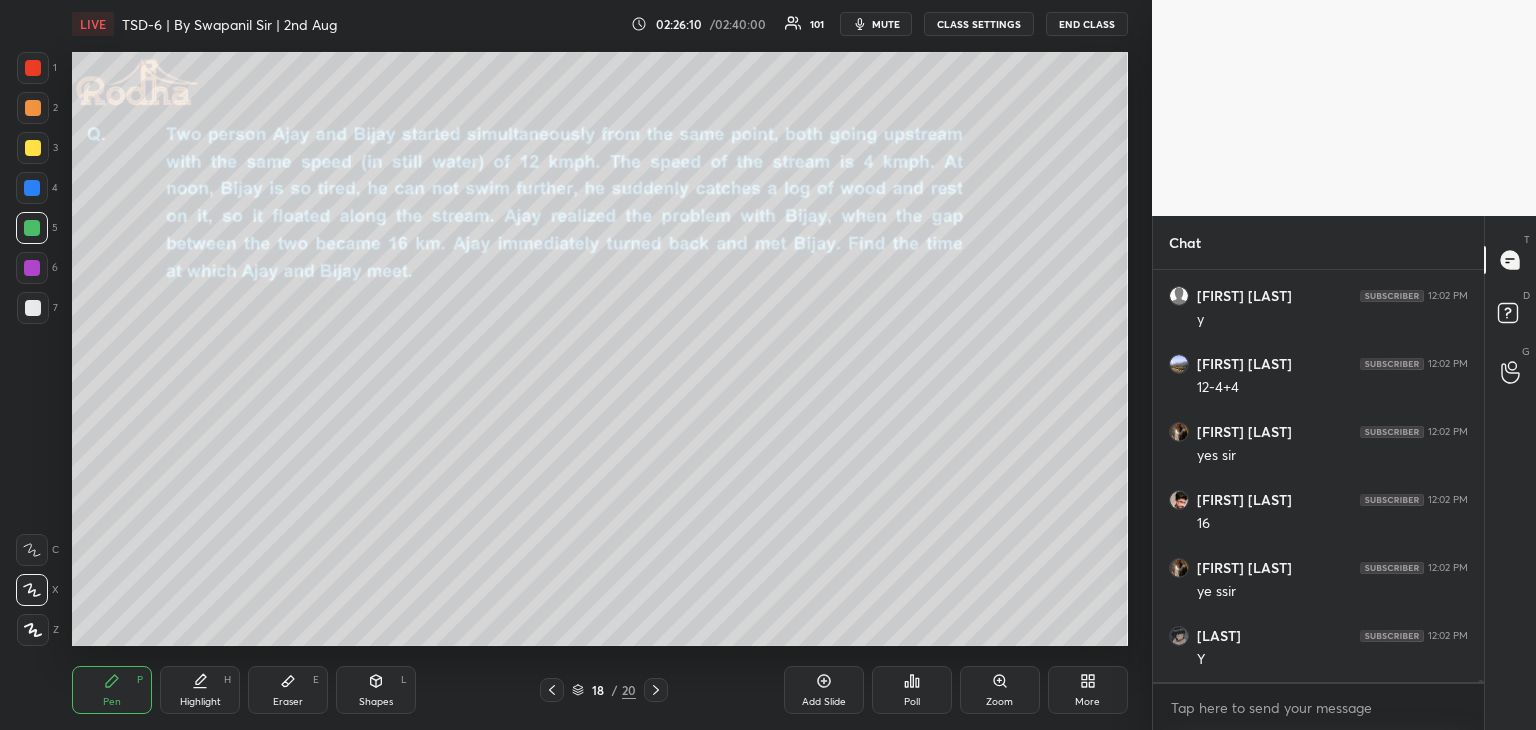 click on "Eraser E" at bounding box center (288, 690) 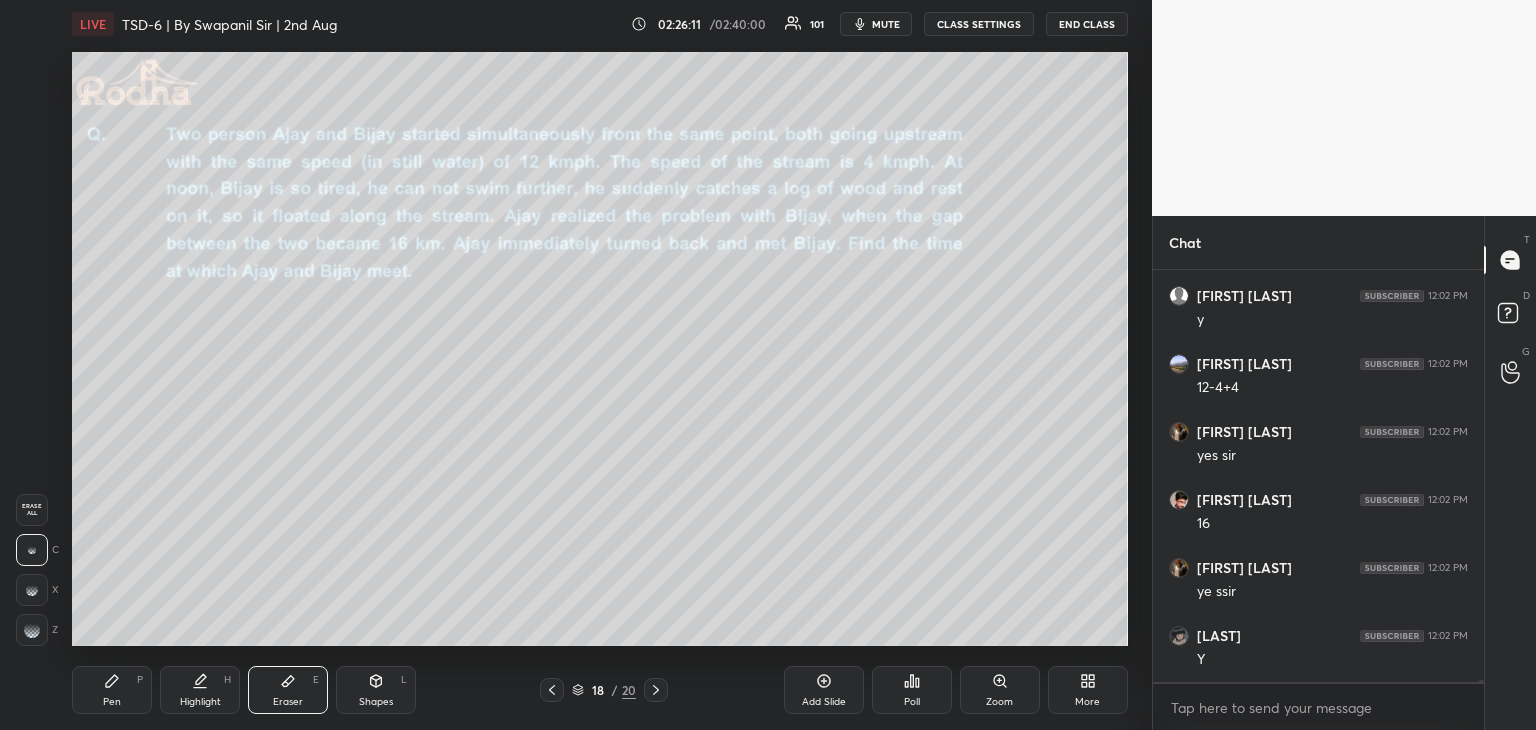 click on "Pen P" at bounding box center [112, 690] 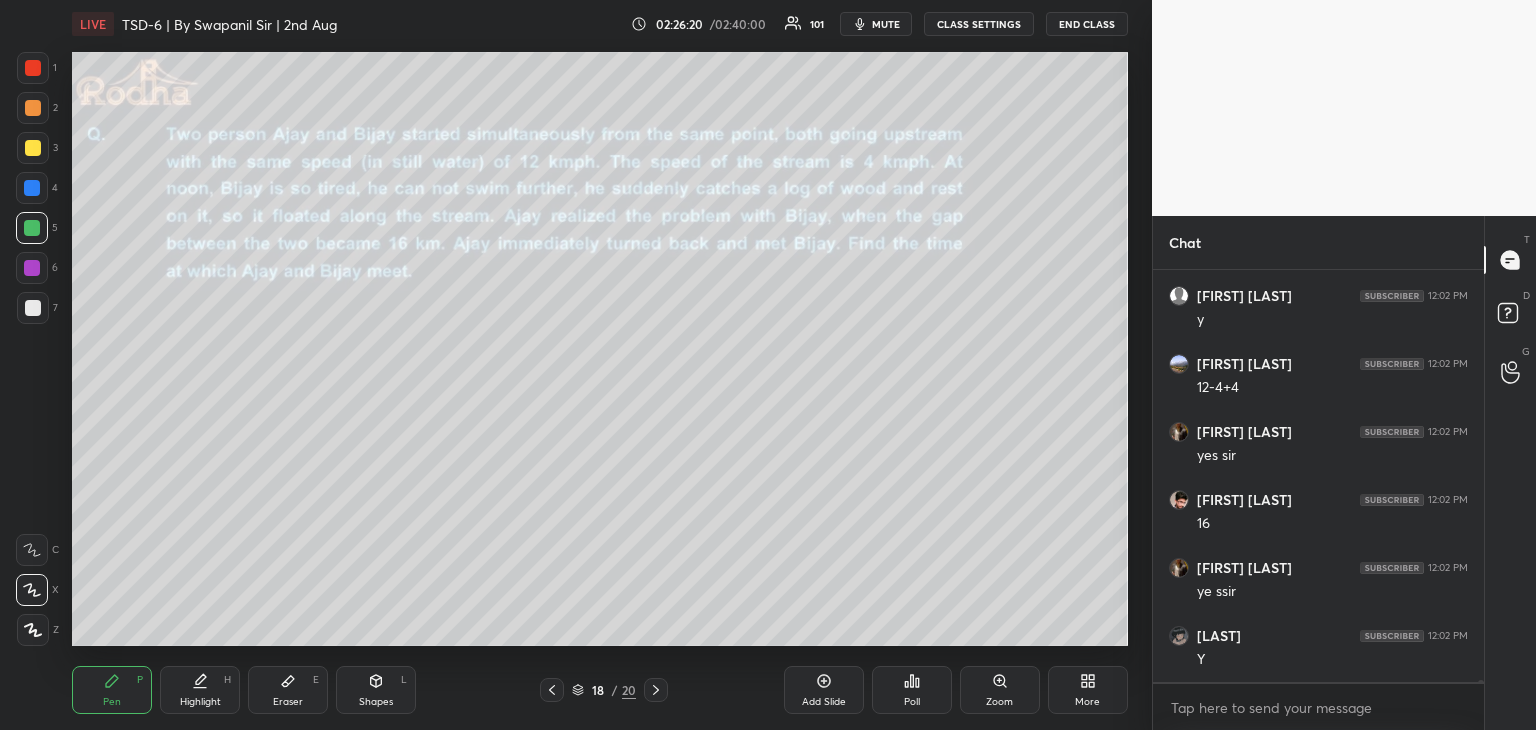 drag, startPoint x: 32, startPoint y: 308, endPoint x: 49, endPoint y: 316, distance: 18.788294 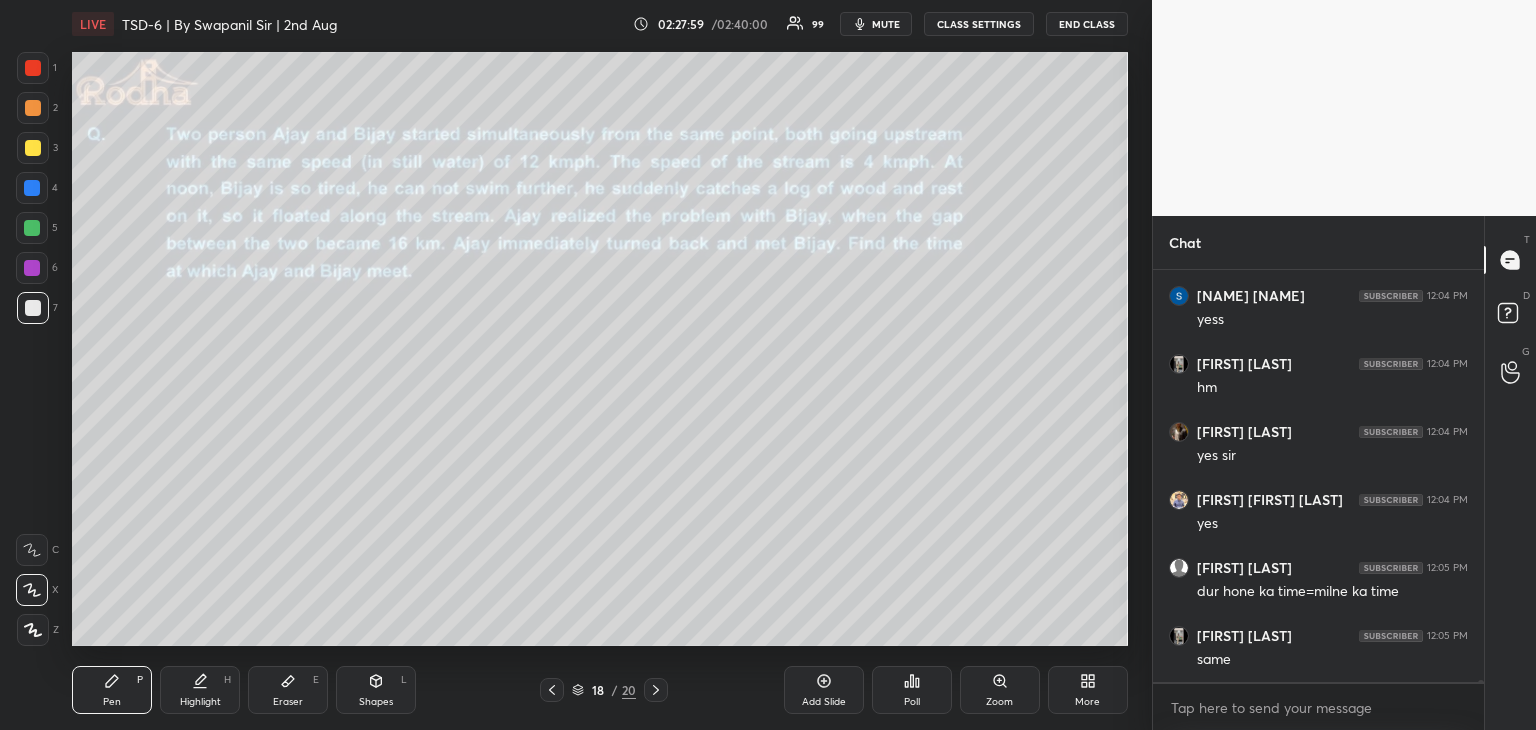 scroll, scrollTop: 86658, scrollLeft: 0, axis: vertical 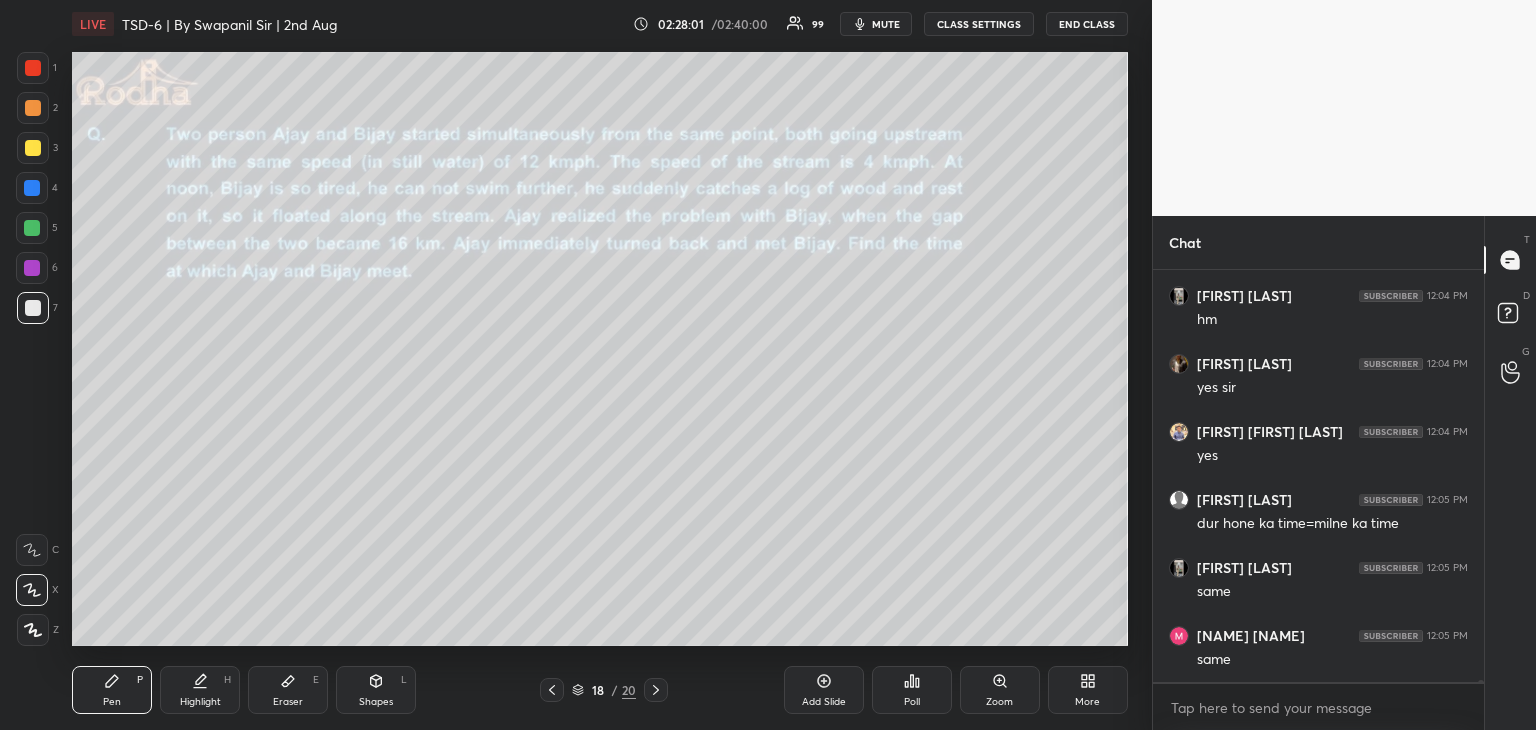 click at bounding box center (32, 228) 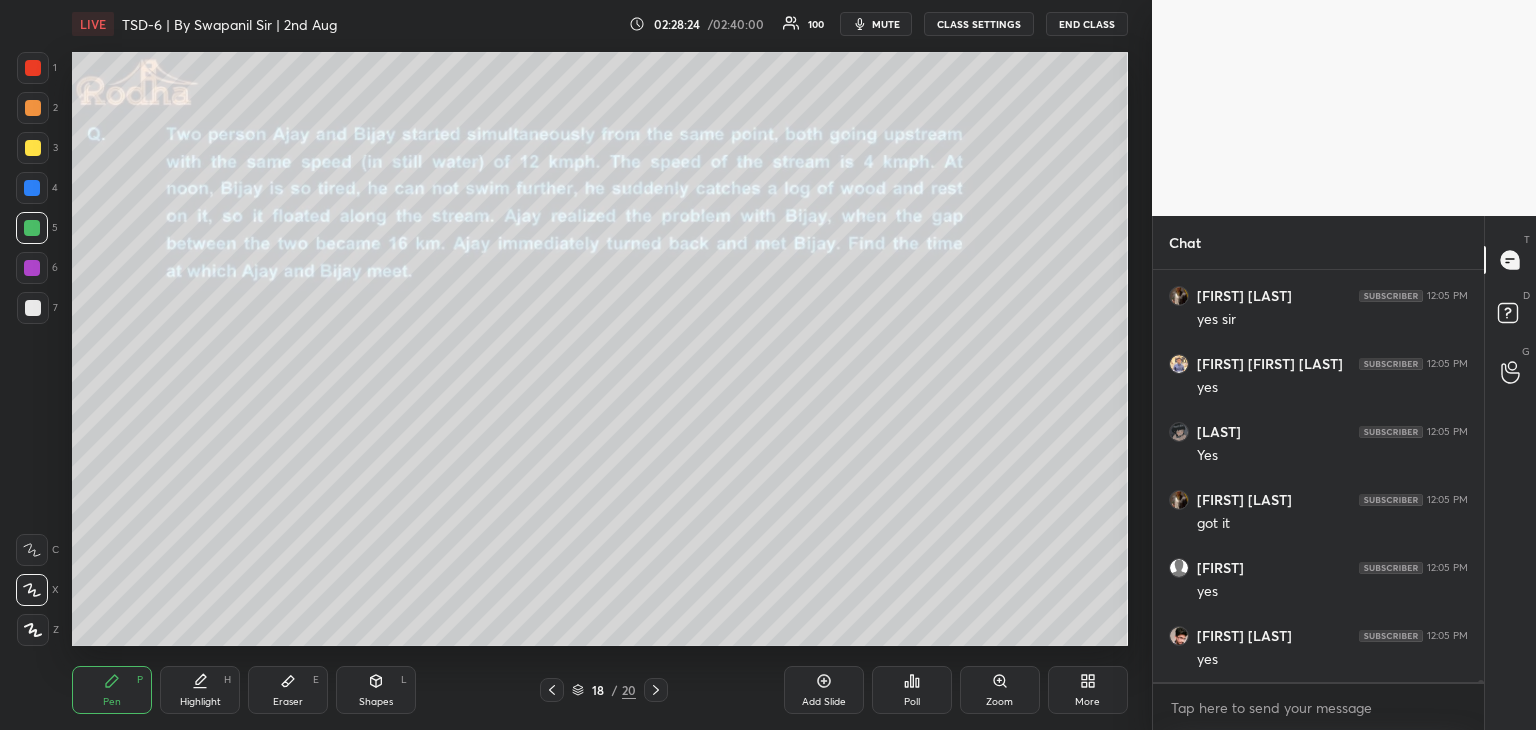 scroll, scrollTop: 87406, scrollLeft: 0, axis: vertical 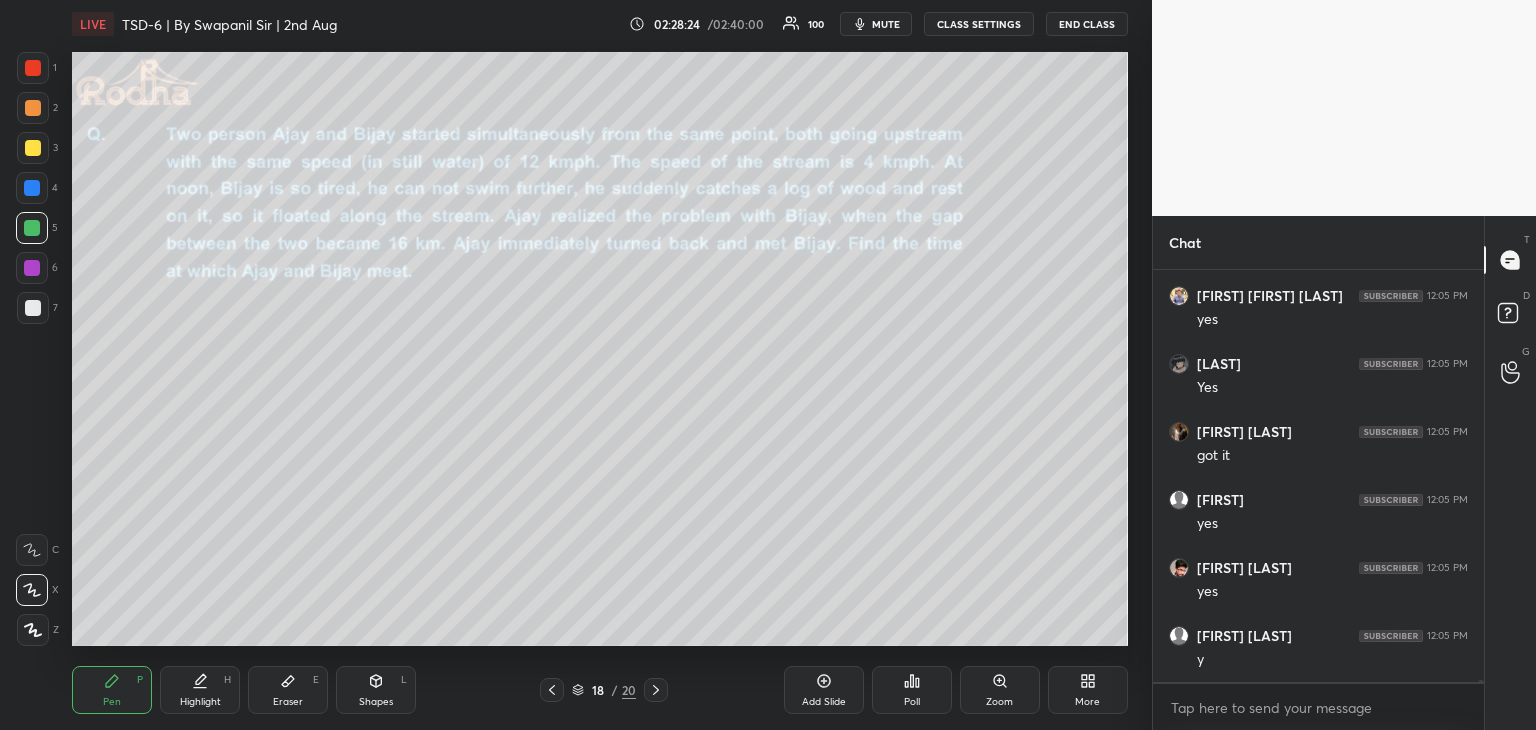 click 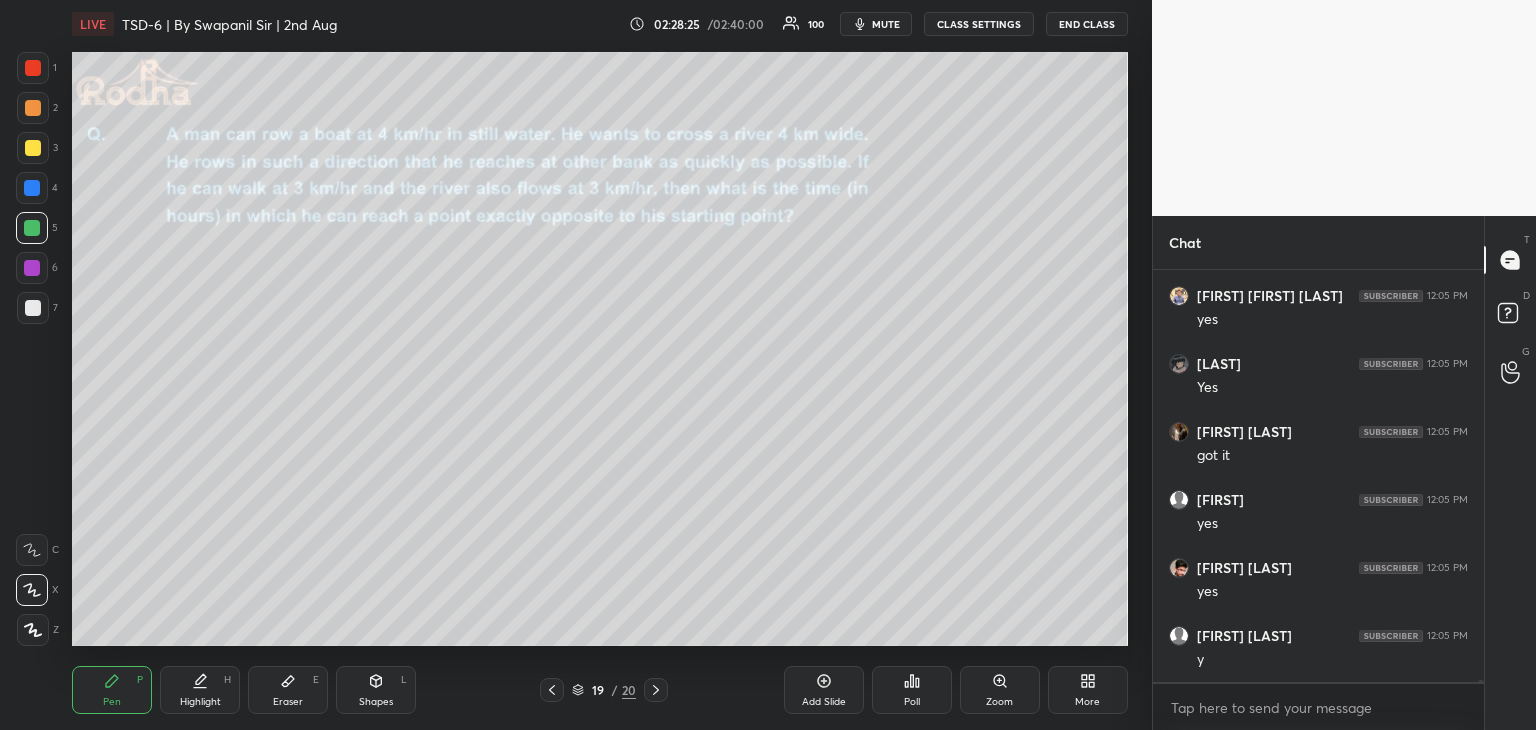 click 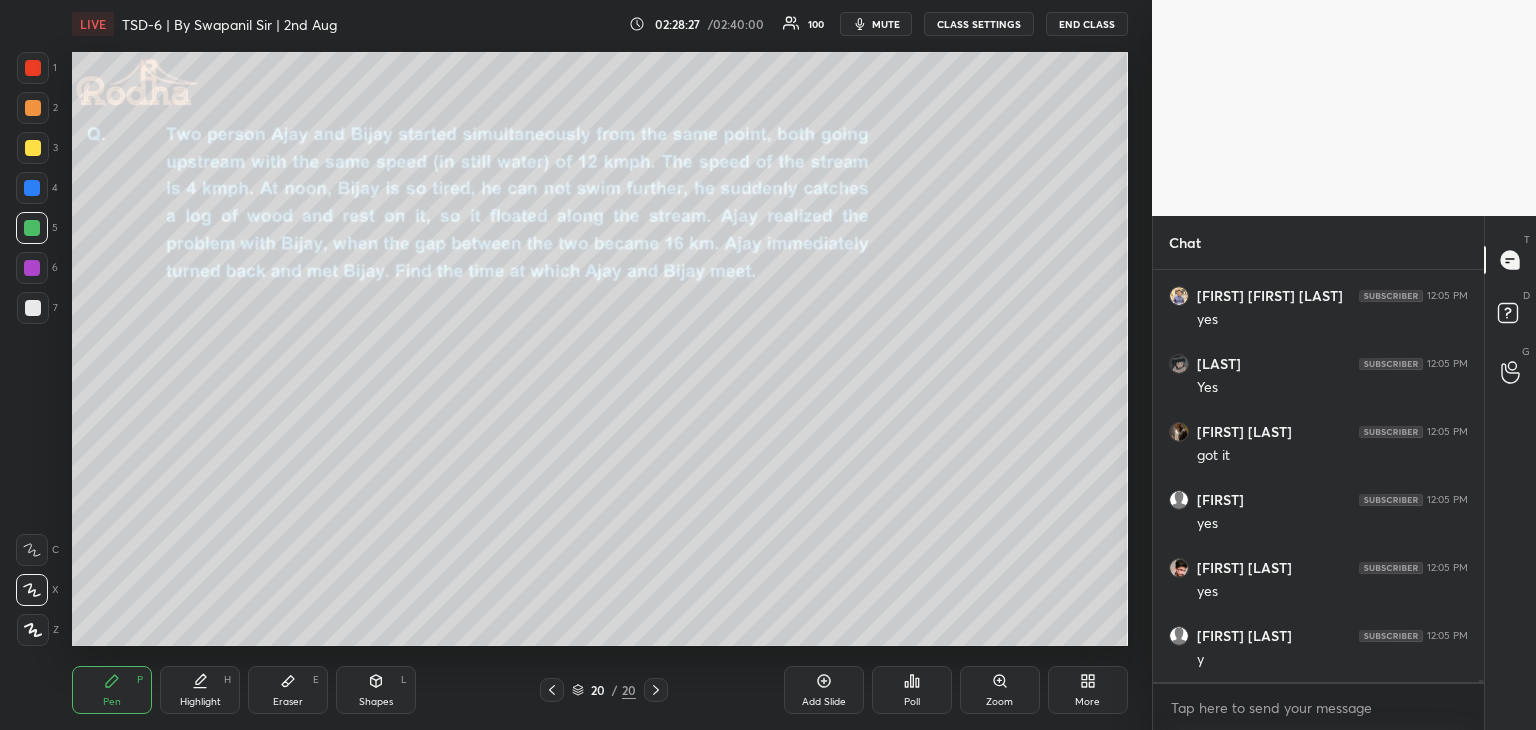 click 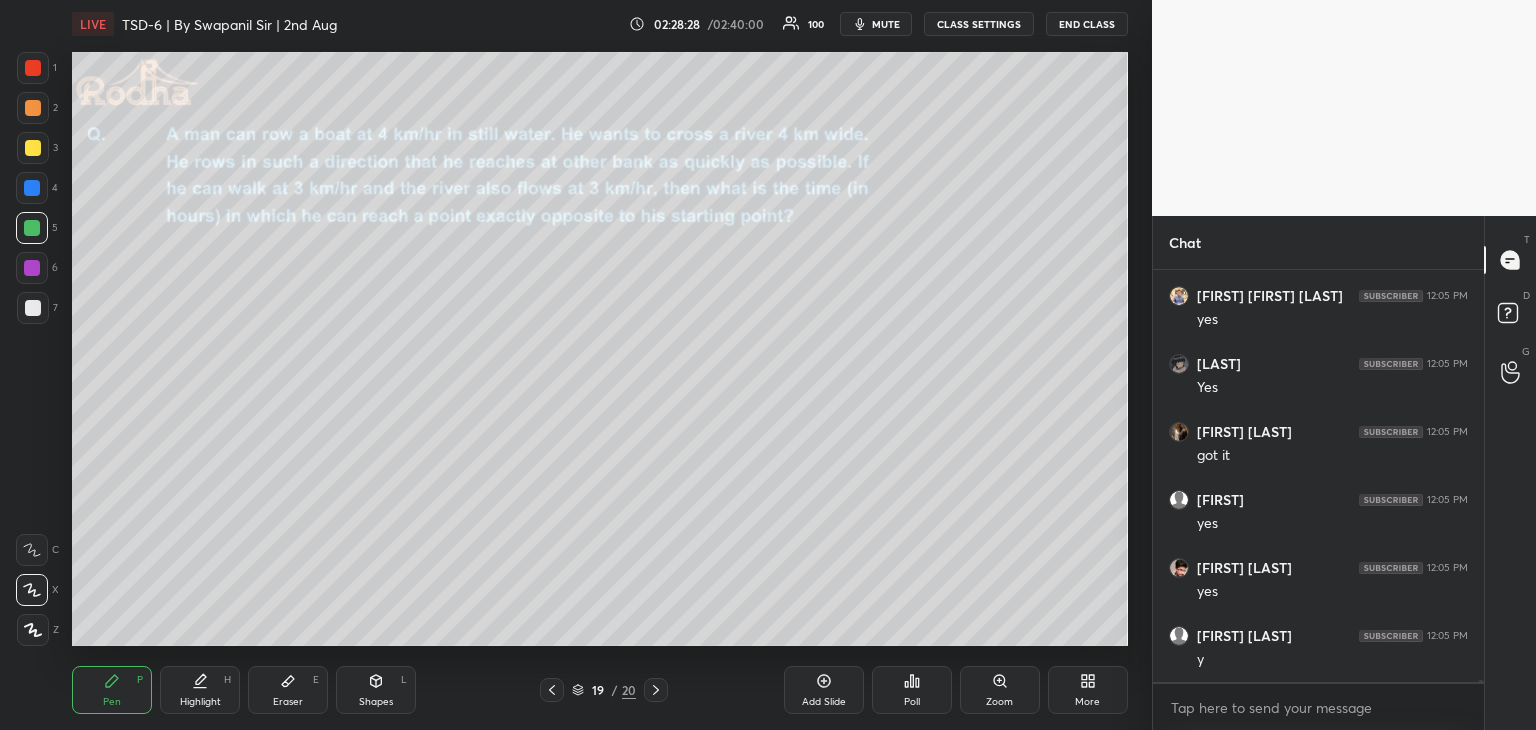 click 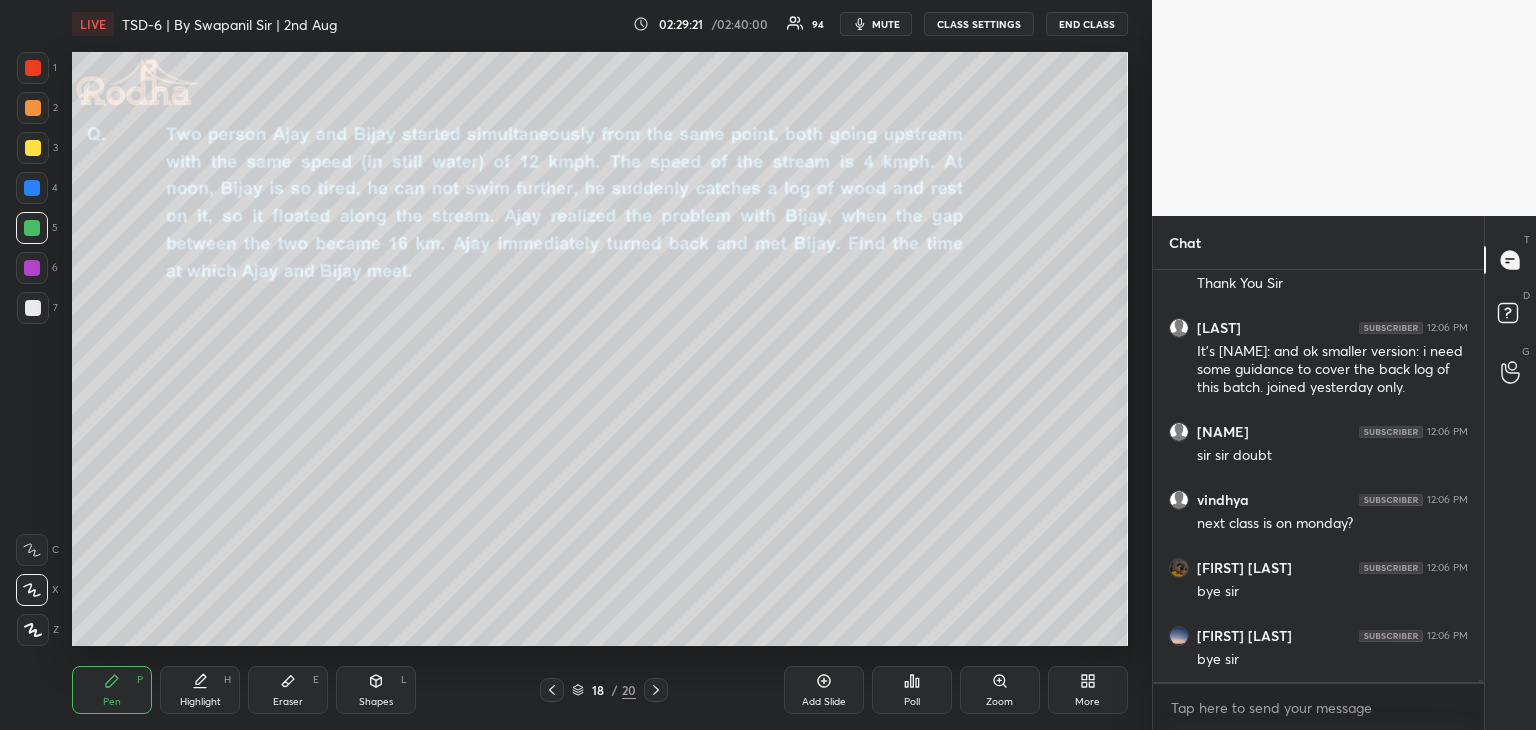 scroll, scrollTop: 89082, scrollLeft: 0, axis: vertical 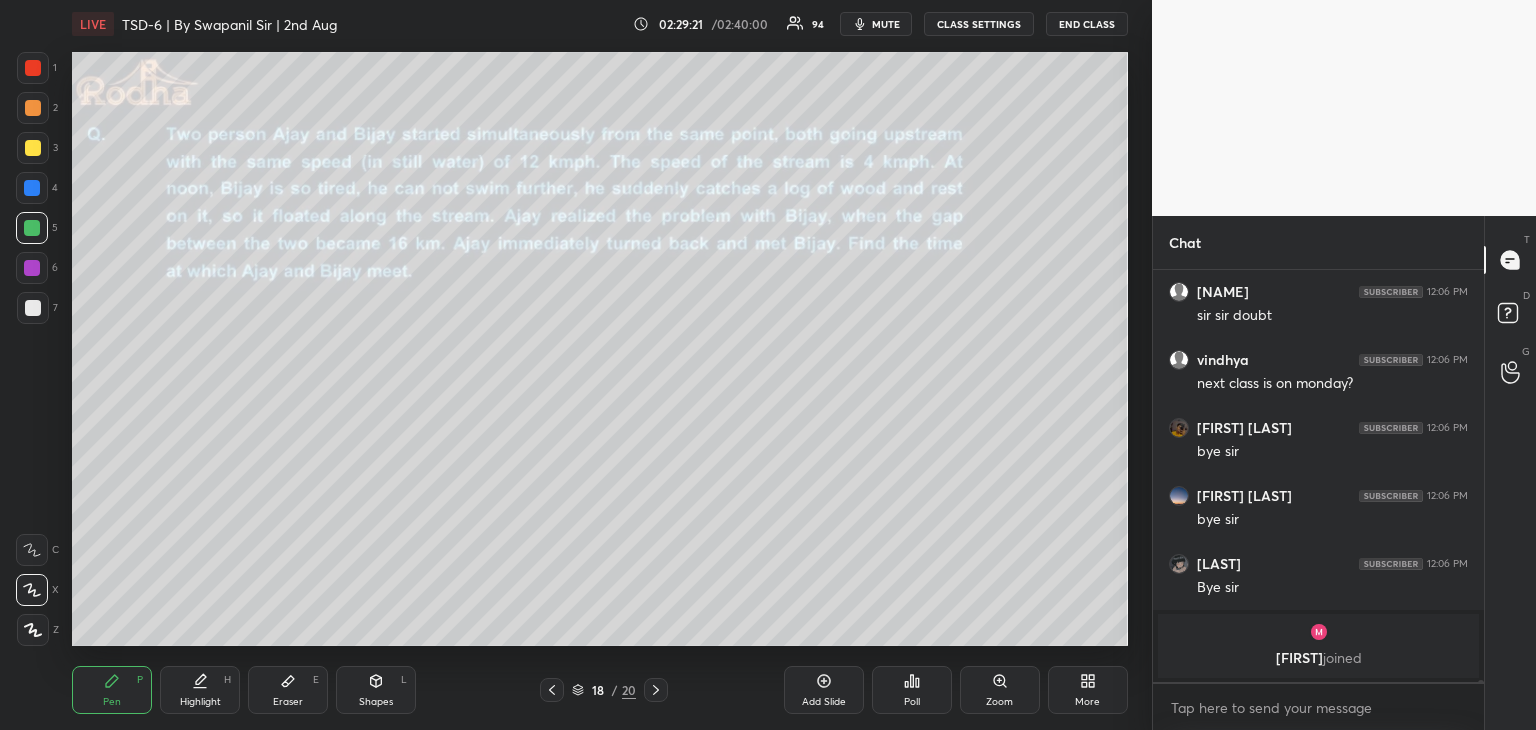 click on "Pen P Highlight H Eraser E Shapes L 18 / 20 Add Slide Poll Zoom More" at bounding box center [600, 690] 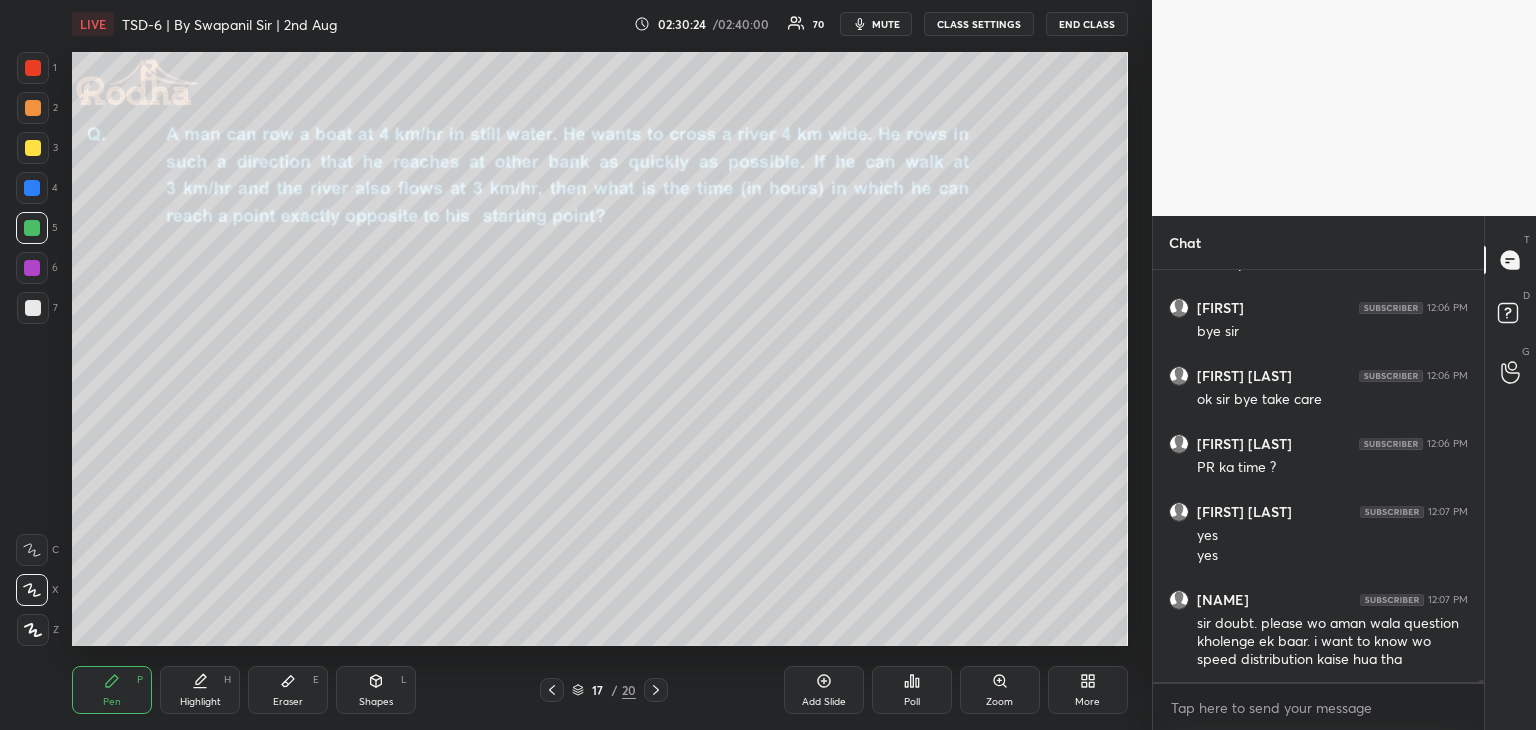 scroll, scrollTop: 88782, scrollLeft: 0, axis: vertical 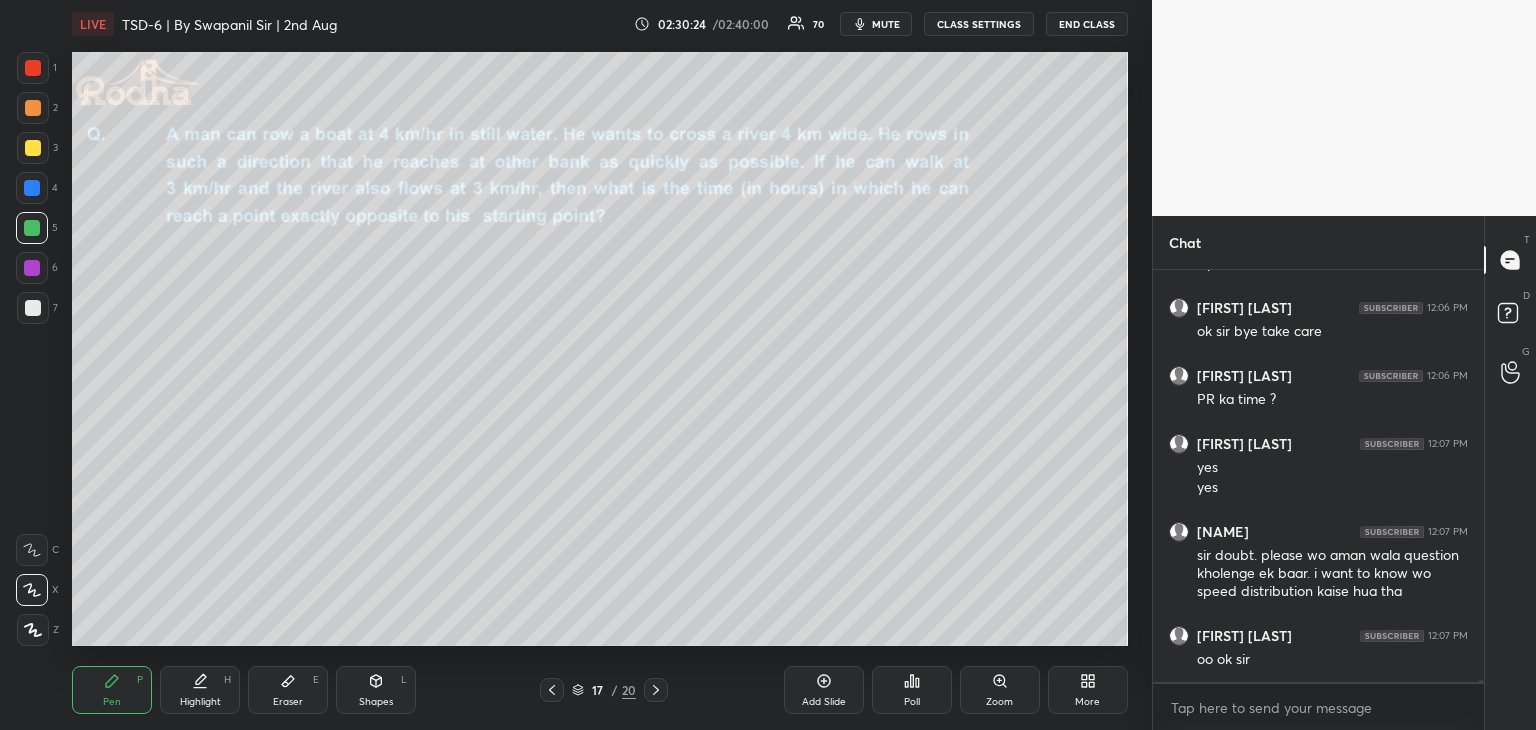 click at bounding box center (552, 690) 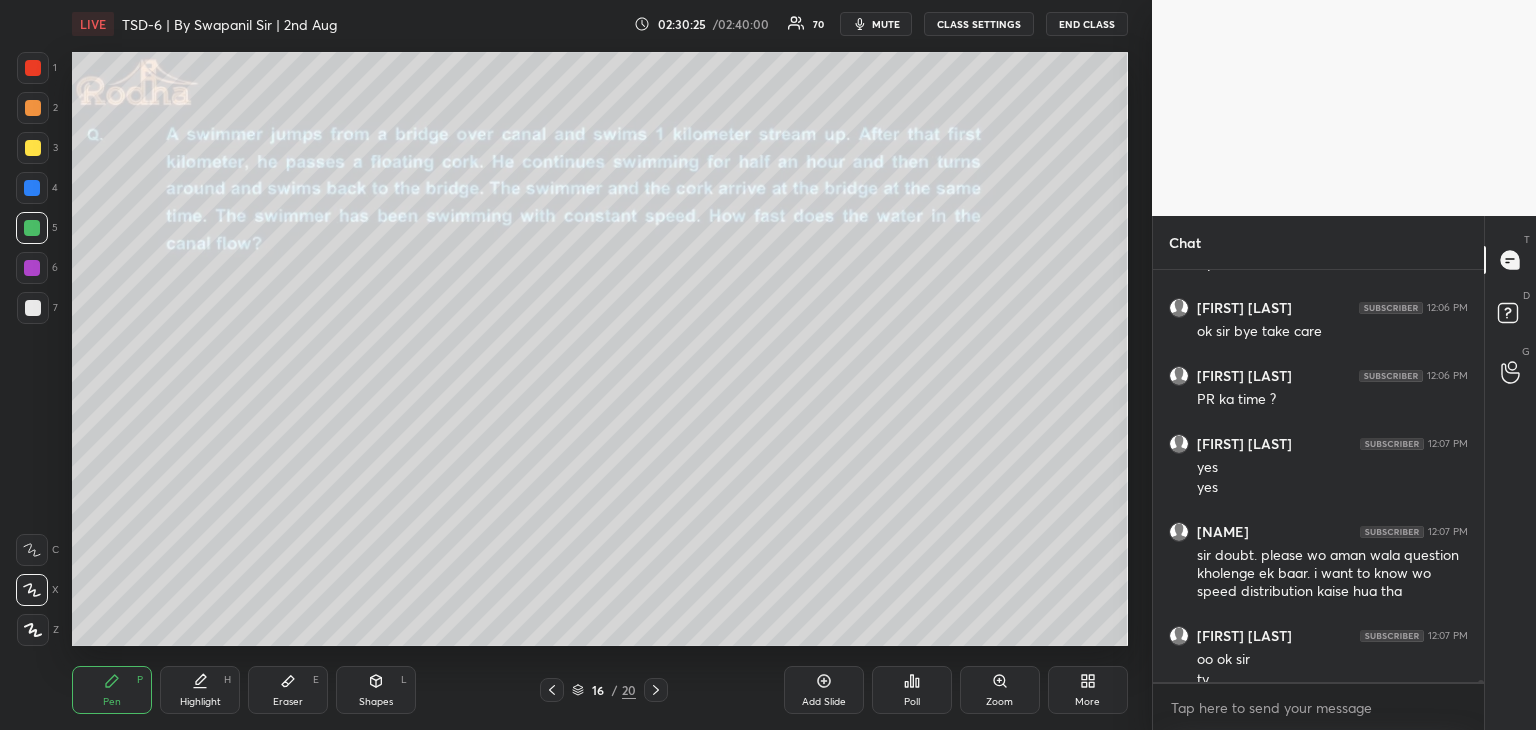 scroll, scrollTop: 88802, scrollLeft: 0, axis: vertical 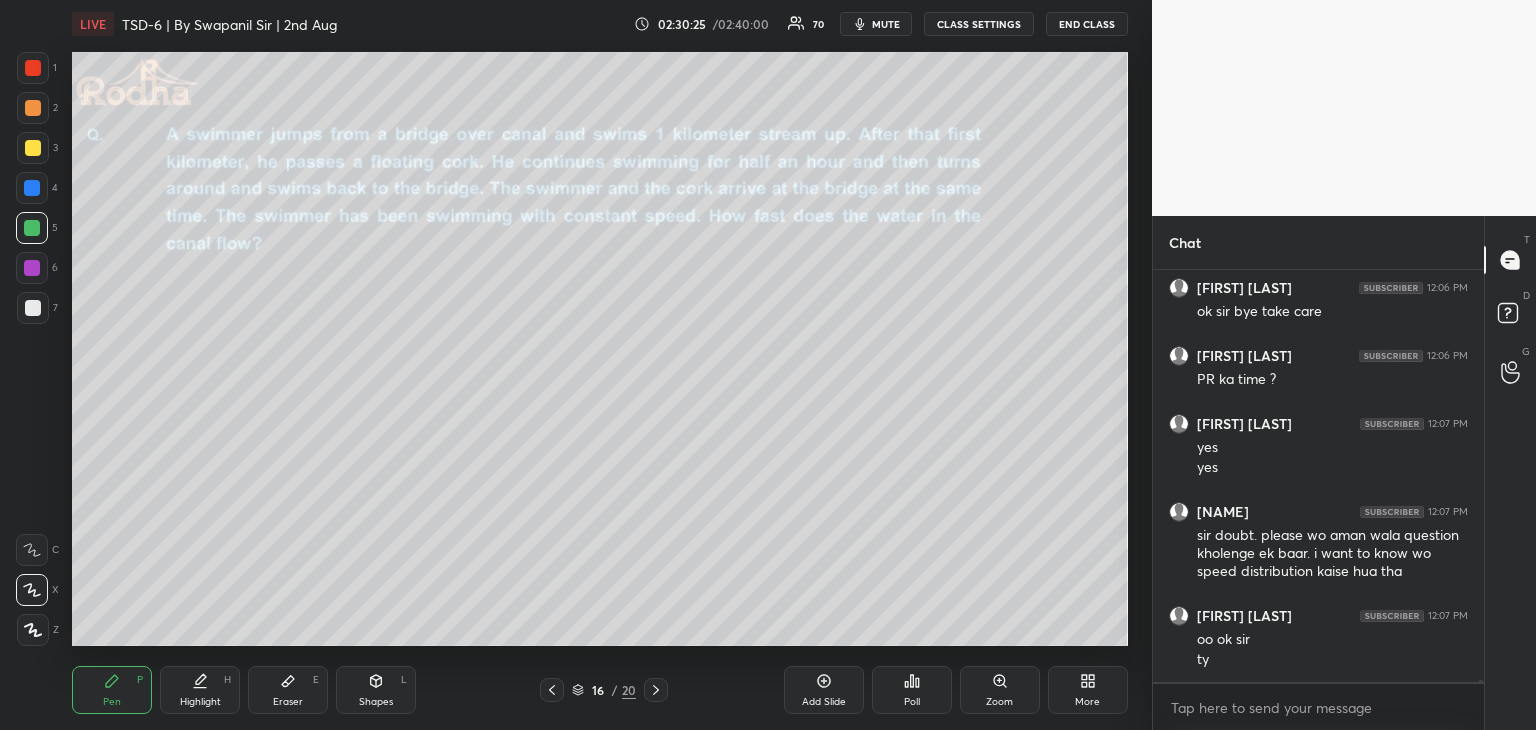 click 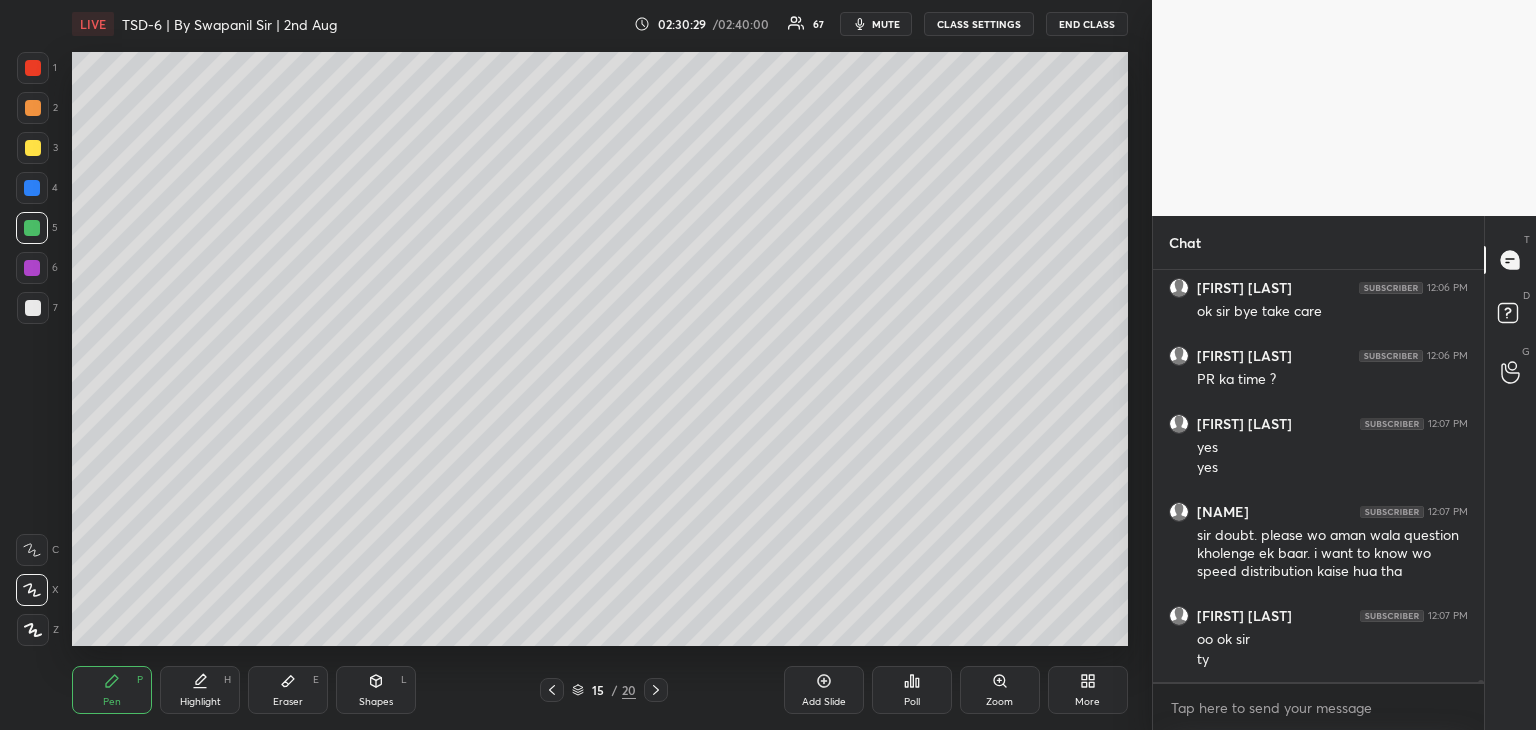 click 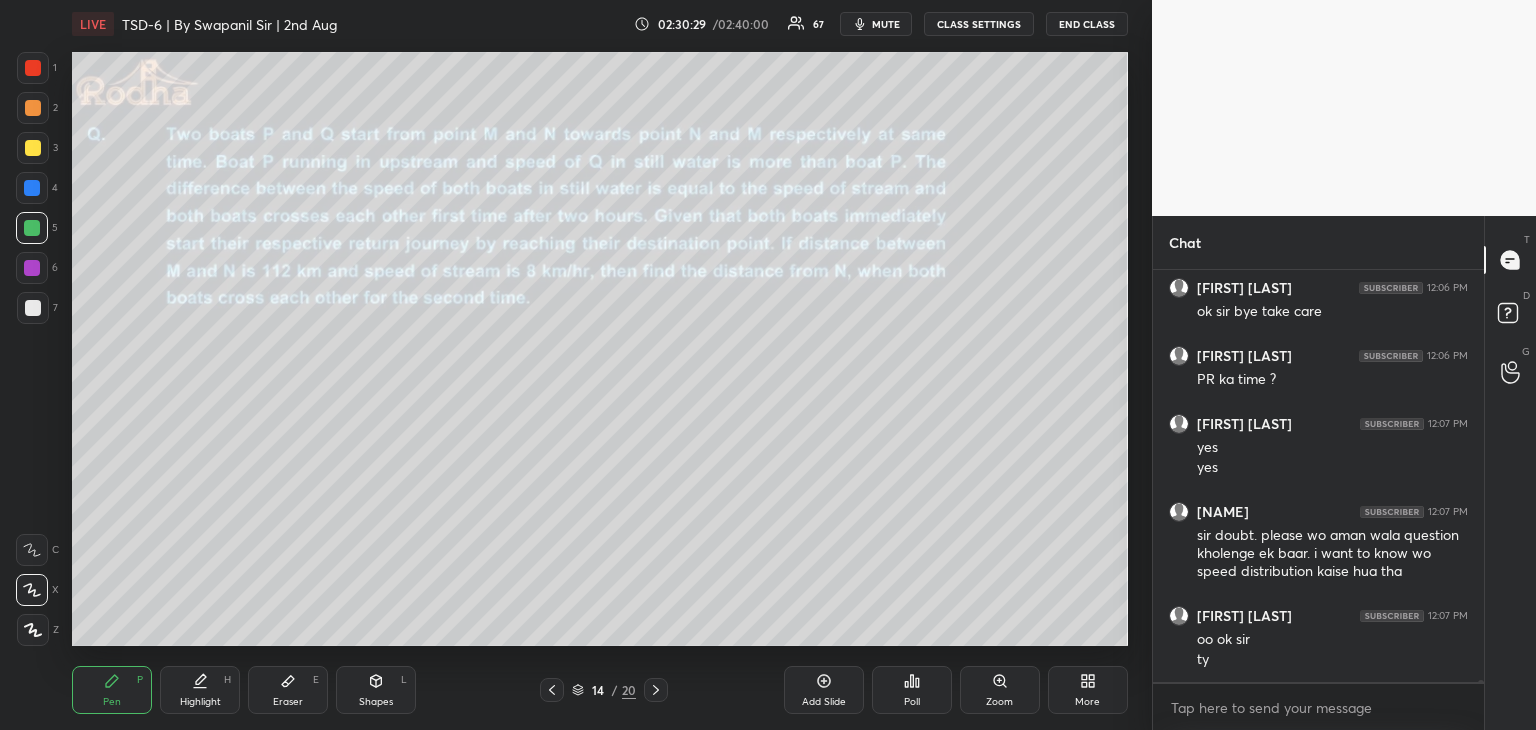 click 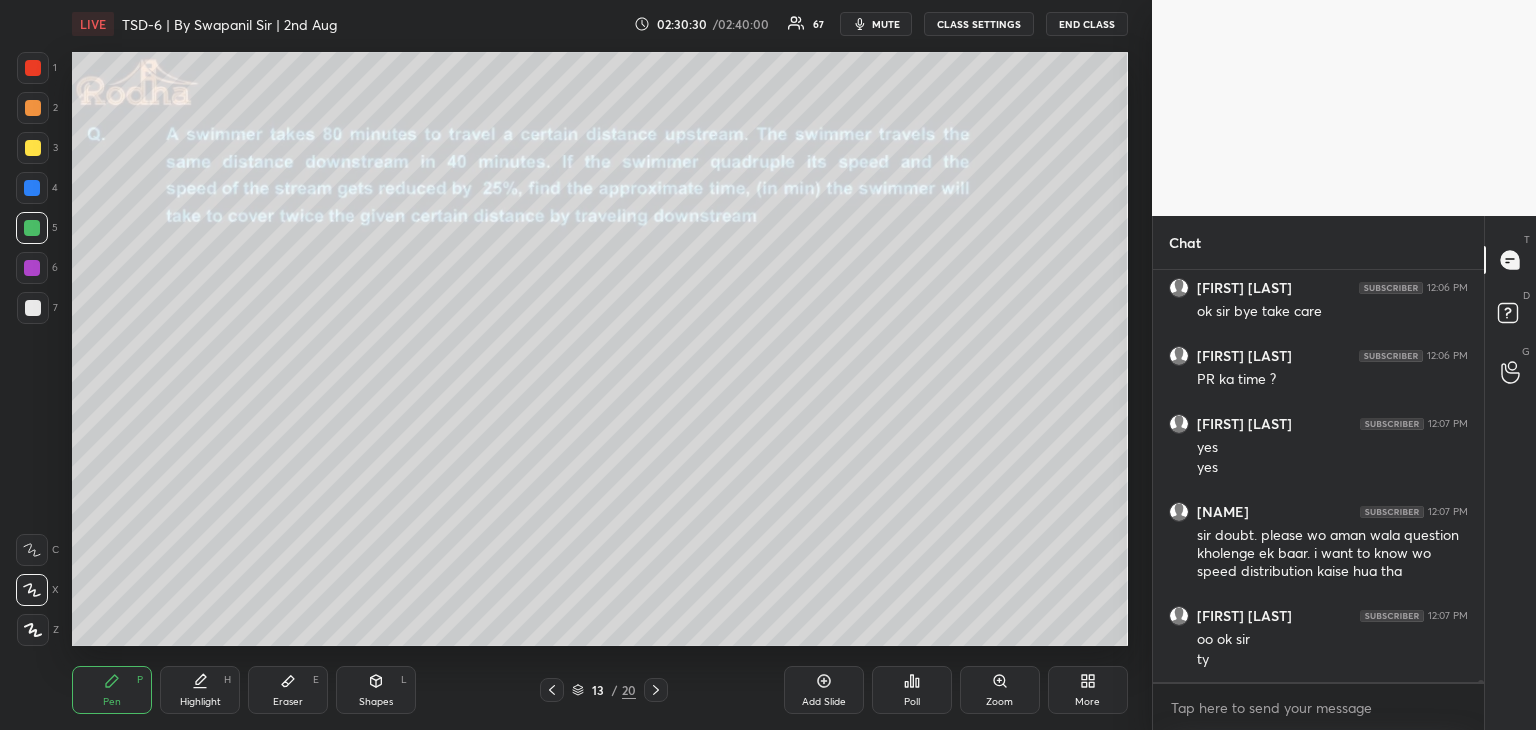 click 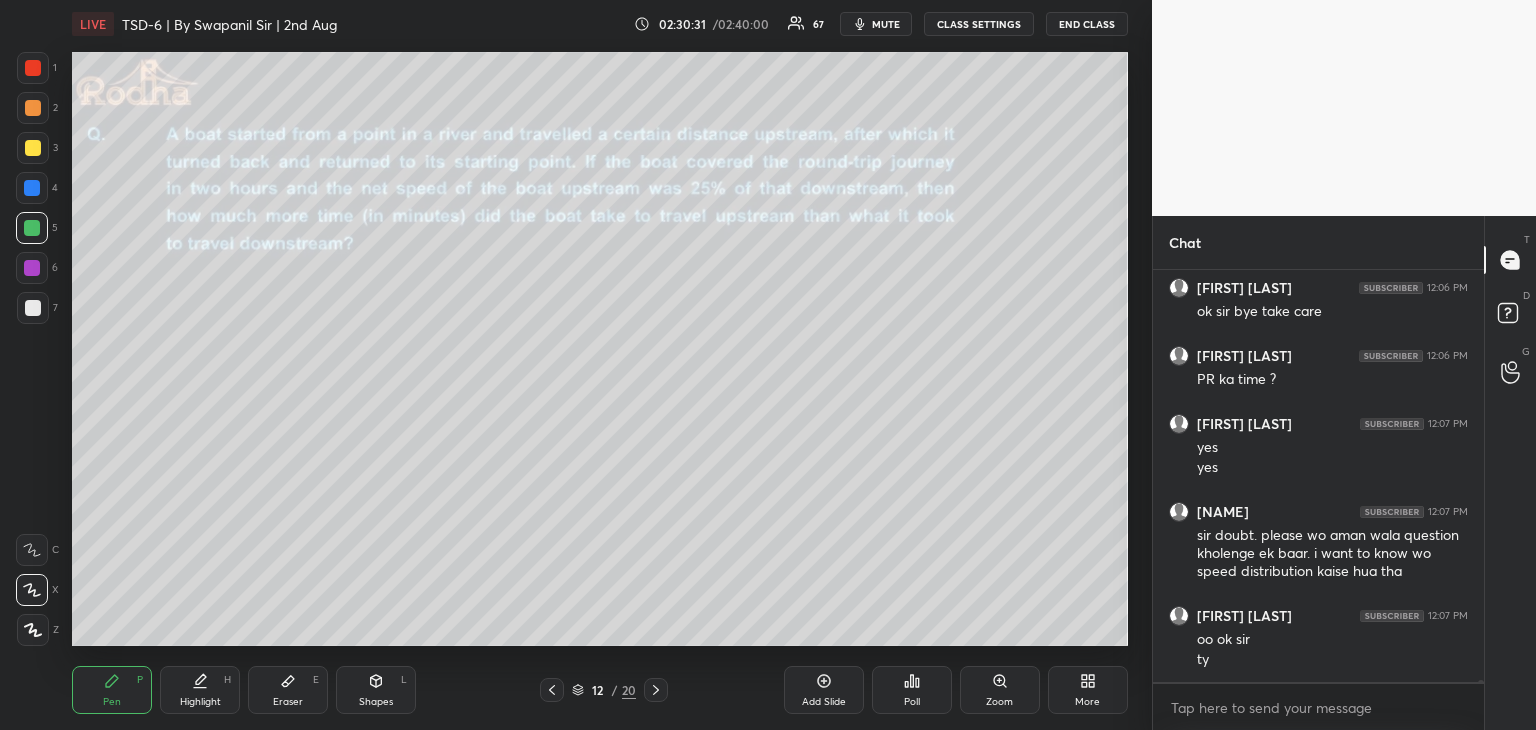 click 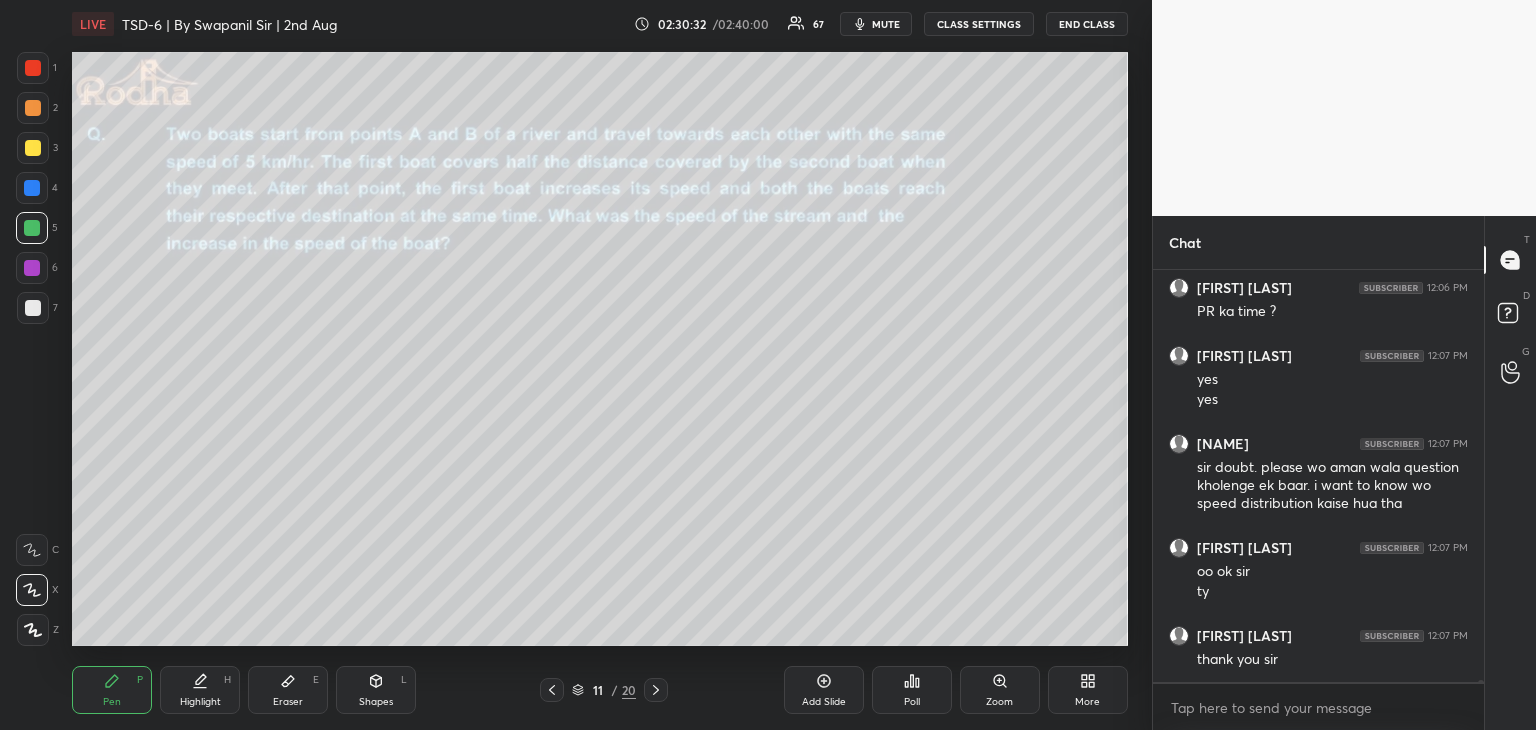 click 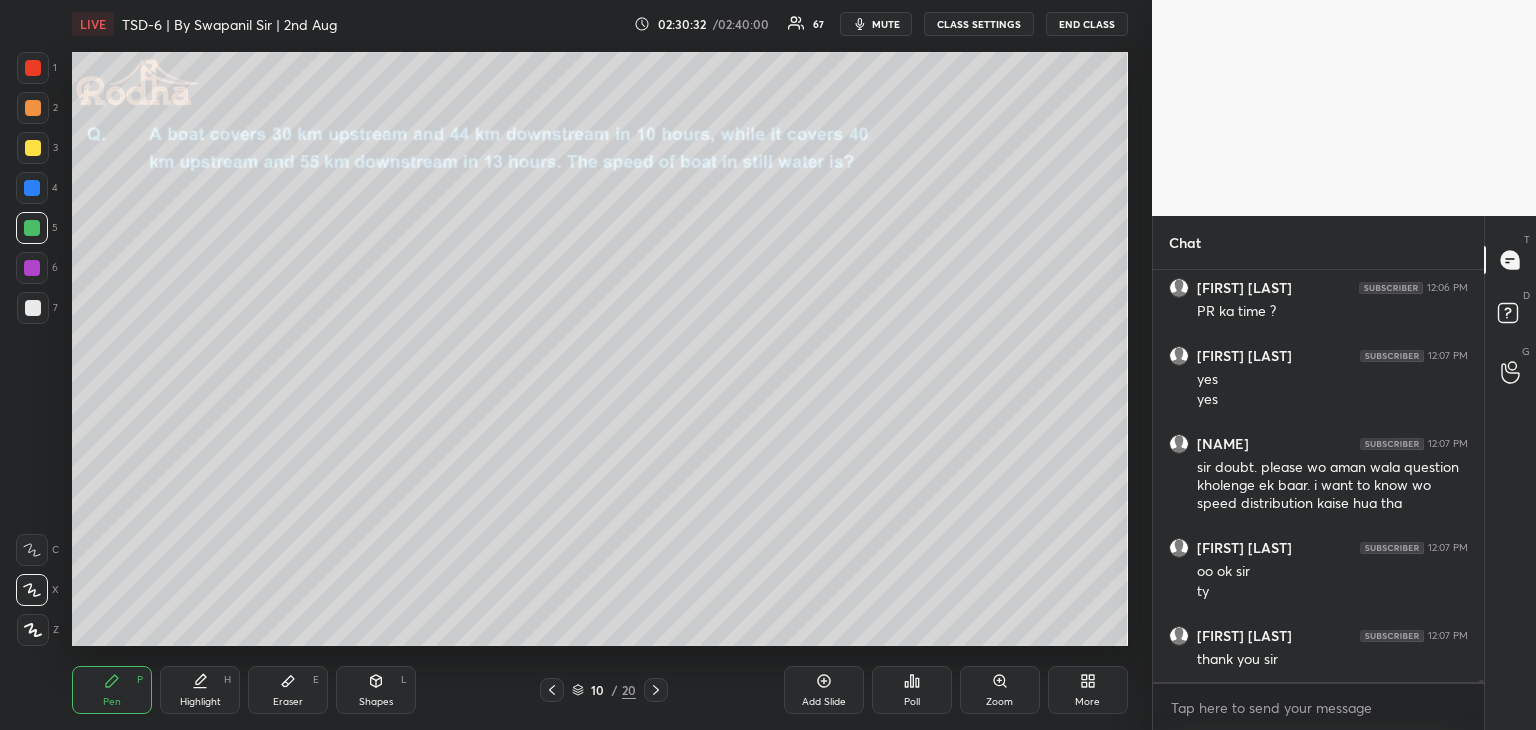 click 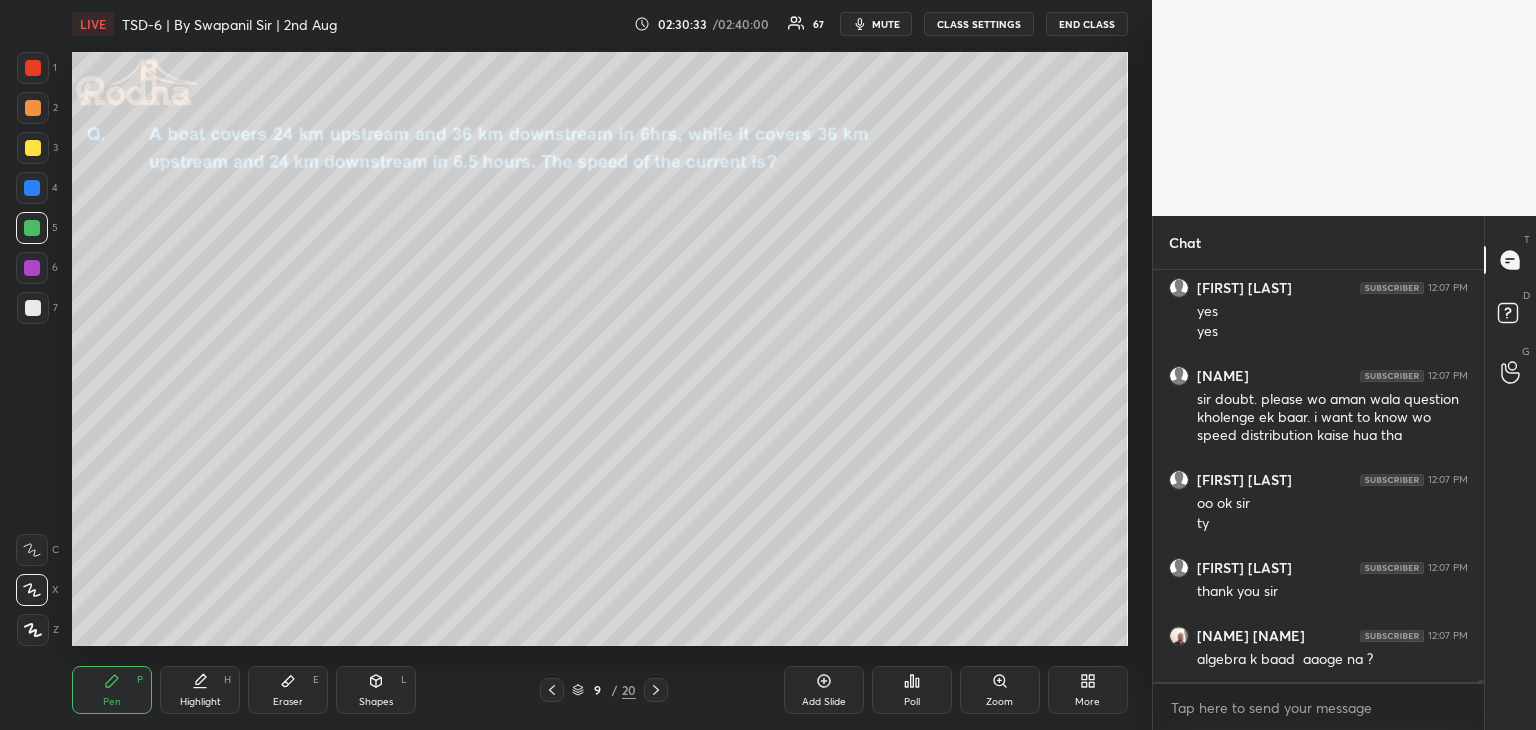 click 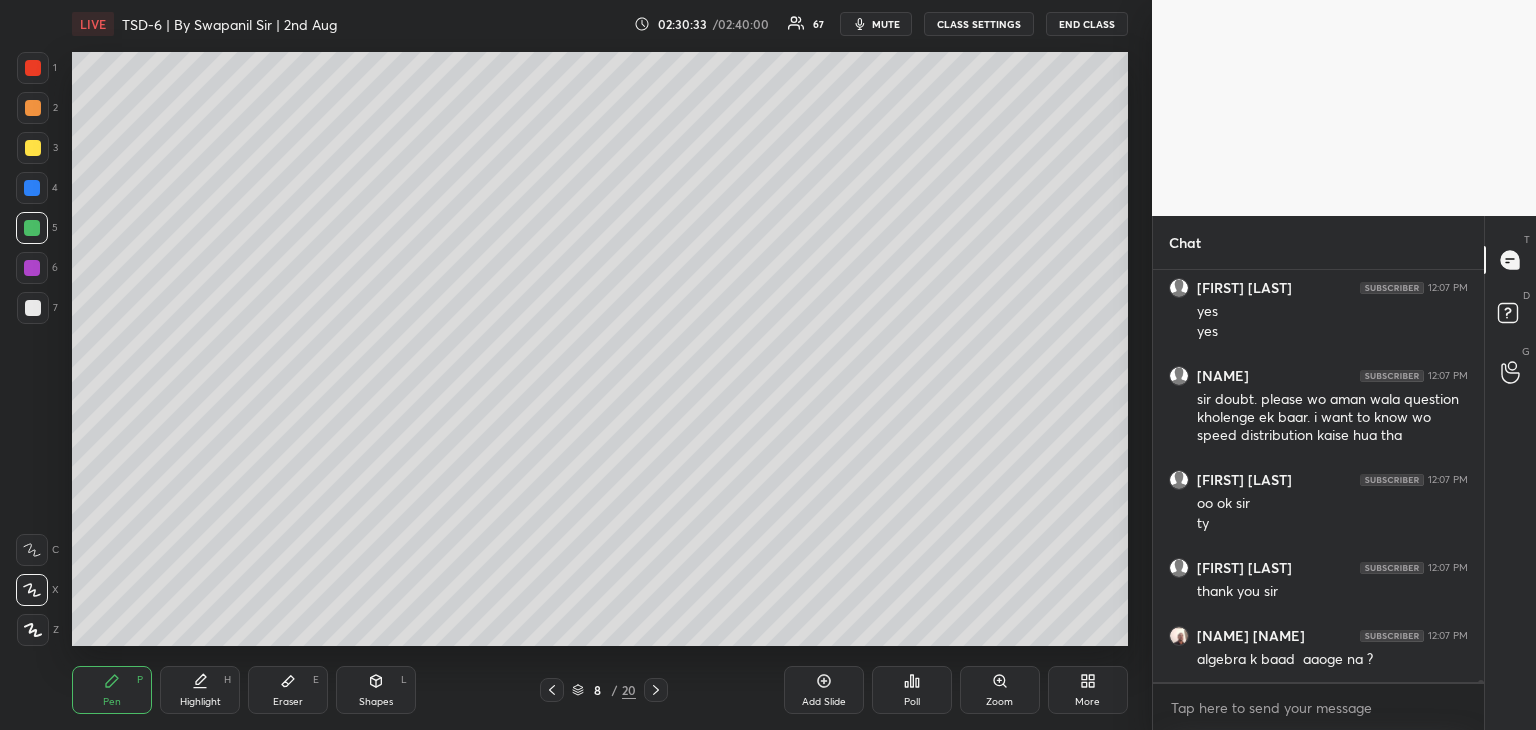 click at bounding box center [552, 690] 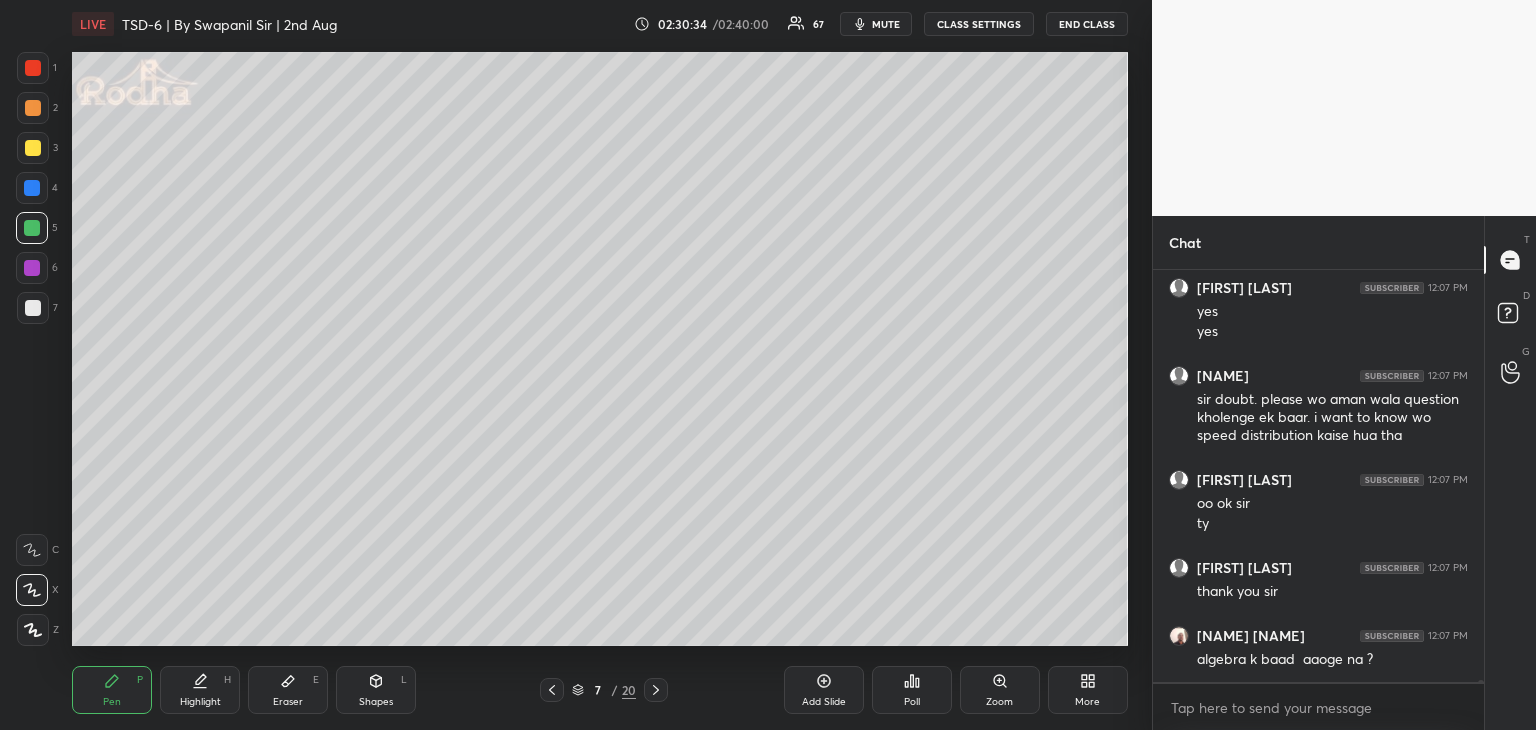 click at bounding box center (552, 690) 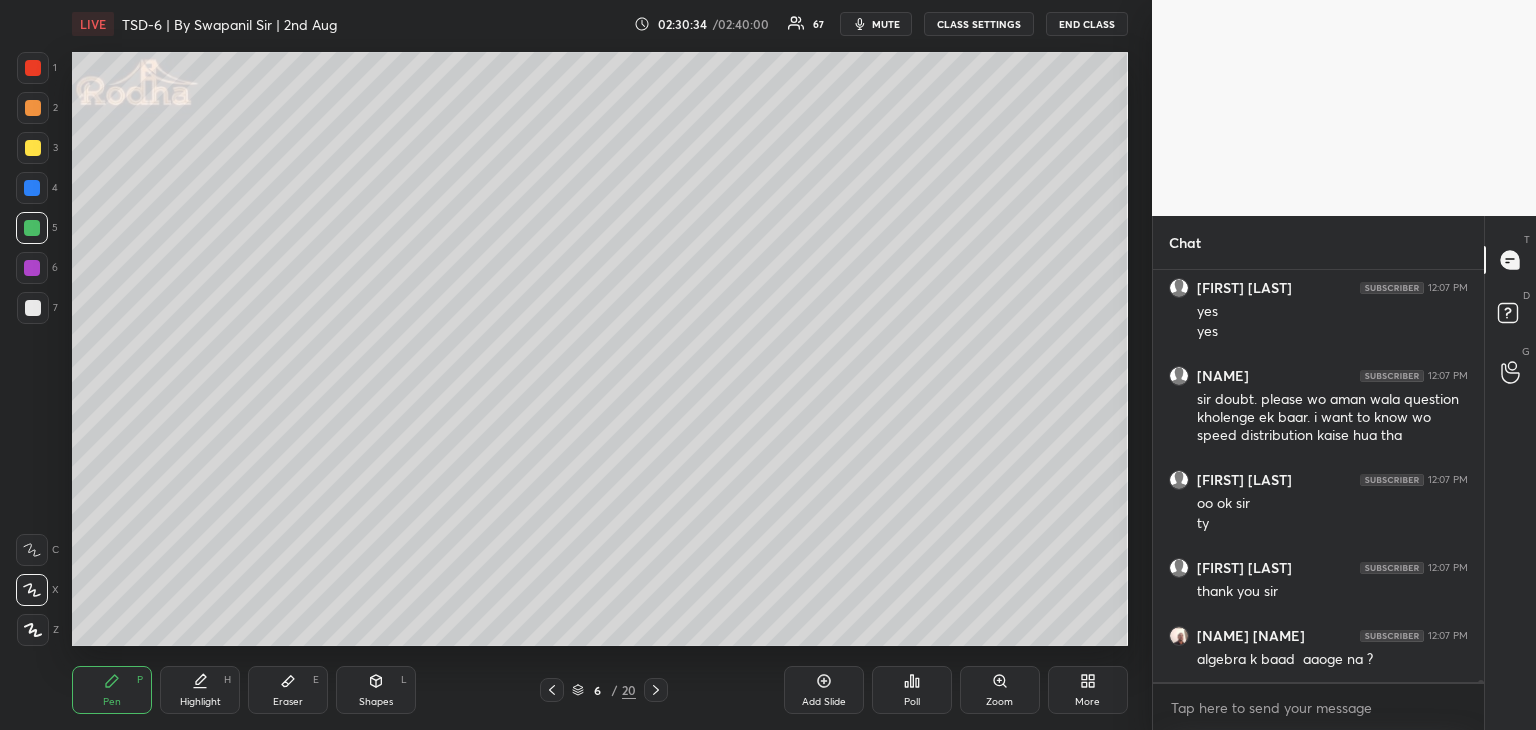 click 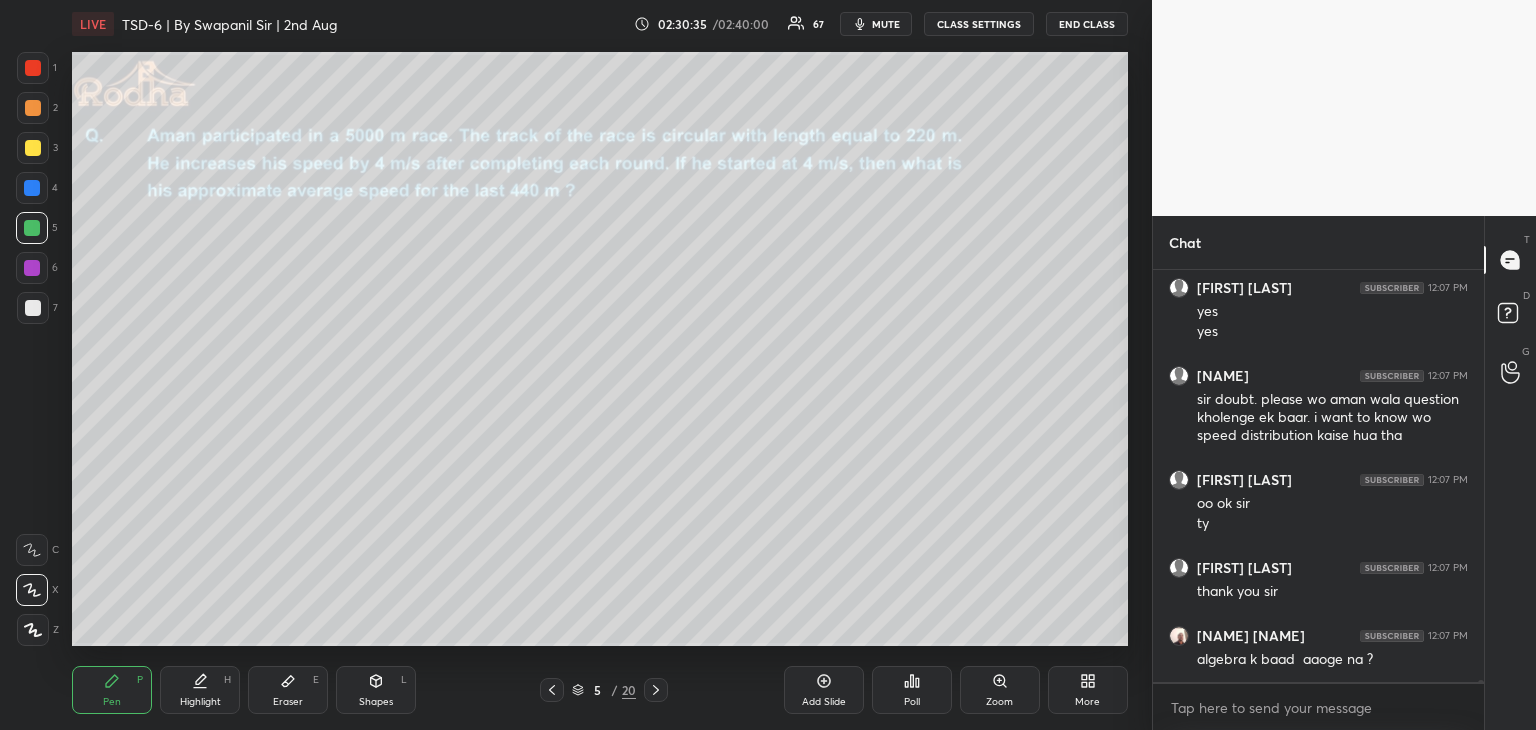 click 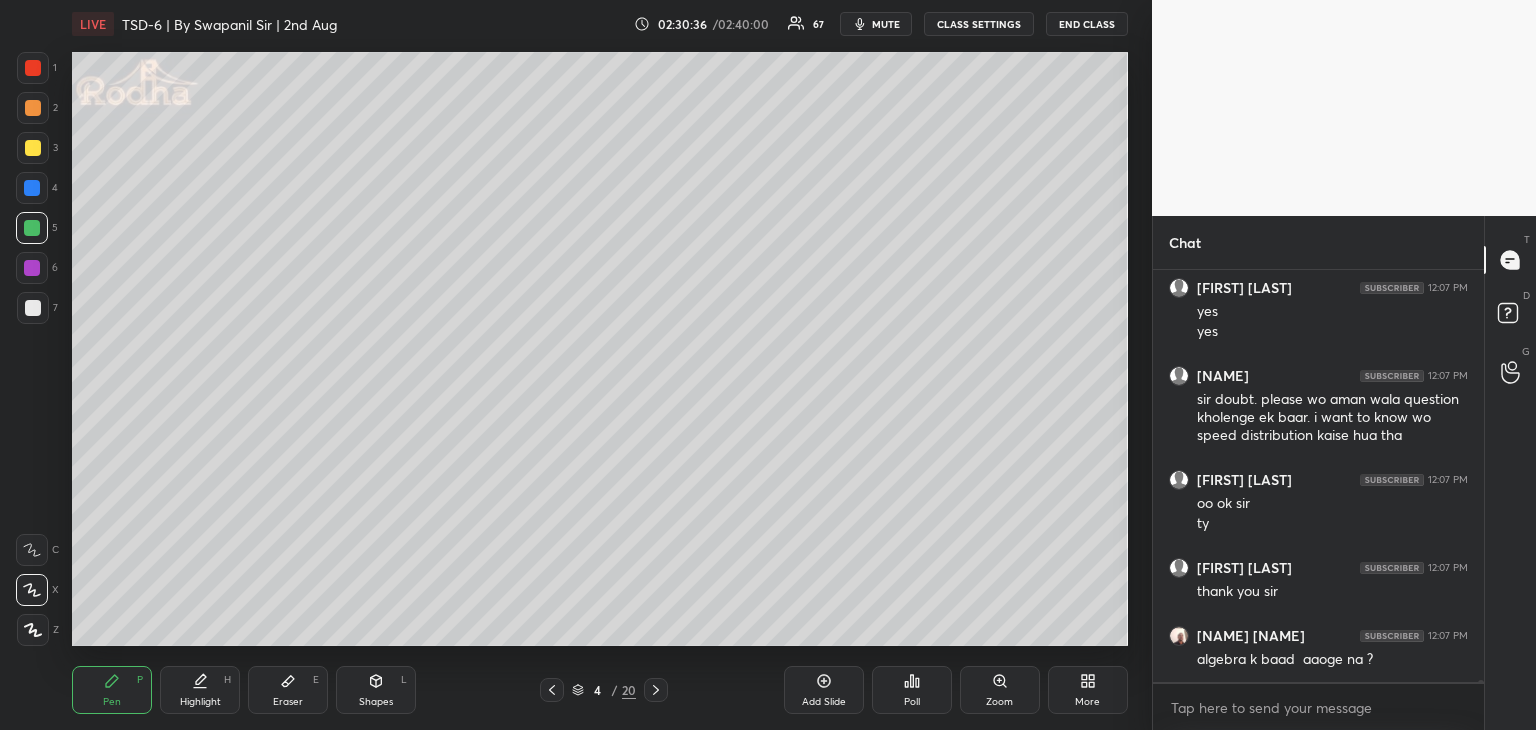 click 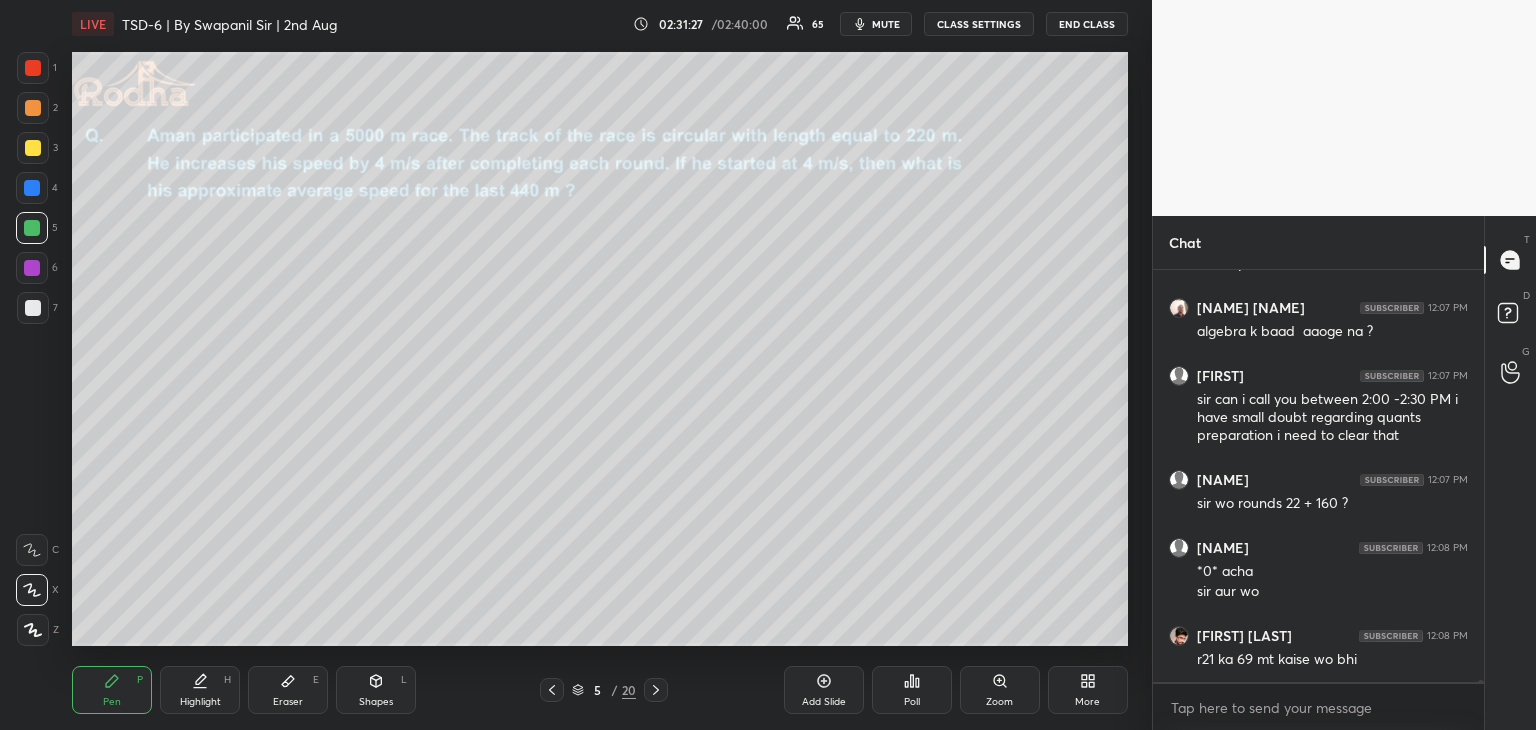 scroll, scrollTop: 89286, scrollLeft: 0, axis: vertical 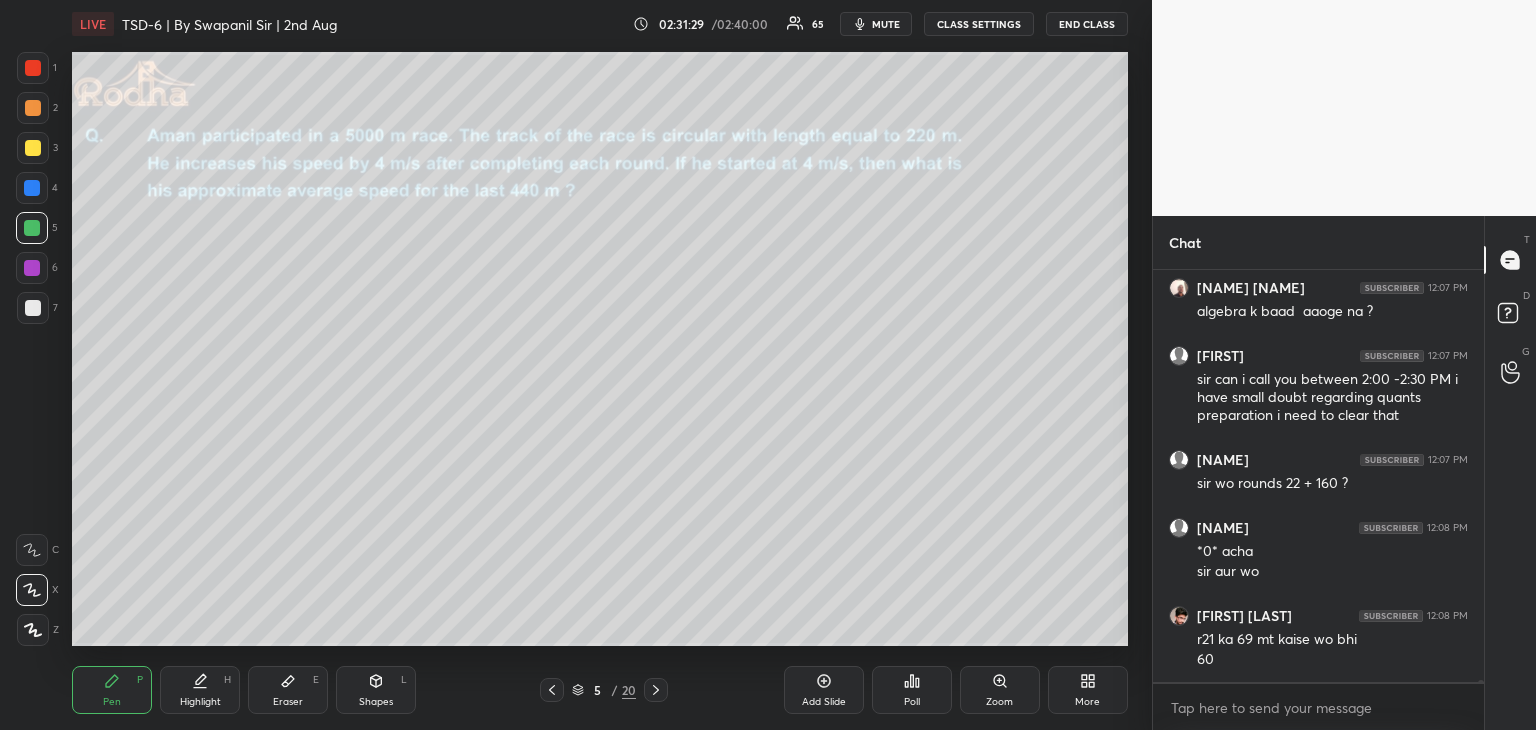 click 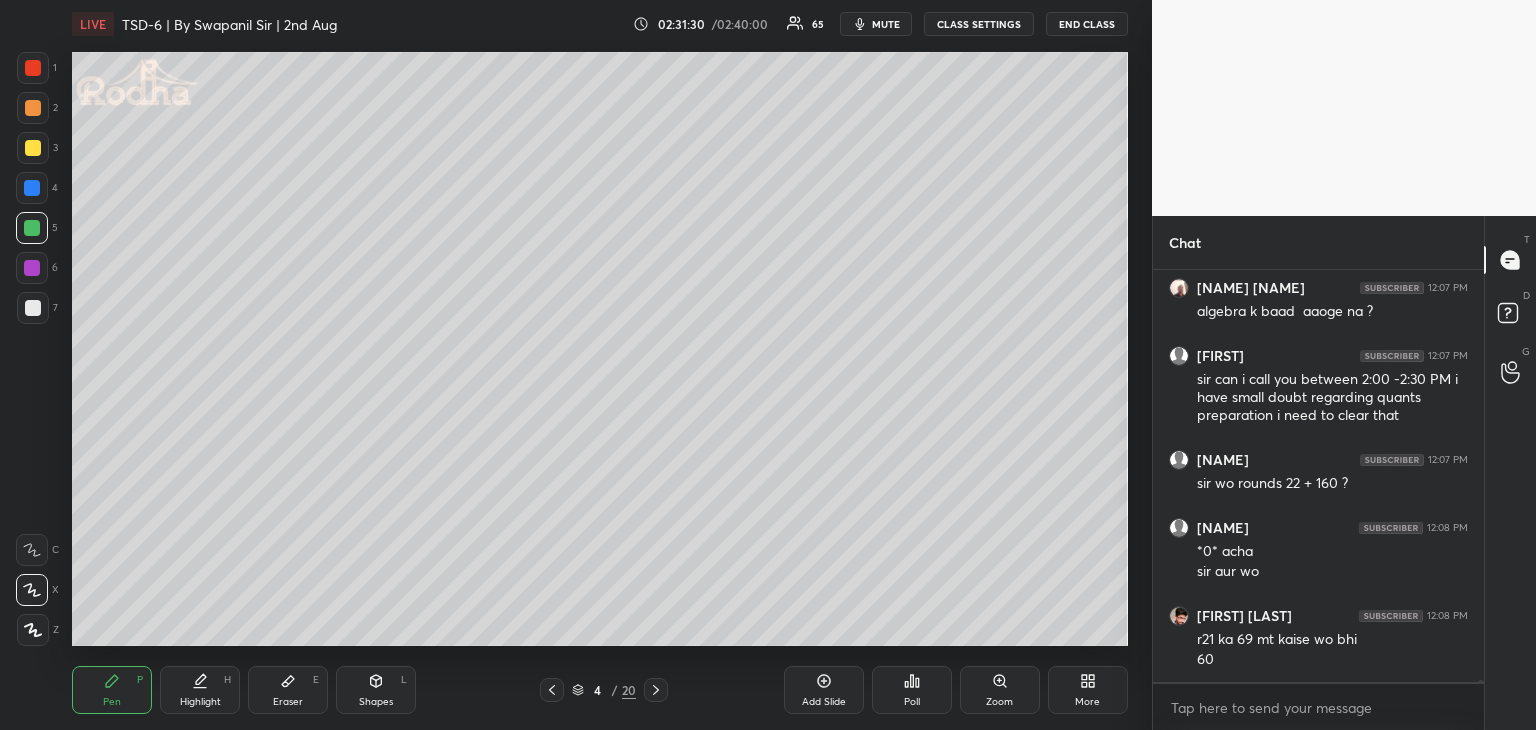 click 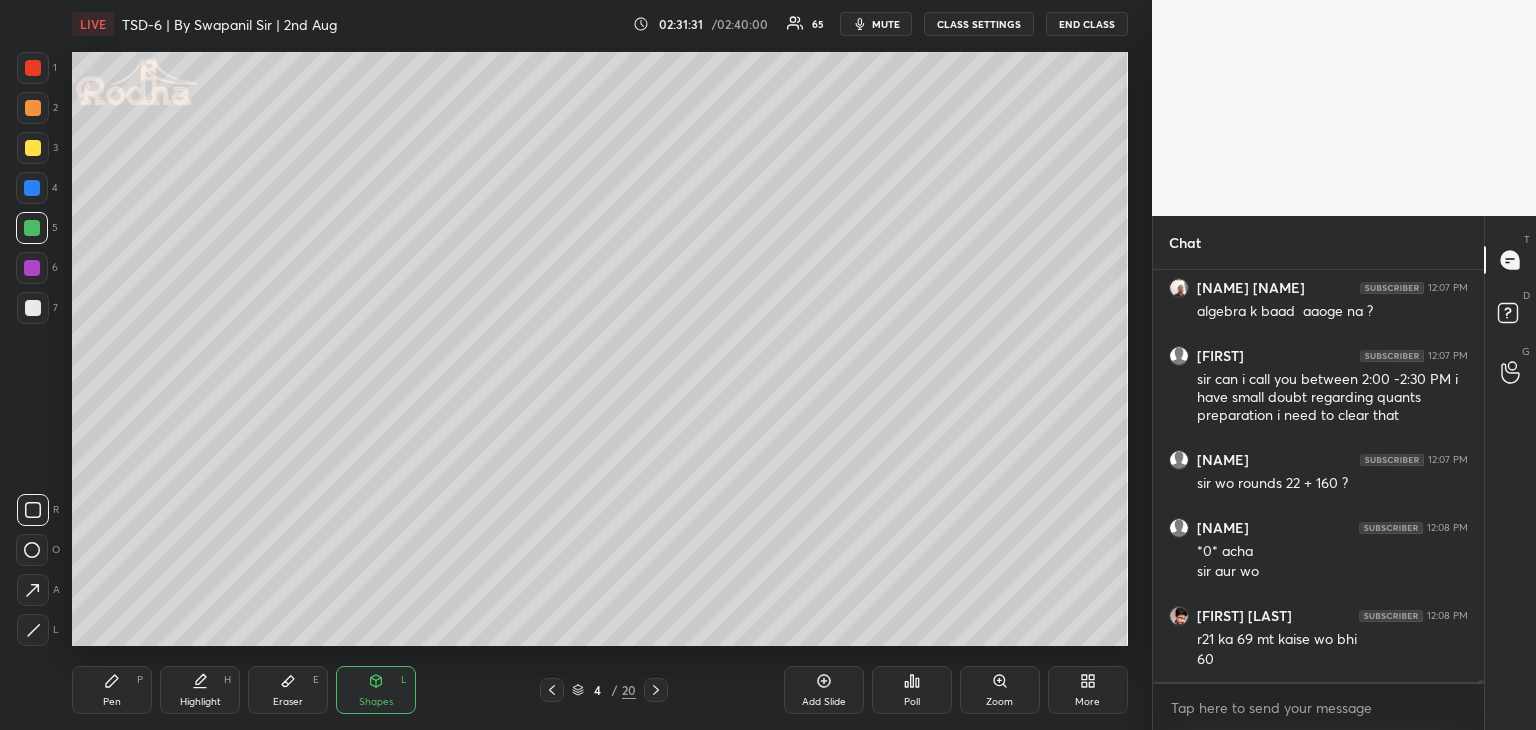 click 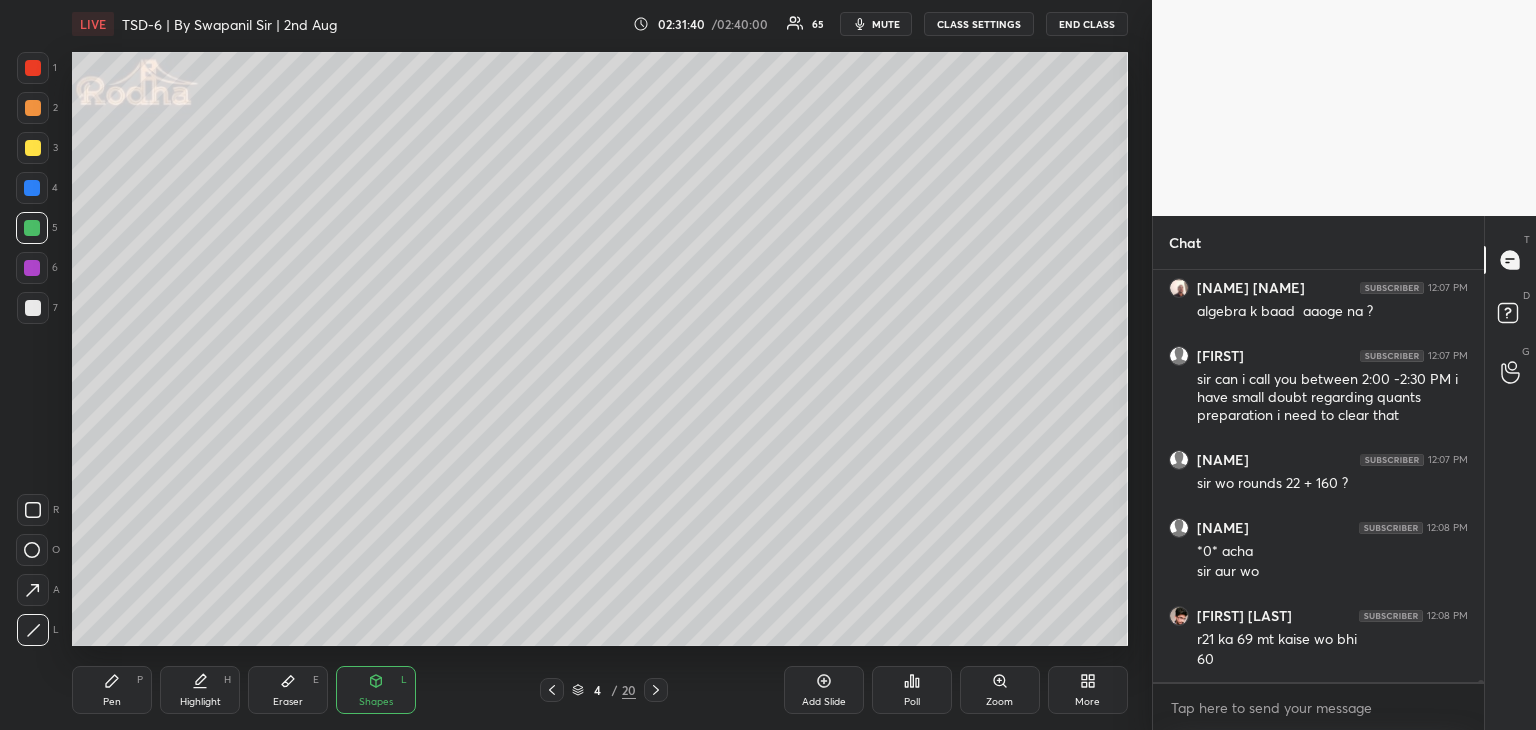 click on "Pen P" at bounding box center [112, 690] 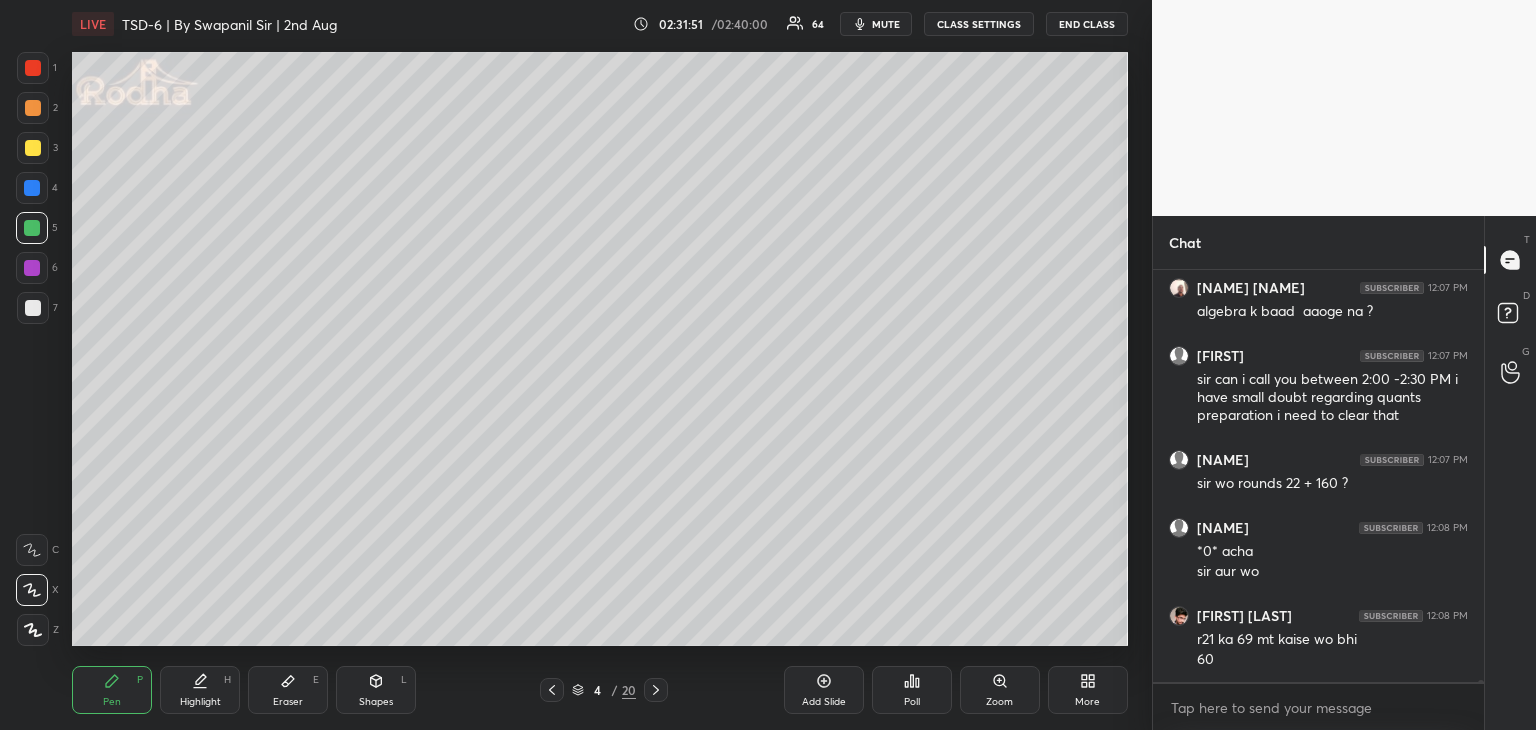 click at bounding box center (656, 690) 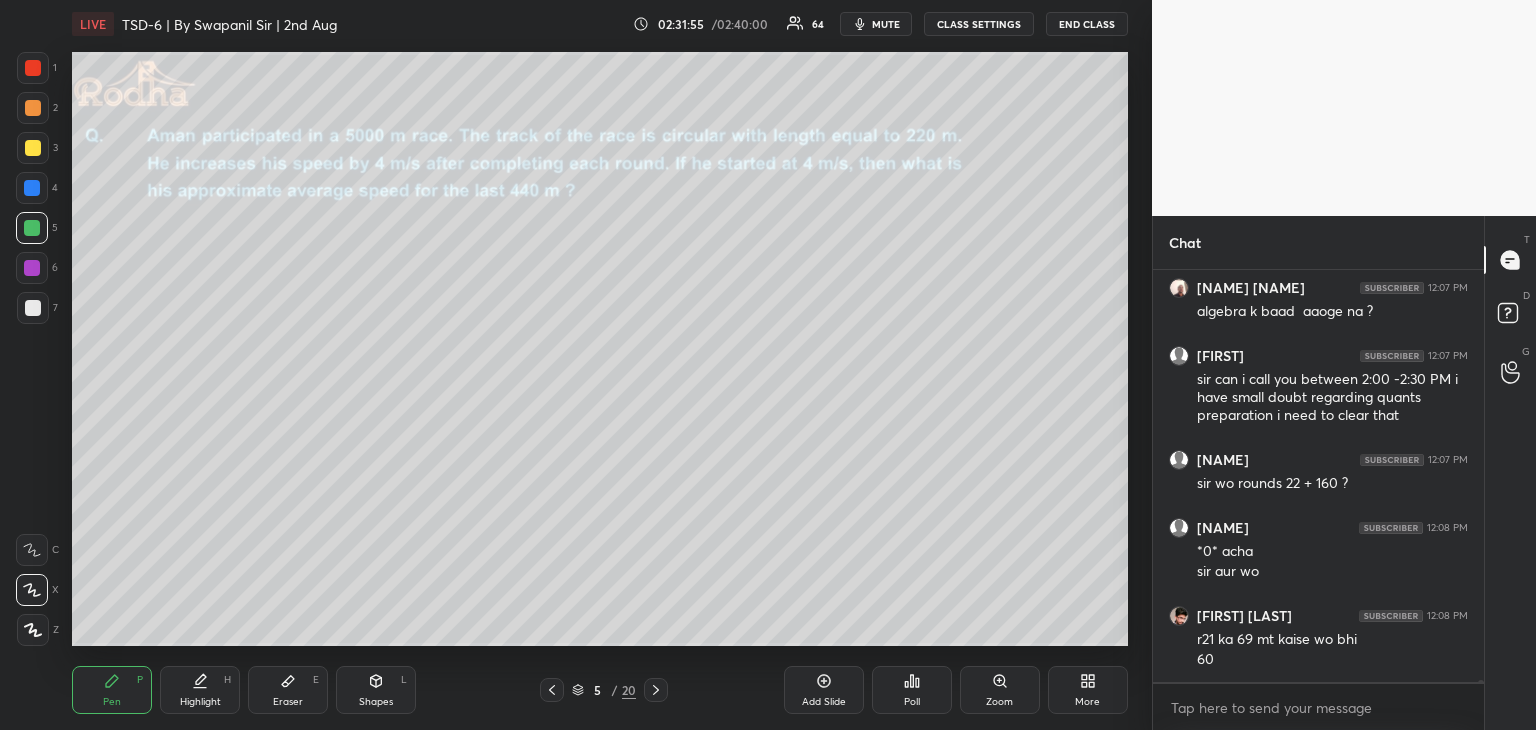 scroll, scrollTop: 89354, scrollLeft: 0, axis: vertical 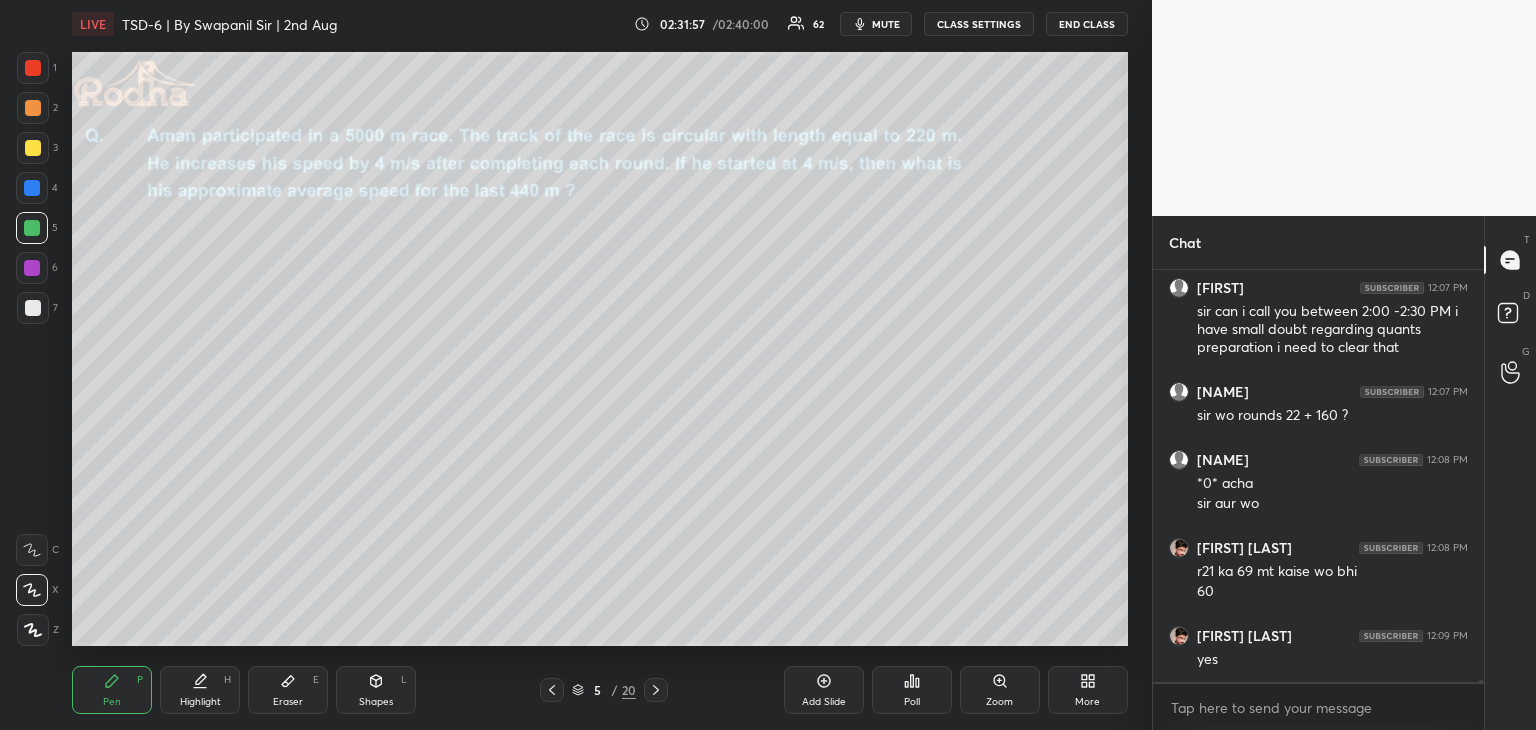 click at bounding box center [552, 690] 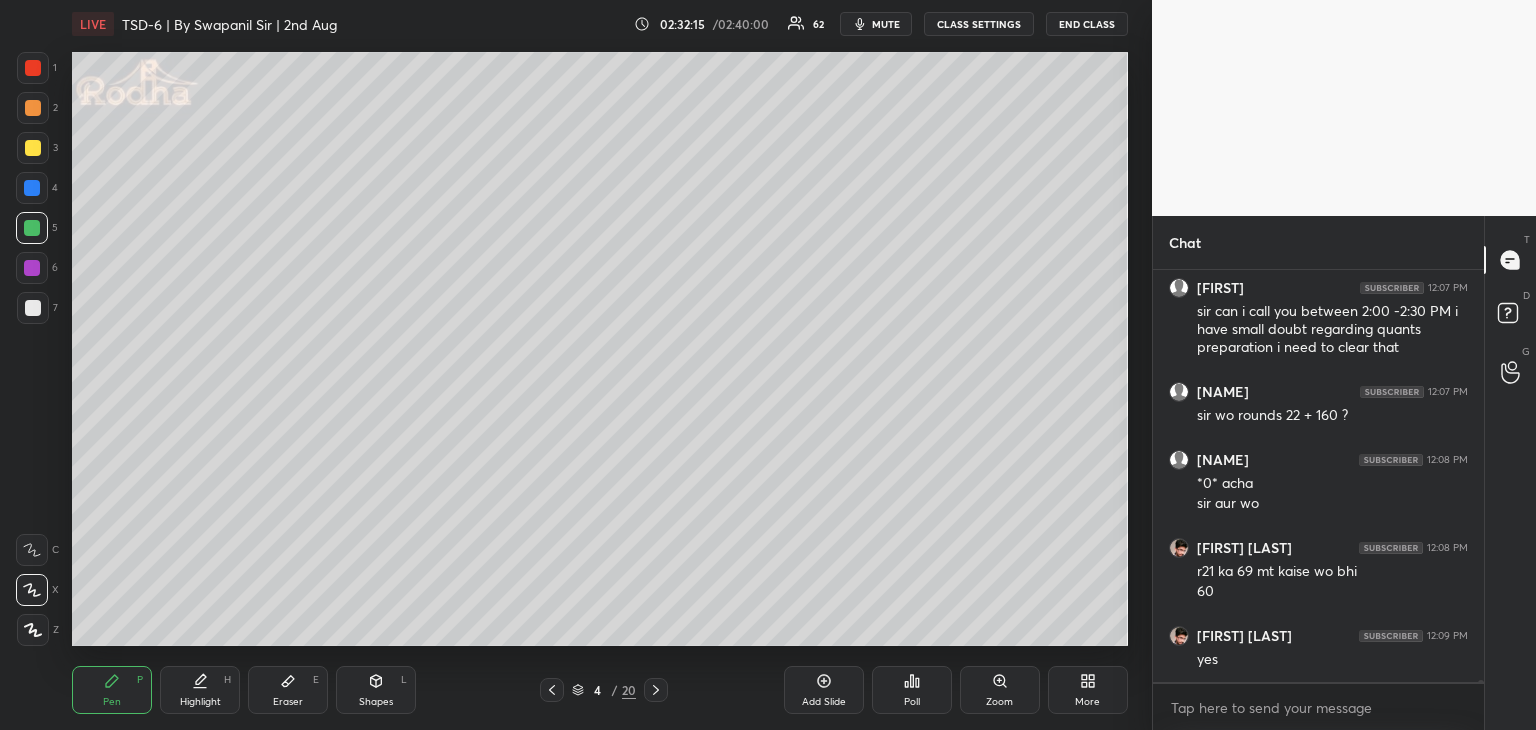 scroll, scrollTop: 89374, scrollLeft: 0, axis: vertical 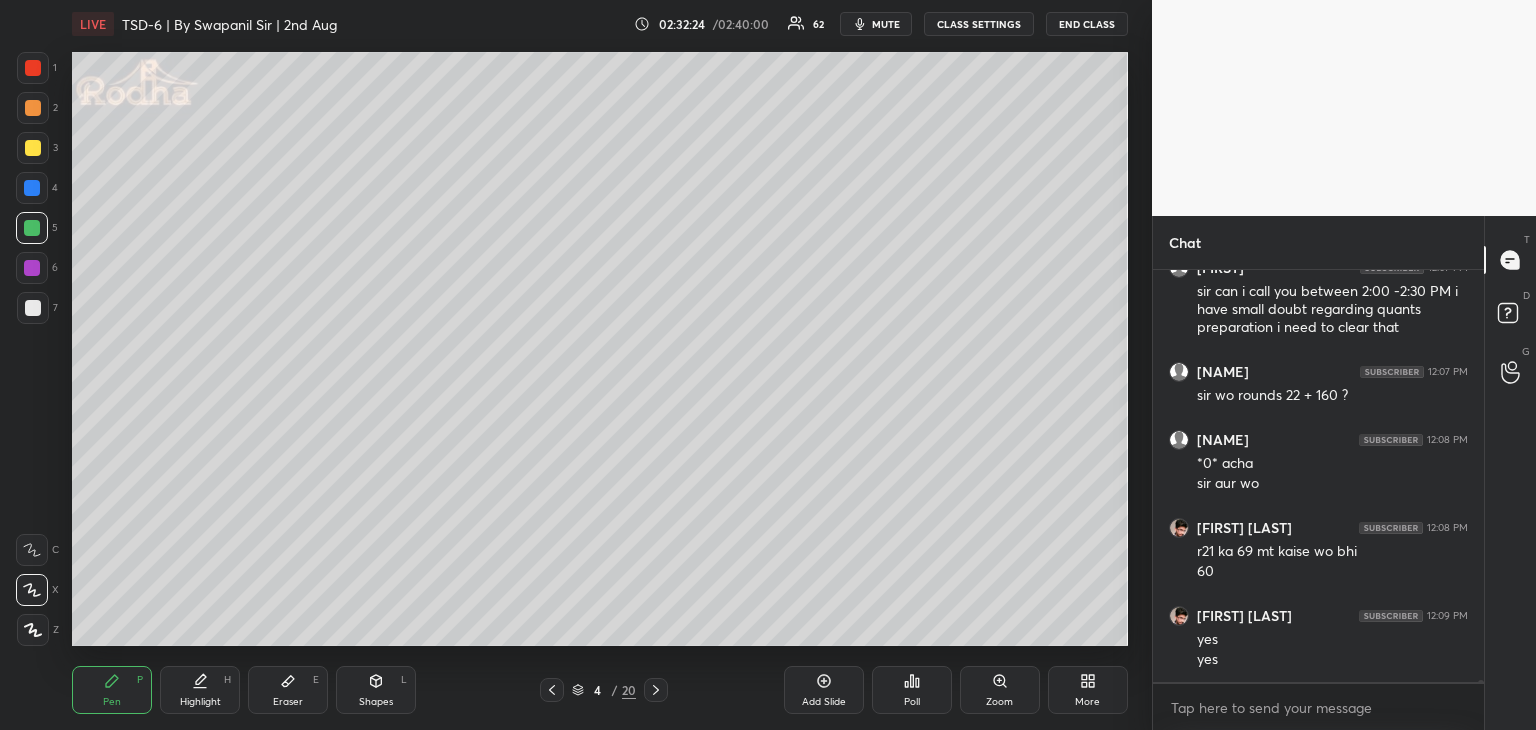 click 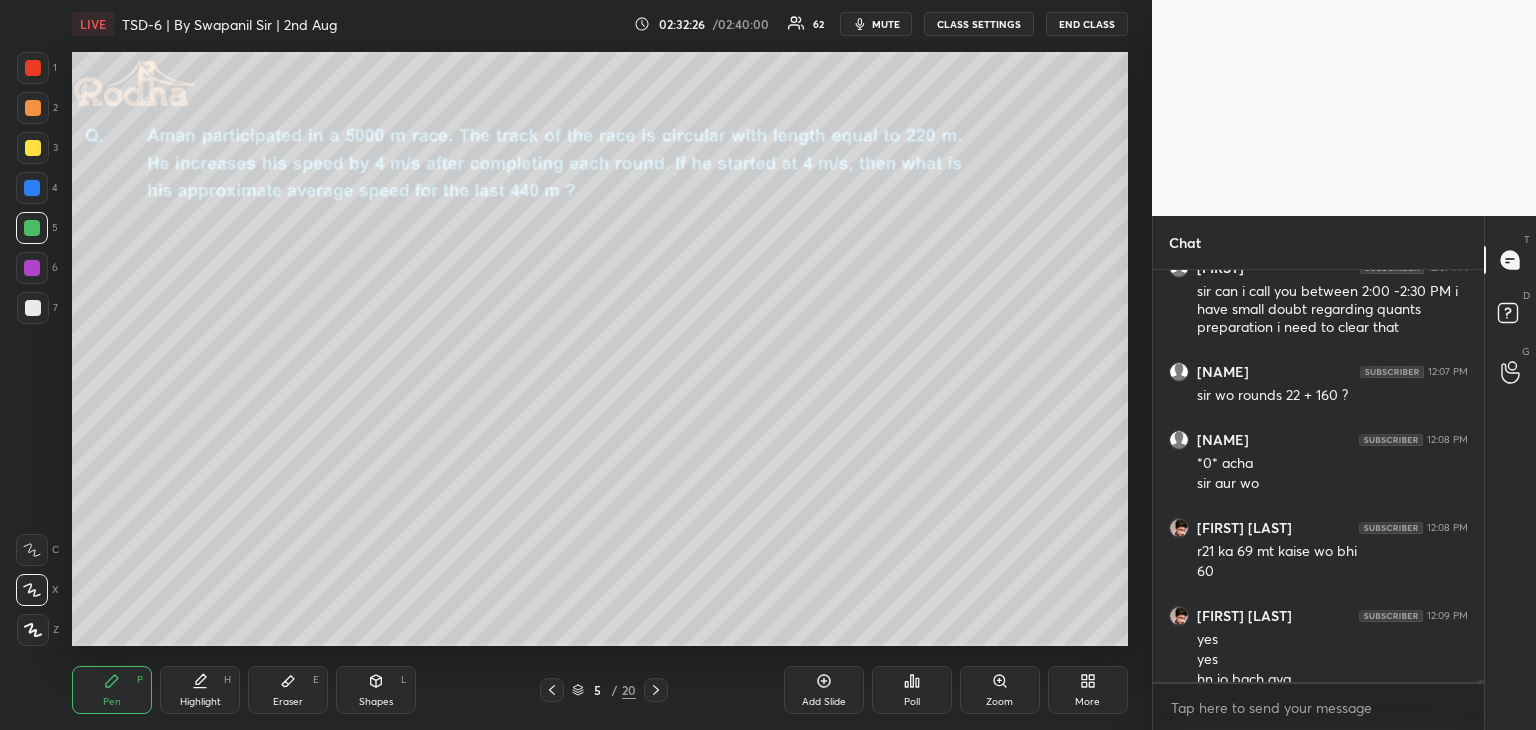 scroll, scrollTop: 89394, scrollLeft: 0, axis: vertical 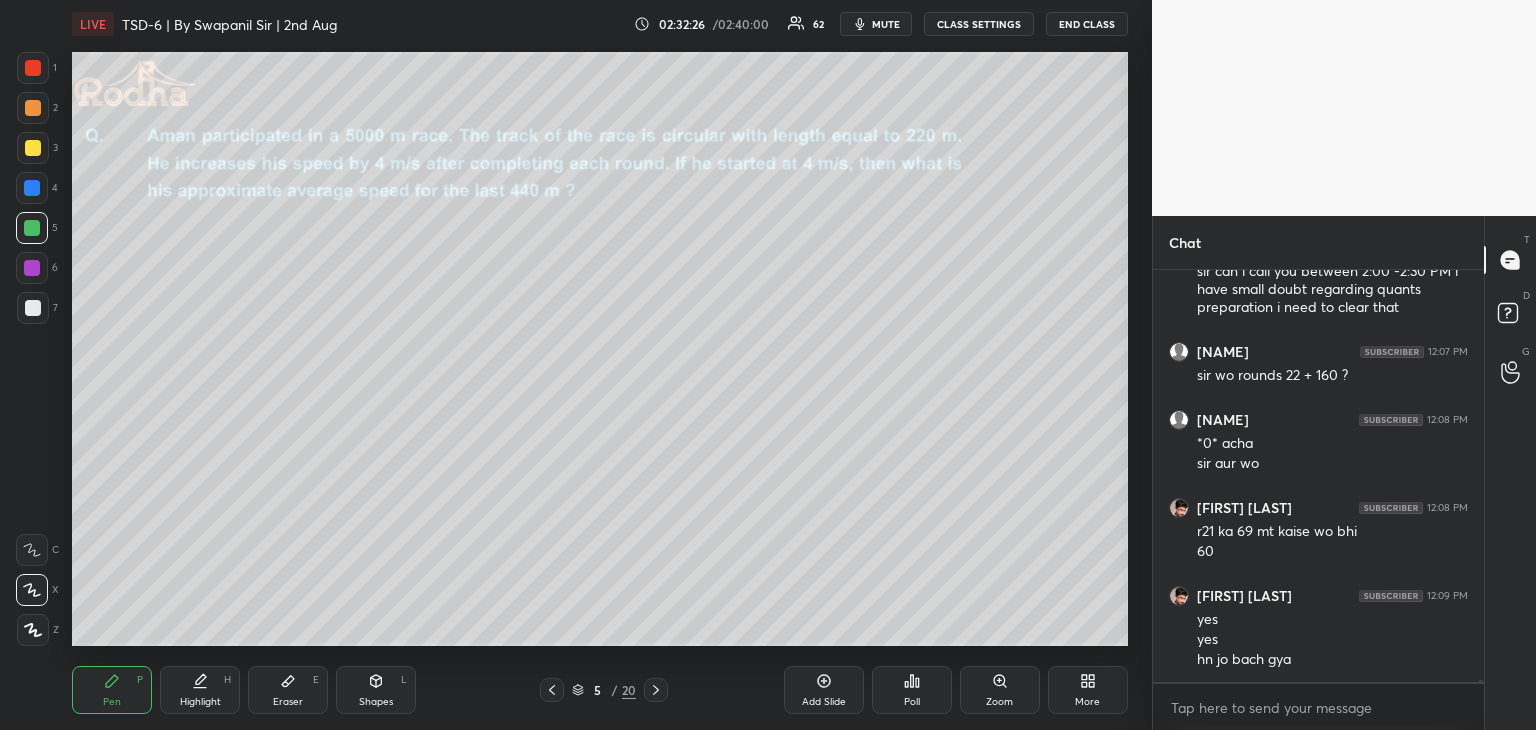 drag, startPoint x: 552, startPoint y: 681, endPoint x: 574, endPoint y: 677, distance: 22.36068 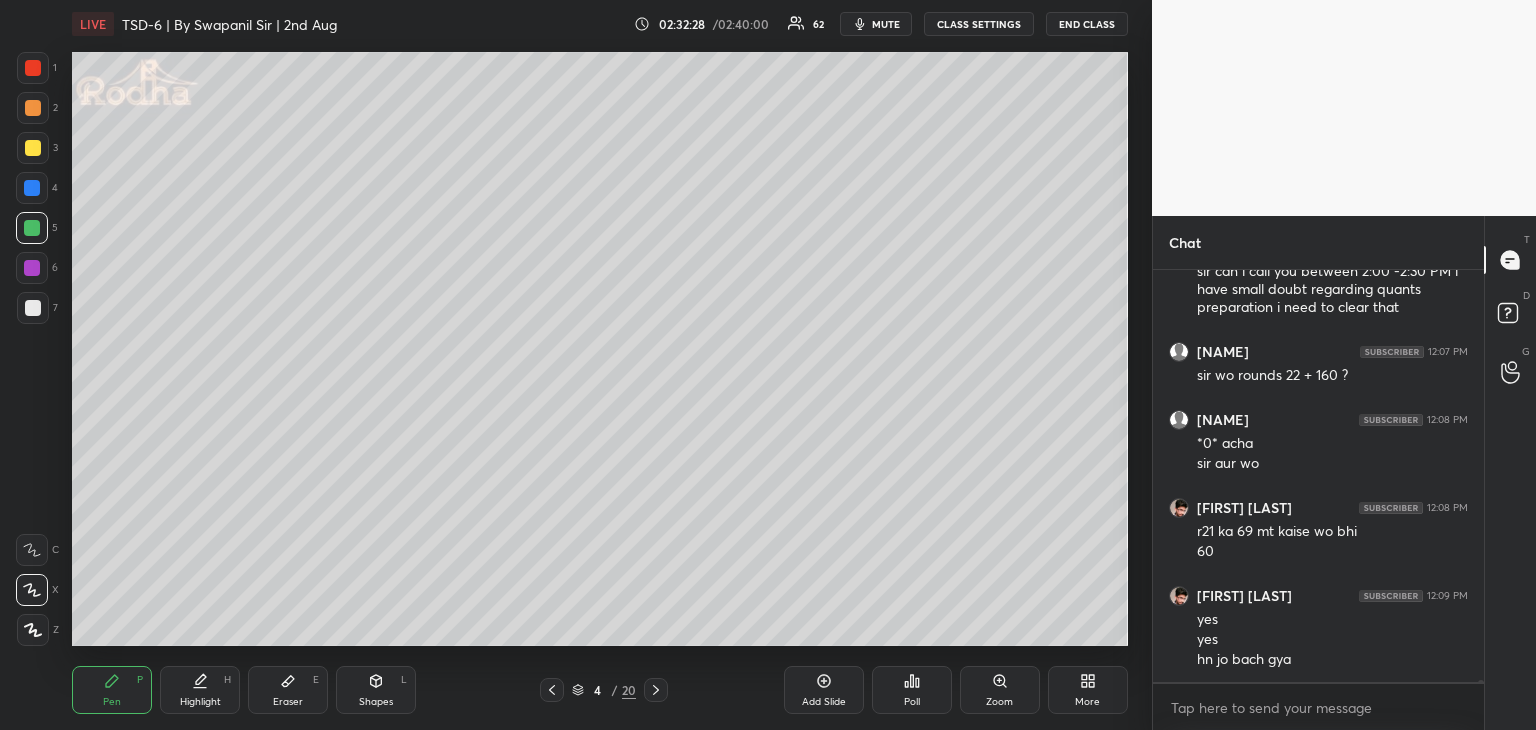 click at bounding box center [33, 308] 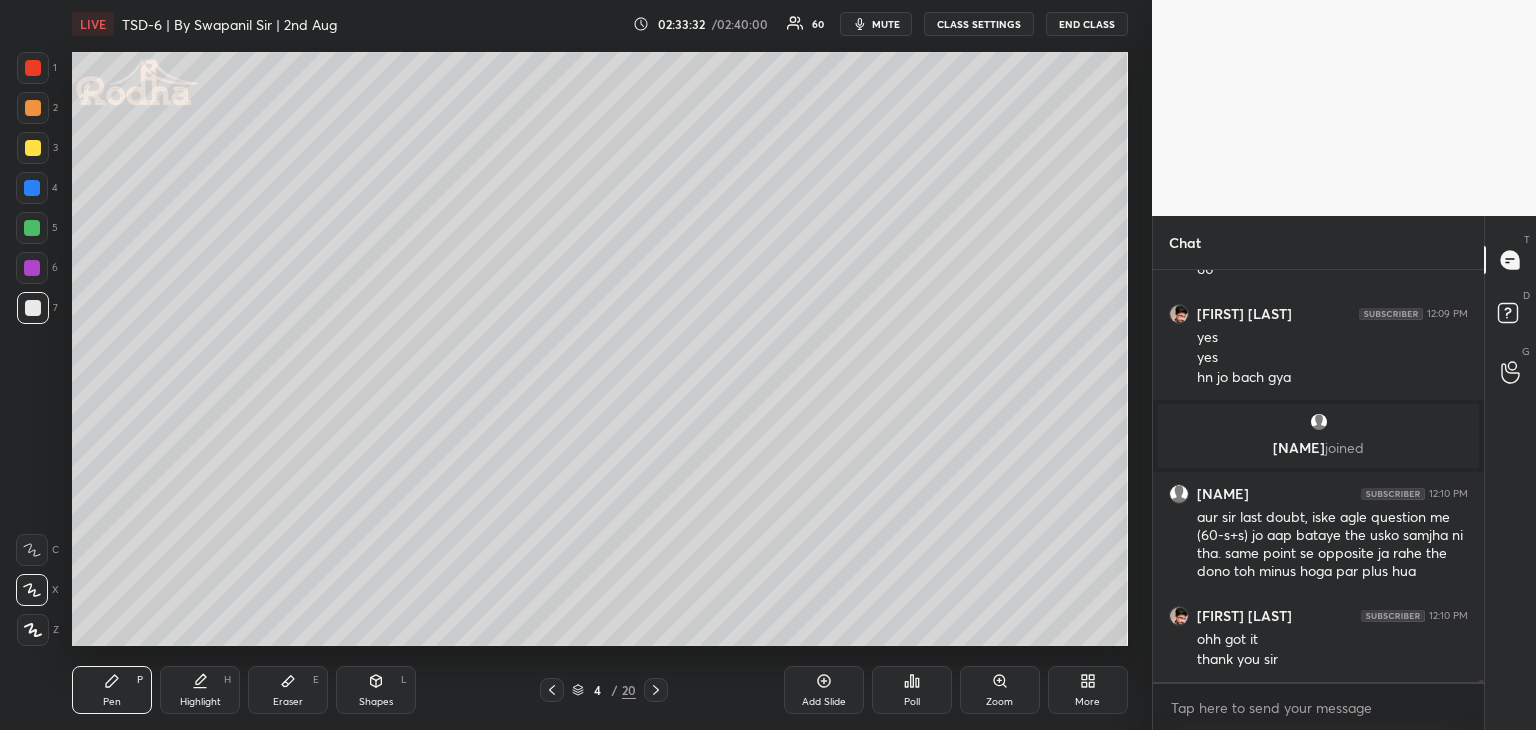 scroll, scrollTop: 89236, scrollLeft: 0, axis: vertical 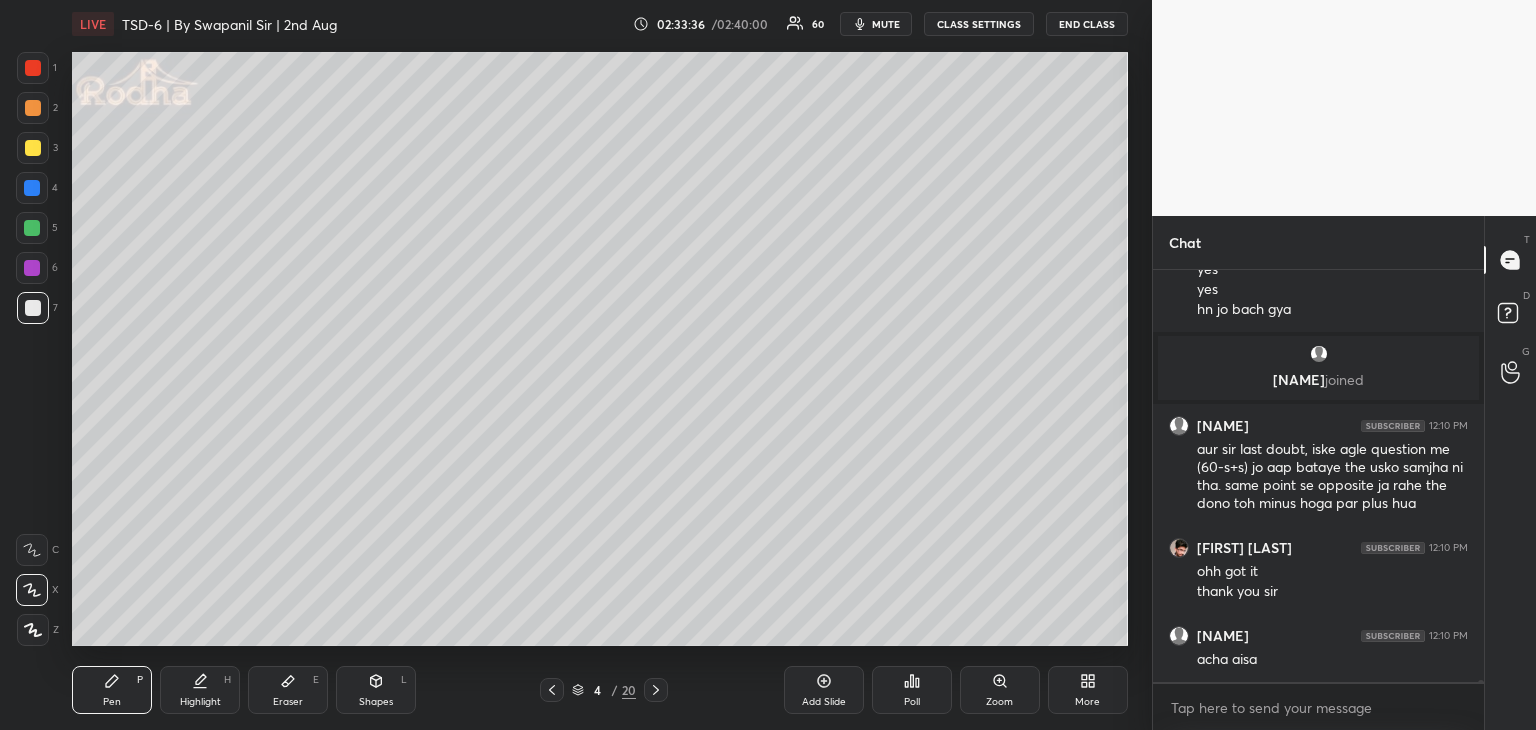 click on "Eraser E" at bounding box center [288, 690] 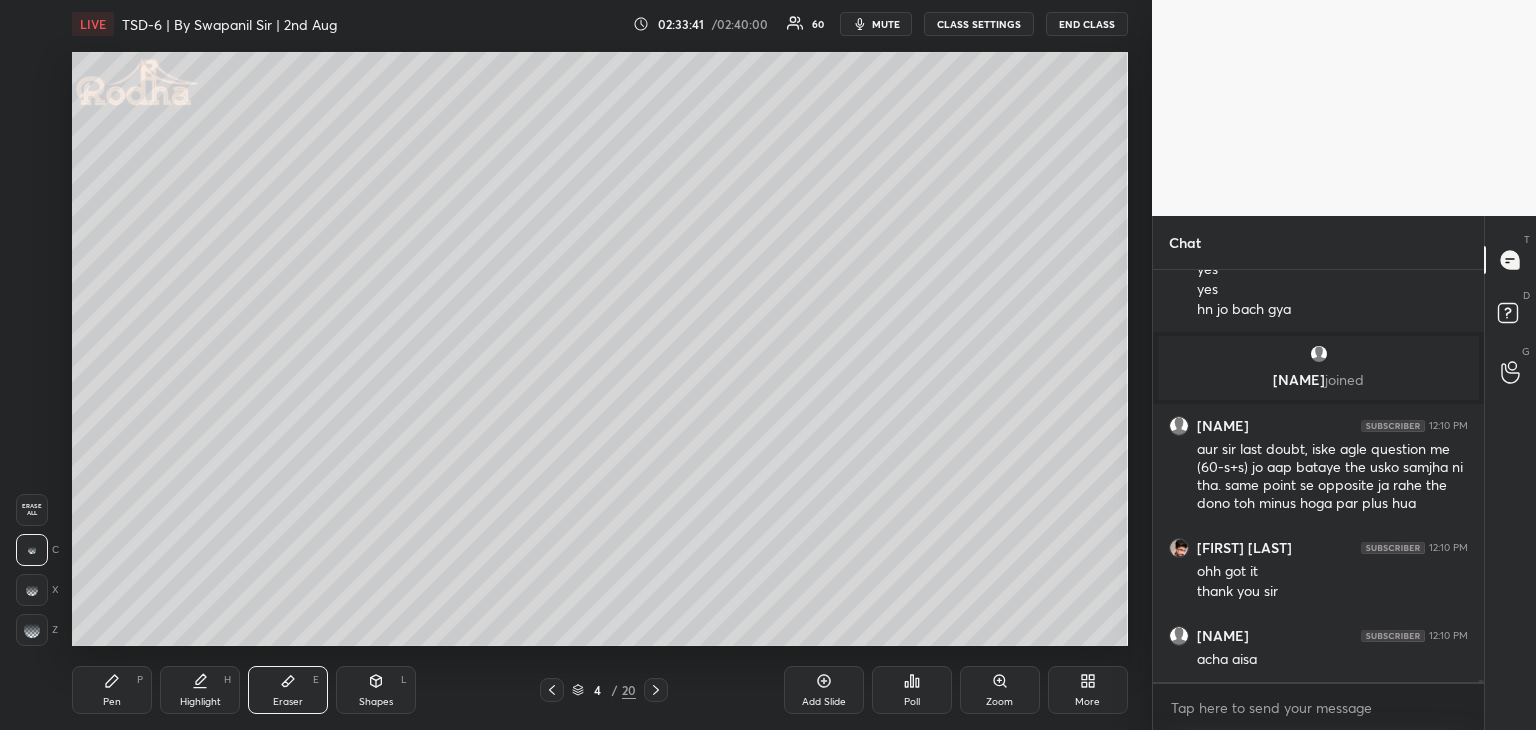 click on "Pen P" at bounding box center (112, 690) 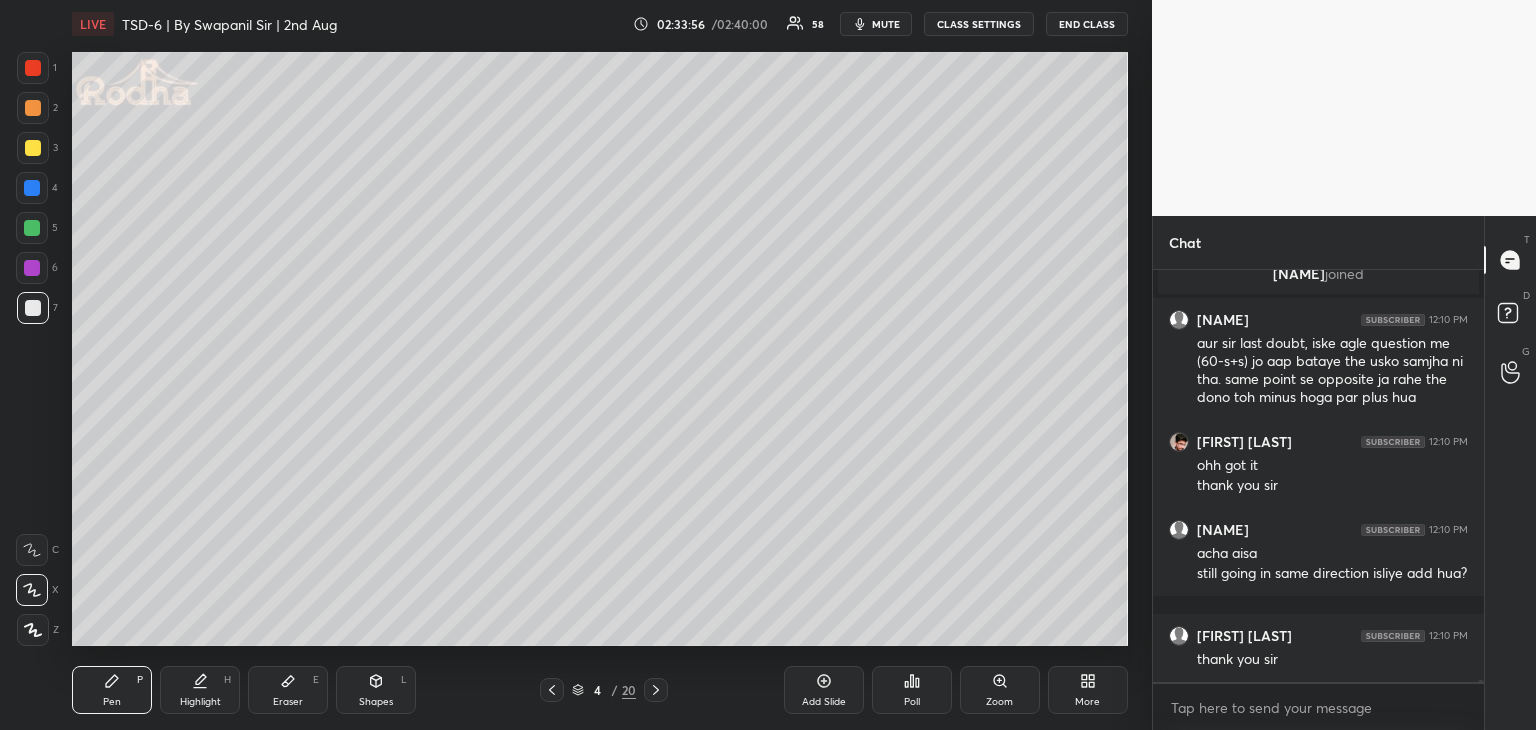 scroll, scrollTop: 89410, scrollLeft: 0, axis: vertical 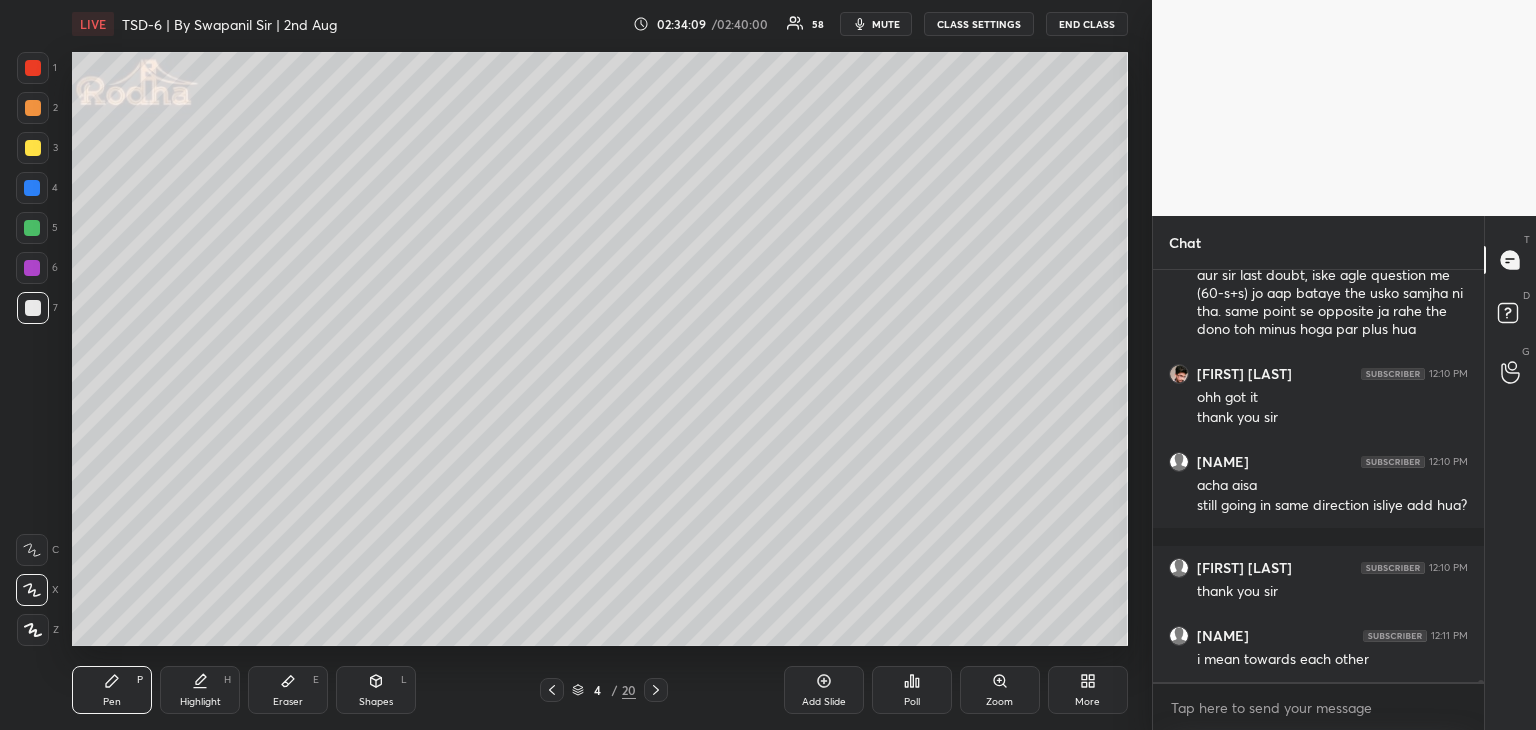 click on "Eraser E" at bounding box center (288, 690) 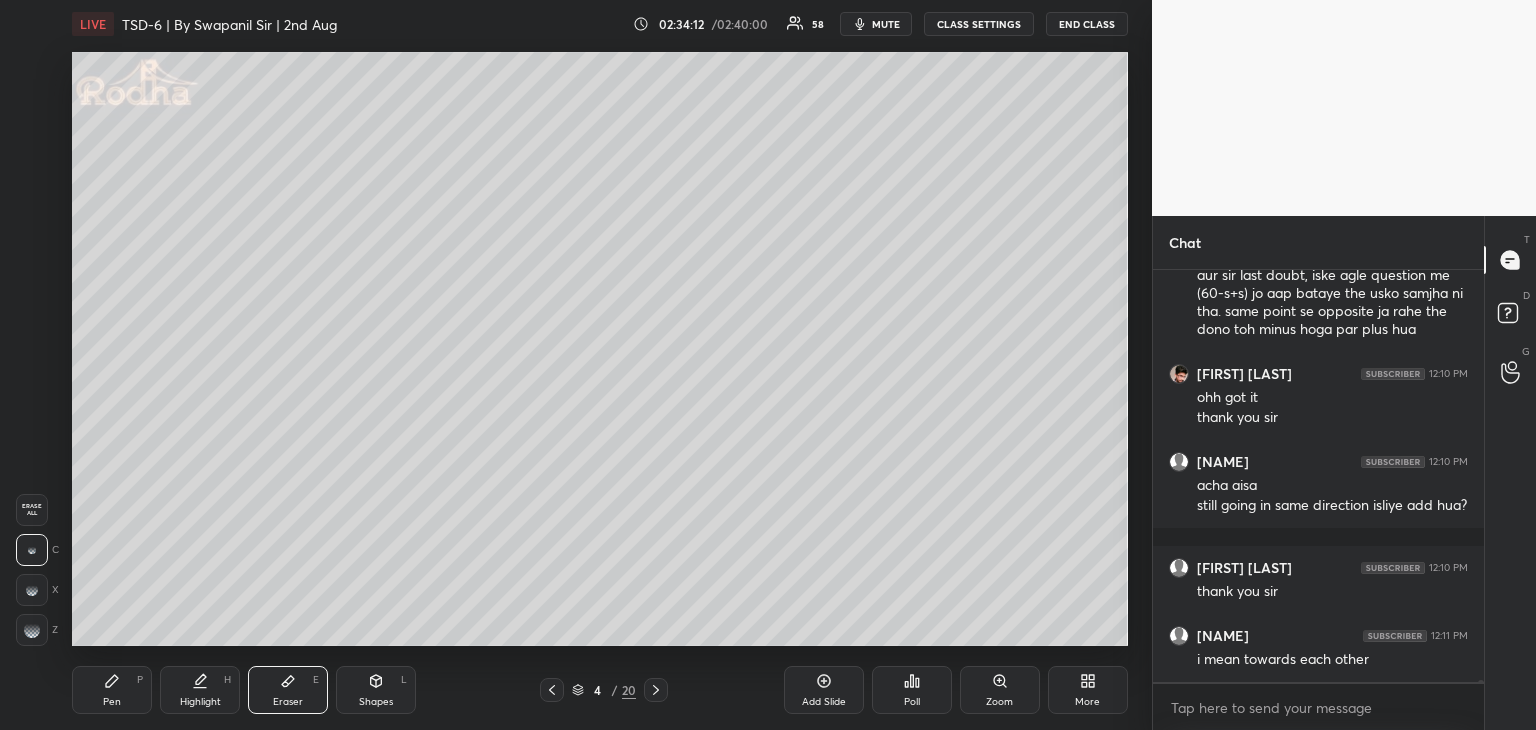 click on "Pen P" at bounding box center [112, 690] 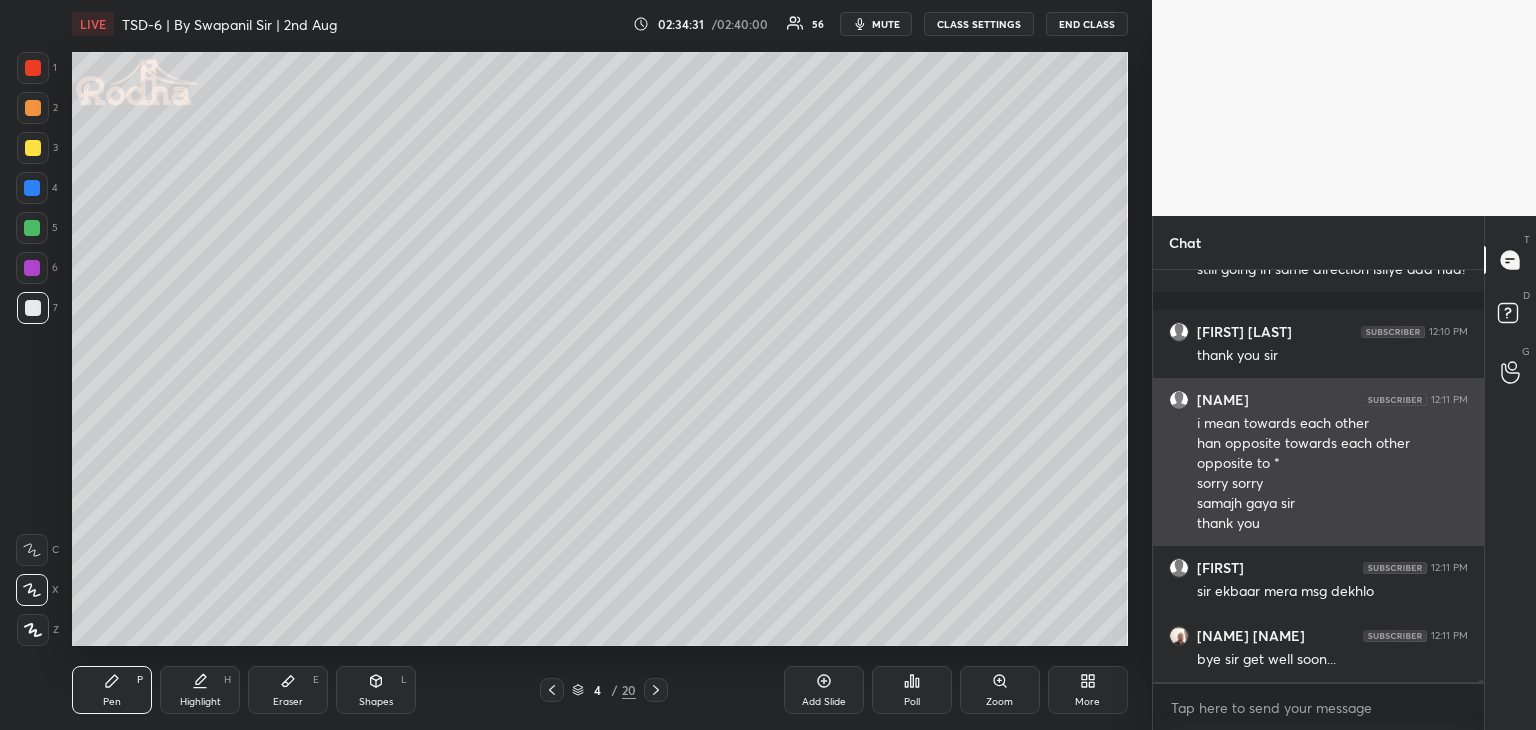 scroll, scrollTop: 89714, scrollLeft: 0, axis: vertical 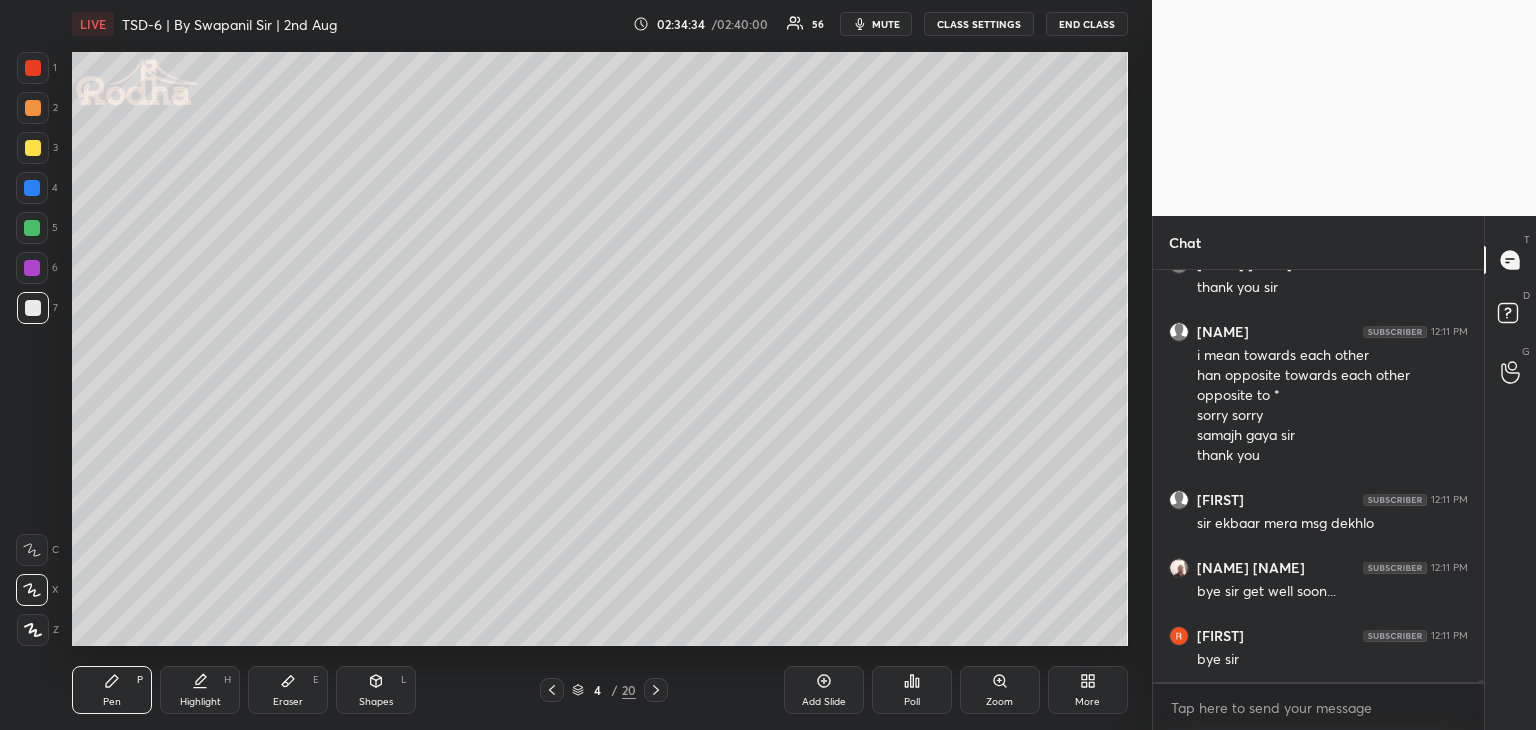 click on "[FIRST] 12:10 PM acha aisa still going in same direction isliye add hua? [FIRST] [LAST] 12:10 PM thank you sir [FIRST] 12:11 PM i mean towards each other han opposite towards each other opposite to * sorry sorry samajh gaya sir thank you [FIRST] 12:11 PM sir ekbaar mera msg dekhlo [FIRST] [LAST] 12:11 PM bye sir get well soon... [FIRST] 12:11 PM bye sir JUMP TO LATEST Enable hand raising Enable raise hand to speak to learners. Once enabled, chat will be turned off temporarily. Enable x" at bounding box center (1318, 500) 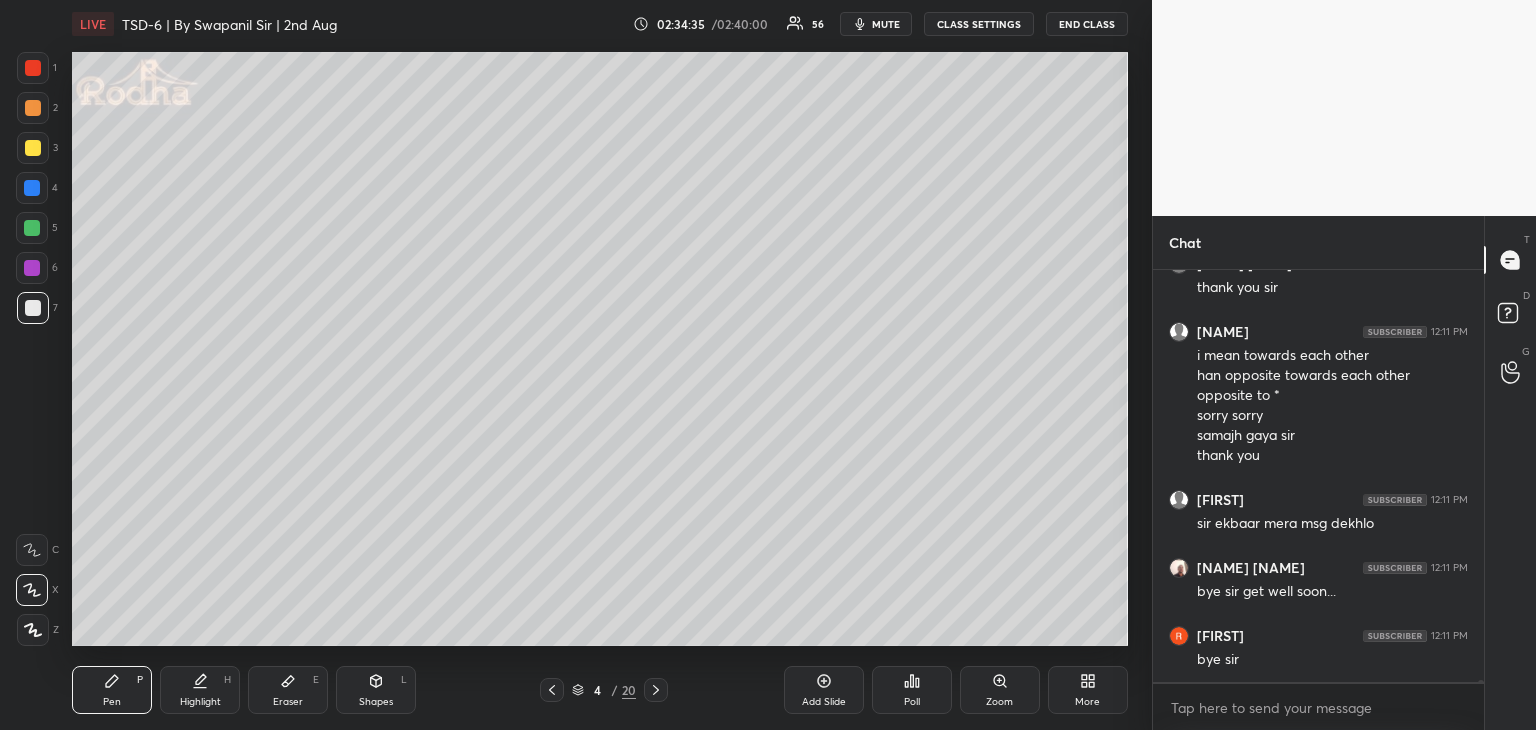 click at bounding box center (1478, 476) 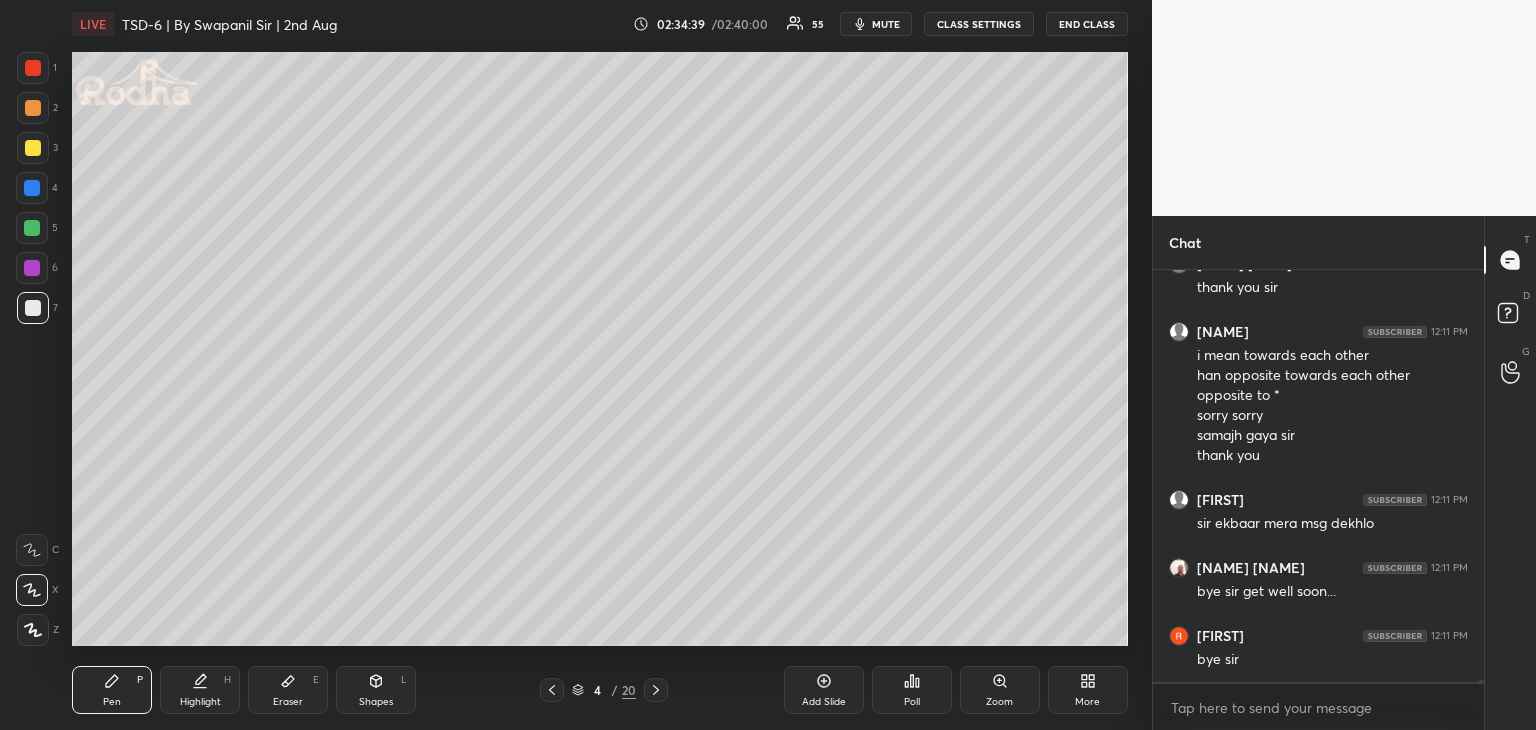 click at bounding box center [1478, 476] 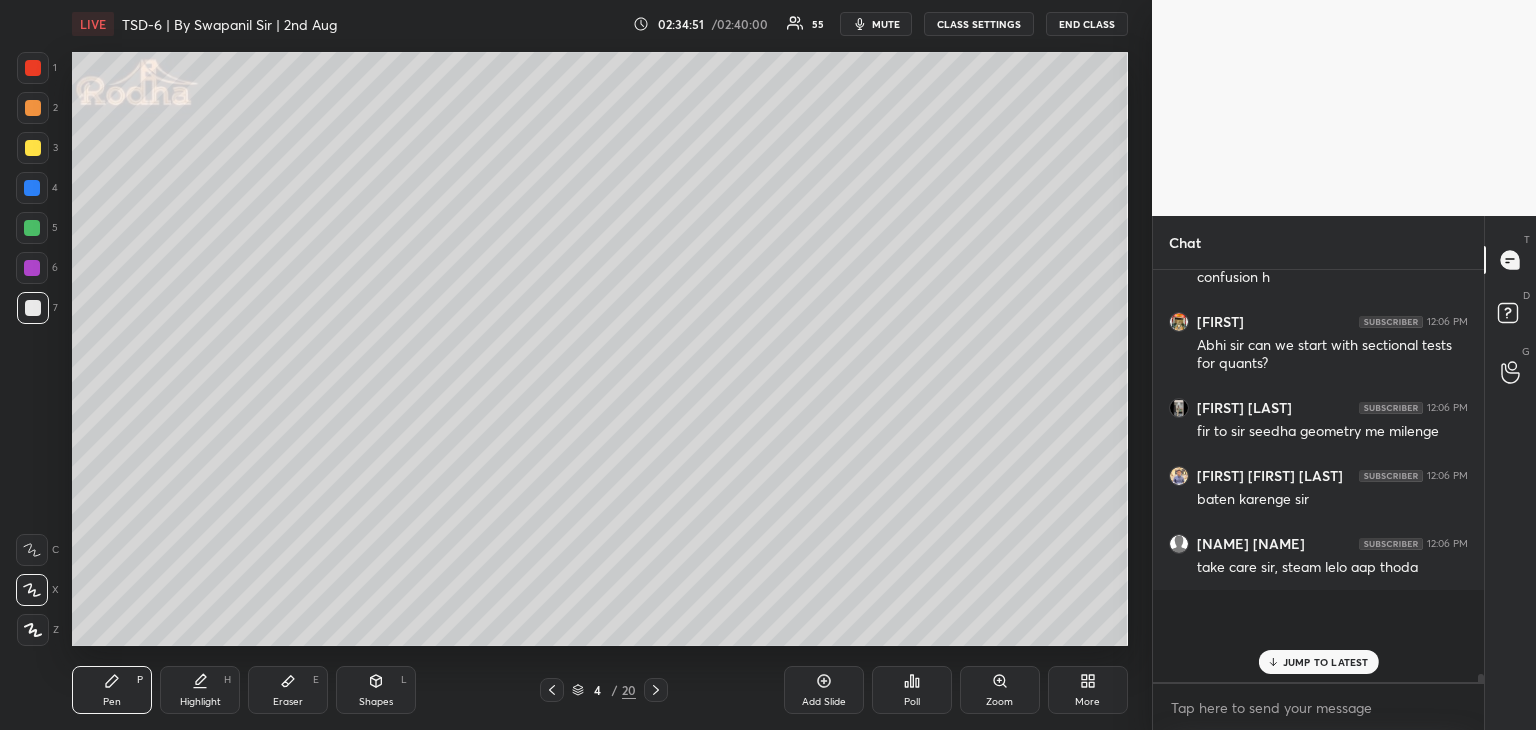 scroll, scrollTop: 87089, scrollLeft: 0, axis: vertical 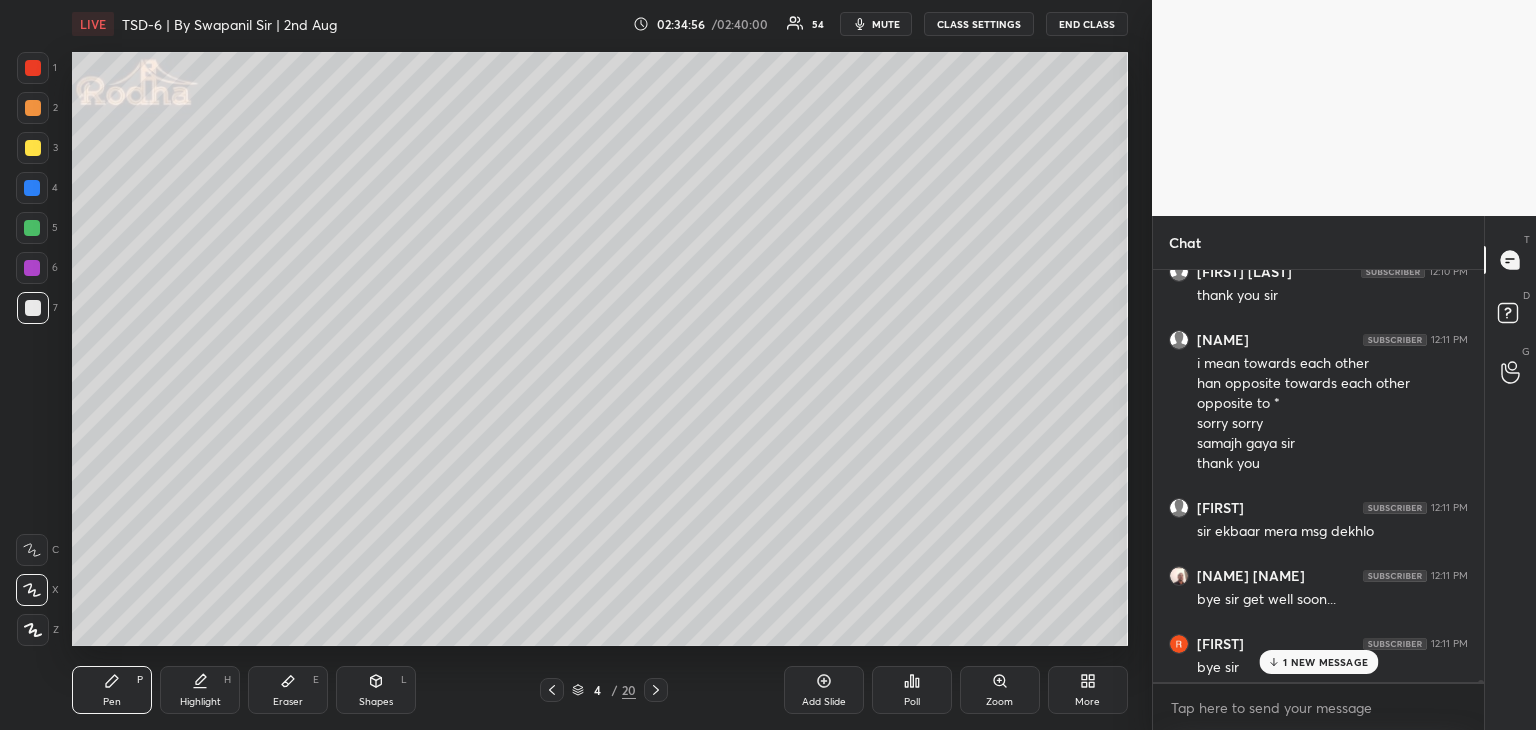 click on "[NAME] 12:10 PM acha aisa still going in same direction isliye add hua? [NAME] 12:10 PM thank you sir [NAME] 12:11 PM i mean towards each other han opposite towards each other opposite to * sorry sorry samajh gaya sir thank you [NAME] 12:11 PM sir ekbaar mera msg dekhlo [NAME] 12:11 PM bye sir get well soon... [NAME] 12:11 PM bye sir [NAME] 12:12 PM bye sir have a nice day 1 NEW MESSAGE Enable hand raising Enable raise hand to speak to learners. Once enabled, chat will be turned off temporarily. Enable x" at bounding box center [1318, 500] 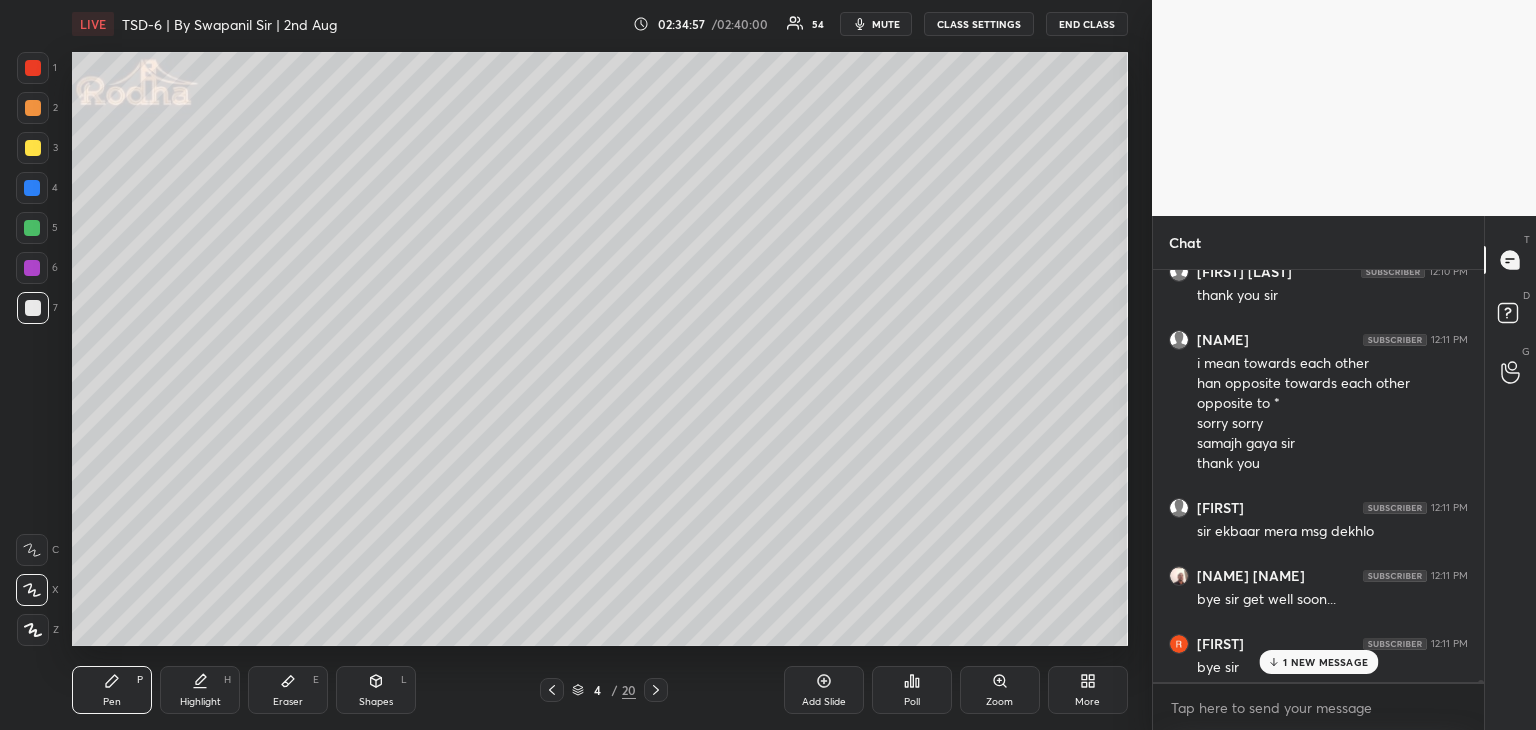 click on "1 NEW MESSAGE" at bounding box center (1325, 662) 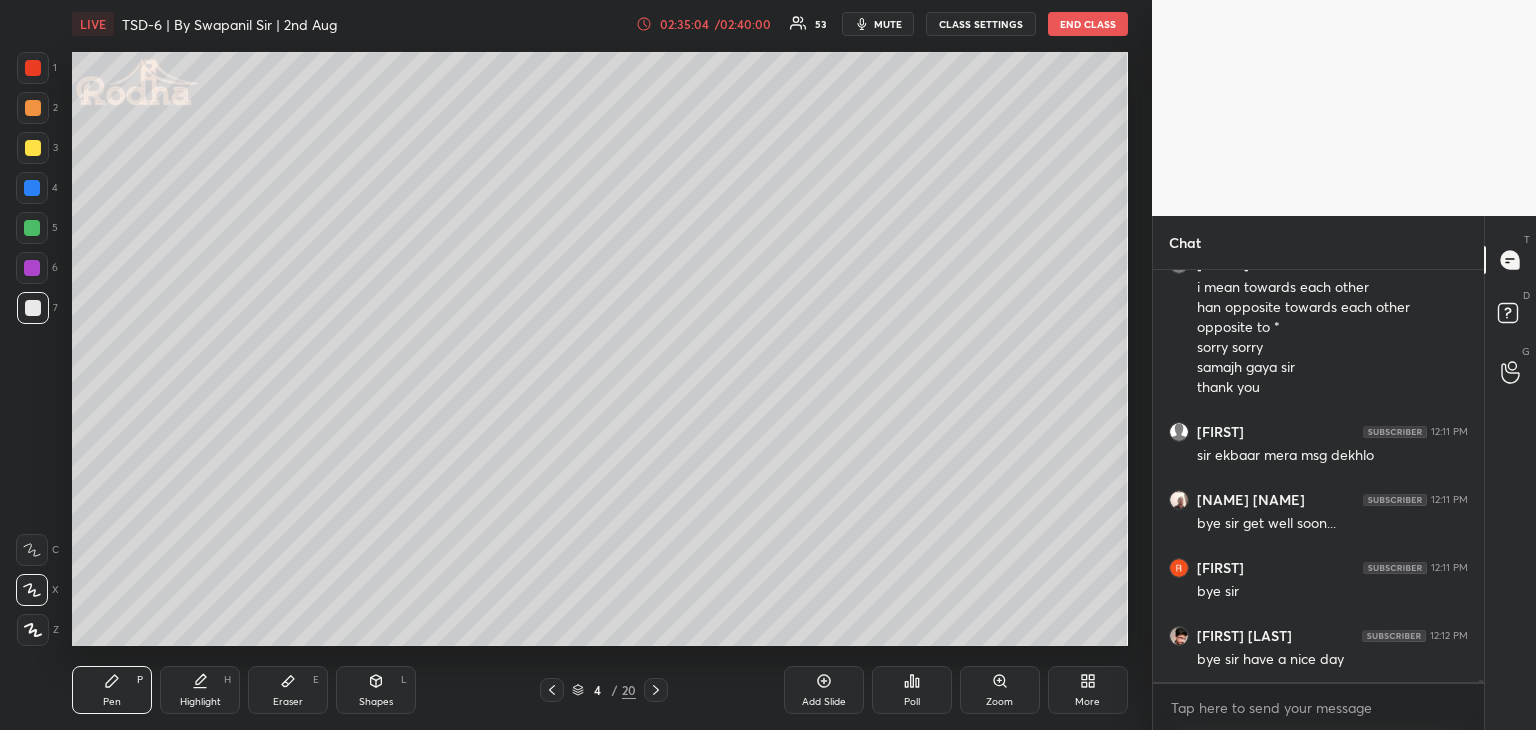 scroll, scrollTop: 90538, scrollLeft: 0, axis: vertical 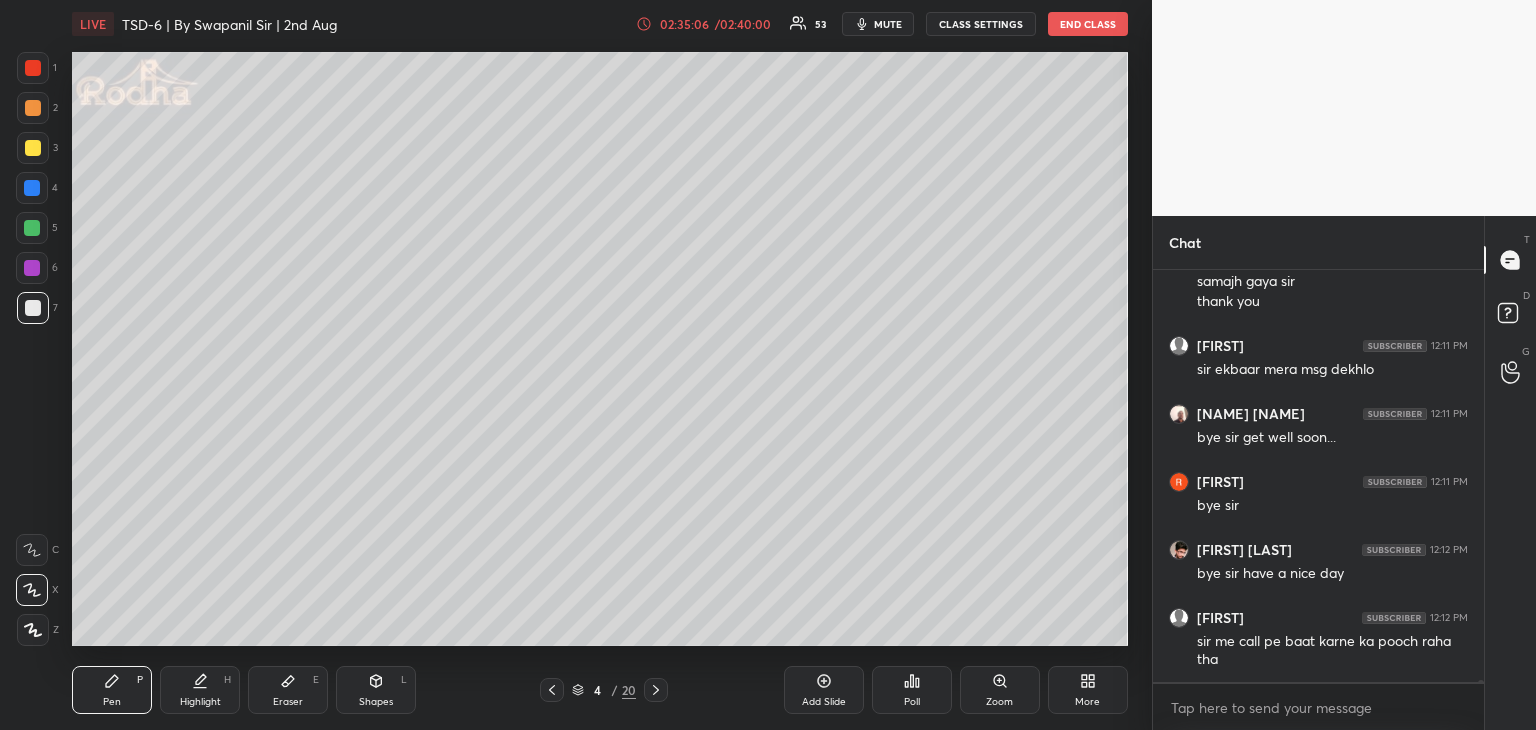click on "END CLASS" at bounding box center [1088, 24] 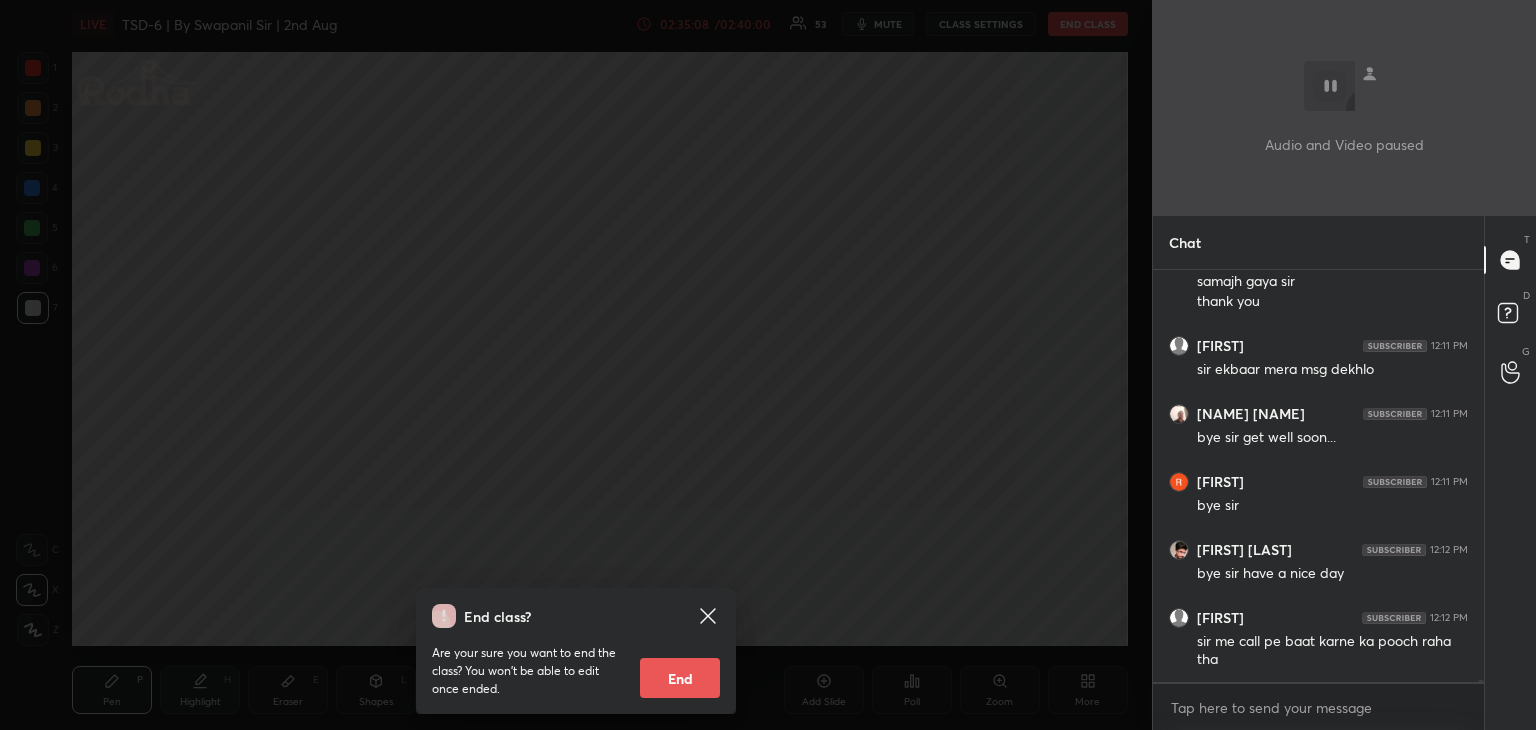 click 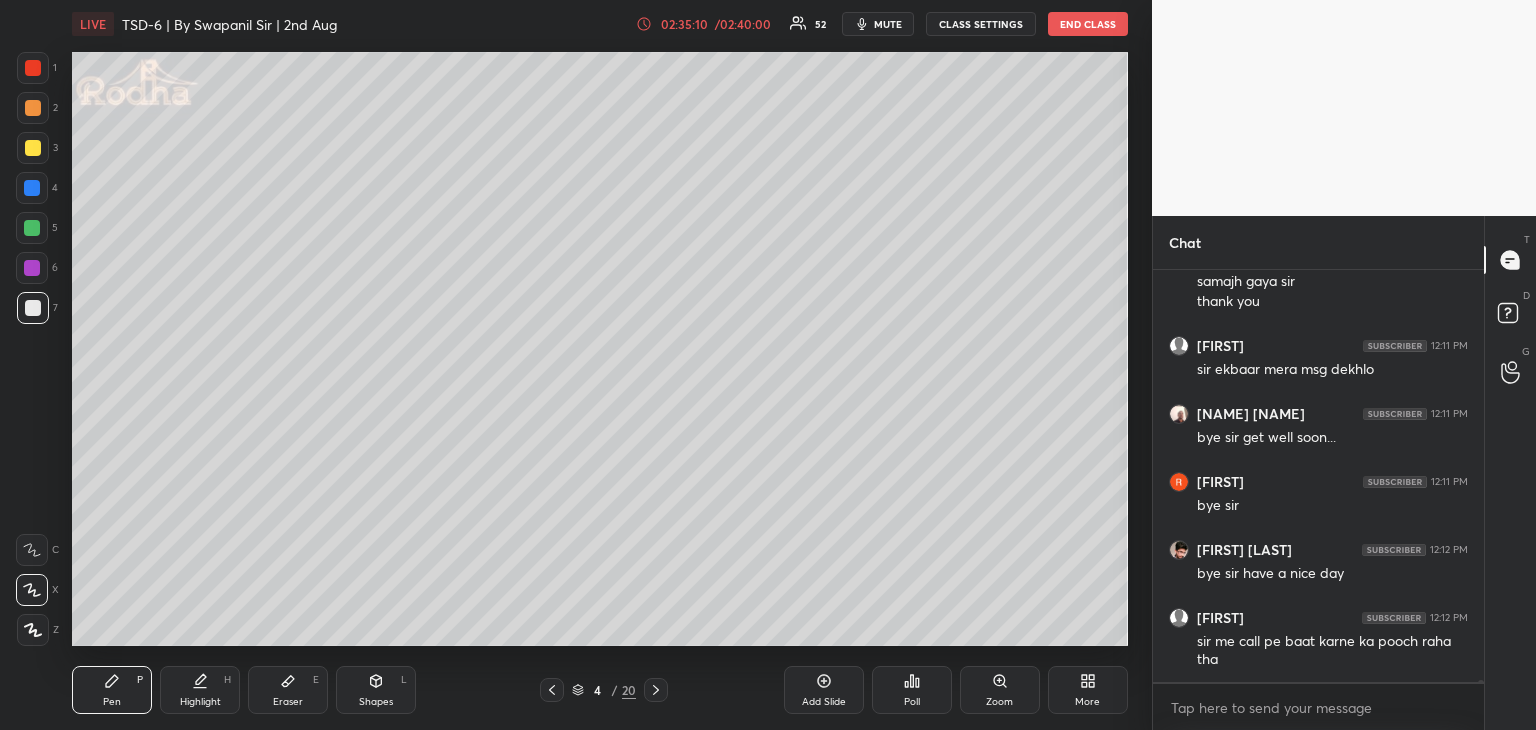 click on "END CLASS" at bounding box center [1088, 24] 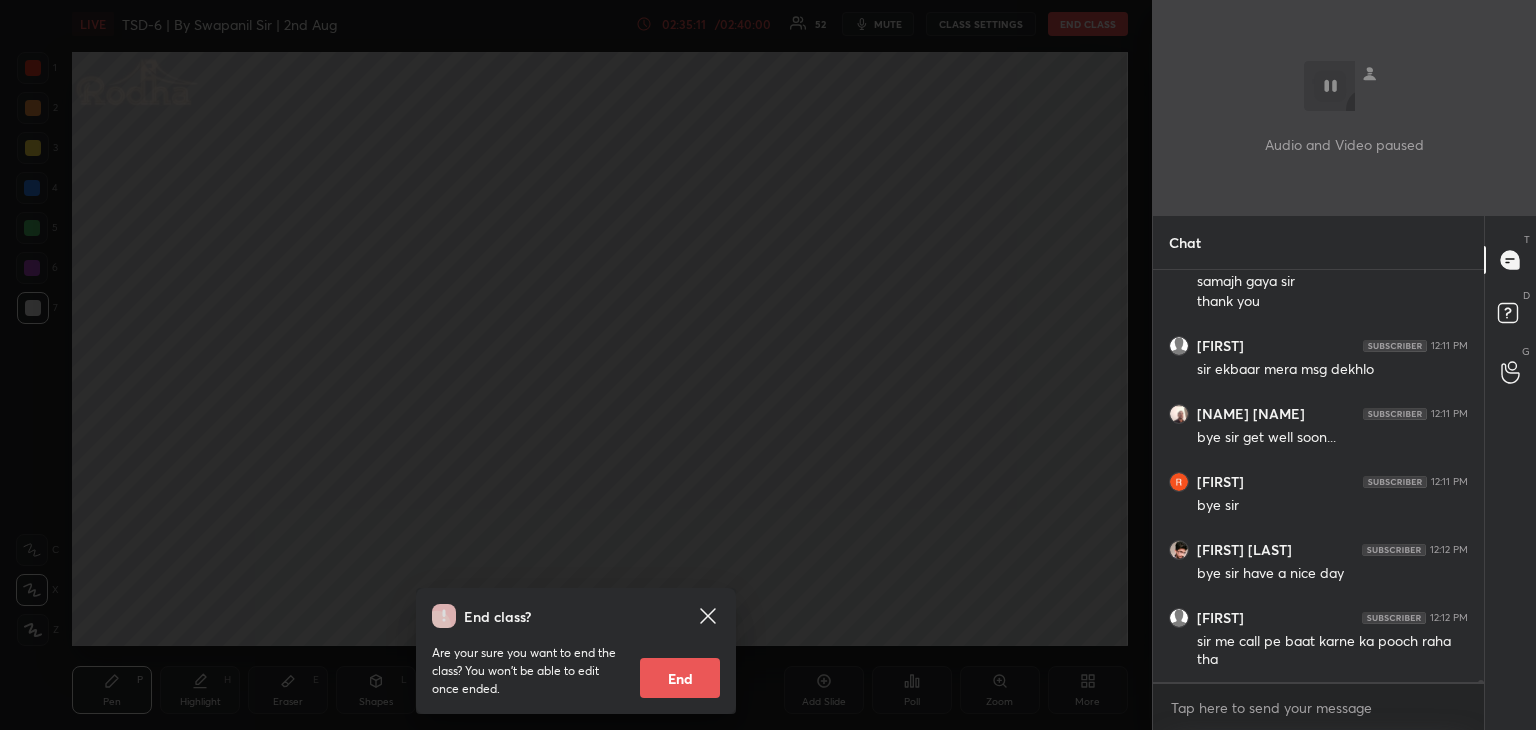 click 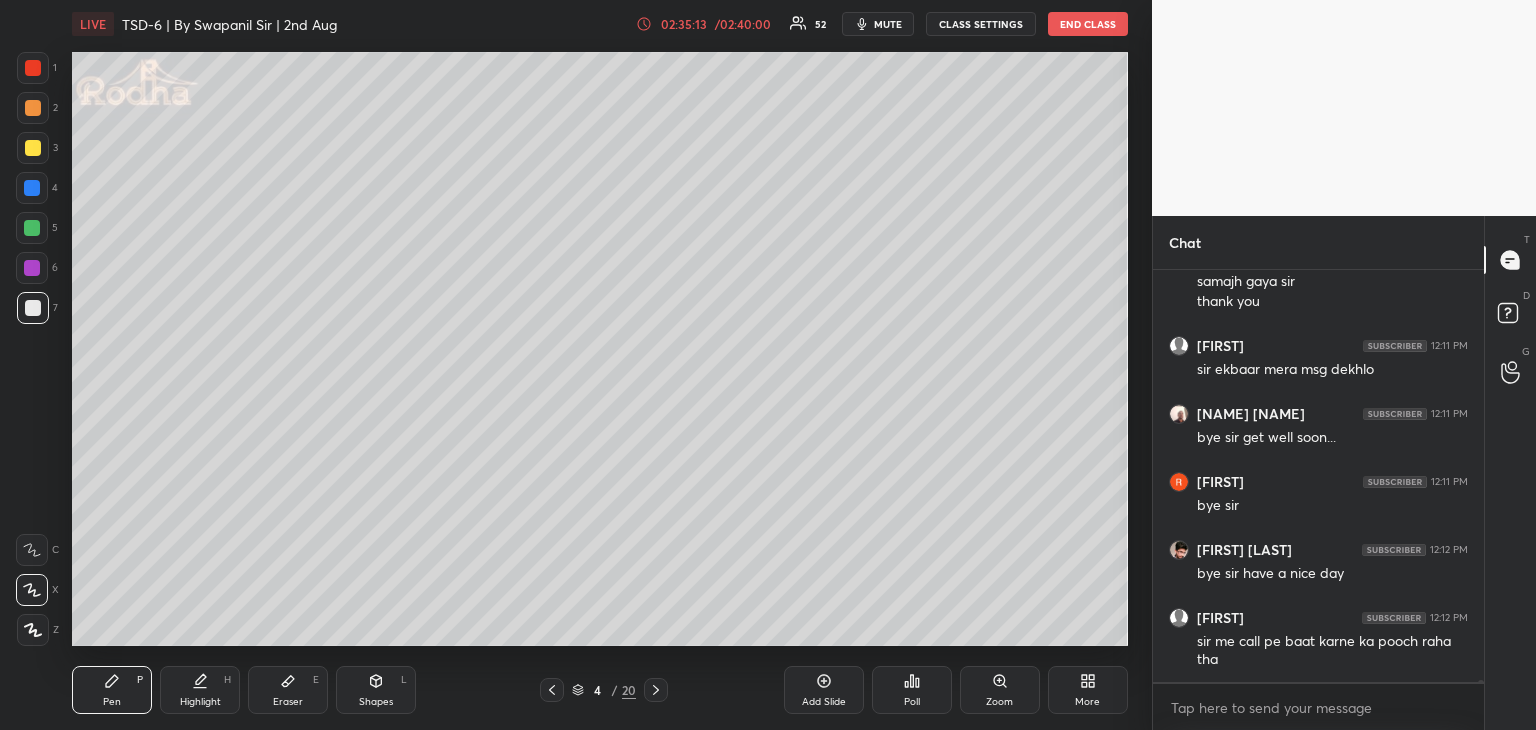 click on "END CLASS" at bounding box center [1088, 24] 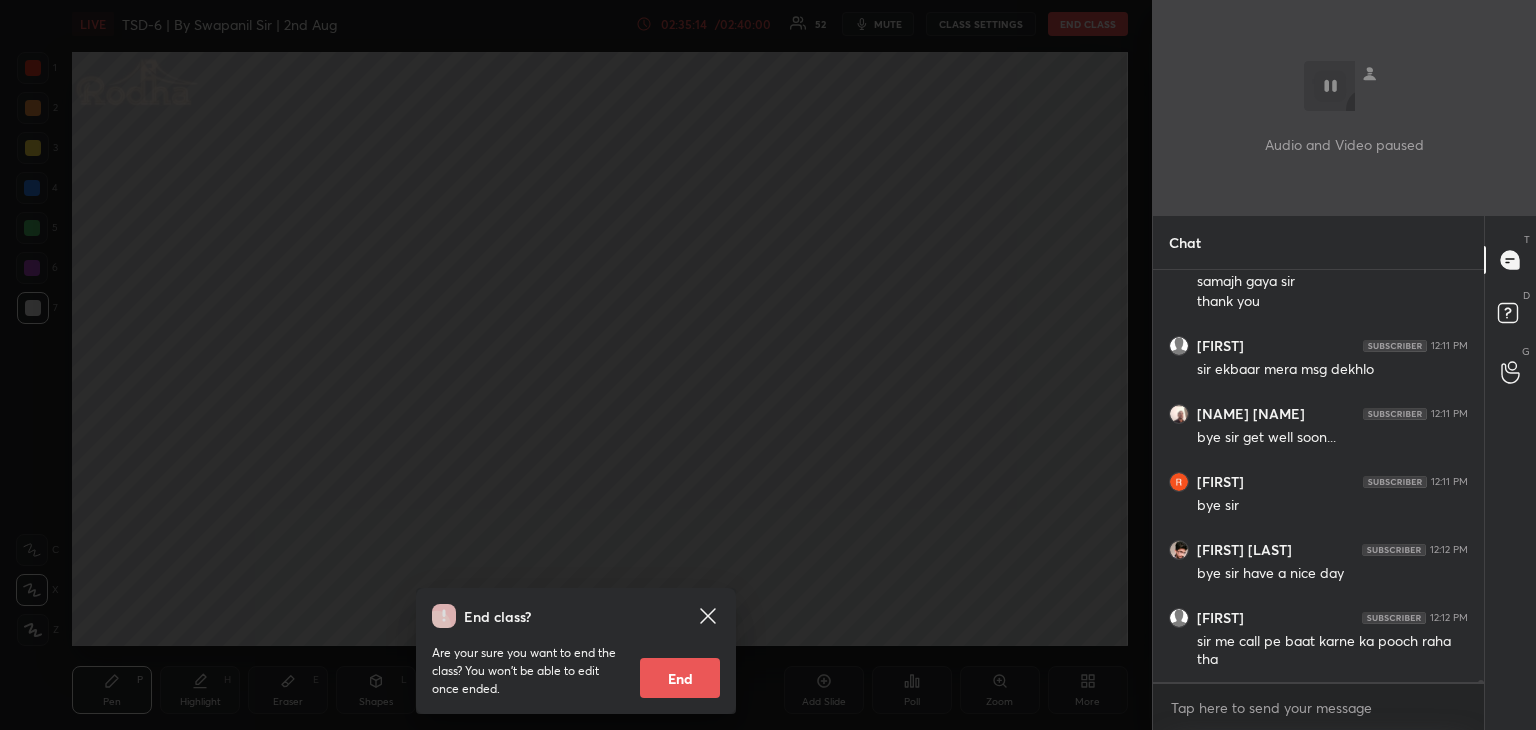drag, startPoint x: 685, startPoint y: 677, endPoint x: 764, endPoint y: 607, distance: 105.550934 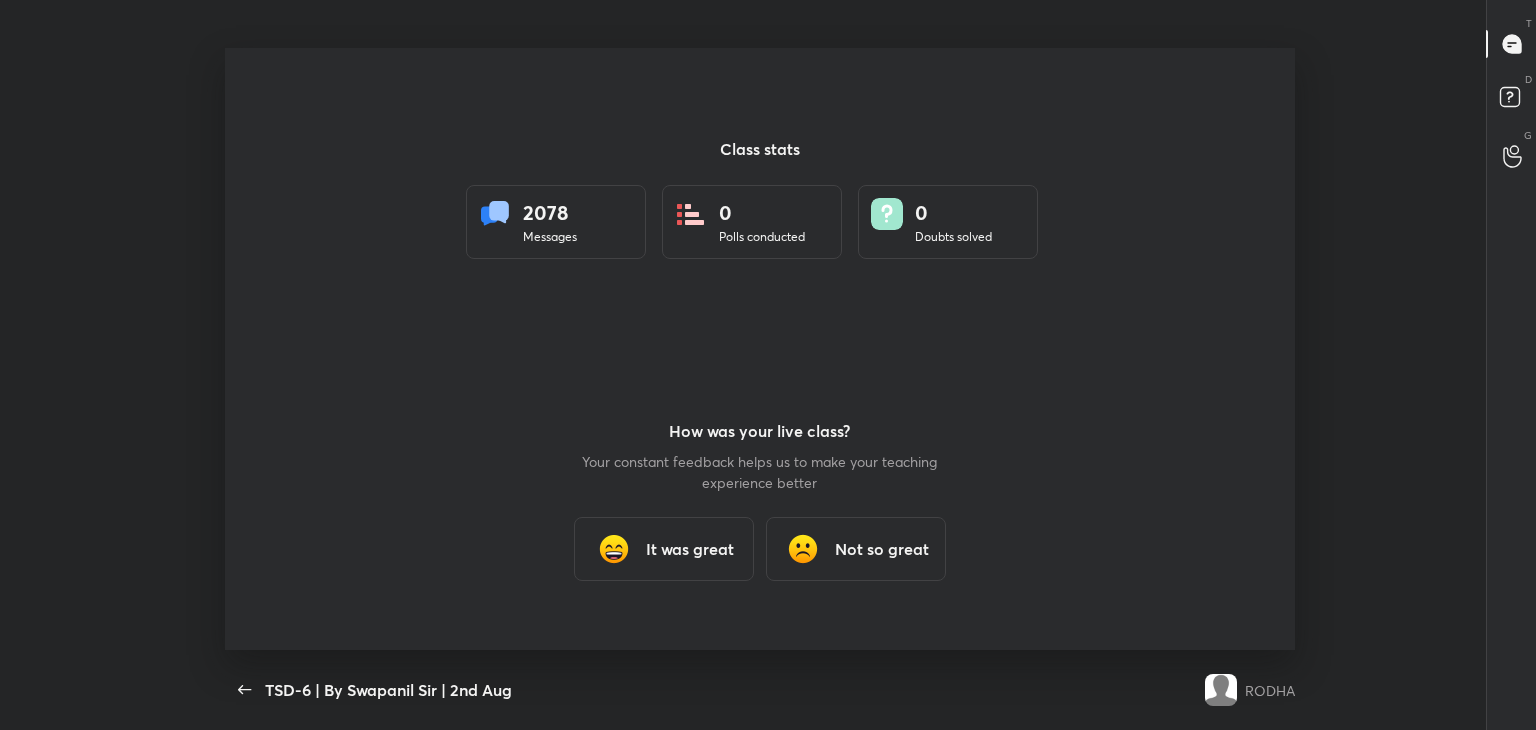 scroll, scrollTop: 99397, scrollLeft: 98856, axis: both 